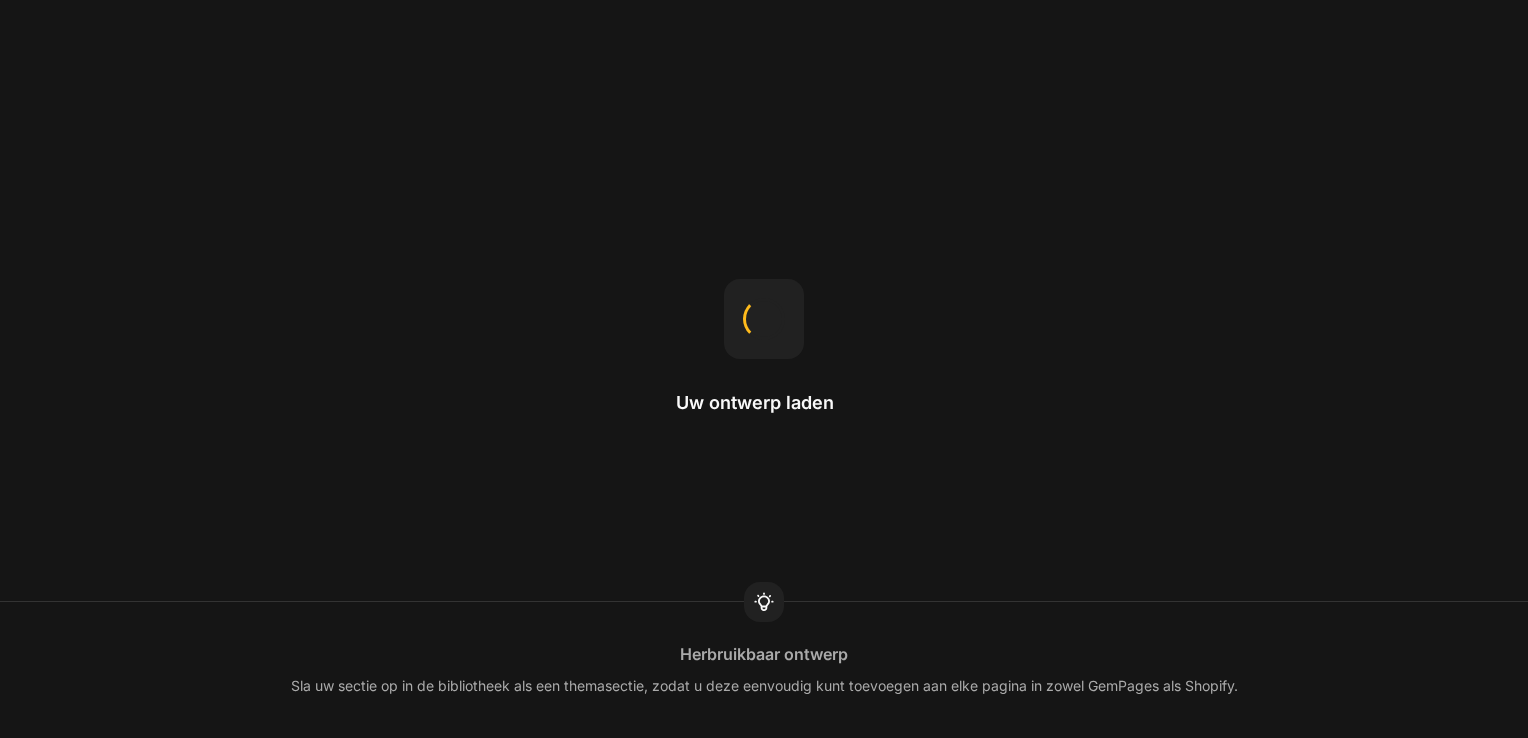 scroll, scrollTop: 0, scrollLeft: 0, axis: both 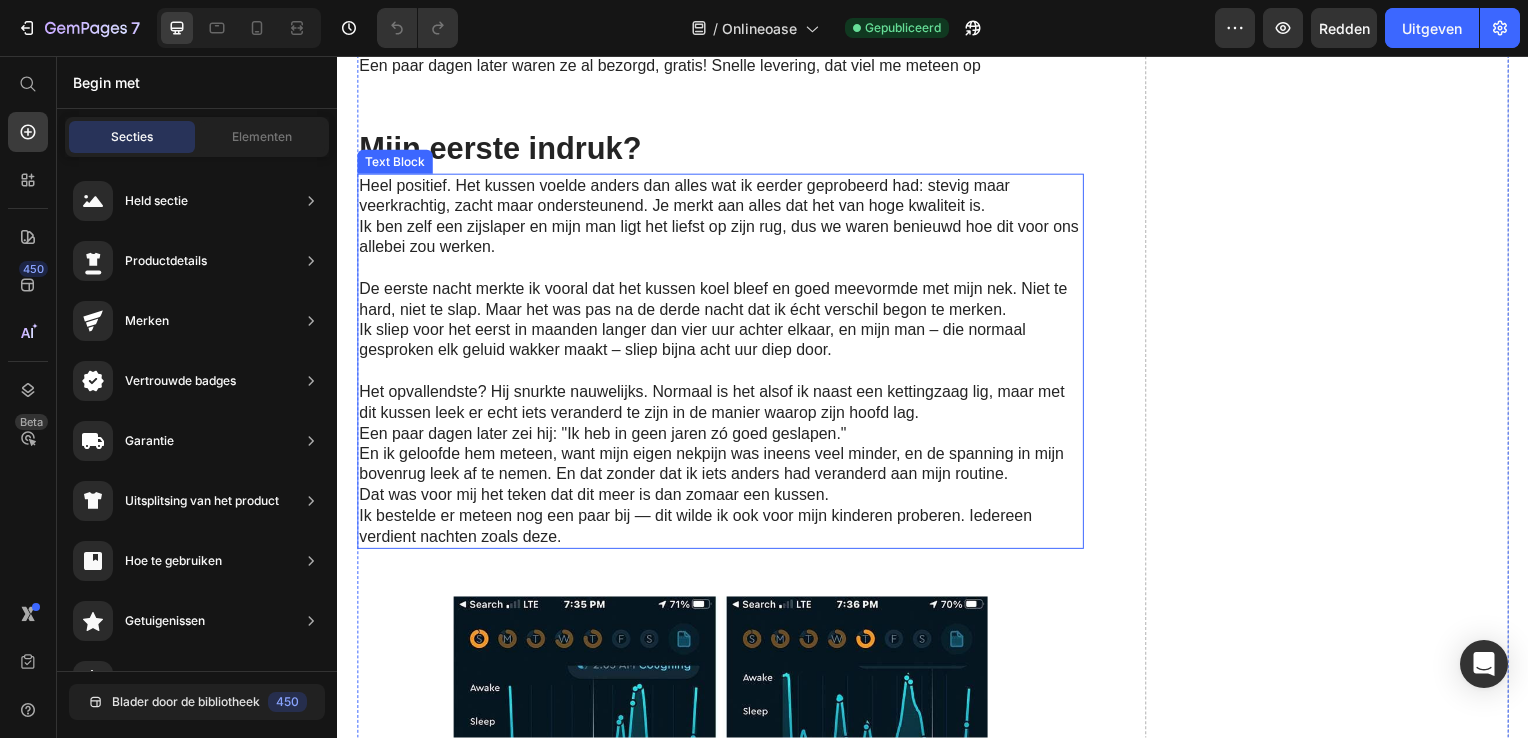 click at bounding box center [723, 270] 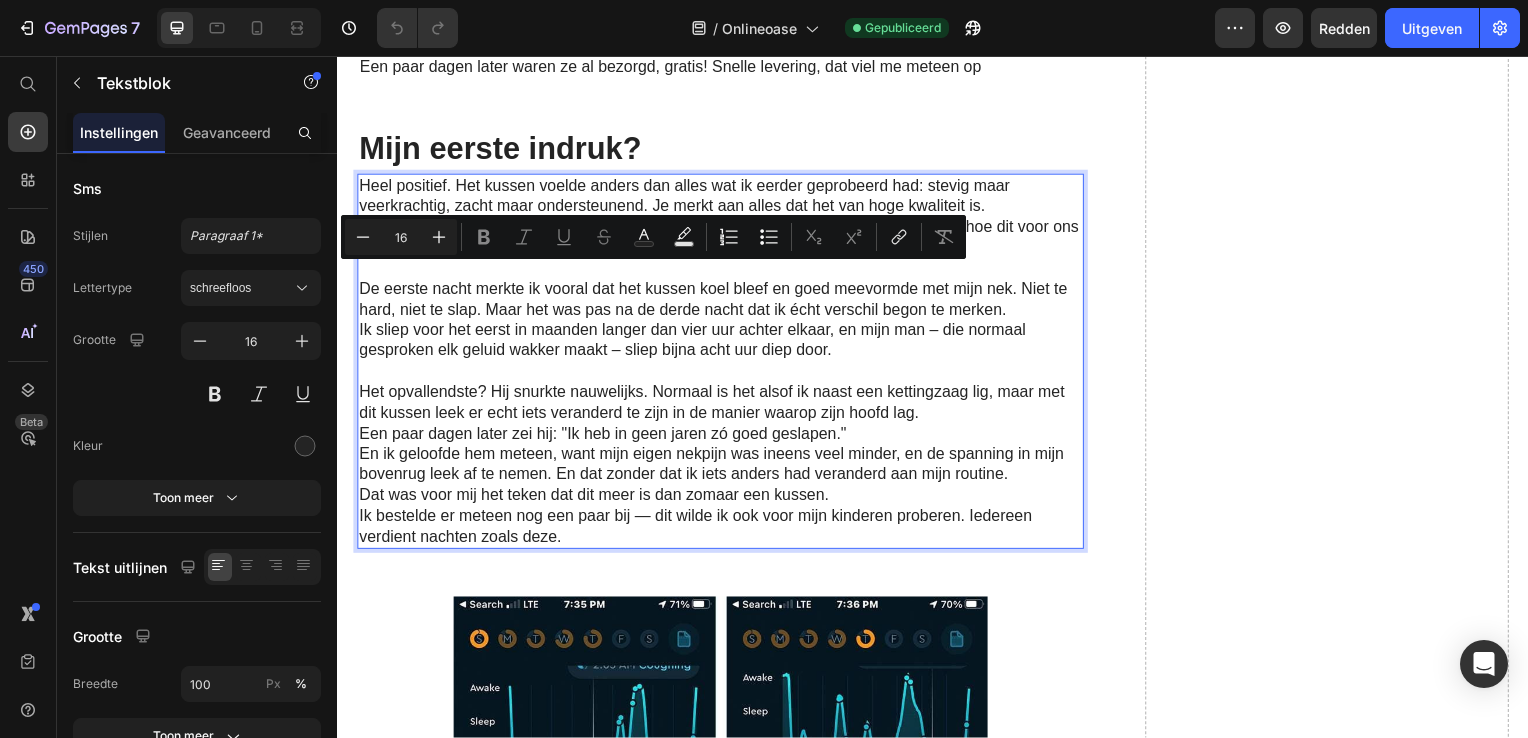 click on "Heel positief. Het kussen voelde anders dan alles wat ik eerder geprobeerd had: stevig maar veerkrachtig, zacht maar ondersteunend. Je merkt aan alles dat het van hoge kwaliteit is. Ik ben zelf een zijslaper en mijn man ligt het liefst op zijn rug, dus we waren benieuwd hoe dit voor ons allebei zou werken." at bounding box center (723, 218) 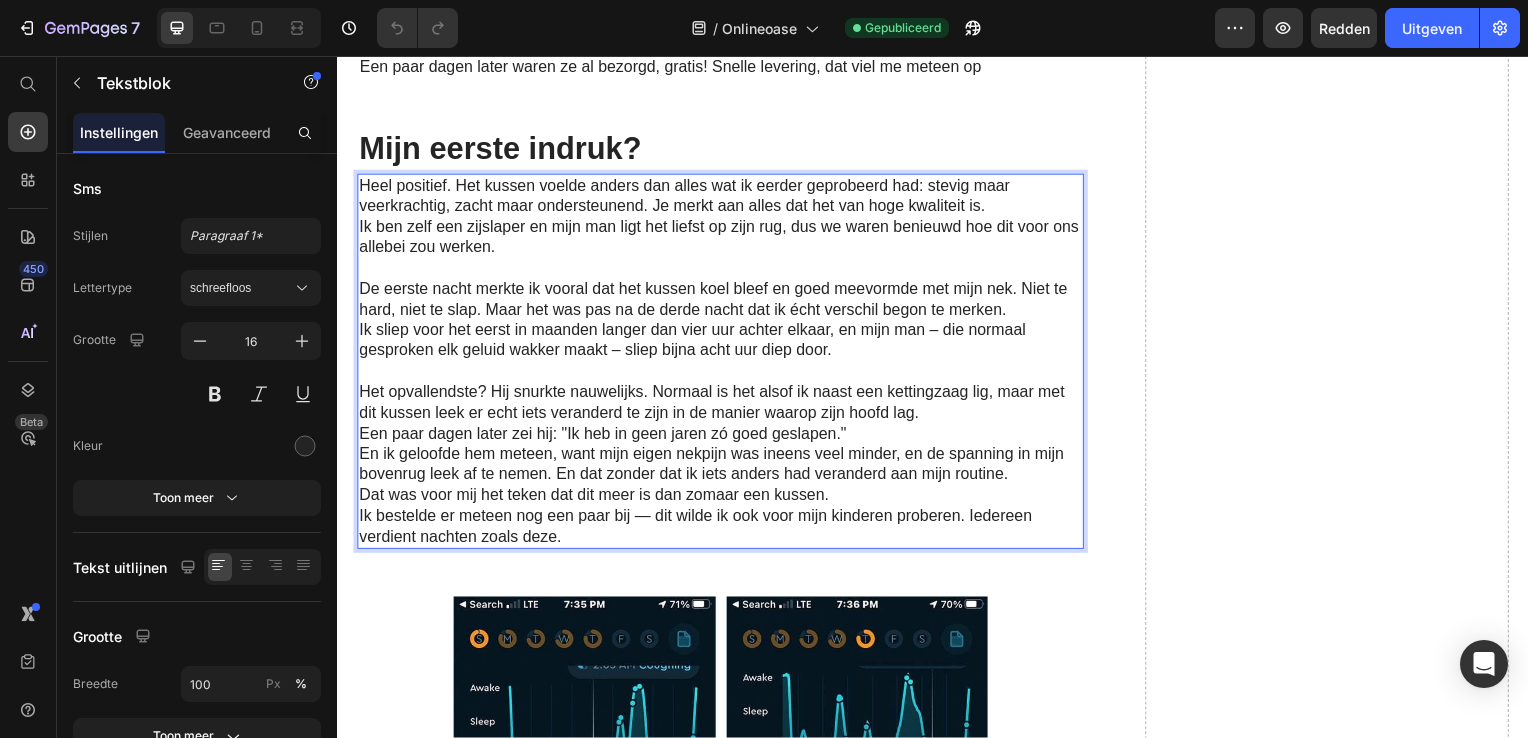 click on "De eerste nacht merkte ik vooral dat het kussen koel bleef en goed meevormde met mijn nek. Niet te hard, niet te slap. Maar het was pas na de derde nacht dat ik écht verschil begon te merken." at bounding box center [723, 302] 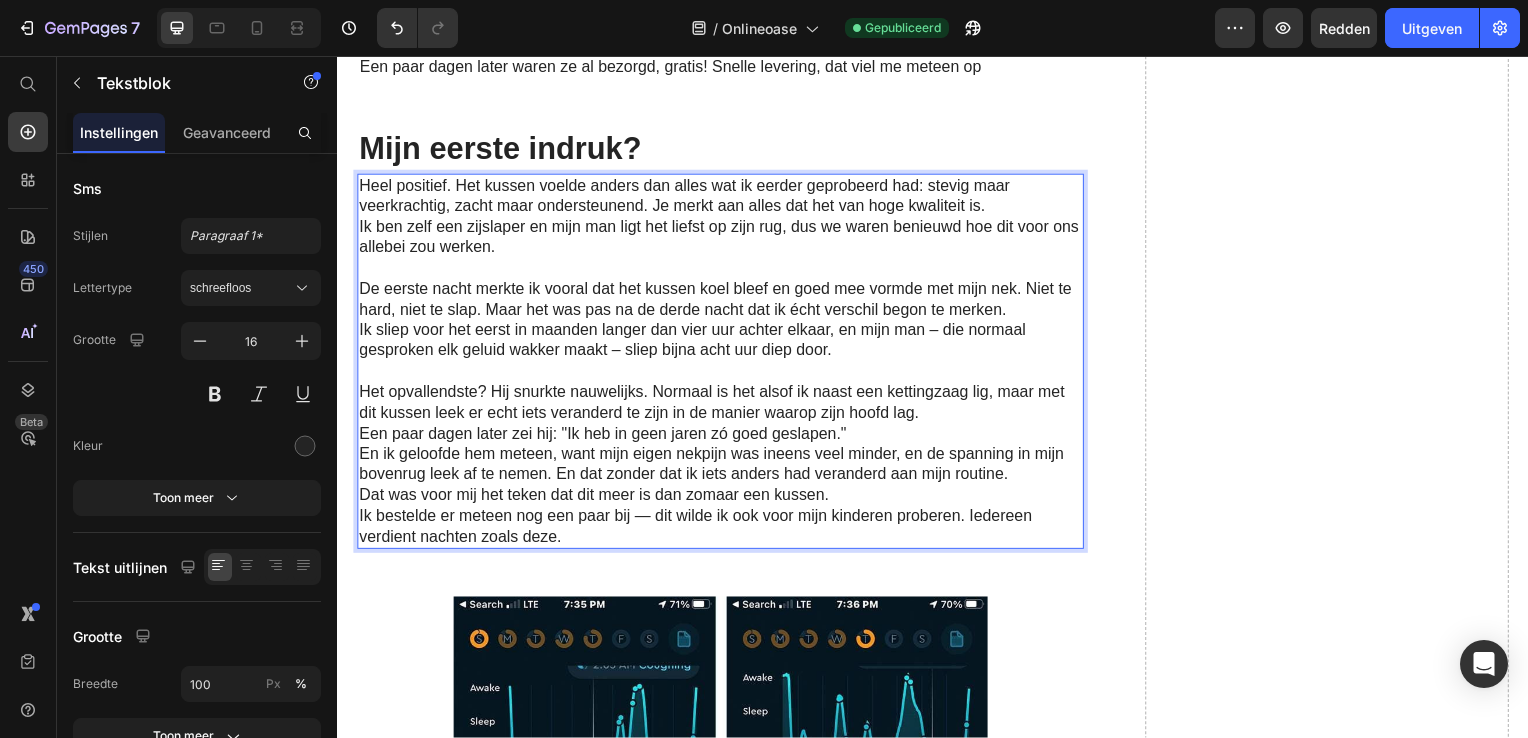 click on "Heel positief. Het kussen voelde anders dan alles wat ik eerder geprobeerd had: stevig maar veerkrachtig, zacht maar ondersteunend. Je merkt aan alles dat het van hoge kwaliteit is. Ik ben zelf een zijslaper en mijn man ligt het liefst op zijn rug, dus we waren benieuwd hoe dit voor ons allebei zou werken." at bounding box center (723, 218) 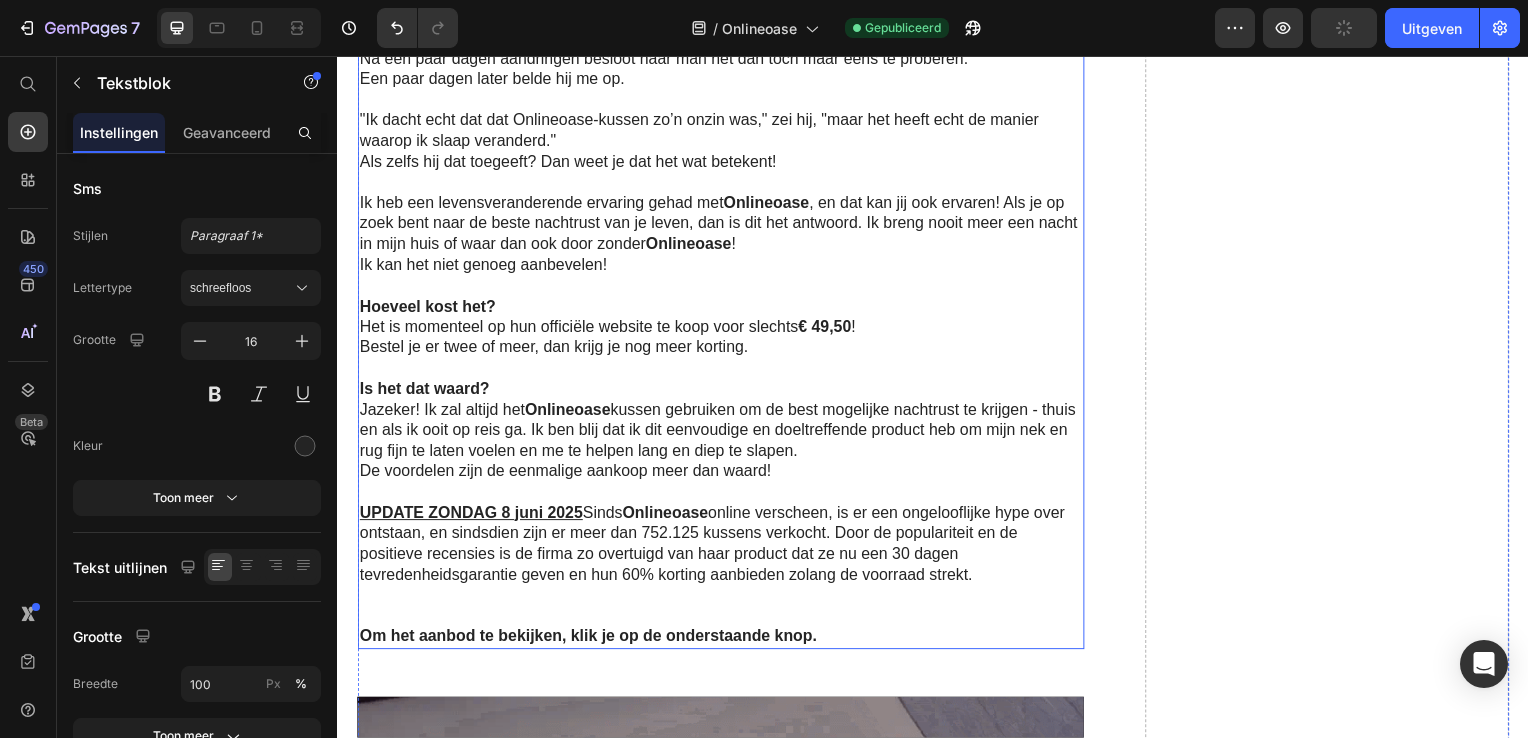 scroll, scrollTop: 8500, scrollLeft: 0, axis: vertical 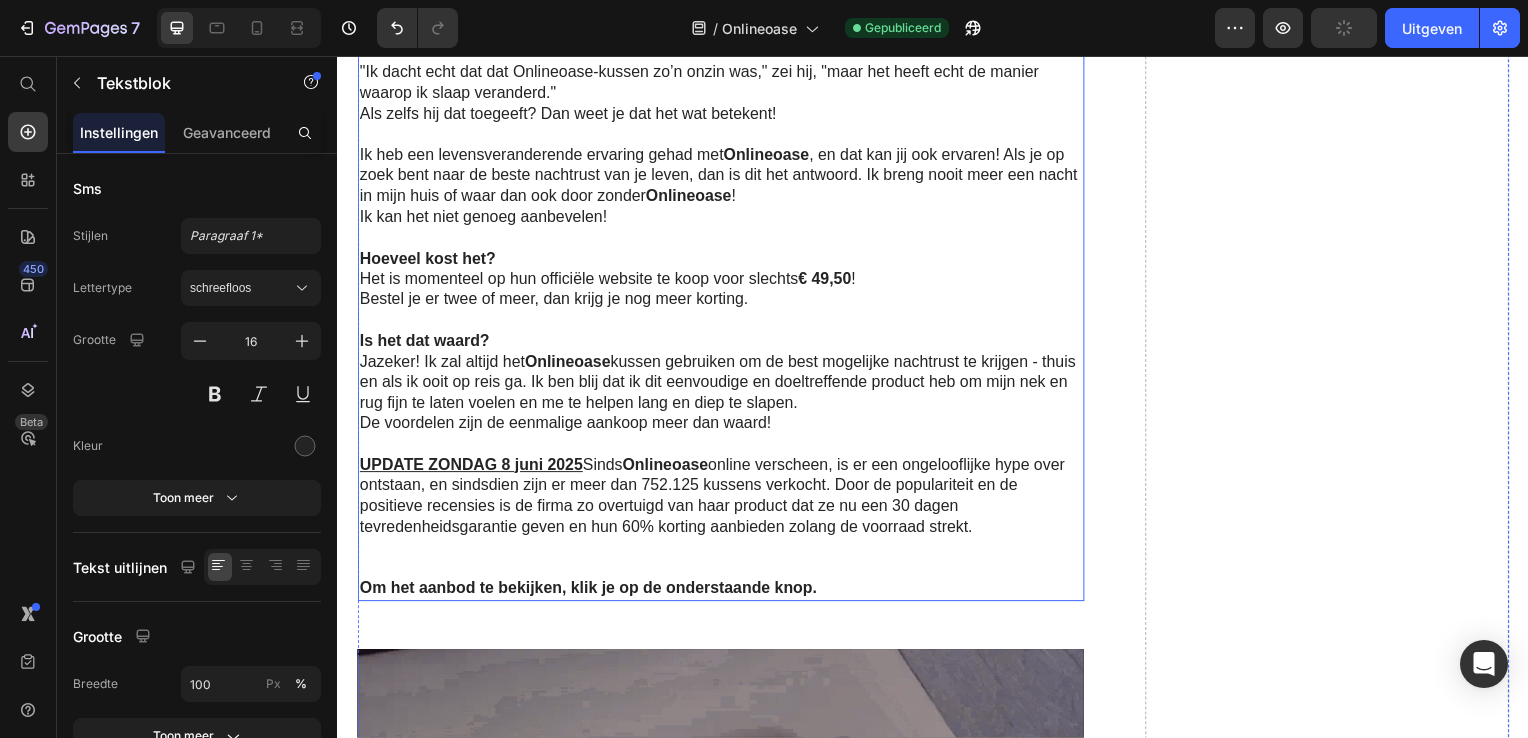 click on "Is het dat waard?" at bounding box center [721, 344] 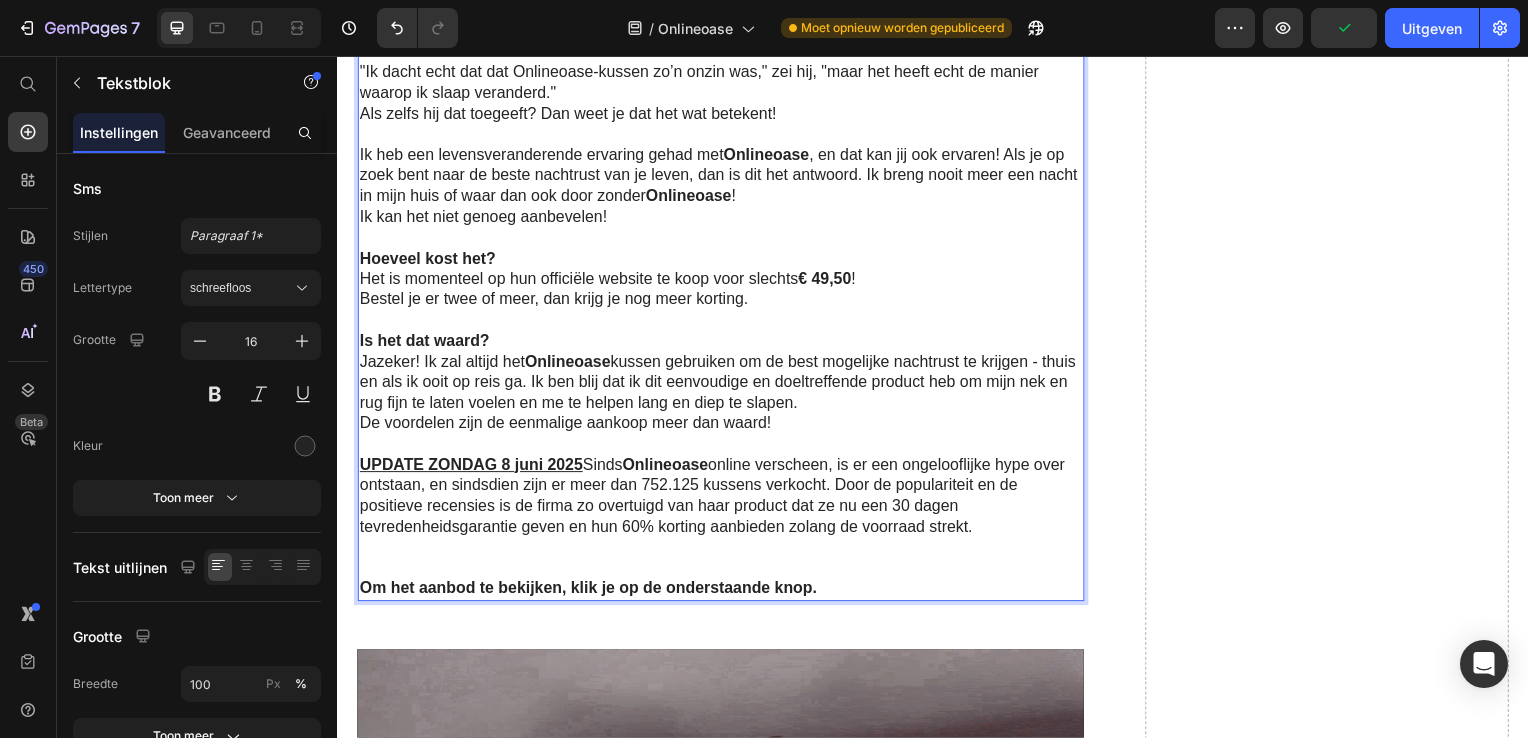 click on "Het is momenteel op hun officiële website te koop voor slechts  € 49,50 !" at bounding box center (721, 281) 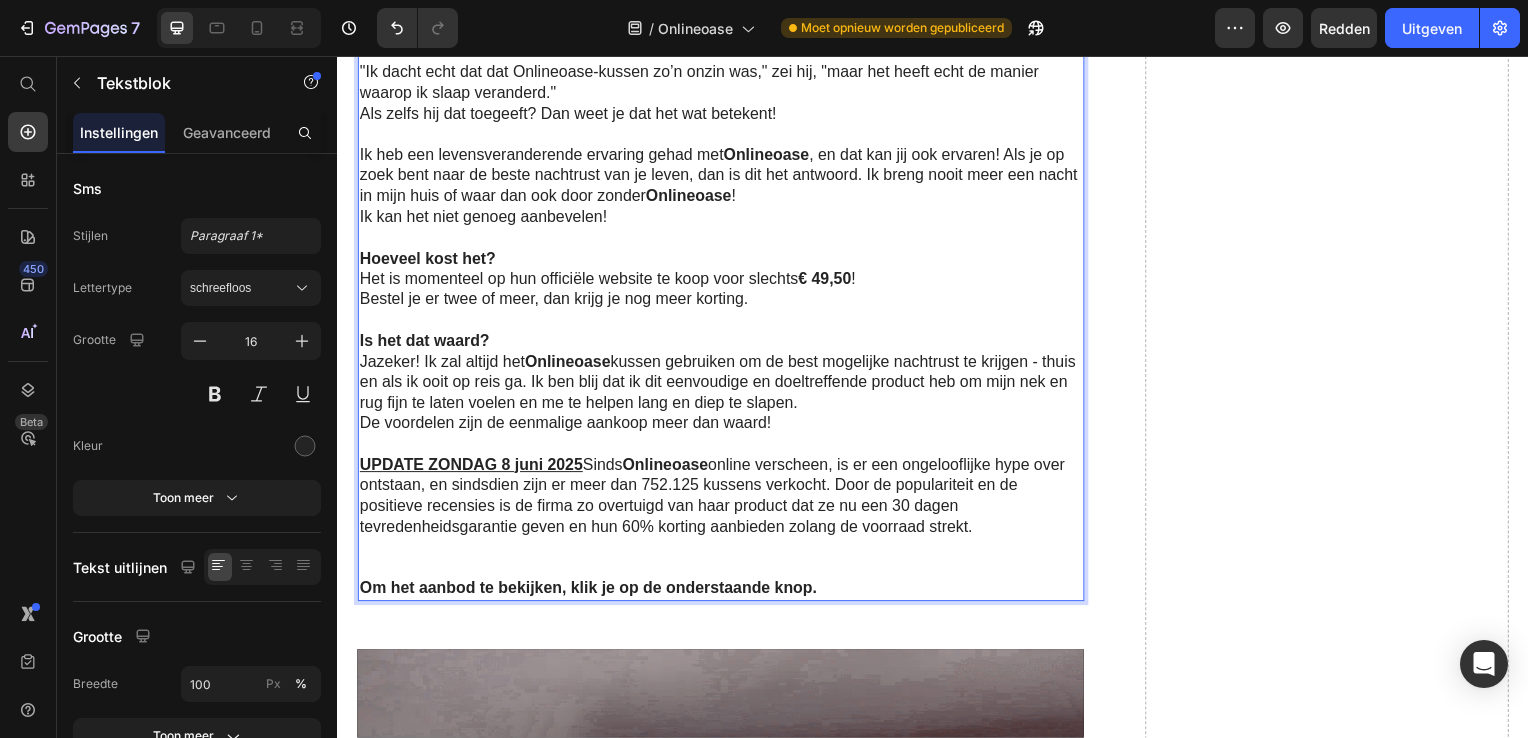 click on "Bestel je er twee of meer, dan krijg je nog meer korting." at bounding box center (721, 302) 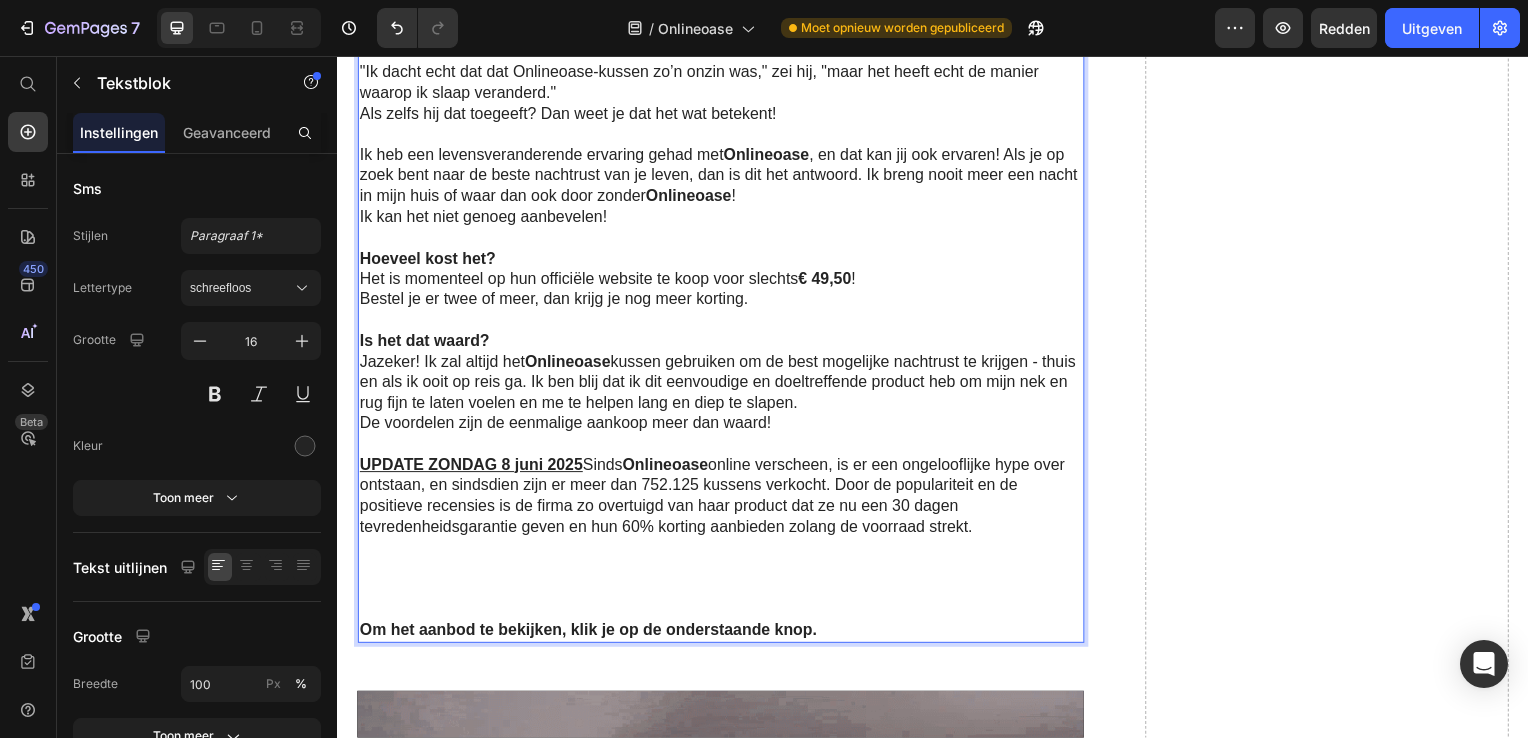 click at bounding box center [721, 323] 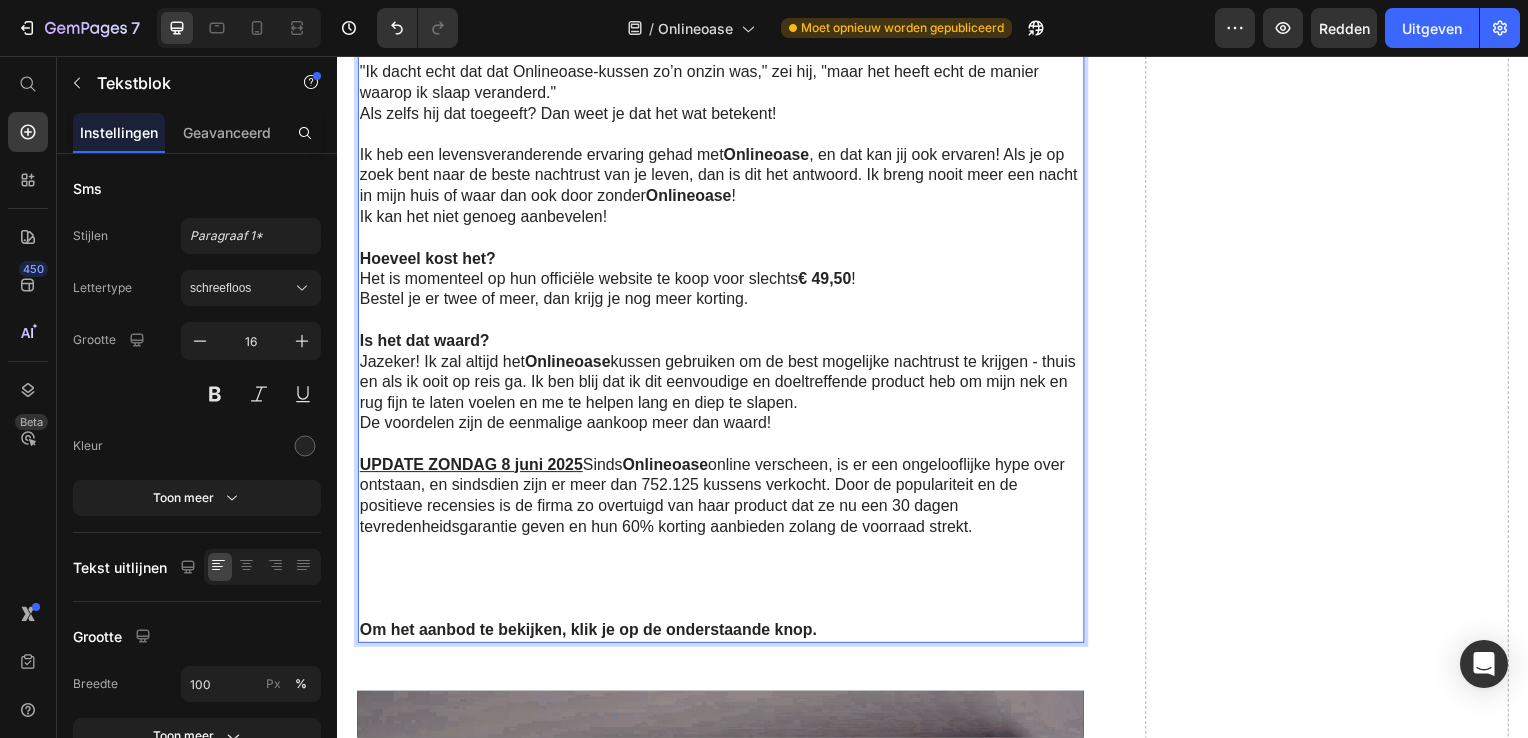 click at bounding box center (721, 573) 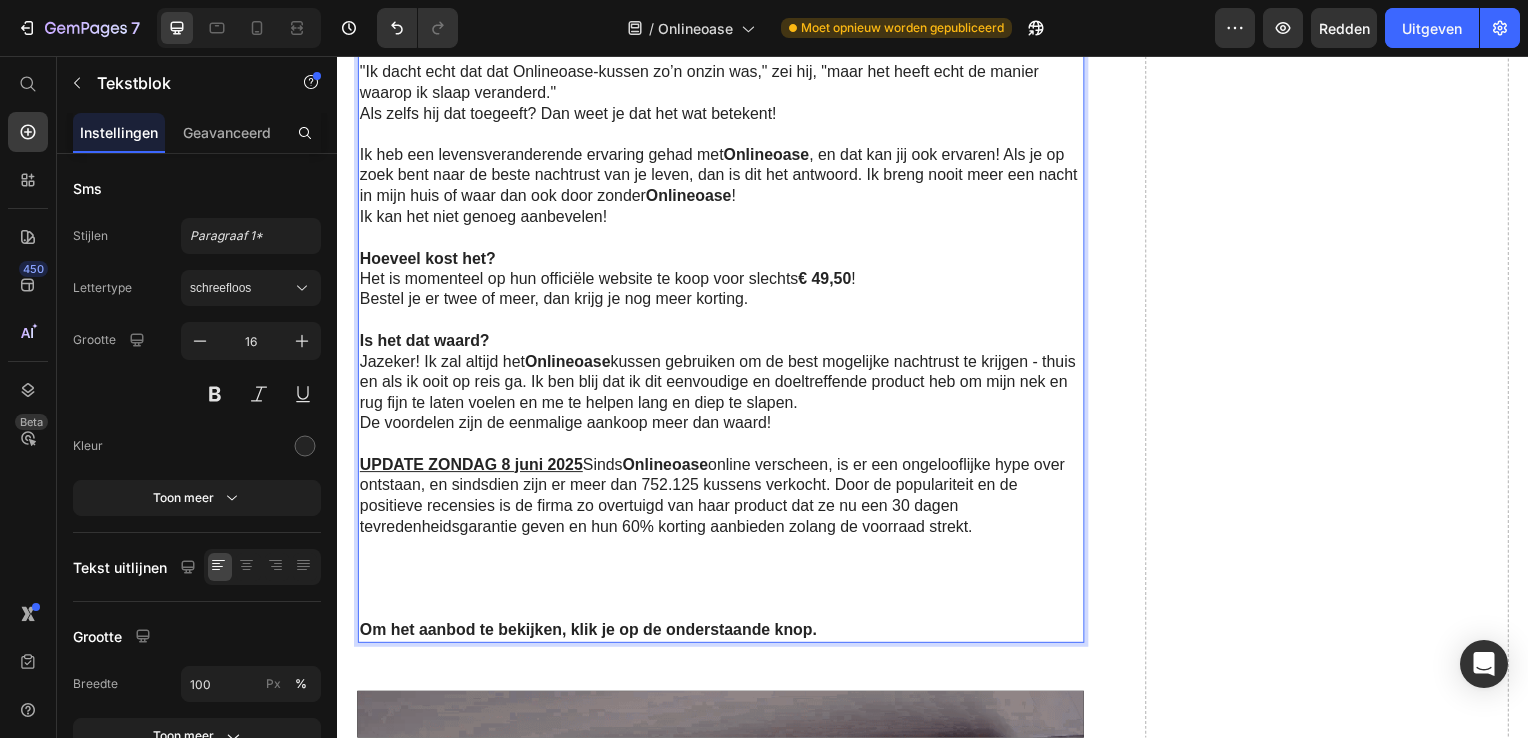 click on "De voordelen zijn de eenmalige aankoop meer dan waard!" at bounding box center [721, 427] 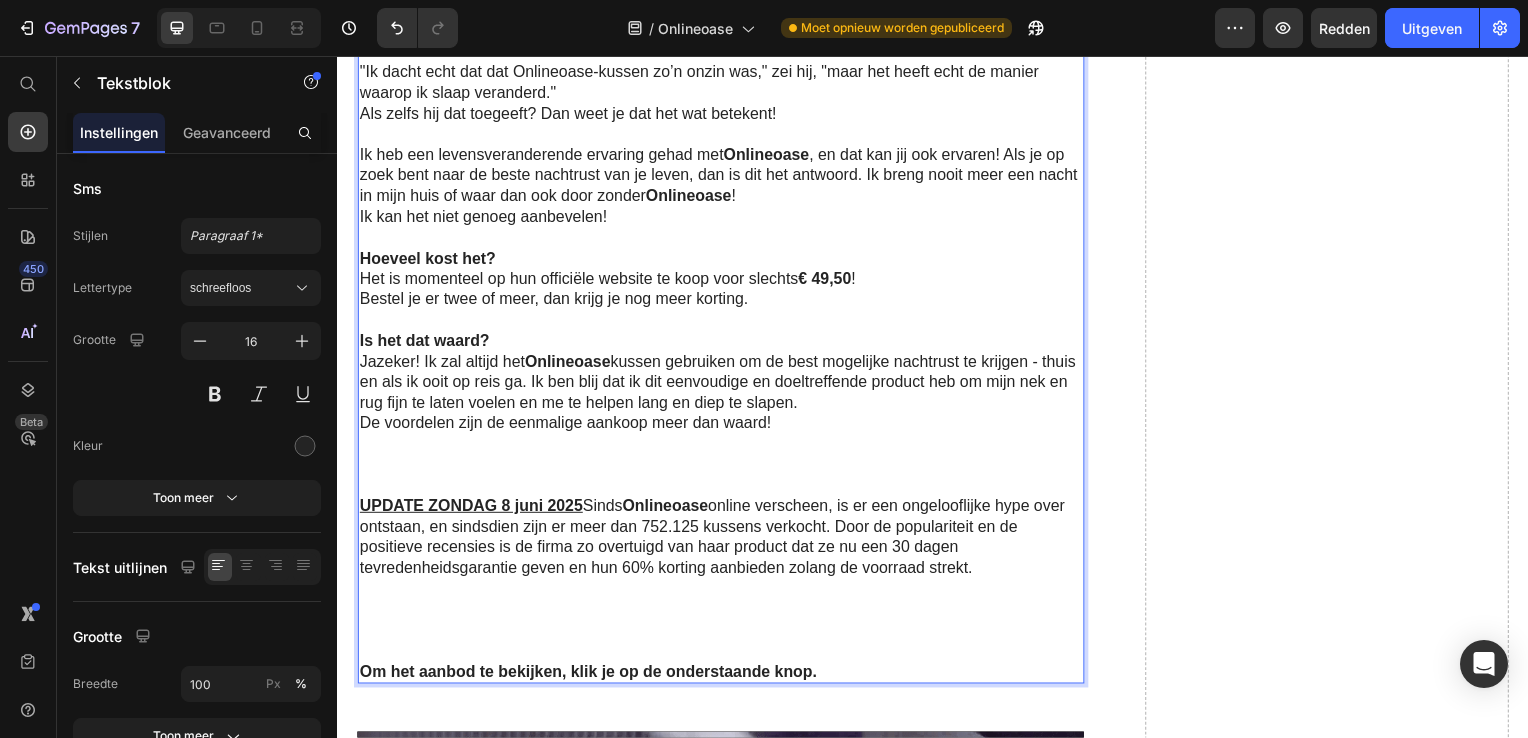 click on "Is het dat waard?" at bounding box center (424, 343) 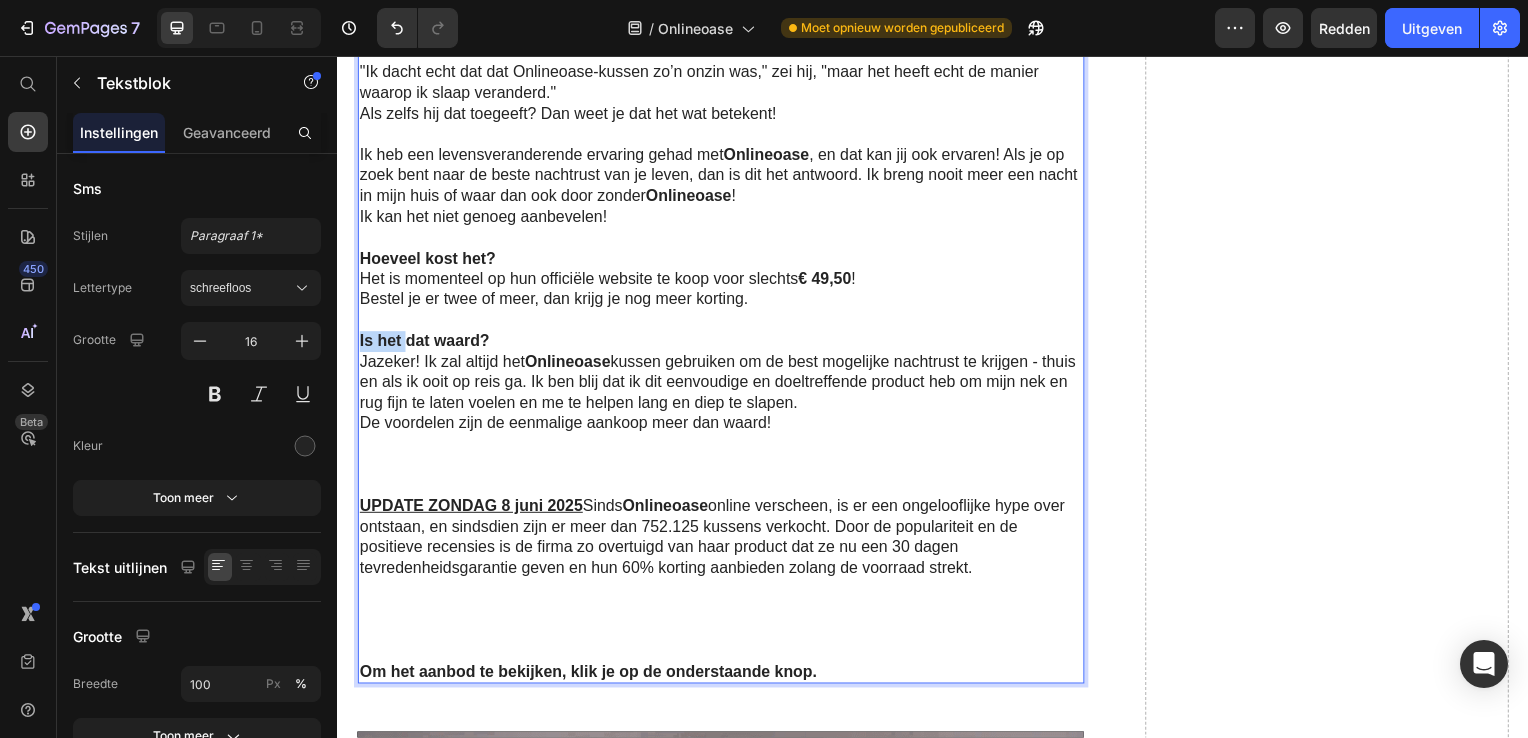 drag, startPoint x: 359, startPoint y: 344, endPoint x: 428, endPoint y: 340, distance: 69.115845 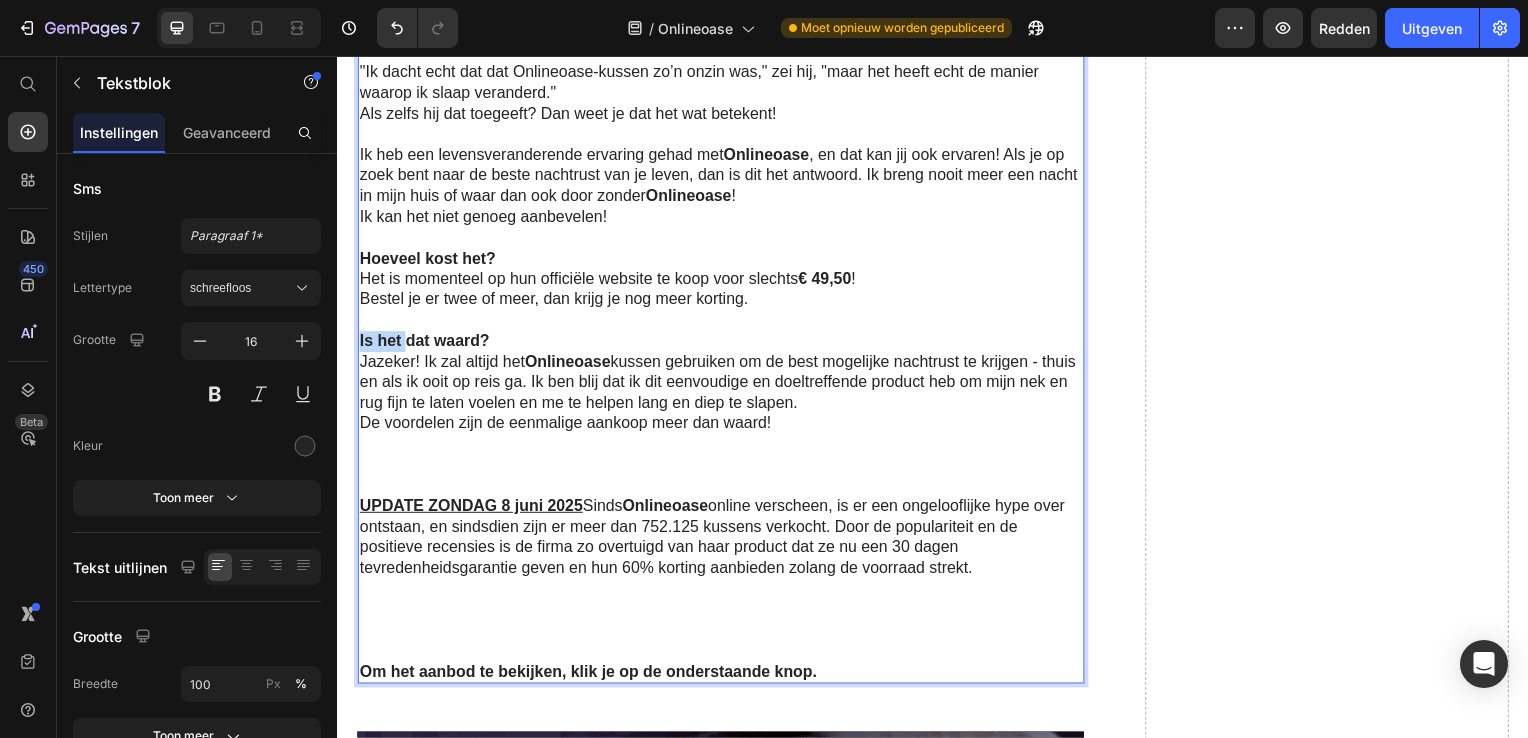 click on "Is het dat waard?" at bounding box center (424, 343) 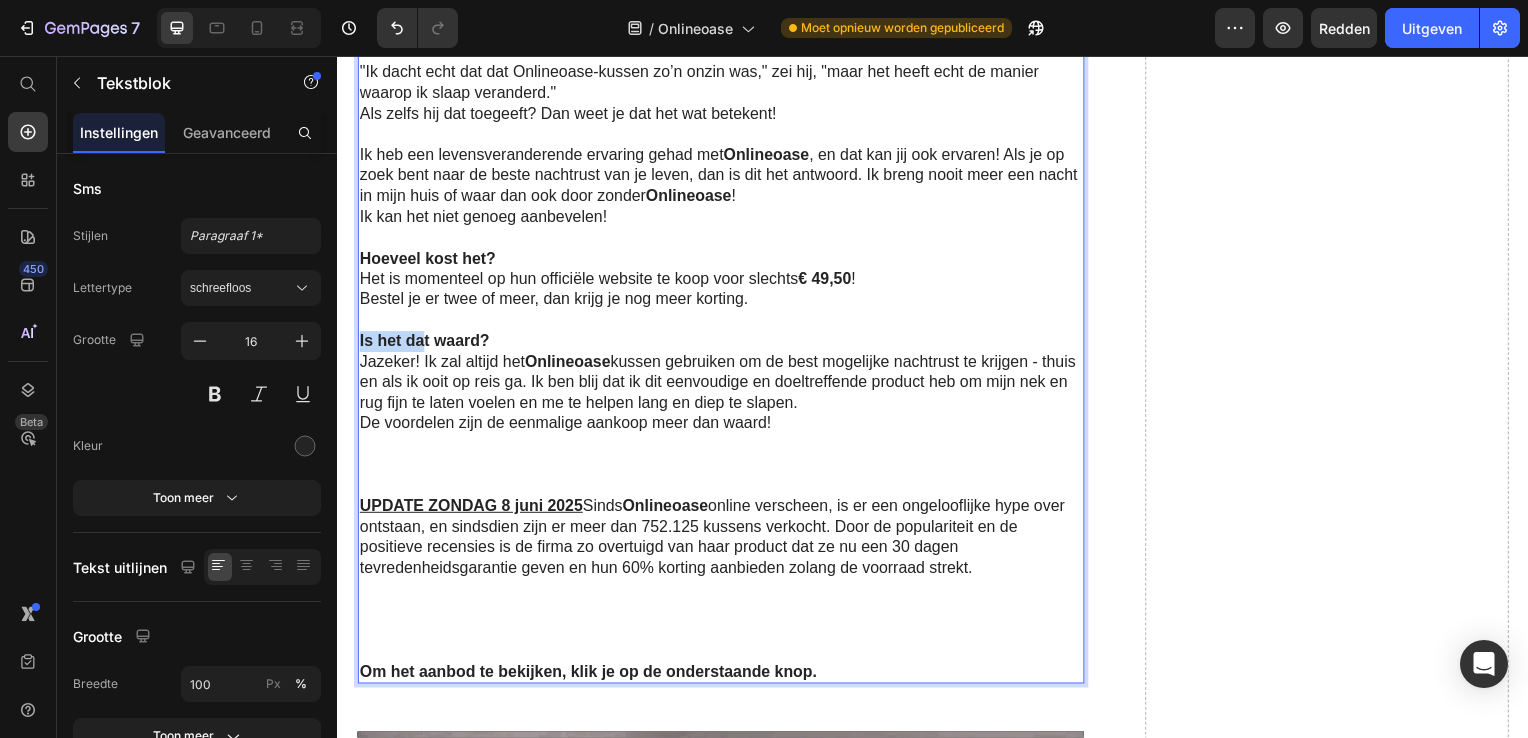 drag, startPoint x: 448, startPoint y: 343, endPoint x: 485, endPoint y: 348, distance: 37.336308 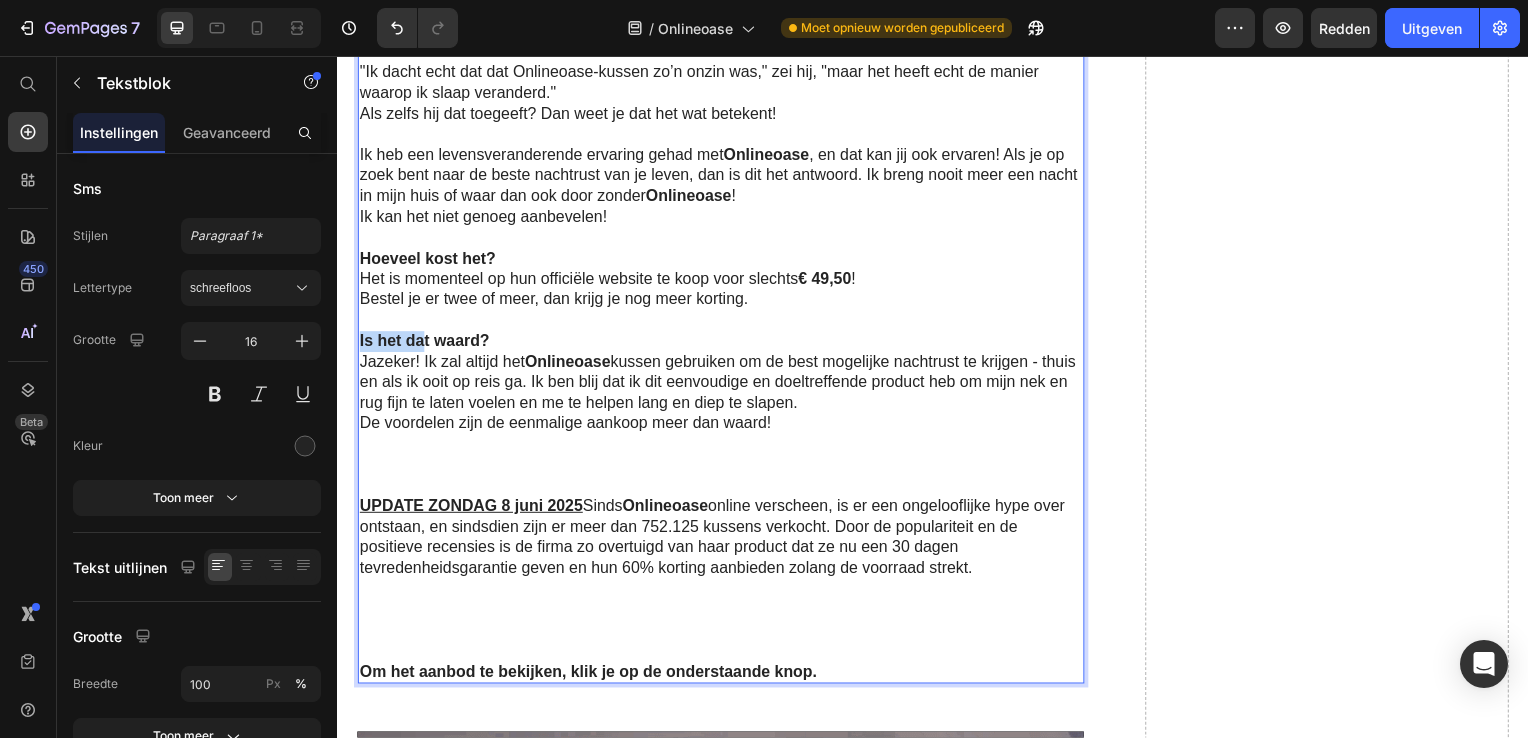 click on "Is het dat waard?" at bounding box center [424, 343] 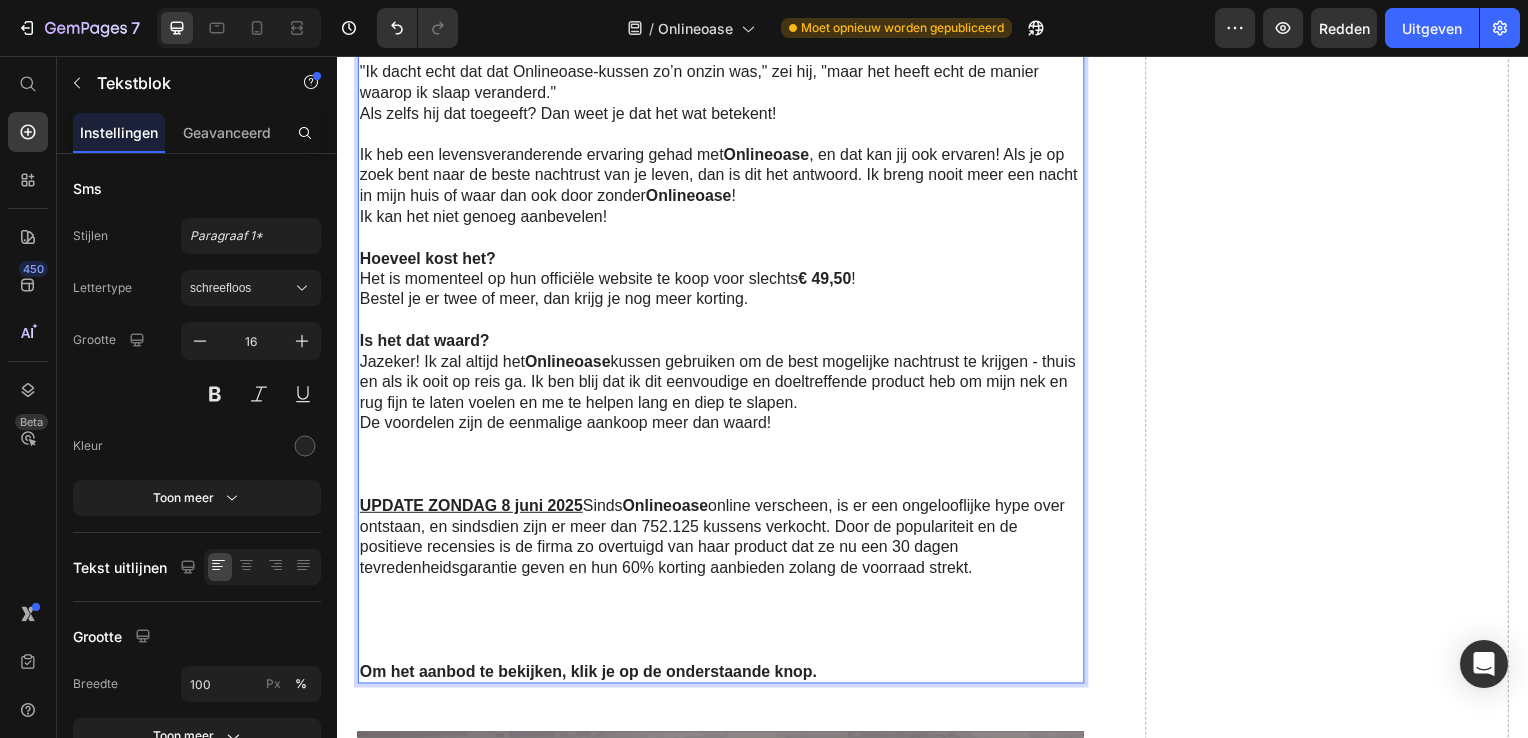 click on "Is het dat waard?" at bounding box center [721, 344] 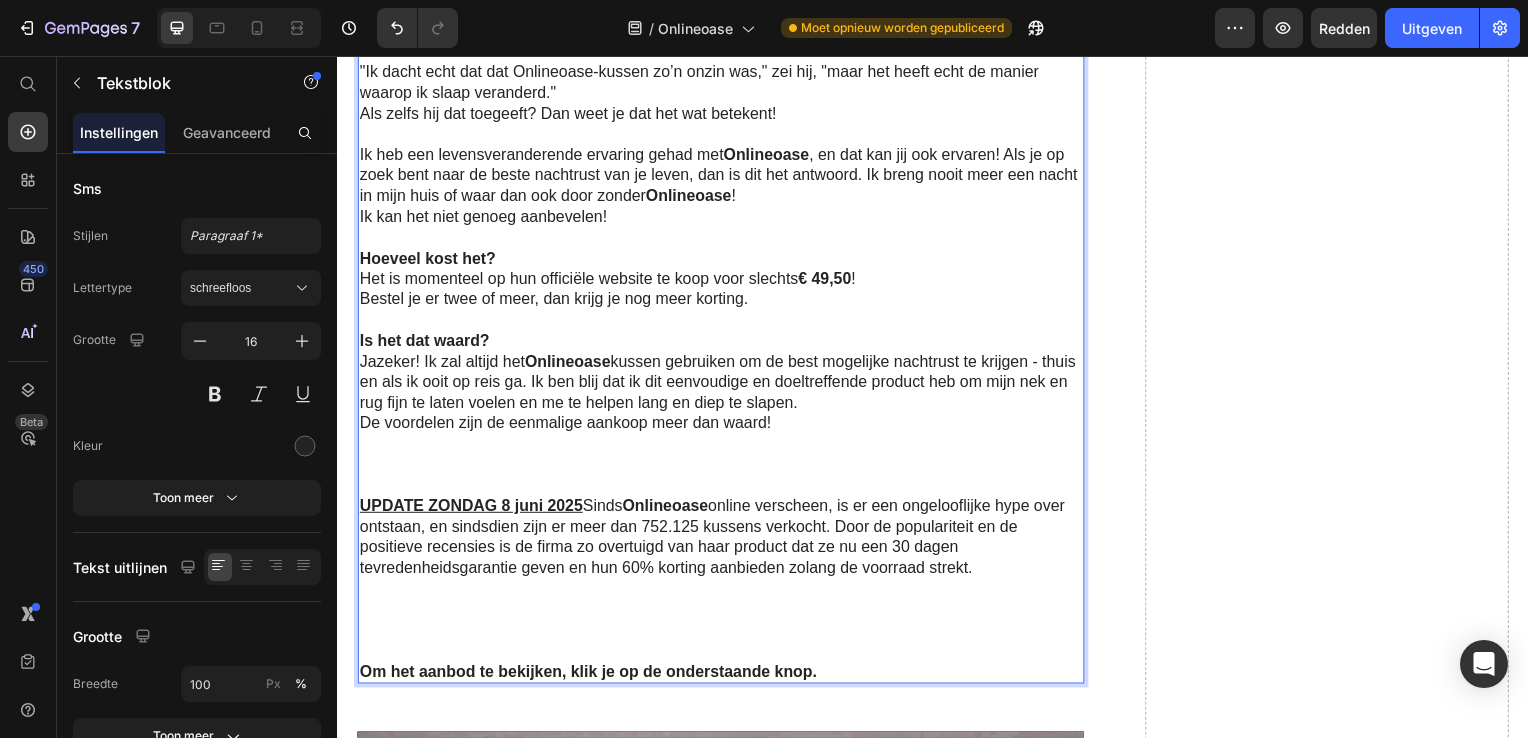 click on "Is het dat waard?" at bounding box center [424, 343] 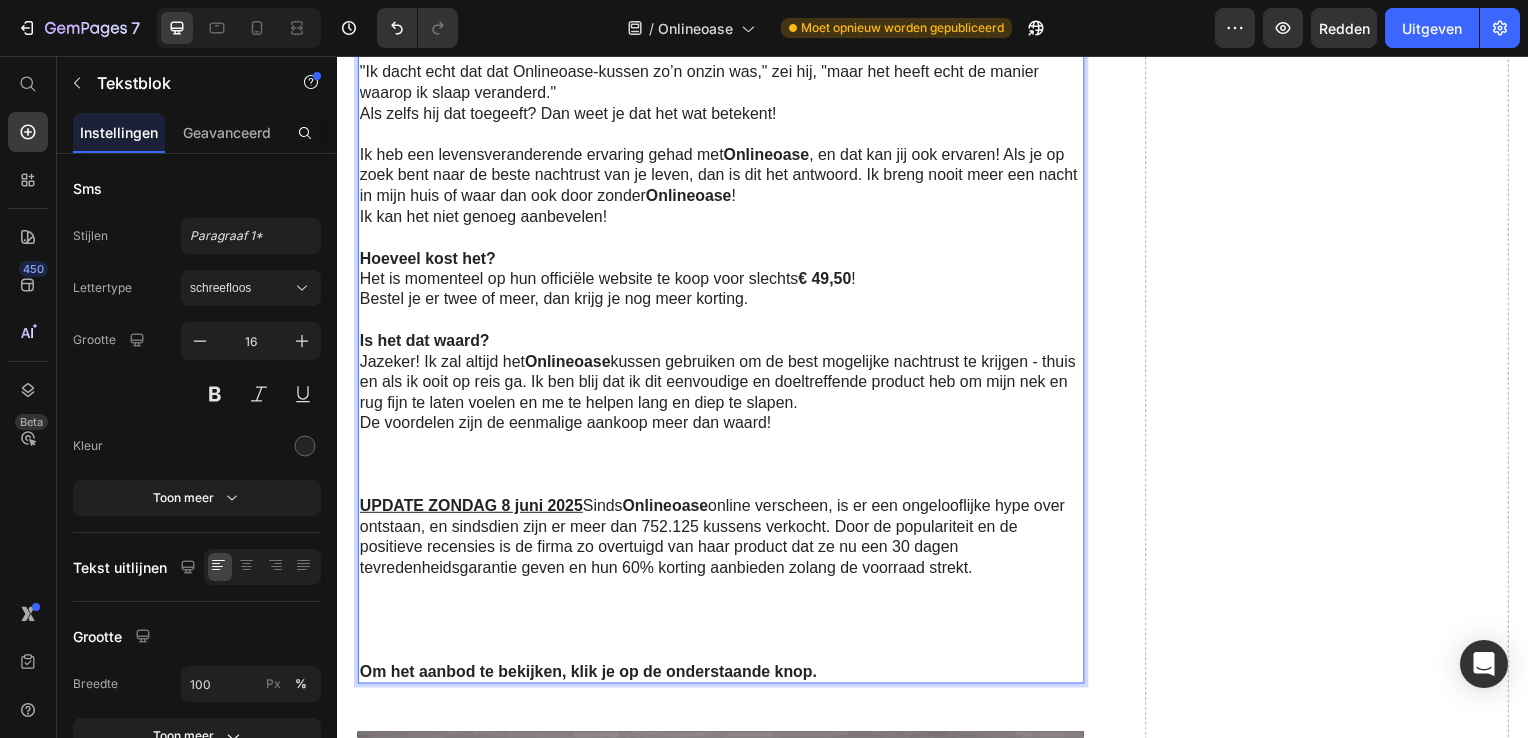 click on "Is het dat waard?" at bounding box center [424, 343] 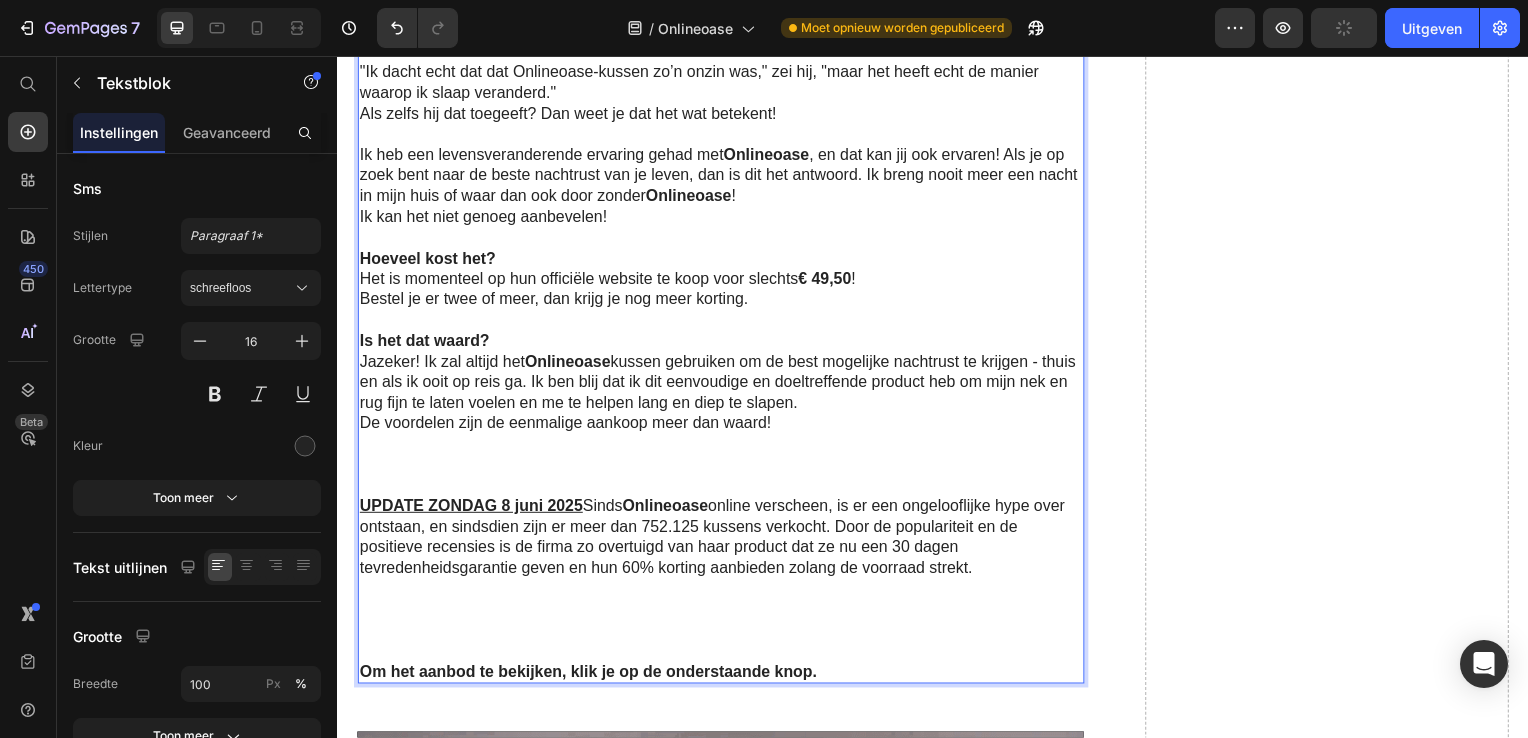 click on "Ik gebruik het Onlineoase kussen nog steeds en slaap nog altijd heerlijk. Het is alsof mijn lichaam eindelijk weer weet wat rust is. Mijn verwachtingen zijn veranderd — ik ga slapen met het vertrouwen dat ik goed zal rusten en zonder pijn wakker word. Iets wat ik een half jaar geleden nog voor onmogelijk hield, is nu mijn dagelijkse realiteit. Mijn zus vond het Onlineoase kussen fantastisch en gaf er ook één aan haar man. In het begin vond hij het maar niets. Hij zei dat het "weer zo’n hype" was en liet het kussen links liggen. Maar mijn zus bleef erover praten — hoe het haar hielp met haar fibromyalgie en de artritis in haar nek. Ze sliep eindelijk weer goed en had ’s ochtends minder pijn. Na een paar dagen aandringen besloot haar man het dan toch maar eens te proberen. Een paar dagen later belde hij me op. "Ik dacht echt dat dat Onlineoase-kussen zo’n onzin was," zei hij, "maar het heeft echt de manier waarop ik slaap veranderd." Als zelfs hij dat toegeeft? Dan weet je dat het wat betekent! !" at bounding box center (723, 219) 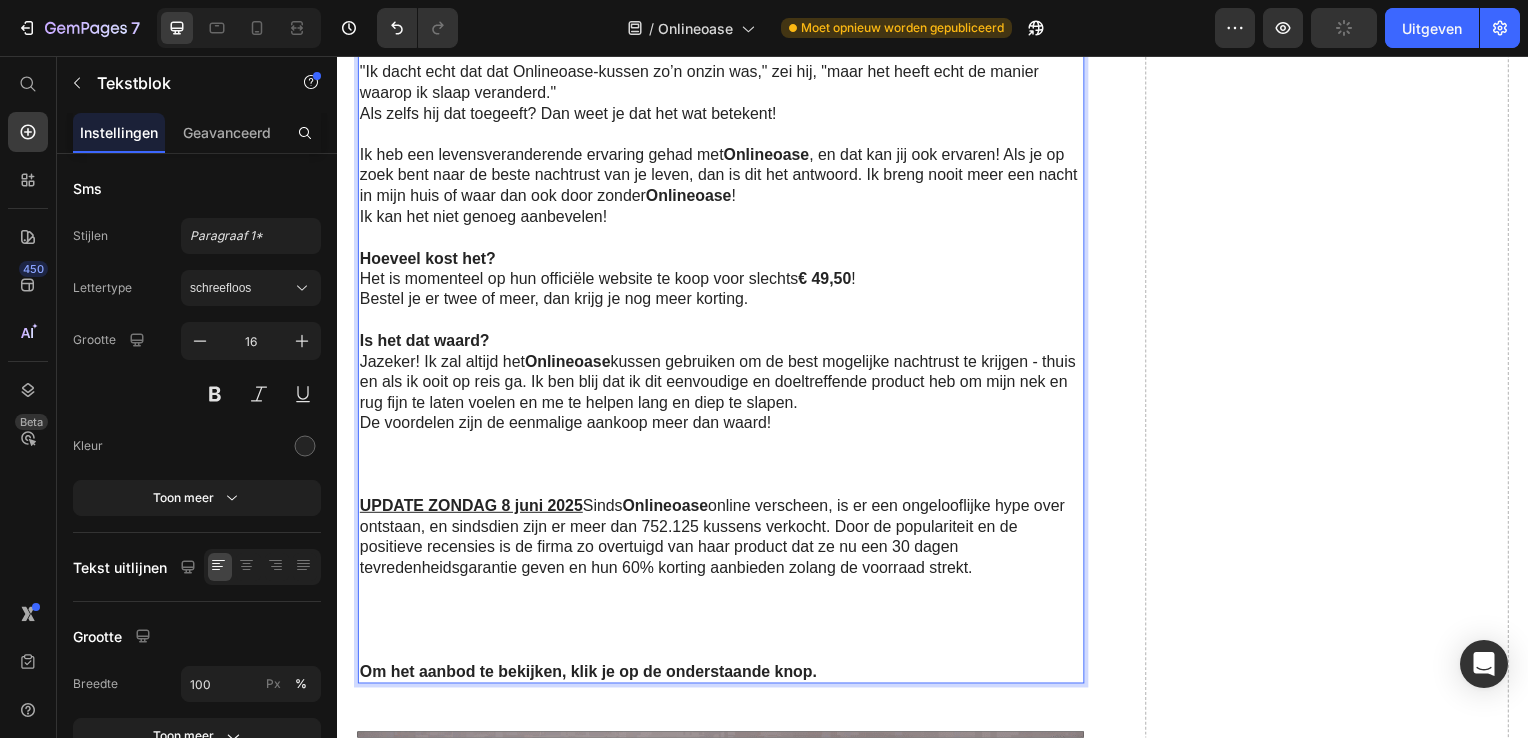 click on "Is het dat waard?" at bounding box center [424, 343] 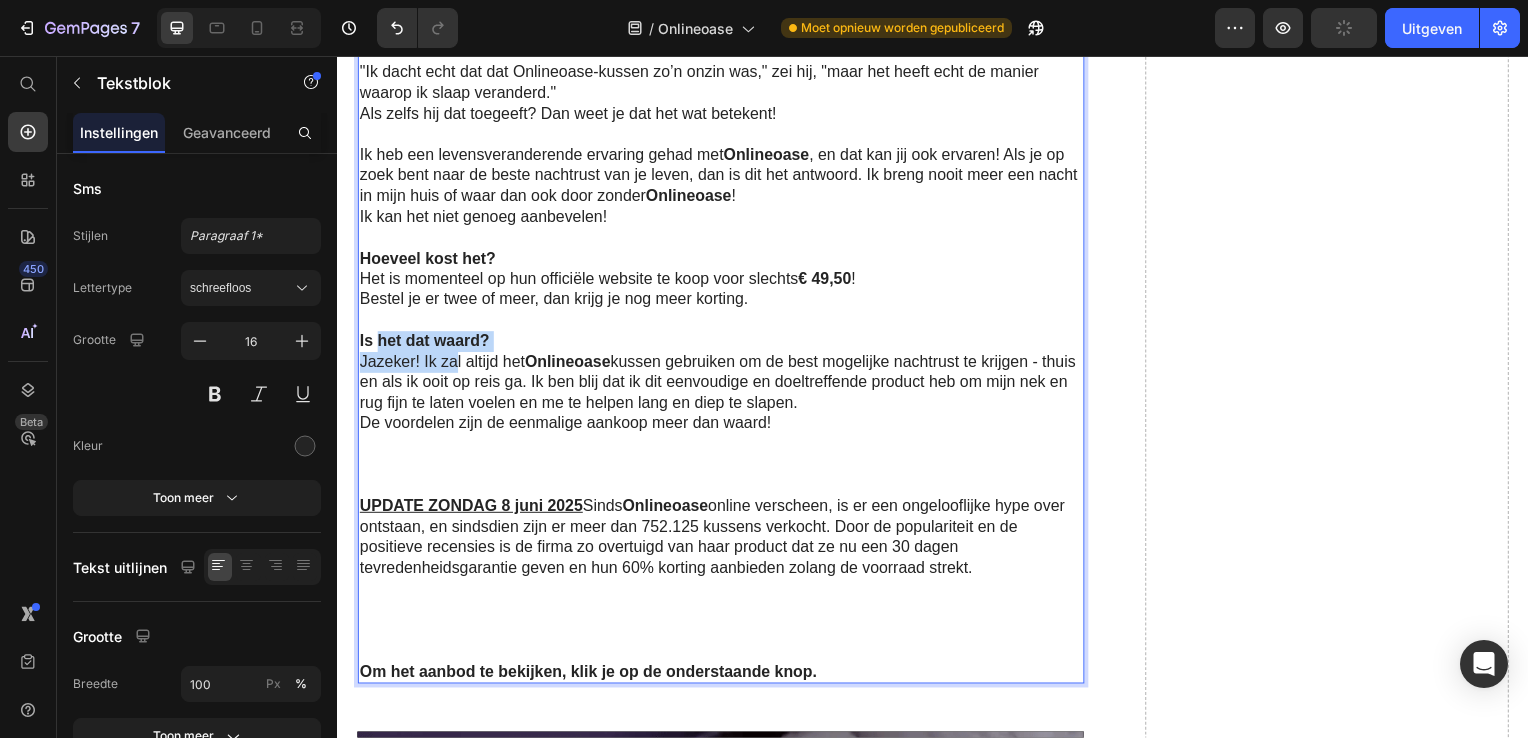 drag, startPoint x: 393, startPoint y: 354, endPoint x: 456, endPoint y: 363, distance: 63.63961 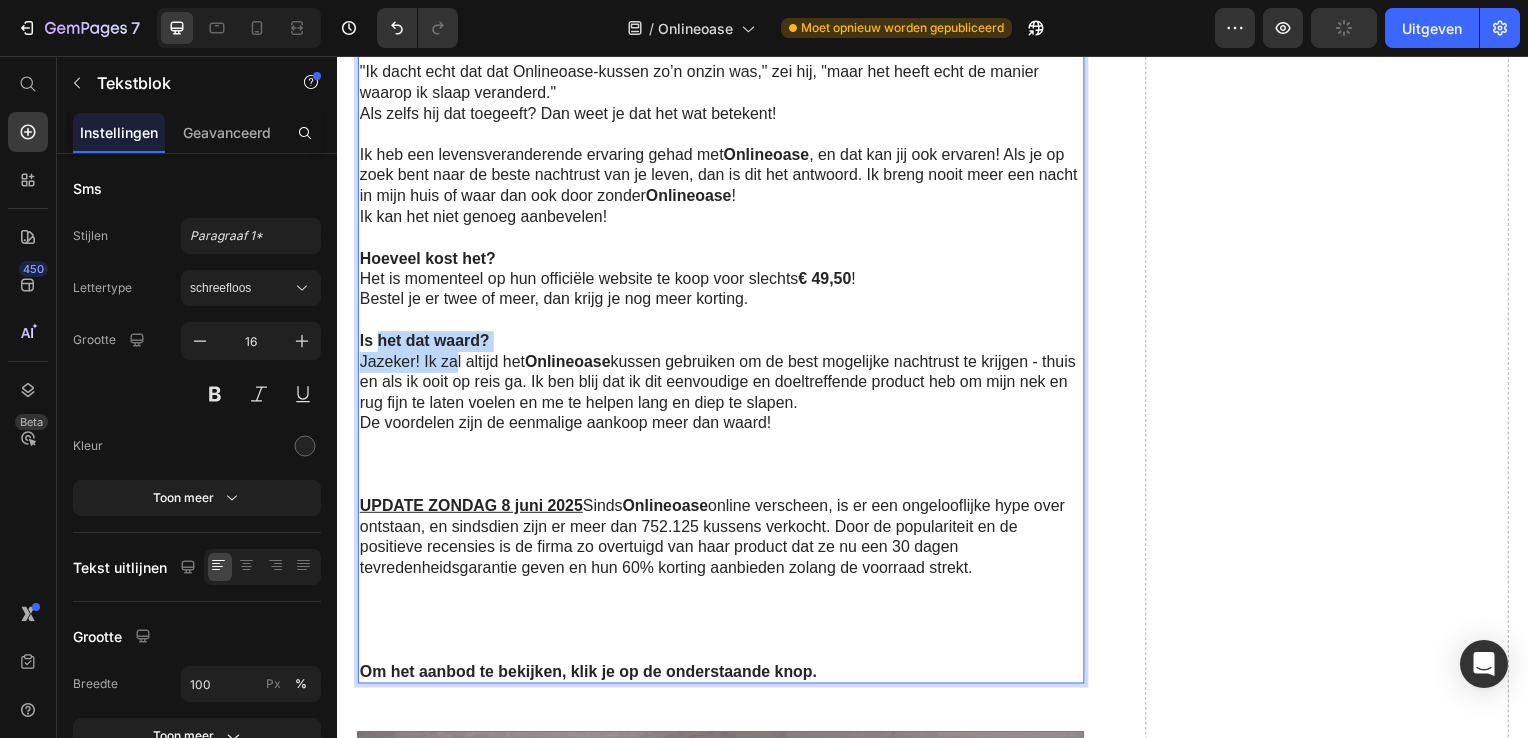click on "Ik gebruik het Onlineoase kussen nog steeds en slaap nog altijd heerlijk. Het is alsof mijn lichaam eindelijk weer weet wat rust is. Mijn verwachtingen zijn veranderd — ik ga slapen met het vertrouwen dat ik goed zal rusten en zonder pijn wakker word. Iets wat ik een half jaar geleden nog voor onmogelijk hield, is nu mijn dagelijkse realiteit. Mijn zus vond het Onlineoase kussen fantastisch en gaf er ook één aan haar man. In het begin vond hij het maar niets. Hij zei dat het "weer zo’n hype" was en liet het kussen links liggen. Maar mijn zus bleef erover praten — hoe het haar hielp met haar fibromyalgie en de artritis in haar nek. Ze sliep eindelijk weer goed en had ’s ochtends minder pijn. Na een paar dagen aandringen besloot haar man het dan toch maar eens te proberen. Een paar dagen later belde hij me op. "Ik dacht echt dat dat Onlineoase-kussen zo’n onzin was," zei hij, "maar het heeft echt de manier waarop ik slaap veranderd." Als zelfs hij dat toegeeft? Dan weet je dat het wat betekent! !" at bounding box center [723, 219] 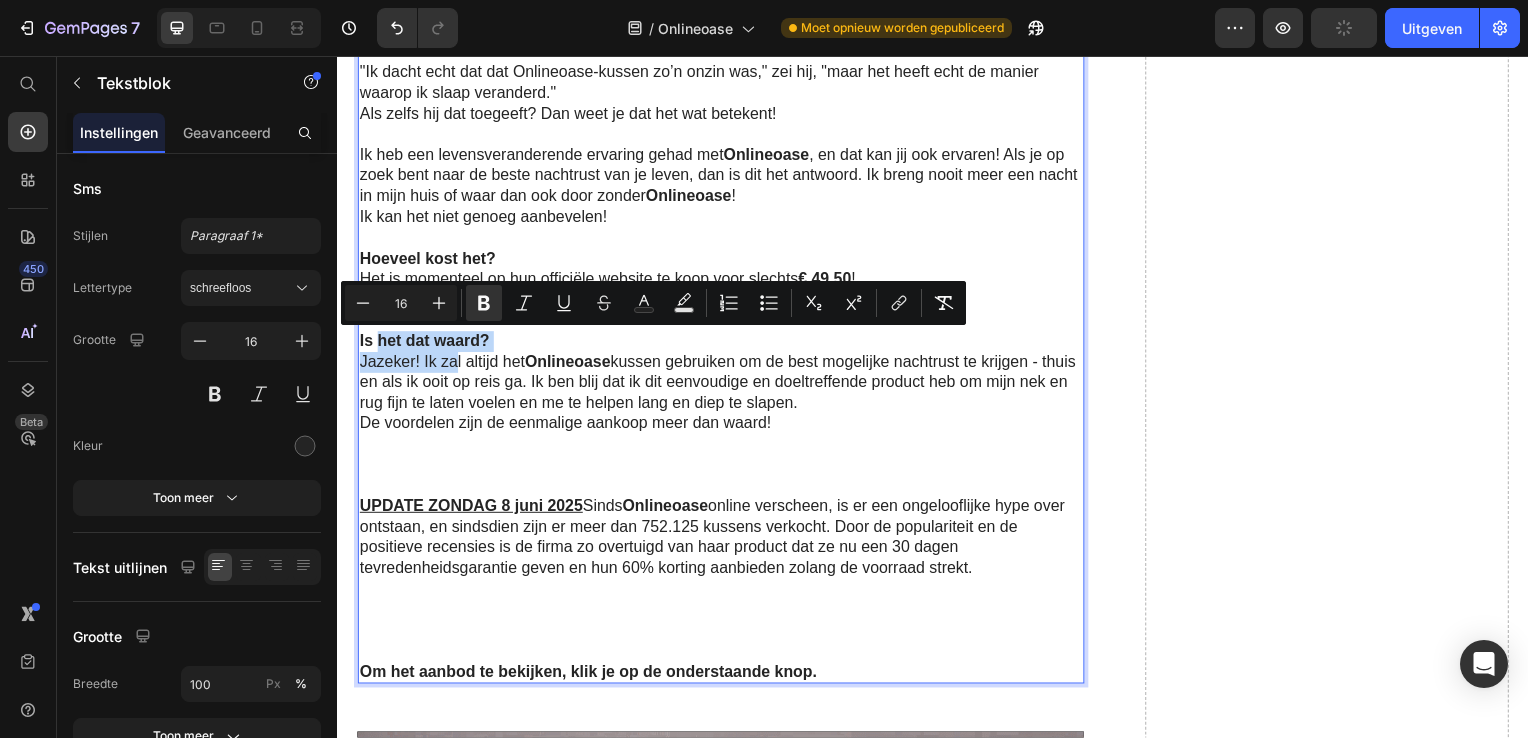 click on "Jazeker! Ik zal altijd het  Onlineoase  kussen gebruiken om de best mogelijke nachtrust te krijgen - thuis en als ik ooit op reis ga. Ik ben blij dat ik dit eenvoudige en doeltreffende product heb om mijn nek en rug fijn te laten voelen en me te helpen lang en diep te slapen." at bounding box center [721, 386] 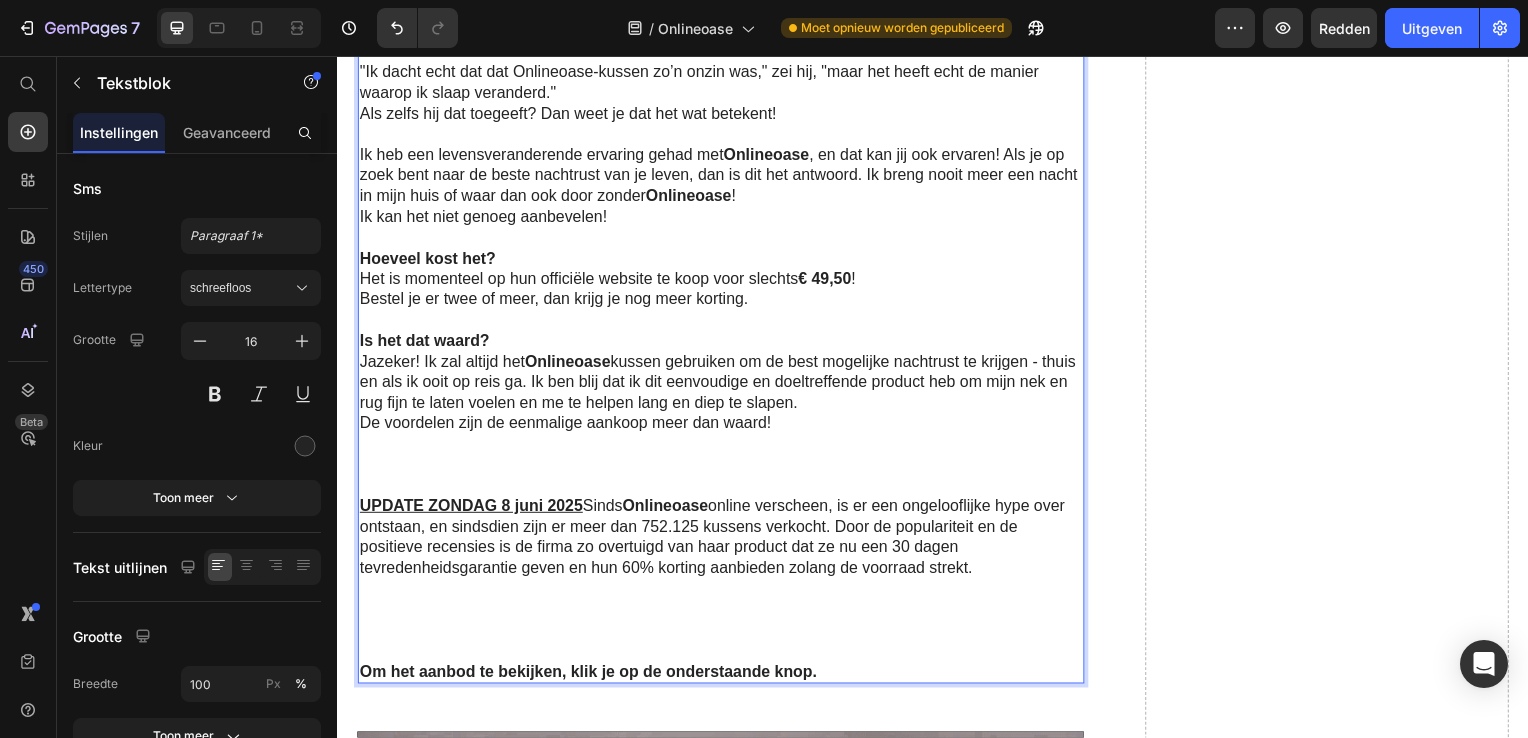 click on "Is het dat waard?" at bounding box center (424, 343) 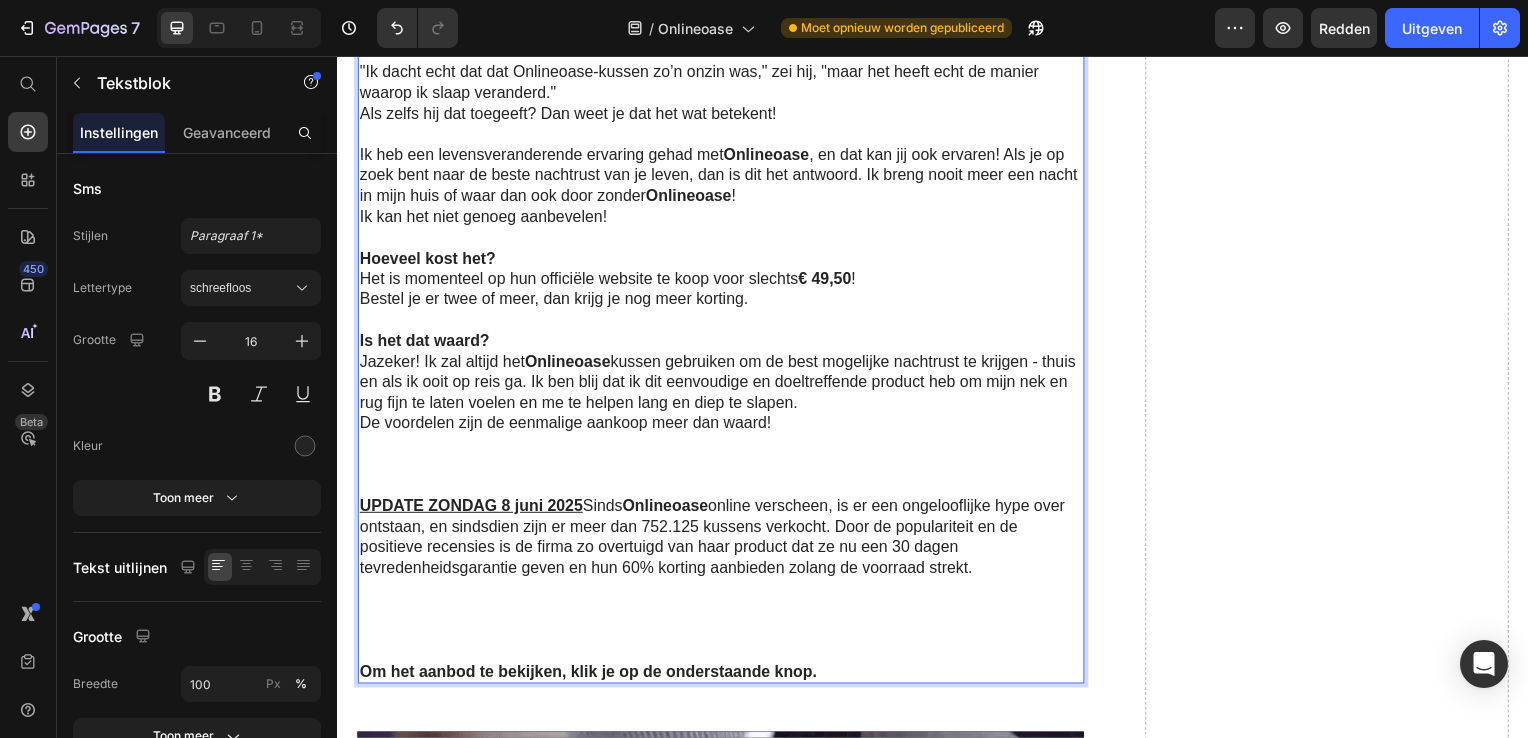 click on "Is het dat waard?" at bounding box center [424, 343] 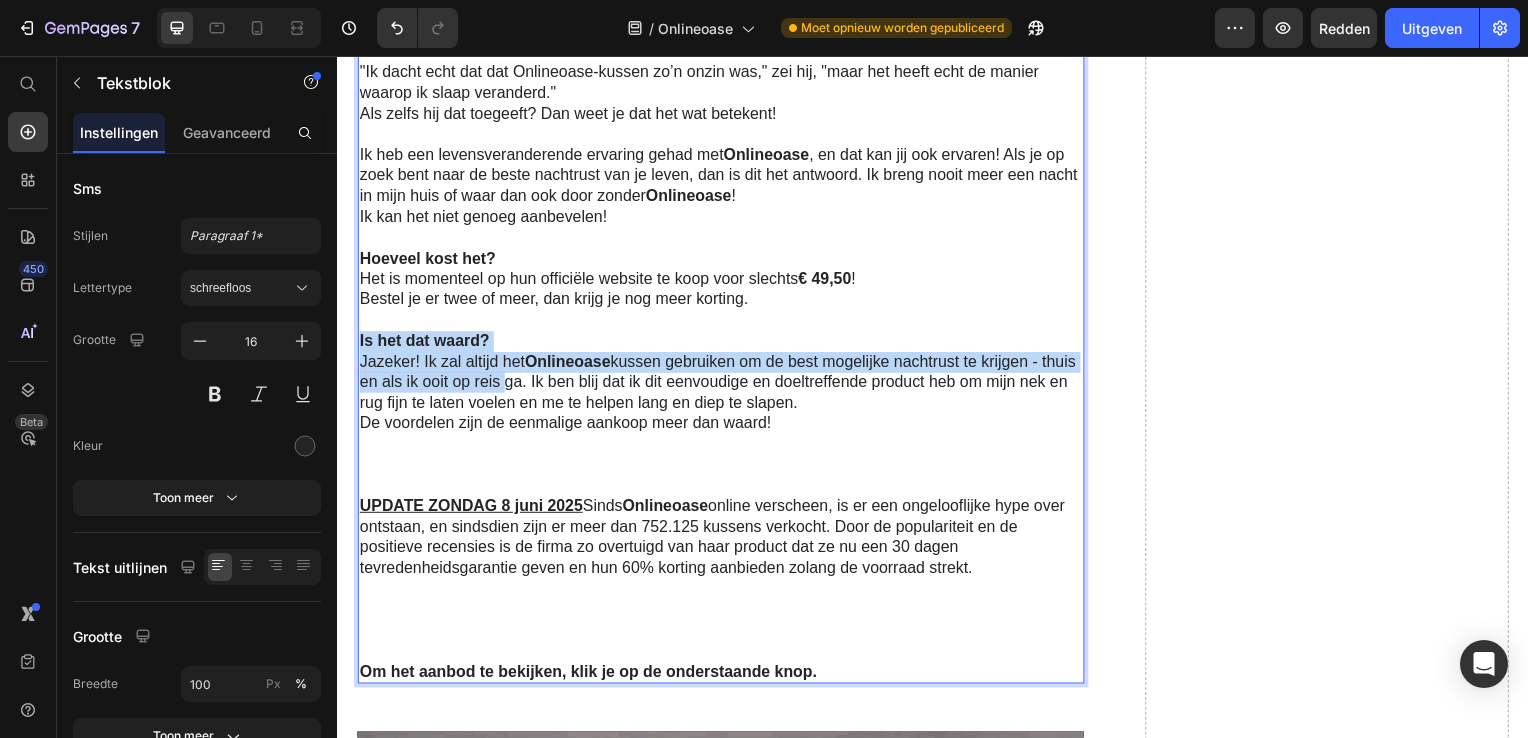 drag, startPoint x: 362, startPoint y: 344, endPoint x: 541, endPoint y: 378, distance: 182.20044 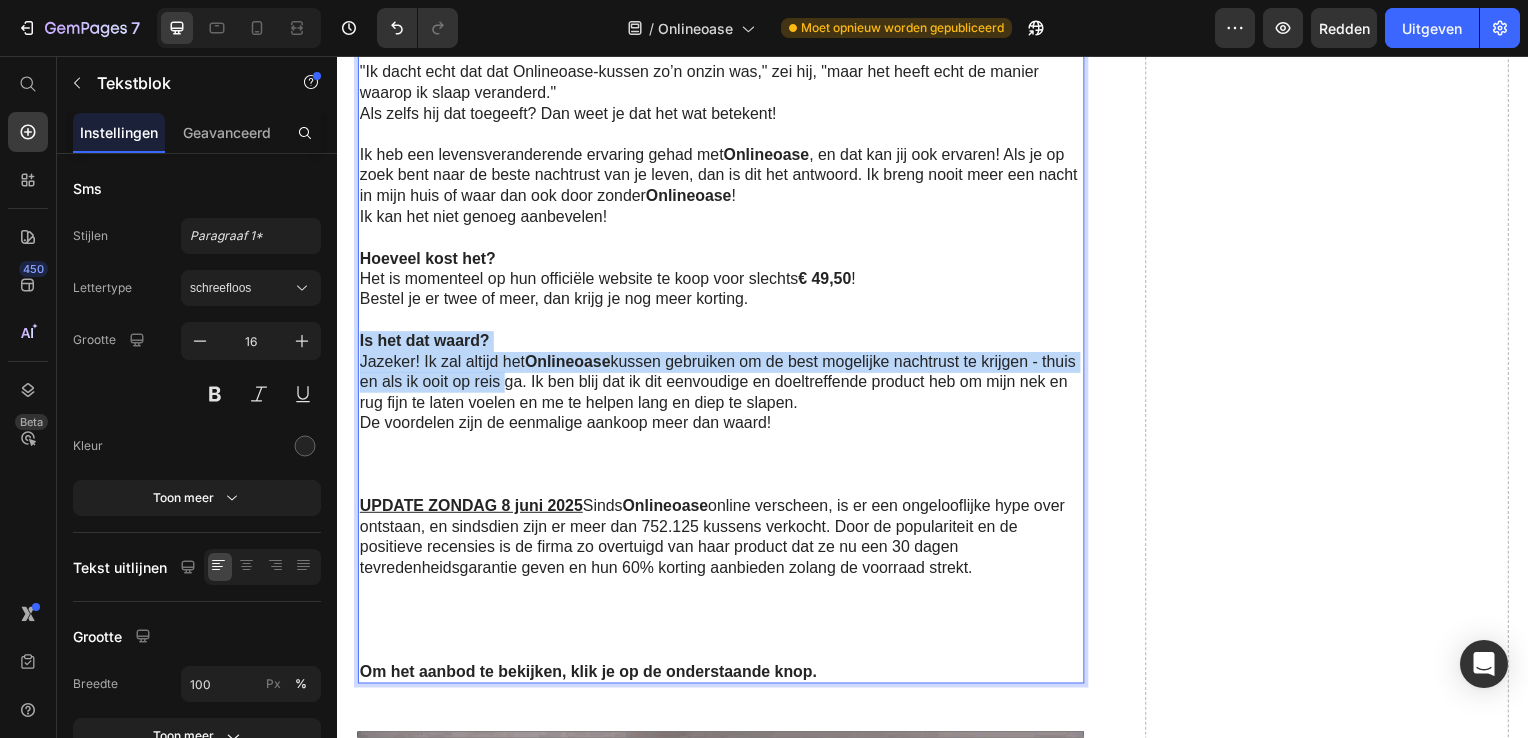 click on "Ik gebruik het Onlineoase kussen nog steeds en slaap nog altijd heerlijk. Het is alsof mijn lichaam eindelijk weer weet wat rust is. Mijn verwachtingen zijn veranderd — ik ga slapen met het vertrouwen dat ik goed zal rusten en zonder pijn wakker word. Iets wat ik een half jaar geleden nog voor onmogelijk hield, is nu mijn dagelijkse realiteit. Mijn zus vond het Onlineoase kussen fantastisch en gaf er ook één aan haar man. In het begin vond hij het maar niets. Hij zei dat het "weer zo’n hype" was en liet het kussen links liggen. Maar mijn zus bleef erover praten — hoe het haar hielp met haar fibromyalgie en de artritis in haar nek. Ze sliep eindelijk weer goed en had ’s ochtends minder pijn. Na een paar dagen aandringen besloot haar man het dan toch maar eens te proberen. Een paar dagen later belde hij me op. "Ik dacht echt dat dat Onlineoase-kussen zo’n onzin was," zei hij, "maar het heeft echt de manier waarop ik slaap veranderd." Als zelfs hij dat toegeeft? Dan weet je dat het wat betekent! !" at bounding box center [723, 219] 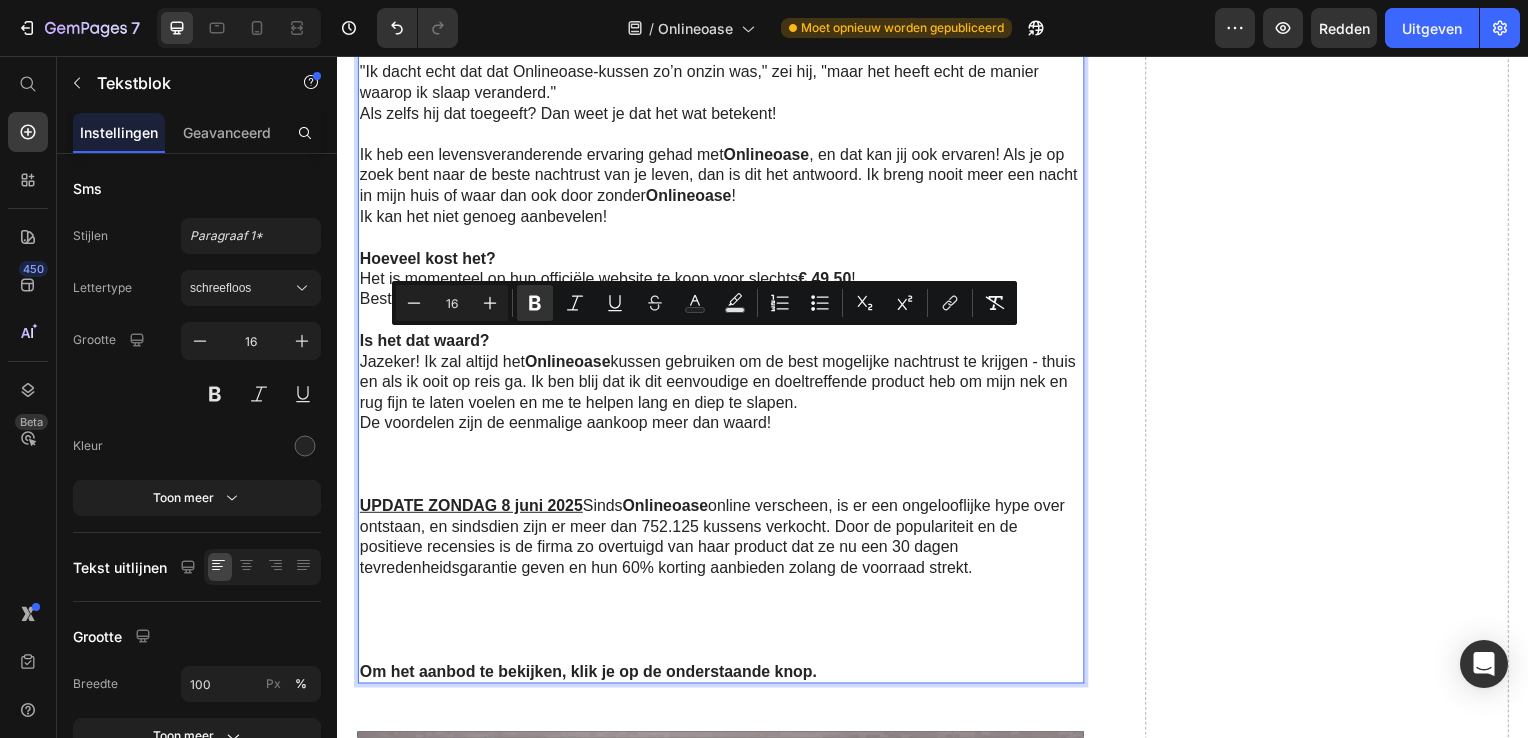 click on "Onlineoase" at bounding box center (568, 364) 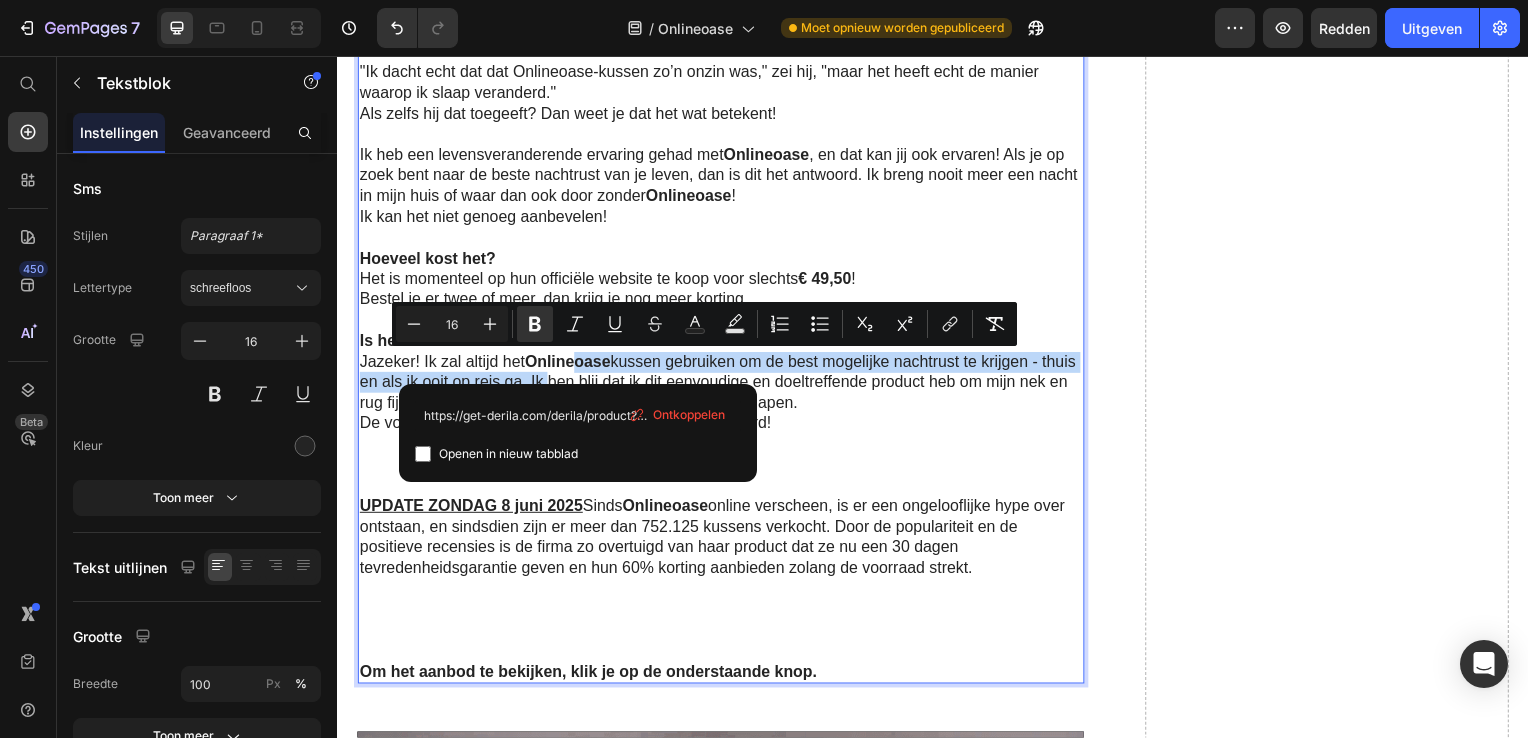 drag, startPoint x: 578, startPoint y: 370, endPoint x: 580, endPoint y: 384, distance: 14.142136 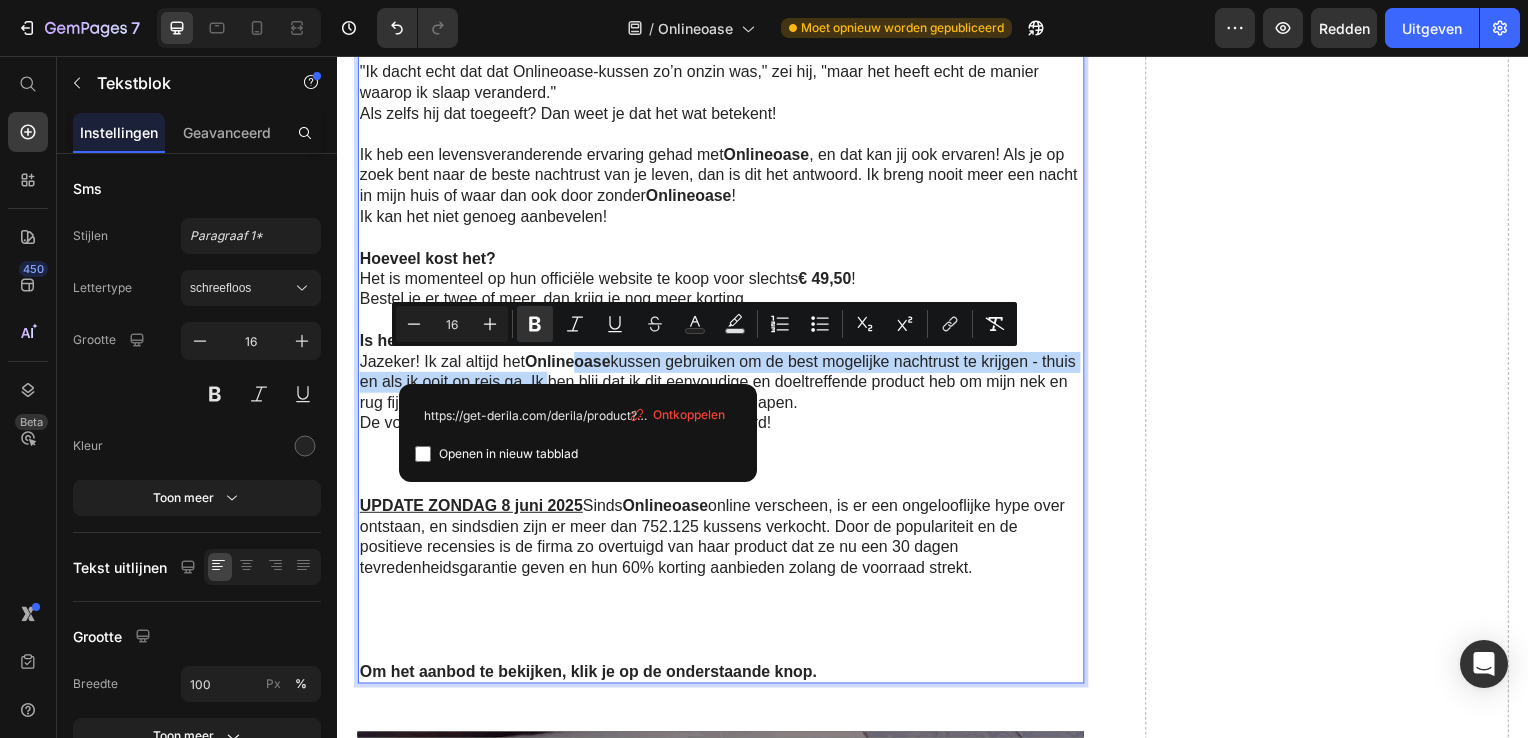 click on "Jazeker! Ik zal altijd het  Onlineoase  kussen gebruiken om de best mogelijke nachtrust te krijgen - thuis en als ik ooit op reis ga. Ik ben blij dat ik dit eenvoudige en doeltreffende product heb om mijn nek en rug fijn te laten voelen en me te helpen lang en diep te slapen." at bounding box center (721, 386) 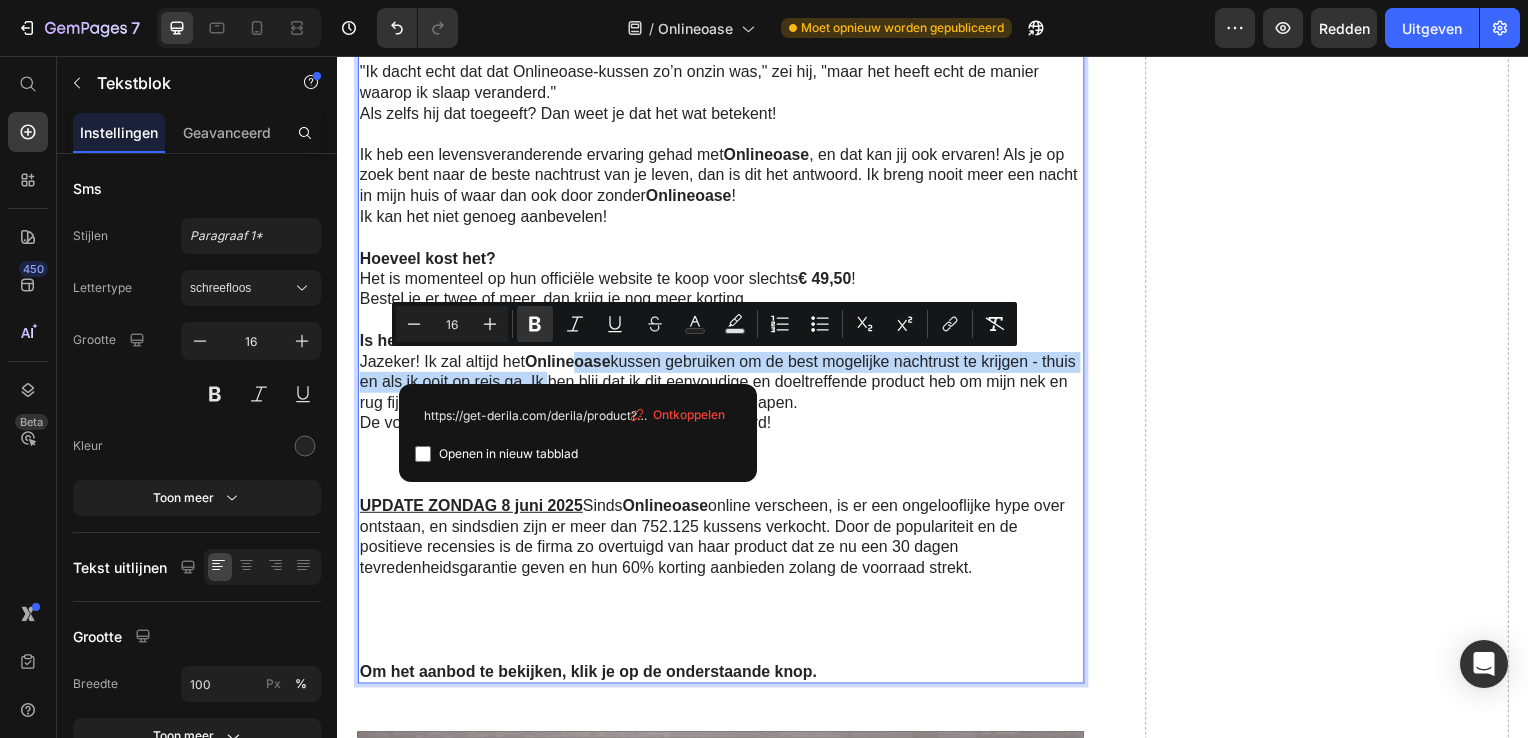 click on "Jazeker! Ik zal altijd het  Onlineoase  kussen gebruiken om de best mogelijke nachtrust te krijgen - thuis en als ik ooit op reis ga. Ik ben blij dat ik dit eenvoudige en doeltreffende product heb om mijn nek en rug fijn te laten voelen en me te helpen lang en diep te slapen." at bounding box center (721, 386) 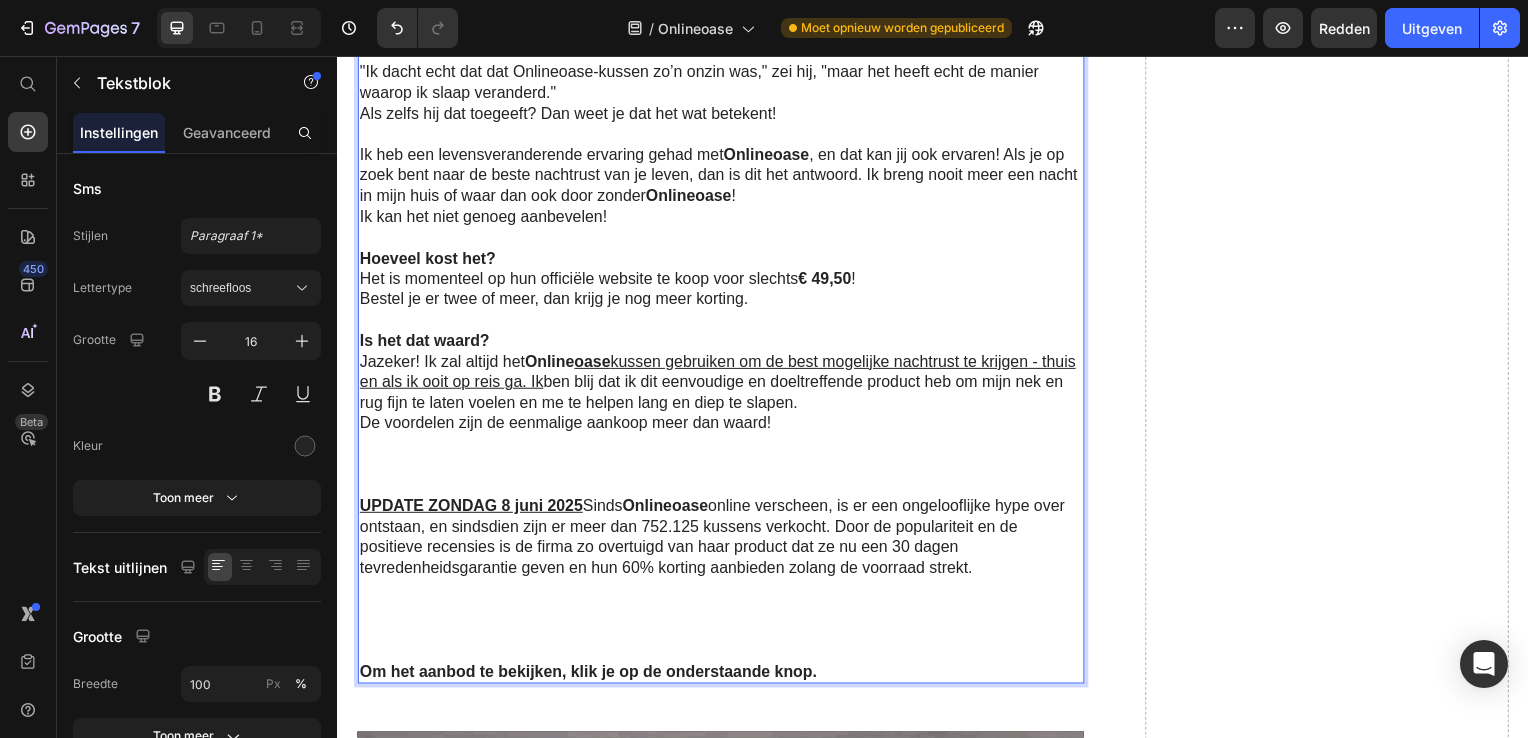 click at bounding box center [721, 469] 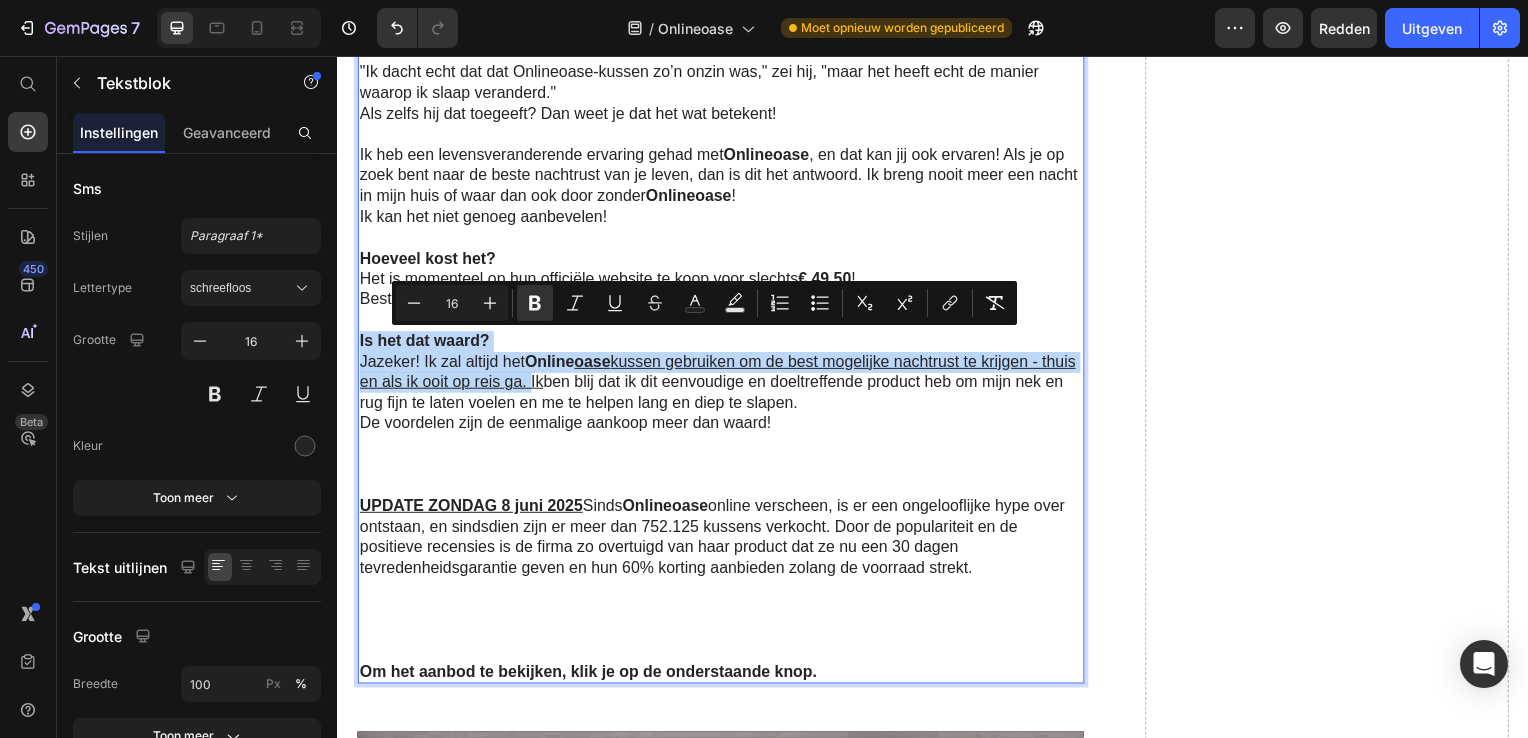 drag, startPoint x: 360, startPoint y: 340, endPoint x: 565, endPoint y: 394, distance: 211.99292 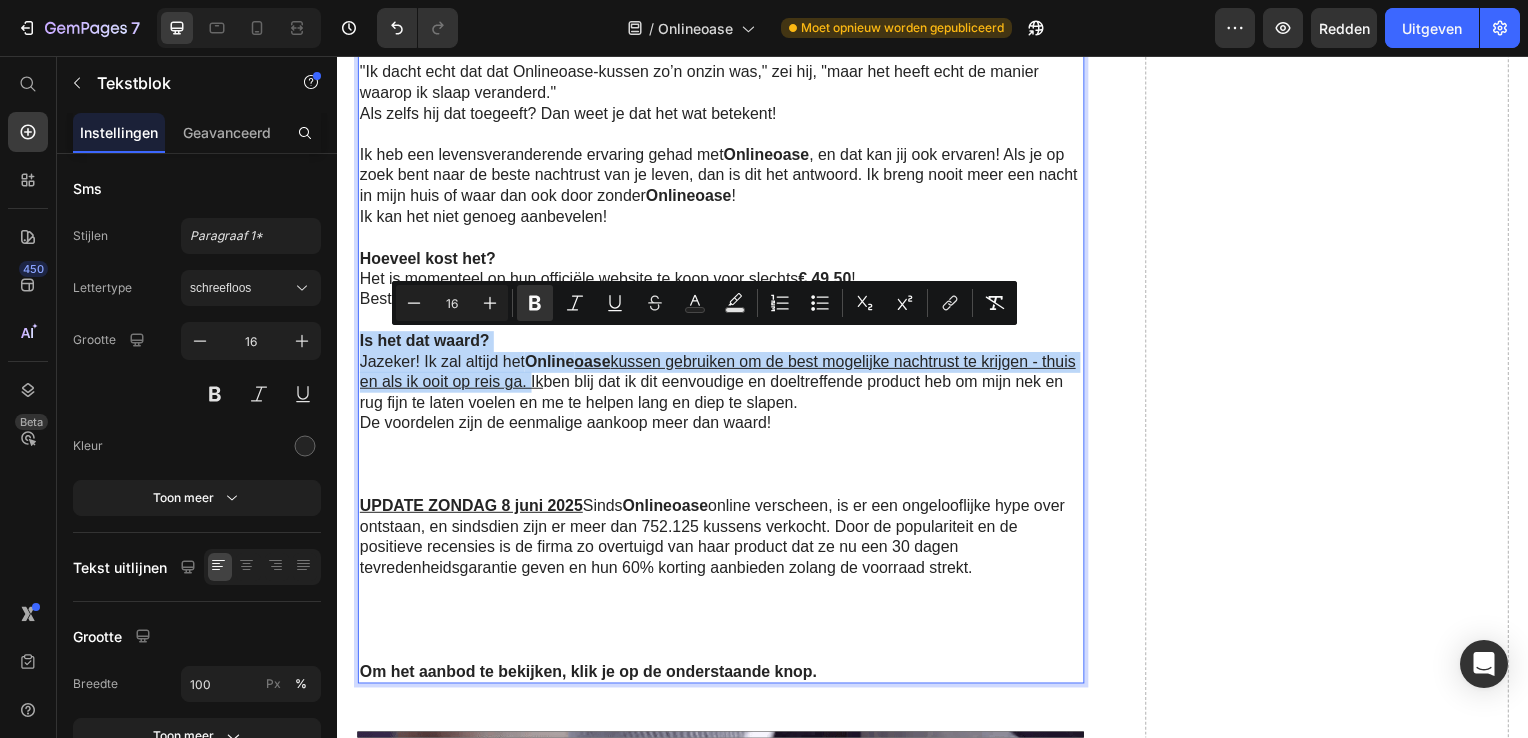 click on "Ik gebruik het Onlineoase kussen nog steeds en slaap nog altijd heerlijk. Het is alsof mijn lichaam eindelijk weer weet wat rust is. Mijn verwachtingen zijn veranderd — ik ga slapen met het vertrouwen dat ik goed zal rusten en zonder pijn wakker word. Iets wat ik een half jaar geleden nog voor onmogelijk hield, is nu mijn dagelijkse realiteit. Mijn zus vond het Onlineoase kussen fantastisch en gaf er ook één aan haar man. In het begin vond hij het maar niets. Hij zei dat het "weer zo’n hype" was en liet het kussen links liggen. Maar mijn zus bleef erover praten — hoe het haar hielp met haar fibromyalgie en de artritis in haar nek. Ze sliep eindelijk weer goed en had ’s ochtends minder pijn. Na een paar dagen aandringen besloot haar man het dan toch maar eens te proberen. Een paar dagen later belde hij me op. "Ik dacht echt dat dat Onlineoase-kussen zo’n onzin was," zei hij, "maar het heeft echt de manier waarop ik slaap veranderd." Als zelfs hij dat toegeeft? Dan weet je dat het wat betekent! !" at bounding box center [723, 219] 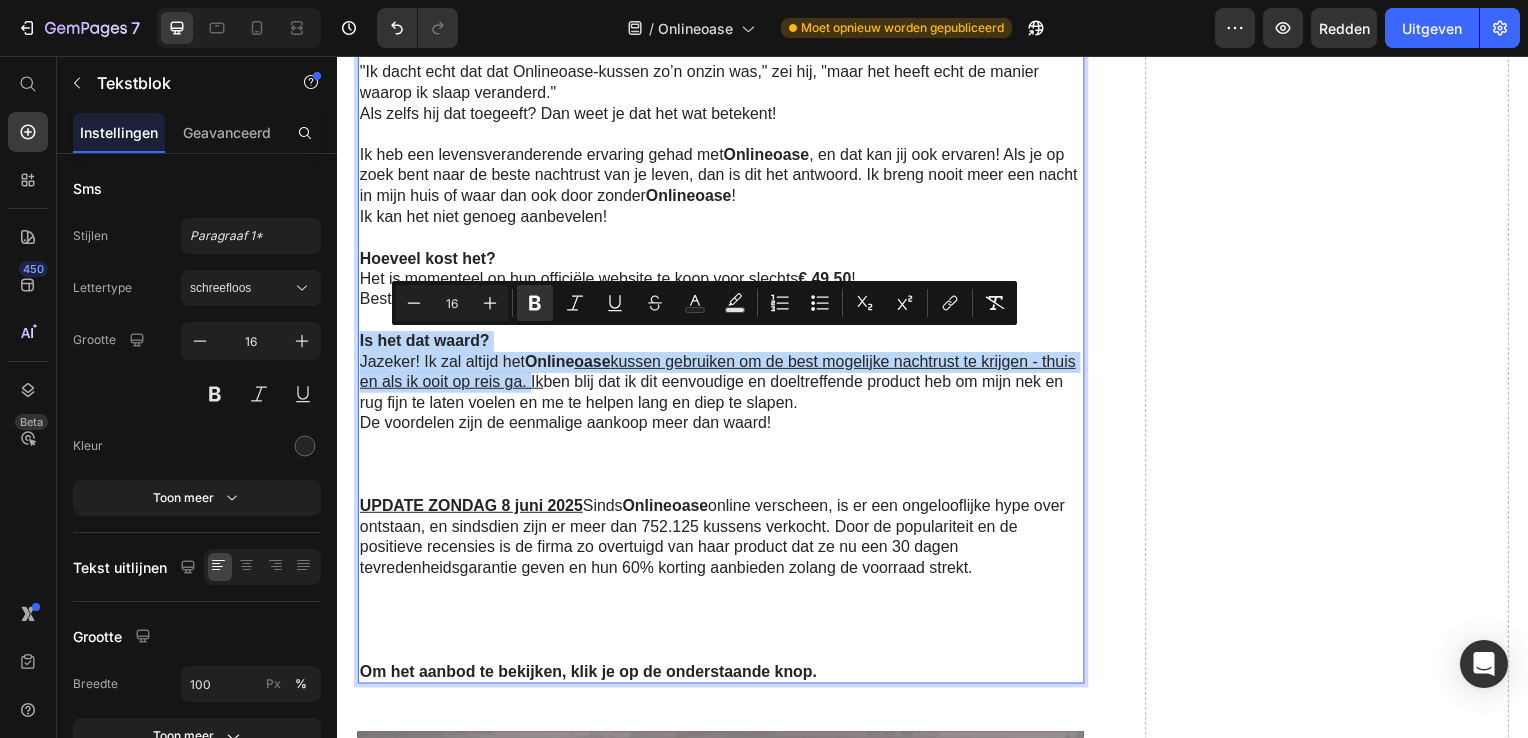 click on "kussen gebruiken om de best mogelijke nachtrust te krijgen - thuis en als ik ooit op reis ga. Ik" at bounding box center (719, 375) 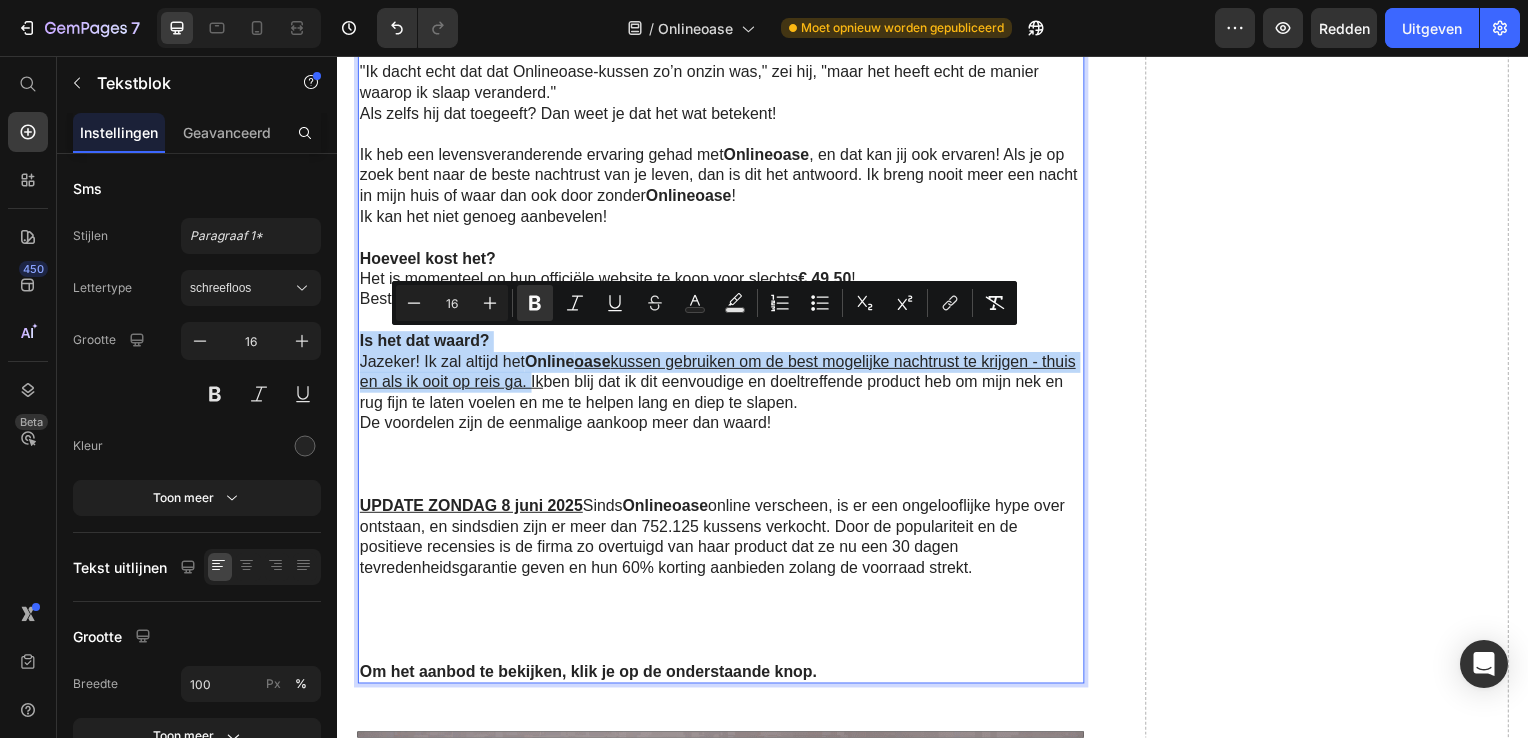 copy on "Is het dat waard? Jazeker! Ik zal altijd het  Online oase  kussen gebruiken om de best mogelijke nachtrust te krijgen - thuis en als ik ooit op reis ga." 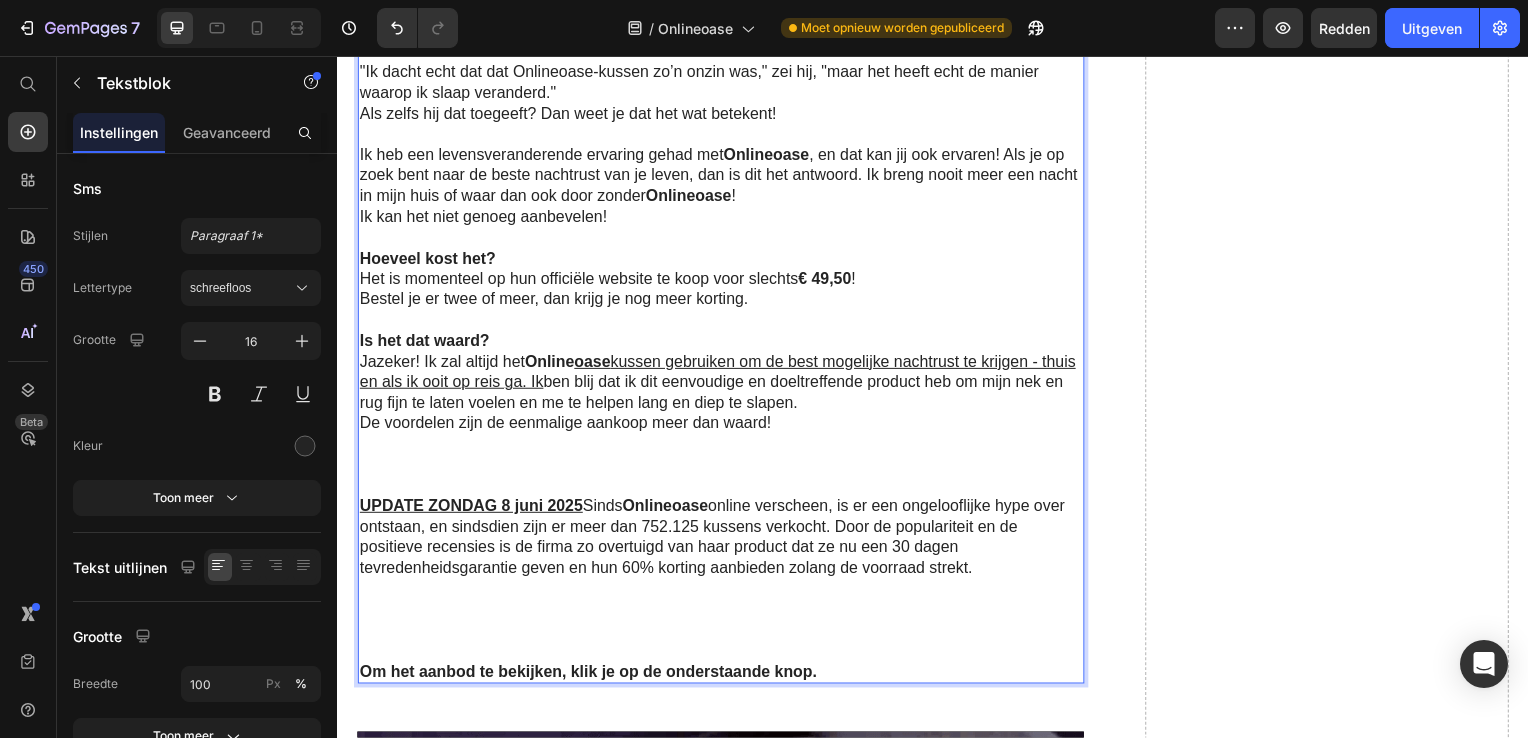 click at bounding box center (721, 448) 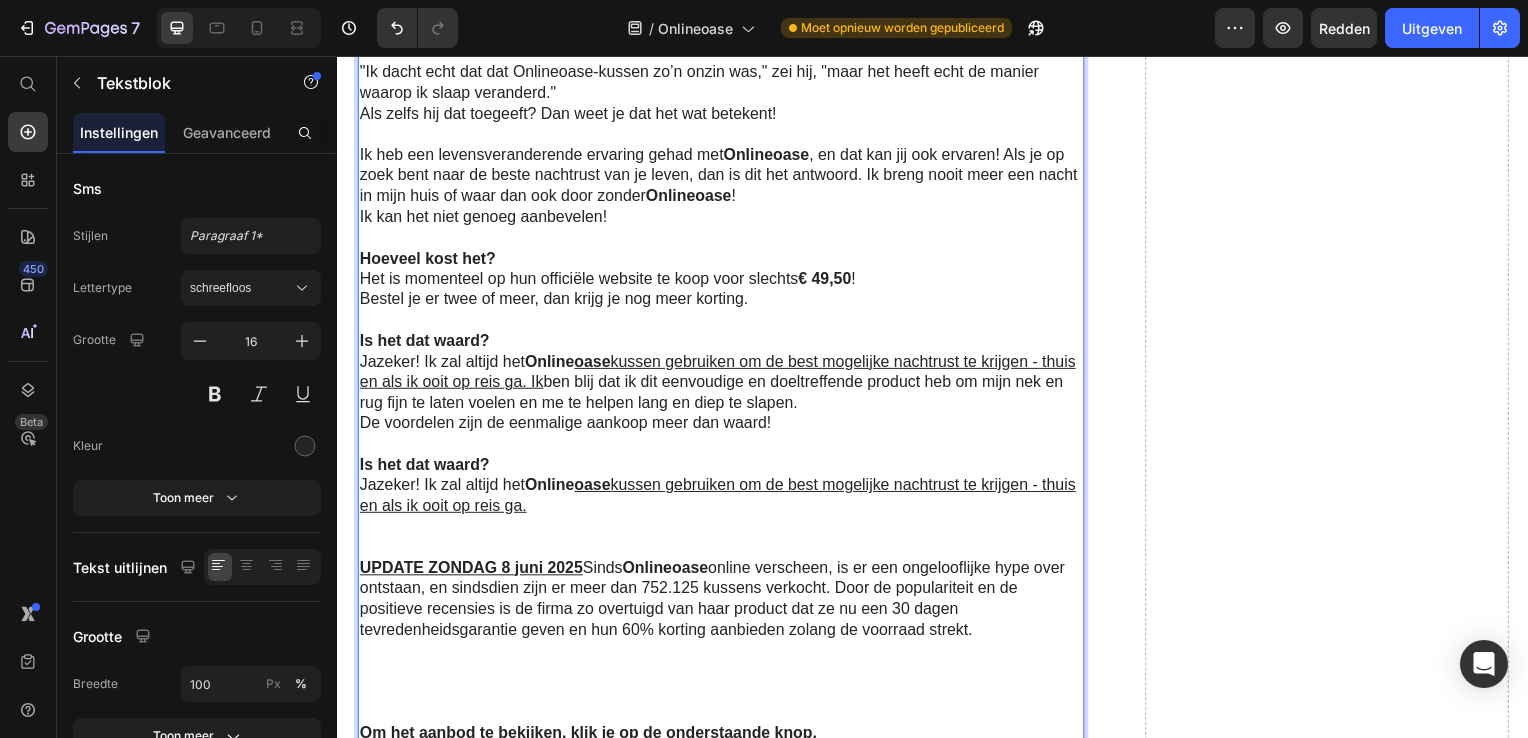 click on "Is het dat waard?" at bounding box center [721, 469] 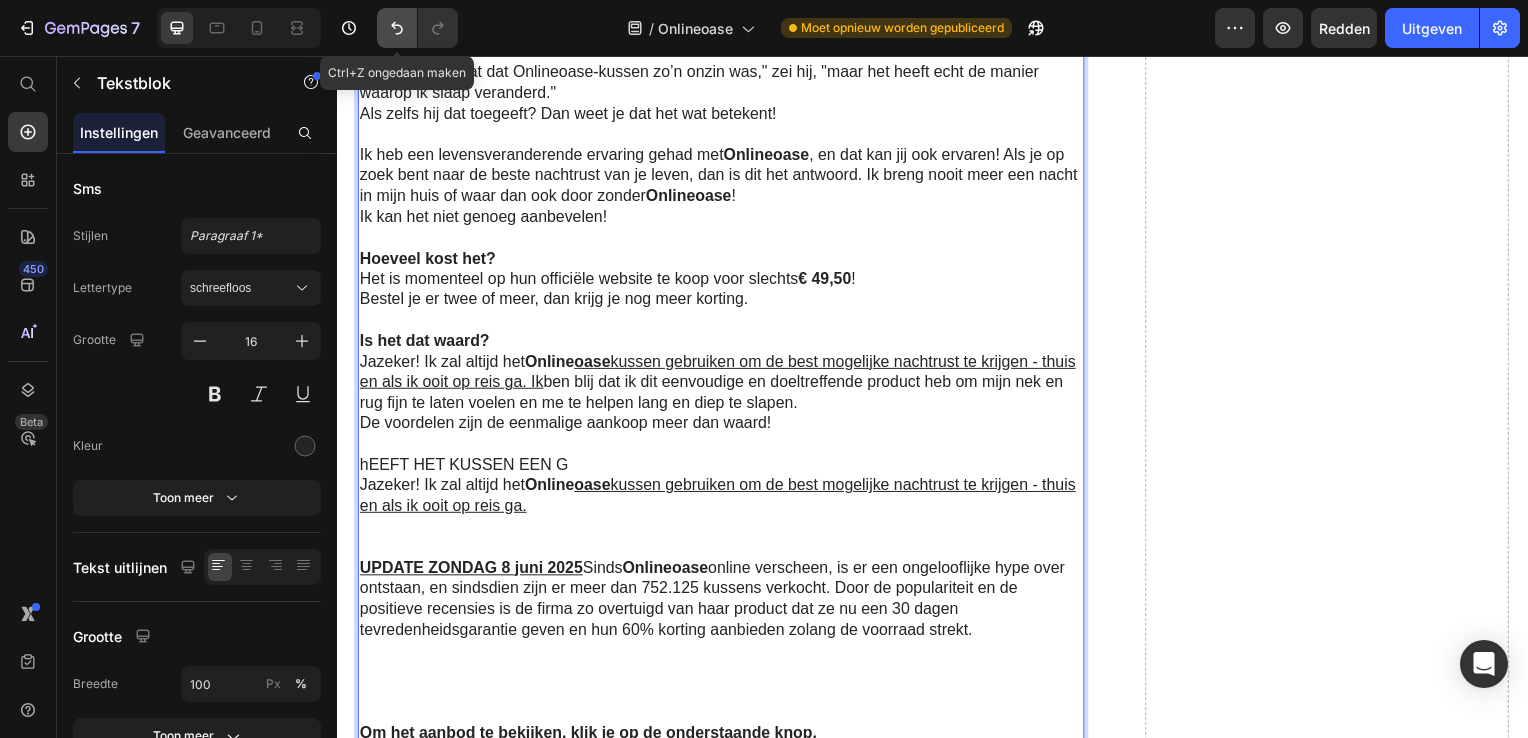 click 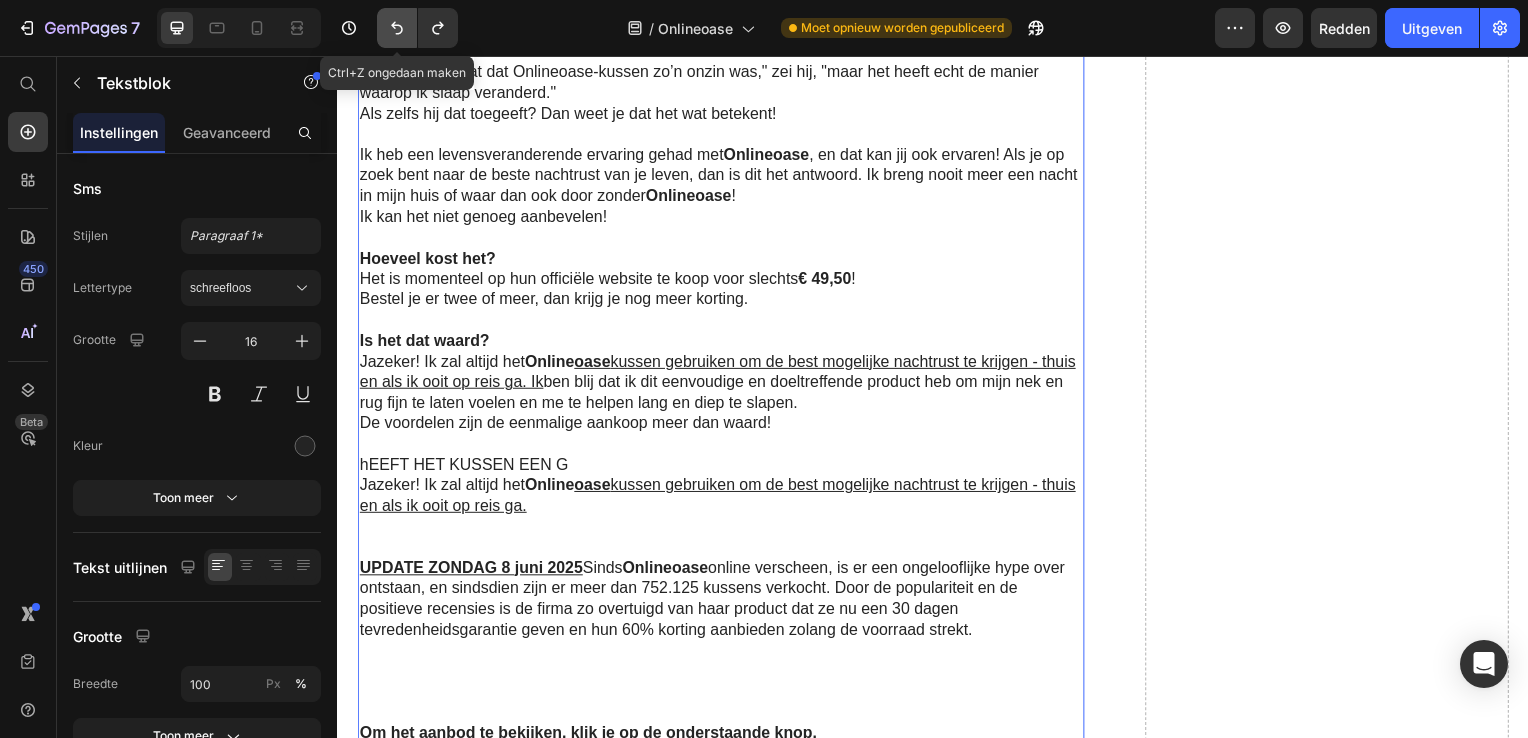 click 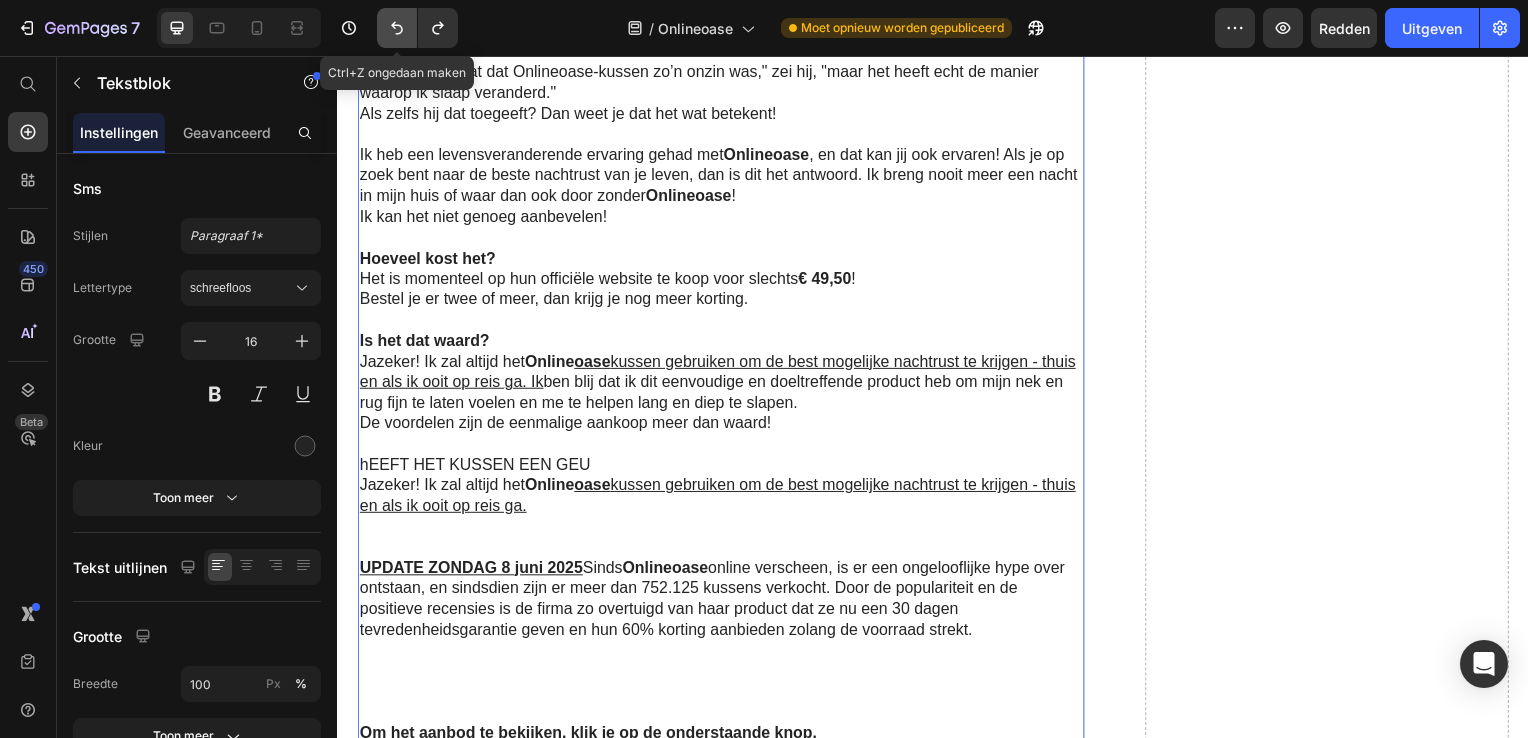click 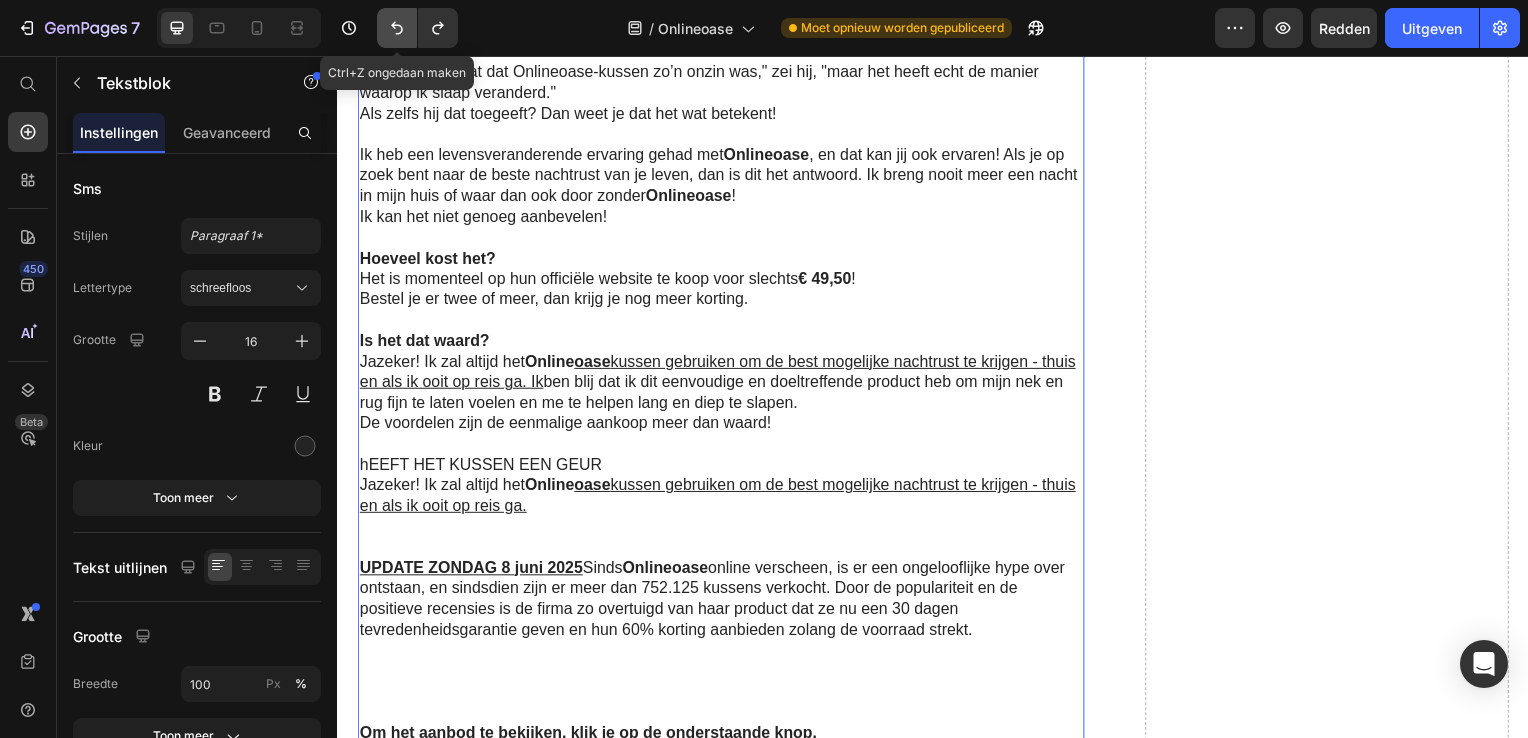 click 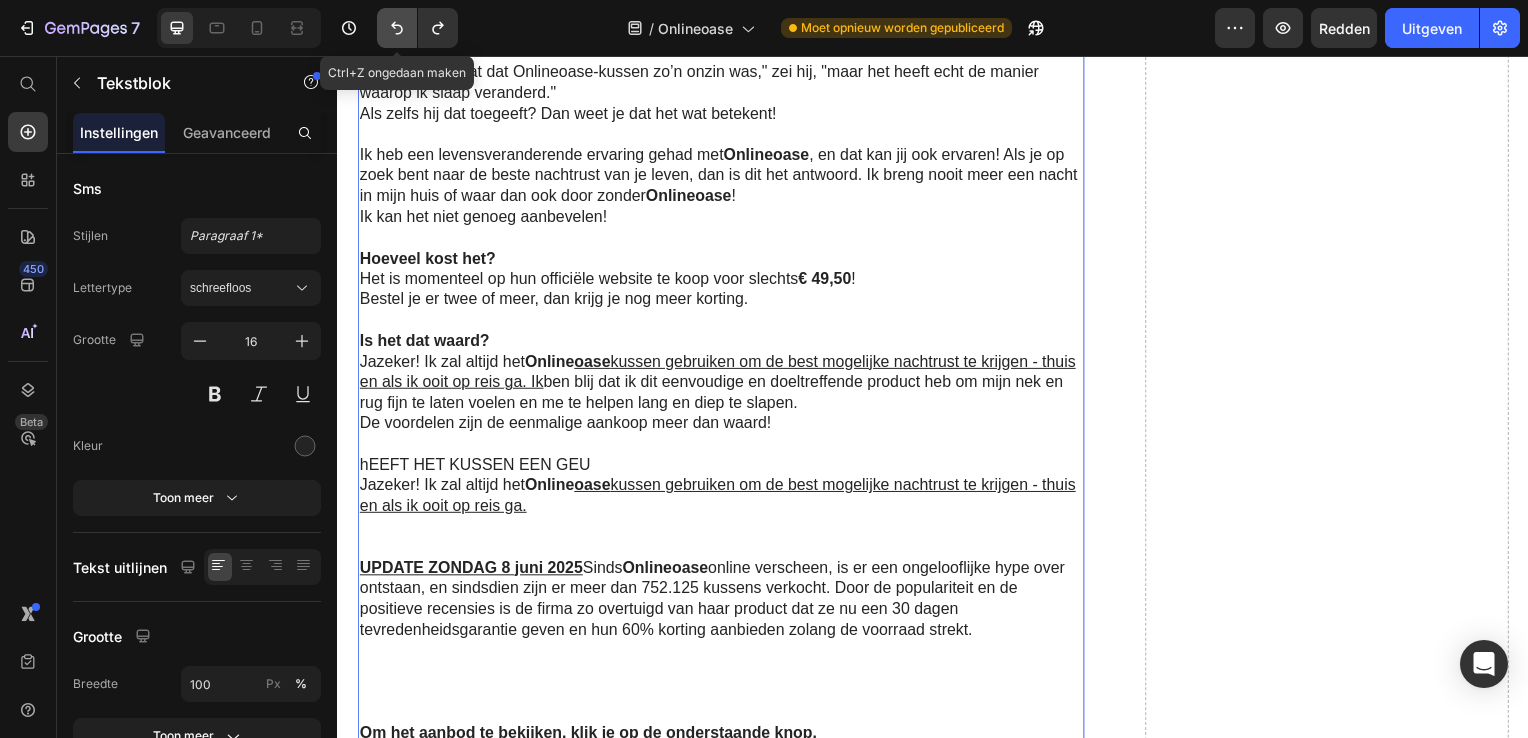 click 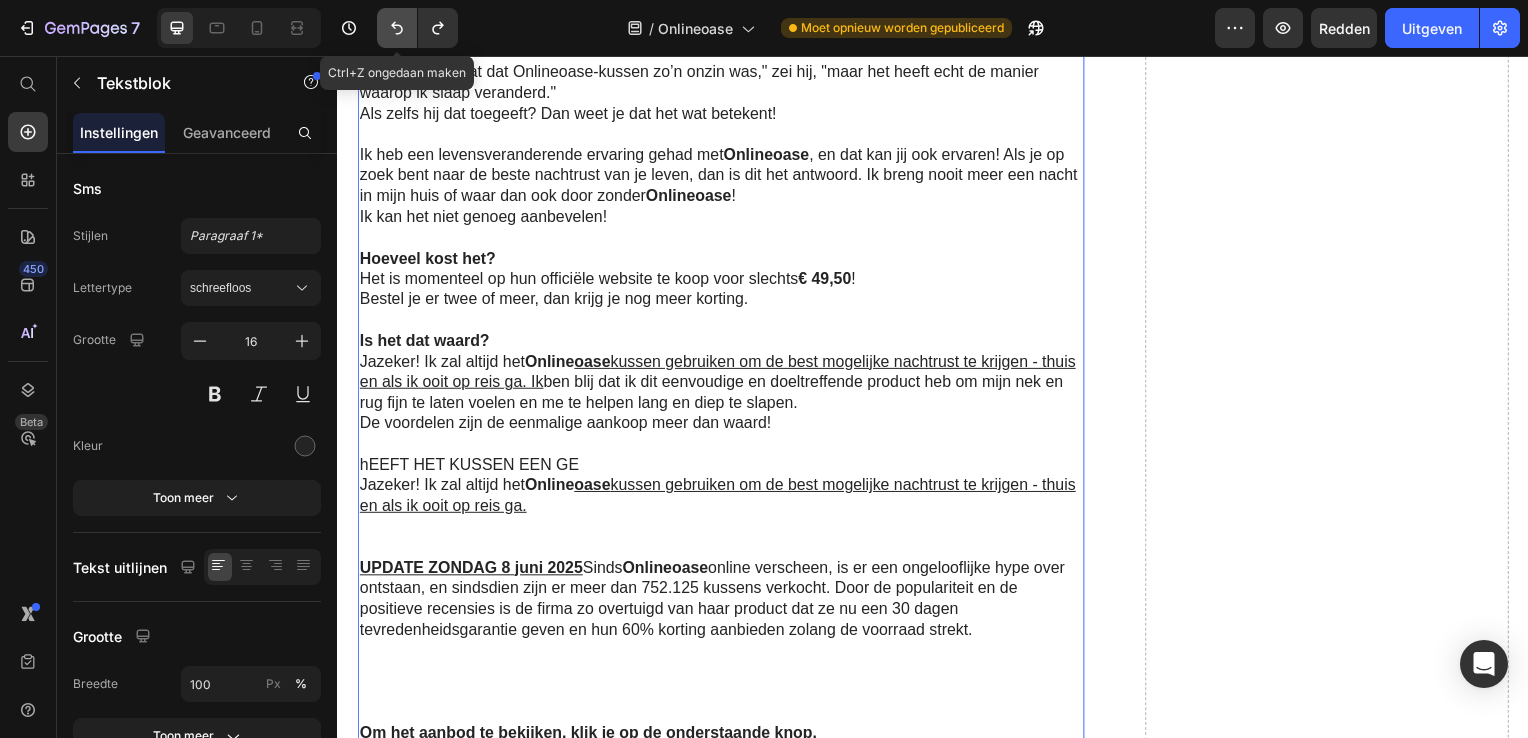 click 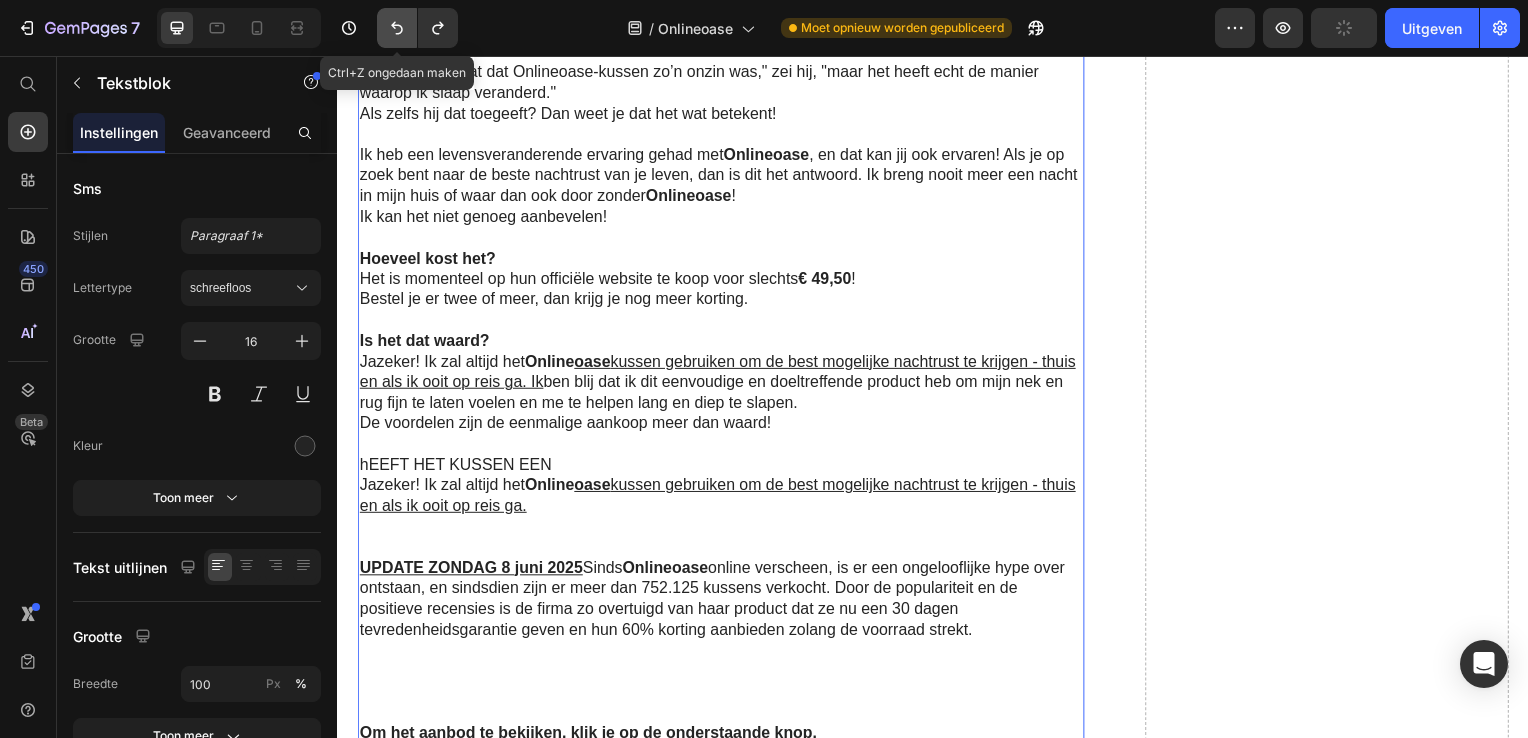 click 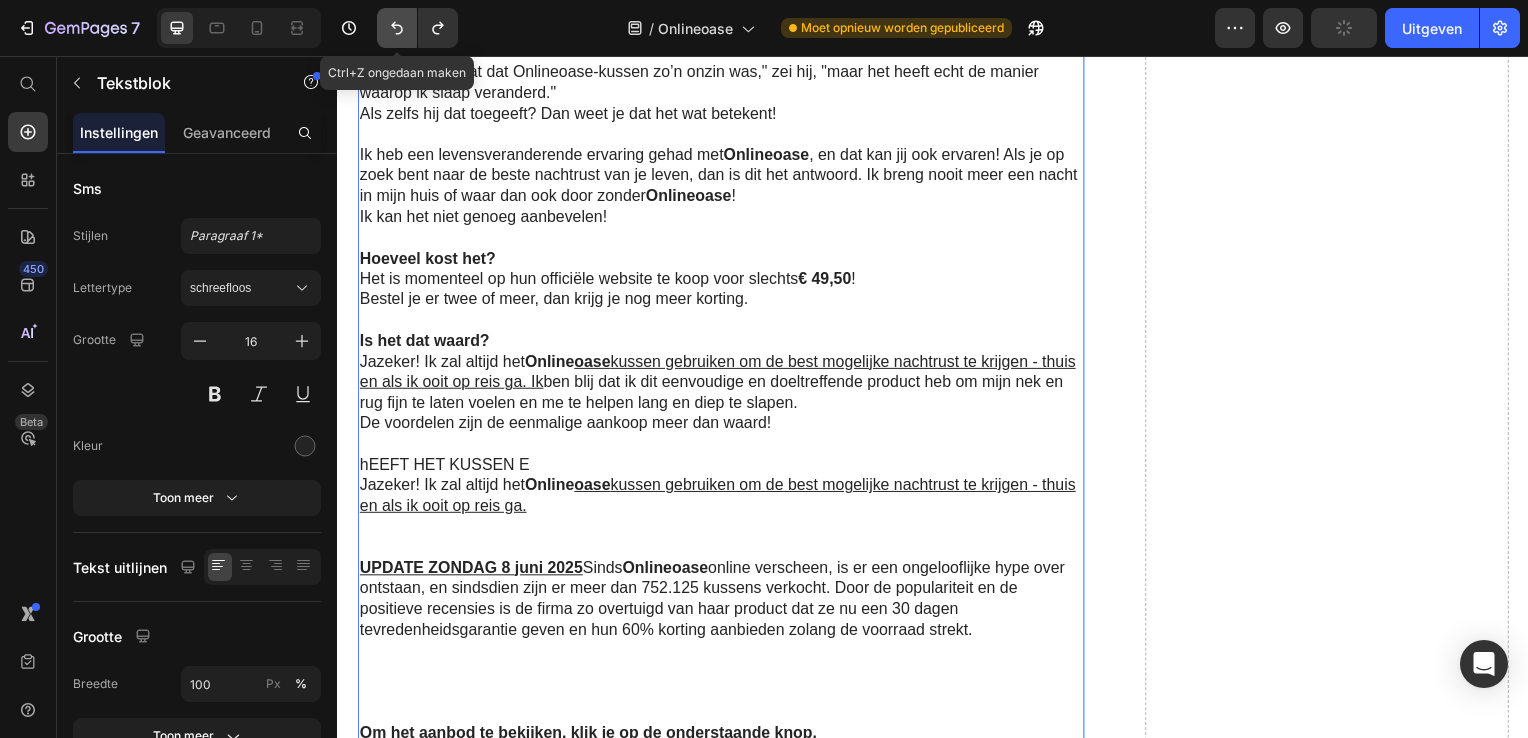 click 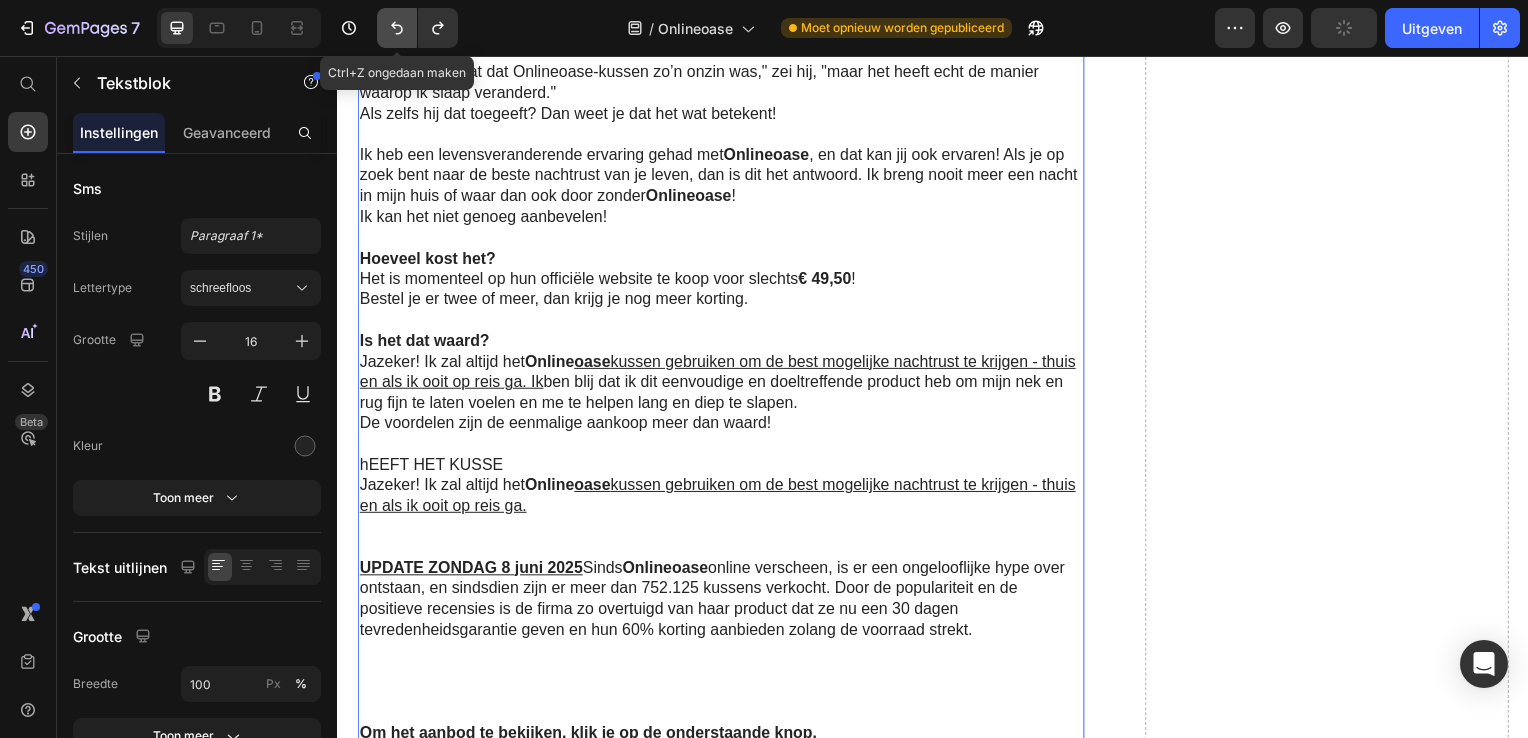 click 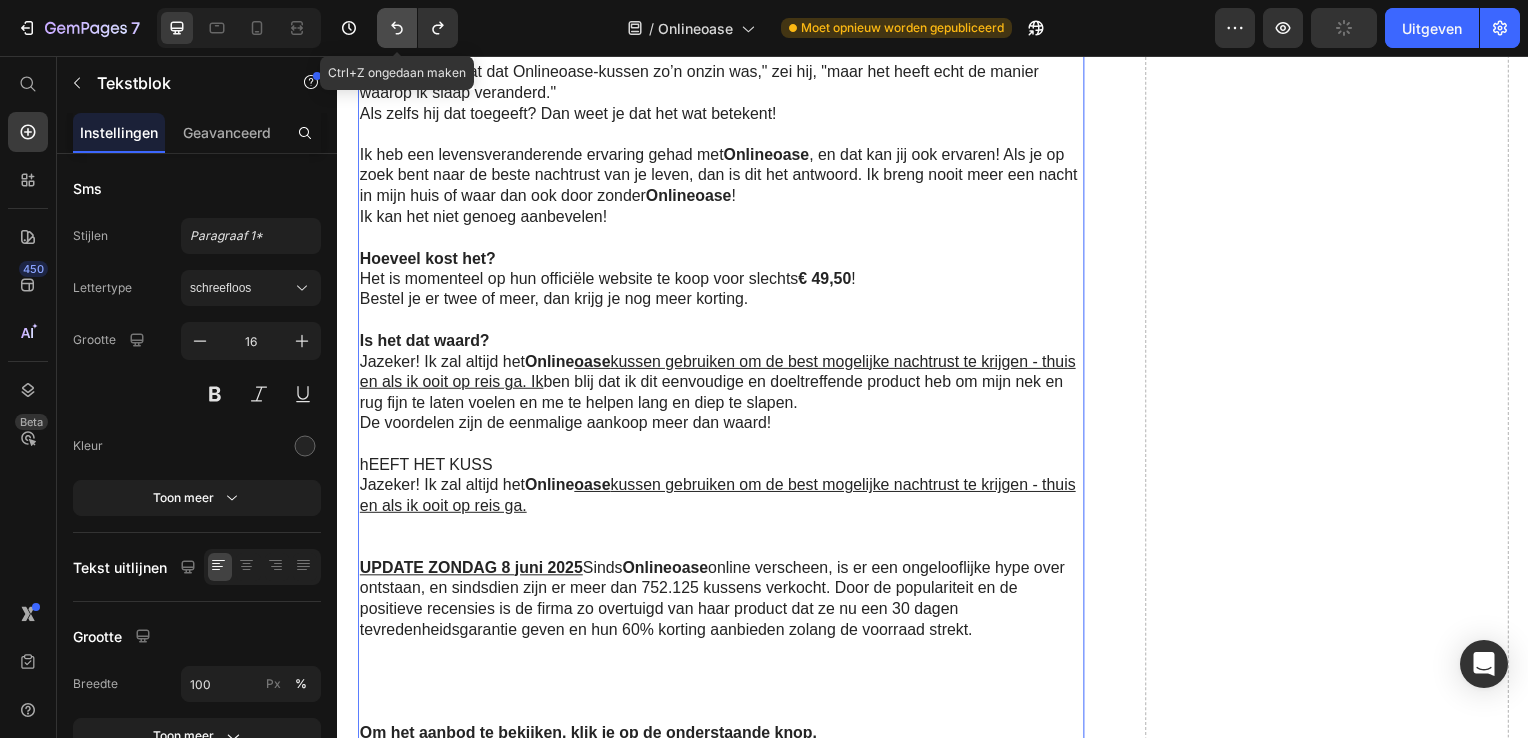 click 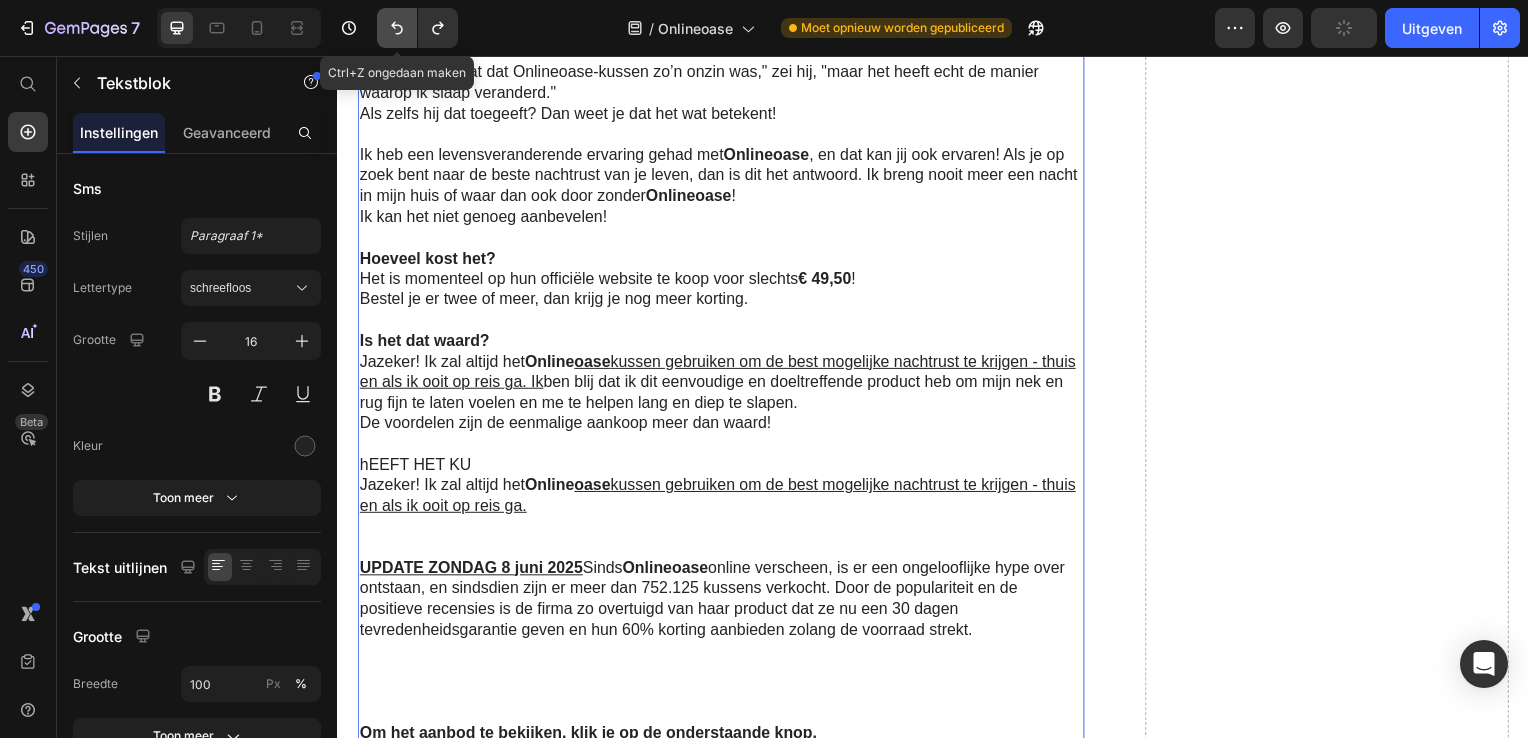 click 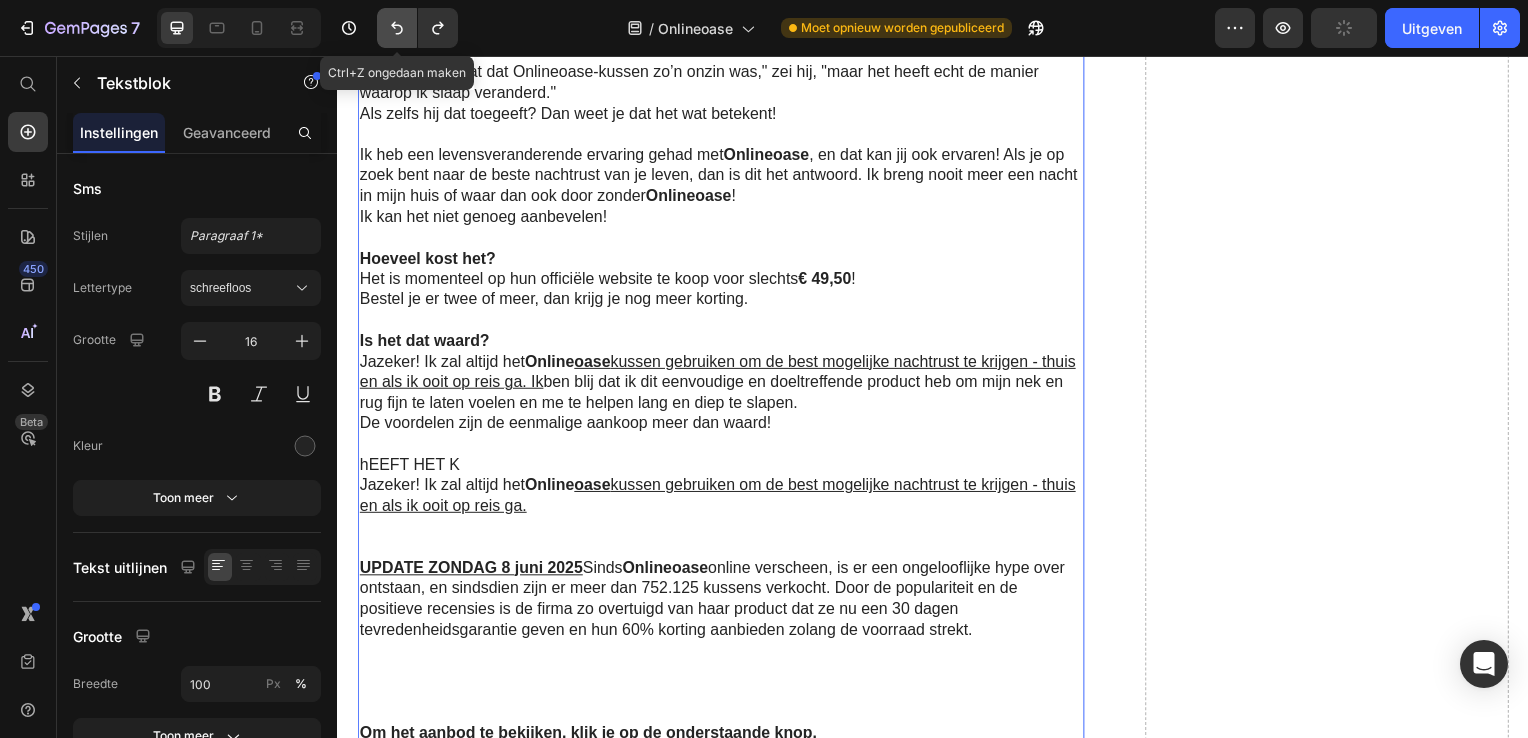 click 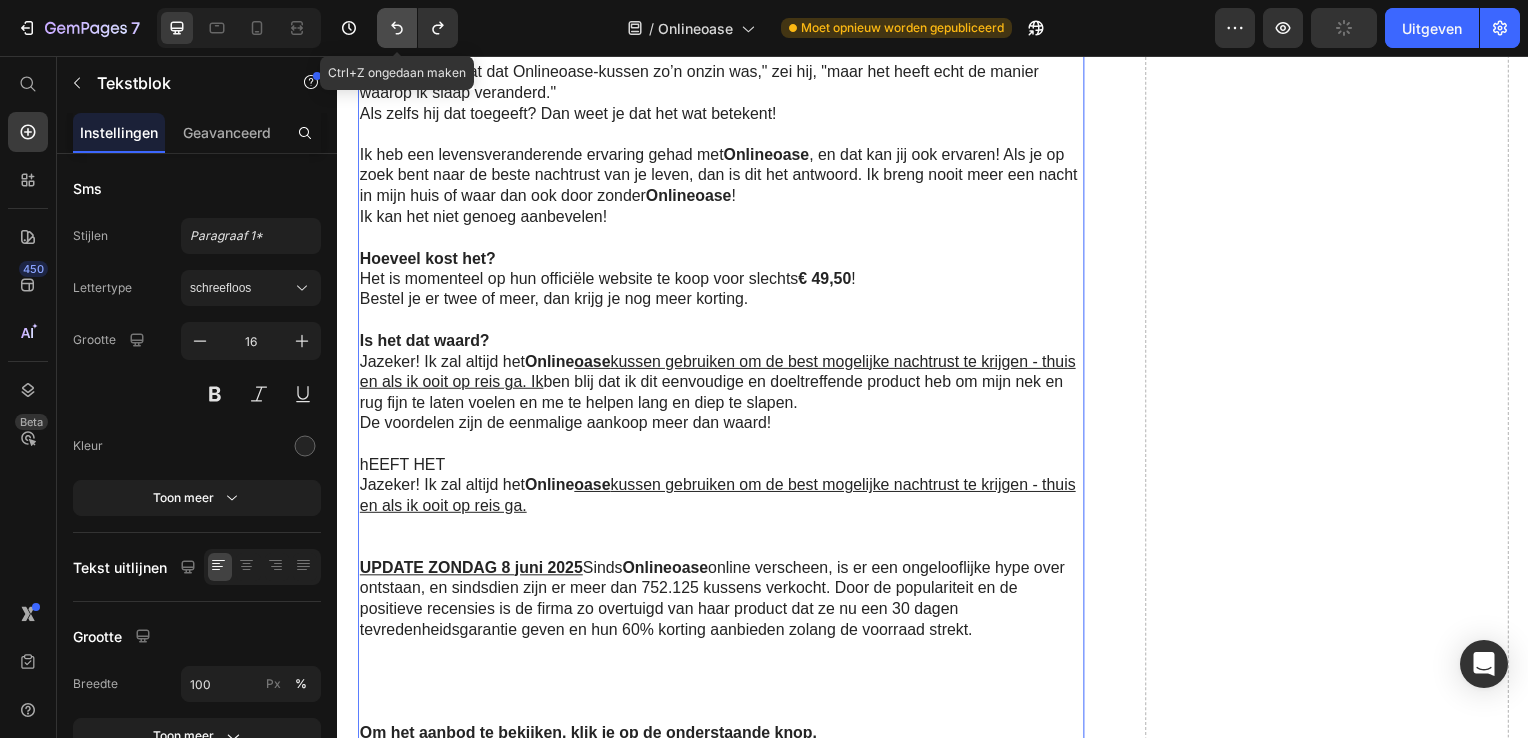 click 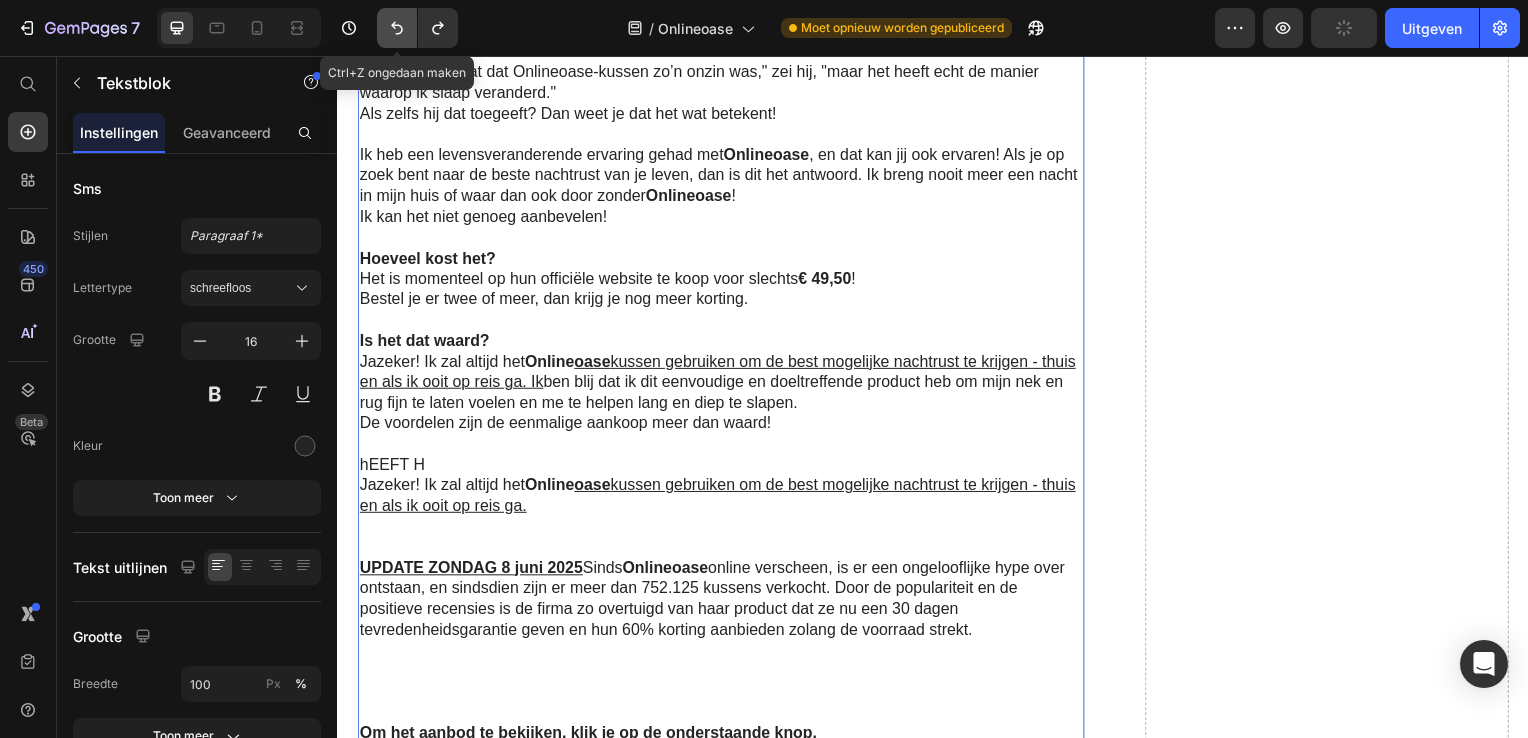 click 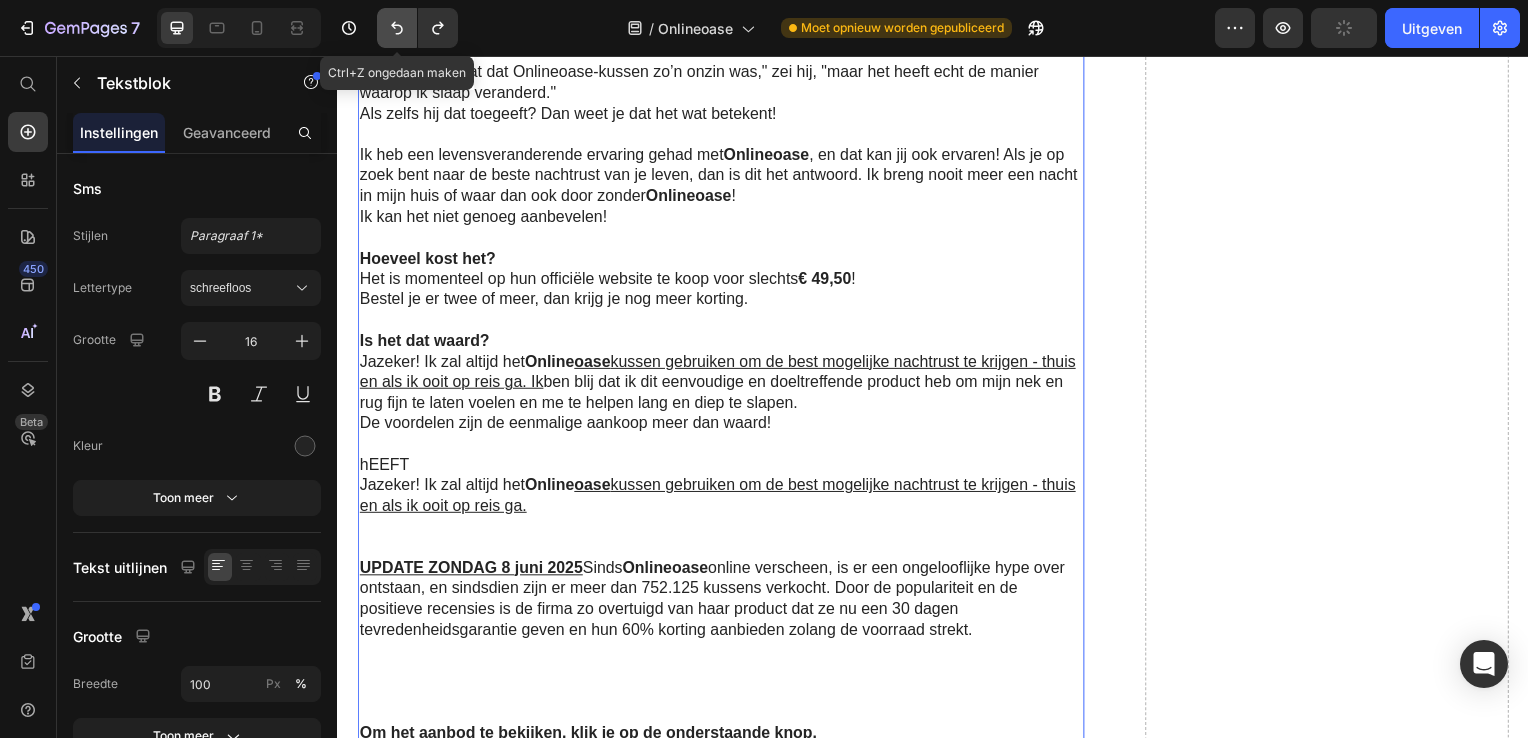 click 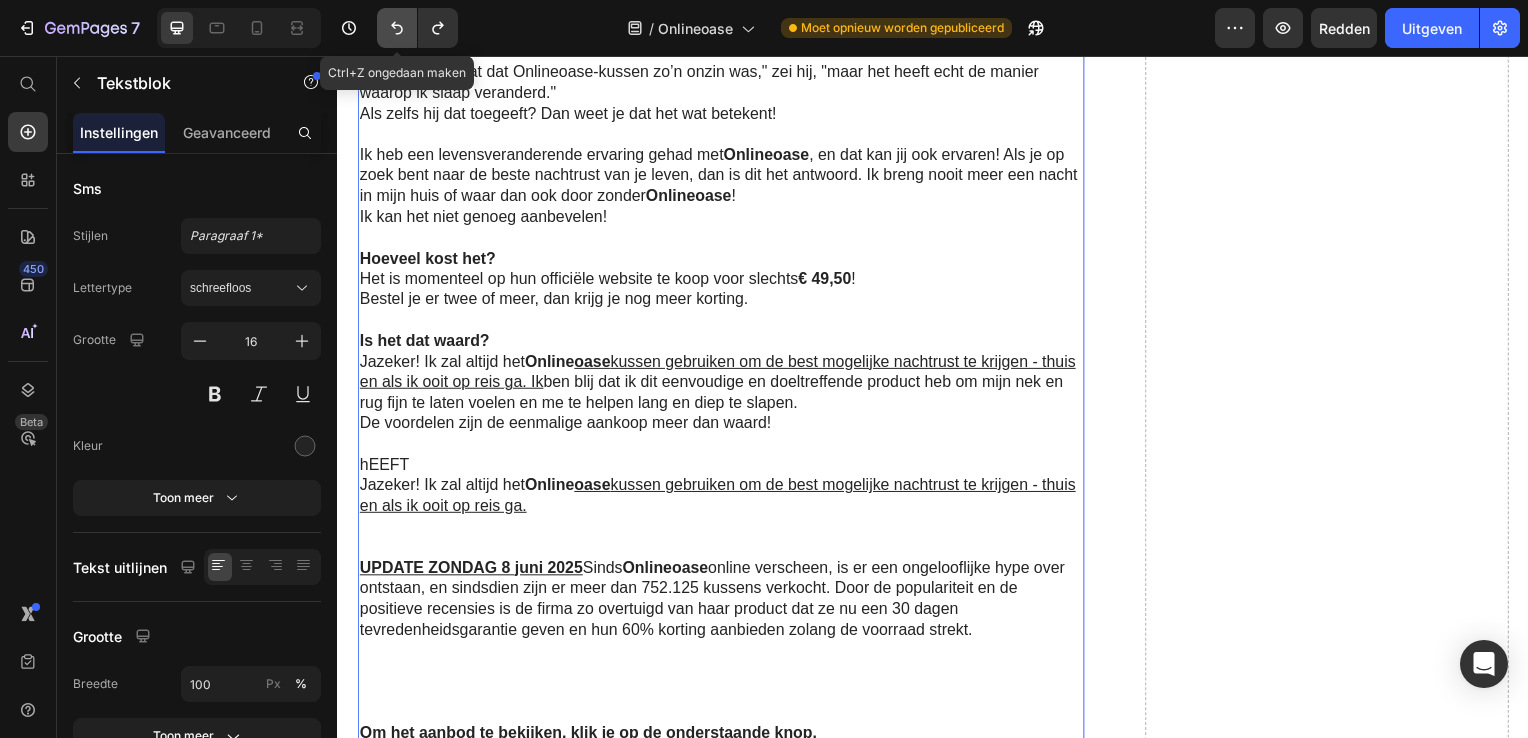 click 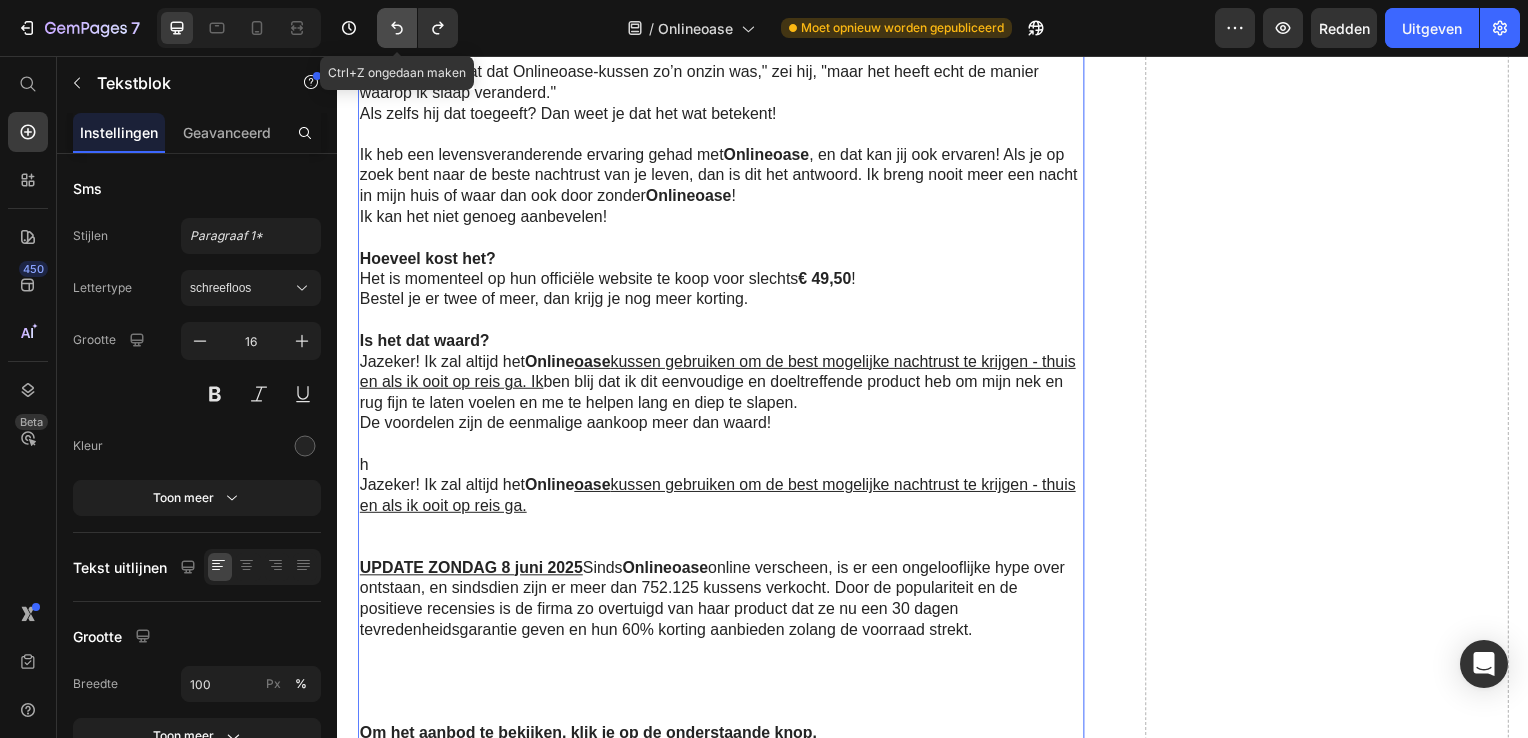 click 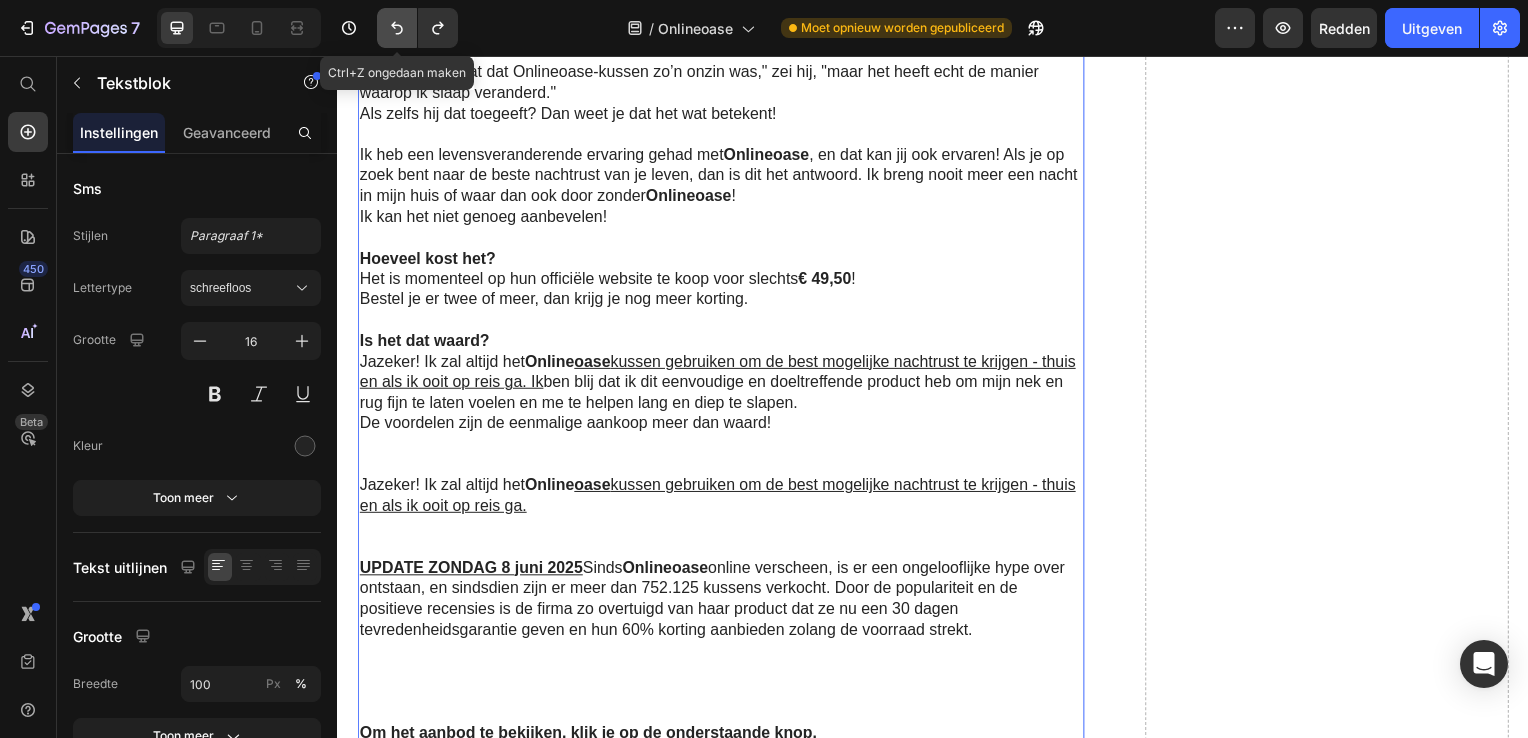 click 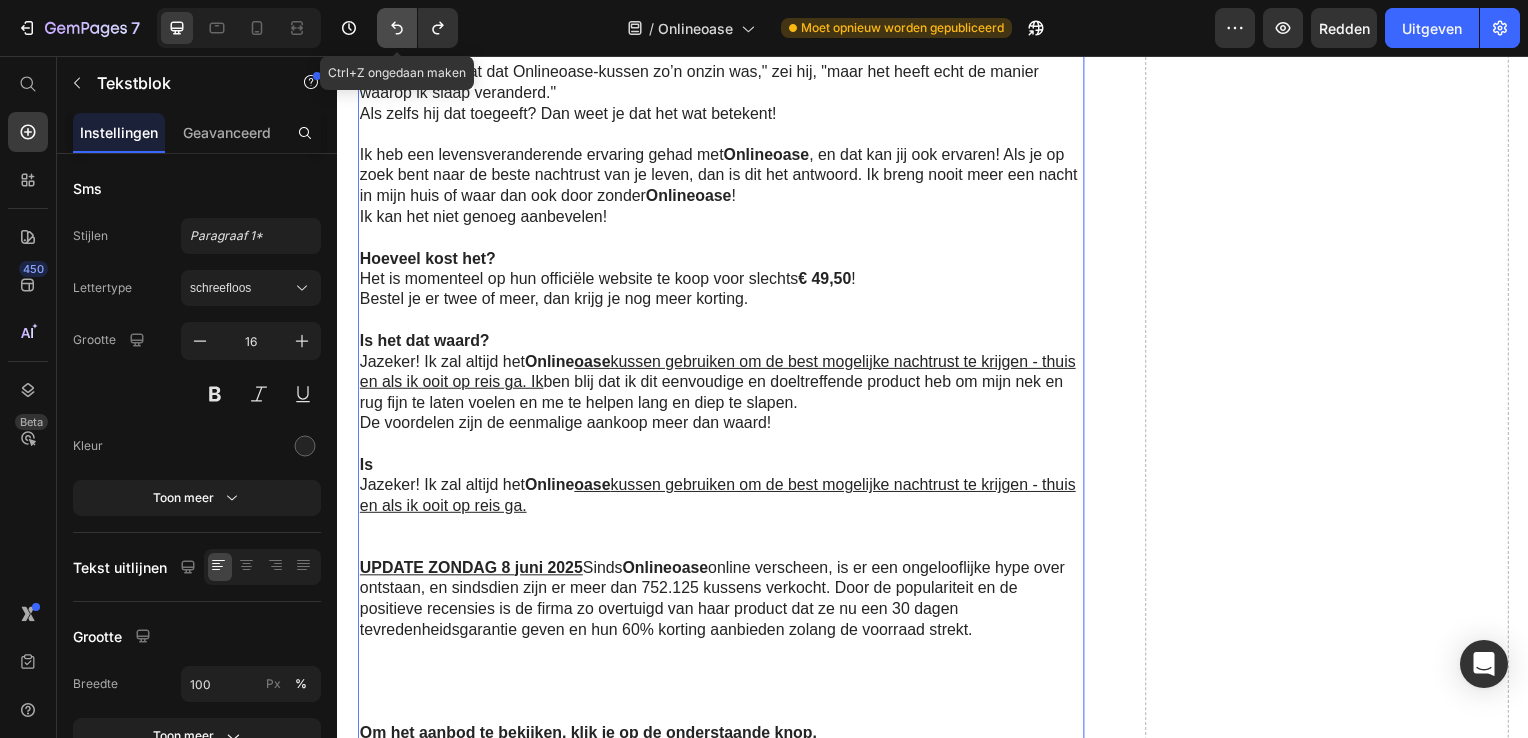 type 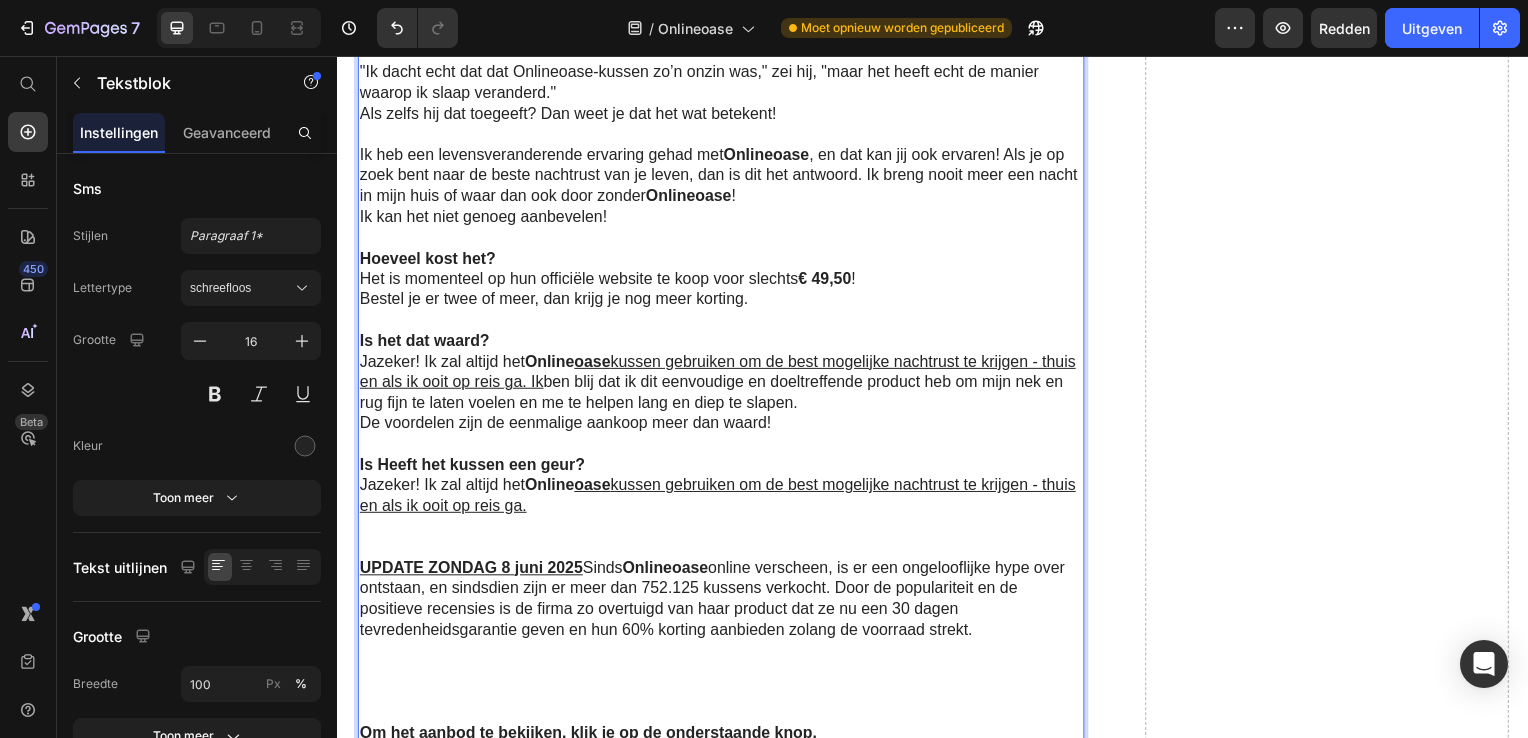 click on "Is Heeft het kussen een geur?" at bounding box center [472, 468] 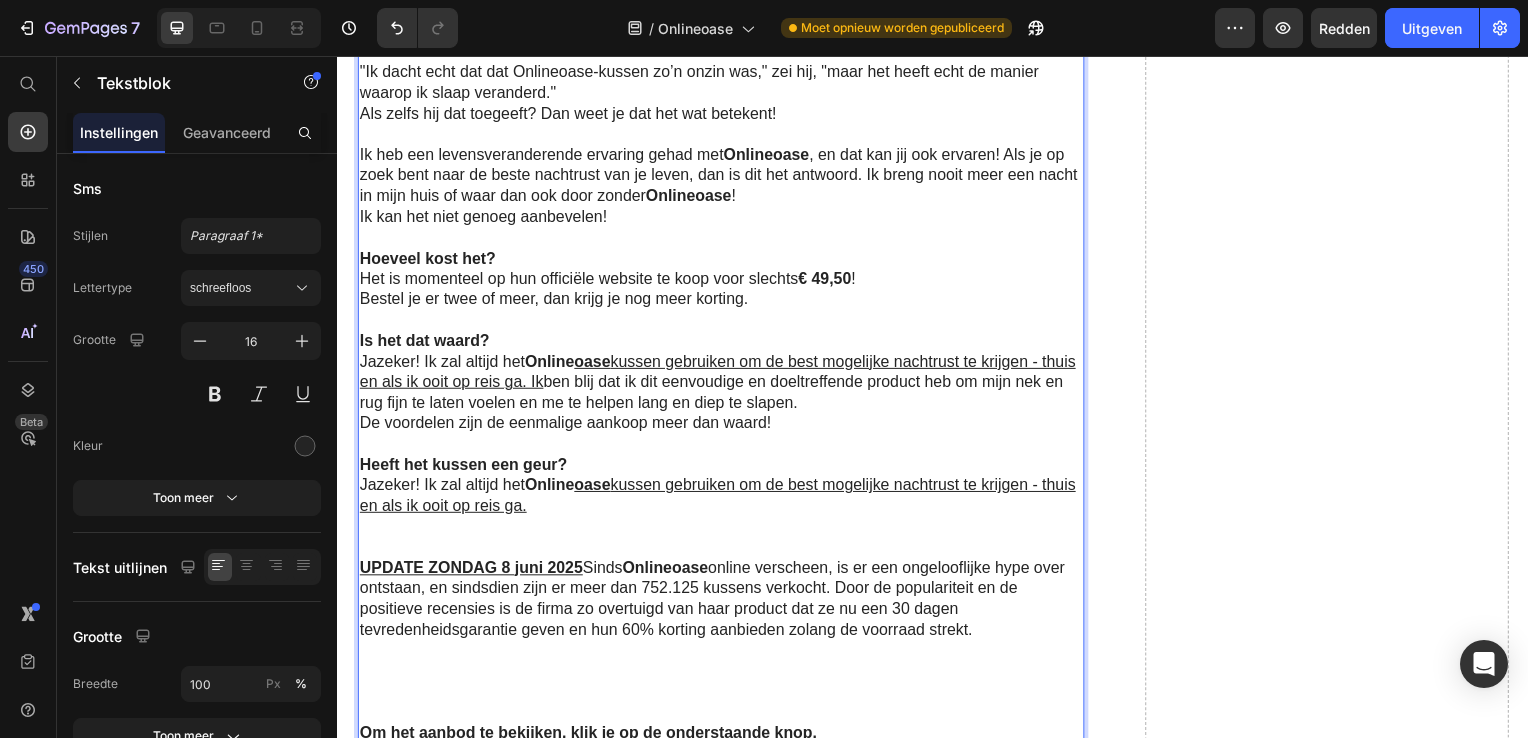 click on "Jazeker! Ik zal altijd het  Online oase  kussen gebruiken om de best mogelijke nachtrust te krijgen - thuis en als ik ooit op reis ga." at bounding box center [721, 500] 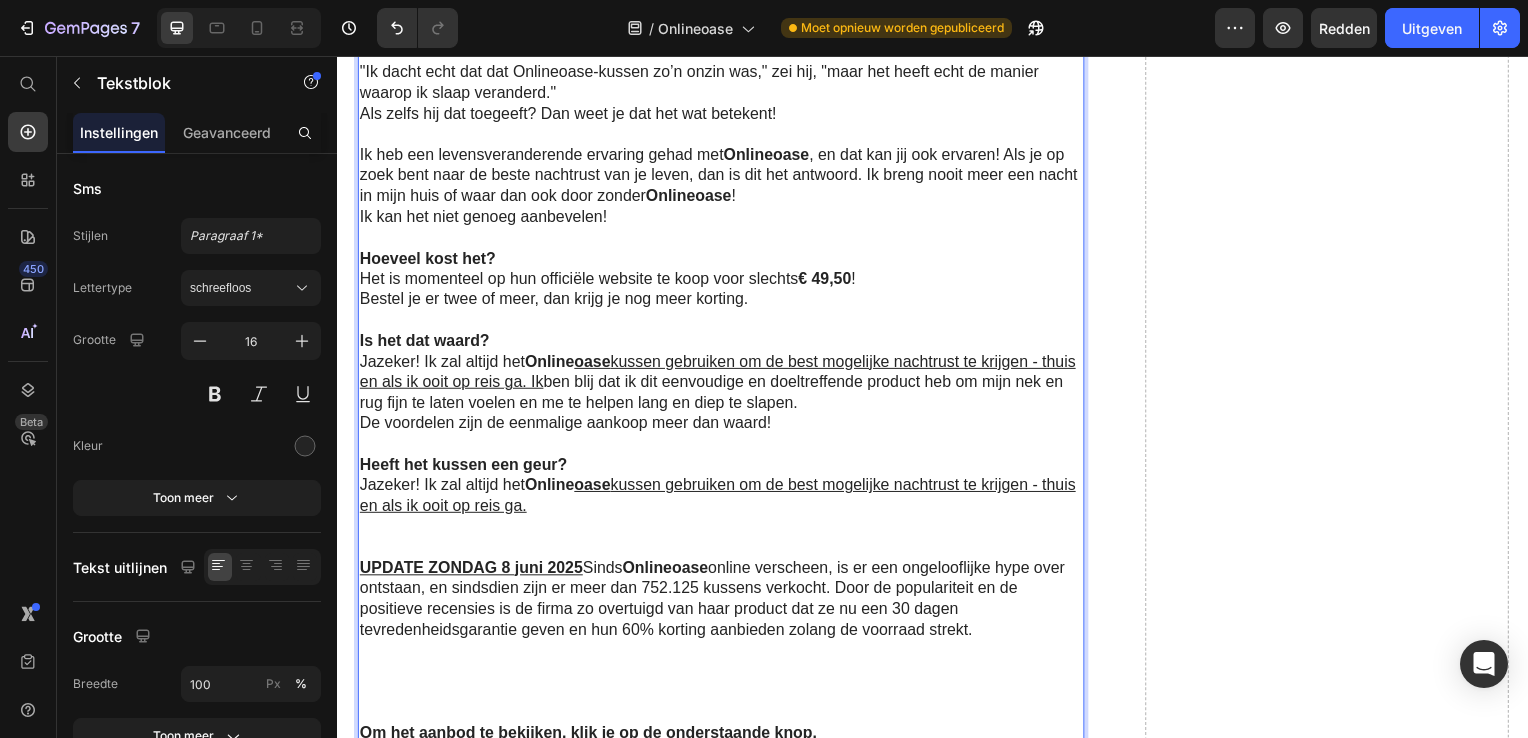 click on "Jazeker! Ik zal altijd het  Online oase  kussen gebruiken om de best mogelijke nachtrust te krijgen - thuis en als ik ooit op reis ga." at bounding box center (721, 500) 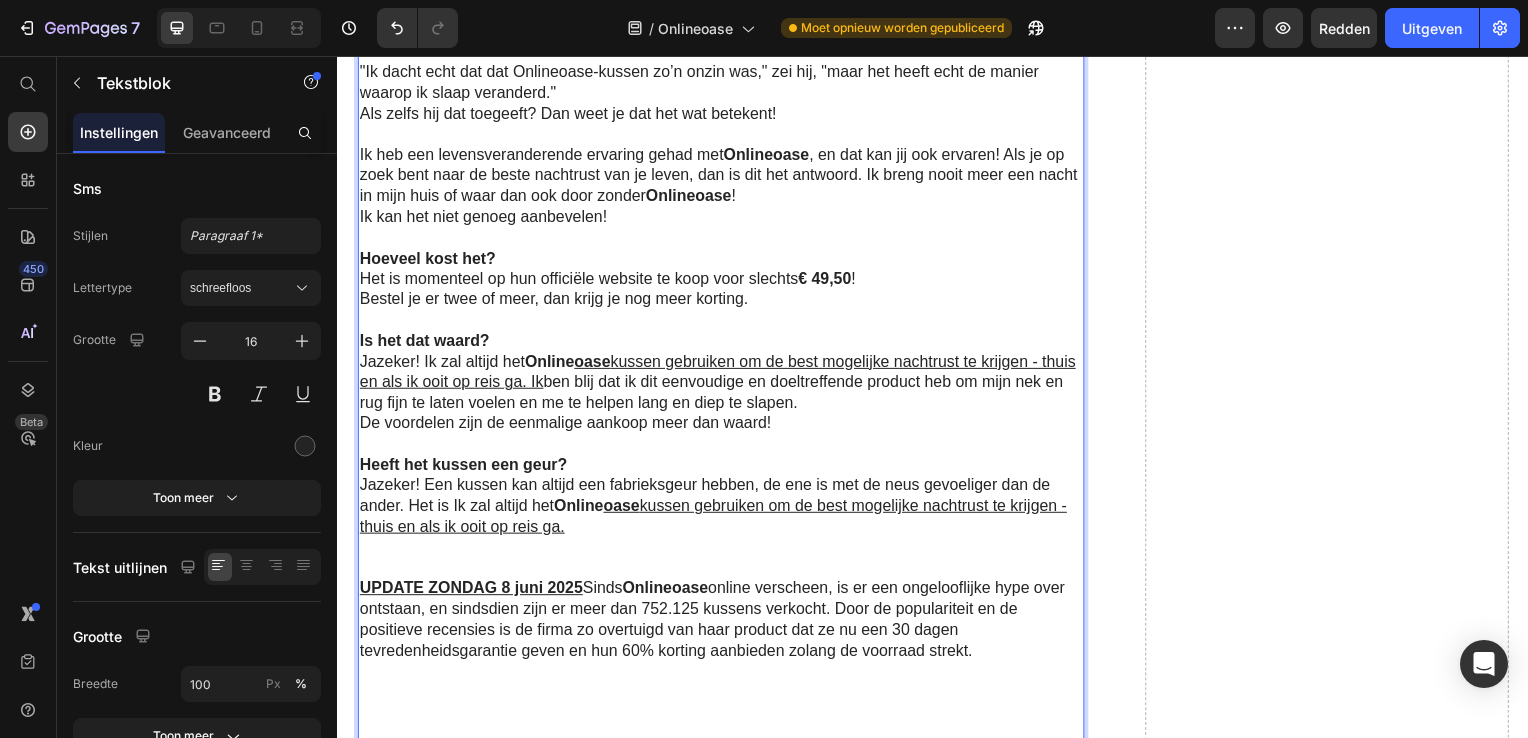 click on "Jazeker! Een kussen kan altijd een fabrieksgeur hebben, de ene is met de neus gevoeliger dan de ander. Het is Ik zal altijd het  Online oase  kussen gebruiken om de best mogelijke nachtrust te krijgen - thuis en als ik ooit op reis ga." at bounding box center [721, 510] 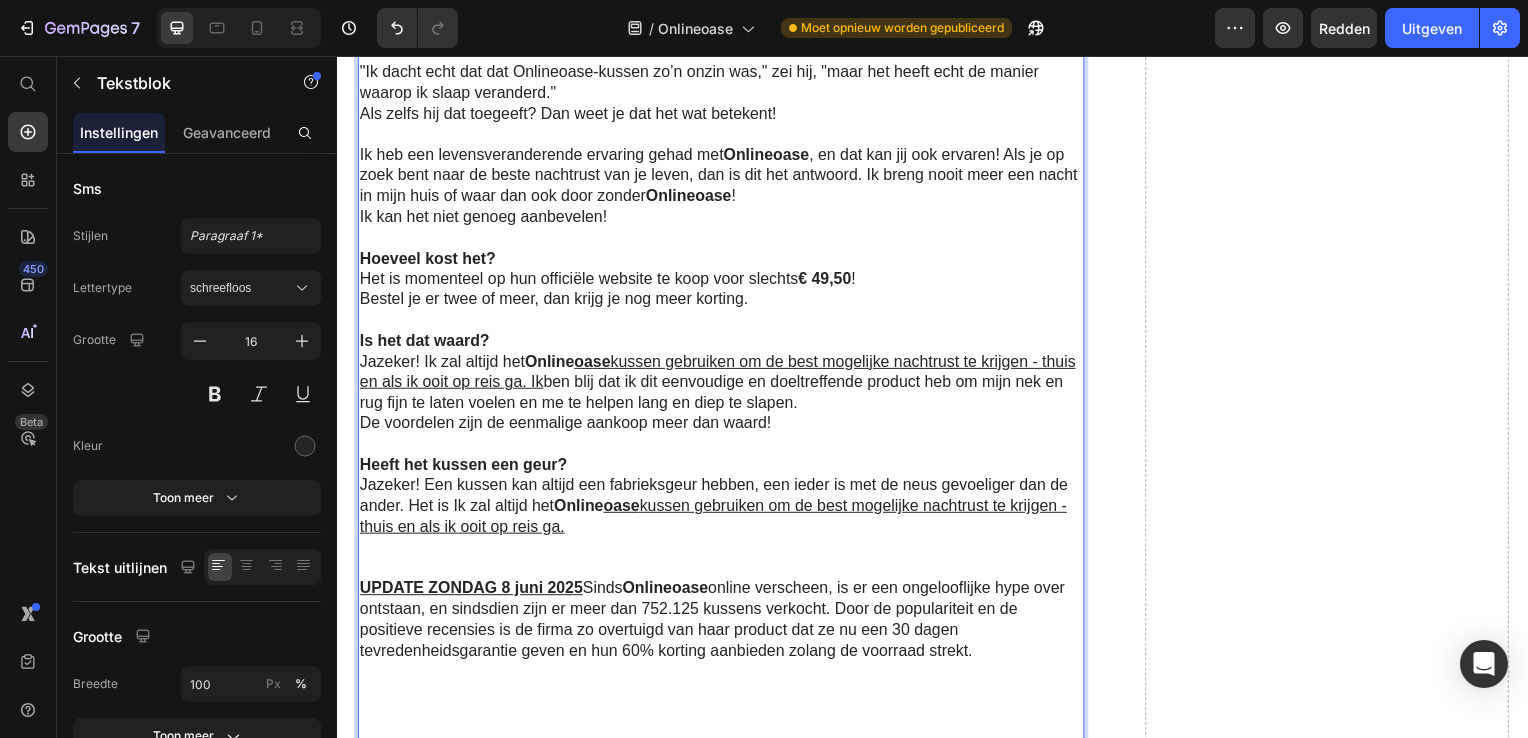 click on "Jazeker! Een kussen kan altijd een fabrieksgeur hebben, een ieder is met de neus gevoeliger dan de ander. Het is Ik zal altijd het  Online oase  kussen gebruiken om de best mogelijke nachtrust te krijgen - thuis en als ik ooit op reis ga." at bounding box center [721, 510] 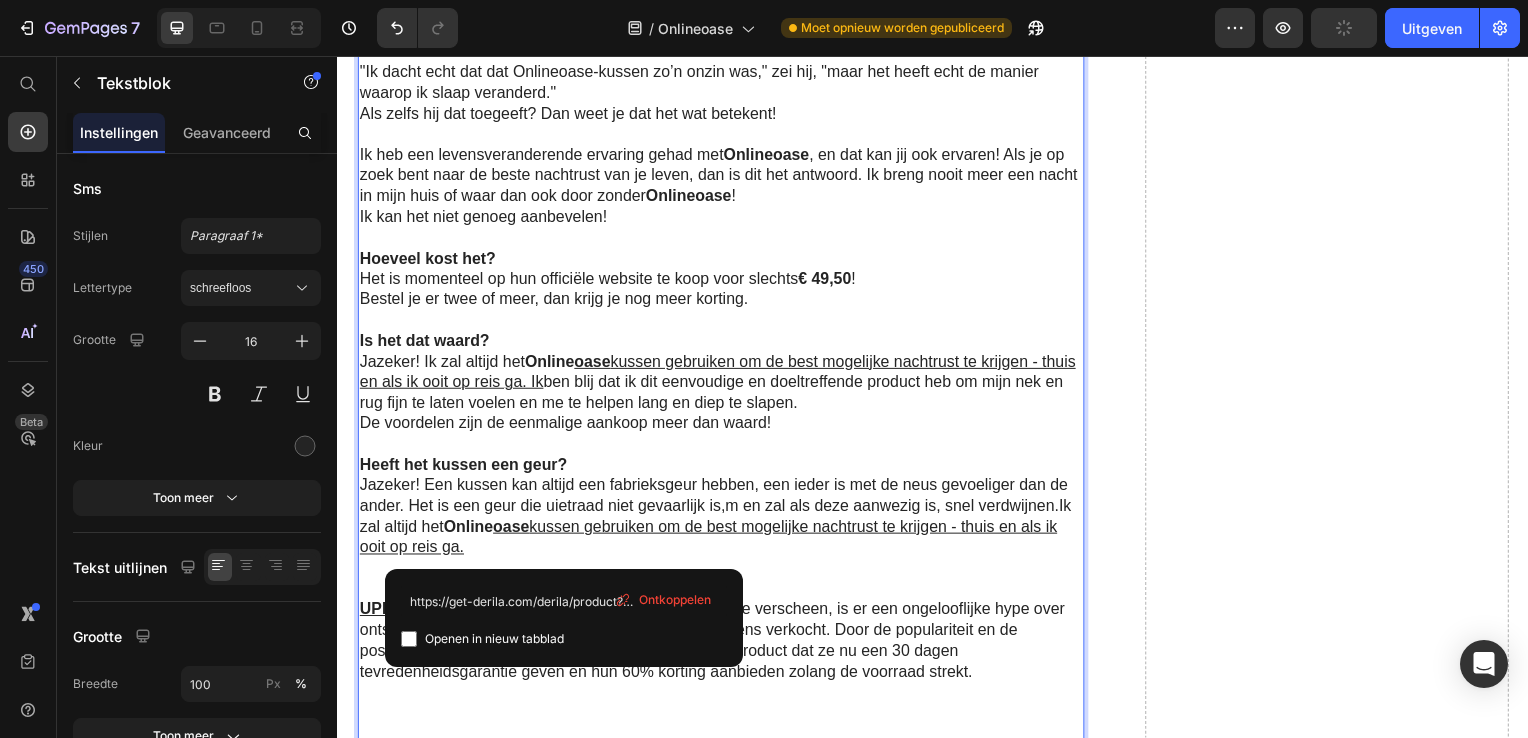 drag, startPoint x: 571, startPoint y: 553, endPoint x: 458, endPoint y: 540, distance: 113.74533 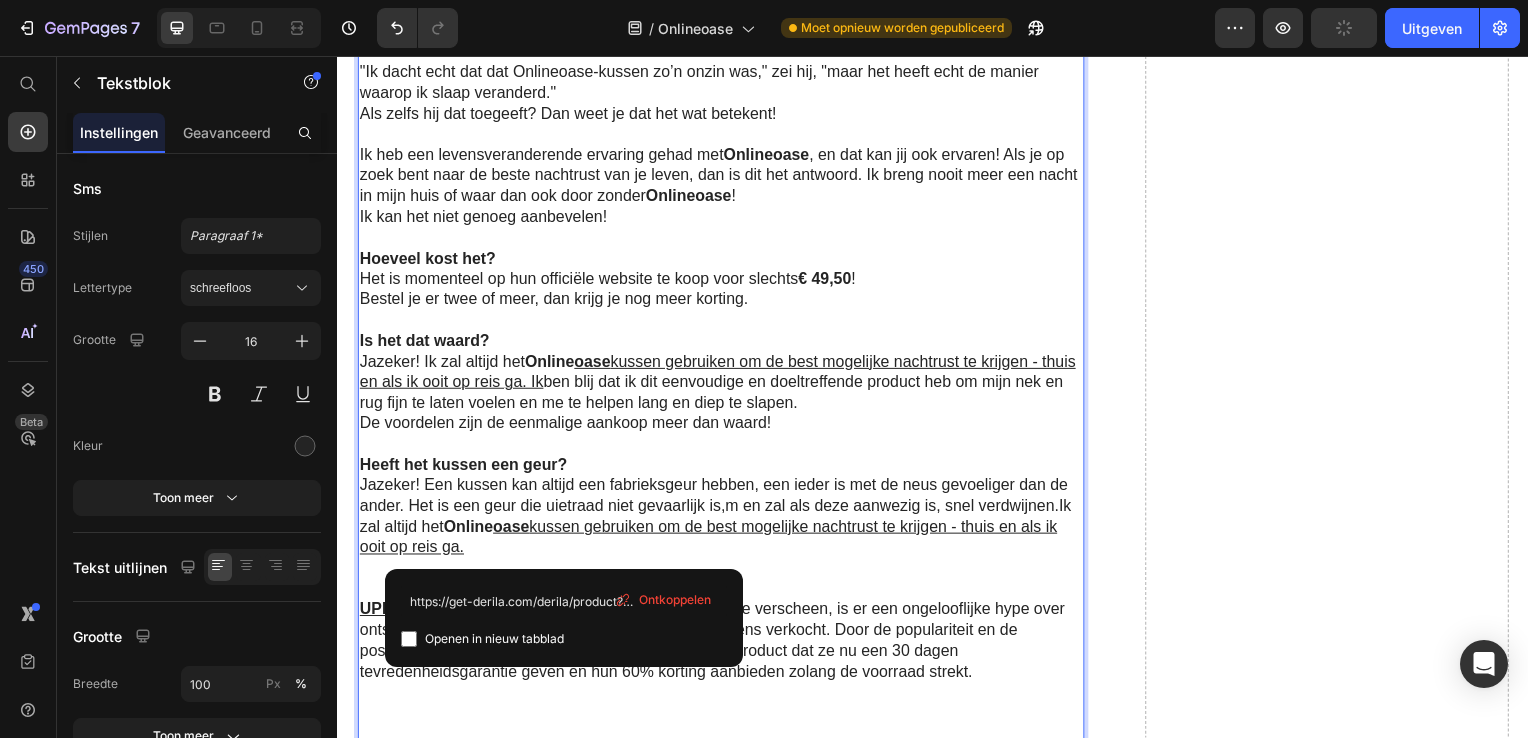 click on "Jazeker! Een kussen kan altijd een fabrieksgeur hebben, een ieder is met de neus gevoeliger dan de ander. Het is een geur die uietraad niet gevaarlijk is,m en zal als deze aanwezig is, snel verdwijnen.Ik zal altijd het  Online oase  kussen gebruiken om de best mogelijke nachtrust te krijgen - thuis en als ik ooit op reis ga." at bounding box center (721, 520) 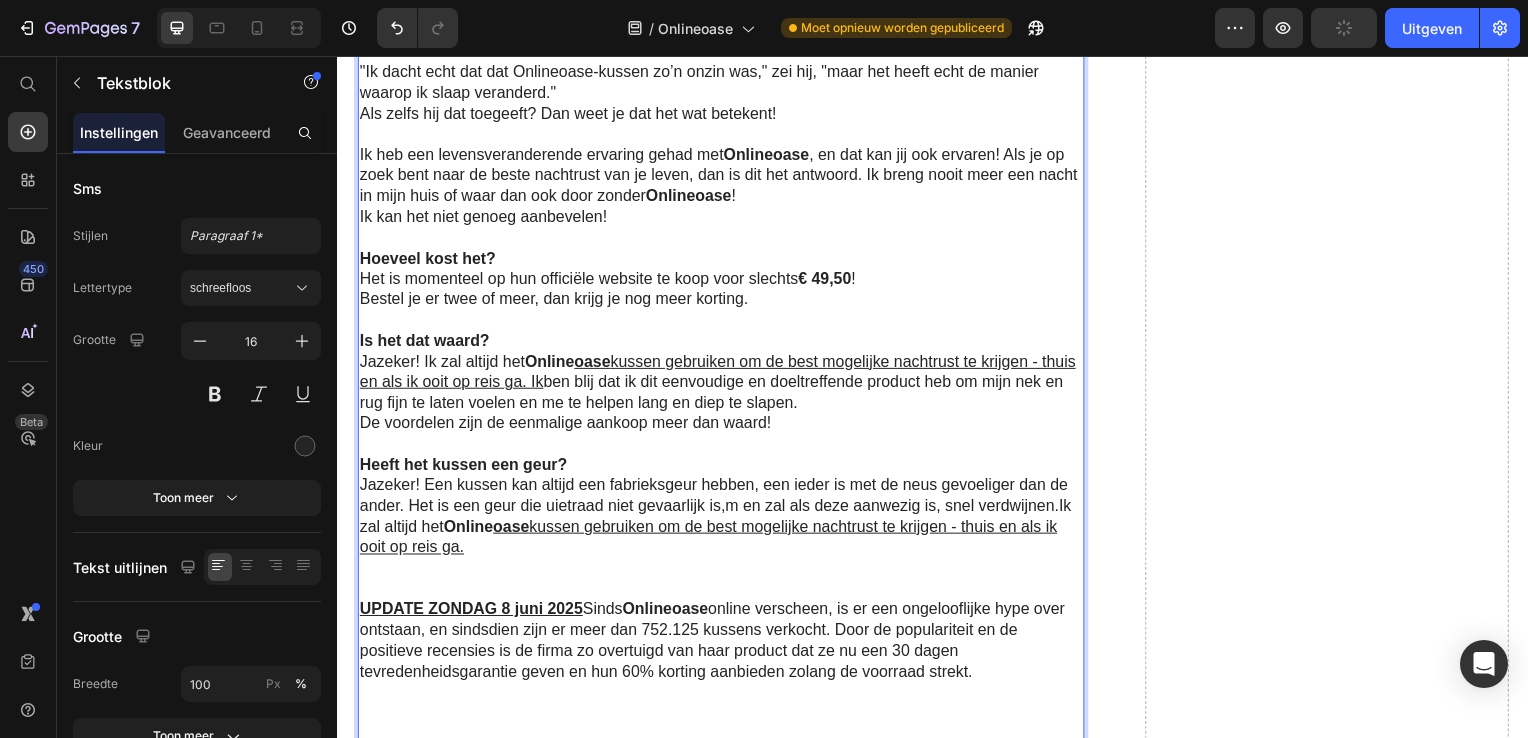 drag, startPoint x: 458, startPoint y: 540, endPoint x: 444, endPoint y: 531, distance: 16.643316 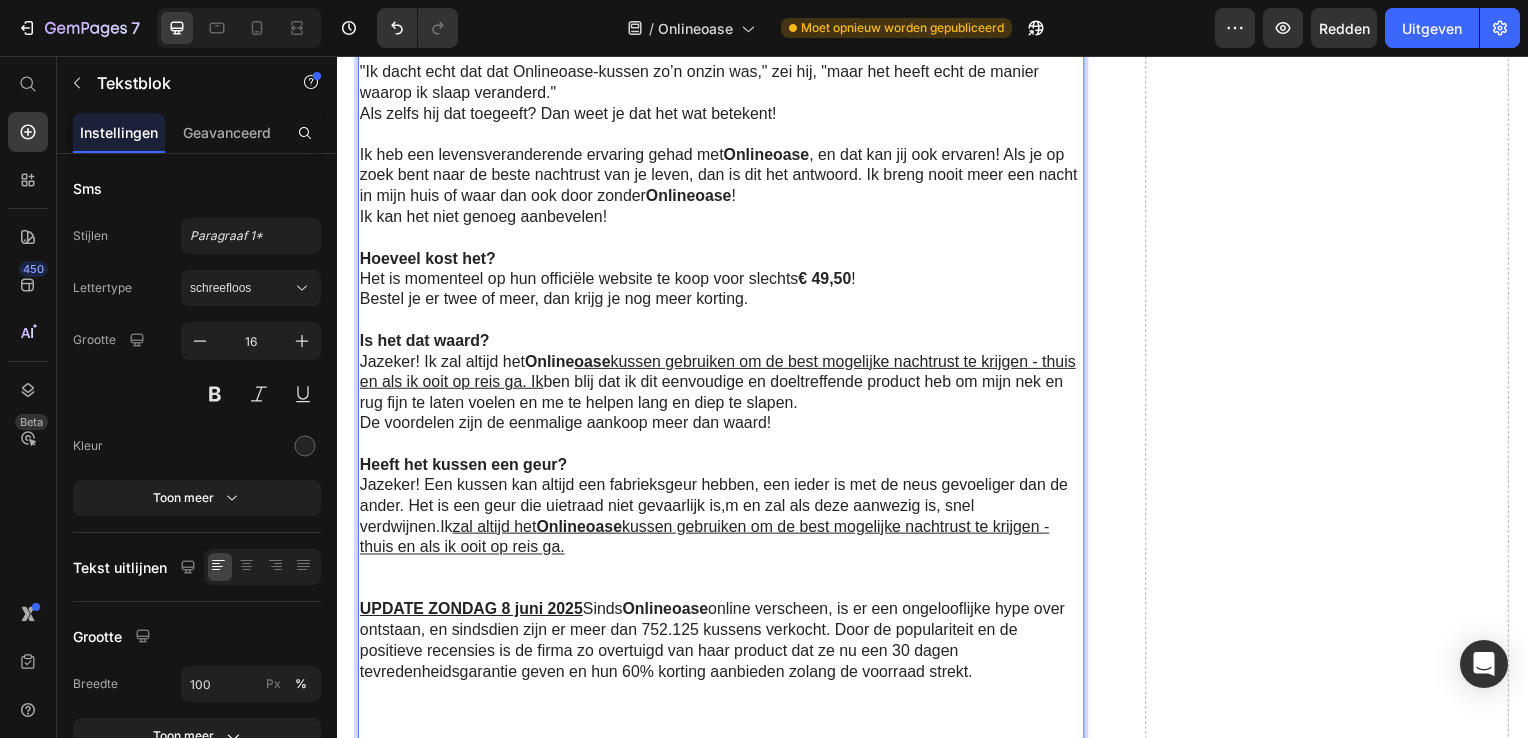 click on "Jazeker! Een kussen kan altijd een fabrieksgeur hebben, een ieder is met de neus gevoeliger dan de ander. Het is een geur die uietraad niet gevaarlijk is,m en zal als deze aanwezig is, snel verdwijnen.Ik  zal altijd het  Onlineoase  kussen gebruiken om de best mogelijke nachtrust te krijgen - thuis en als ik ooit op reis ga." at bounding box center [721, 520] 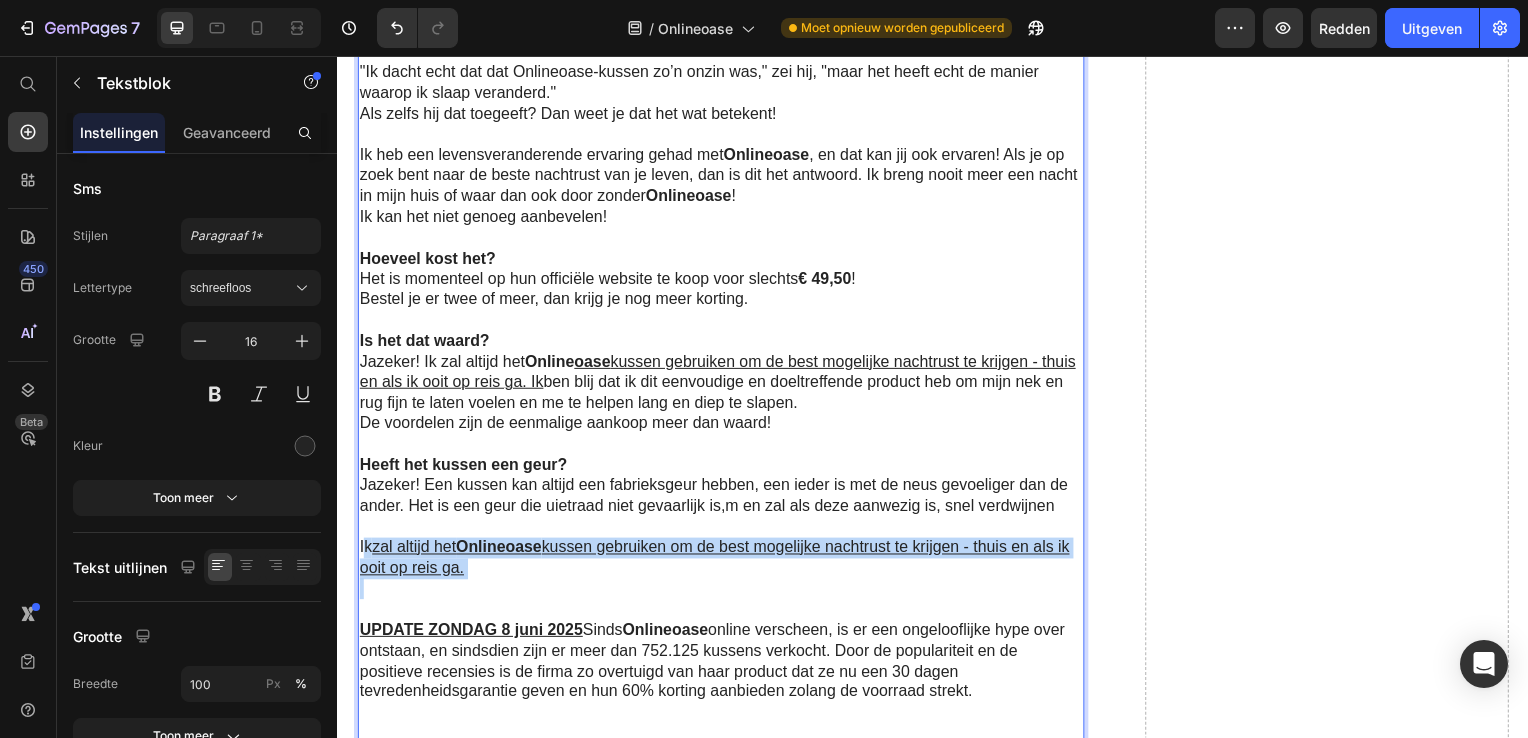 drag, startPoint x: 365, startPoint y: 551, endPoint x: 486, endPoint y: 583, distance: 125.1599 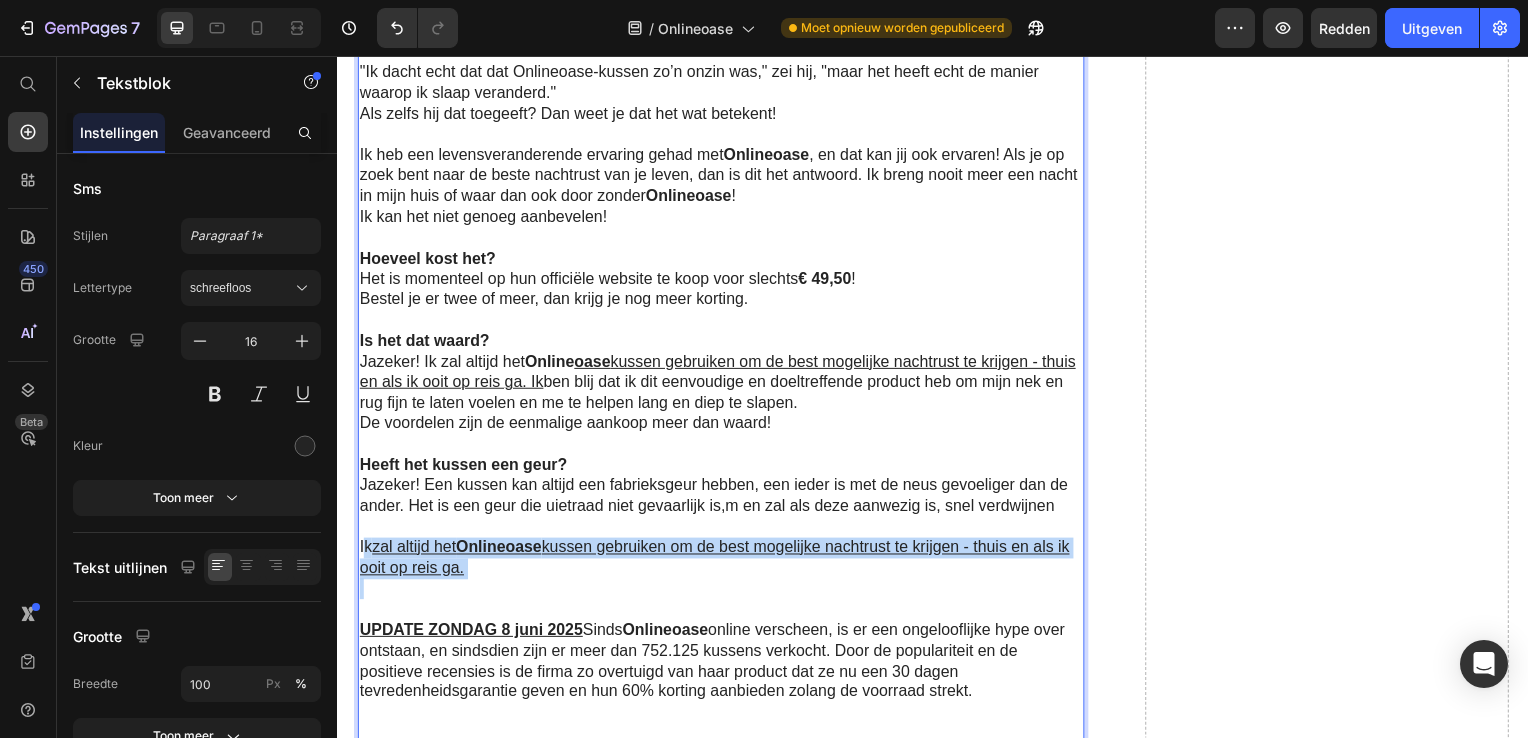 click on "Ik gebruik het Onlineoase kussen nog steeds en slaap nog altijd heerlijk. Het is alsof mijn lichaam eindelijk weer weet wat rust is. Mijn verwachtingen zijn veranderd — ik ga slapen met het vertrouwen dat ik goed zal rusten en zonder pijn wakker word. Iets wat ik een half jaar geleden nog voor onmogelijk hield, is nu mijn dagelijkse realiteit. Mijn zus vond het Onlineoase kussen fantastisch en gaf er ook één aan haar man. In het begin vond hij het maar niets. Hij zei dat het "weer zo’n hype" was en liet het kussen links liggen. Maar mijn zus bleef erover praten — hoe het haar hielp met haar fibromyalgie en de artritis in haar nek. Ze sliep eindelijk weer goed en had ’s ochtends minder pijn. Na een paar dagen aandringen besloot haar man het dan toch maar eens te proberen. Een paar dagen later belde hij me op. "Ik dacht echt dat dat Onlineoase-kussen zo’n onzin was," zei hij, "maar het heeft echt de manier waarop ik slaap veranderd." Als zelfs hij dat toegeeft? Dan weet je dat het wat betekent! !" at bounding box center (723, 281) 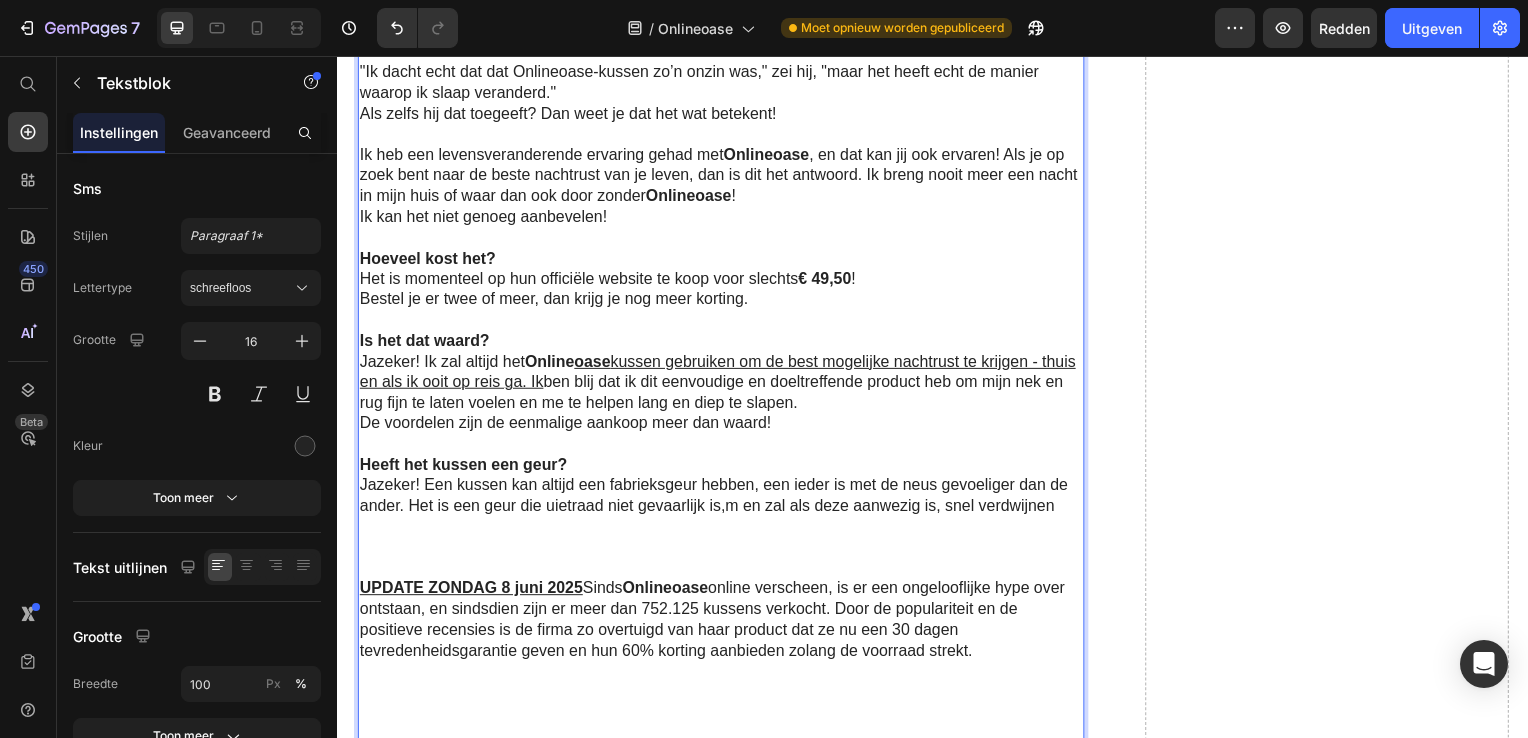click on "Jazeker! Een kussen kan altijd een fabrieksgeur hebben, een ieder is met de neus gevoeliger dan de ander. Het is een geur die uietraad niet gevaarlijk is,m en zal als deze aanwezig is, snel verdwijnen" at bounding box center [721, 500] 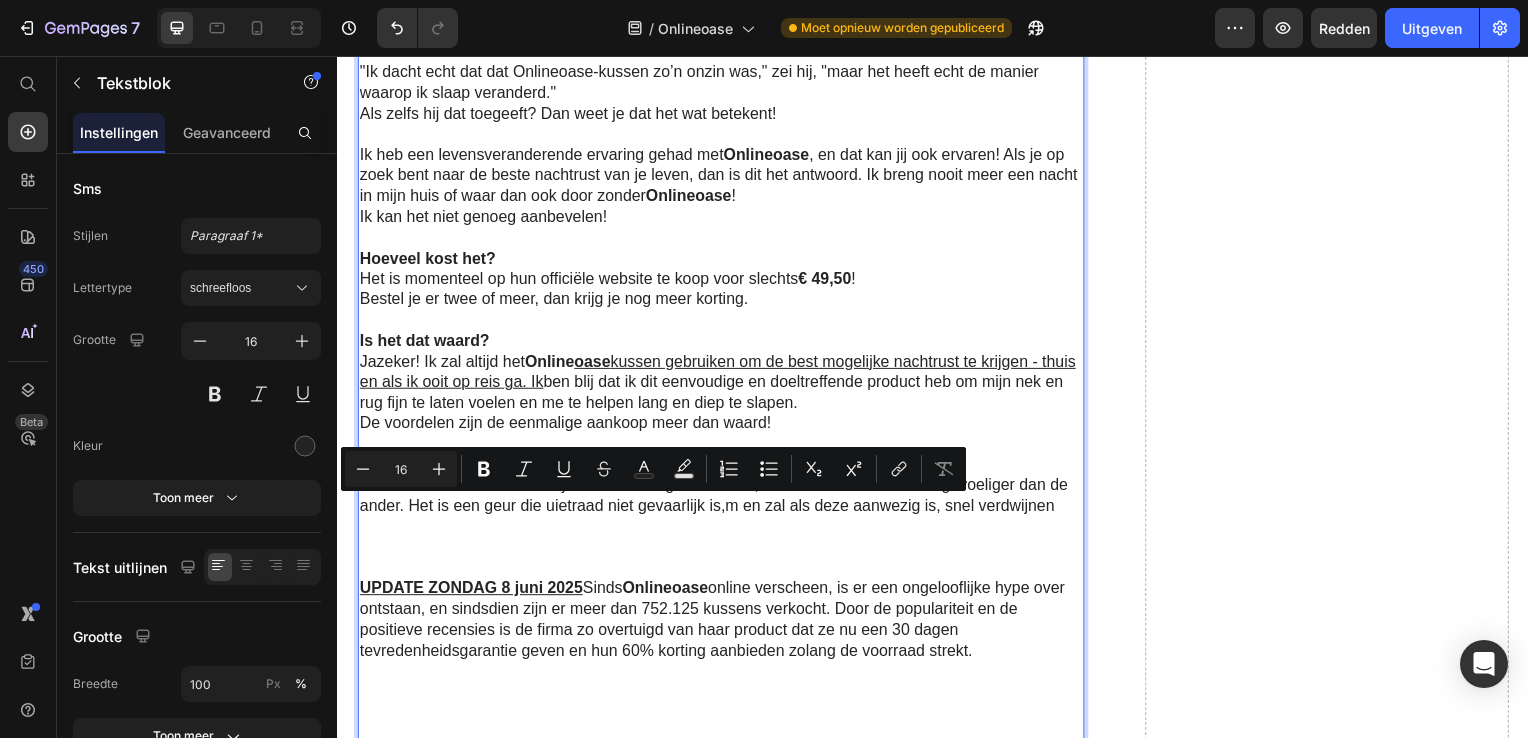drag, startPoint x: 567, startPoint y: 512, endPoint x: 646, endPoint y: 549, distance: 87.23531 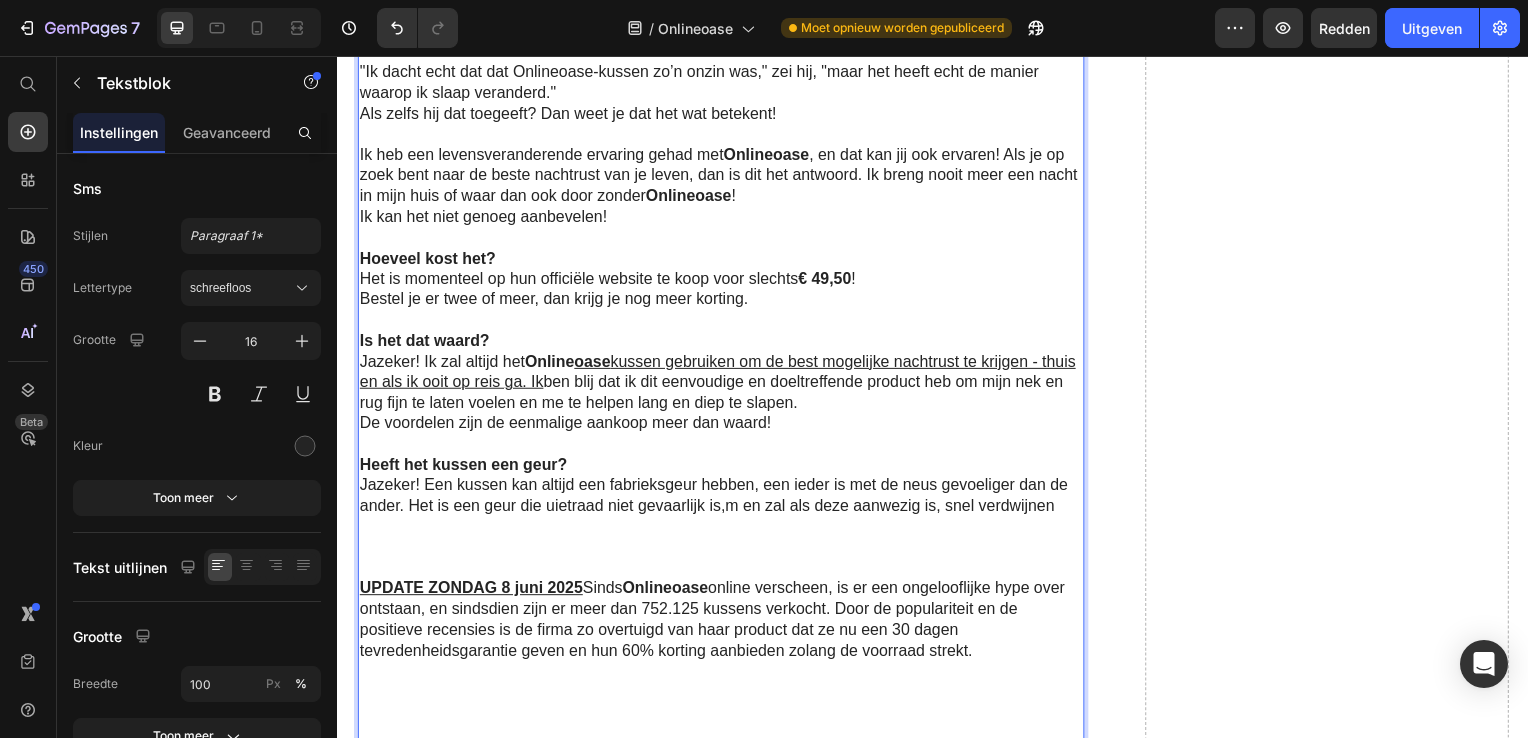 click on "Jazeker! Een kussen kan altijd een fabrieksgeur hebben, een ieder is met de neus gevoeliger dan de ander. Het is een geur die uietraad niet gevaarlijk is,m en zal als deze aanwezig is, snel verdwijnen" at bounding box center [721, 500] 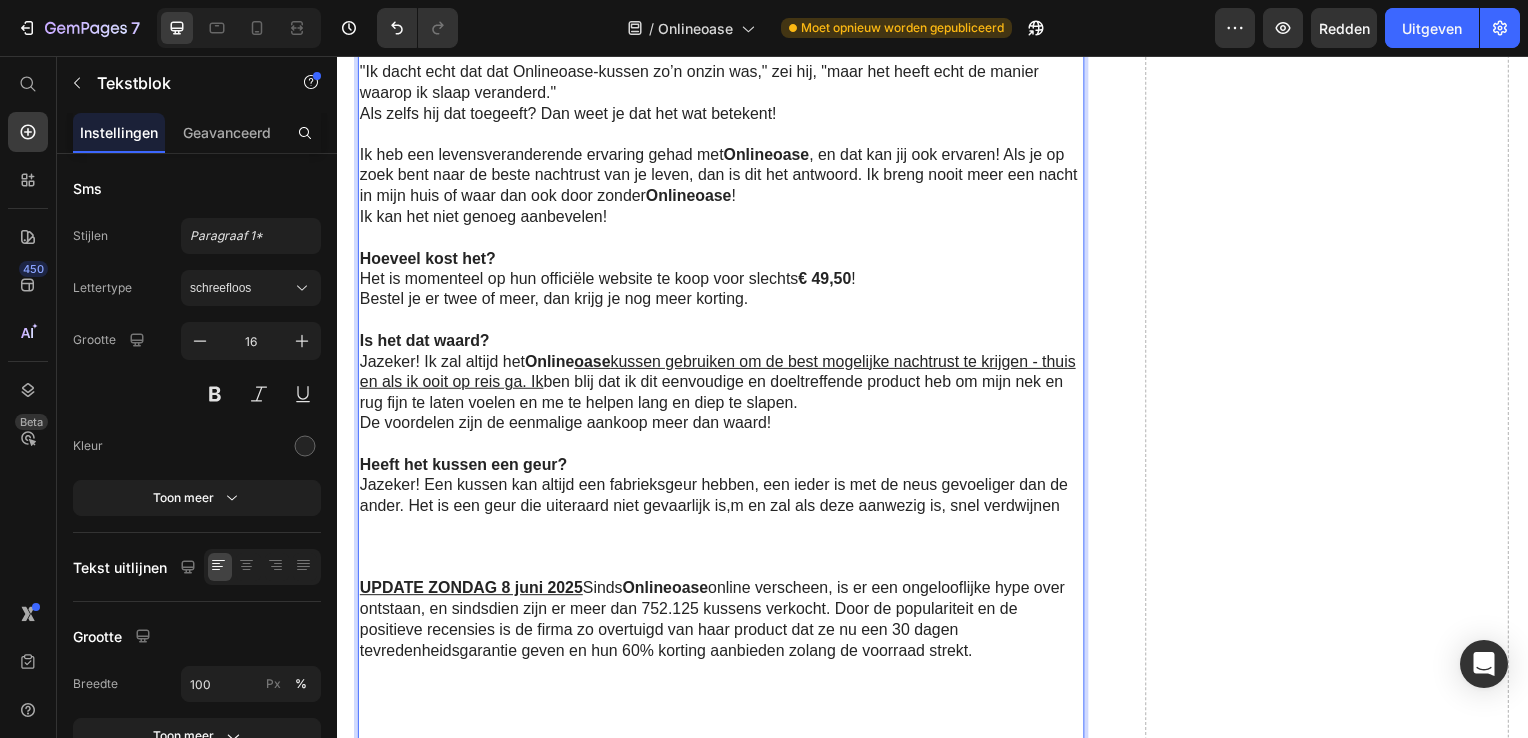 click on "Jazeker! Een kussen kan altijd een fabrieksgeur hebben, een ieder is met de neus gevoeliger dan de ander. Het is een geur die uiteraard niet gevaarlijk is,m en zal als deze aanwezig is, snel verdwijnen" at bounding box center (721, 500) 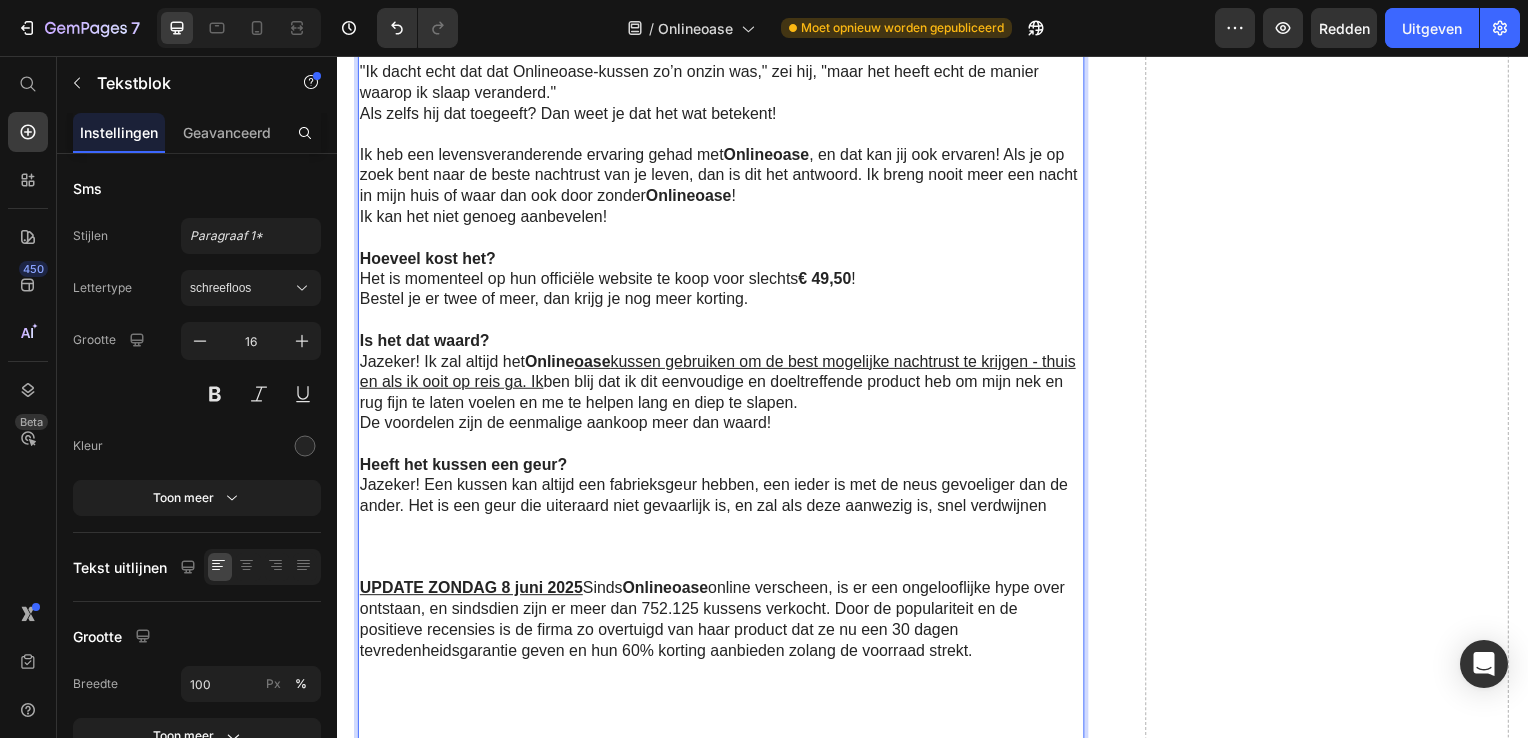 click on "Jazeker! Een kussen kan altijd een fabrieksgeur hebben, een ieder is met de neus gevoeliger dan de ander. Het is een geur die uiteraard niet gevaarlijk is, en zal als deze aanwezig is, snel verdwijnen" at bounding box center [721, 500] 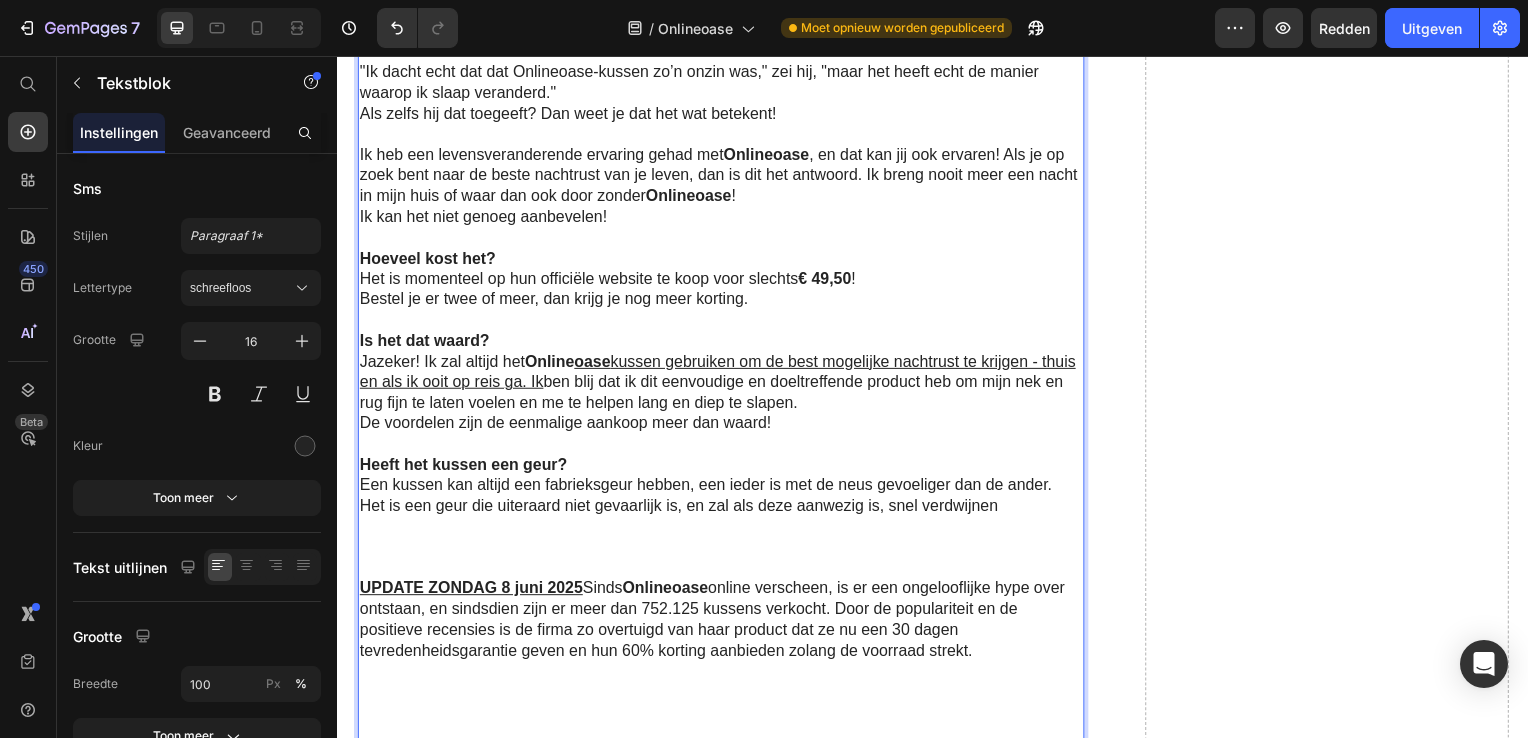 click at bounding box center [721, 552] 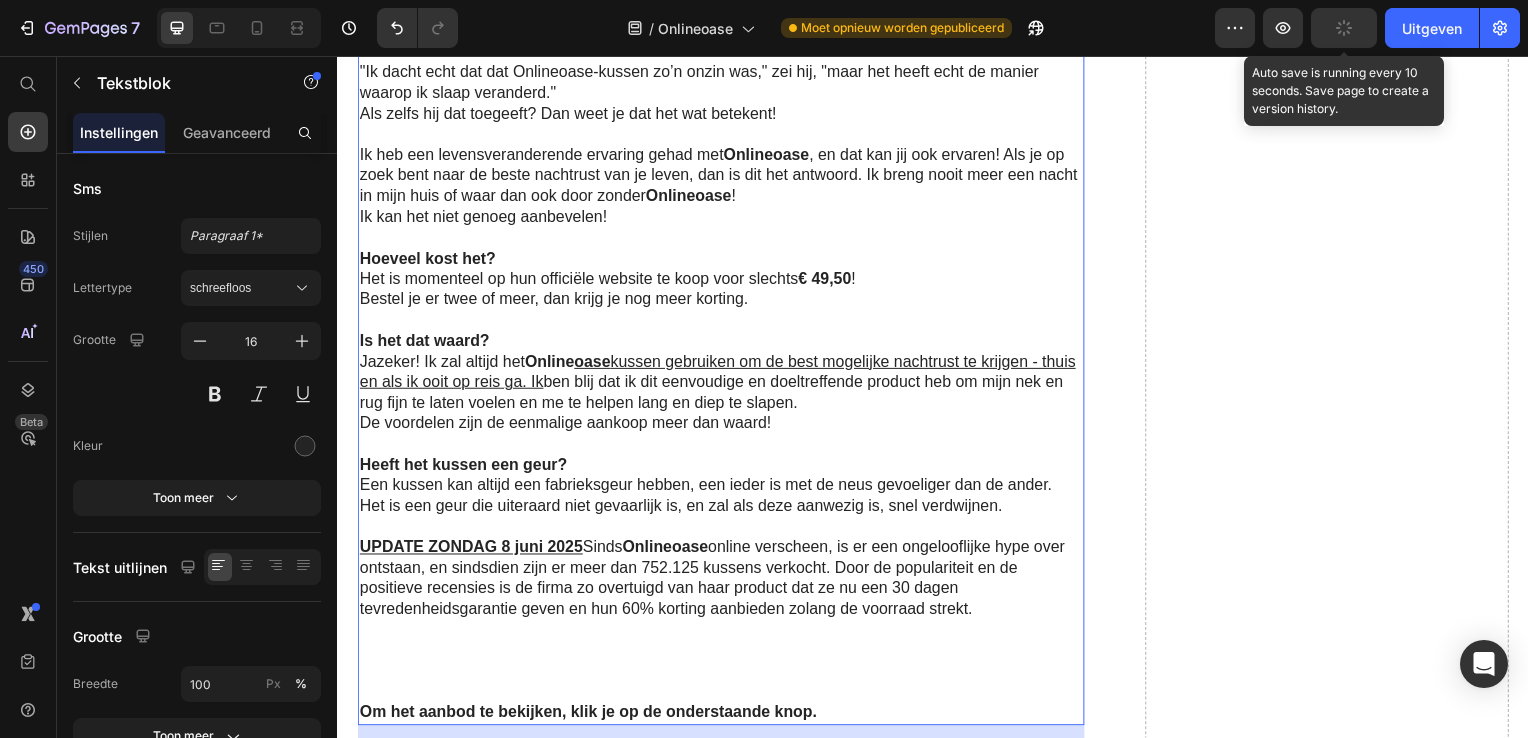 click 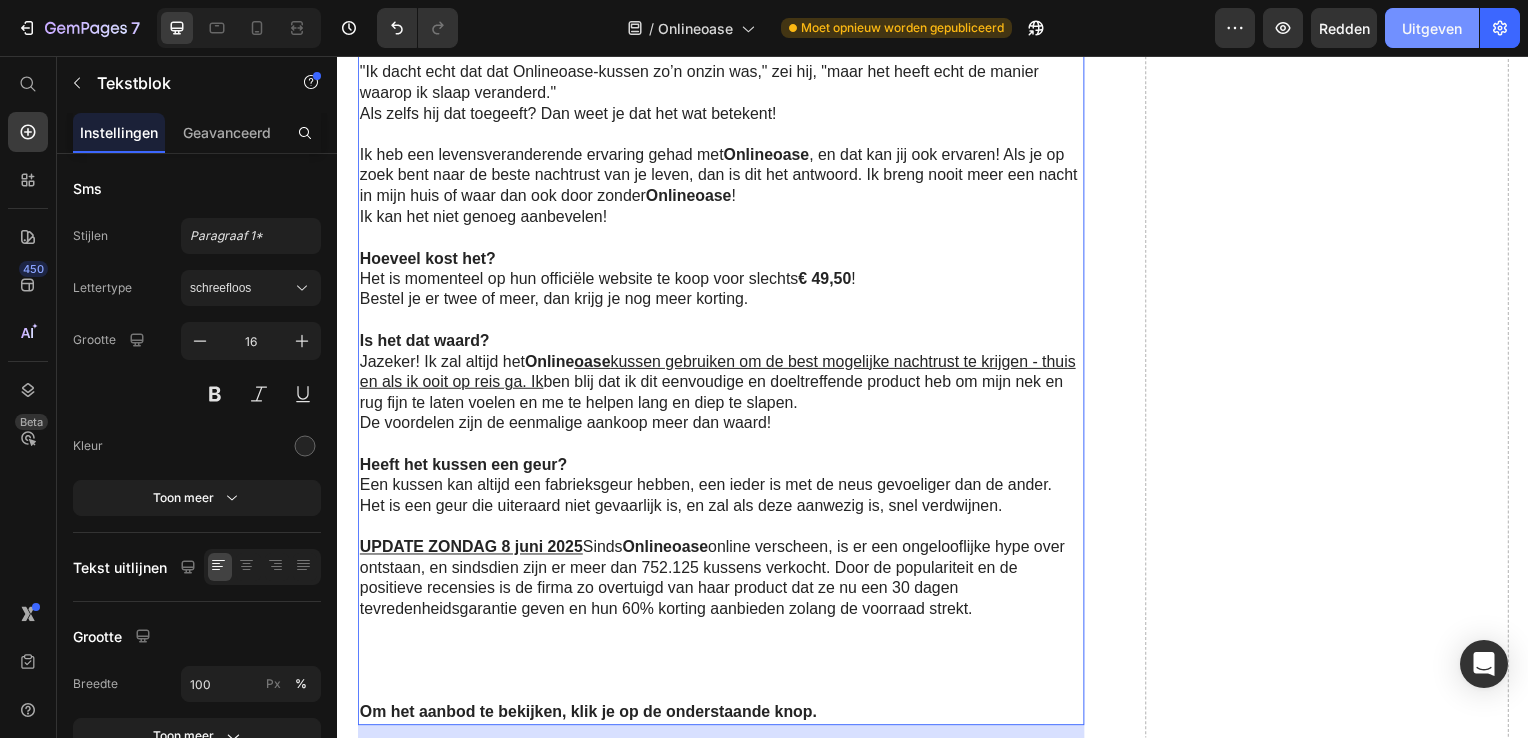 click on "Uitgeven" 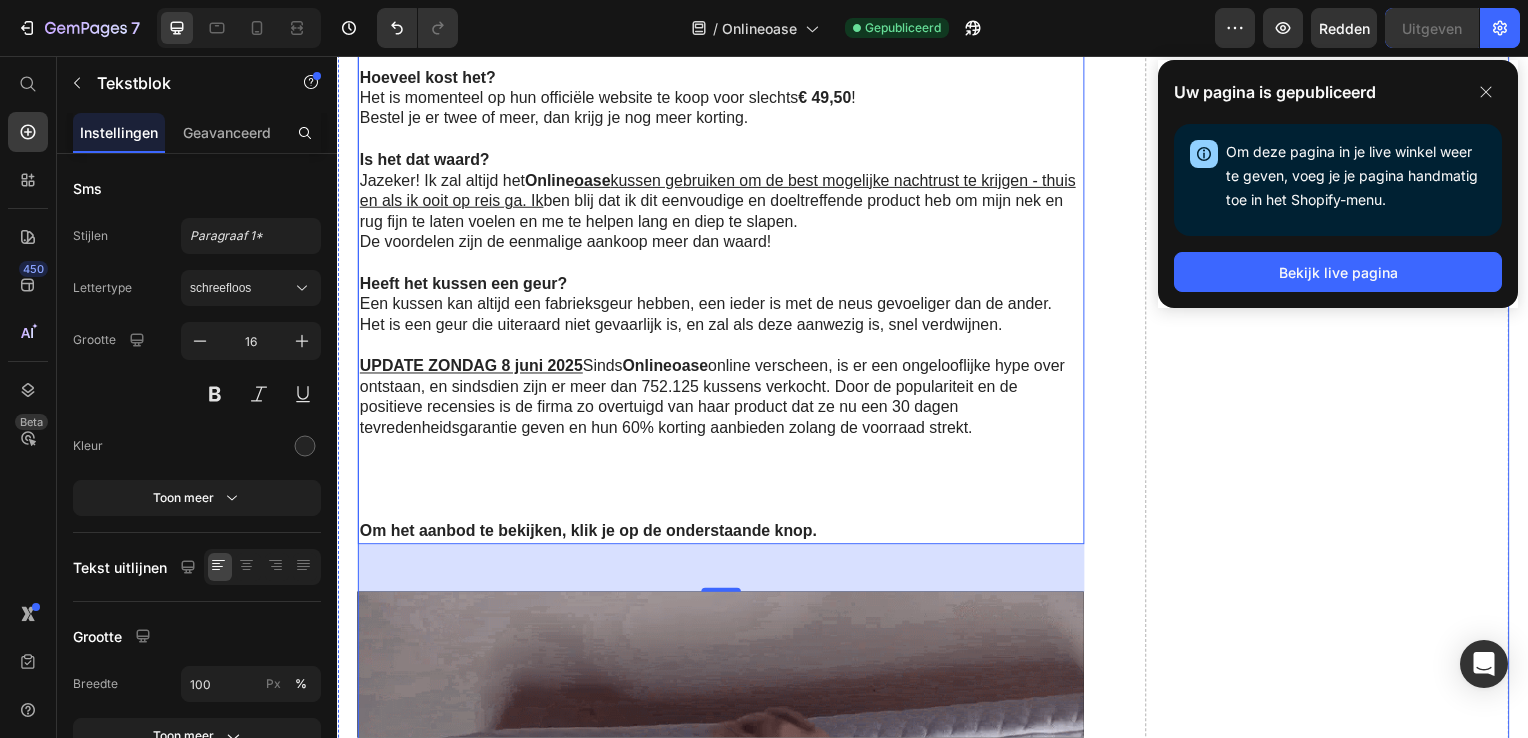 scroll, scrollTop: 8700, scrollLeft: 0, axis: vertical 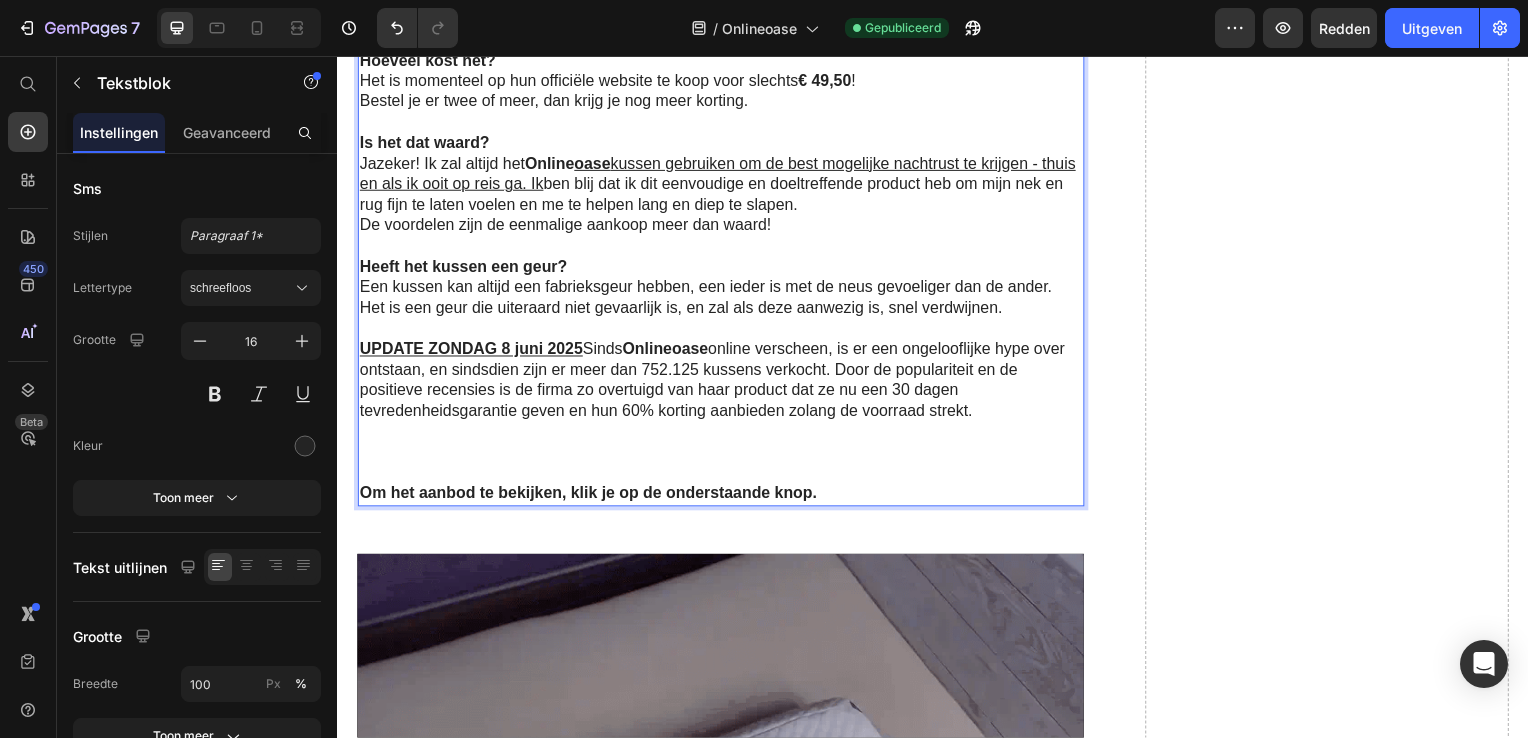 click at bounding box center [721, 477] 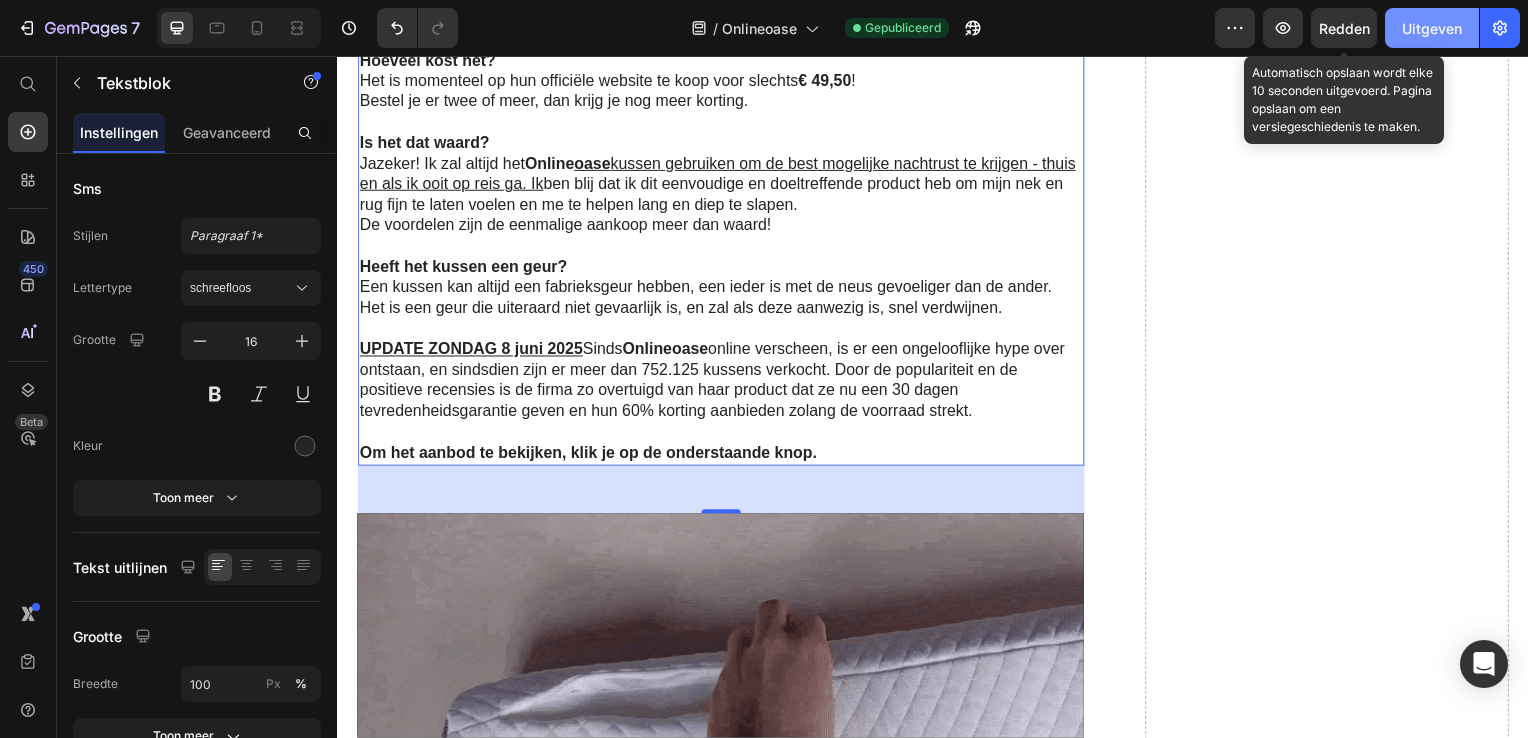 drag, startPoint x: 1347, startPoint y: 20, endPoint x: 1397, endPoint y: 20, distance: 50 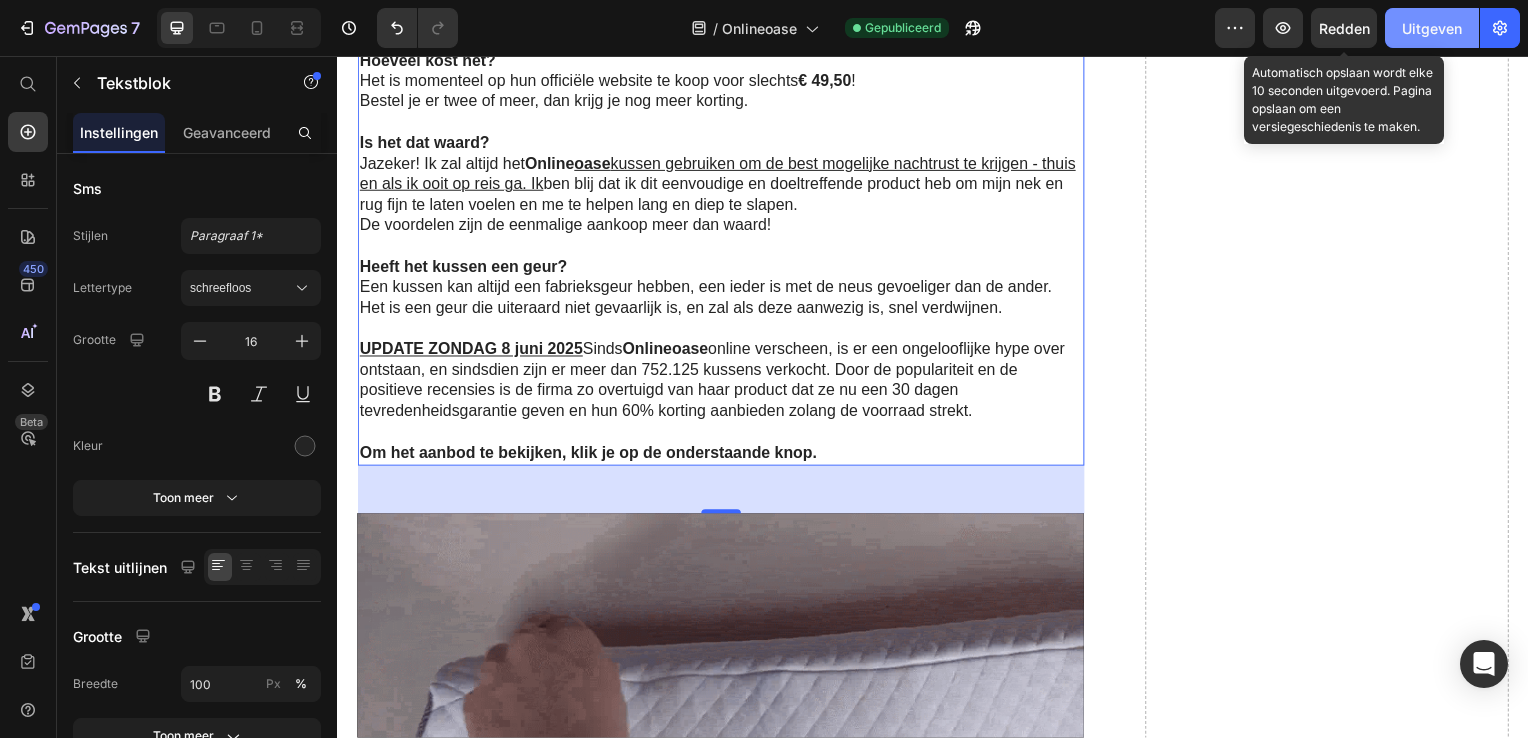 click on "Redden" at bounding box center (1344, 28) 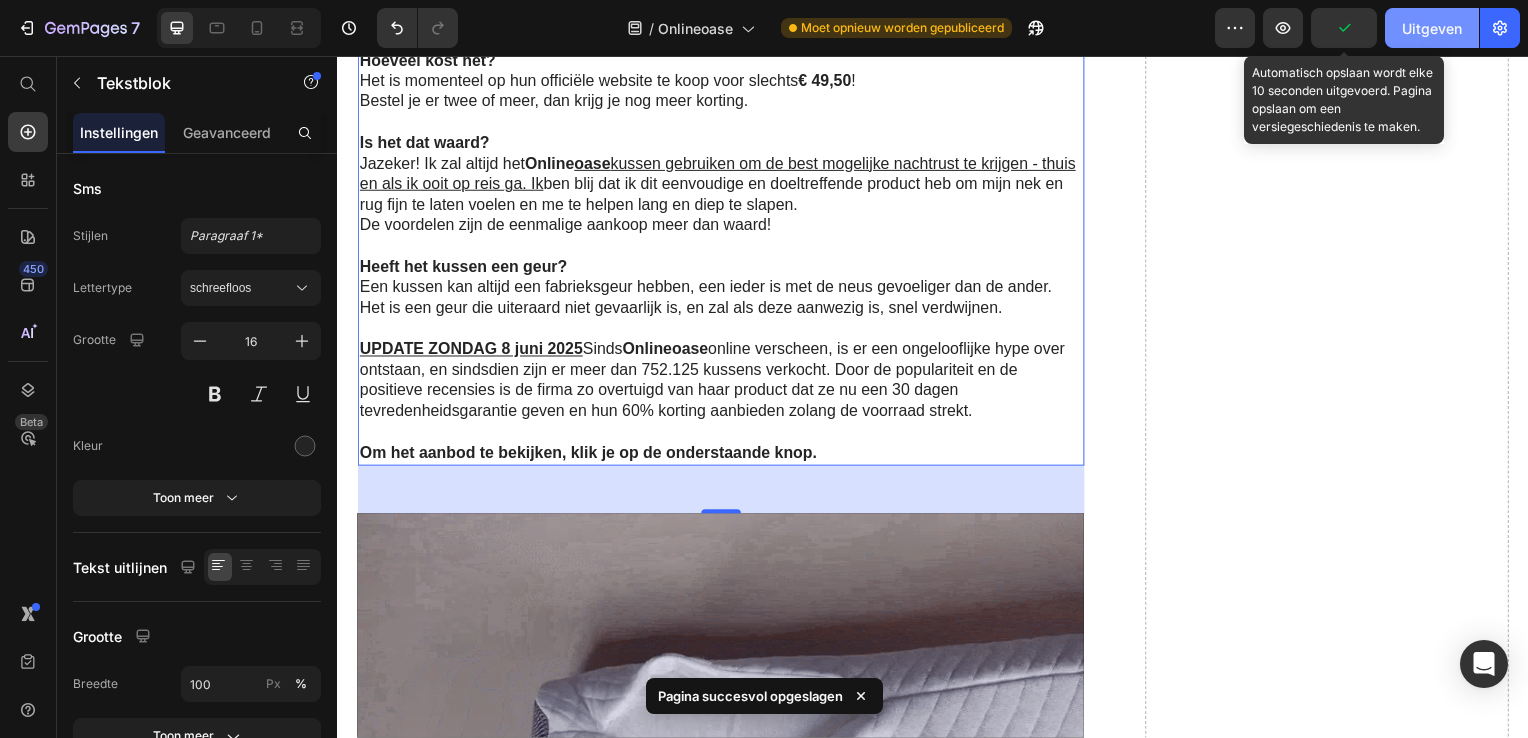 click on "Uitgeven" 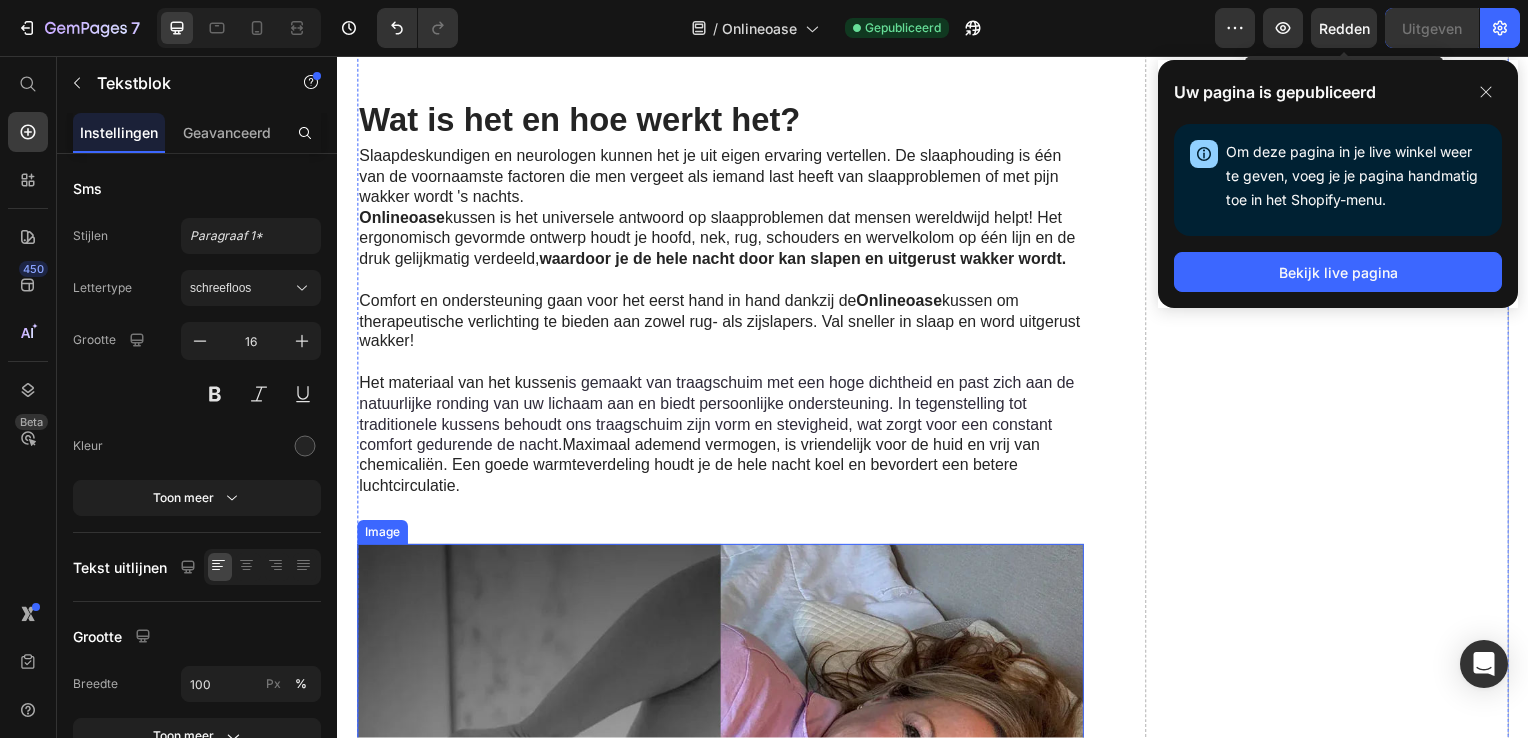 scroll, scrollTop: 5600, scrollLeft: 0, axis: vertical 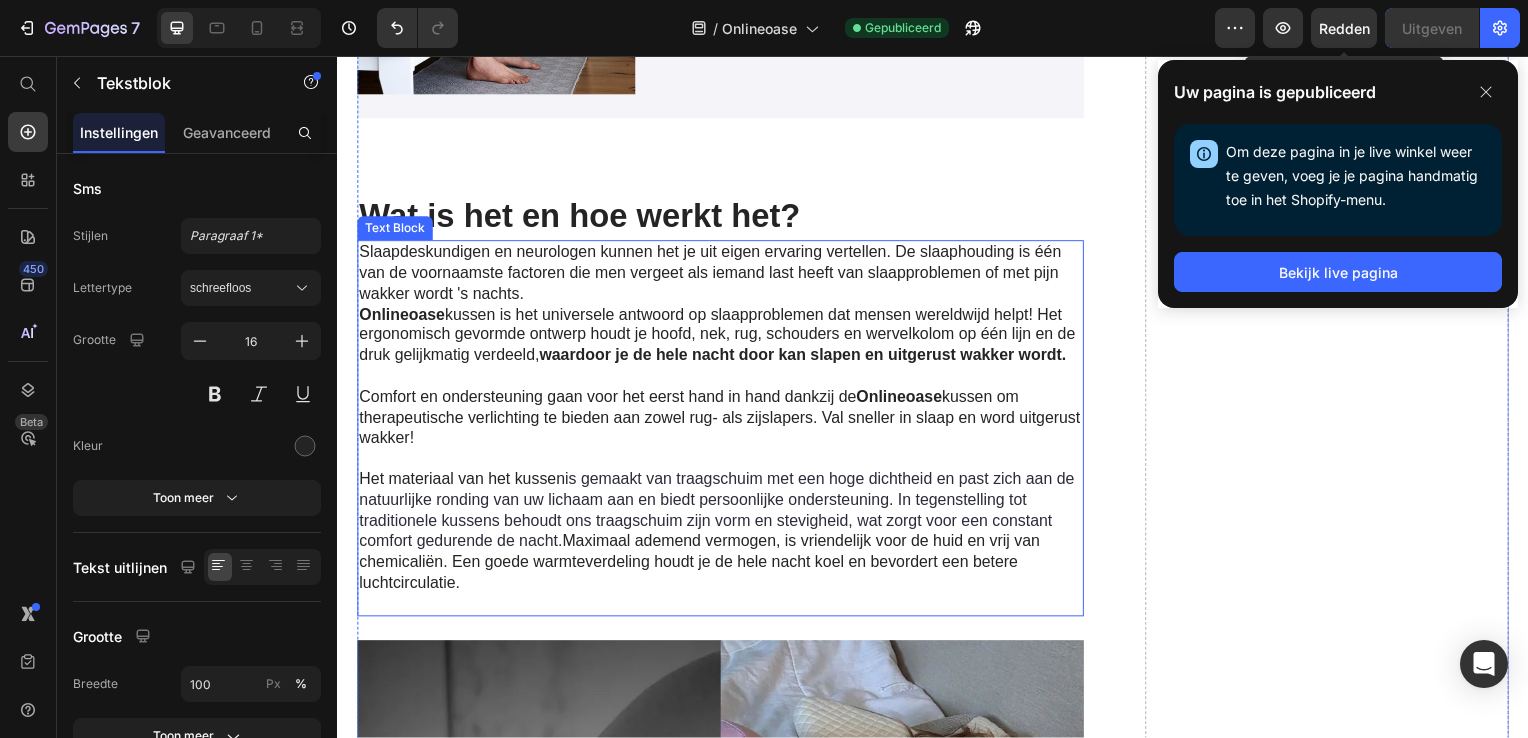 click on "Comfort en ondersteuning gaan voor het eerst hand in hand dankzij de  Onlineoase  kussen om therapeutische verlichting te bieden aan zowel rug- als zijslapers. Val sneller in slaap en word uitgerust wakker!" at bounding box center (724, 421) 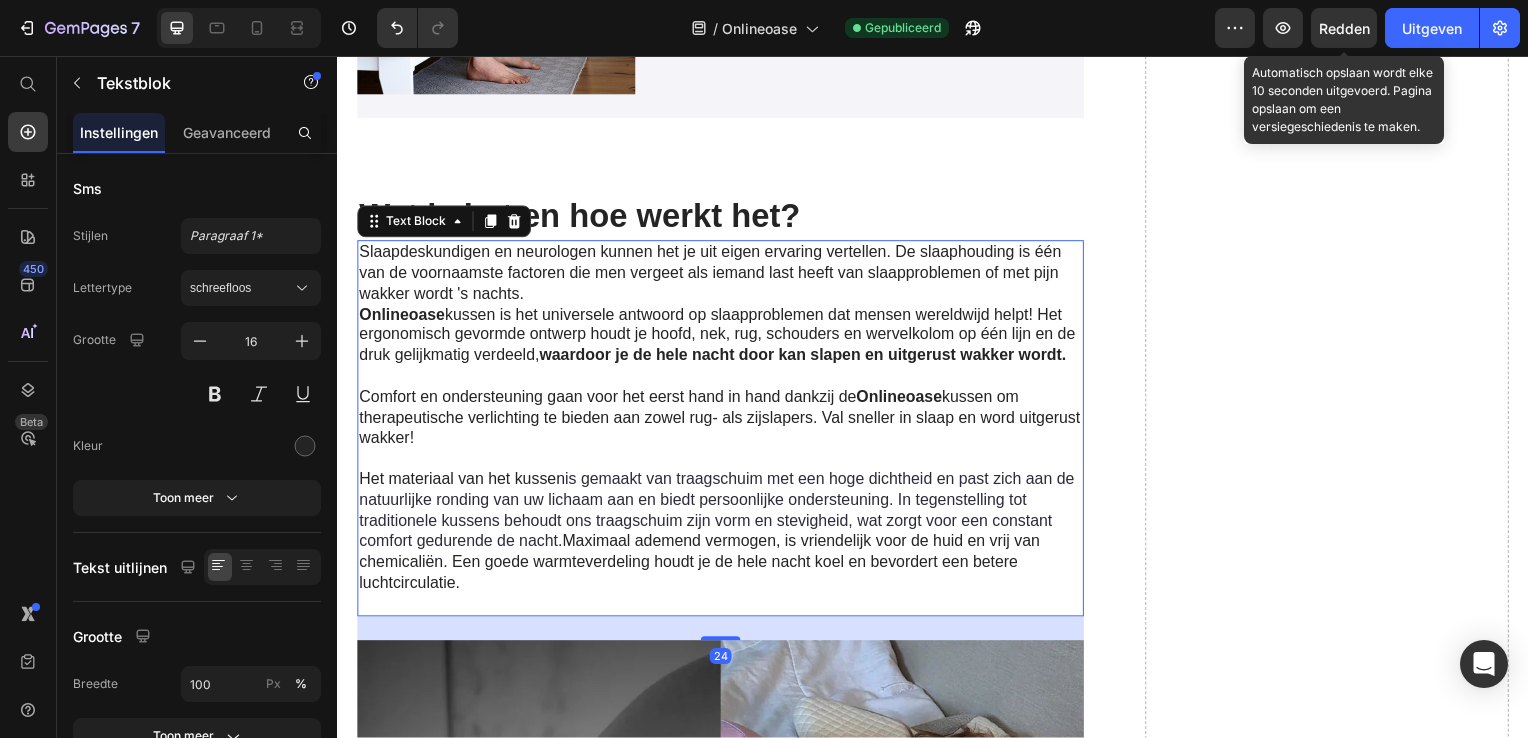 click on "Comfort en ondersteuning gaan voor het eerst hand in hand dankzij de  Onlineoase  kussen om therapeutische verlichting te bieden aan zowel rug- als zijslapers. Val sneller in slaap en word uitgerust wakker!" at bounding box center (724, 421) 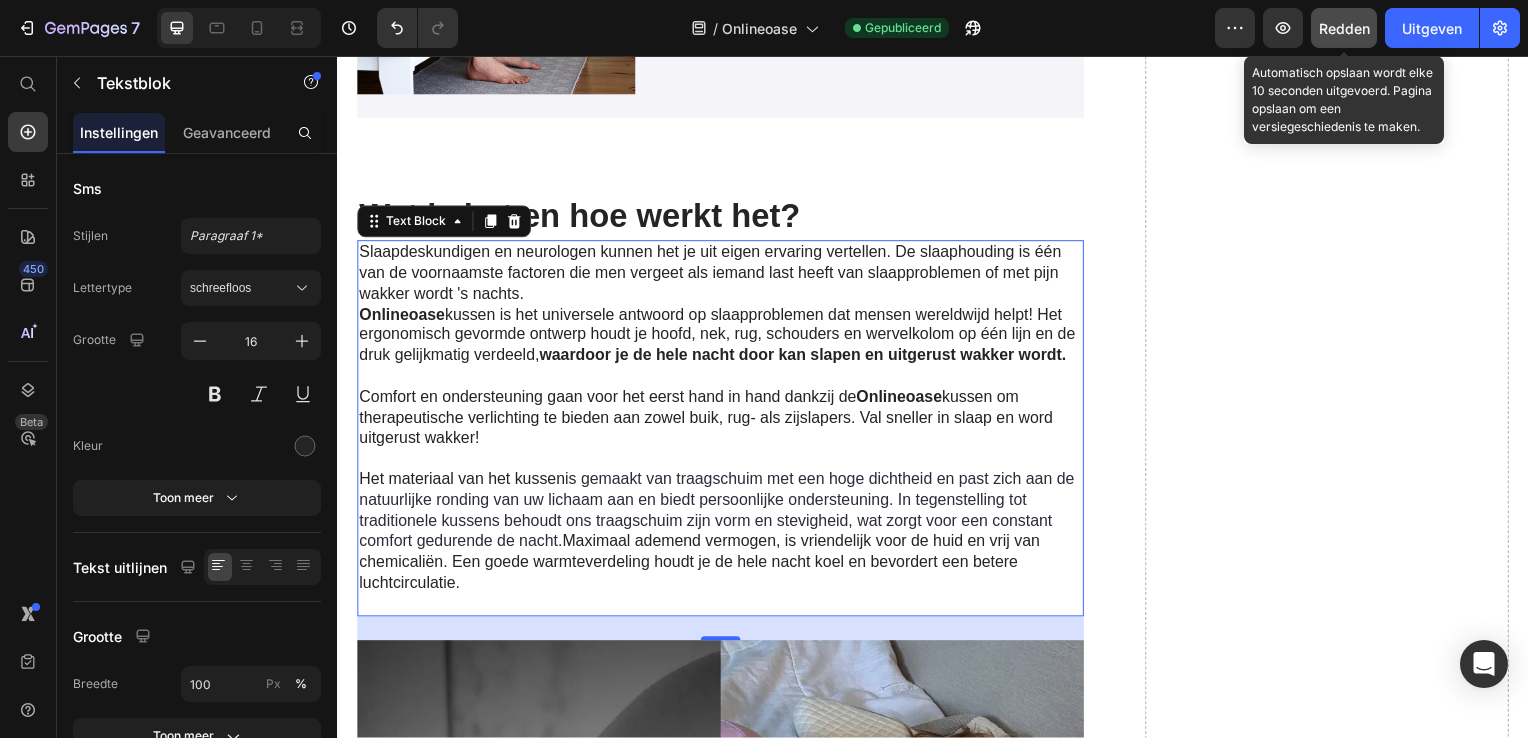 click on "Redden" at bounding box center (1344, 28) 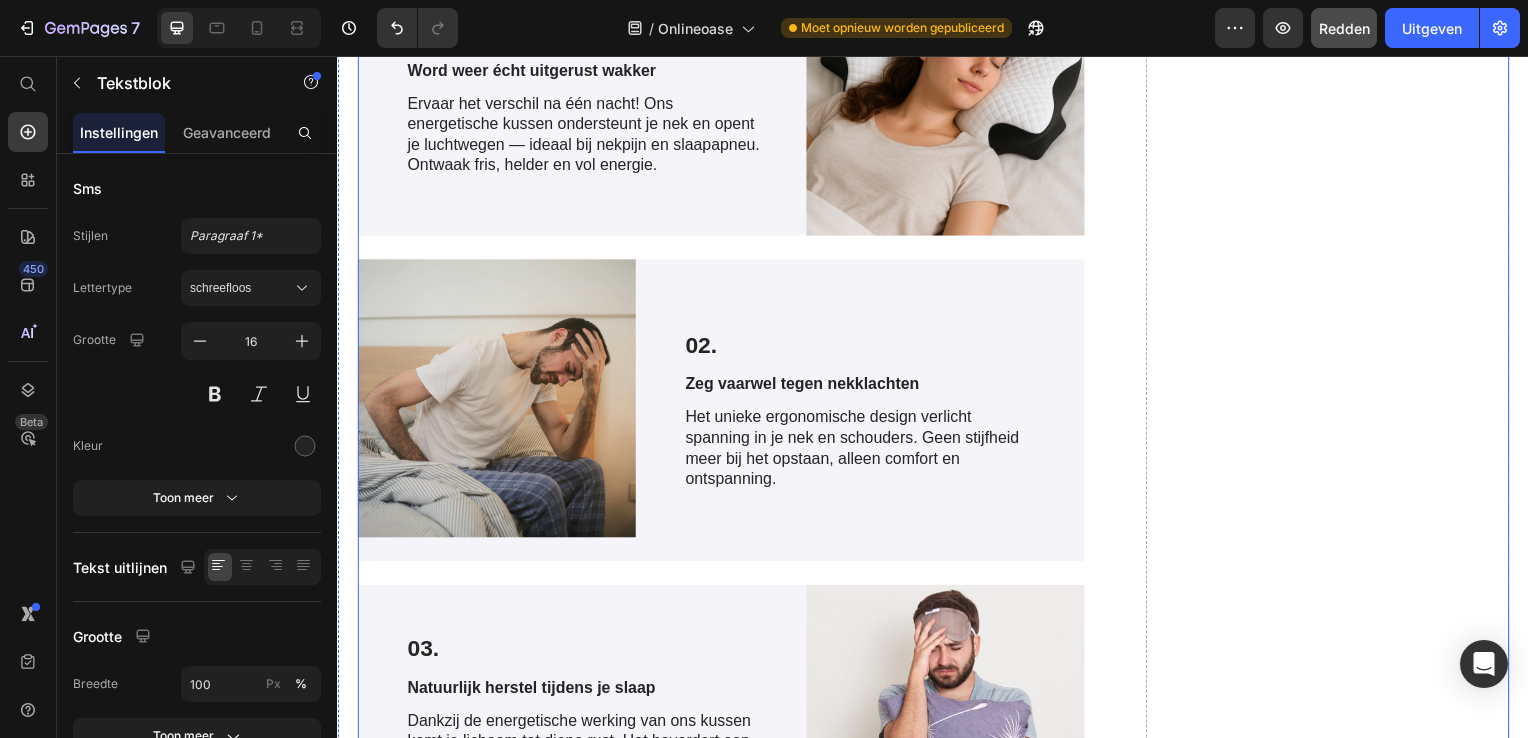 scroll, scrollTop: 3900, scrollLeft: 0, axis: vertical 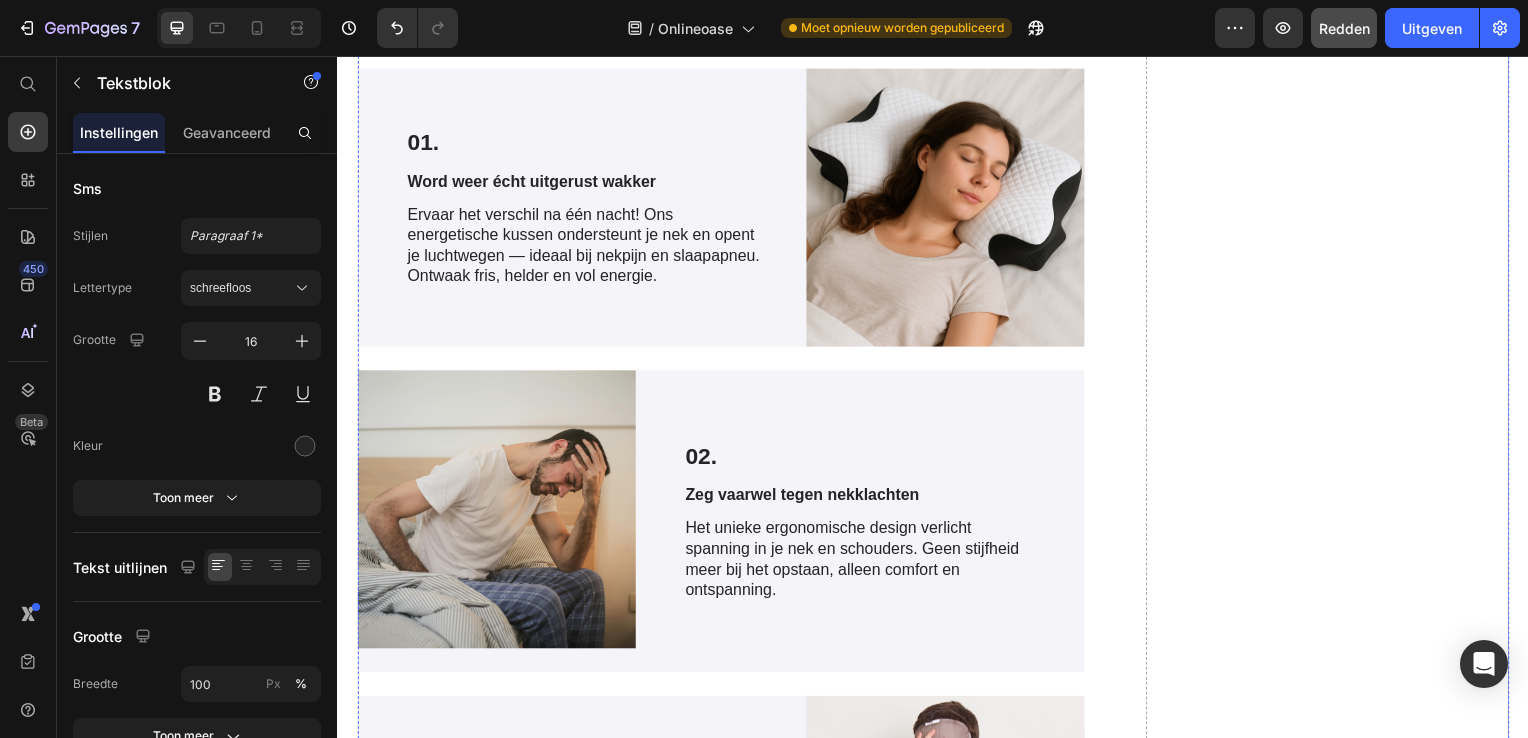 click on "werkt voor jou. Mijn medewerkers en ik deden uitvoerig onderzoek naar de effecten van rugslapers versus zijslapers, hoeveel vulling voor de nek tijdens het slapen nodig is en allerlei andere dingen. Al deze studies resulteerden in een kussen dat universeel de beste pasvorm, maat, vorm en dikte voor iedereen heeft."" at bounding box center [721, -24] 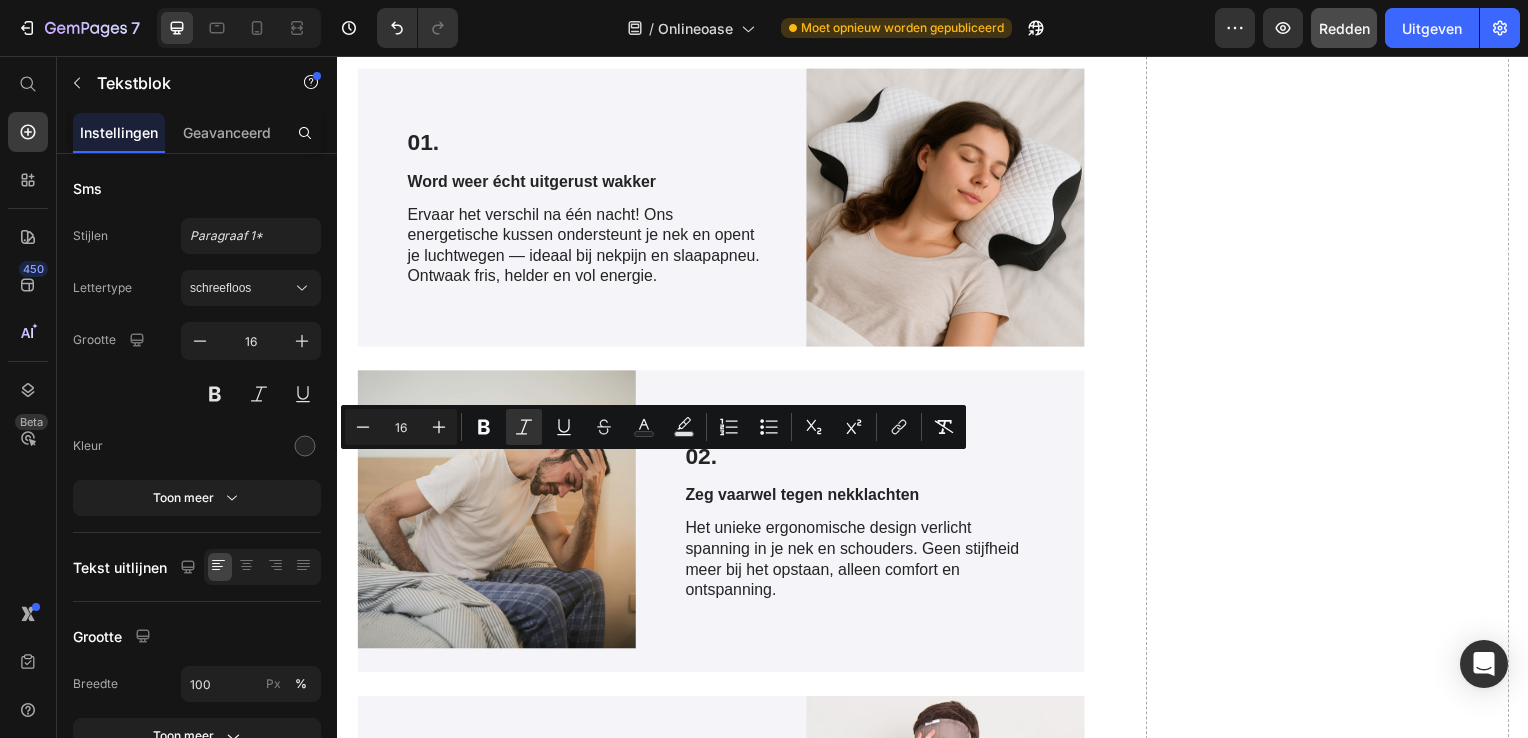 click on "werkt voor jou. Mijn medewerkers en ik deden uitvoerig onderzoek naar de effecten van rugslapers versus zijslapers, hoeveel vulling voor de nek tijdens het slapen nodig is en allerlei andere dingen. Al deze studies resulteerden in een kussen dat universeel de beste pasvorm, maat, vorm en dikte voor iedereen heeft."" at bounding box center [721, -24] 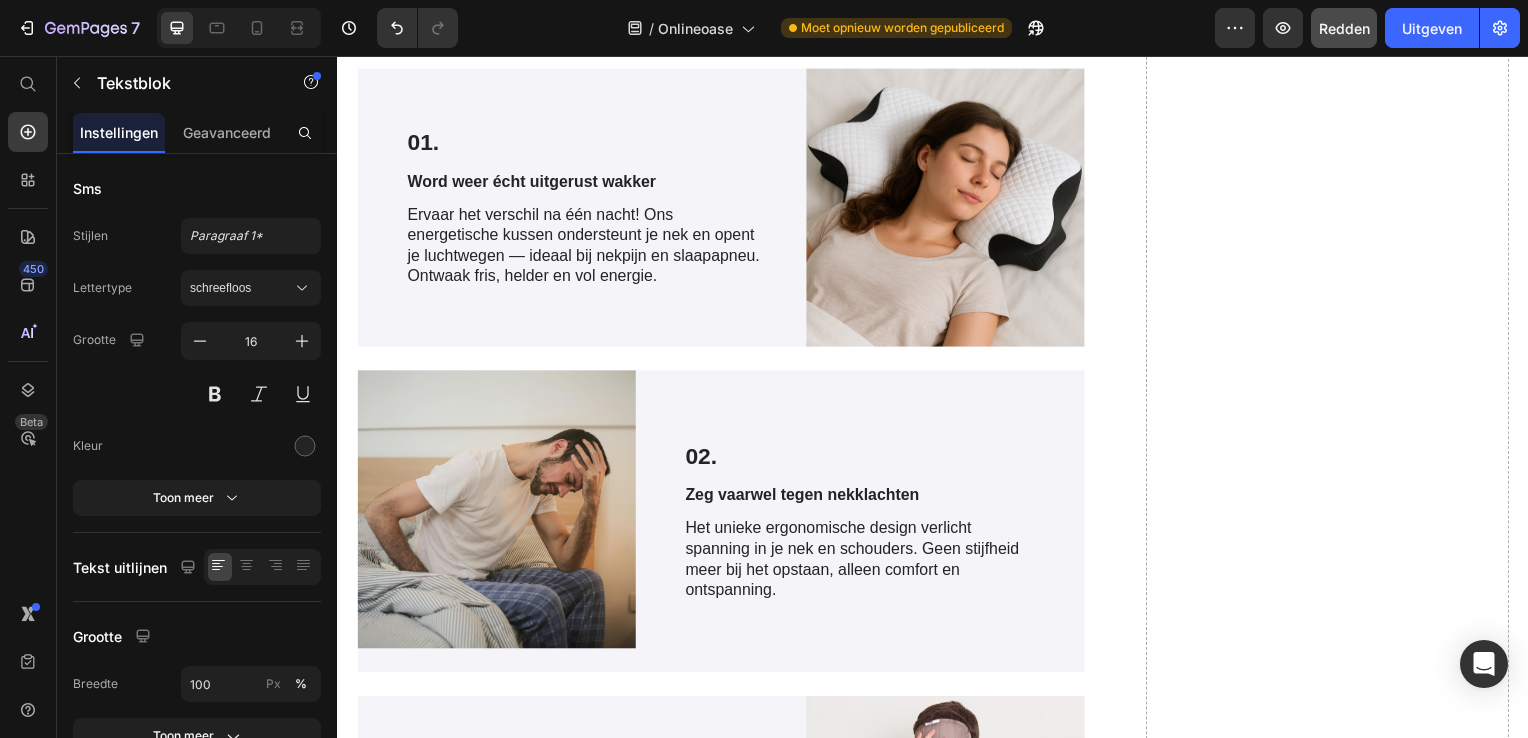 click on "werkt voor jou. Mijn medewerkers en ik deden uitvoerig onderzoek naar de effecten van rugslapers versus zijslapers, hoeveel vulling voor de nek tijdens het slapen nodig is en allerlei andere dingen. Al deze studies resulteerden in een kussen dat universeel de beste pasvorm, maat, vorm en dikte voor iedereen heeft."" at bounding box center [721, -24] 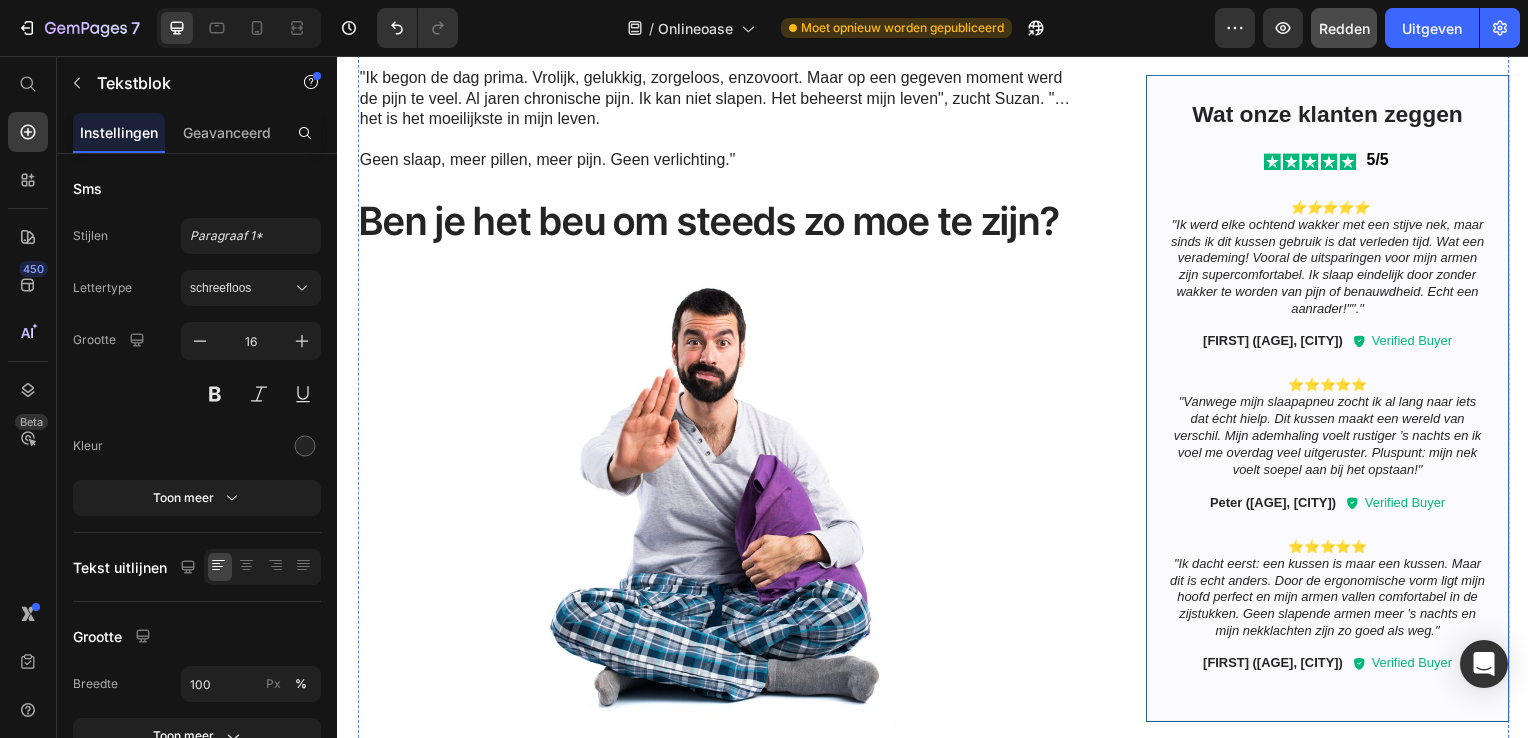 scroll, scrollTop: 1200, scrollLeft: 0, axis: vertical 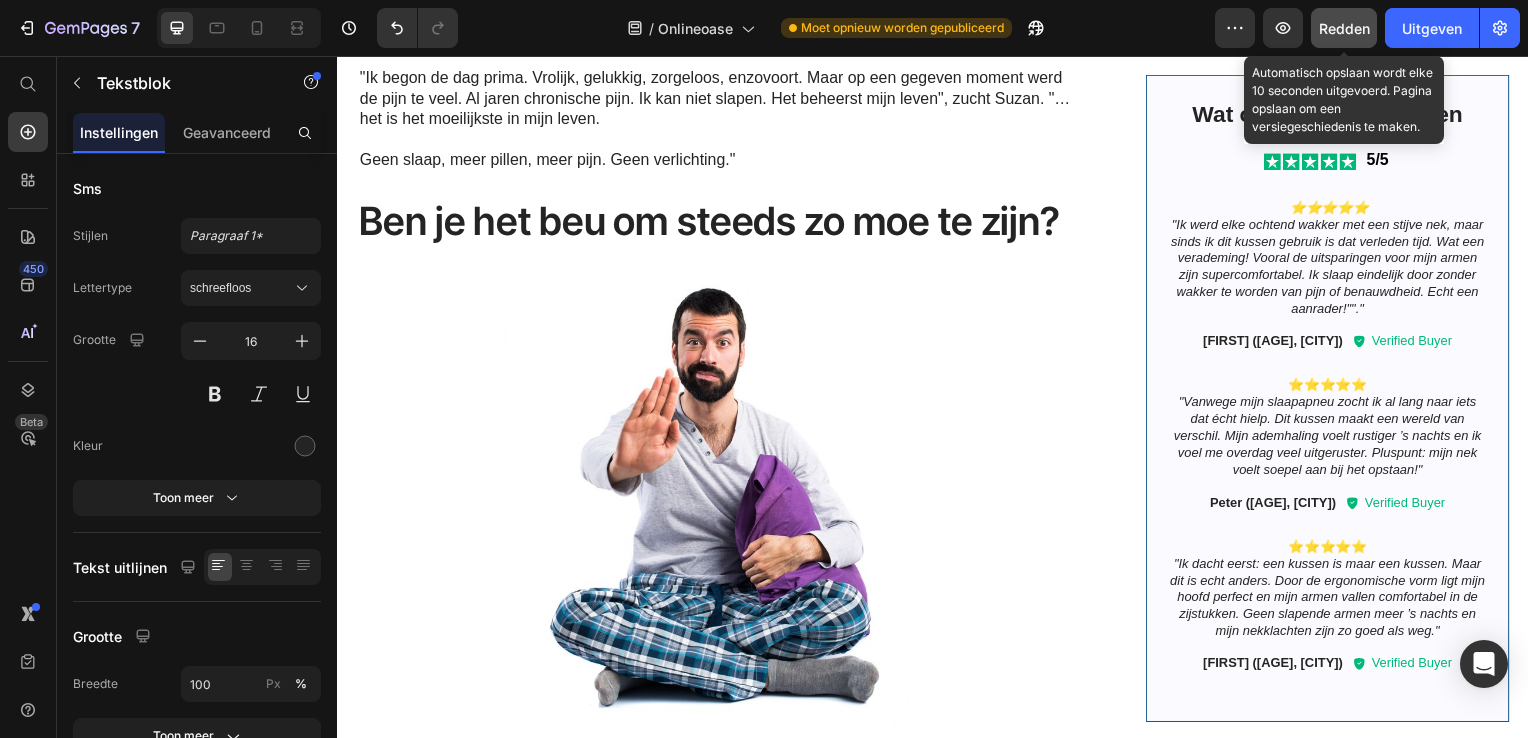 click on "Redden" 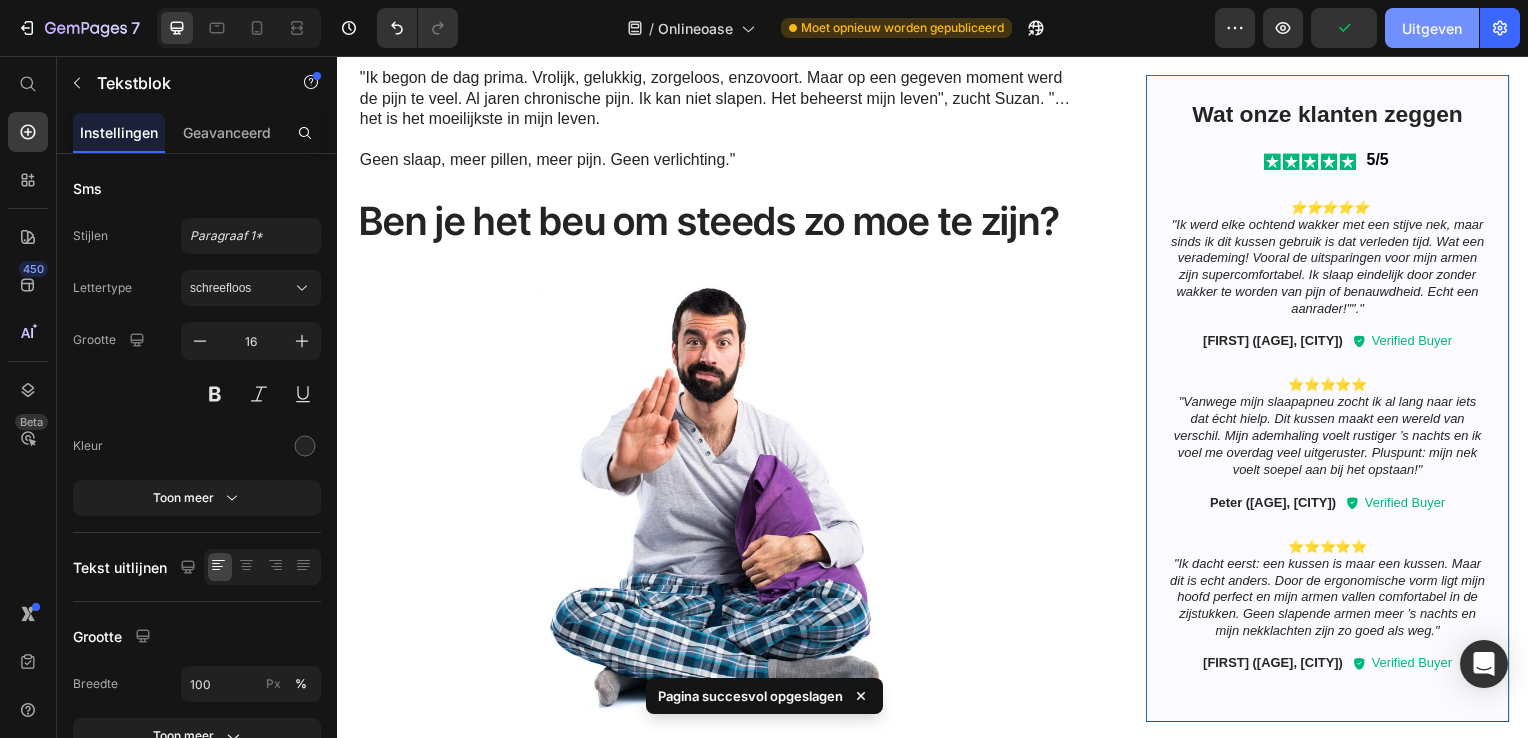 click on "Uitgeven" 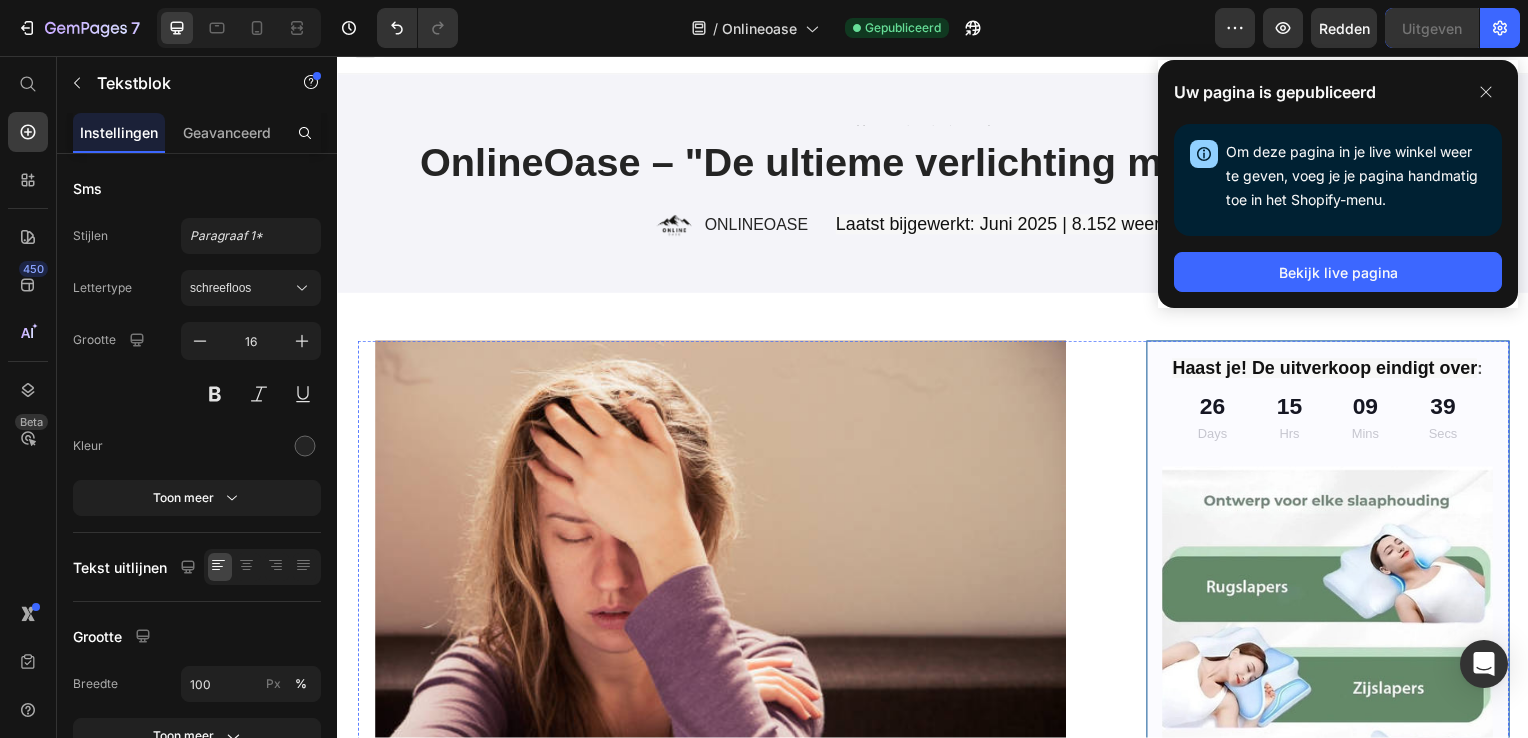 scroll, scrollTop: 0, scrollLeft: 0, axis: both 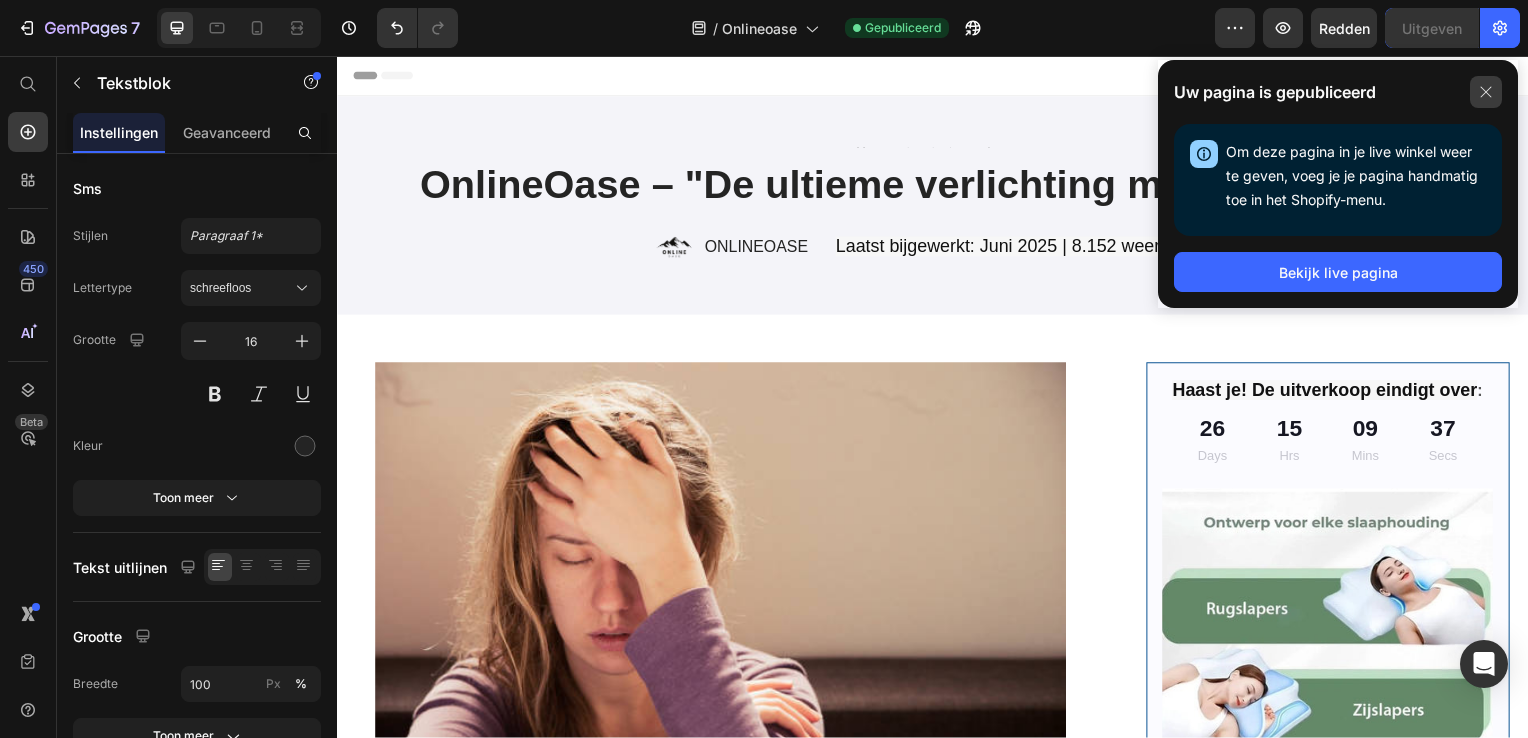 click 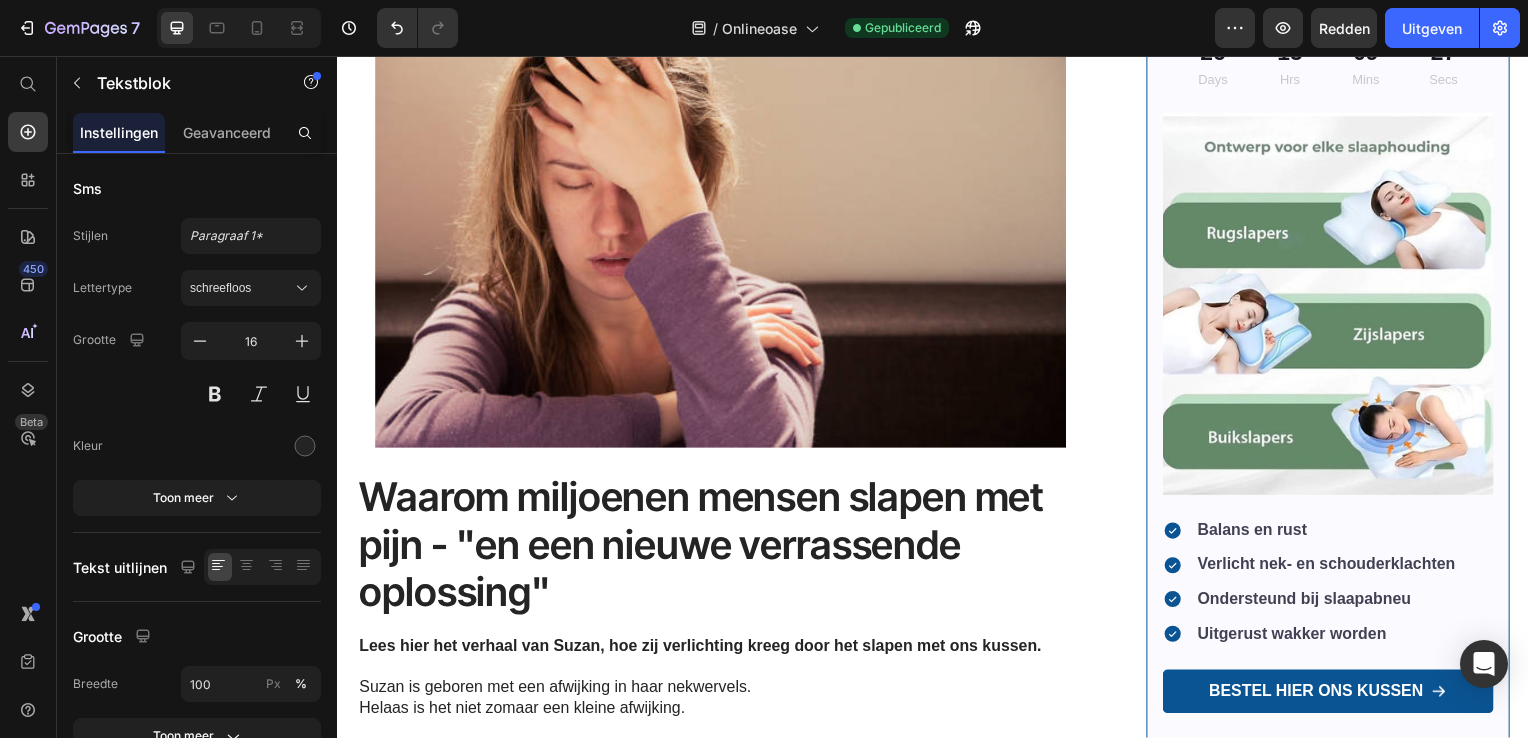 scroll, scrollTop: 400, scrollLeft: 0, axis: vertical 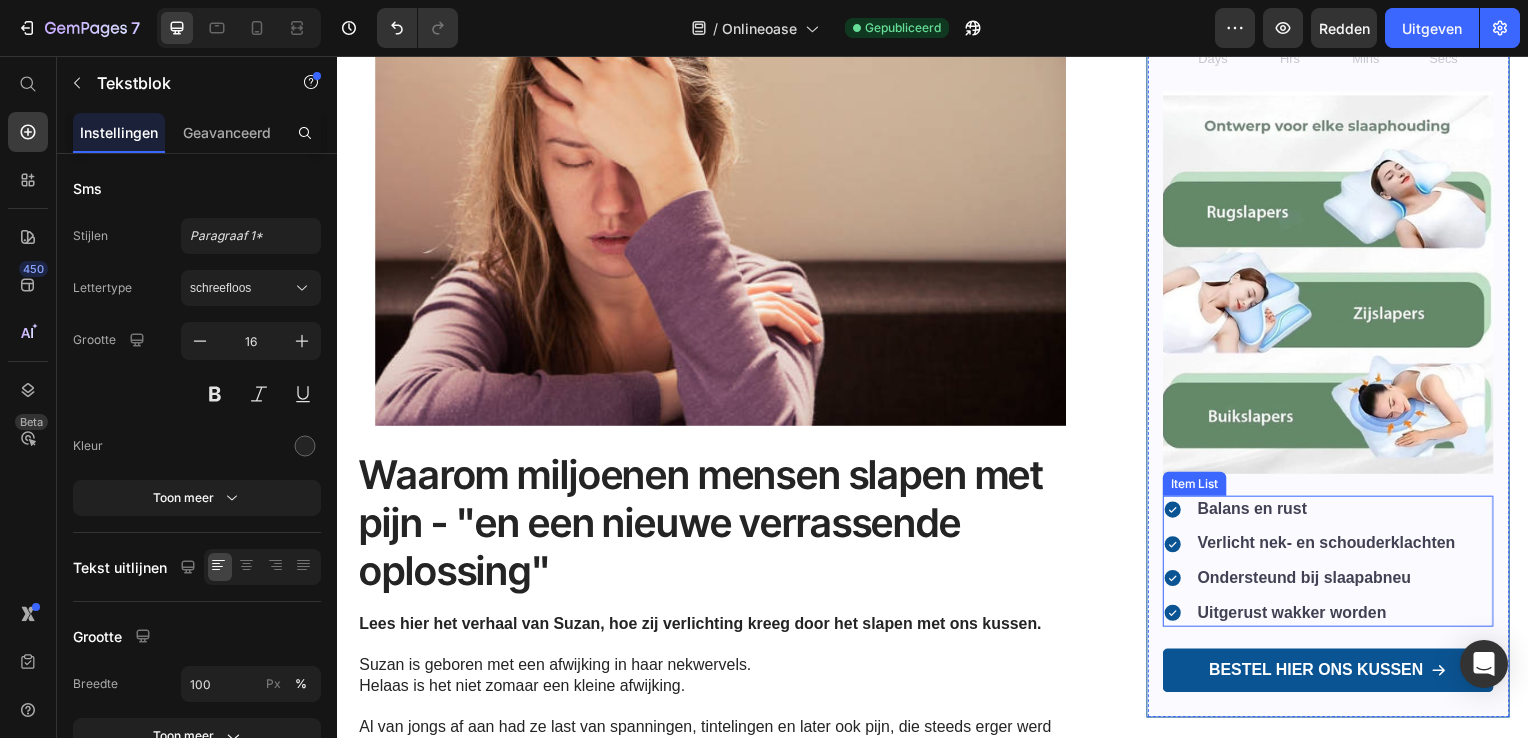 drag, startPoint x: 1347, startPoint y: 571, endPoint x: 1376, endPoint y: 576, distance: 29.427877 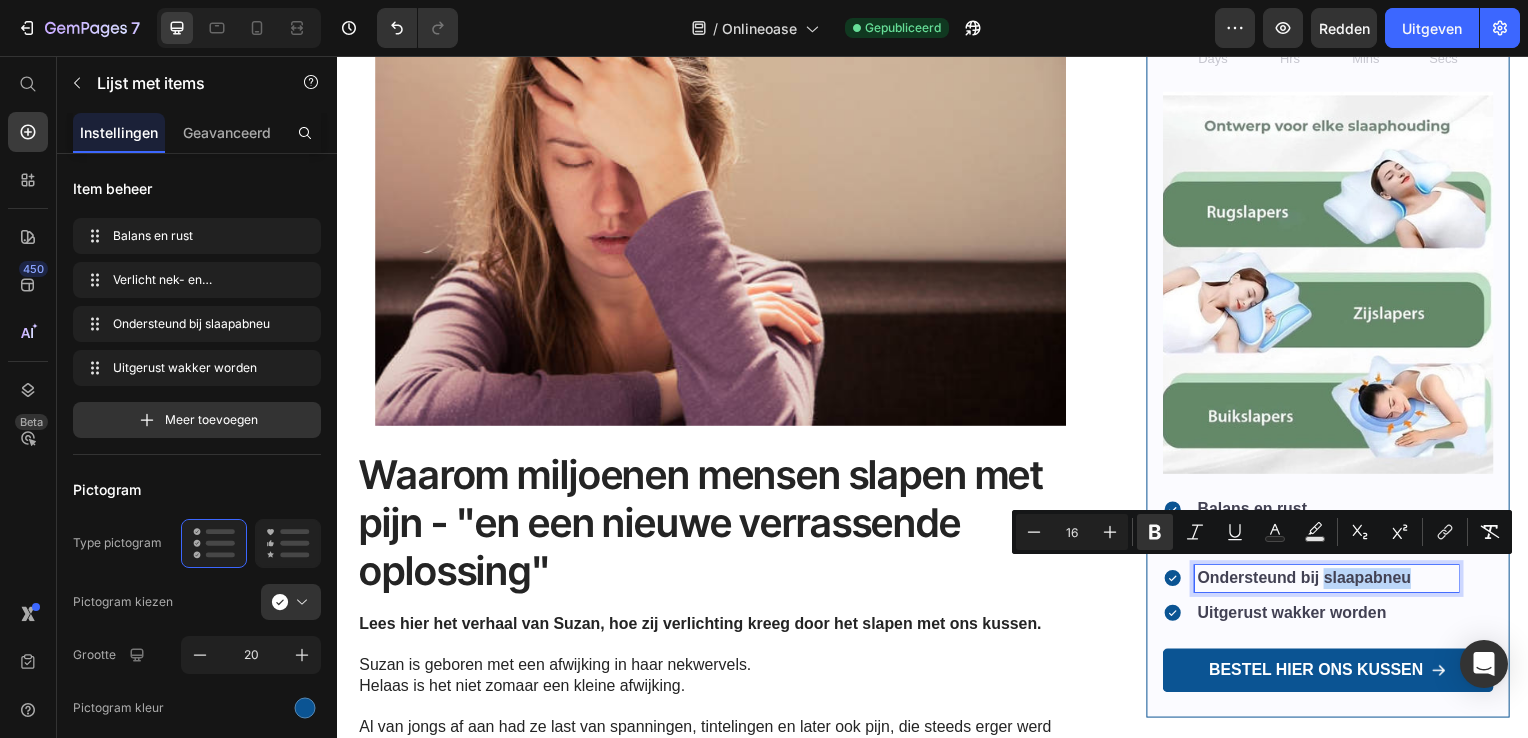 click on "Ondersteund bij slaapabneu" at bounding box center [1310, 581] 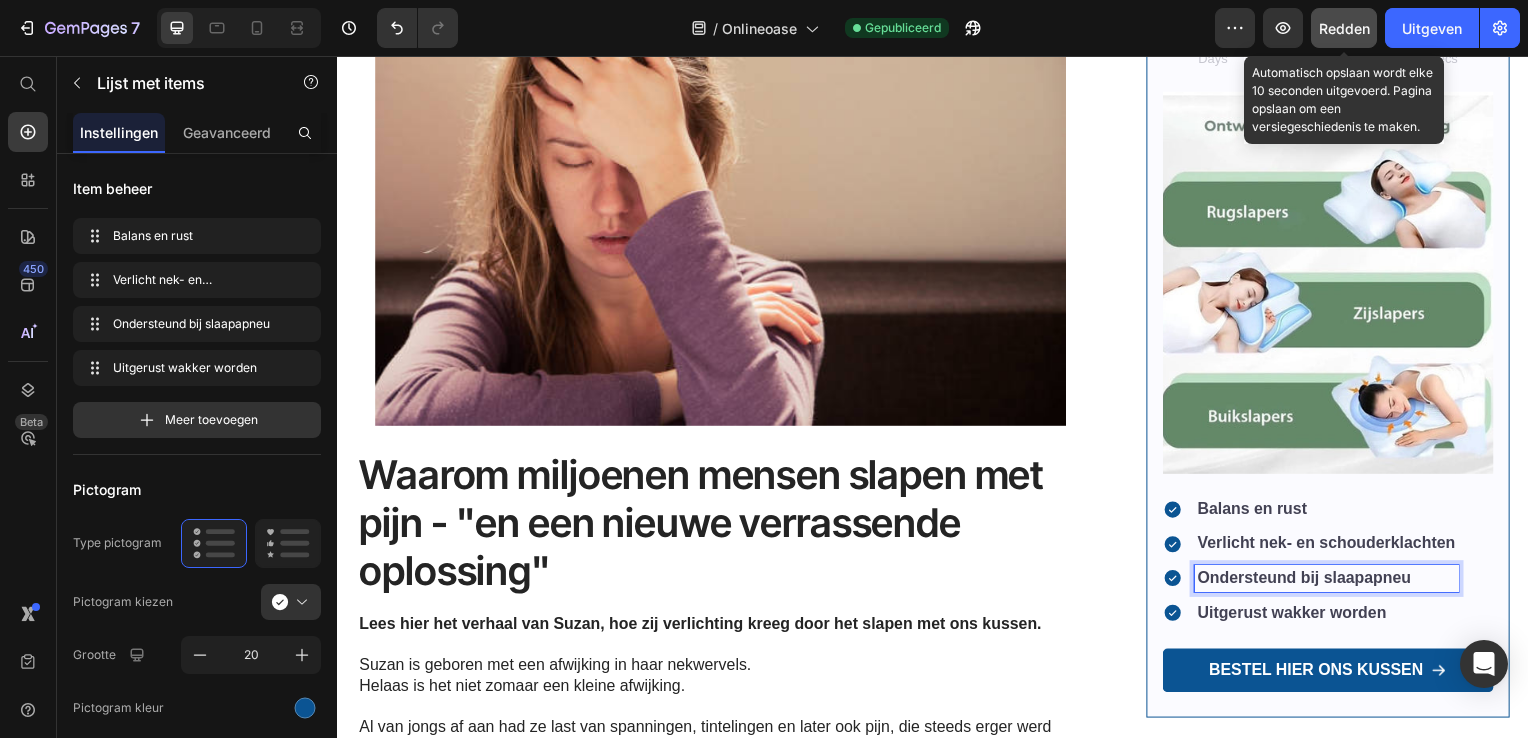 drag, startPoint x: 1356, startPoint y: 25, endPoint x: 1074, endPoint y: 23, distance: 282.00708 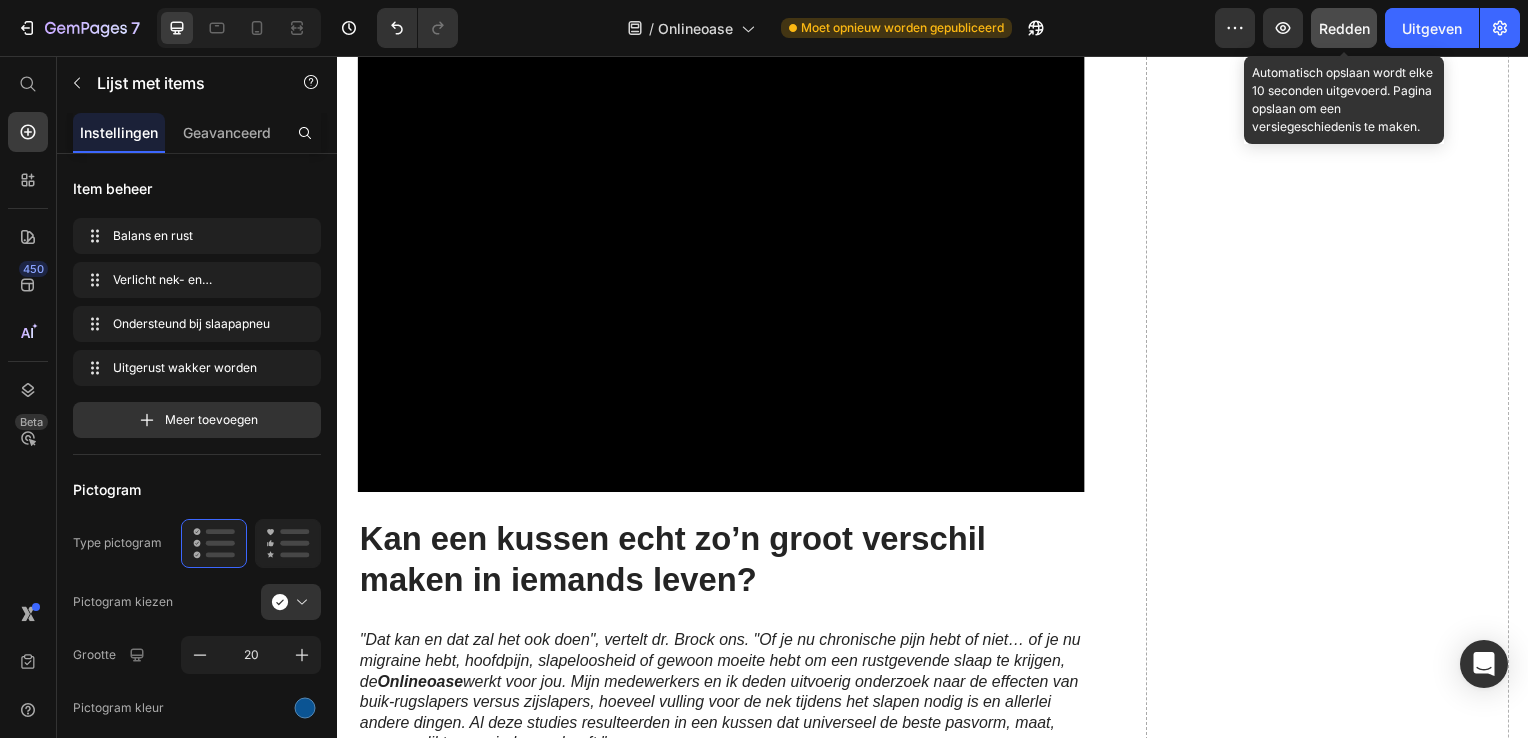 scroll, scrollTop: 3200, scrollLeft: 0, axis: vertical 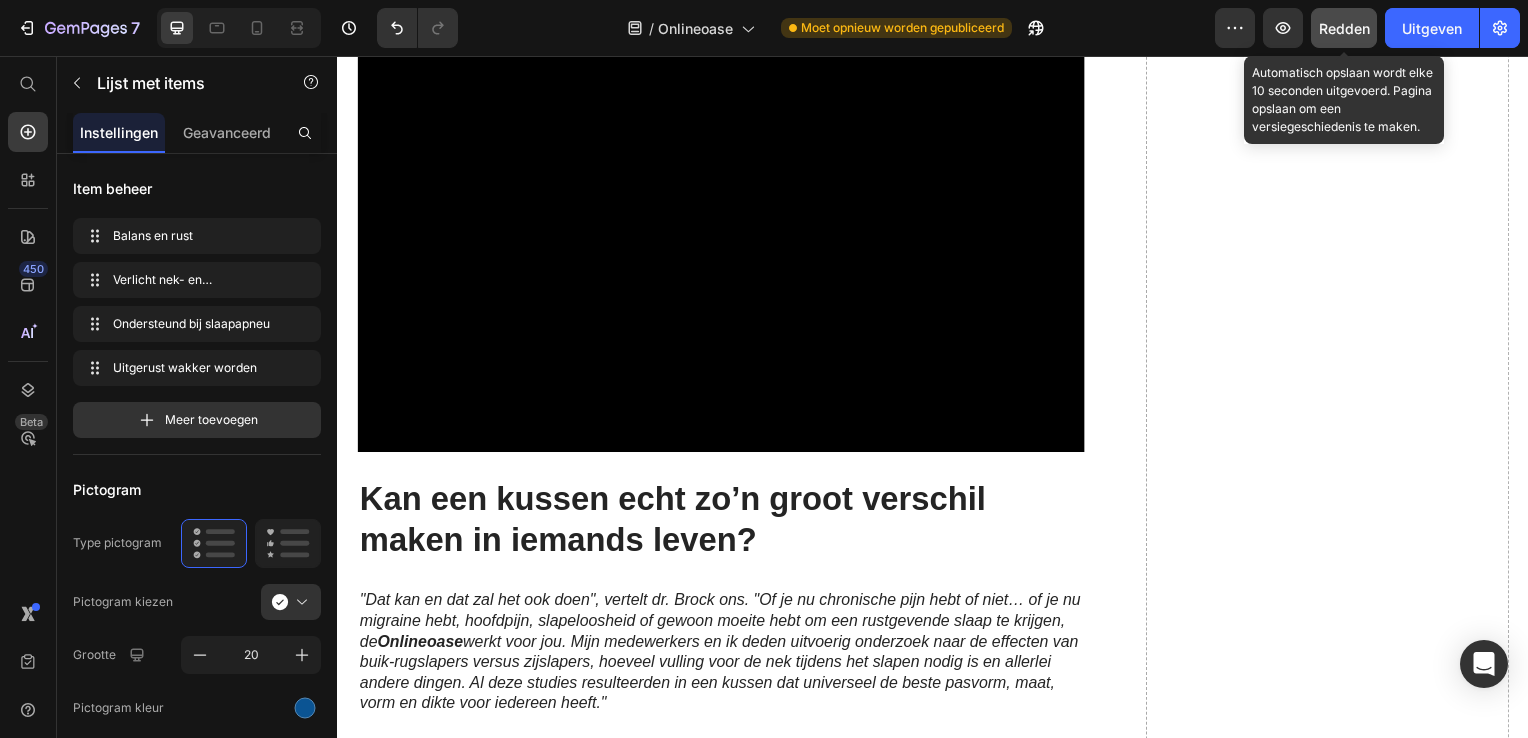 click on "✅Ideaal voor zij-,rug- en buikslapers" at bounding box center (723, -243) 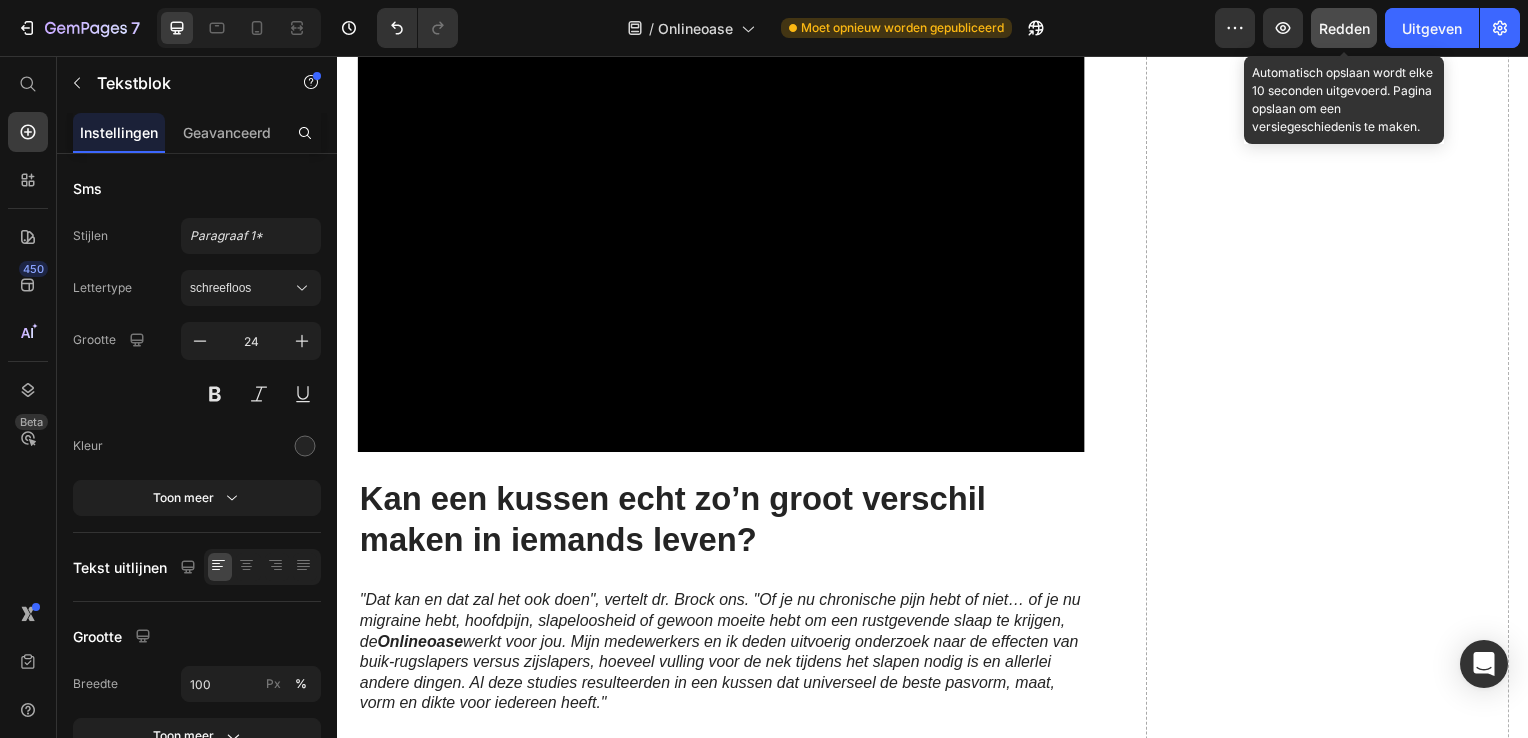 click on "✅Ideaal voor zij-,rug- en buikslapers" at bounding box center (723, -243) 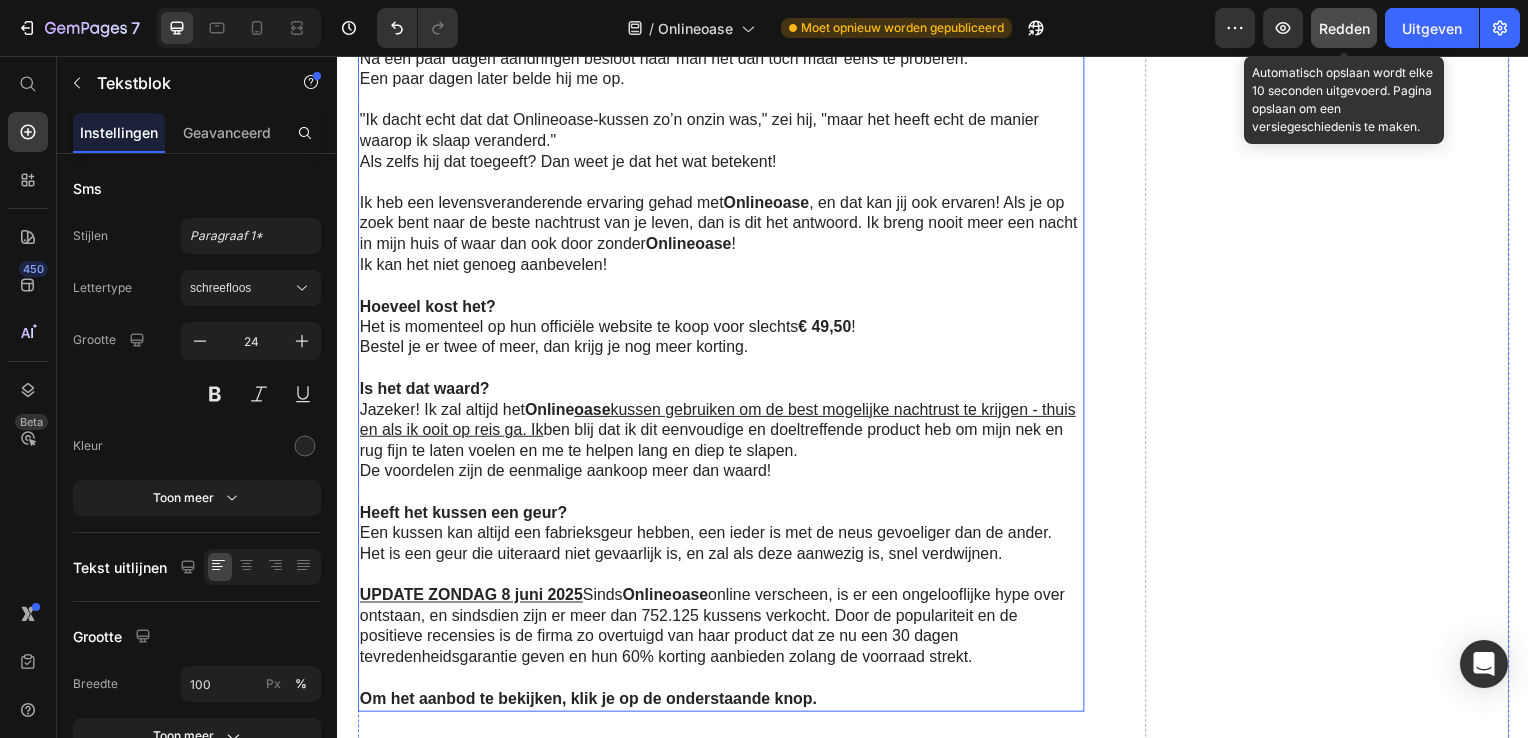 scroll, scrollTop: 8500, scrollLeft: 0, axis: vertical 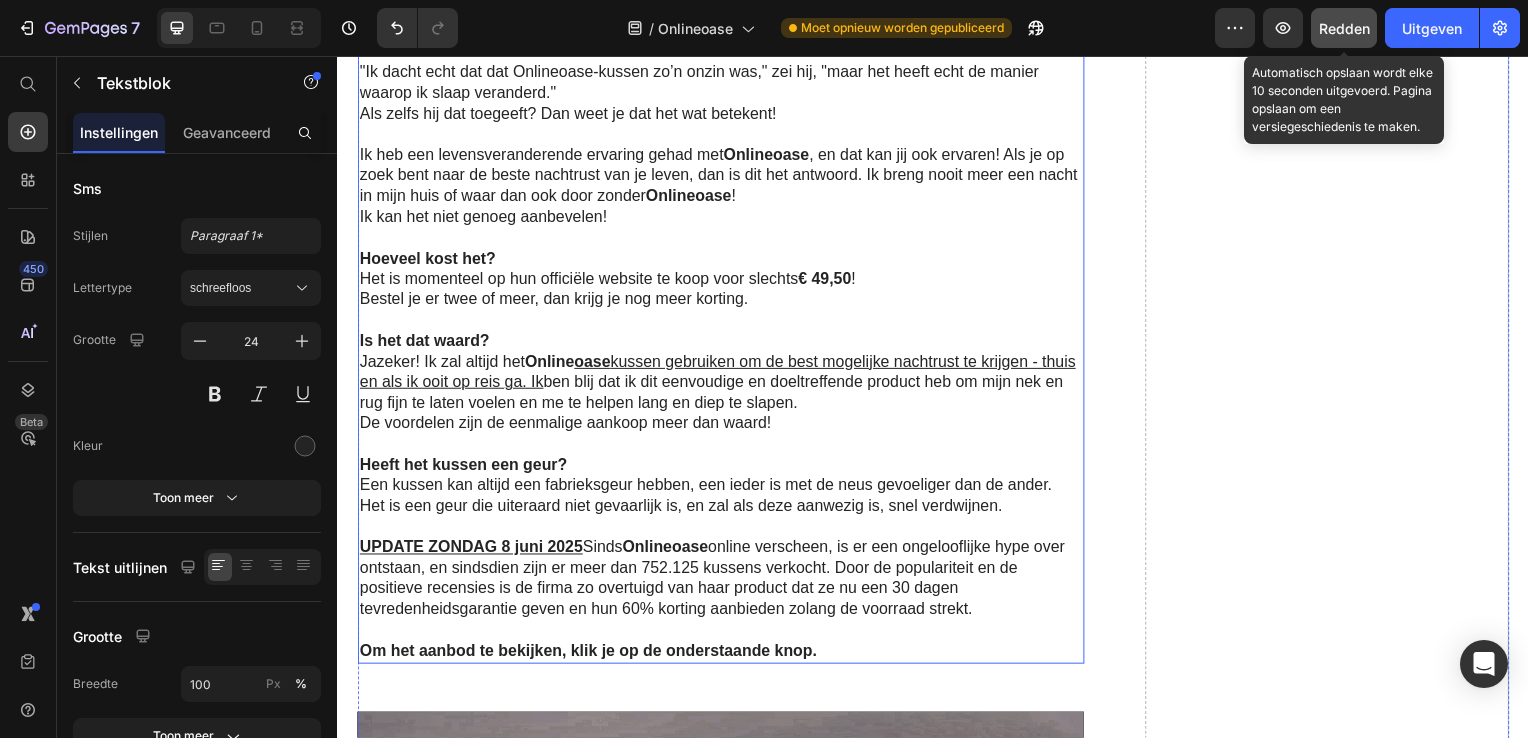 click on "Een kussen kan altijd een fabrieksgeur hebben, een ieder is met de neus gevoeliger dan de ander. Het is een geur die uiteraard niet gevaarlijk is, en zal als deze aanwezig is, snel verdwijnen." at bounding box center (721, 500) 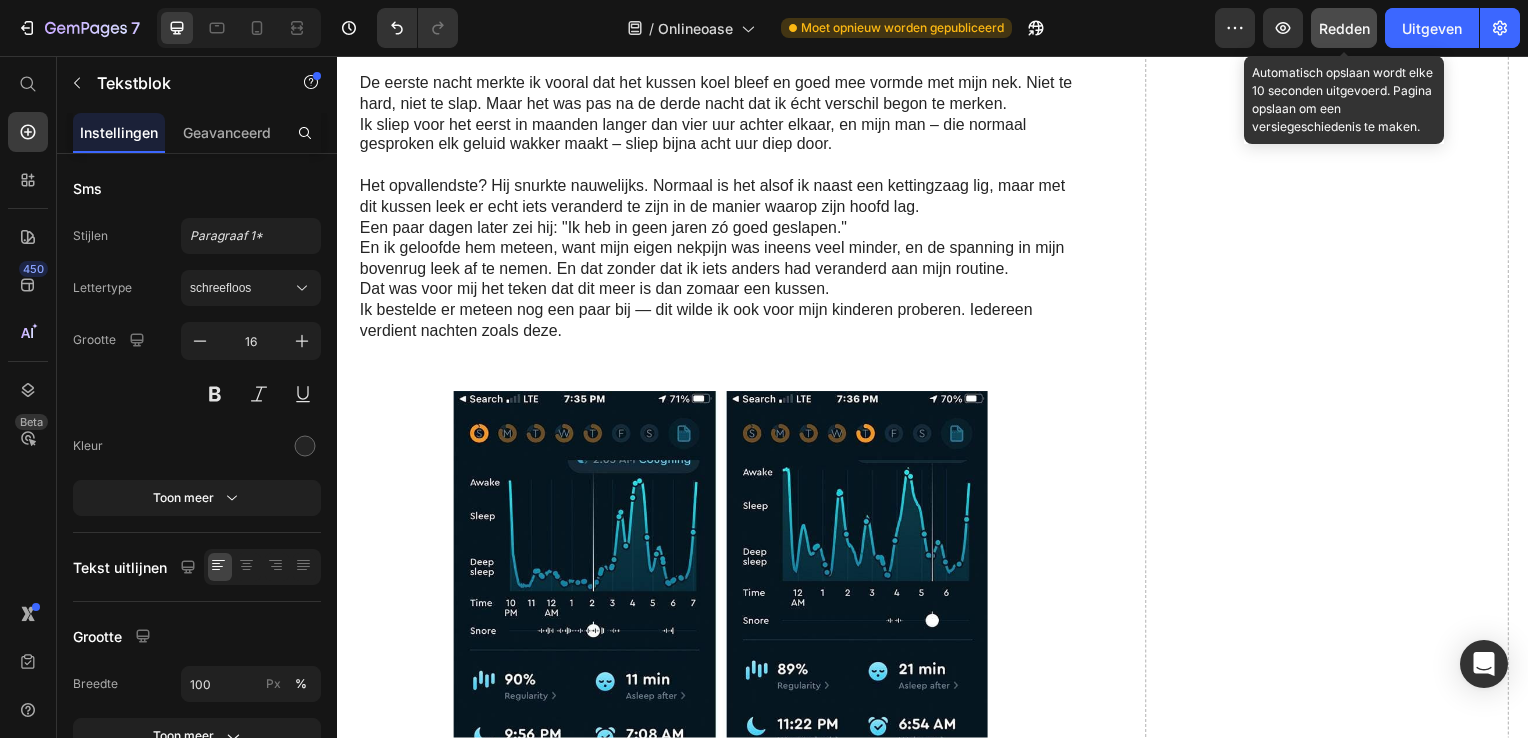 scroll, scrollTop: 7300, scrollLeft: 0, axis: vertical 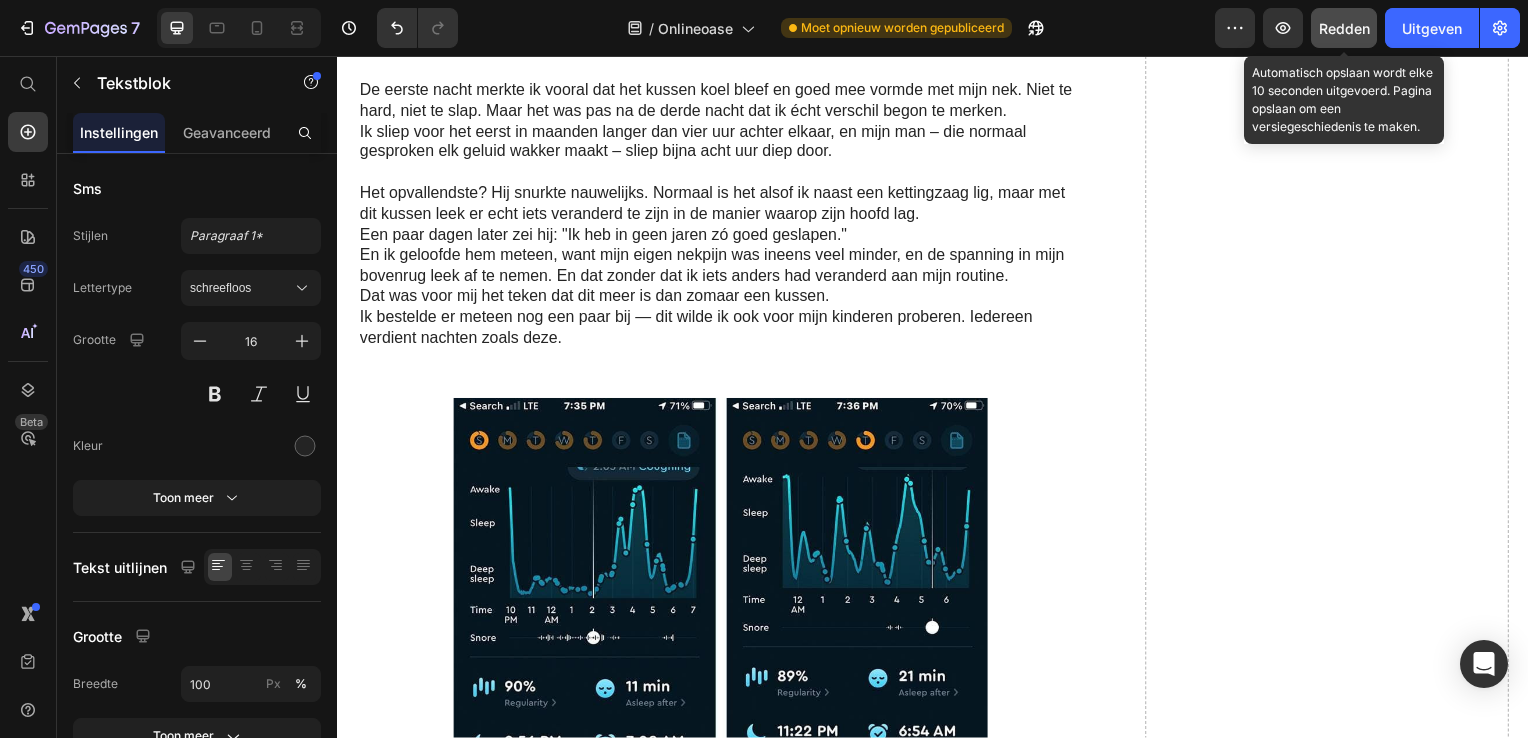 click on "Redden" at bounding box center [1344, 28] 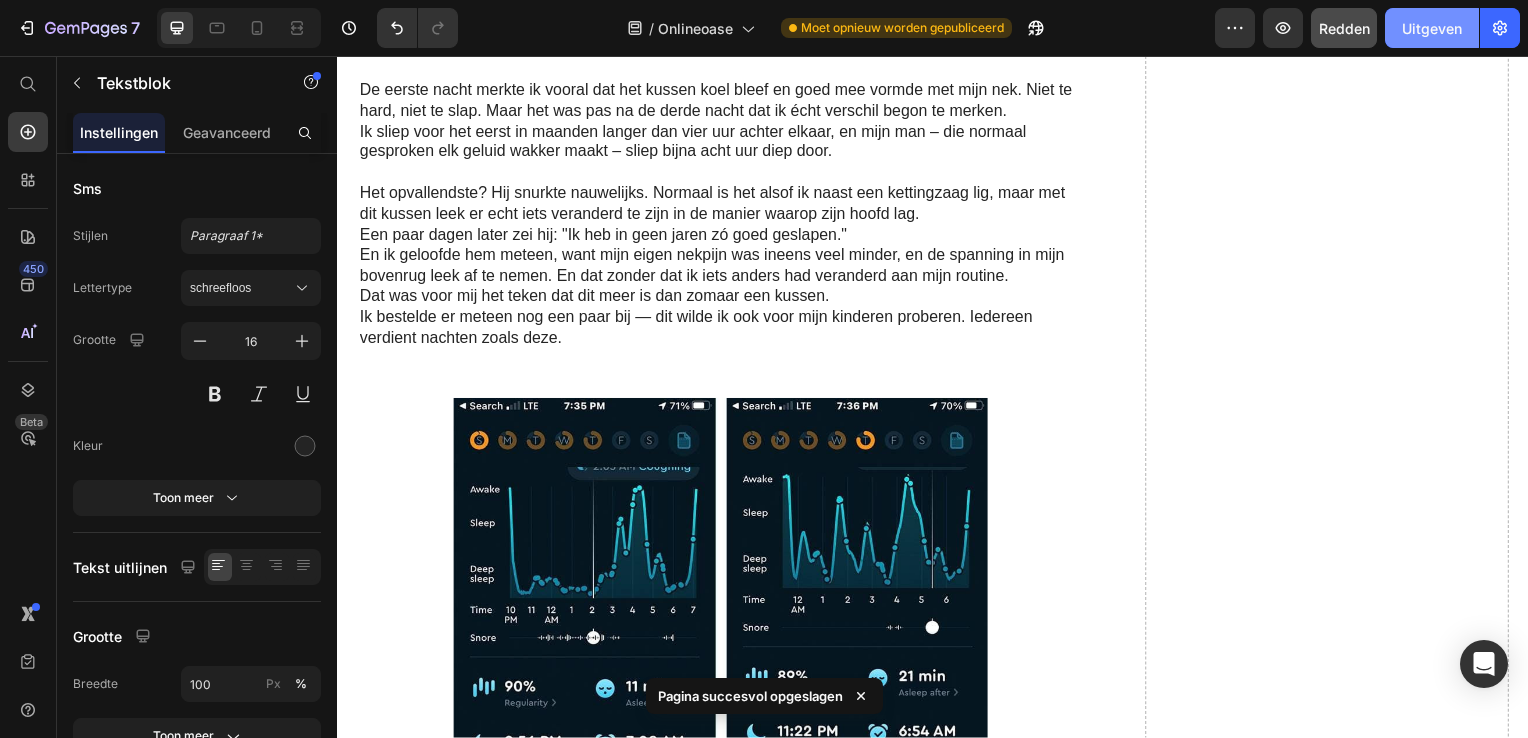 click on "Uitgeven" 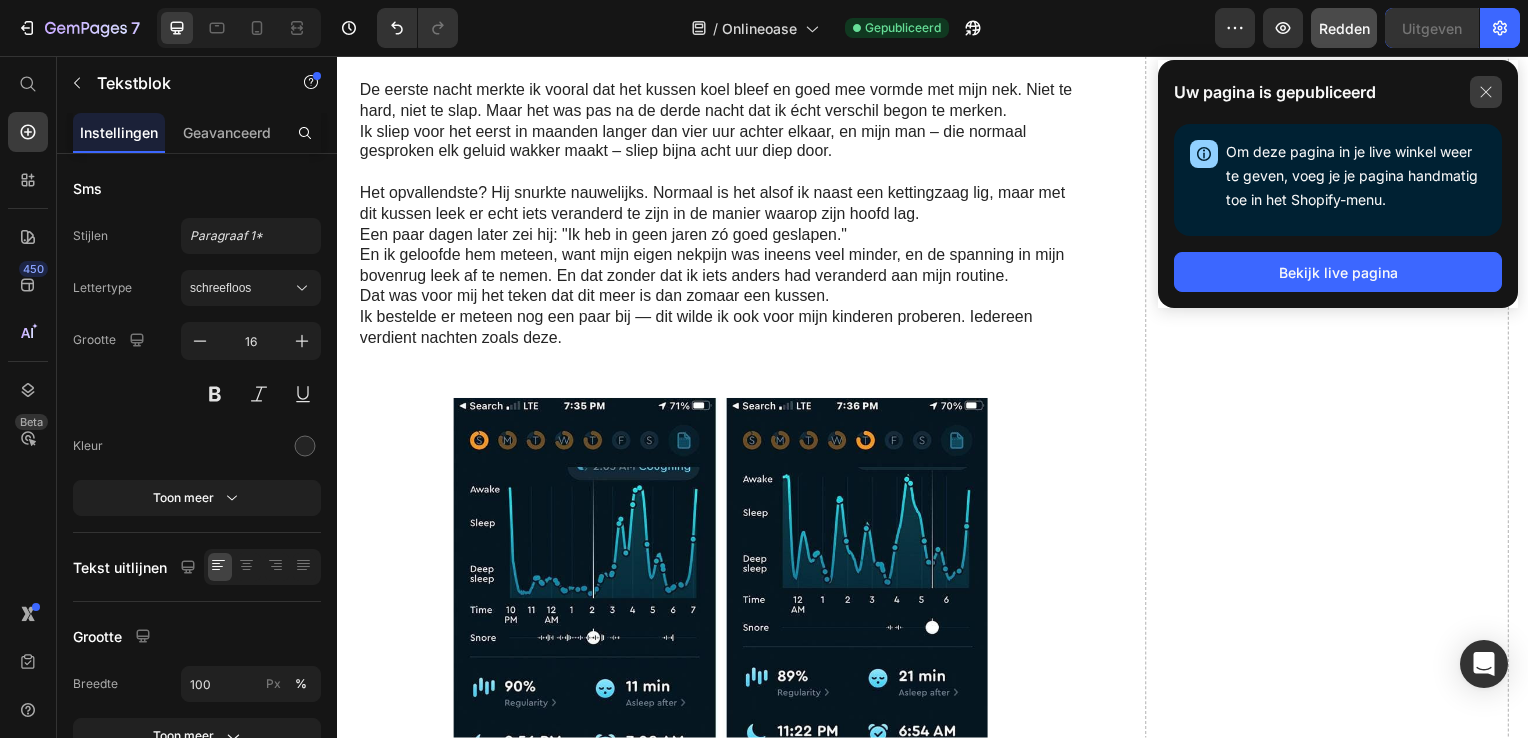 click 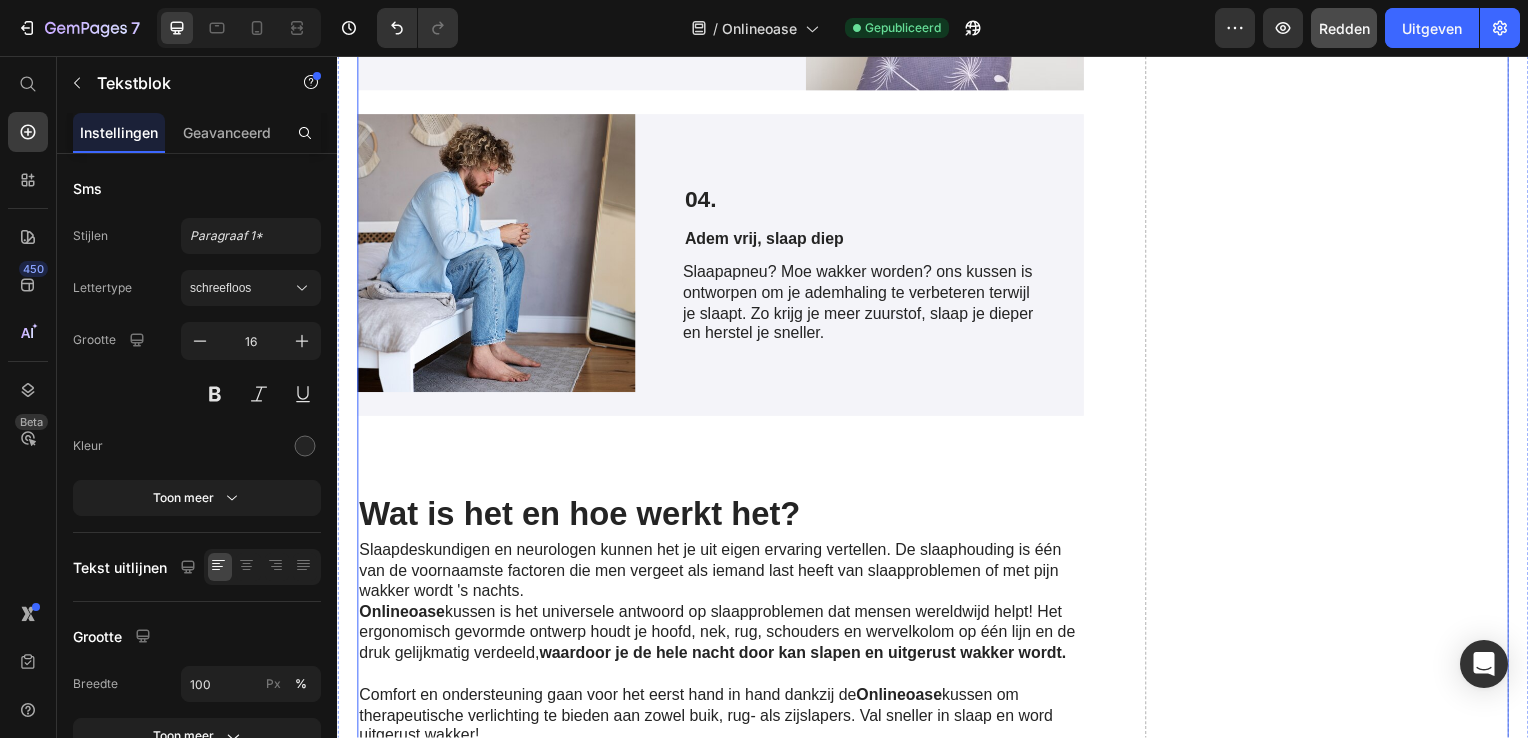 scroll, scrollTop: 5400, scrollLeft: 0, axis: vertical 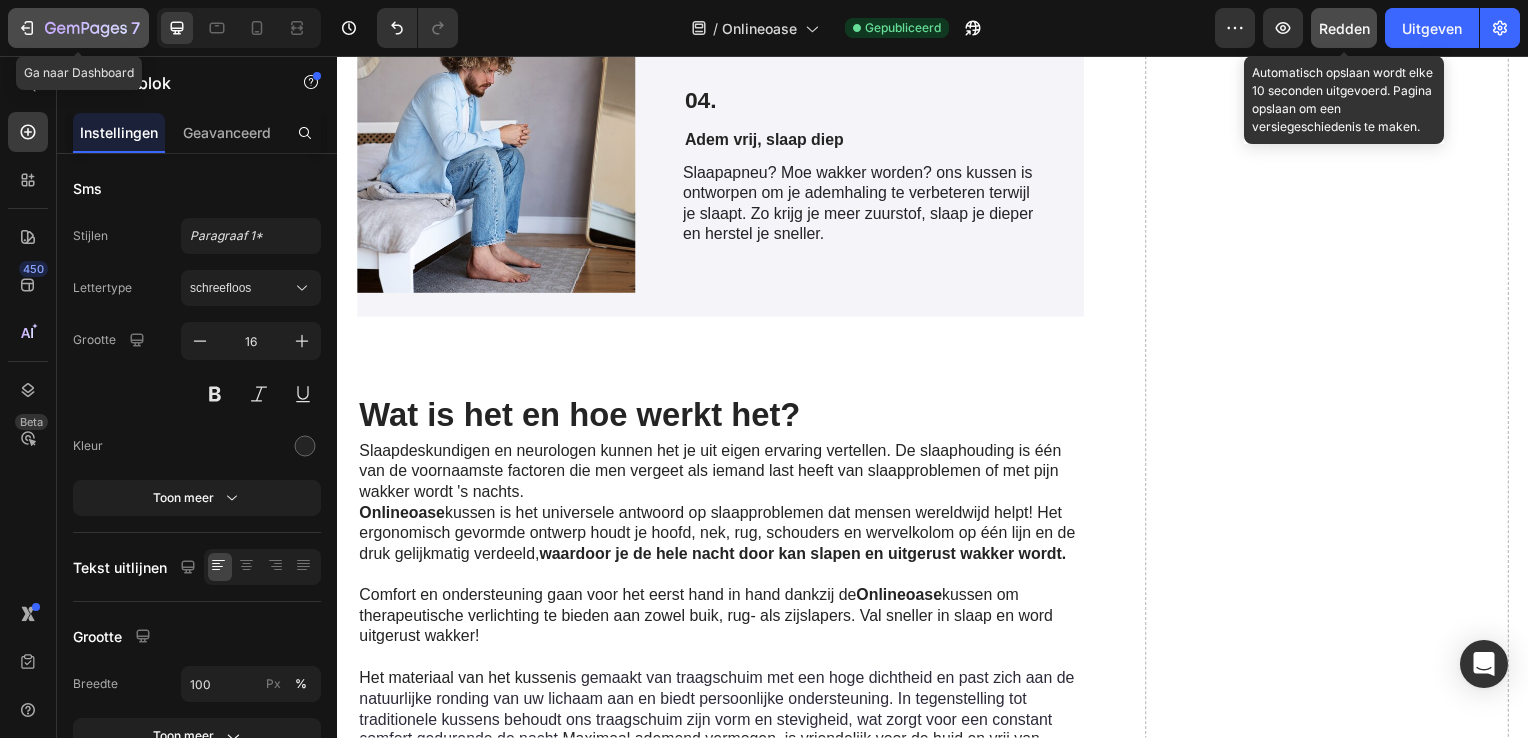 click 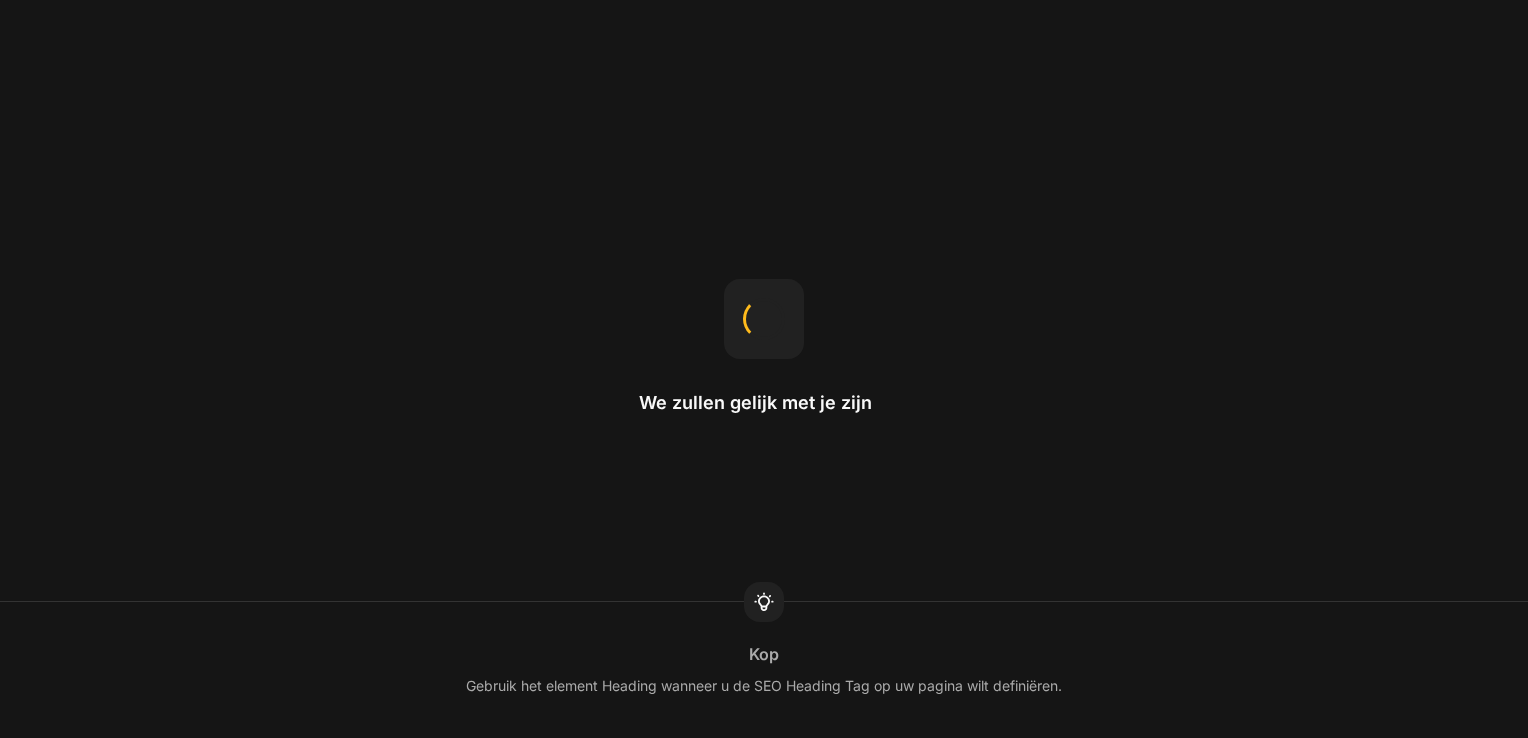 scroll, scrollTop: 0, scrollLeft: 0, axis: both 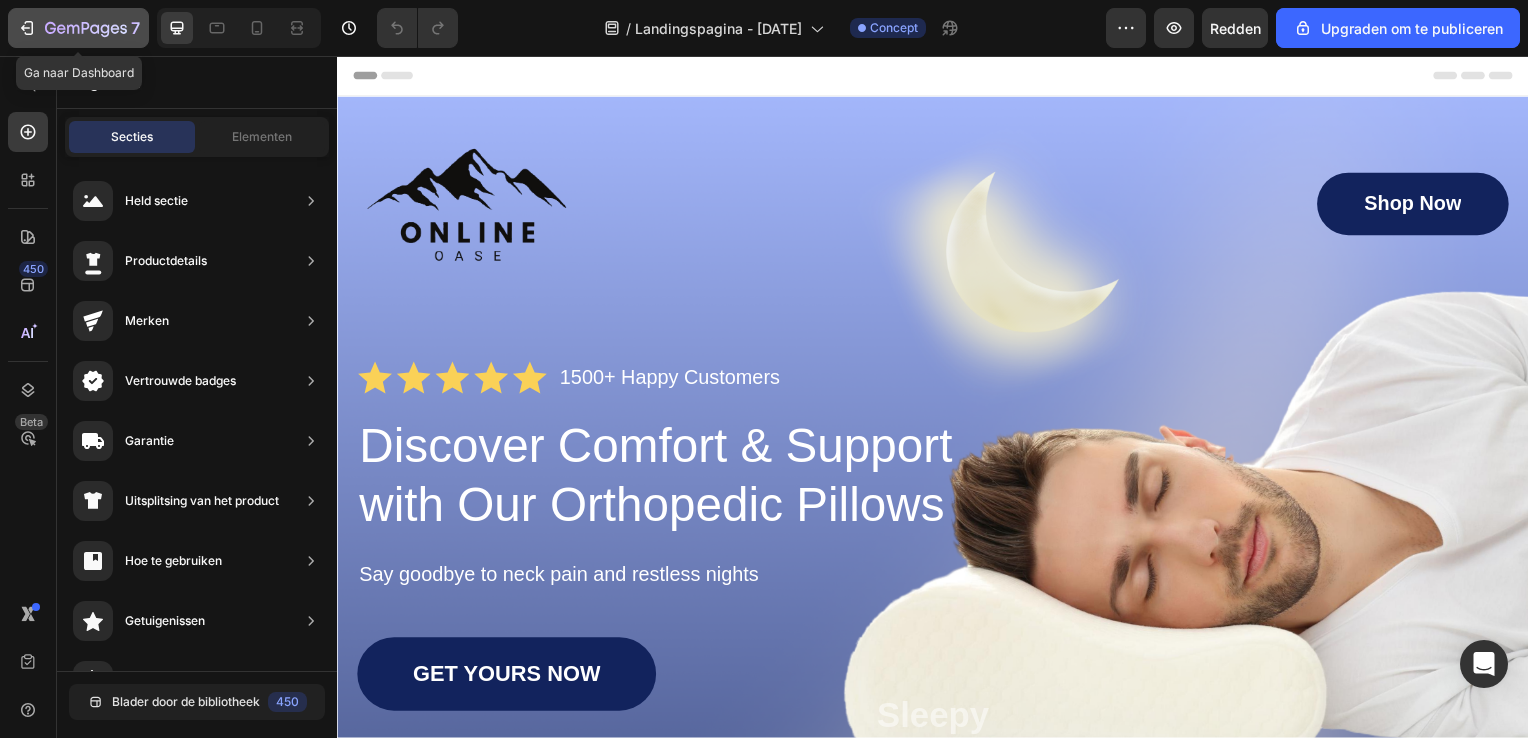 click 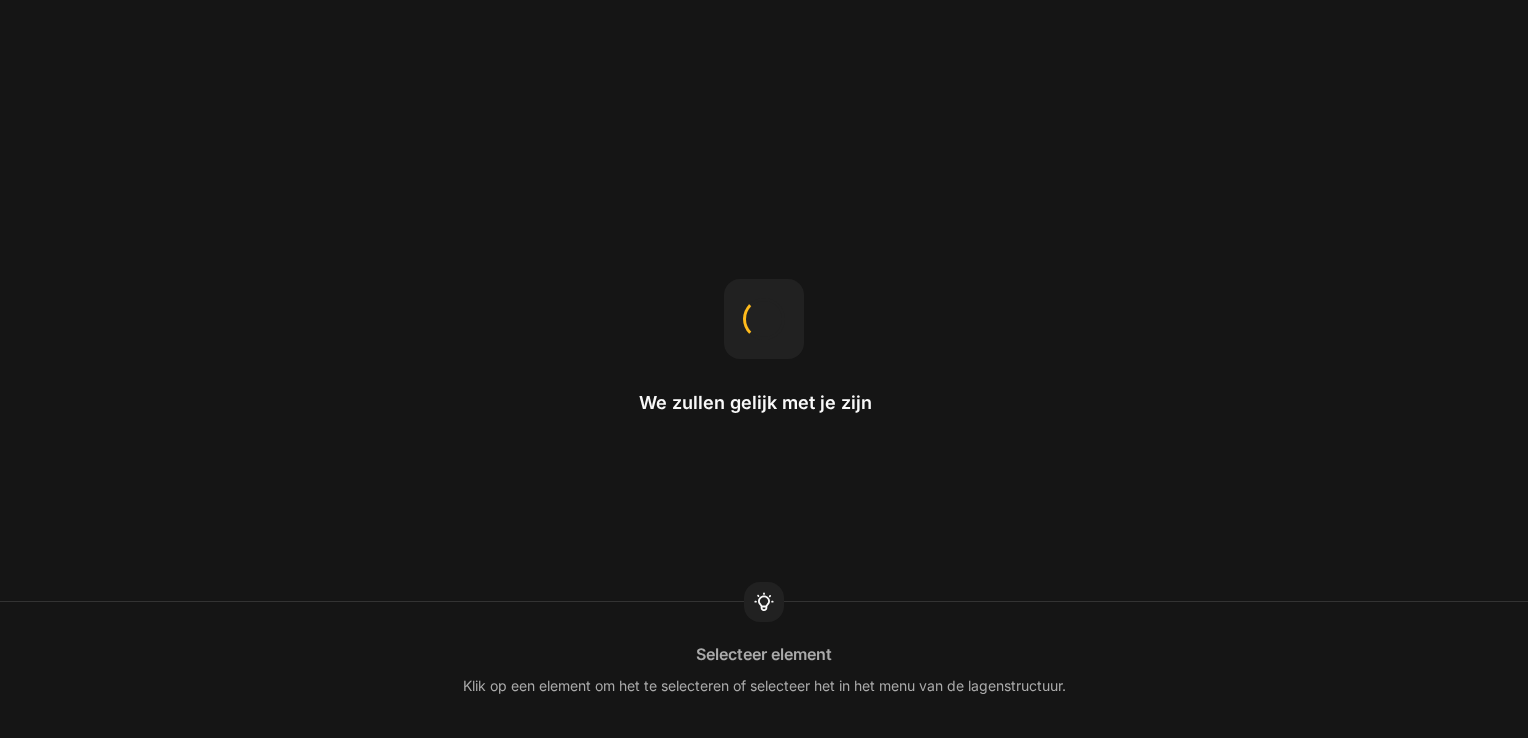 scroll, scrollTop: 0, scrollLeft: 0, axis: both 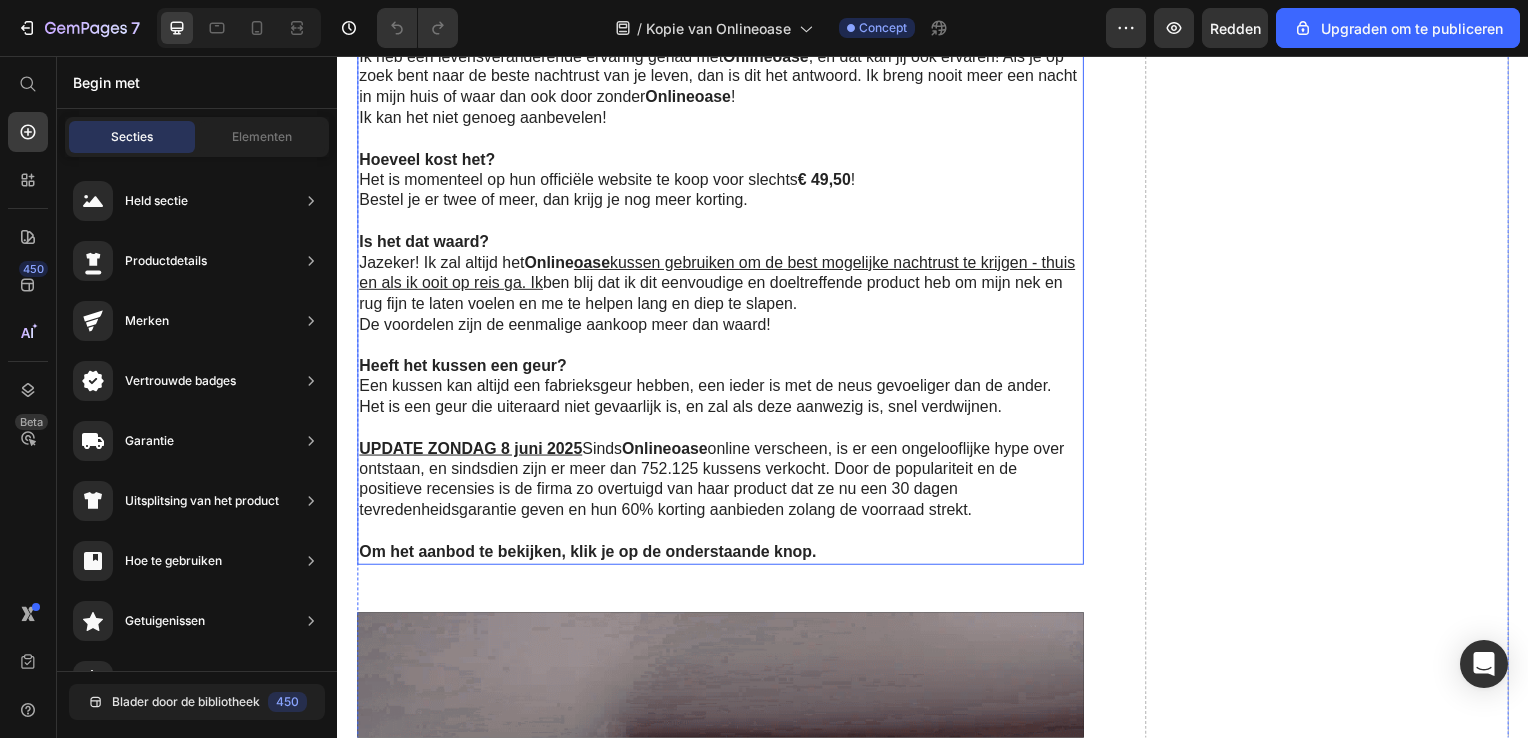 click on "Een kussen kan altijd een fabrieksgeur hebben, een ieder is met de neus gevoeliger dan de ander. Het is een geur die uiteraard niet gevaarlijk is, en zal als deze aanwezig is, snel verdwijnen." at bounding box center (721, 400) 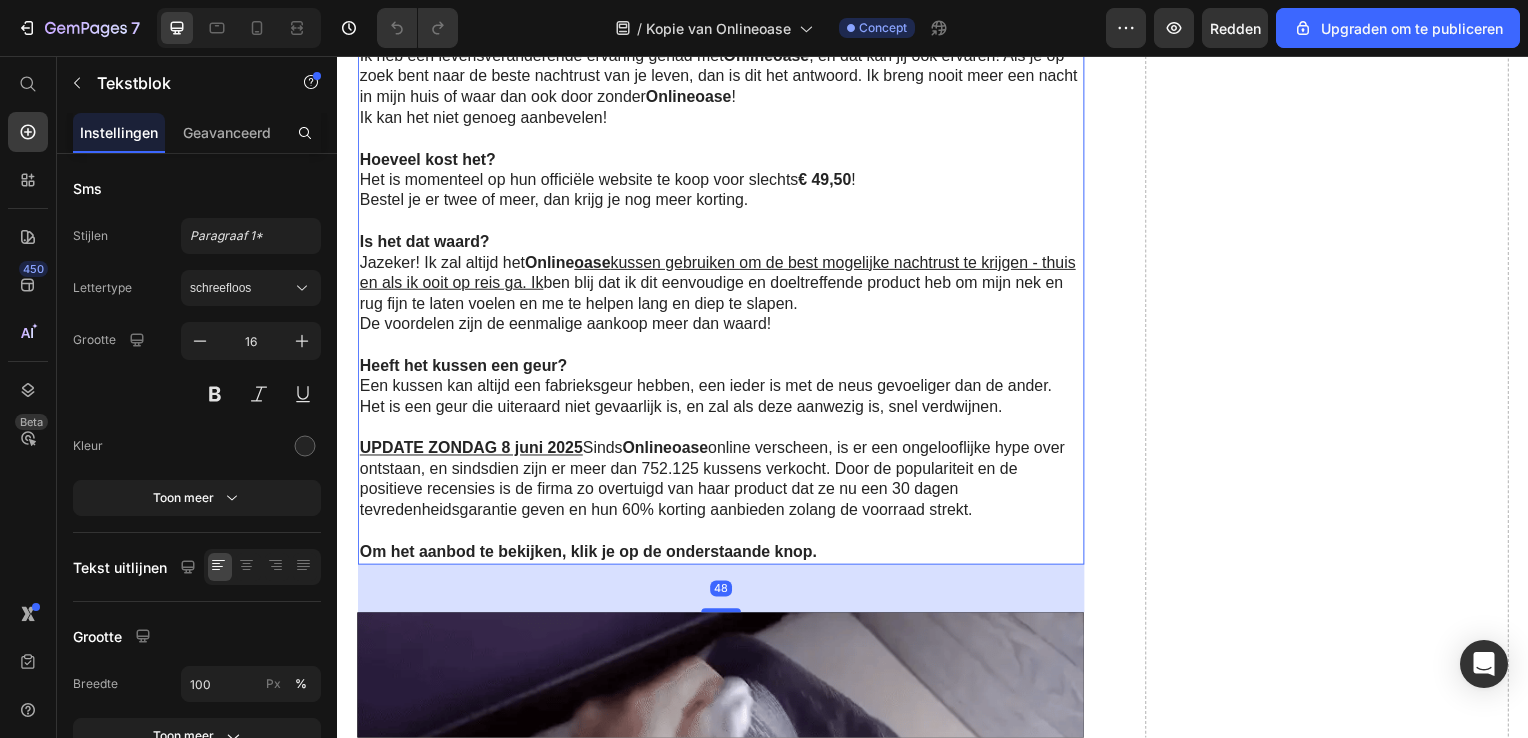 click on "Een kussen kan altijd een fabrieksgeur hebben, een ieder is met de neus gevoeliger dan de ander. Het is een geur die uiteraard niet gevaarlijk is, en zal als deze aanwezig is, snel verdwijnen." at bounding box center (721, 400) 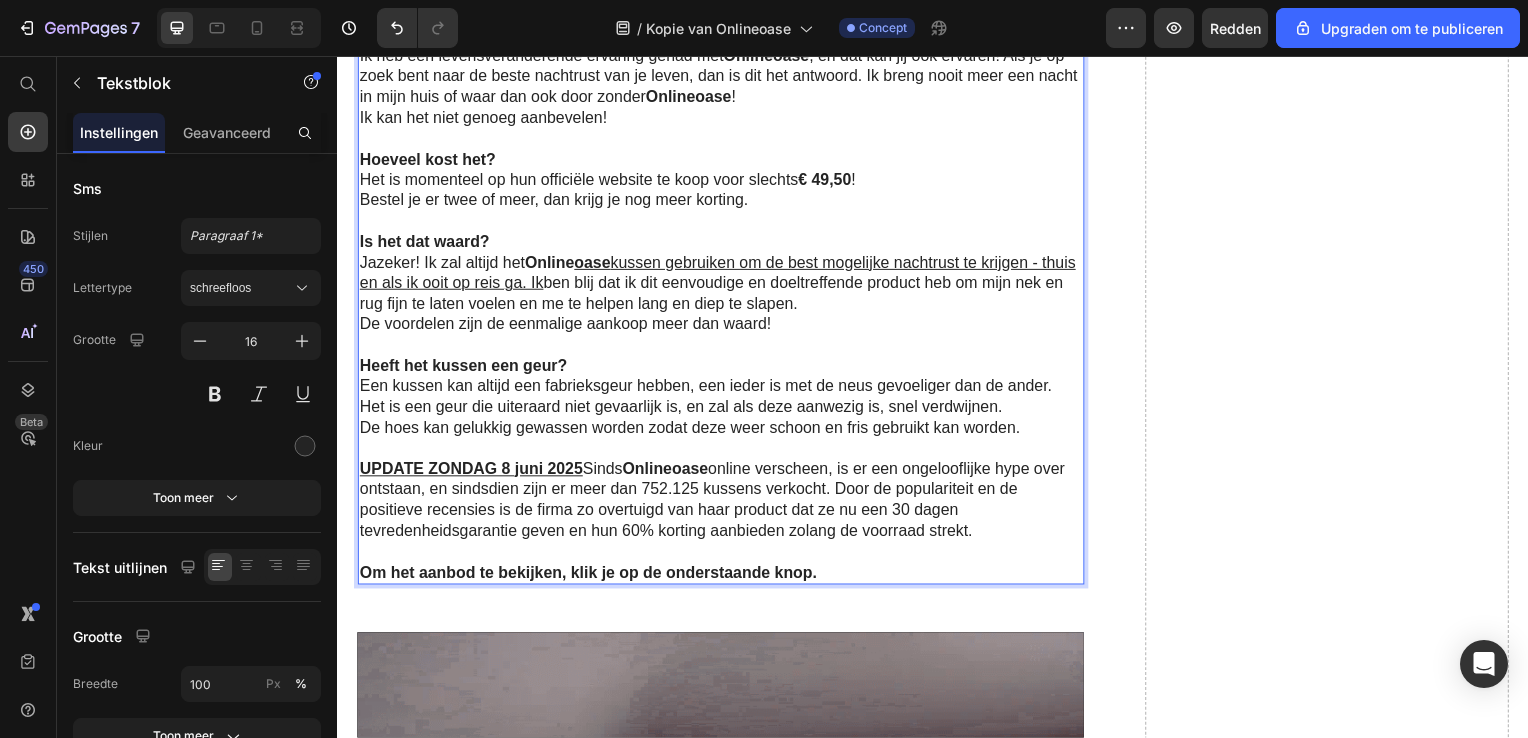 click on "De hoes kan gelukkig gewassen worden zodat deze weer schoon en fris gebruikt kan worden." at bounding box center (721, 431) 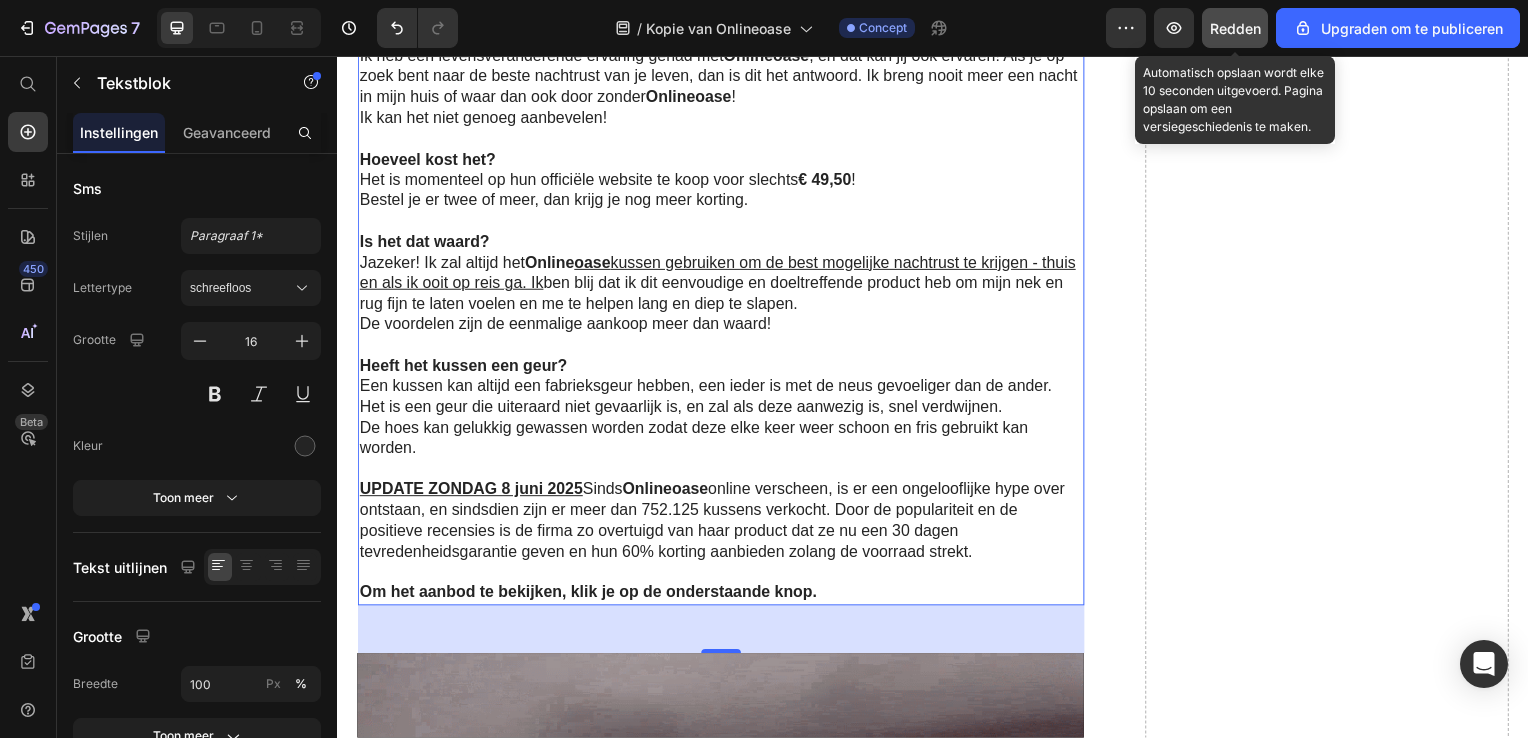 click on "Redden" at bounding box center (1235, 28) 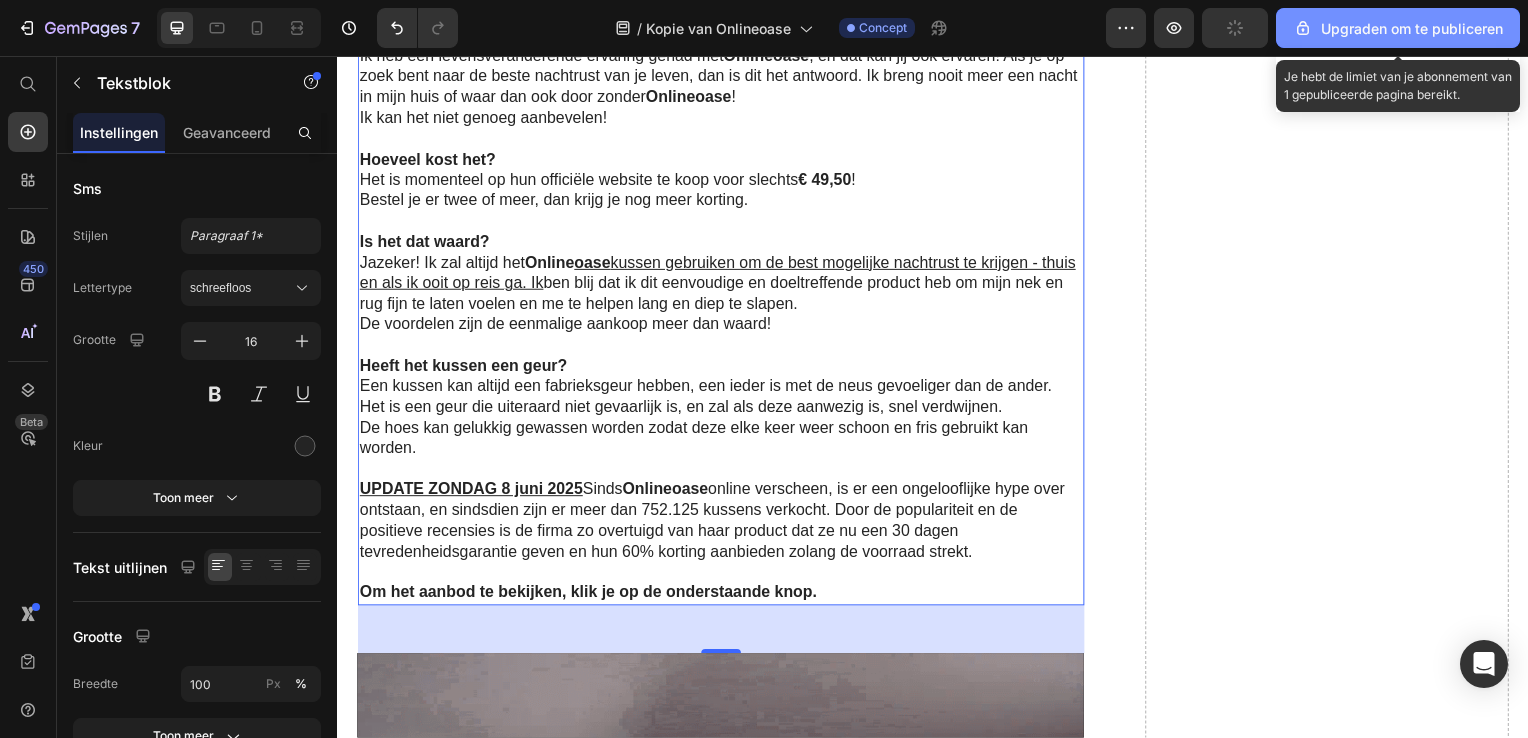 click on "Upgraden om te publiceren" 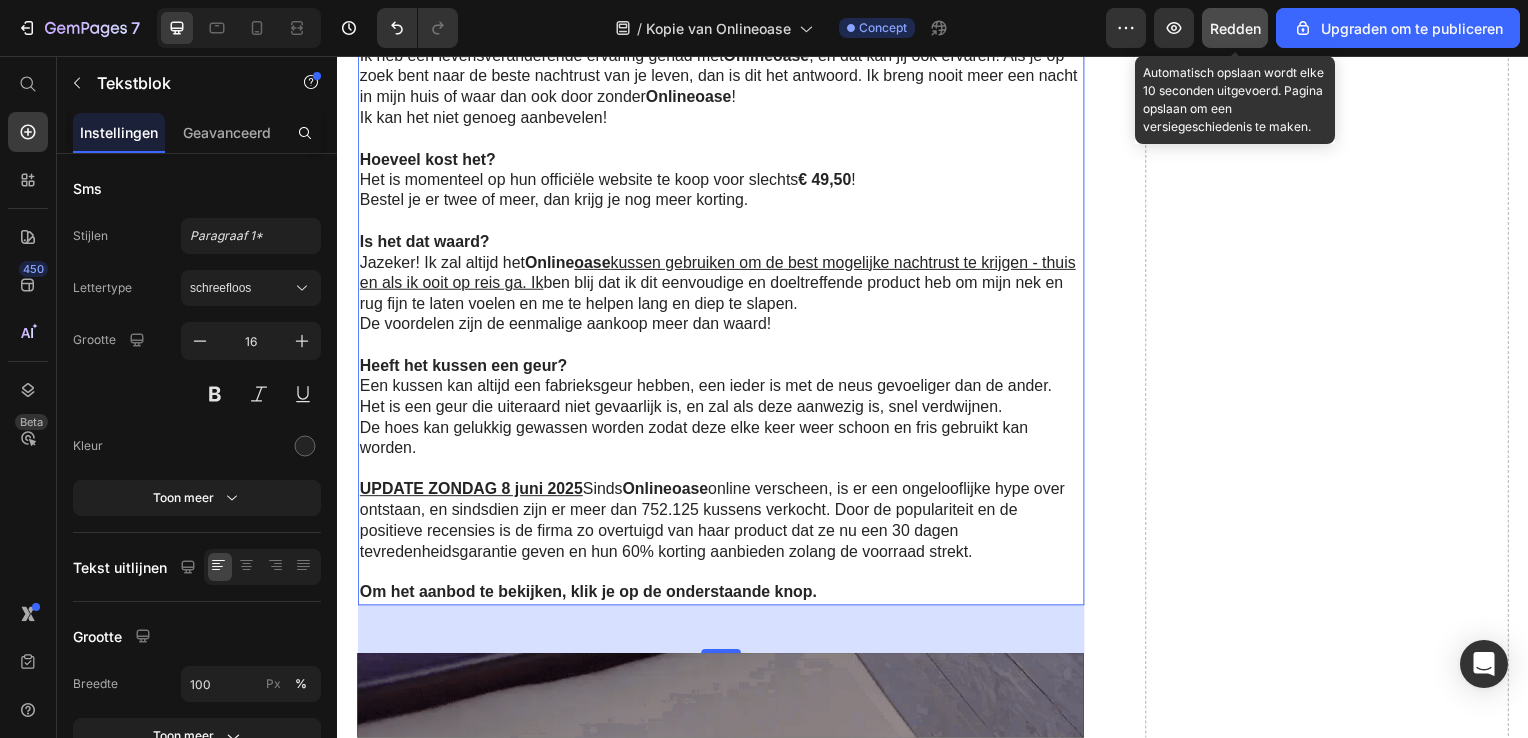 click on "Redden" at bounding box center [1235, 28] 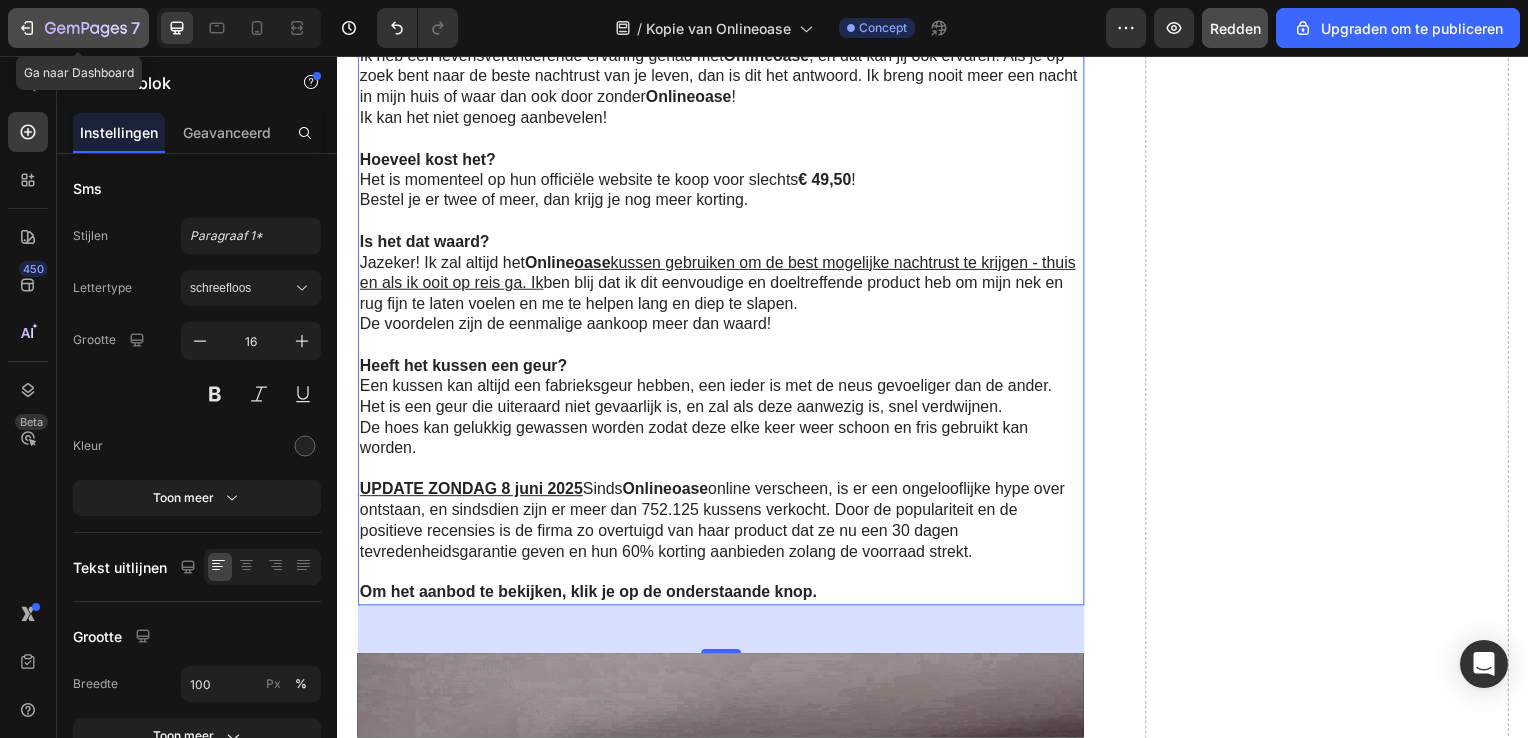 click 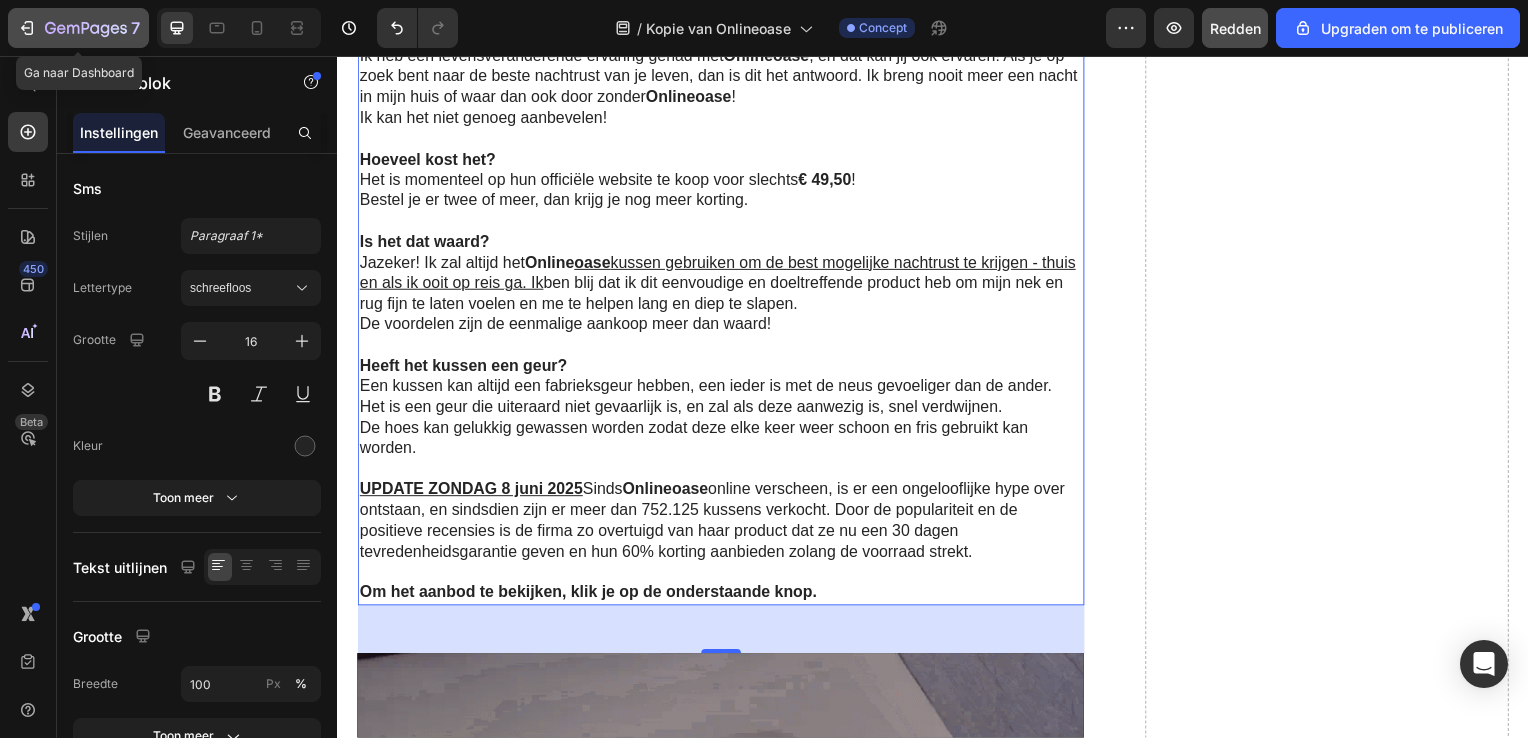 drag, startPoint x: 101, startPoint y: 24, endPoint x: 329, endPoint y: 108, distance: 242.98148 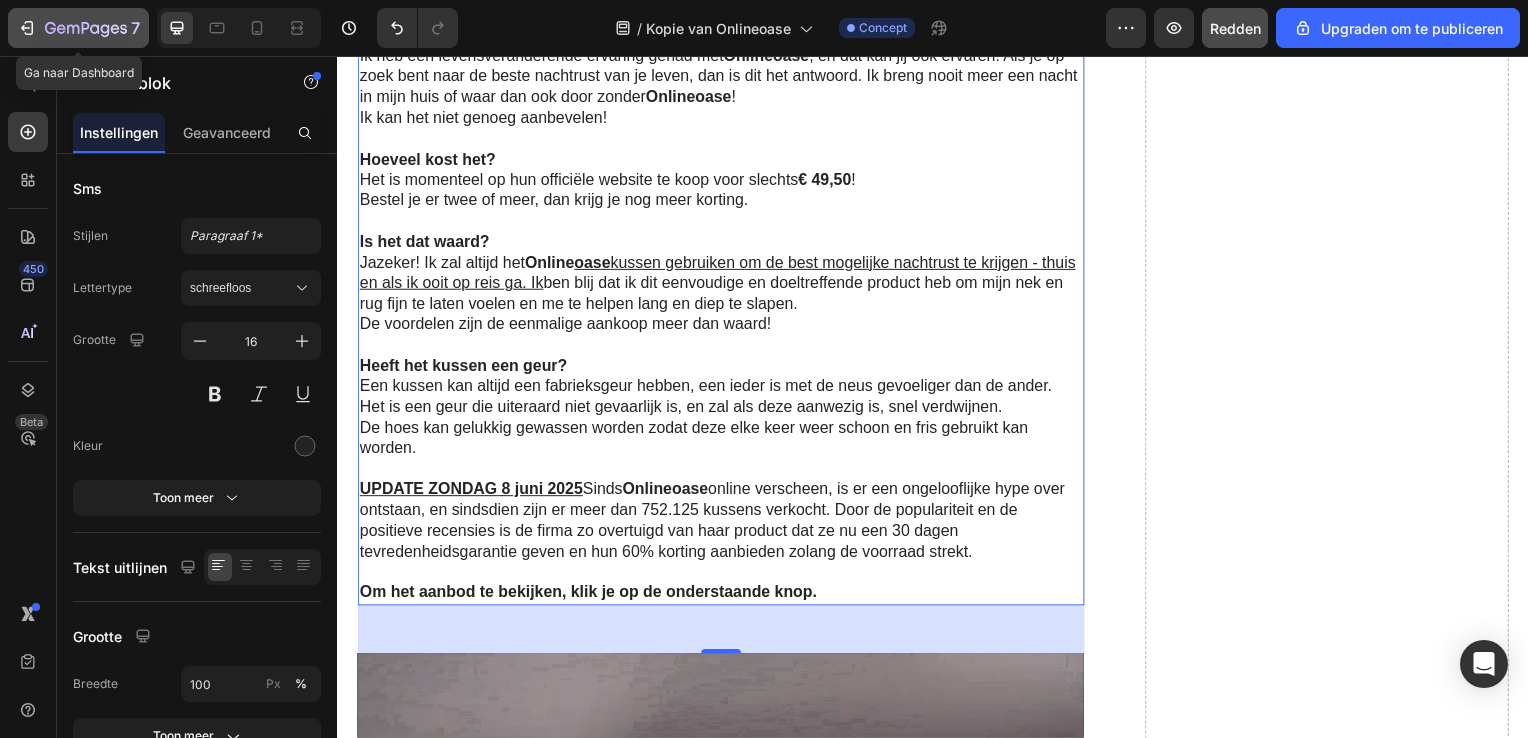 click 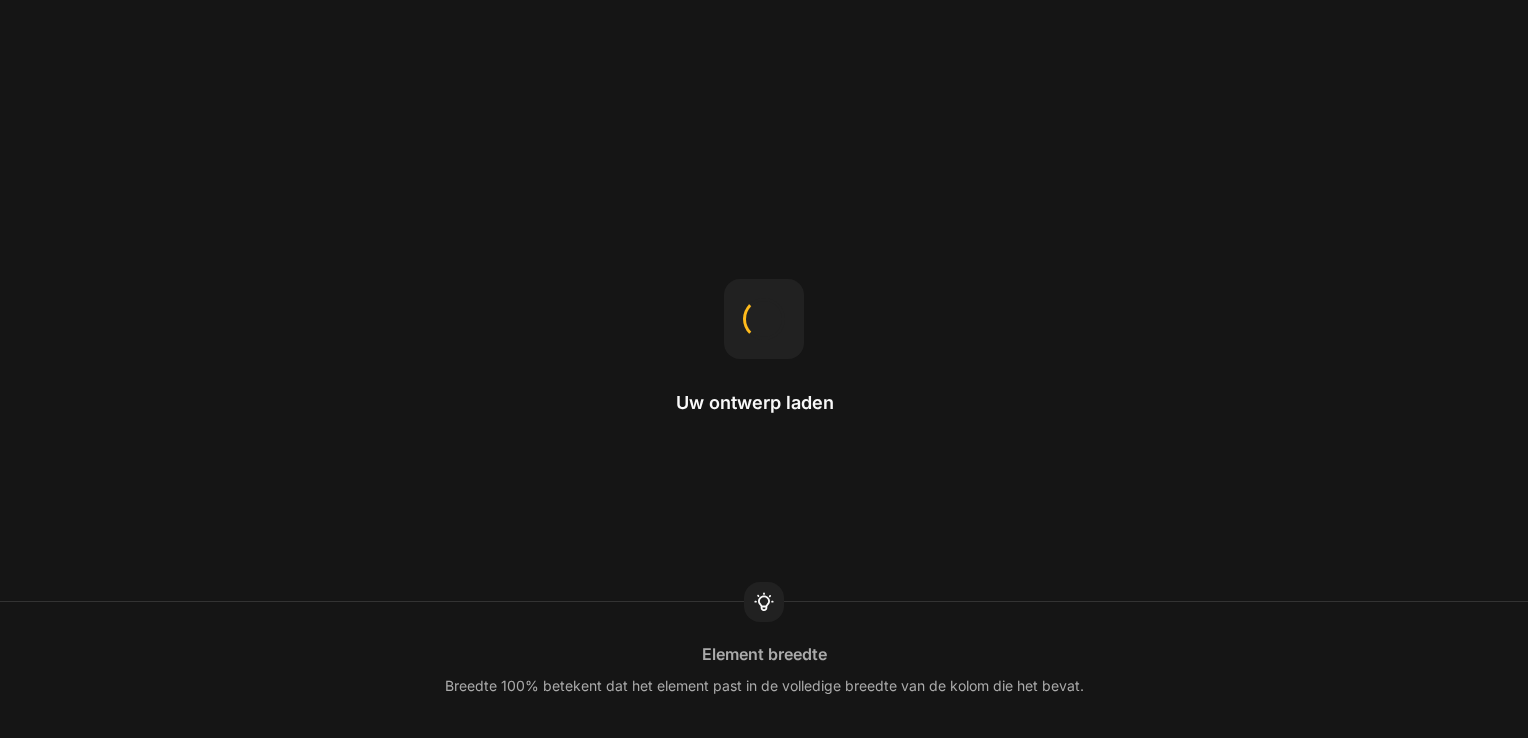 scroll, scrollTop: 0, scrollLeft: 0, axis: both 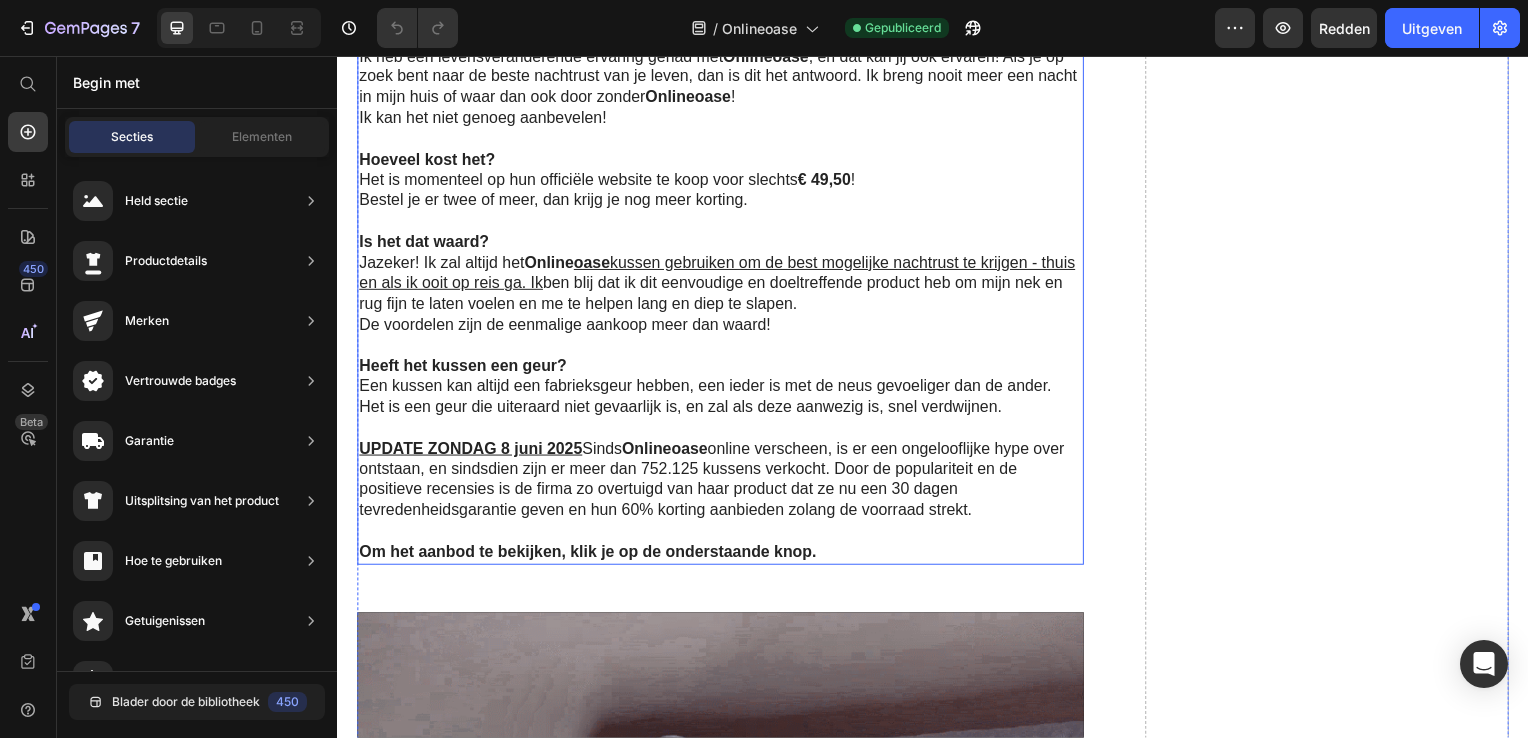 click on "Een kussen kan altijd een fabrieksgeur hebben, een ieder is met de neus gevoeliger dan de ander. Het is een geur die uiteraard niet gevaarlijk is, en zal als deze aanwezig is, snel verdwijnen." at bounding box center [721, 400] 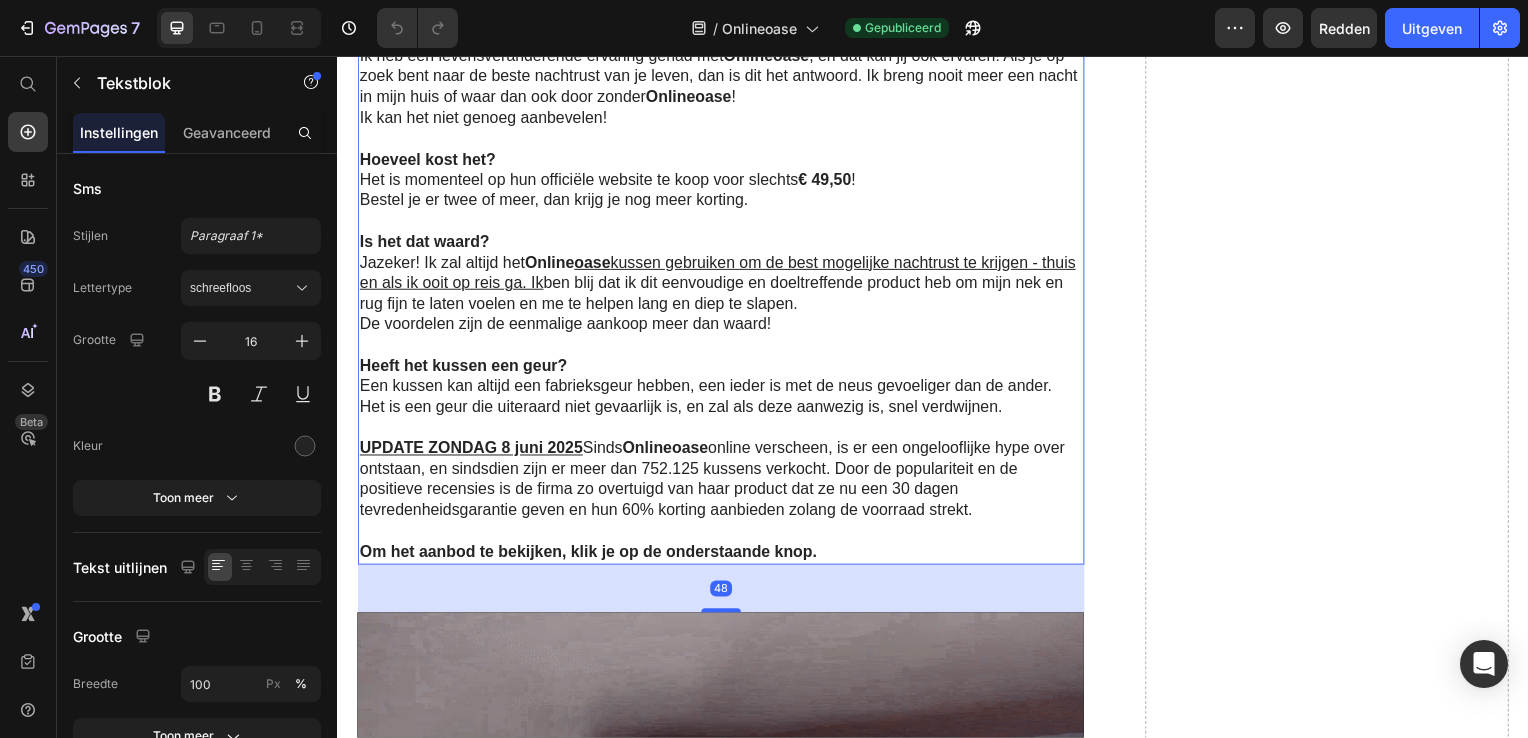 click on "Een kussen kan altijd een fabrieksgeur hebben, een ieder is met de neus gevoeliger dan de ander. Het is een geur die uiteraard niet gevaarlijk is, en zal als deze aanwezig is, snel verdwijnen." at bounding box center [721, 400] 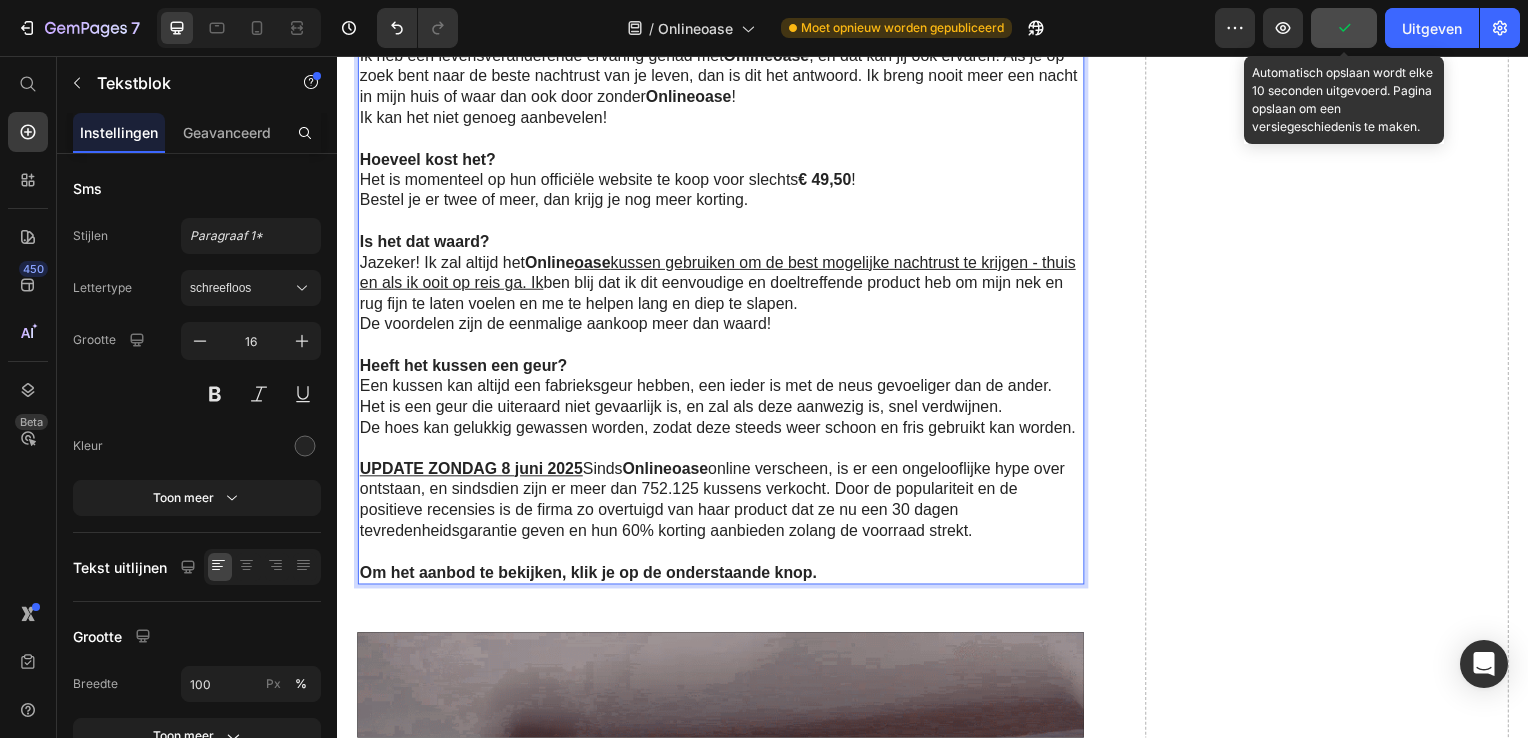 click 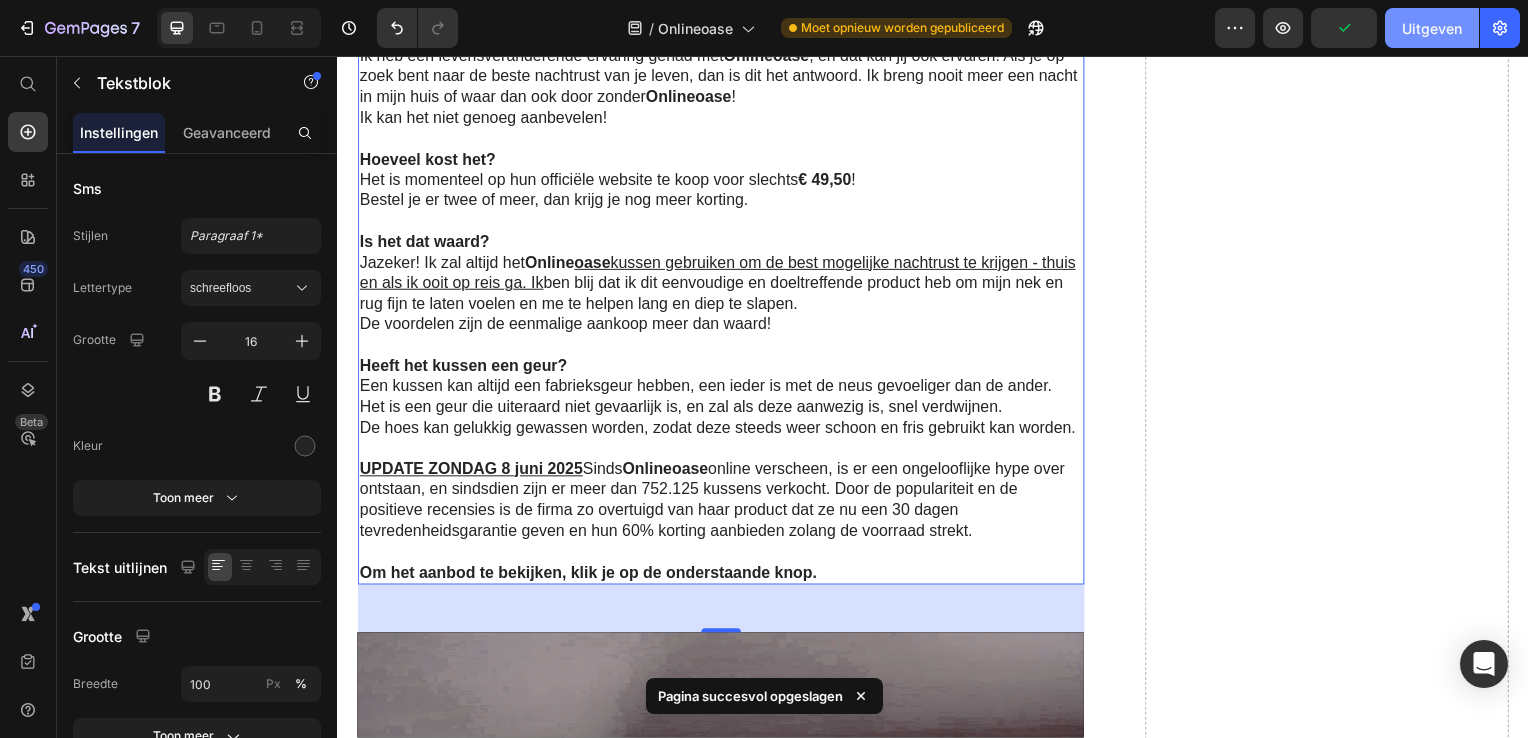 click on "Uitgeven" 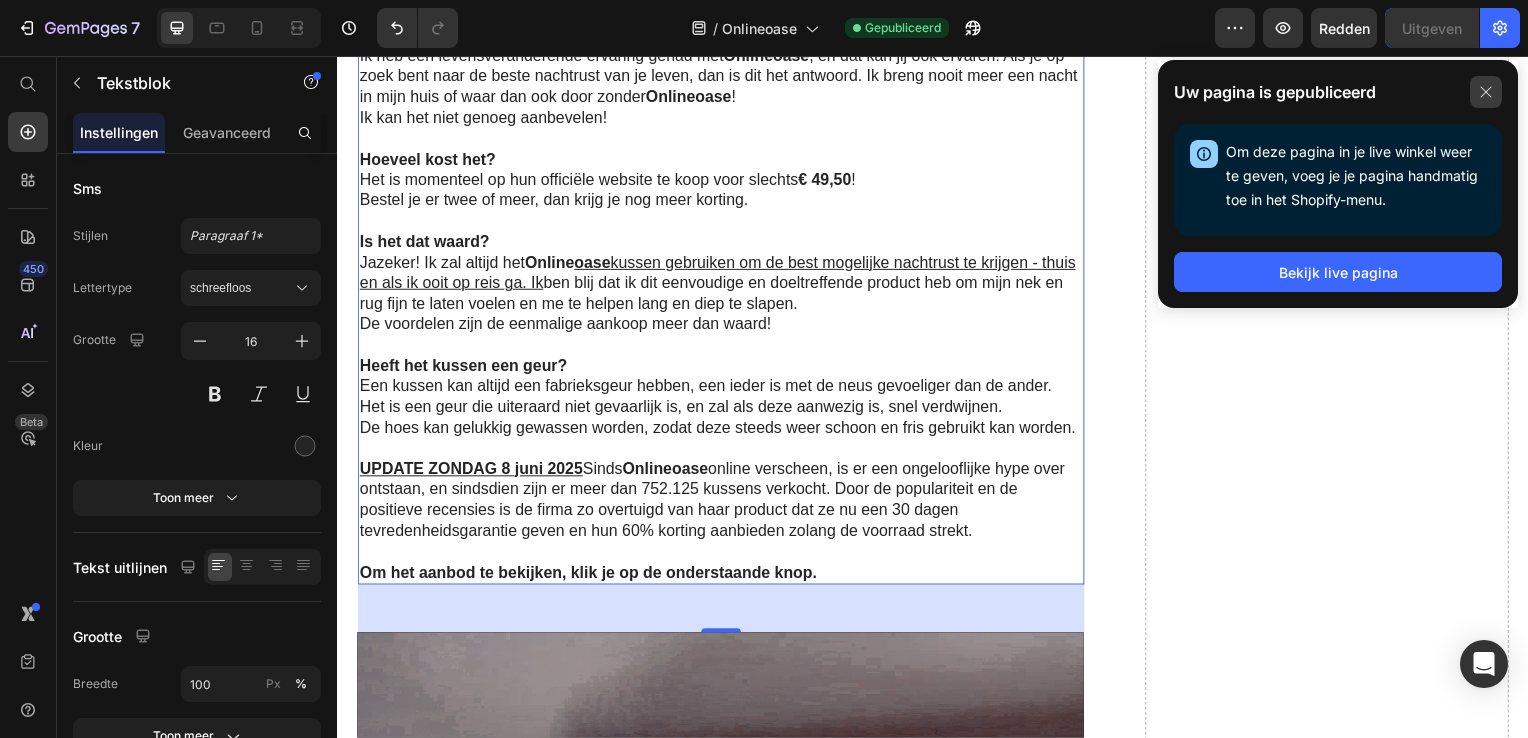 click 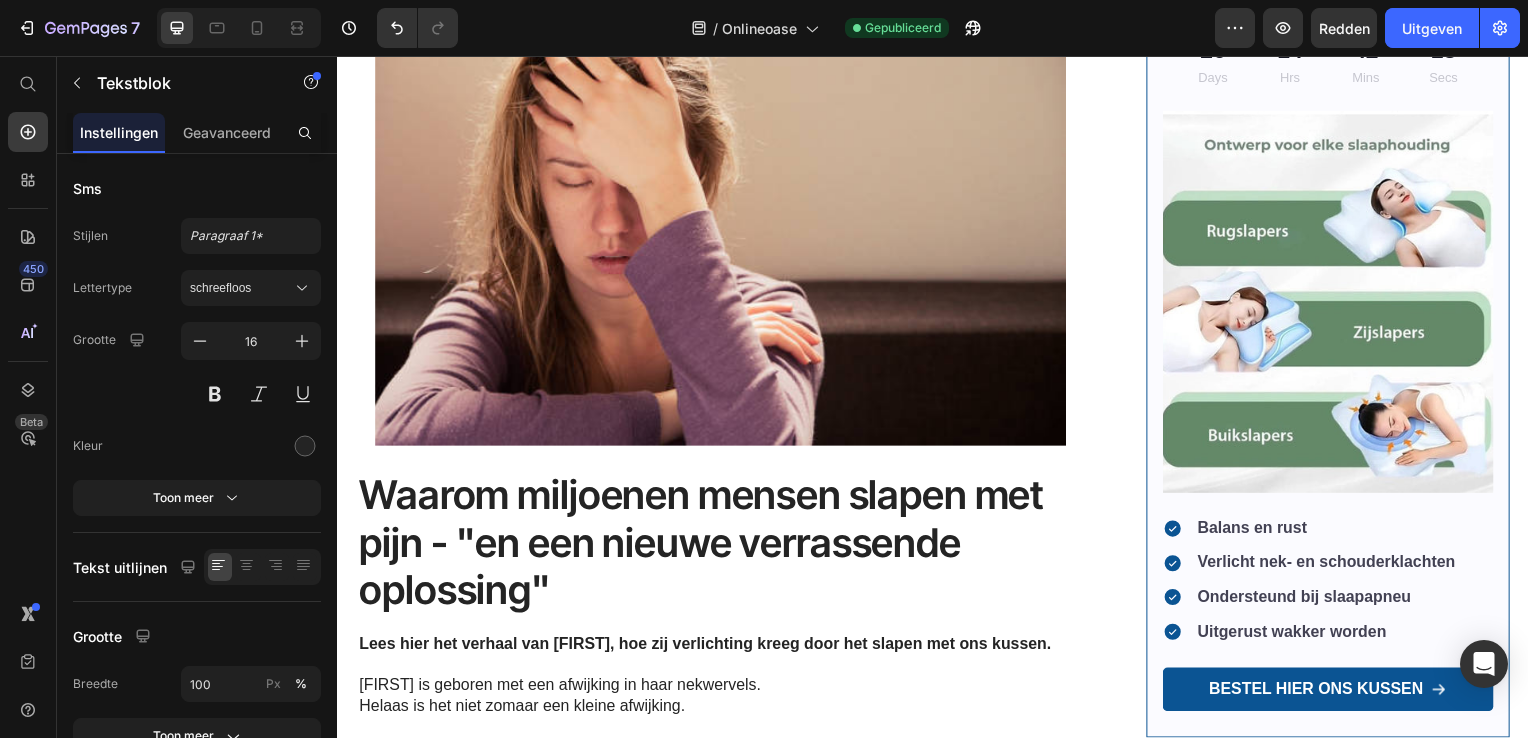 scroll, scrollTop: 0, scrollLeft: 0, axis: both 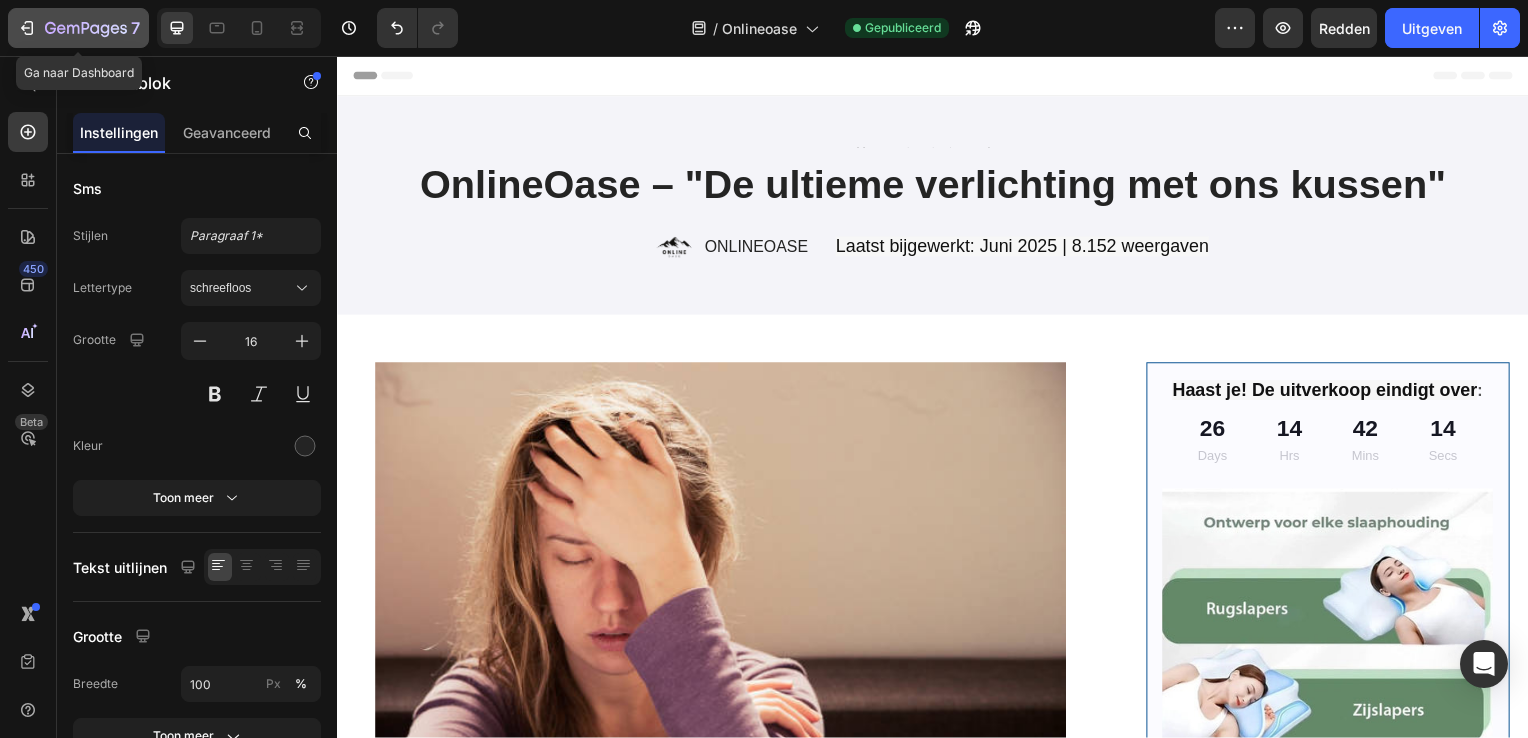 click 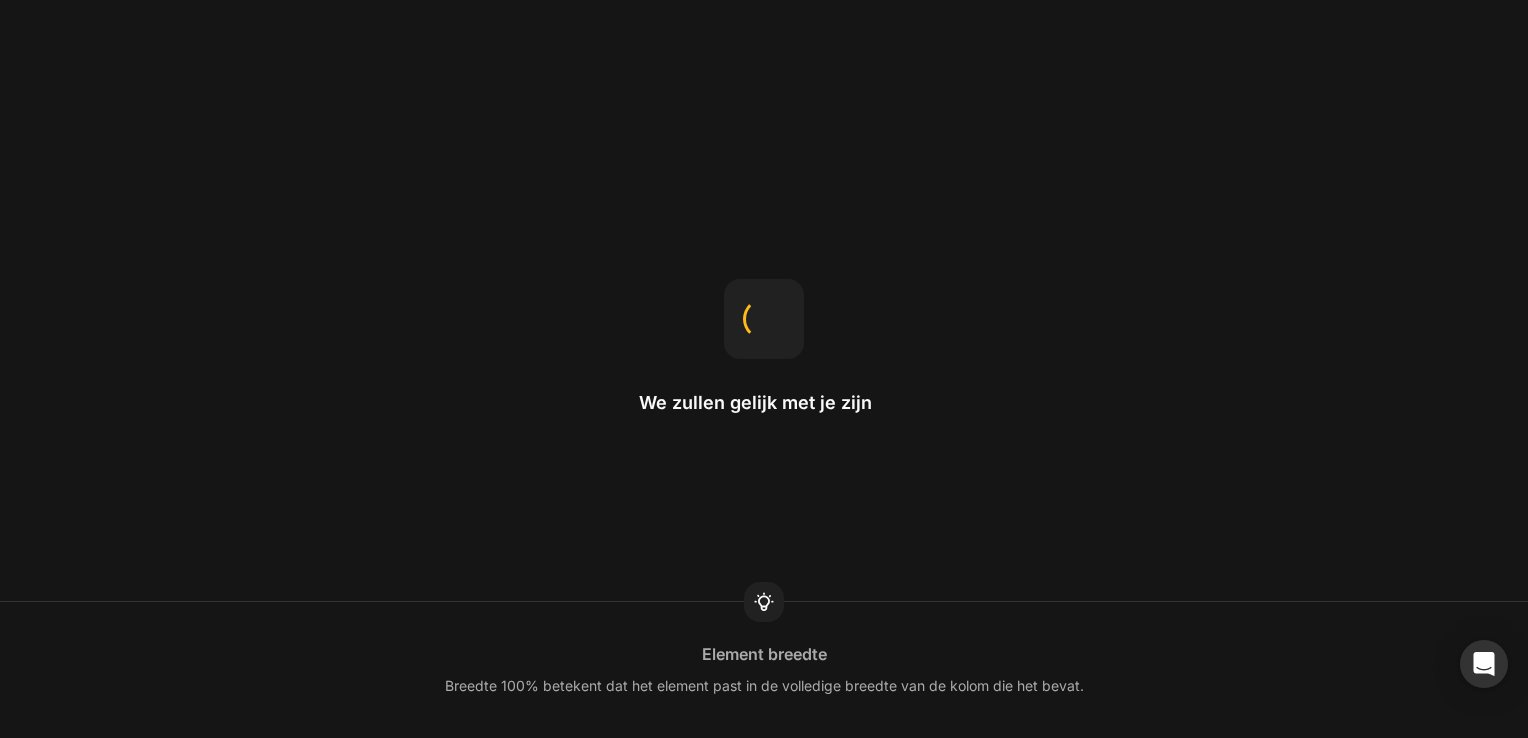 scroll, scrollTop: 0, scrollLeft: 0, axis: both 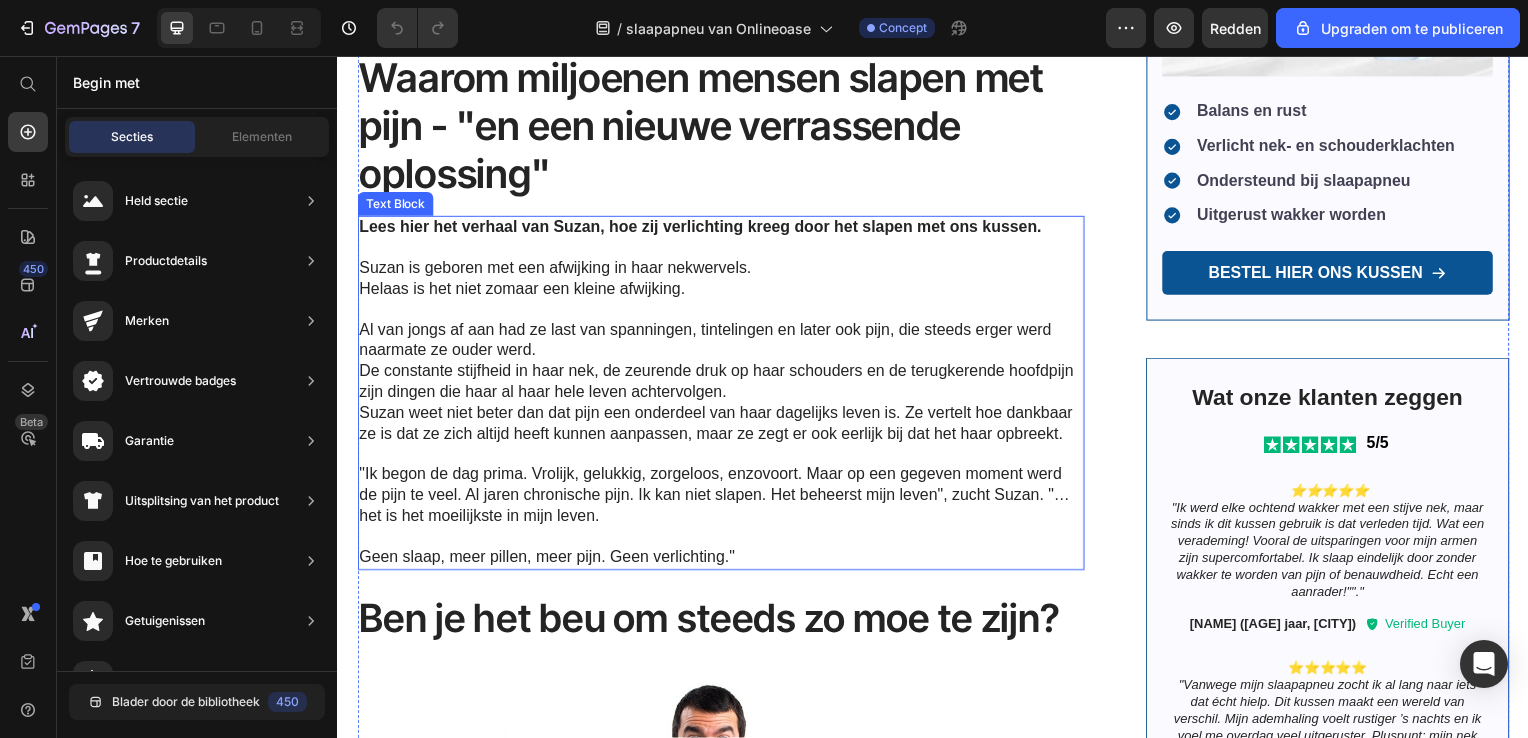 click at bounding box center [723, 249] 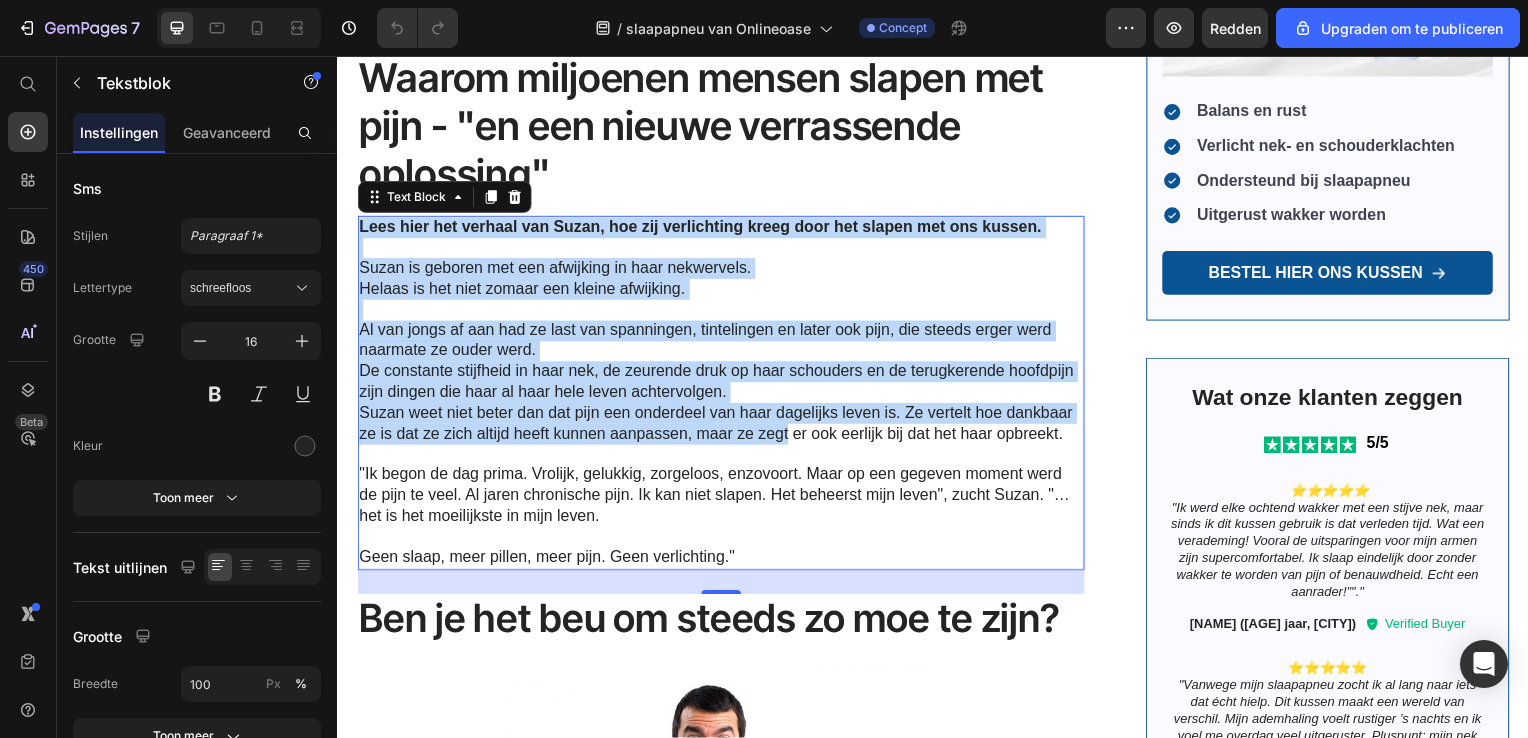 drag, startPoint x: 361, startPoint y: 223, endPoint x: 877, endPoint y: 452, distance: 564.53253 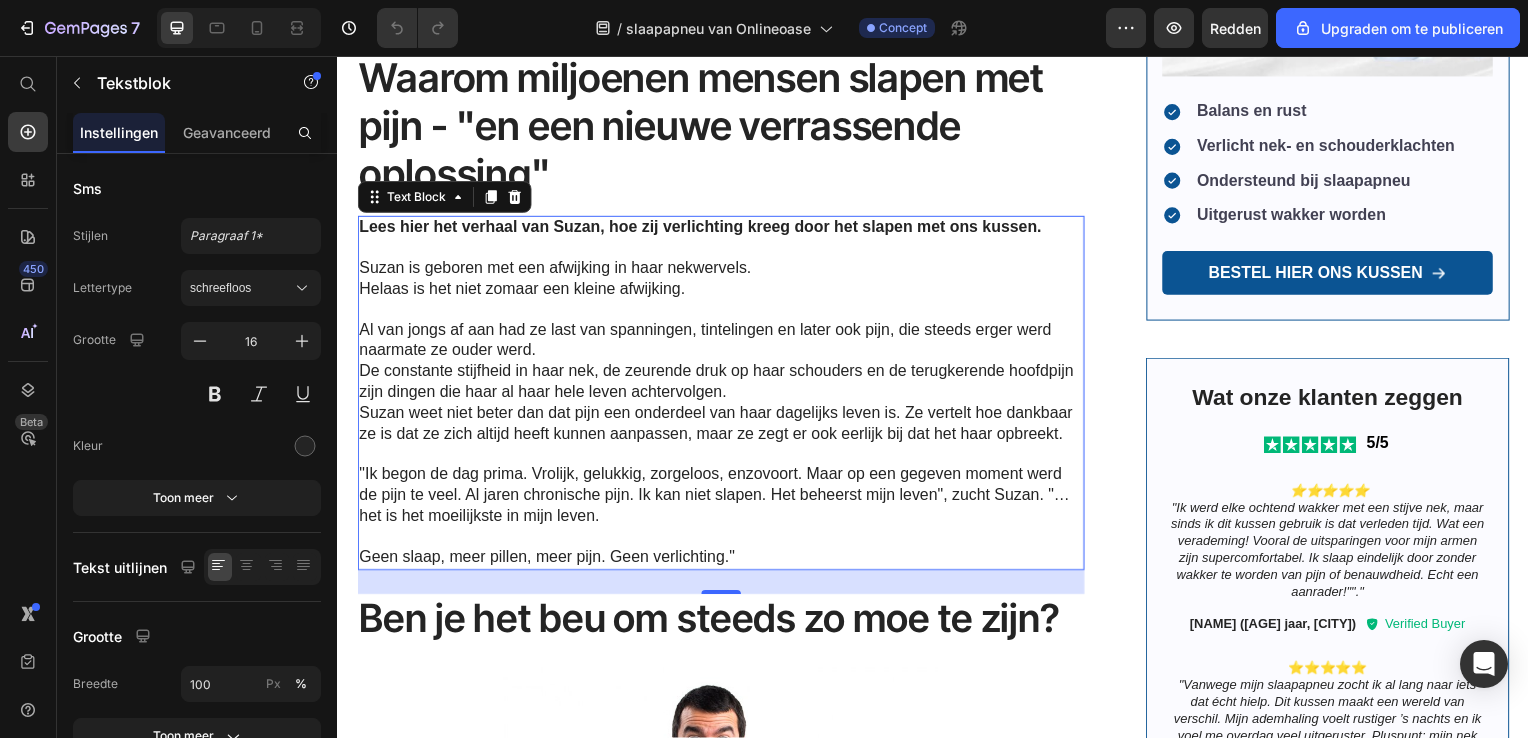drag, startPoint x: 877, startPoint y: 452, endPoint x: 897, endPoint y: 482, distance: 36.05551 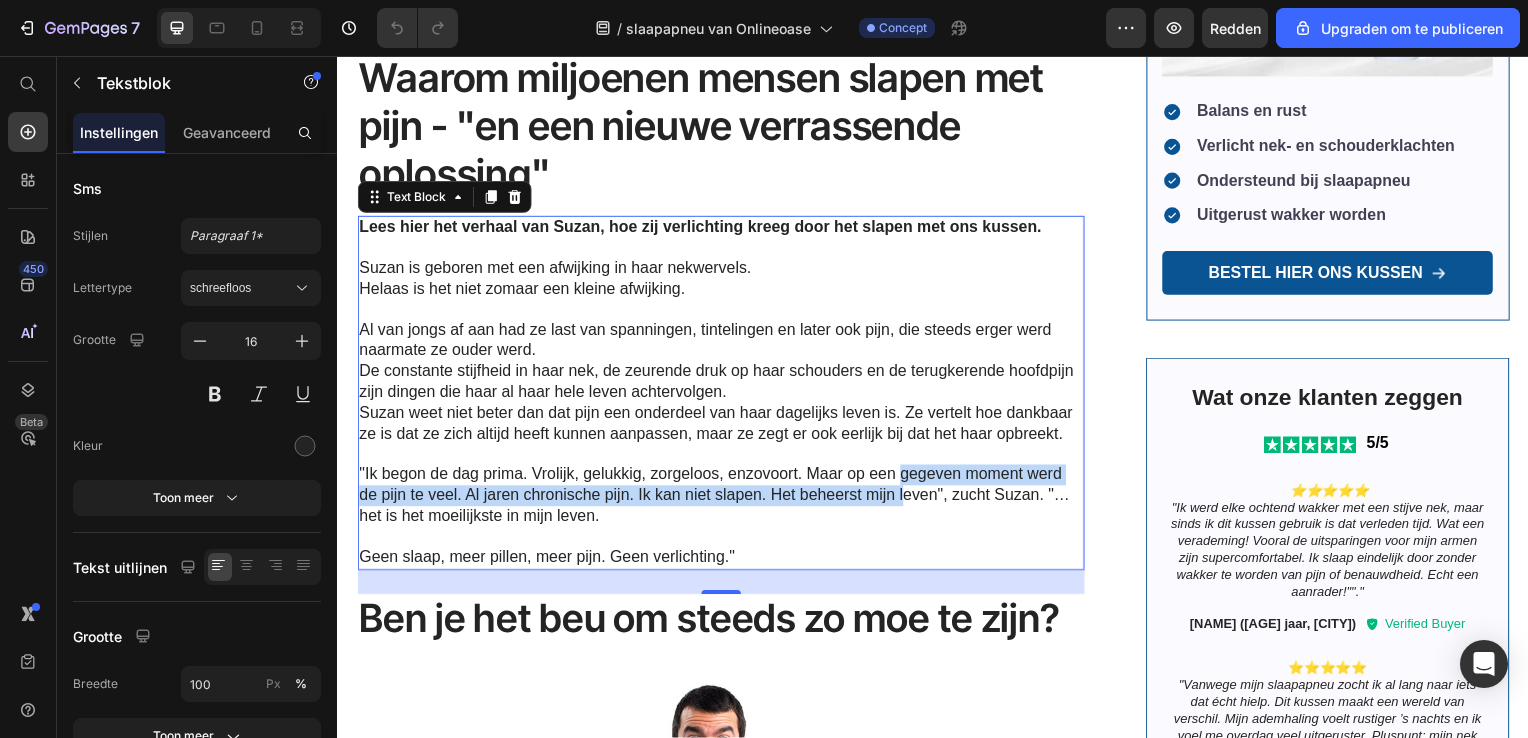 drag, startPoint x: 904, startPoint y: 494, endPoint x: 912, endPoint y: 545, distance: 51.62364 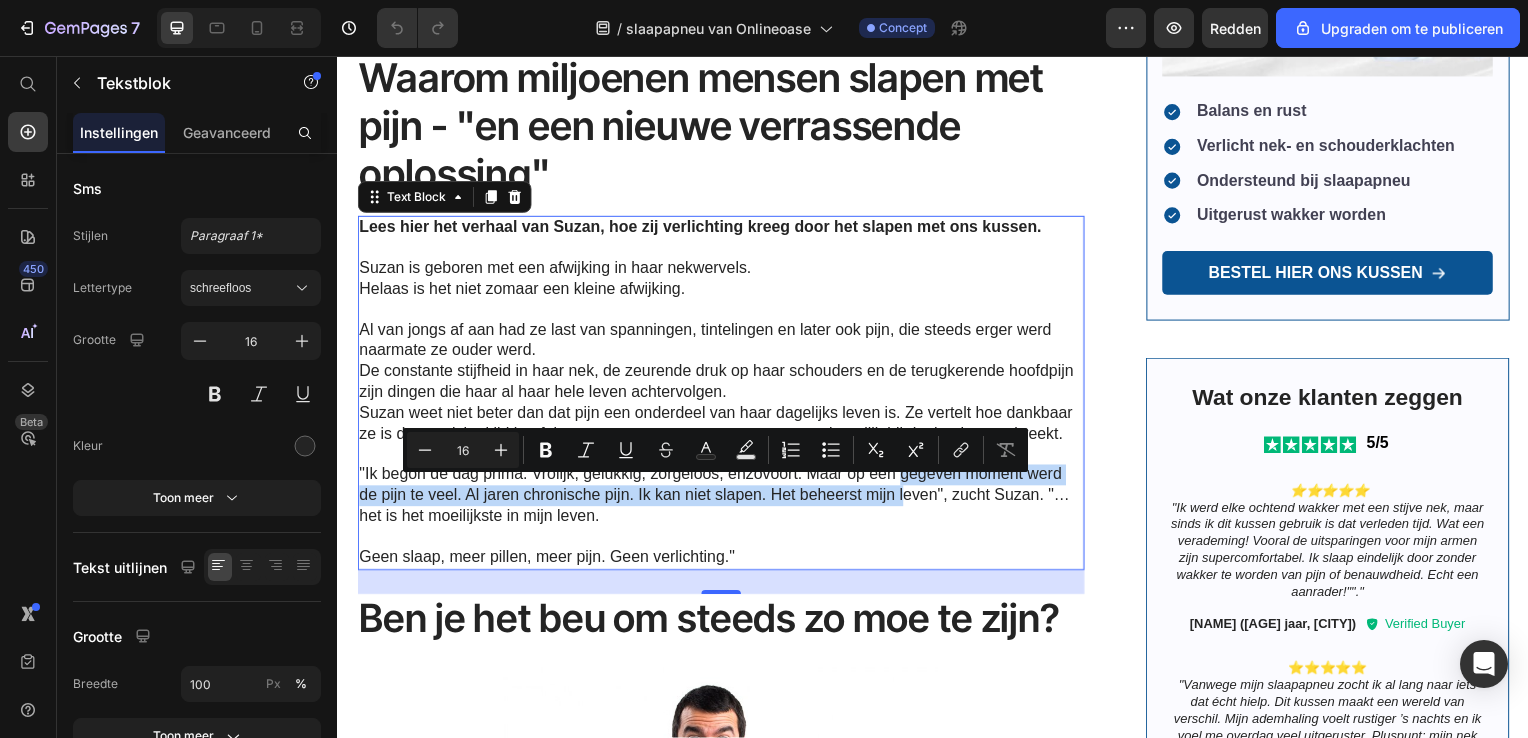 click at bounding box center [723, 540] 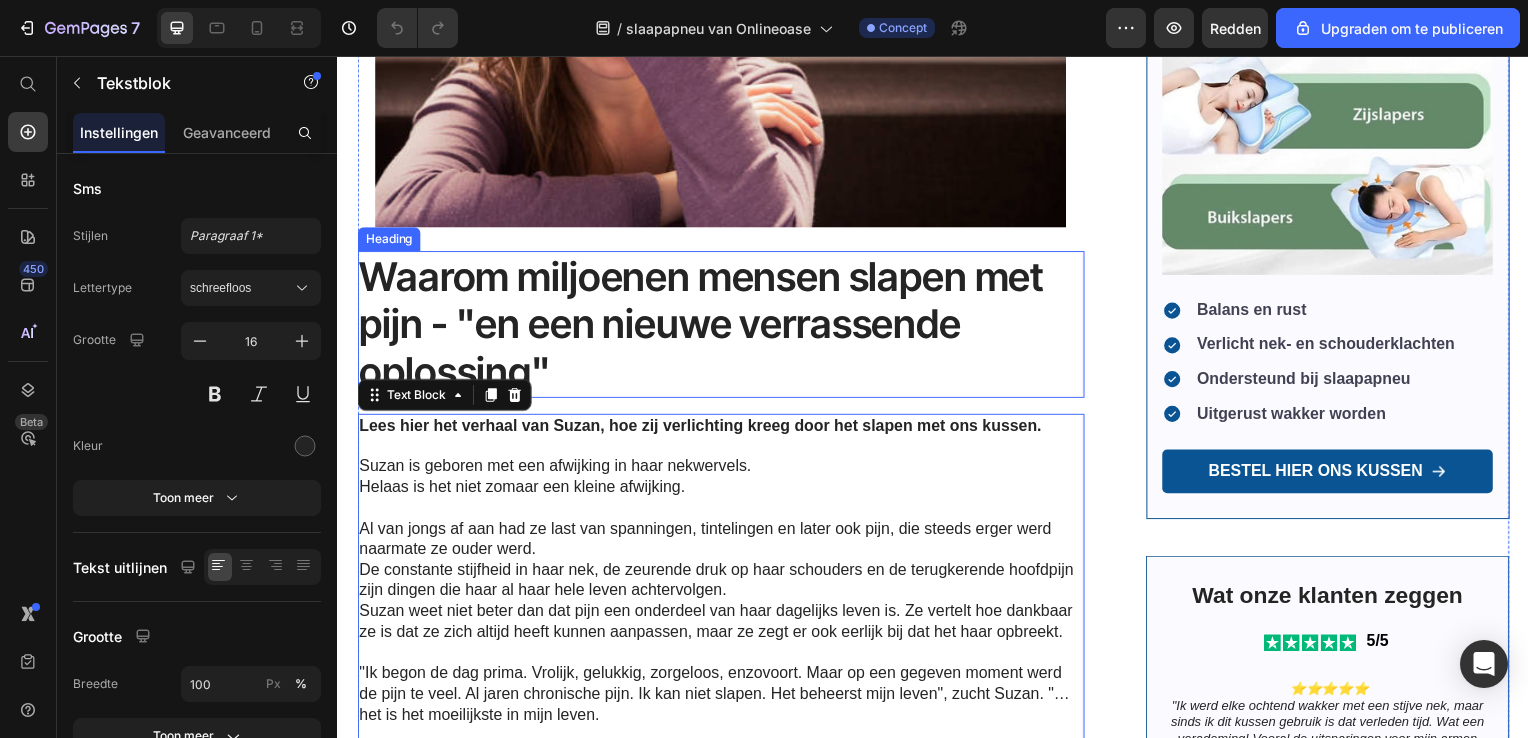 scroll, scrollTop: 700, scrollLeft: 0, axis: vertical 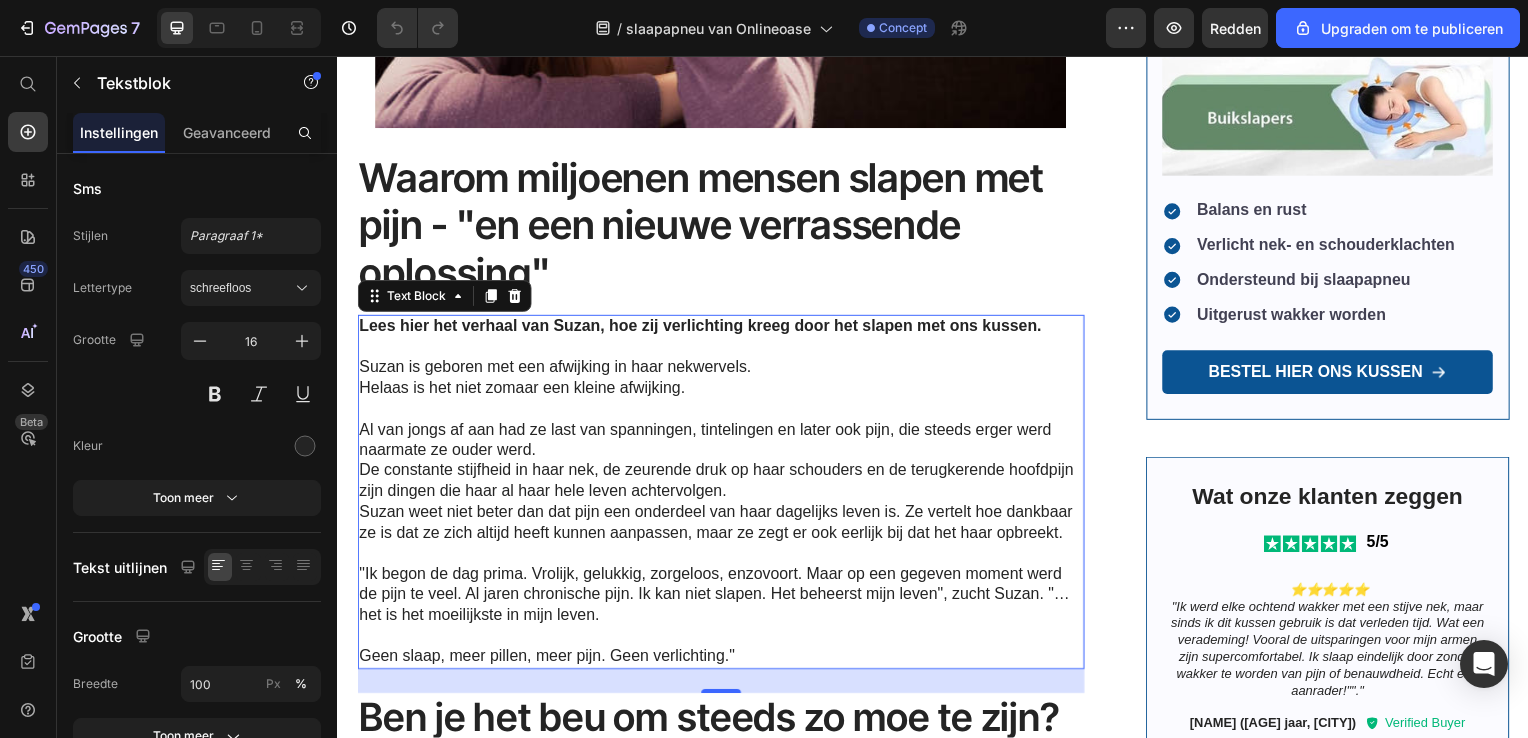 click on "Al van jongs af aan had ze last van spanningen, tintelingen en later ook pijn, die steeds erger werd naarmate ze ouder werd. De constante stijfheid in haar nek, de zeurende druk op haar schouders en de terugkerende hoofdpijn zijn dingen die haar al haar hele leven achtervolgen." at bounding box center [723, 454] 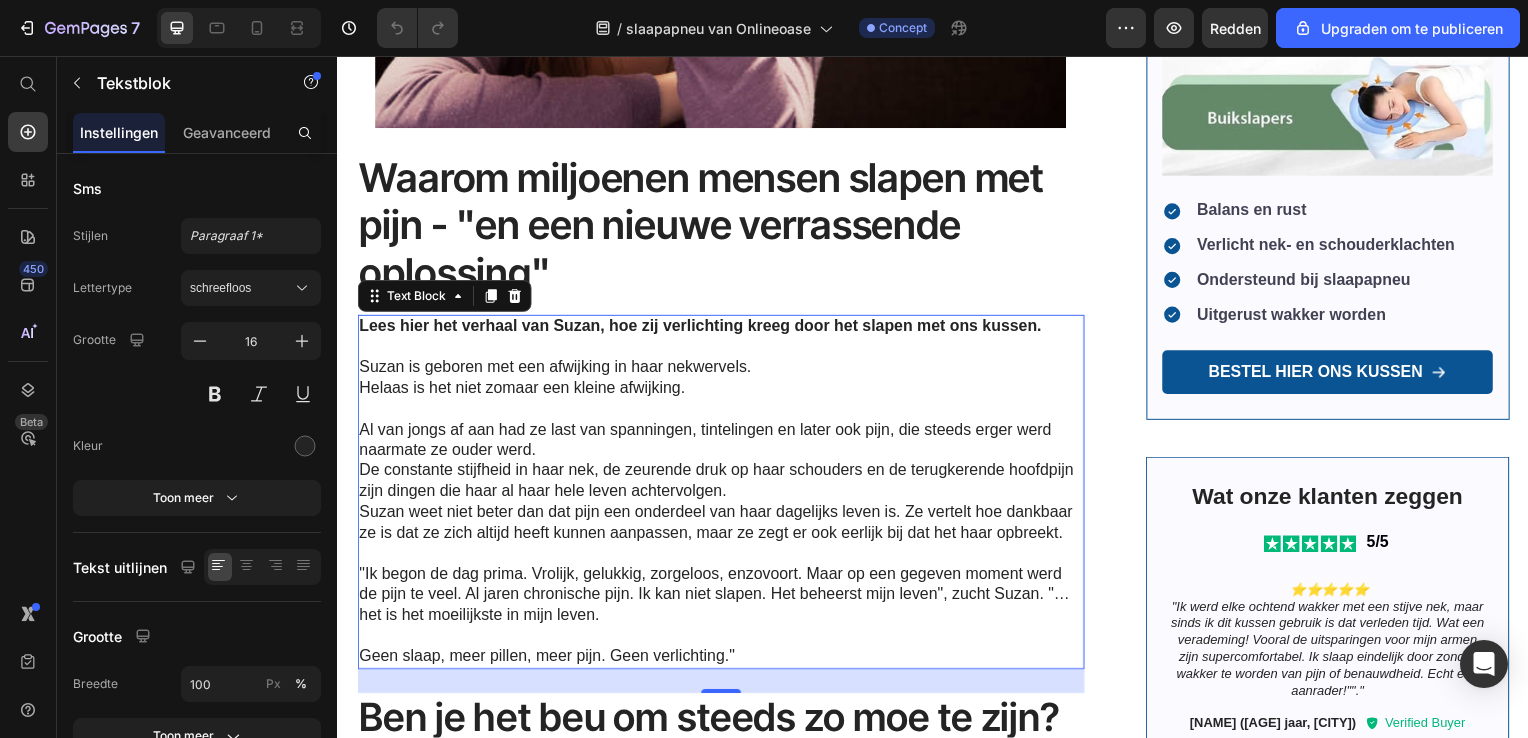 click on "Lees hier het verhaal van Suzan, hoe zij verlichting kreeg door het slapen met ons kussen." at bounding box center (702, 328) 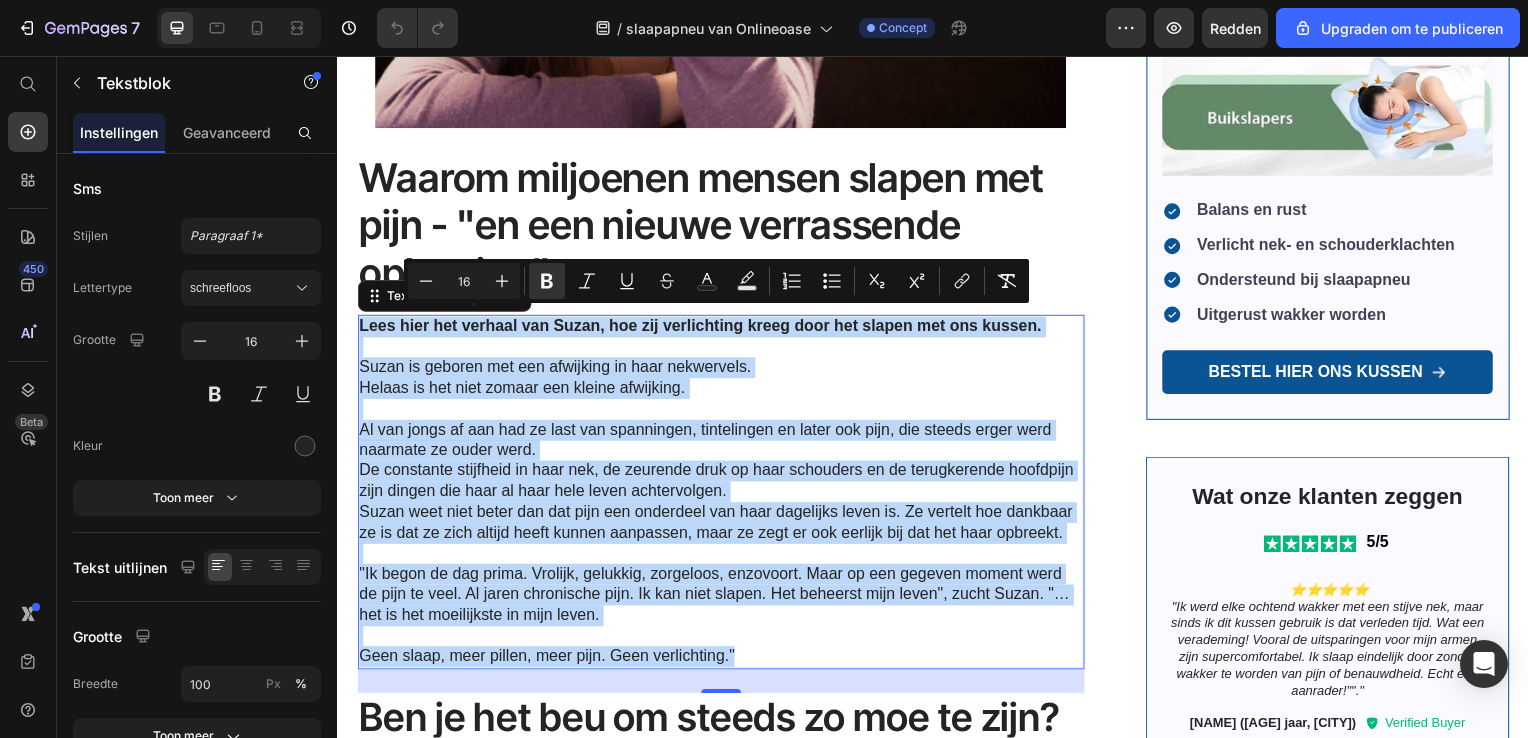 drag, startPoint x: 359, startPoint y: 318, endPoint x: 761, endPoint y: 676, distance: 538.301 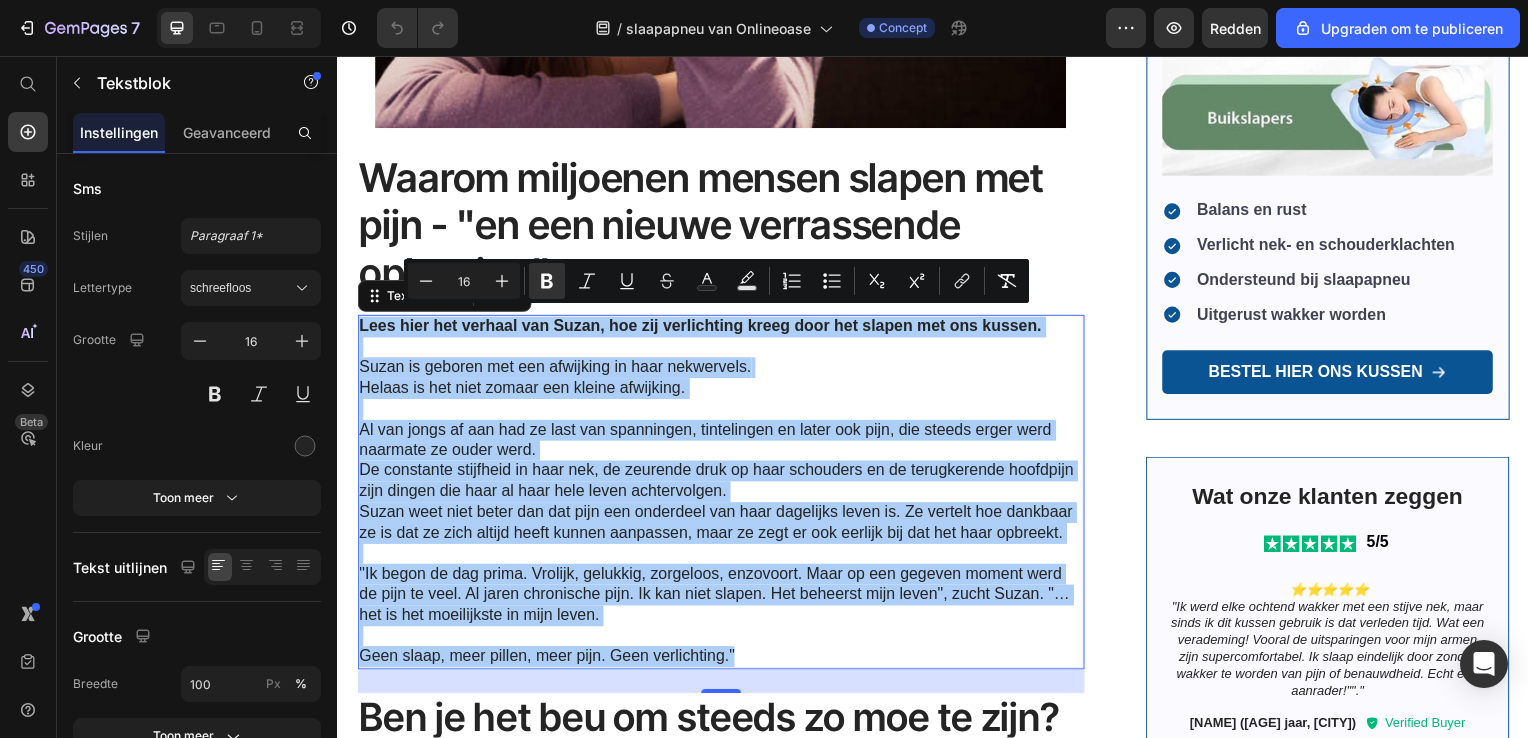 click on "Minus 16 Plus Bold Italic Underline       Strikethrough
Text Color
Text Background Color Numbered List Bulleted List Subscript Superscript       link Remove Format" at bounding box center (716, 281) 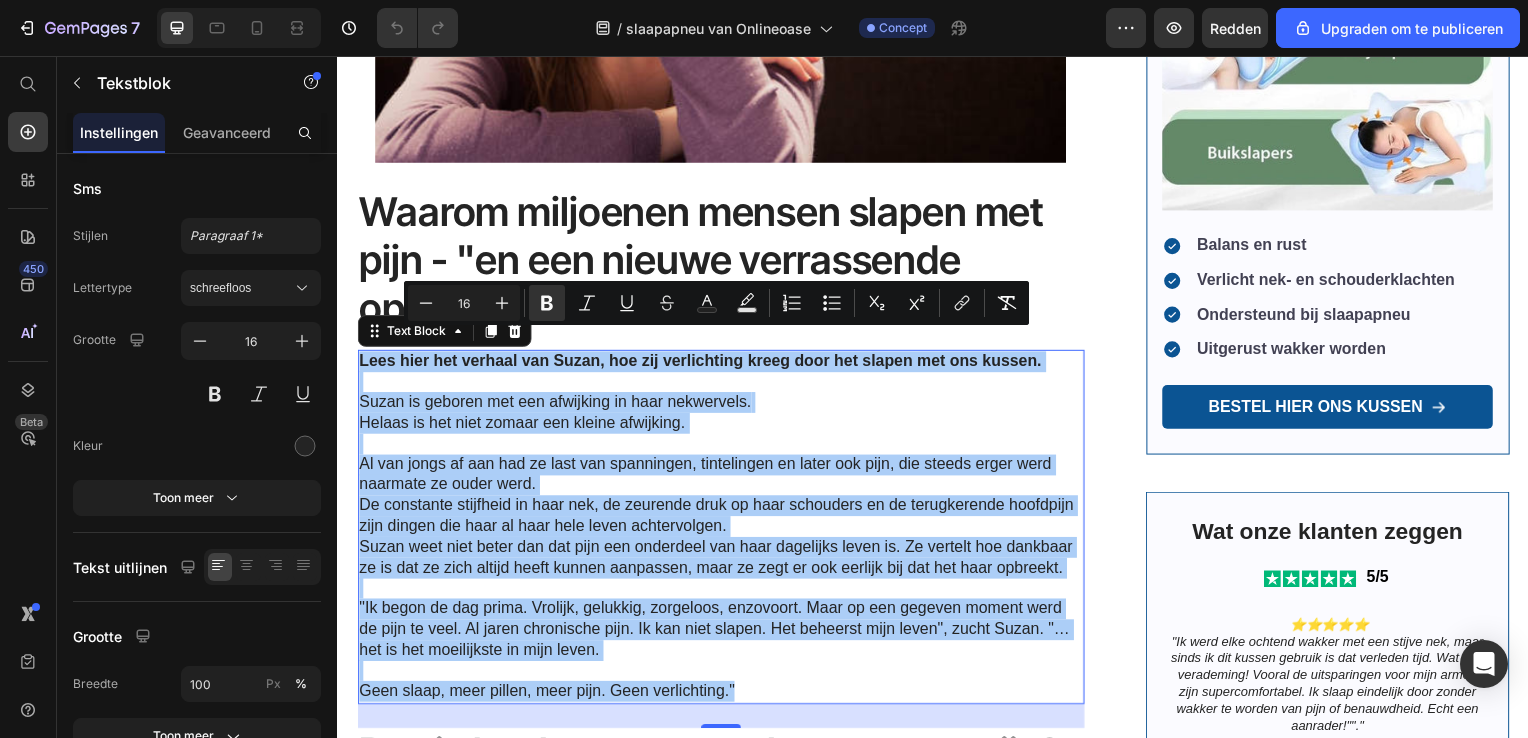 scroll, scrollTop: 700, scrollLeft: 0, axis: vertical 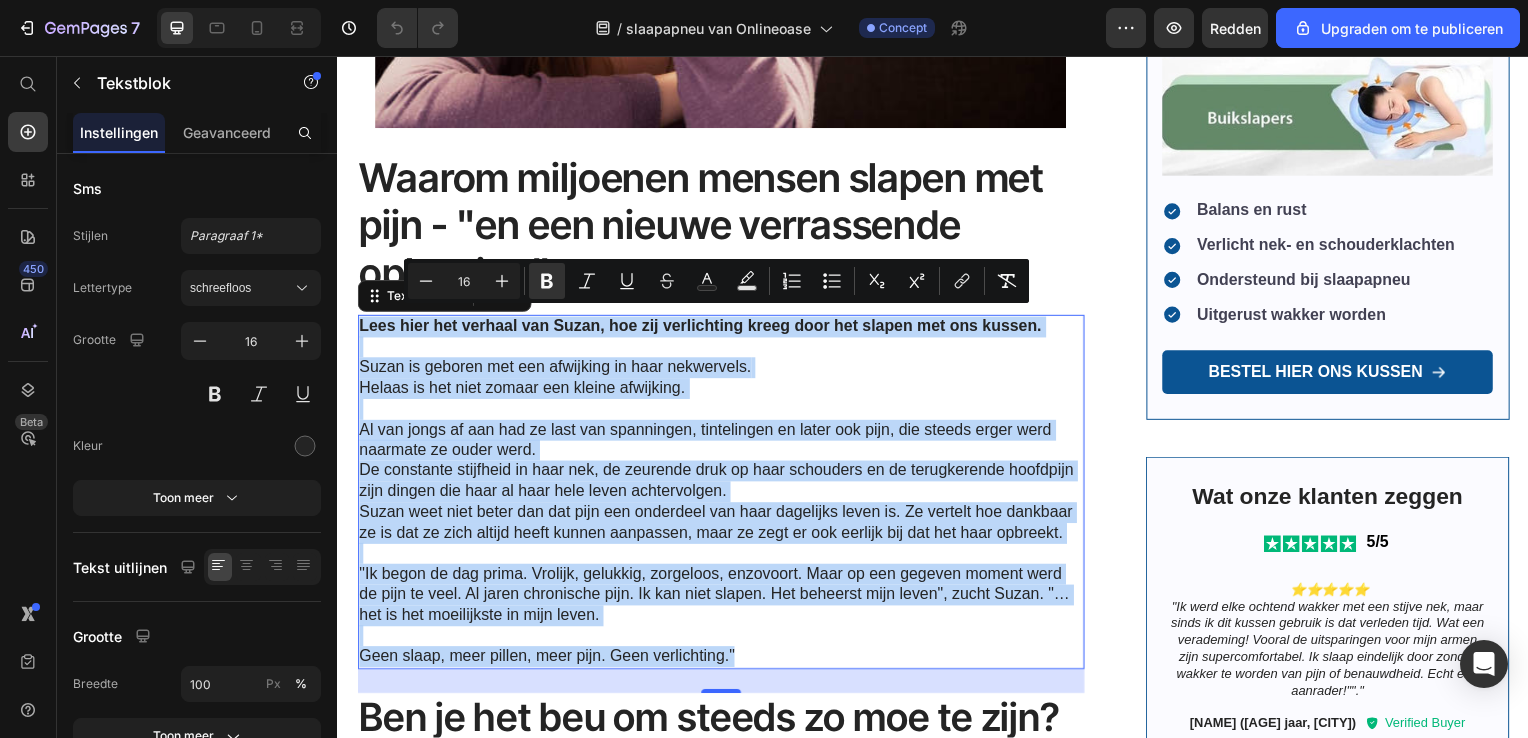click on "Al van jongs af aan had ze last van spanningen, tintelingen en later ook pijn, die steeds erger werd naarmate ze ouder werd. De constante stijfheid in haar nek, de zeurende druk op haar schouders en de terugkerende hoofdpijn zijn dingen die haar al haar hele leven achtervolgen." at bounding box center (723, 454) 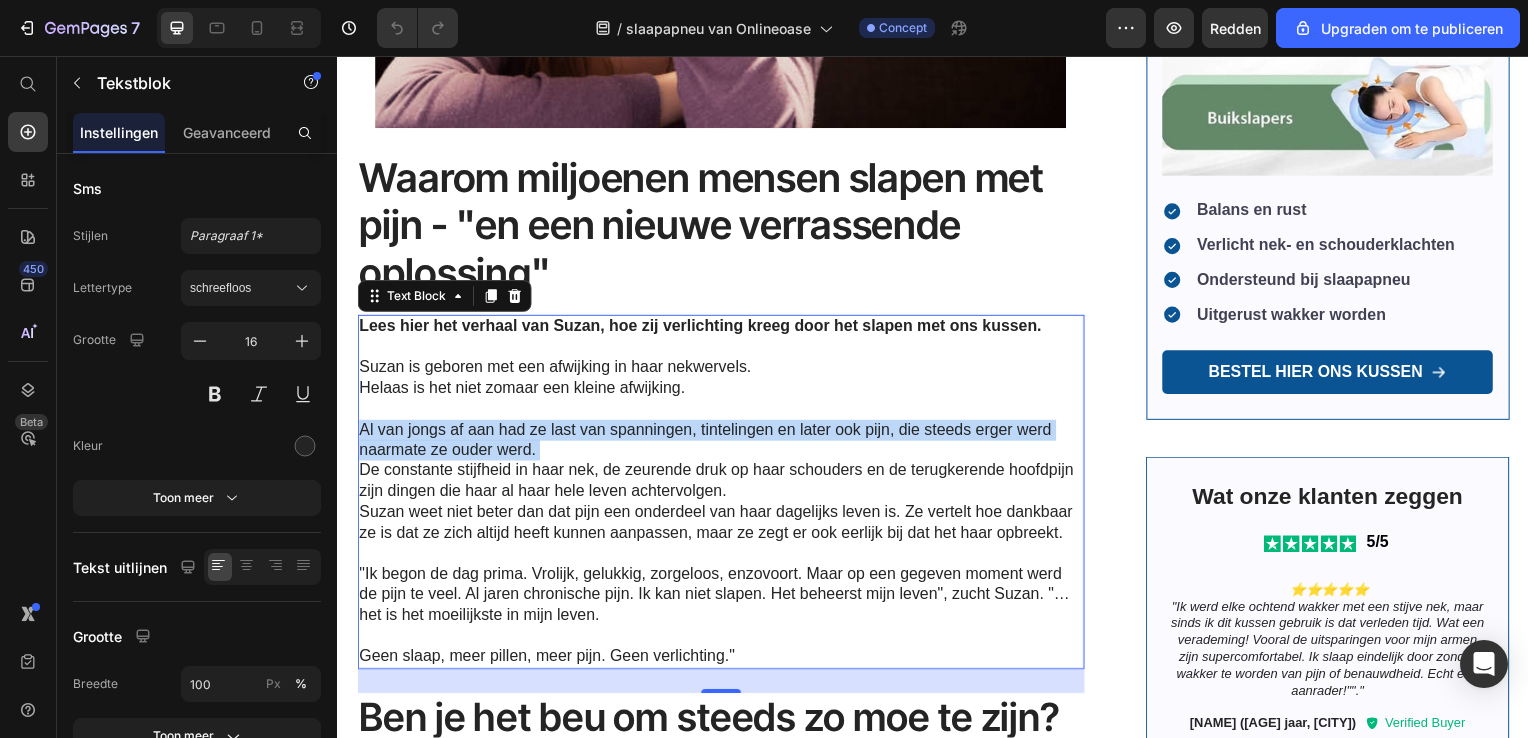 click on "Al van jongs af aan had ze last van spanningen, tintelingen en later ook pijn, die steeds erger werd naarmate ze ouder werd. De constante stijfheid in haar nek, de zeurende druk op haar schouders en de terugkerende hoofdpijn zijn dingen die haar al haar hele leven achtervolgen." at bounding box center (723, 454) 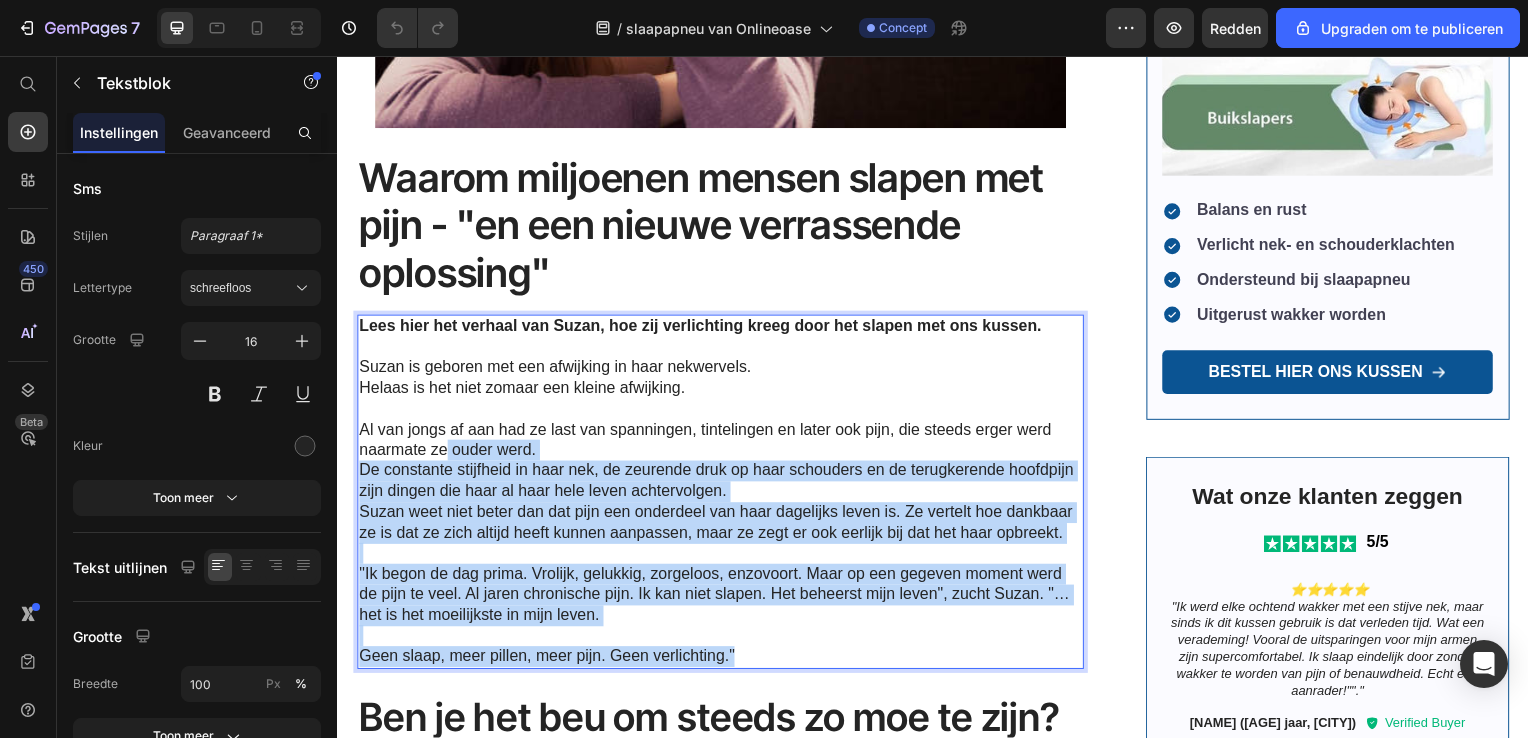 drag, startPoint x: 747, startPoint y: 677, endPoint x: 460, endPoint y: 452, distance: 364.6834 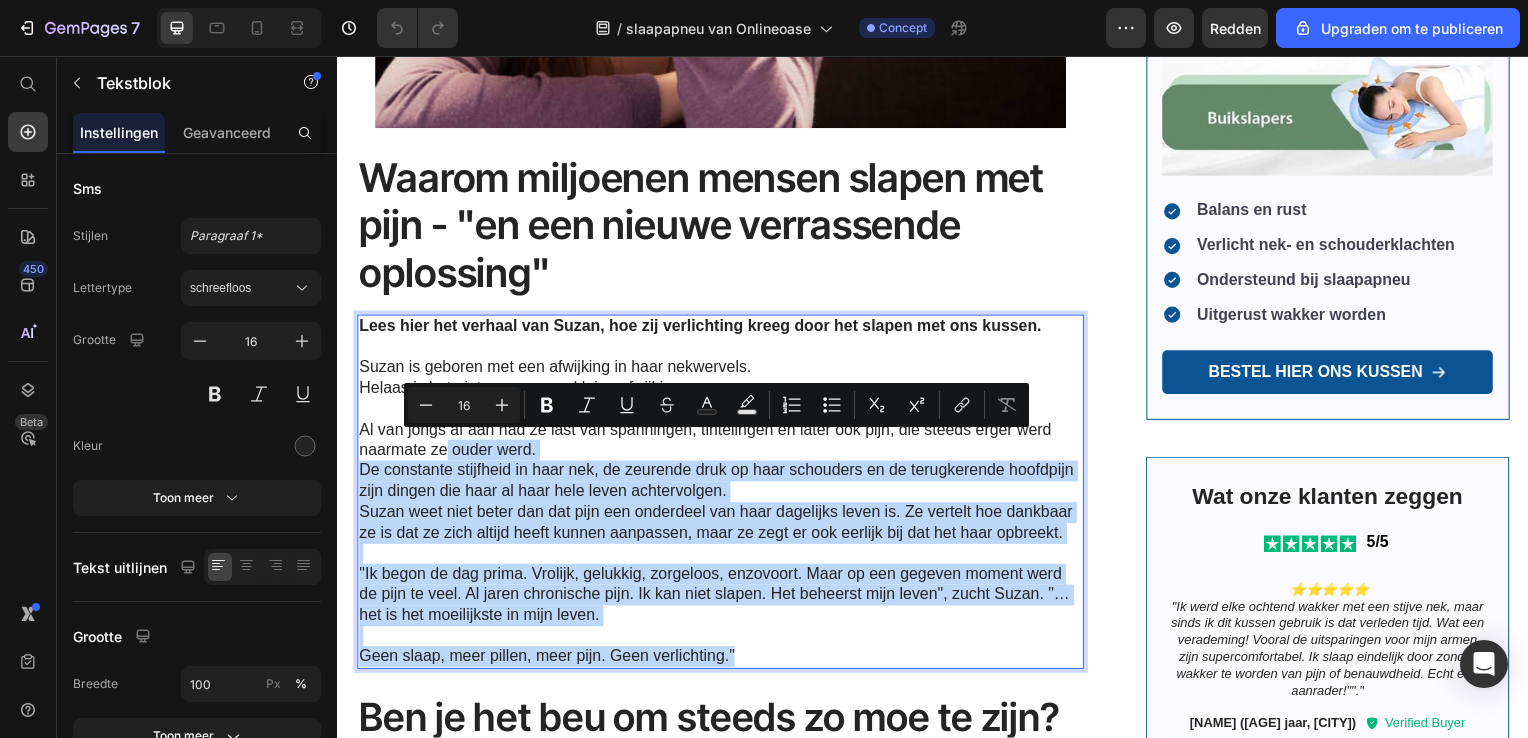 click on "Suzan weet niet beter dan dat pijn een onderdeel van haar dagelijks leven is. Ze vertelt hoe dankbaar ze is dat ze zich altijd heeft kunnen aanpassen, maar ze zegt er ook eerlijk bij dat het haar opbreekt." at bounding box center (723, 527) 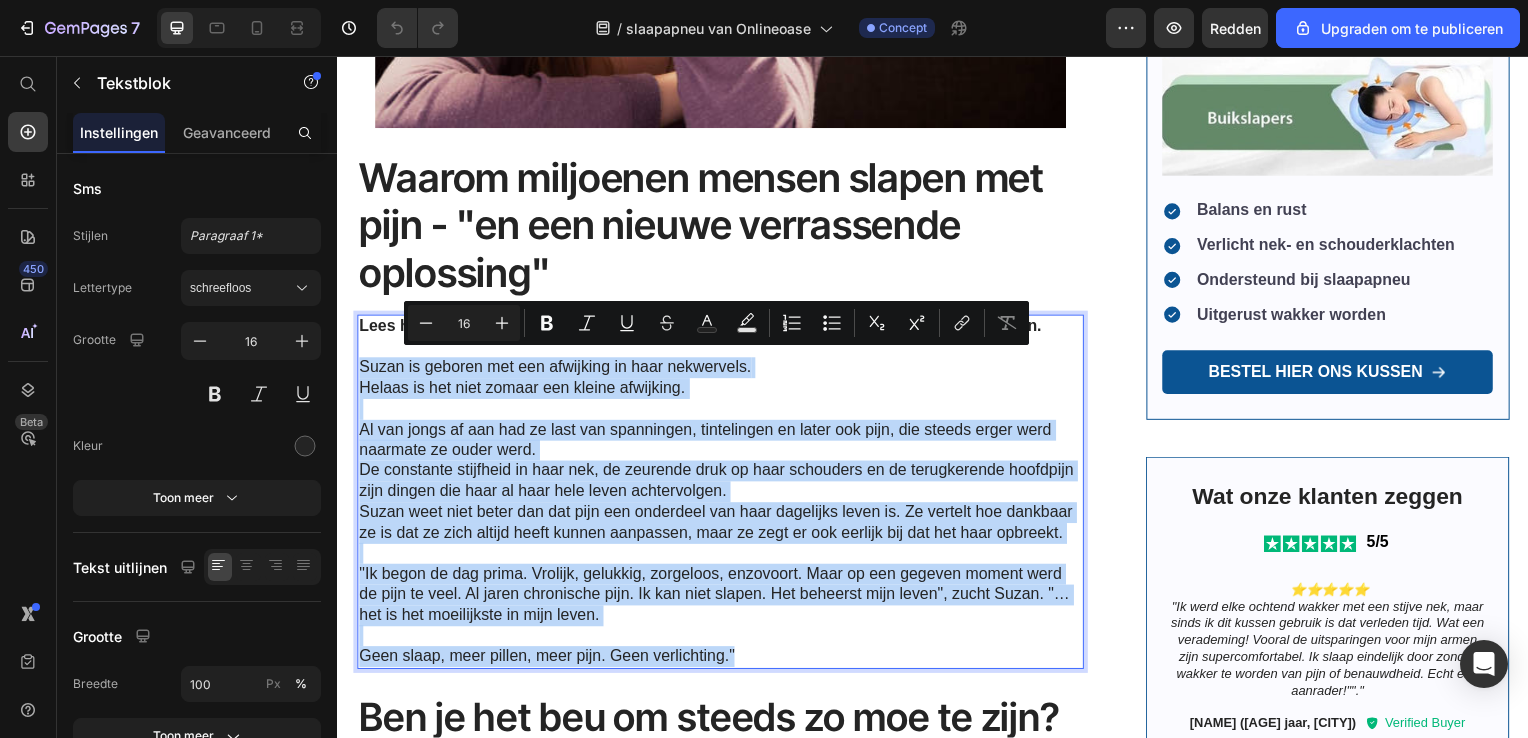 drag, startPoint x: 357, startPoint y: 358, endPoint x: 779, endPoint y: 673, distance: 526.6014 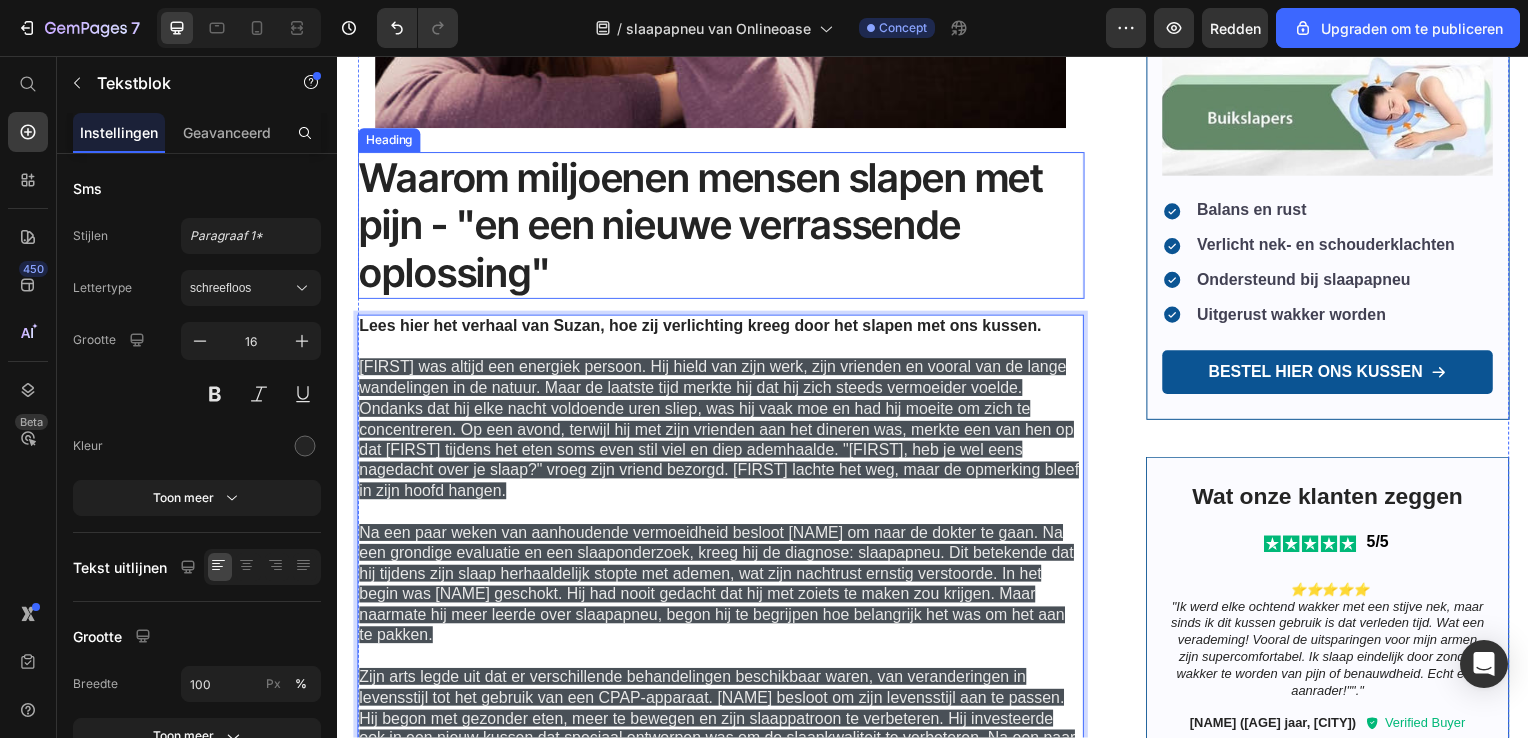 scroll, scrollTop: 869, scrollLeft: 0, axis: vertical 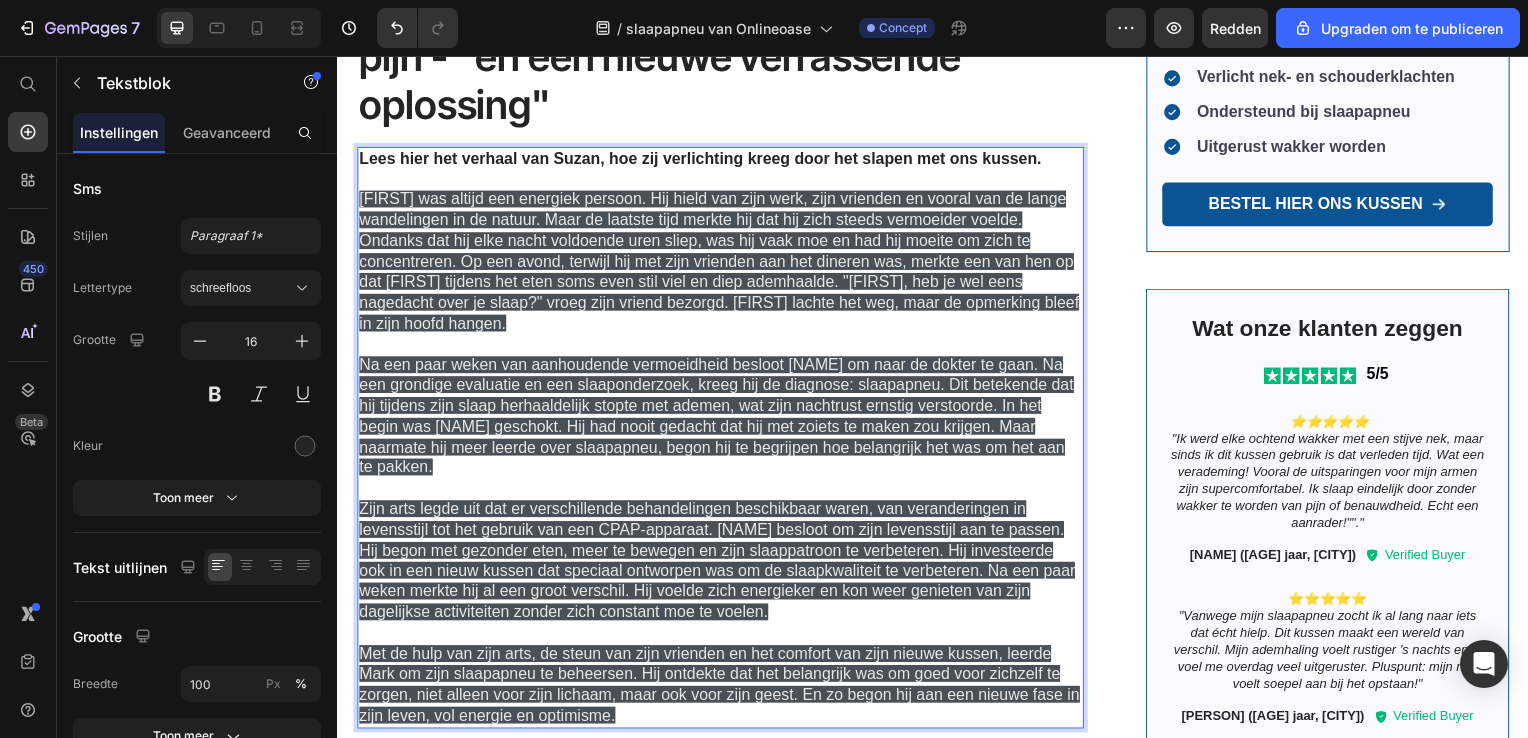 click on "Na een paar weken van aanhoudende vermoeidheid besloot Mark om naar de dokter te gaan. Na een grondige evaluatie en een slaaponderzoek, kreeg hij de diagnose: slaapapneu. Dit betekende dat hij tijdens zijn slaap herhaaldelijk stopte met ademen, wat zijn nachtrust ernstig verstoorde. In het begin was Mark geschokt. Hij had nooit gedacht dat hij met zoiets te maken zou krijgen. Maar naarmate hij meer leerde over slaapapneu, begon hij te begrijpen hoe belangrijk het was om het aan te pakken." at bounding box center [719, 419] 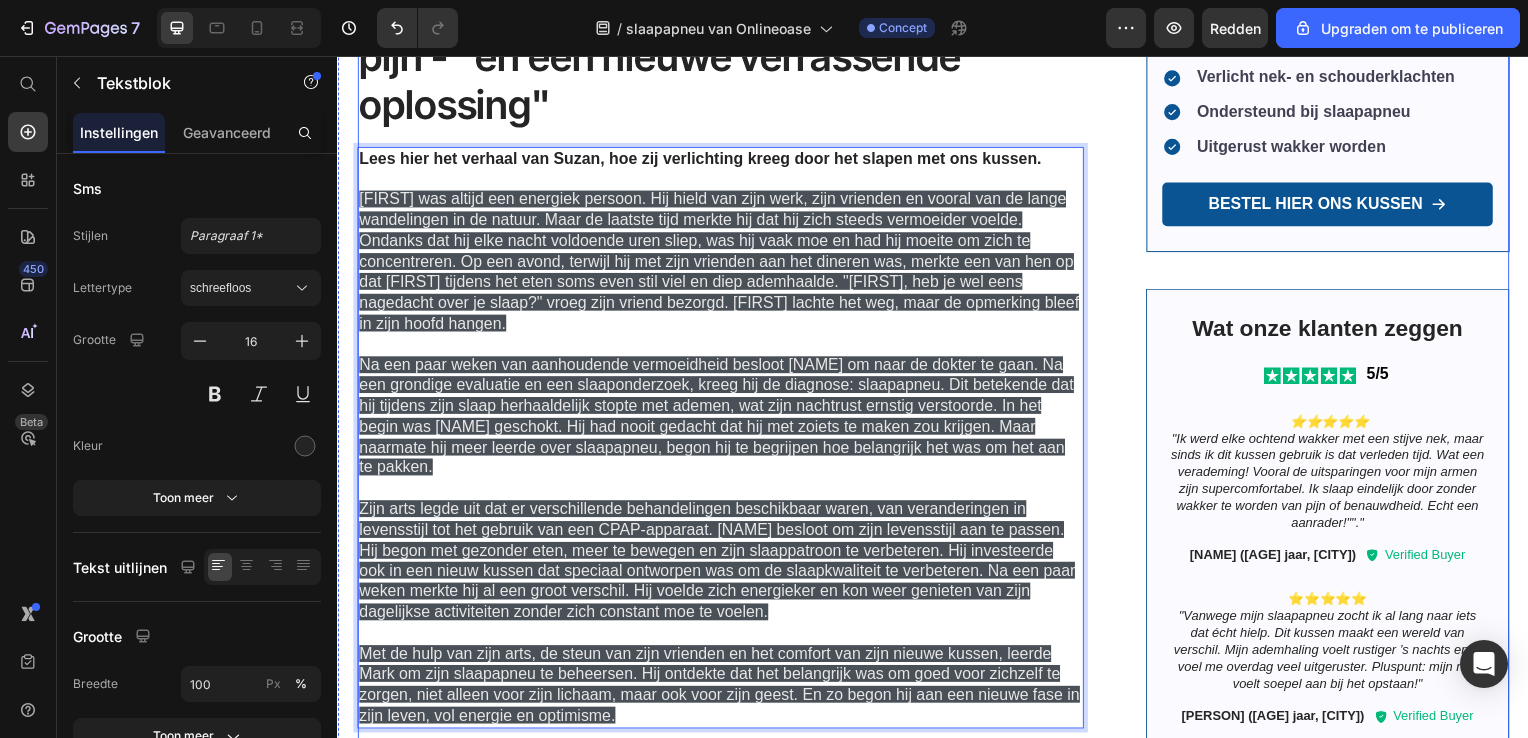 click on "Waarom miljoenen mensen slapen met pijn - "en een nieuwe verrassende oplossing"" at bounding box center (723, 58) 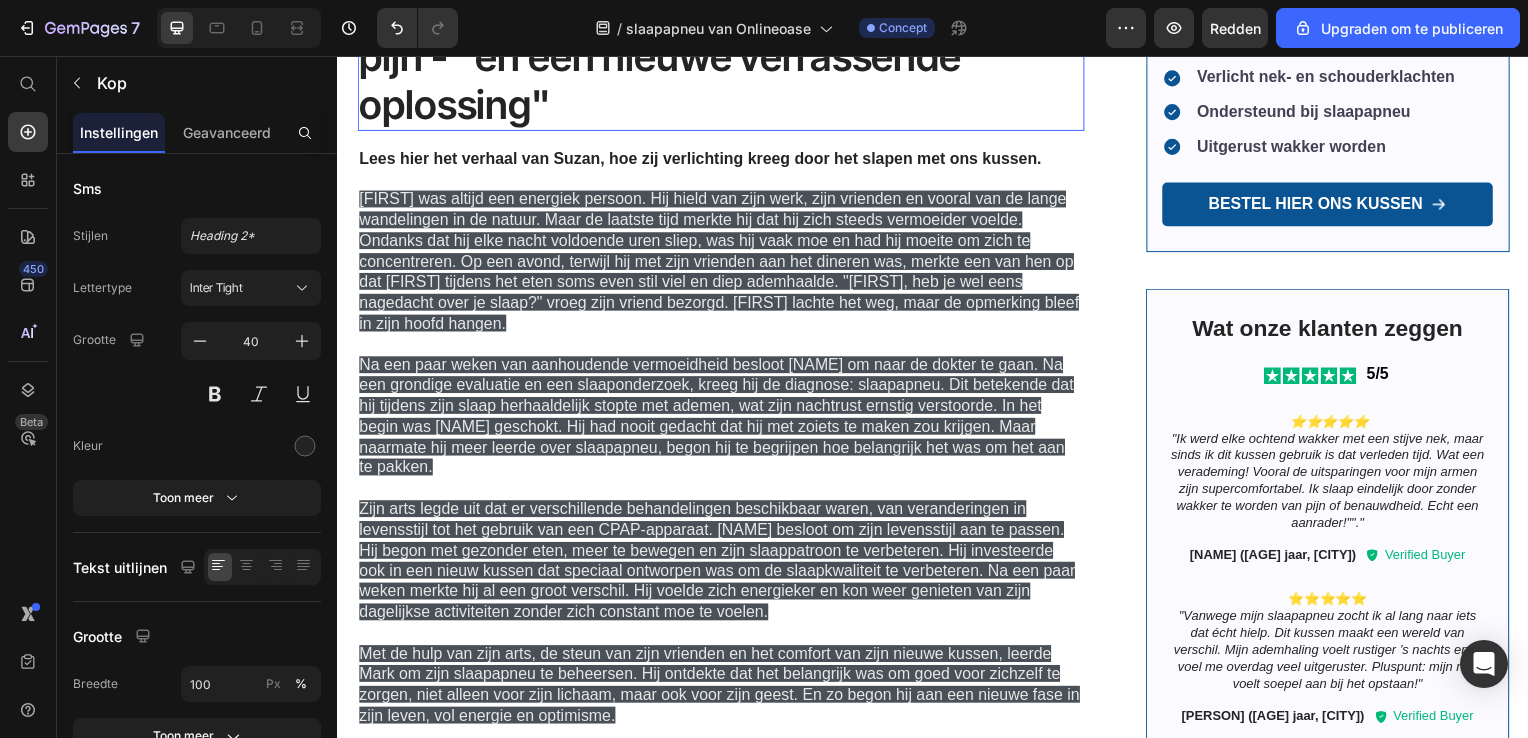 scroll, scrollTop: 0, scrollLeft: 0, axis: both 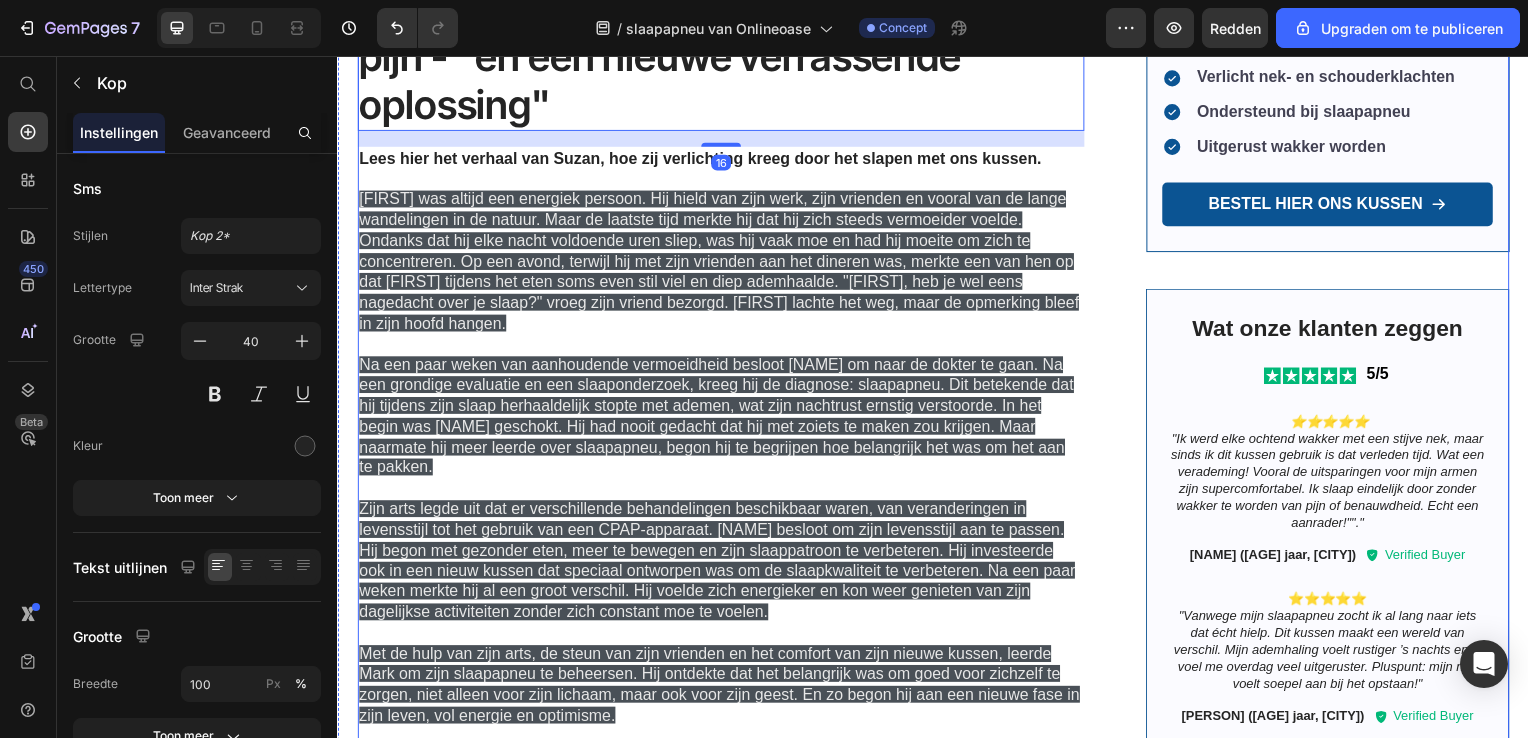 click on "Image Waarom miljoenen mensen slapen met pijn - "en een nieuwe verrassende oplossing" Heading   16 Lees hier het verhaal van Suzan, hoe zij verlichting kreeg door het slapen met ons kussen. Mark was altijd een energiek persoon. Hij hield van zijn werk, zijn vrienden en vooral van de lange wandelingen in de natuur. Maar de laatste tijd merkte hij dat hij zich steeds vermoeider voelde. Ondanks dat hij elke nacht voldoende uren sliep, was hij vaak moe en had hij moeite om zich te concentreren. Op een avond, terwijl hij met zijn vrienden aan het dineren was, merkte een van hen op dat Mark tijdens het eten soms even stil viel en diep ademhaalde. "Mark, heb je wel eens nagedacht over je slaap?" vroeg zijn vriend bezorgd. Mark lachte het weg, maar de opmerking bleef in zijn hoofd hangen. ⁠⁠⁠⁠⁠⁠⁠ Text Block Ben je het beu om steeds zo moe te zijn? Heading Image Suzan is zeker niet de enige met dit soort klachten – en ook niet de enige die nachtrust als onbereikbaar ervaart.       Text Block Heading" at bounding box center (937, 967) 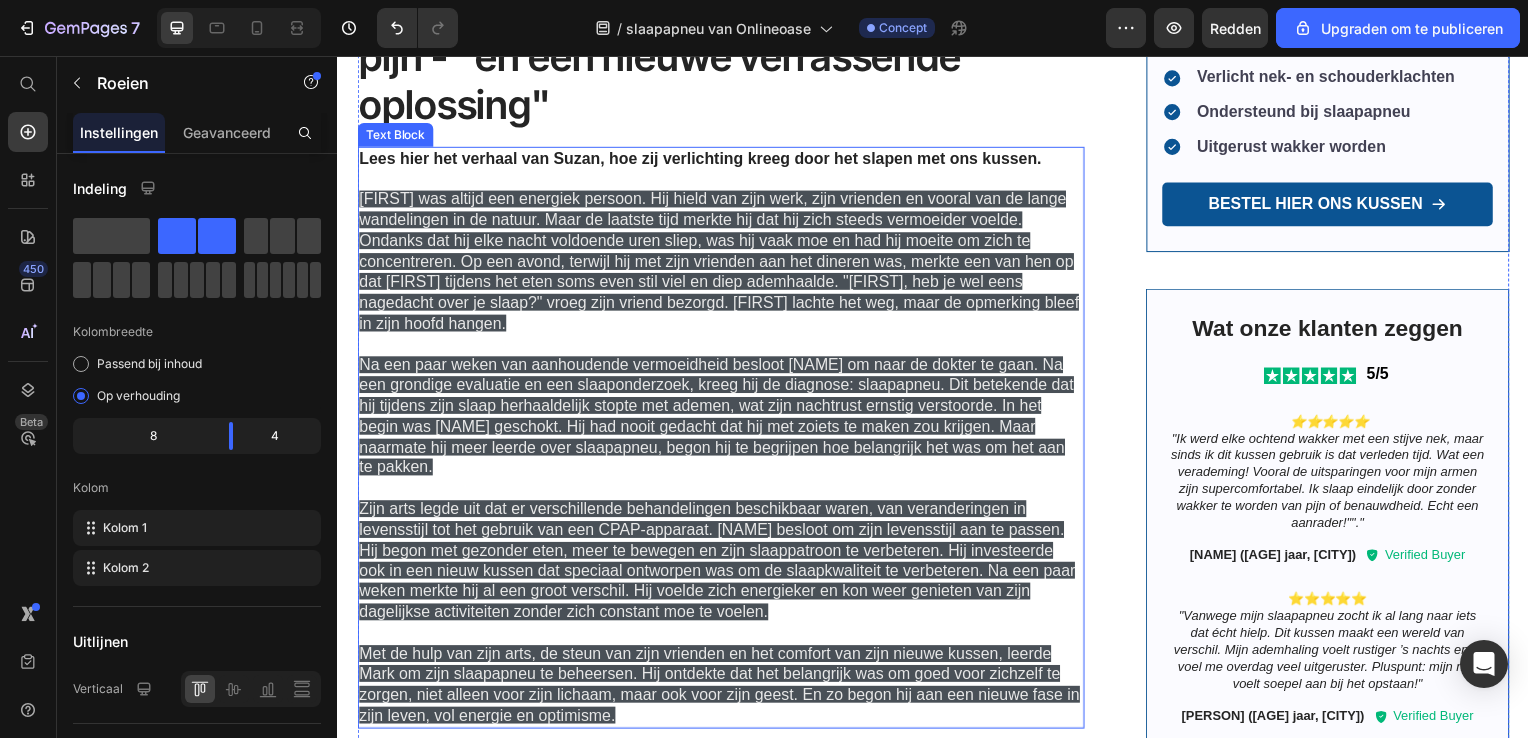 click on "Na een paar weken van aanhoudende vermoeidheid besloot Mark om naar de dokter te gaan. Na een grondige evaluatie en een slaaponderzoek, kreeg hij de diagnose: slaapapneu. Dit betekende dat hij tijdens zijn slaap herhaaldelijk stopte met ademen, wat zijn nachtrust ernstig verstoorde. In het begin was Mark geschokt. Hij had nooit gedacht dat hij met zoiets te maken zou krijgen. Maar naarmate hij meer leerde over slaapapneu, begon hij te begrijpen hoe belangrijk het was om het aan te pakken." at bounding box center (719, 419) 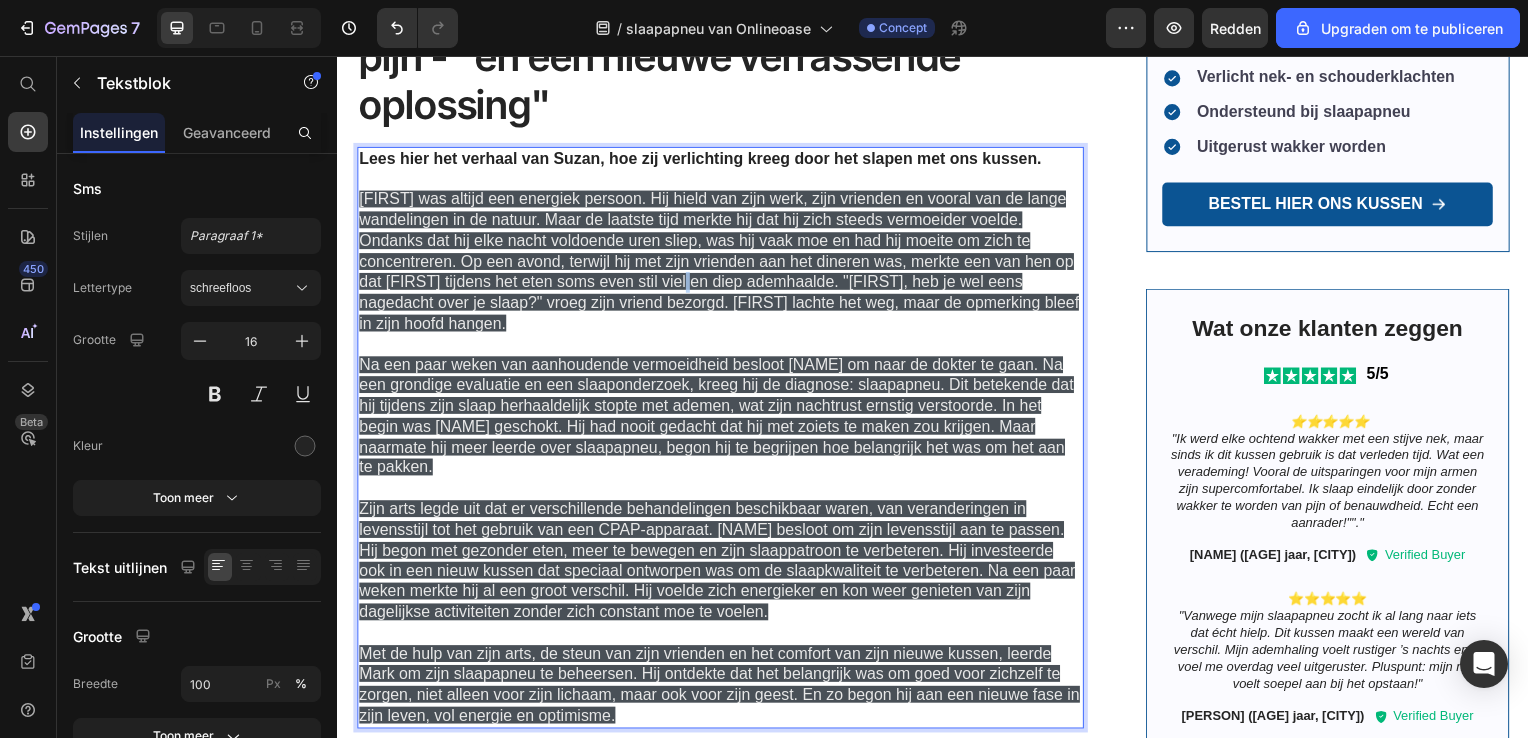 drag, startPoint x: 811, startPoint y: 290, endPoint x: 734, endPoint y: 285, distance: 77.16217 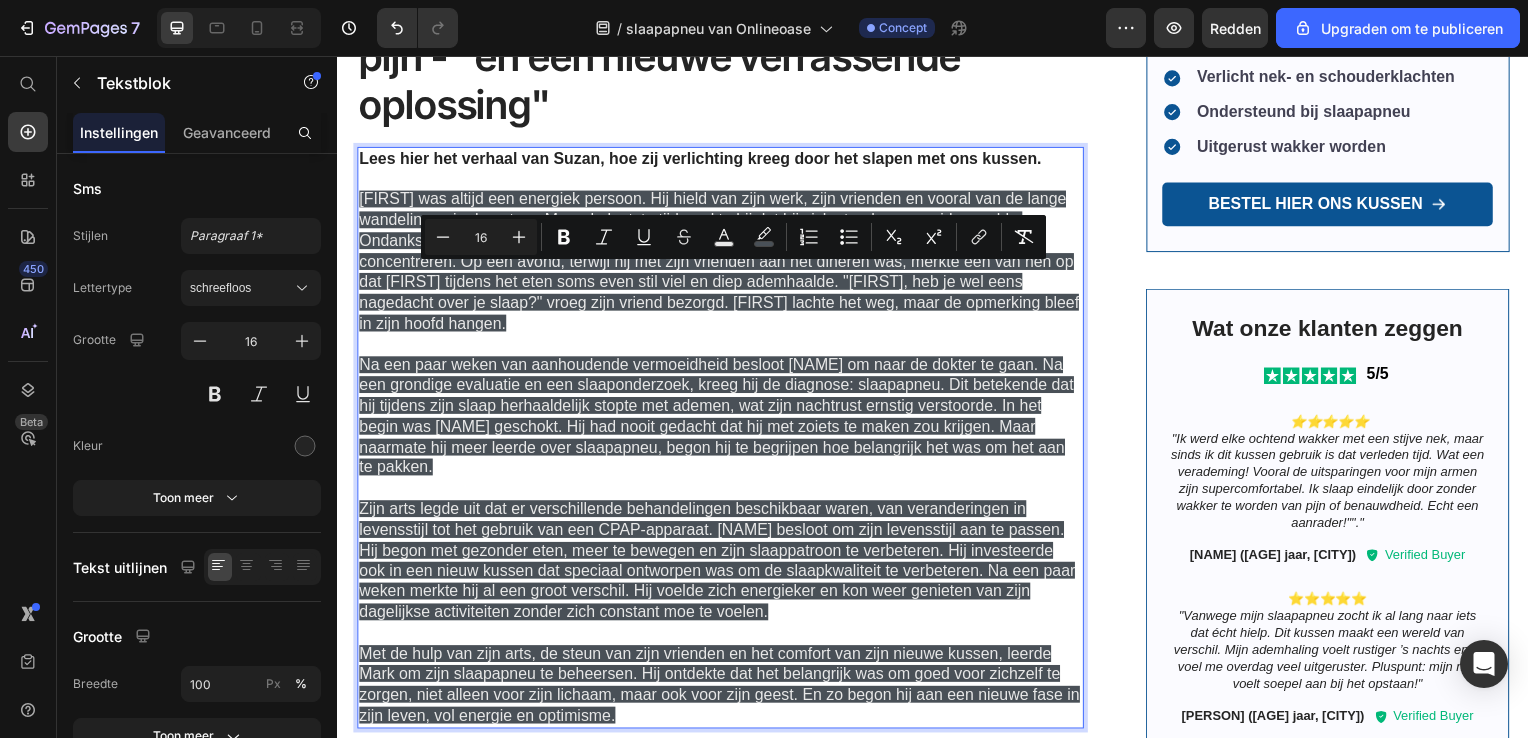 click on "Na een paar weken van aanhoudende vermoeidheid besloot Mark om naar de dokter te gaan. Na een grondige evaluatie en een slaaponderzoek, kreeg hij de diagnose: slaapapneu. Dit betekende dat hij tijdens zijn slaap herhaaldelijk stopte met ademen, wat zijn nachtrust ernstig verstoorde. In het begin was Mark geschokt. Hij had nooit gedacht dat hij met zoiets te maken zou krijgen. Maar naarmate hij meer leerde over slaapapneu, begon hij te begrijpen hoe belangrijk het was om het aan te pakken." at bounding box center (719, 419) 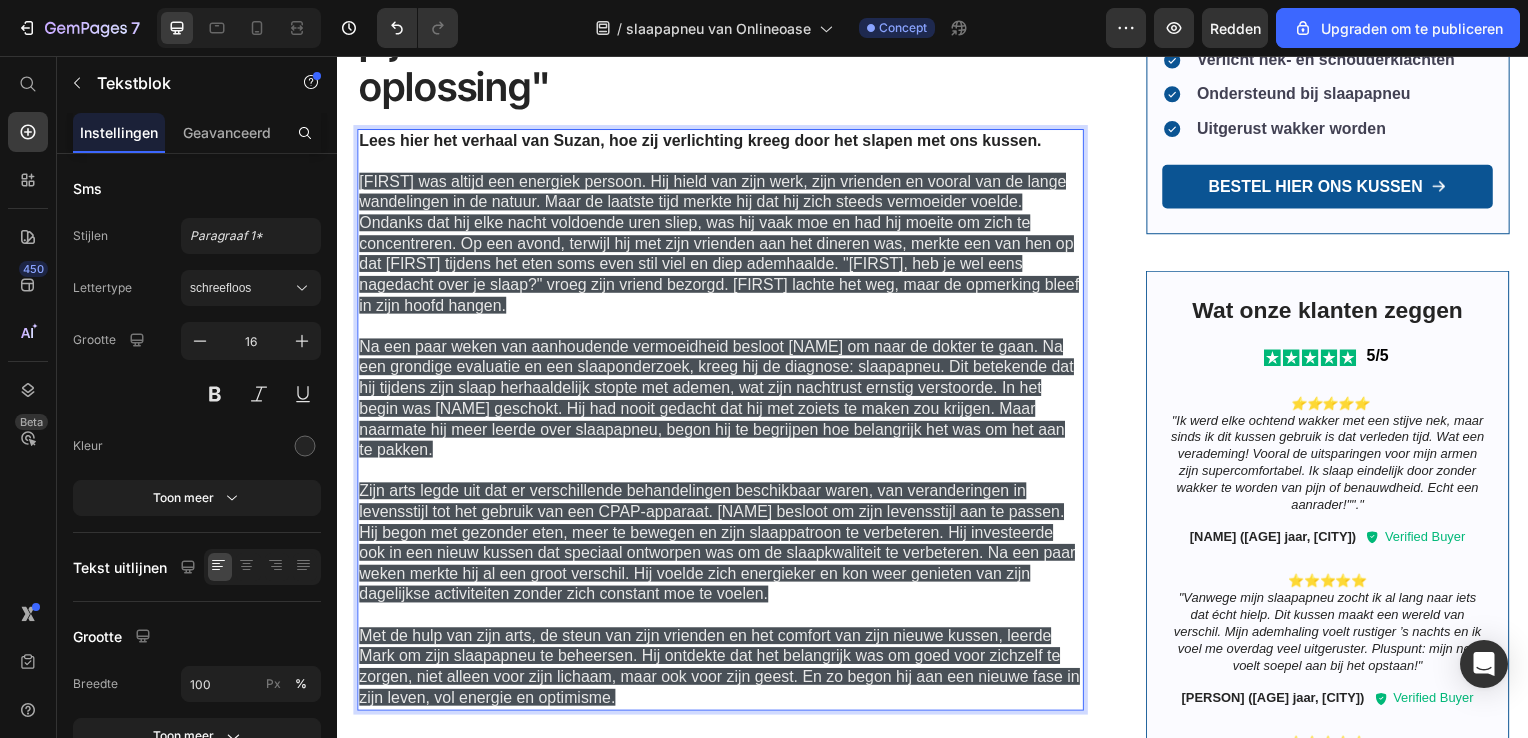 scroll, scrollTop: 769, scrollLeft: 0, axis: vertical 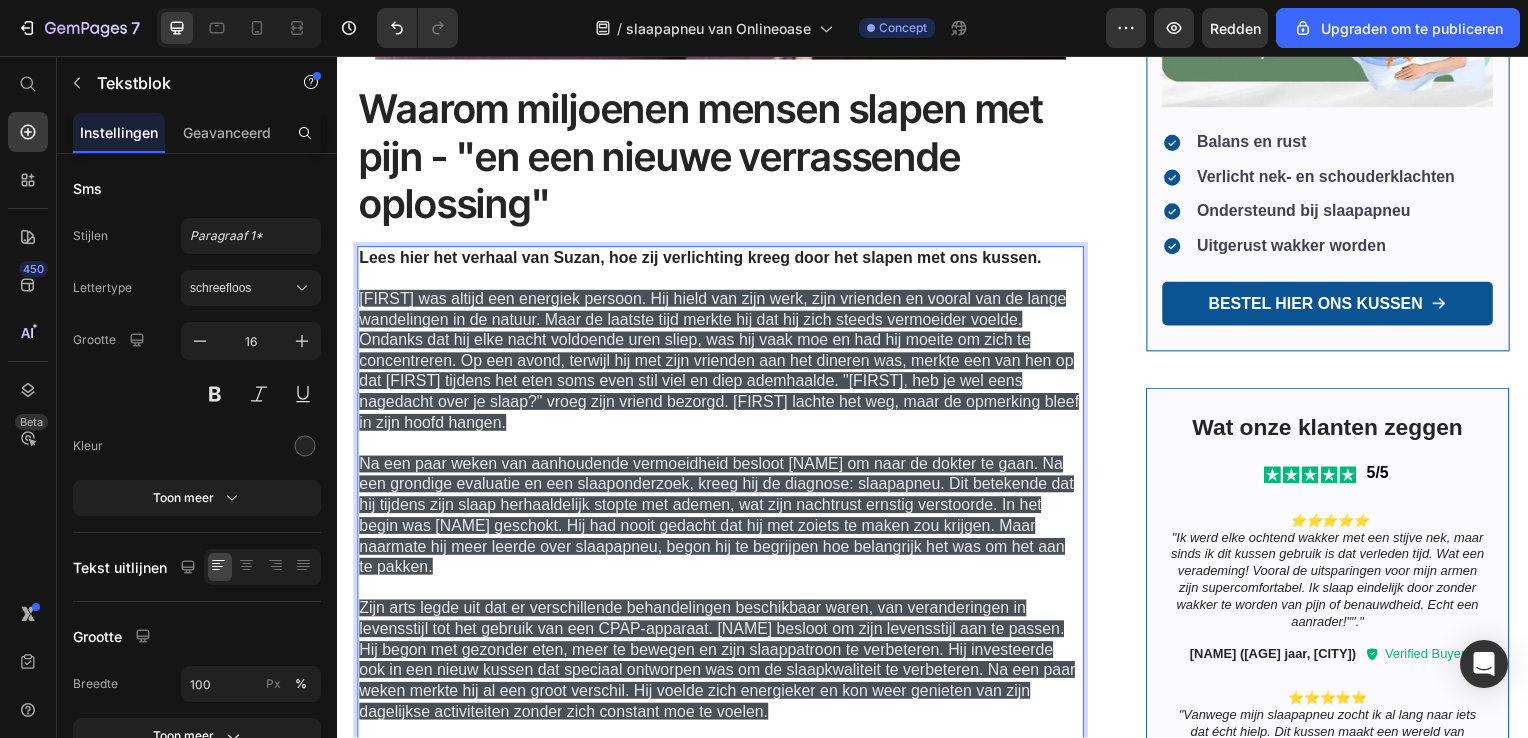 click at bounding box center [723, 280] 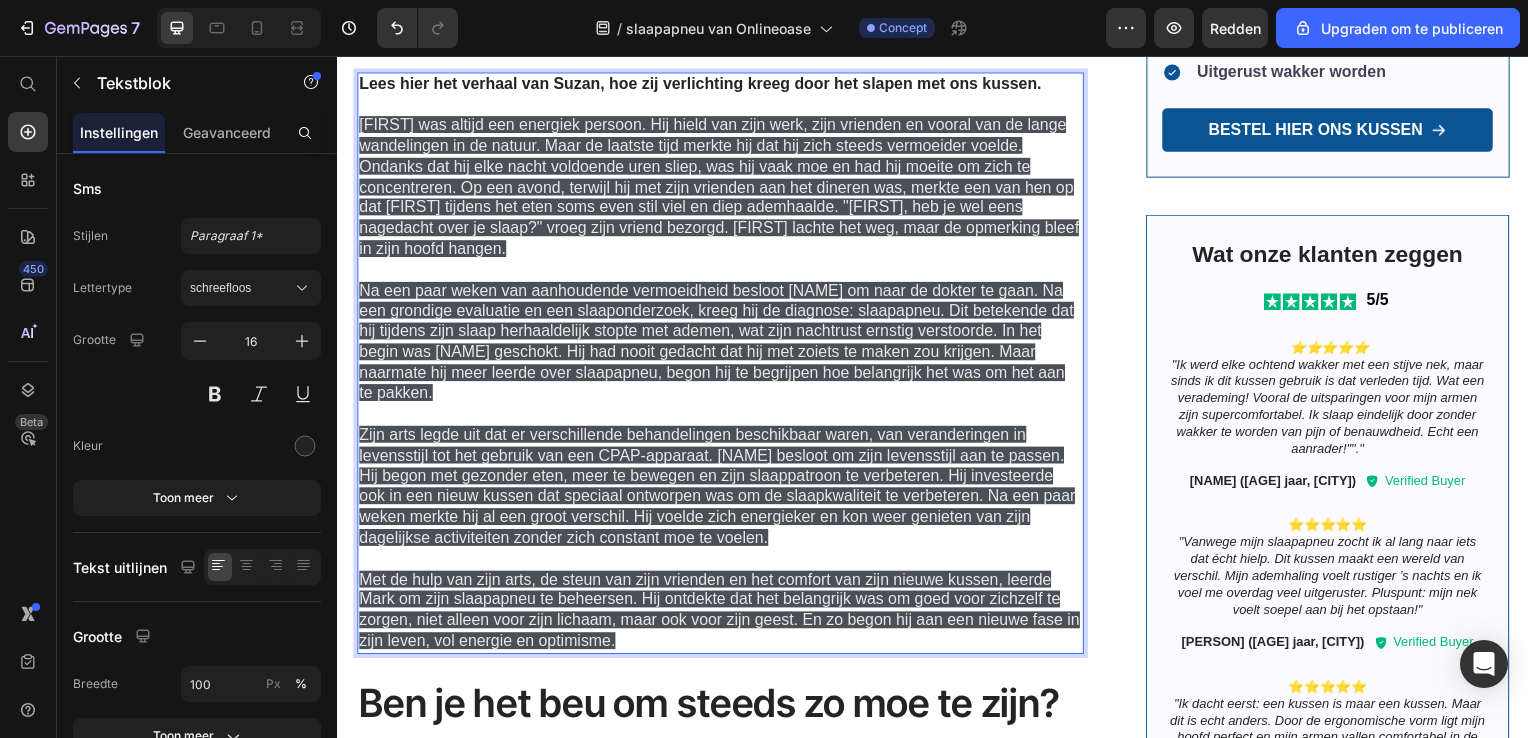 scroll, scrollTop: 1069, scrollLeft: 0, axis: vertical 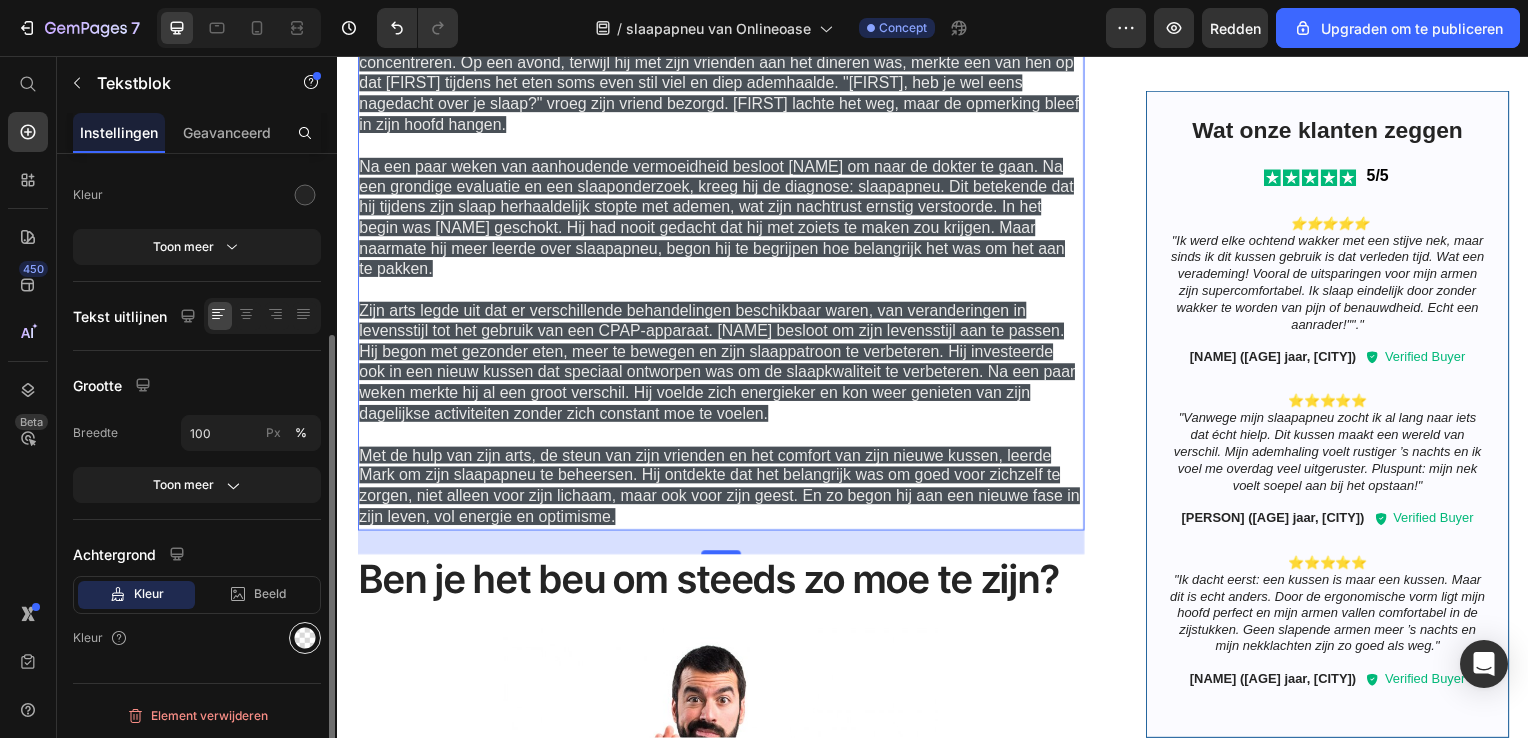 click at bounding box center [305, 638] 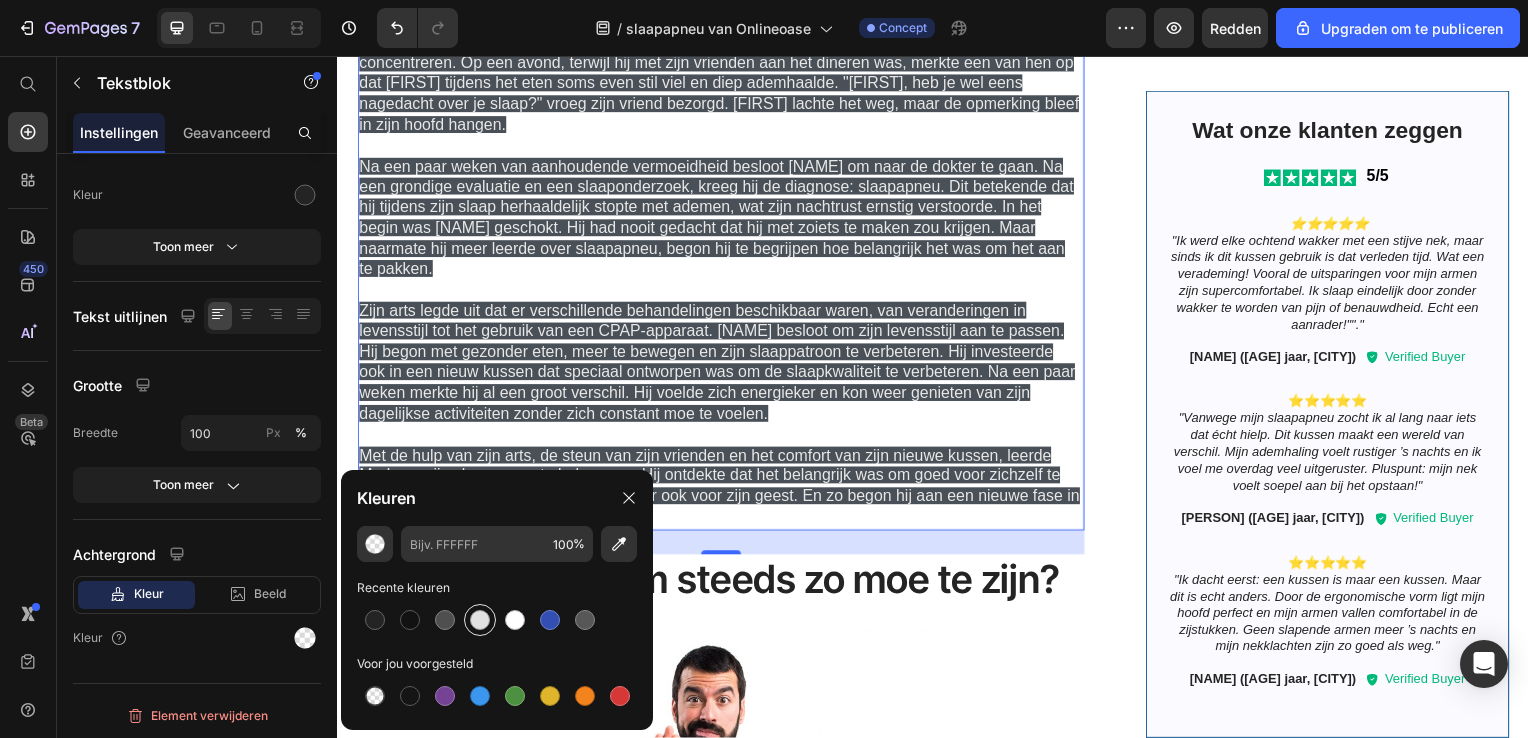 click at bounding box center (480, 620) 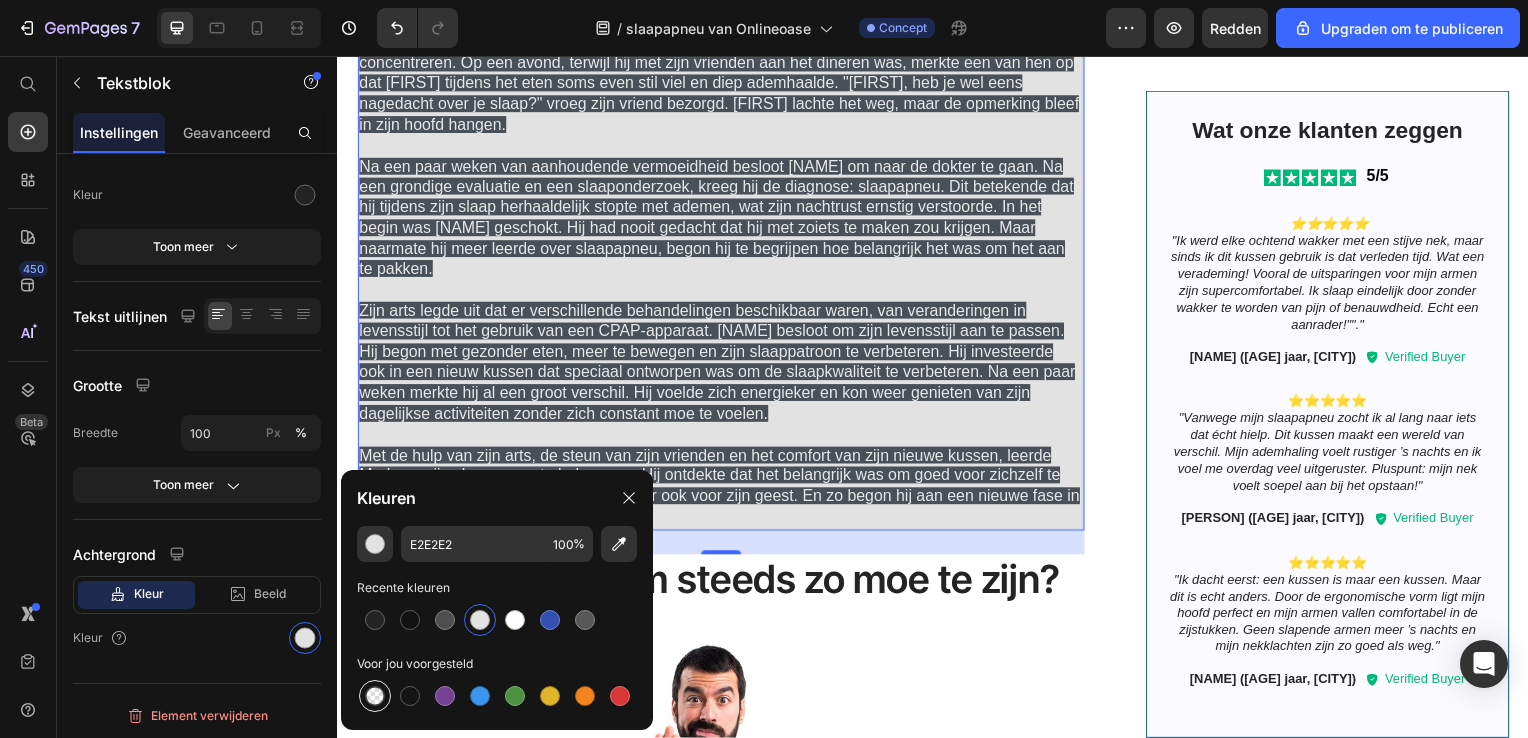 click at bounding box center [375, 696] 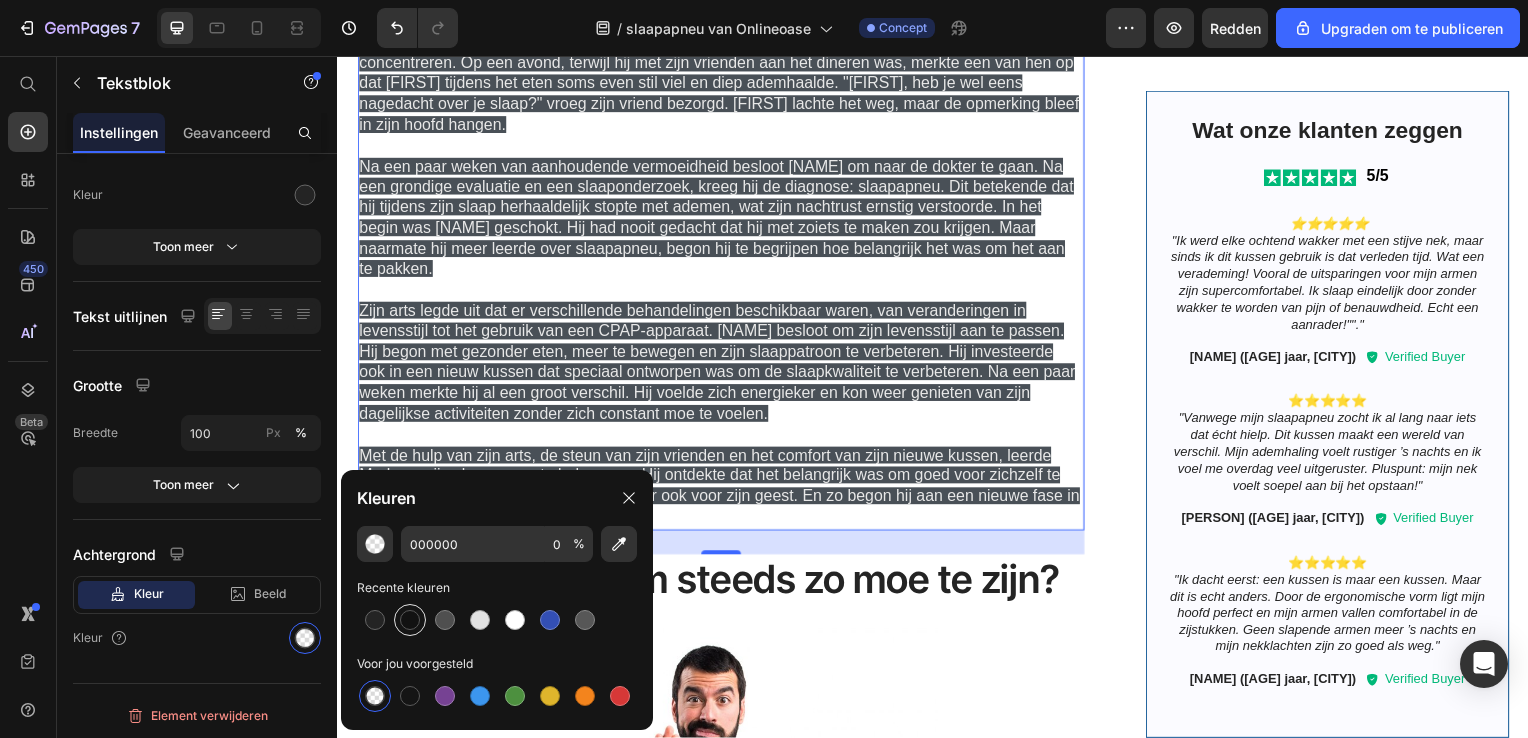 click at bounding box center (410, 620) 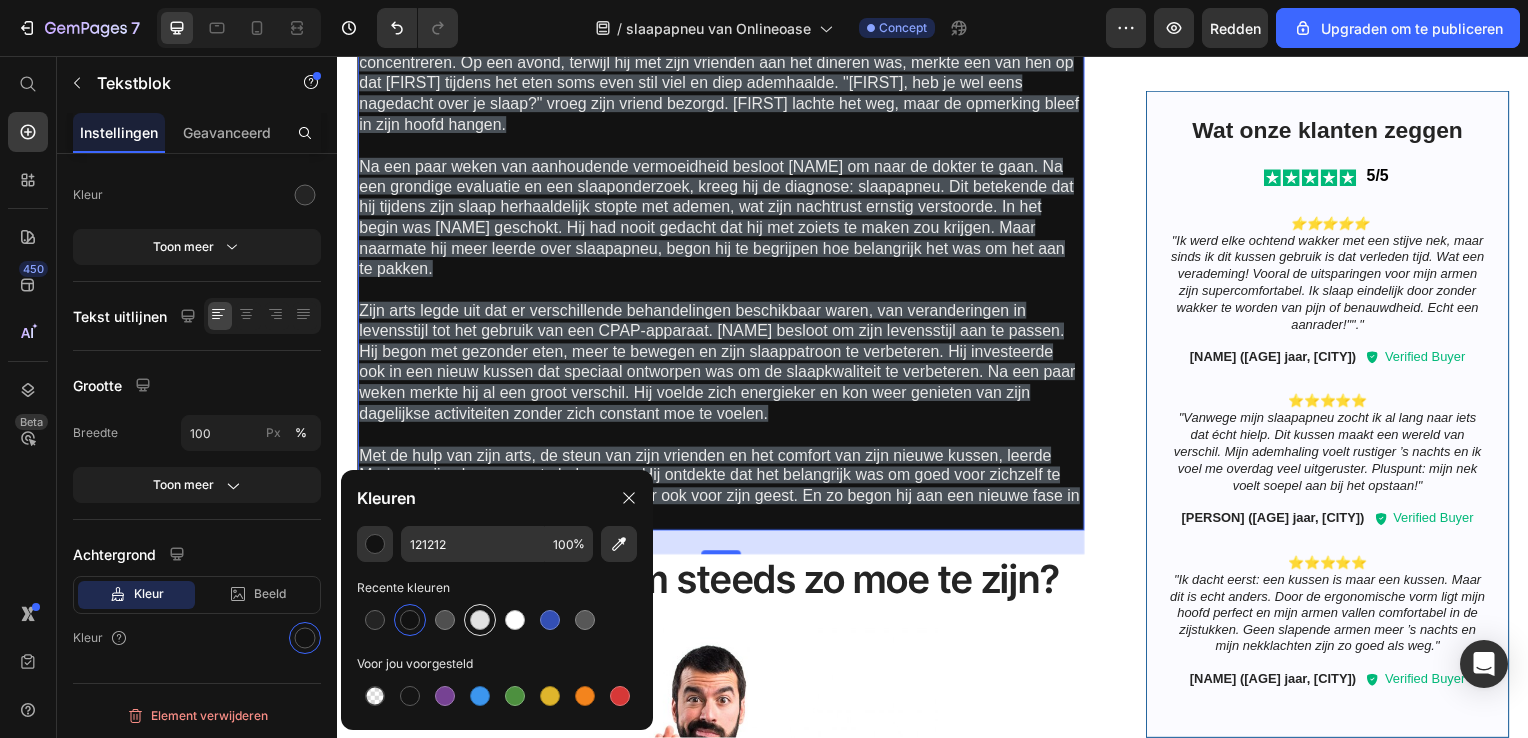 click at bounding box center [480, 620] 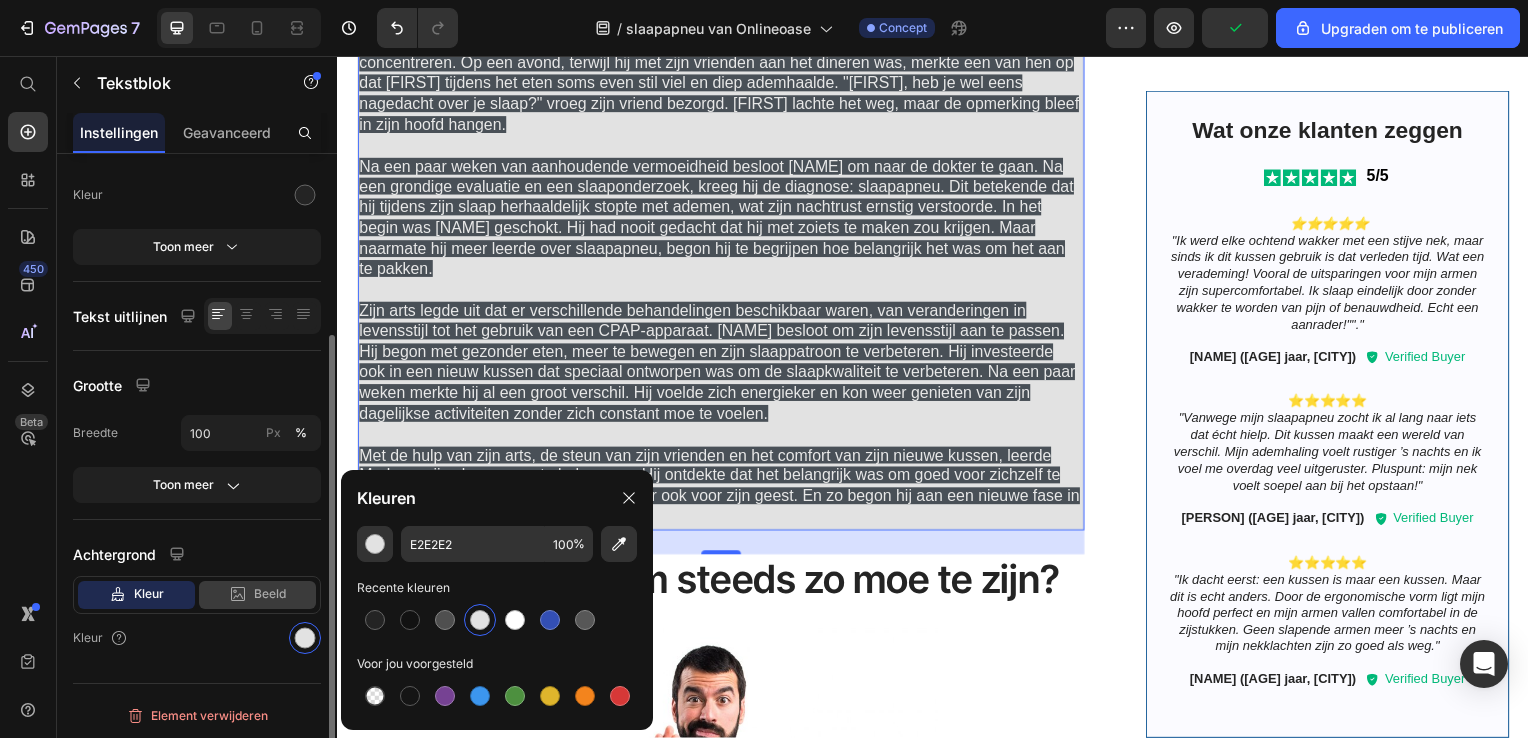 scroll, scrollTop: 0, scrollLeft: 0, axis: both 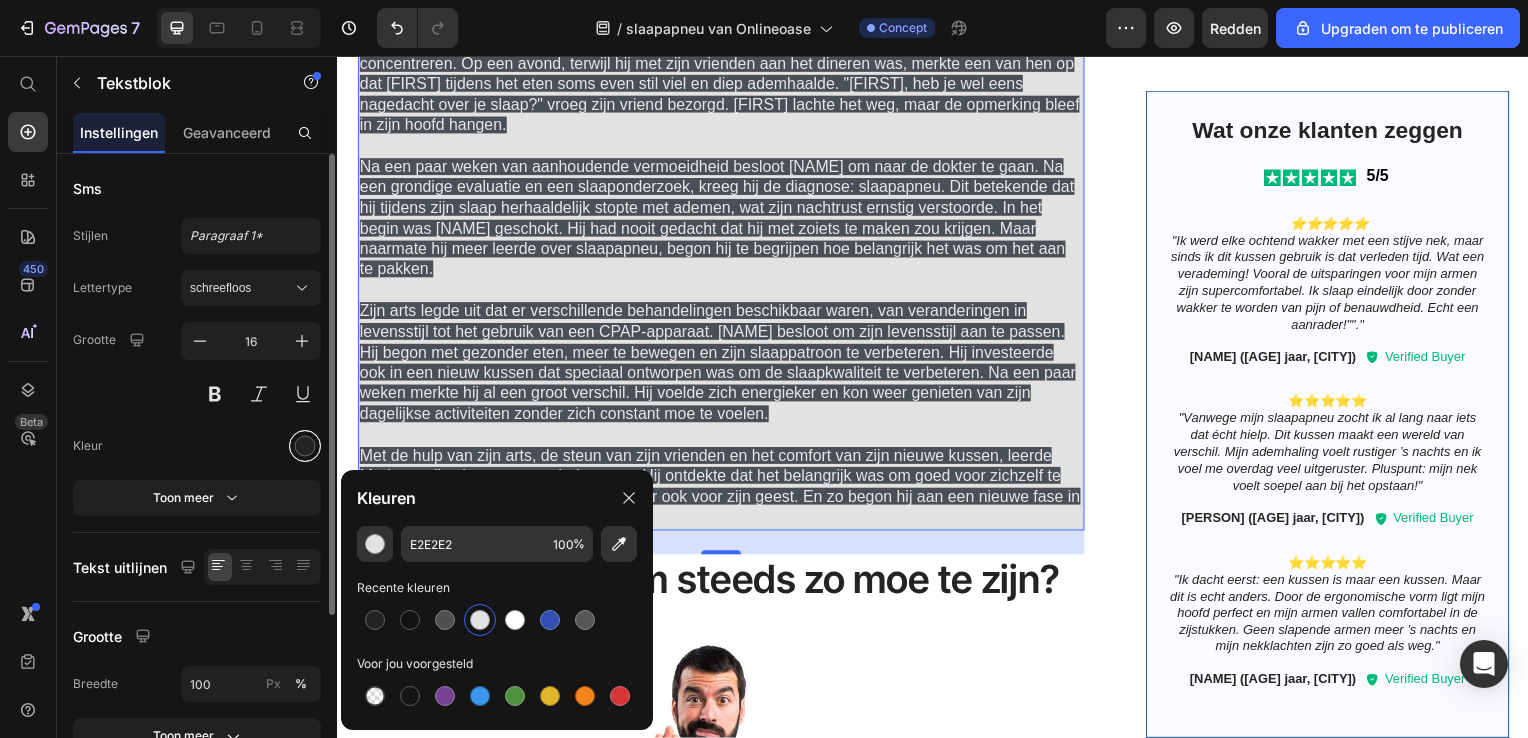 click at bounding box center [305, 446] 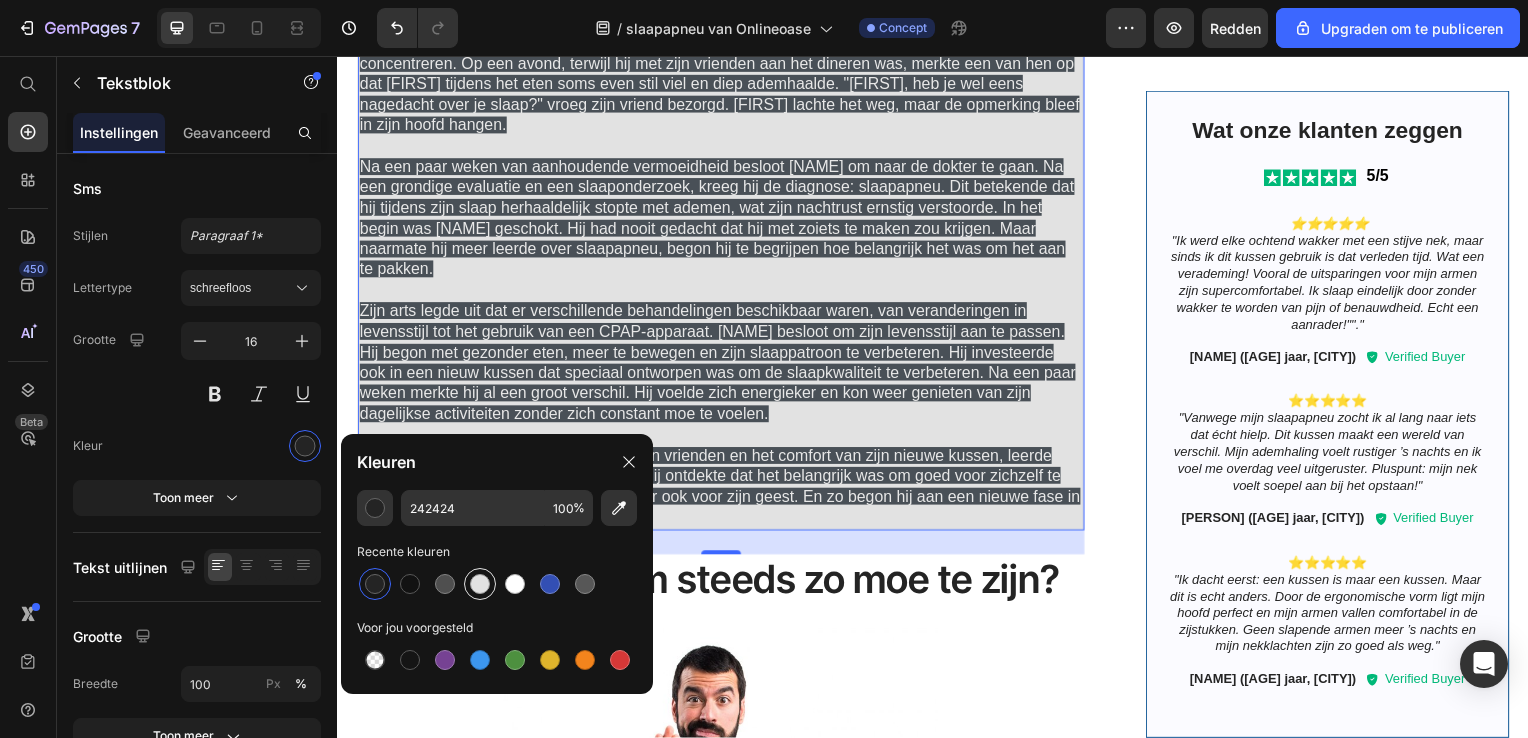 click at bounding box center (480, 584) 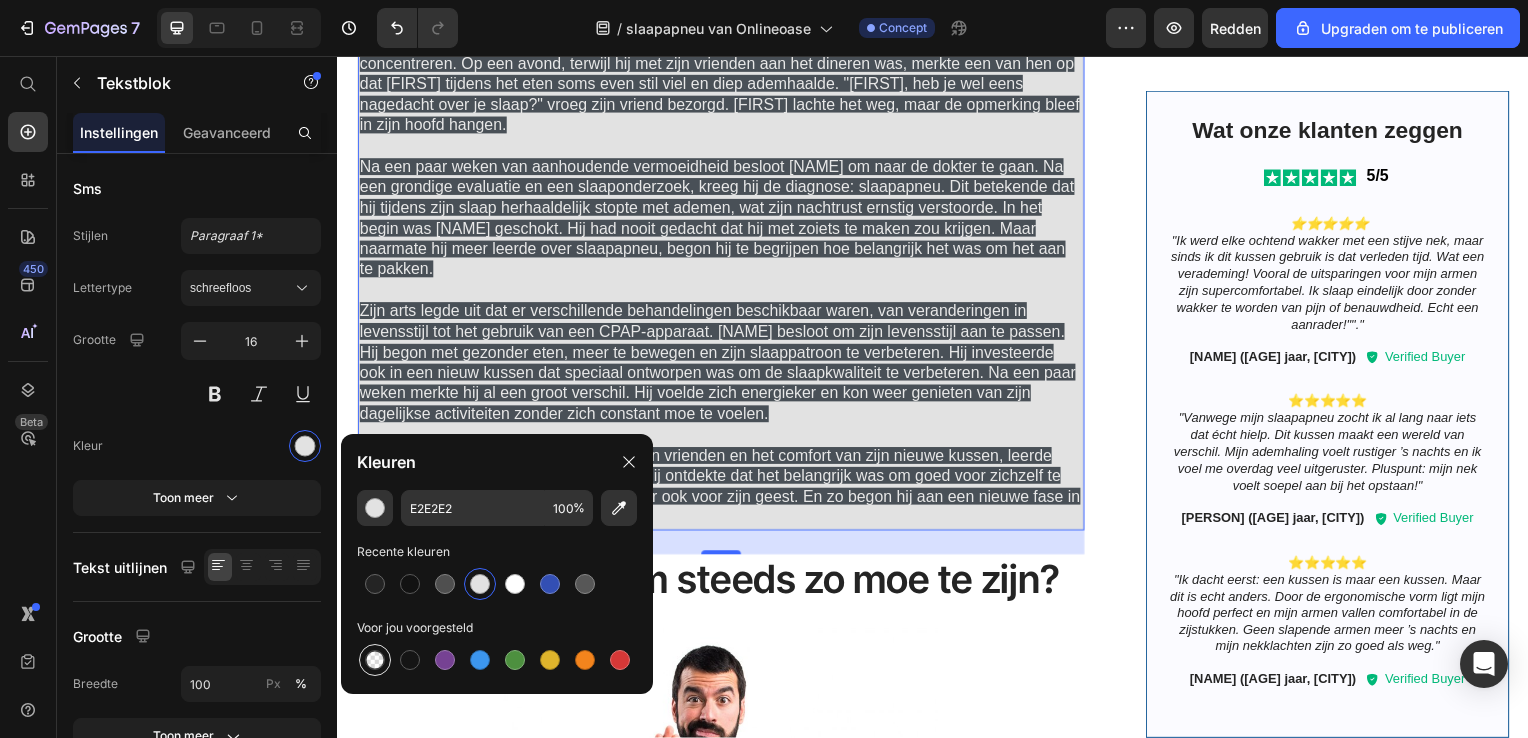 click at bounding box center [375, 660] 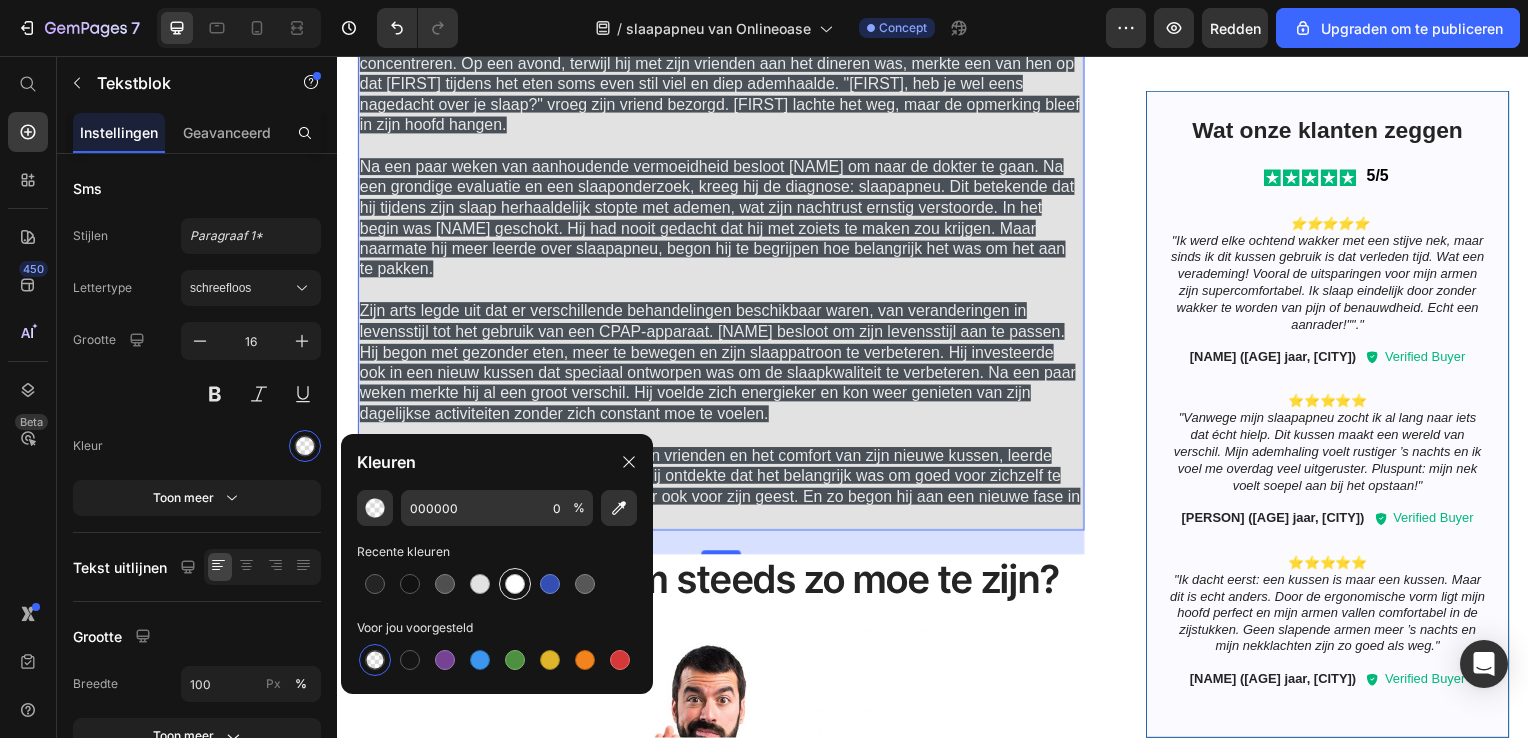 click at bounding box center (515, 584) 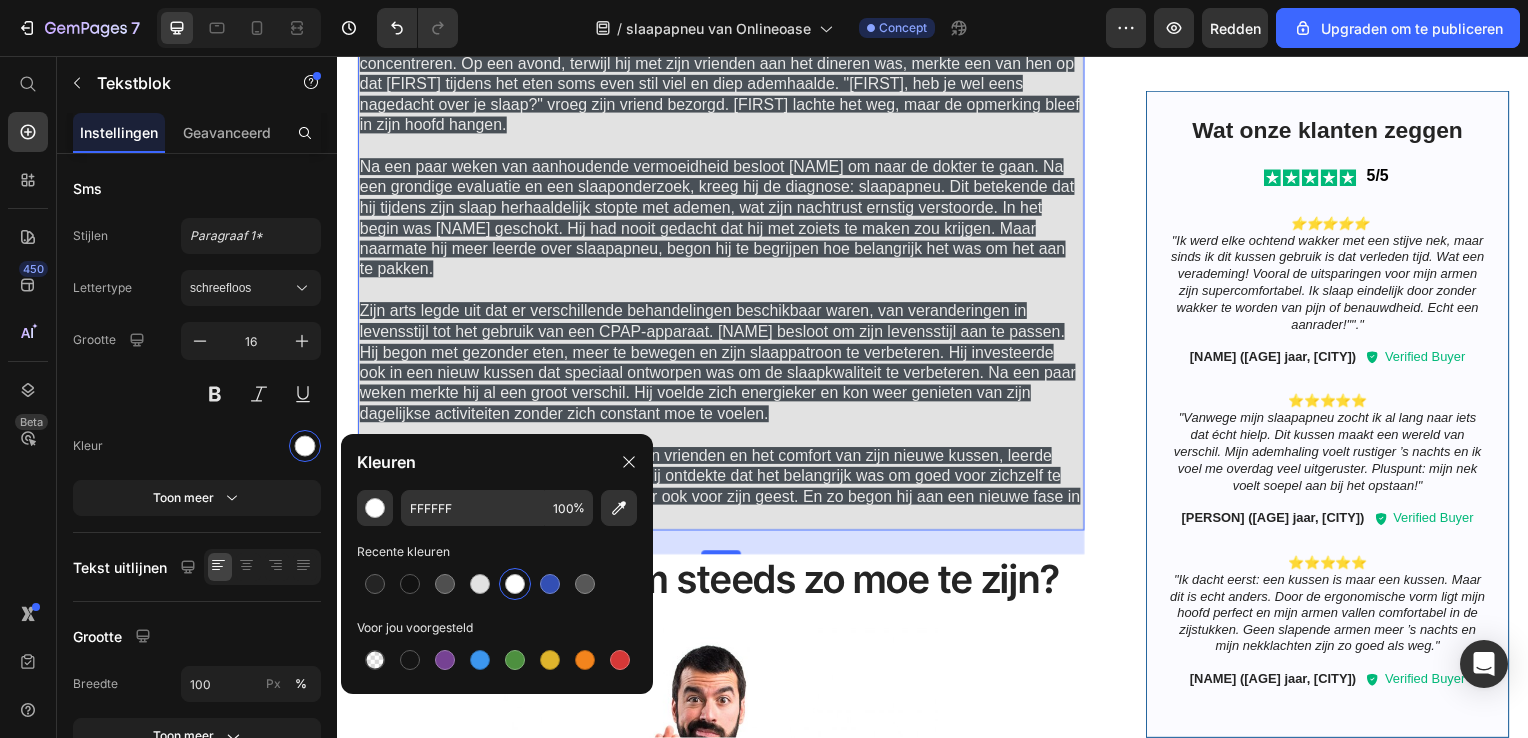 click on "Mark was altijd een energiek persoon. Hij hield van zijn werk, zijn vrienden en vooral van de lange wandelingen in de natuur. Maar de laatste tijd merkte hij dat hij zich steeds vermoeider voelde. Ondanks dat hij elke nacht voldoende uren sliep, was hij vaak moe en had hij moeite om zich te concentreren. Op een avond, terwijl hij met zijn vrienden aan het dineren was, merkte een van hen op dat Mark tijdens het eten soms even stil viel en diep ademhaalde. "Mark, heb je wel eens nagedacht over je slaap?" vroeg zijn vriend bezorgd. Mark lachte het weg, maar de opmerking bleef in zijn hoofd hangen. Met de hulp van zijn arts, de steun van zijn vrienden en het comfort van zijn nieuwe kussen, leerde Mark om zijn slaapapneu te beheersen. Hij ontdekte dat het belangrijk was om goed voor zichzelf te zorgen, niet alleen voor zijn lichaam, maar ook voor zijn geest. En zo begon hij aan een nieuwe fase in zijn leven, vol energie en optimisme." at bounding box center (723, 261) 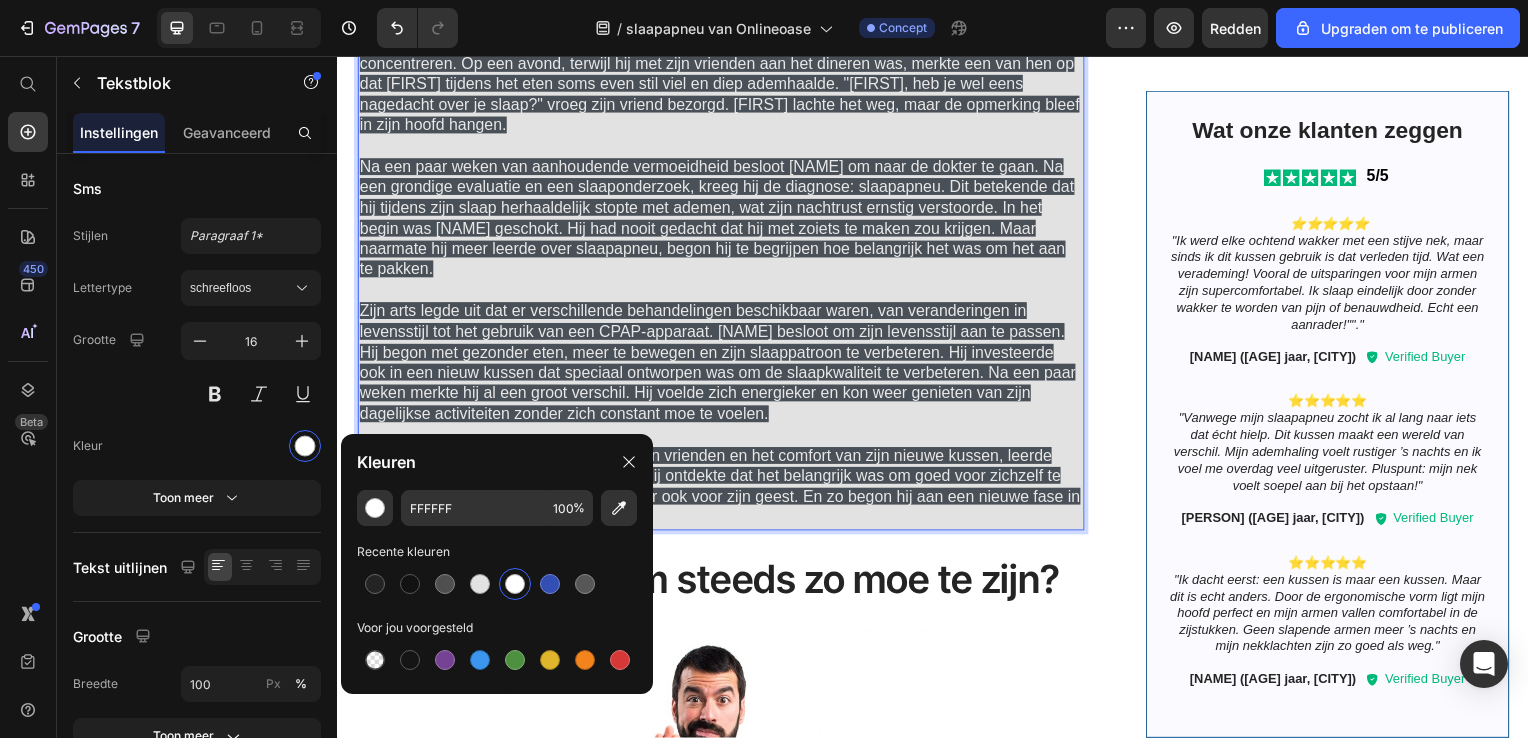 click on "Mark was altijd een energiek persoon. Hij hield van zijn werk, zijn vrienden en vooral van de lange wandelingen in de natuur. Maar de laatste tijd merkte hij dat hij zich steeds vermoeider voelde. Ondanks dat hij elke nacht voldoende uren sliep, was hij vaak moe en had hij moeite om zich te concentreren. Op een avond, terwijl hij met zijn vrienden aan het dineren was, merkte een van hen op dat Mark tijdens het eten soms even stil viel en diep ademhaalde. "Mark, heb je wel eens nagedacht over je slaap?" vroeg zijn vriend bezorgd. Mark lachte het weg, maar de opmerking bleef in zijn hoofd hangen. Met de hulp van zijn arts, de steun van zijn vrienden en het comfort van zijn nieuwe kussen, leerde Mark om zijn slaapapneu te beheersen. Hij ontdekte dat het belangrijk was om goed voor zichzelf te zorgen, niet alleen voor zijn lichaam, maar ook voor zijn geest. En zo begon hij aan een nieuwe fase in zijn leven, vol energie en optimisme." at bounding box center [723, 261] 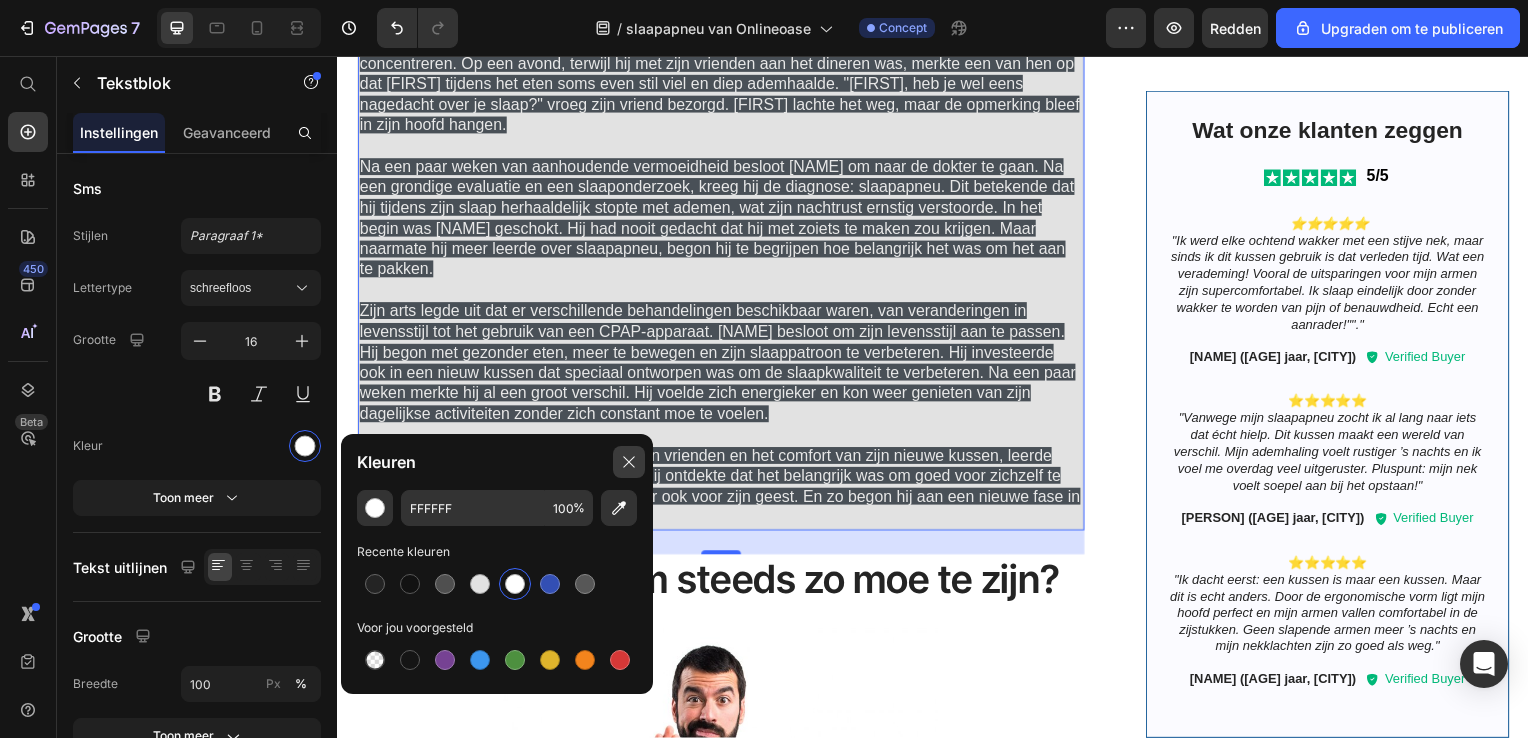 click at bounding box center (629, 462) 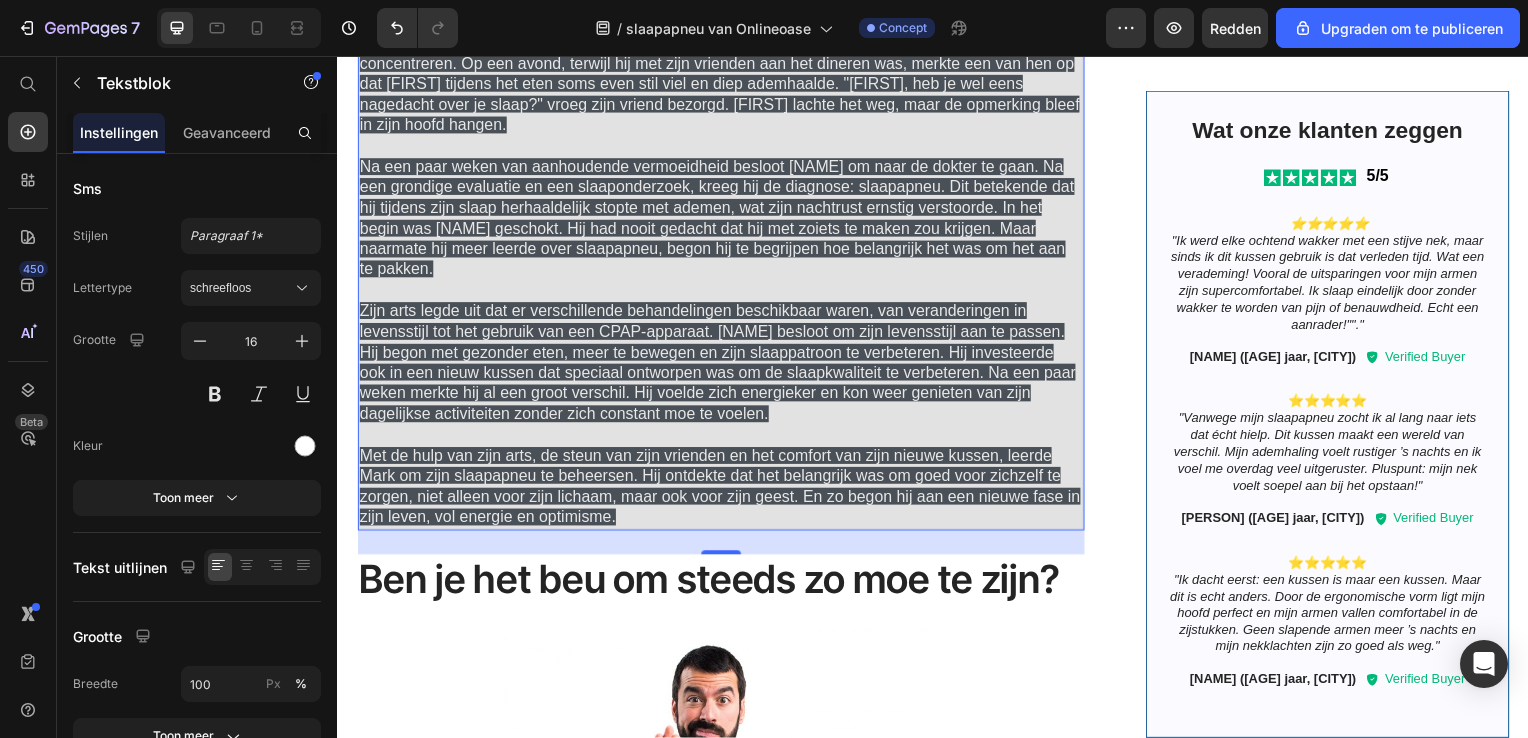 click on "Zijn arts legde uit dat er verschillende behandelingen beschikbaar waren, van veranderingen in levensstijl tot het gebruik van een CPAP-apparaat. Mark besloot om zijn levensstijl aan te passen. Hij begon met gezonder eten, meer te bewegen en zijn slaappatroon te verbeteren. Hij investeerde ook in een nieuw kussen dat speciaal ontworpen was om de slaapkwaliteit te verbeteren. Na een paar weken merkte hij al een groot verschil. Hij voelde zich energieker en kon weer genieten van zijn dagelijkse activiteiten zonder zich constant moe te voelen." at bounding box center [719, 364] 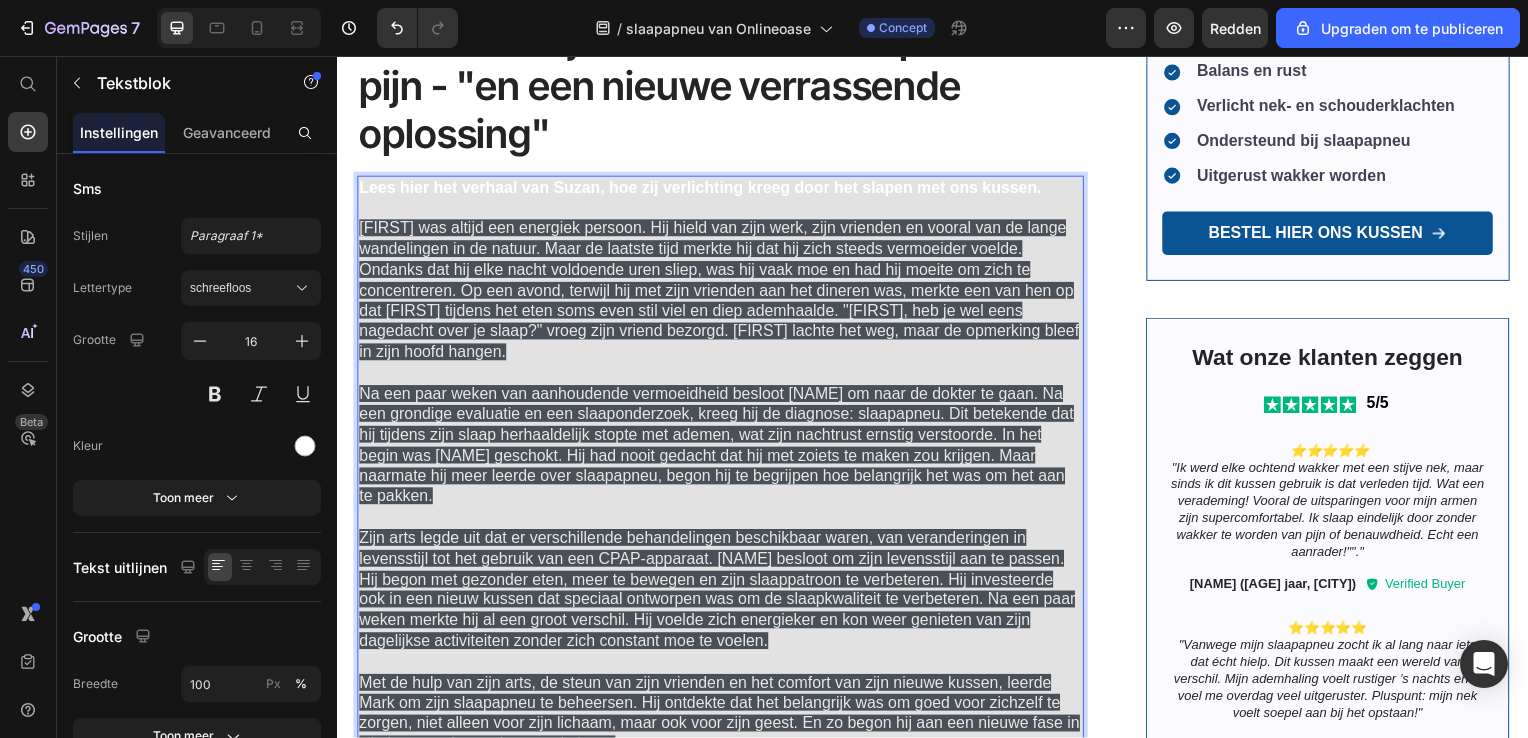 scroll, scrollTop: 769, scrollLeft: 0, axis: vertical 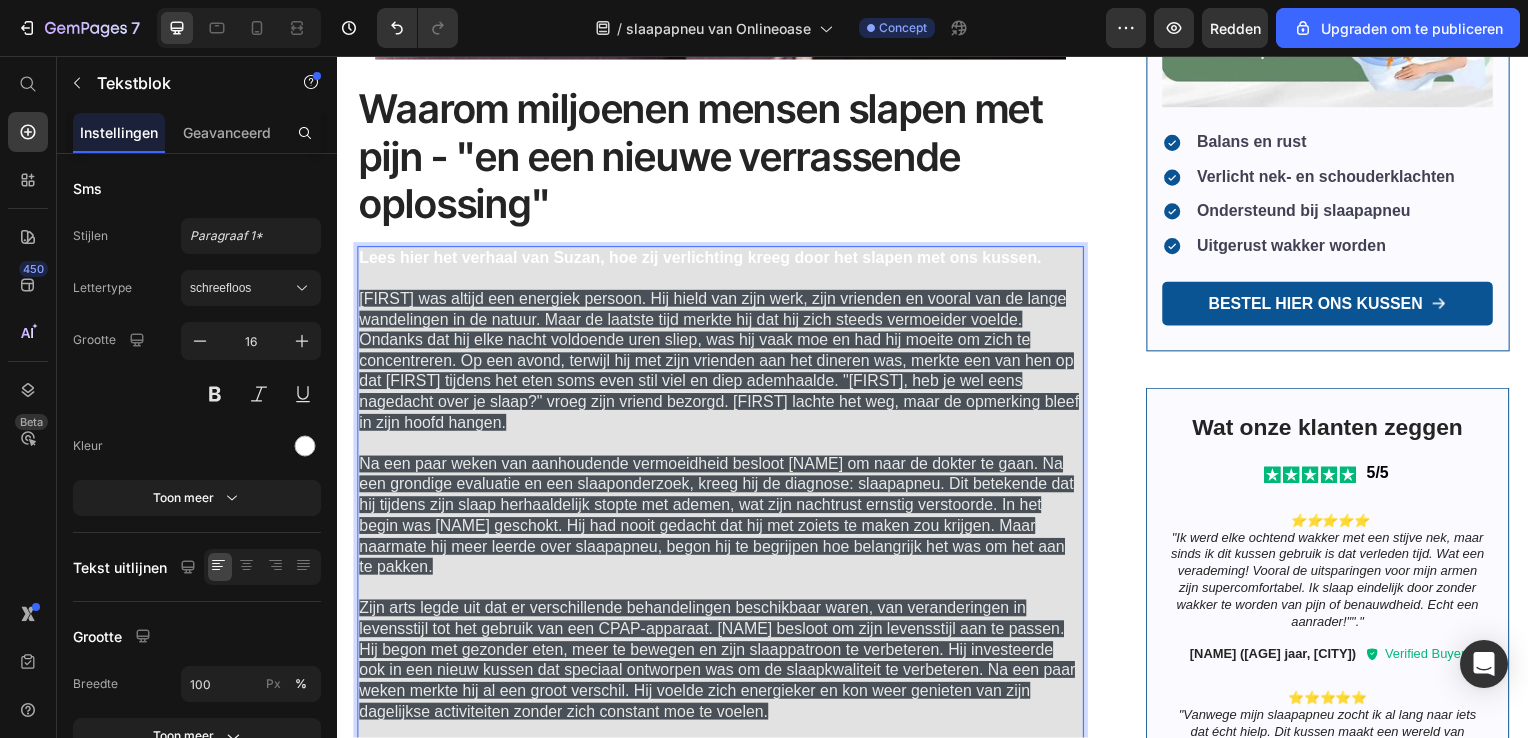 click on "Lees hier het verhaal van Suzan, hoe zij verlichting kreeg door het slapen met ons kussen." at bounding box center (702, 259) 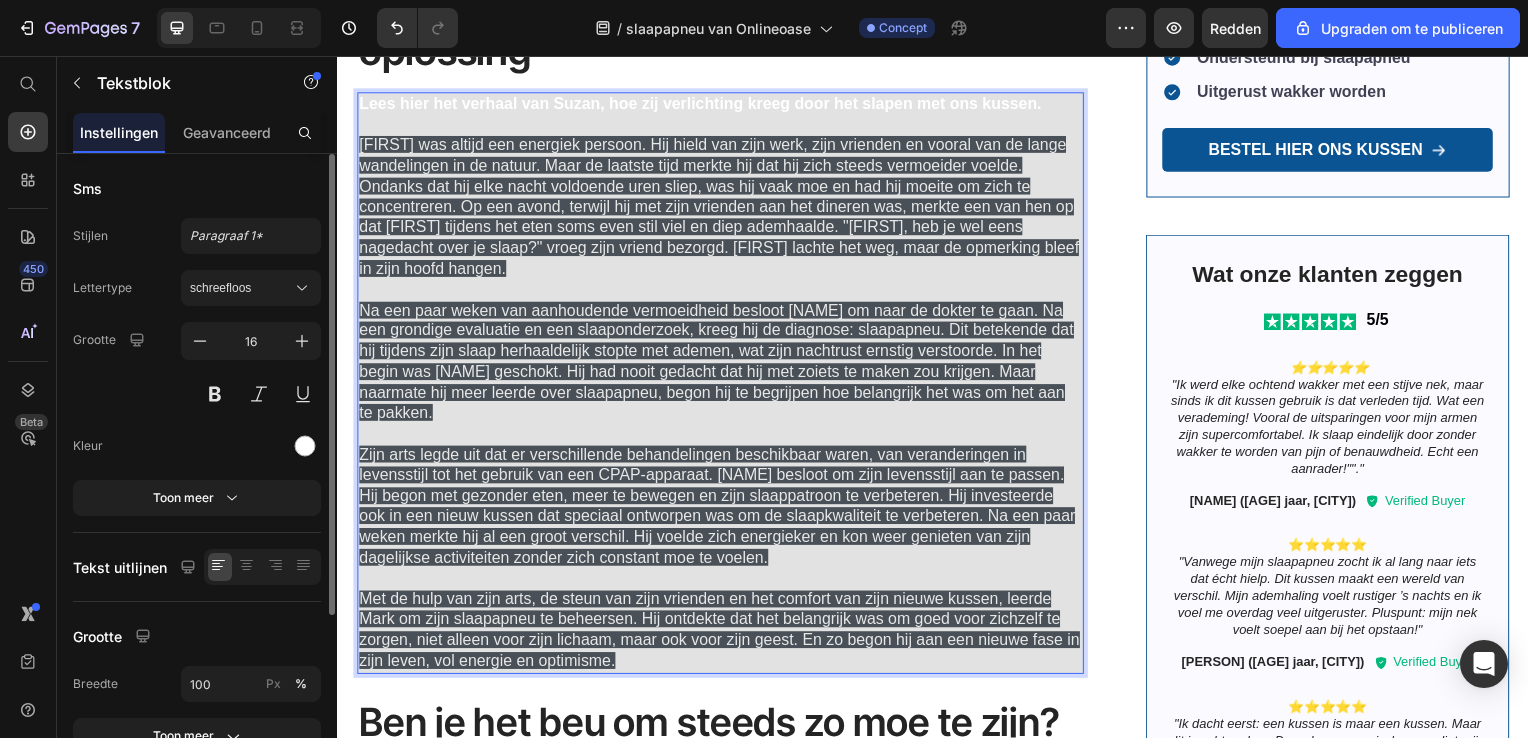 scroll, scrollTop: 969, scrollLeft: 0, axis: vertical 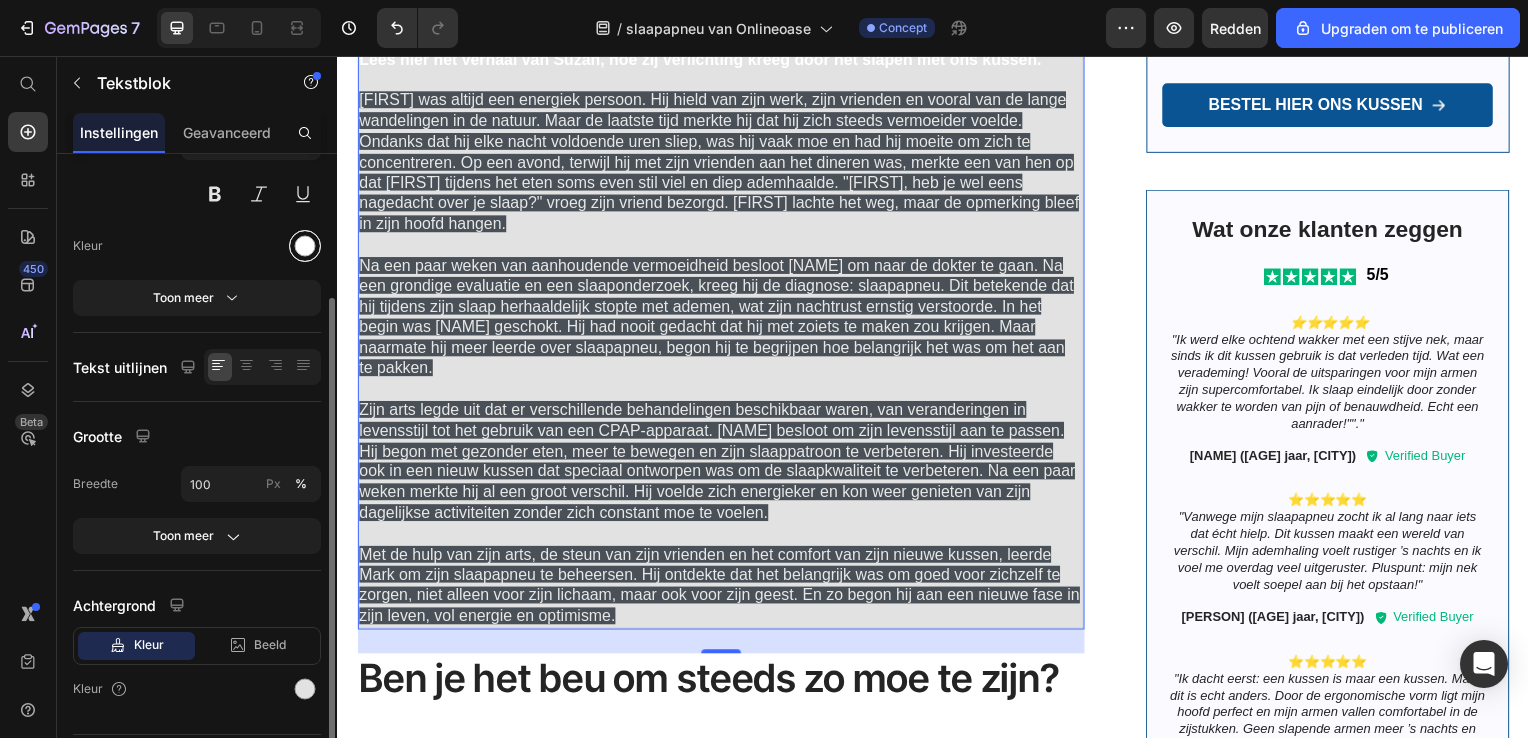 click at bounding box center [305, 246] 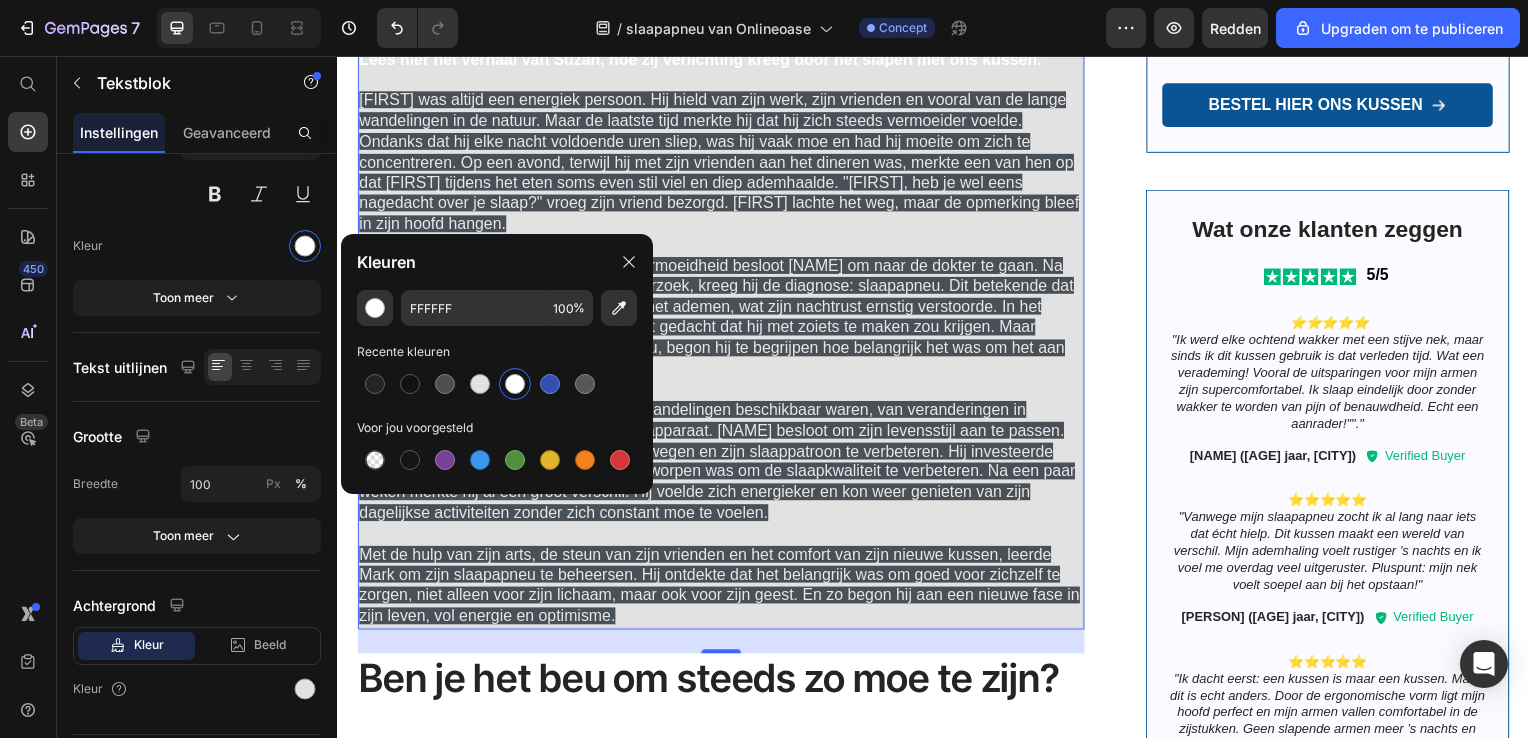 drag, startPoint x: 360, startPoint y: 385, endPoint x: 349, endPoint y: 393, distance: 13.601471 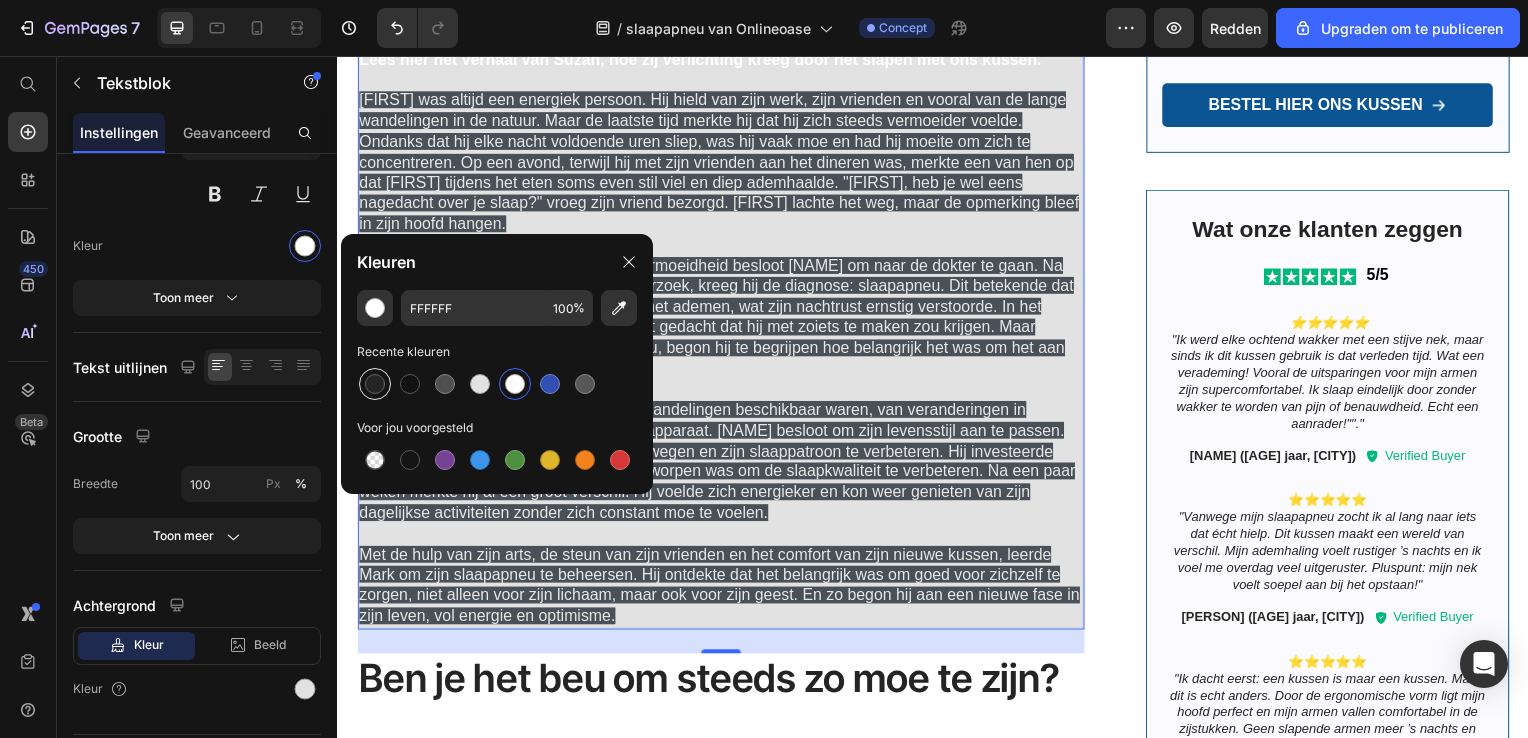 click at bounding box center (375, 384) 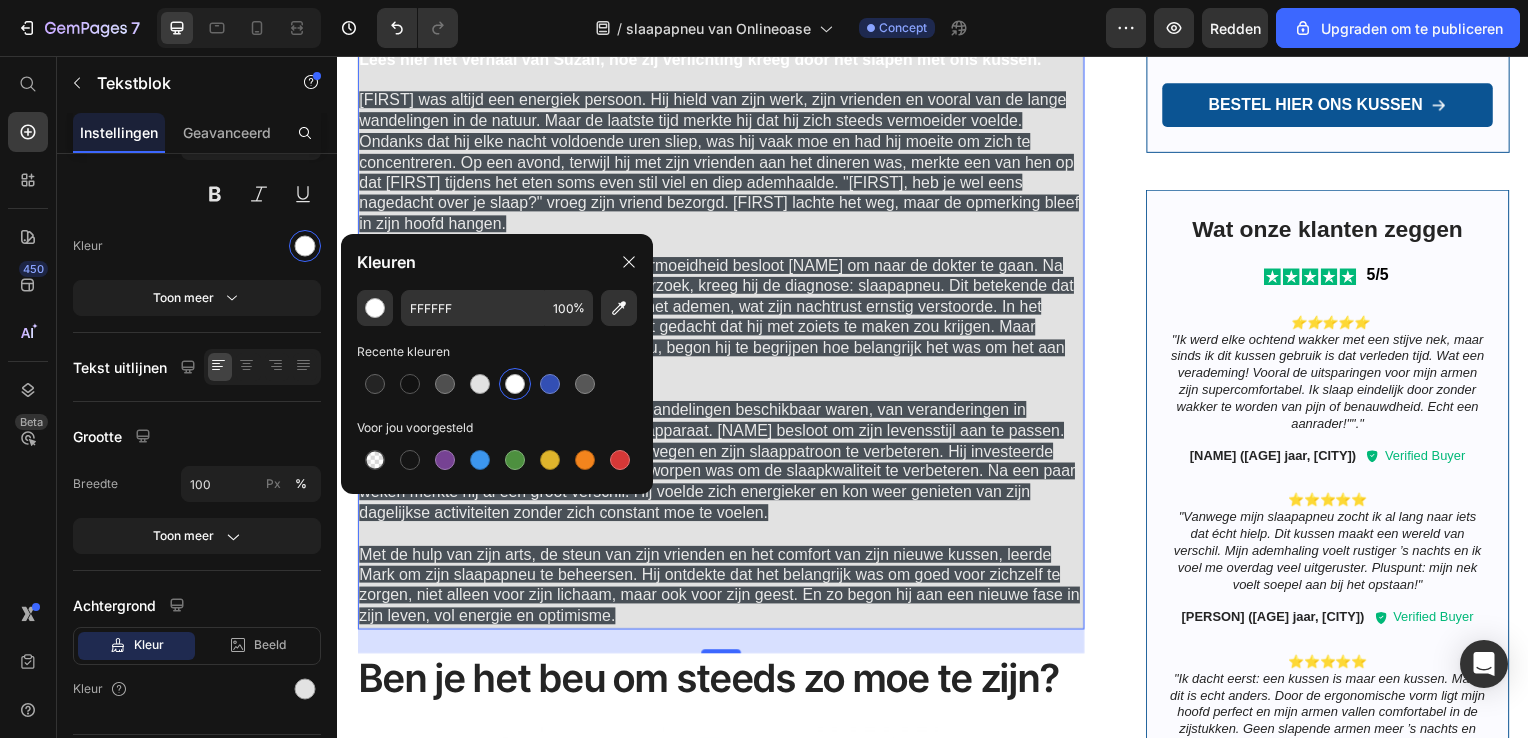 type on "242424" 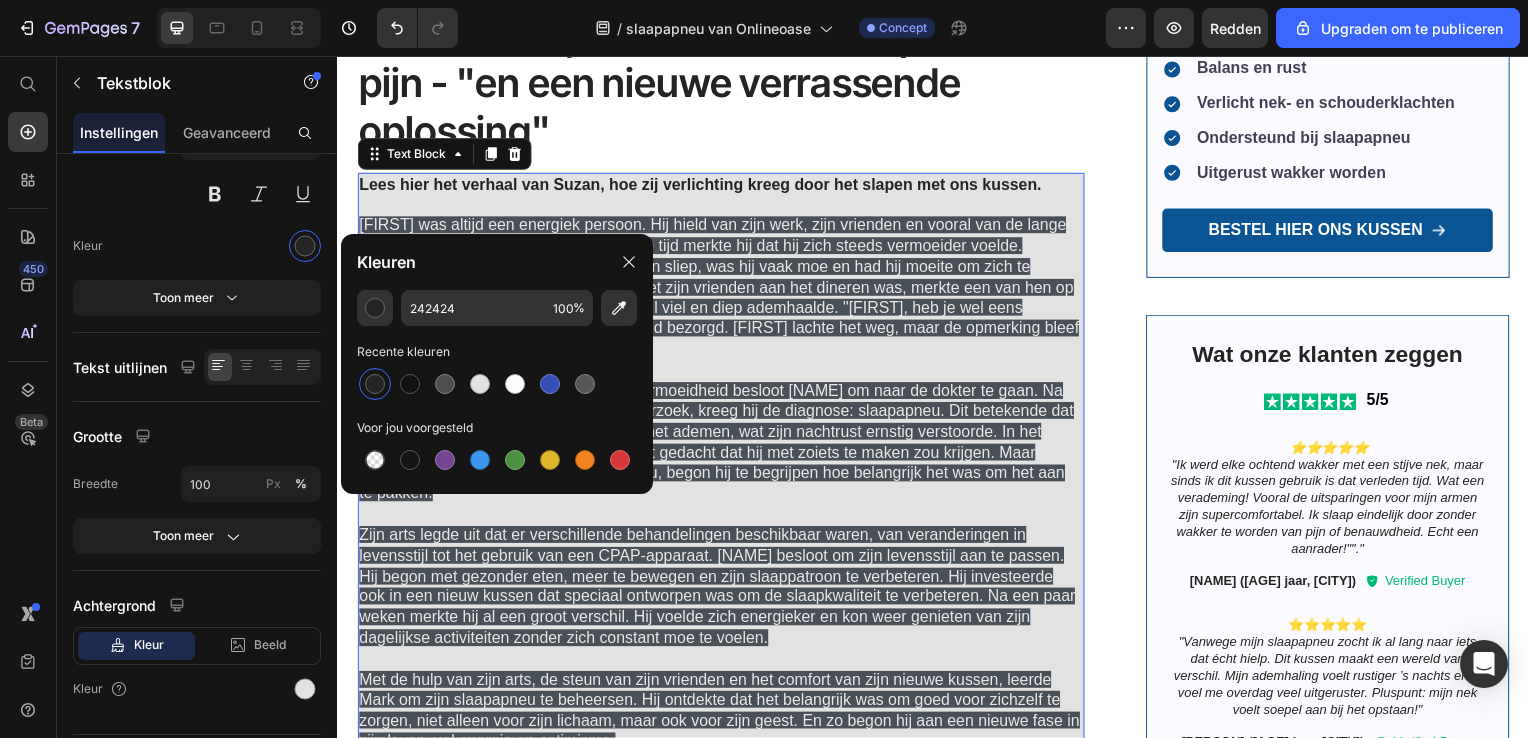 scroll, scrollTop: 669, scrollLeft: 0, axis: vertical 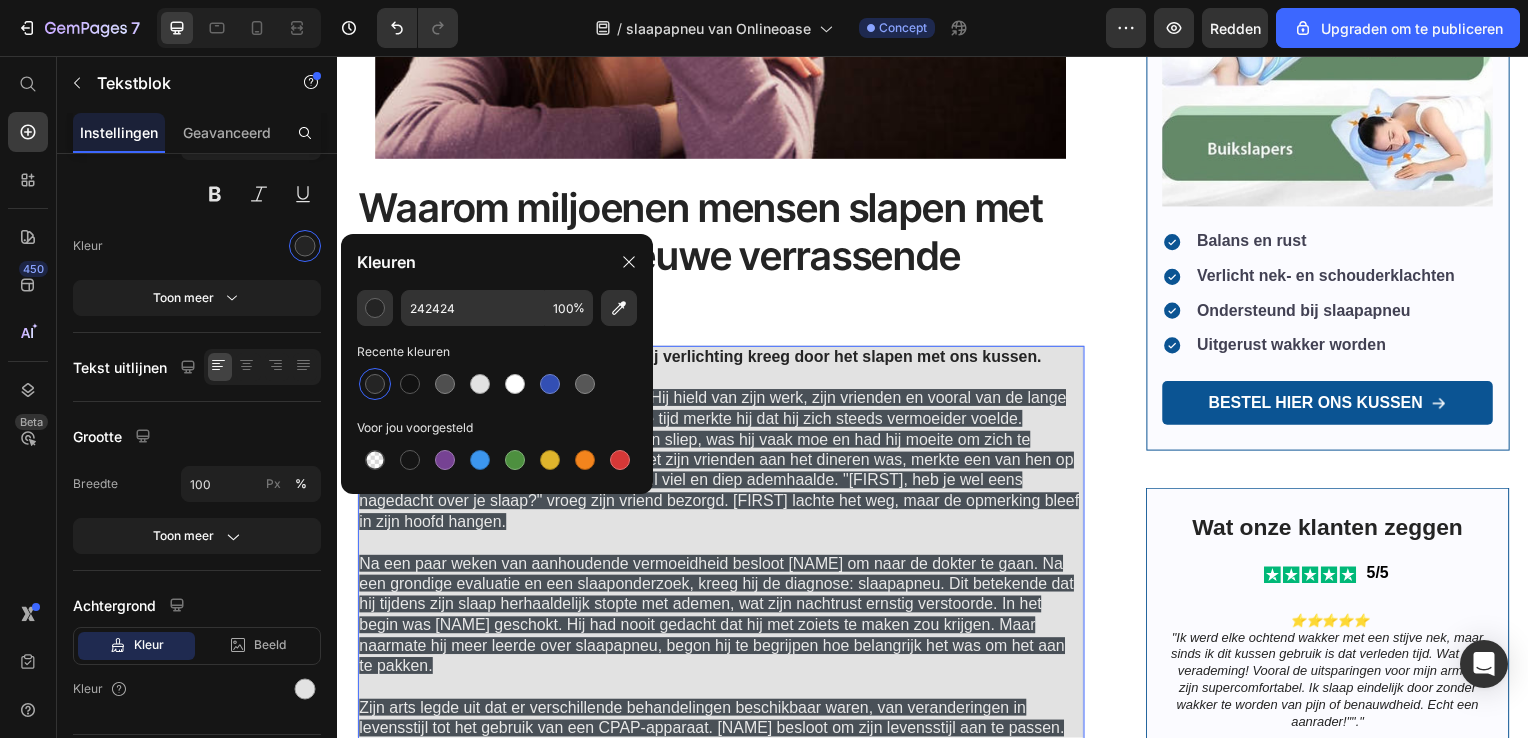 click on "Mark was altijd een energiek persoon. Hij hield van zijn werk, zijn vrienden en vooral van de lange wandelingen in de natuur. Maar de laatste tijd merkte hij dat hij zich steeds vermoeider voelde. Ondanks dat hij elke nacht voldoende uren sliep, was hij vaak moe en had hij moeite om zich te concentreren. Op een avond, terwijl hij met zijn vrienden aan het dineren was, merkte een van hen op dat Mark tijdens het eten soms even stil viel en diep ademhaalde. "Mark, heb je wel eens nagedacht over je slaap?" vroeg zijn vriend bezorgd. Mark lachte het weg, maar de opmerking bleef in zijn hoofd hangen." at bounding box center (721, 463) 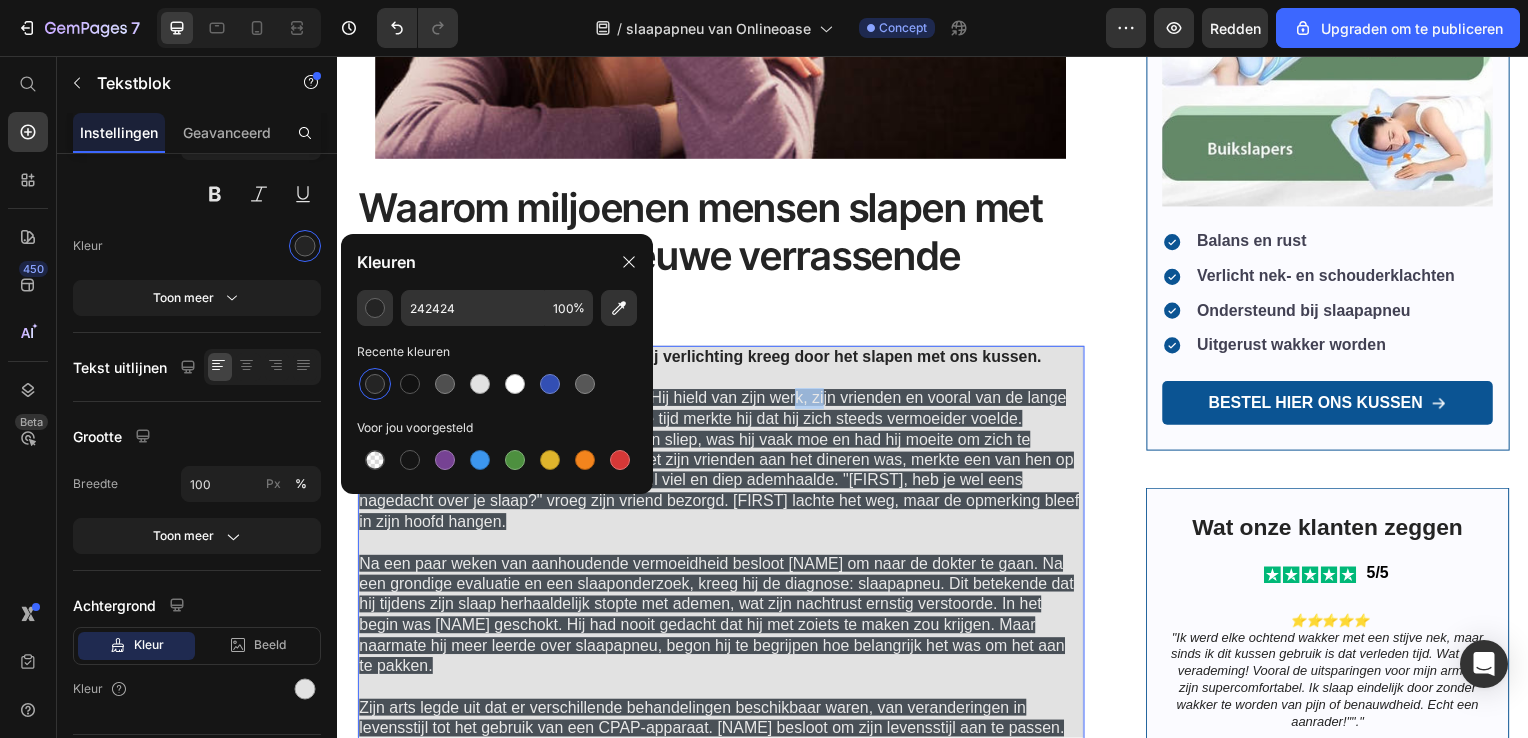 click on "Mark was altijd een energiek persoon. Hij hield van zijn werk, zijn vrienden en vooral van de lange wandelingen in de natuur. Maar de laatste tijd merkte hij dat hij zich steeds vermoeider voelde. Ondanks dat hij elke nacht voldoende uren sliep, was hij vaak moe en had hij moeite om zich te concentreren. Op een avond, terwijl hij met zijn vrienden aan het dineren was, merkte een van hen op dat Mark tijdens het eten soms even stil viel en diep ademhaalde. "Mark, heb je wel eens nagedacht over je slaap?" vroeg zijn vriend bezorgd. Mark lachte het weg, maar de opmerking bleef in zijn hoofd hangen." at bounding box center [721, 463] 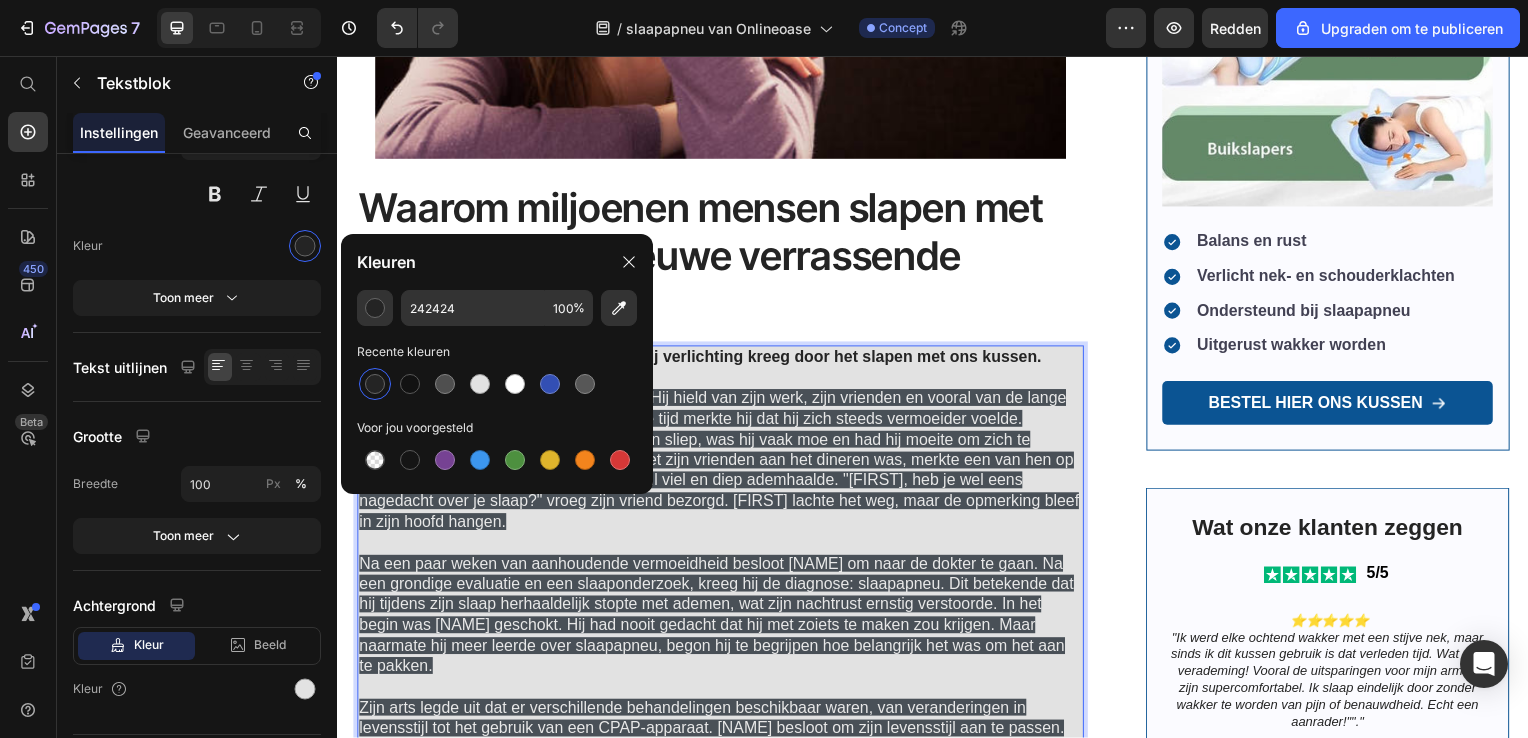 click on "Mark was altijd een energiek persoon. Hij hield van zijn werk, zijn vrienden en vooral van de lange wandelingen in de natuur. Maar de laatste tijd merkte hij dat hij zich steeds vermoeider voelde. Ondanks dat hij elke nacht voldoende uren sliep, was hij vaak moe en had hij moeite om zich te concentreren. Op een avond, terwijl hij met zijn vrienden aan het dineren was, merkte een van hen op dat Mark tijdens het eten soms even stil viel en diep ademhaalde. "Mark, heb je wel eens nagedacht over je slaap?" vroeg zijn vriend bezorgd. Mark lachte het weg, maar de opmerking bleef in zijn hoofd hangen." at bounding box center (721, 463) 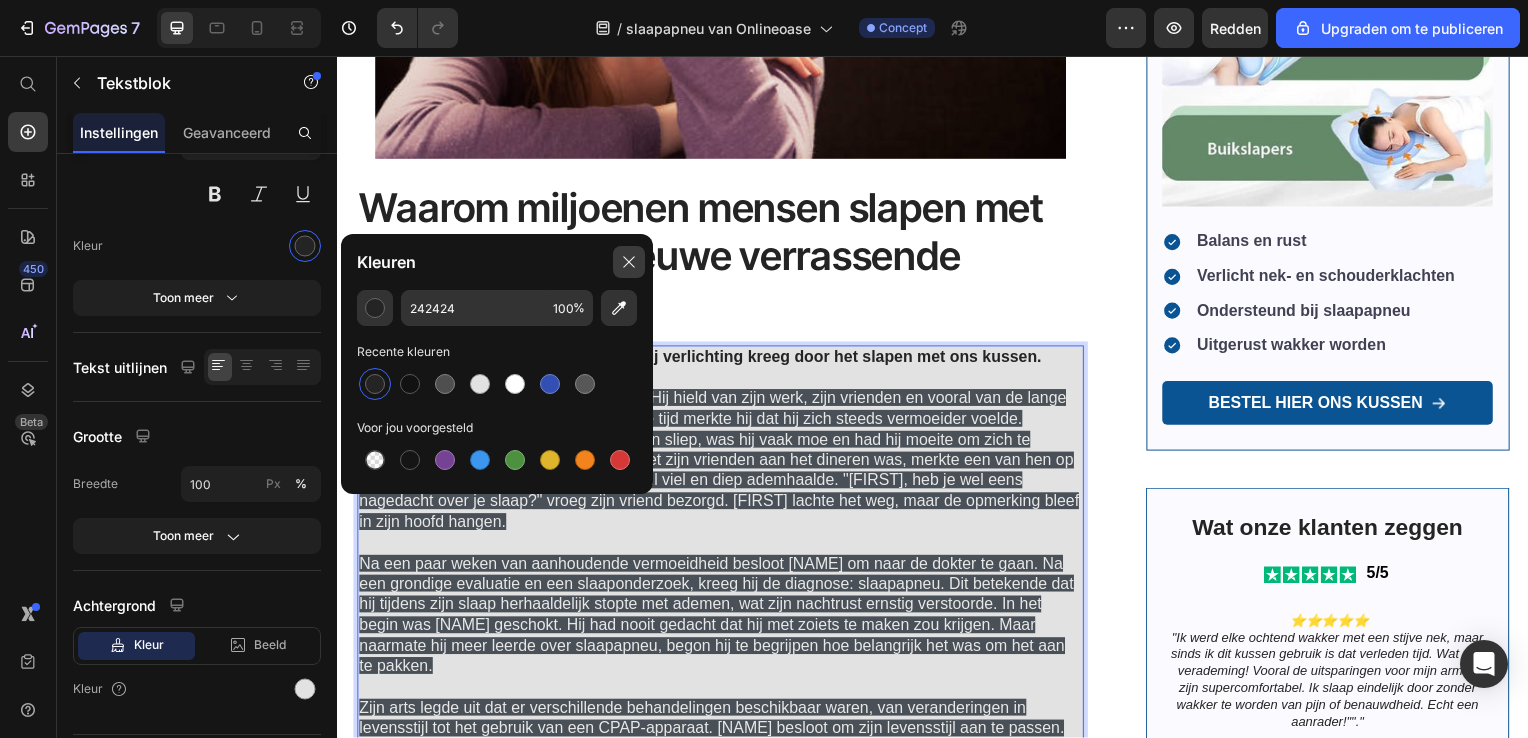 click at bounding box center [629, 262] 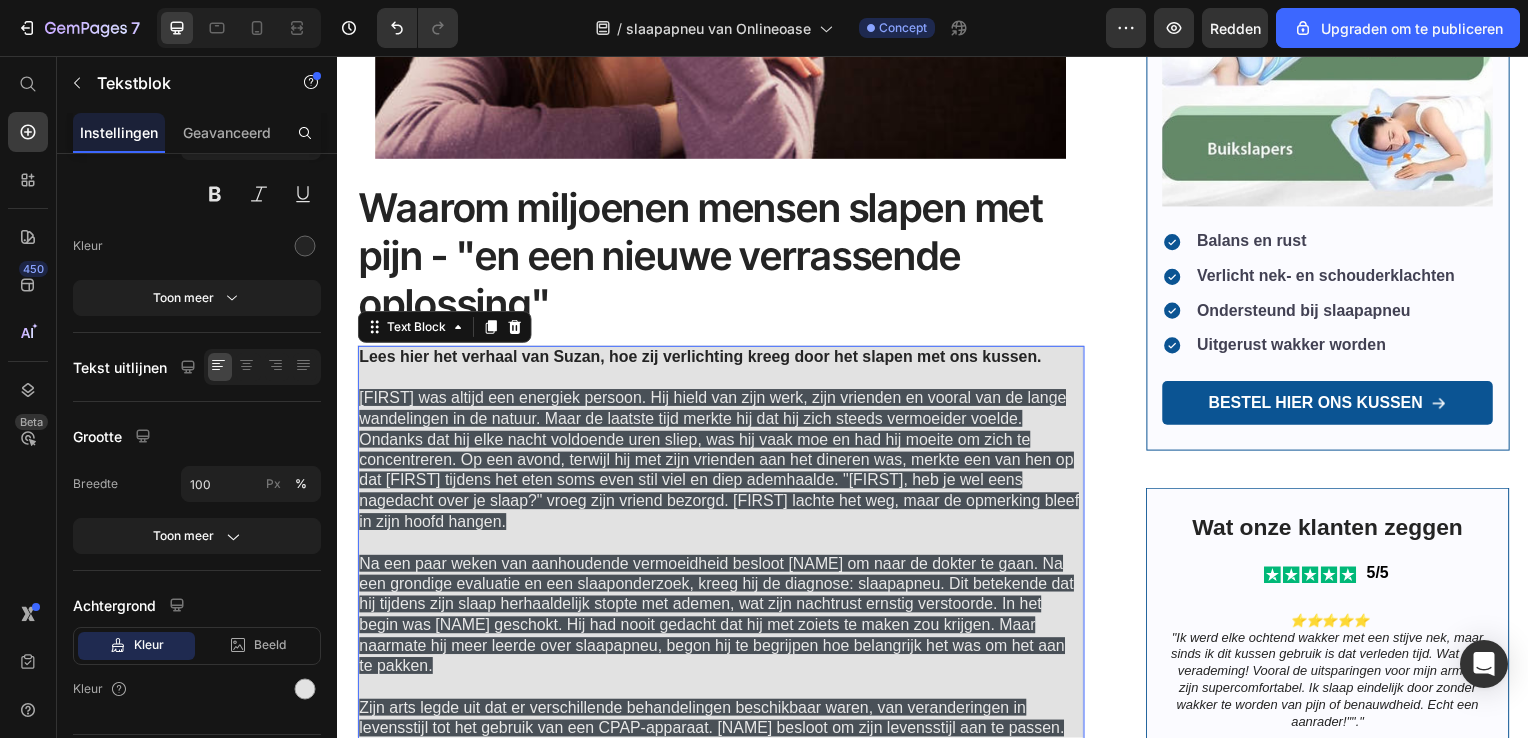 click on "Mark was altijd een energiek persoon. Hij hield van zijn werk, zijn vrienden en vooral van de lange wandelingen in de natuur. Maar de laatste tijd merkte hij dat hij zich steeds vermoeider voelde. Ondanks dat hij elke nacht voldoende uren sliep, was hij vaak moe en had hij moeite om zich te concentreren. Op een avond, terwijl hij met zijn vrienden aan het dineren was, merkte een van hen op dat Mark tijdens het eten soms even stil viel en diep ademhaalde. "Mark, heb je wel eens nagedacht over je slaap?" vroeg zijn vriend bezorgd. Mark lachte het weg, maar de opmerking bleef in zijn hoofd hangen." at bounding box center [721, 463] 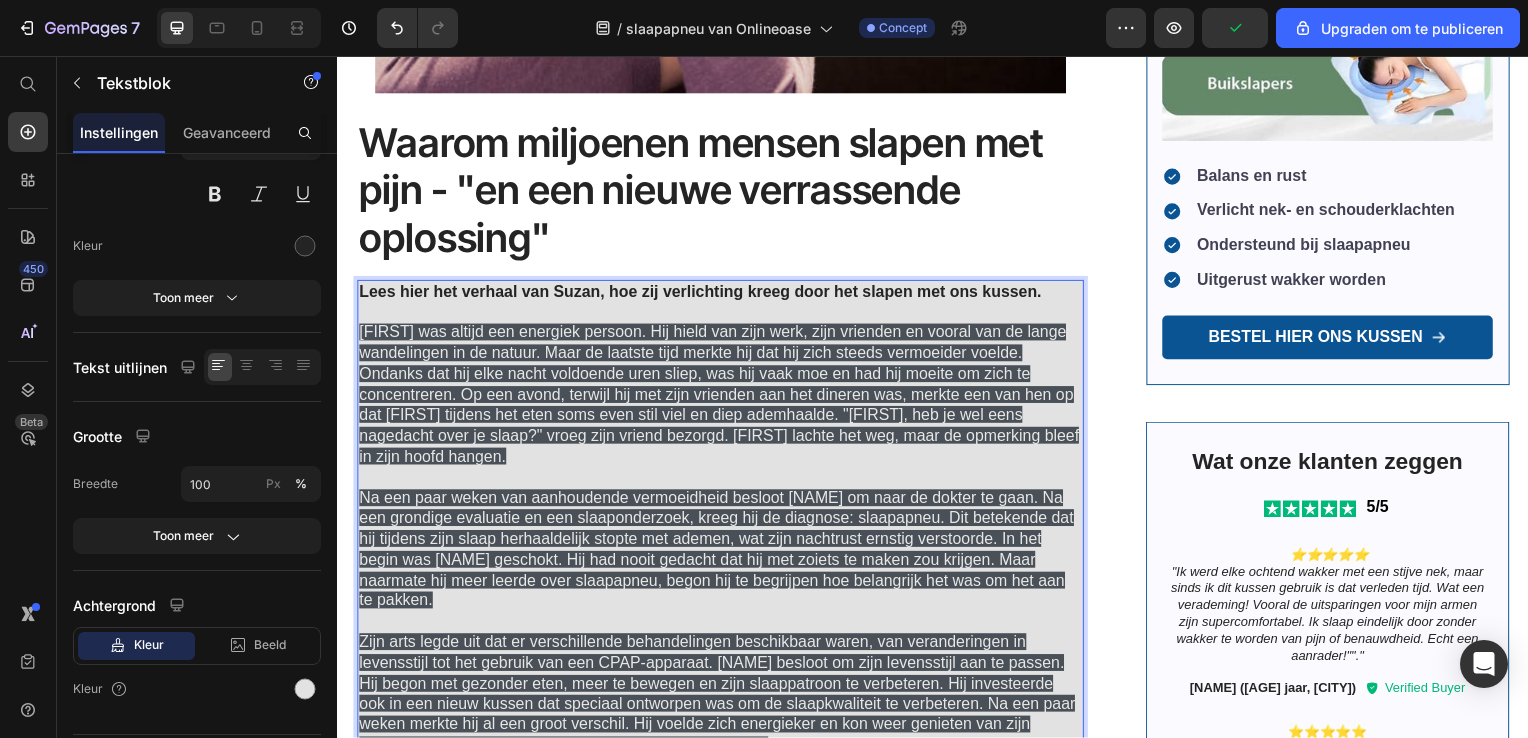 scroll, scrollTop: 769, scrollLeft: 0, axis: vertical 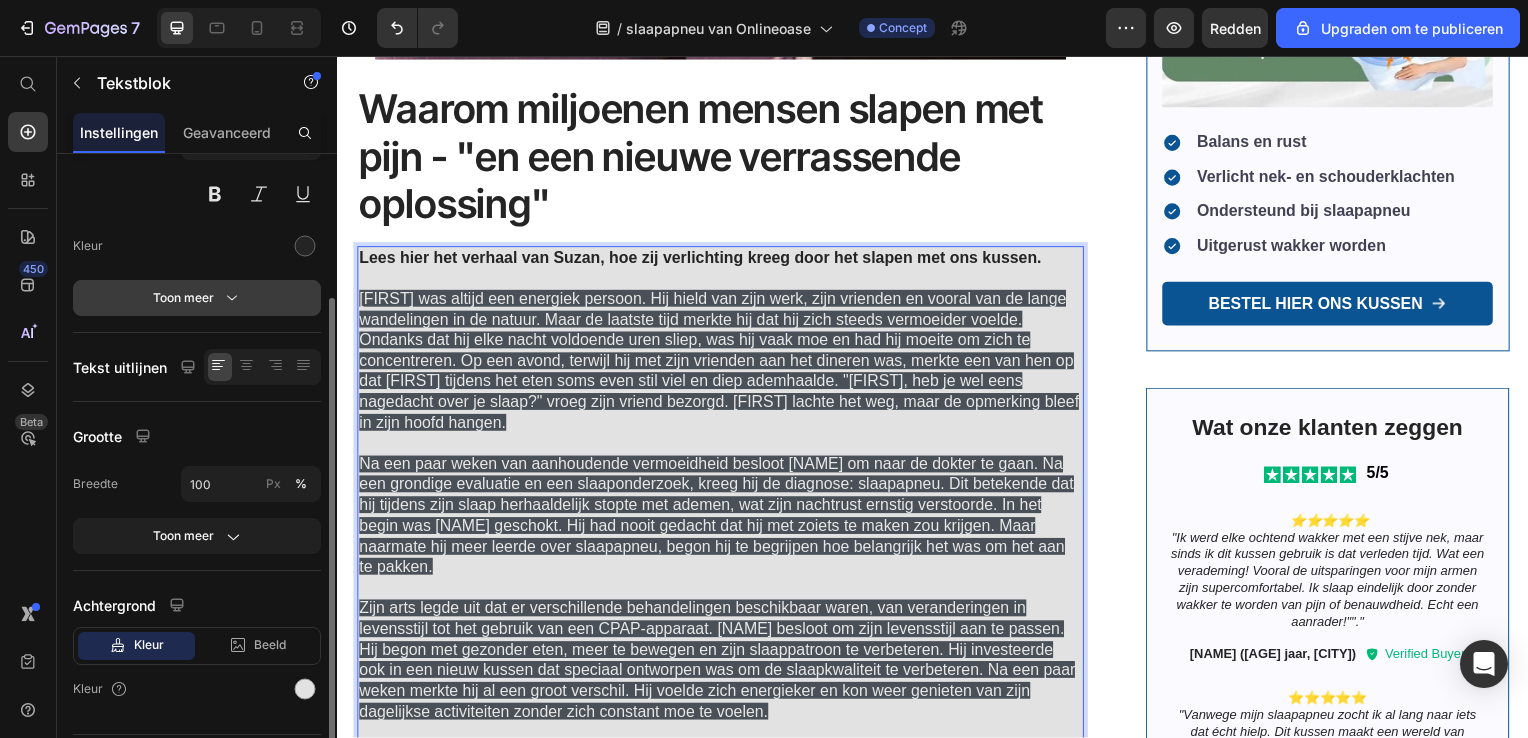 click 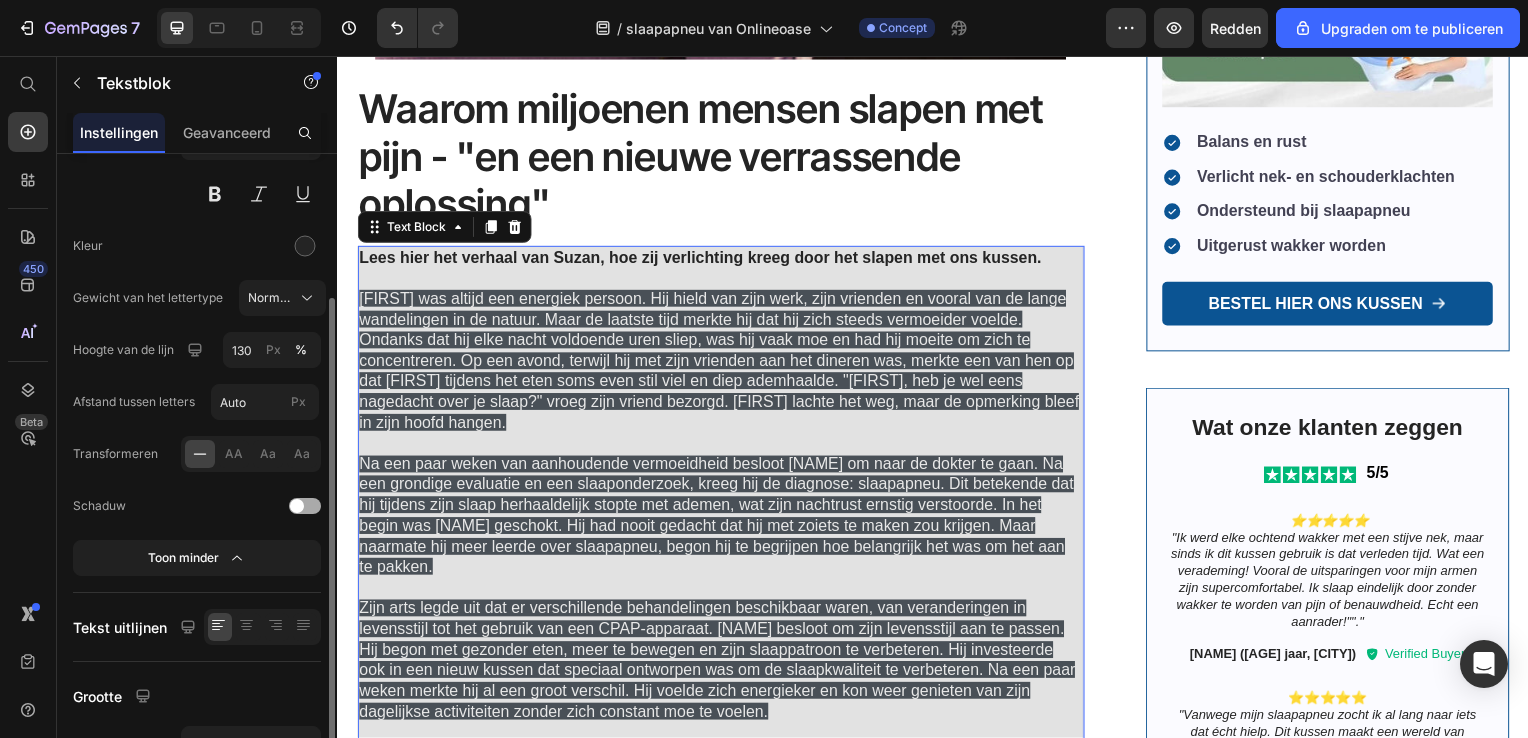 click at bounding box center [305, 506] 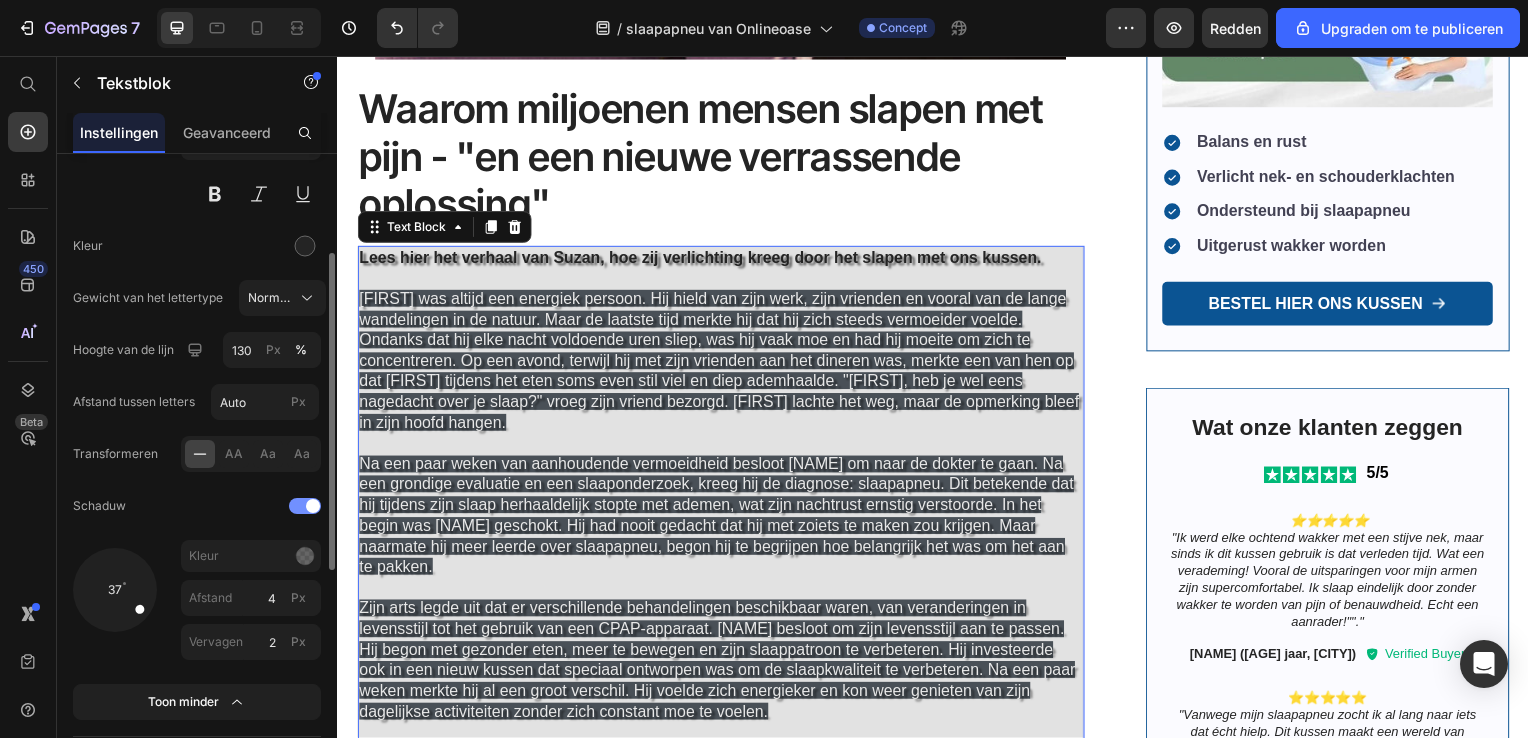 click at bounding box center (313, 506) 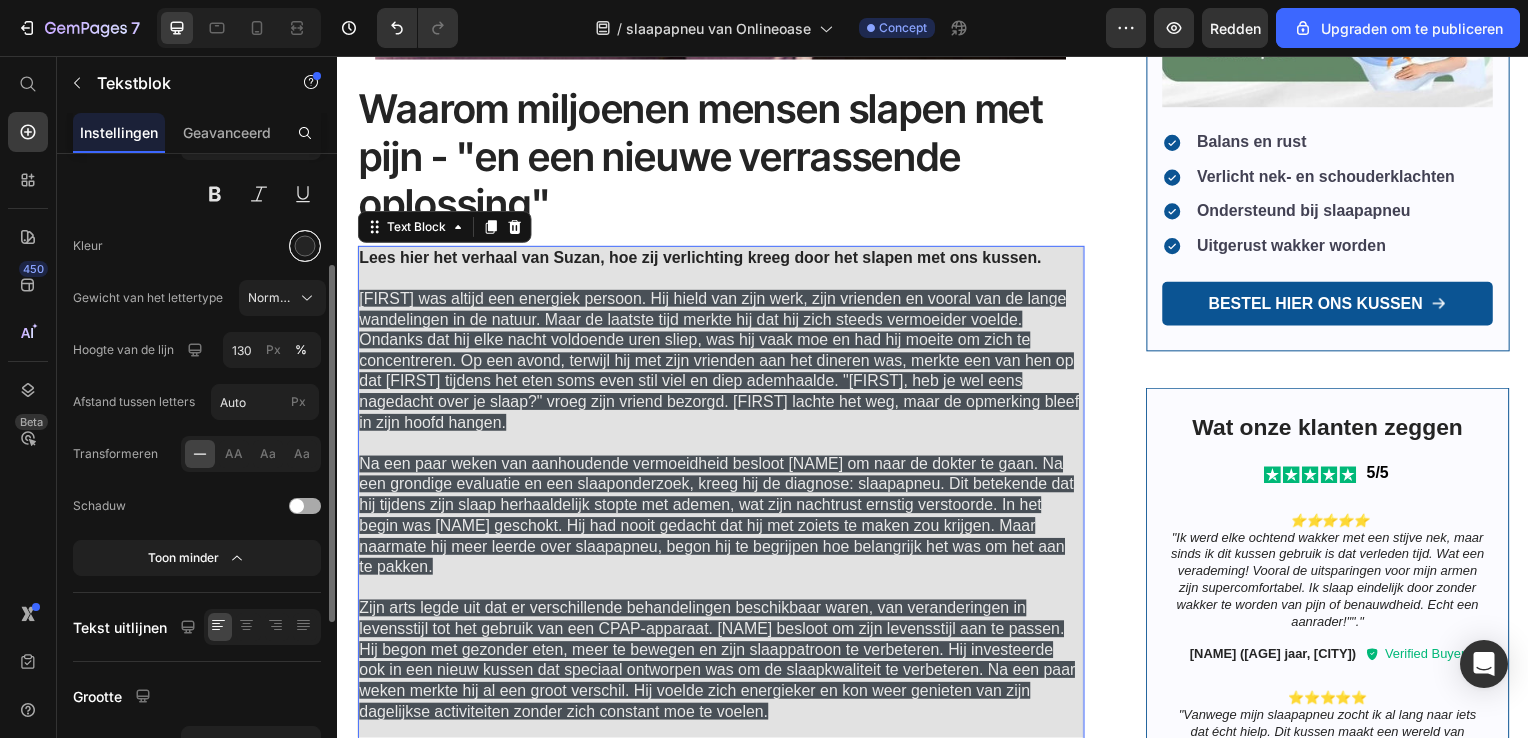 click at bounding box center (305, 246) 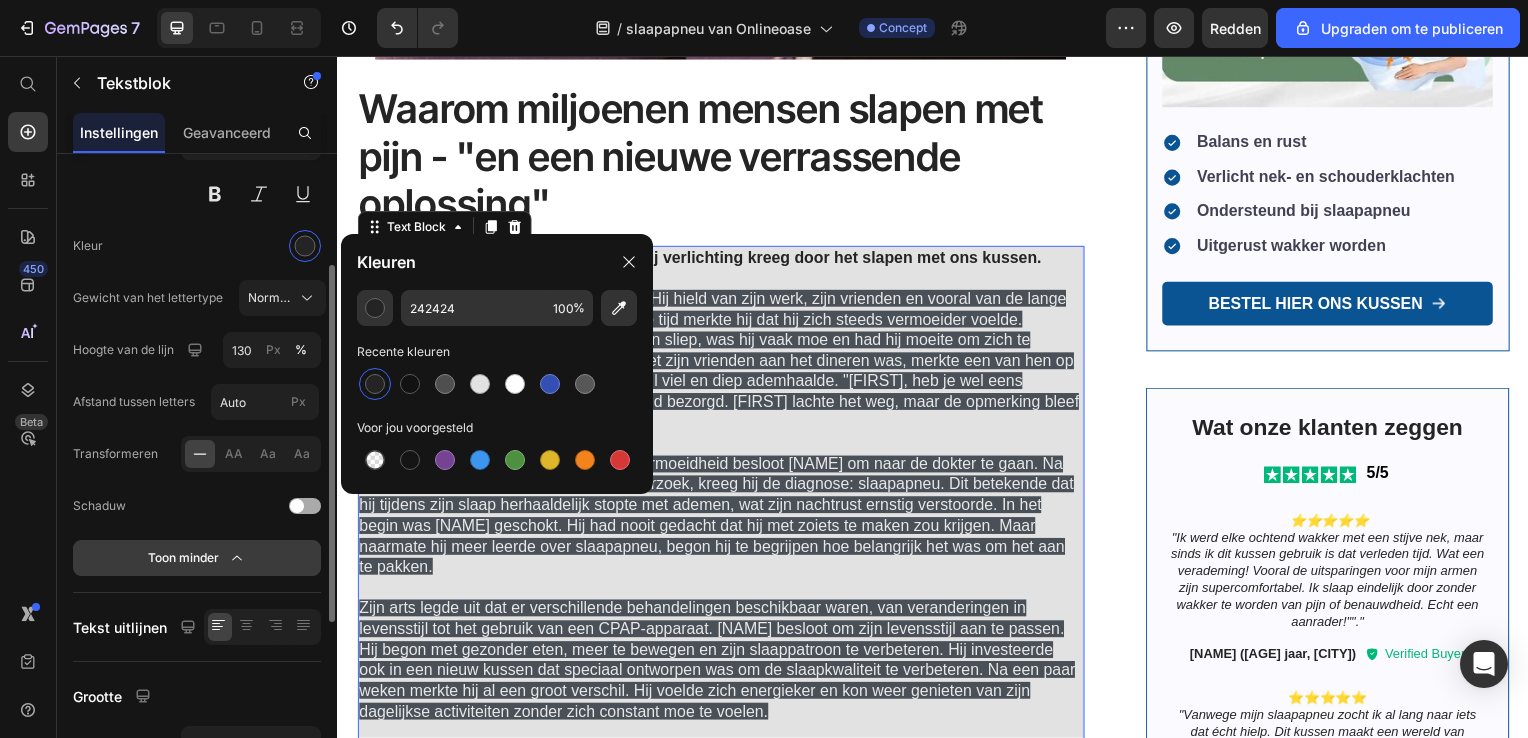 scroll, scrollTop: 300, scrollLeft: 0, axis: vertical 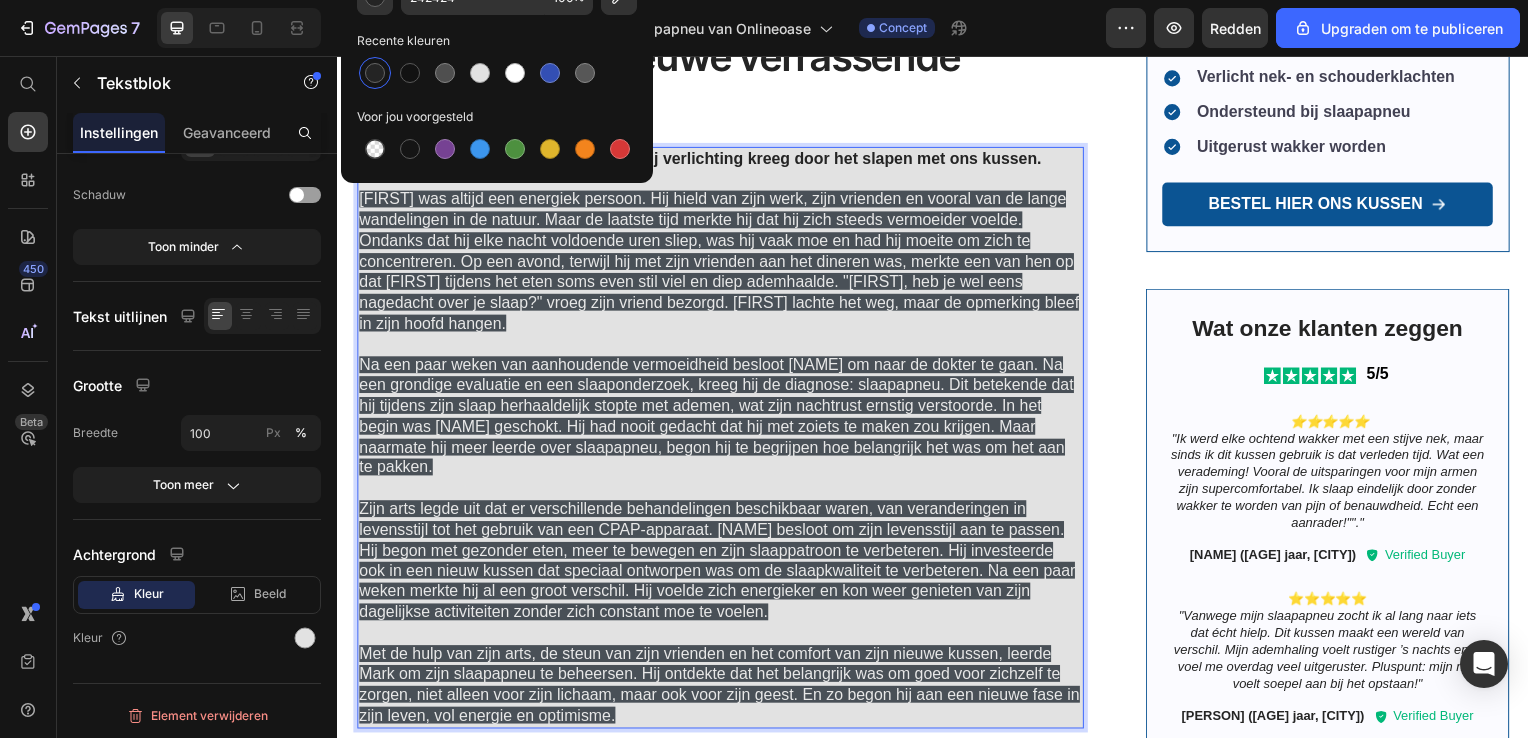 click on "Mark was altijd een energiek persoon. Hij hield van zijn werk, zijn vrienden en vooral van de lange wandelingen in de natuur. Maar de laatste tijd merkte hij dat hij zich steeds vermoeider voelde. Ondanks dat hij elke nacht voldoende uren sliep, was hij vaak moe en had hij moeite om zich te concentreren. Op een avond, terwijl hij met zijn vrienden aan het dineren was, merkte een van hen op dat Mark tijdens het eten soms even stil viel en diep ademhaalde. "Mark, heb je wel eens nagedacht over je slaap?" vroeg zijn vriend bezorgd. Mark lachte het weg, maar de opmerking bleef in zijn hoofd hangen. Met de hulp van zijn arts, de steun van zijn vrienden en het comfort van zijn nieuwe kussen, leerde Mark om zijn slaapapneu te beheersen. Hij ontdekte dat het belangrijk was om goed voor zichzelf te zorgen, niet alleen voor zijn lichaam, maar ook voor zijn geest. En zo begon hij aan een nieuwe fase in zijn leven, vol energie en optimisme." at bounding box center (723, 461) 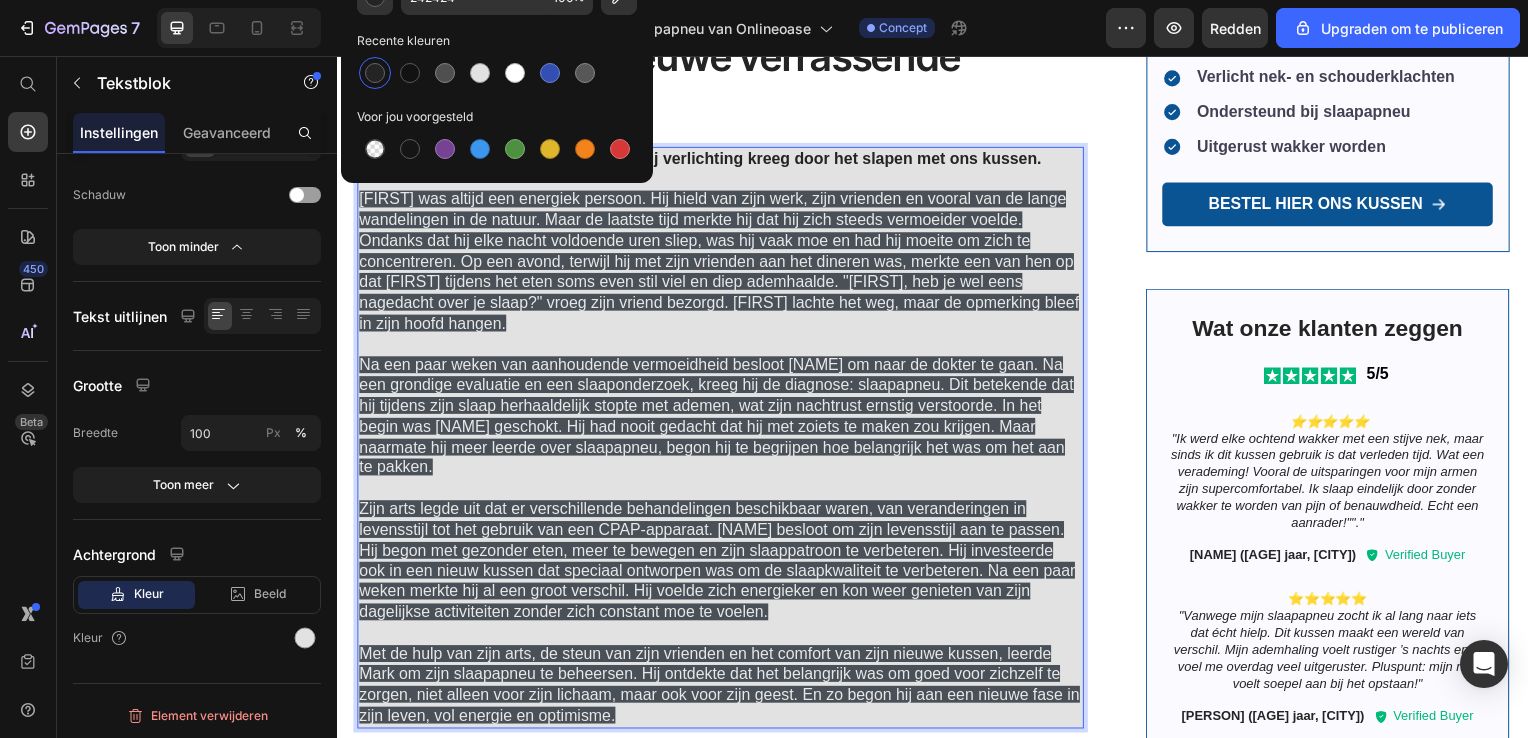 click on "Mark was altijd een energiek persoon. Hij hield van zijn werk, zijn vrienden en vooral van de lange wandelingen in de natuur. Maar de laatste tijd merkte hij dat hij zich steeds vermoeider voelde. Ondanks dat hij elke nacht voldoende uren sliep, was hij vaak moe en had hij moeite om zich te concentreren. Op een avond, terwijl hij met zijn vrienden aan het dineren was, merkte een van hen op dat Mark tijdens het eten soms even stil viel en diep ademhaalde. "Mark, heb je wel eens nagedacht over je slaap?" vroeg zijn vriend bezorgd. Mark lachte het weg, maar de opmerking bleef in zijn hoofd hangen." at bounding box center [721, 263] 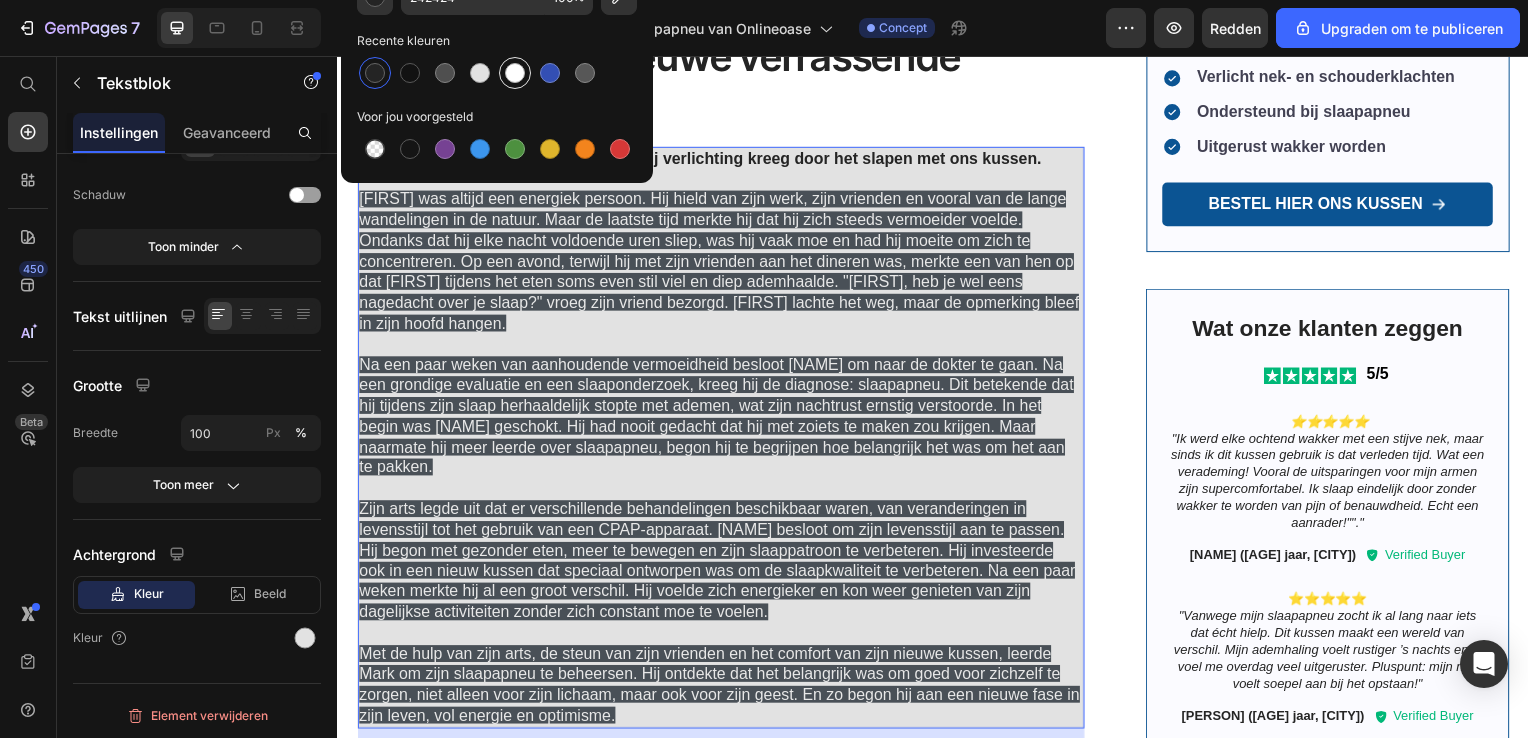 click at bounding box center (515, 73) 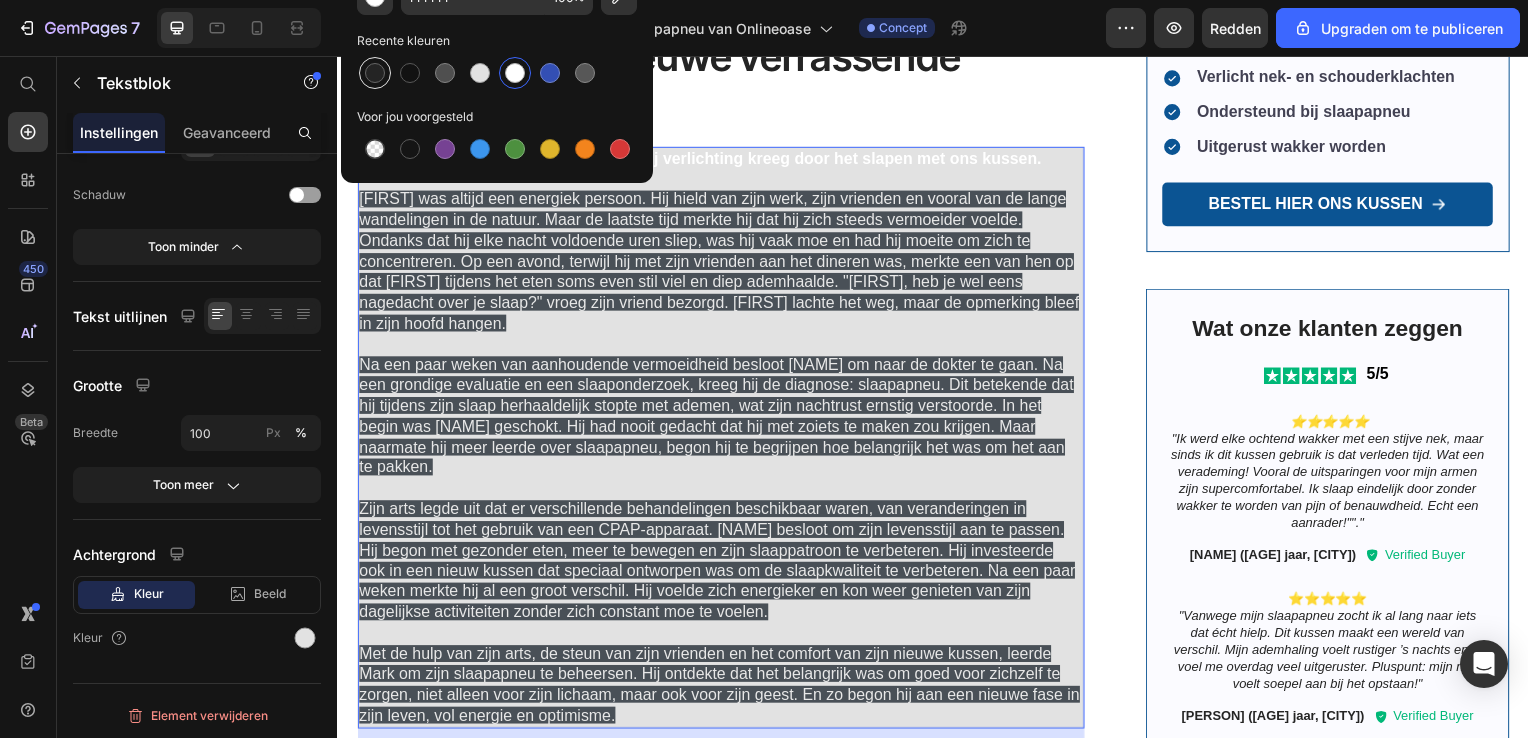 click at bounding box center (375, 73) 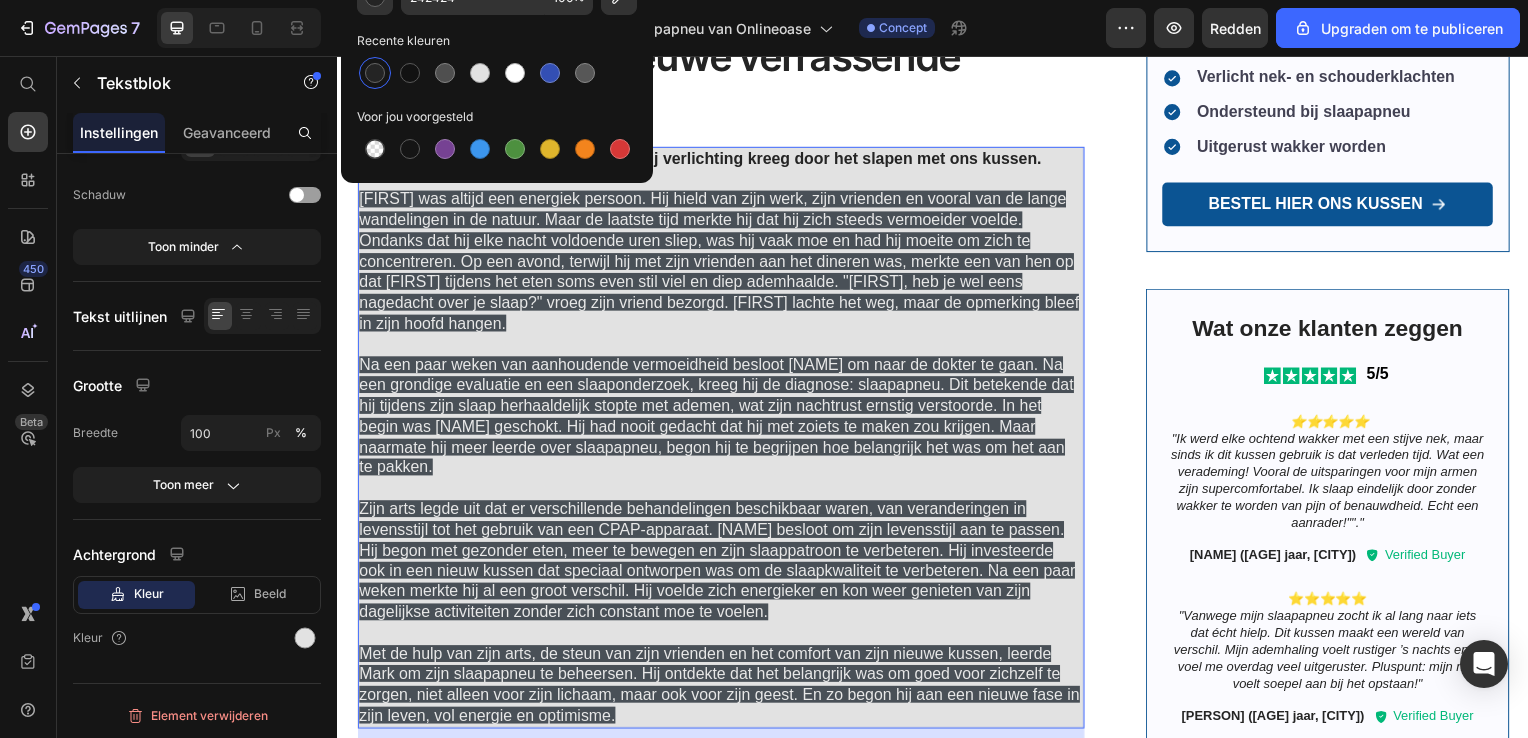 click on "Mark was altijd een energiek persoon. Hij hield van zijn werk, zijn vrienden en vooral van de lange wandelingen in de natuur. Maar de laatste tijd merkte hij dat hij zich steeds vermoeider voelde. Ondanks dat hij elke nacht voldoende uren sliep, was hij vaak moe en had hij moeite om zich te concentreren. Op een avond, terwijl hij met zijn vrienden aan het dineren was, merkte een van hen op dat Mark tijdens het eten soms even stil viel en diep ademhaalde. "Mark, heb je wel eens nagedacht over je slaap?" vroeg zijn vriend bezorgd. Mark lachte het weg, maar de opmerking bleef in zijn hoofd hangen." at bounding box center [721, 263] 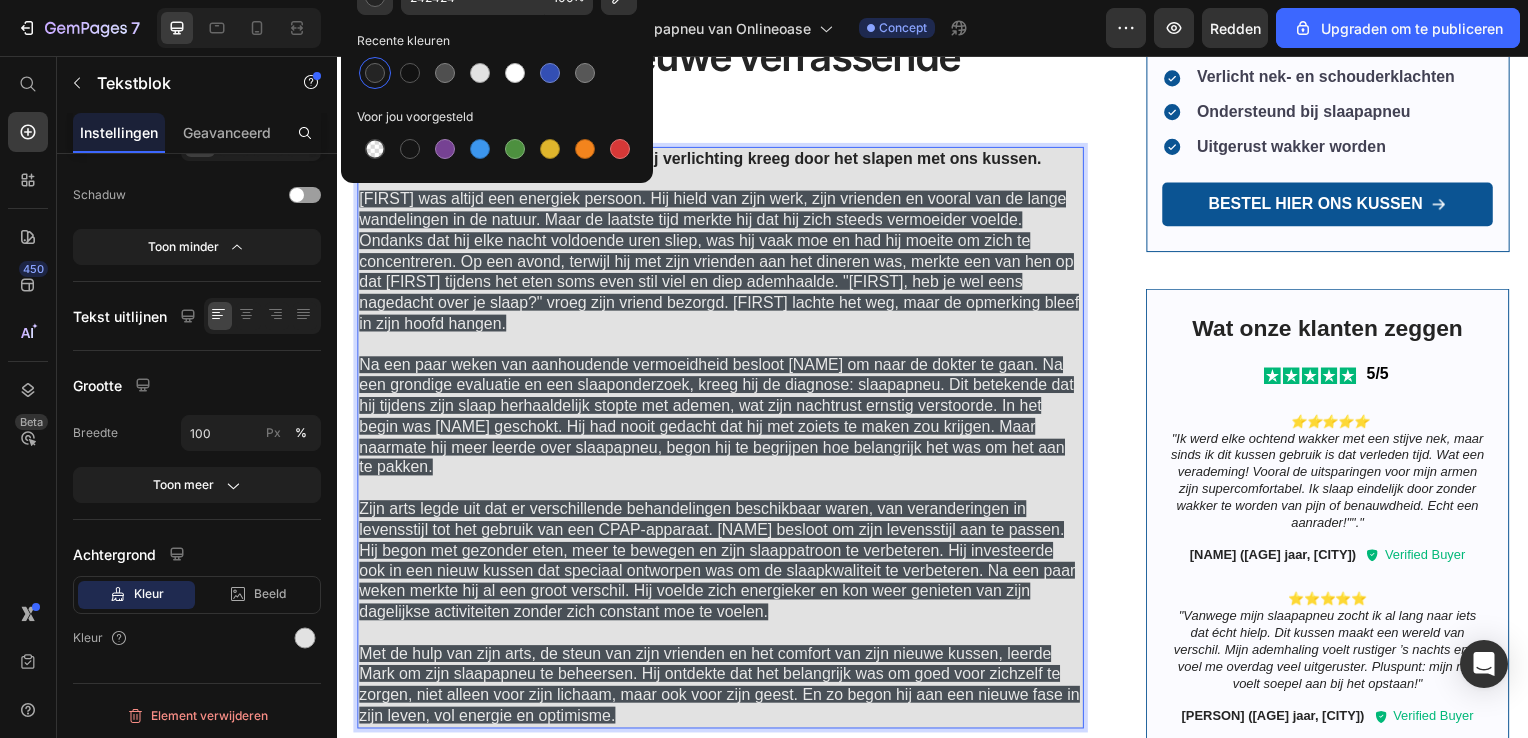 click on "Mark was altijd een energiek persoon. Hij hield van zijn werk, zijn vrienden en vooral van de lange wandelingen in de natuur. Maar de laatste tijd merkte hij dat hij zich steeds vermoeider voelde. Ondanks dat hij elke nacht voldoende uren sliep, was hij vaak moe en had hij moeite om zich te concentreren. Op een avond, terwijl hij met zijn vrienden aan het dineren was, merkte een van hen op dat Mark tijdens het eten soms even stil viel en diep ademhaalde. "Mark, heb je wel eens nagedacht over je slaap?" vroeg zijn vriend bezorgd. Mark lachte het weg, maar de opmerking bleef in zijn hoofd hangen. Met de hulp van zijn arts, de steun van zijn vrienden en het comfort van zijn nieuwe kussen, leerde Mark om zijn slaapapneu te beheersen. Hij ontdekte dat het belangrijk was om goed voor zichzelf te zorgen, niet alleen voor zijn lichaam, maar ook voor zijn geest. En zo begon hij aan een nieuwe fase in zijn leven, vol energie en optimisme." at bounding box center [723, 461] 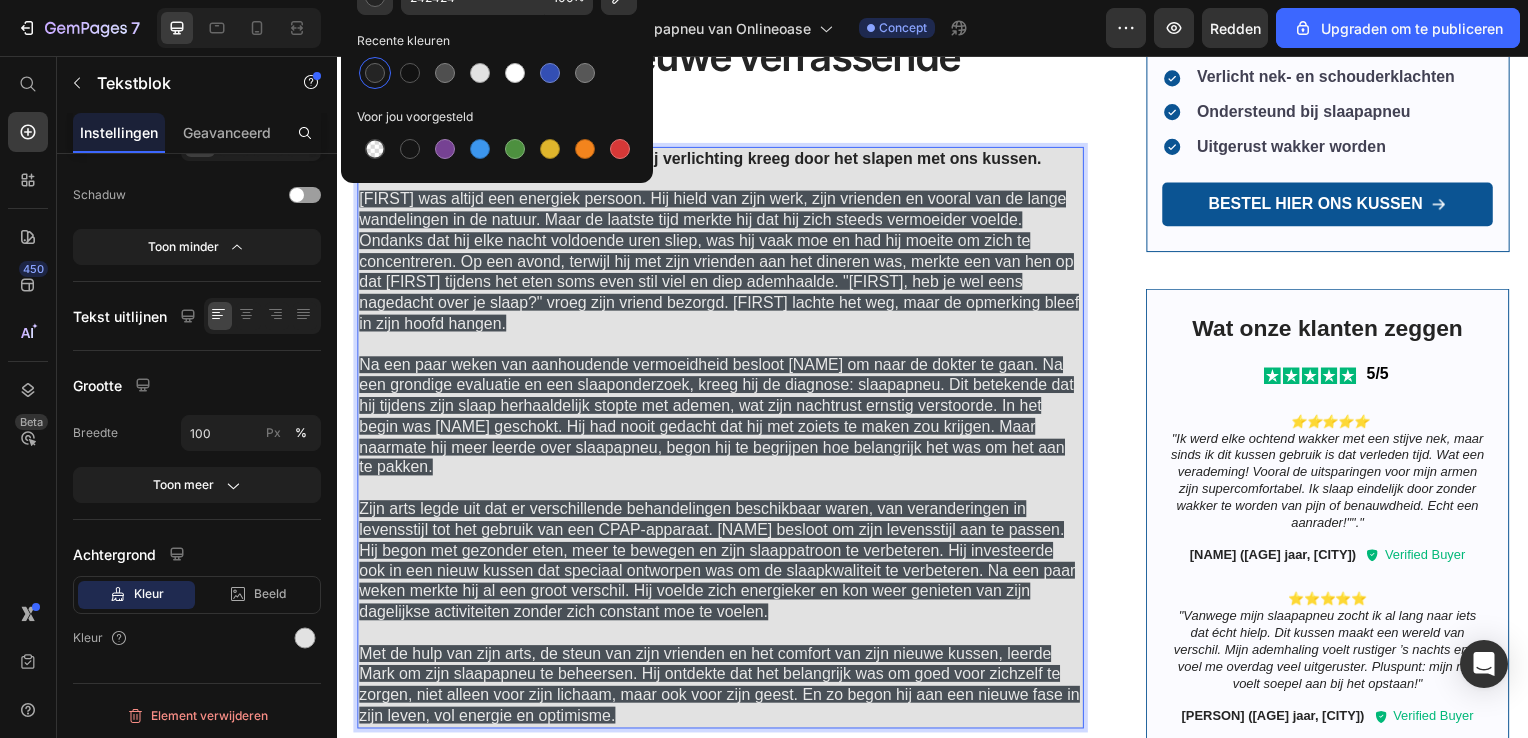 drag, startPoint x: 496, startPoint y: 276, endPoint x: 883, endPoint y: 528, distance: 461.8149 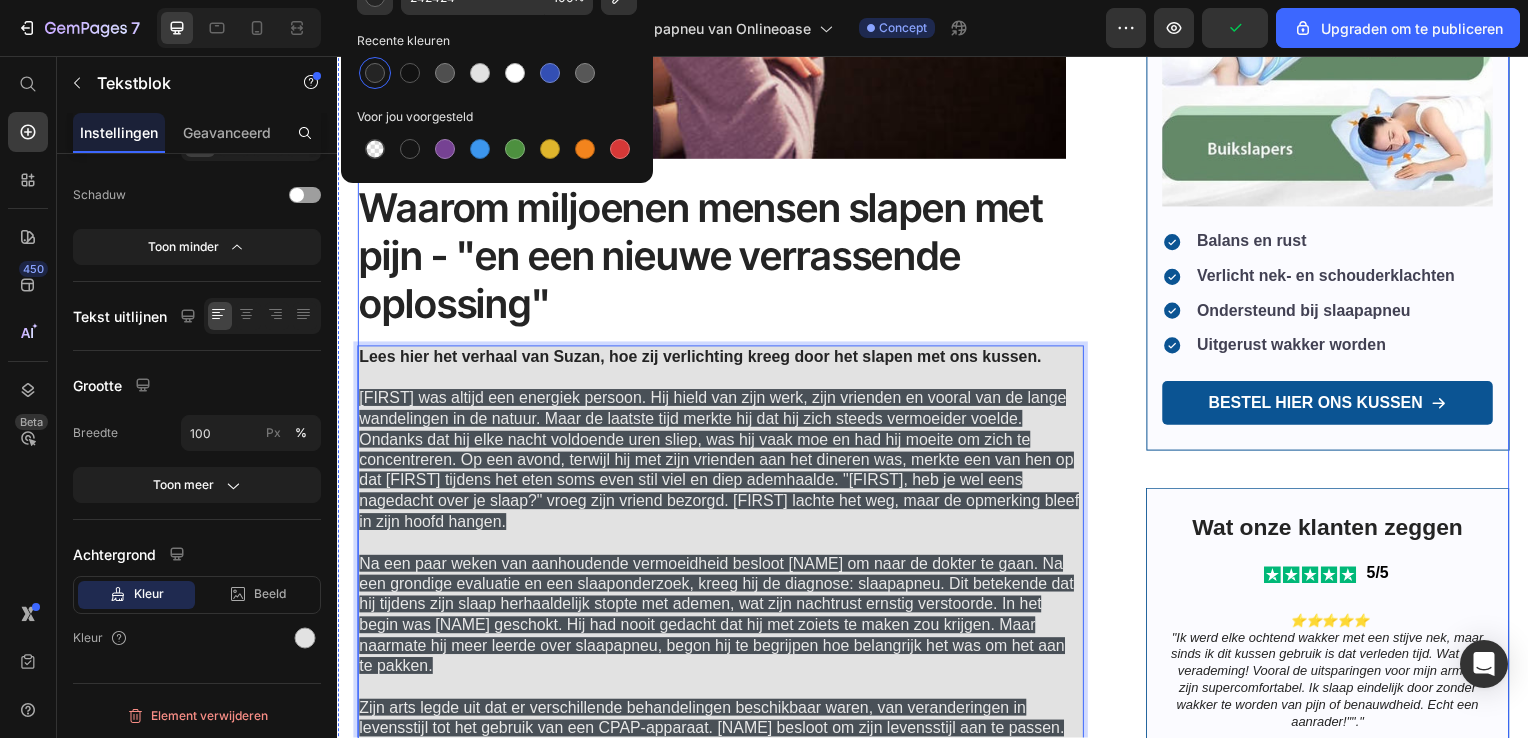 scroll, scrollTop: 469, scrollLeft: 0, axis: vertical 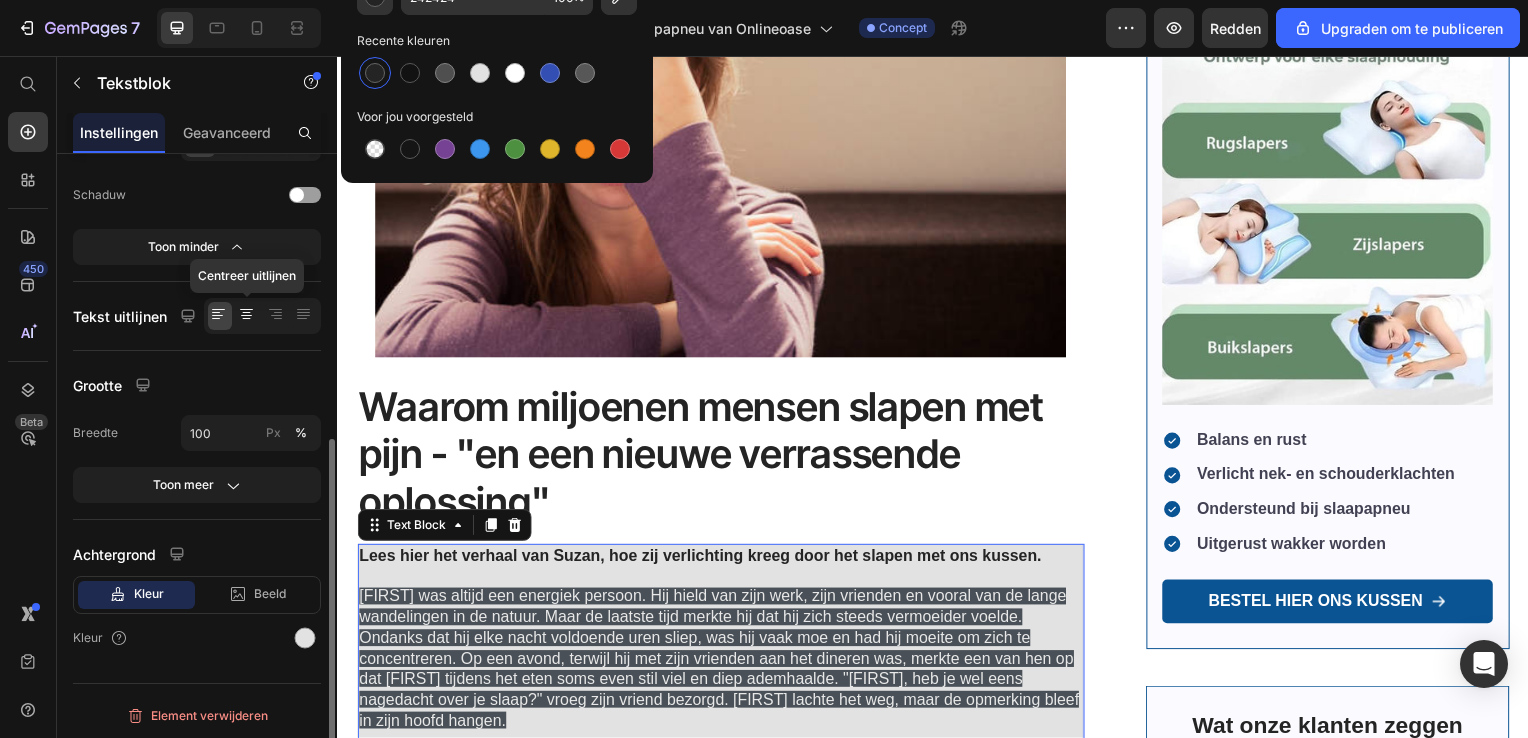 click 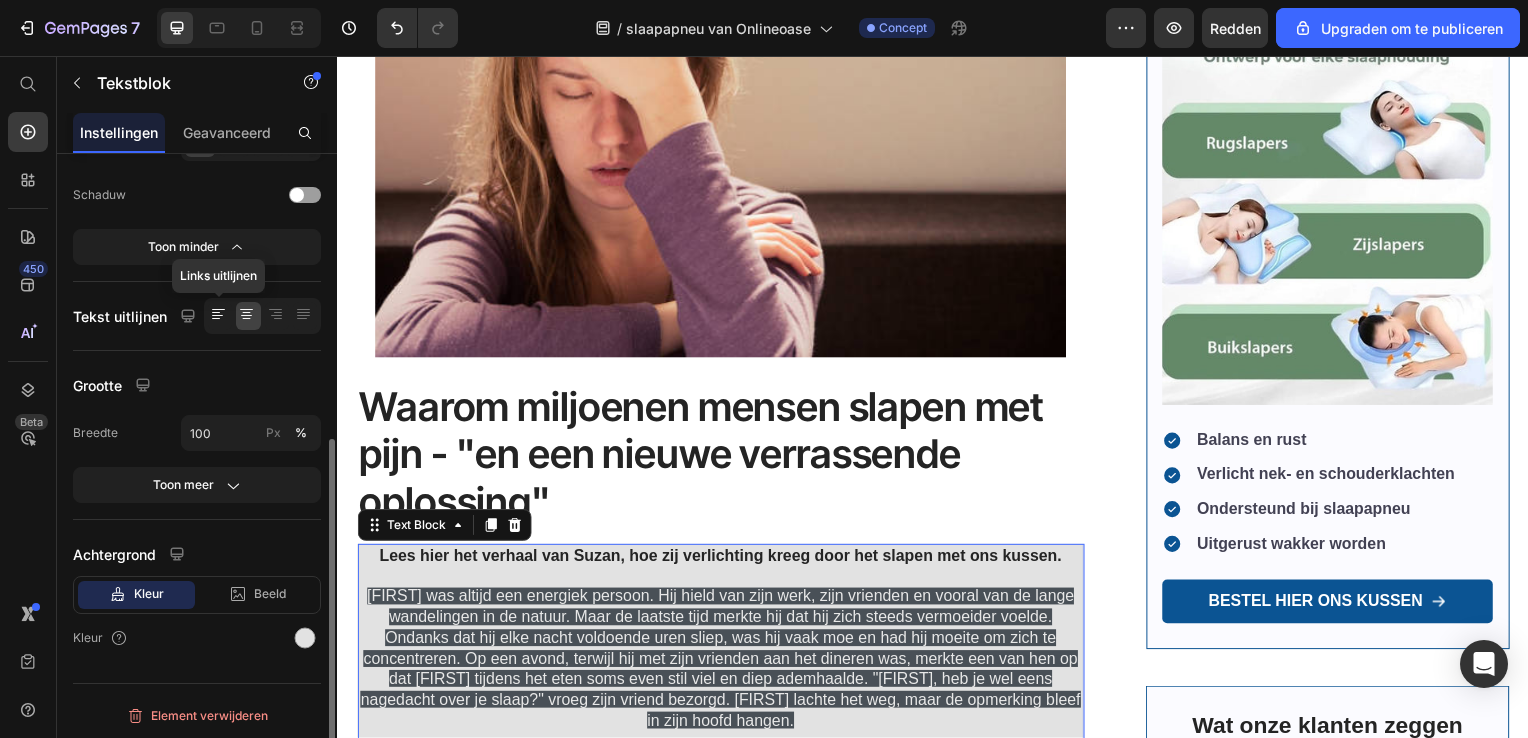click 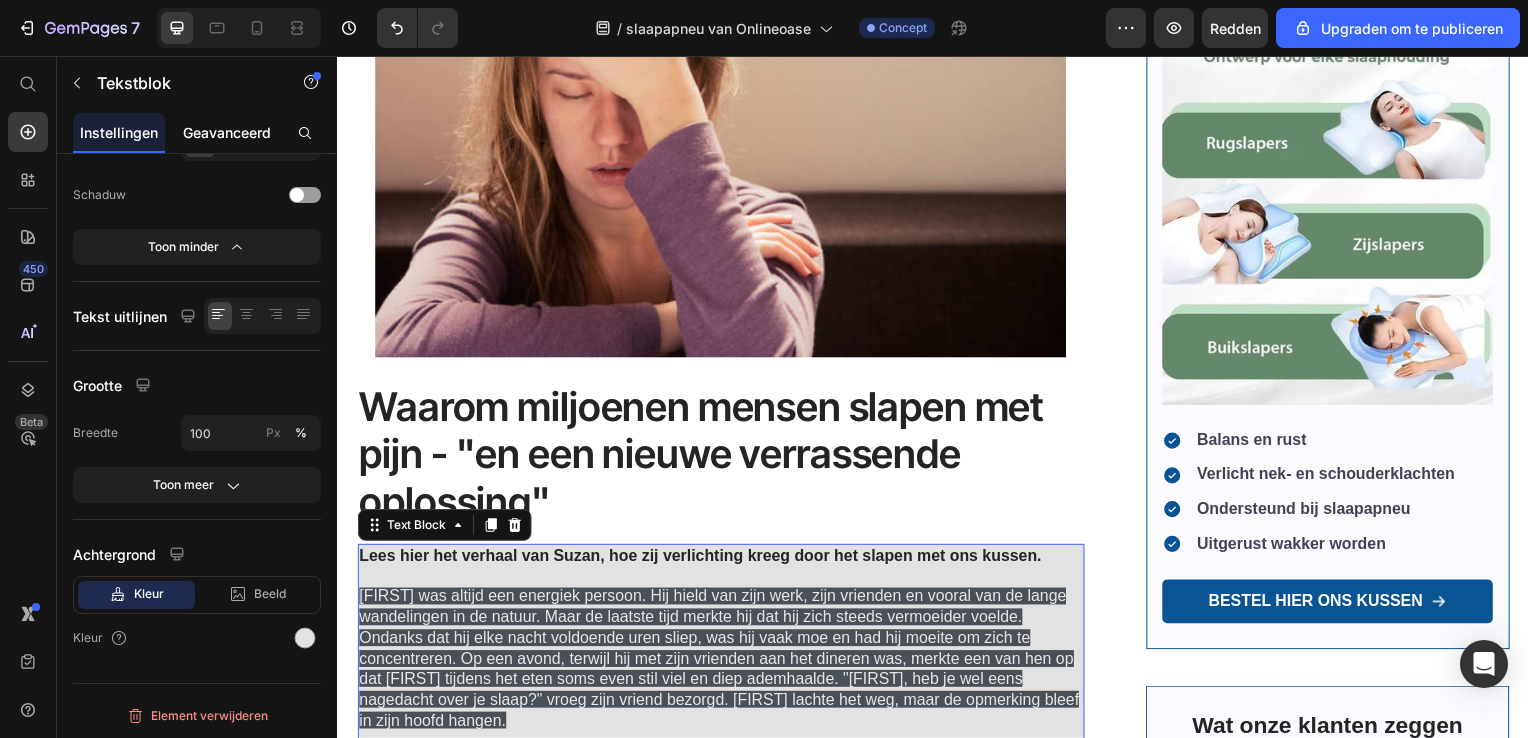 click on "Geavanceerd" at bounding box center (227, 132) 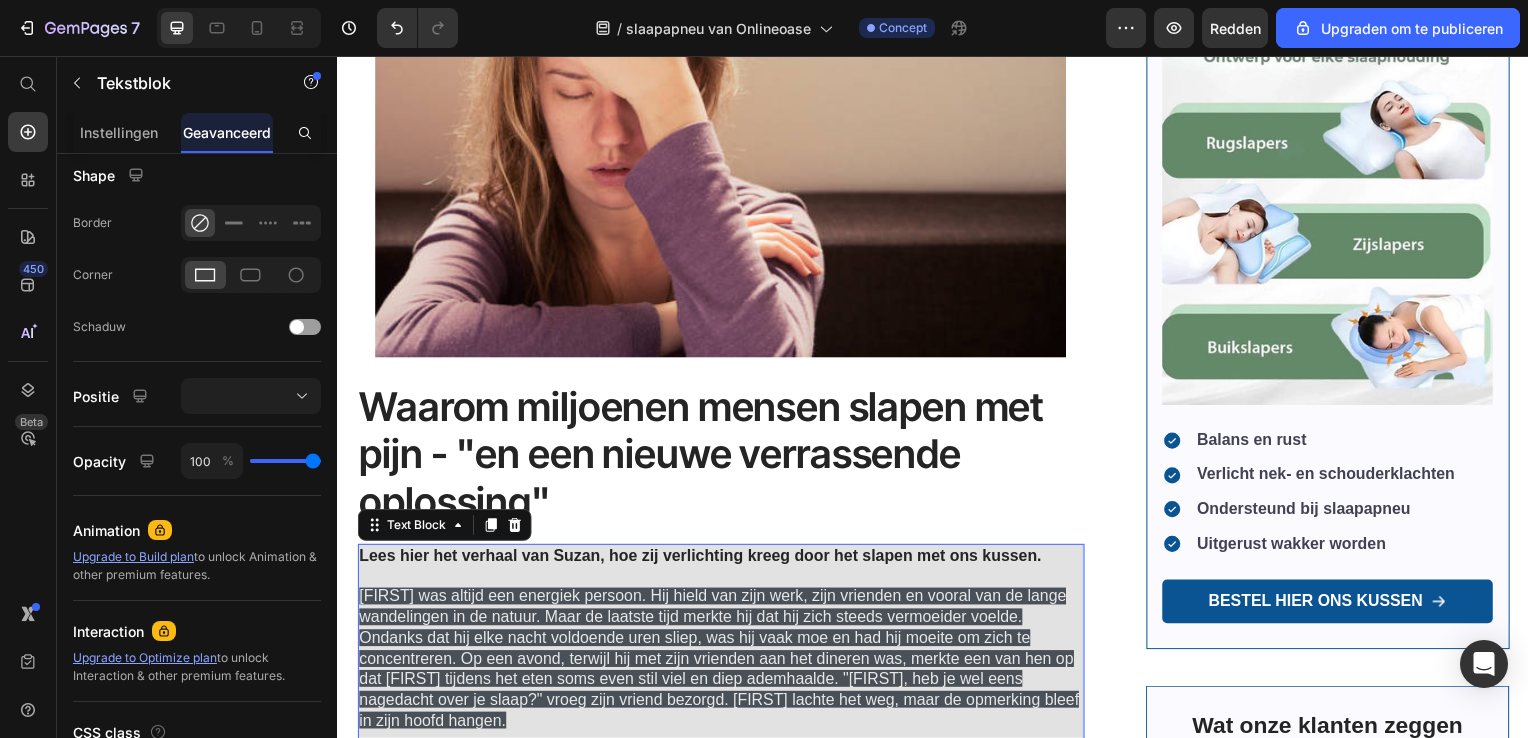 scroll, scrollTop: 0, scrollLeft: 0, axis: both 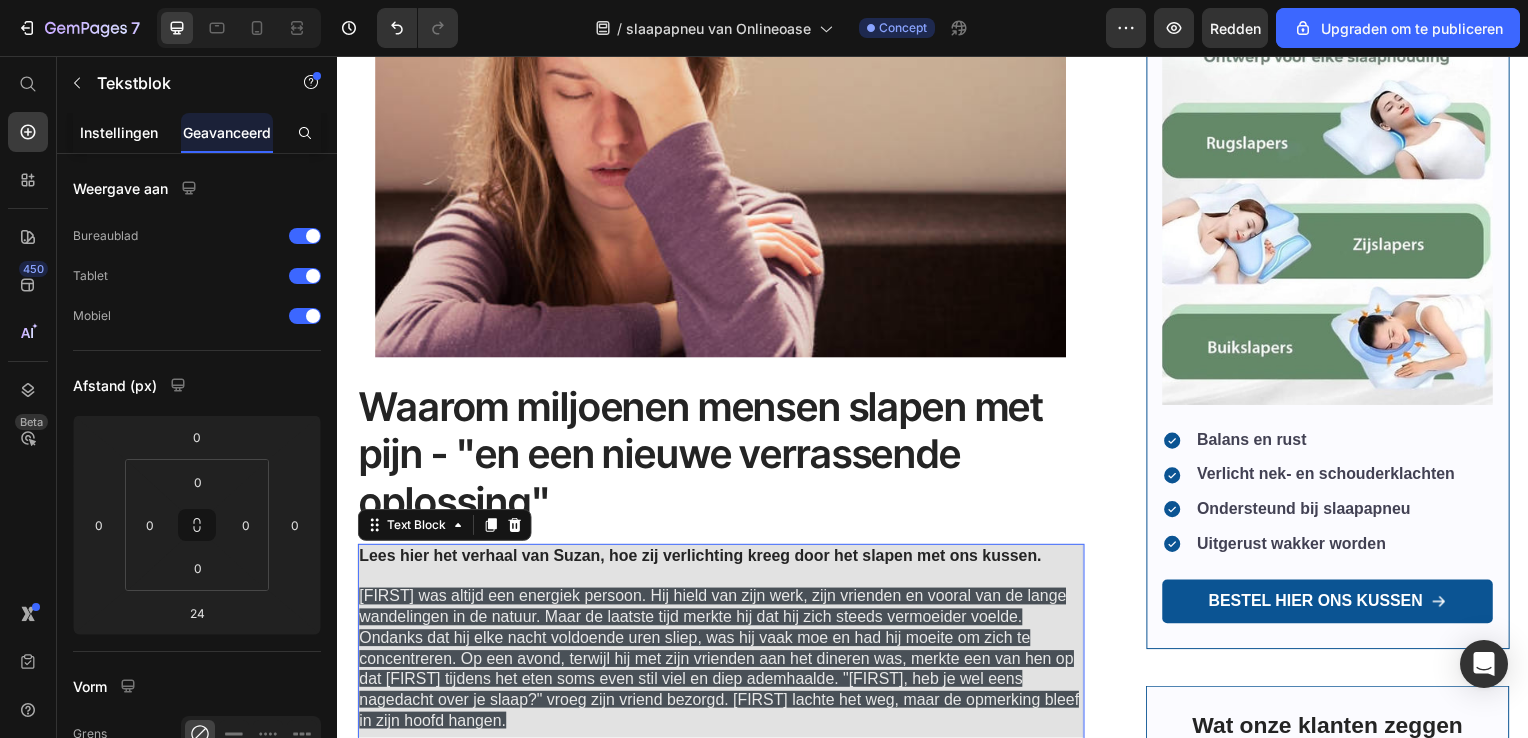 click on "Instellingen" at bounding box center (119, 132) 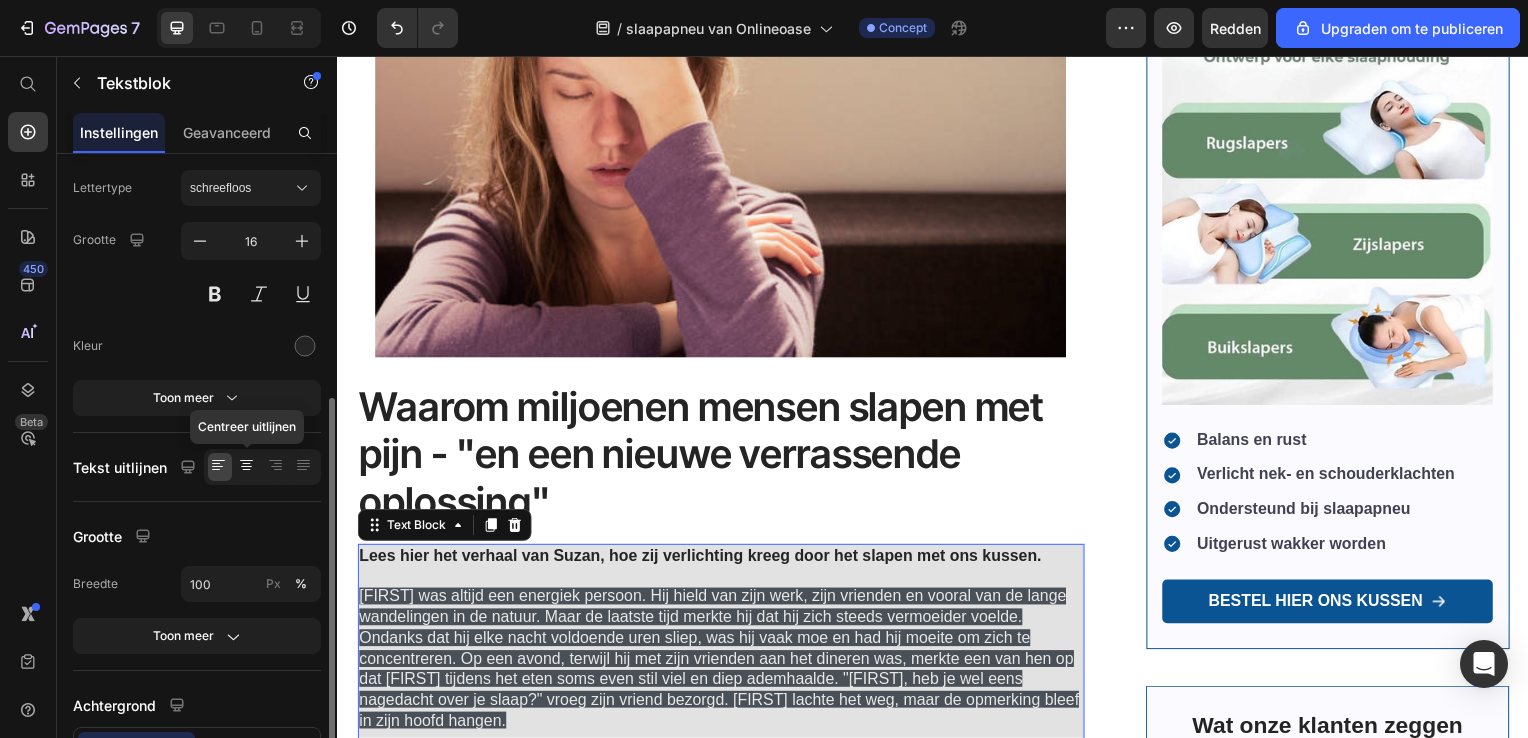 scroll, scrollTop: 200, scrollLeft: 0, axis: vertical 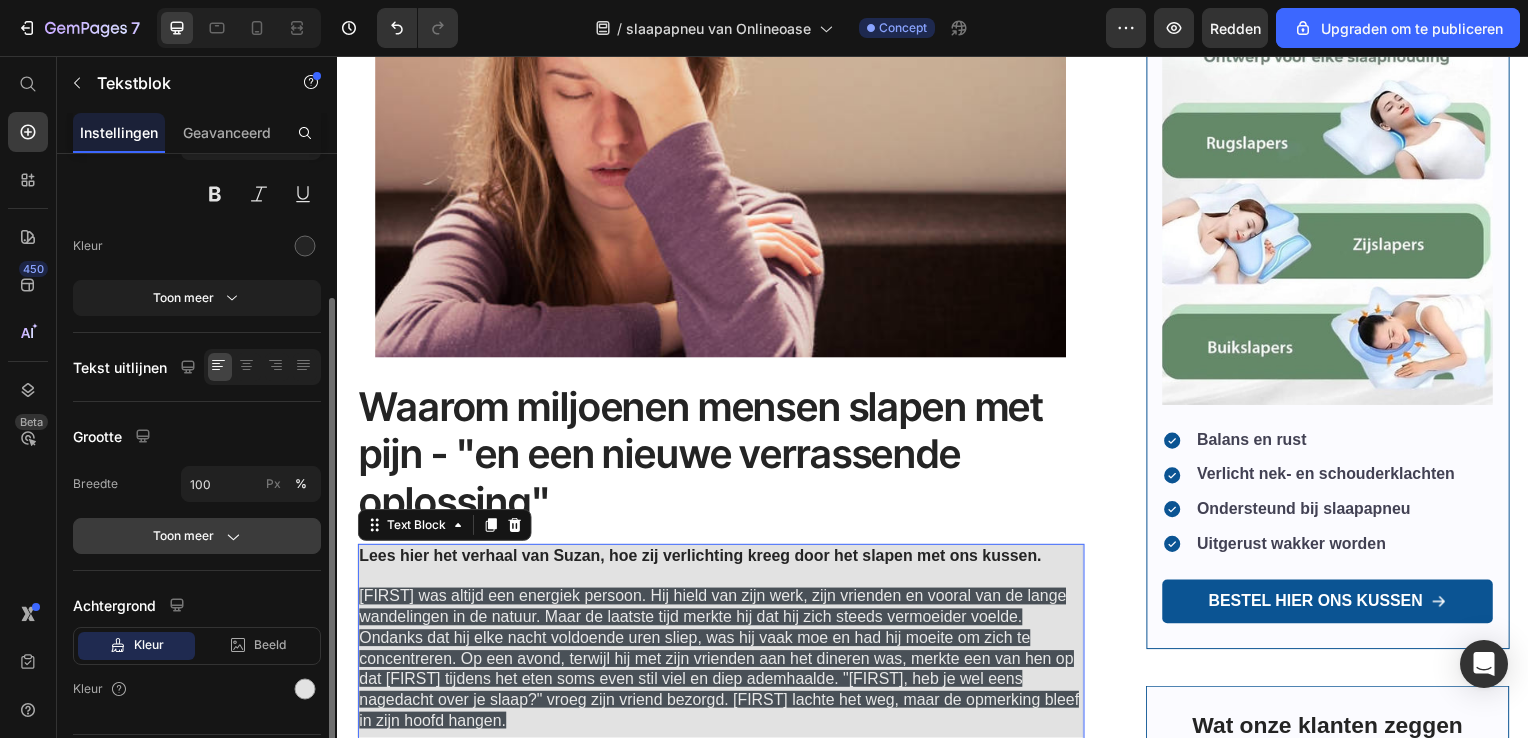 click 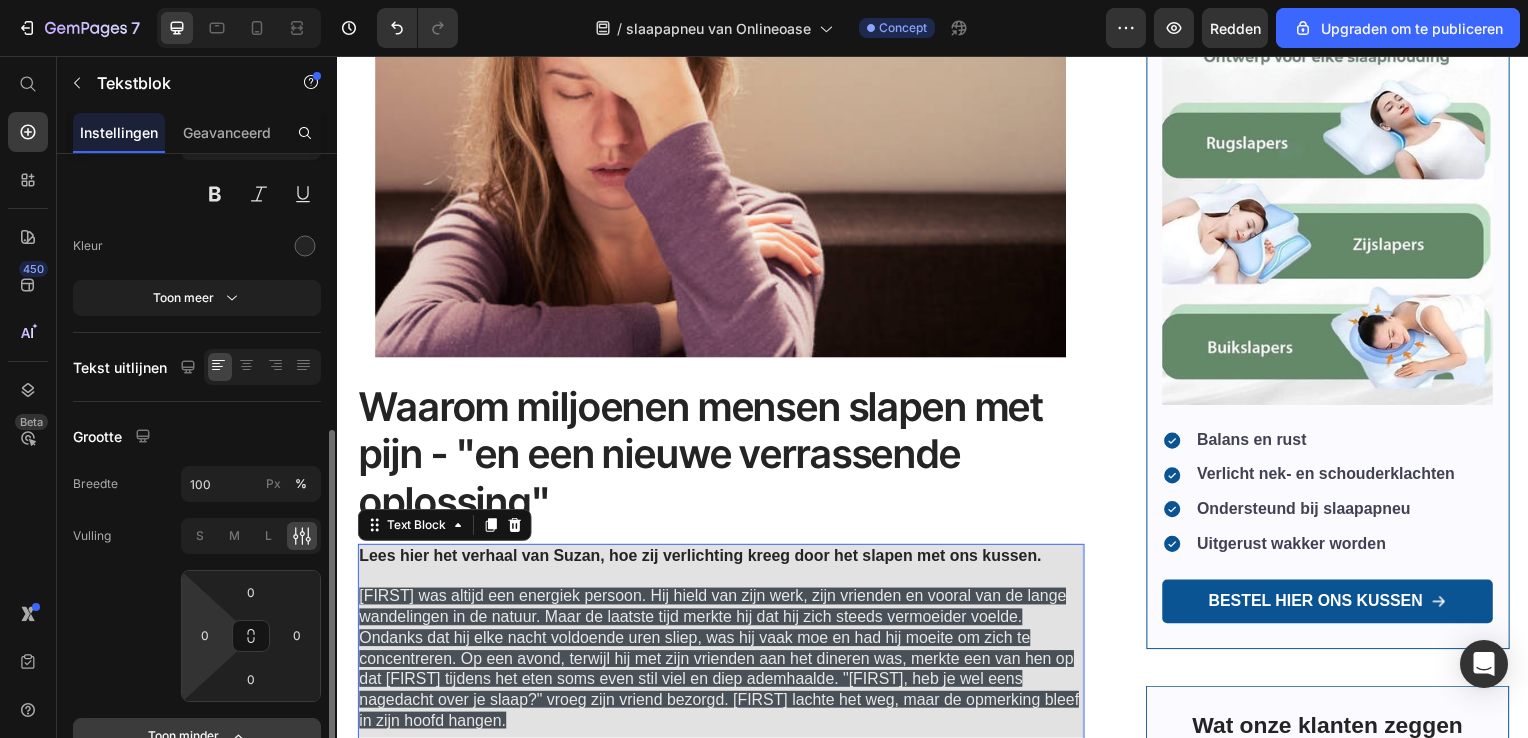 scroll, scrollTop: 400, scrollLeft: 0, axis: vertical 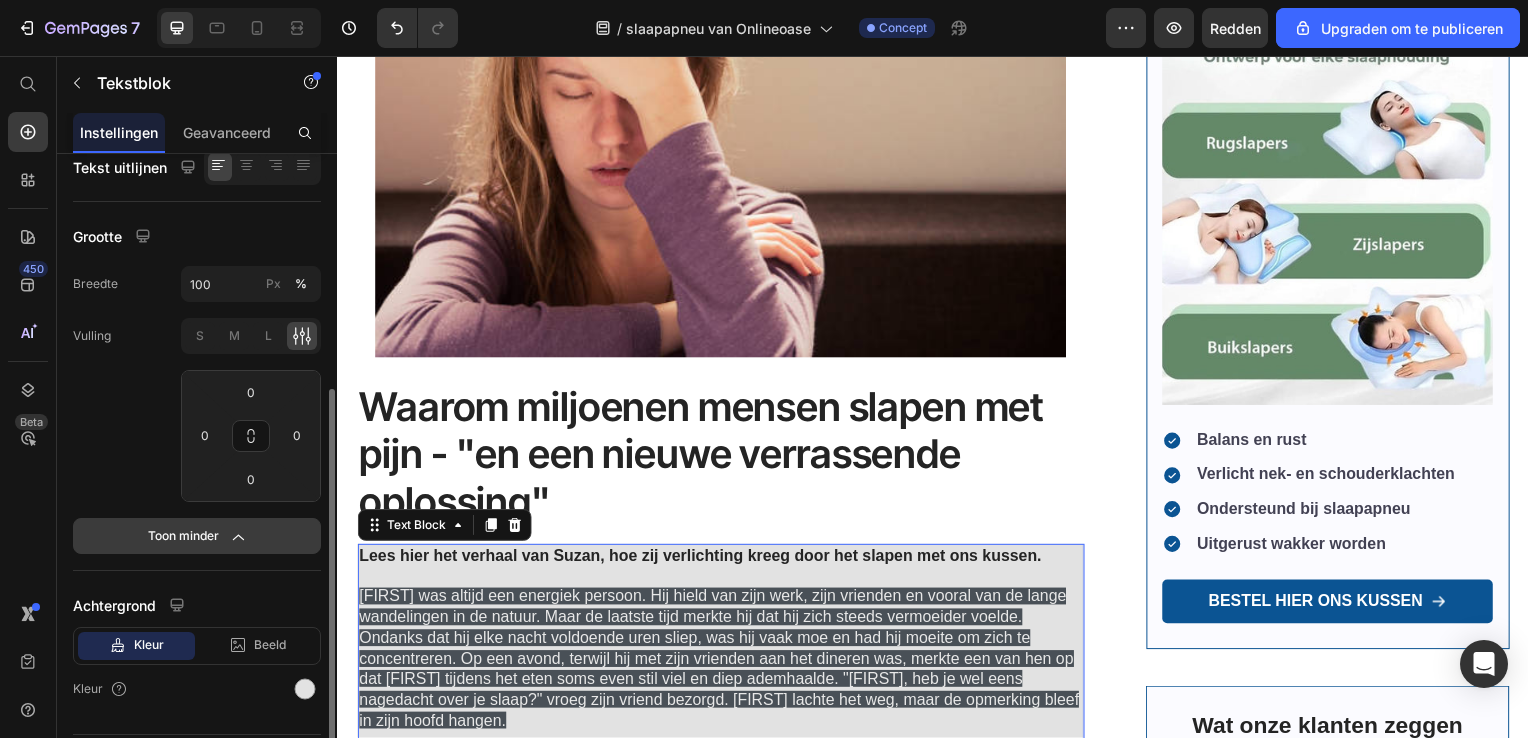 click on "Toon minder" at bounding box center (197, 536) 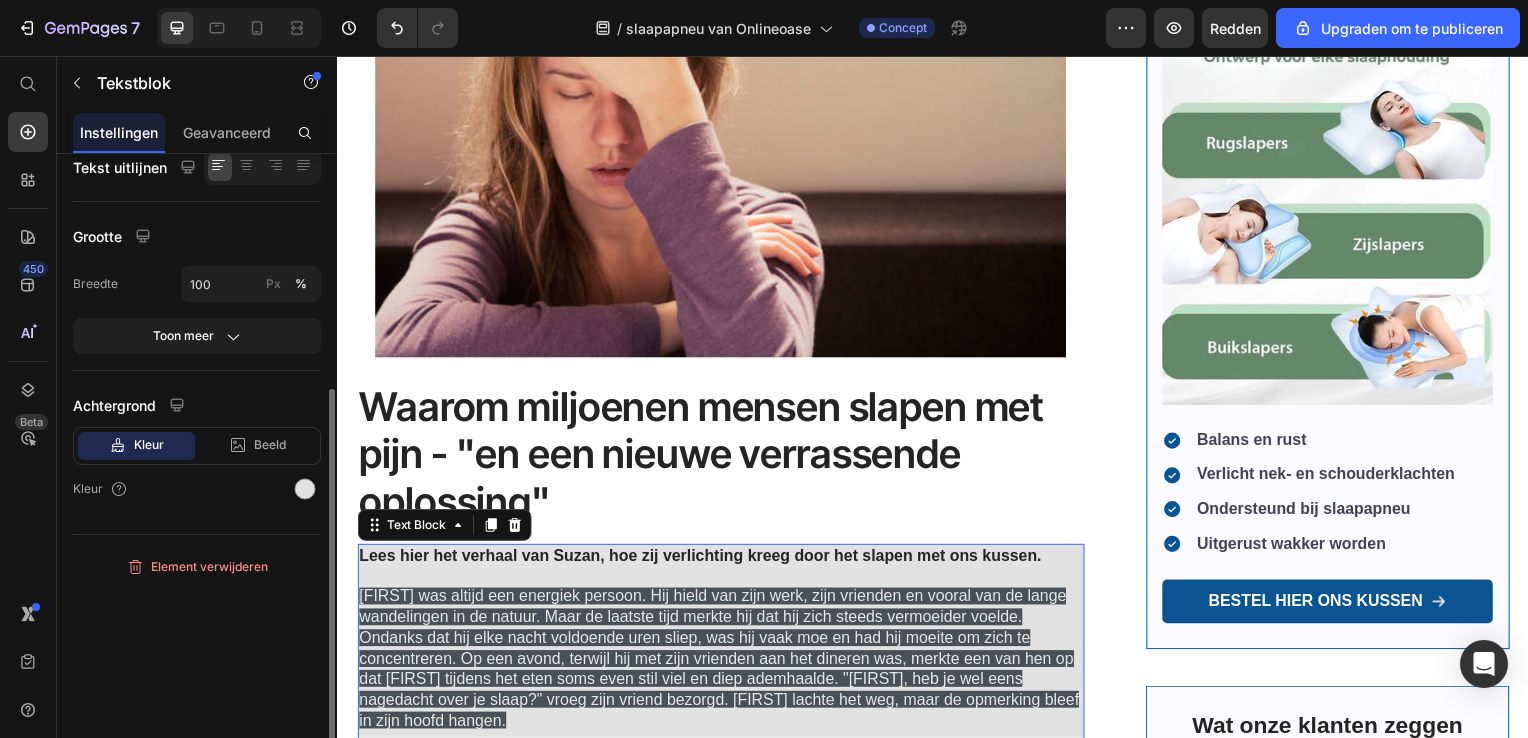 click on "Kleur" at bounding box center [149, 445] 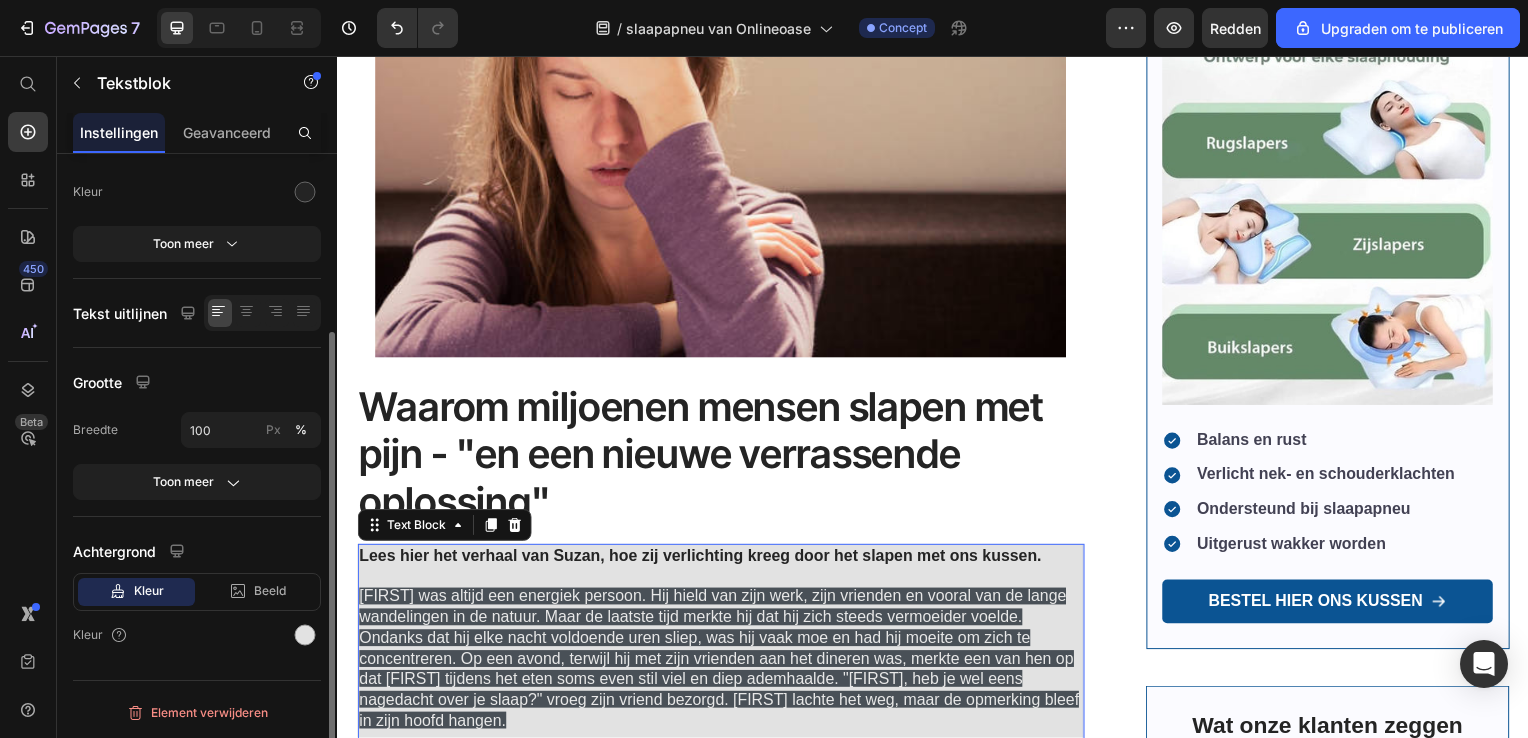 scroll, scrollTop: 251, scrollLeft: 0, axis: vertical 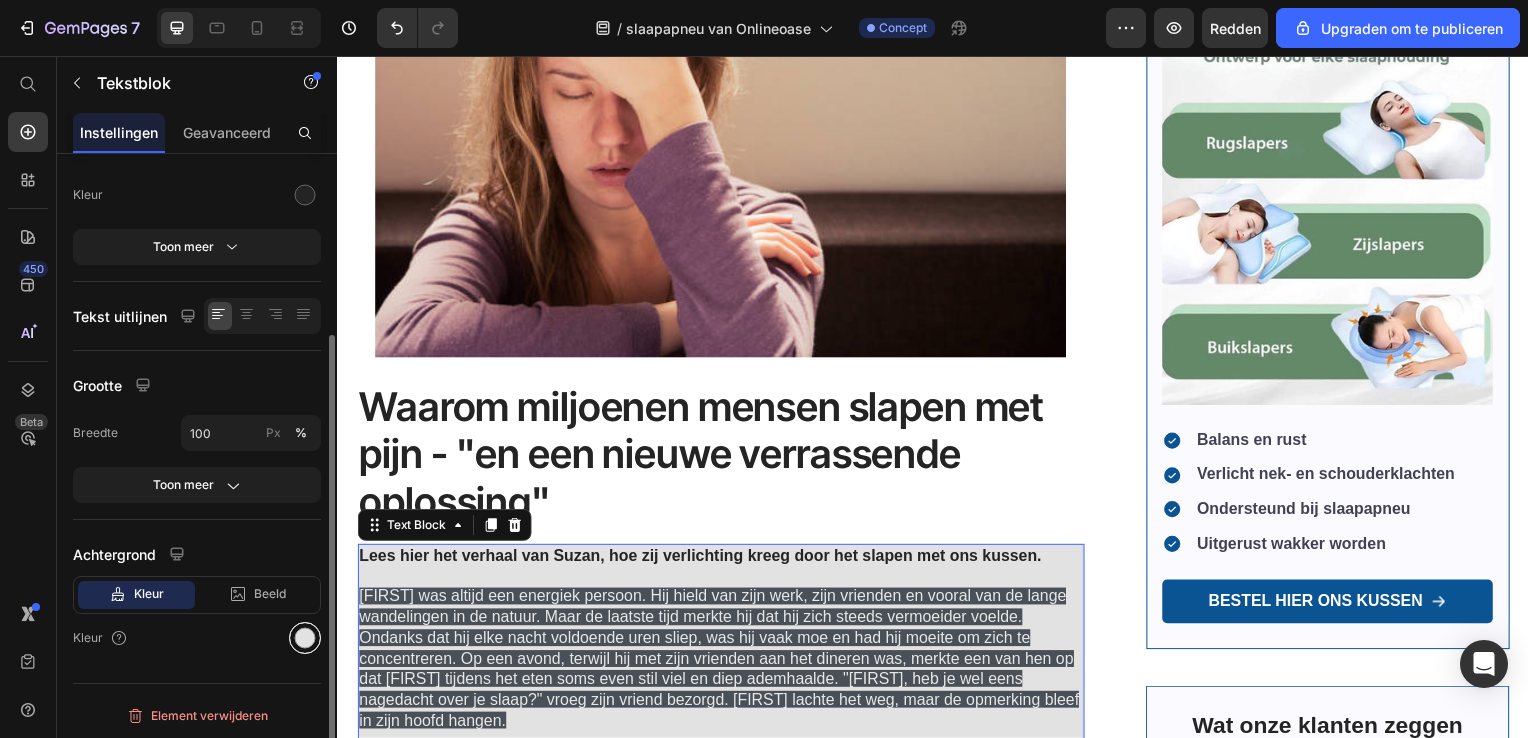 click at bounding box center [305, 638] 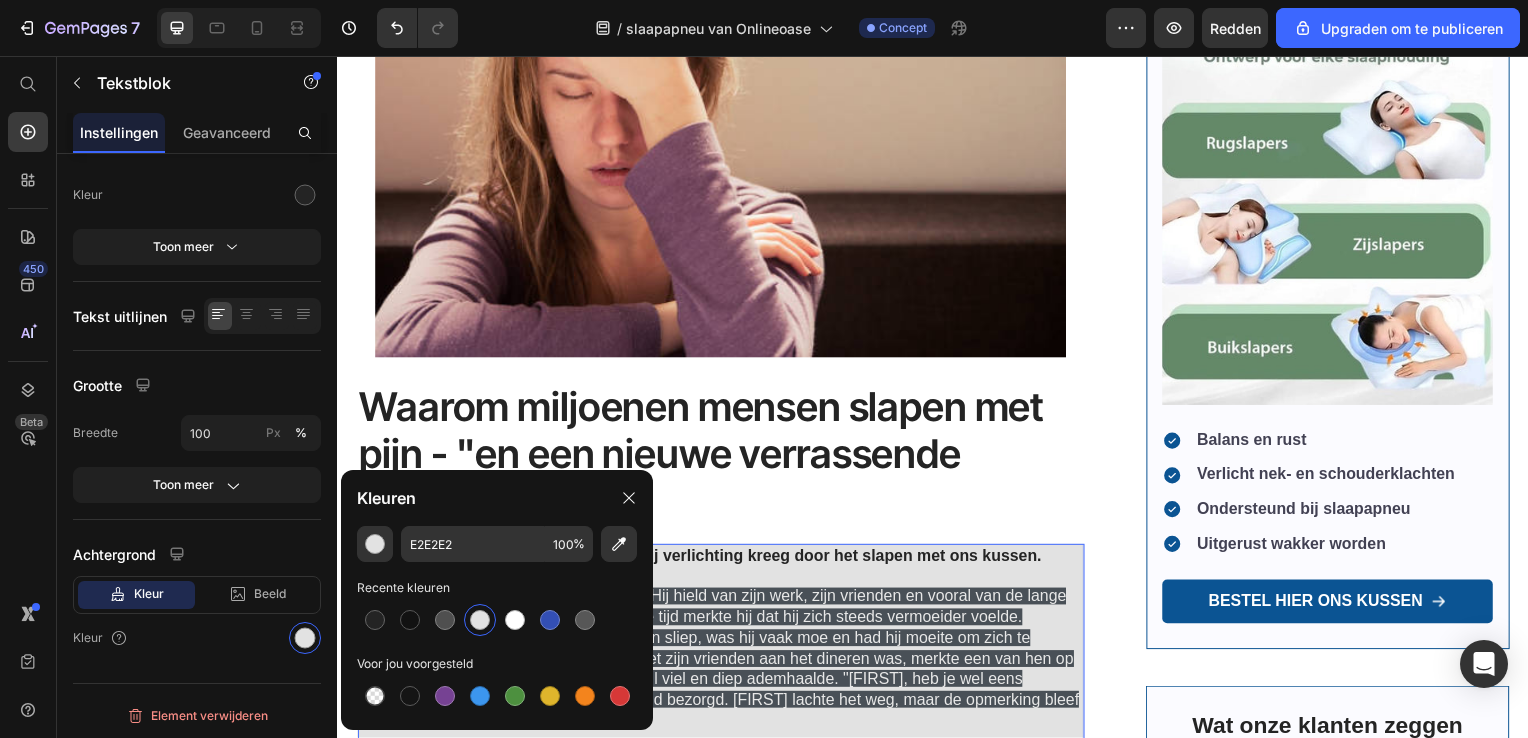click at bounding box center [480, 620] 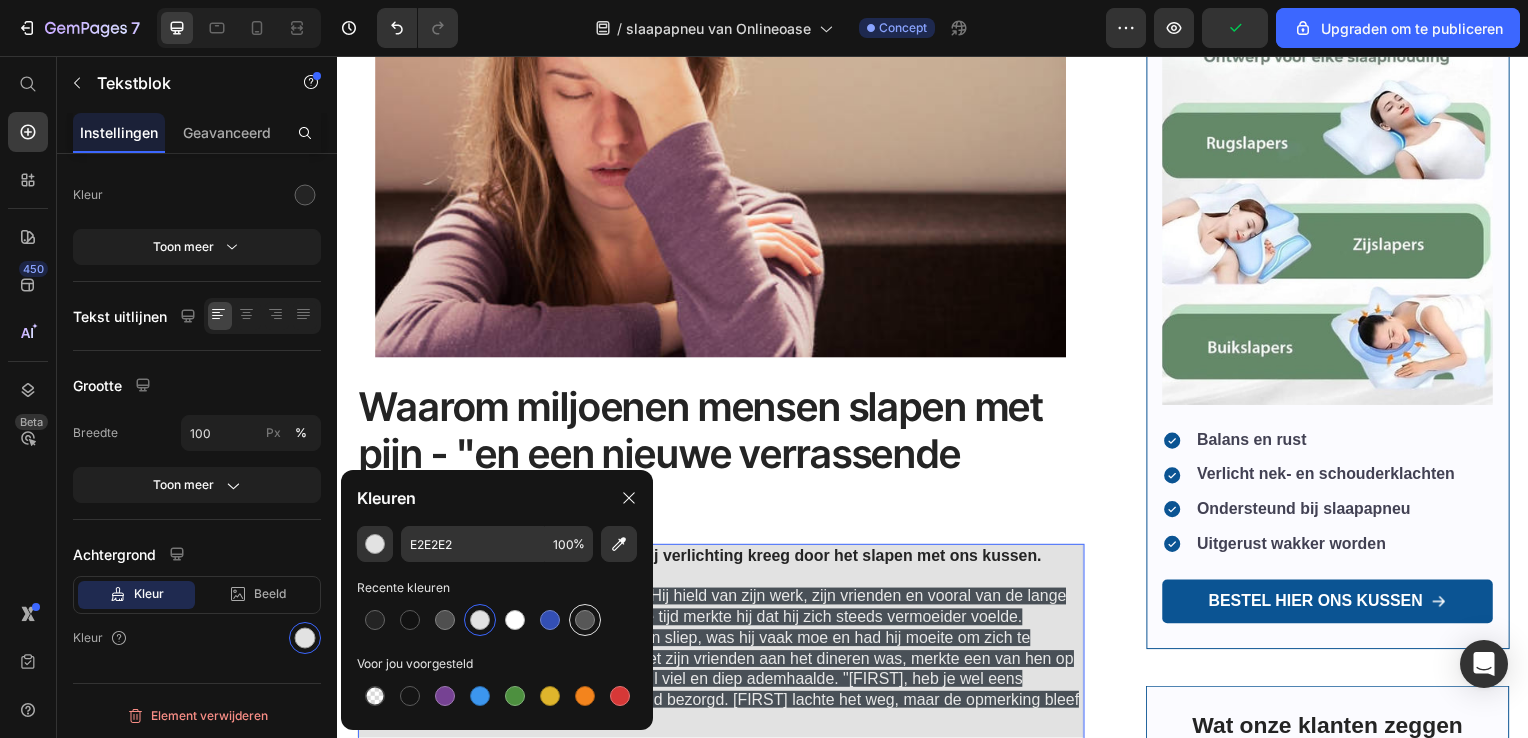 click at bounding box center [585, 620] 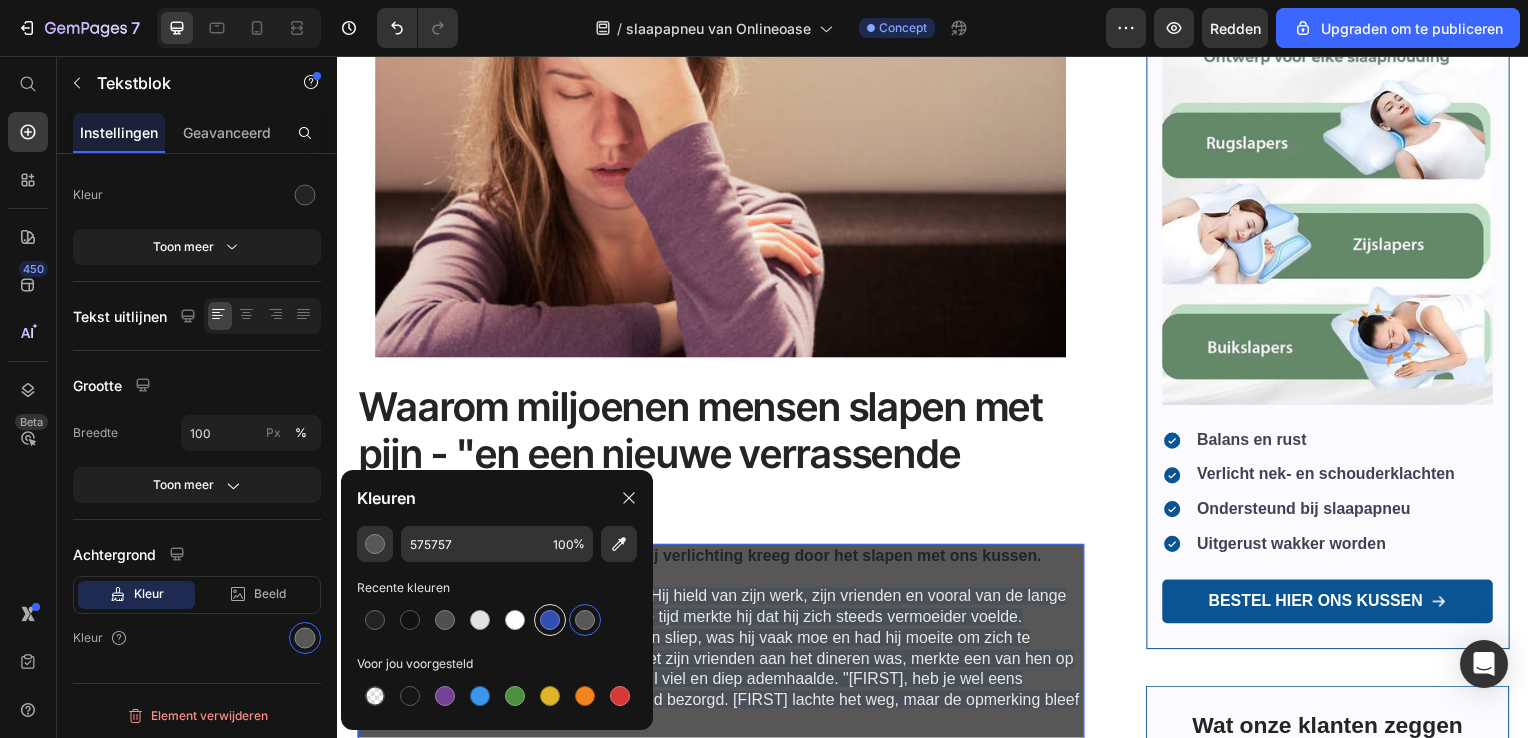 click at bounding box center (550, 620) 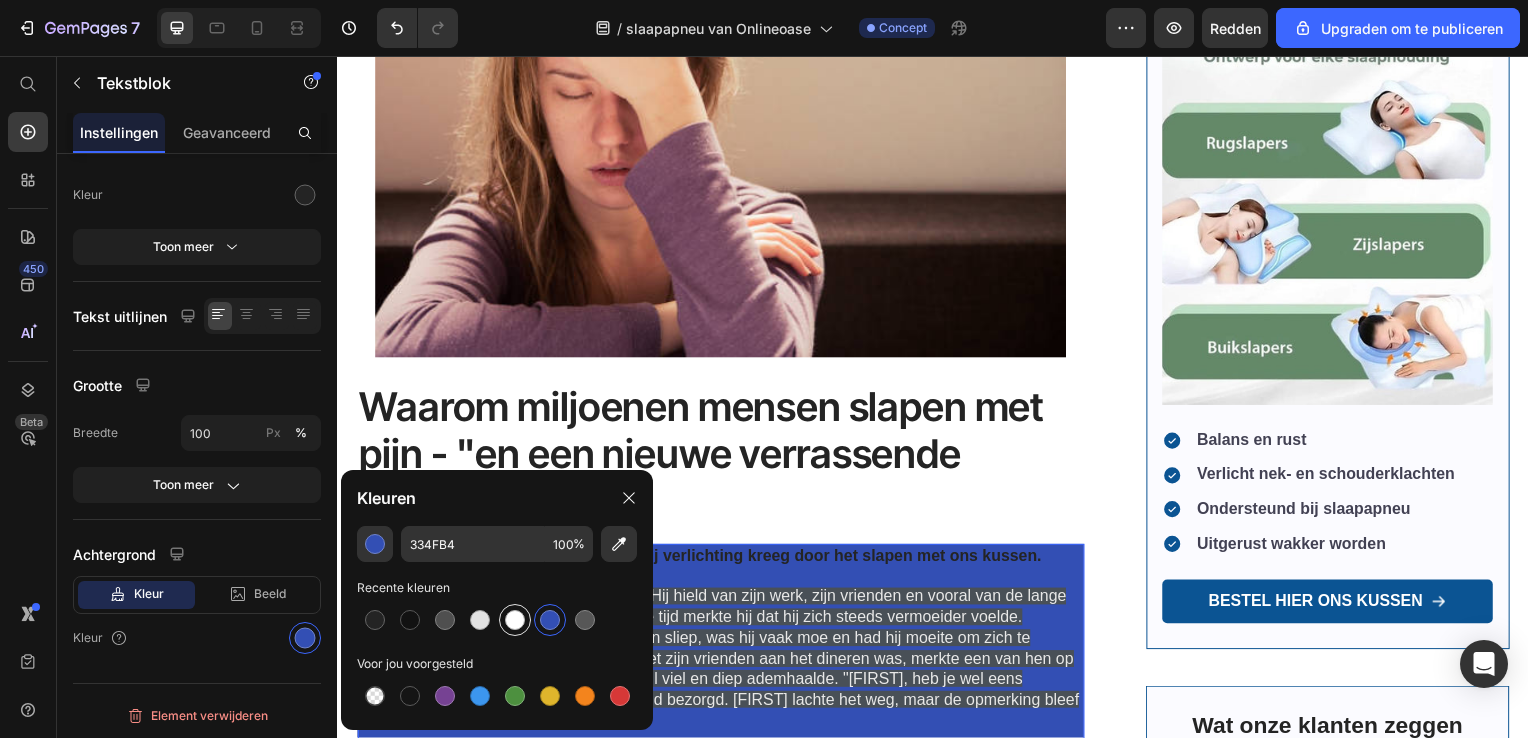 click at bounding box center (515, 620) 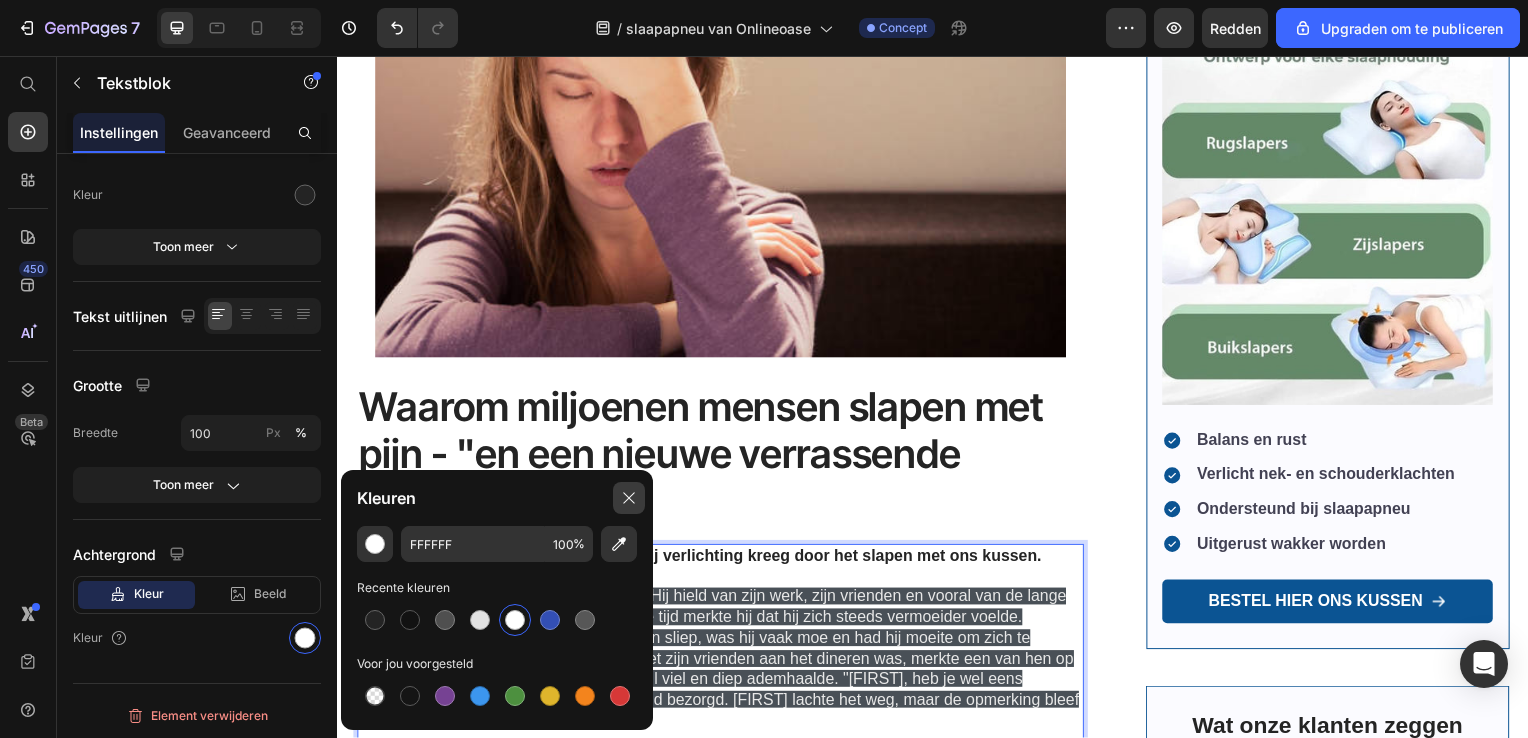 click 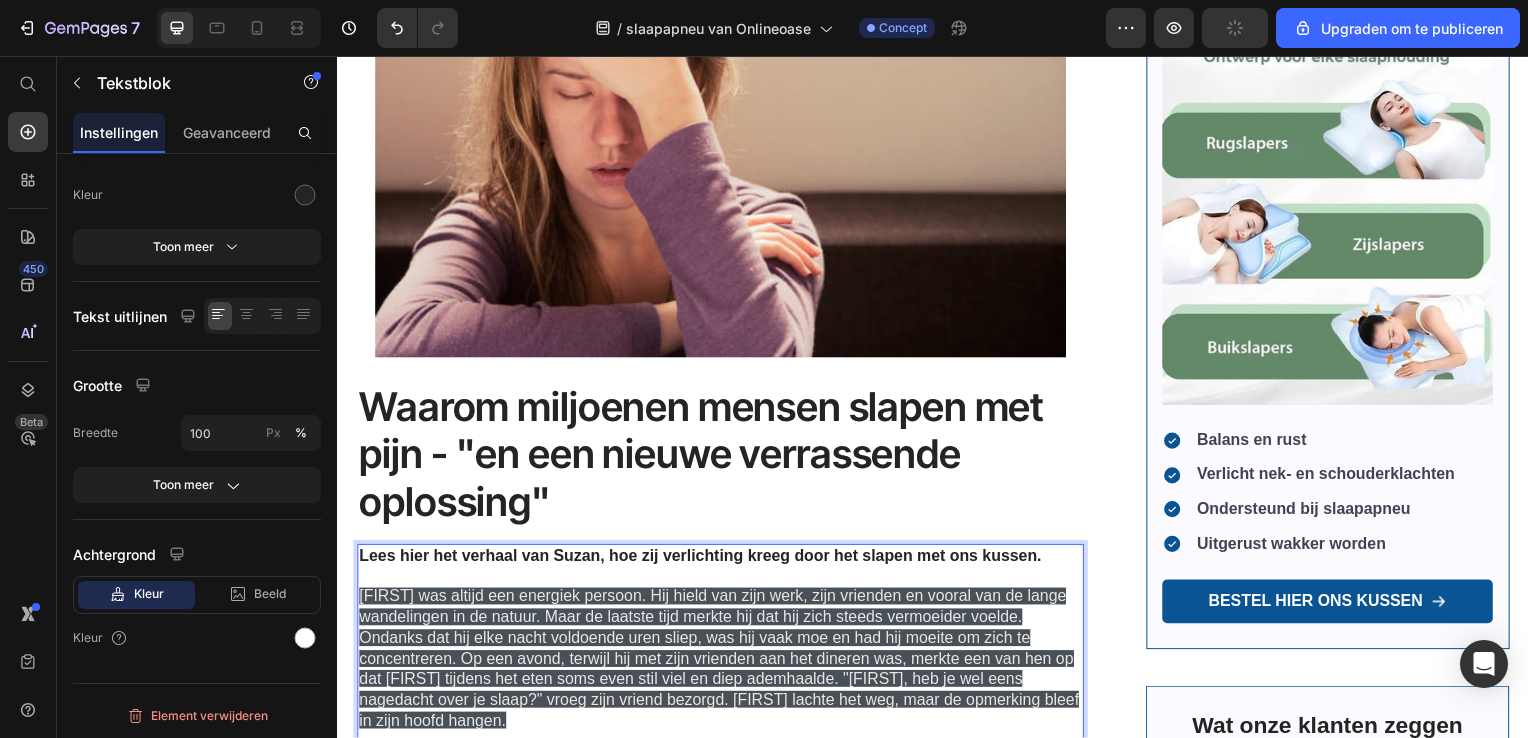 click on "Mark was altijd een energiek persoon. Hij hield van zijn werk, zijn vrienden en vooral van de lange wandelingen in de natuur. Maar de laatste tijd merkte hij dat hij zich steeds vermoeider voelde. Ondanks dat hij elke nacht voldoende uren sliep, was hij vaak moe en had hij moeite om zich te concentreren. Op een avond, terwijl hij met zijn vrienden aan het dineren was, merkte een van hen op dat Mark tijdens het eten soms even stil viel en diep ademhaalde. "Mark, heb je wel eens nagedacht over je slaap?" vroeg zijn vriend bezorgd. Mark lachte het weg, maar de opmerking bleef in zijn hoofd hangen." at bounding box center (721, 663) 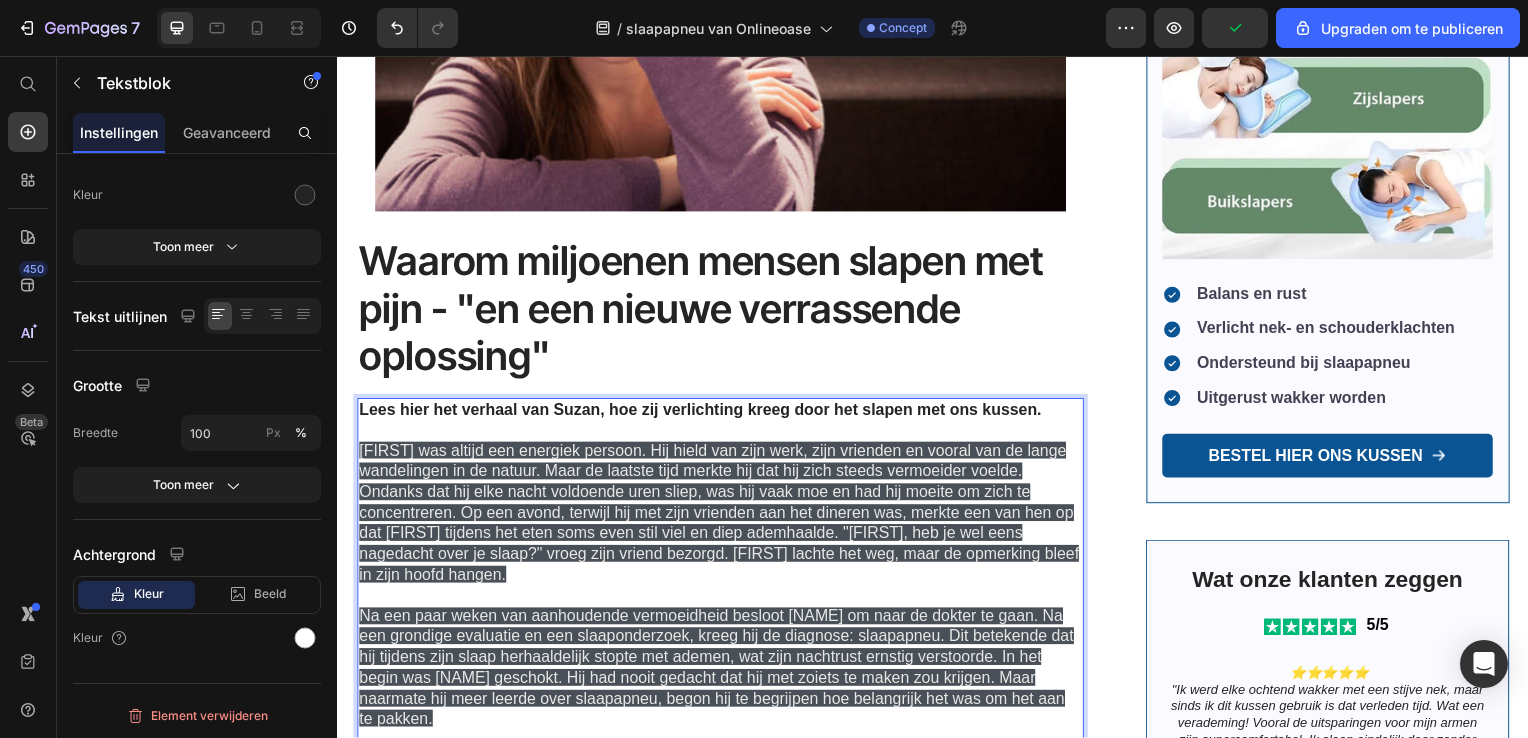 scroll, scrollTop: 769, scrollLeft: 0, axis: vertical 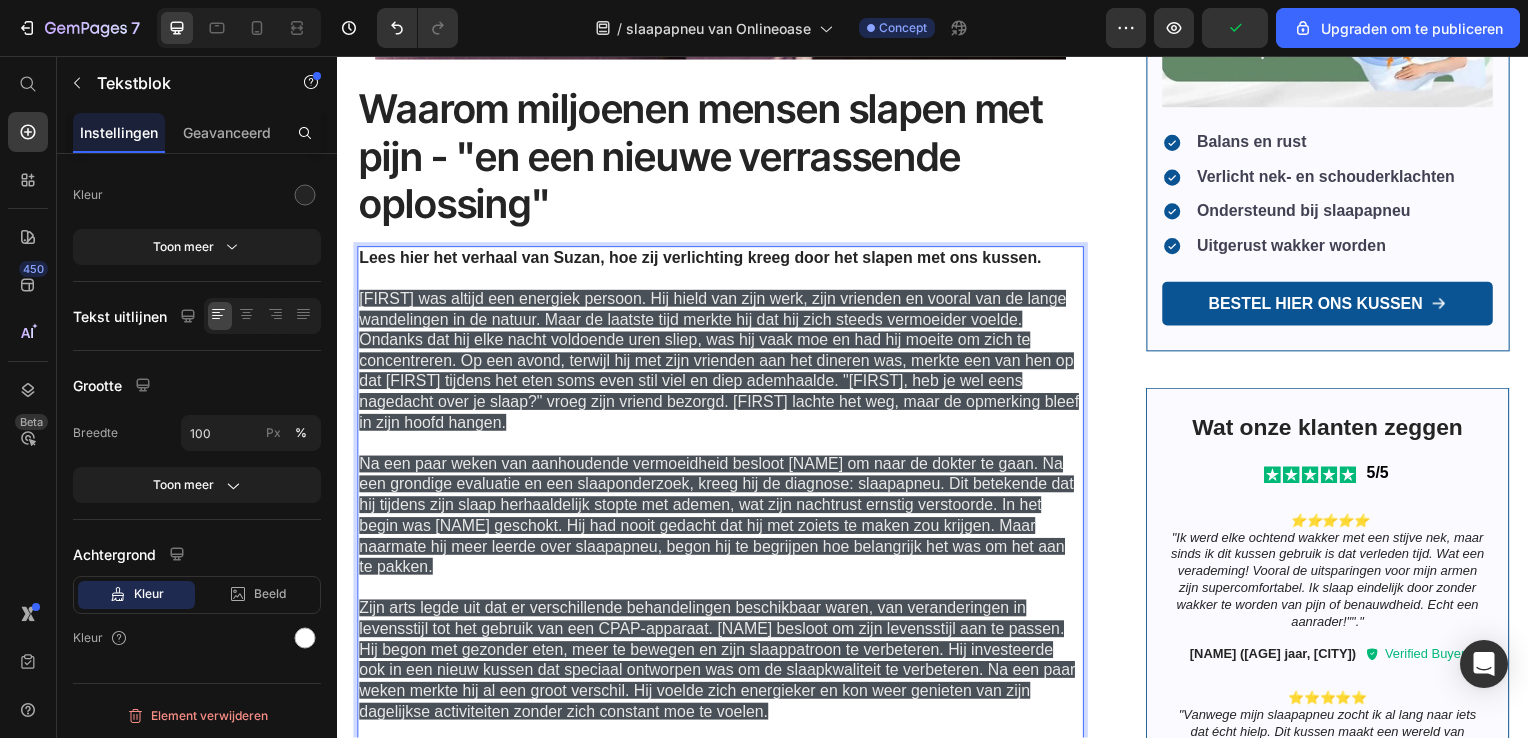 click on "Mark was altijd een energiek persoon. Hij hield van zijn werk, zijn vrienden en vooral van de lange wandelingen in de natuur. Maar de laatste tijd merkte hij dat hij zich steeds vermoeider voelde. Ondanks dat hij elke nacht voldoende uren sliep, was hij vaak moe en had hij moeite om zich te concentreren. Op een avond, terwijl hij met zijn vrienden aan het dineren was, merkte een van hen op dat Mark tijdens het eten soms even stil viel en diep ademhaalde. "Mark, heb je wel eens nagedacht over je slaap?" vroeg zijn vriend bezorgd. Mark lachte het weg, maar de opmerking bleef in zijn hoofd hangen." at bounding box center (721, 363) 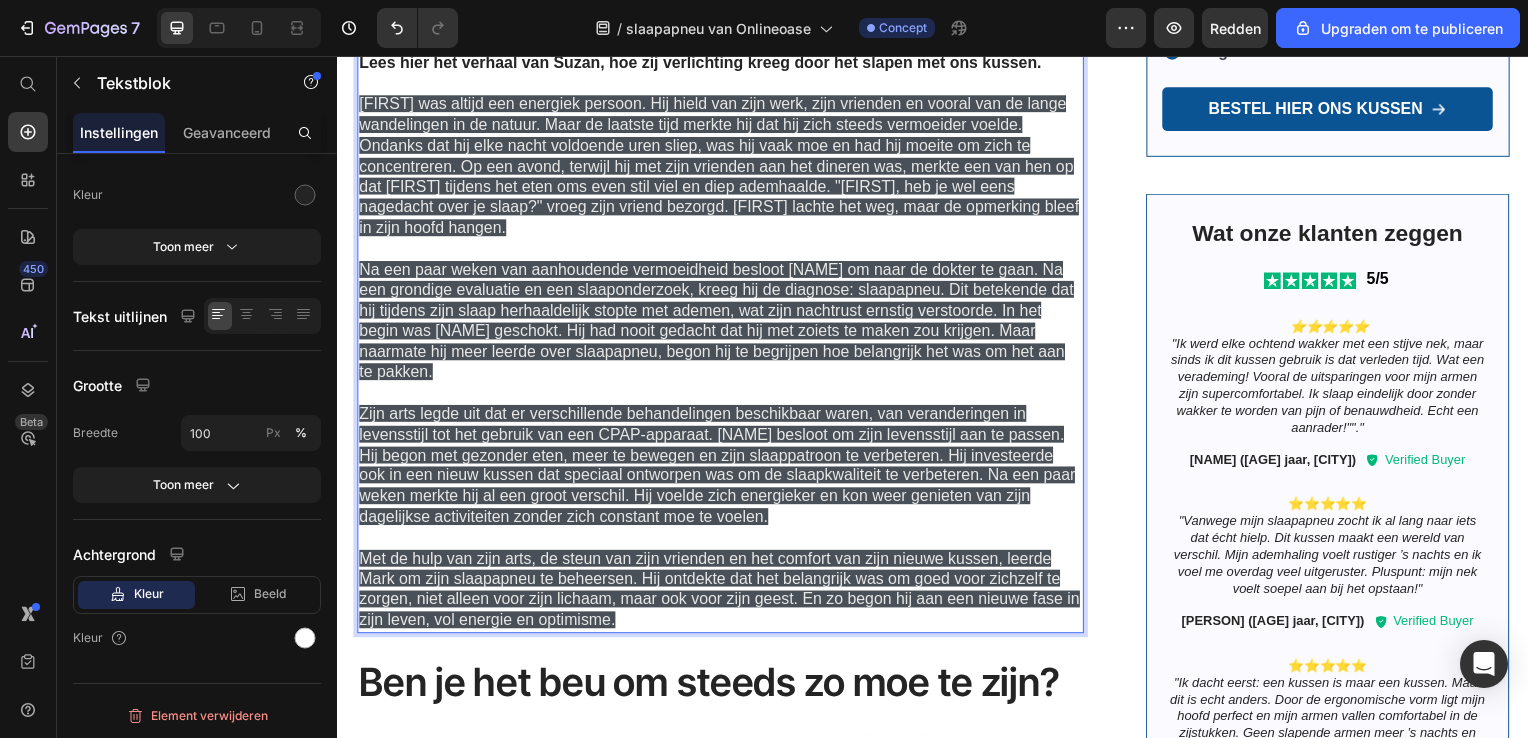 scroll, scrollTop: 969, scrollLeft: 0, axis: vertical 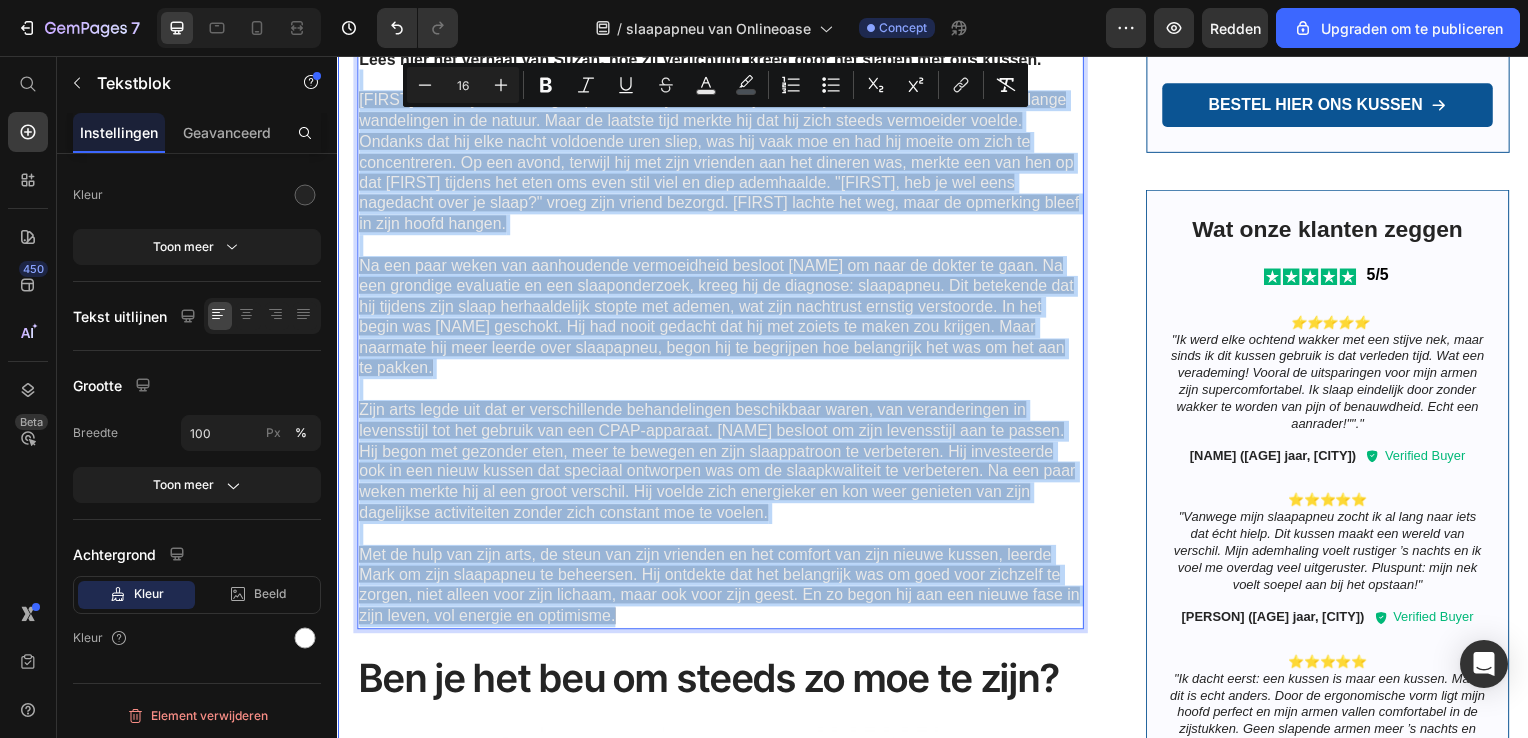 drag, startPoint x: 671, startPoint y: 609, endPoint x: 673, endPoint y: 138, distance: 471.00424 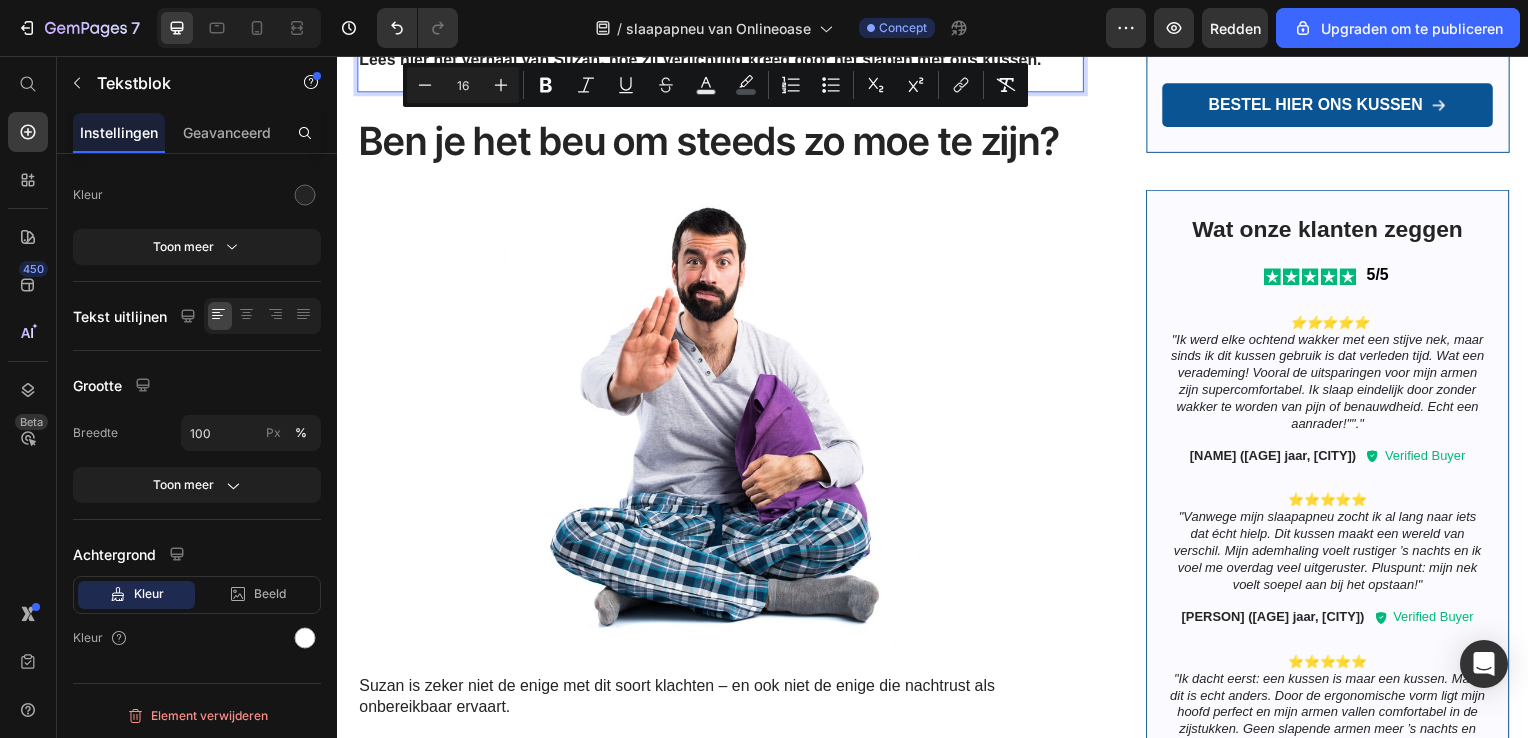 scroll, scrollTop: 956, scrollLeft: 0, axis: vertical 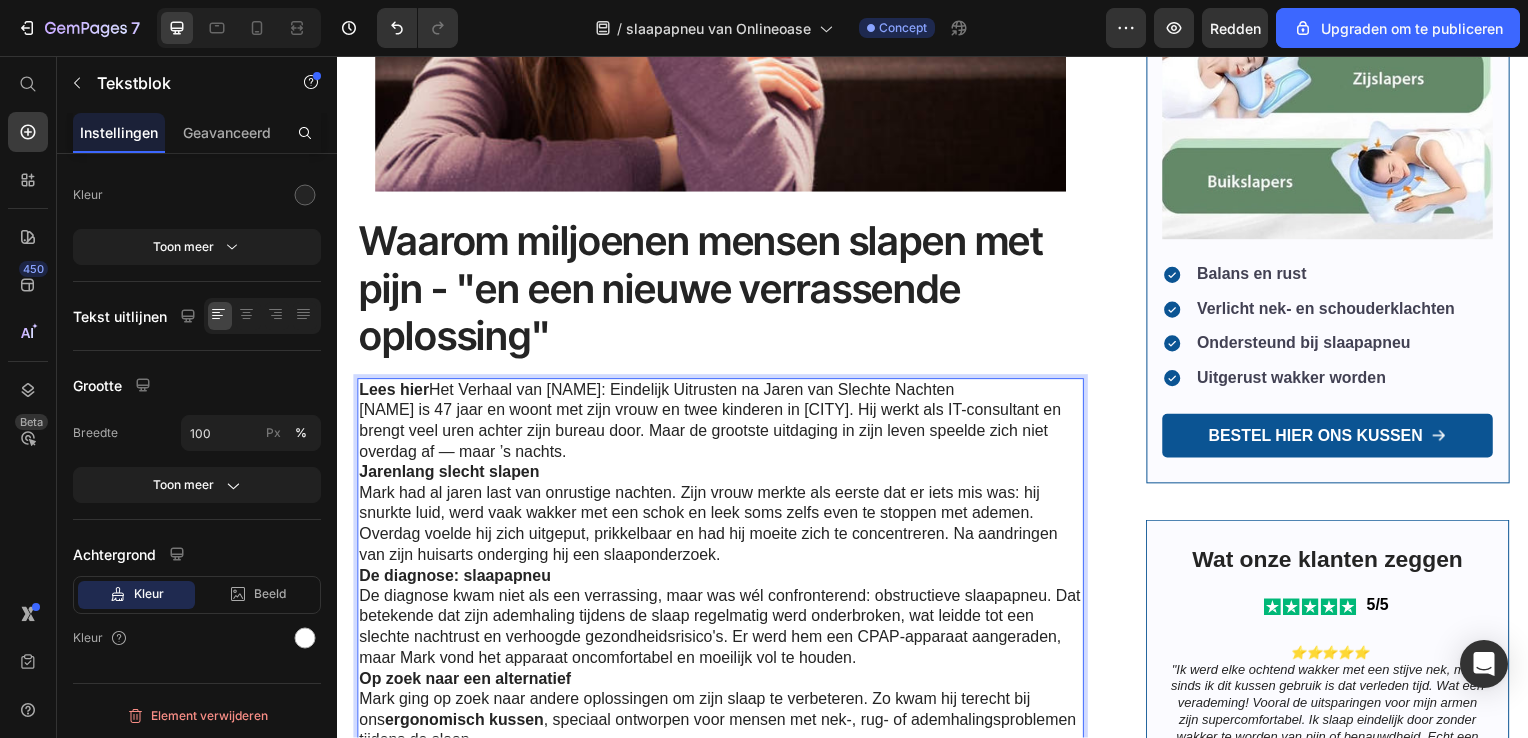 click on "Lees hier Het Verhaal van Mark: Eindelijk Uitrusten na Jaren van Slechte Nachten" at bounding box center (723, 393) 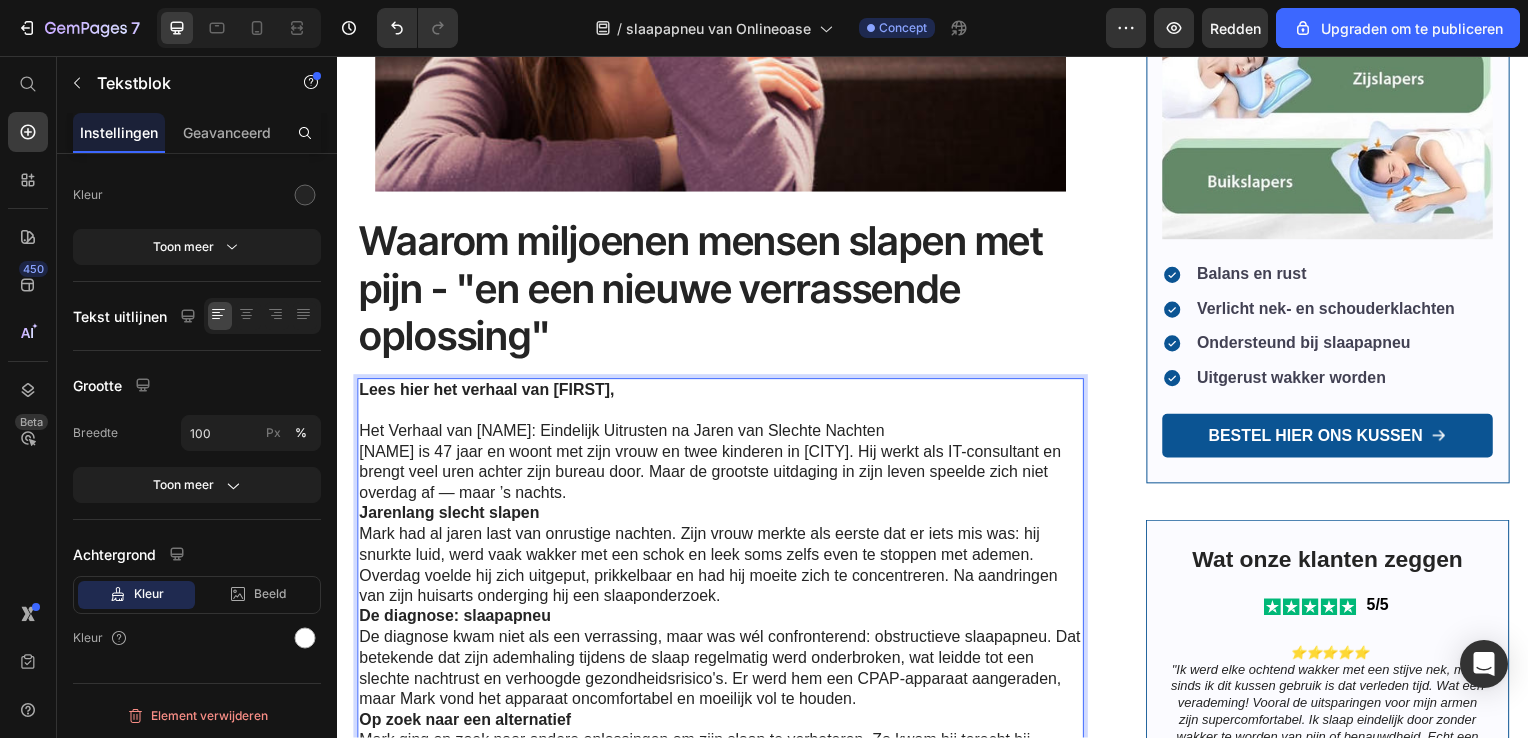 click on "Lees hier het verhaal van Mark," at bounding box center (723, 393) 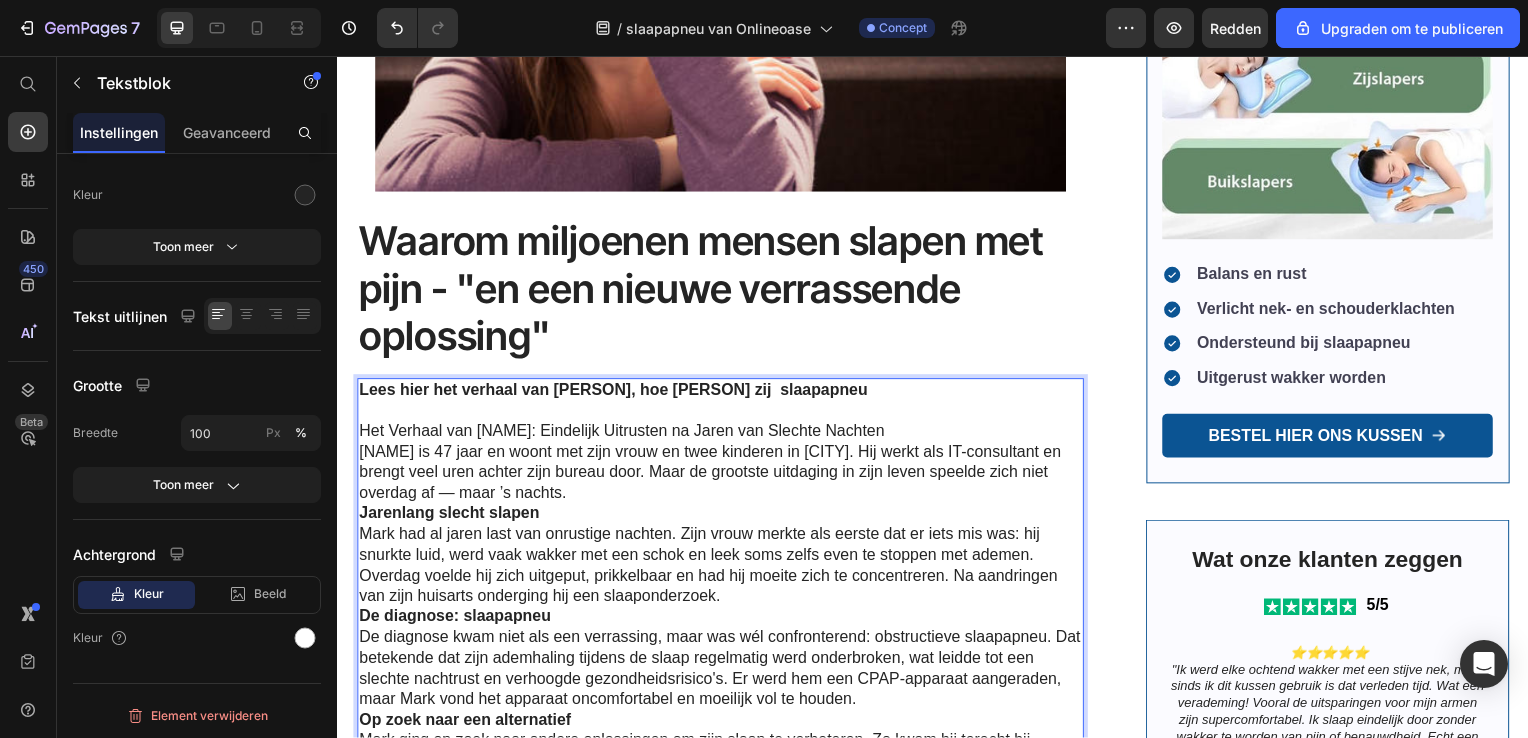 click on "Lees hier het verhaal van Mark, hoe Mark zij  slaapapneu" at bounding box center (615, 392) 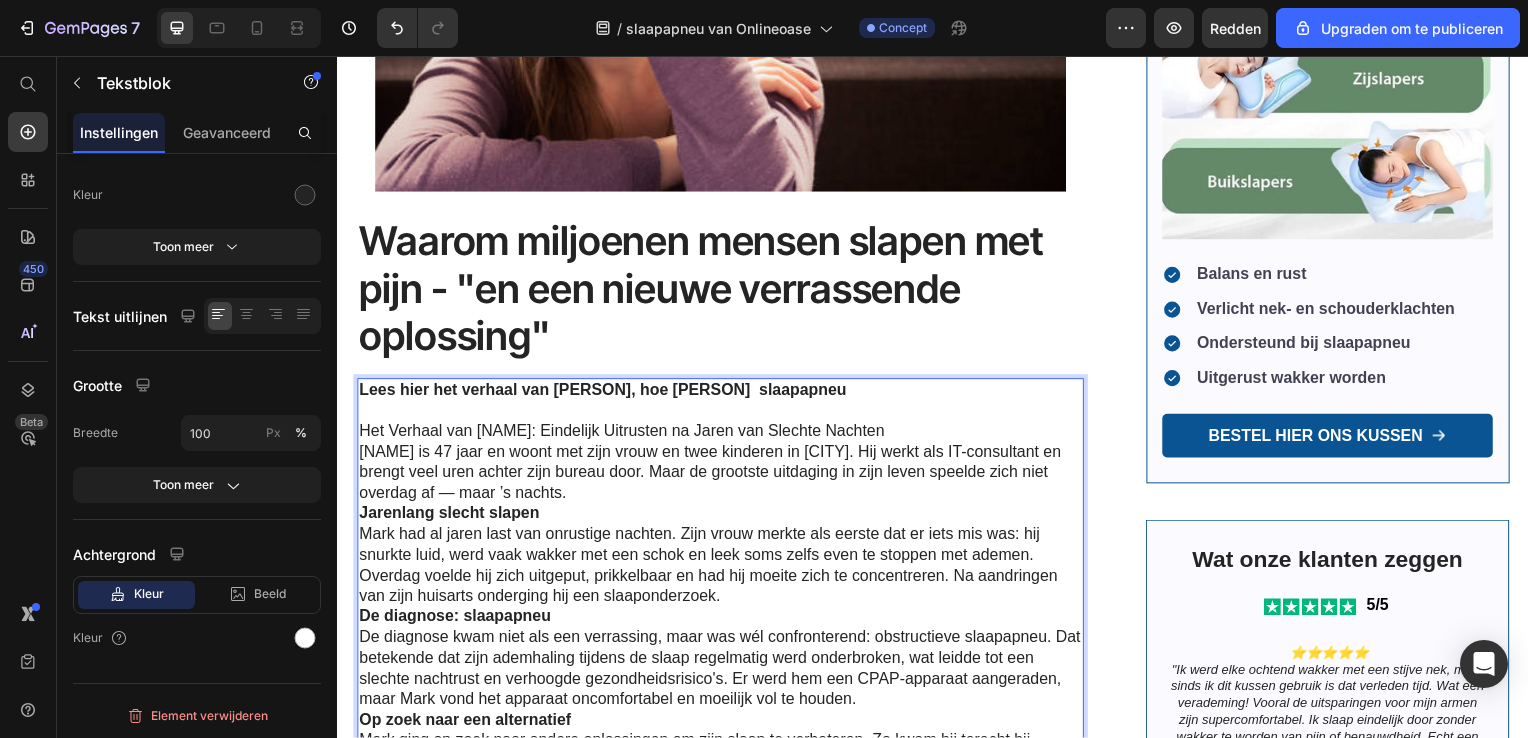 click on "Lees hier het verhaal van Mark, hoe Mark zijn  slaapapneu" at bounding box center (723, 393) 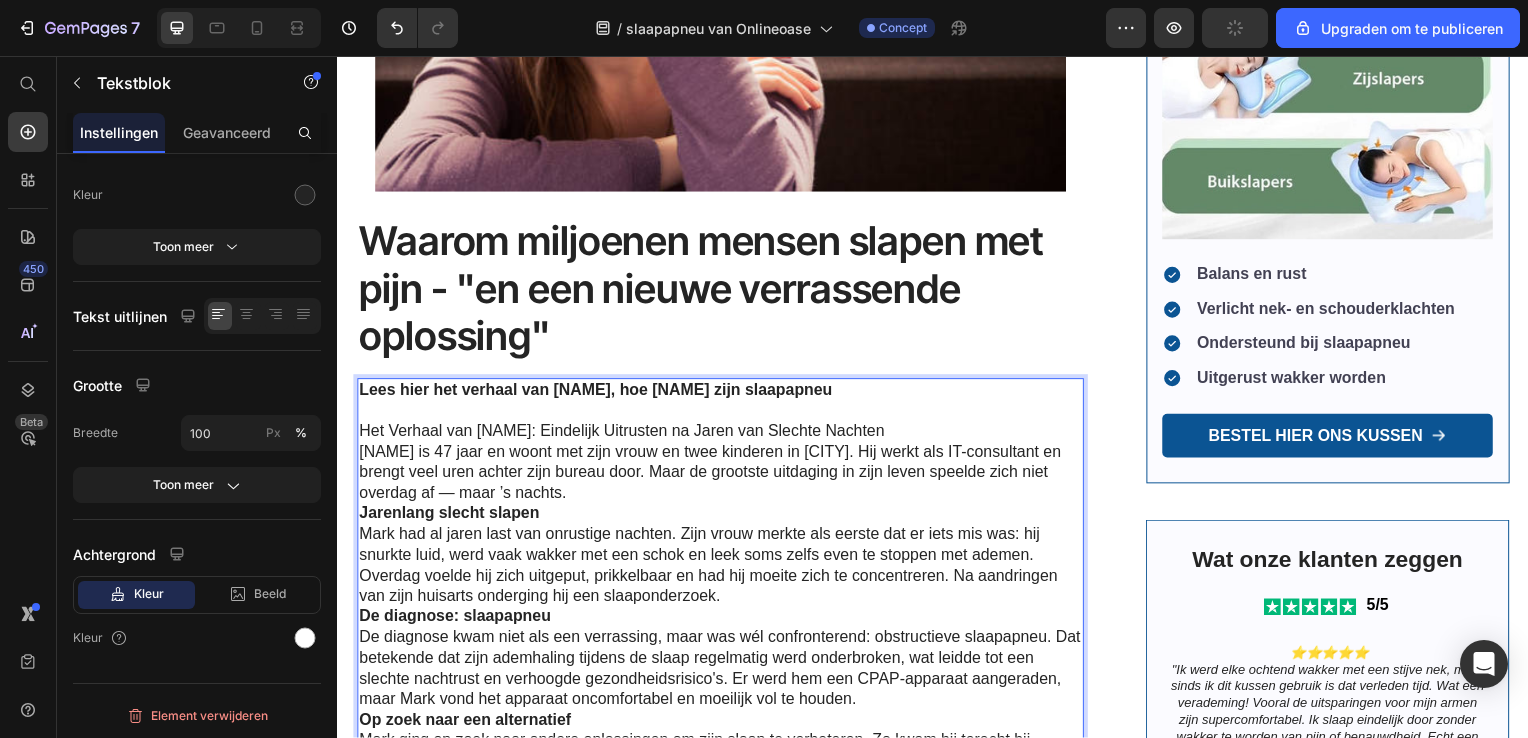 click on "Lees hier het verhaal van Mark, hoe Mark zijn slaapapneu" at bounding box center [723, 393] 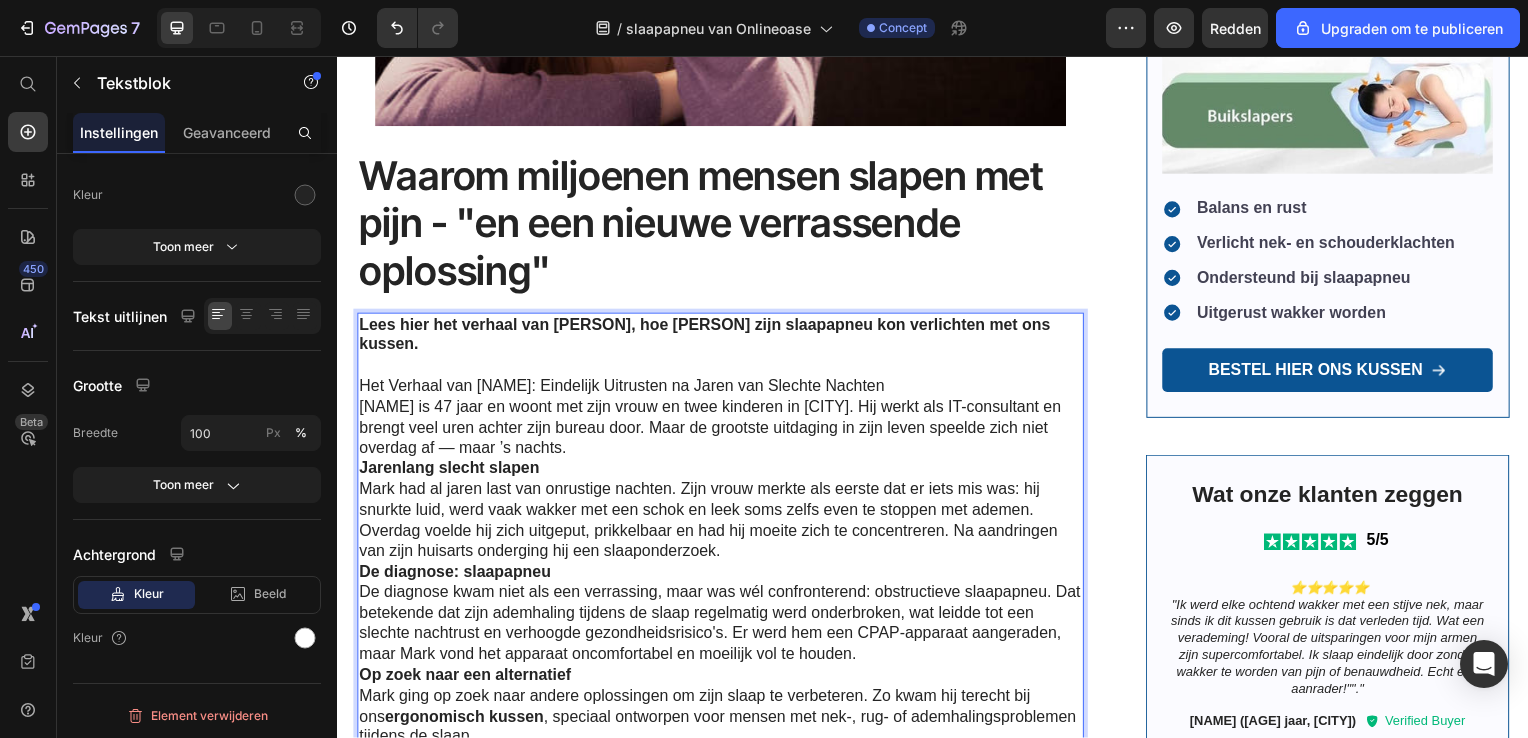 scroll, scrollTop: 736, scrollLeft: 0, axis: vertical 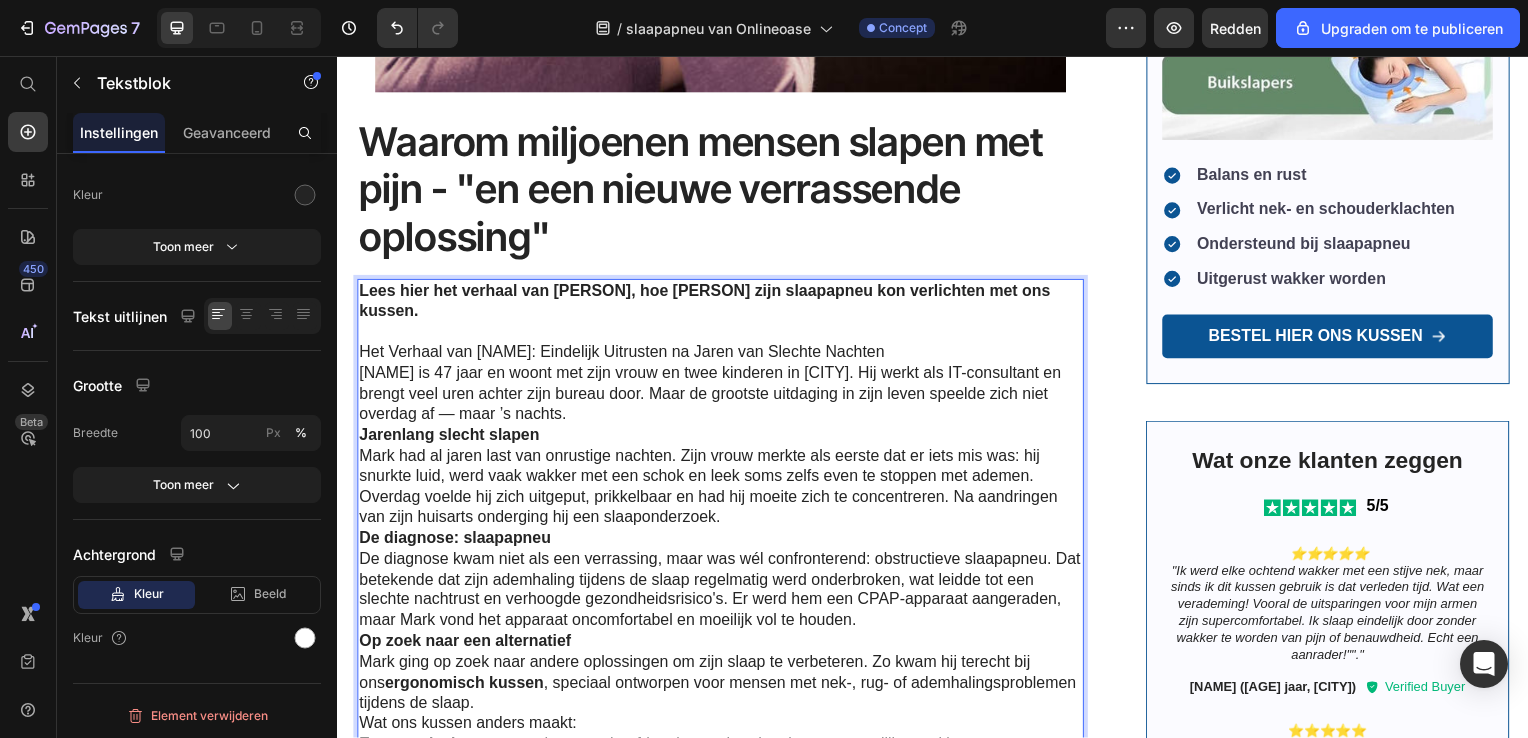click on "Mark is 47 jaar en woont met zijn vrouw en twee kinderen in Utrecht. Hij werkt als IT-consultant en brengt veel uren achter zijn bureau door. Maar de grootste uitdaging in zijn leven speelde zich niet overdag af — maar ’s nachts." at bounding box center [723, 397] 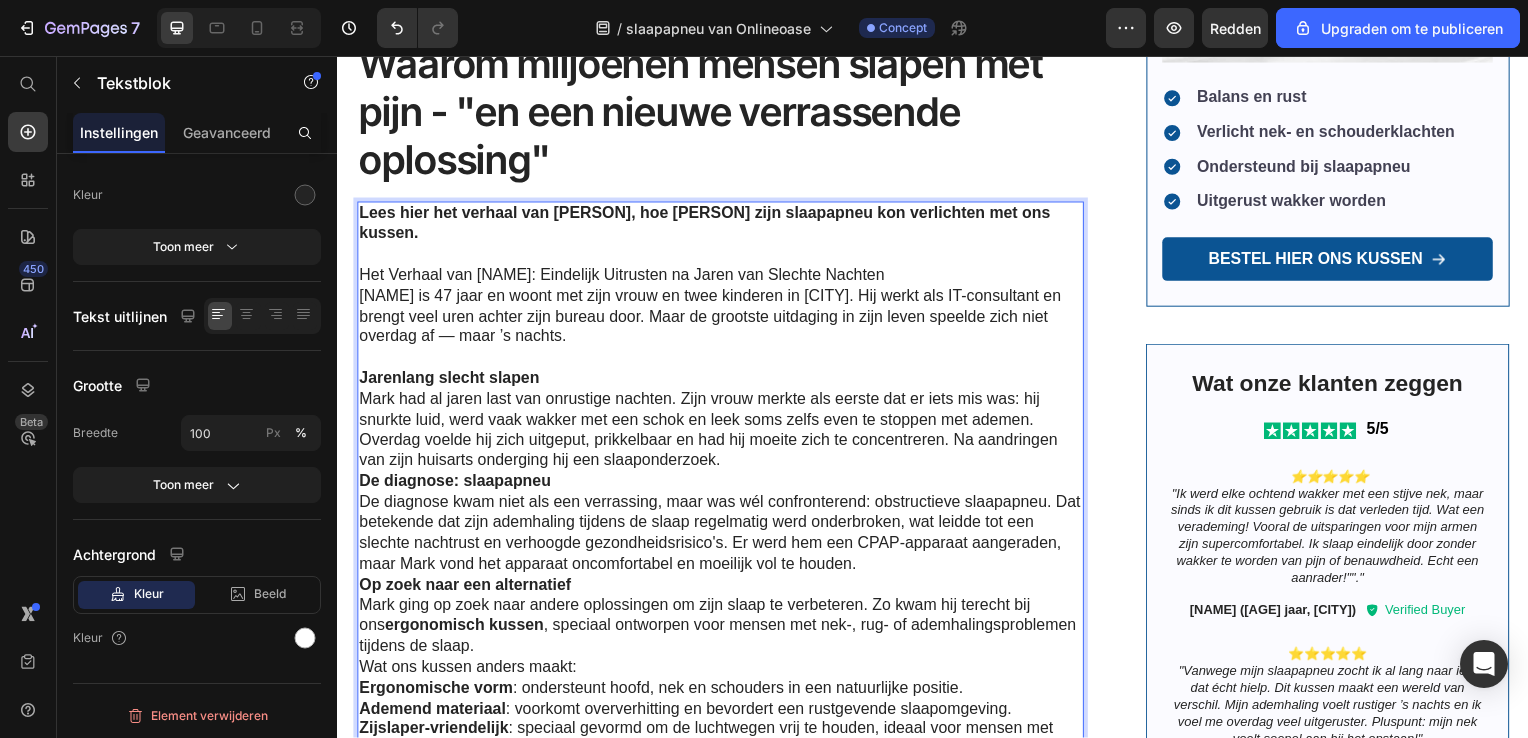 scroll, scrollTop: 836, scrollLeft: 0, axis: vertical 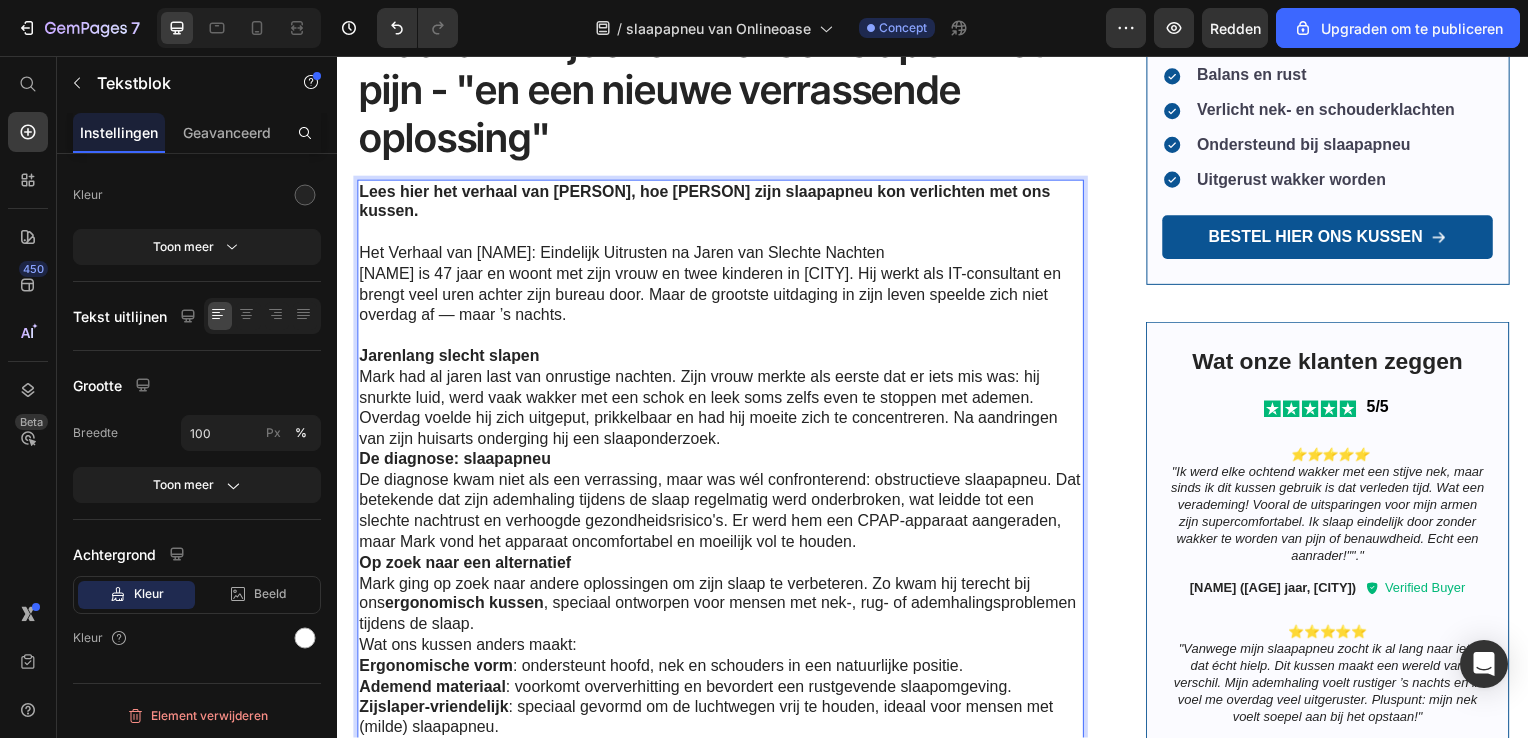 click on "Mark had al jaren last van onrustige nachten. Zijn vrouw merkte als eerste dat er iets mis was: hij snurkte luid, werd vaak wakker met een schok en leek soms zelfs even te stoppen met ademen. Overdag voelde hij zich uitgeput, prikkelbaar en had hij moeite zich te concentreren. Na aandringen van zijn huisarts onderging hij een slaaponderzoek." at bounding box center [723, 411] 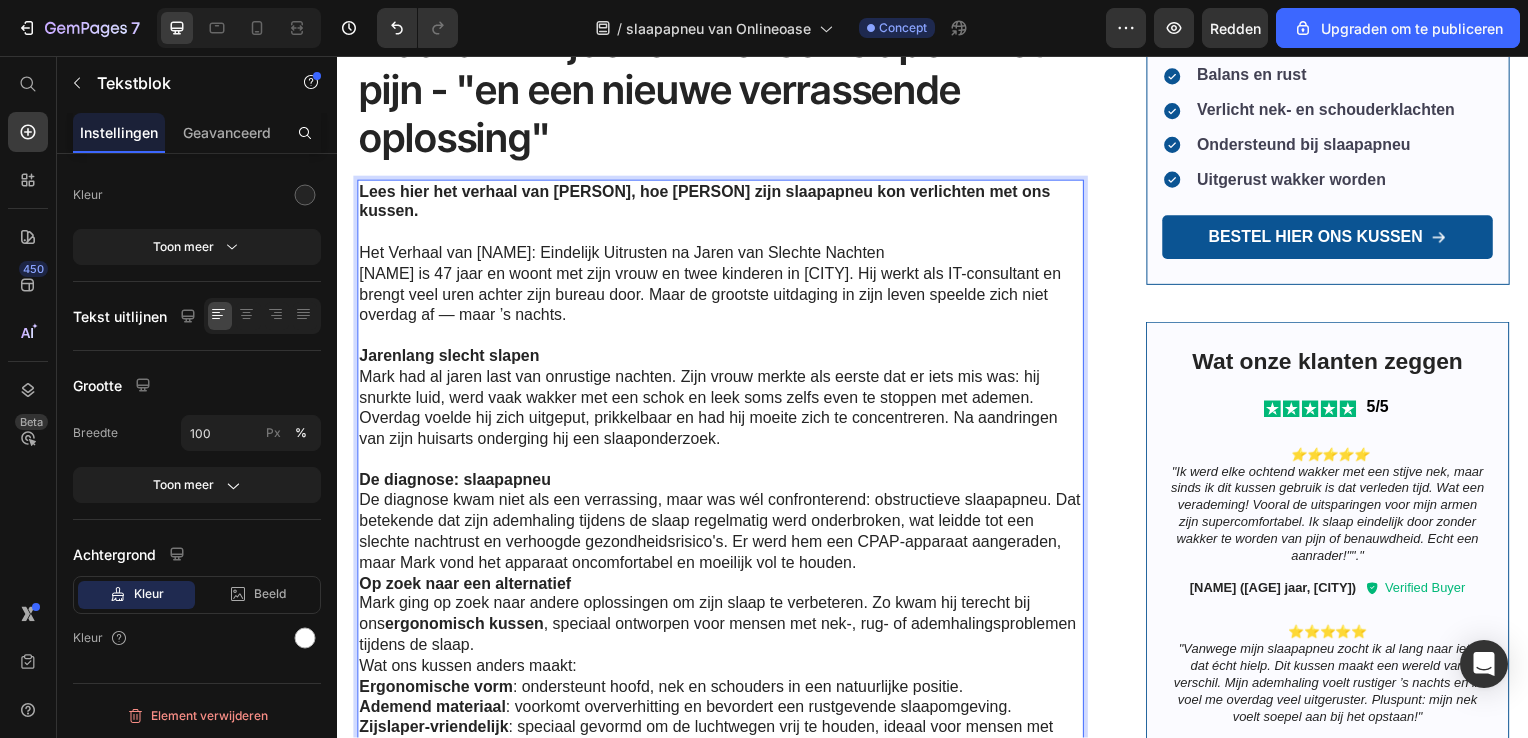 scroll, scrollTop: 1036, scrollLeft: 0, axis: vertical 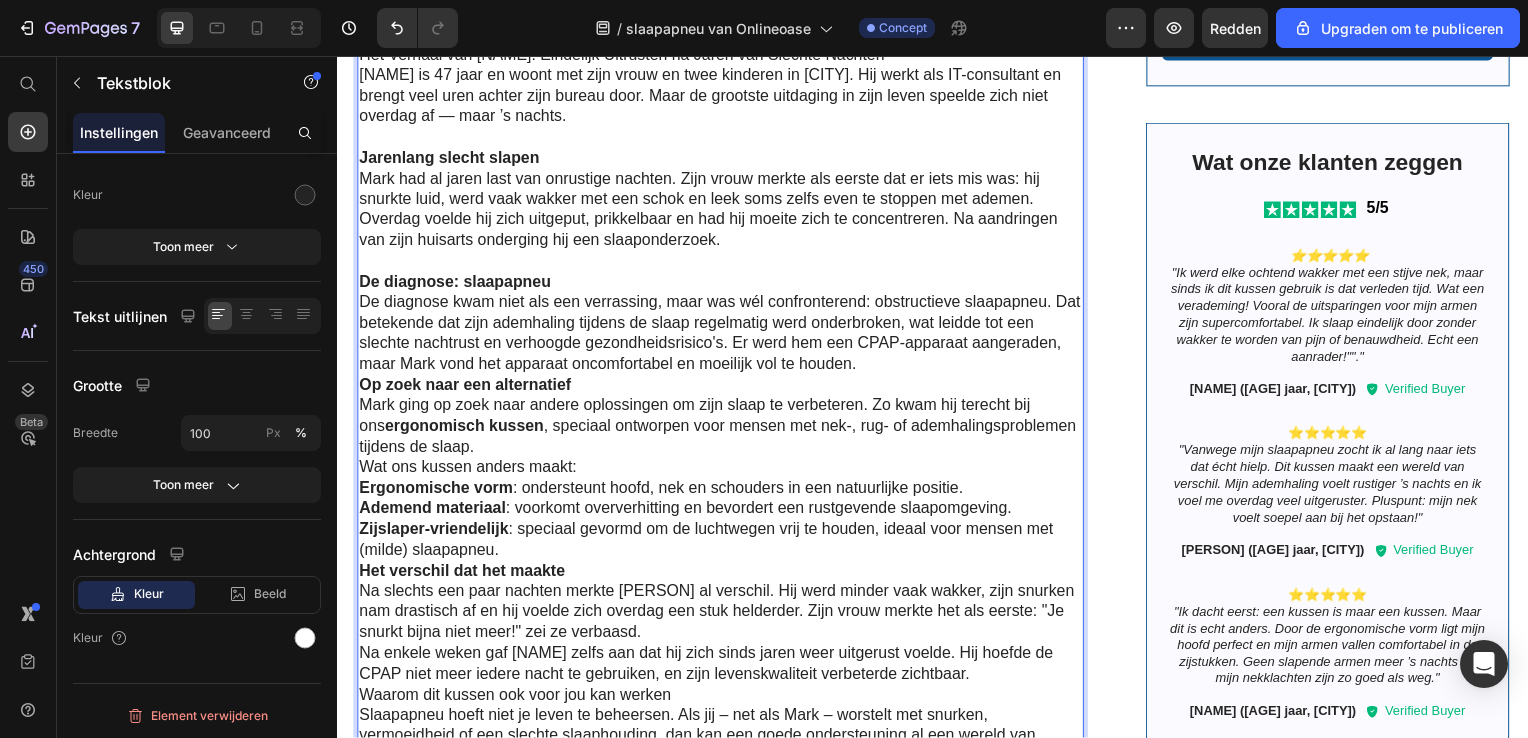 click on "De diagnose kwam niet als een verrassing, maar was wél confronterend: obstructieve slaapapneu. Dat betekende dat zijn ademhaling tijdens de slaap regelmatig werd onderbroken, wat leidde tot een slechte nachtrust en verhoogde gezondheidsrisico’s. Er werd hem een CPAP-apparaat aangeraden, maar Mark vond het apparaat oncomfortabel en moeilijk vol te houden." at bounding box center [723, 335] 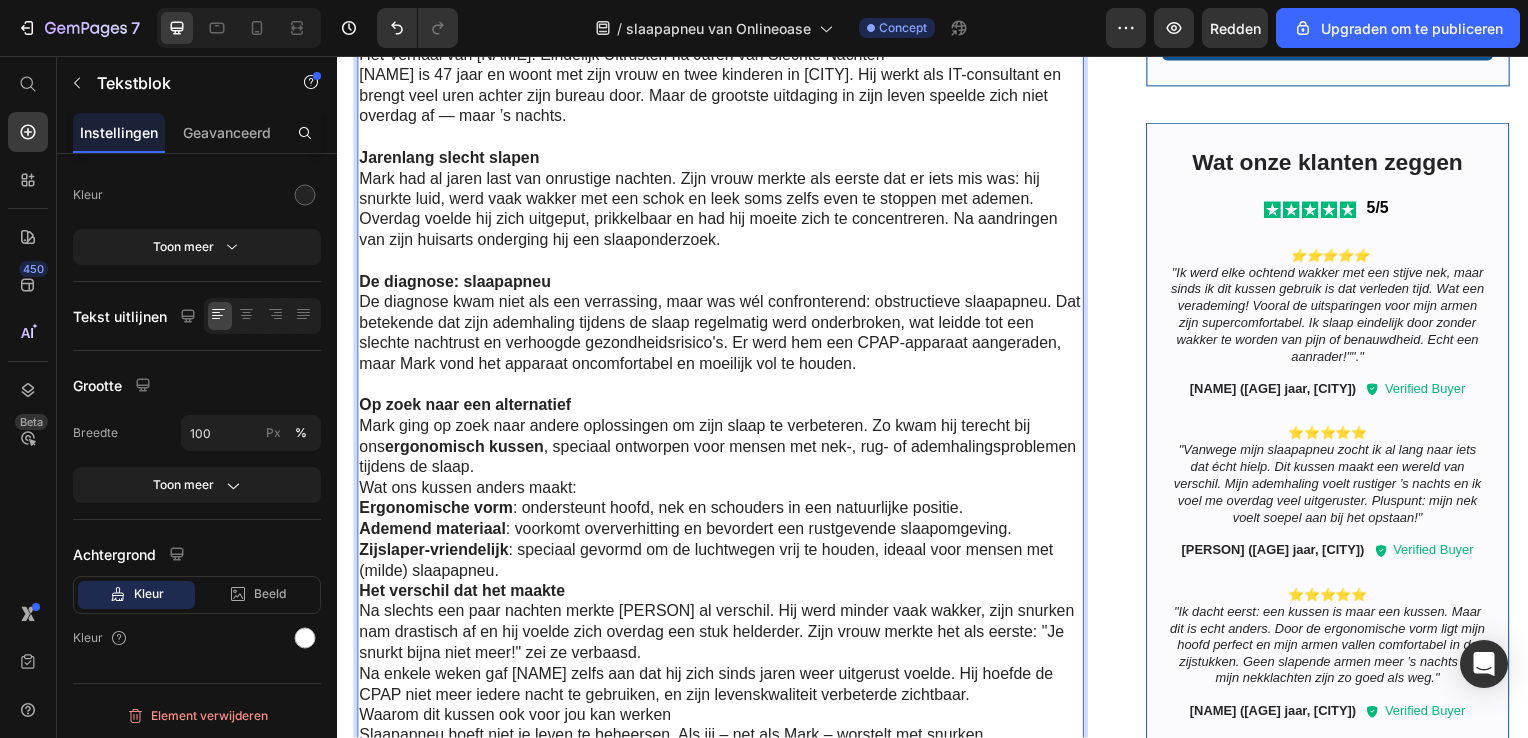 scroll, scrollTop: 1136, scrollLeft: 0, axis: vertical 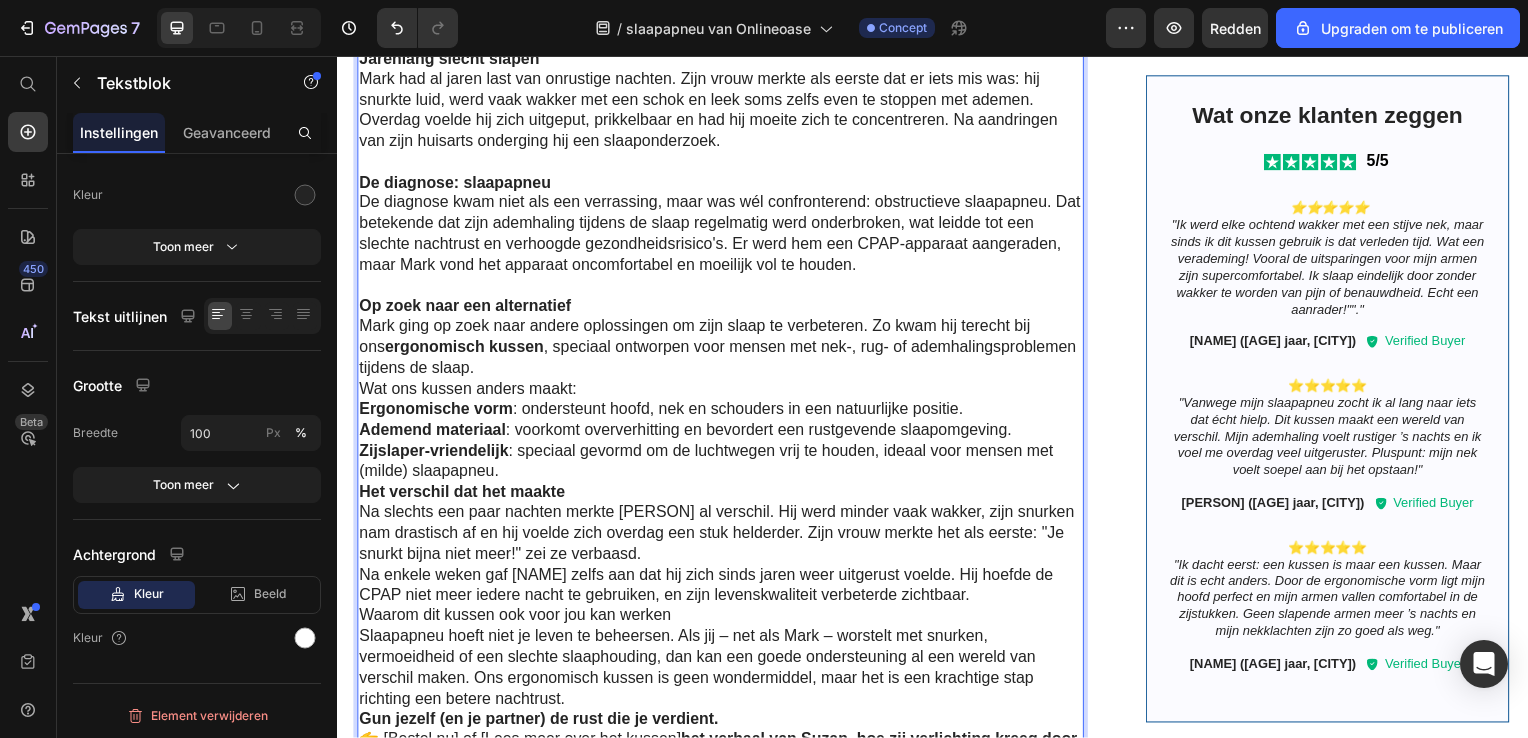 click on "Wat ons kussen anders maakt:" at bounding box center (723, 392) 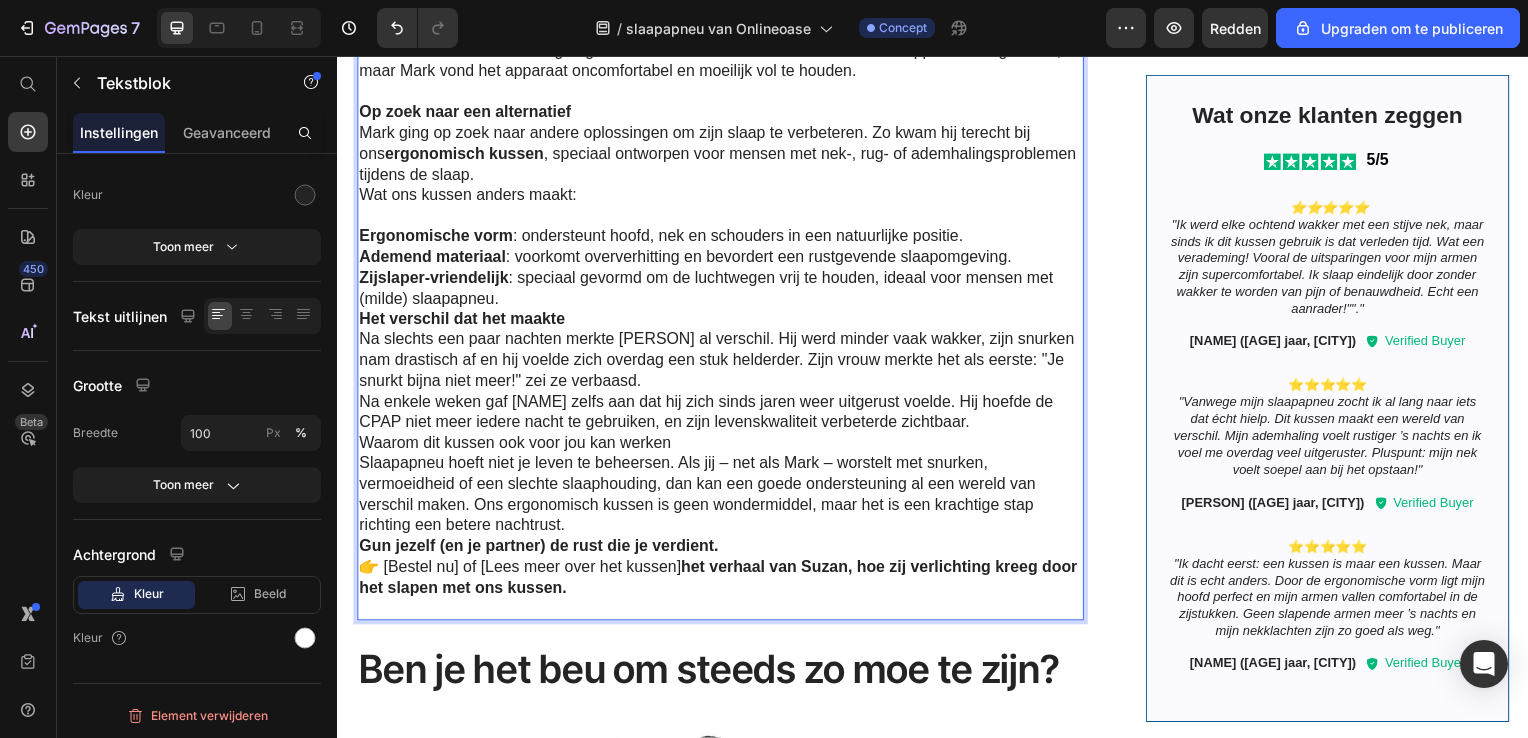 scroll, scrollTop: 1336, scrollLeft: 0, axis: vertical 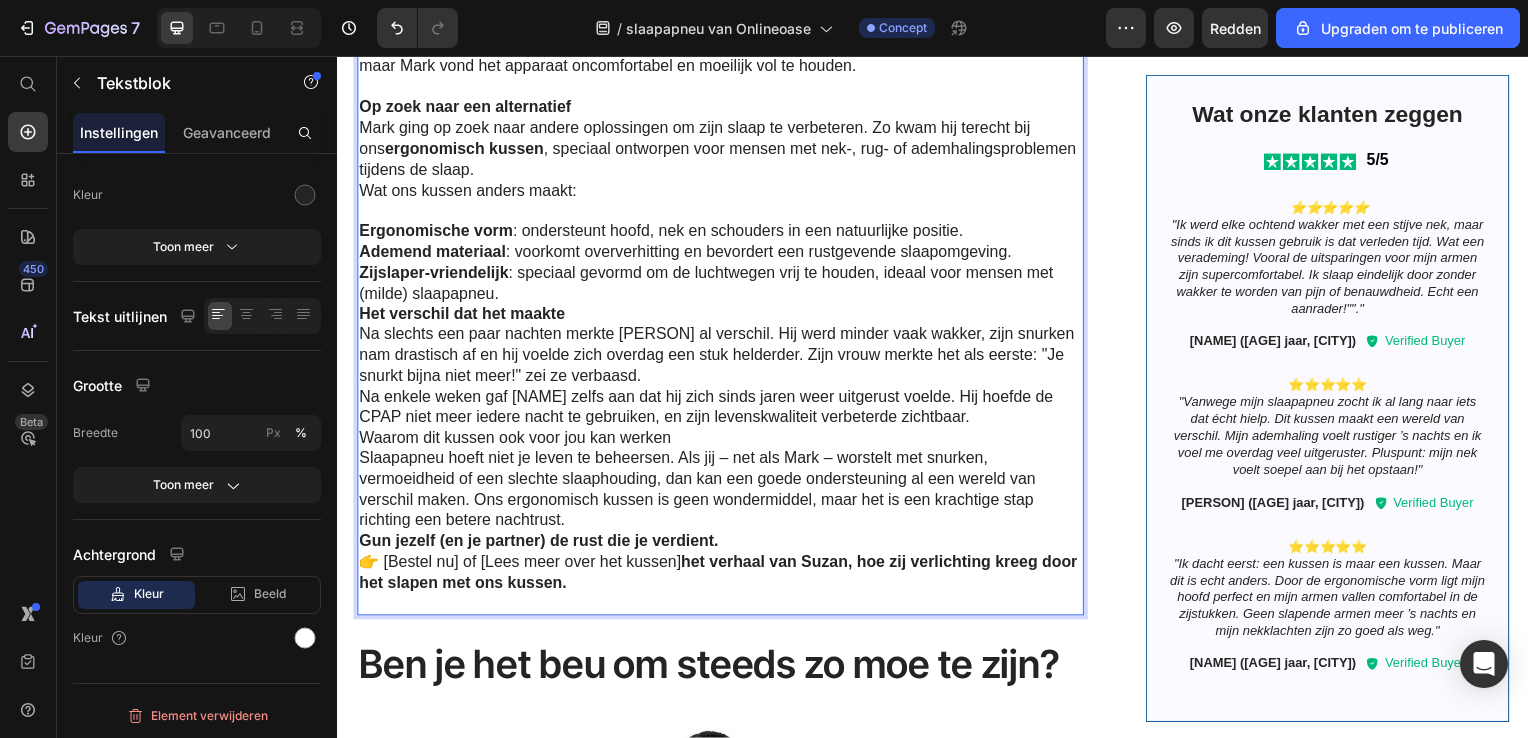 click on "Zijslaper-vriendelijk : speciaal gevormd om de luchtwegen vrij te houden, ideaal voor mensen met (milde) slaapapneu." at bounding box center (723, 286) 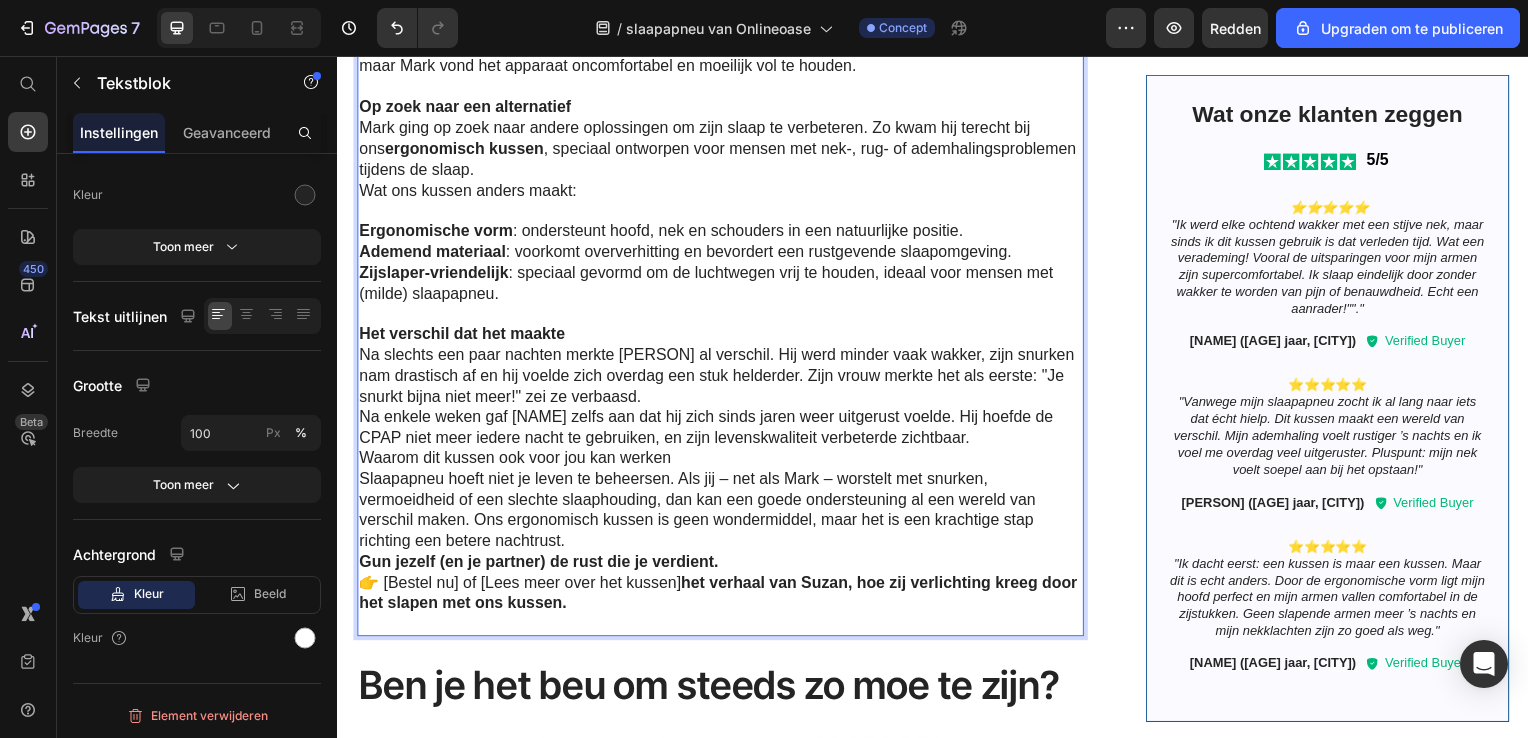 click on "Slaapapneu hoeft niet je leven te beheersen. Als jij – net als Mark – worstelt met snurken, vermoeidheid of een slechte slaaphouding, dan kan een goede ondersteuning al een wereld van verschil maken. Ons ergonomisch kussen is geen wondermiddel, maar het is een krachtige stap richting een betere nachtrust." at bounding box center [723, 514] 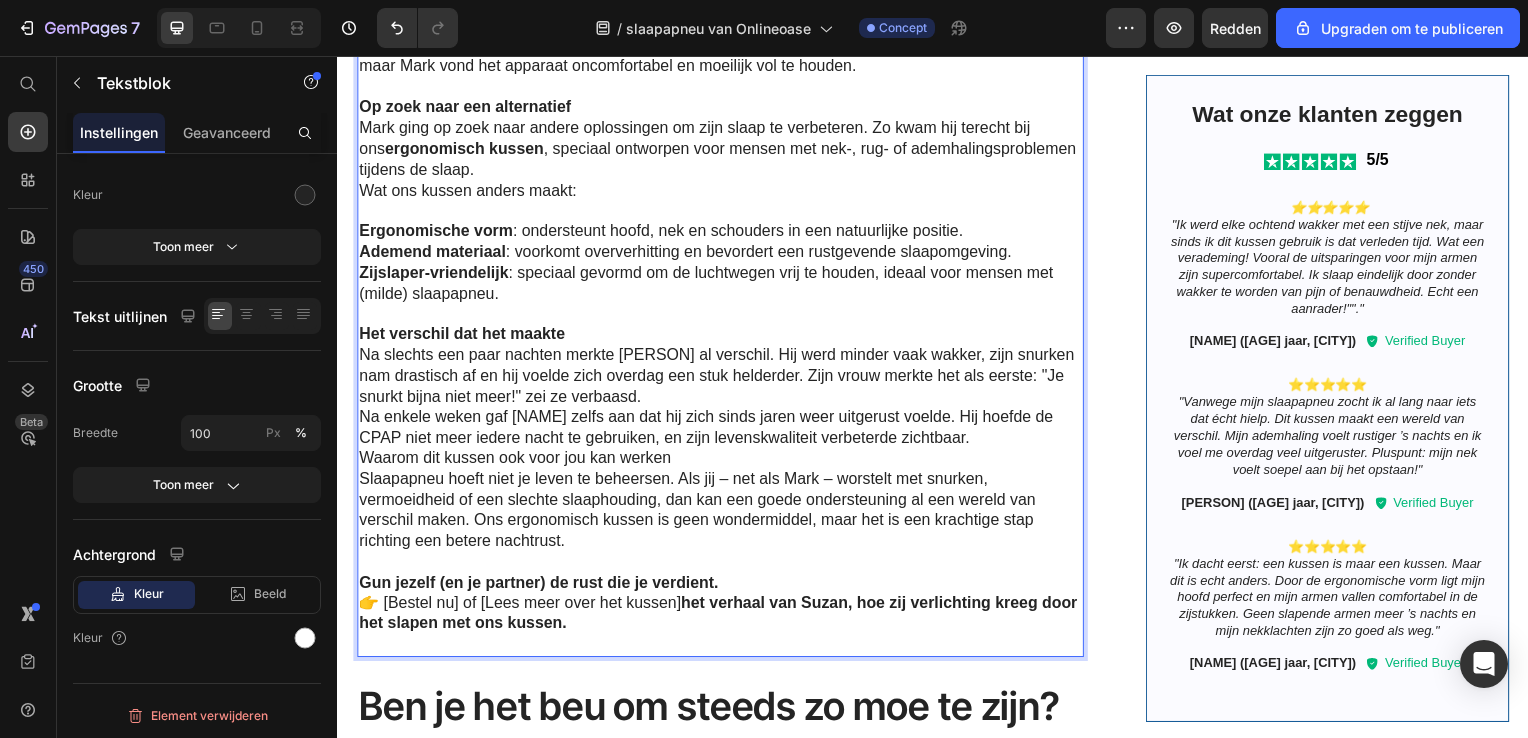 click on "Waarom dit kussen ook voor jou kan werken" at bounding box center (723, 462) 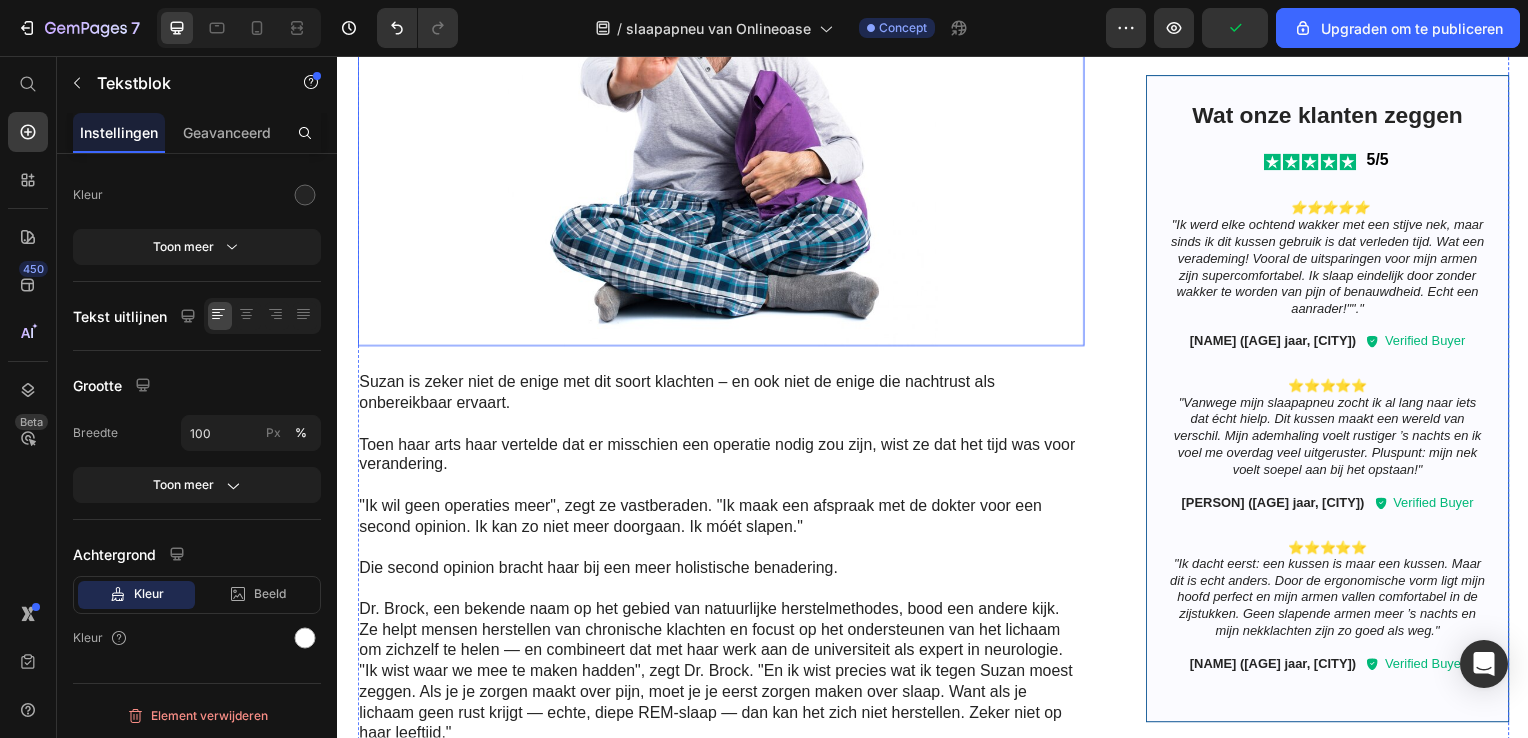 scroll, scrollTop: 2236, scrollLeft: 0, axis: vertical 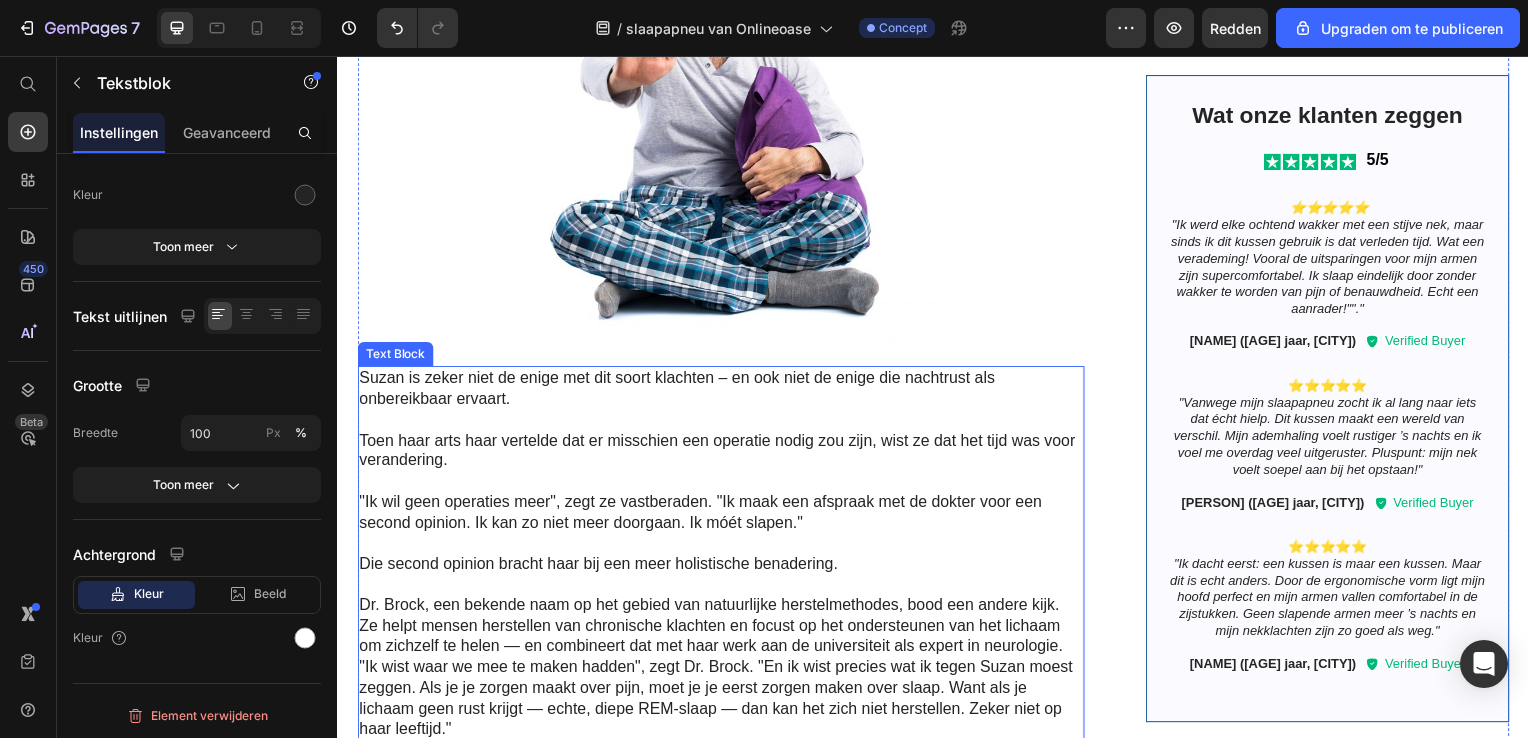 click on "Suzan is zeker niet de enige met dit soort klachten – en ook niet de enige die nachtrust als onbereikbaar ervaart." at bounding box center (721, 392) 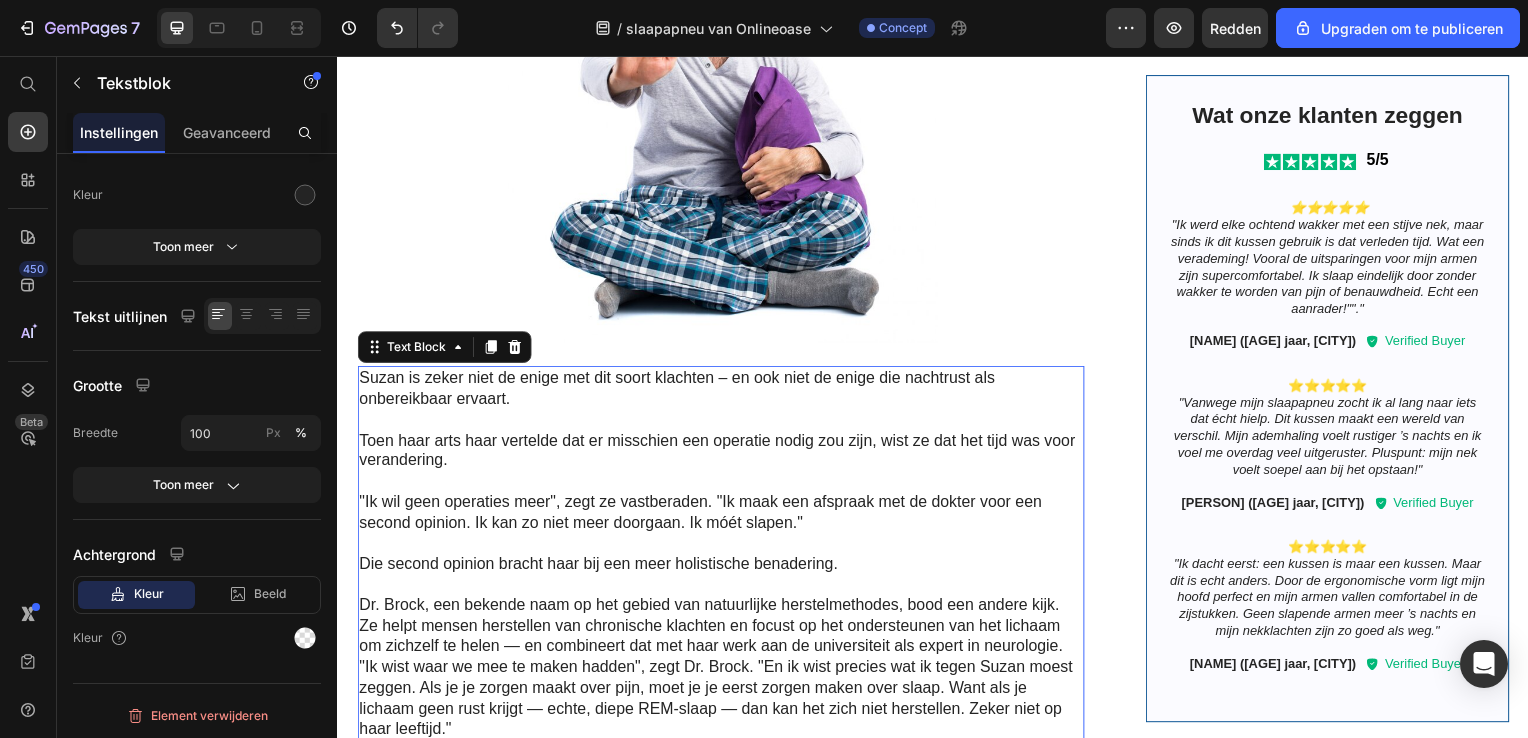 click on "Suzan is zeker niet de enige met dit soort klachten – en ook niet de enige die nachtrust als onbereikbaar ervaart." at bounding box center (721, 392) 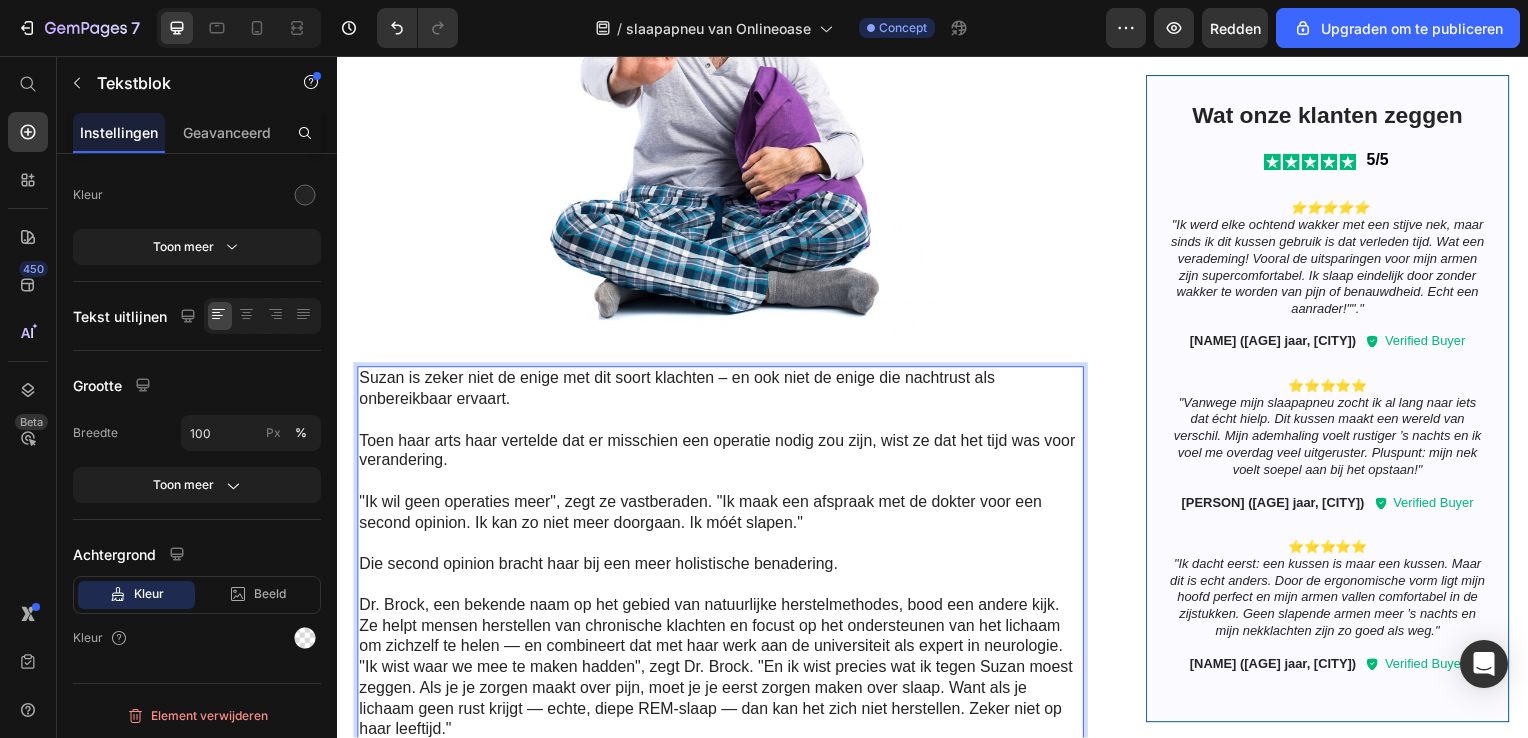 click on "Suzan is zeker niet de enige met dit soort klachten – en ook niet de enige die nachtrust als onbereikbaar ervaart." at bounding box center [721, 392] 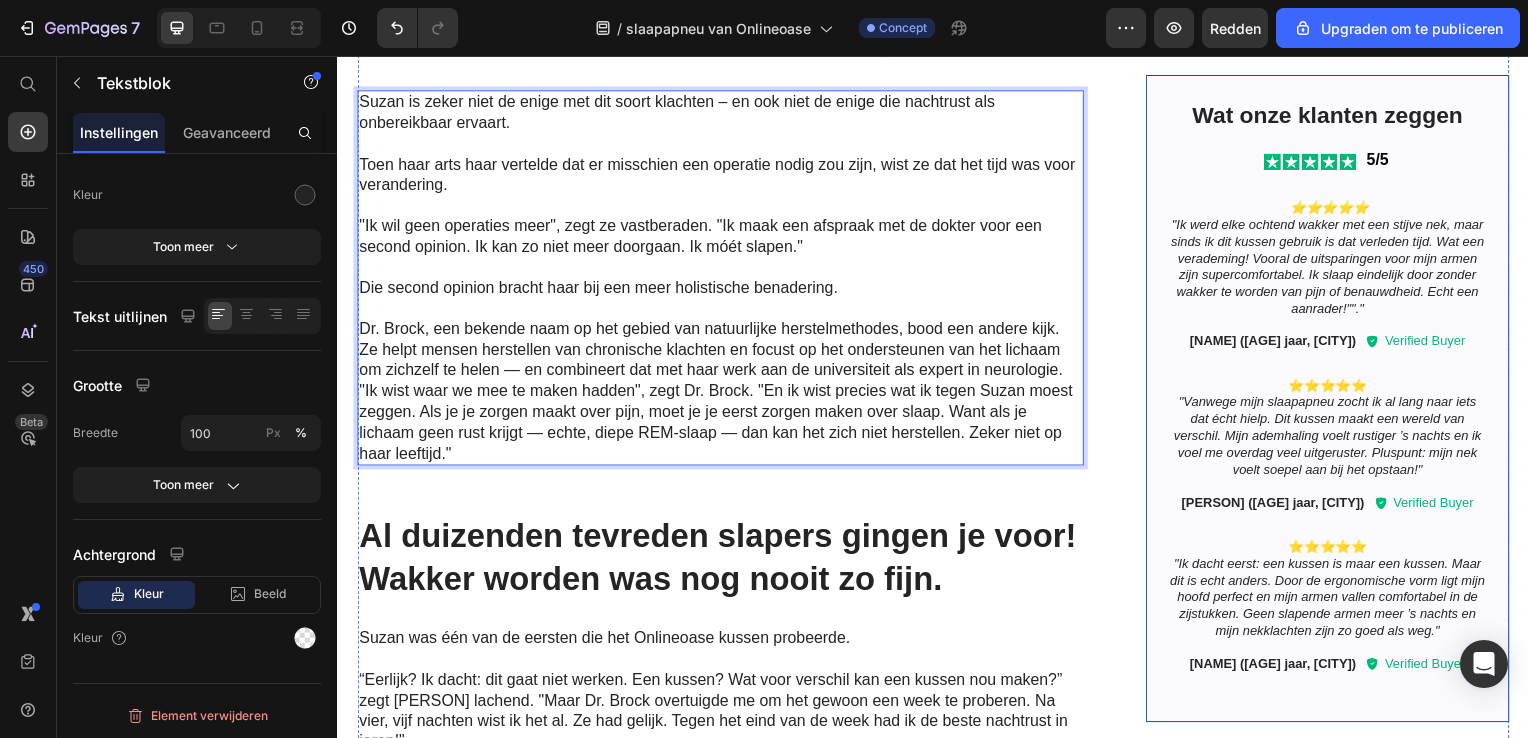 scroll, scrollTop: 2536, scrollLeft: 0, axis: vertical 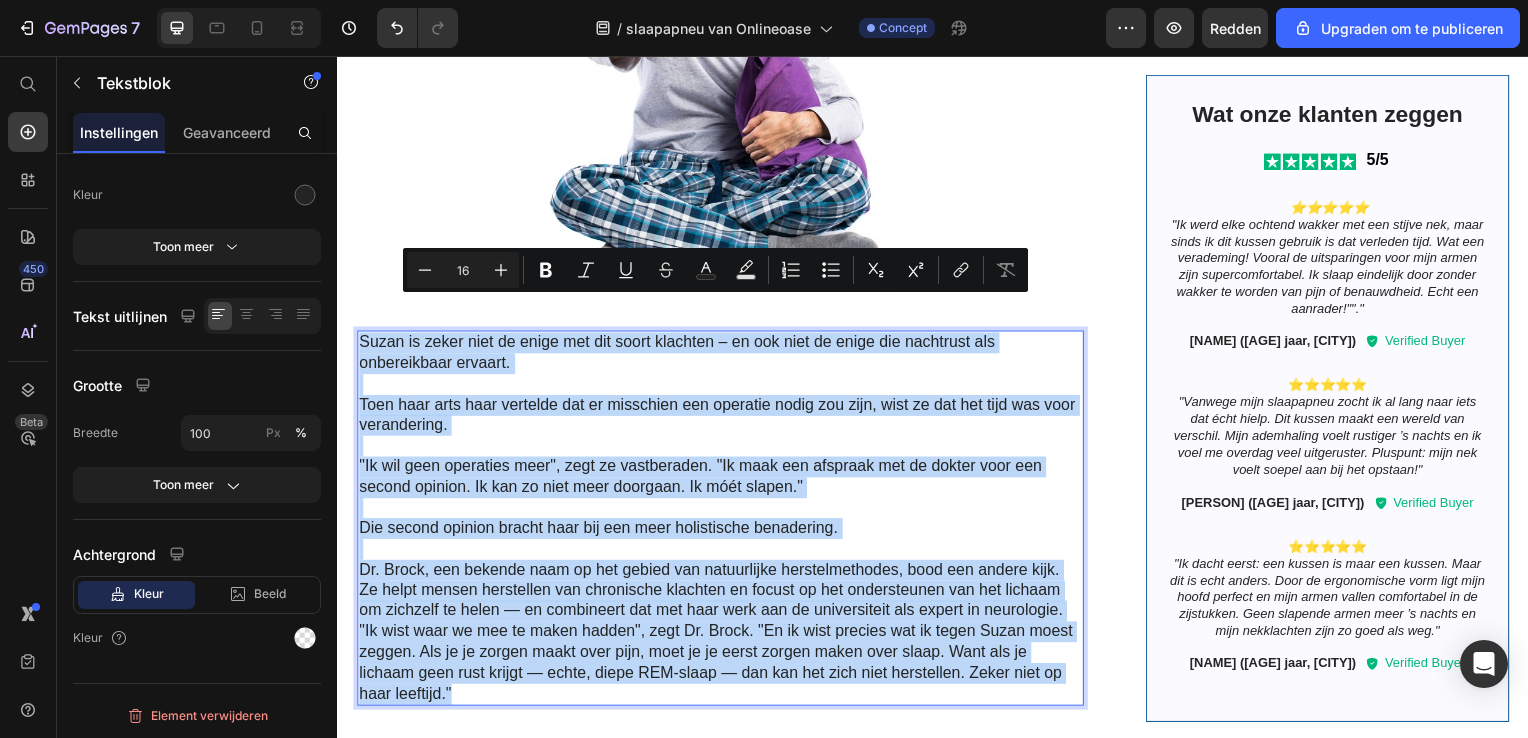 drag, startPoint x: 581, startPoint y: 398, endPoint x: 359, endPoint y: 303, distance: 241.47256 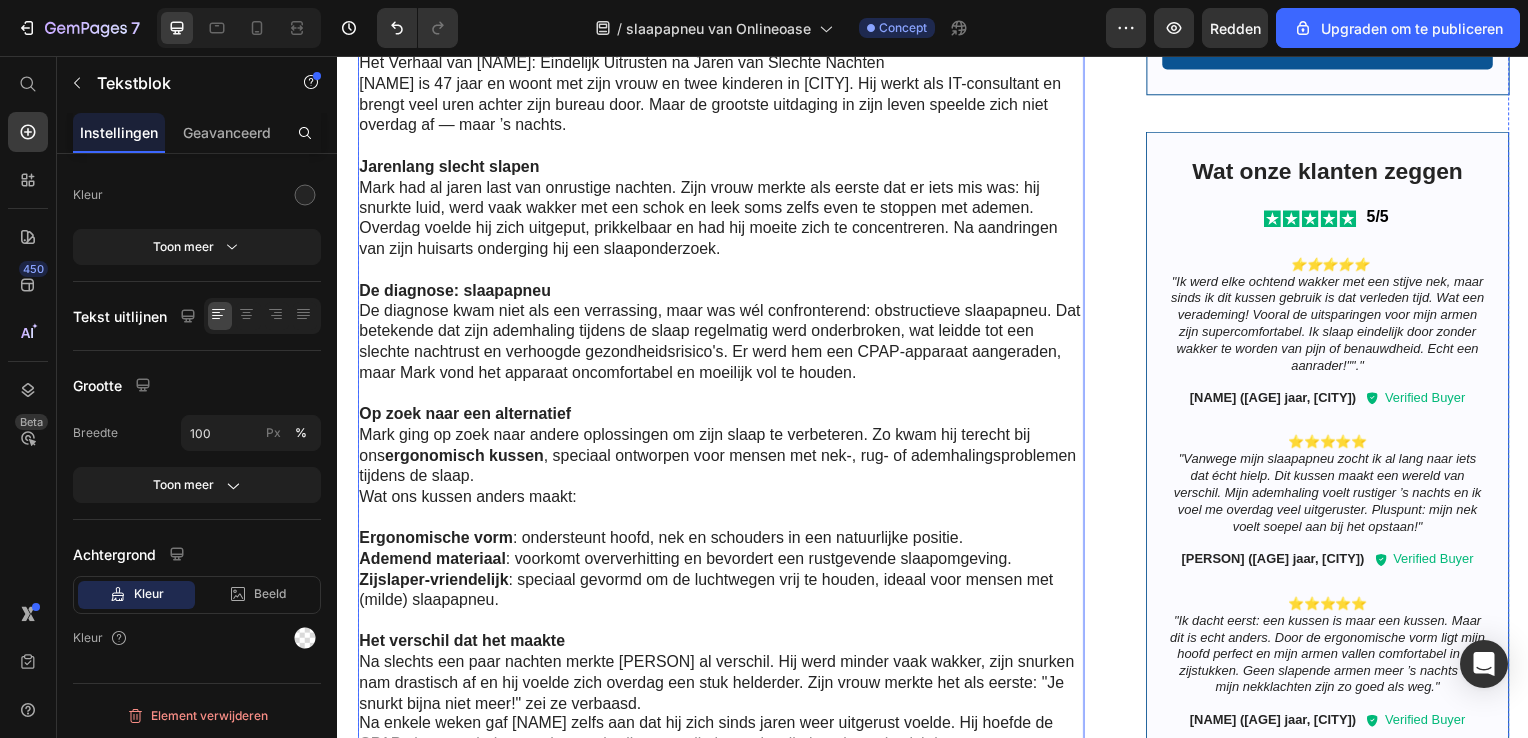 scroll, scrollTop: 1072, scrollLeft: 0, axis: vertical 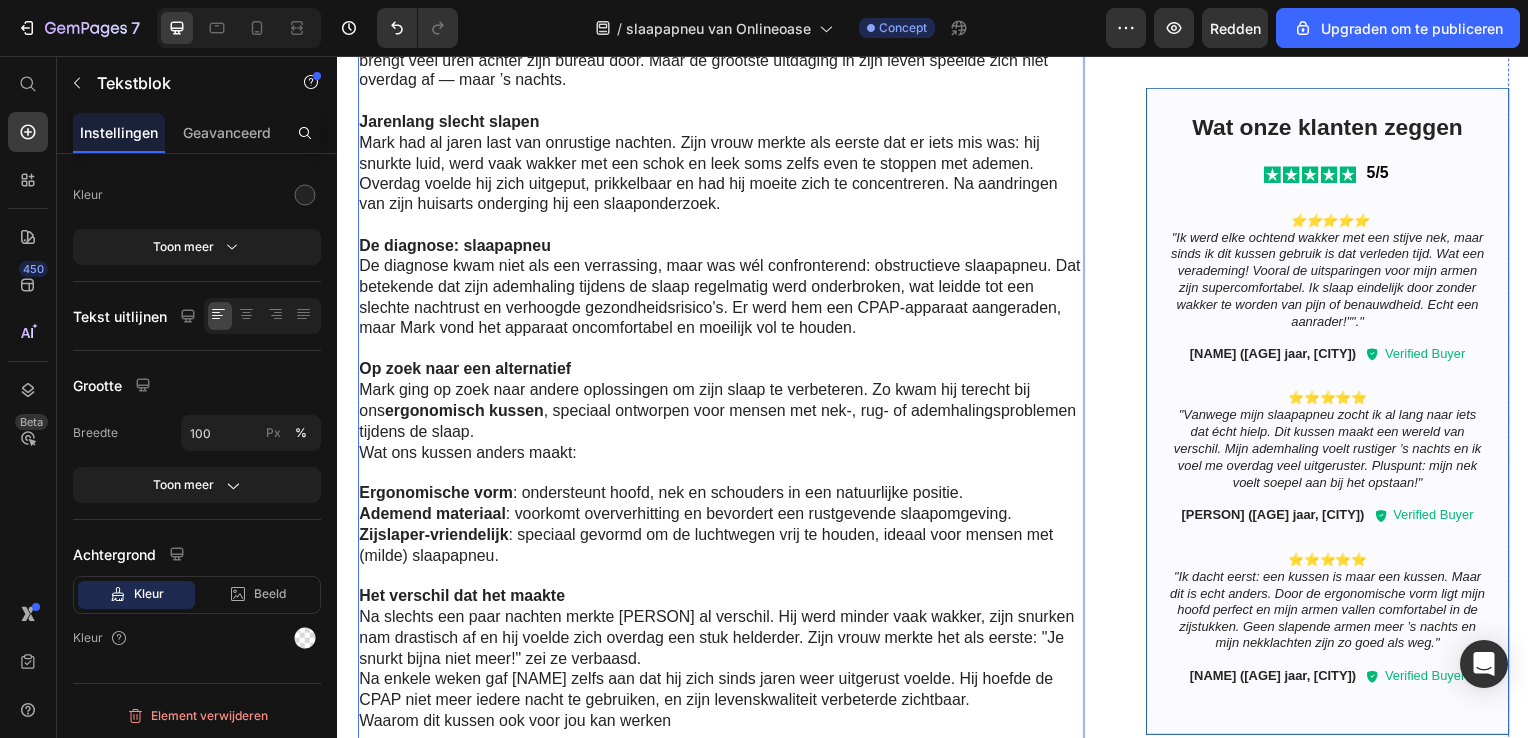 click on "Op zoek naar een alternatief" at bounding box center (465, 371) 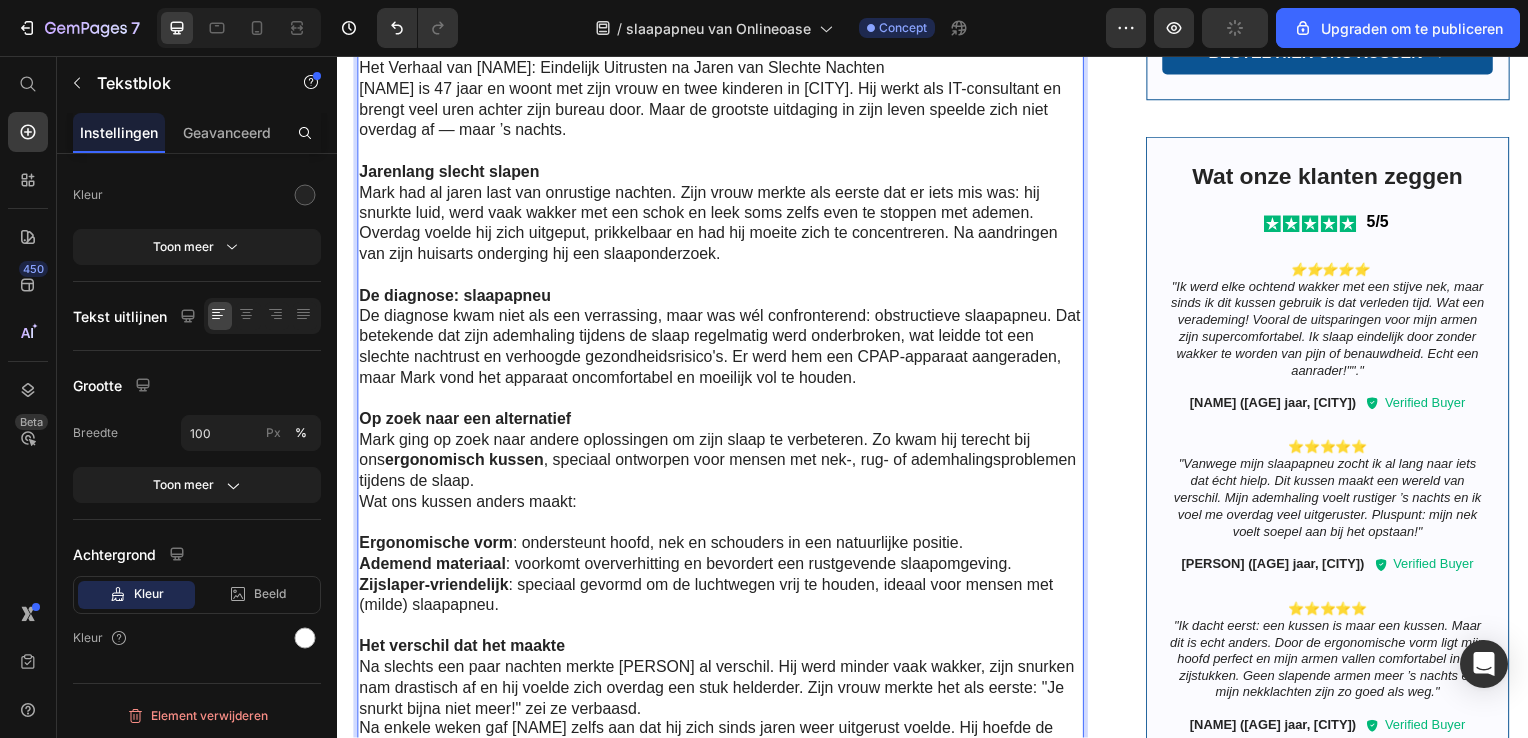 scroll, scrollTop: 1222, scrollLeft: 0, axis: vertical 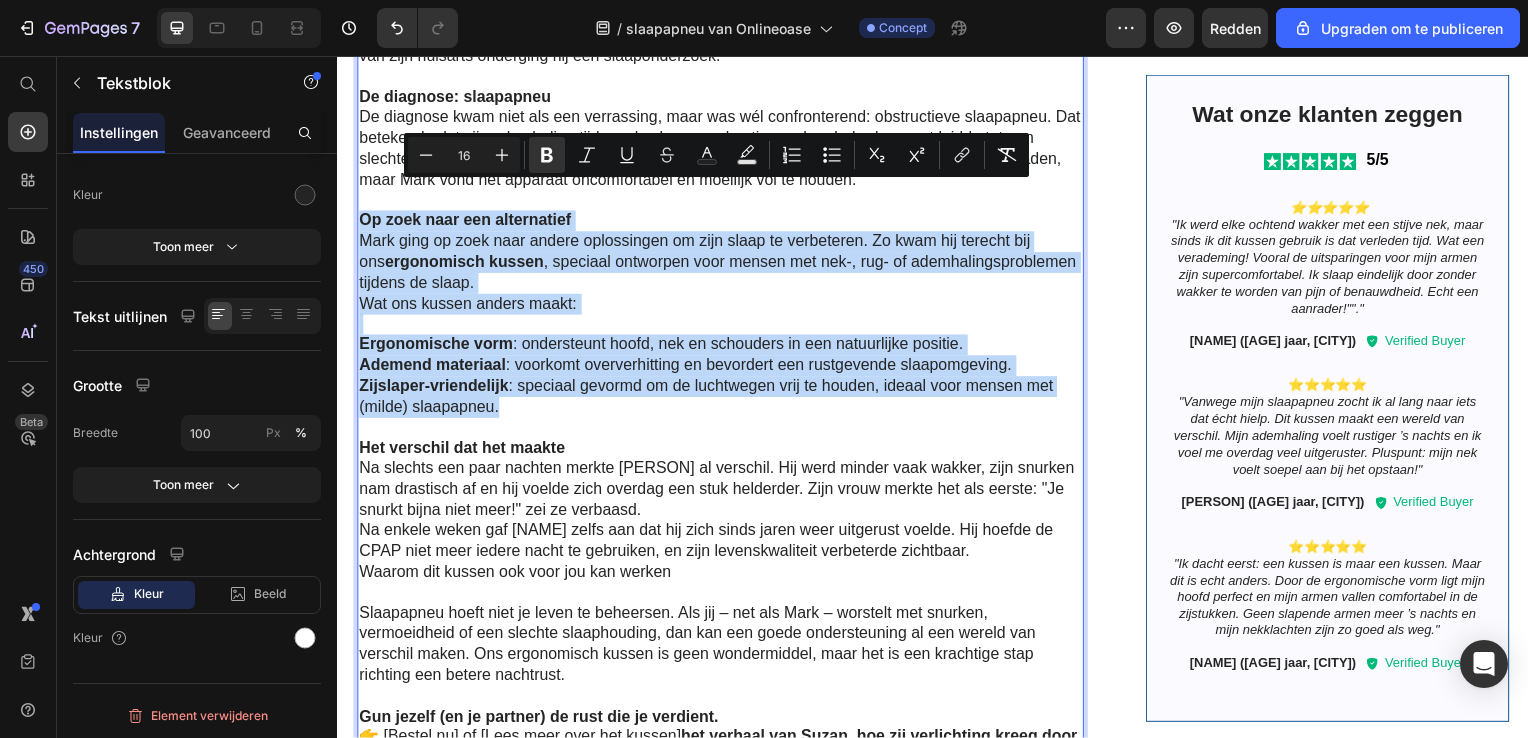 drag, startPoint x: 361, startPoint y: 195, endPoint x: 913, endPoint y: 384, distance: 583.45953 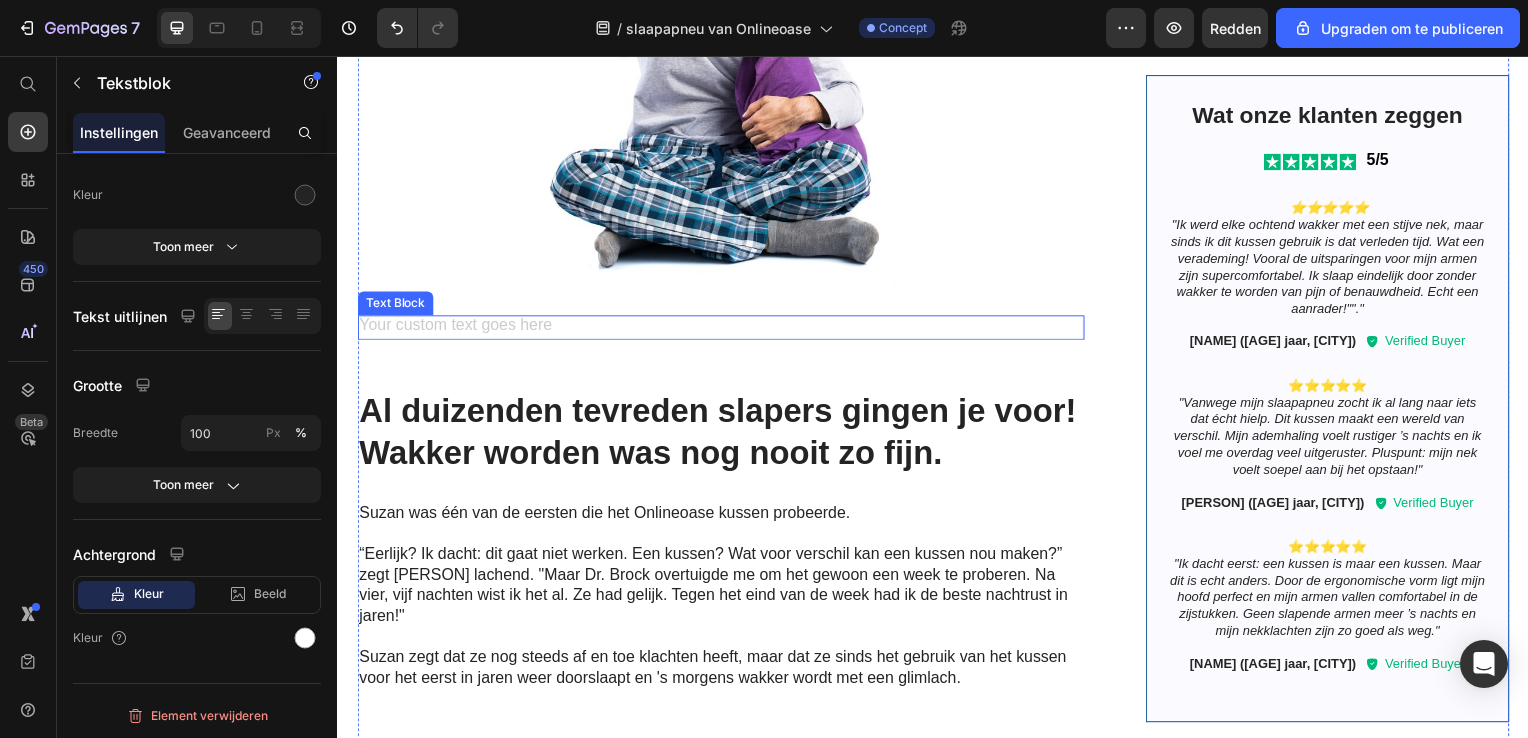 scroll, scrollTop: 2122, scrollLeft: 0, axis: vertical 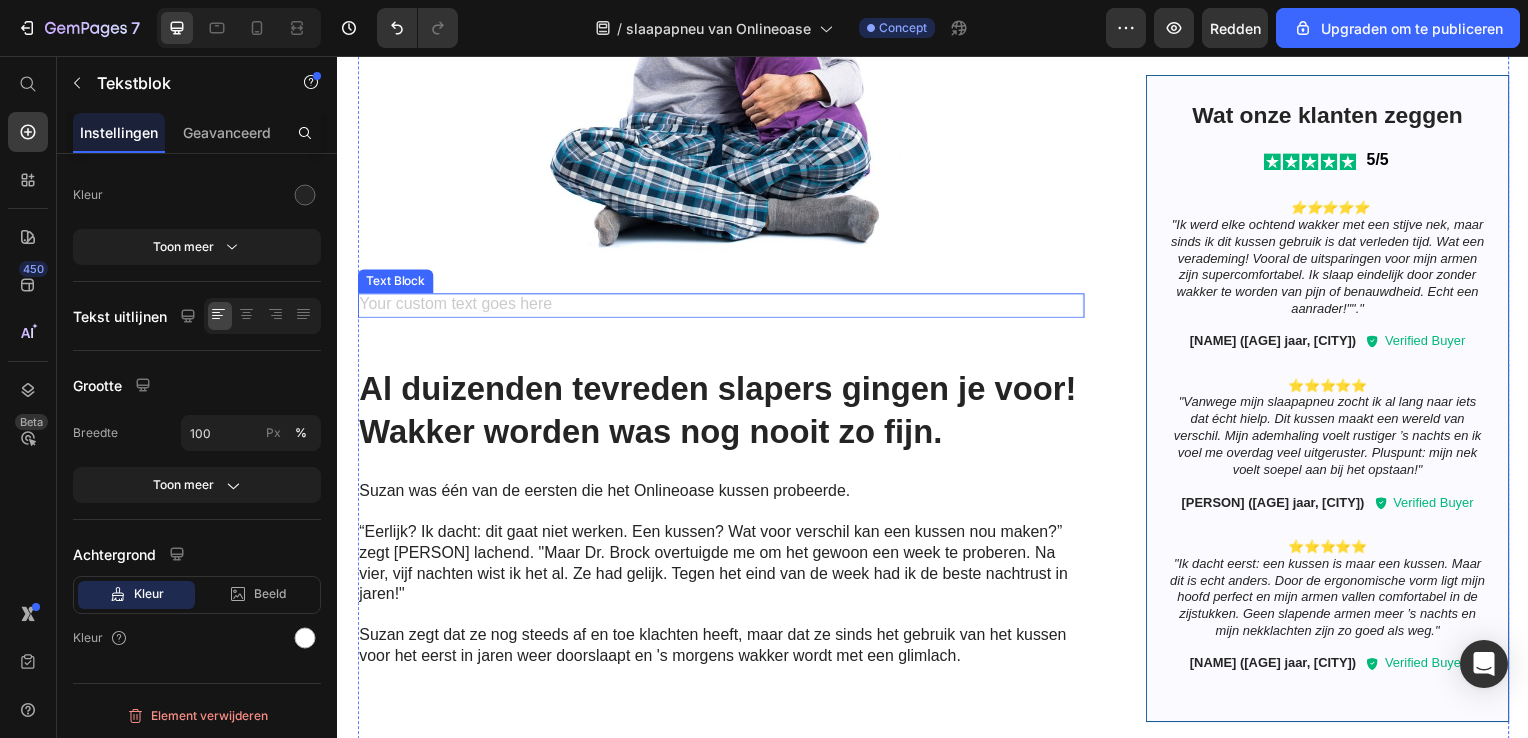 click at bounding box center (723, 308) 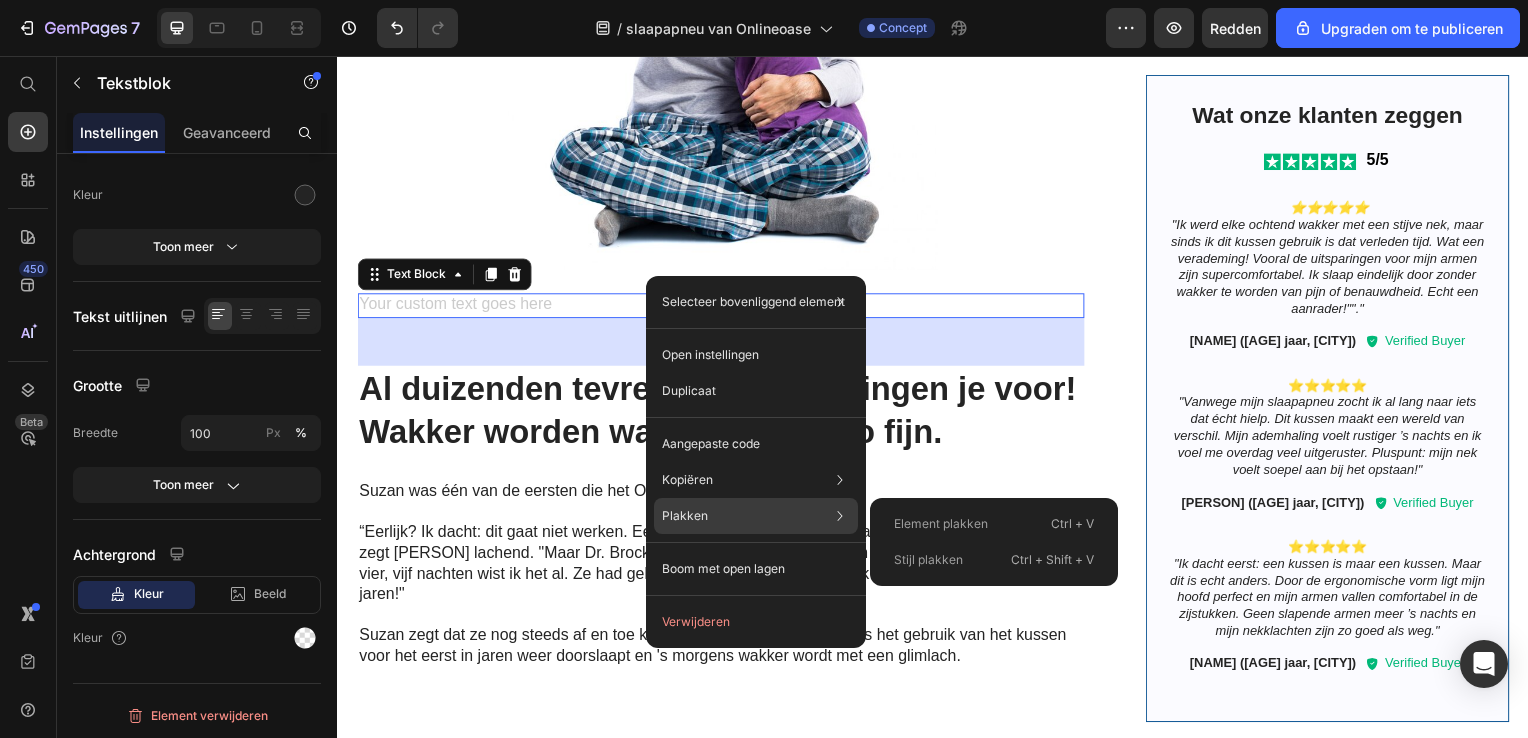 click on "Plakken" at bounding box center [685, 516] 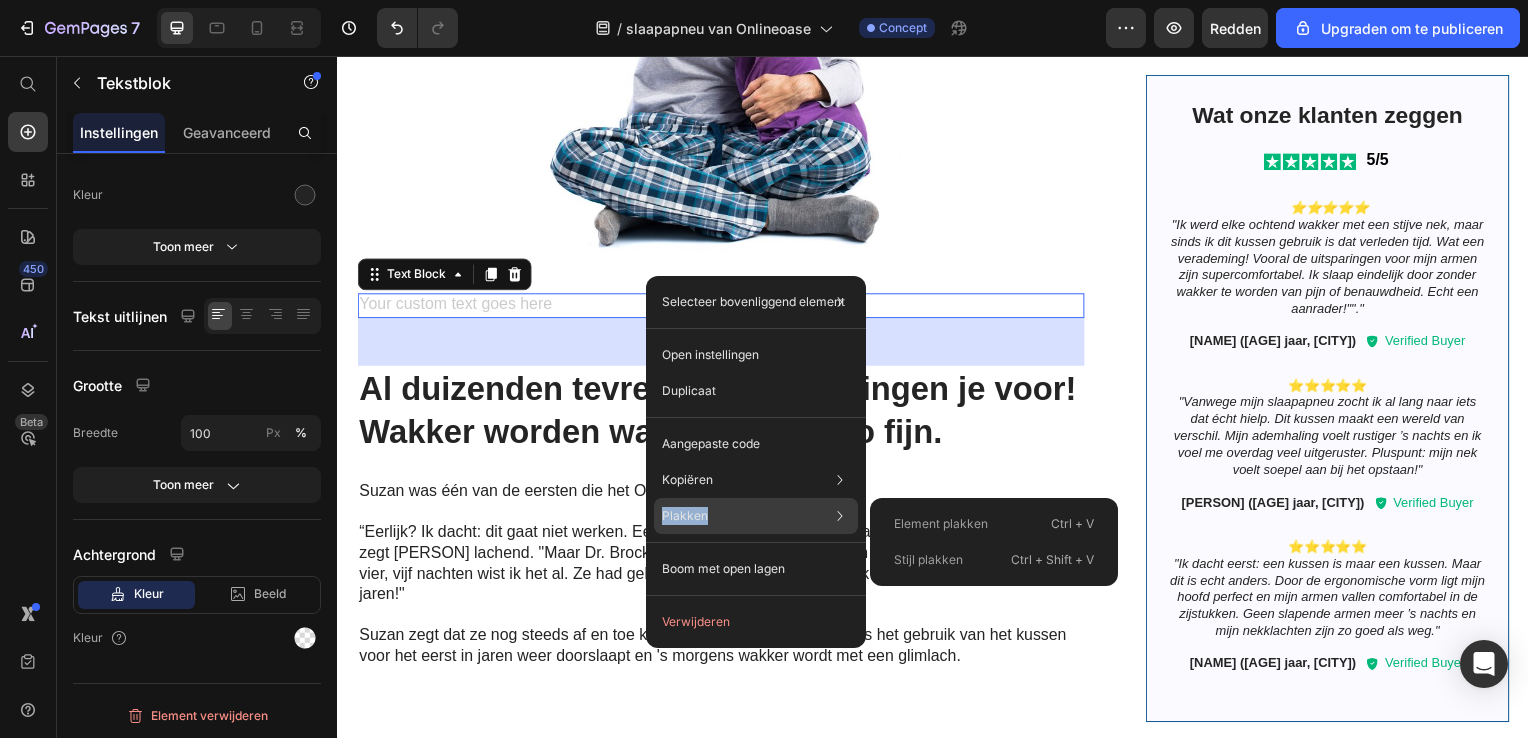 copy on "Plakken" 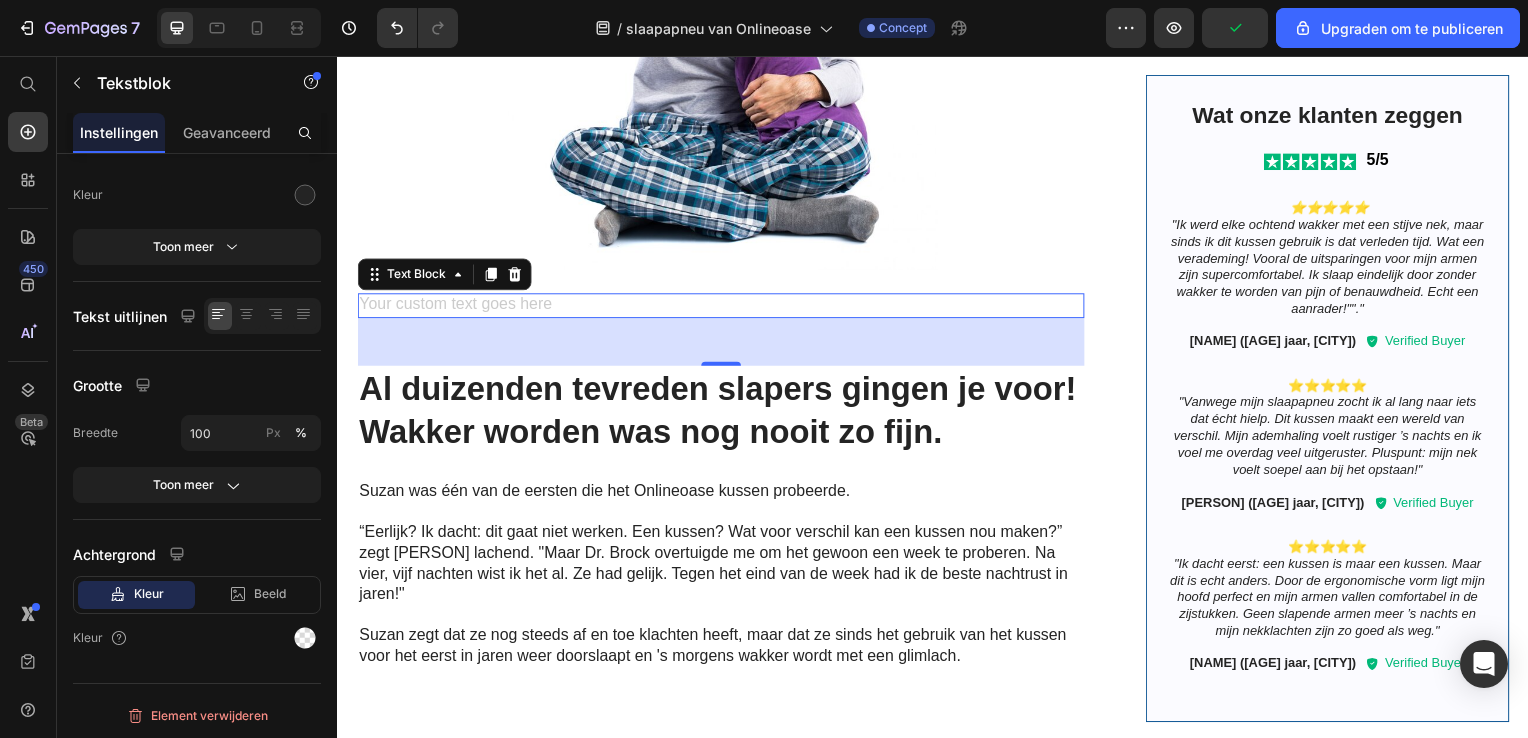 click at bounding box center (723, 308) 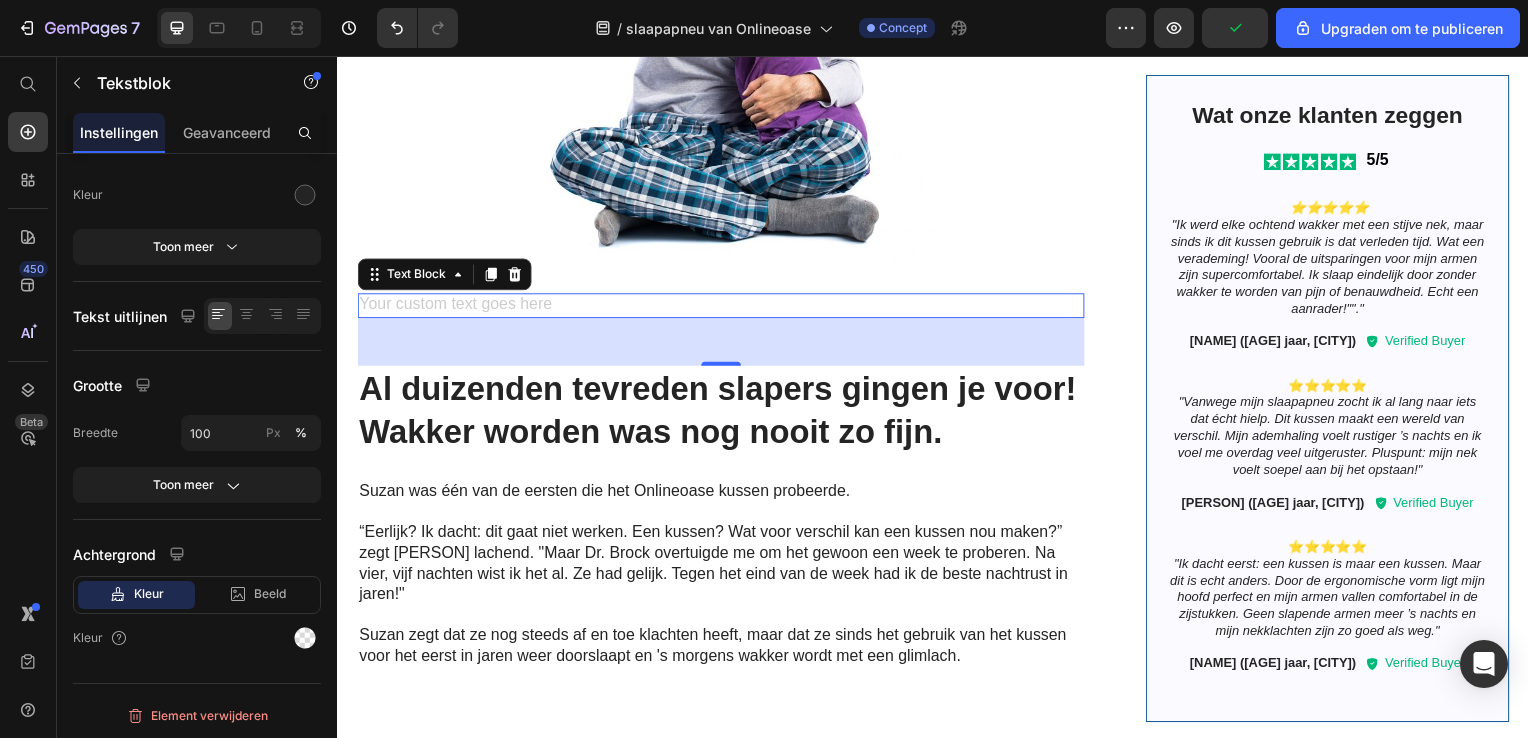 click at bounding box center [723, 308] 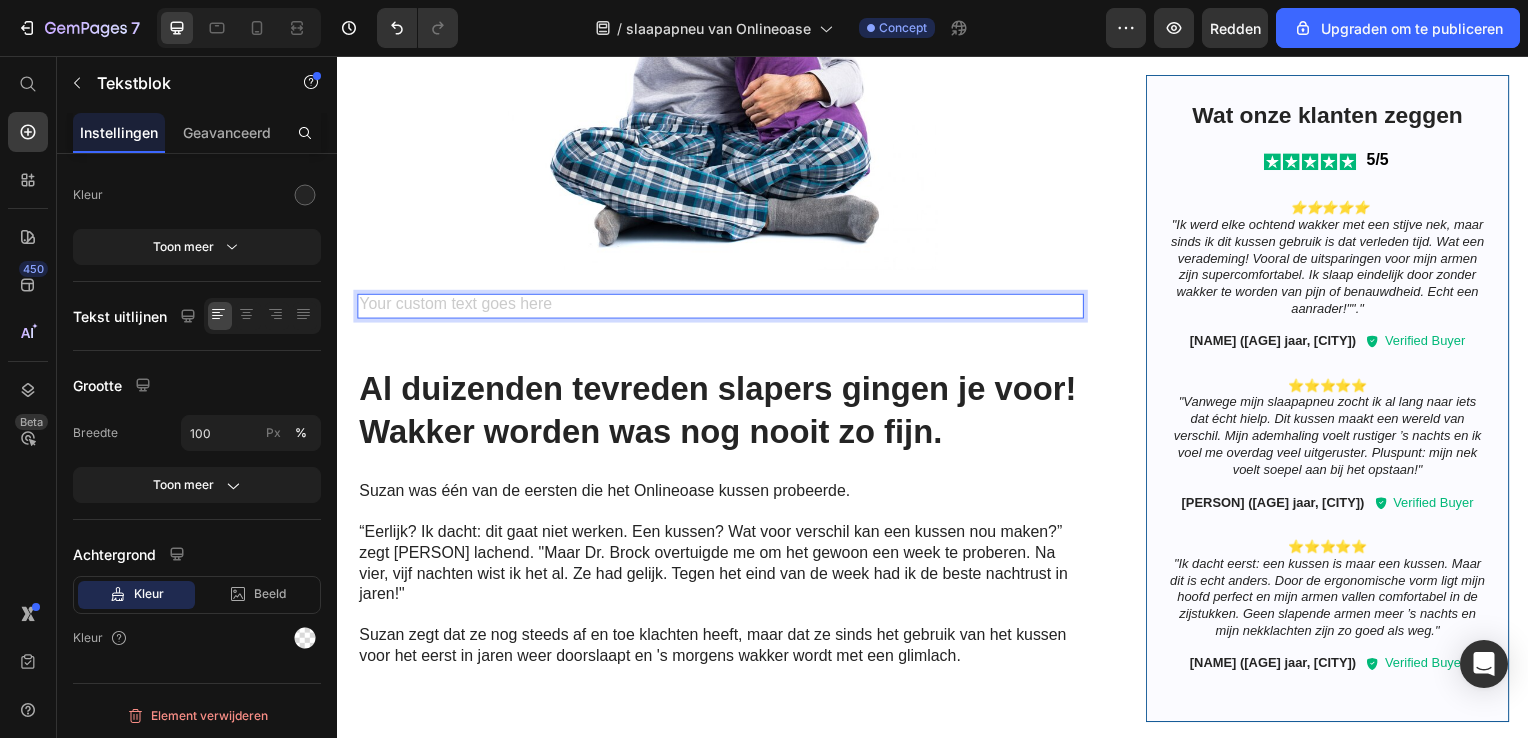 click at bounding box center [723, 308] 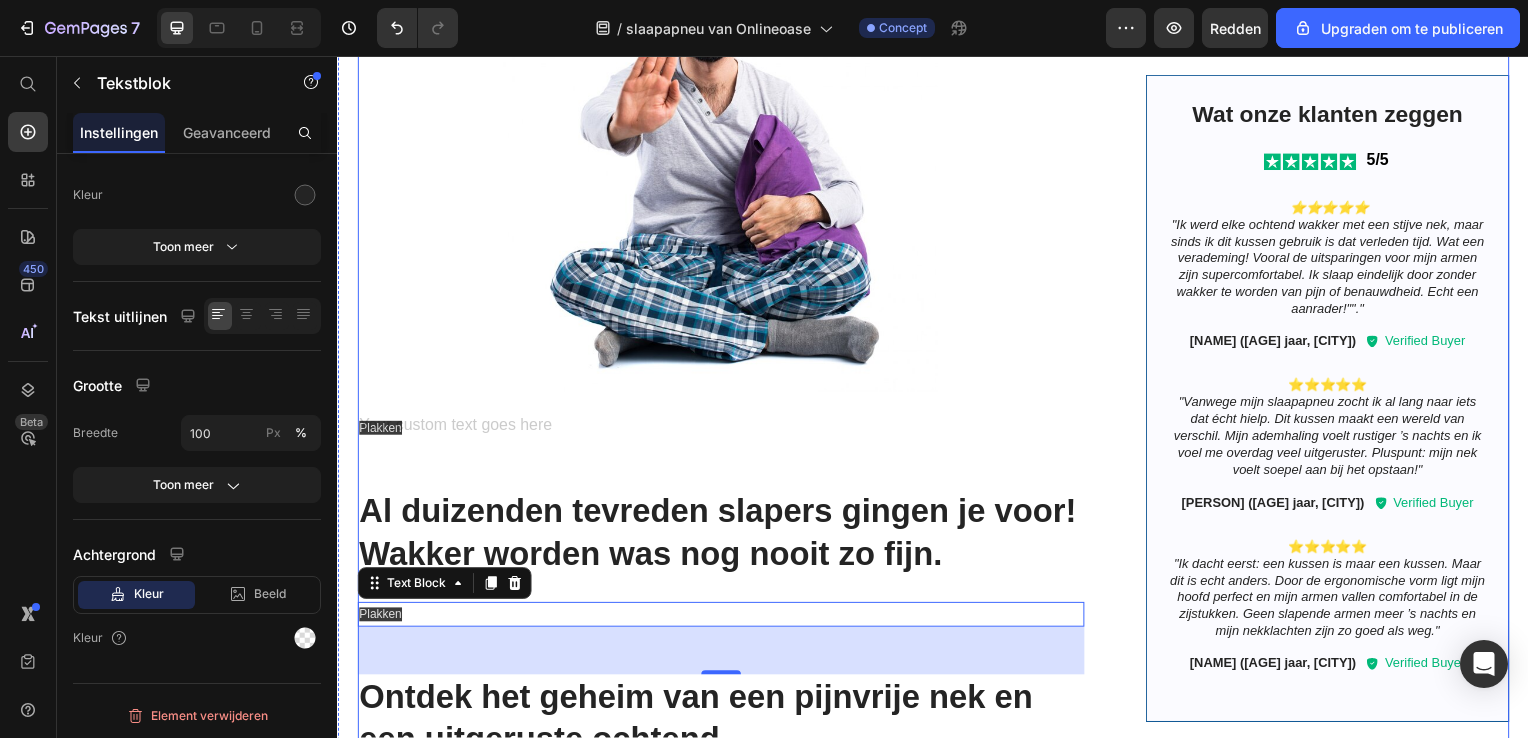 scroll, scrollTop: 1822, scrollLeft: 0, axis: vertical 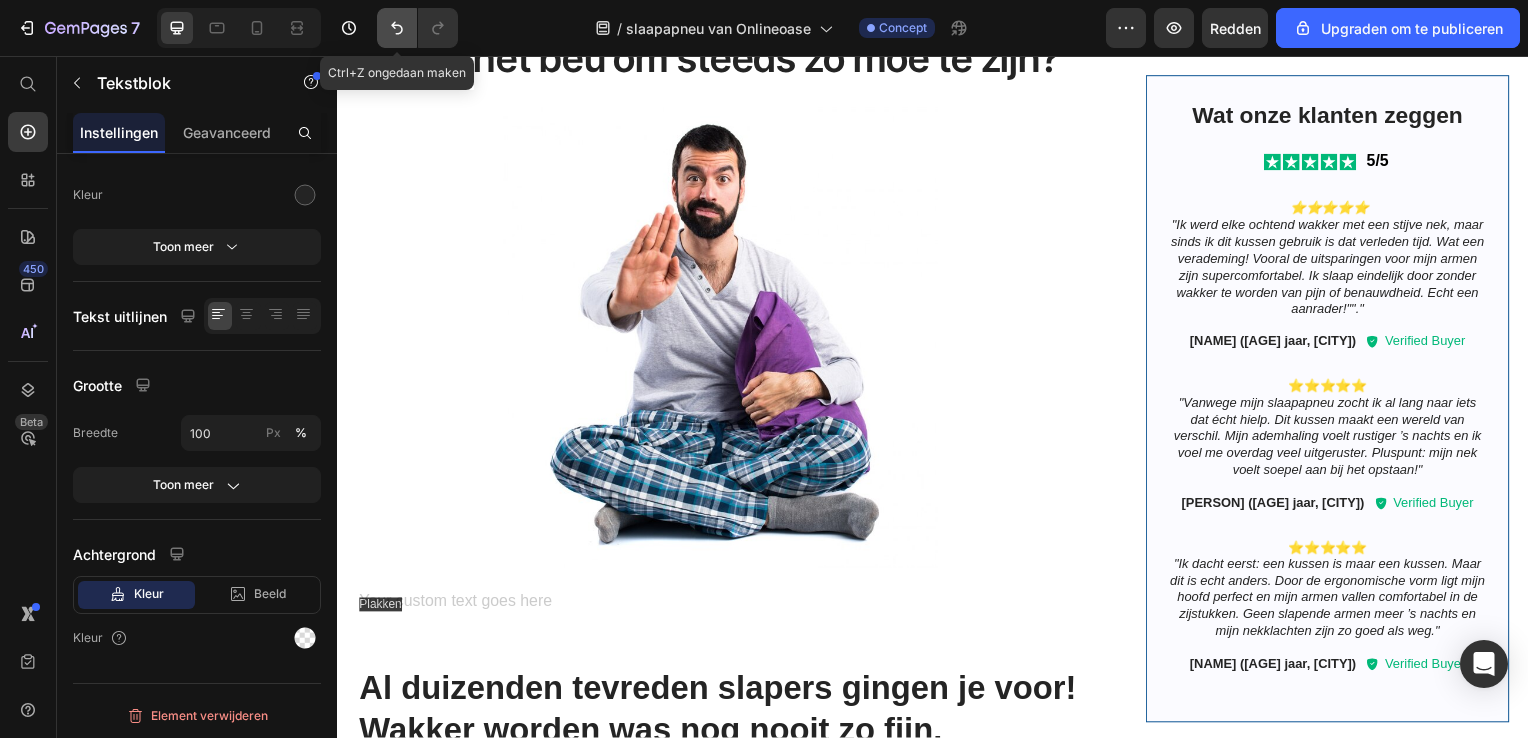 click 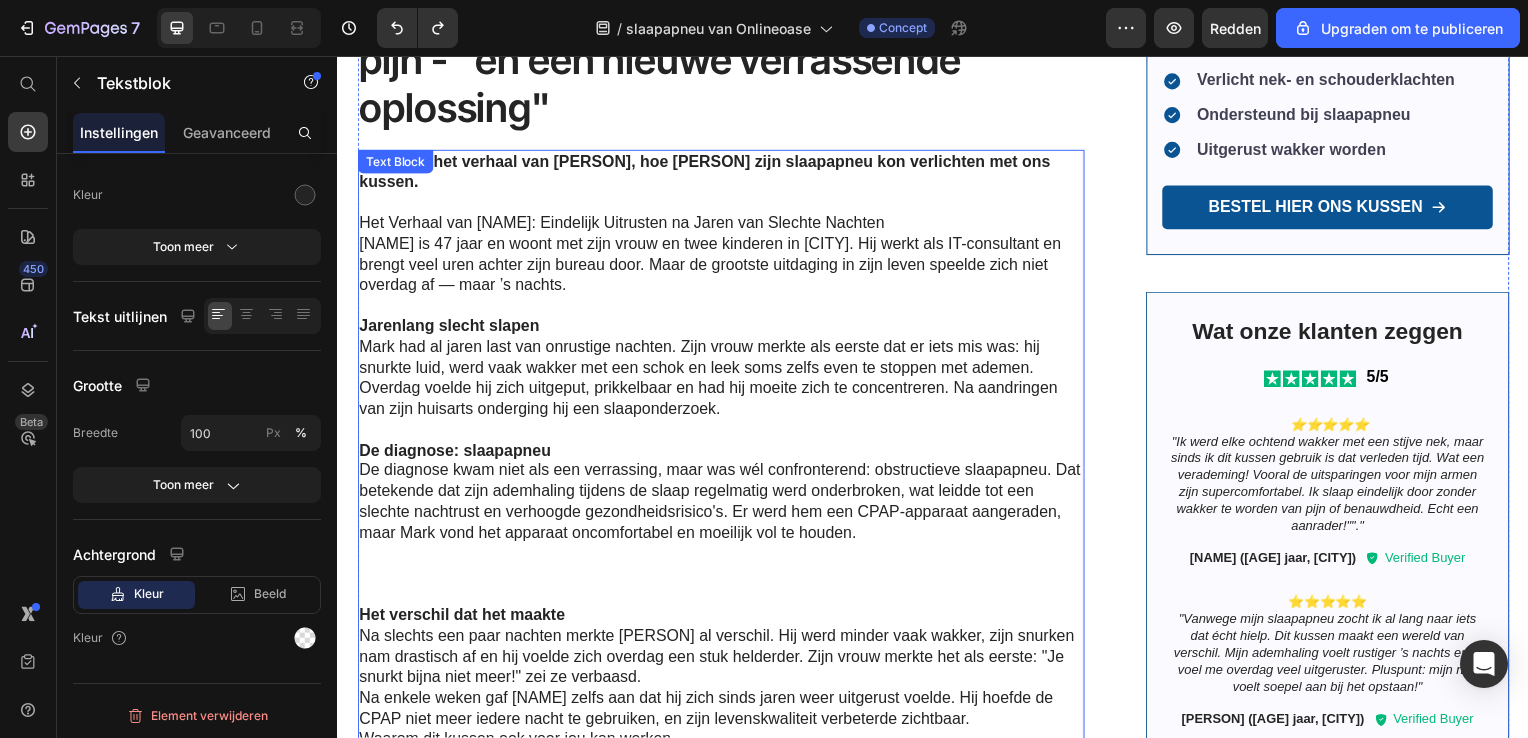 scroll, scrollTop: 822, scrollLeft: 0, axis: vertical 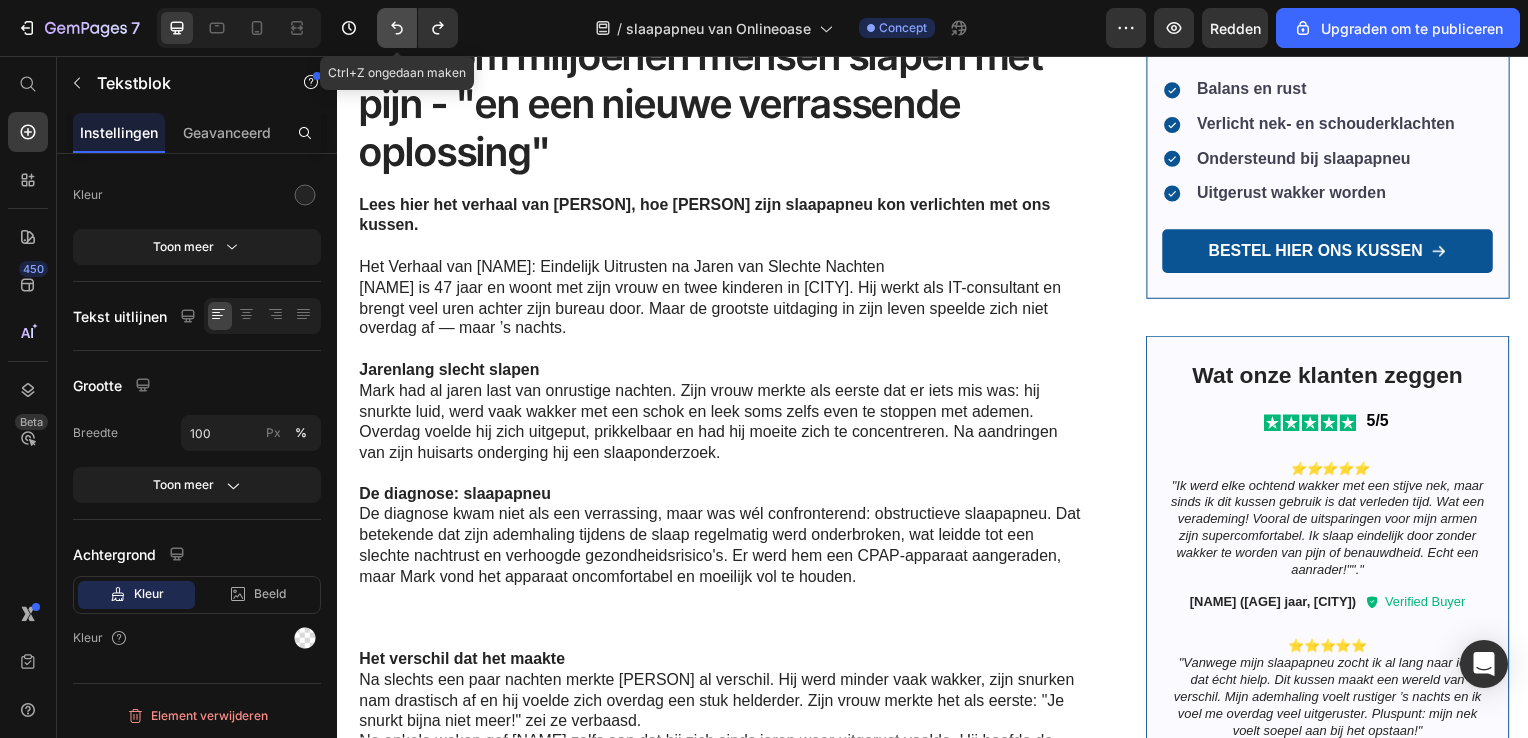 drag, startPoint x: 406, startPoint y: 27, endPoint x: 392, endPoint y: 34, distance: 15.652476 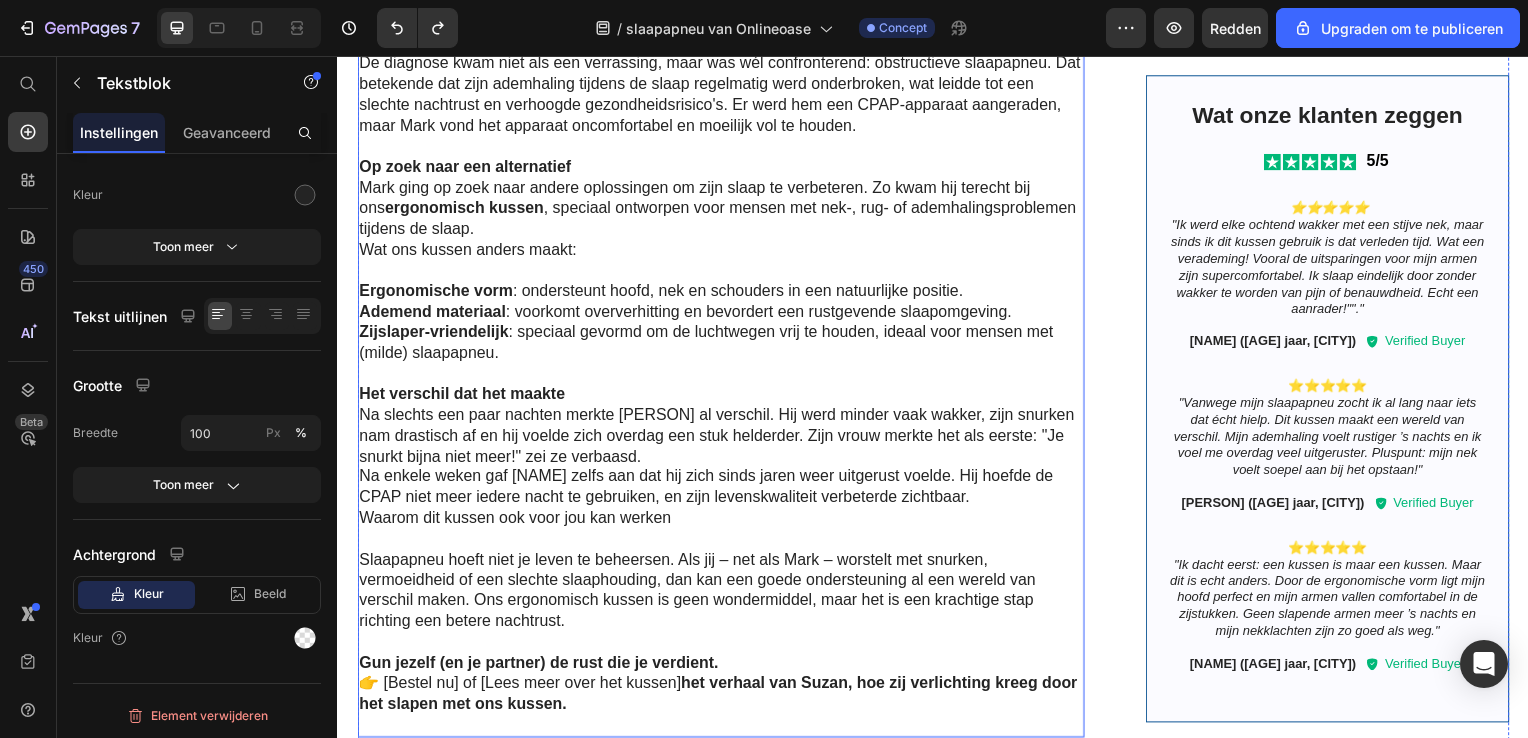 scroll, scrollTop: 1322, scrollLeft: 0, axis: vertical 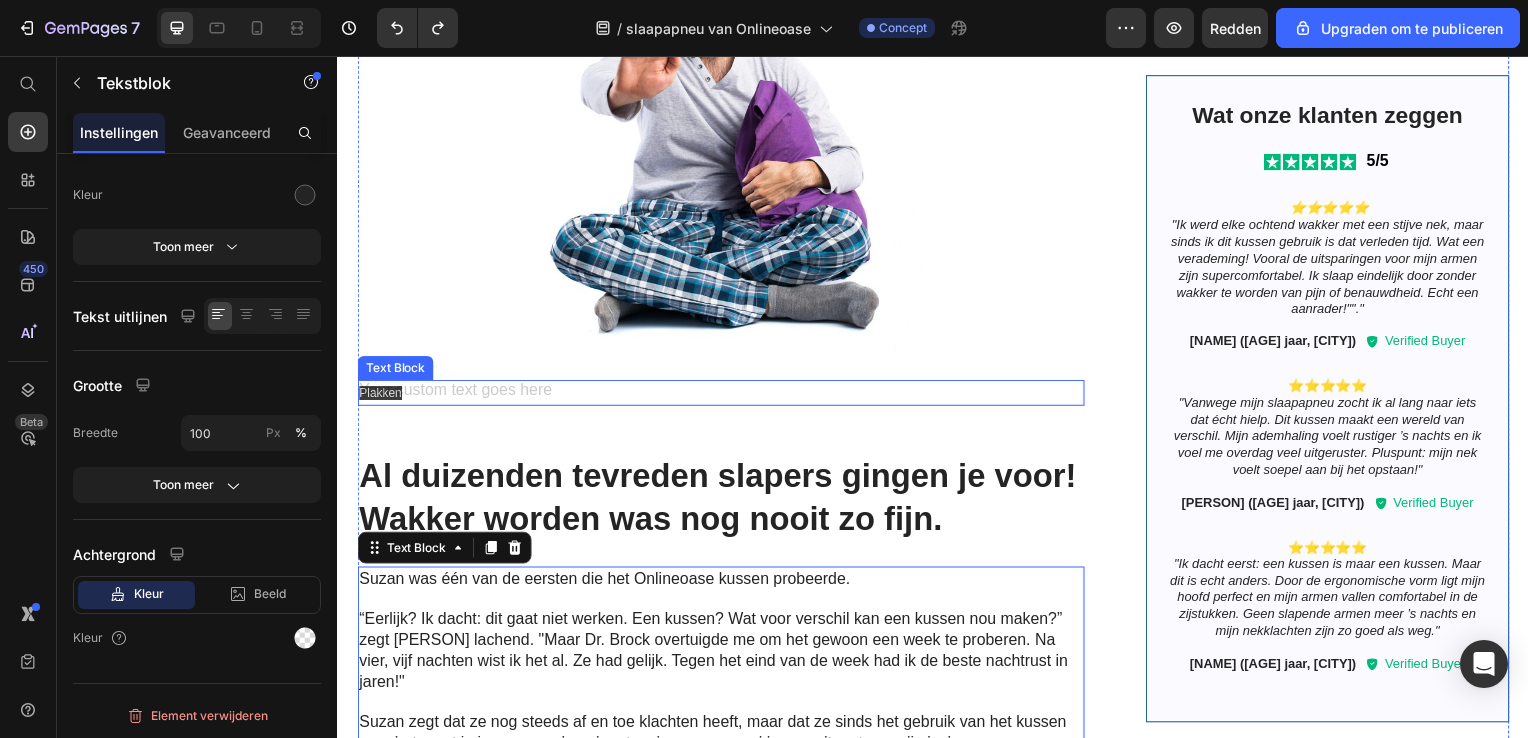 click on "Plakken" at bounding box center (723, 396) 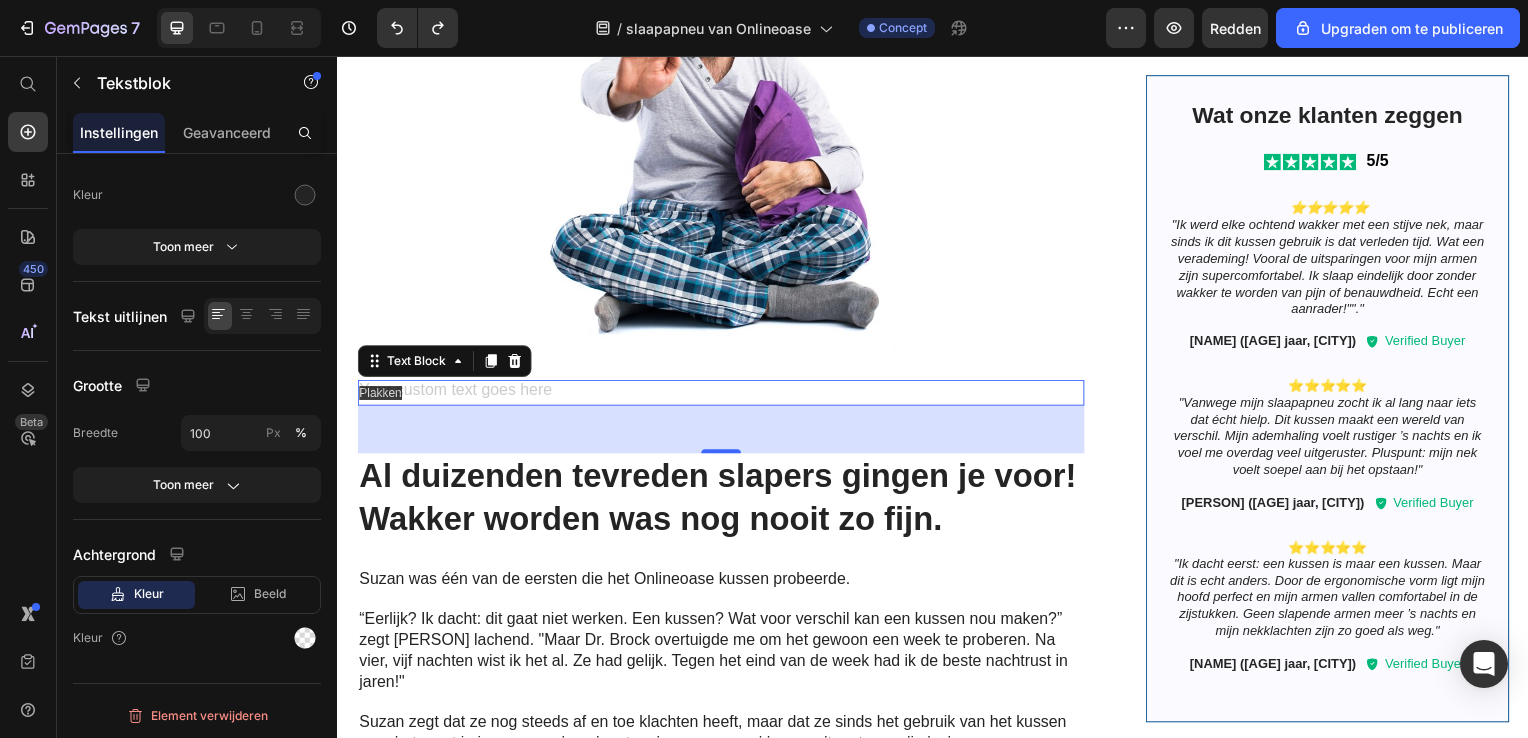 click on "Plakken" at bounding box center [723, 396] 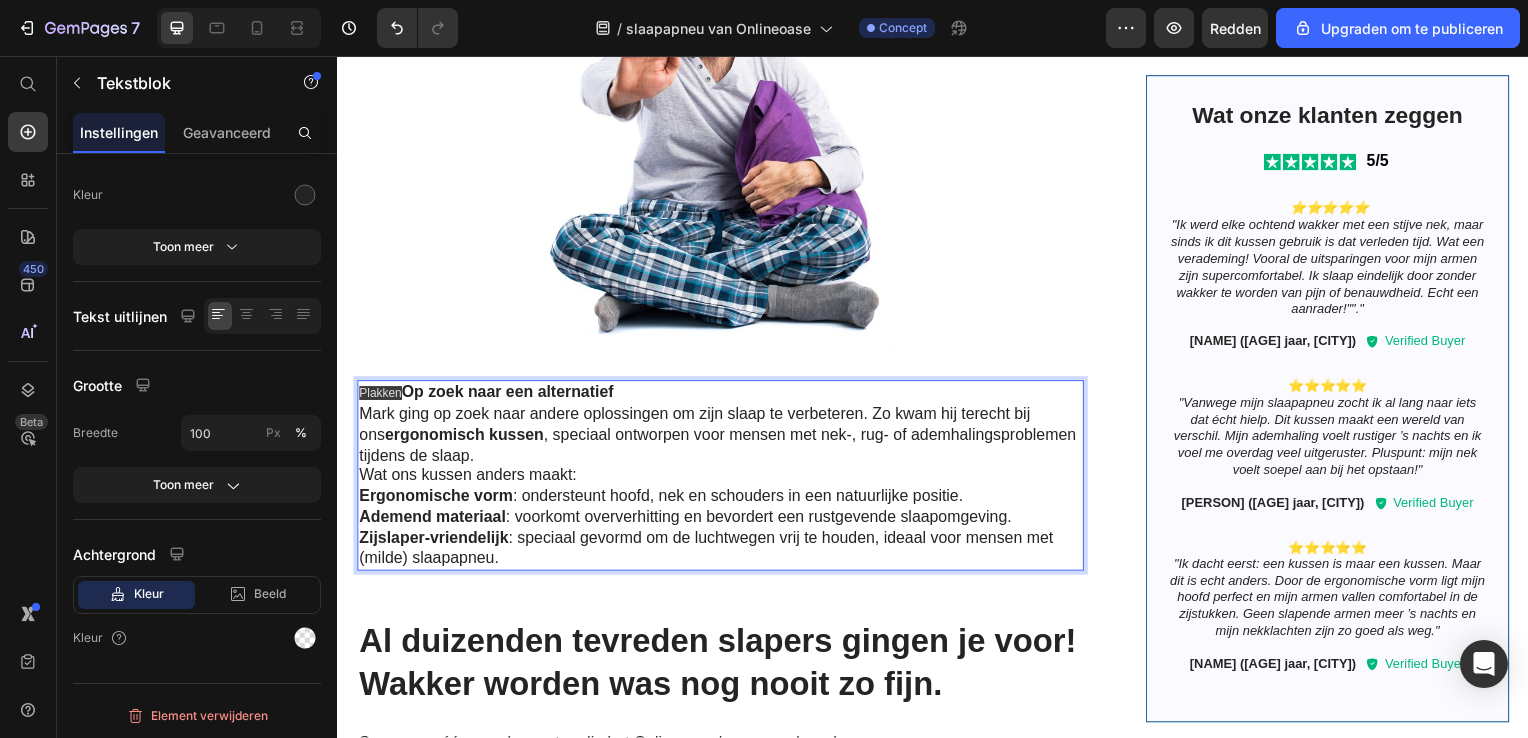 drag, startPoint x: 571, startPoint y: 469, endPoint x: 547, endPoint y: 435, distance: 41.617306 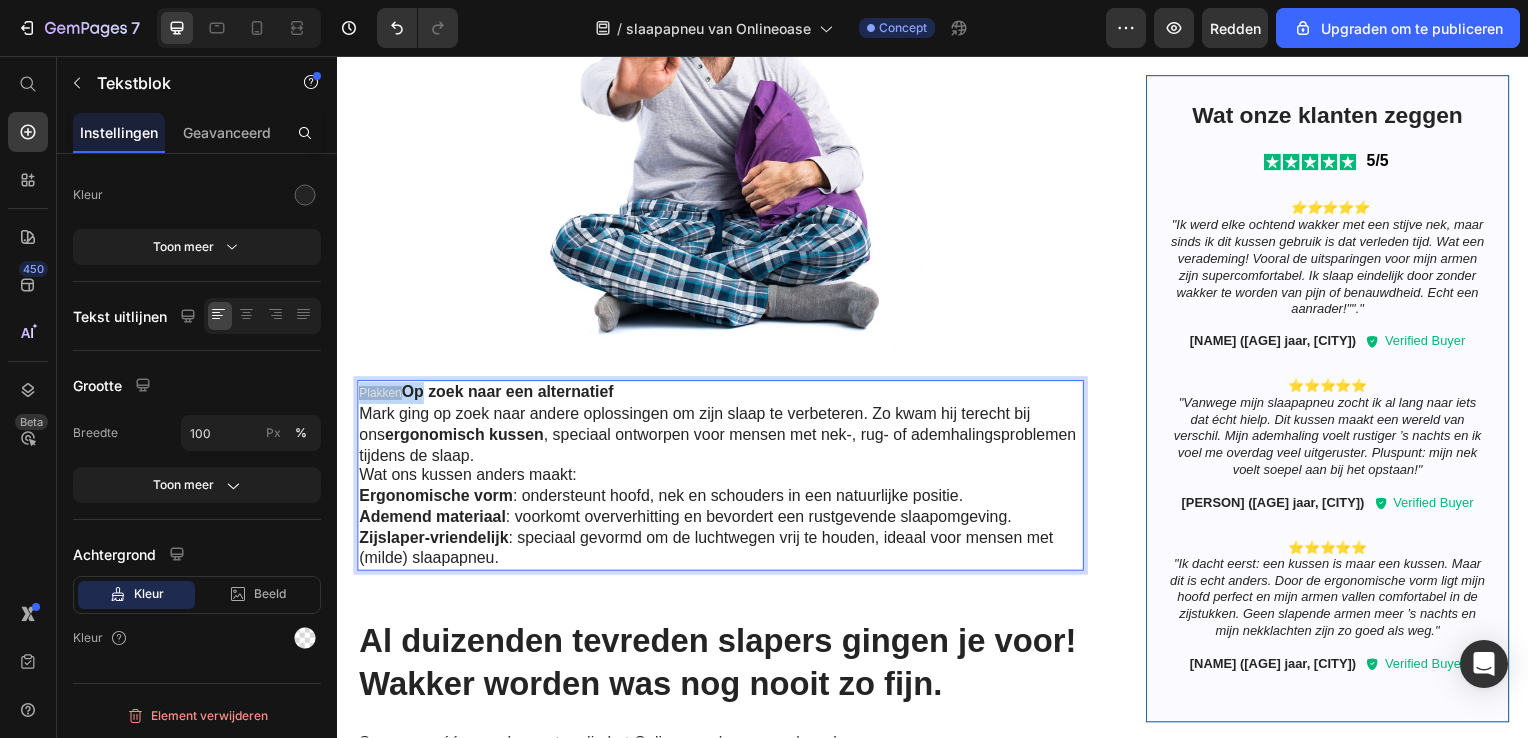 click on "Op zoek naar een alternatief" at bounding box center [508, 394] 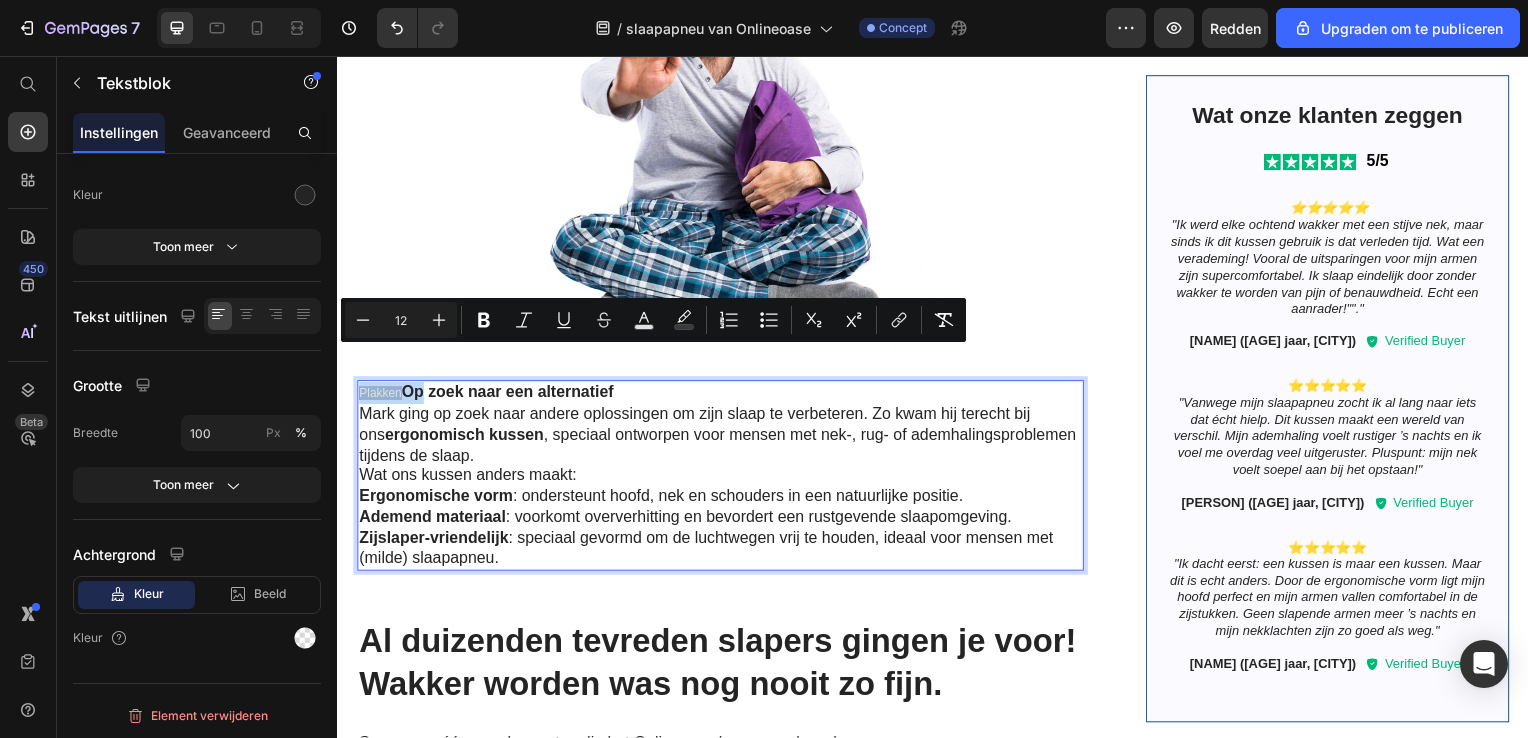 click on "Plakken Op zoek naar een alternatief Mark ging op zoek naar andere oplossingen om zijn slaap te verbeteren. Zo kwam hij terecht bij ons  ergonomisch kussen , speciaal ontworpen voor mensen met nek-, rug- of ademhalingsproblemen tijdens de slaap. Wat ons kussen anders maakt: Ergonomische vorm : ondersteunt hoofd, nek en schouders in een natuurlijke positie. Ademend materiaal : voorkomt oververhitting en bevordert een rustgevende slaapomgeving. Zijslaper-vriendelijk : speciaal gevormd om de luchtwegen vrij te houden, ideaal voor mensen met (milde) slaapapneu." at bounding box center (723, 479) 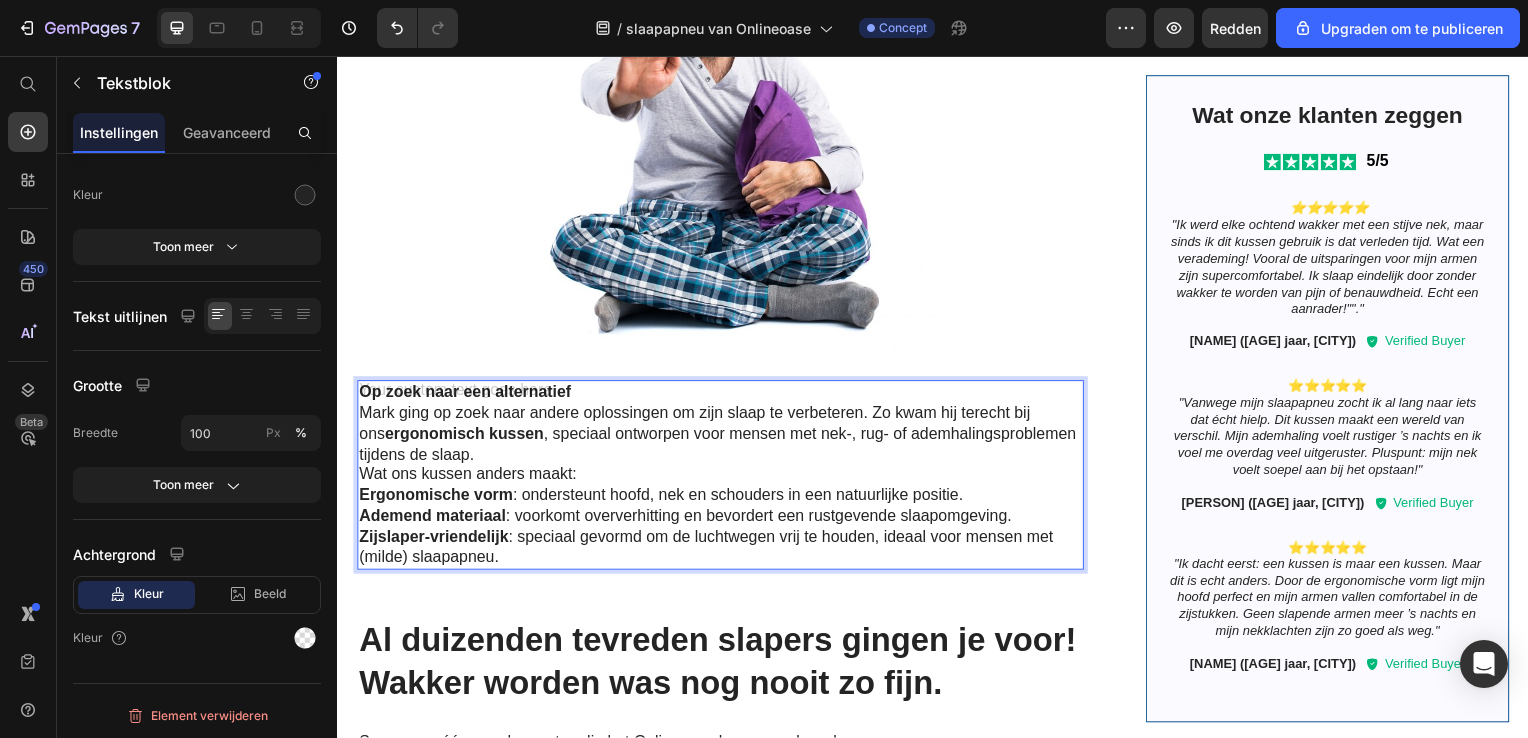 click on "ergonomisch kussen" at bounding box center [465, 436] 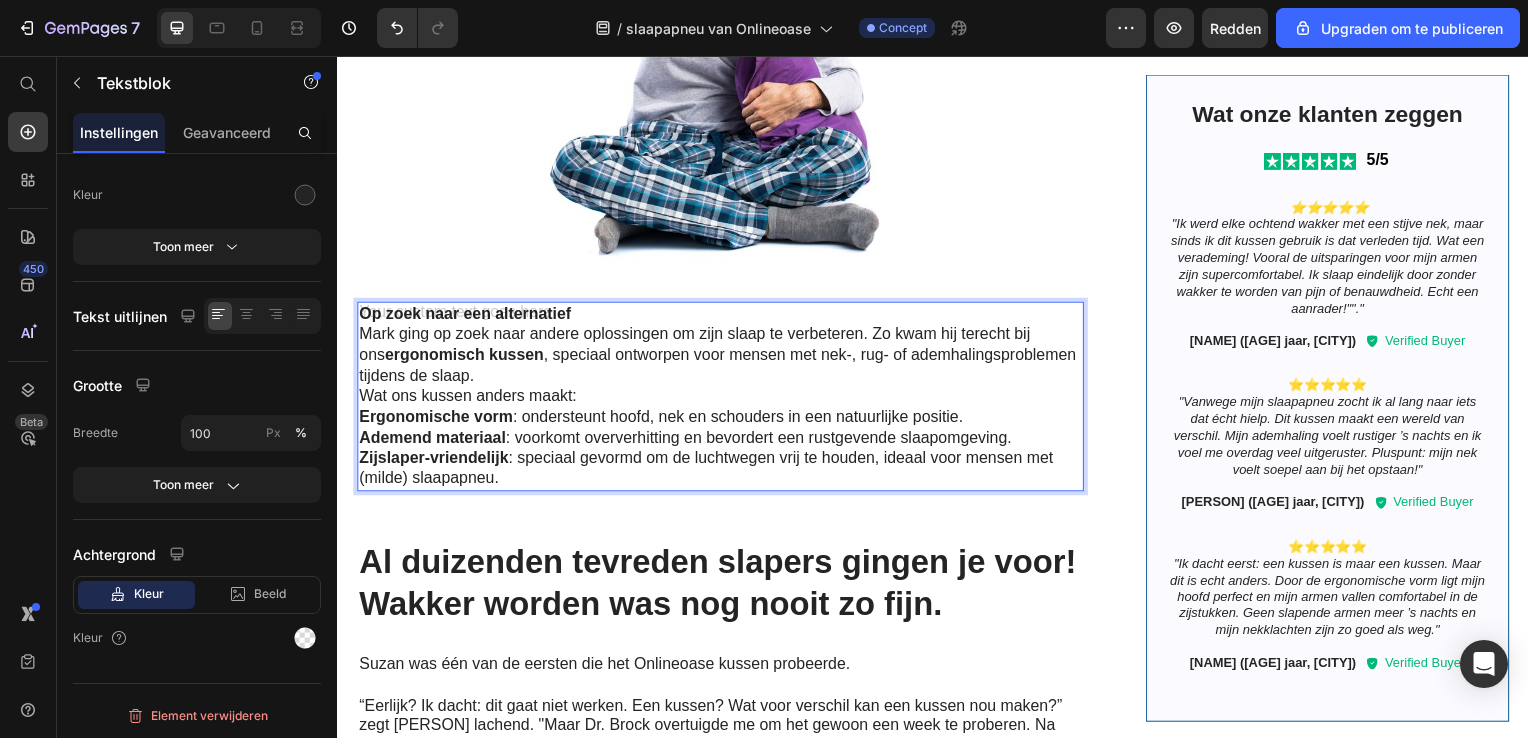 scroll, scrollTop: 2322, scrollLeft: 0, axis: vertical 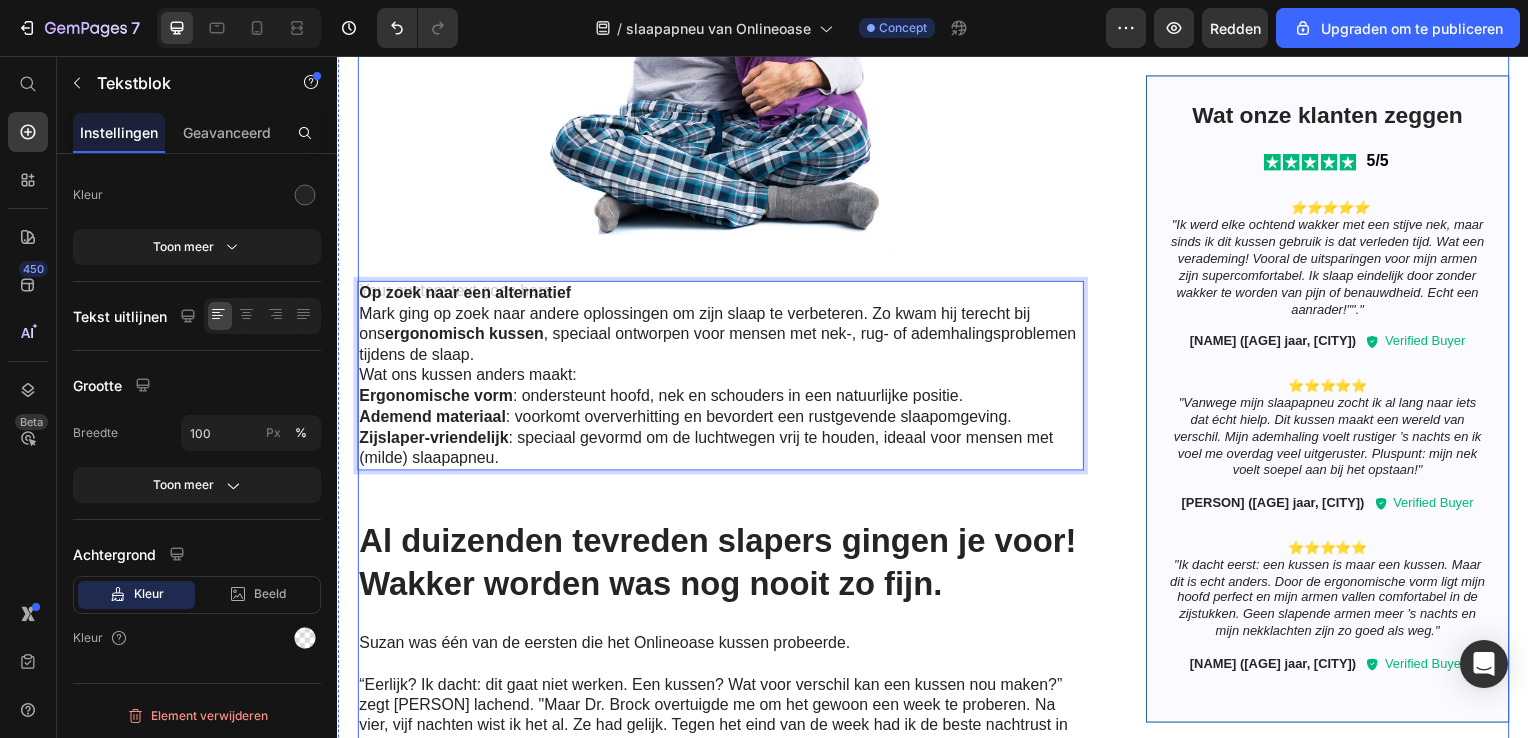 click on "Image Waarom miljoenen mensen slapen met pijn - "en een nieuwe verrassende oplossing" Heading Lees hier het verhaal van Mark, hoe Mark zijn slaapapneu kon verlichten met ons kussen.   Het Verhaal van Mark: Eindelijk Uitrusten na Jaren van Slechte Nachten Mark is 47 jaar en woont met zijn vrouw en twee kinderen in Utrecht. Hij werkt als IT-consultant en brengt veel uren achter zijn bureau door. Maar de grootste uitdaging in zijn leven speelde zich niet overdag af — maar ’s nachts.   Jarenlang slecht slapen Mark had al jaren last van onrustige nachten. Zijn vrouw merkte als eerste dat er iets mis was: hij snurkte luid, werd vaak wakker met een schok en leek soms zelfs even te stoppen met ademen. Overdag voelde hij zich uitgeput, prikkelbaar en had hij moeite zich te concentreren. Na aandringen van zijn huisarts onderging hij een slaaponderzoek.   De diagnose: slaapapneu   Op zoek naar een alternatief Mark ging op zoek naar andere oplossingen om zijn slaap te verbeteren. Zo kwam hij terecht bij ons" at bounding box center (723, -372) 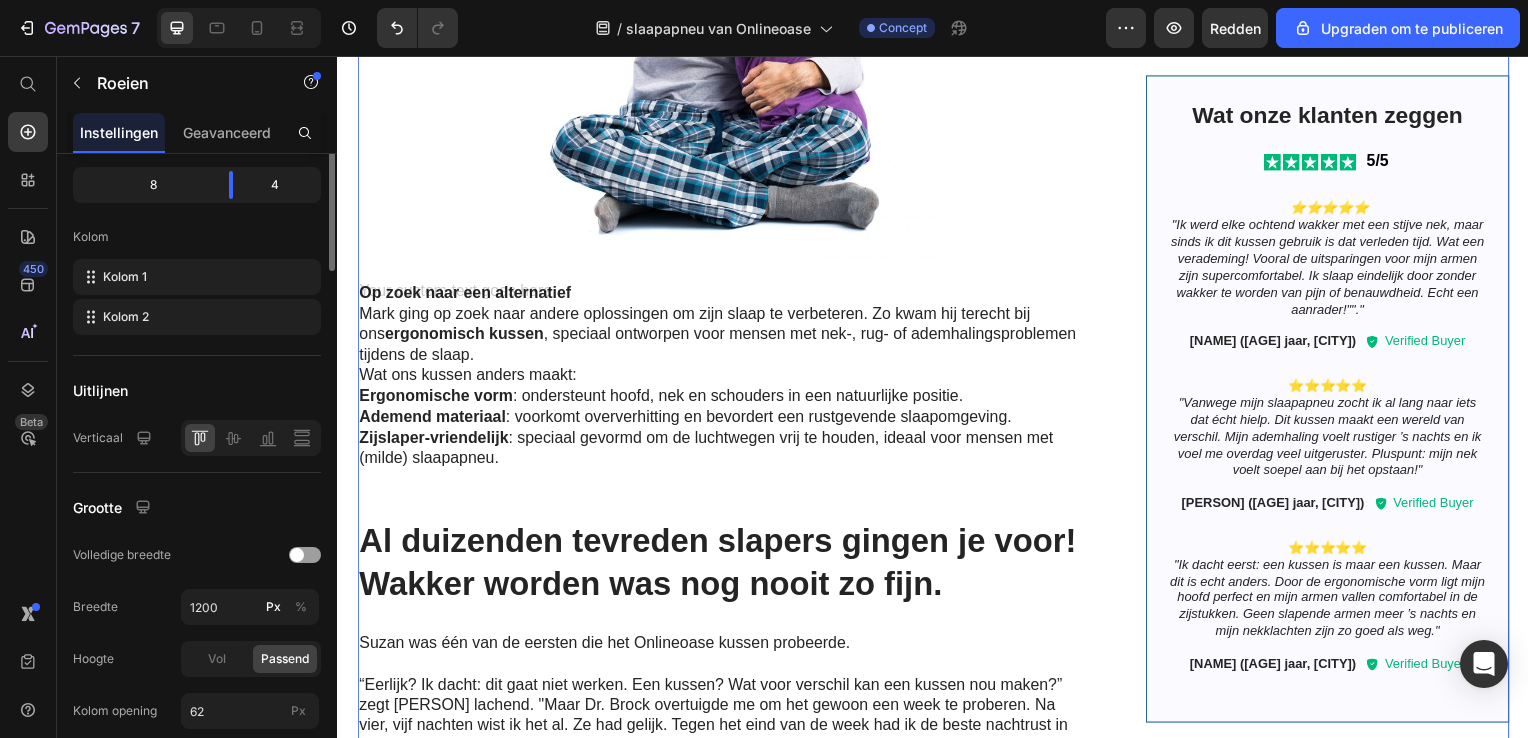 scroll, scrollTop: 0, scrollLeft: 0, axis: both 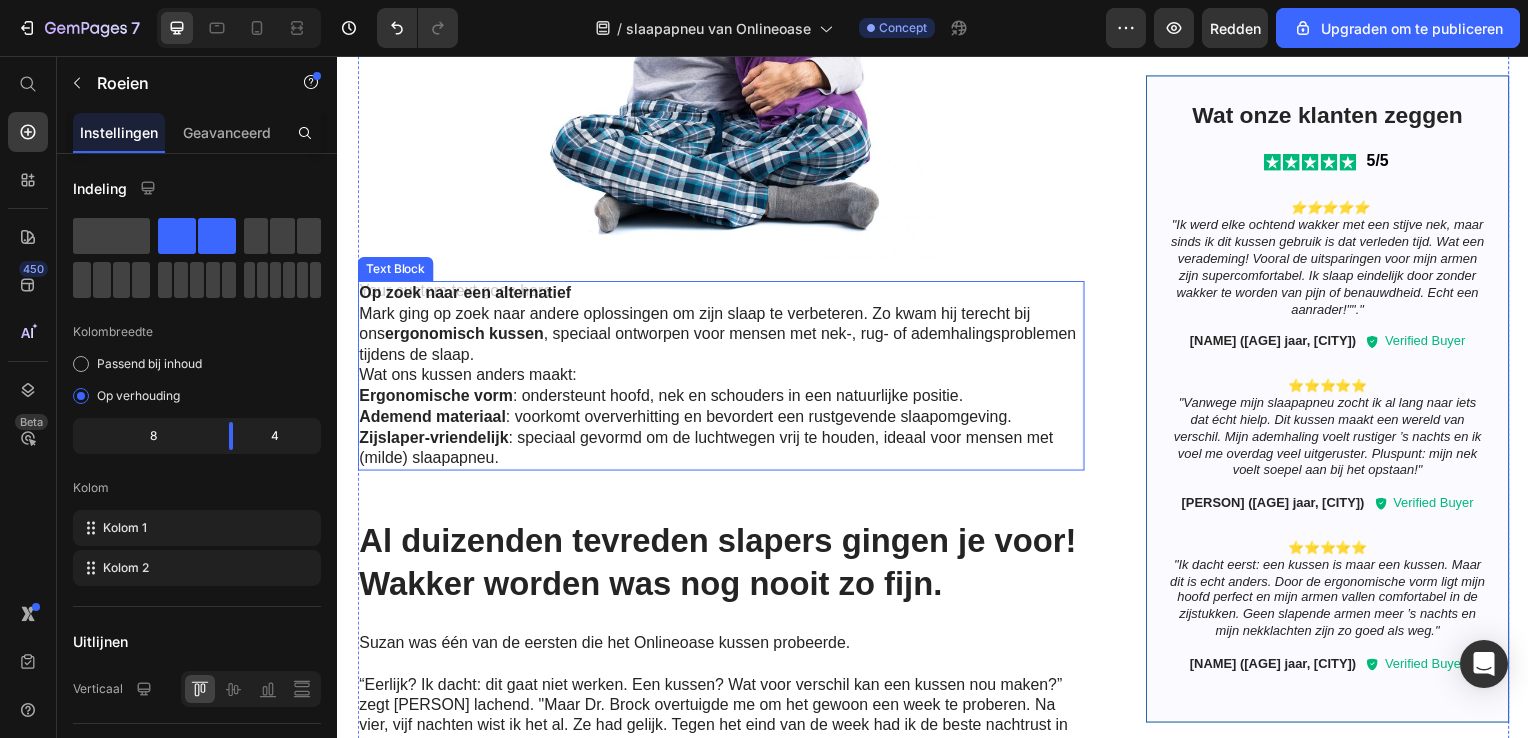 click on "Op zoek naar een alternatief Mark ging op zoek naar andere oplossingen om zijn slaap te verbeteren. Zo kwam hij terecht bij ons  ergonomisch kussen , speciaal ontworpen voor mensen met nek-, rug- of ademhalingsproblemen tijdens de slaap. Wat ons kussen anders maakt: Ergonomische vorm : ondersteunt hoofd, nek en schouders in een natuurlijke positie. Ademend materiaal : voorkomt oververhitting en bevordert een rustgevende slaapomgeving. Zijslaper-vriendelijk : speciaal gevormd om de luchtwegen vrij te houden, ideaal voor mensen met (milde) slaapapneu." at bounding box center [723, 378] 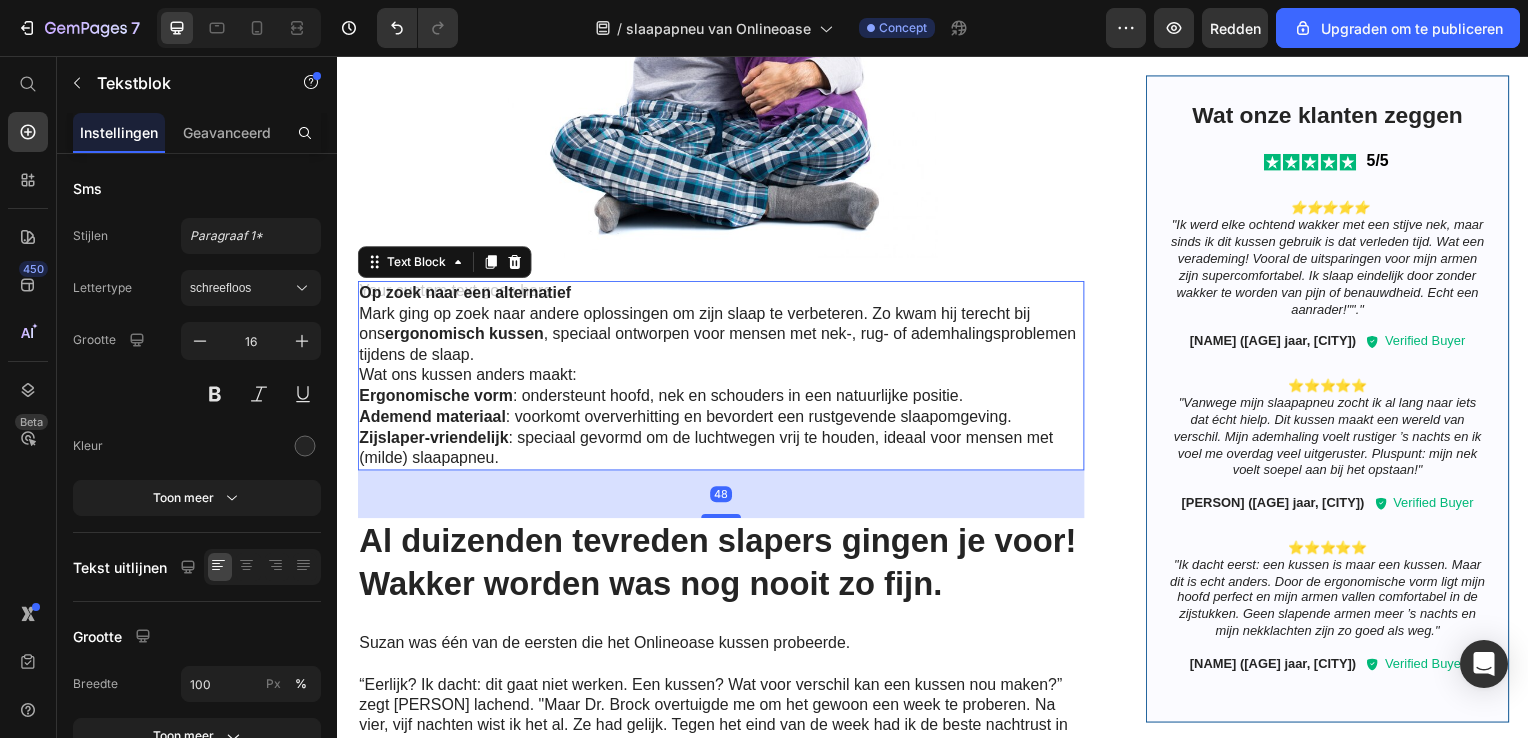 click on "Op zoek naar een alternatief Mark ging op zoek naar andere oplossingen om zijn slaap te verbeteren. Zo kwam hij terecht bij ons  ergonomisch kussen , speciaal ontworpen voor mensen met nek-, rug- of ademhalingsproblemen tijdens de slaap. Wat ons kussen anders maakt: Ergonomische vorm : ondersteunt hoofd, nek en schouders in een natuurlijke positie. Ademend materiaal : voorkomt oververhitting en bevordert een rustgevende slaapomgeving. Zijslaper-vriendelijk : speciaal gevormd om de luchtwegen vrij te houden, ideaal voor mensen met (milde) slaapapneu." at bounding box center [723, 378] 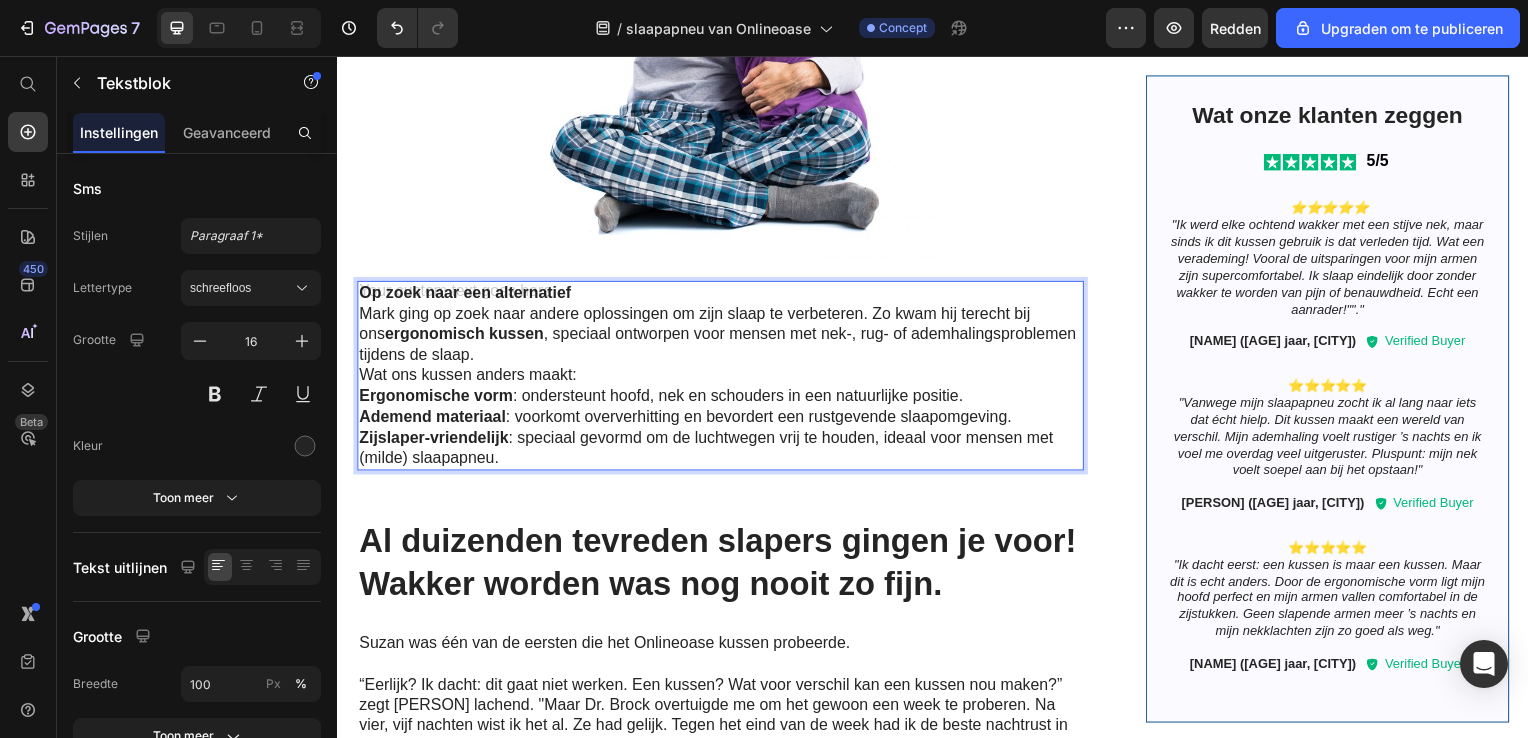 click on "Op zoek naar een alternatief Mark ging op zoek naar andere oplossingen om zijn slaap te verbeteren. Zo kwam hij terecht bij ons  ergonomisch kussen , speciaal ontworpen voor mensen met nek-, rug- of ademhalingsproblemen tijdens de slaap. Wat ons kussen anders maakt: Ergonomische vorm : ondersteunt hoofd, nek en schouders in een natuurlijke positie. Ademend materiaal : voorkomt oververhitting en bevordert een rustgevende slaapomgeving. Zijslaper-vriendelijk : speciaal gevormd om de luchtwegen vrij te houden, ideaal voor mensen met (milde) slaapapneu." at bounding box center (723, 378) 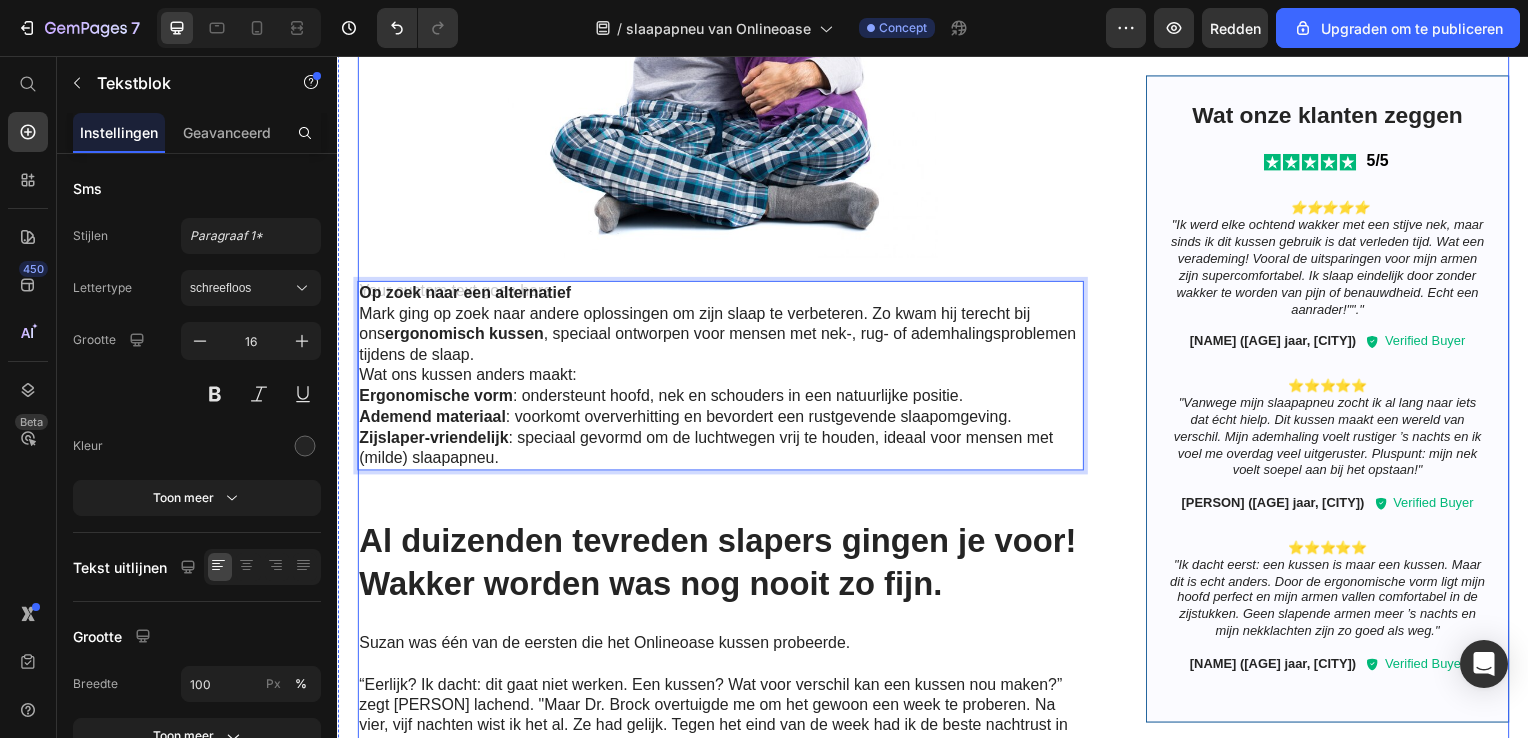 click on "Image Waarom miljoenen mensen slapen met pijn - "en een nieuwe verrassende oplossing" Heading Lees hier het verhaal van Mark, hoe Mark zijn slaapapneu kon verlichten met ons kussen.   Het Verhaal van Mark: Eindelijk Uitrusten na Jaren van Slechte Nachten Mark is 47 jaar en woont met zijn vrouw en twee kinderen in Utrecht. Hij werkt als IT-consultant en brengt veel uren achter zijn bureau door. Maar de grootste uitdaging in zijn leven speelde zich niet overdag af — maar ’s nachts.   Jarenlang slecht slapen Mark had al jaren last van onrustige nachten. Zijn vrouw merkte als eerste dat er iets mis was: hij snurkte luid, werd vaak wakker met een schok en leek soms zelfs even te stoppen met ademen. Overdag voelde hij zich uitgeput, prikkelbaar en had hij moeite zich te concentreren. Na aandringen van zijn huisarts onderging hij een slaaponderzoek.   De diagnose: slaapapneu   Op zoek naar een alternatief Mark ging op zoek naar andere oplossingen om zijn slaap te verbeteren. Zo kwam hij terecht bij ons" at bounding box center [937, -372] 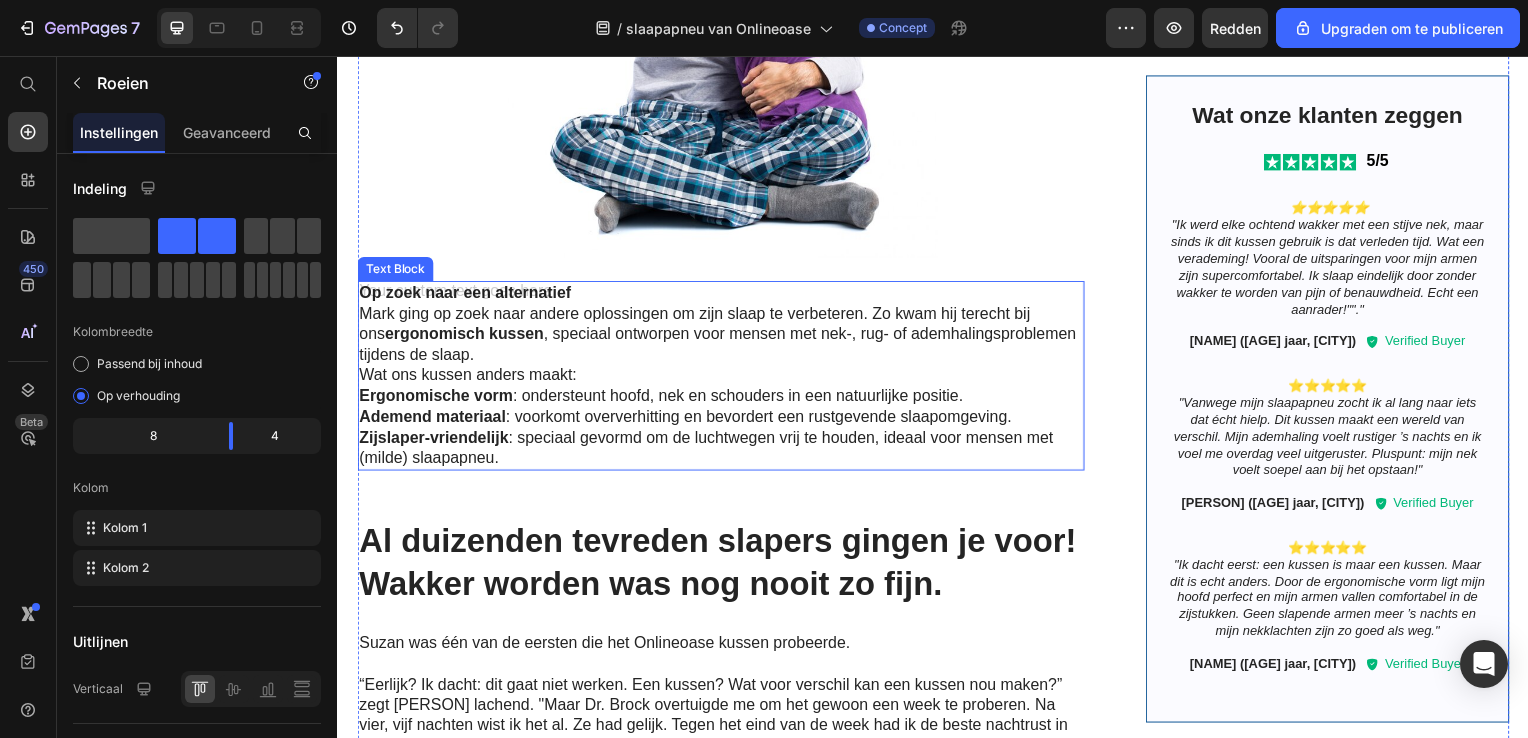 click on "Ergonomische vorm : ondersteunt hoofd, nek en schouders in een natuurlijke positie." at bounding box center (721, 399) 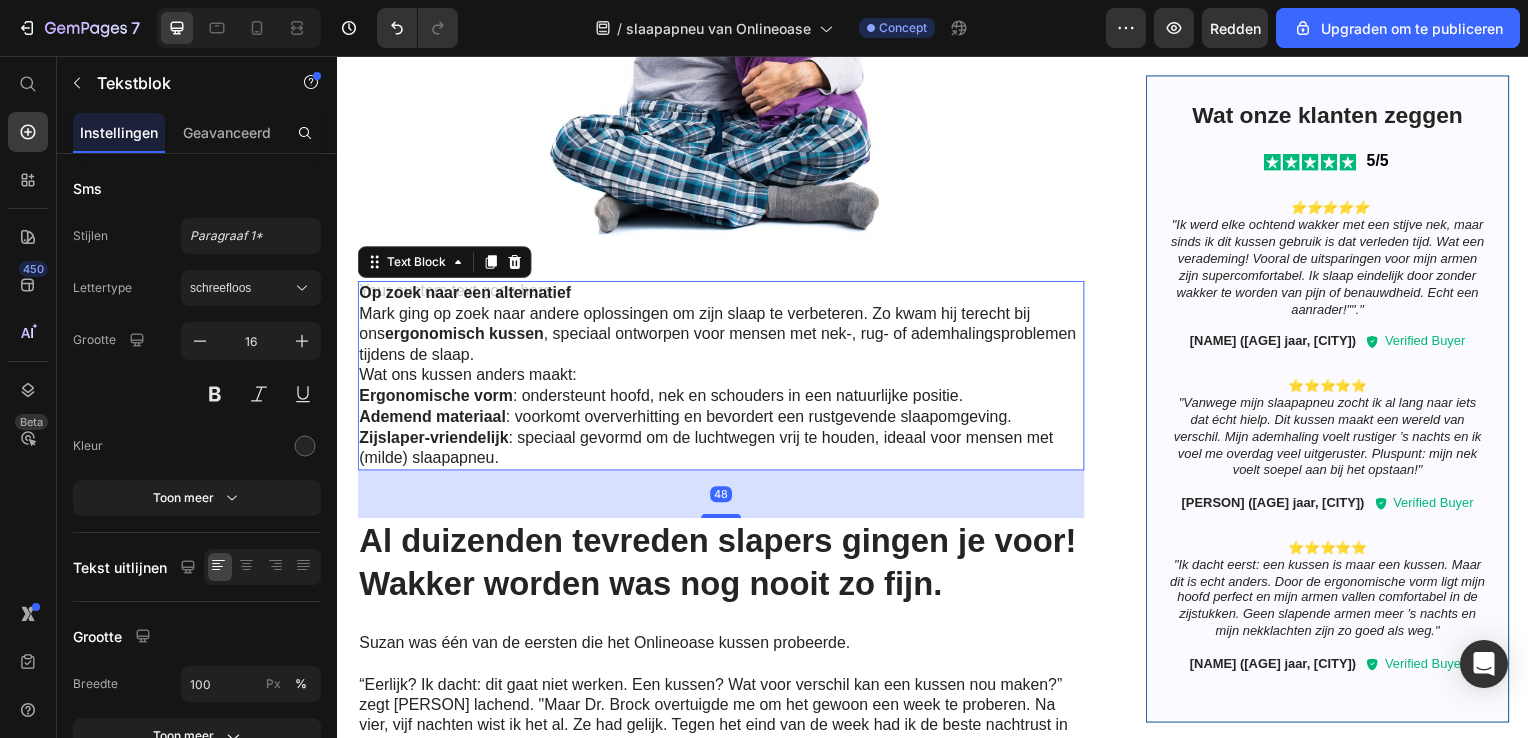 click on "Op zoek naar een alternatief Mark ging op zoek naar andere oplossingen om zijn slaap te verbeteren. Zo kwam hij terecht bij ons  ergonomisch kussen , speciaal ontworpen voor mensen met nek-, rug- of ademhalingsproblemen tijdens de slaap. Wat ons kussen anders maakt: Ergonomische vorm : ondersteunt hoofd, nek en schouders in een natuurlijke positie. Ademend materiaal : voorkomt oververhitting en bevordert een rustgevende slaapomgeving. Zijslaper-vriendelijk : speciaal gevormd om de luchtwegen vrij te houden, ideaal voor mensen met (milde) slaapapneu." at bounding box center (723, 378) 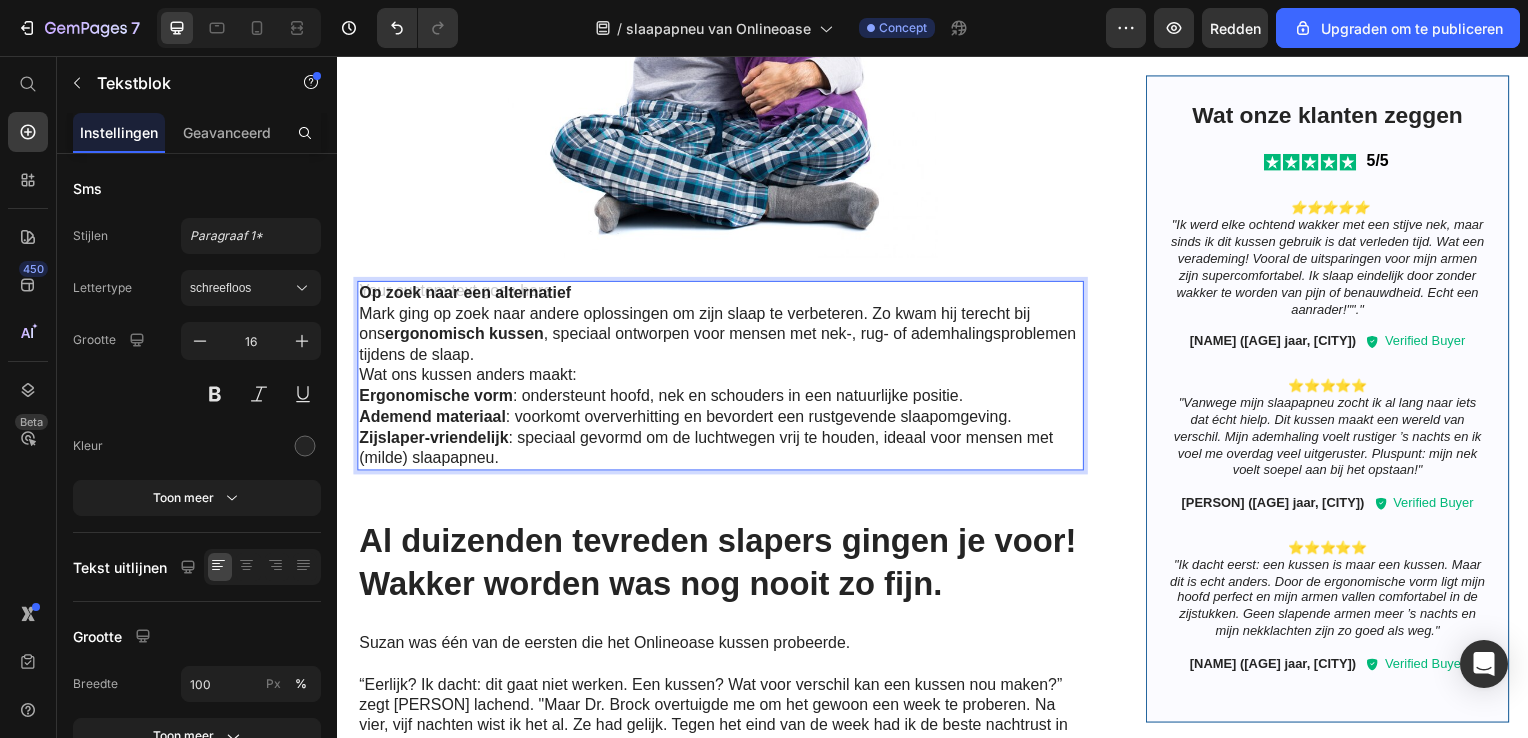 click on "Op zoek naar een alternatief Mark ging op zoek naar andere oplossingen om zijn slaap te verbeteren. Zo kwam hij terecht bij ons  ergonomisch kussen , speciaal ontworpen voor mensen met nek-, rug- of ademhalingsproblemen tijdens de slaap. Wat ons kussen anders maakt: Ergonomische vorm : ondersteunt hoofd, nek en schouders in een natuurlijke positie. Ademend materiaal : voorkomt oververhitting en bevordert een rustgevende slaapomgeving. Zijslaper-vriendelijk : speciaal gevormd om de luchtwegen vrij te houden, ideaal voor mensen met (milde) slaapapneu." at bounding box center [723, 378] 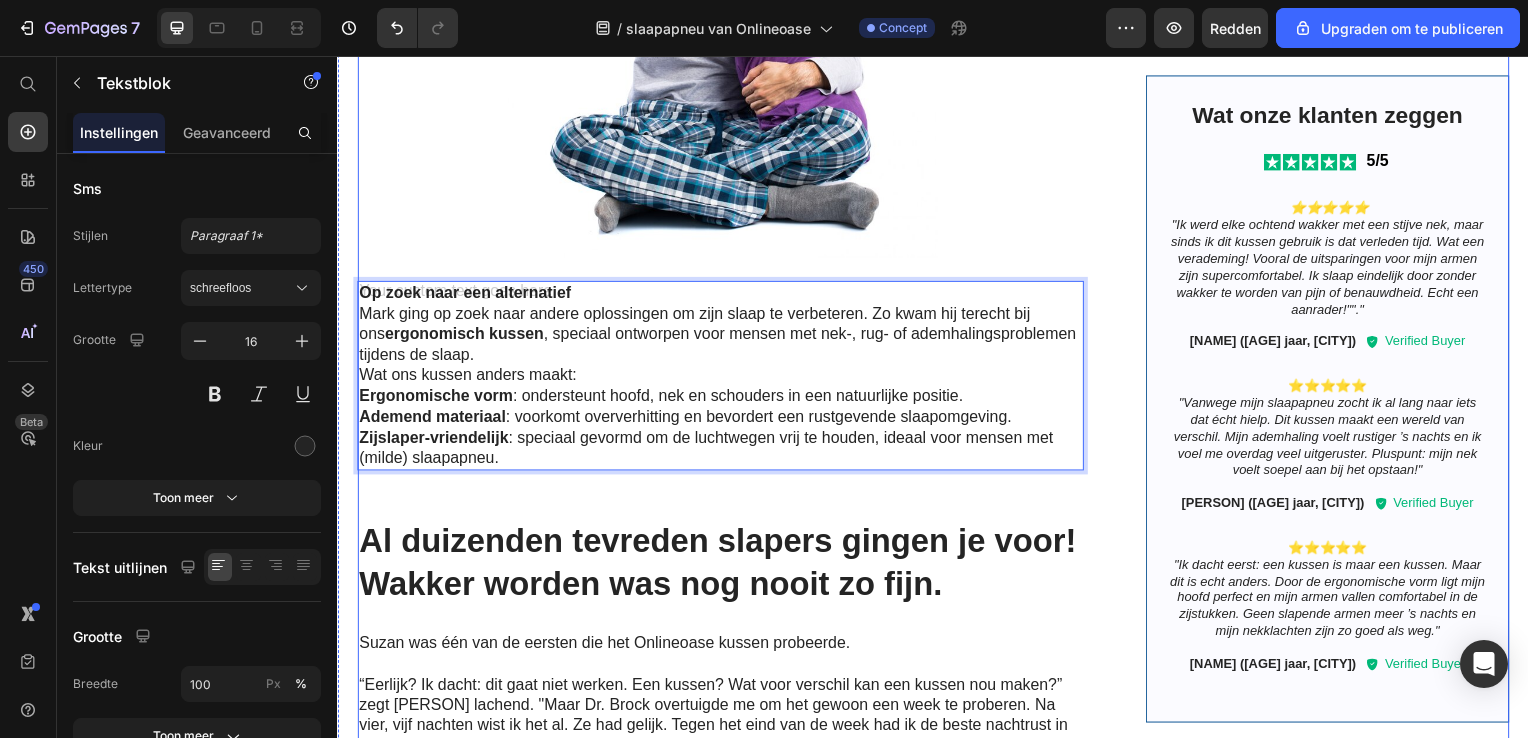 click on "Image Waarom miljoenen mensen slapen met pijn - "en een nieuwe verrassende oplossing" Heading Lees hier het verhaal van Mark, hoe Mark zijn slaapapneu kon verlichten met ons kussen.   Het Verhaal van Mark: Eindelijk Uitrusten na Jaren van Slechte Nachten Mark is 47 jaar en woont met zijn vrouw en twee kinderen in Utrecht. Hij werkt als IT-consultant en brengt veel uren achter zijn bureau door. Maar de grootste uitdaging in zijn leven speelde zich niet overdag af — maar ’s nachts.   Jarenlang slecht slapen Mark had al jaren last van onrustige nachten. Zijn vrouw merkte als eerste dat er iets mis was: hij snurkte luid, werd vaak wakker met een schok en leek soms zelfs even te stoppen met ademen. Overdag voelde hij zich uitgeput, prikkelbaar en had hij moeite zich te concentreren. Na aandringen van zijn huisarts onderging hij een slaaponderzoek.   De diagnose: slaapapneu   Op zoek naar een alternatief Mark ging op zoek naar andere oplossingen om zijn slaap te verbeteren. Zo kwam hij terecht bij ons" at bounding box center [723, -372] 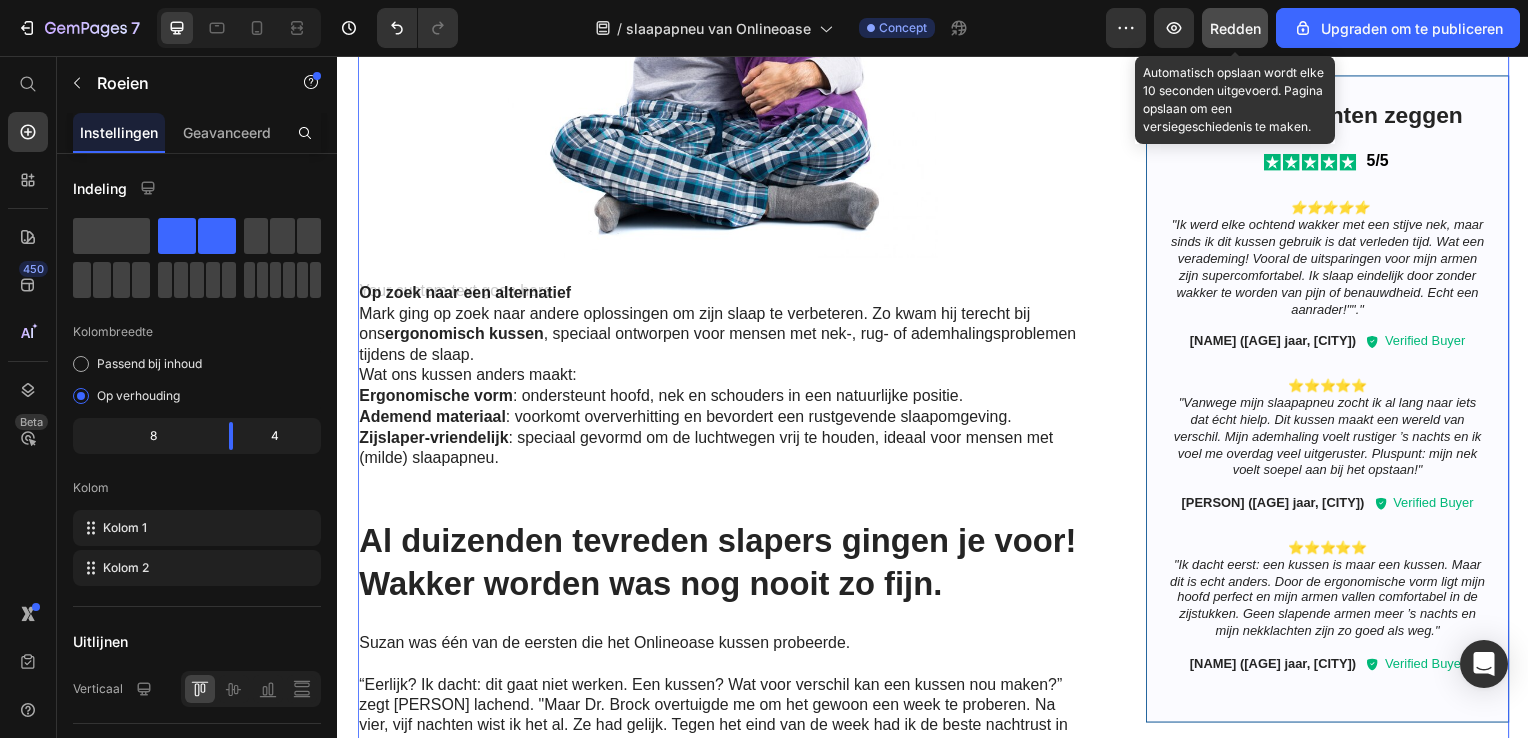 click on "Redden" at bounding box center (1235, 28) 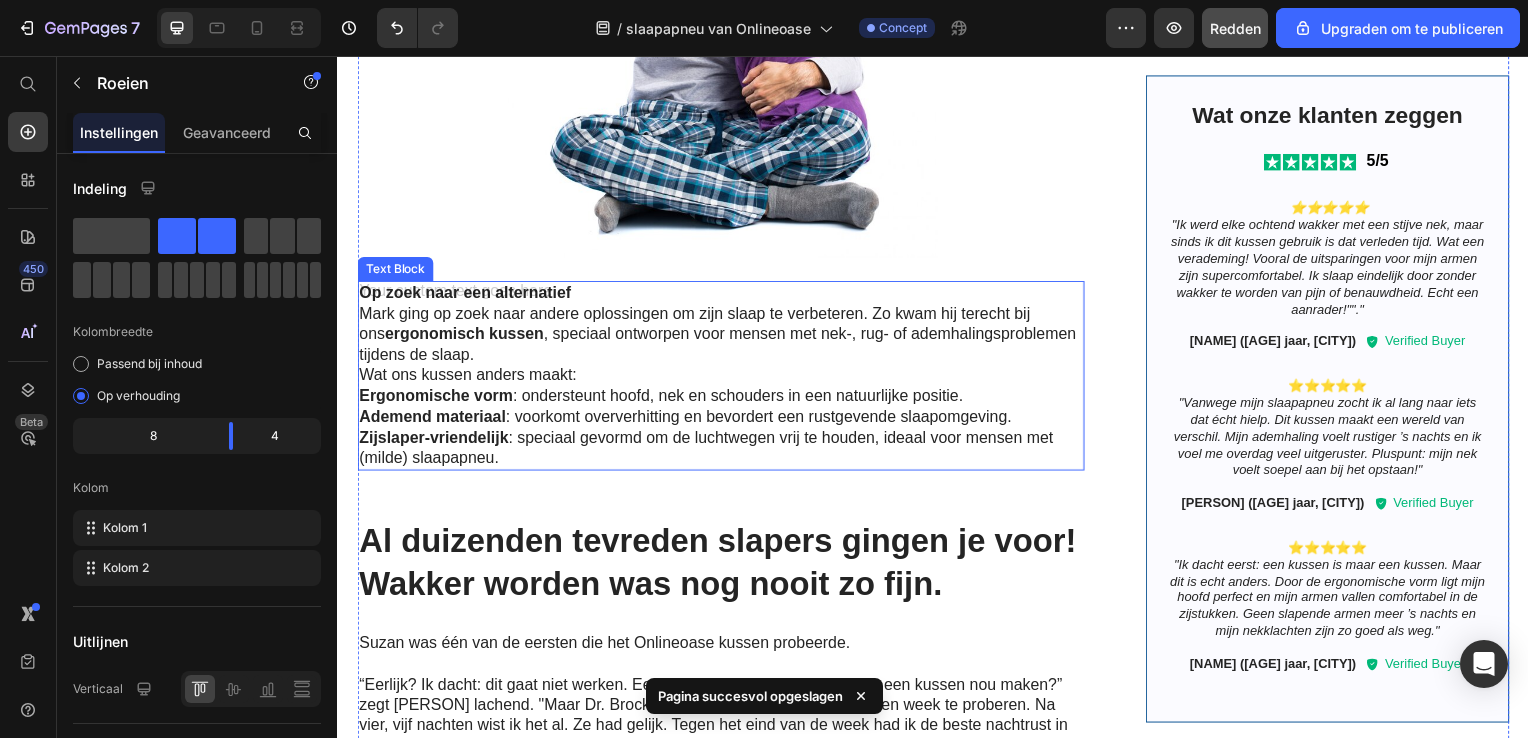 click on "Op zoek naar een alternatief Mark ging op zoek naar andere oplossingen om zijn slaap te verbeteren. Zo kwam hij terecht bij ons  ergonomisch kussen , speciaal ontworpen voor mensen met nek-, rug- of ademhalingsproblemen tijdens de slaap. Wat ons kussen anders maakt: Ergonomische vorm : ondersteunt hoofd, nek en schouders in een natuurlijke positie. Ademend materiaal : voorkomt oververhitting en bevordert een rustgevende slaapomgeving. Zijslaper-vriendelijk : speciaal gevormd om de luchtwegen vrij te houden, ideaal voor mensen met (milde) slaapapneu." at bounding box center (723, 378) 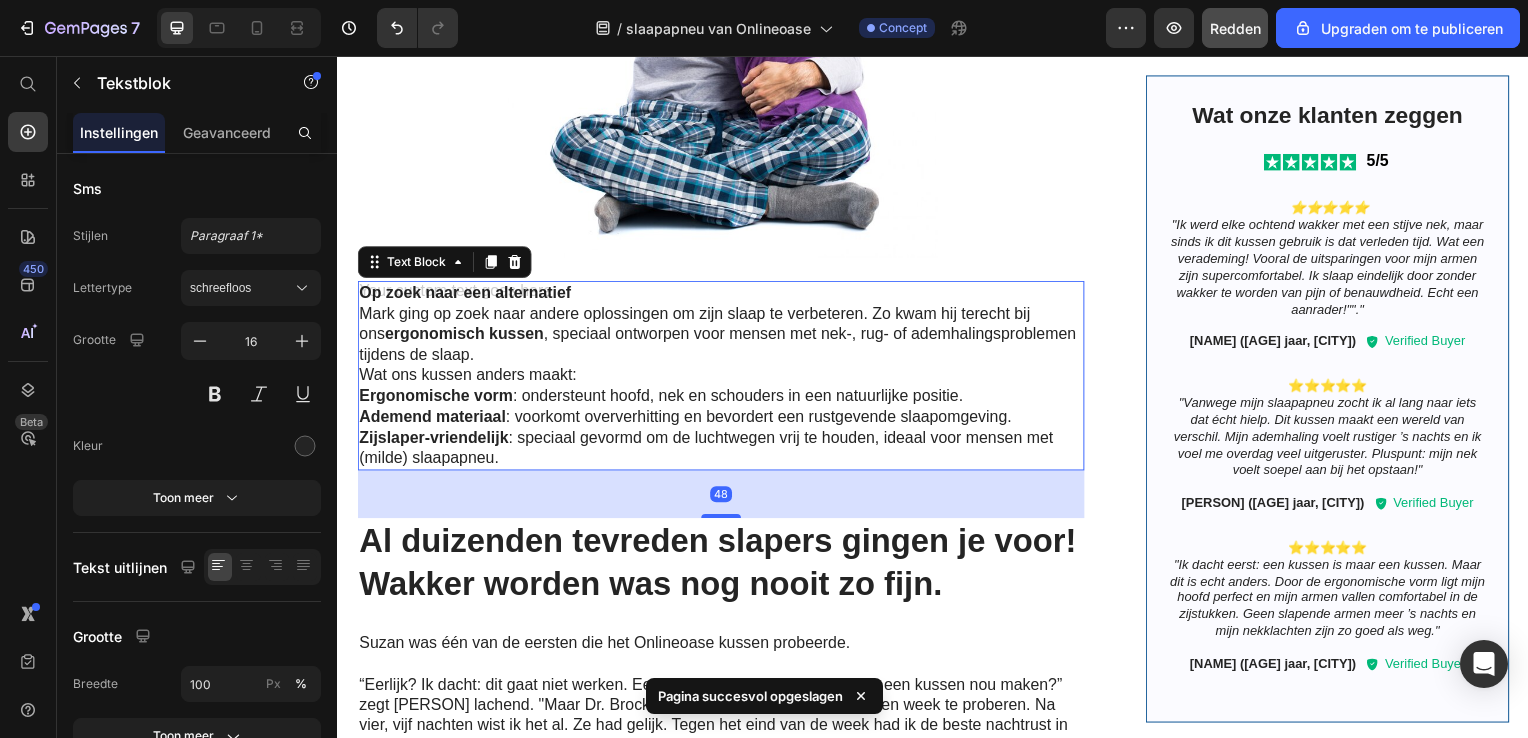 click on "Op zoek naar een alternatief Mark ging op zoek naar andere oplossingen om zijn slaap te verbeteren. Zo kwam hij terecht bij ons  ergonomisch kussen , speciaal ontworpen voor mensen met nek-, rug- of ademhalingsproblemen tijdens de slaap. Wat ons kussen anders maakt: Ergonomische vorm : ondersteunt hoofd, nek en schouders in een natuurlijke positie. Ademend materiaal : voorkomt oververhitting en bevordert een rustgevende slaapomgeving. Zijslaper-vriendelijk : speciaal gevormd om de luchtwegen vrij te houden, ideaal voor mensen met (milde) slaapapneu." at bounding box center (723, 378) 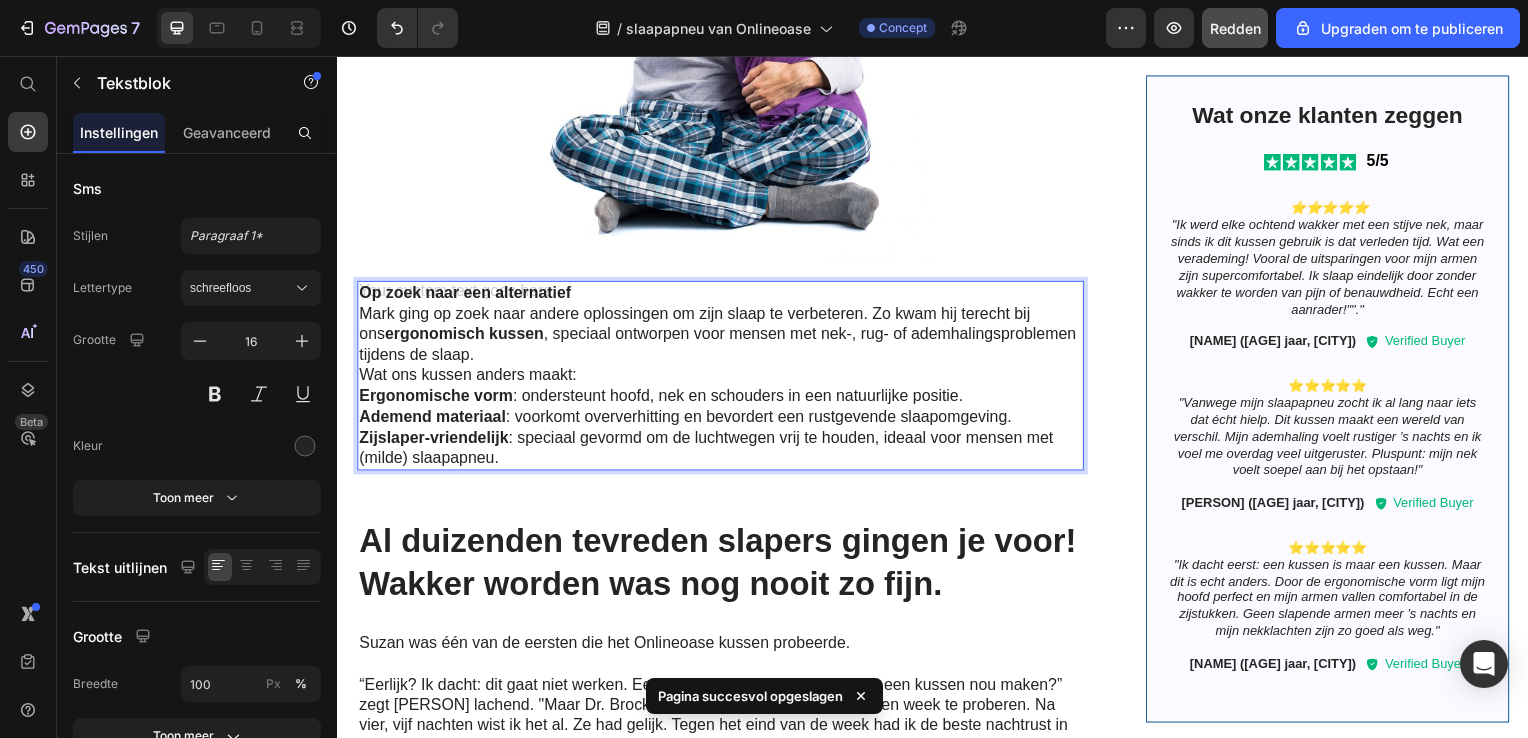 click on "Op zoek naar een alternatief Mark ging op zoek naar andere oplossingen om zijn slaap te verbeteren. Zo kwam hij terecht bij ons  ergonomisch kussen , speciaal ontworpen voor mensen met nek-, rug- of ademhalingsproblemen tijdens de slaap. Wat ons kussen anders maakt: Ergonomische vorm : ondersteunt hoofd, nek en schouders in een natuurlijke positie. Ademend materiaal : voorkomt oververhitting en bevordert een rustgevende slaapomgeving. Zijslaper-vriendelijk : speciaal gevormd om de luchtwegen vrij te houden, ideaal voor mensen met (milde) slaapapneu." at bounding box center [723, 378] 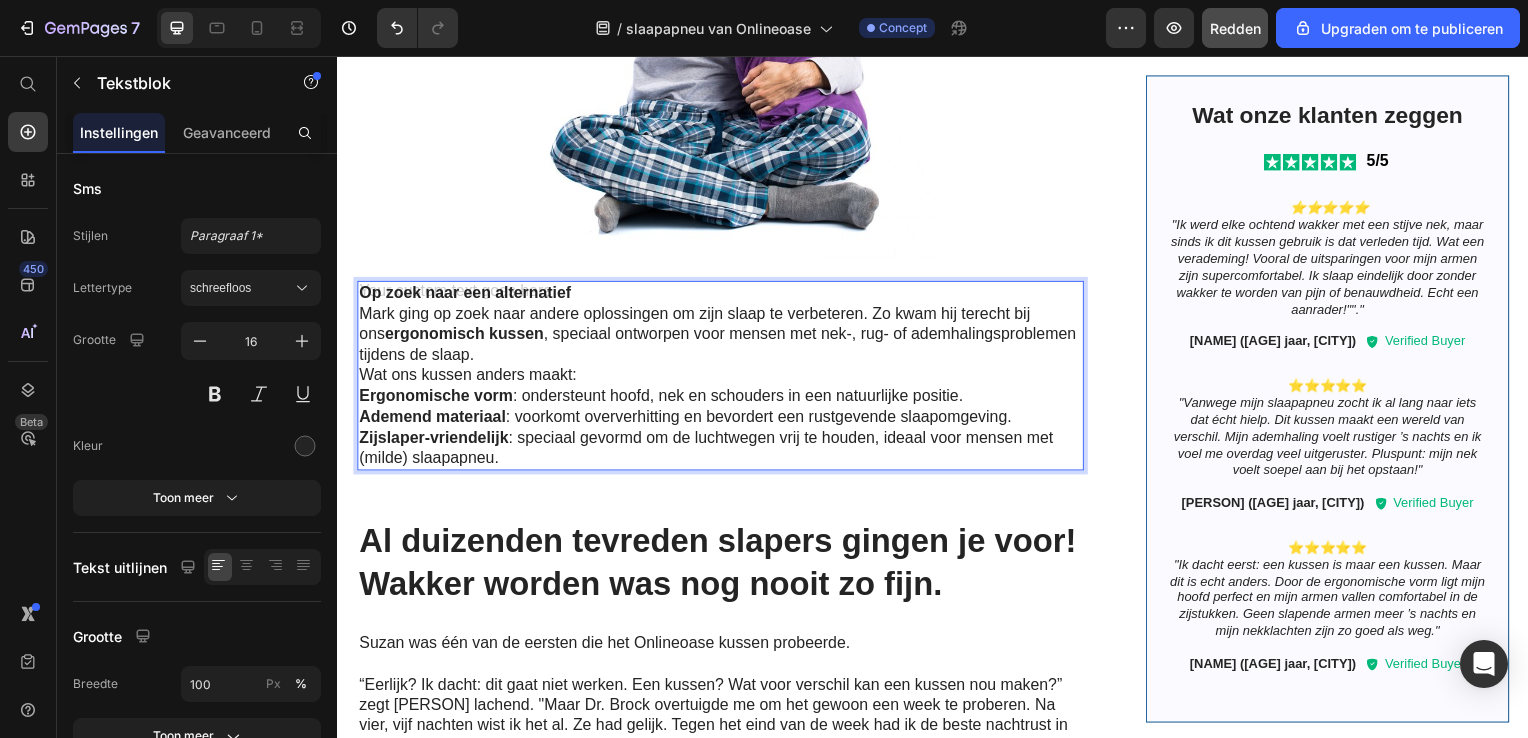 click on "Zijslaper-vriendelijk : speciaal gevormd om de luchtwegen vrij te houden, ideaal voor mensen met (milde) slaapapneu." at bounding box center [721, 452] 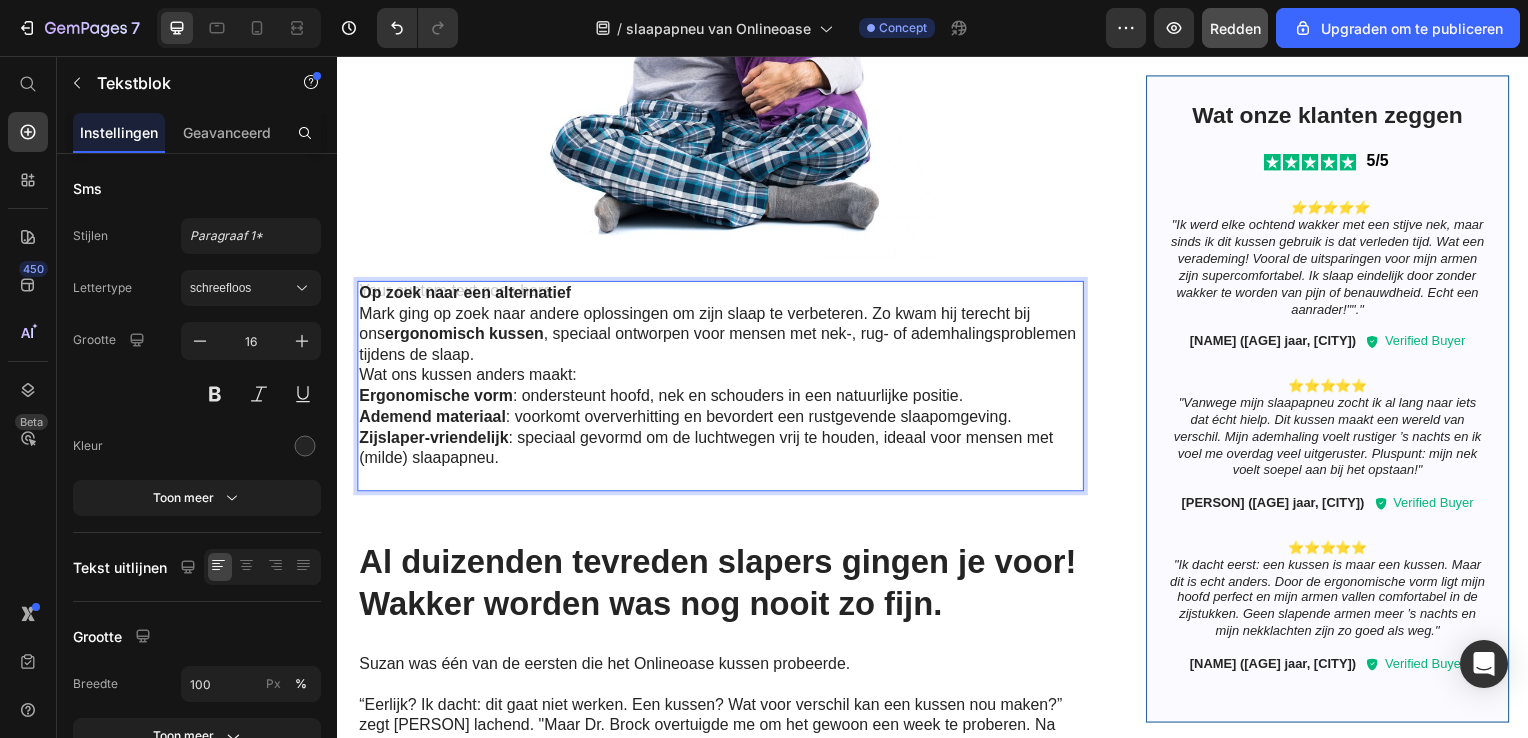 drag, startPoint x: 527, startPoint y: 425, endPoint x: 445, endPoint y: 332, distance: 123.9879 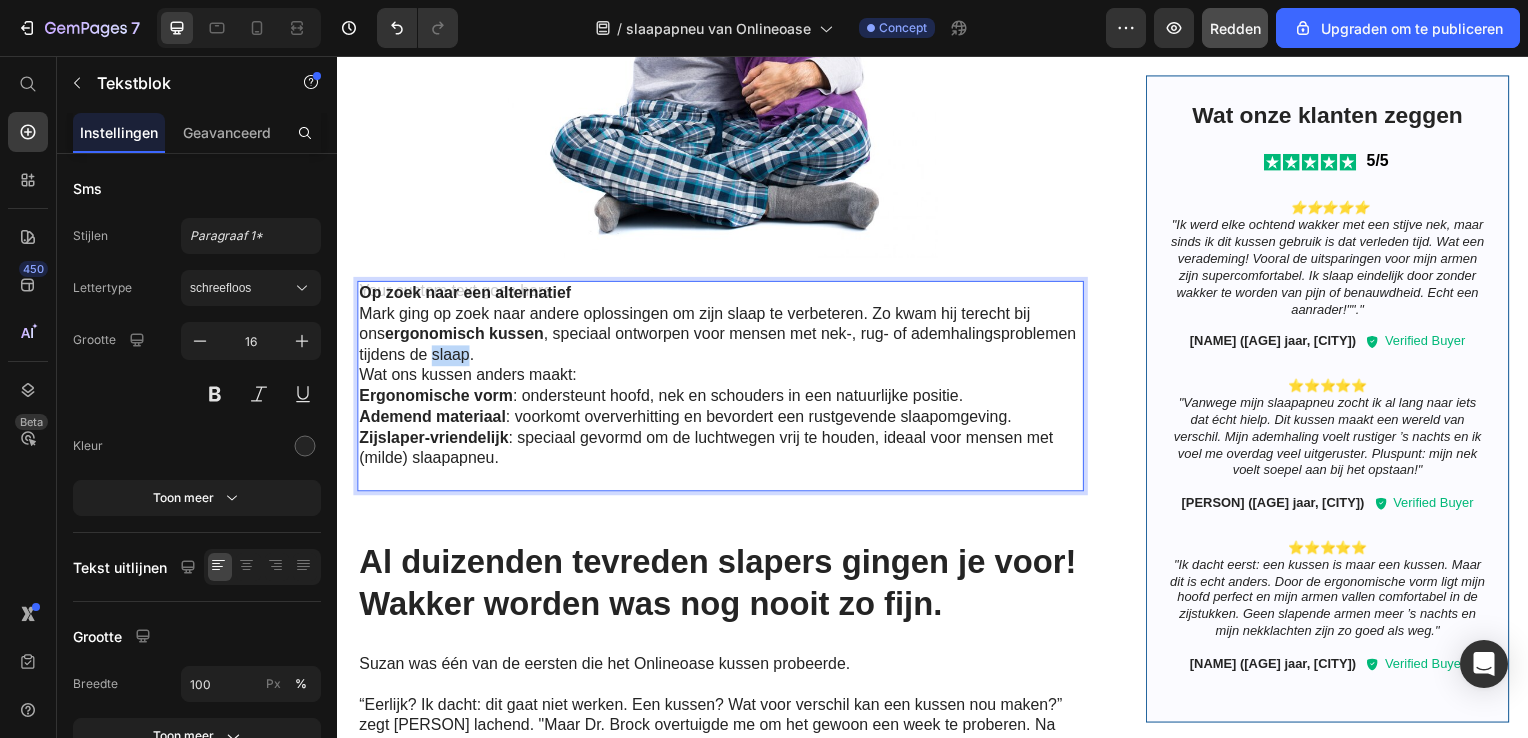 click on "Mark ging op zoek naar andere oplossingen om zijn slaap te verbeteren. Zo kwam hij terecht bij ons  ergonomisch kussen , speciaal ontworpen voor mensen met nek-, rug- of ademhalingsproblemen tijdens de slaap." at bounding box center [721, 337] 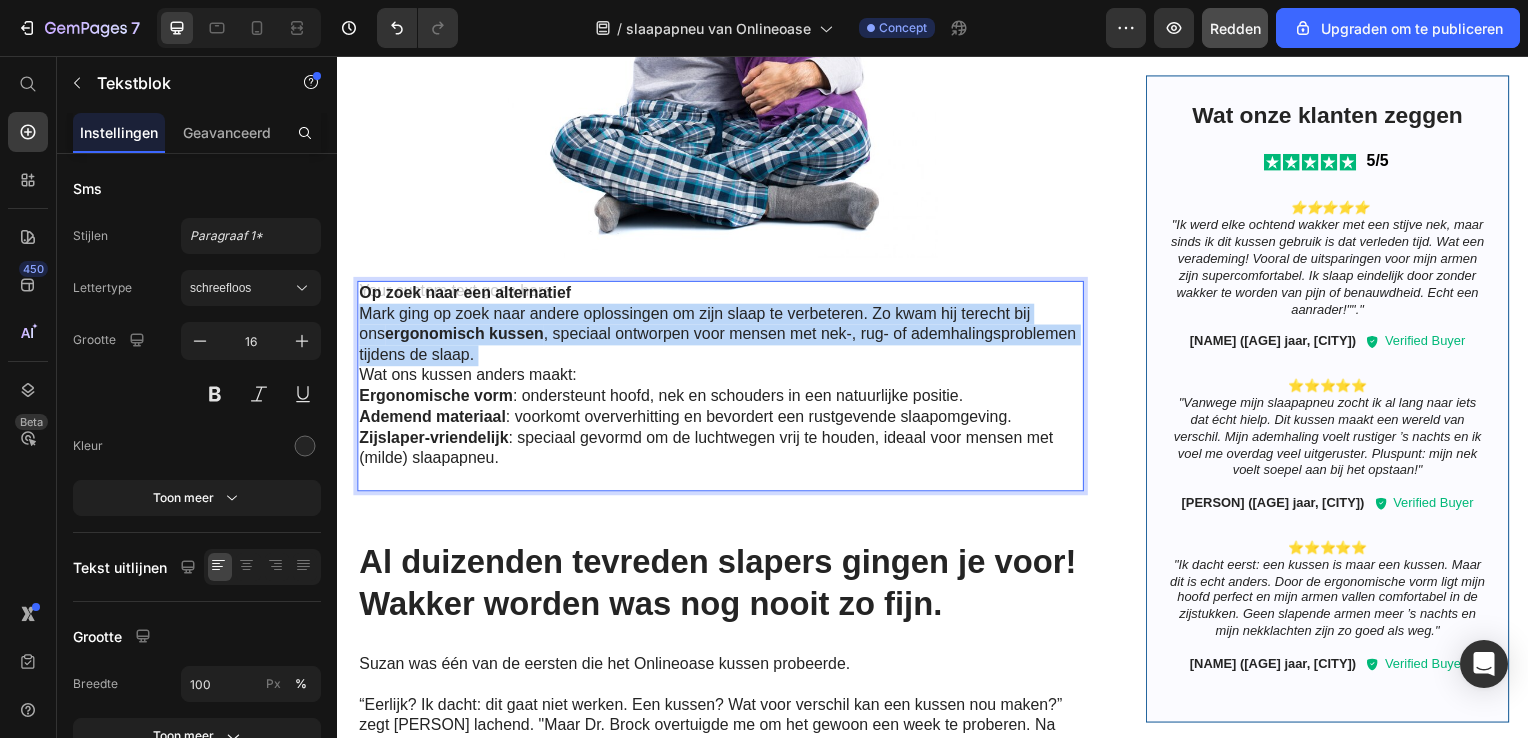 click on "Mark ging op zoek naar andere oplossingen om zijn slaap te verbeteren. Zo kwam hij terecht bij ons  ergonomisch kussen , speciaal ontworpen voor mensen met nek-, rug- of ademhalingsproblemen tijdens de slaap." at bounding box center (721, 337) 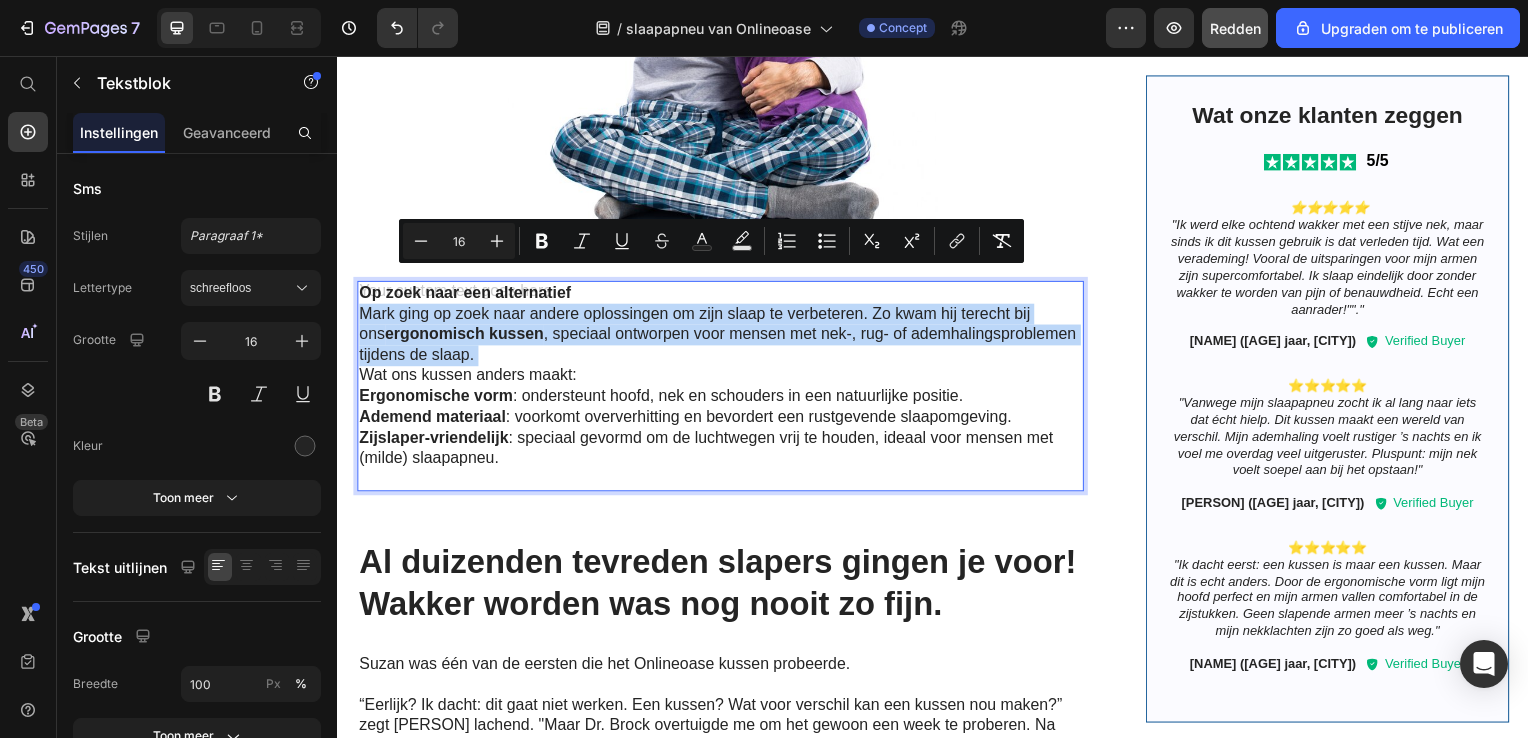 click on "ergonomisch kussen" at bounding box center [465, 336] 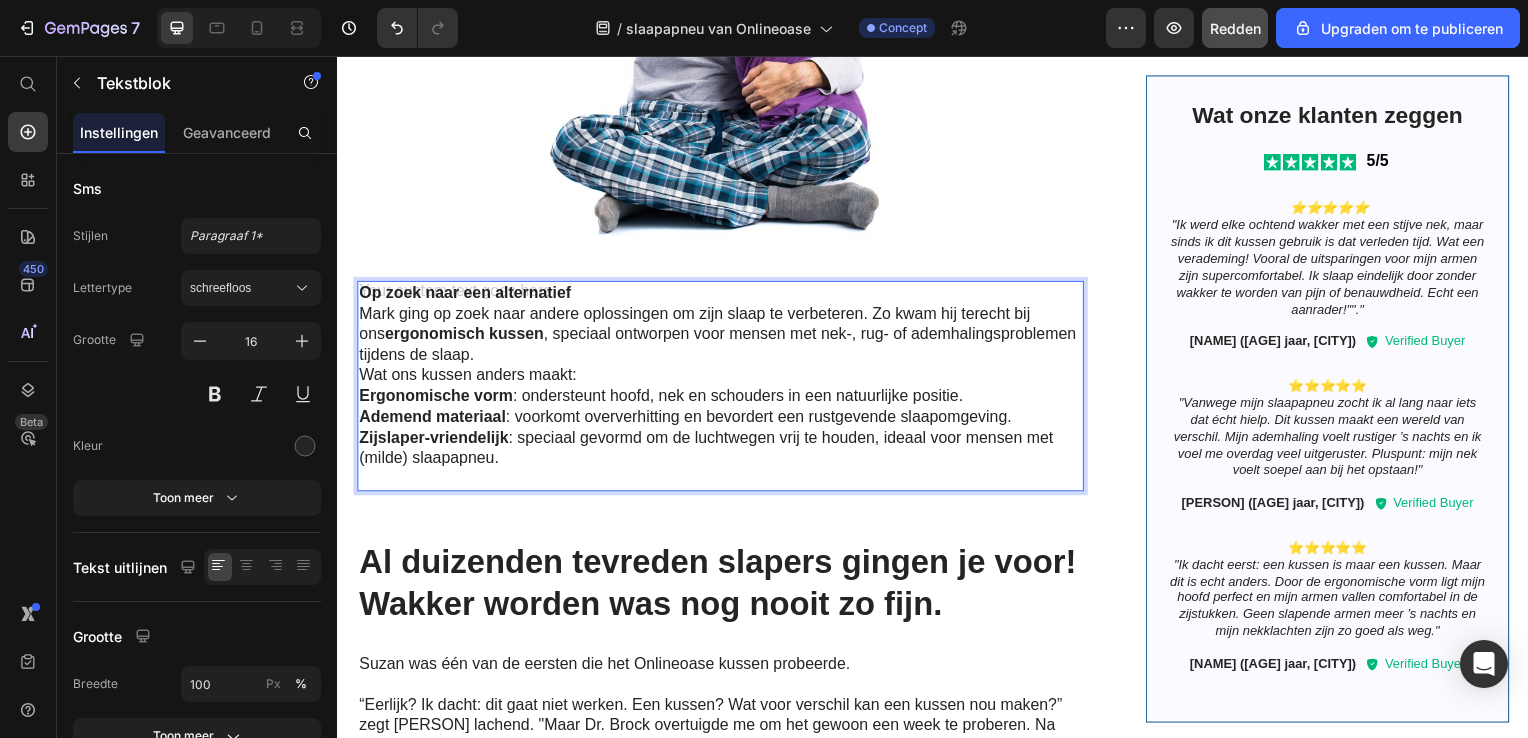 click on "Op zoek naar een alternatief Mark ging op zoek naar andere oplossingen om zijn slaap te verbeteren. Zo kwam hij terecht bij ons  ergonomisch kussen , speciaal ontworpen voor mensen met nek-, rug- of ademhalingsproblemen tijdens de slaap. Wat ons kussen anders maakt: Ergonomische vorm : ondersteunt hoofd, nek en schouders in een natuurlijke positie. Ademend materiaal : voorkomt oververhitting en bevordert een rustgevende slaapomgeving. Zijslaper-vriendelijk : speciaal gevormd om de luchtwegen vrij te houden, ideaal voor mensen met (milde) slaapapneu." at bounding box center [723, 389] 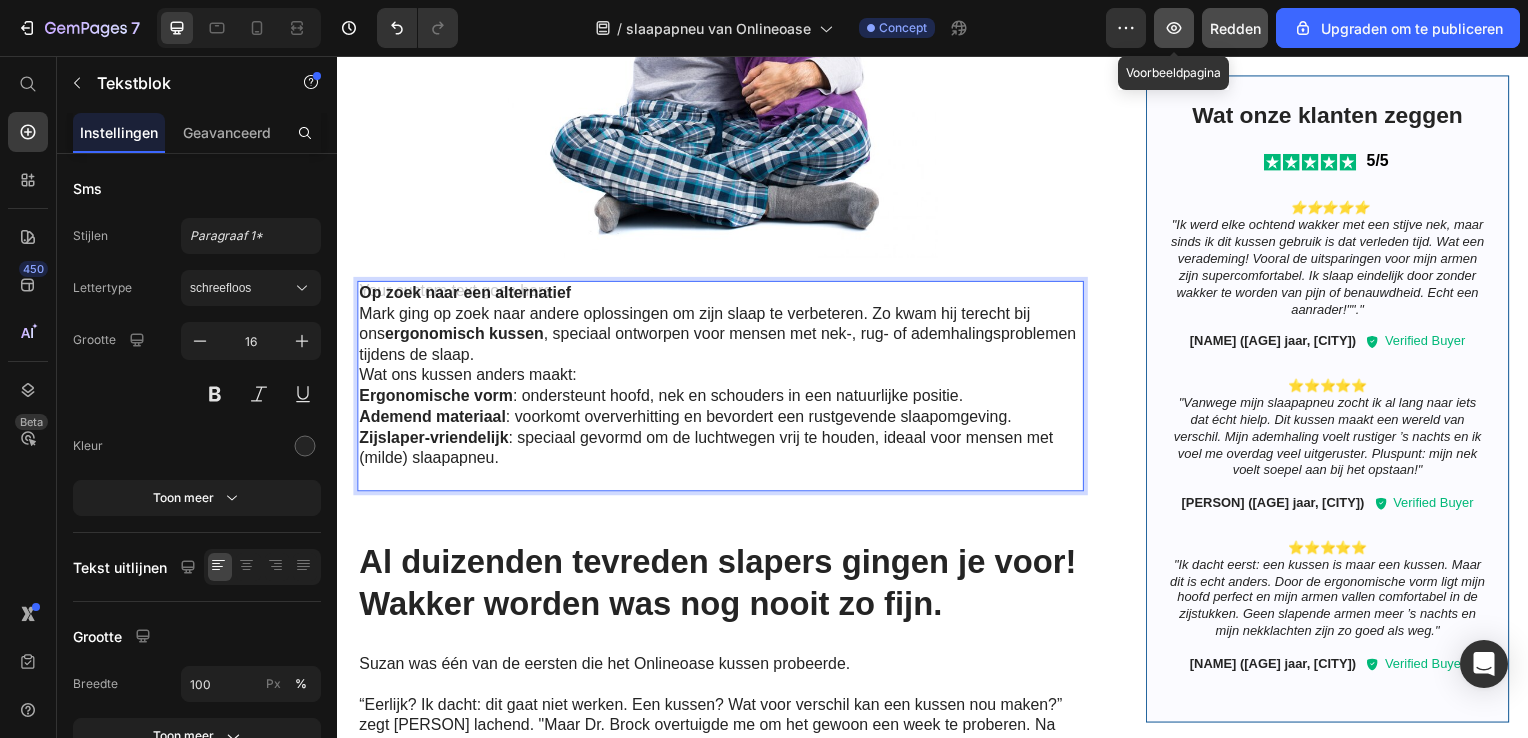 click 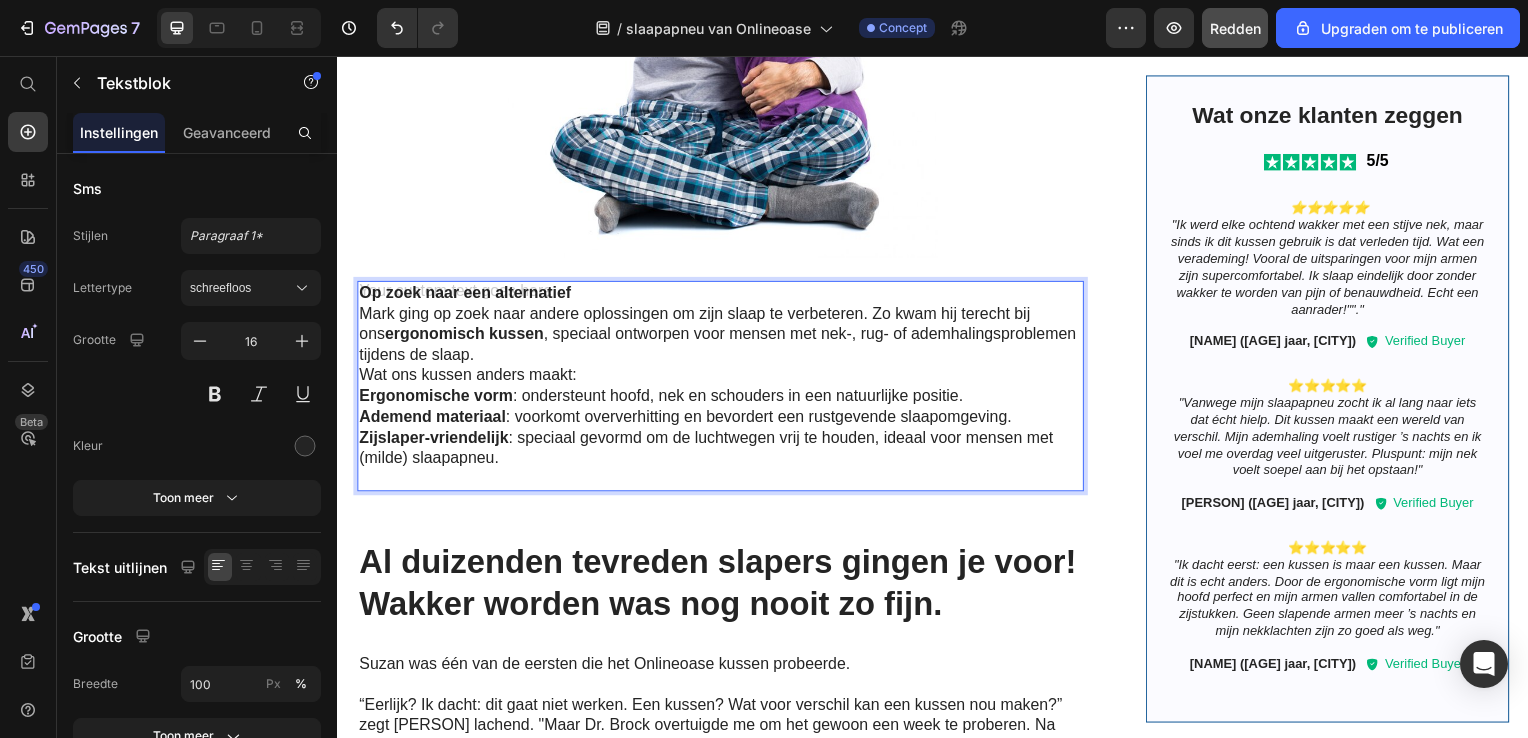 click on "Zijslaper-vriendelijk : speciaal gevormd om de luchtwegen vrij te houden, ideaal voor mensen met (milde) slaapapneu." at bounding box center (721, 452) 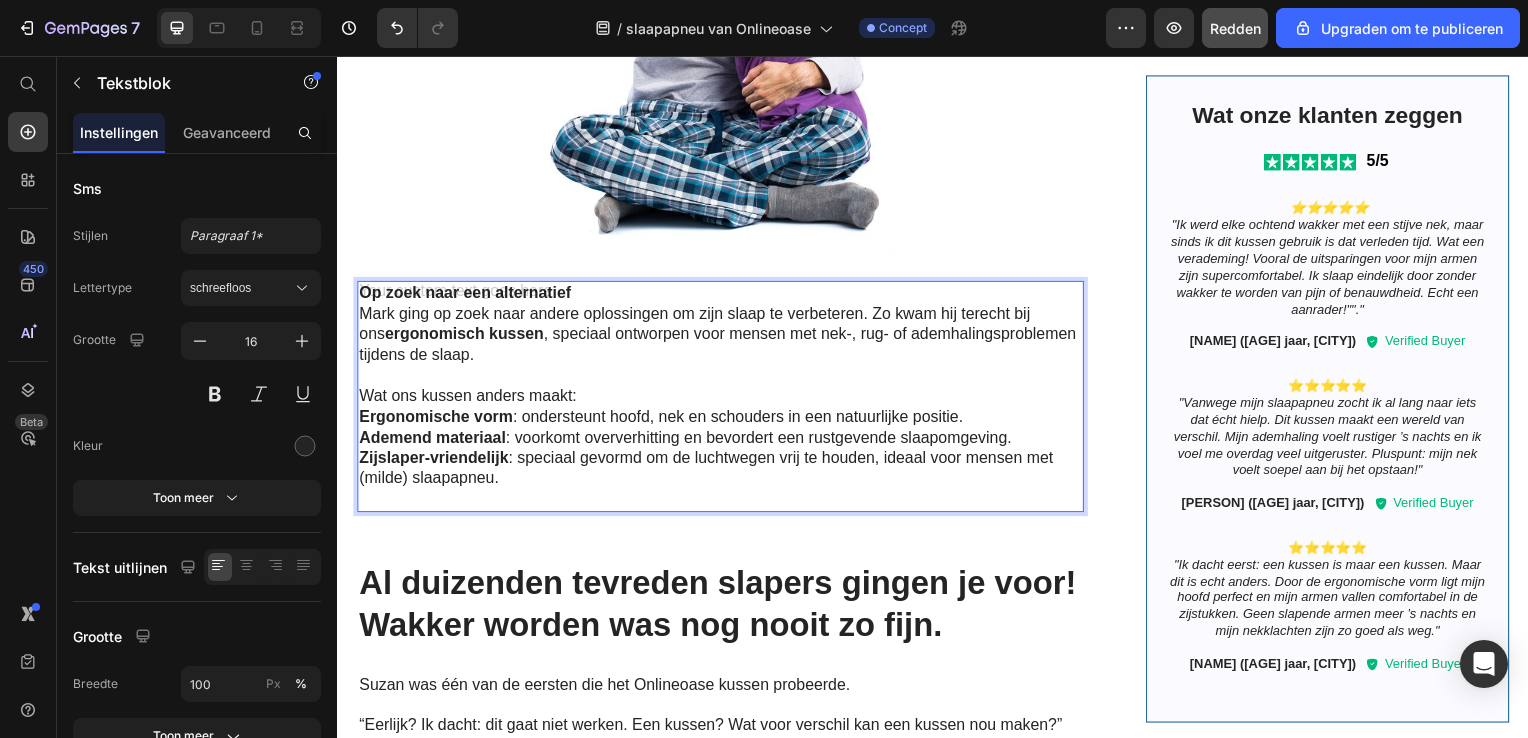 drag, startPoint x: 631, startPoint y: 354, endPoint x: 618, endPoint y: 359, distance: 13.928389 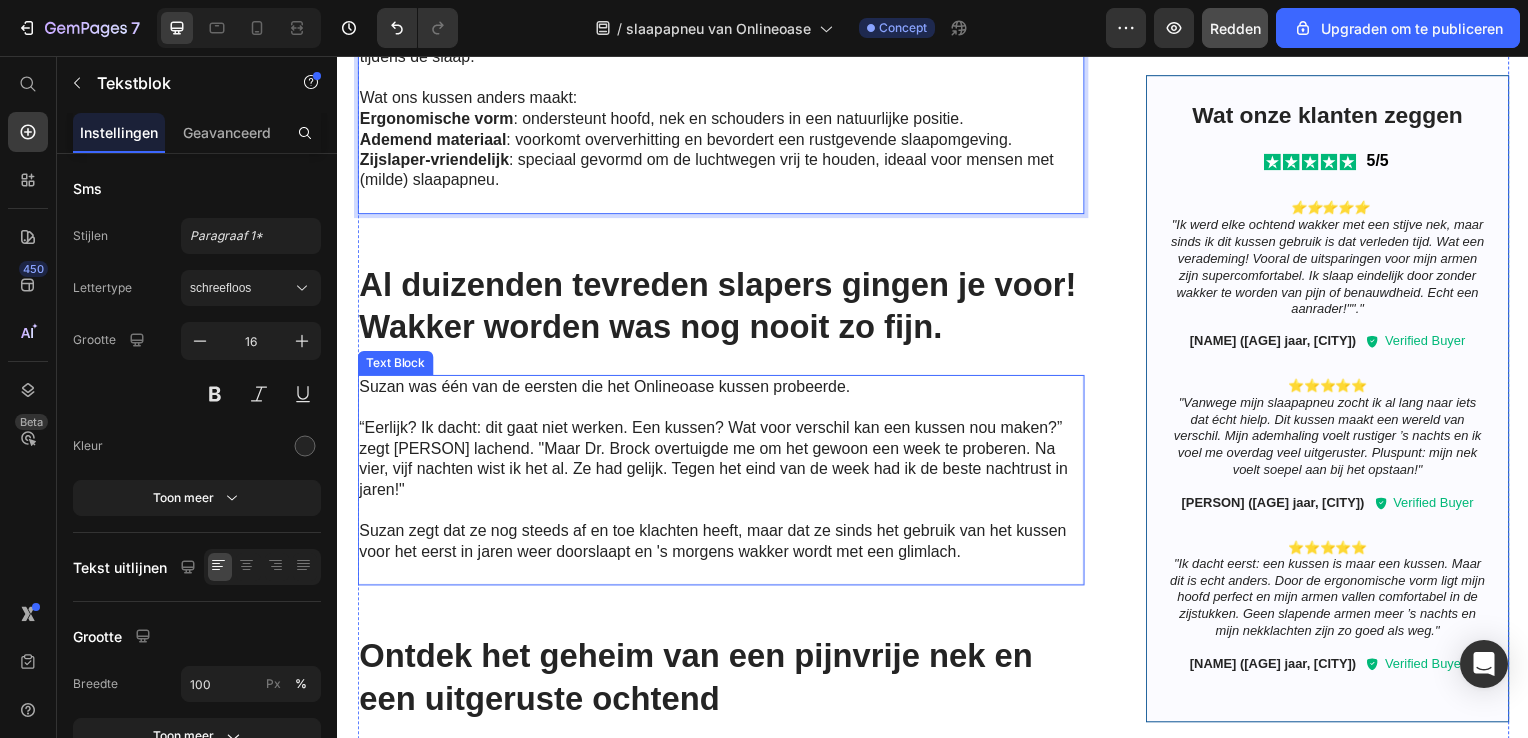 click on "Suzan was één van de eersten die het Onlineoase kussen probeerde." at bounding box center [721, 390] 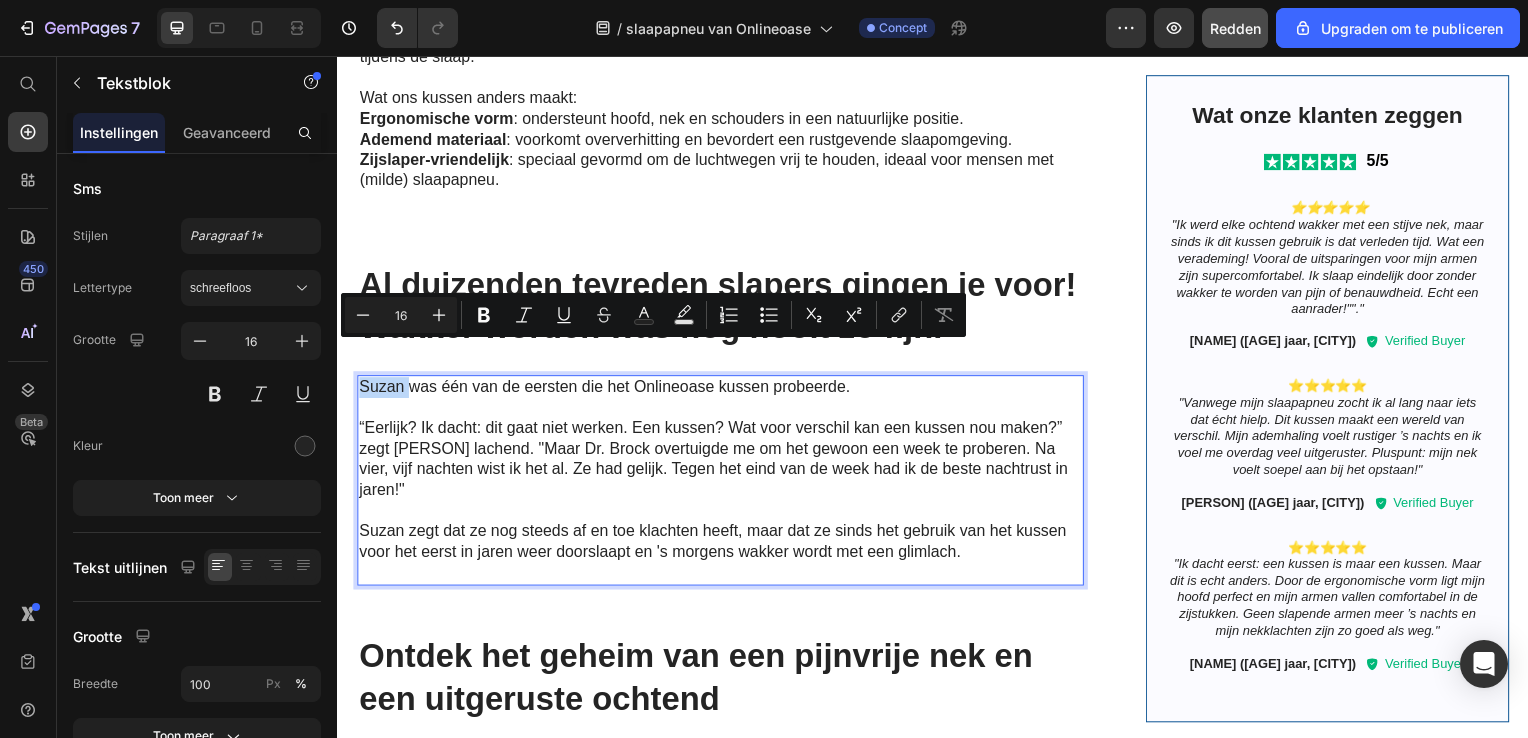 click on "Suzan was één van de eersten die het Onlineoase kussen probeerde." at bounding box center [721, 390] 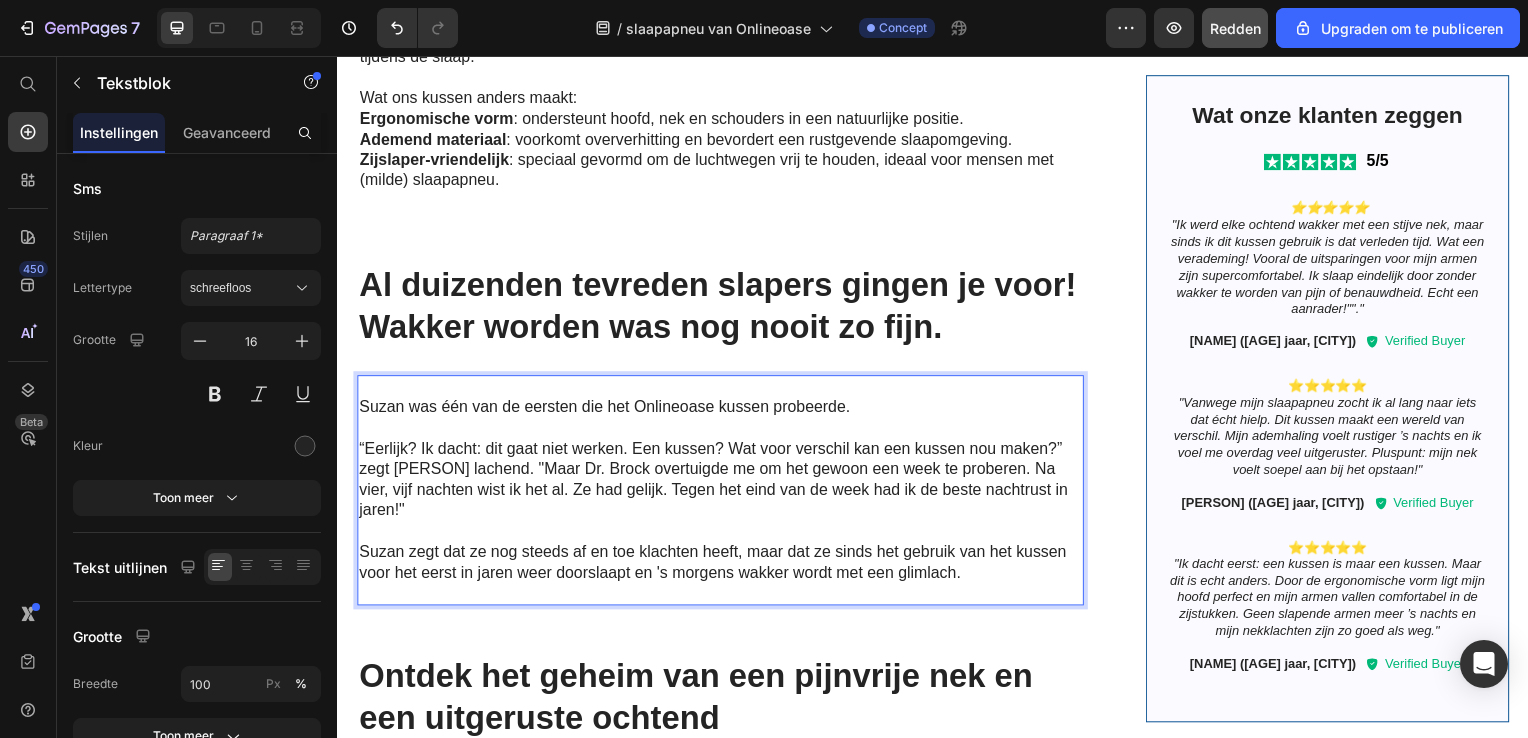click at bounding box center (721, 390) 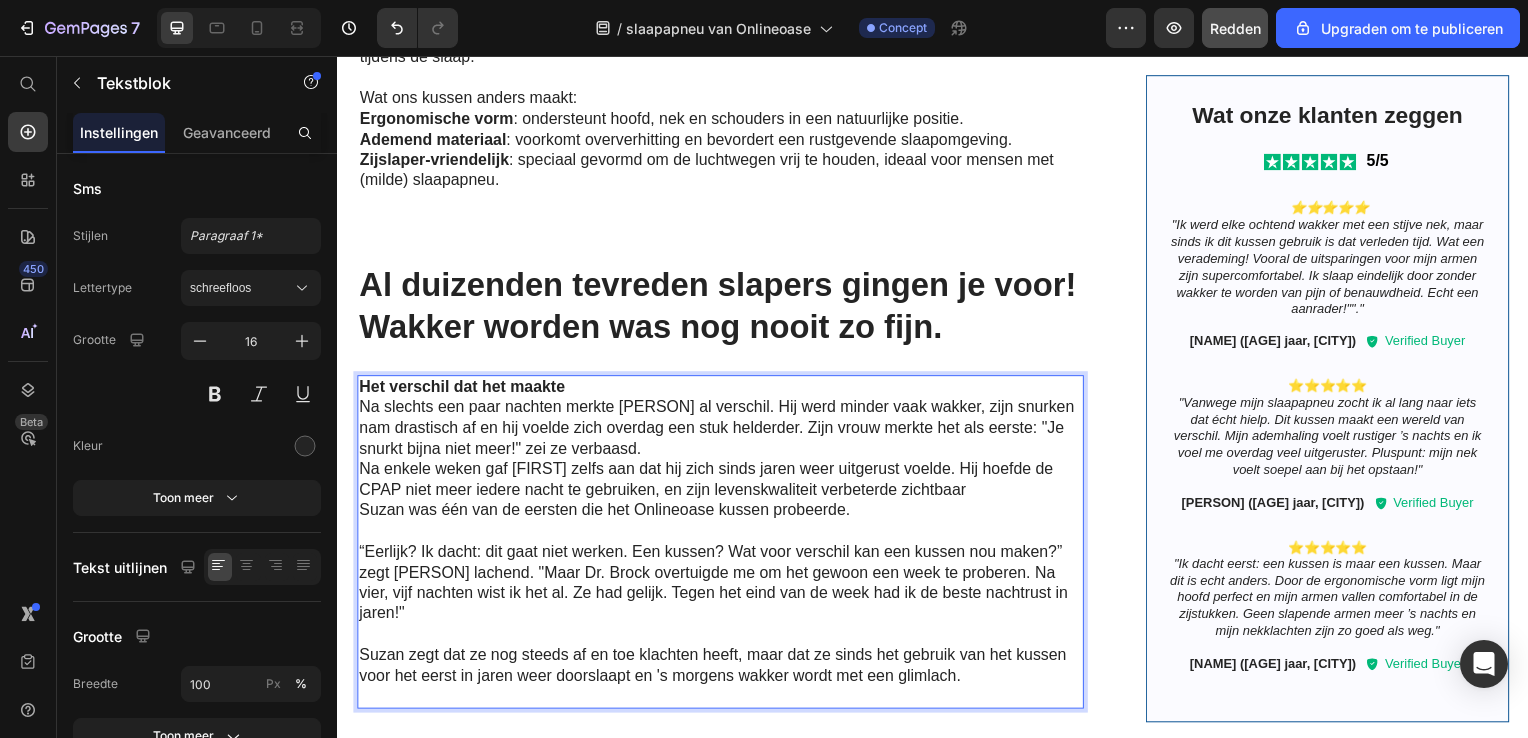 drag, startPoint x: 980, startPoint y: 648, endPoint x: 913, endPoint y: 654, distance: 67.26812 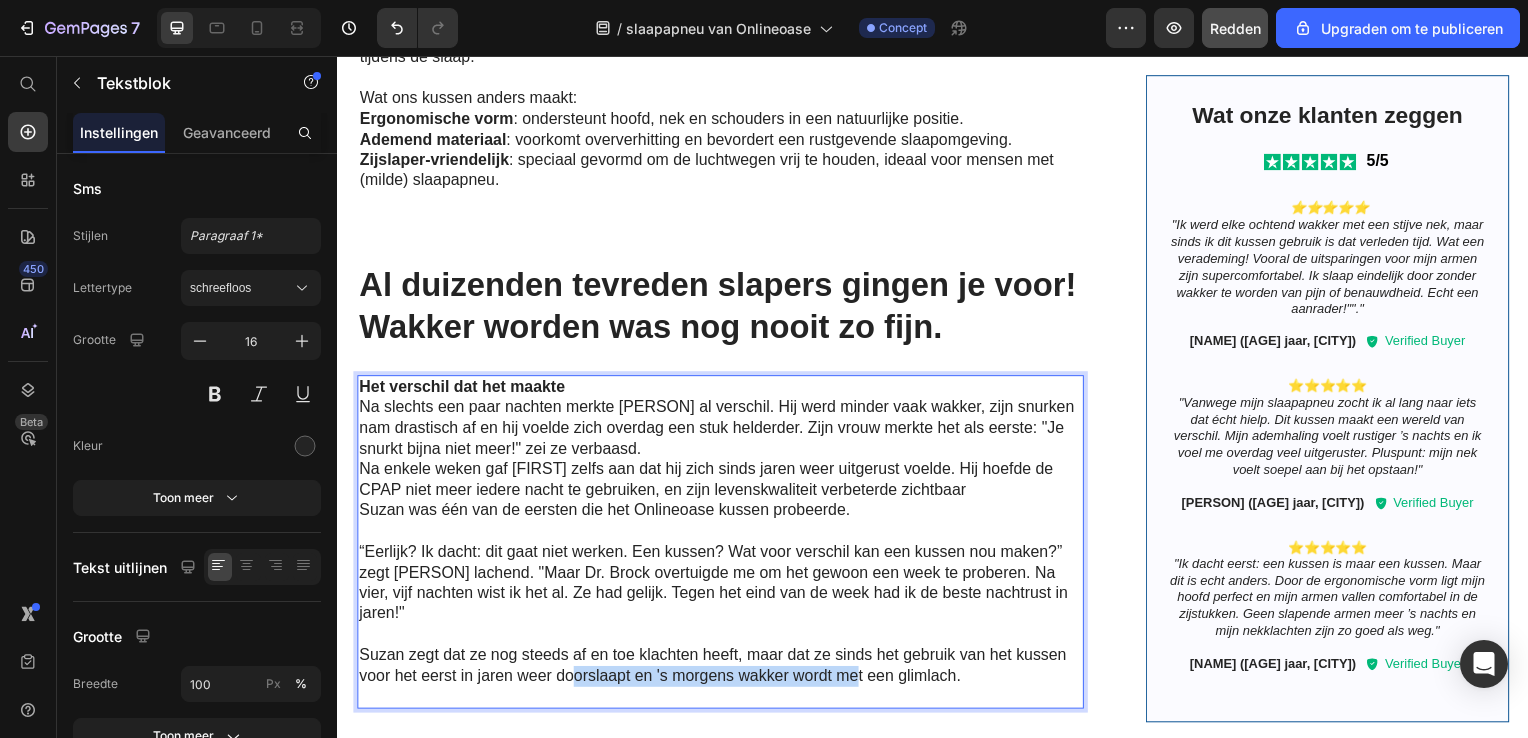 drag, startPoint x: 834, startPoint y: 654, endPoint x: 505, endPoint y: 655, distance: 329.00153 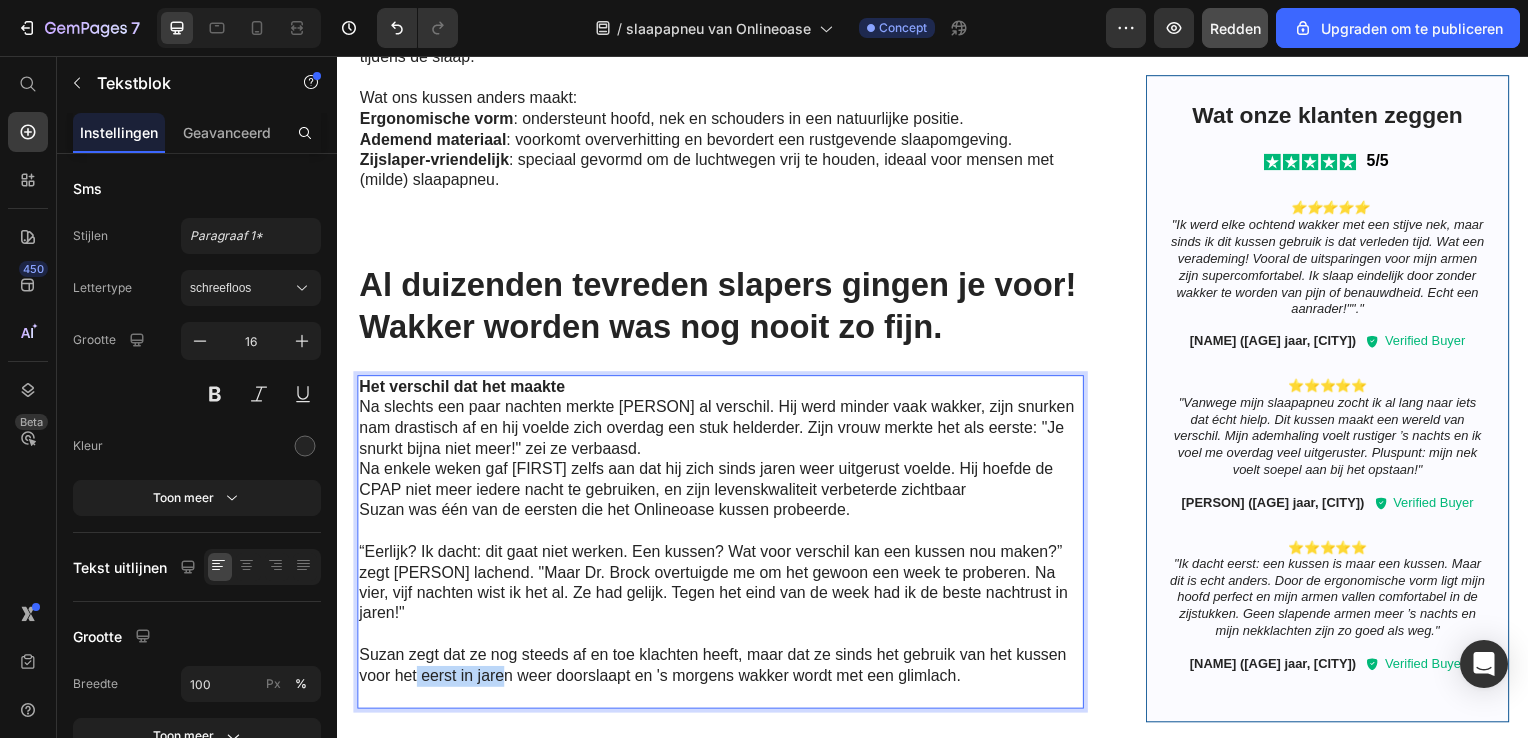 drag, startPoint x: 505, startPoint y: 655, endPoint x: 419, endPoint y: 652, distance: 86.05231 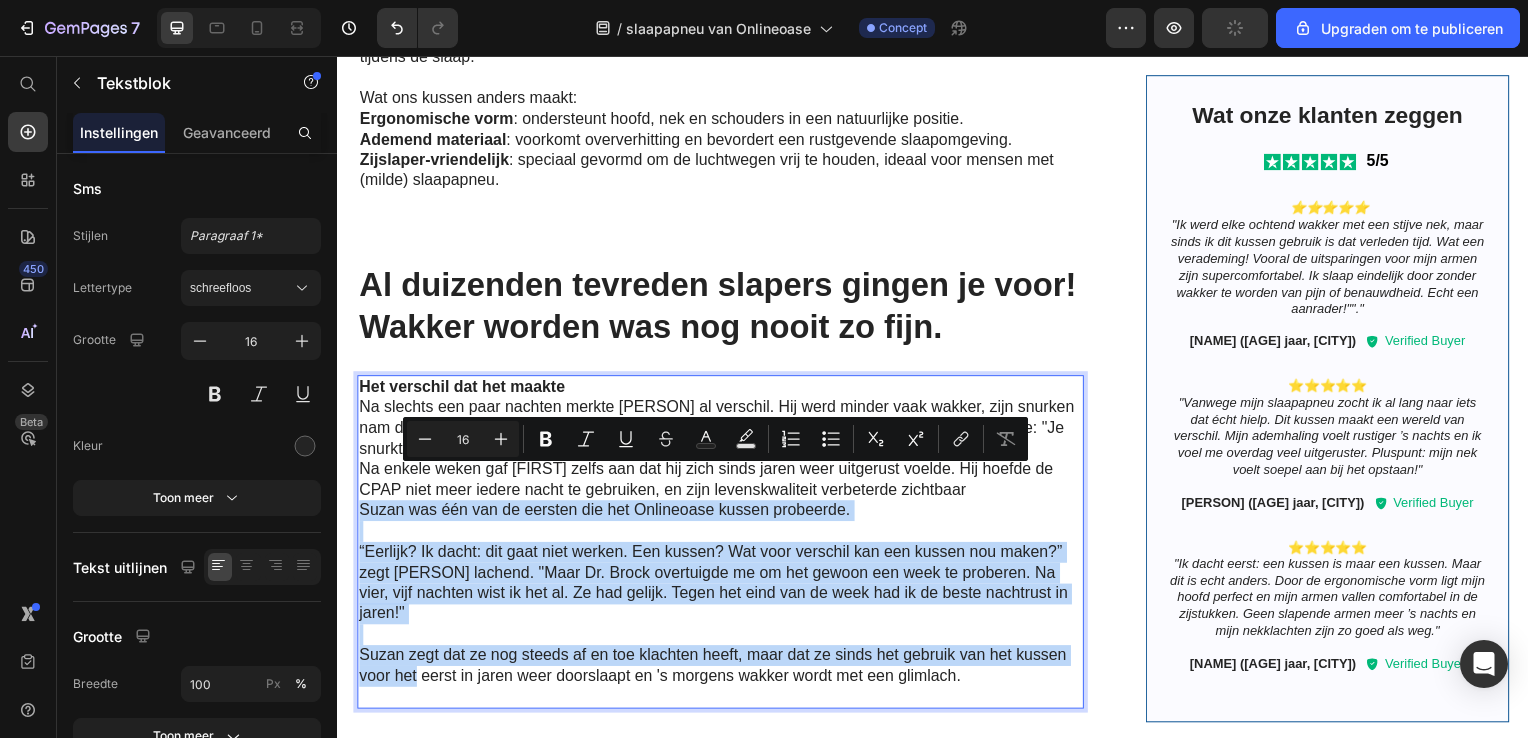 drag, startPoint x: 414, startPoint y: 640, endPoint x: 360, endPoint y: 488, distance: 161.30716 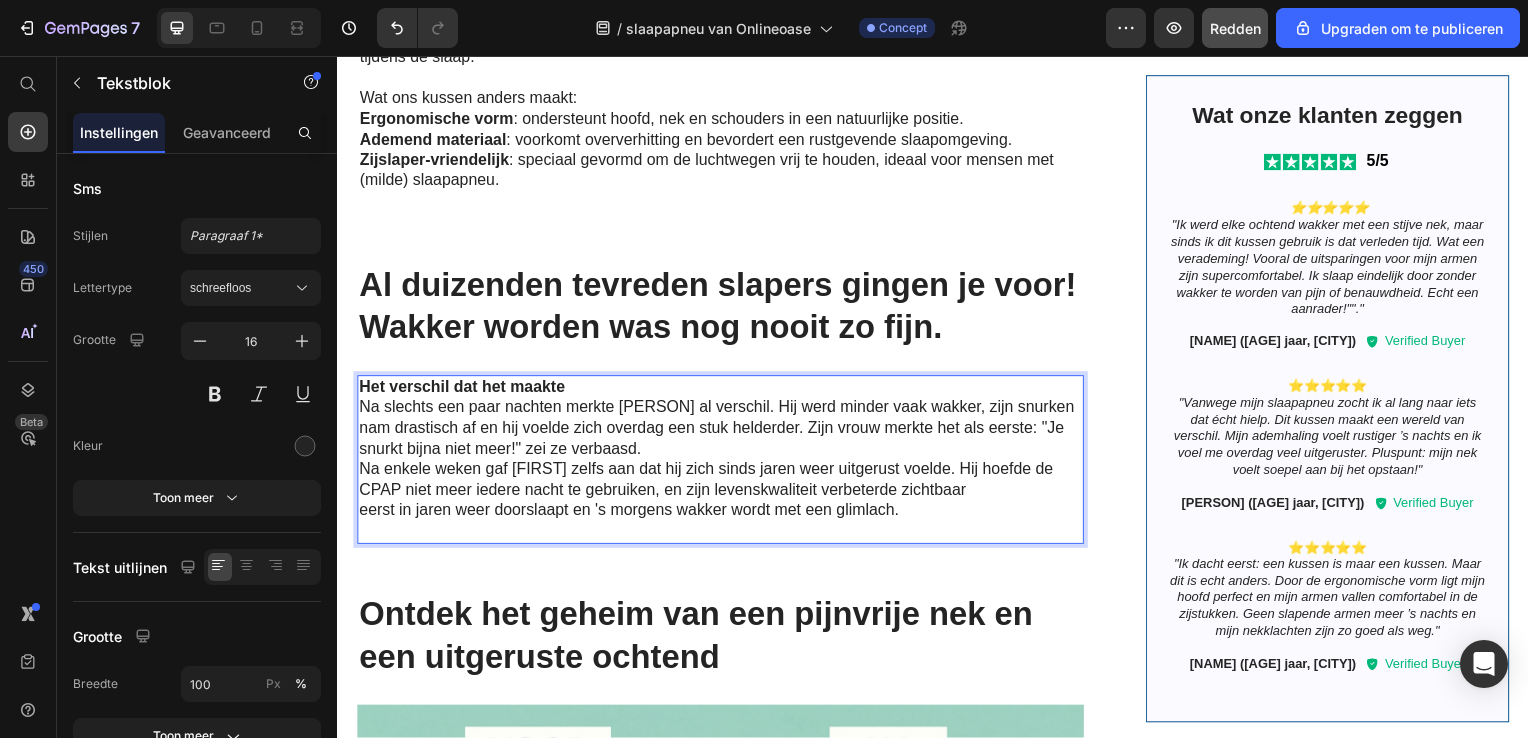 click on "Na slechts een paar nachten merkte Mark al verschil. Hij werd minder vaak wakker, zijn snurken nam drastisch af en hij voelde zich overdag een stuk helderder. Zijn vrouw merkte het als eerste: "Je snurkt bijna niet meer!" zei ze verbaasd." at bounding box center (721, 431) 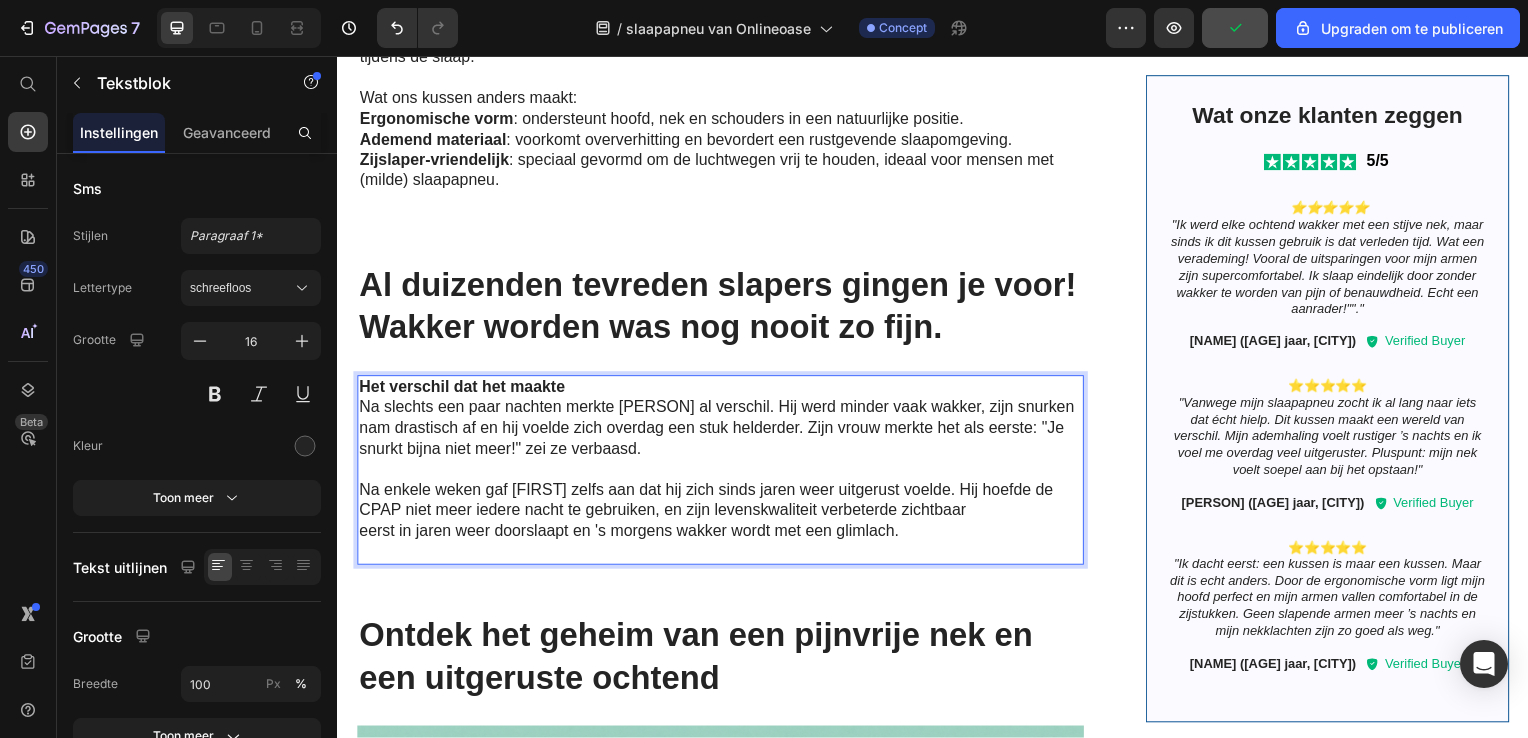 click on "eerst in jaren weer doorslaapt en 's morgens wakker wordt met een glimlach." at bounding box center (721, 535) 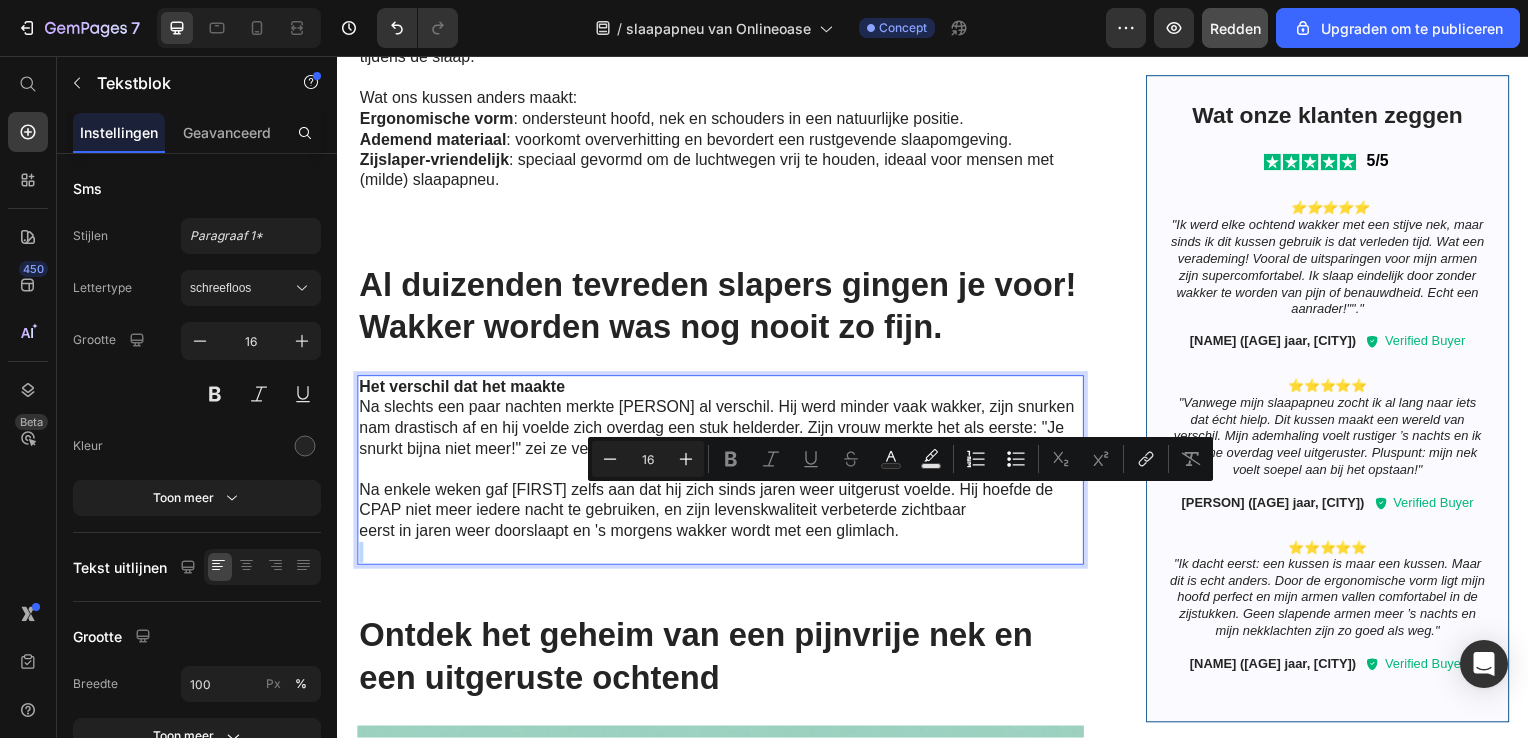 click on "eerst in jaren weer doorslaapt en 's morgens wakker wordt met een glimlach." at bounding box center (721, 535) 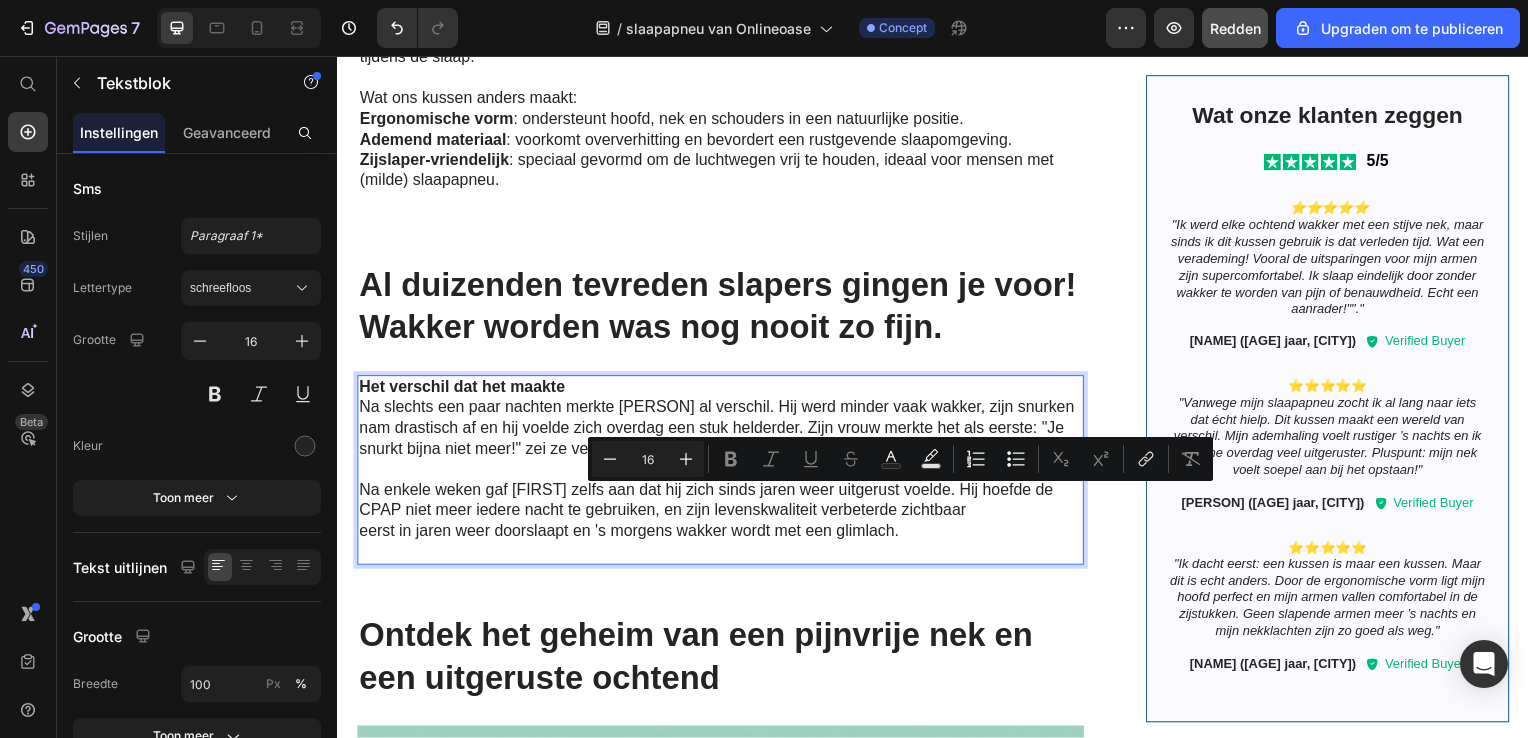 drag, startPoint x: 909, startPoint y: 499, endPoint x: 893, endPoint y: 499, distance: 16 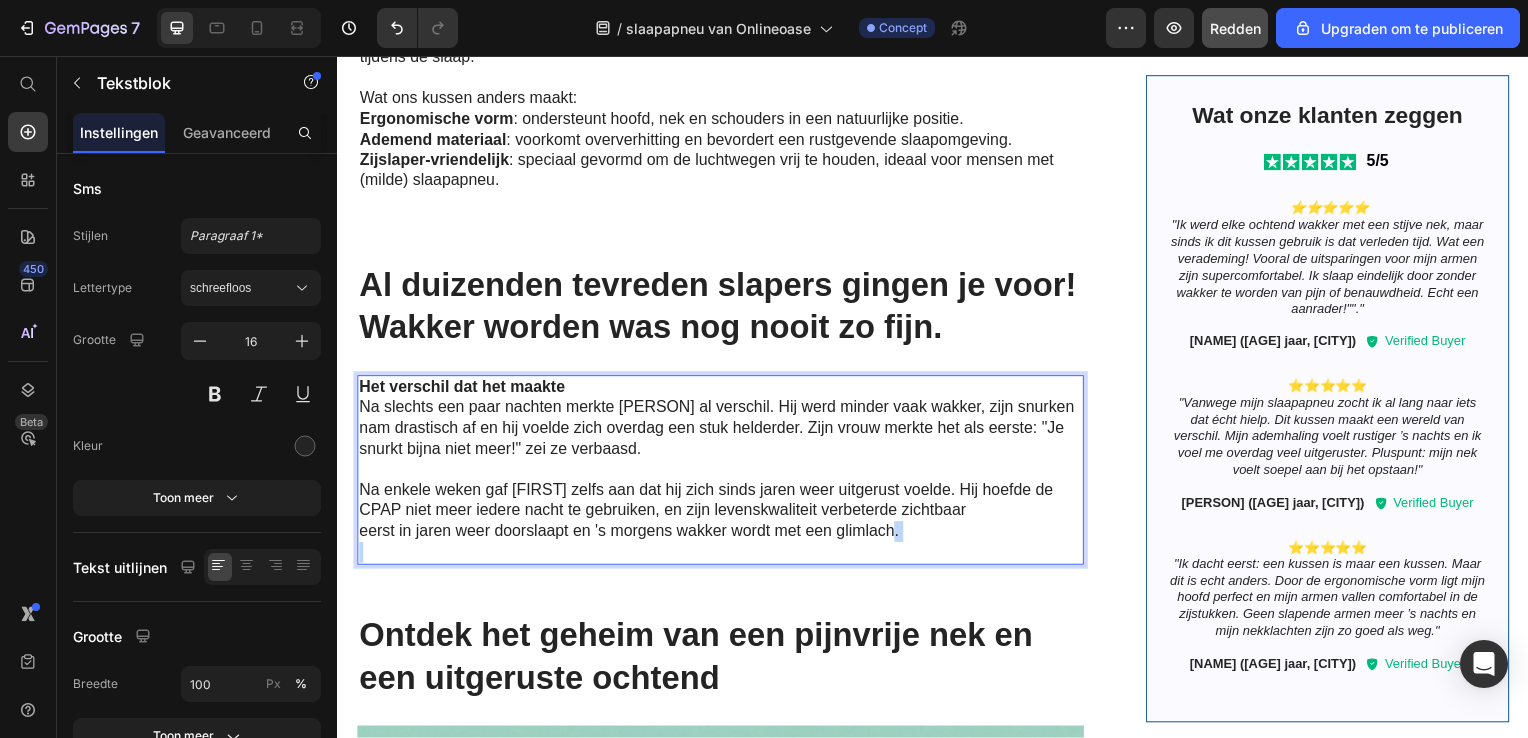 drag, startPoint x: 893, startPoint y: 499, endPoint x: 862, endPoint y: 499, distance: 31 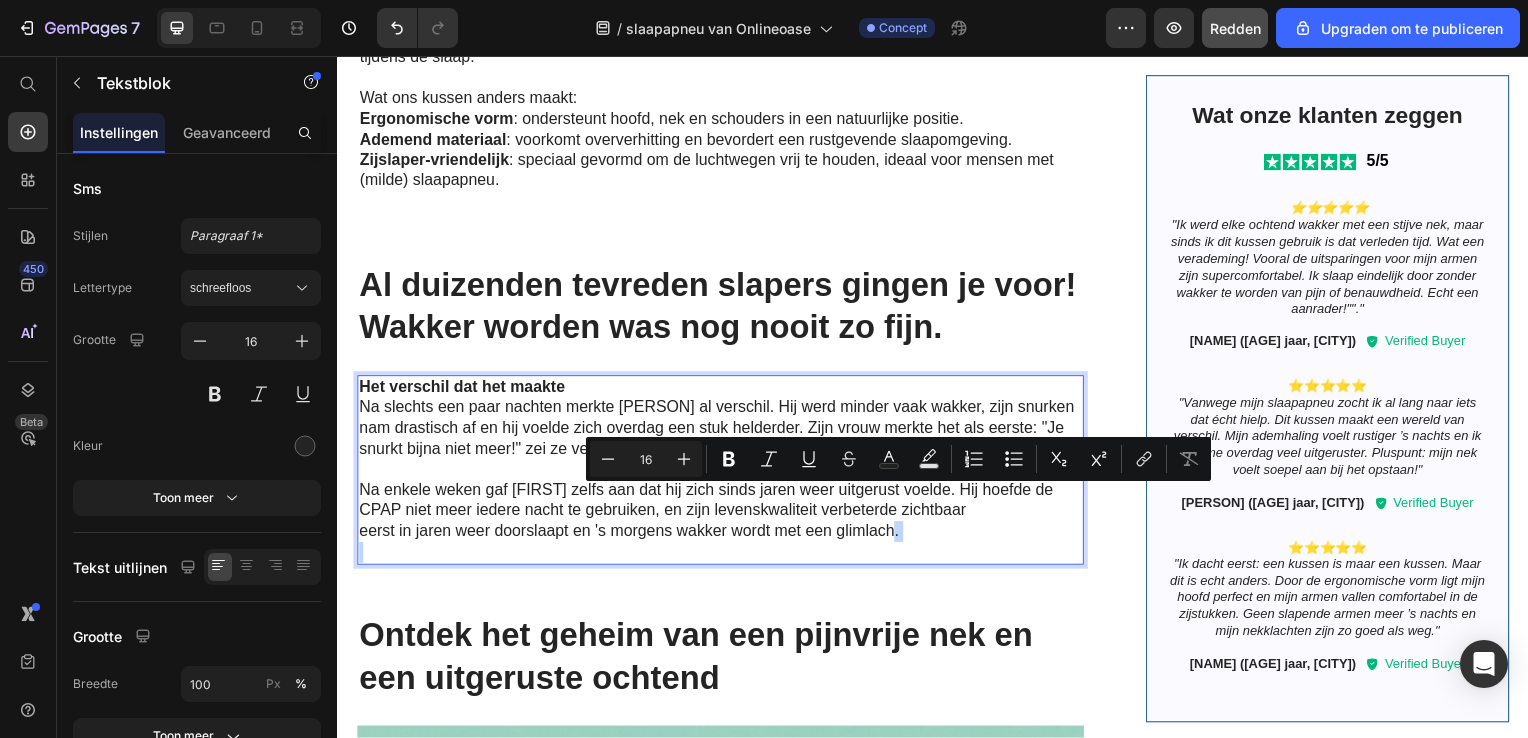 click on "eerst in jaren weer doorslaapt en 's morgens wakker wordt met een glimlach." at bounding box center [721, 535] 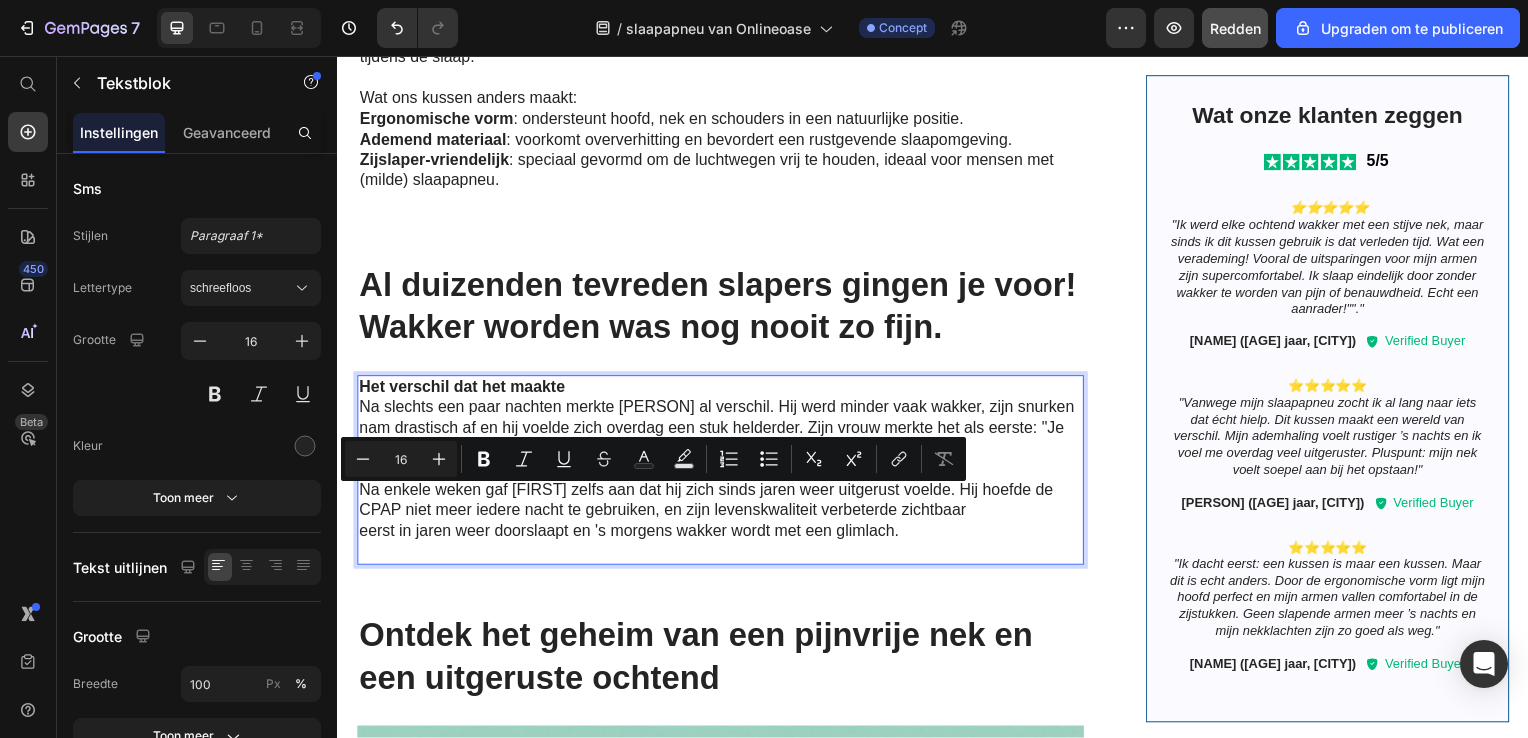 click on "eerst in jaren weer doorslaapt en 's morgens wakker wordt met een glimlach." at bounding box center (721, 535) 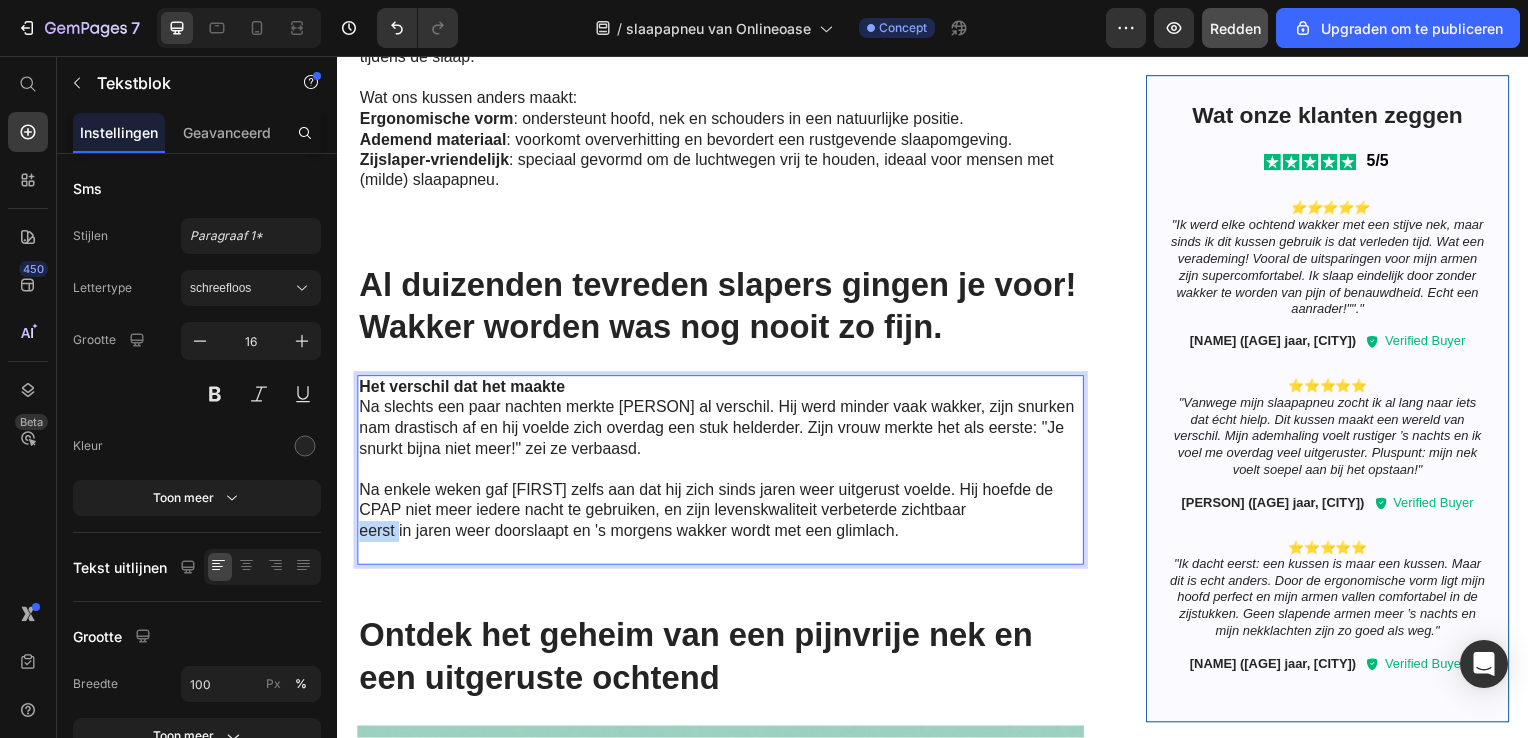 click on "eerst in jaren weer doorslaapt en 's morgens wakker wordt met een glimlach." at bounding box center (721, 535) 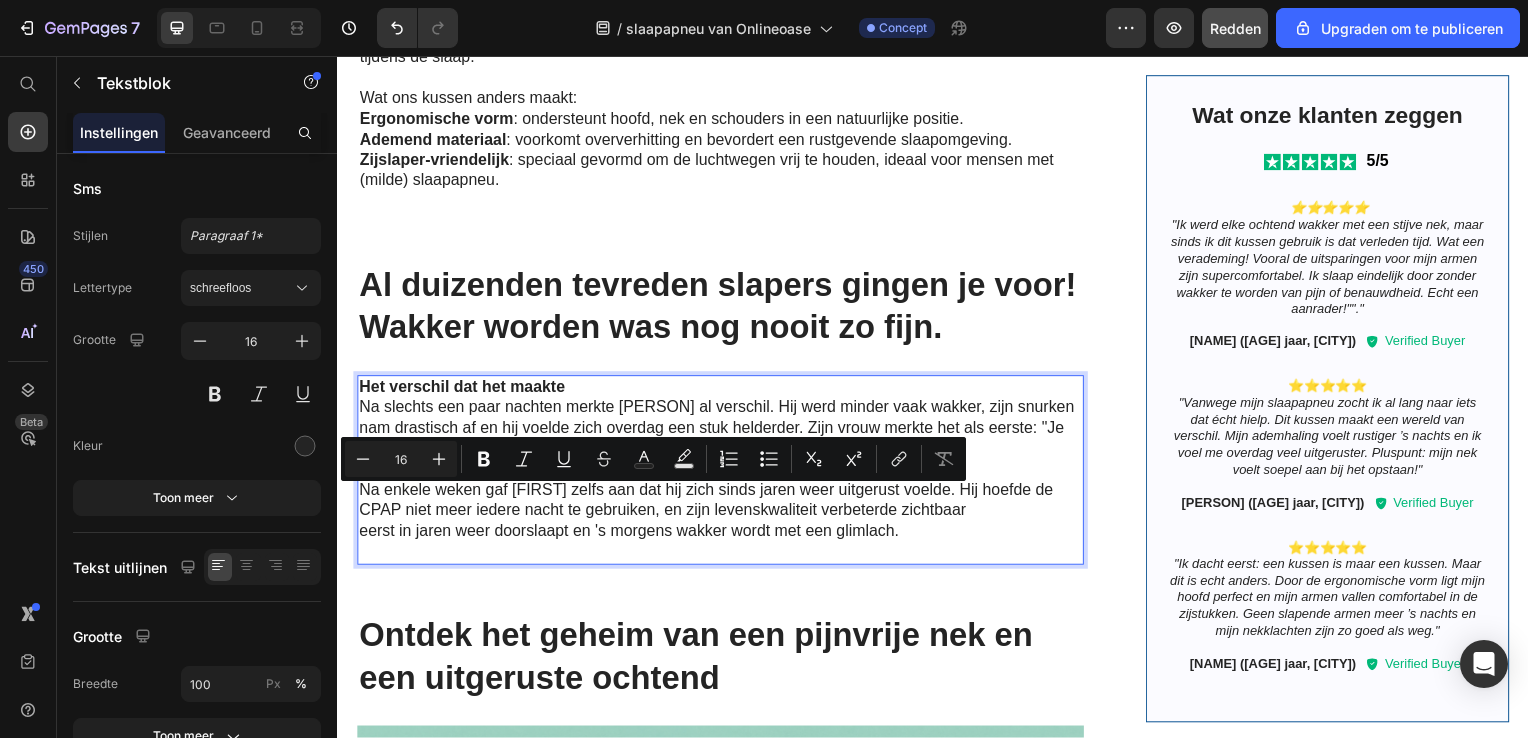 click on "eerst in jaren weer doorslaapt en 's morgens wakker wordt met een glimlach." at bounding box center (721, 535) 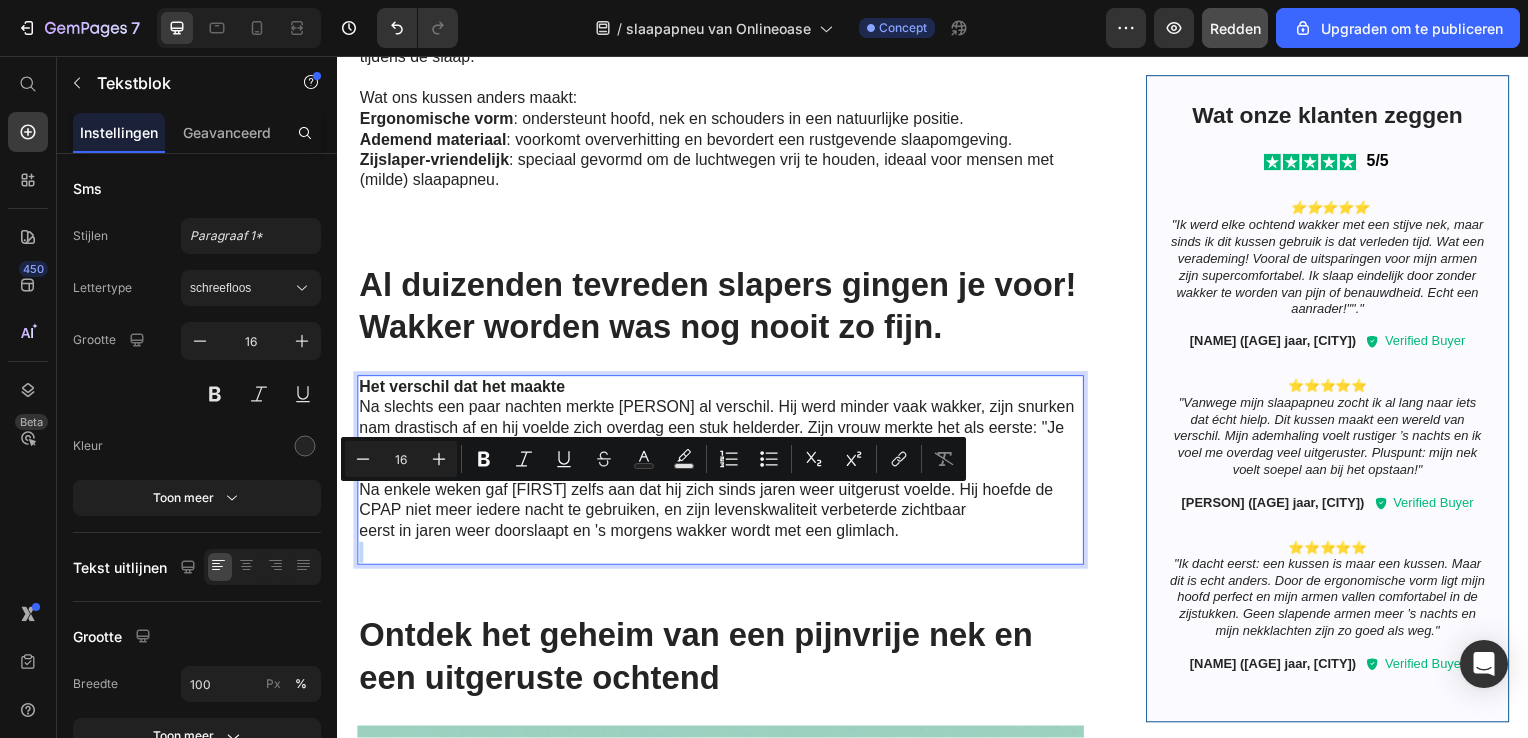click on "eerst in jaren weer doorslaapt en 's morgens wakker wordt met een glimlach." at bounding box center [721, 535] 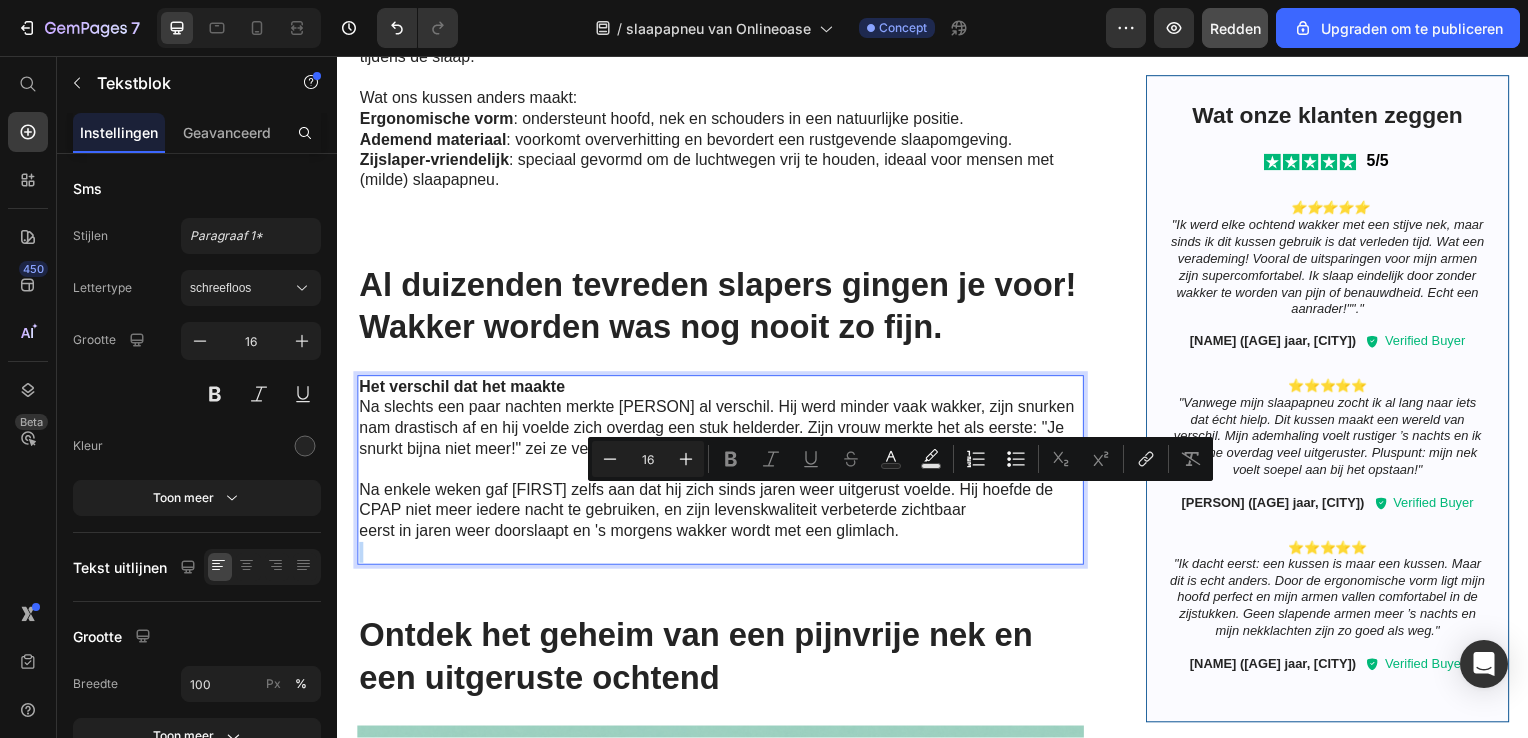 click on "eerst in jaren weer doorslaapt en 's morgens wakker wordt met een glimlach." at bounding box center (721, 535) 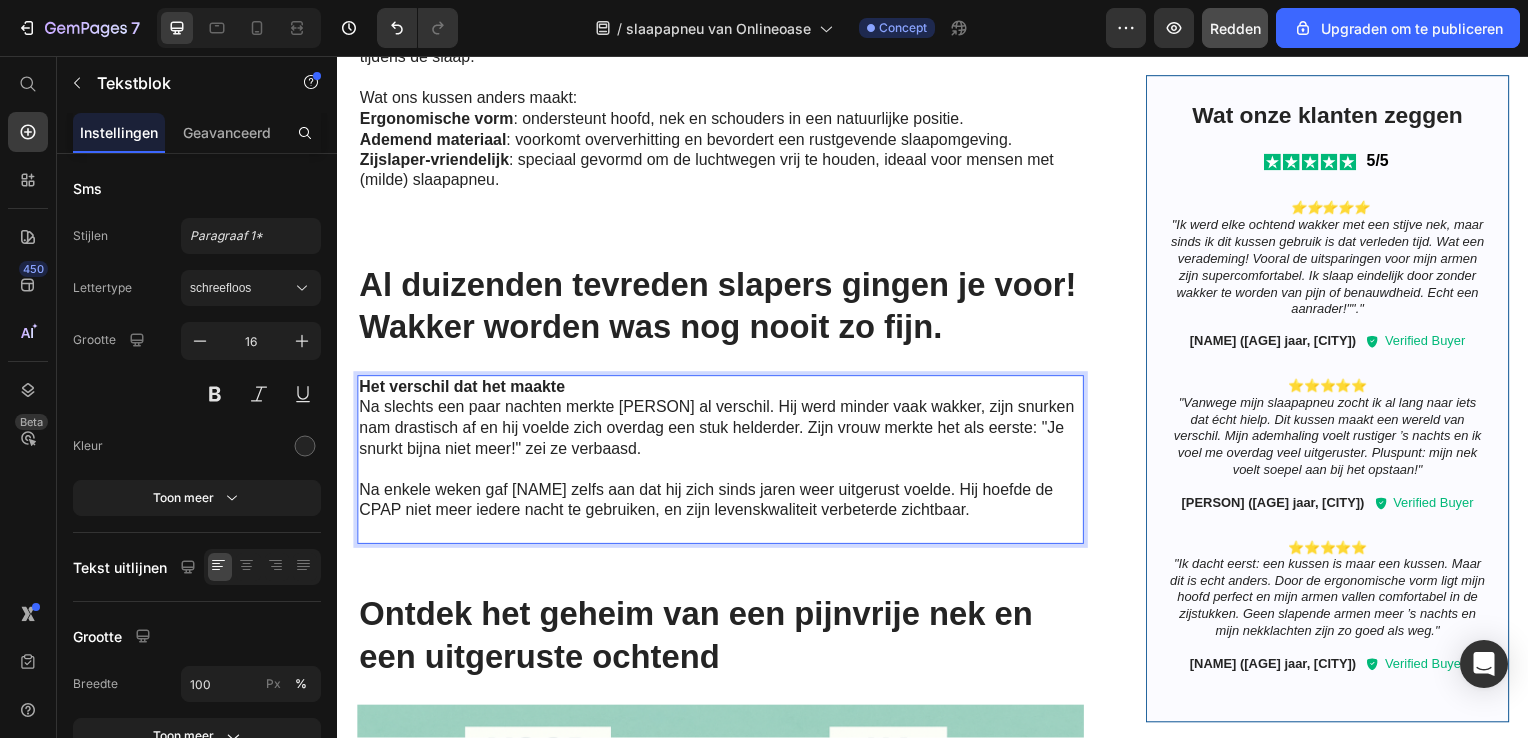 click at bounding box center (721, 535) 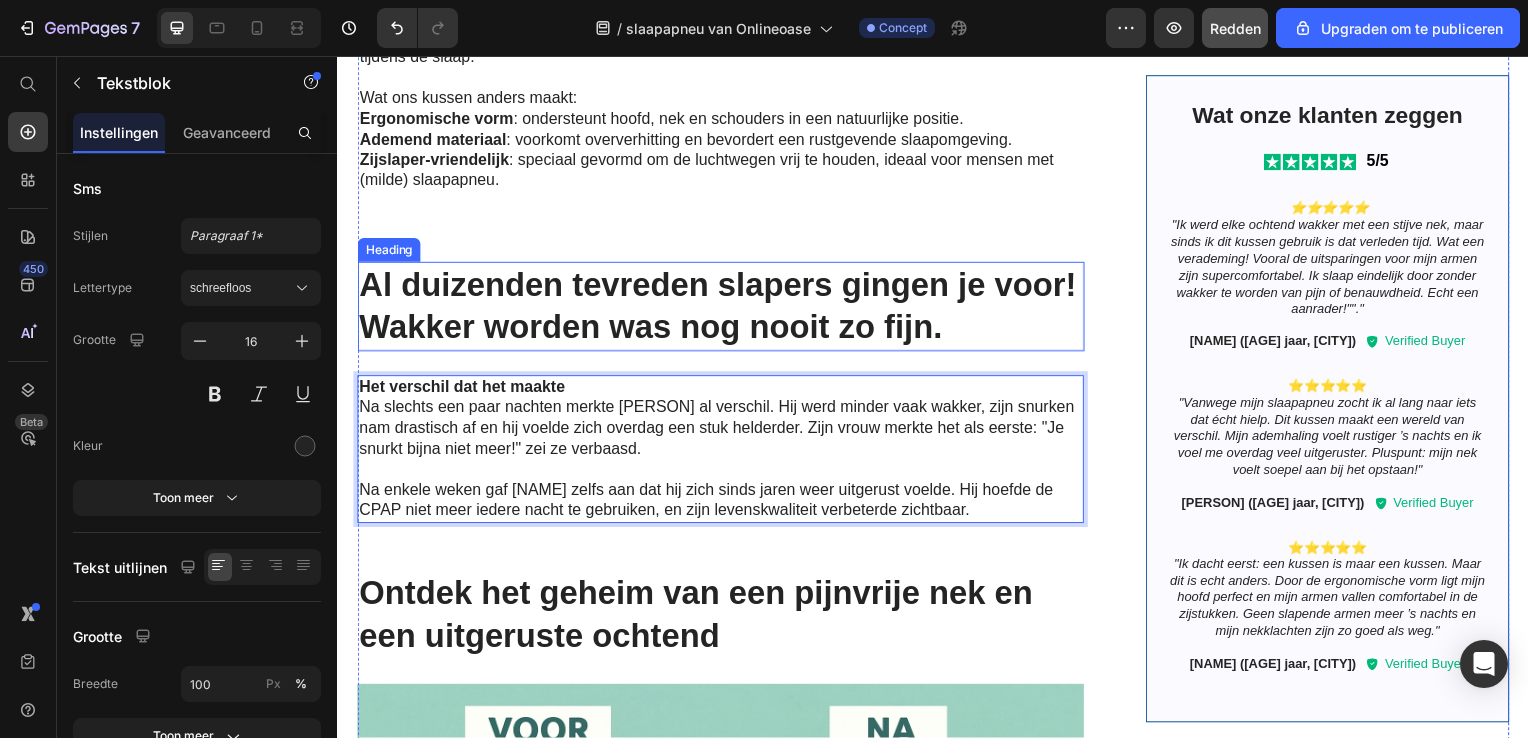 click on "Al duizenden tevreden slapers gingen je voor! Wakker worden was nog nooit zo fijn." at bounding box center [723, 309] 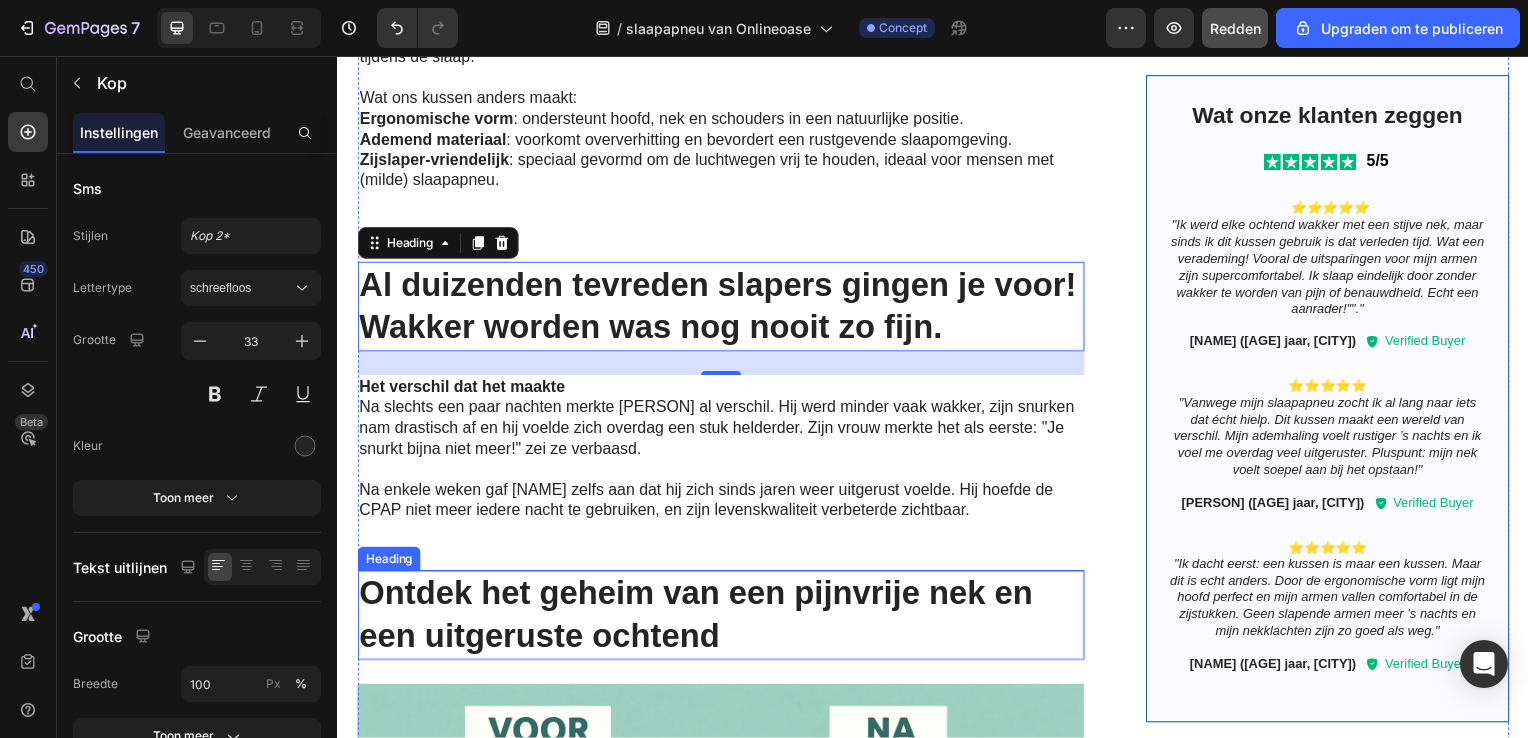 click on "Ontdek het geheim van een pijnvrije nek en een uitgeruste ochtend" at bounding box center [723, 620] 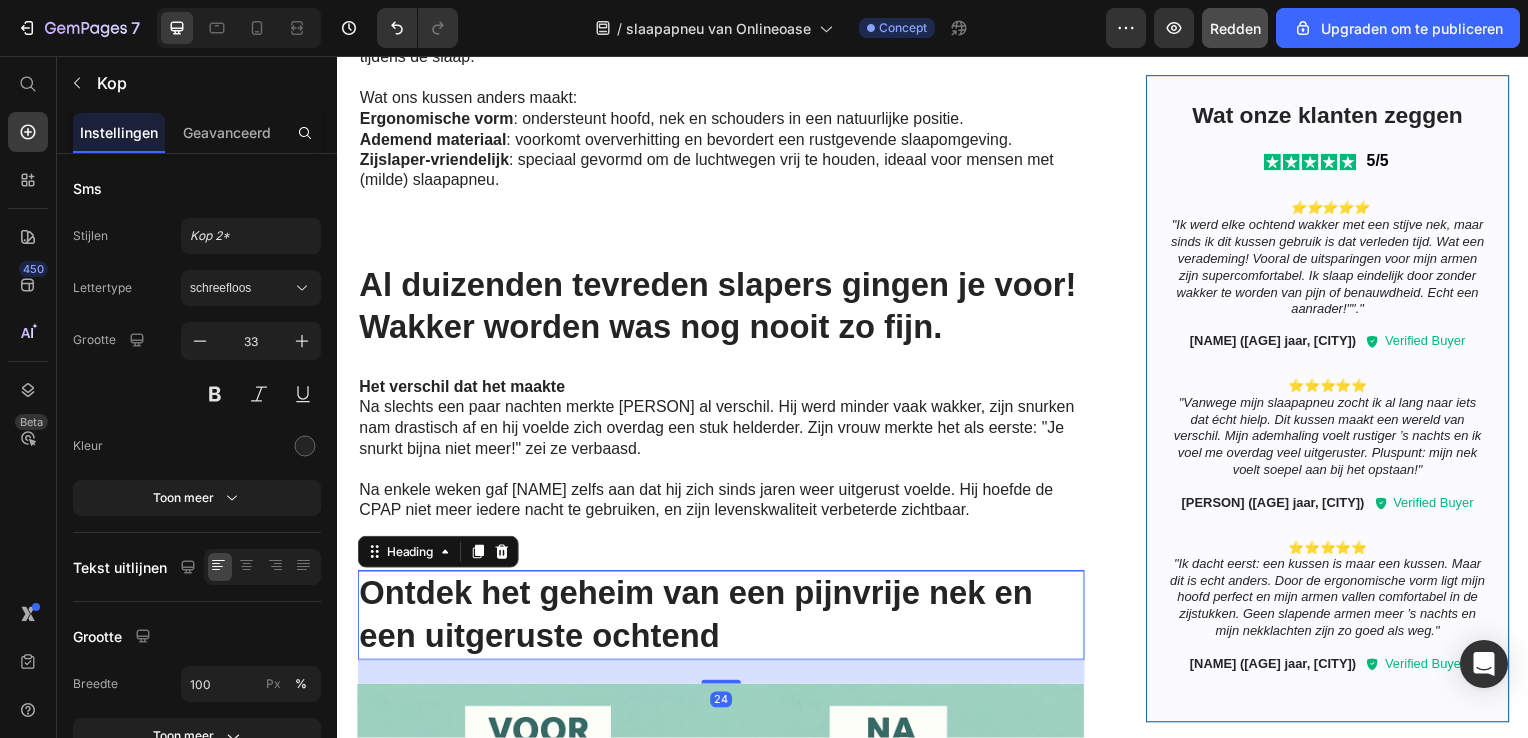 click on "Ontdek het geheim van een pijnvrije nek en een uitgeruste ochtend" at bounding box center (723, 620) 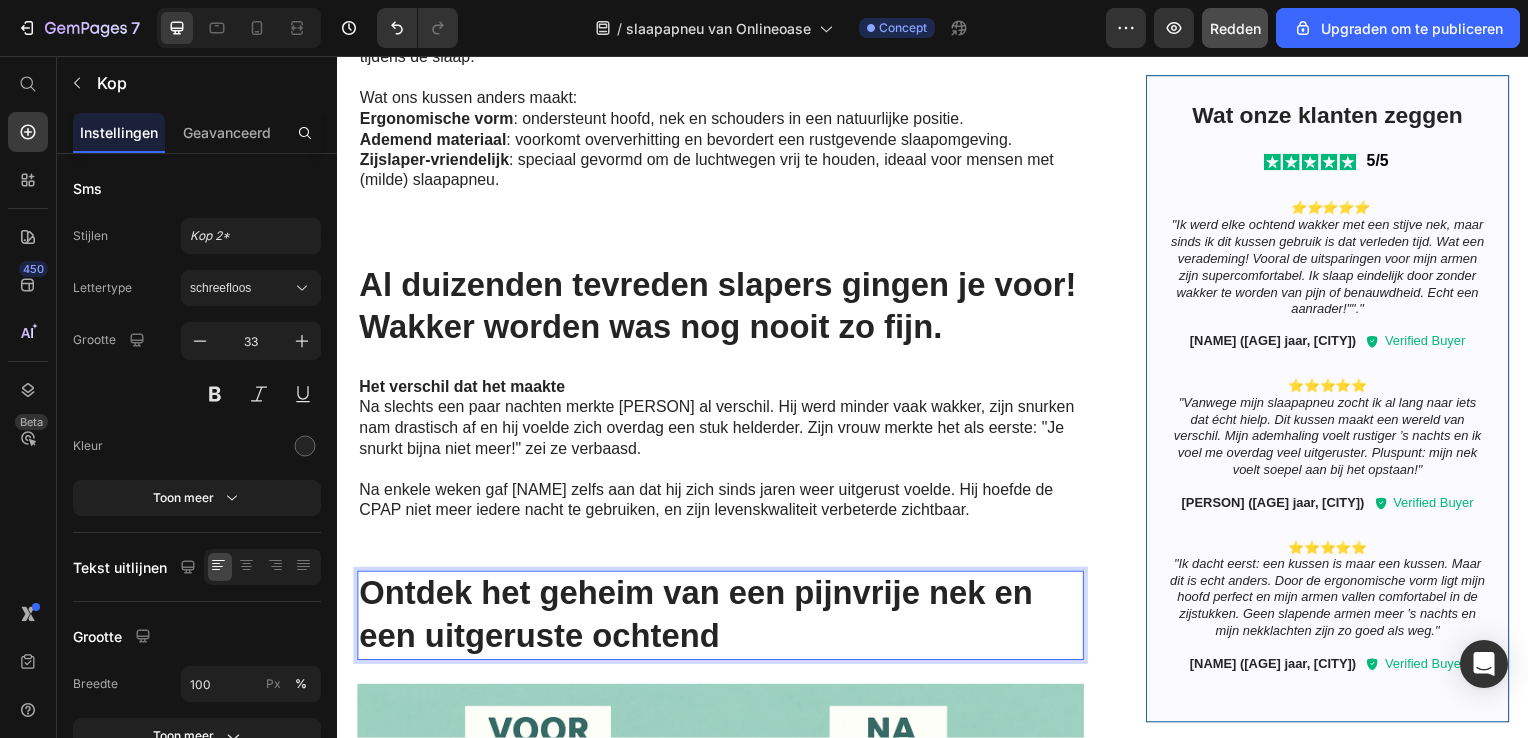 click on "Ontdek het geheim van een pijnvrije nek en een uitgeruste ochtend" at bounding box center [723, 620] 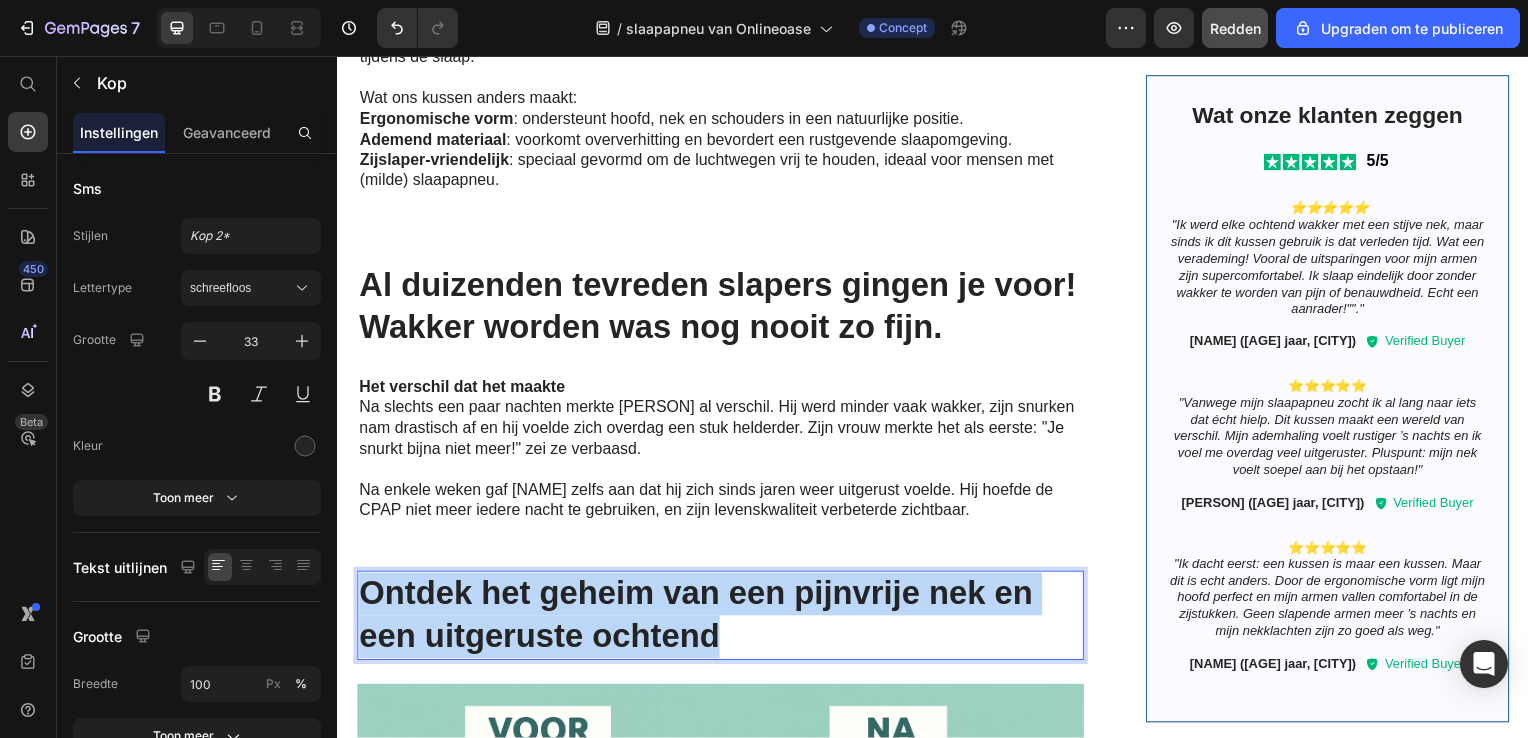 click on "Ontdek het geheim van een pijnvrije nek en een uitgeruste ochtend" at bounding box center [723, 620] 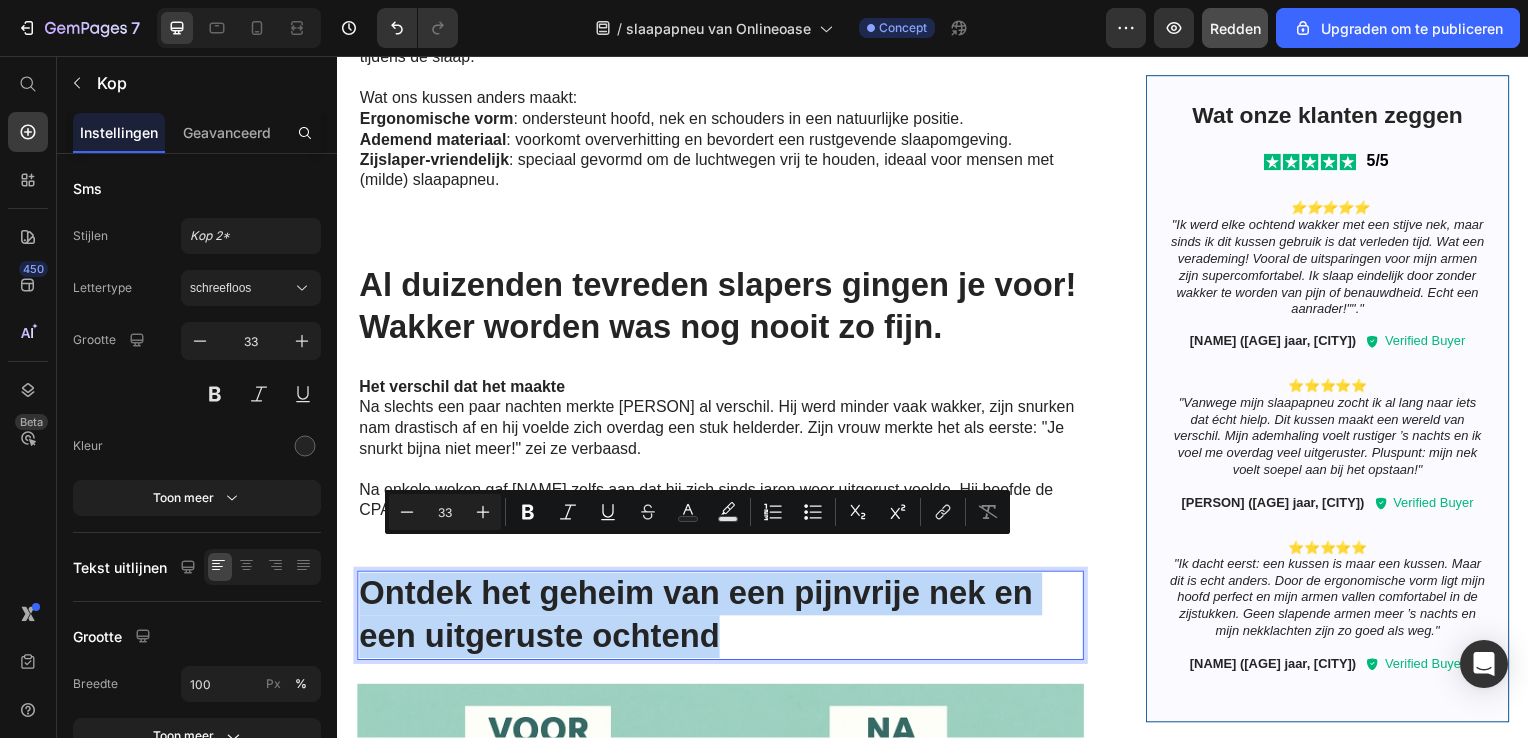 click on "Ontdek het geheim van een pijnvrije nek en een uitgeruste ochtend" at bounding box center [723, 620] 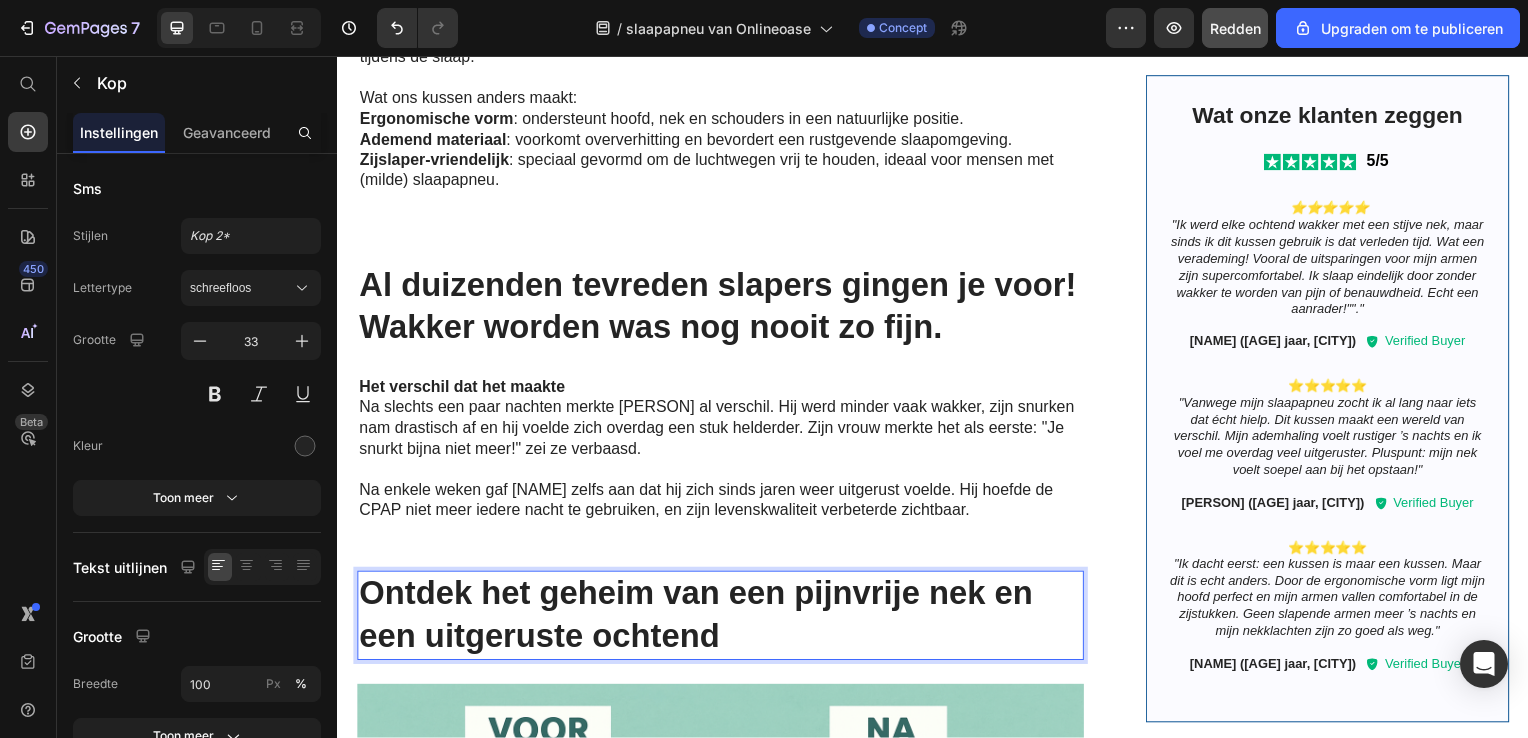 click on "Ontdek het geheim van een pijnvrije nek en een uitgeruste ochtend" at bounding box center [723, 620] 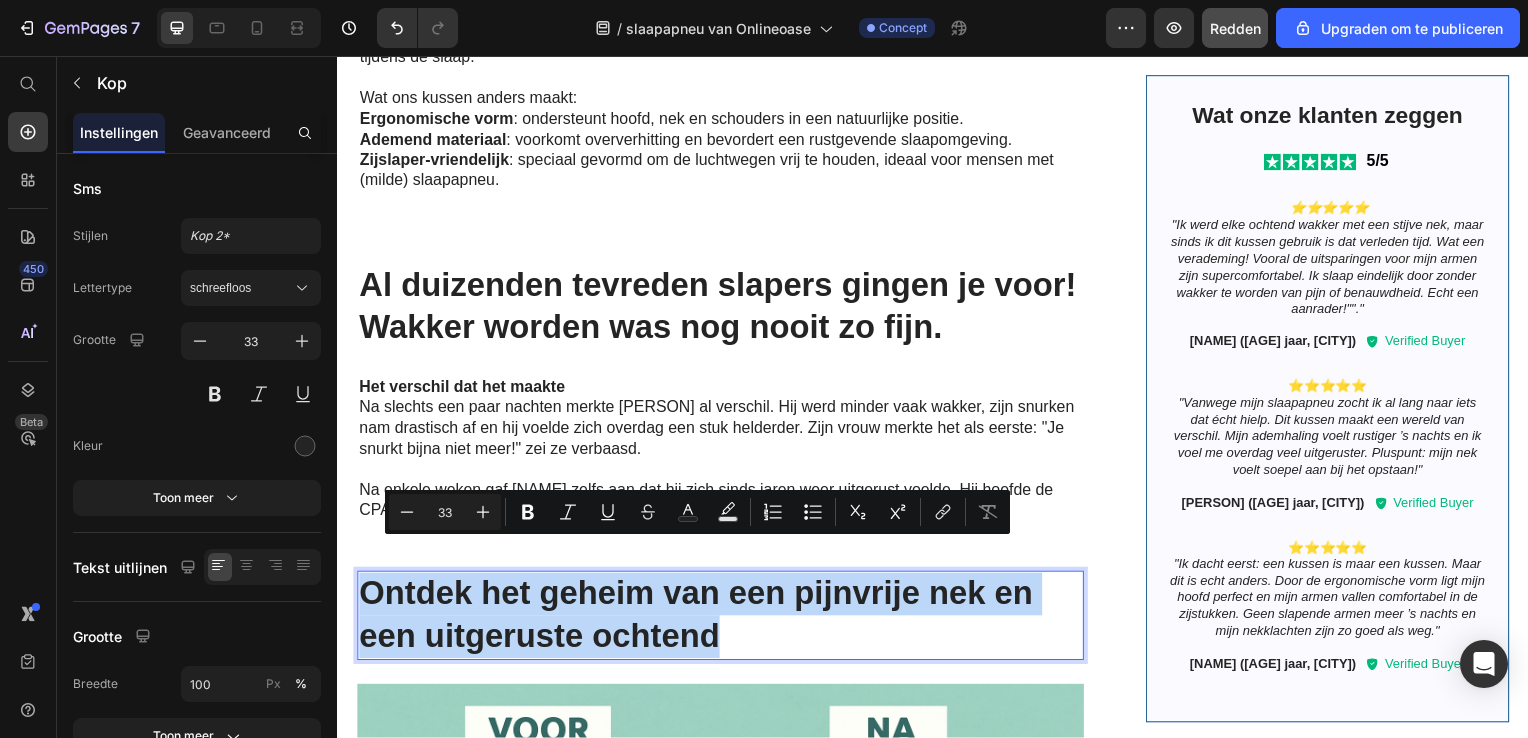 drag, startPoint x: 668, startPoint y: 607, endPoint x: 365, endPoint y: 569, distance: 305.37354 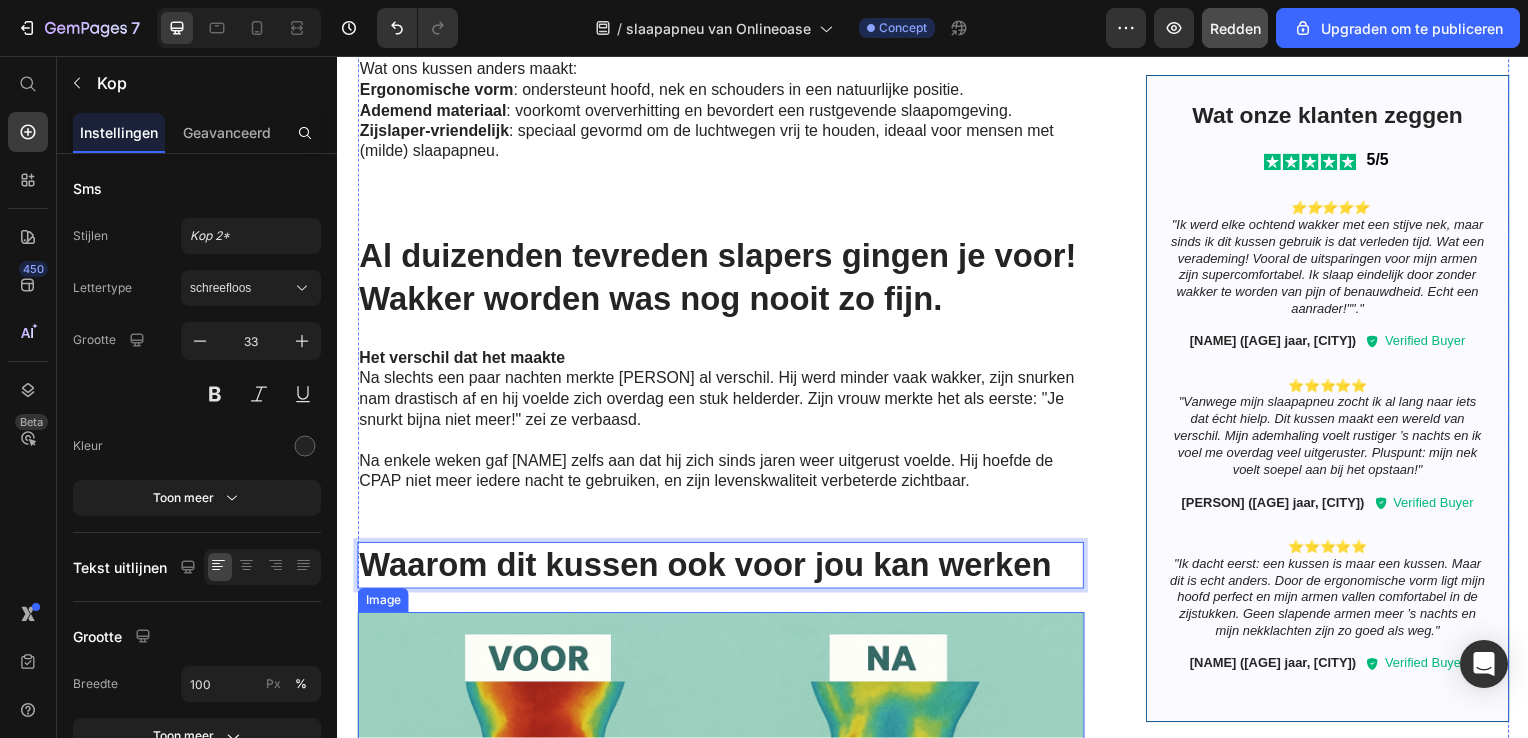 scroll, scrollTop: 2422, scrollLeft: 0, axis: vertical 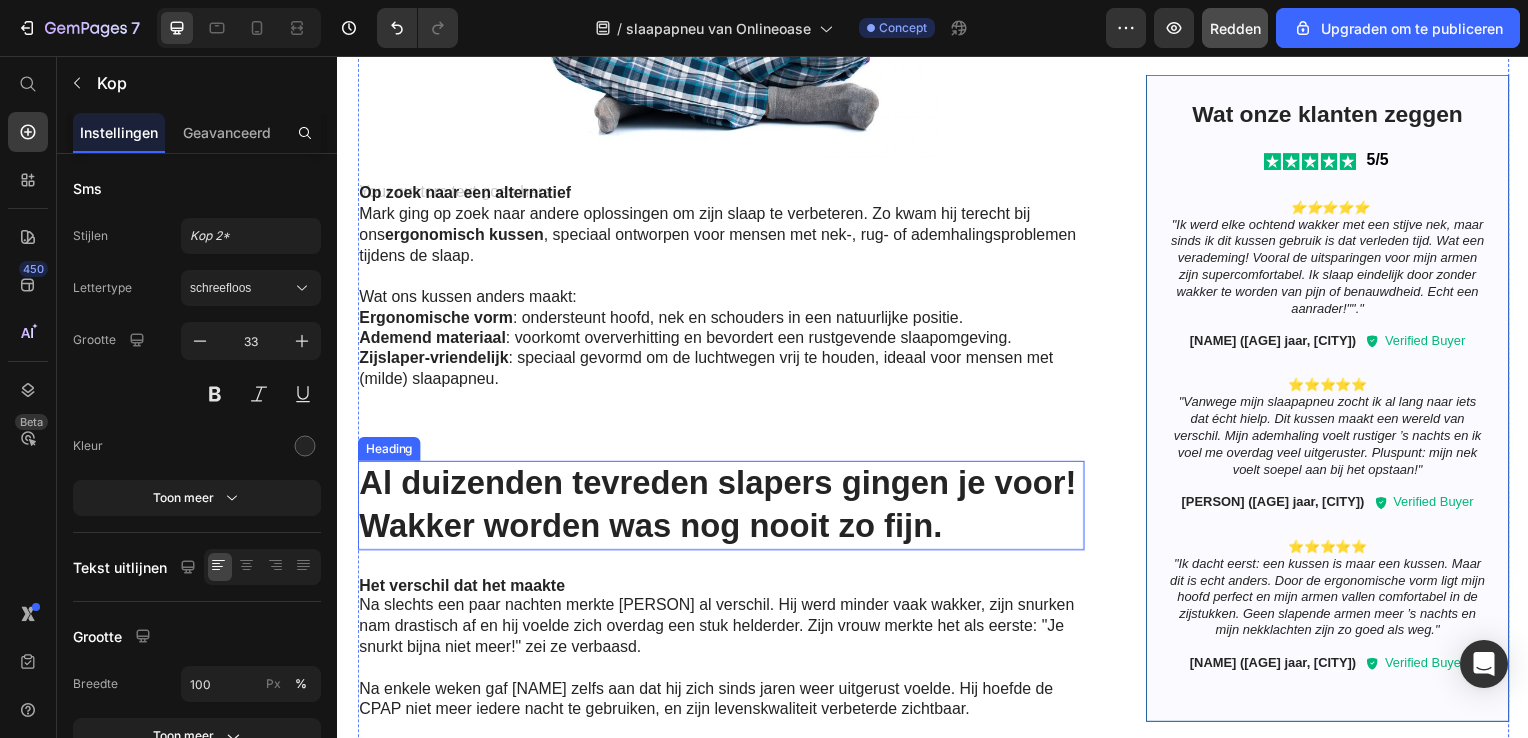 click on "Al duizenden tevreden slapers gingen je voor! Wakker worden was nog nooit zo fijn." at bounding box center [723, 509] 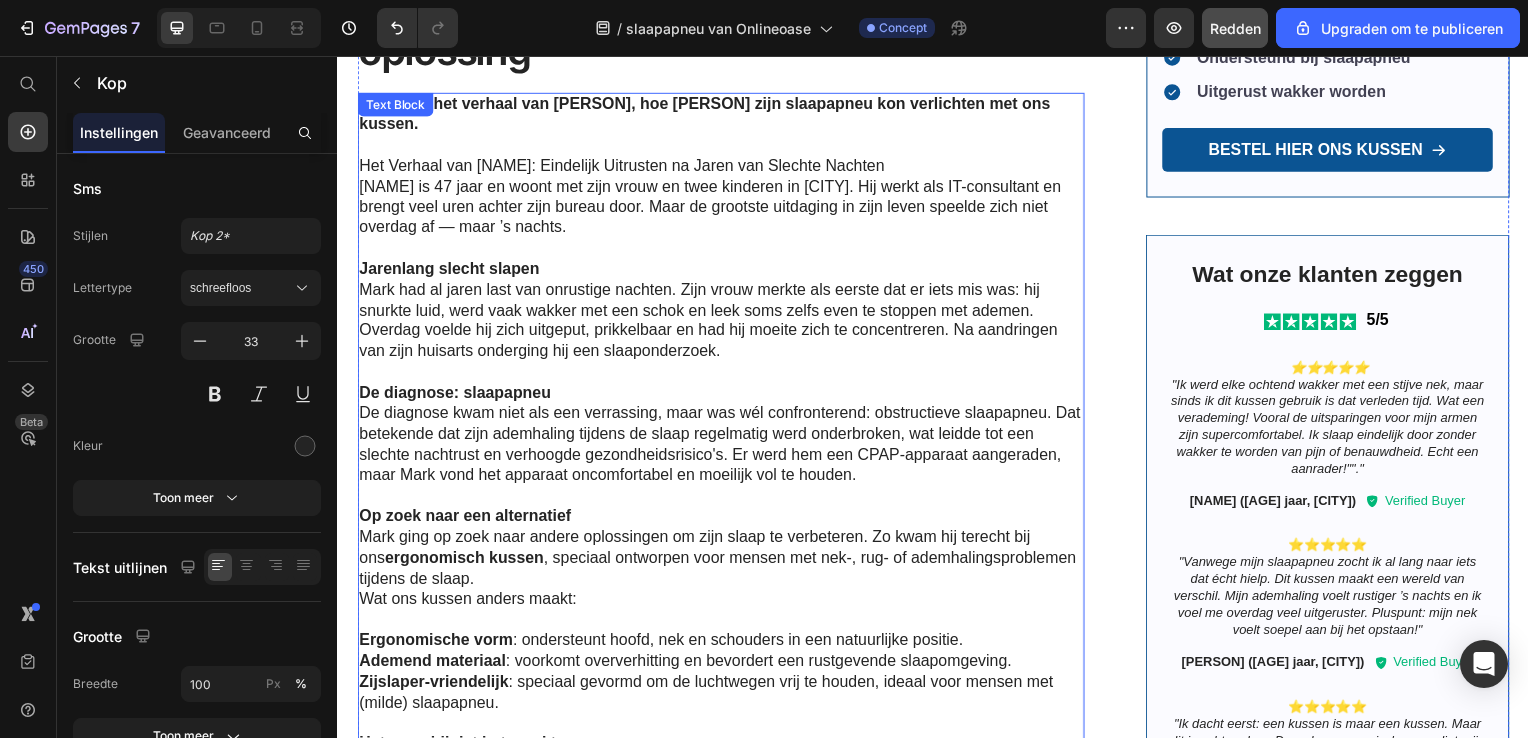 scroll, scrollTop: 722, scrollLeft: 0, axis: vertical 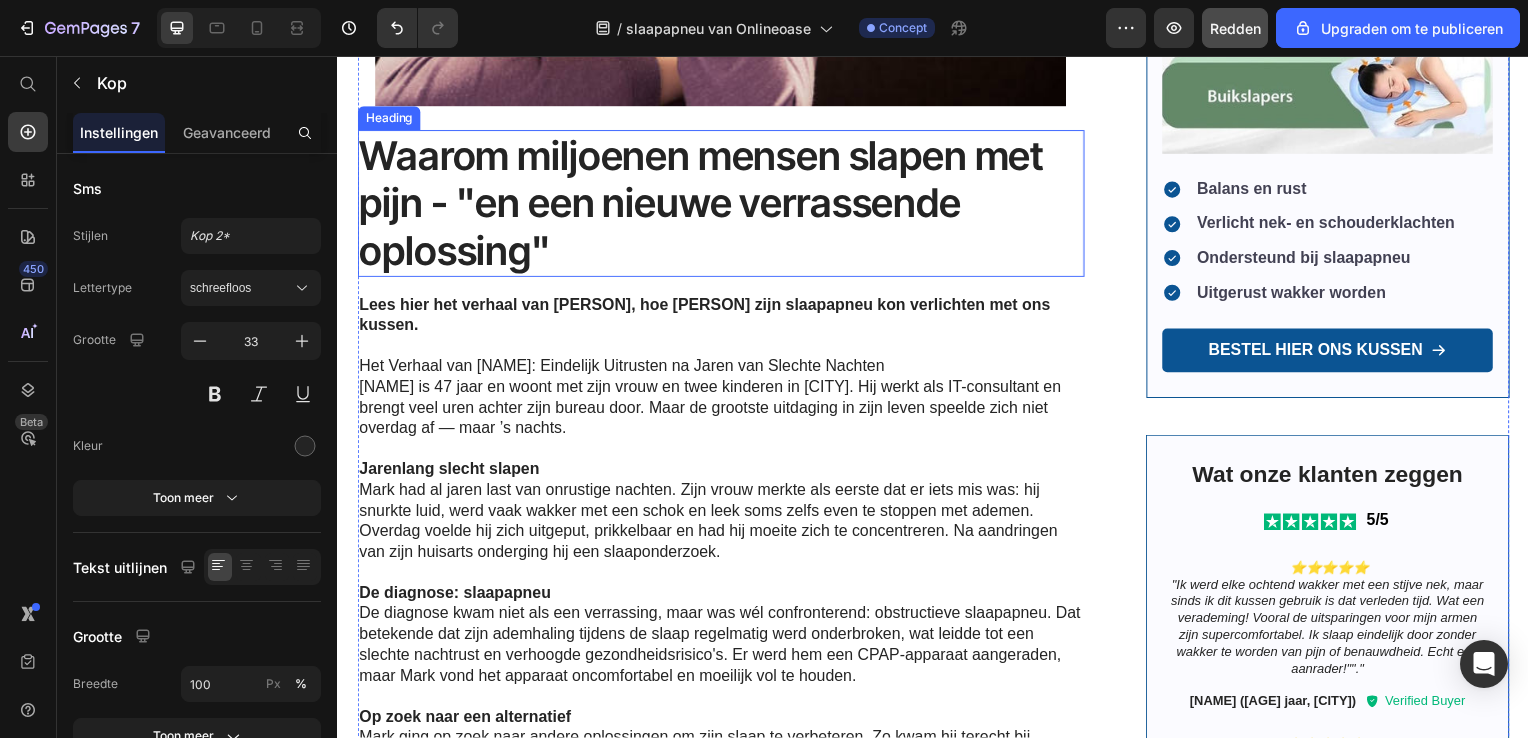 click on "Waarom miljoenen mensen slapen met pijn - "en een nieuwe verrassende oplossing"" at bounding box center (723, 205) 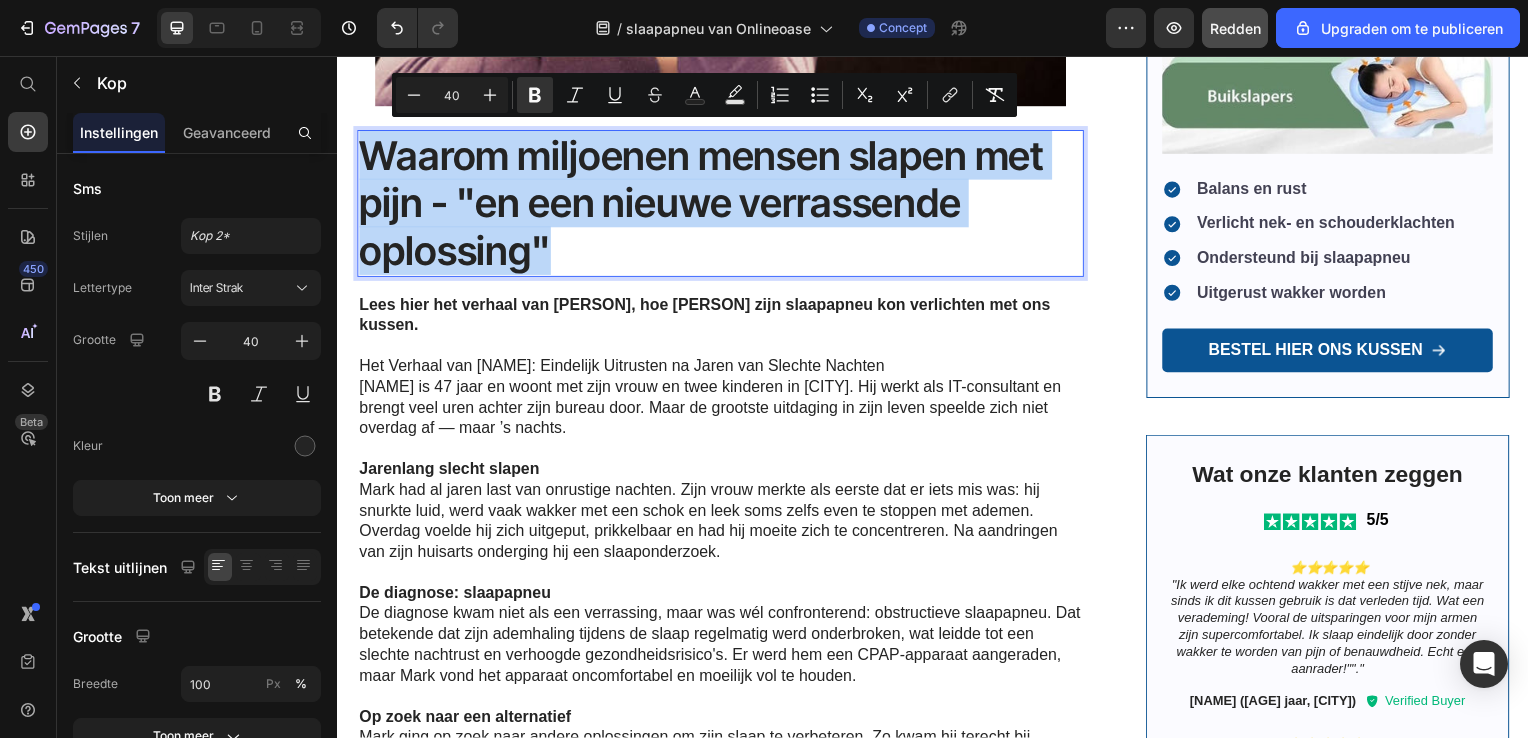 drag, startPoint x: 367, startPoint y: 145, endPoint x: 697, endPoint y: 232, distance: 341.27554 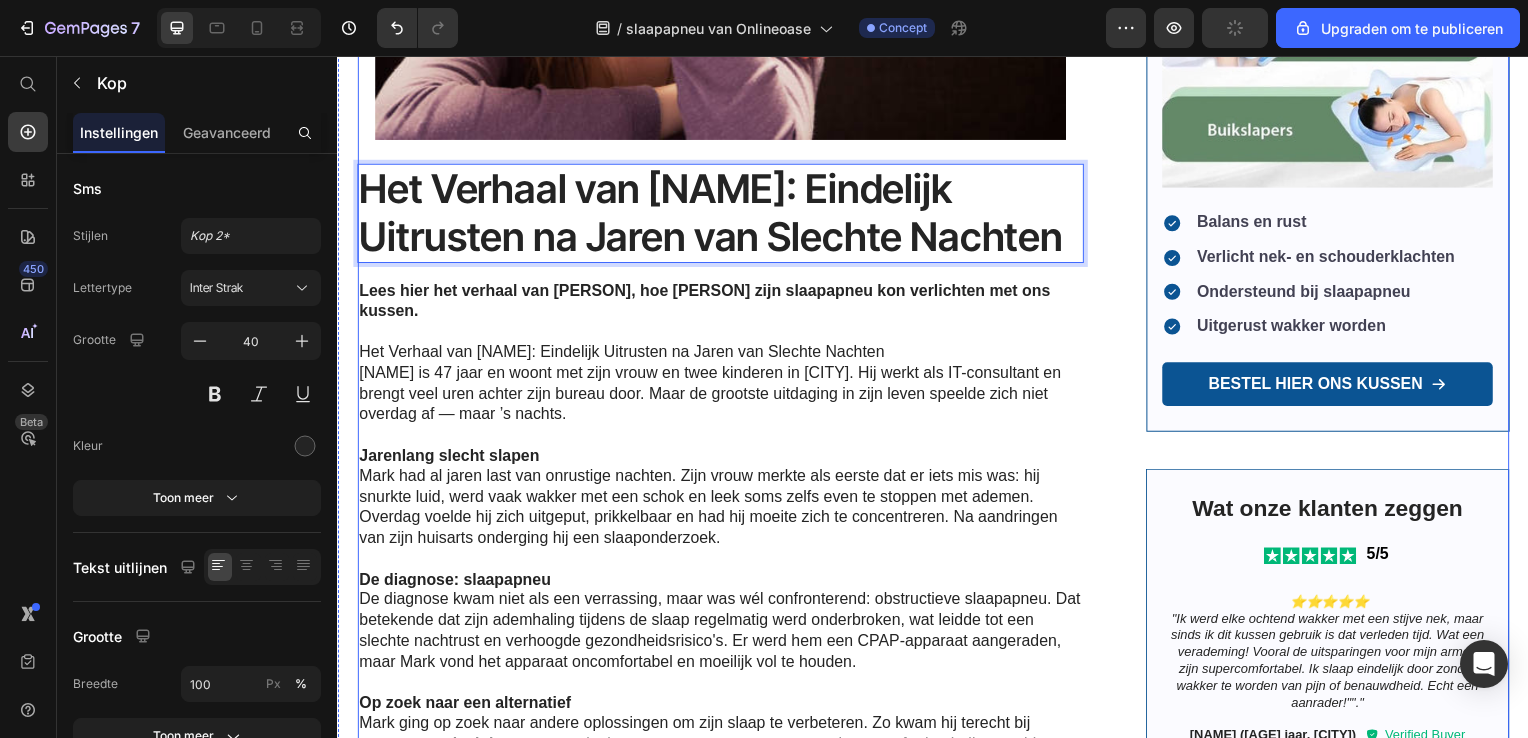 scroll, scrollTop: 722, scrollLeft: 0, axis: vertical 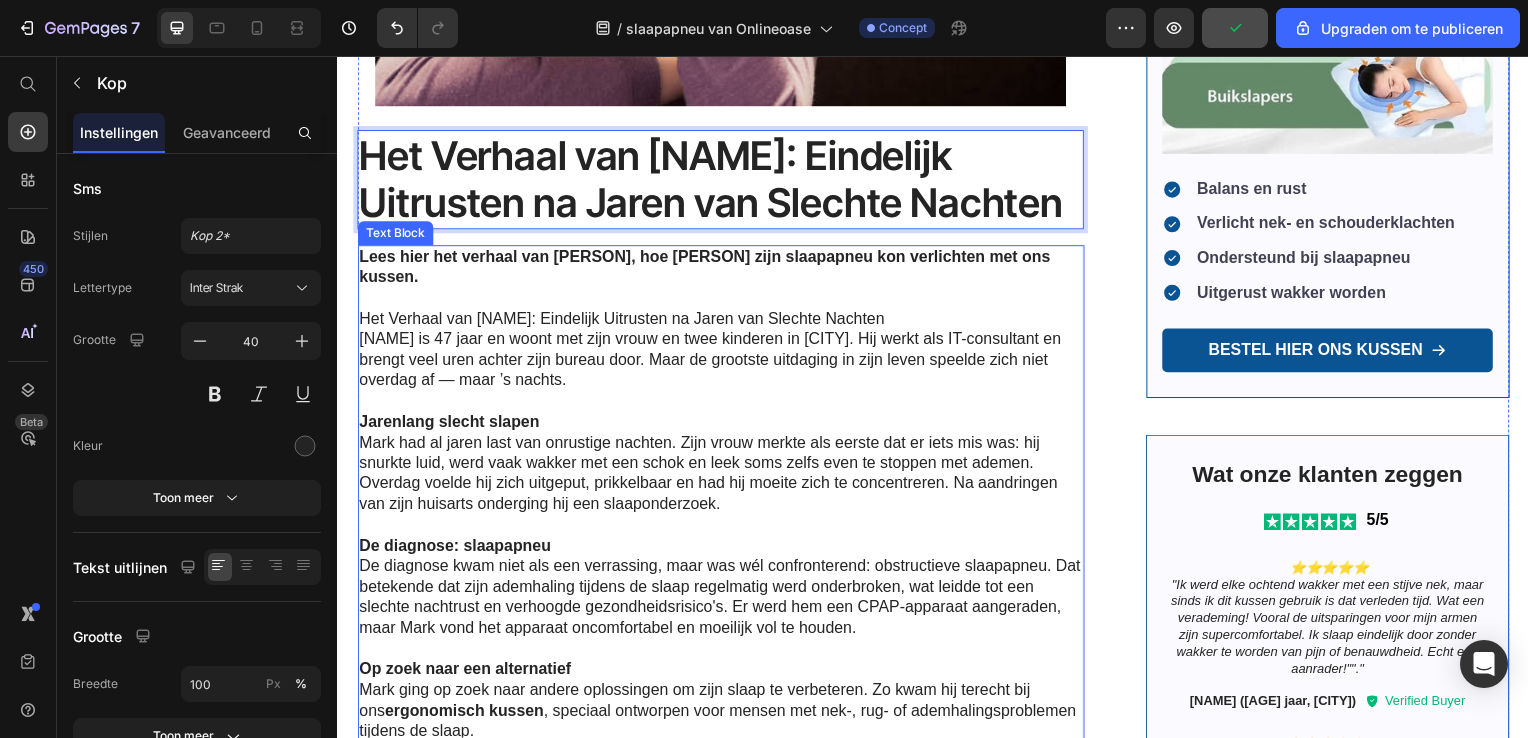 click on "Het Verhaal van Mark: Eindelijk Uitrusten na Jaren van Slechte Nachten" at bounding box center (723, 321) 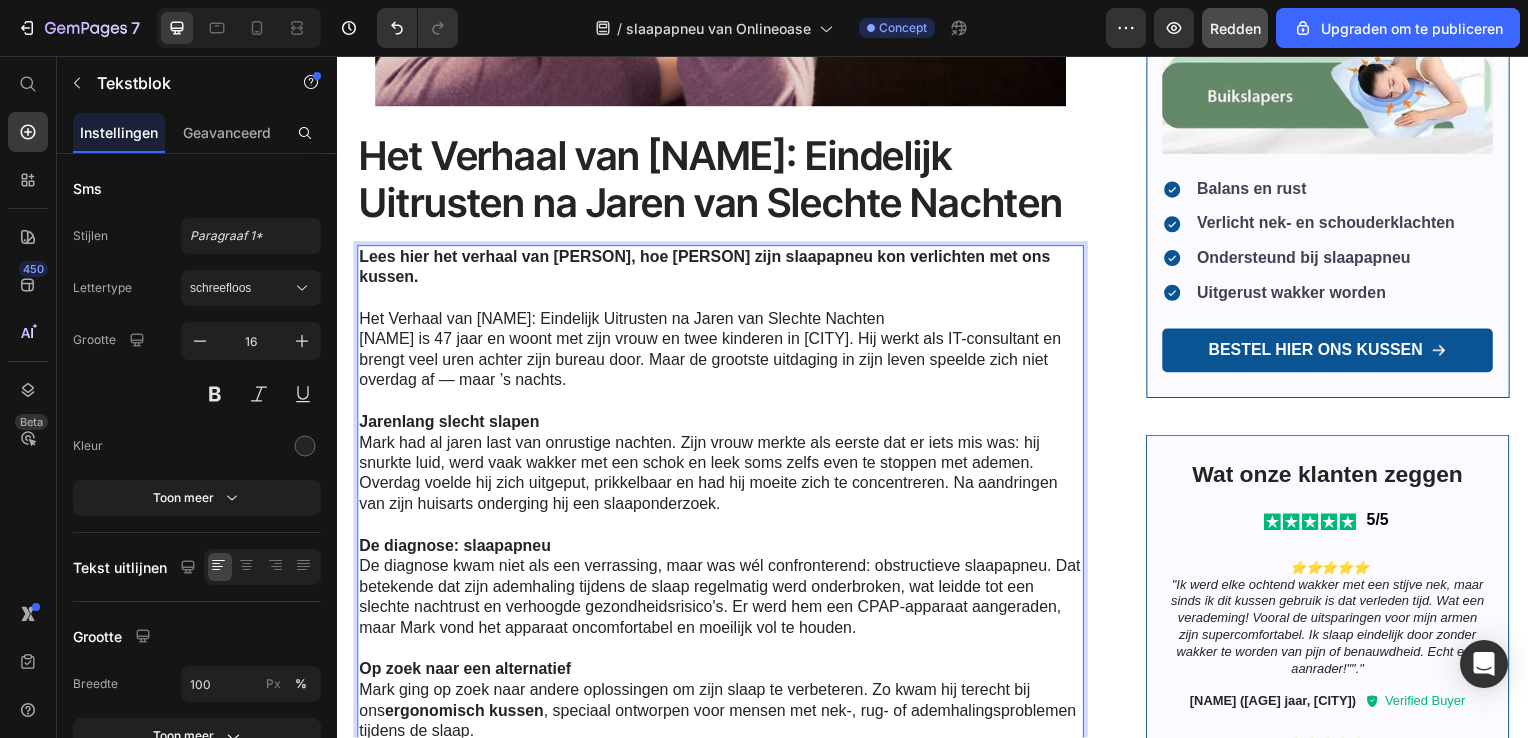 click on "Het Verhaal van Mark: Eindelijk Uitrusten na Jaren van Slechte Nachten" at bounding box center (723, 321) 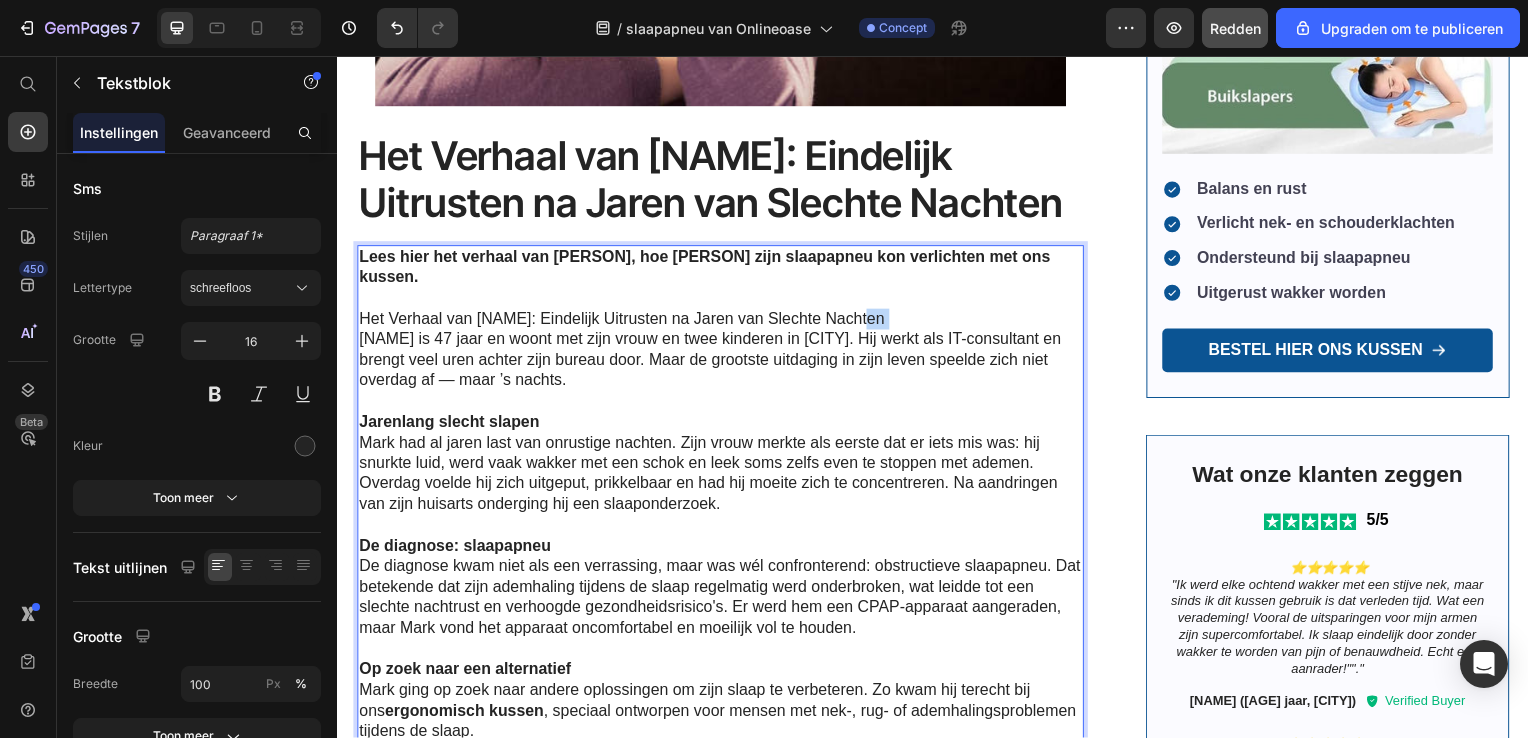 click on "Het Verhaal van Mark: Eindelijk Uitrusten na Jaren van Slechte Nachten" at bounding box center [723, 321] 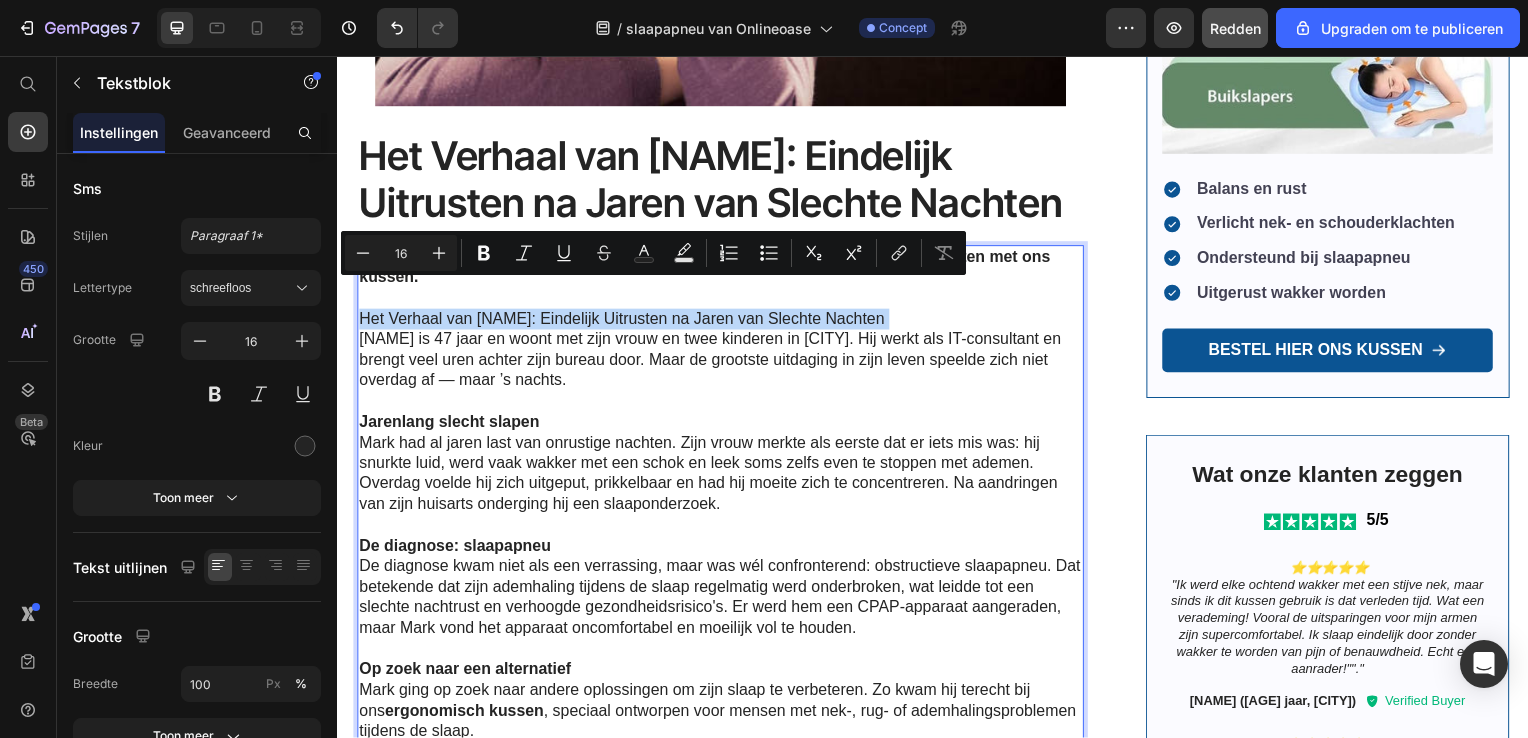 drag, startPoint x: 878, startPoint y: 294, endPoint x: 789, endPoint y: 289, distance: 89.140335 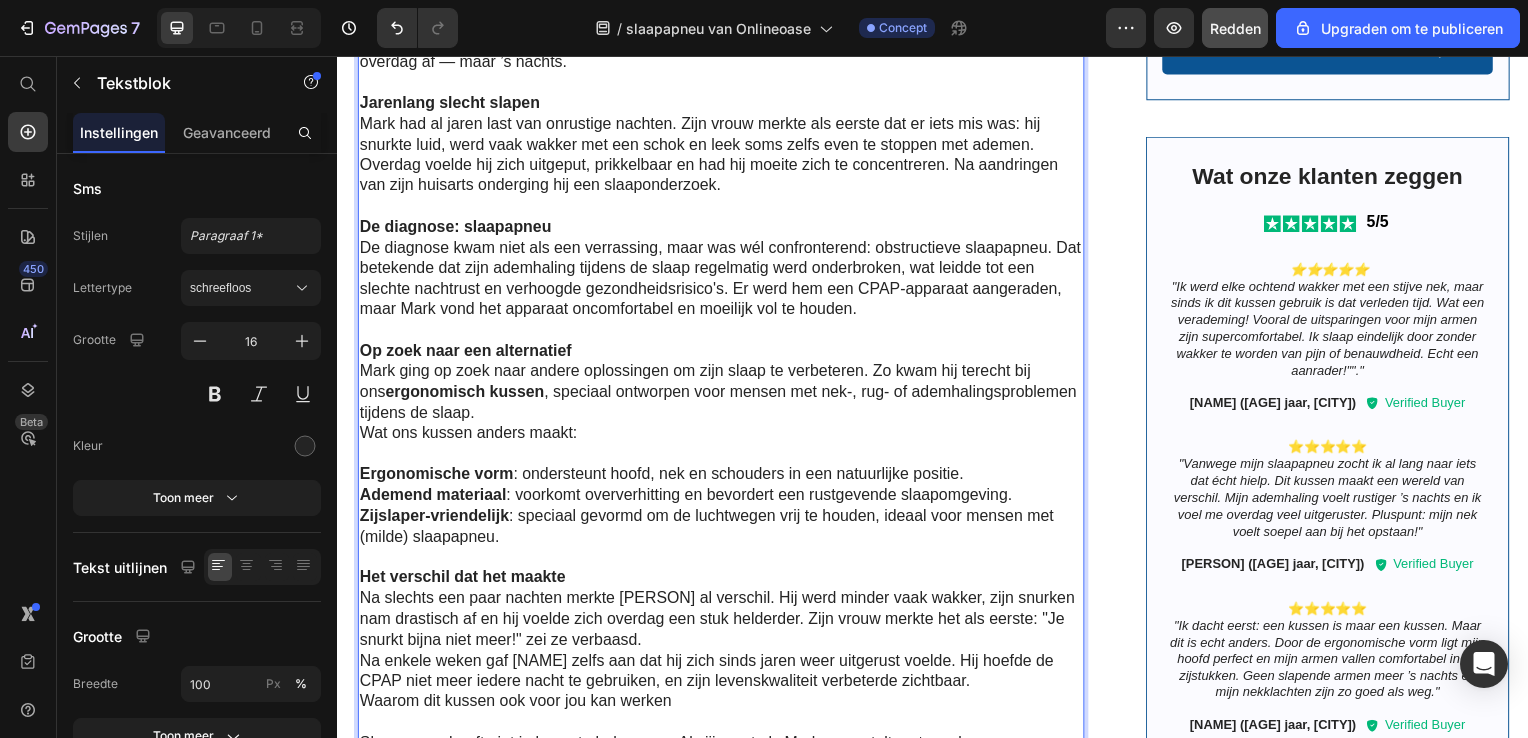 scroll, scrollTop: 1122, scrollLeft: 0, axis: vertical 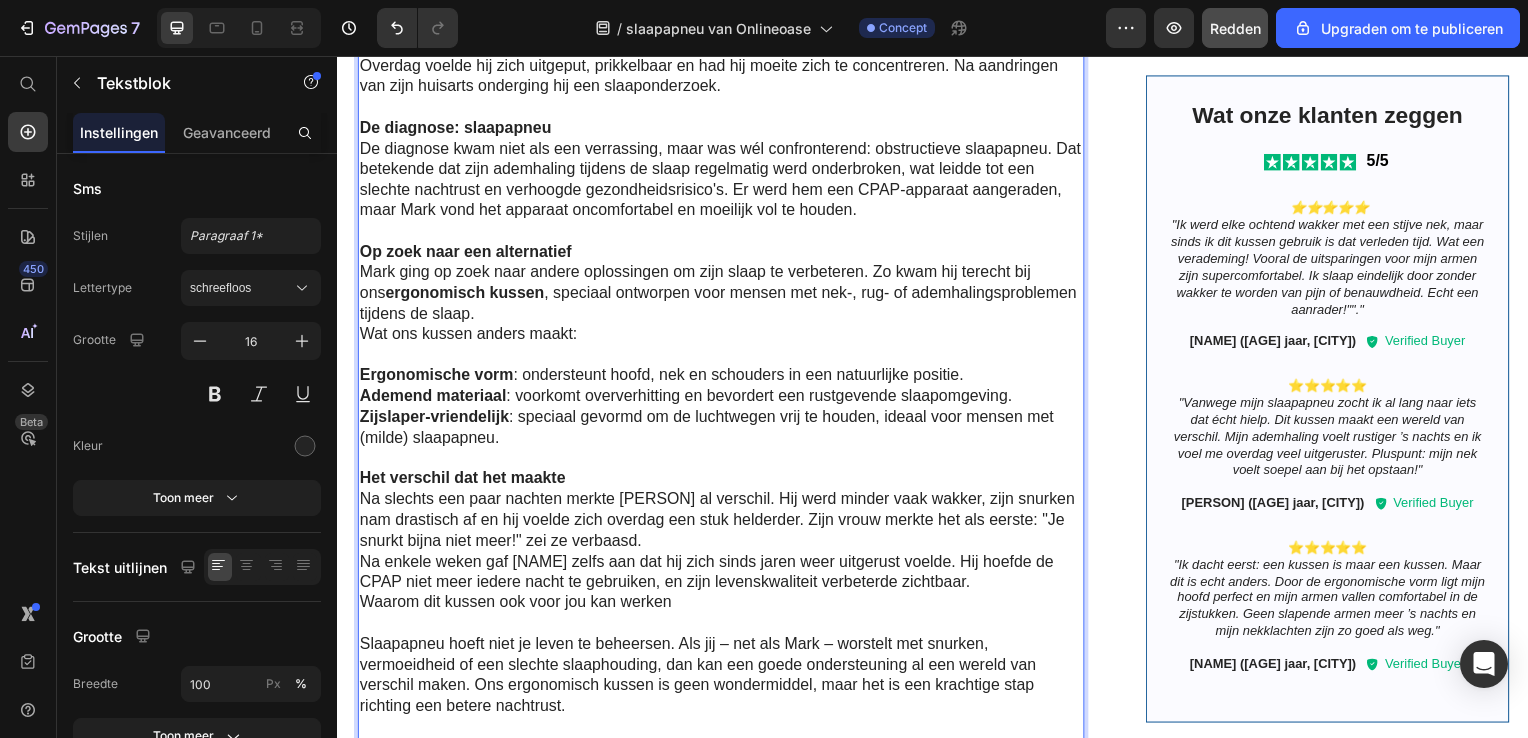 click on "Wat ons kussen anders maakt:" at bounding box center [723, 337] 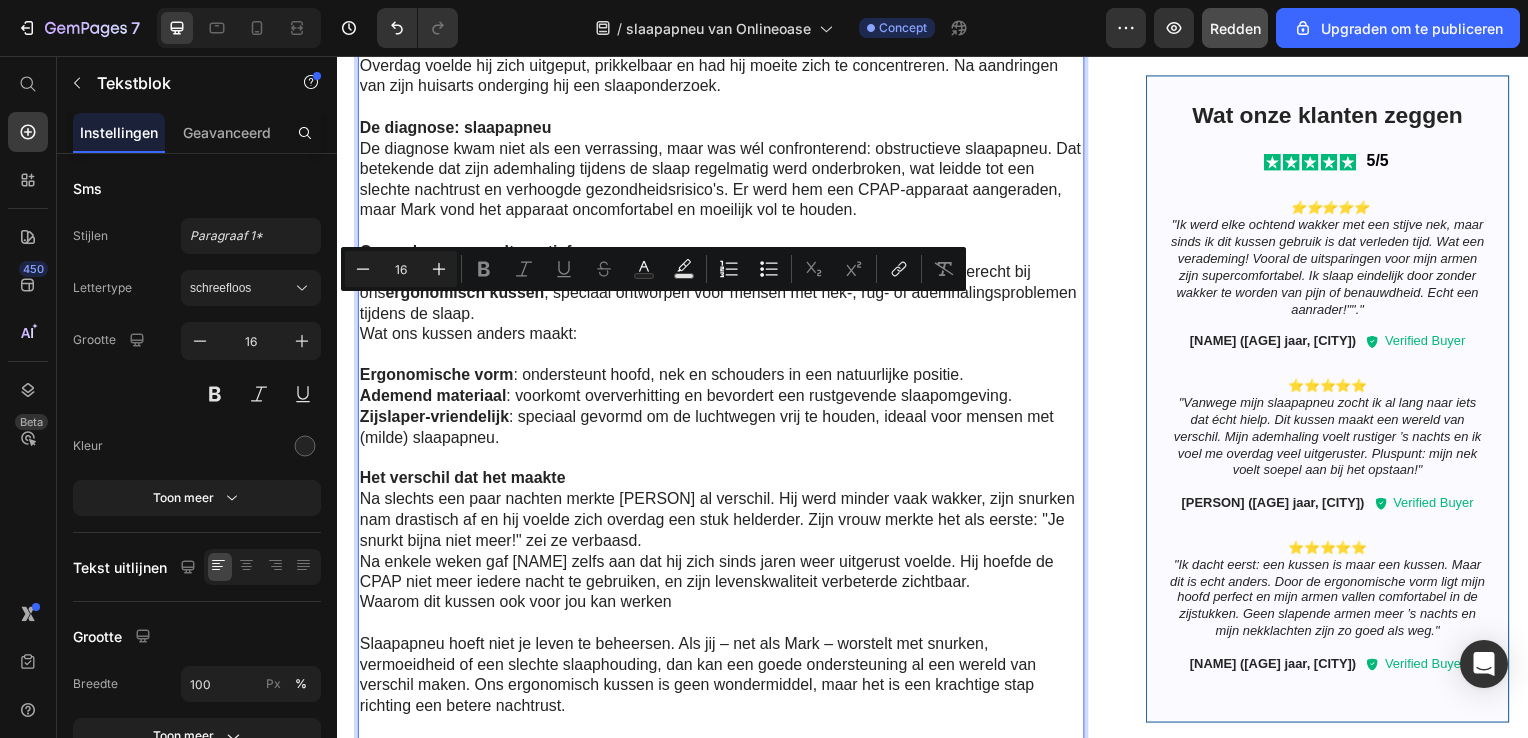 click on "Ergonomische vorm : ondersteunt hoofd, nek en schouders in een natuurlijke positie." at bounding box center [723, 378] 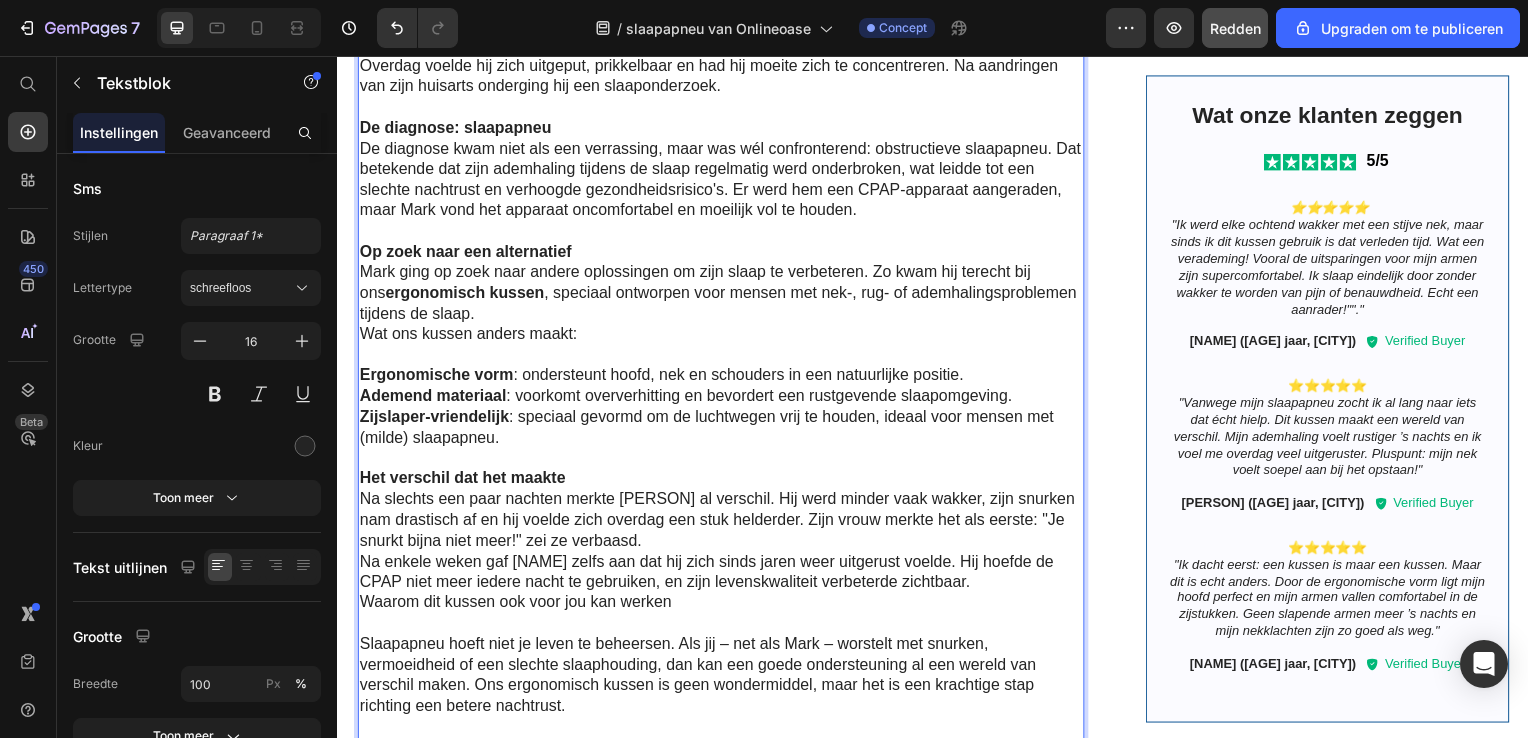 click on "Mark ging op zoek naar andere oplossingen om zijn slaap te verbeteren. Zo kwam hij terecht bij ons  ergonomisch kussen , speciaal ontworpen voor mensen met nek-, rug- of ademhalingsproblemen tijdens de slaap." at bounding box center [723, 295] 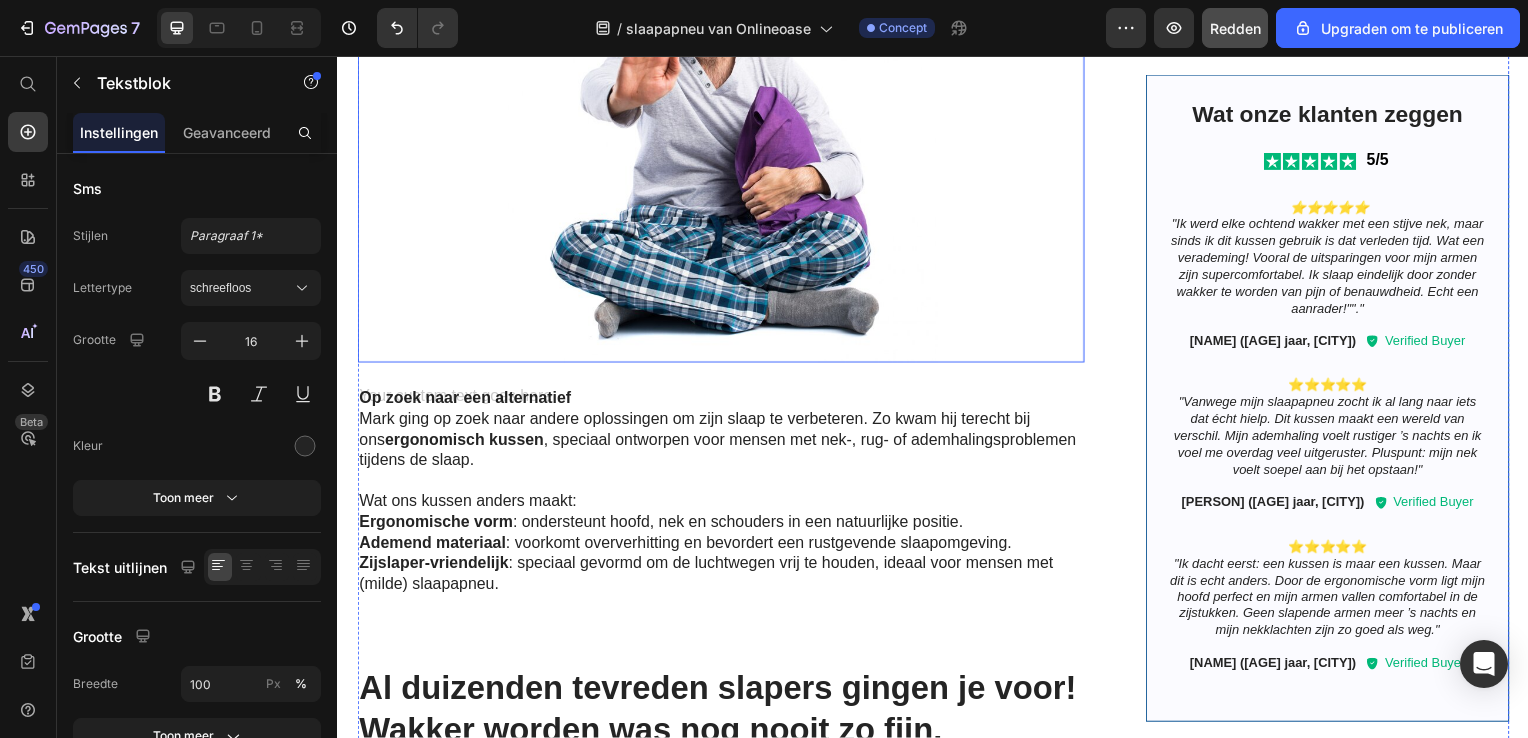 scroll, scrollTop: 2222, scrollLeft: 0, axis: vertical 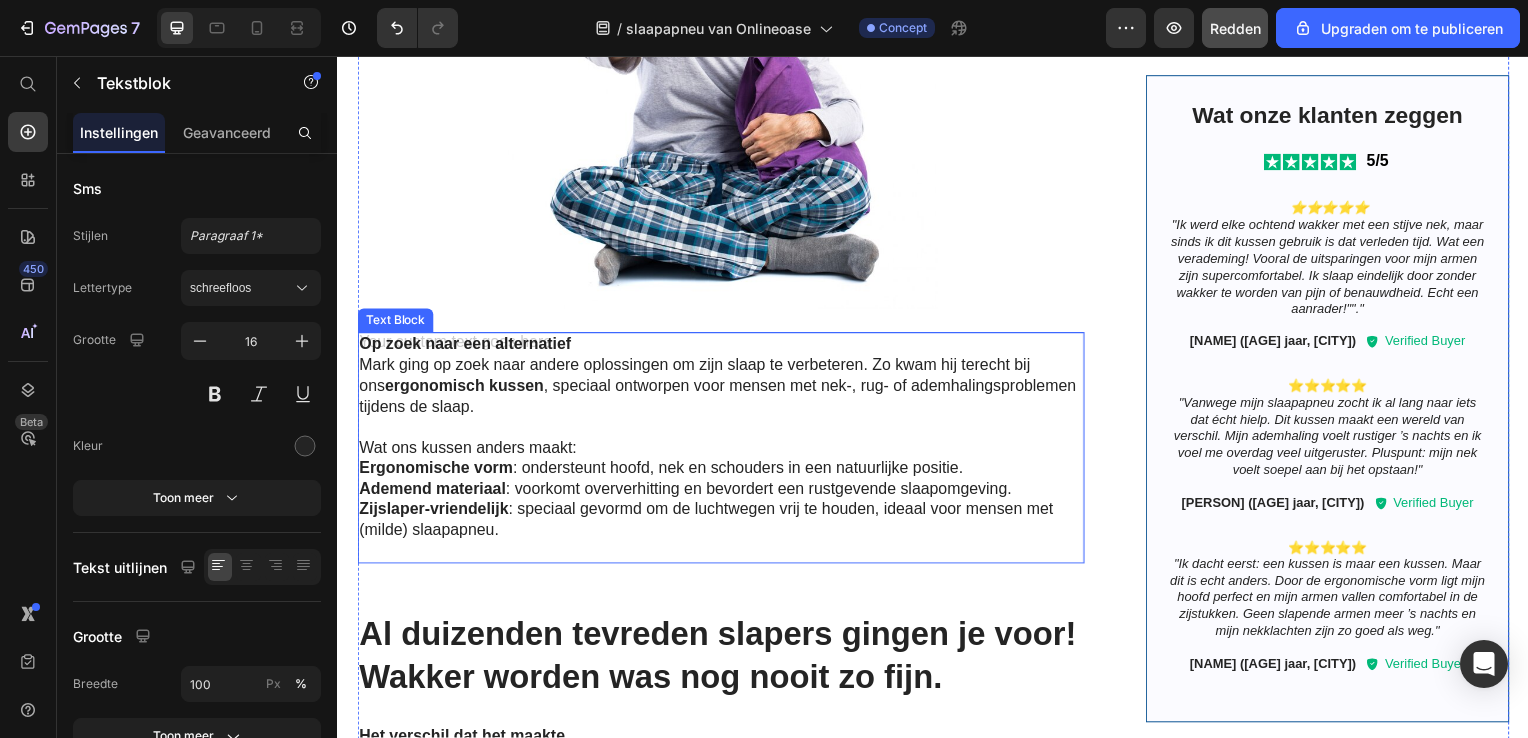 click on "Op zoek naar een alternatief Mark ging op zoek naar andere oplossingen om zijn slaap te verbeteren. Zo kwam hij terecht bij ons  ergonomisch kussen , speciaal ontworpen voor mensen met nek-, rug- of ademhalingsproblemen tijdens de slaap. Wat ons kussen anders maakt: Ergonomische vorm : ondersteunt hoofd, nek en schouders in een natuurlijke positie. Ademend materiaal : voorkomt oververhitting en bevordert een rustgevende slaapomgeving. Zijslaper-vriendelijk : speciaal gevormd om de luchtwegen vrij te houden, ideaal voor mensen met (milde) slaapapneu." at bounding box center [723, 451] 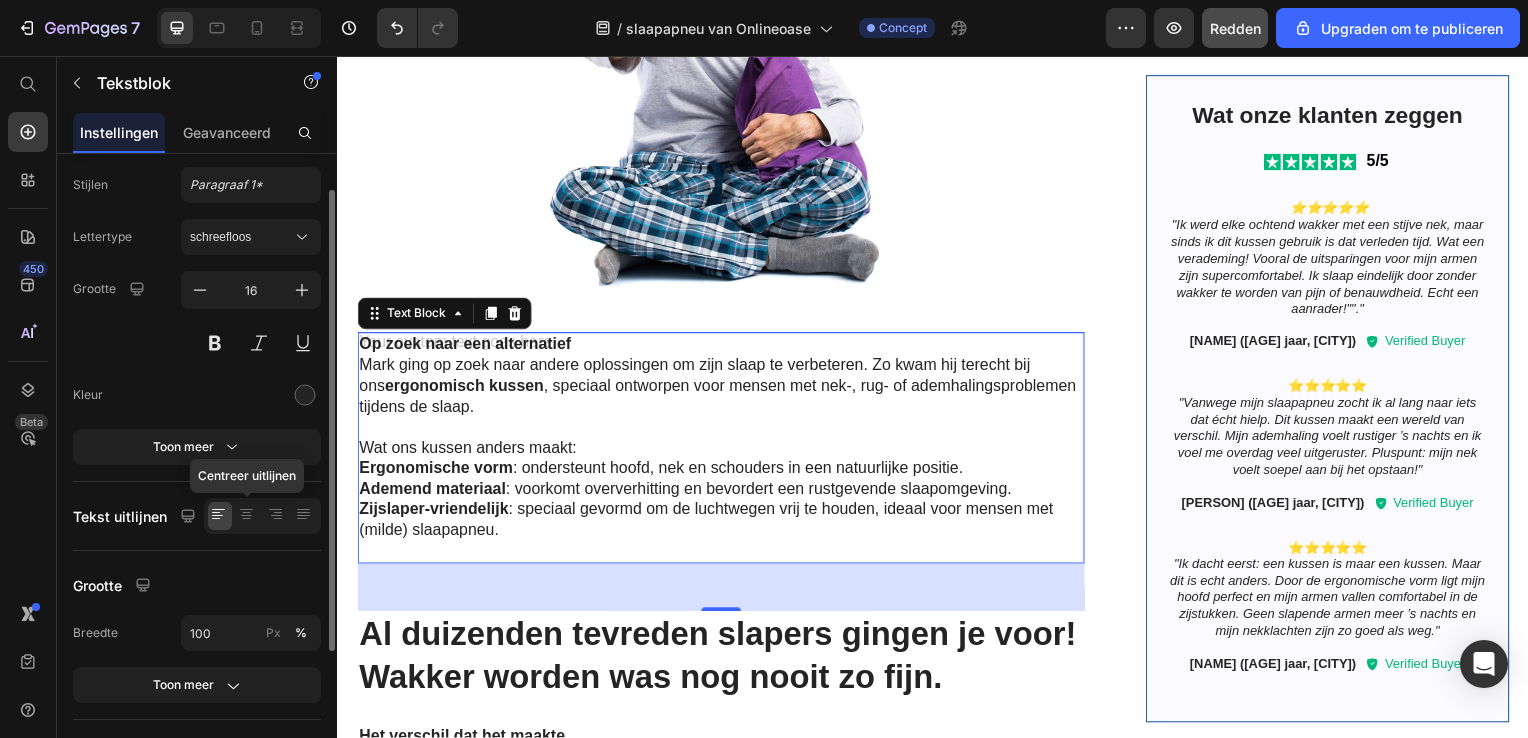 scroll, scrollTop: 0, scrollLeft: 0, axis: both 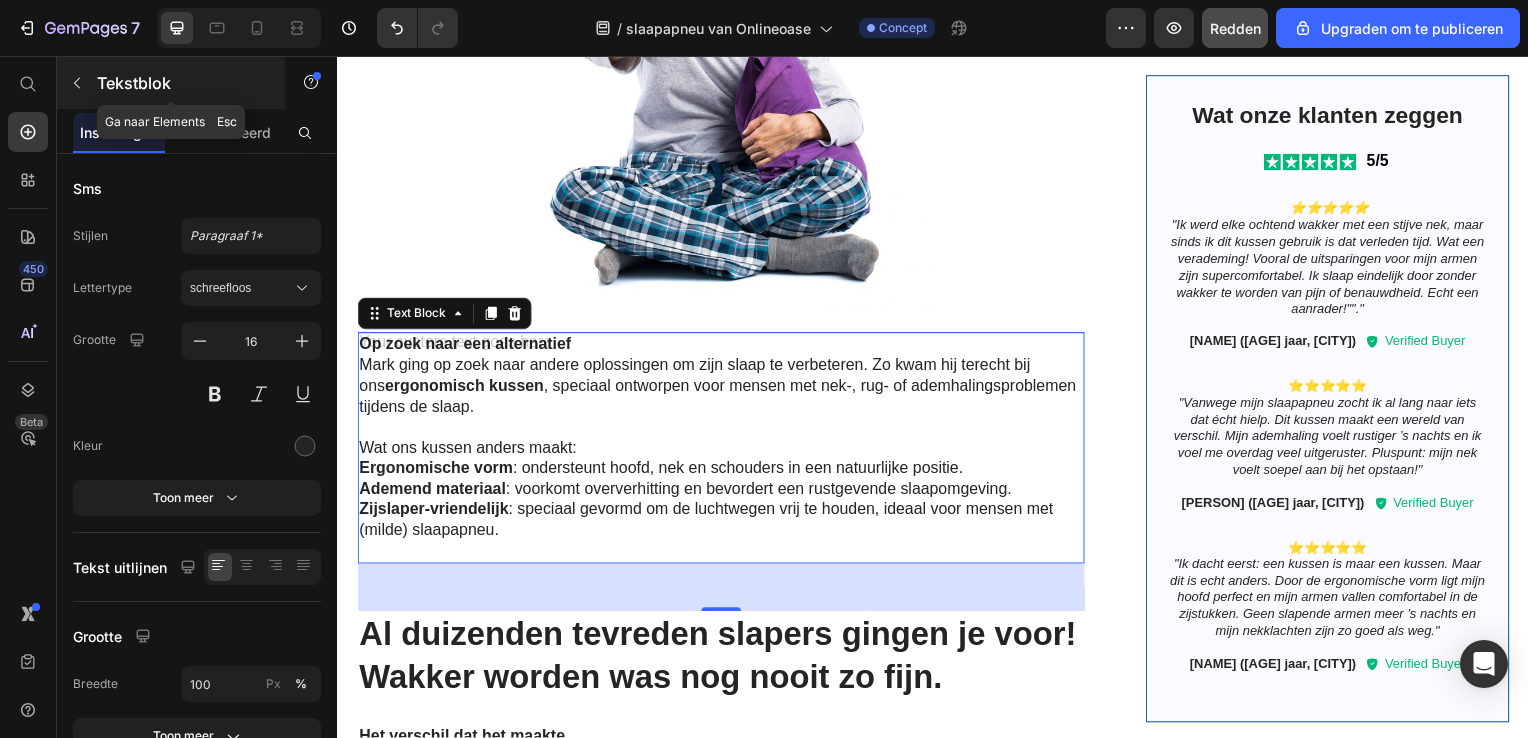 click at bounding box center [77, 83] 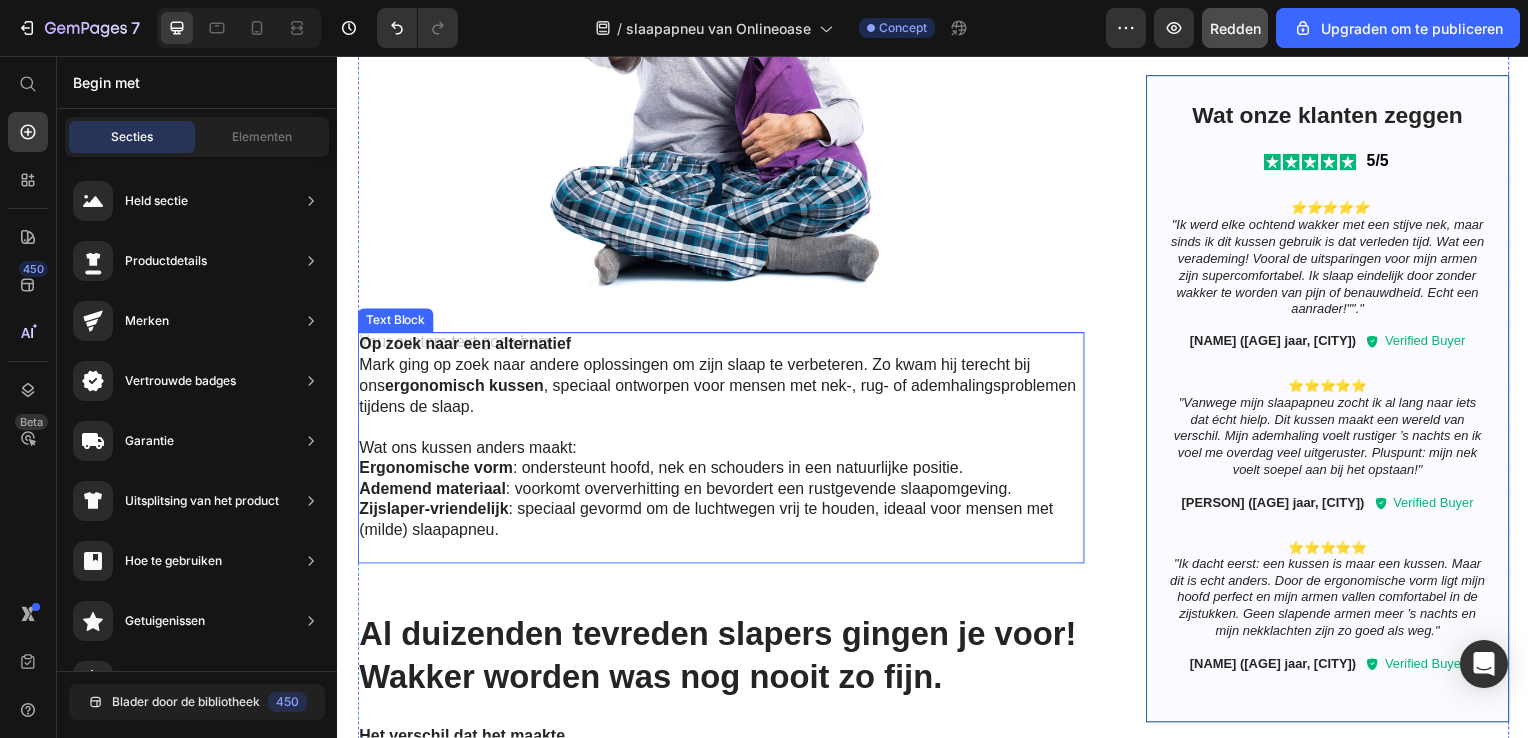 click on "Mark ging op zoek naar andere oplossingen om zijn slaap te verbeteren. Zo kwam hij terecht bij ons  ergonomisch kussen , speciaal ontworpen voor mensen met nek-, rug- of ademhalingsproblemen tijdens de slaap." at bounding box center (721, 389) 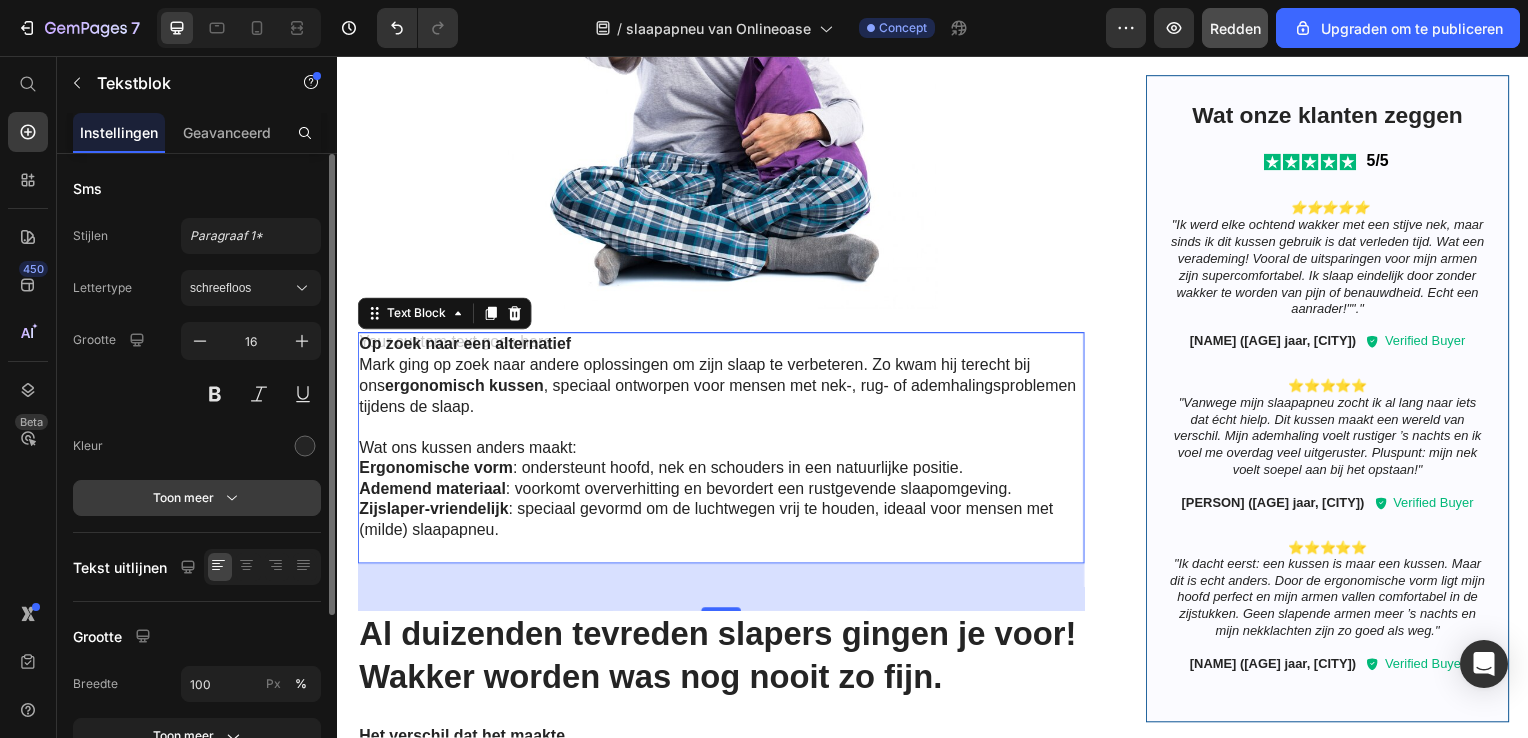 click 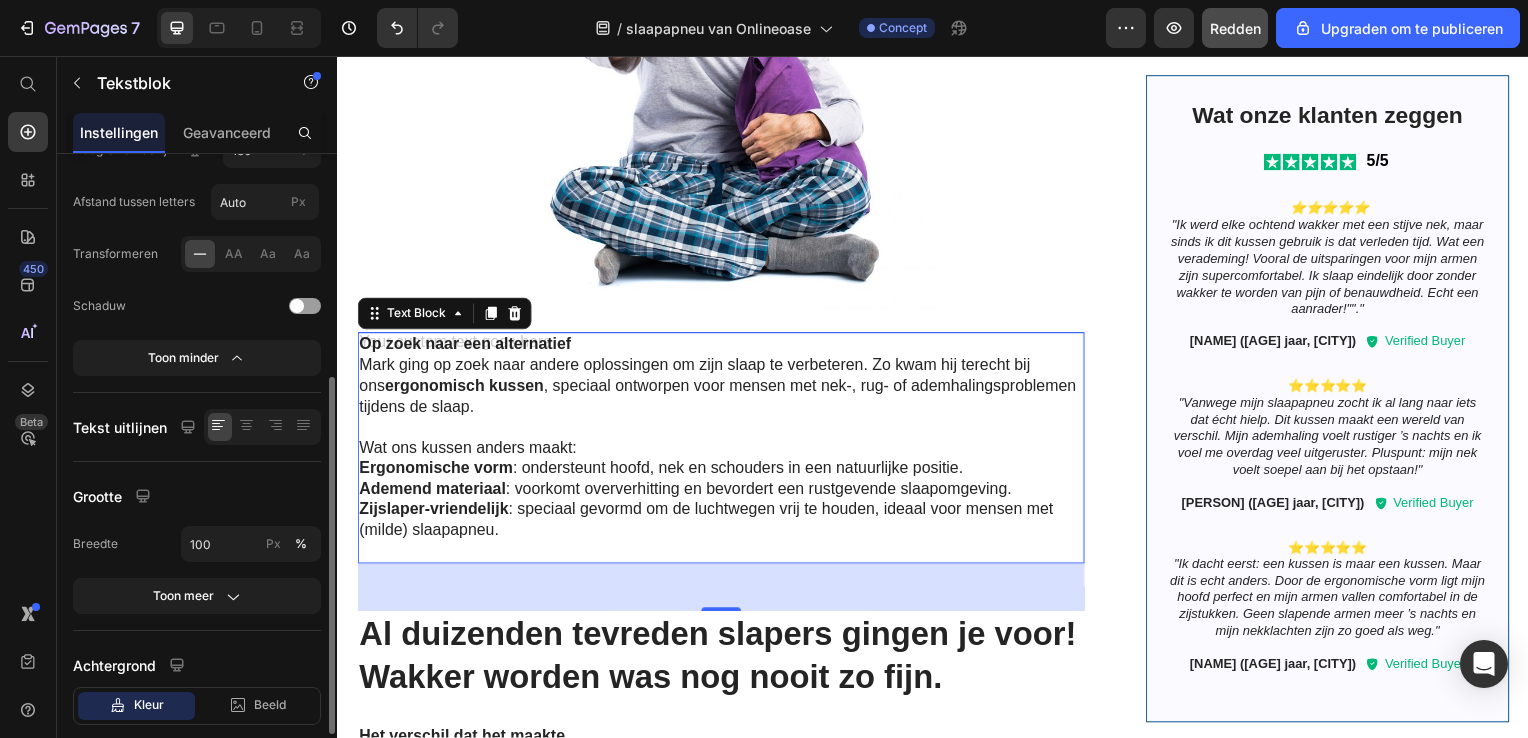 scroll, scrollTop: 500, scrollLeft: 0, axis: vertical 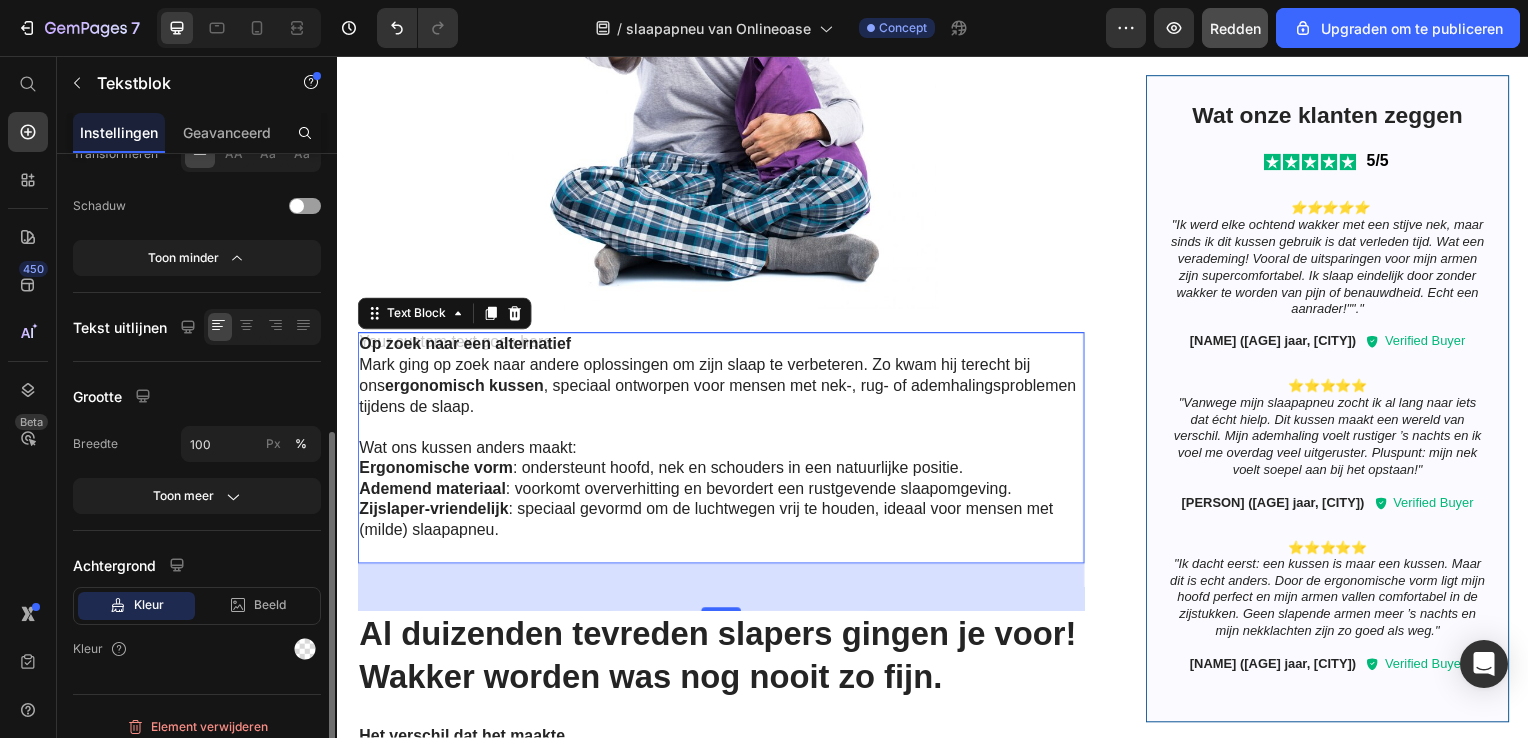 click on "Kleur" 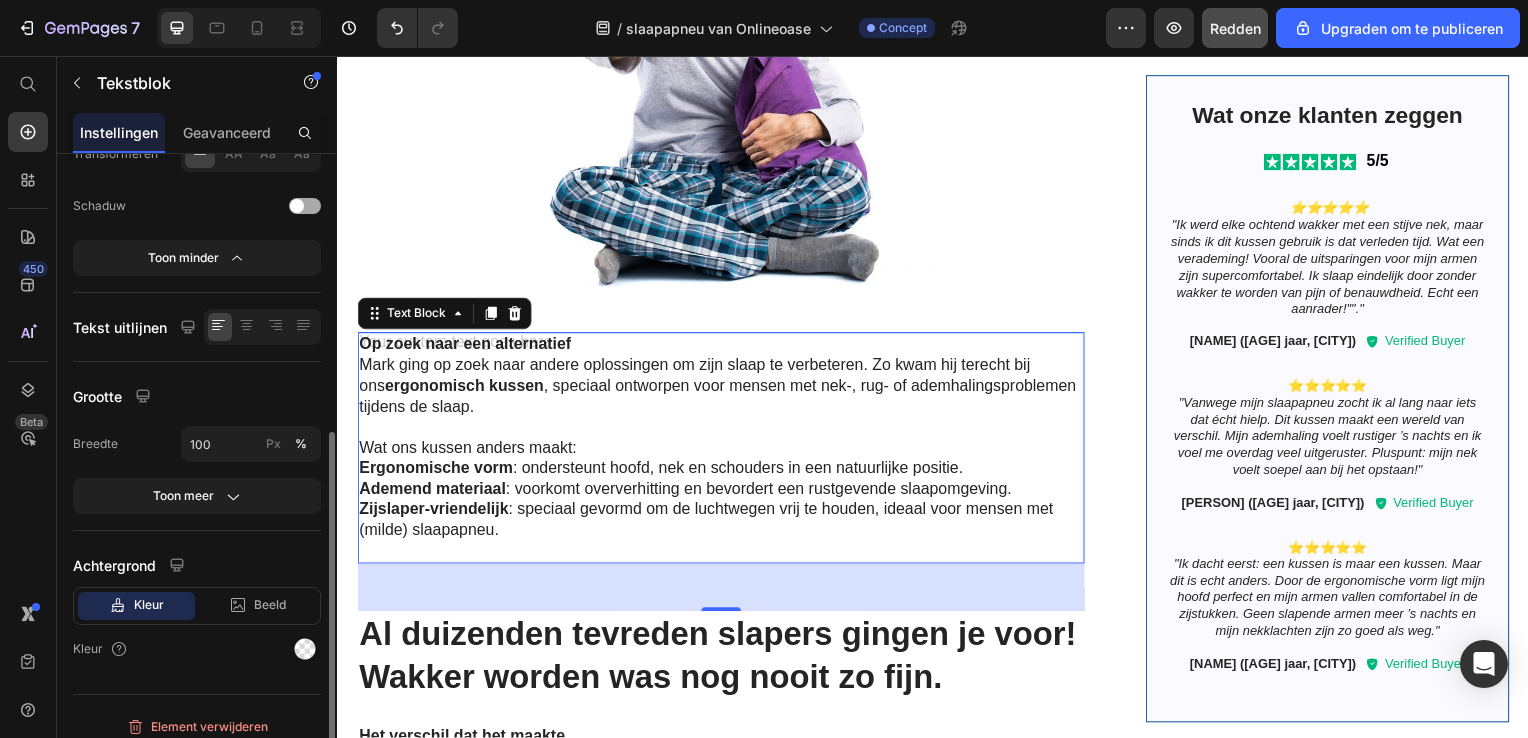click at bounding box center (305, 206) 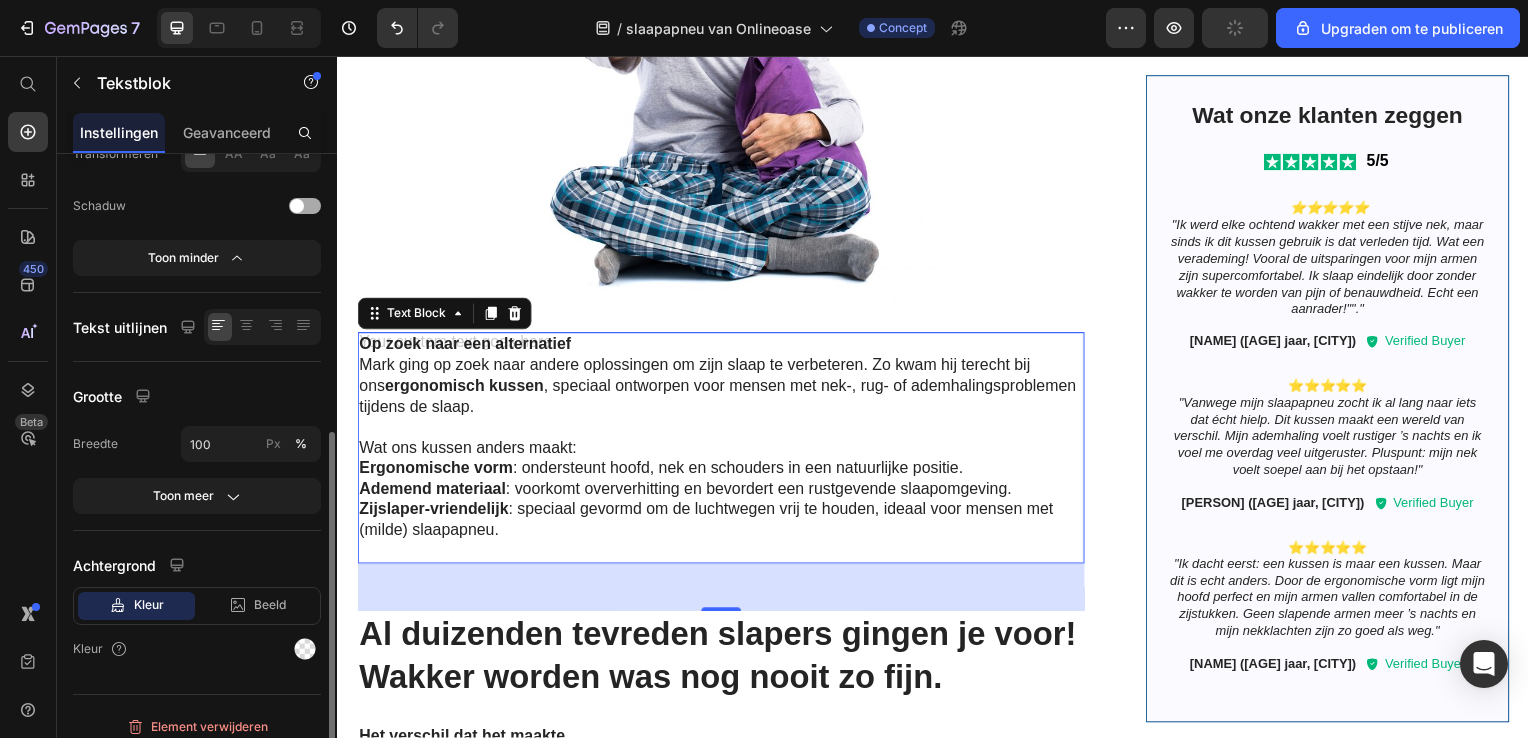 click at bounding box center [297, 206] 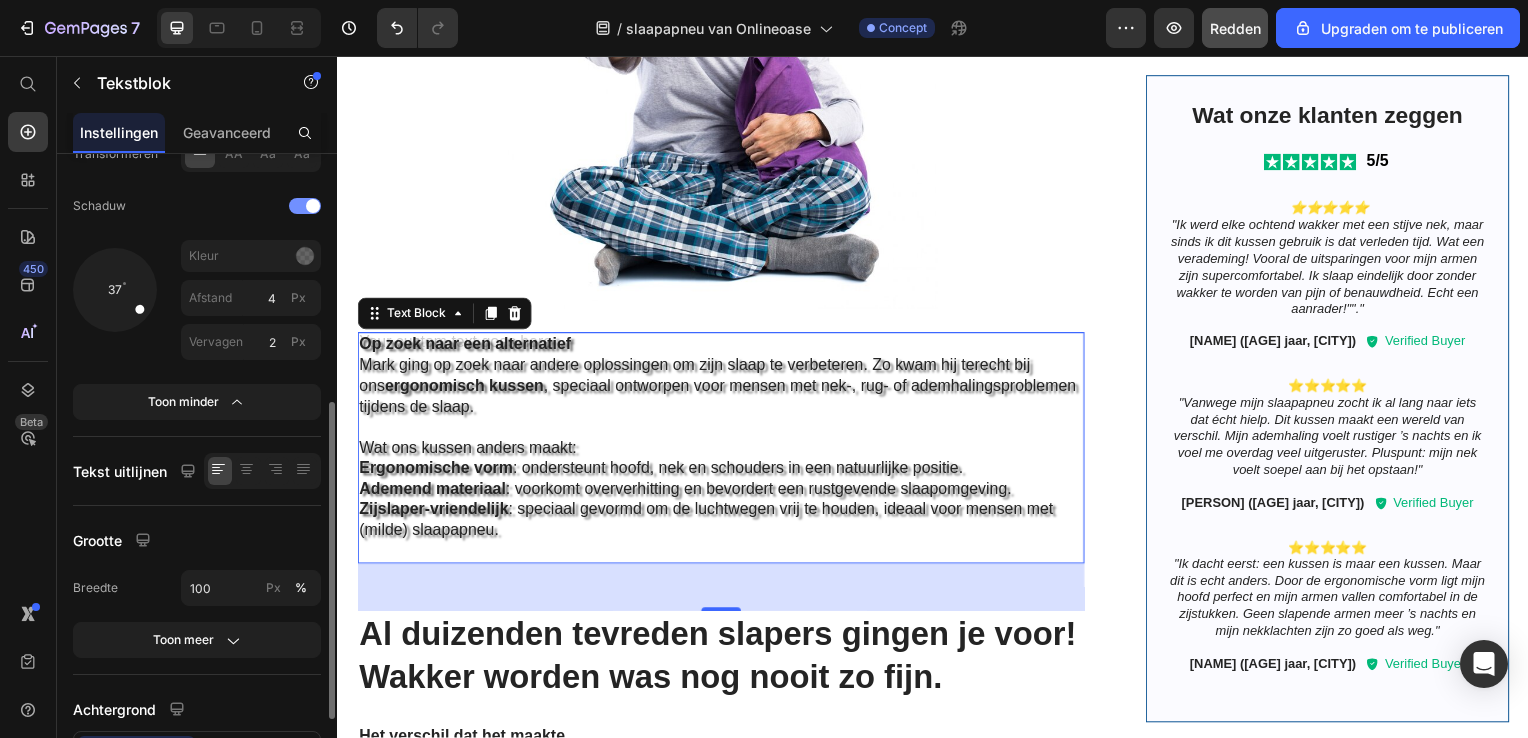 click at bounding box center [305, 206] 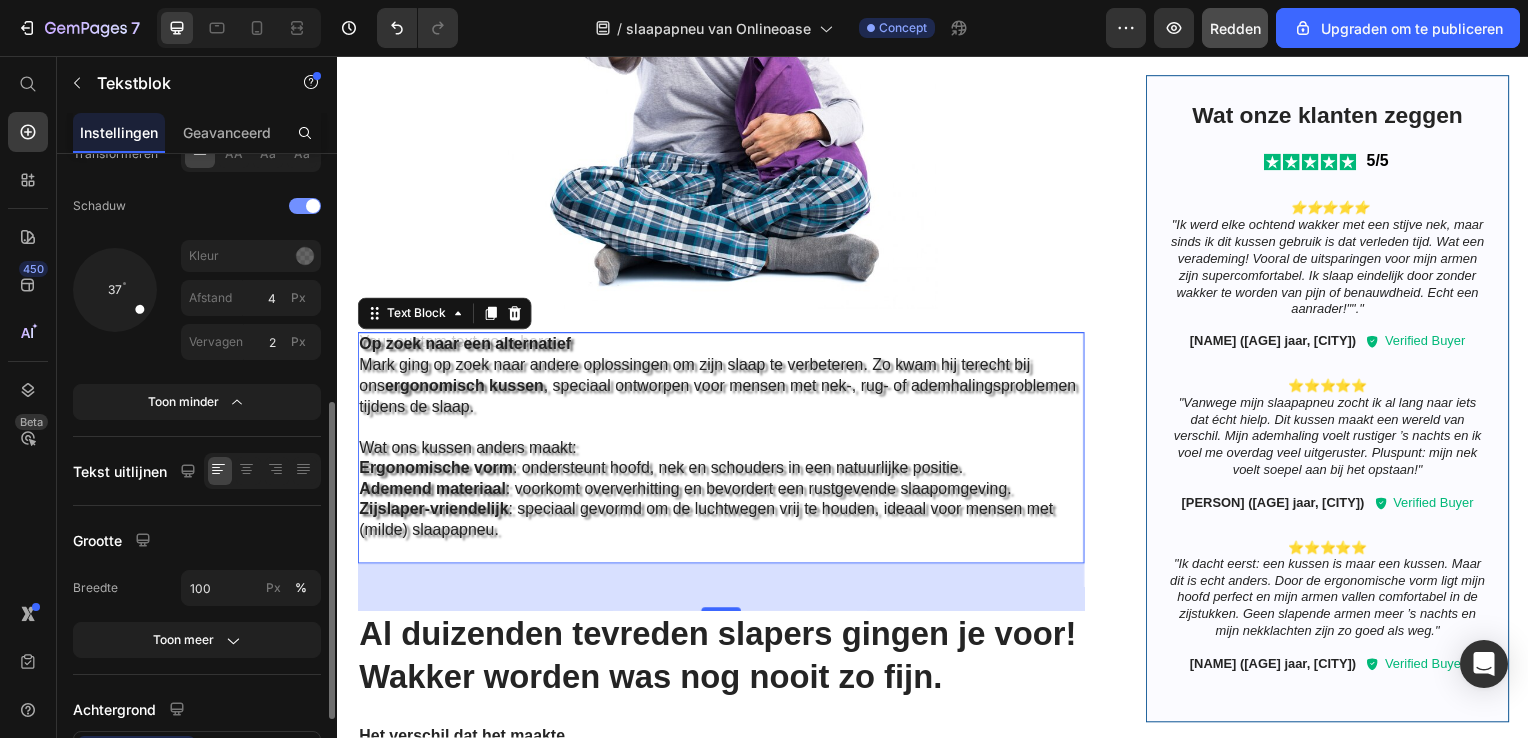 click at bounding box center [305, 206] 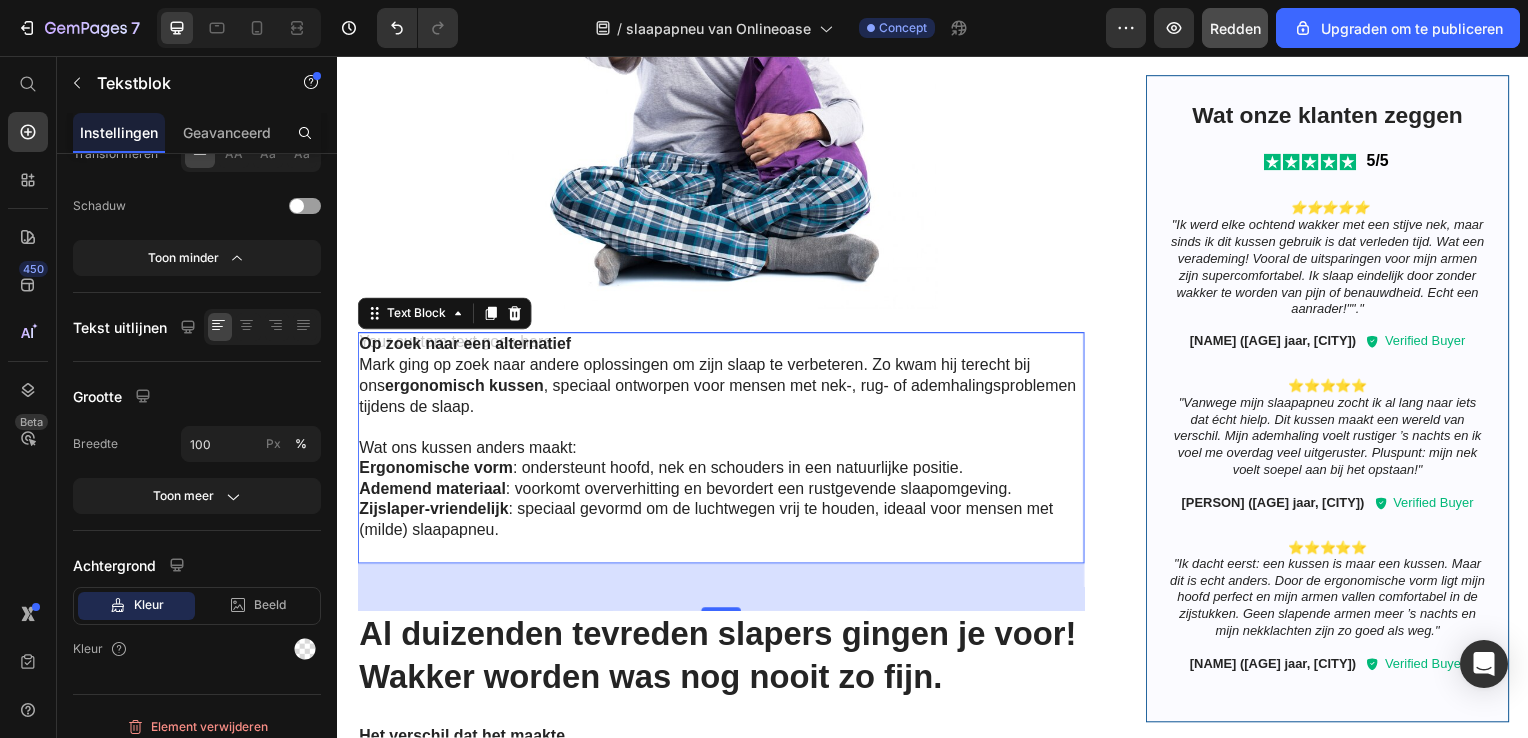 click on "Op zoek naar een alternatief Mark ging op zoek naar andere oplossingen om zijn slaap te verbeteren. Zo kwam hij terecht bij ons  ergonomisch kussen , speciaal ontworpen voor mensen met nek-, rug- of ademhalingsproblemen tijdens de slaap. Wat ons kussen anders maakt: Ergonomische vorm : ondersteunt hoofd, nek en schouders in een natuurlijke positie. Ademend materiaal : voorkomt oververhitting en bevordert een rustgevende slaapomgeving. Zijslaper-vriendelijk : speciaal gevormd om de luchtwegen vrij te houden, ideaal voor mensen met (milde) slaapapneu." at bounding box center [723, 451] 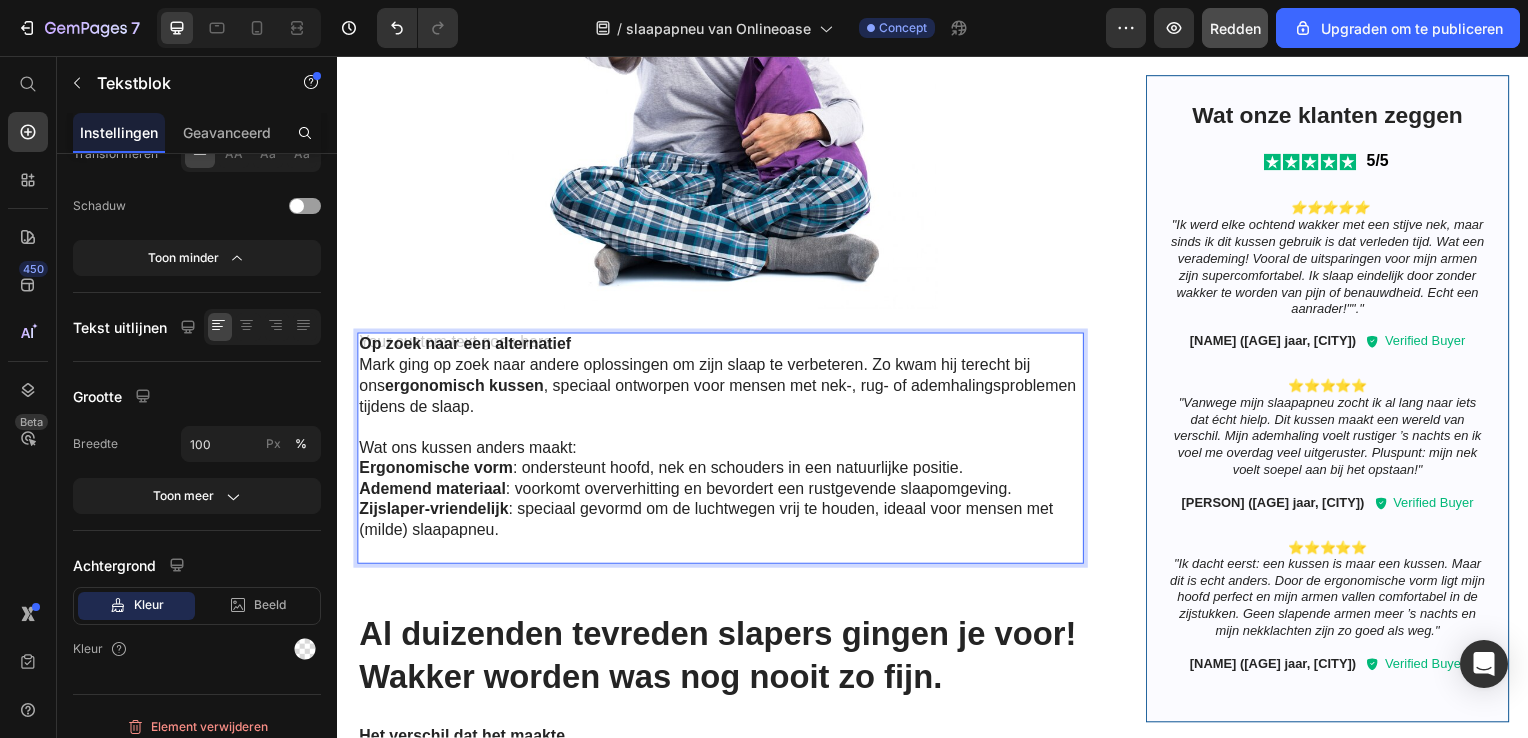 click on "Op zoek naar een alternatief Mark ging op zoek naar andere oplossingen om zijn slaap te verbeteren. Zo kwam hij terecht bij ons  ergonomisch kussen , speciaal ontworpen voor mensen met nek-, rug- of ademhalingsproblemen tijdens de slaap. Wat ons kussen anders maakt: Ergonomische vorm : ondersteunt hoofd, nek en schouders in een natuurlijke positie. Ademend materiaal : voorkomt oververhitting en bevordert een rustgevende slaapomgeving. Zijslaper-vriendelijk : speciaal gevormd om de luchtwegen vrij te houden, ideaal voor mensen met (milde) slaapapneu." at bounding box center [723, 451] 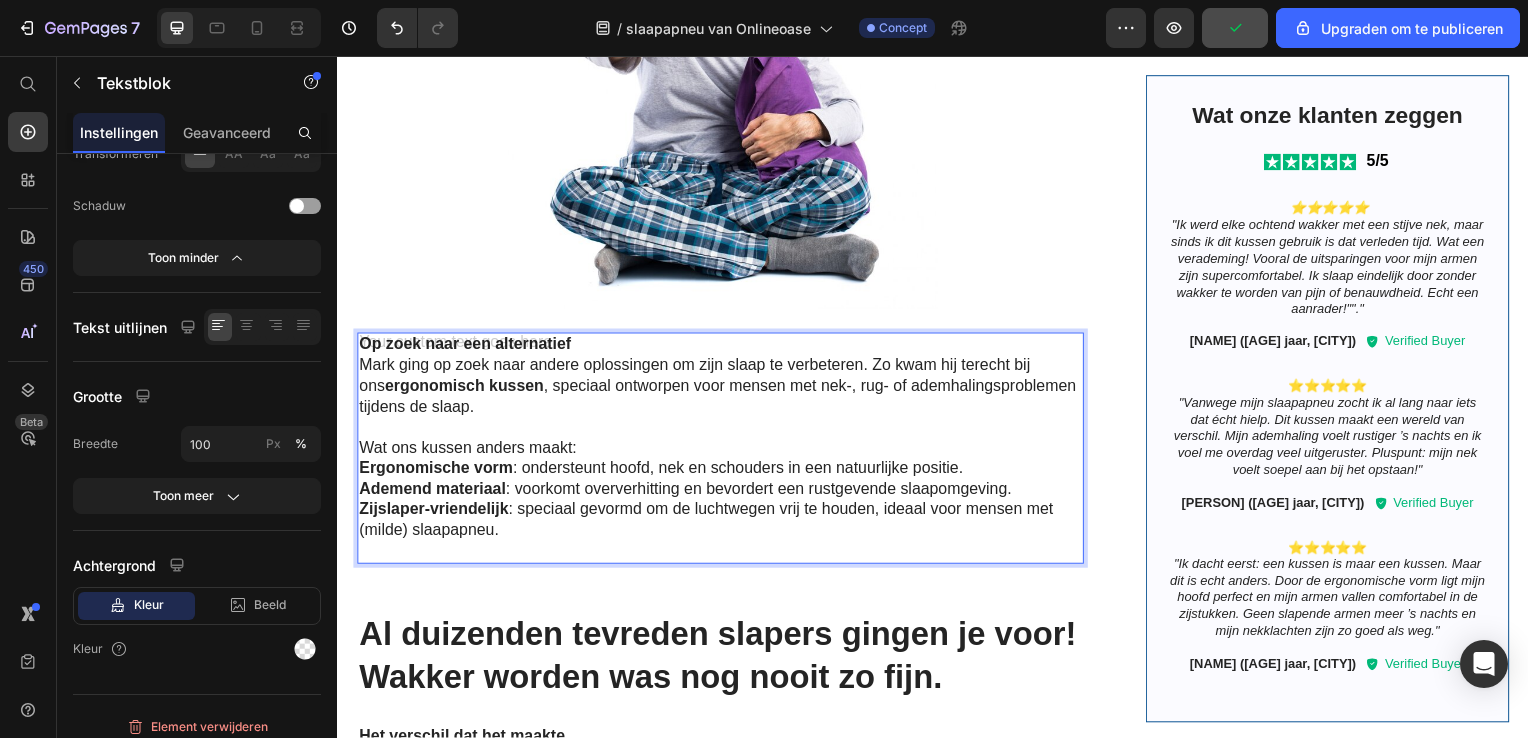 click on "Op zoek naar een alternatief Mark ging op zoek naar andere oplossingen om zijn slaap te verbeteren. Zo kwam hij terecht bij ons  ergonomisch kussen , speciaal ontworpen voor mensen met nek-, rug- of ademhalingsproblemen tijdens de slaap. Wat ons kussen anders maakt: Ergonomische vorm : ondersteunt hoofd, nek en schouders in een natuurlijke positie. Ademend materiaal : voorkomt oververhitting en bevordert een rustgevende slaapomgeving. Zijslaper-vriendelijk : speciaal gevormd om de luchtwegen vrij te houden, ideaal voor mensen met (milde) slaapapneu." at bounding box center [723, 451] 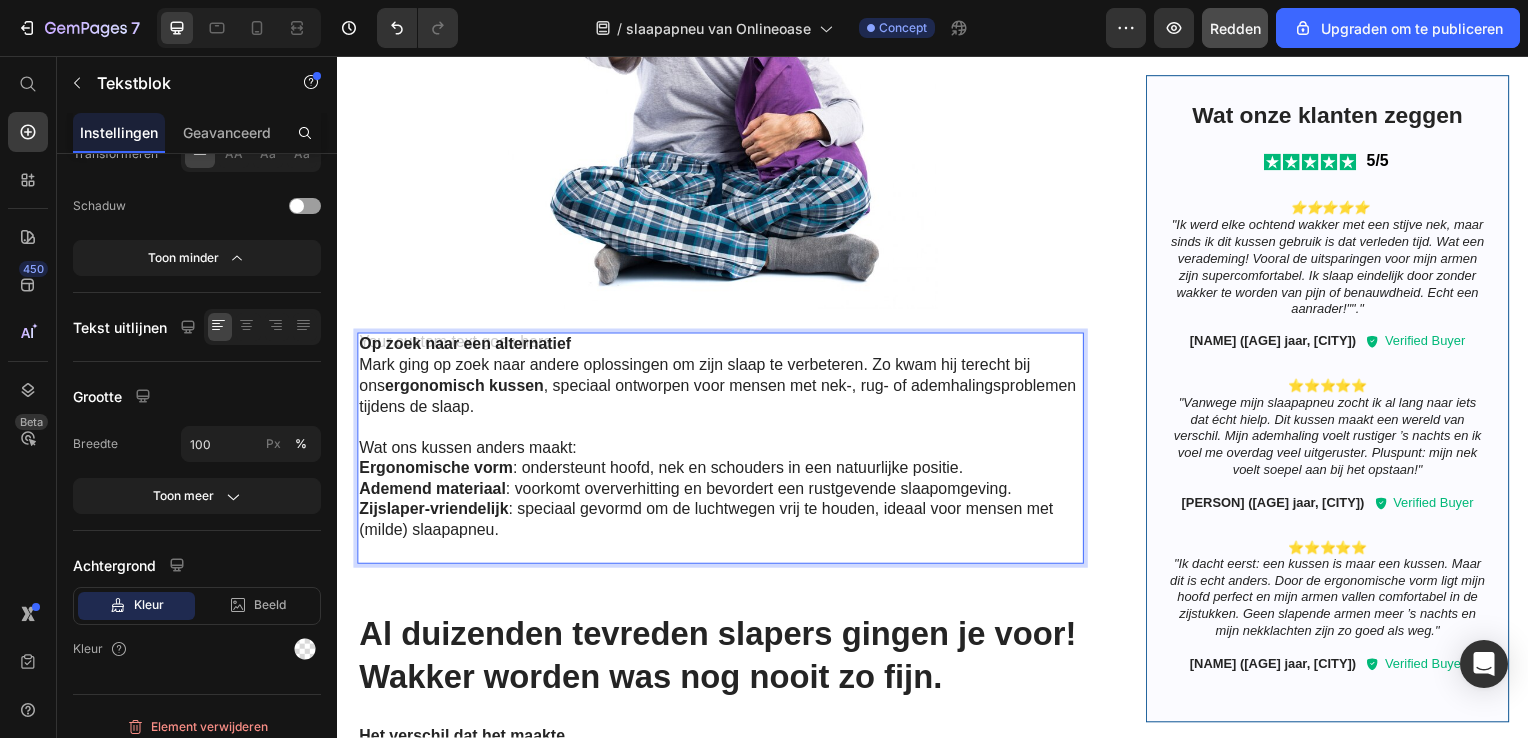 click at bounding box center [721, 555] 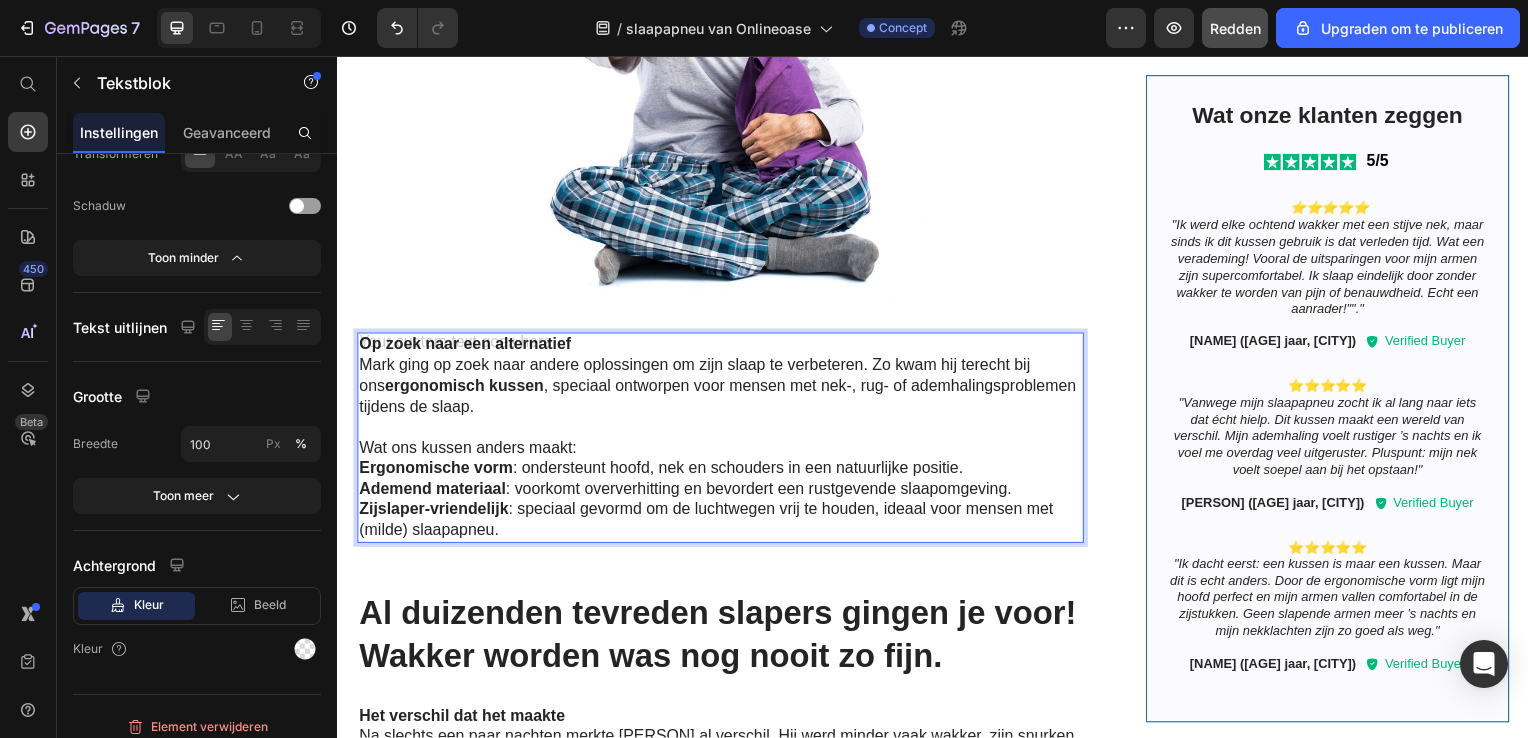 click at bounding box center (721, 430) 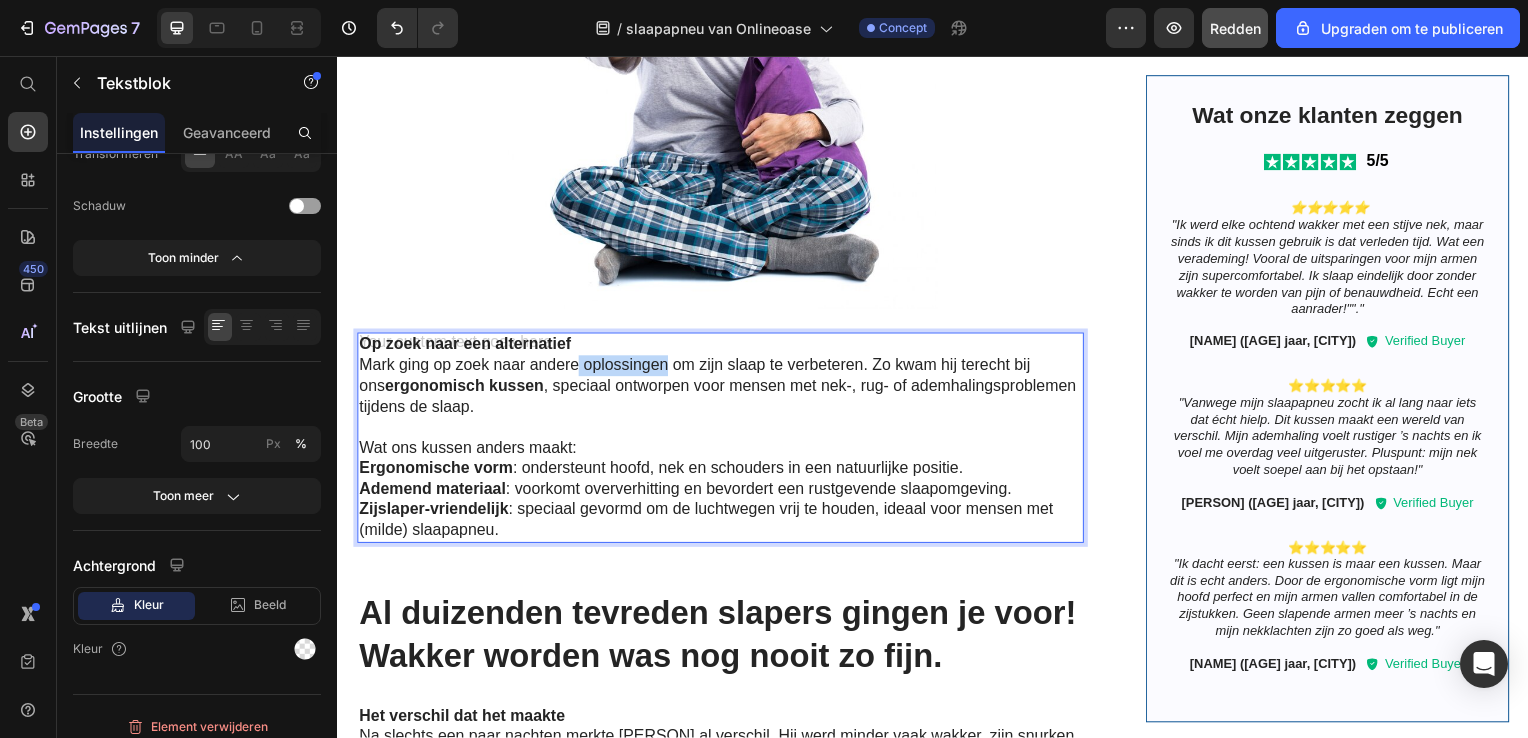 drag, startPoint x: 585, startPoint y: 338, endPoint x: 576, endPoint y: 332, distance: 10.816654 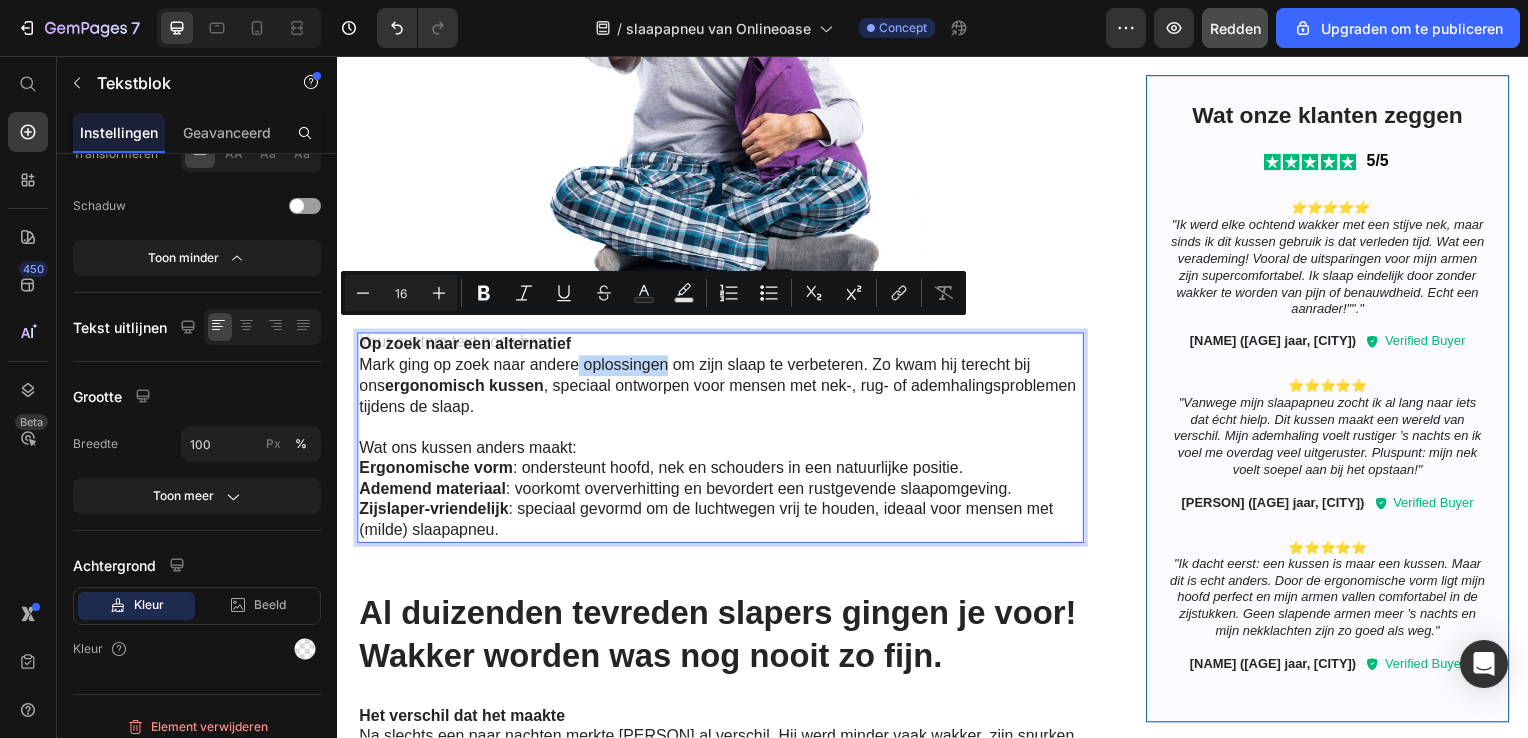 click on "Minus 16 Plus Bold Italic Underline       Strikethrough
Text Color
Text Background Color Numbered List Bulleted List Subscript Superscript       link Remove Format" at bounding box center (653, 293) 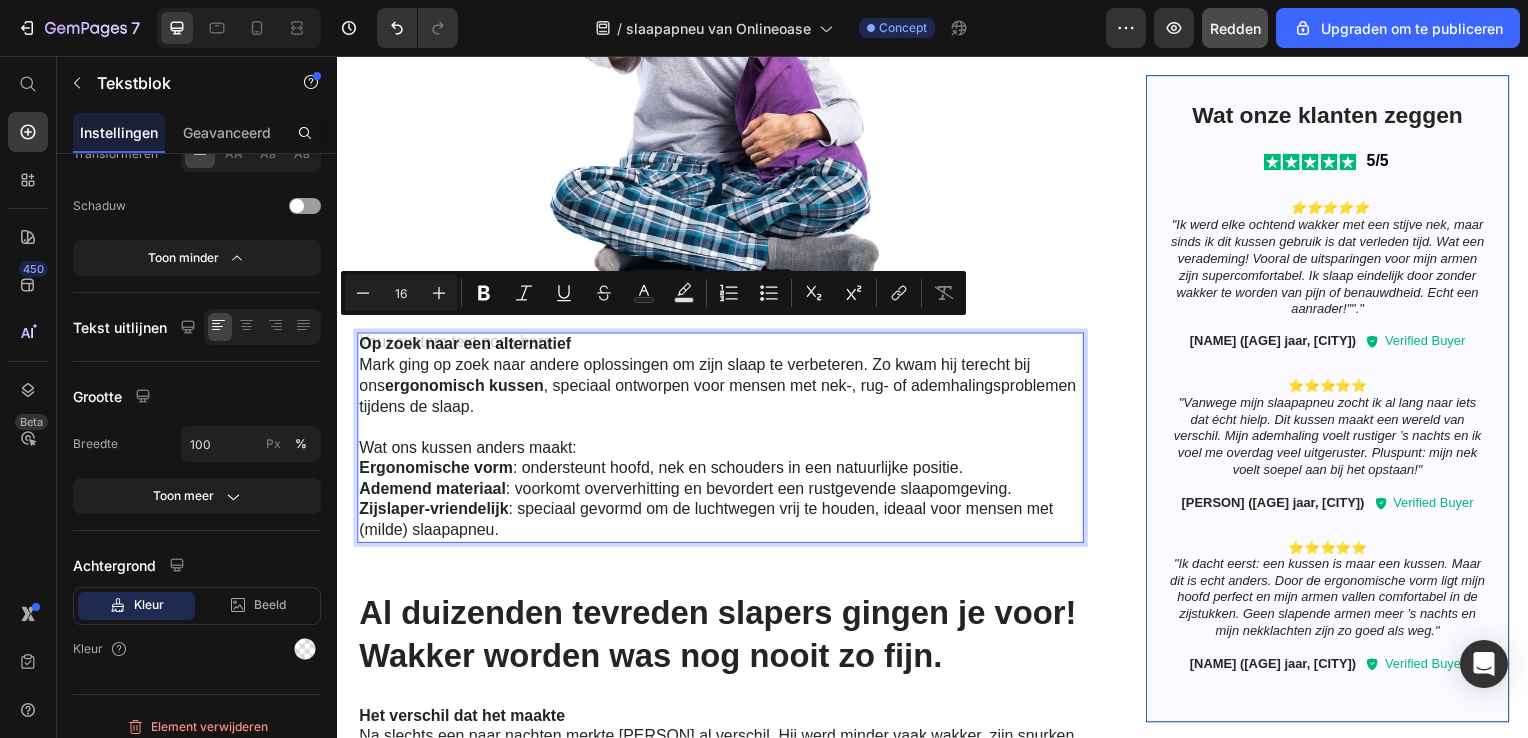click at bounding box center (721, 430) 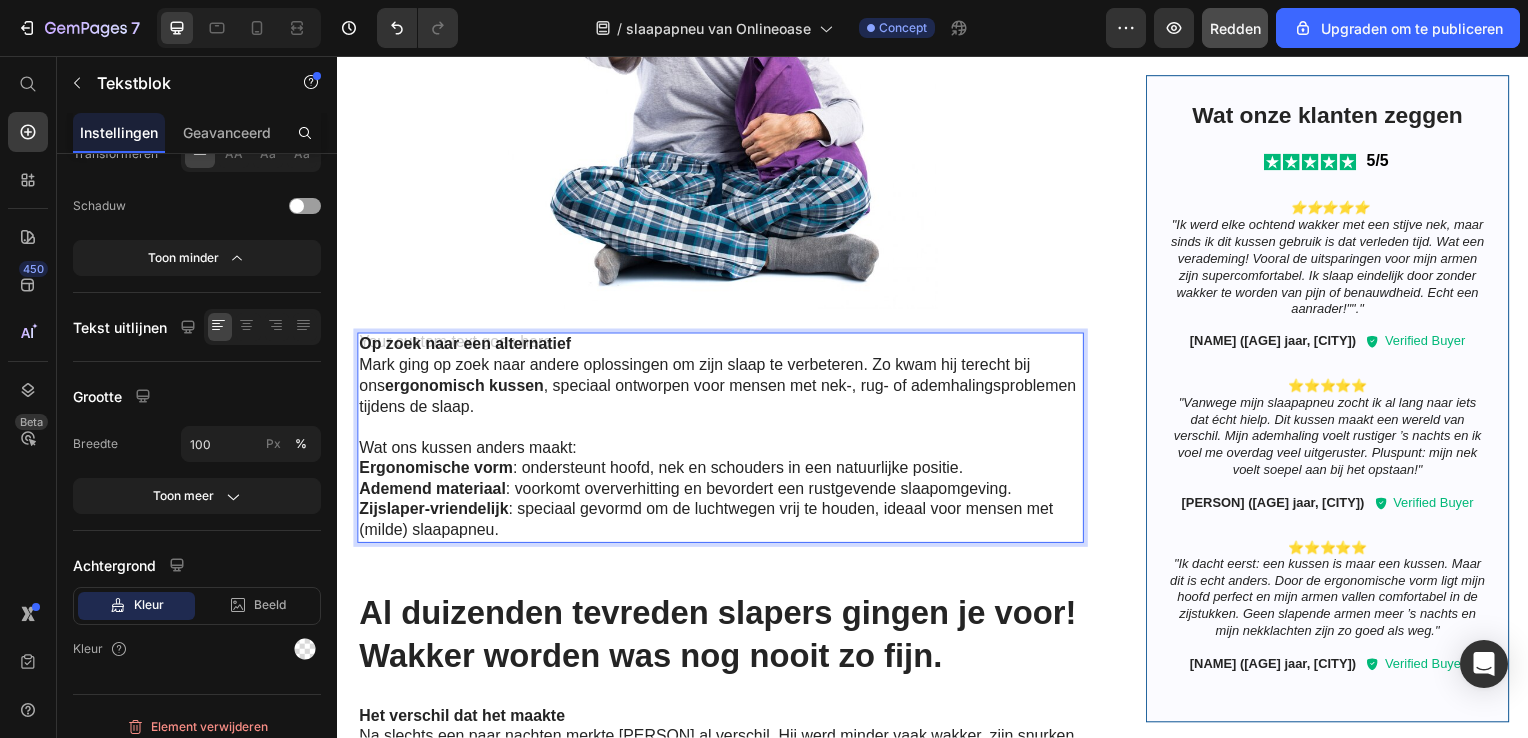 click on "Op zoek naar een alternatief Mark ging op zoek naar andere oplossingen om zijn slaap te verbeteren. Zo kwam hij terecht bij ons  ergonomisch kussen , speciaal ontworpen voor mensen met nek-, rug- of ademhalingsproblemen tijdens de slaap. Wat ons kussen anders maakt: Ergonomische vorm : ondersteunt hoofd, nek en schouders in een natuurlijke positie. Ademend materiaal : voorkomt oververhitting en bevordert een rustgevende slaapomgeving. Zijslaper-vriendelijk : speciaal gevormd om de luchtwegen vrij te houden, ideaal voor mensen met (milde) slaapapneu." at bounding box center [723, 441] 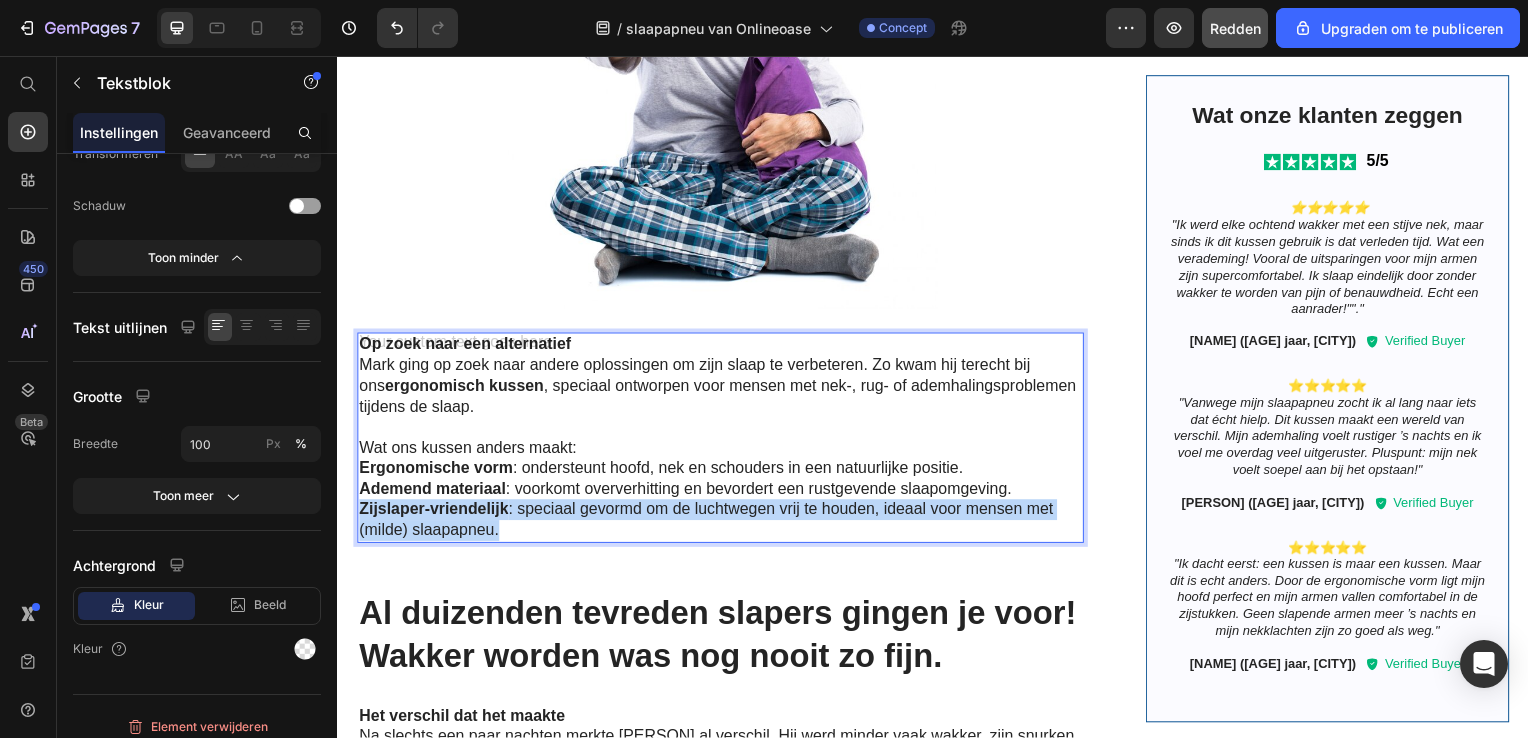 click on "Op zoek naar een alternatief Mark ging op zoek naar andere oplossingen om zijn slaap te verbeteren. Zo kwam hij terecht bij ons  ergonomisch kussen , speciaal ontworpen voor mensen met nek-, rug- of ademhalingsproblemen tijdens de slaap. Wat ons kussen anders maakt: Ergonomische vorm : ondersteunt hoofd, nek en schouders in een natuurlijke positie. Ademend materiaal : voorkomt oververhitting en bevordert een rustgevende slaapomgeving. Zijslaper-vriendelijk : speciaal gevormd om de luchtwegen vrij te houden, ideaal voor mensen met (milde) slaapapneu." at bounding box center [723, 441] 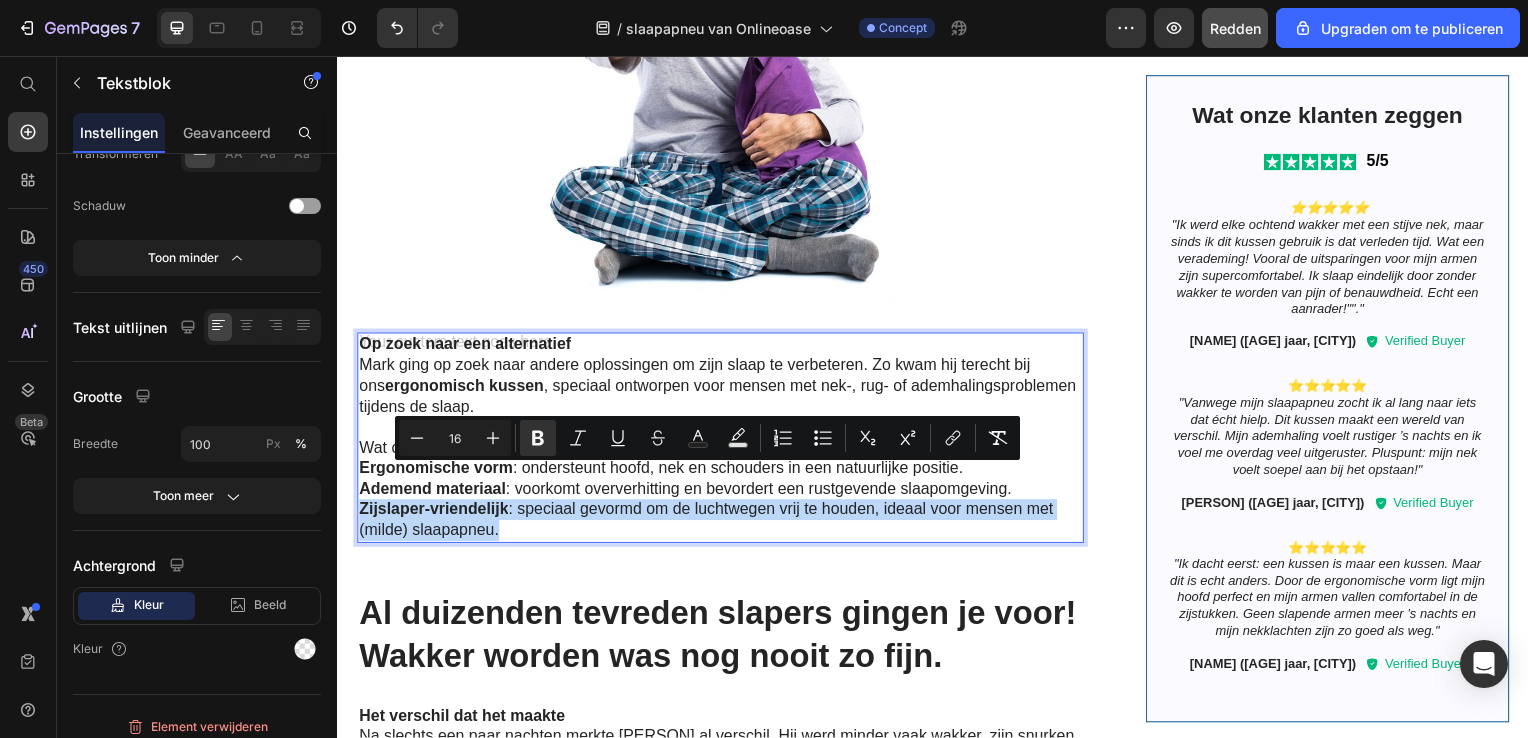 click on "Op zoek naar een alternatief Mark ging op zoek naar andere oplossingen om zijn slaap te verbeteren. Zo kwam hij terecht bij ons  ergonomisch kussen , speciaal ontworpen voor mensen met nek-, rug- of ademhalingsproblemen tijdens de slaap. Wat ons kussen anders maakt: Ergonomische vorm : ondersteunt hoofd, nek en schouders in een natuurlijke positie. Ademend materiaal : voorkomt oververhitting en bevordert een rustgevende slaapomgeving. Zijslaper-vriendelijk : speciaal gevormd om de luchtwegen vrij te houden, ideaal voor mensen met (milde) slaapapneu." at bounding box center [723, 441] 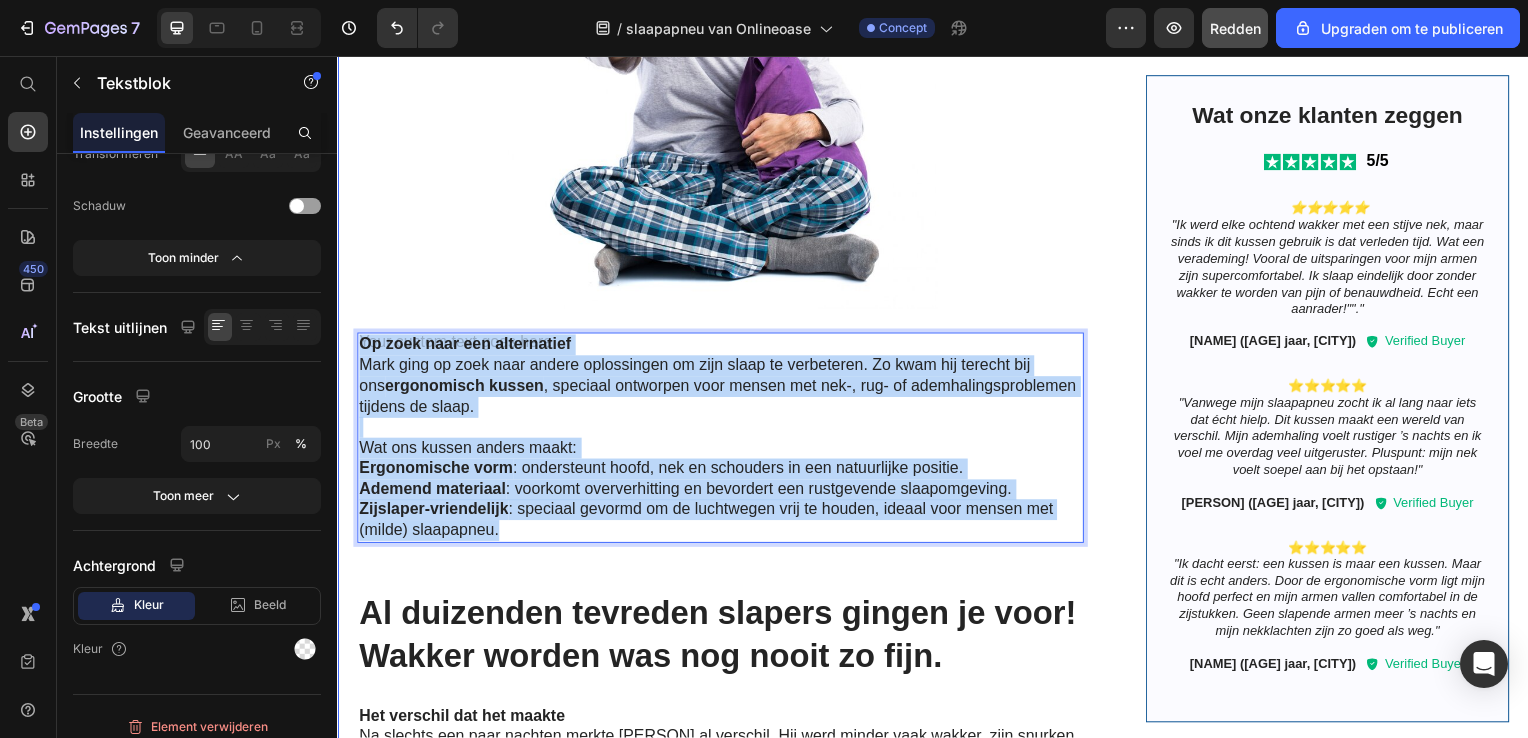 drag, startPoint x: 535, startPoint y: 493, endPoint x: 348, endPoint y: 308, distance: 263.04752 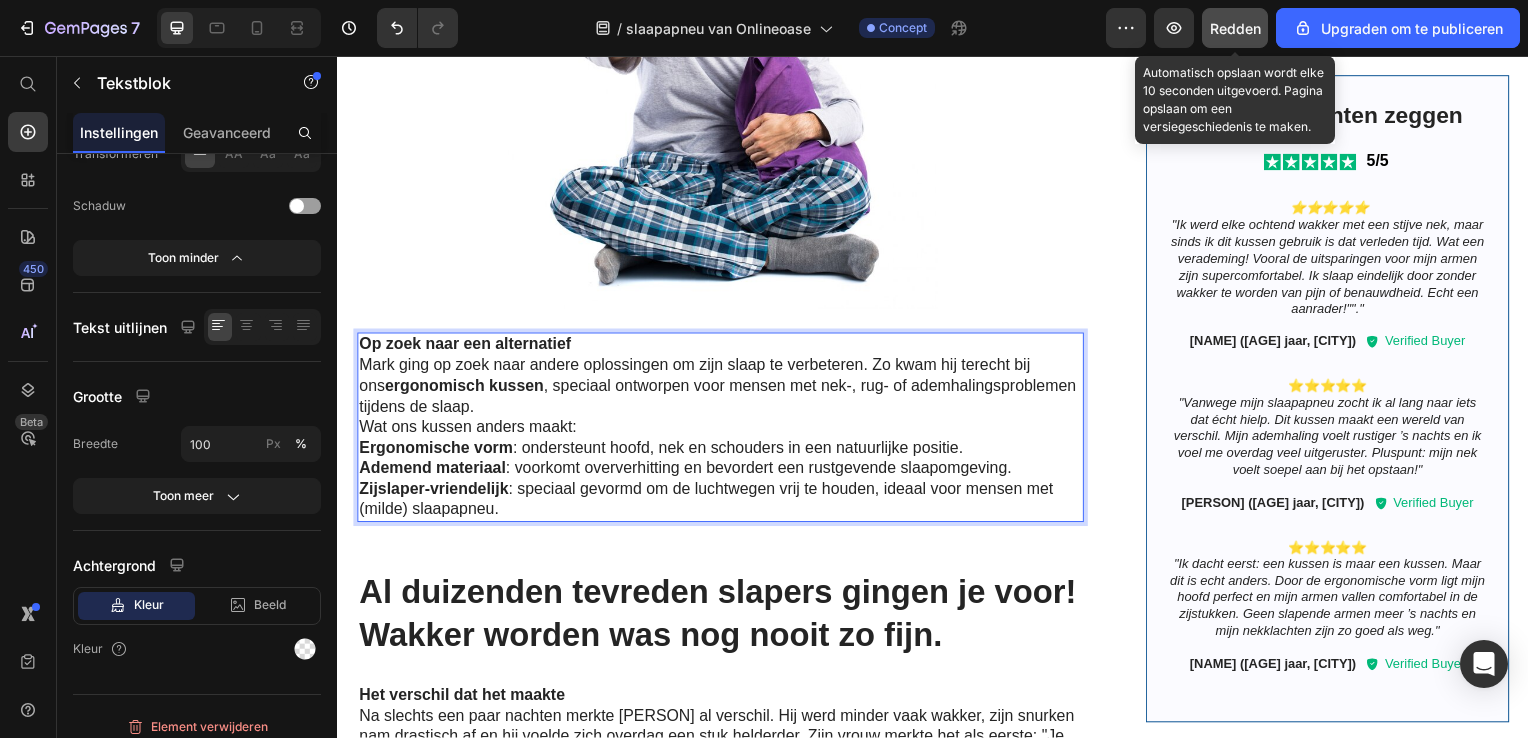 click on "Redden" at bounding box center (1235, 28) 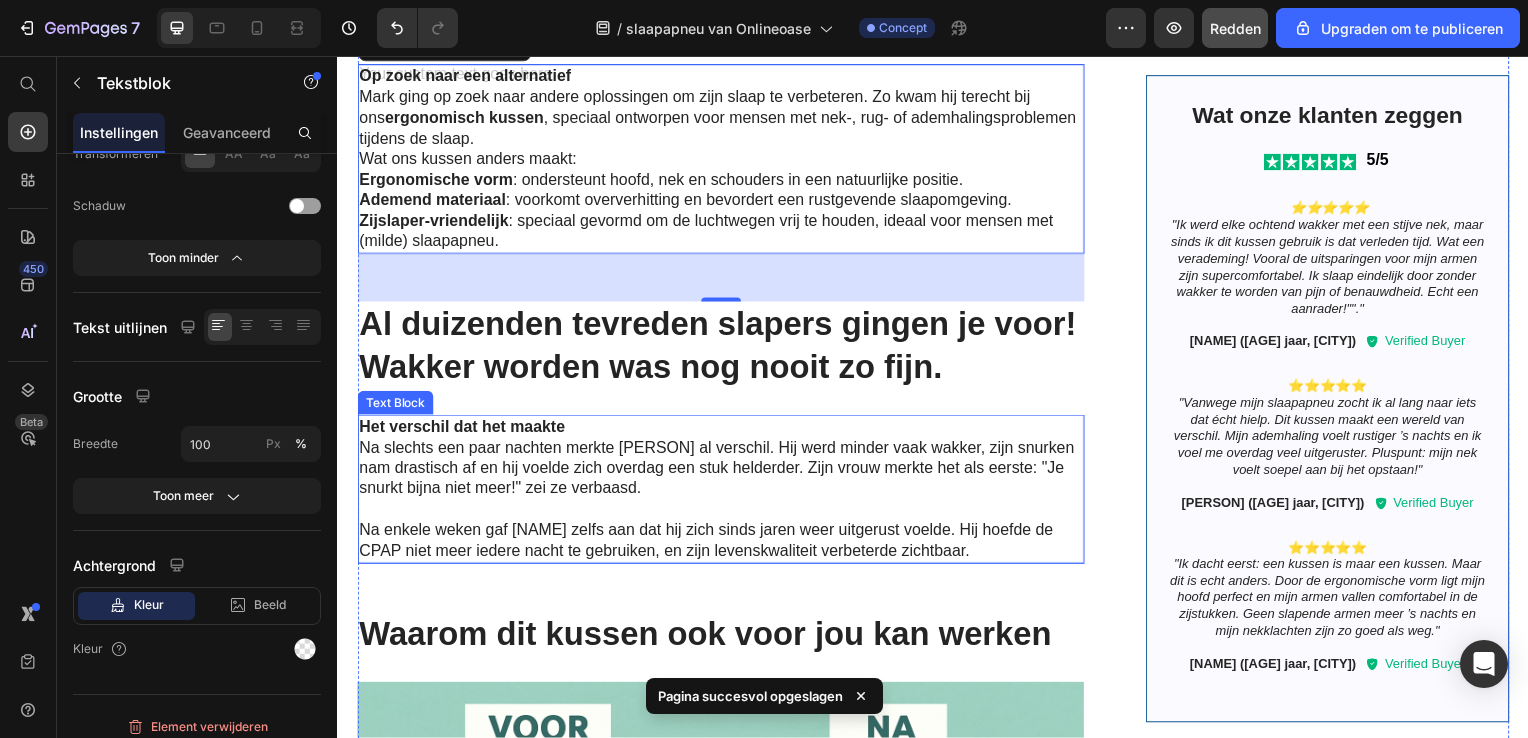 scroll, scrollTop: 2522, scrollLeft: 0, axis: vertical 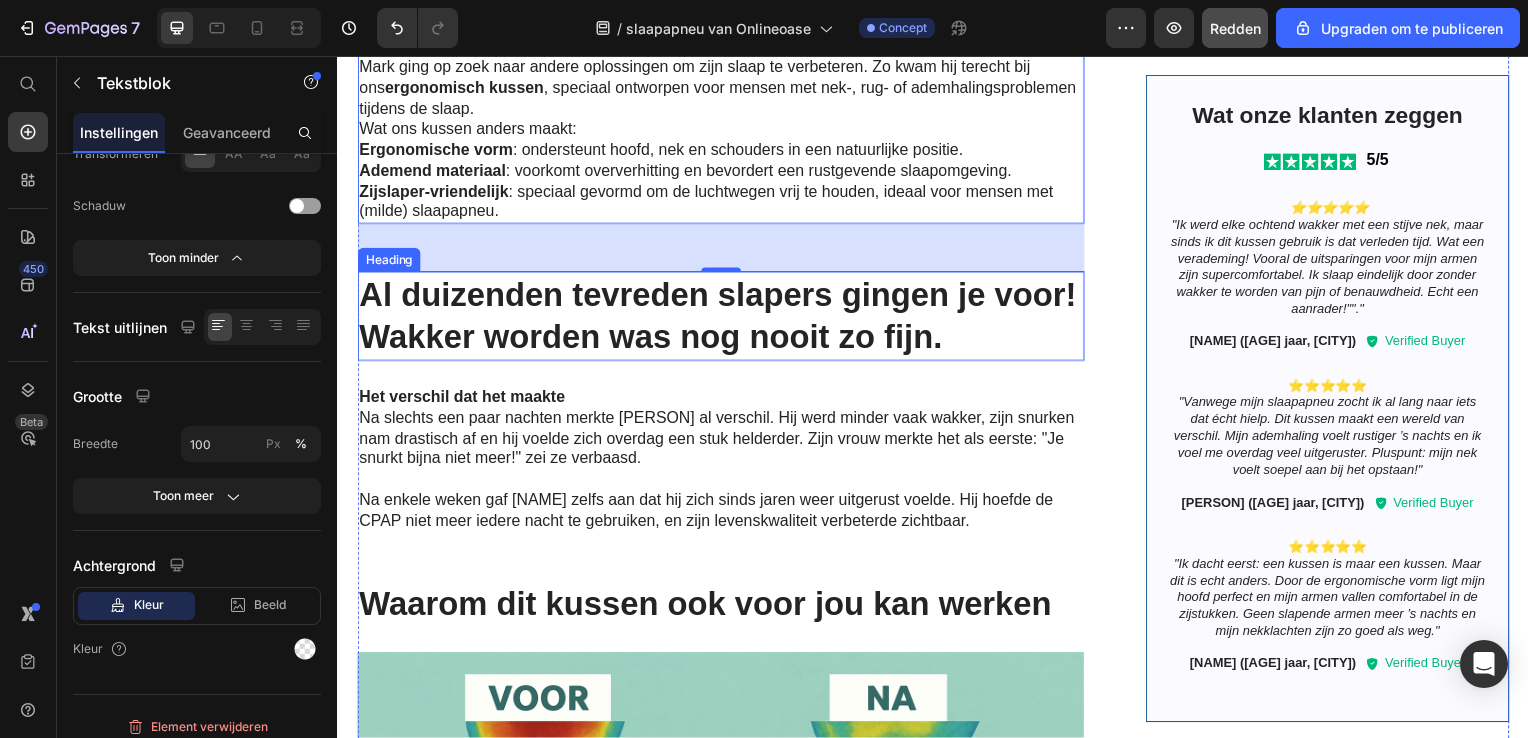 click on "Al duizenden tevreden slapers gingen je voor! Wakker worden was nog nooit zo fijn." at bounding box center (723, 319) 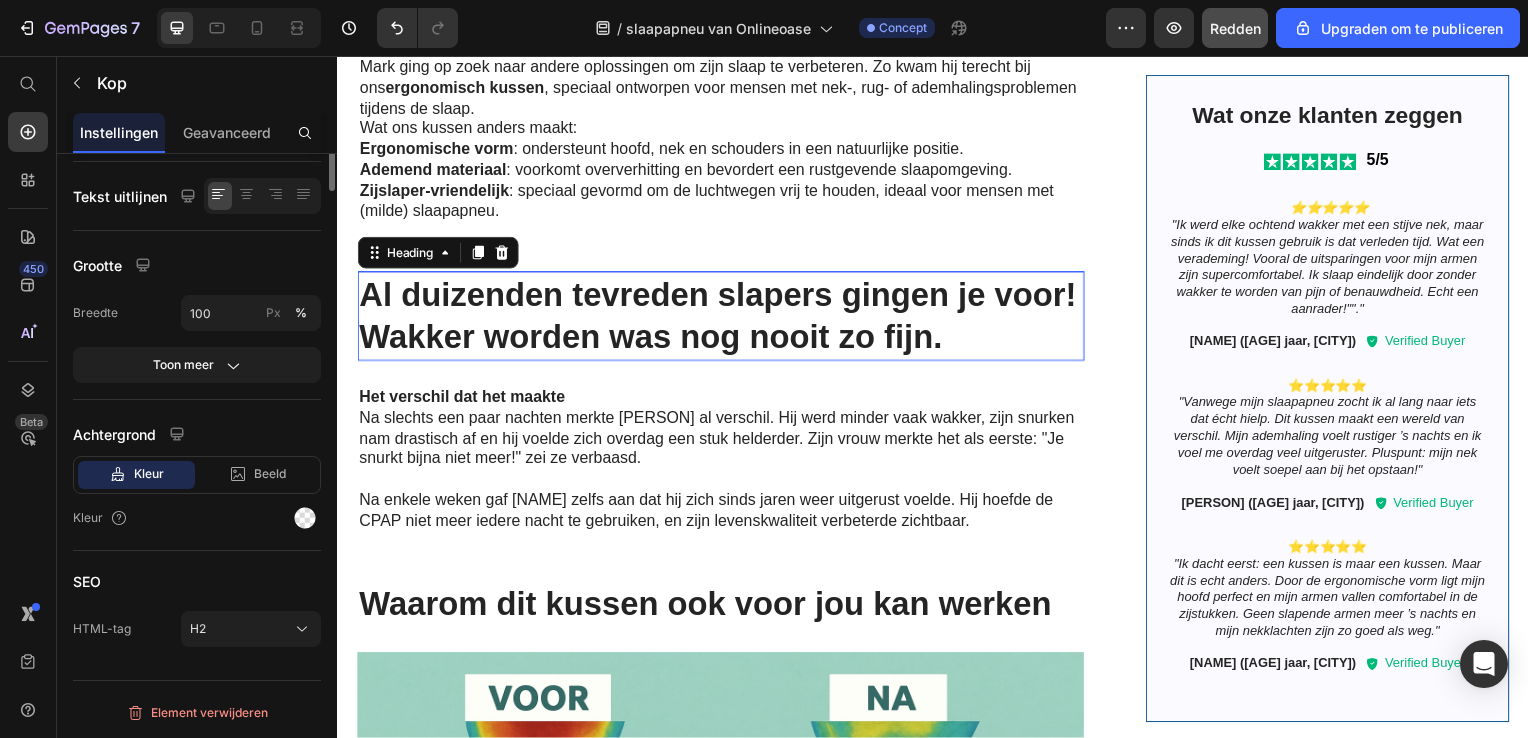 scroll, scrollTop: 0, scrollLeft: 0, axis: both 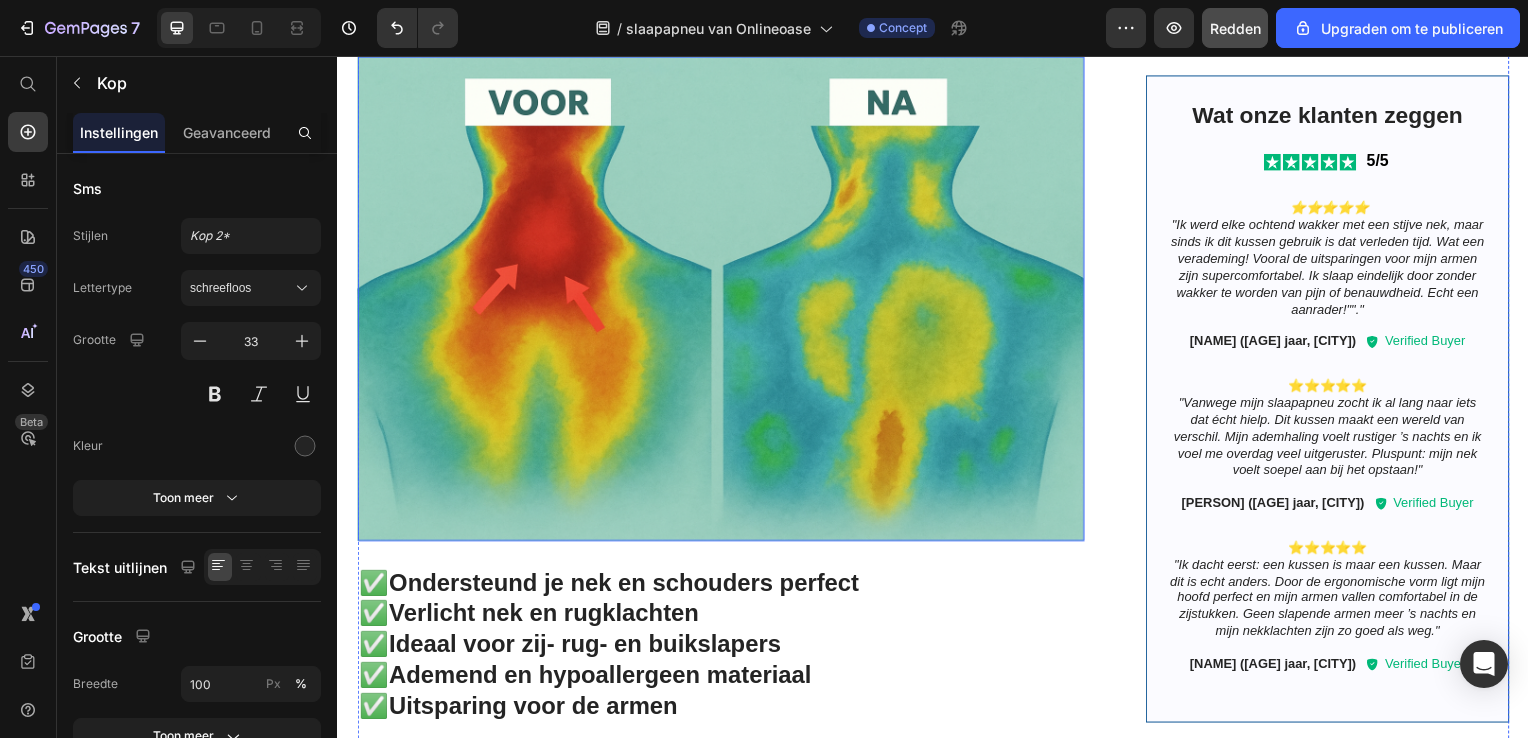 click at bounding box center (723, 301) 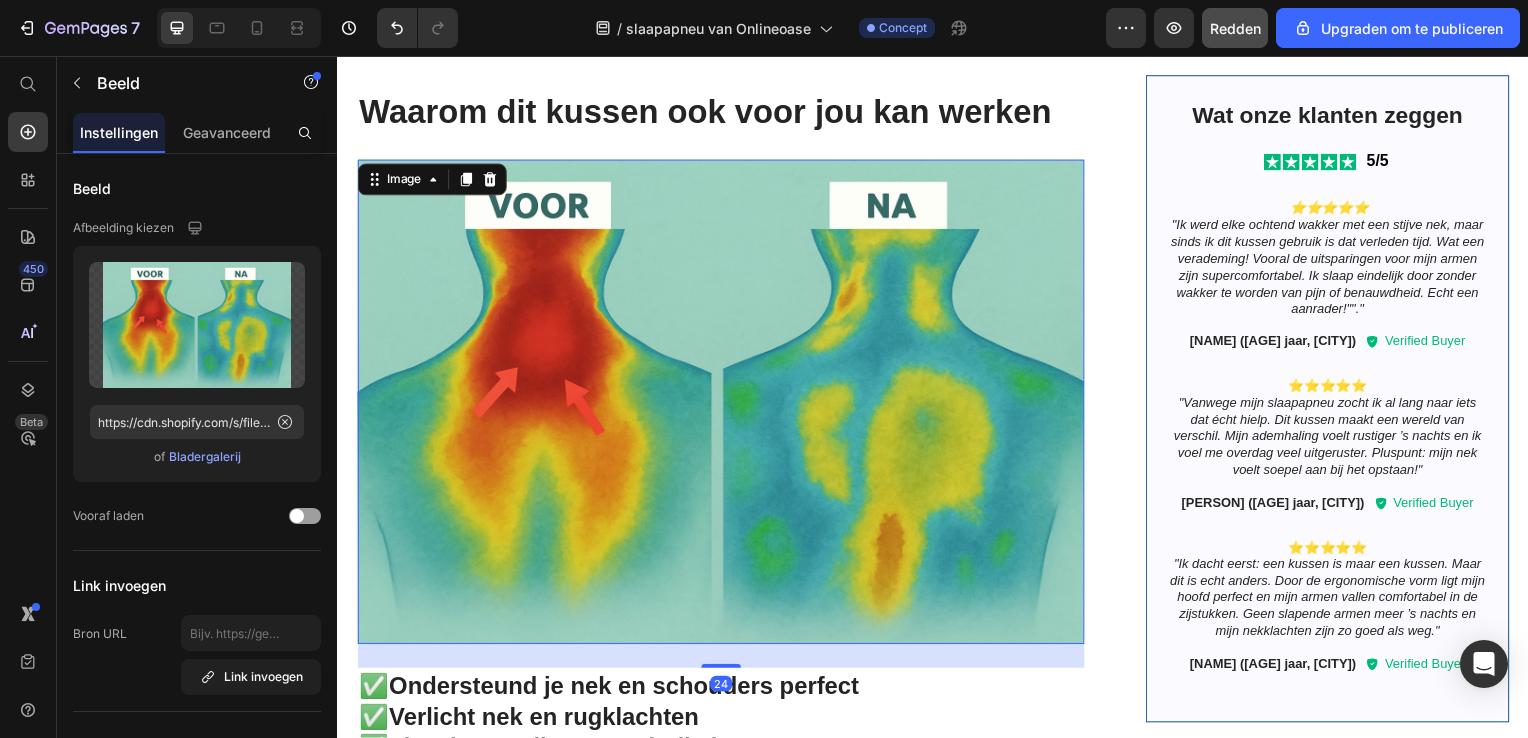 scroll, scrollTop: 2922, scrollLeft: 0, axis: vertical 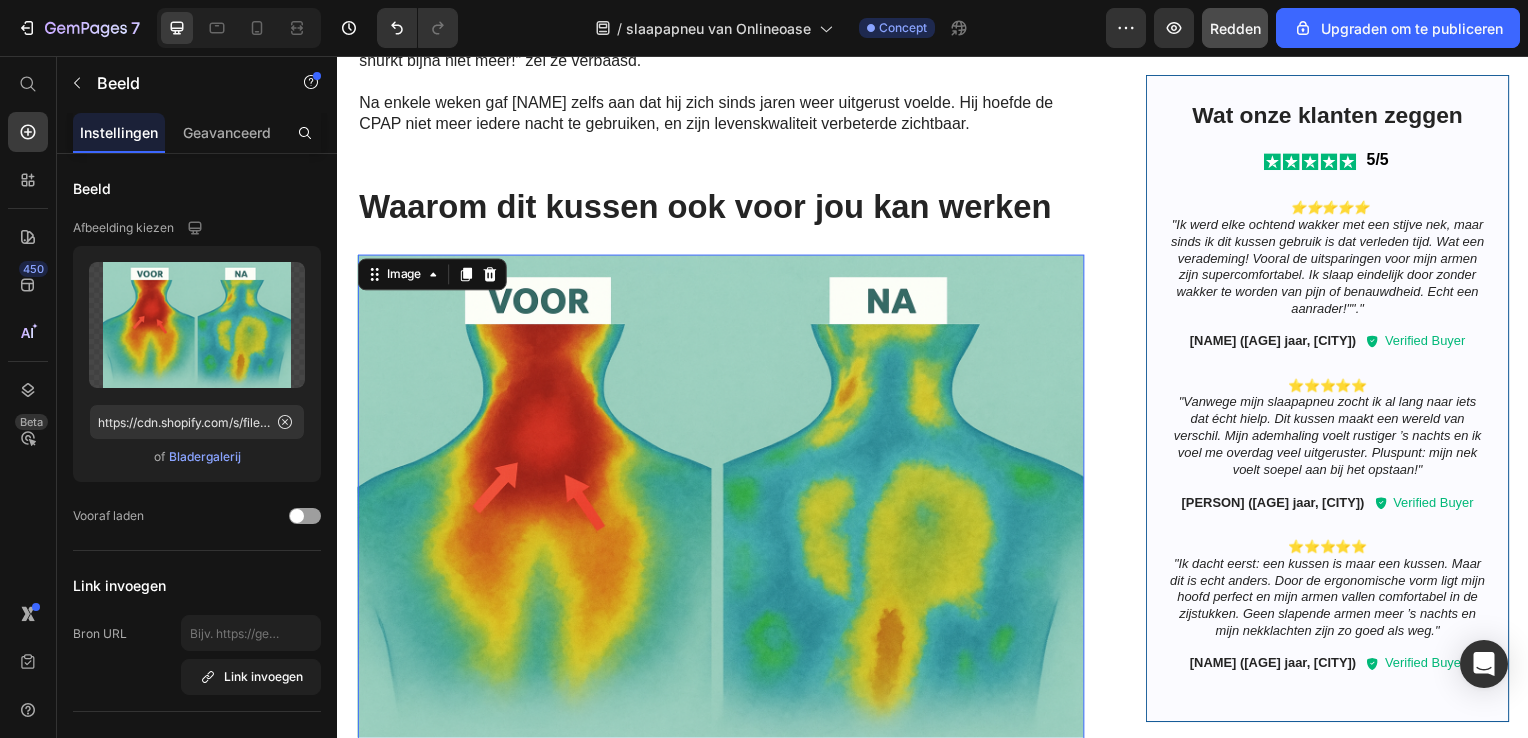 click at bounding box center (723, 501) 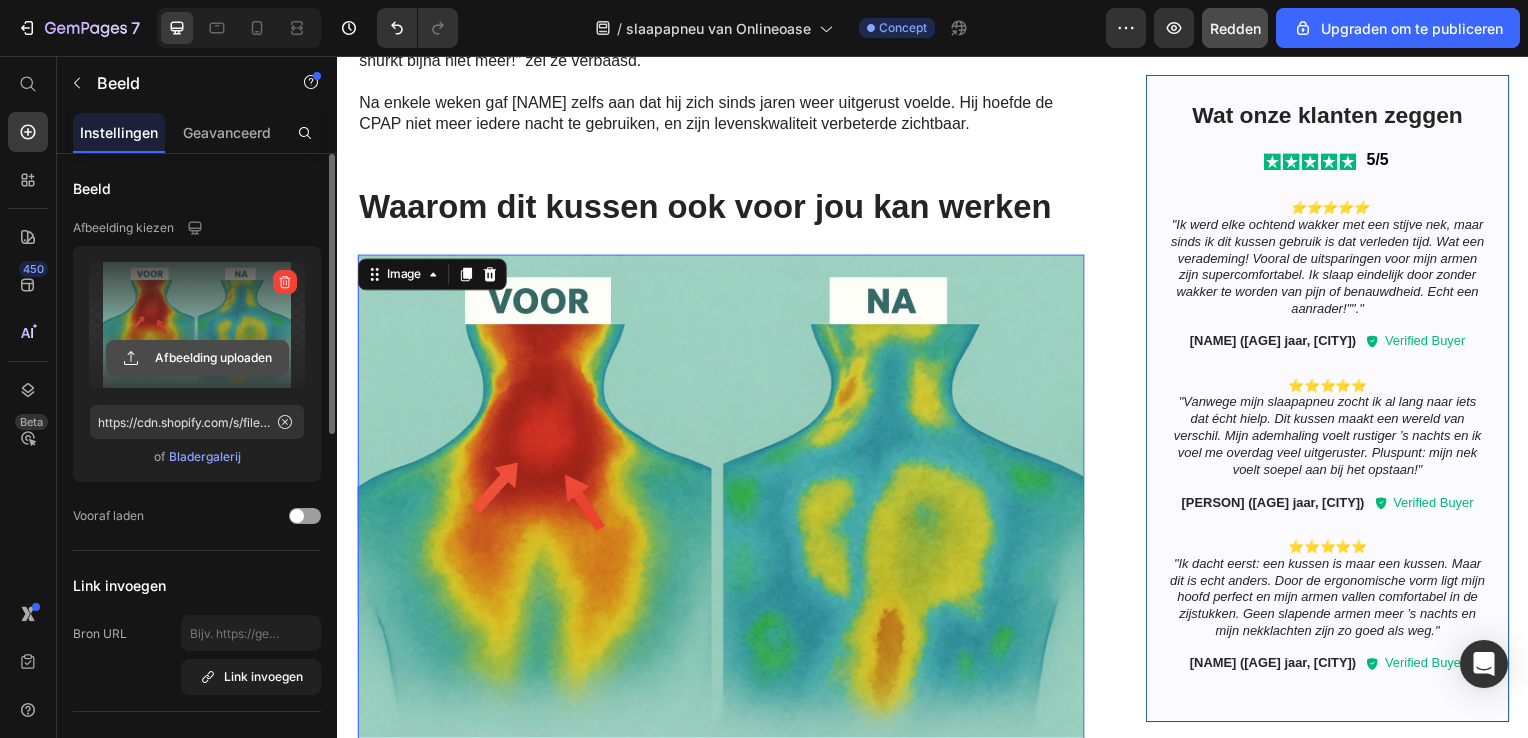 click 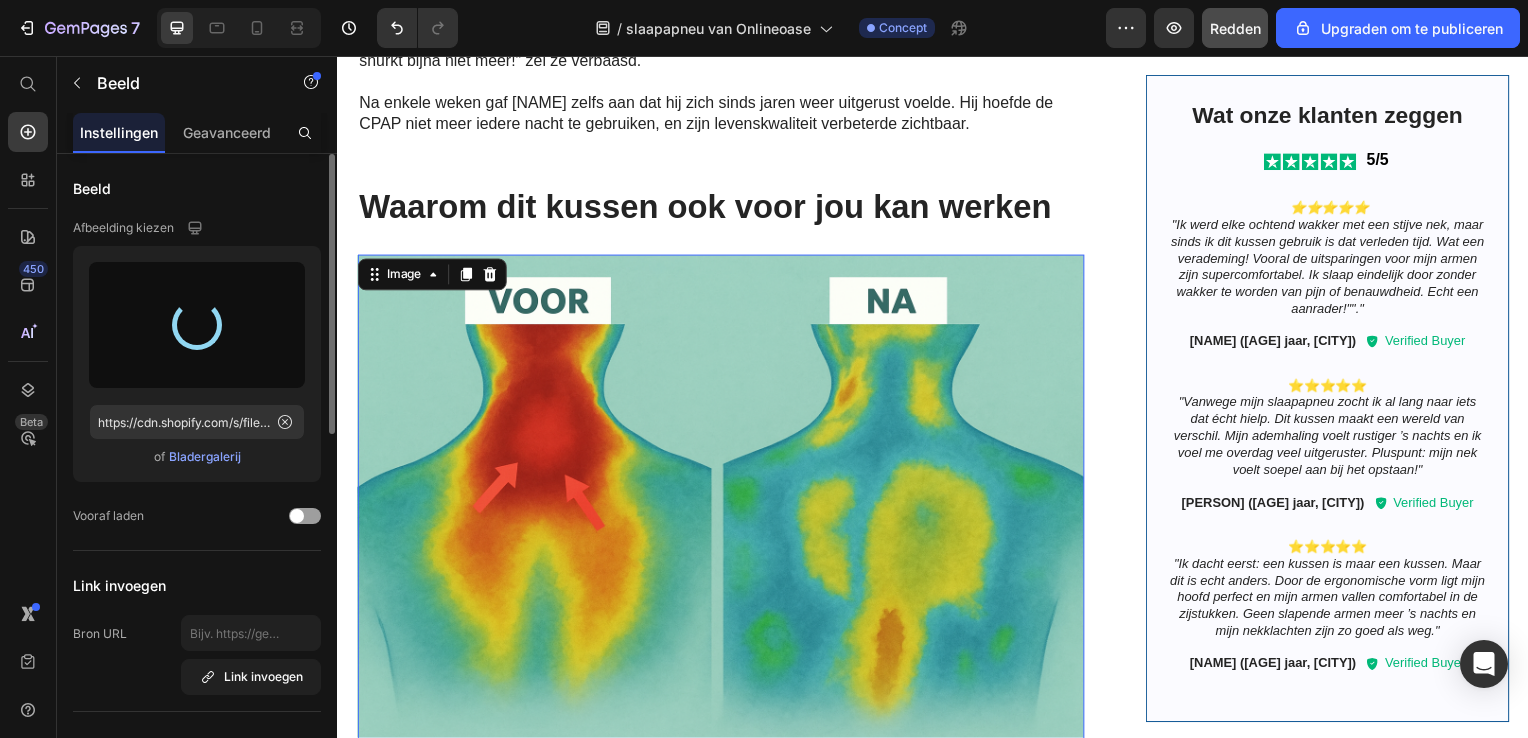 type on "https://cdn.shopify.com/s/files/1/0890/6483/3360/files/gempages_570006973232186592-30c75523-6845-4088-afb3-9ae539754f35.png" 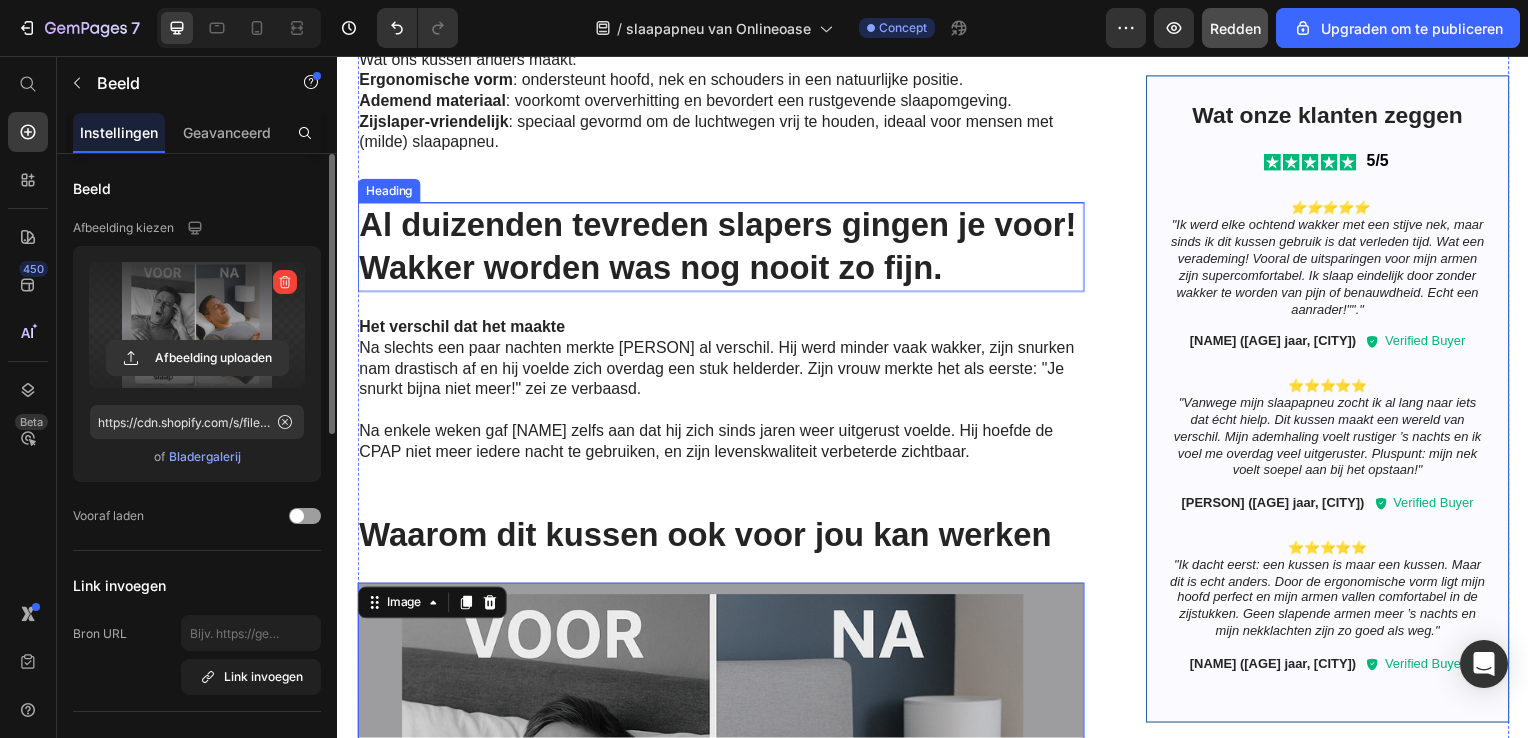 scroll, scrollTop: 2622, scrollLeft: 0, axis: vertical 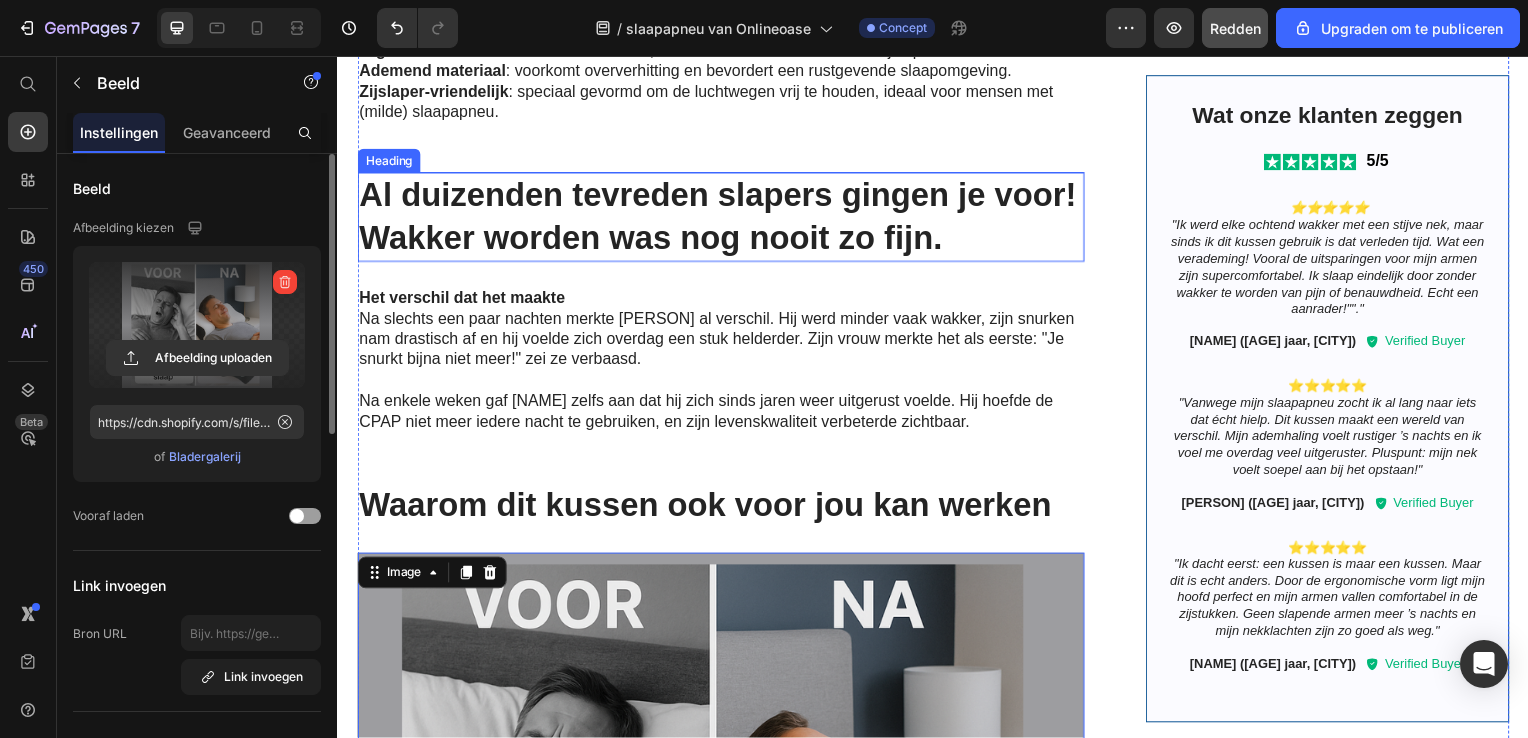 click on "Al duizenden tevreden slapers gingen je voor! Wakker worden was nog nooit zo fijn." at bounding box center [723, 219] 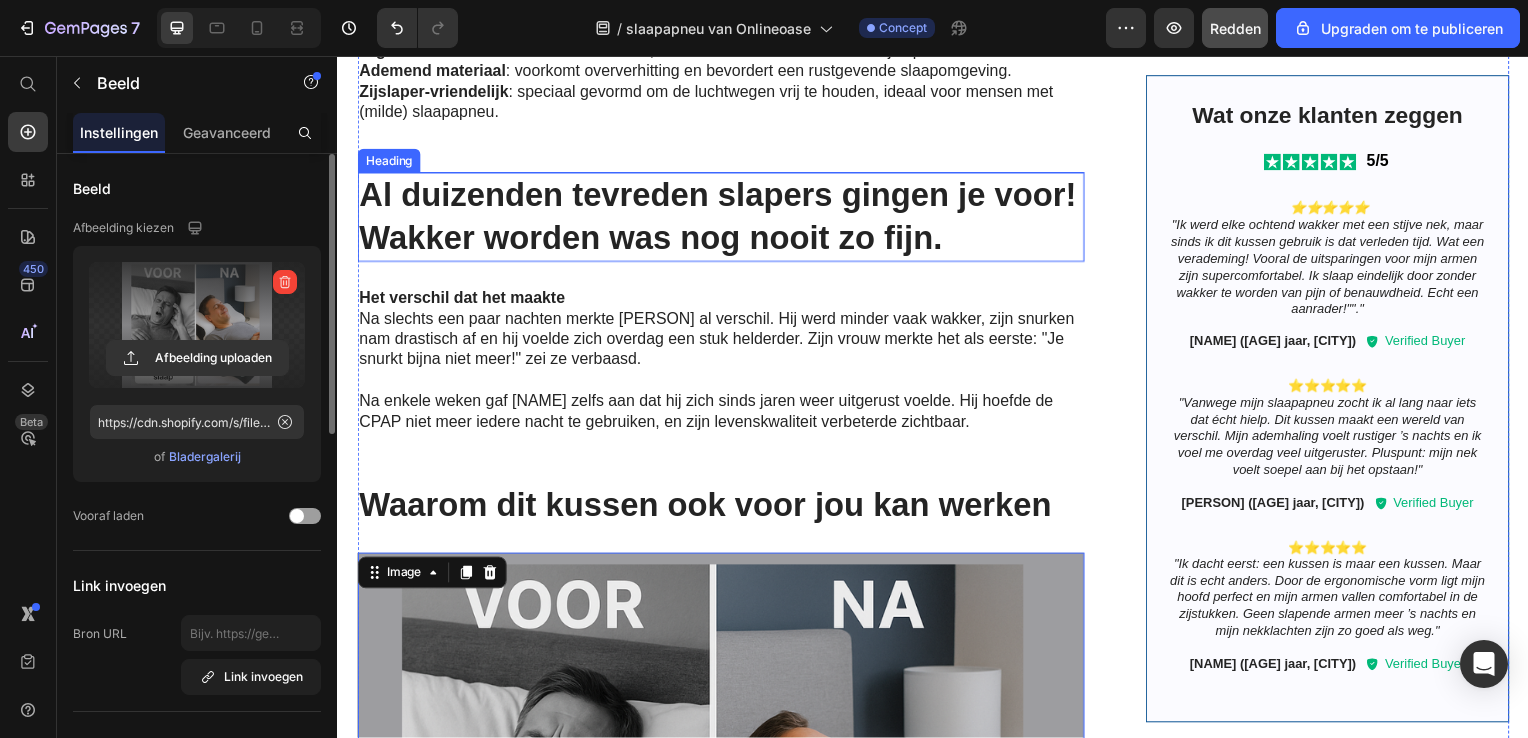 click on "Al duizenden tevreden slapers gingen je voor! Wakker worden was nog nooit zo fijn." at bounding box center [723, 219] 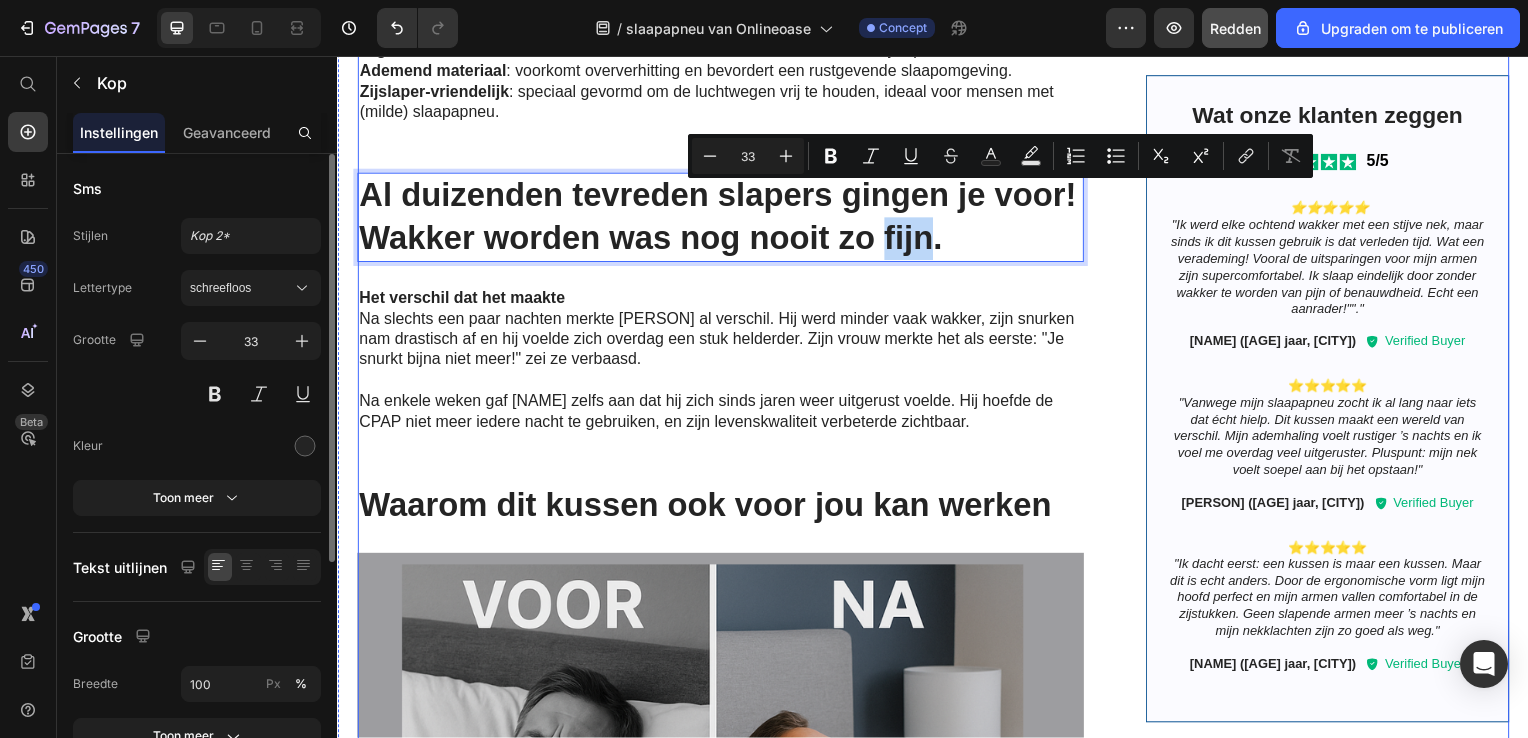 click on "Image Het Verhaal van Mark: Eindelijk Uitrusten na Jaren van Slechte Nachten Heading Lees hier het verhaal van Mark, hoe Mark zijn slaapapneu kon verlichten met ons kussen. Mark is 47 jaar en woont met zijn vrouw en twee kinderen in Utrecht. Hij werkt als IT-consultant en brengt veel uren achter zijn bureau door. Maar de grootste uitdaging in zijn leven speelde zich niet overdag af — maar ’s nachts. Jarenlang slecht slapen Mark had al jaren last van onrustige nachten. Zijn vrouw merkte als eerste dat er iets mis was: hij snurkte luid, werd vaak wakker met een schok en leek soms zelfs even te stoppen met ademen. Overdag voelde hij zich uitgeput, prikkelbaar en had hij moeite zich te concentreren. Na aandringen van zijn huisarts onderging hij een slaaponderzoek. De diagnose: slaapapneu Op zoek naar een alternatief Mark ging op zoek naar andere oplossingen om zijn slaap te verbeteren. Zo kwam hij terecht bij ons  ergonomisch kussen Wat ons kussen anders maakt: Ergonomische vorm Ademend materiaal Text Block" at bounding box center (723, -442) 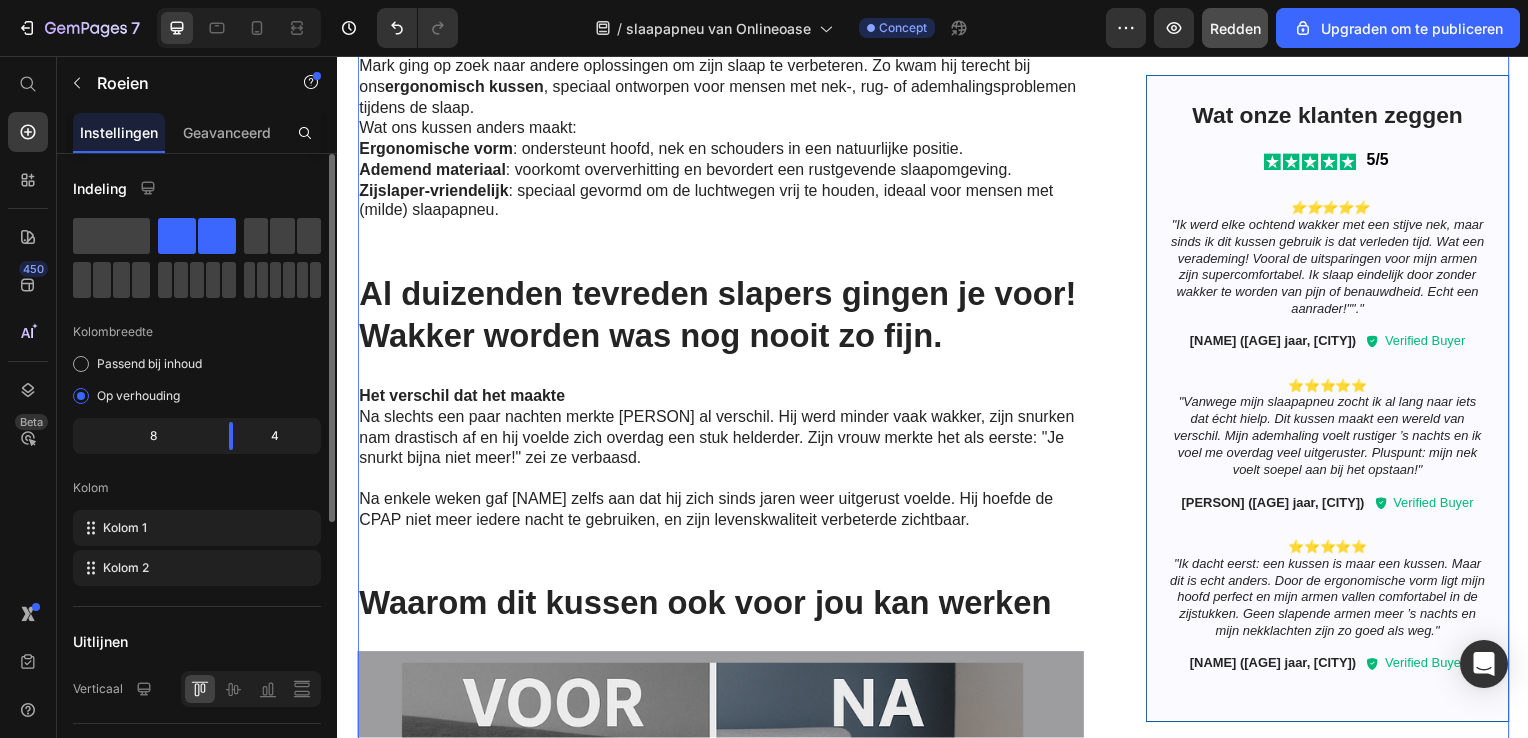 scroll, scrollTop: 2522, scrollLeft: 0, axis: vertical 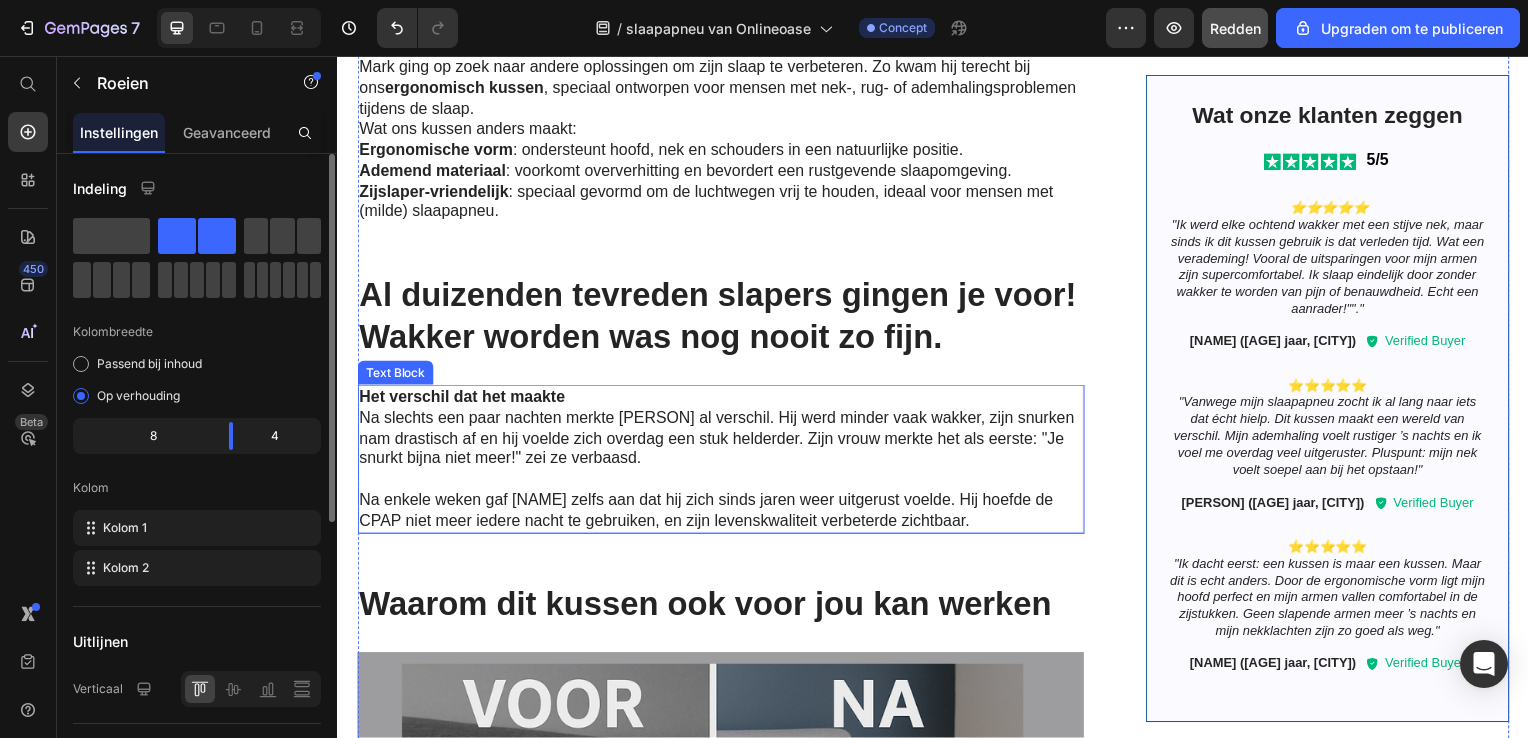 click on "Het verschil dat het maakte" at bounding box center [721, 400] 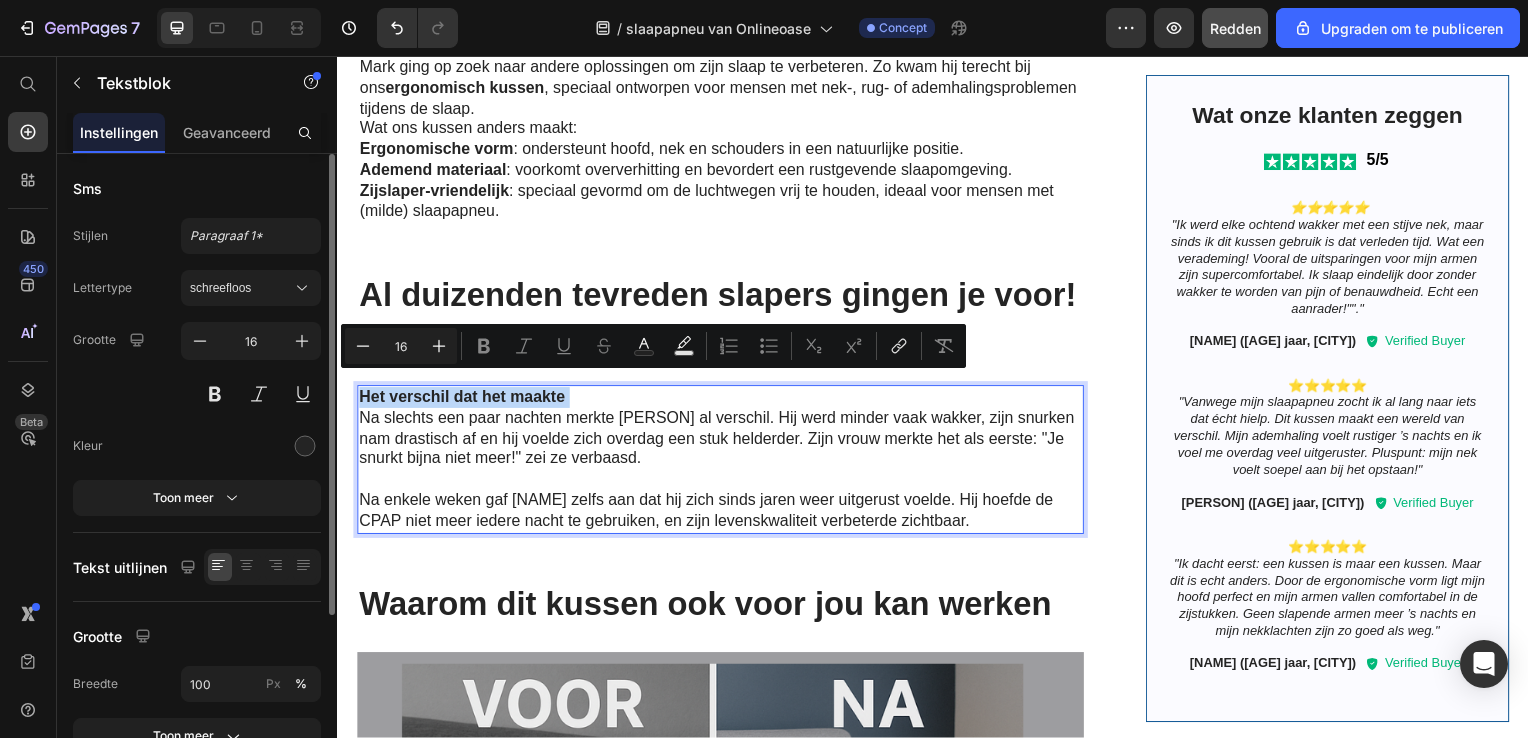 click on "Na slechts een paar nachten merkte Mark al verschil. Hij werd minder vaak wakker, zijn snurken nam drastisch af en hij voelde zich overdag een stuk helderder. Zijn vrouw merkte het als eerste: "Je snurkt bijna niet meer!" zei ze verbaasd." at bounding box center (721, 442) 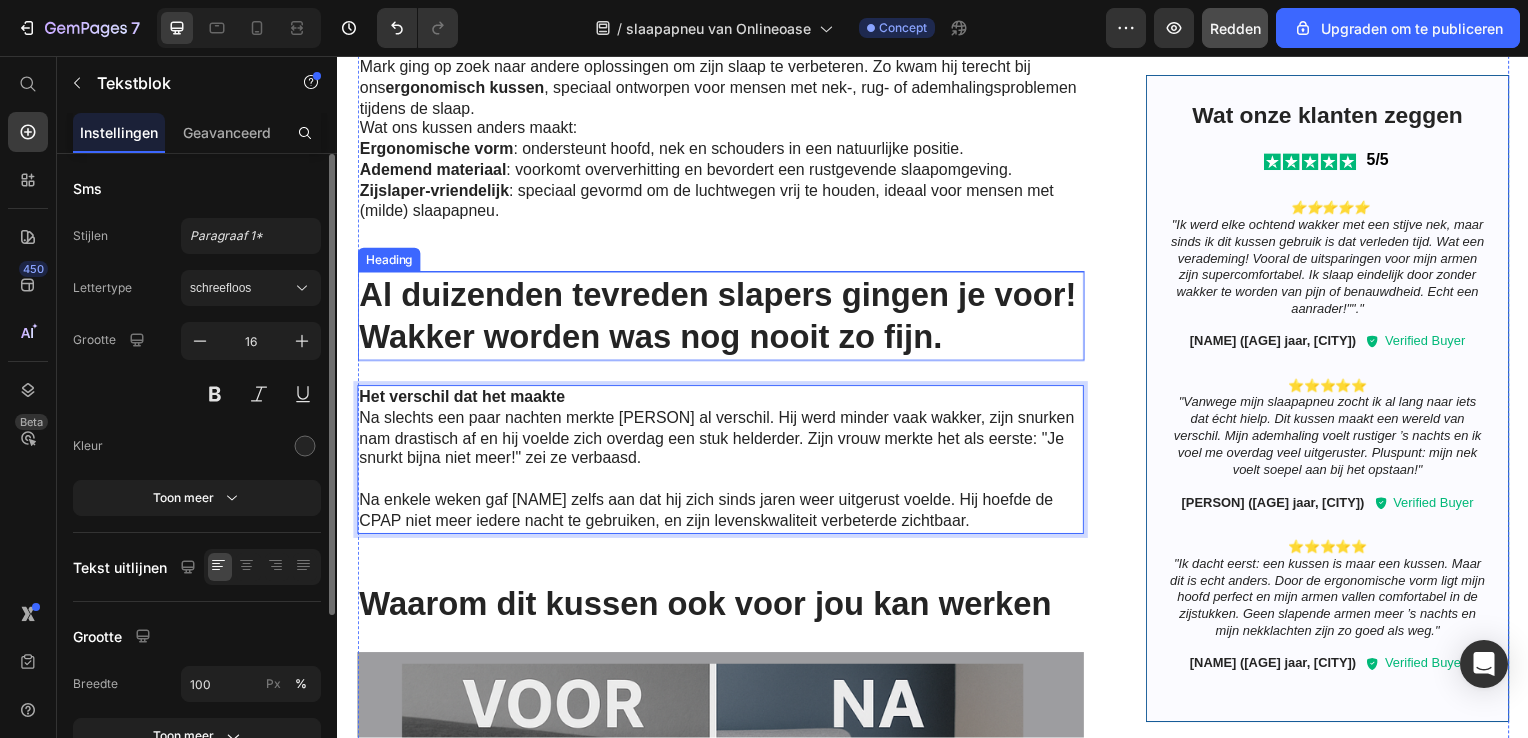 click on "Al duizenden tevreden slapers gingen je voor! Wakker worden was nog nooit zo fijn." at bounding box center (723, 319) 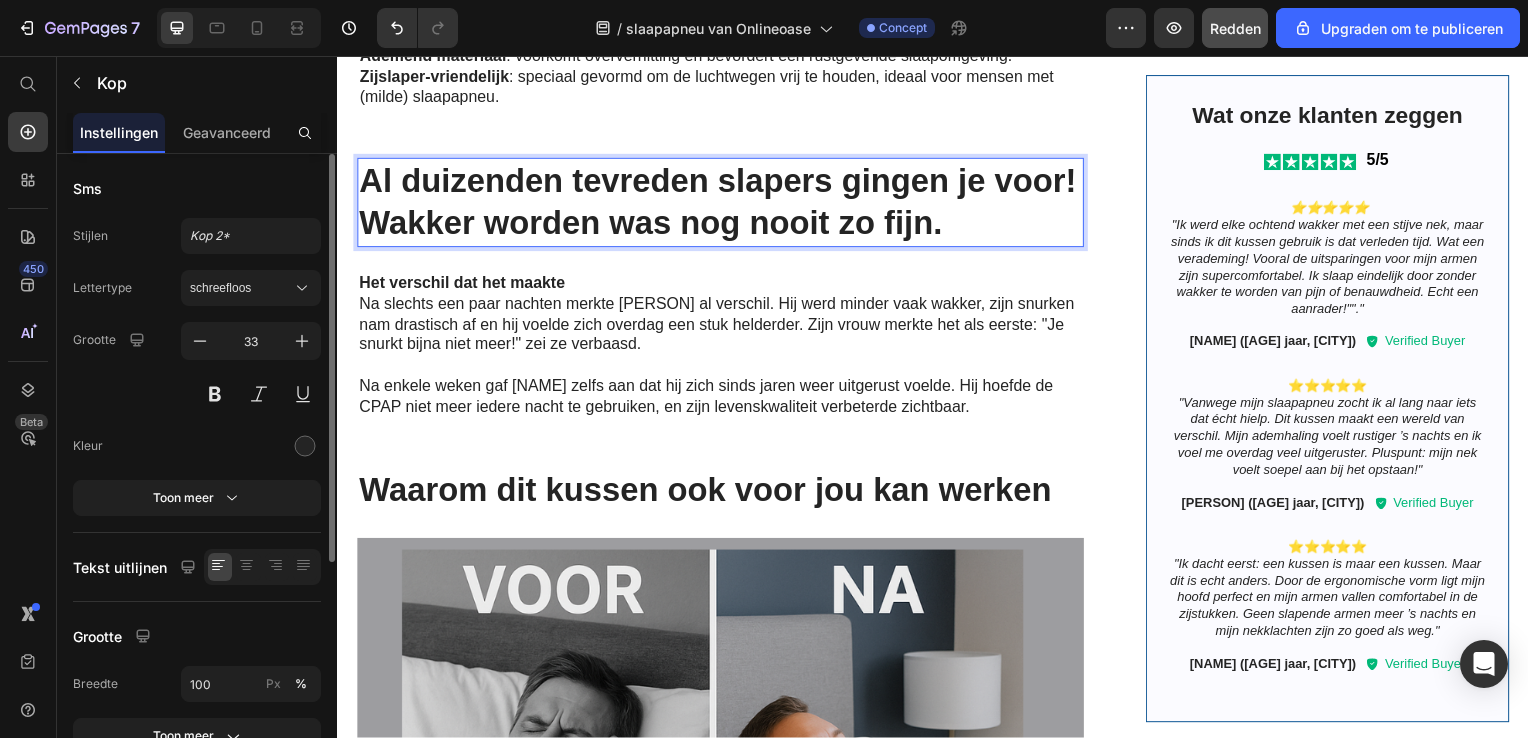 scroll, scrollTop: 2522, scrollLeft: 0, axis: vertical 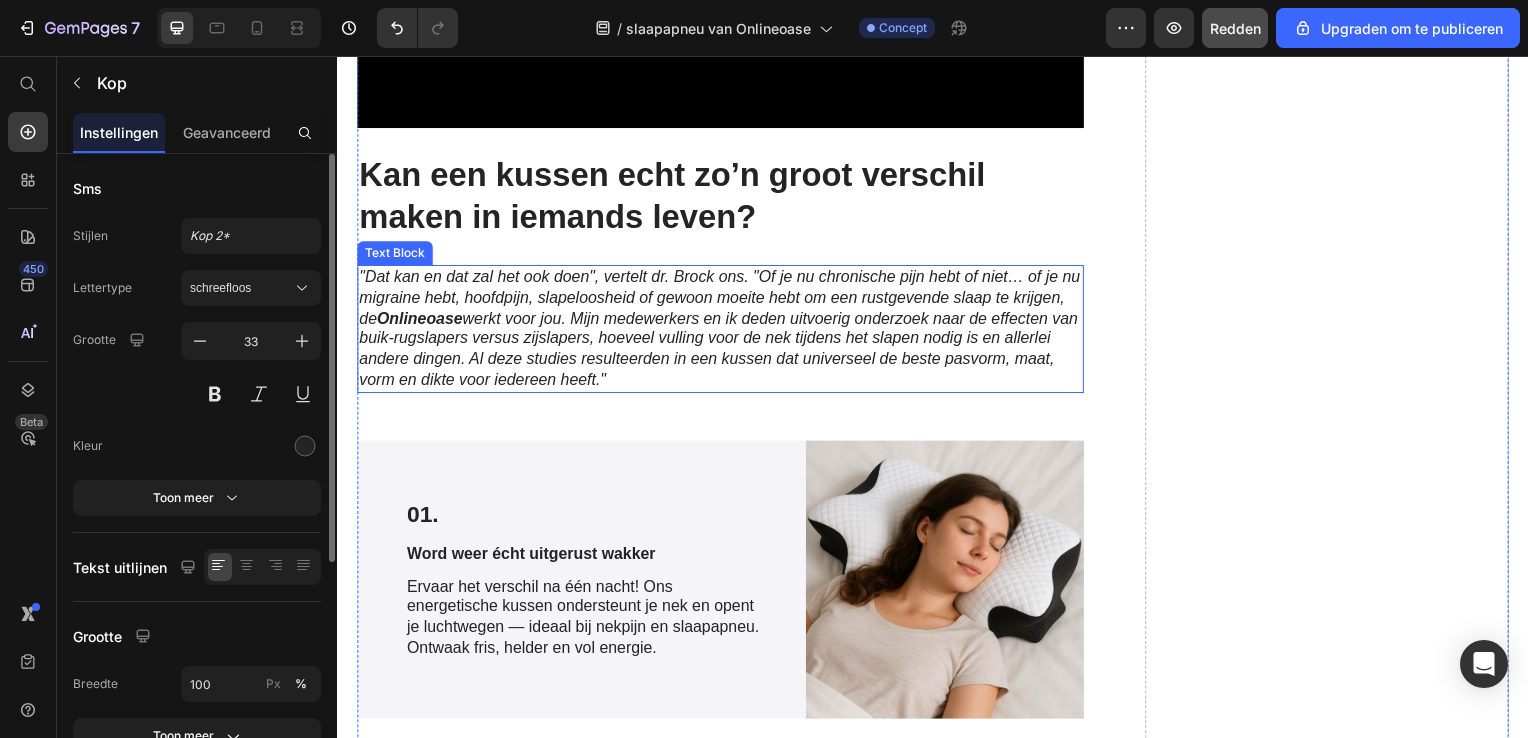 click on ""Dat kan en dat zal het ook doen", vertelt dr. Brock ons. "Of je nu chronische pijn hebt of niet… of je nu migraine hebt, hoofdpijn, slapeloosheid of gewoon moeite hebt om een rustgevende slaap te krijgen, de  Onlineoase  werkt voor jou. Mijn medewerkers en ik deden uitvoerig onderzoek naar de effecten van buik-rugslapers versus zijslapers, hoeveel vulling voor de nek tijdens het slapen nodig is en allerlei andere dingen. Al deze studies resulteerden in een kussen dat universeel de beste pasvorm, maat, vorm en dikte voor iedereen heeft."" at bounding box center (723, 331) 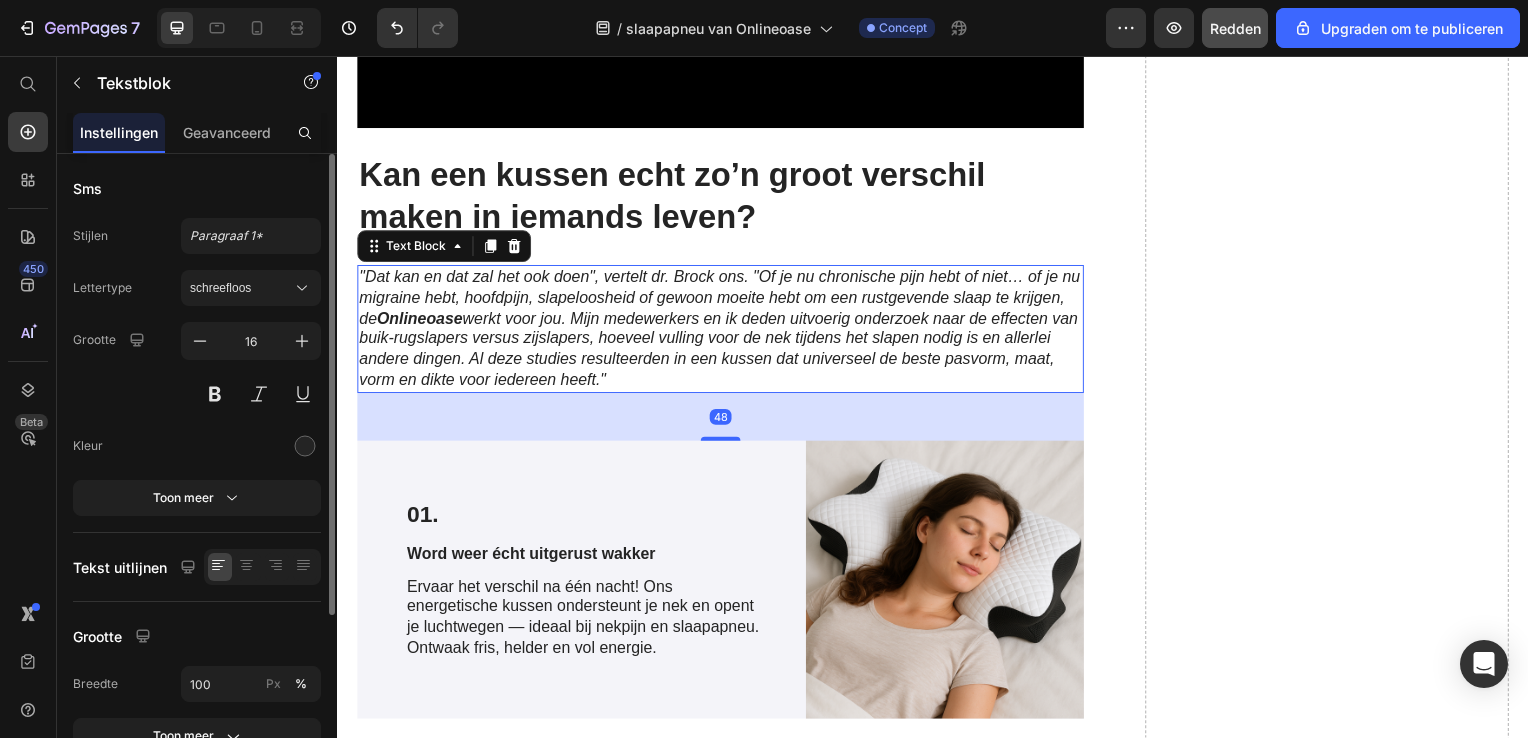 click on ""Dat kan en dat zal het ook doen", vertelt dr. Brock ons. "Of je nu chronische pijn hebt of niet… of je nu migraine hebt, hoofdpijn, slapeloosheid of gewoon moeite hebt om een rustgevende slaap te krijgen, de  Onlineoase  werkt voor jou. Mijn medewerkers en ik deden uitvoerig onderzoek naar de effecten van buik-rugslapers versus zijslapers, hoeveel vulling voor de nek tijdens het slapen nodig is en allerlei andere dingen. Al deze studies resulteerden in een kussen dat universeel de beste pasvorm, maat, vorm en dikte voor iedereen heeft."" at bounding box center (723, 331) 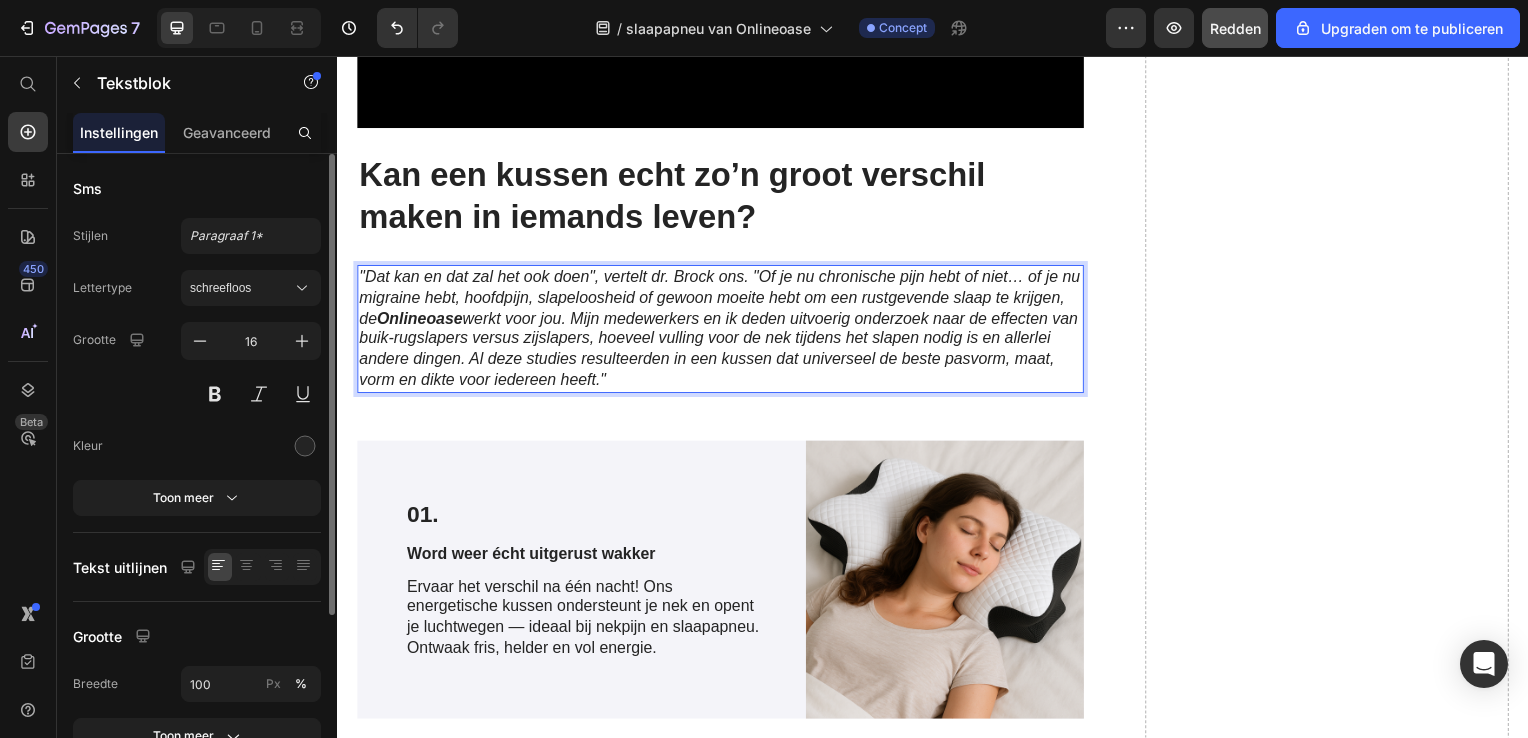click on "werkt voor jou. Mijn medewerkers en ik deden uitvoerig onderzoek naar de effecten van buik-rugslapers versus zijslapers, hoeveel vulling voor de nek tijdens het slapen nodig is en allerlei andere dingen. Al deze studies resulteerden in een kussen dat universeel de beste pasvorm, maat, vorm en dikte voor iedereen heeft."" at bounding box center [721, 351] 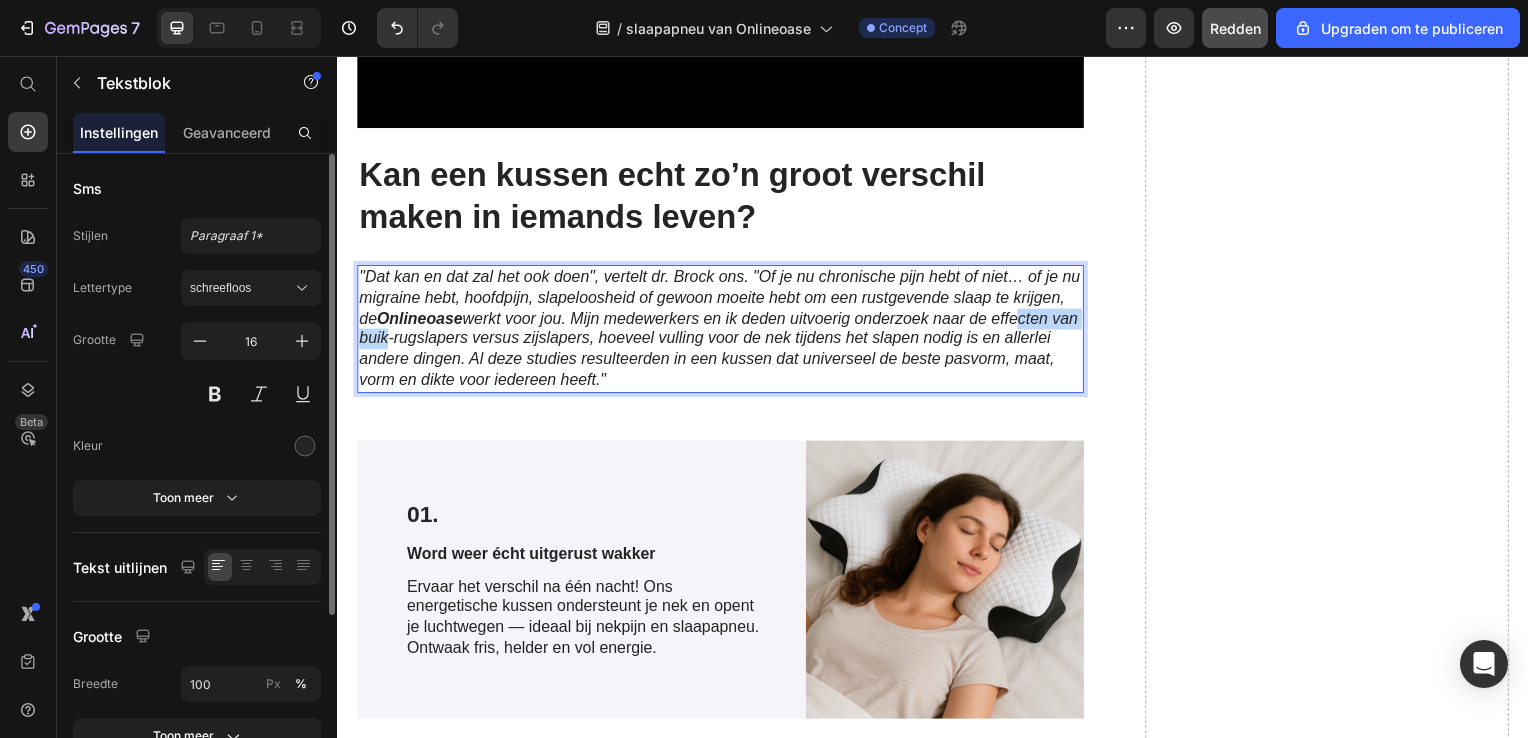 drag, startPoint x: 468, startPoint y: 338, endPoint x: 462, endPoint y: 325, distance: 14.3178215 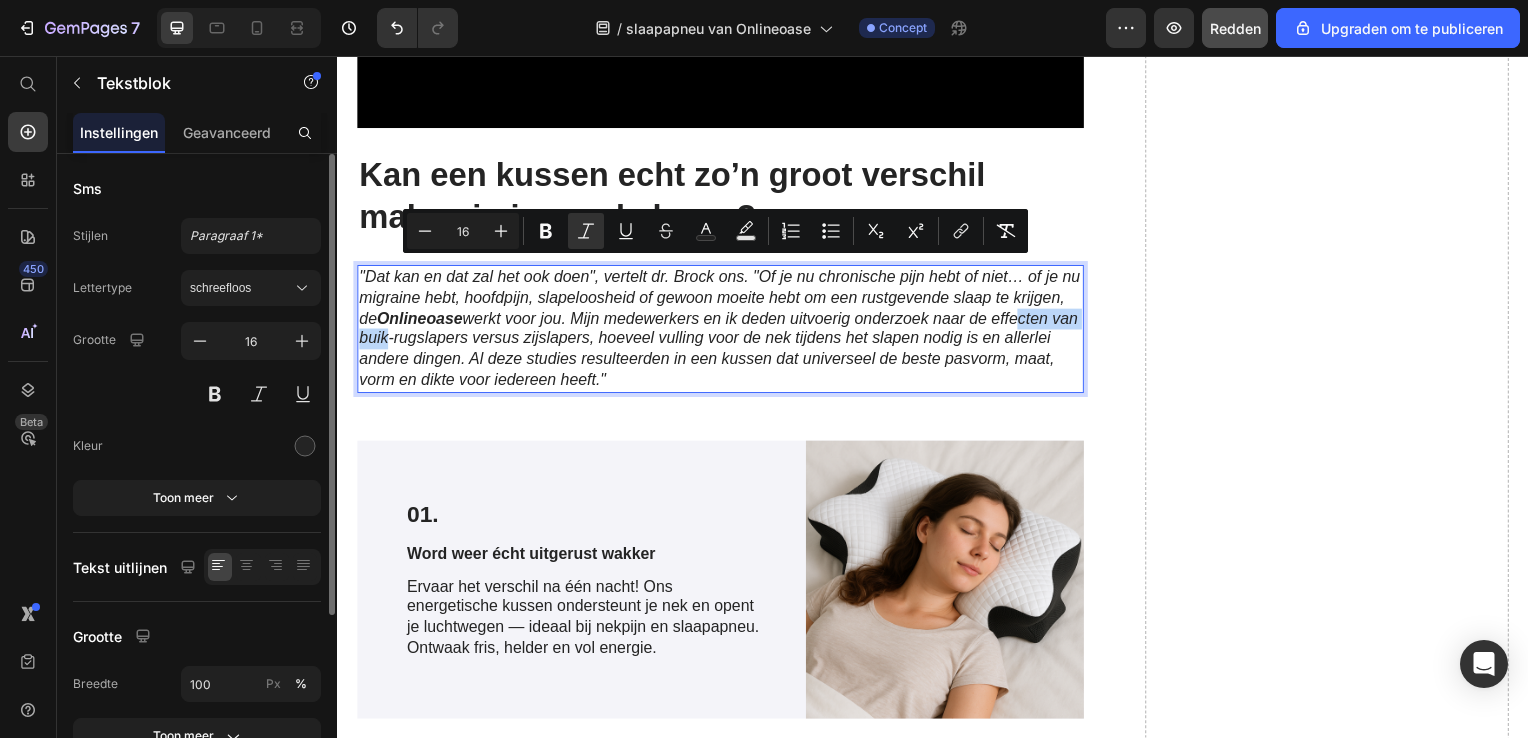 drag, startPoint x: 730, startPoint y: 374, endPoint x: 324, endPoint y: 258, distance: 422.24637 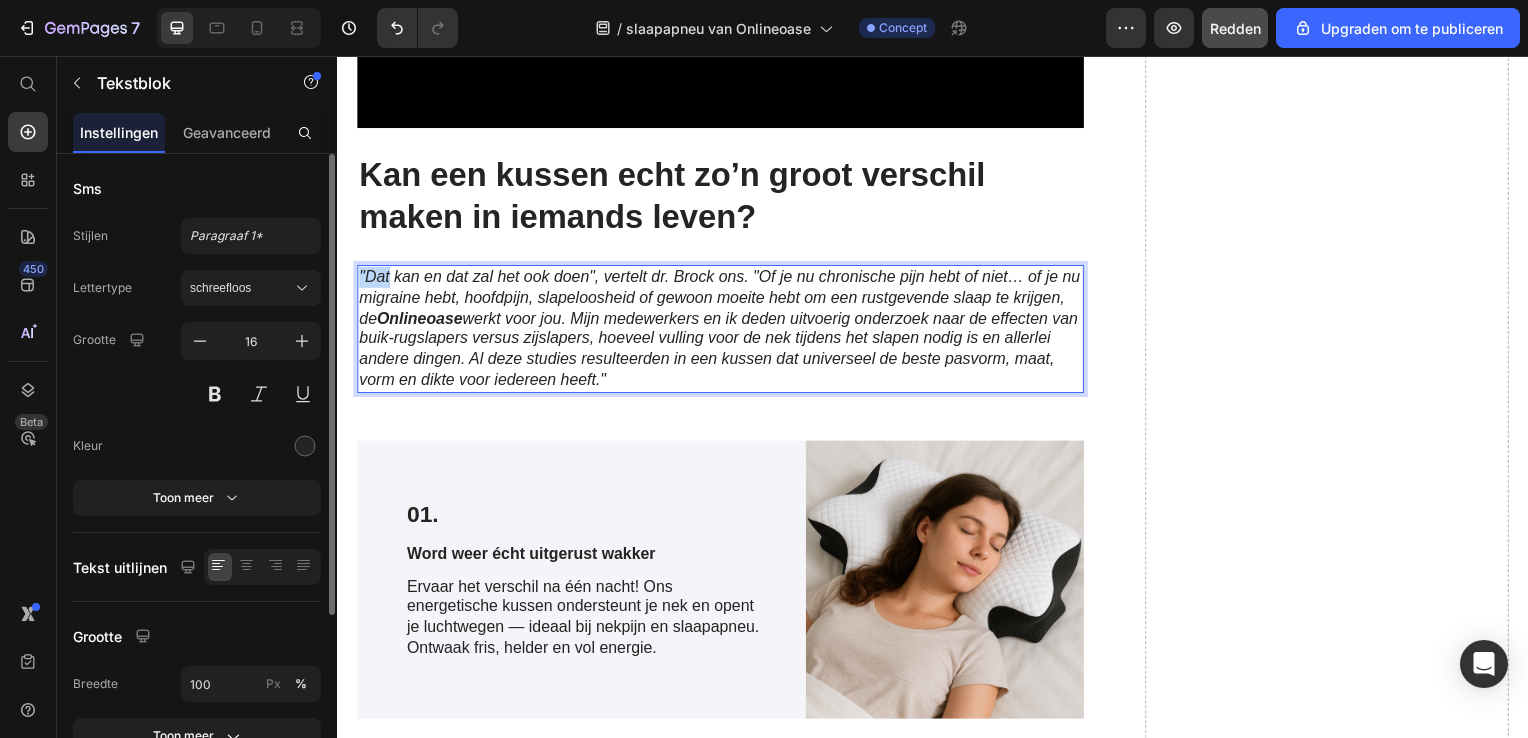 drag, startPoint x: 361, startPoint y: 270, endPoint x: 410, endPoint y: 283, distance: 50.695168 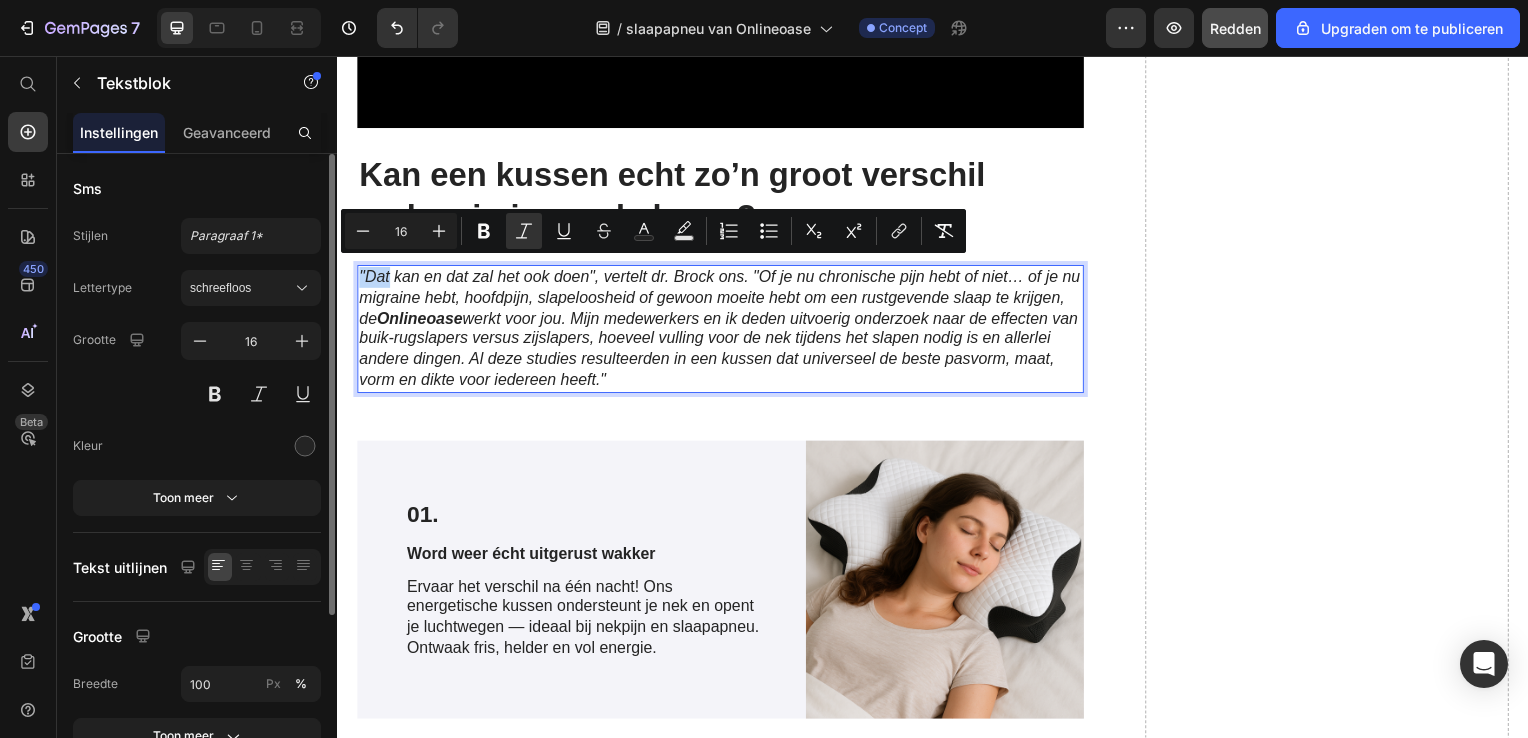 click on ""Dat kan en dat zal het ook doen", vertelt dr. Brock ons. "Of je nu chronische pijn hebt of niet… of je nu migraine hebt, hoofdpijn, slapeloosheid of gewoon moeite hebt om een rustgevende slaap te krijgen, de" at bounding box center (722, 299) 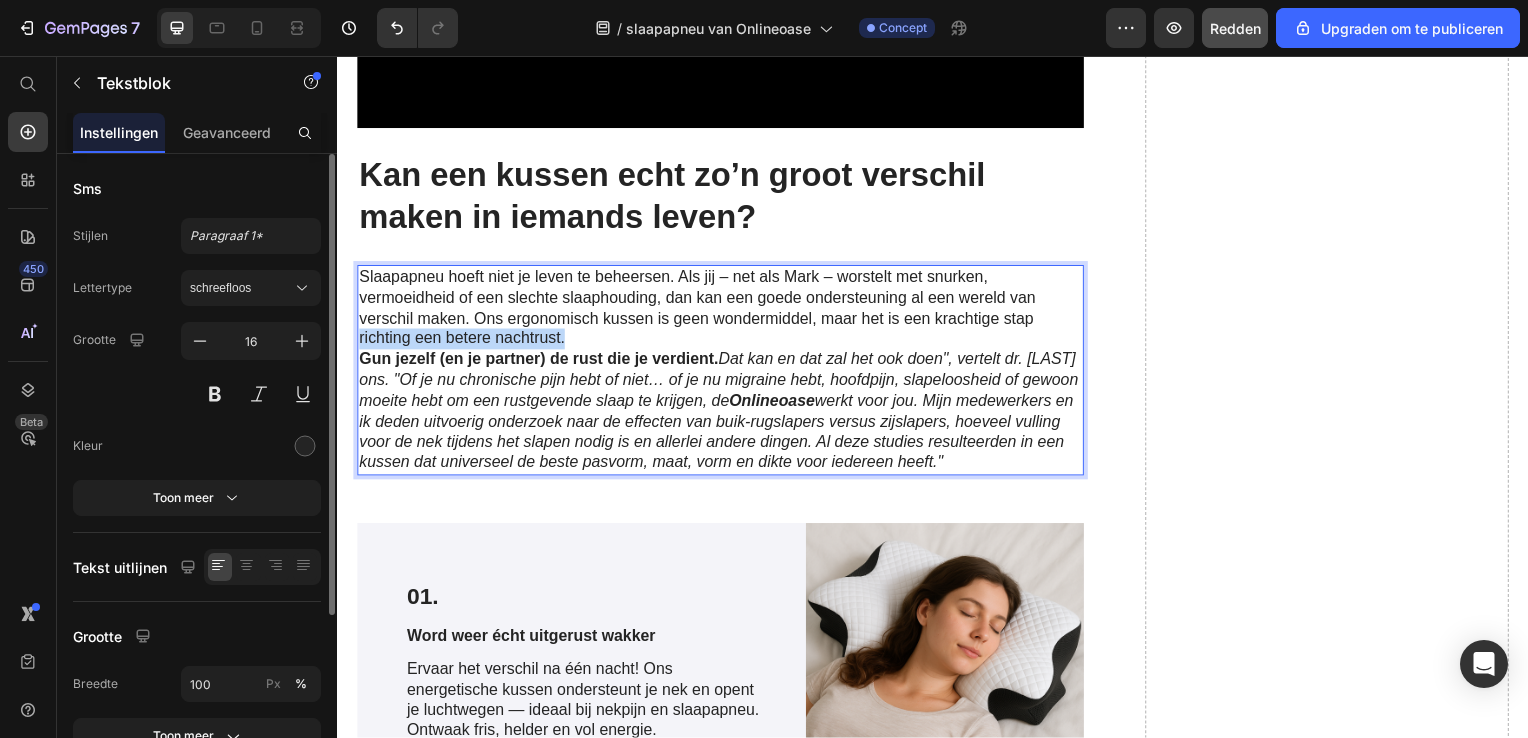 drag, startPoint x: 643, startPoint y: 325, endPoint x: 521, endPoint y: 322, distance: 122.03688 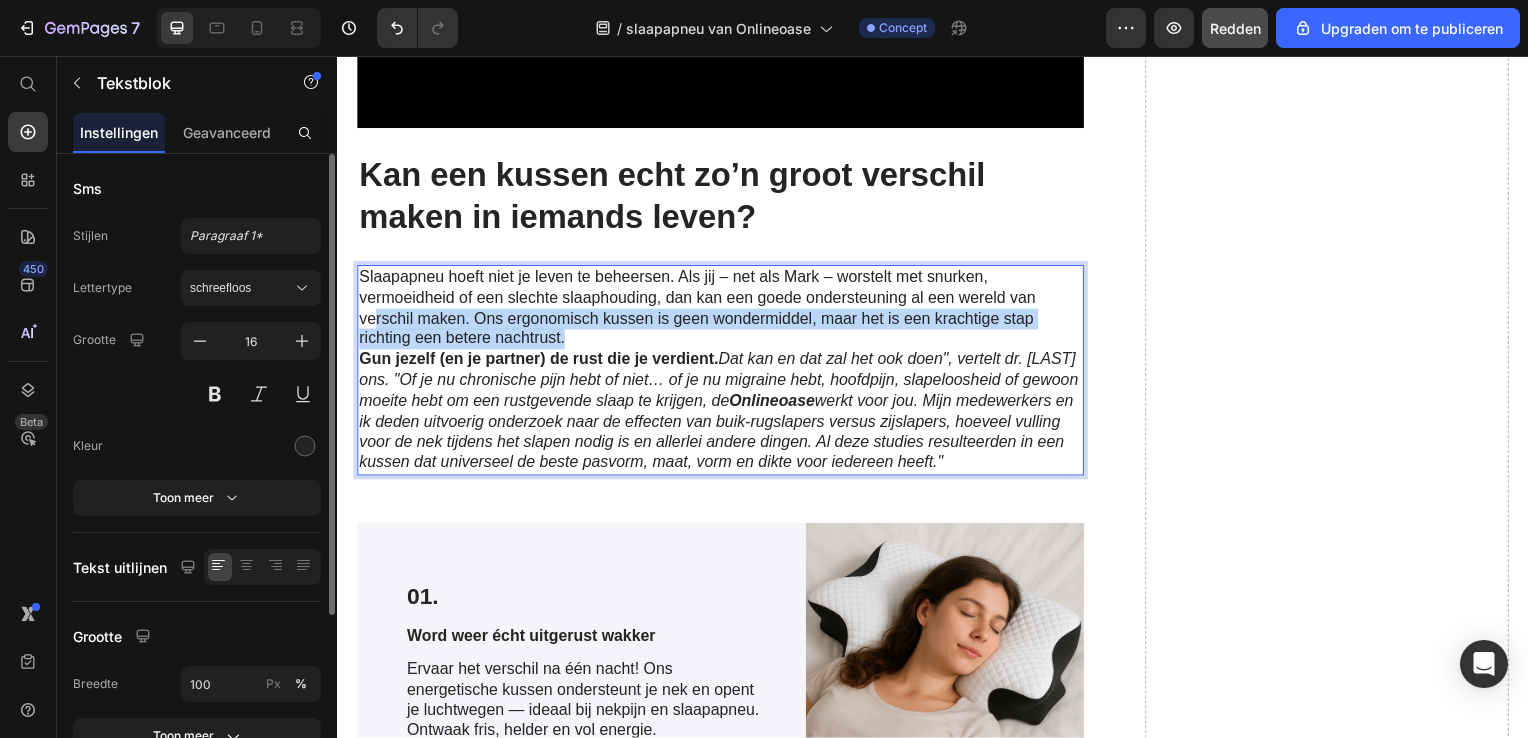 click on "Slaapapneu hoeft niet je leven te beheersen. Als jij – net als Mark – worstelt met snurken, vermoeidheid of een slechte slaaphouding, dan kan een goede ondersteuning al een wereld van verschil maken. Ons ergonomisch kussen is geen wondermiddel, maar het is een krachtige stap richting een betere nachtrust." at bounding box center [723, 310] 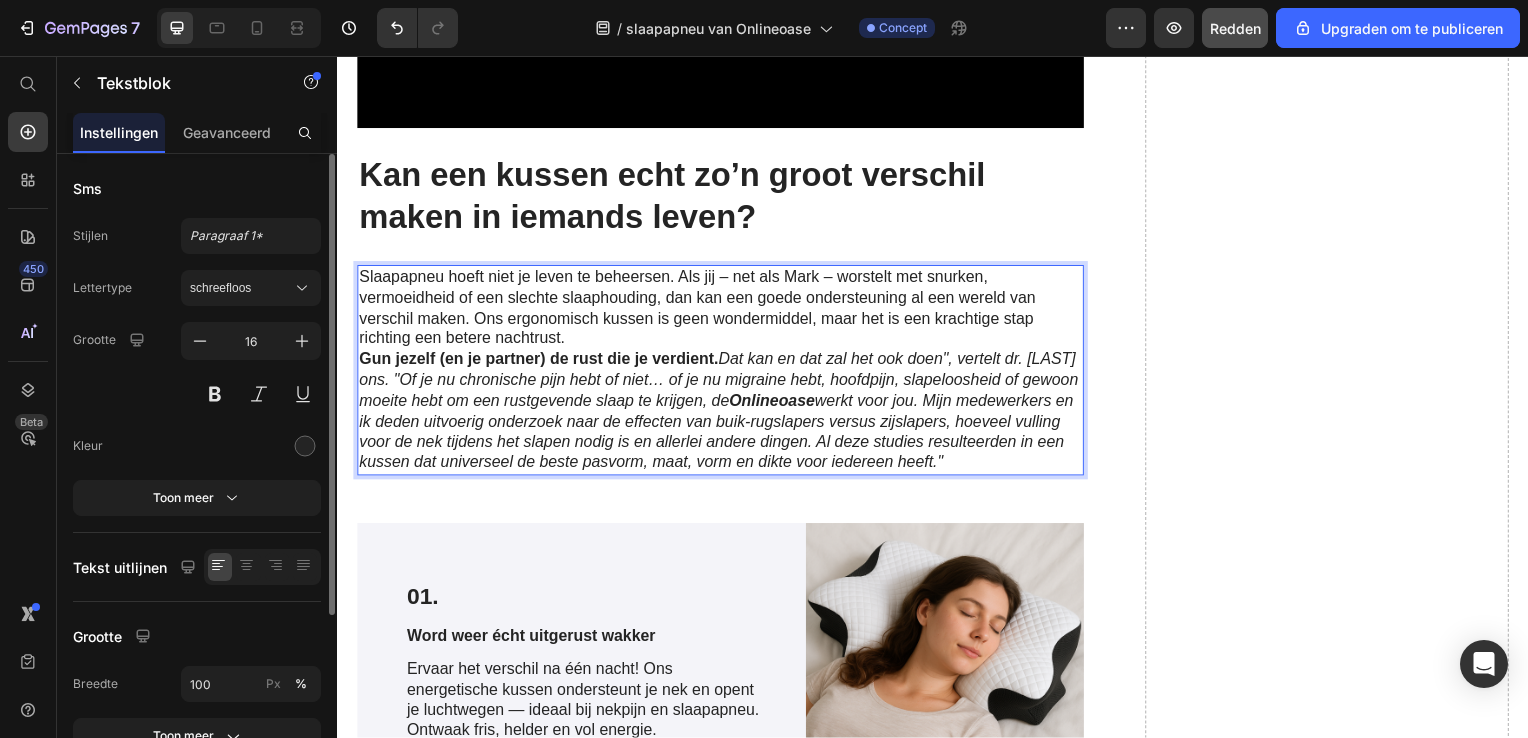 click on "Slaapapneu hoeft niet je leven te beheersen. Als jij – net als Mark – worstelt met snurken, vermoeidheid of een slechte slaaphouding, dan kan een goede ondersteuning al een wereld van verschil maken. Ons ergonomisch kussen is geen wondermiddel, maar het is een krachtige stap richting een betere nachtrust." at bounding box center (723, 310) 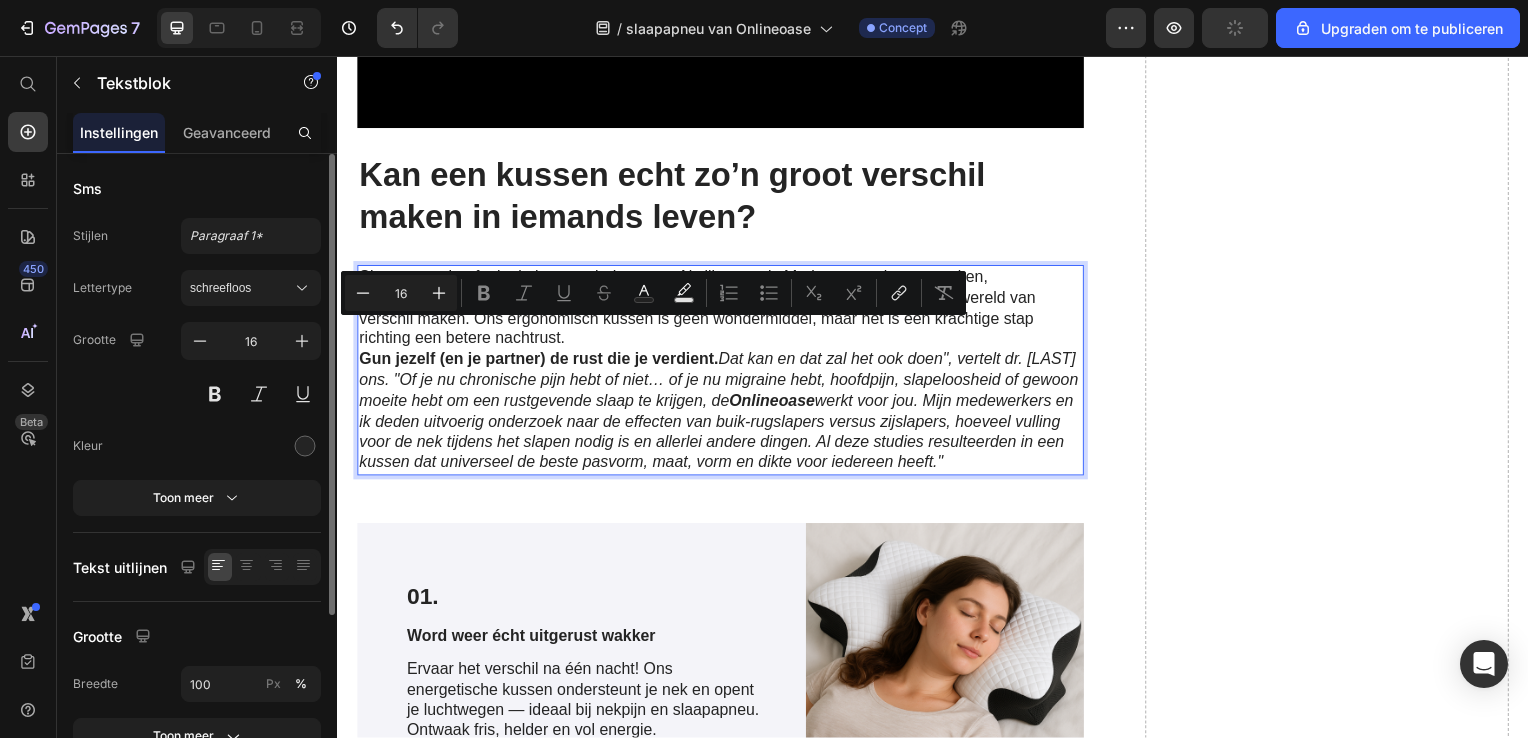 click on "Dat kan en dat zal het ook doen", vertelt dr. Brock ons. "Of je nu chronische pijn hebt of niet… of je nu migraine hebt, hoofdpijn, slapeloosheid of gewoon moeite hebt om een rustgevende slaap te krijgen, de" at bounding box center (721, 382) 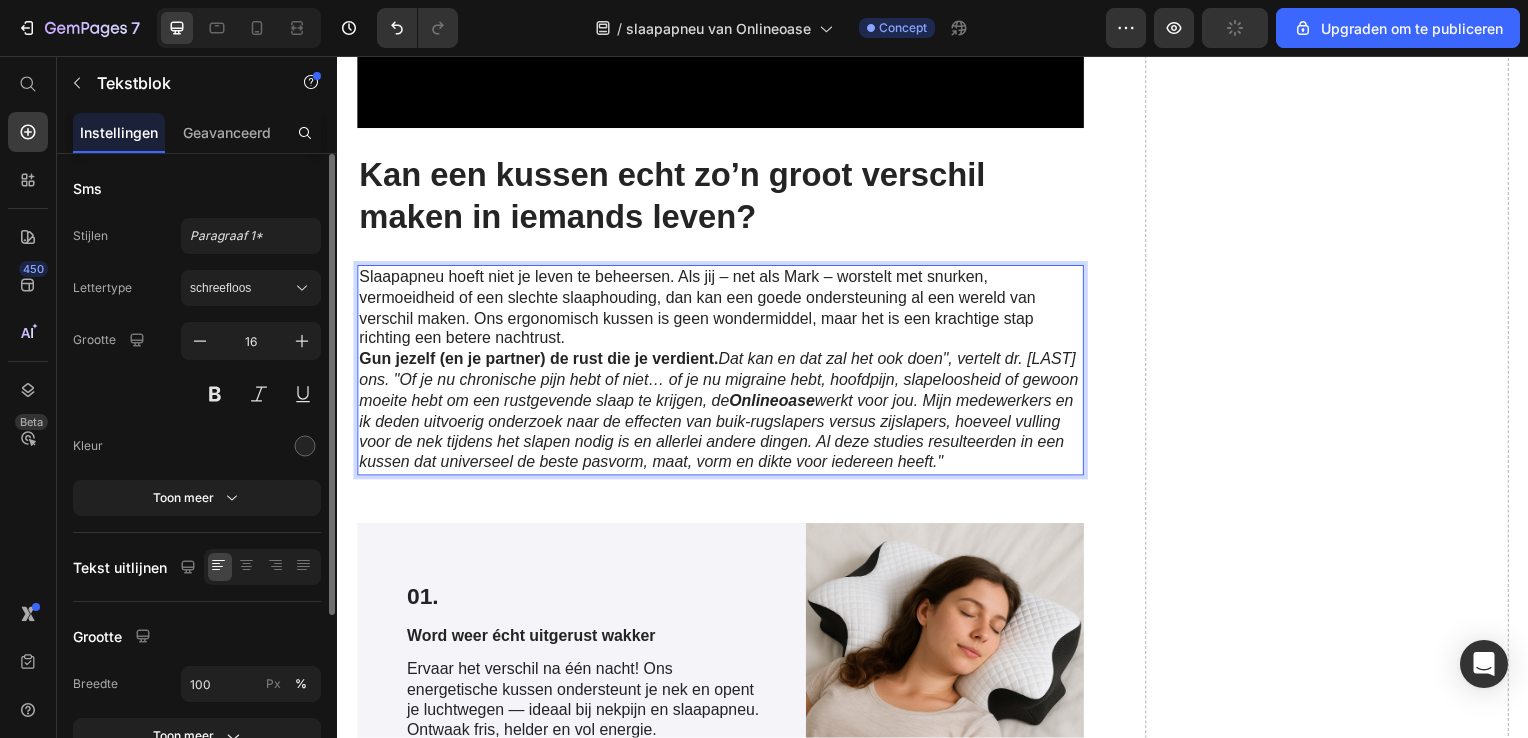 drag, startPoint x: 724, startPoint y: 353, endPoint x: 776, endPoint y: 377, distance: 57.271286 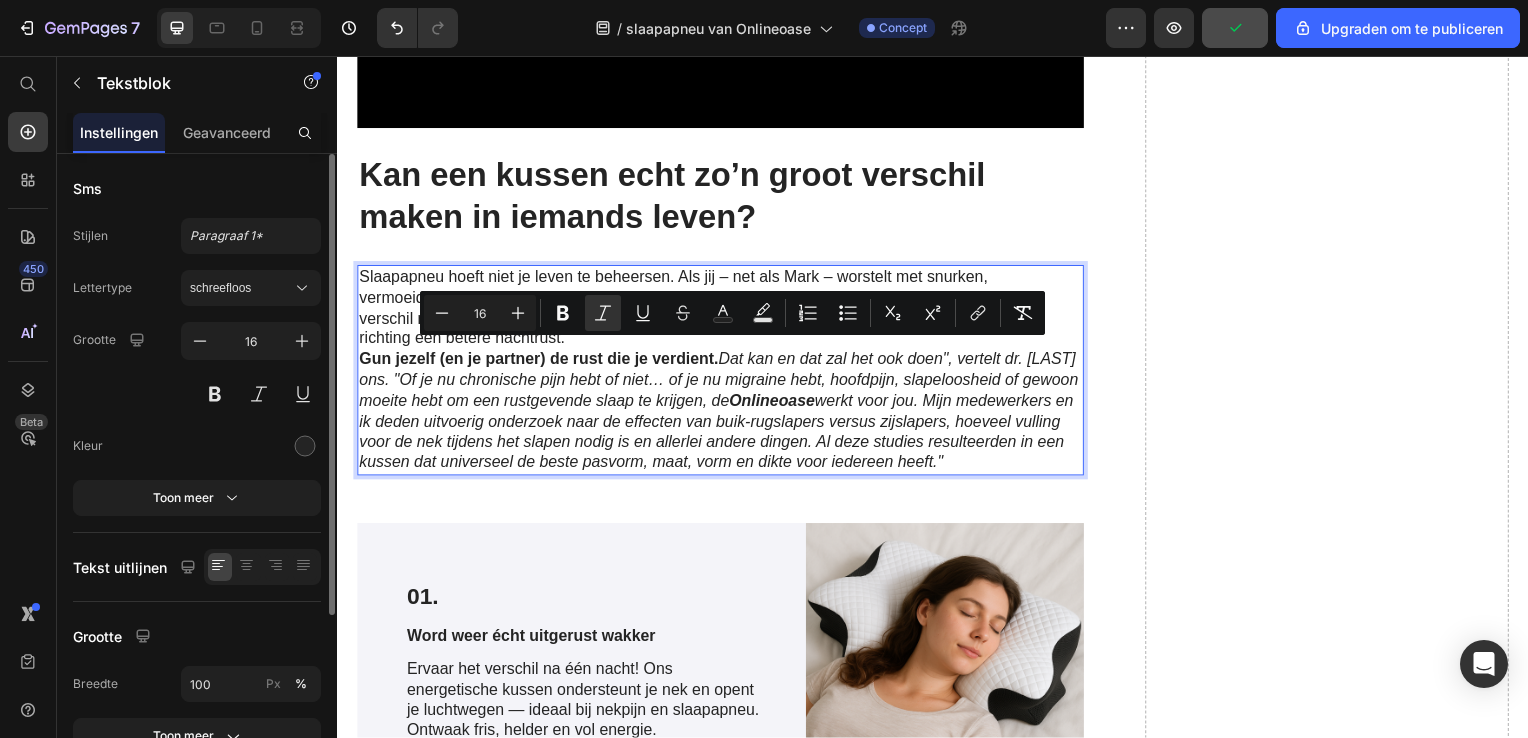 drag, startPoint x: 830, startPoint y: 485, endPoint x: 837, endPoint y: 431, distance: 54.451813 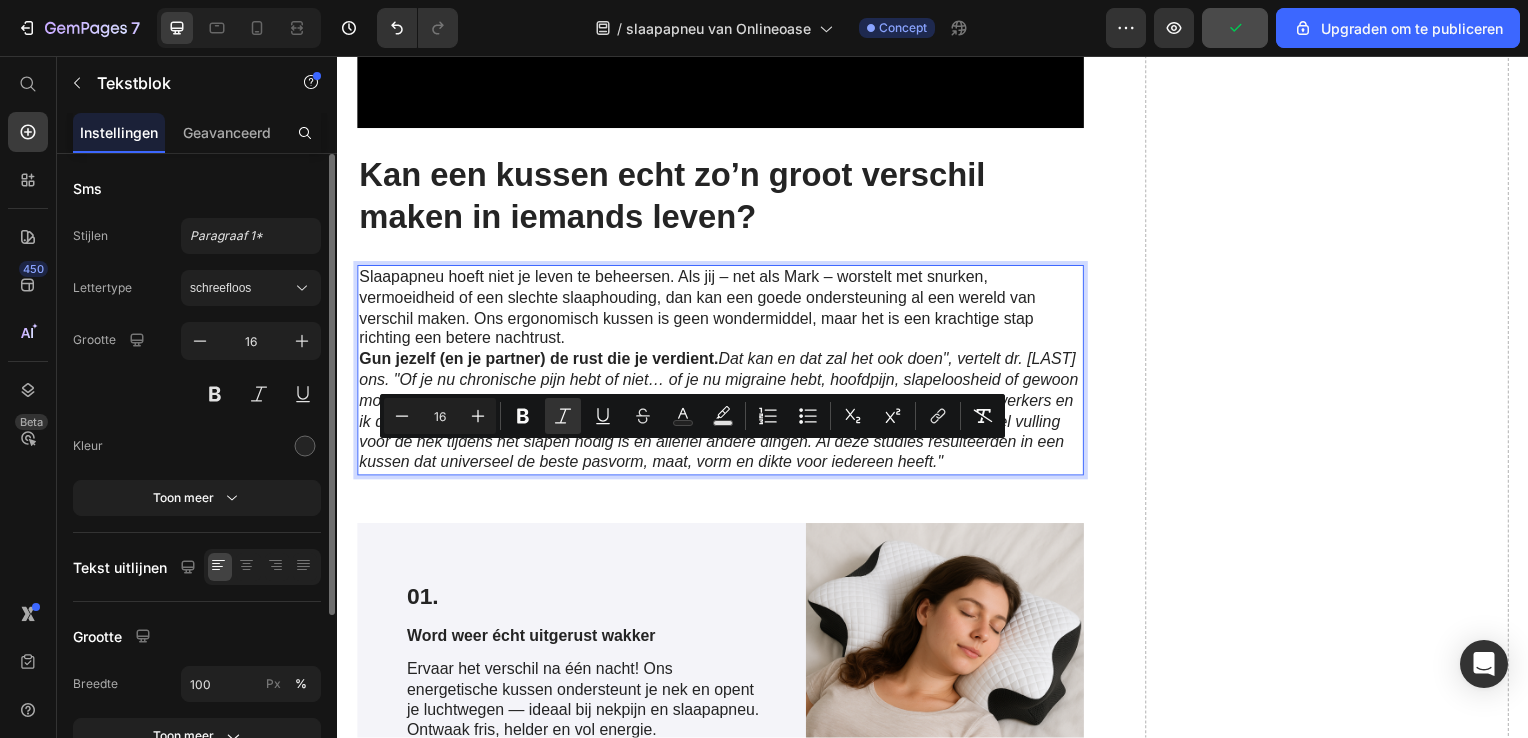 click on "Gun jezelf (en je partner) de rust die je verdient. Dat kan en dat zal het ook doen", vertelt dr. Brock ons. "Of je nu chronische pijn hebt of niet… of je nu migraine hebt, hoofdpijn, slapeloosheid of gewoon moeite hebt om een rustgevende slaap te krijgen, de  Onlineoase  werkt voor jou. Mijn medewerkers en ik deden uitvoerig onderzoek naar de effecten van buik-rugslapers versus zijslapers, hoeveel vulling voor de nek tijdens het slapen nodig is en allerlei andere dingen. Al deze studies resulteerden in een kussen dat universeel de beste pasvorm, maat, vorm en dikte voor iedereen heeft."" at bounding box center [723, 414] 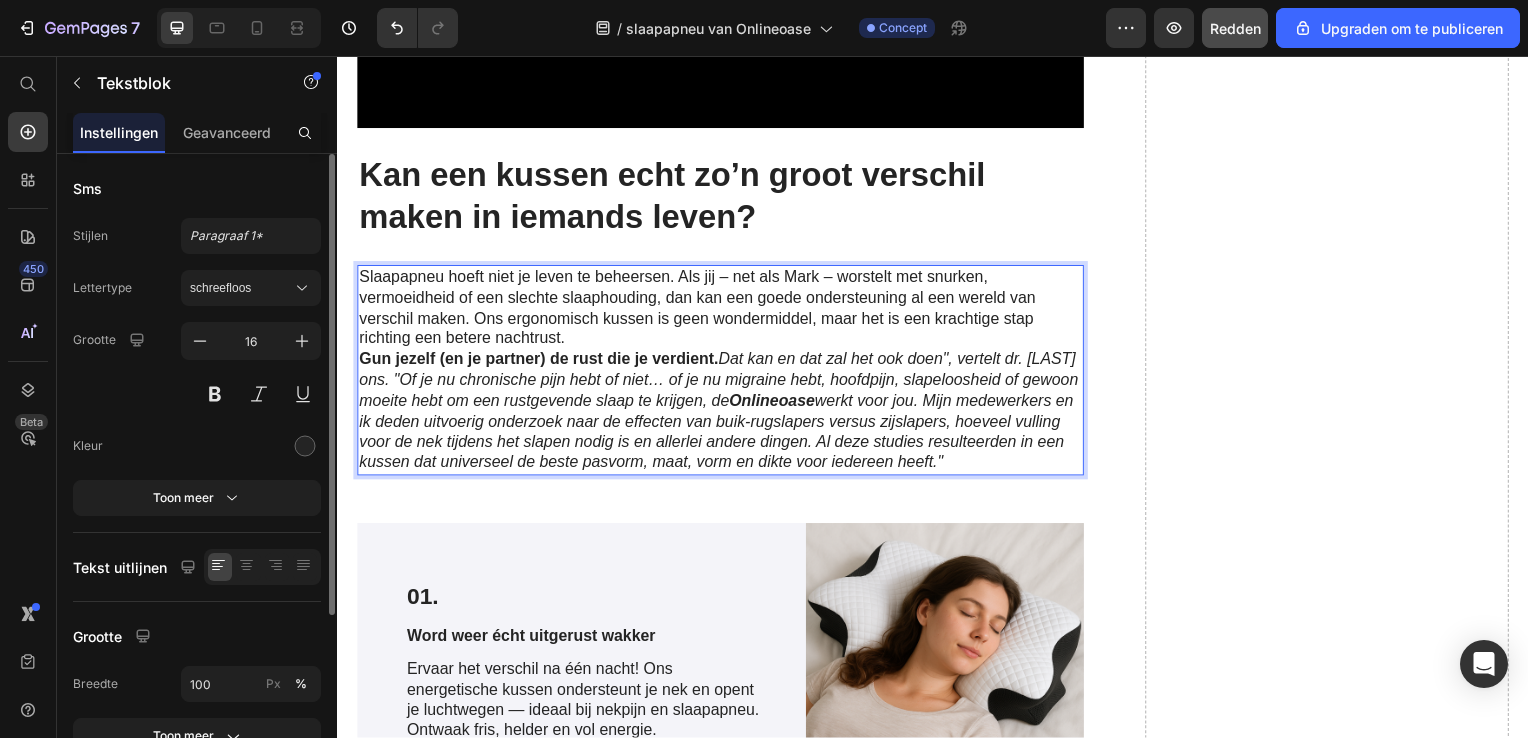 drag, startPoint x: 649, startPoint y: 472, endPoint x: 394, endPoint y: 380, distance: 271.08853 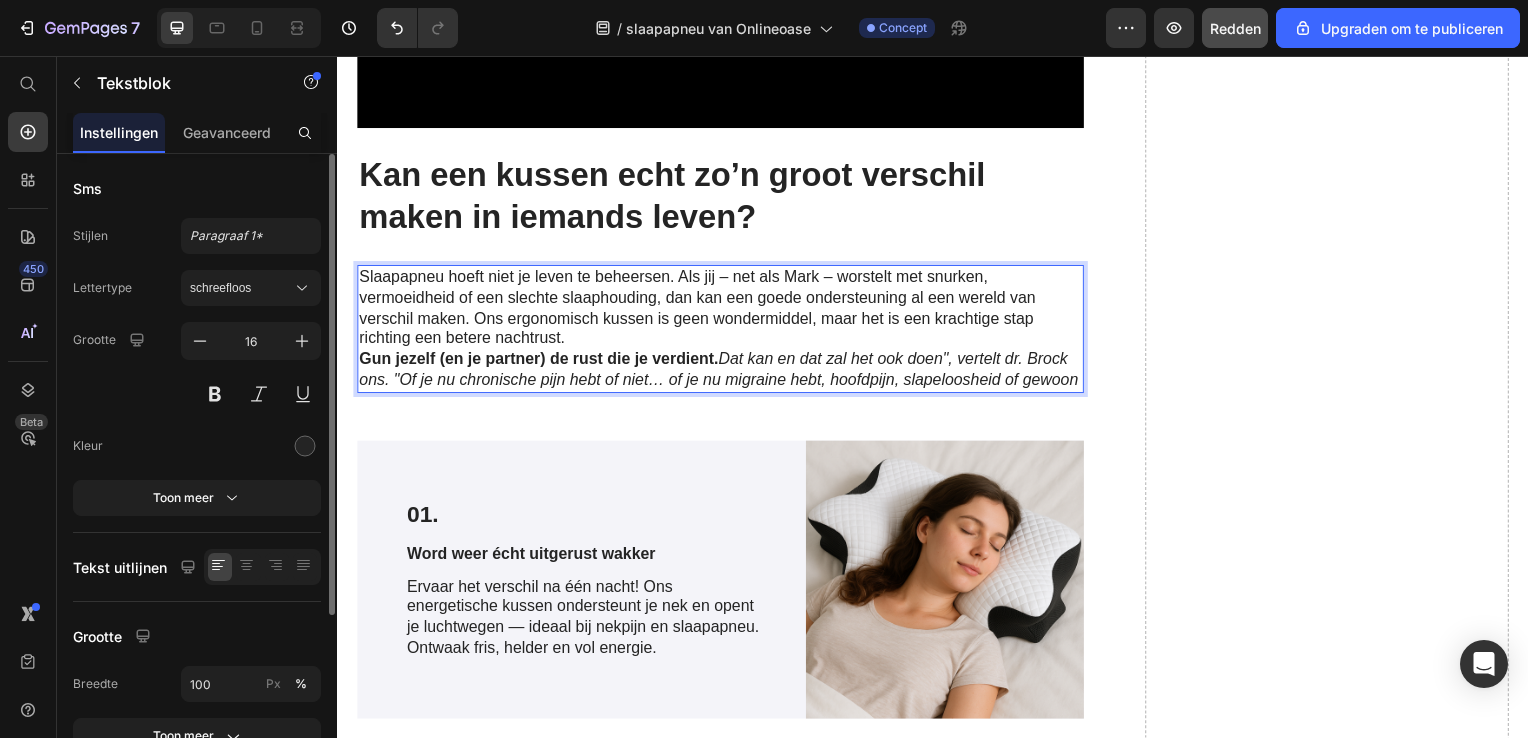 click on "Dat kan en dat zal het ook doen", vertelt dr. Brock ons. "Of je nu chronische pijn hebt of niet… of je nu migraine hebt, hoofdpijn, slapeloosheid of gewoon" at bounding box center [721, 372] 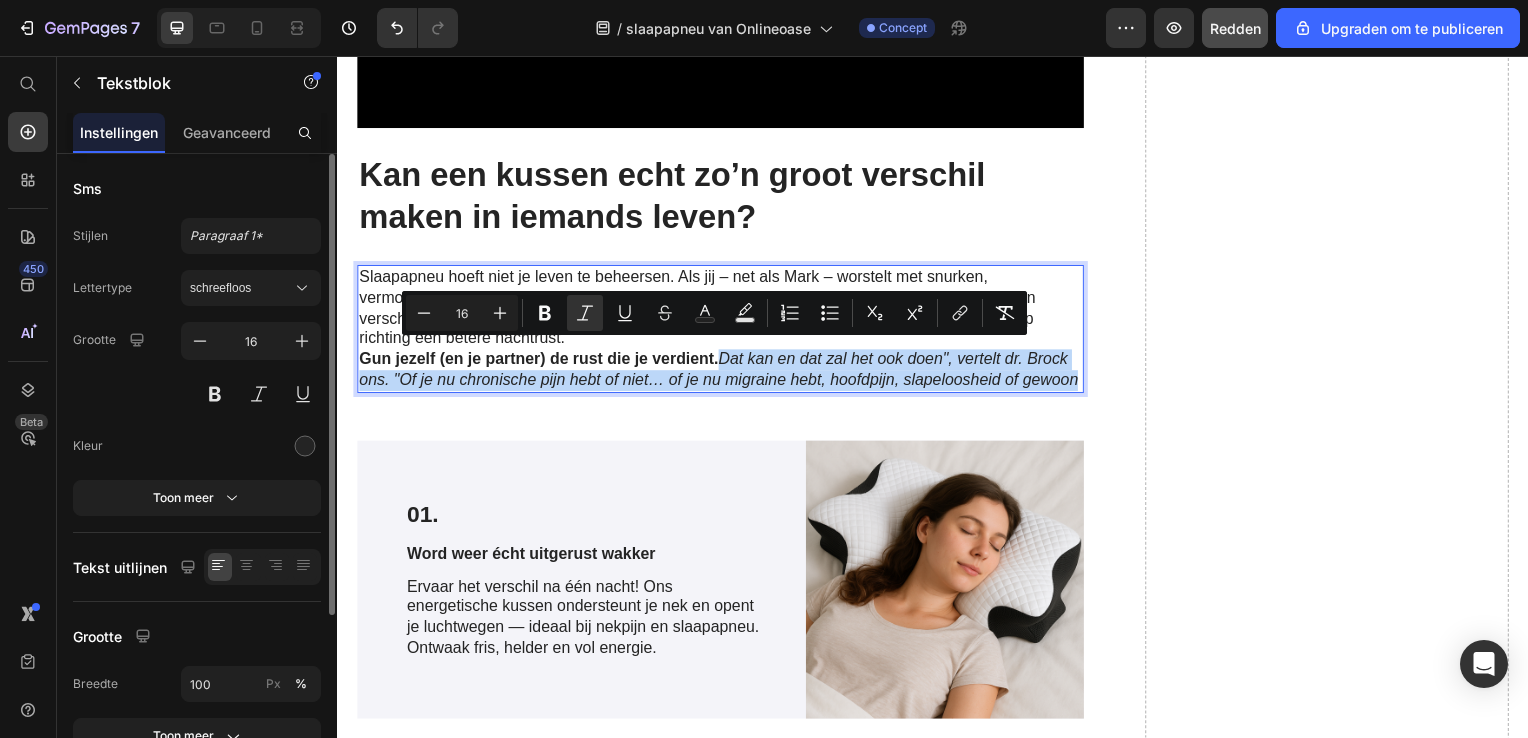 drag, startPoint x: 724, startPoint y: 357, endPoint x: 792, endPoint y: 401, distance: 80.99383 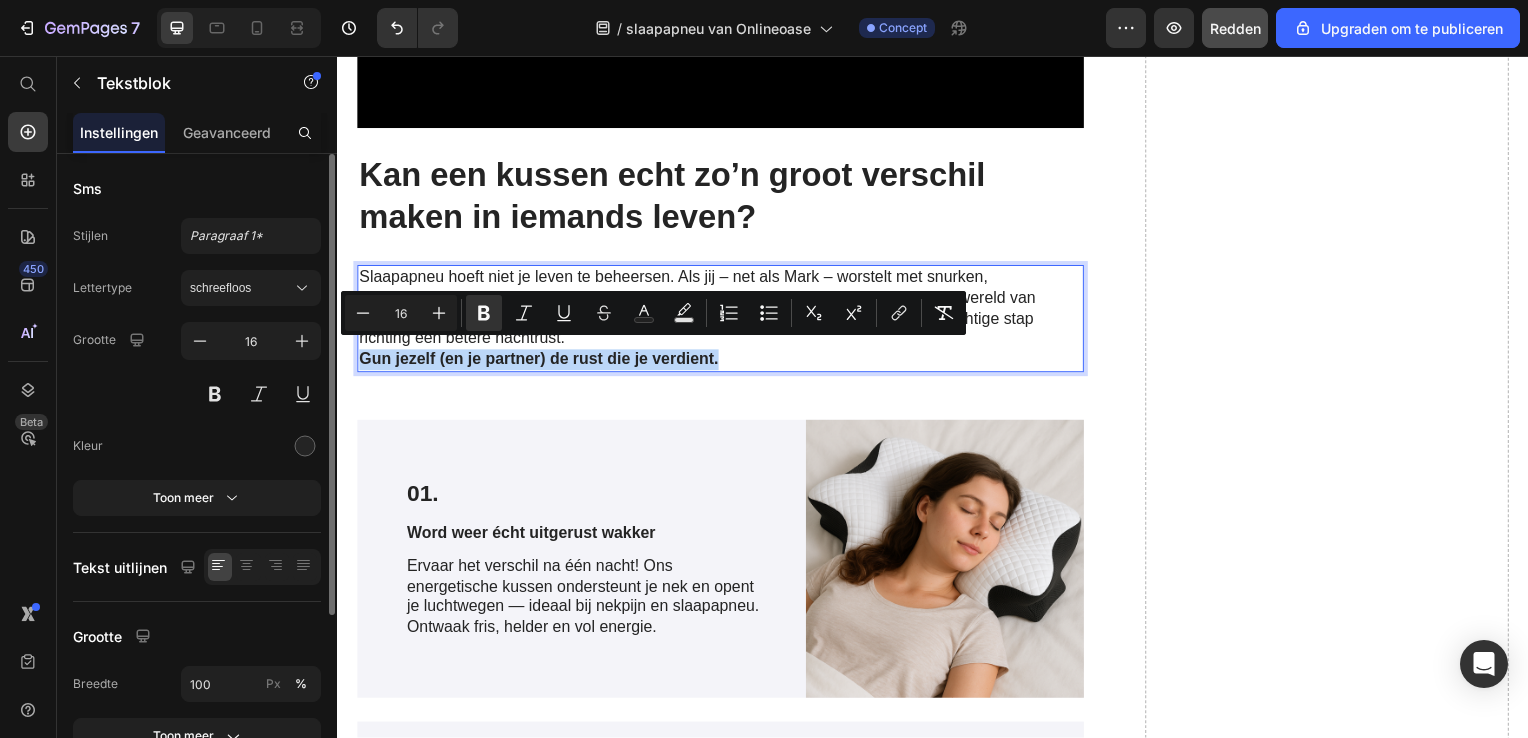 drag, startPoint x: 765, startPoint y: 345, endPoint x: 331, endPoint y: 349, distance: 434.01843 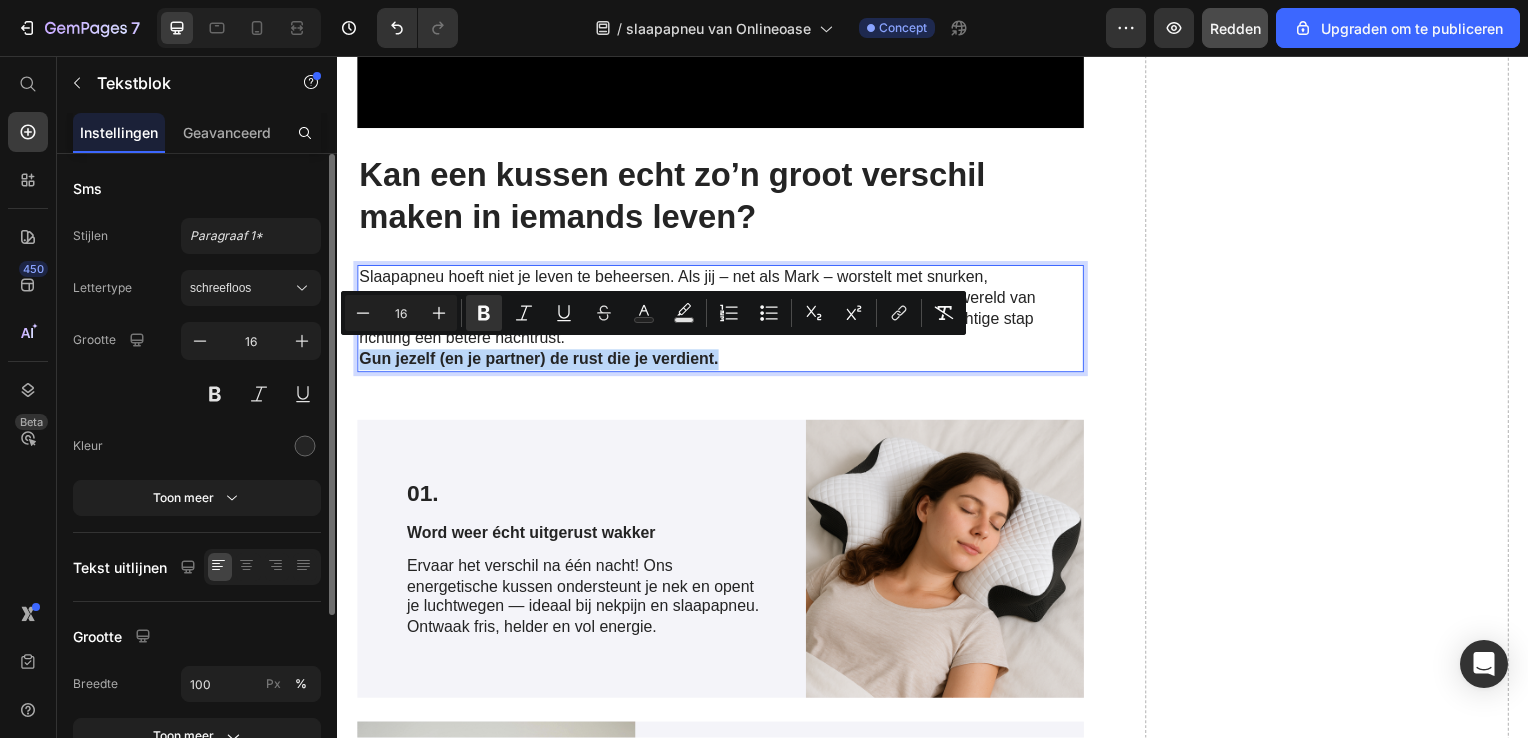 click on "Header Video Kan een kussen echt zo’n groot verschil maken in iemands leven? Heading Row Slaapapneu hoeft niet je leven te beheersen. Als jij – net als Mark – worstelt met snurken, vermoeidheid of een slechte slaaphouding, dan kan een goede ondersteuning al een wereld van verschil maken. Ons ergonomisch kussen is geen wondermiddel, maar het is een krachtige stap richting een betere nachtrust. Gun jezelf (en je partner) de rust die je verdient. Text Block   48 01. Text Block Word weer écht uitgerust wakker Text Block Ervaar het verschil na één nacht! Ons energetische kussen ondersteunt je nek en opent je luchtwegen — ideaal bij nekpijn en slaapapneu. Ontwaak fris, helder en vol energie. Text Block Row Image Row Image 02. Text Block Zeg vaarwel tegen nekklachten Text Block Het unieke ergonomische design verlicht spanning in je nek en schouders. Geen stijfheid meer bij het opstaan, alleen comfort en ontspanning. Text Block Row Row 03. Text Block Natuurlijk herstel tijdens je slaap Text Block Row Image" at bounding box center [937, 1145] 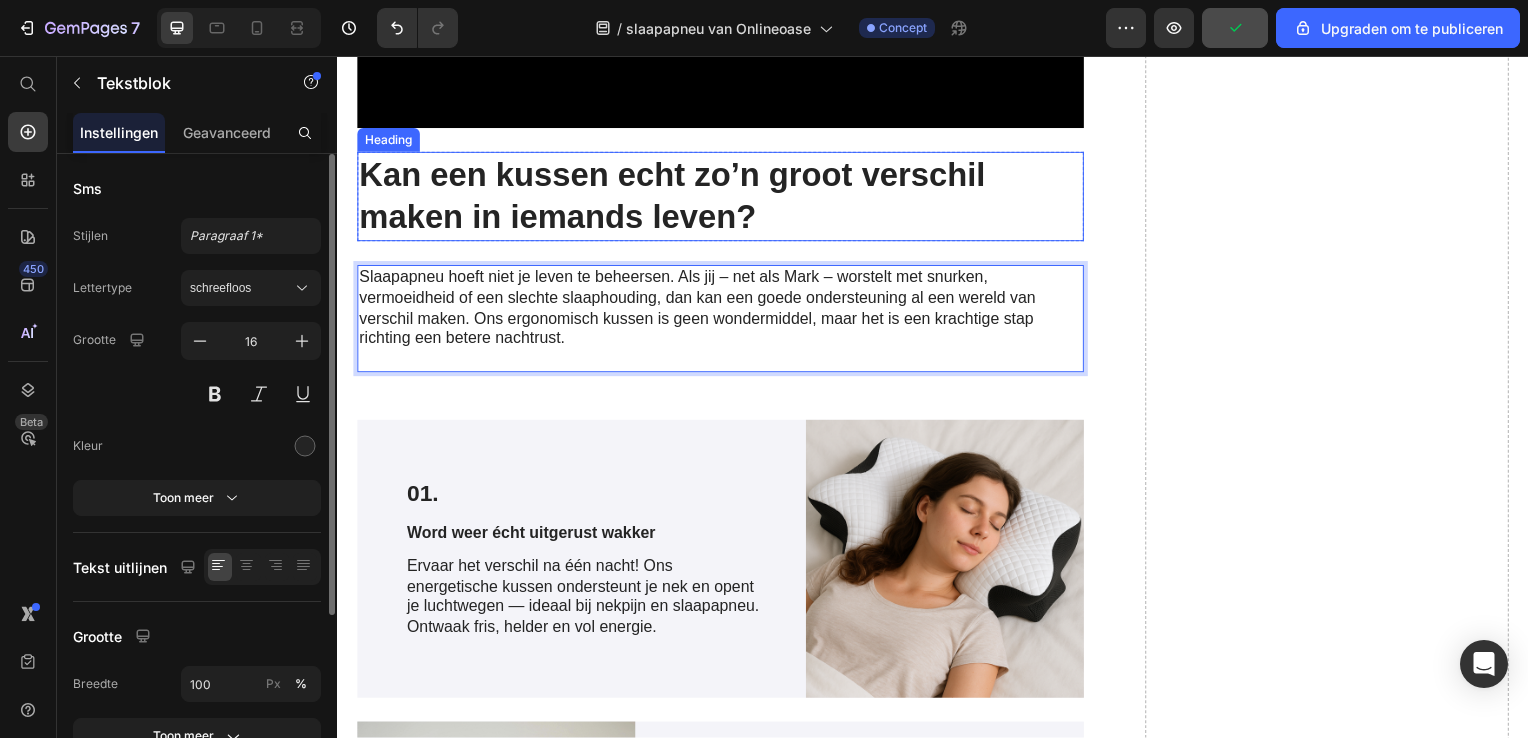 click on "Kan een kussen echt zo’n groot verschil maken in iemands leven?" at bounding box center [723, 198] 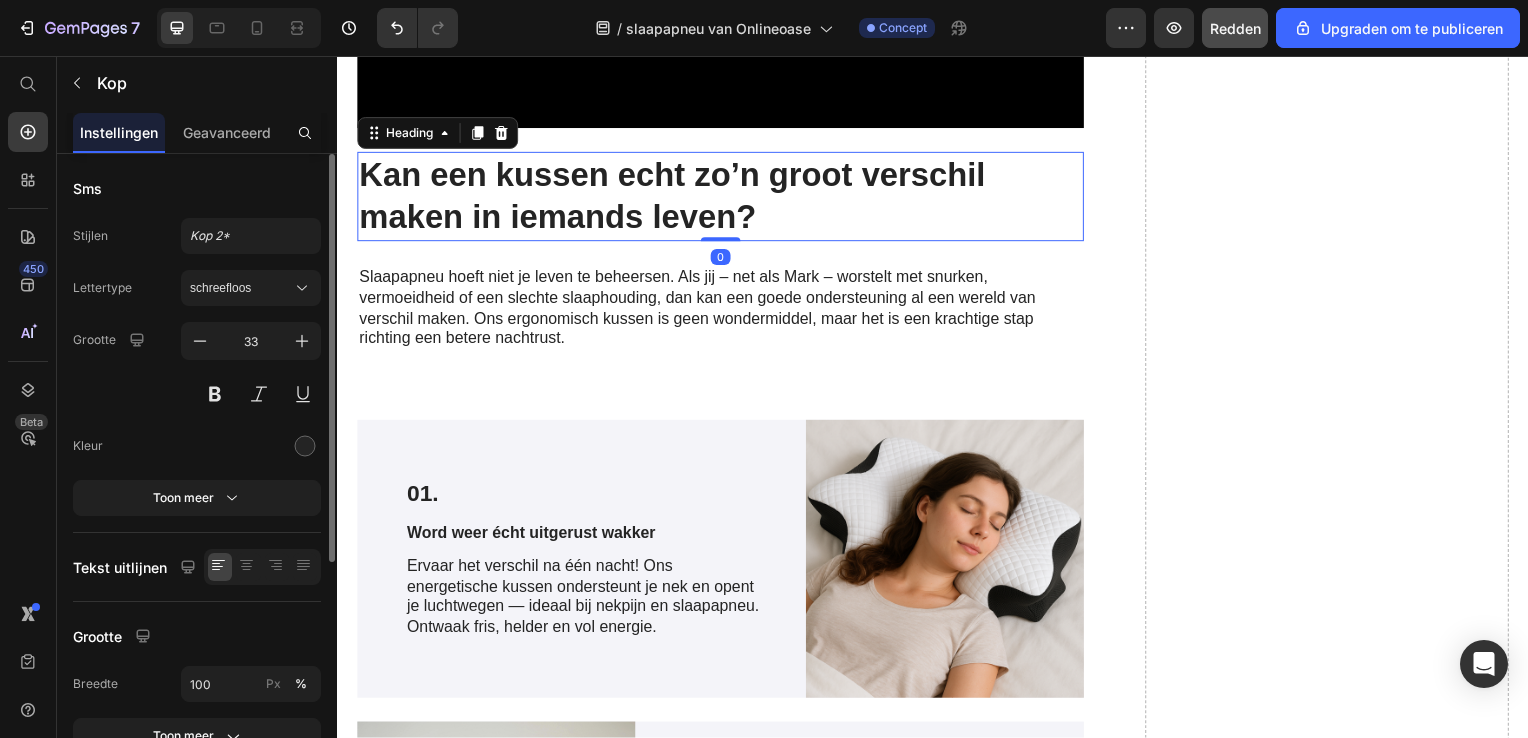 click on "Kan een kussen echt zo’n groot verschil maken in iemands leven?" at bounding box center [723, 198] 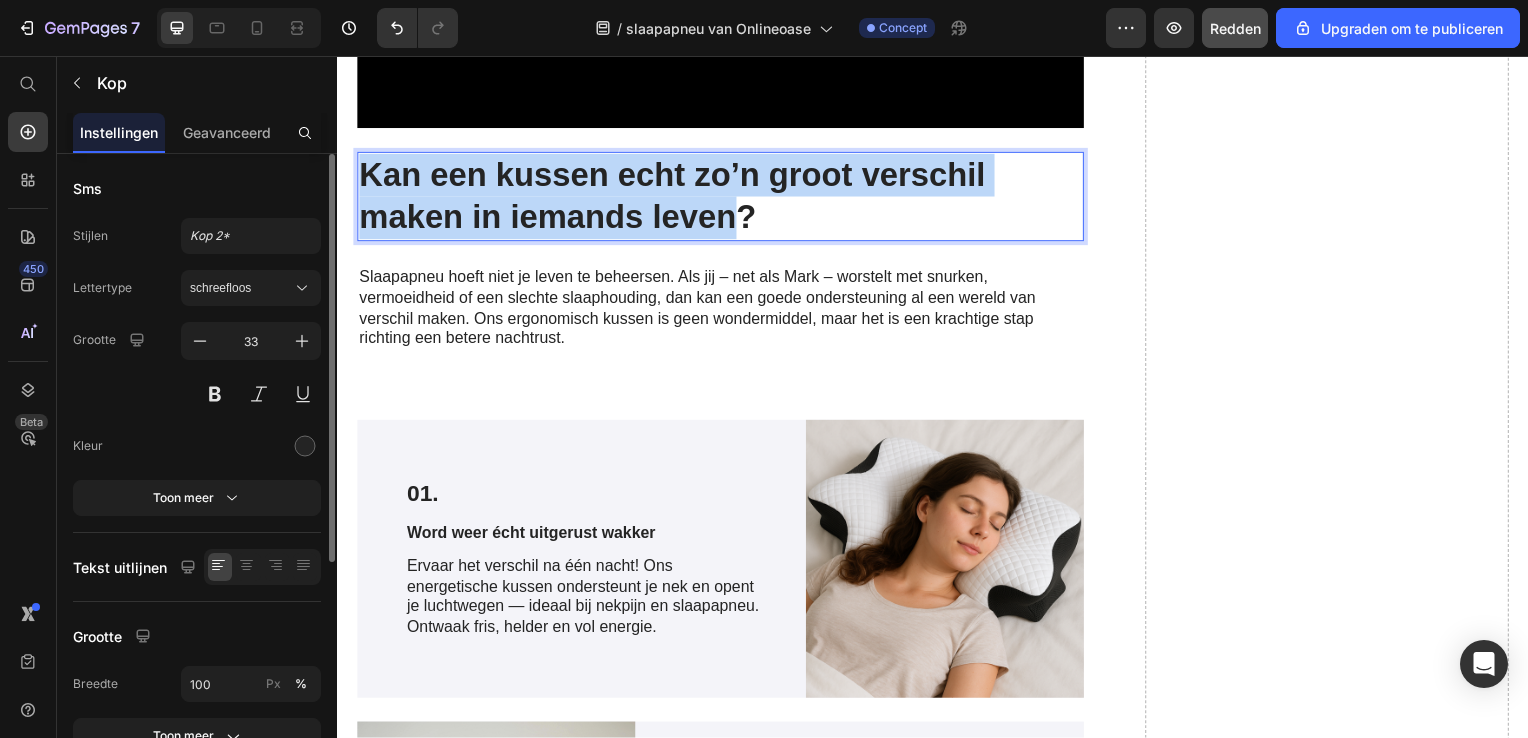 drag, startPoint x: 656, startPoint y: 206, endPoint x: 365, endPoint y: 186, distance: 291.68646 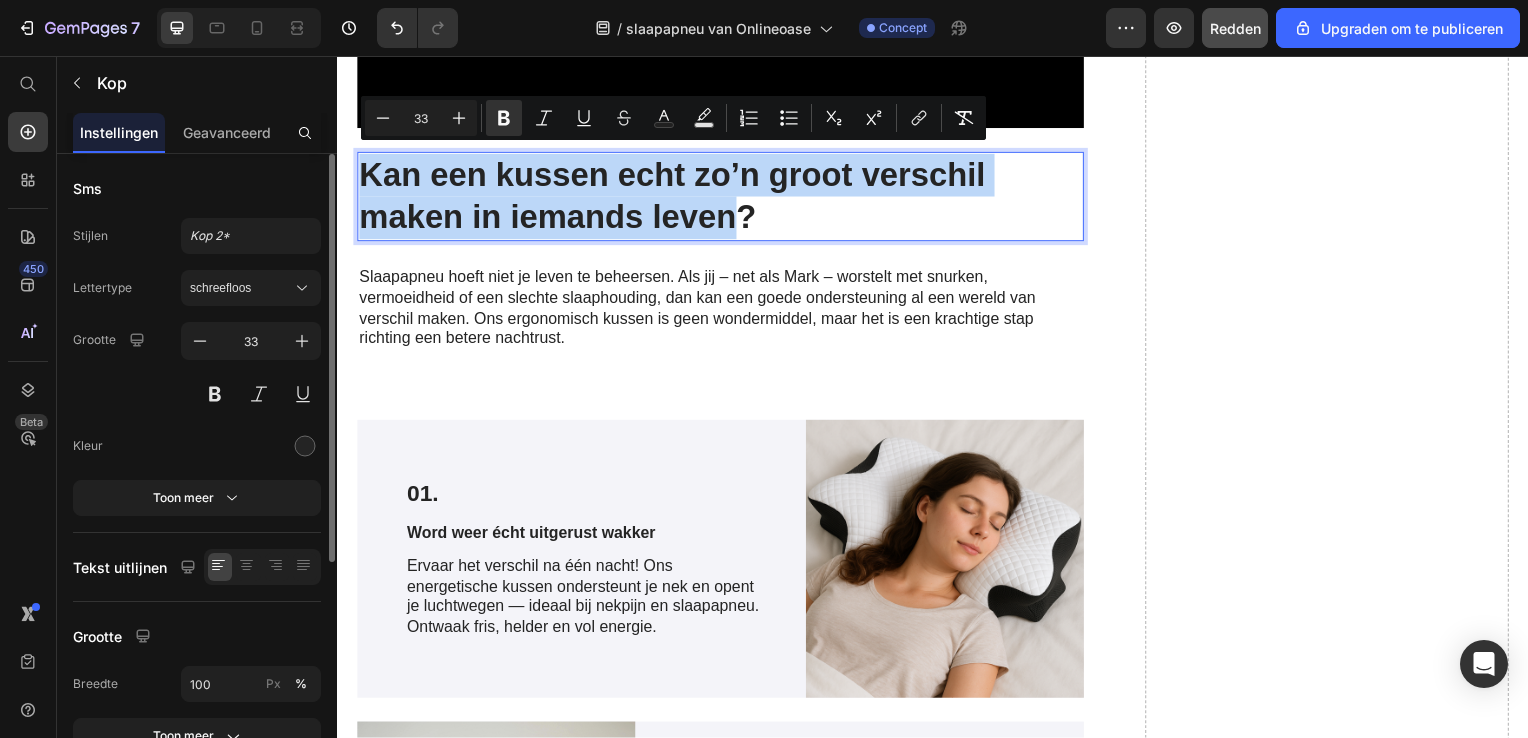 click on "Kan een kussen echt zo’n groot verschil maken in iemands leven?" at bounding box center [674, 197] 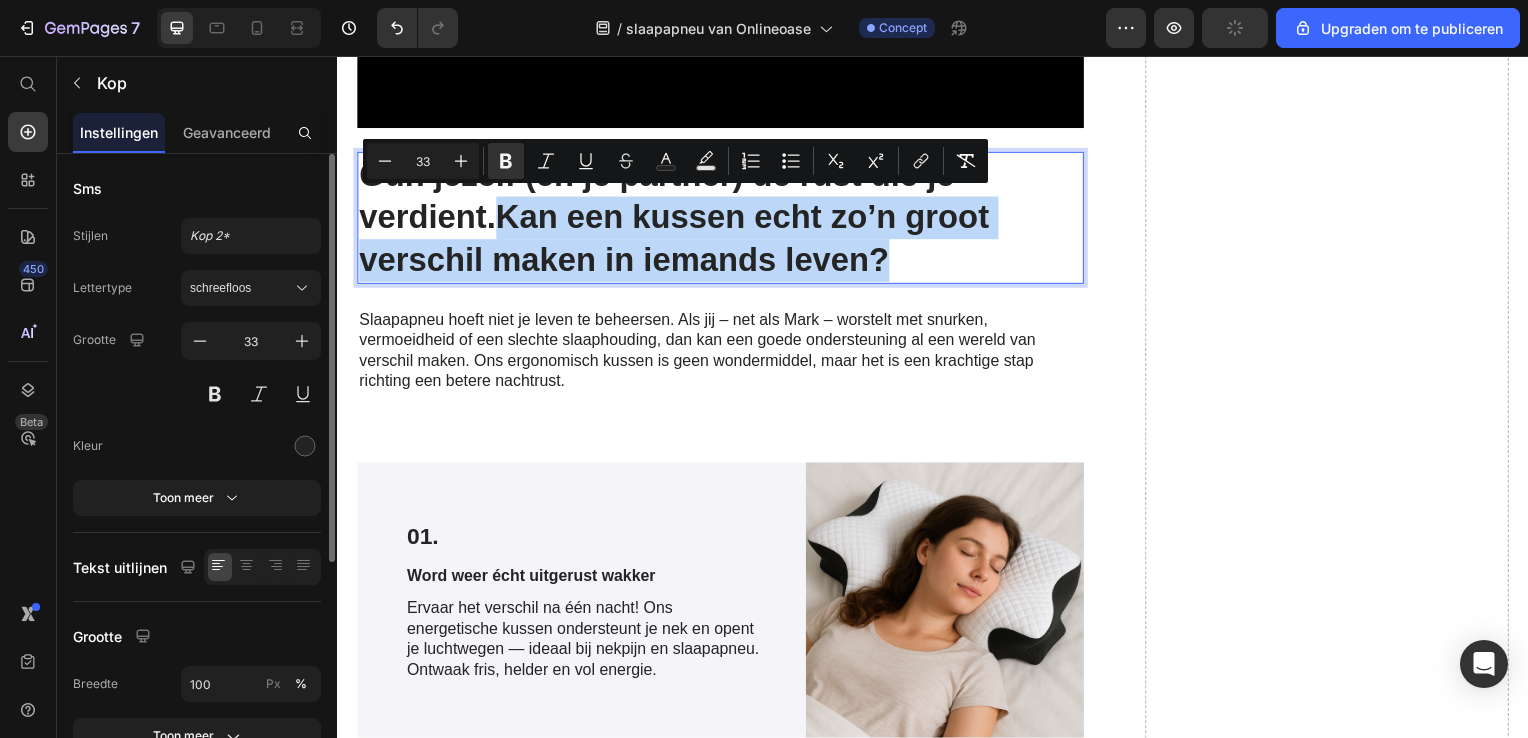 drag, startPoint x: 890, startPoint y: 251, endPoint x: 506, endPoint y: 212, distance: 385.9754 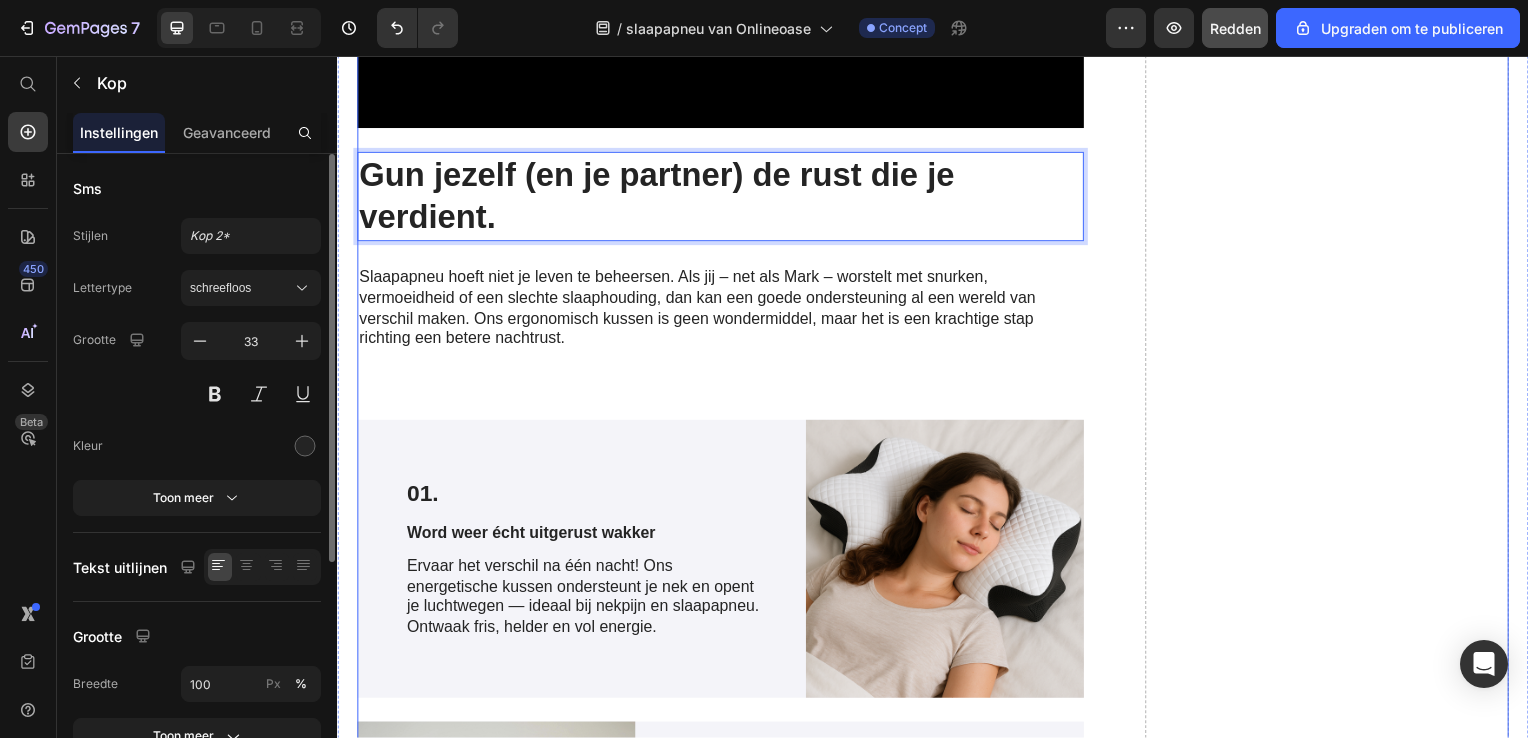 click on "Video Gun jezelf (en je partner) de rust die je verdient. Heading   0 Row Slaapapneu hoeft niet je leven te beheersen. Als jij – net als Mark – worstelt met snurken, vermoeidheid of een slechte slaaphouding, dan kan een goede ondersteuning al een wereld van verschil maken. Ons ergonomisch kussen is geen wondermiddel, maar het is een krachtige stap richting een betere nachtrust. Text Block 01. Text Block Word weer écht uitgerust wakker Text Block Ervaar het verschil na één nacht! Ons energetische kussen ondersteunt je nek en opent je luchtwegen — ideaal bij nekpijn en slaapapneu. Ontwaak fris, helder en vol energie. Text Block Row Image Row Image 02. Text Block Zeg vaarwel tegen nekklachten Text Block Het unieke ergonomische design verlicht spanning in je nek en schouders. Geen stijfheid meer bij het opstaan, alleen comfort en ontspanning. Text Block Row Row 03. Text Block Natuurlijk herstel tijdens je slaap Text Block Text Block Row Image Row Image 04. Text Block Adem vrij, slaap diep Text Block Row" at bounding box center [937, 2920] 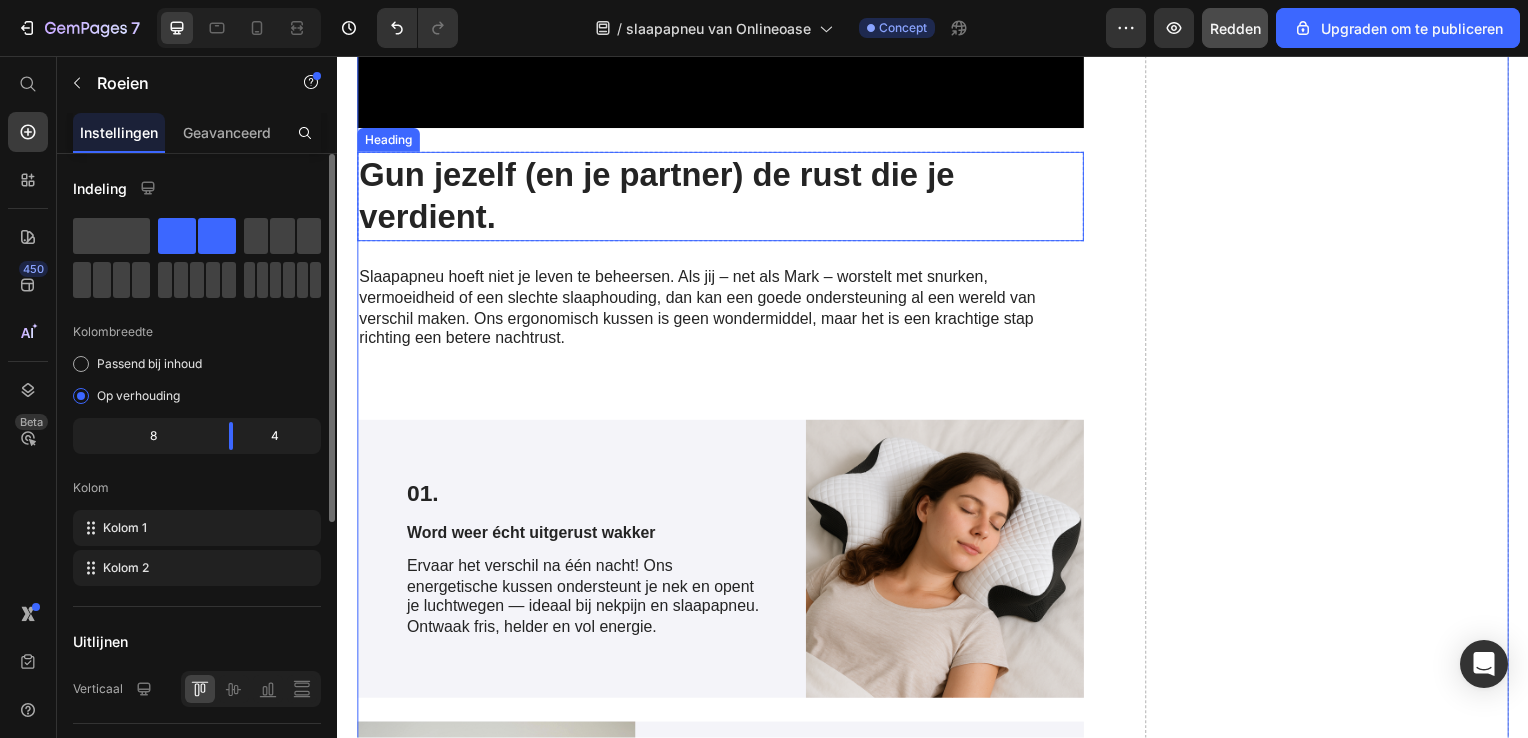 click on "⁠⁠⁠⁠⁠⁠⁠ Gun jezelf (en je partner) de rust die je verdient." at bounding box center (723, 198) 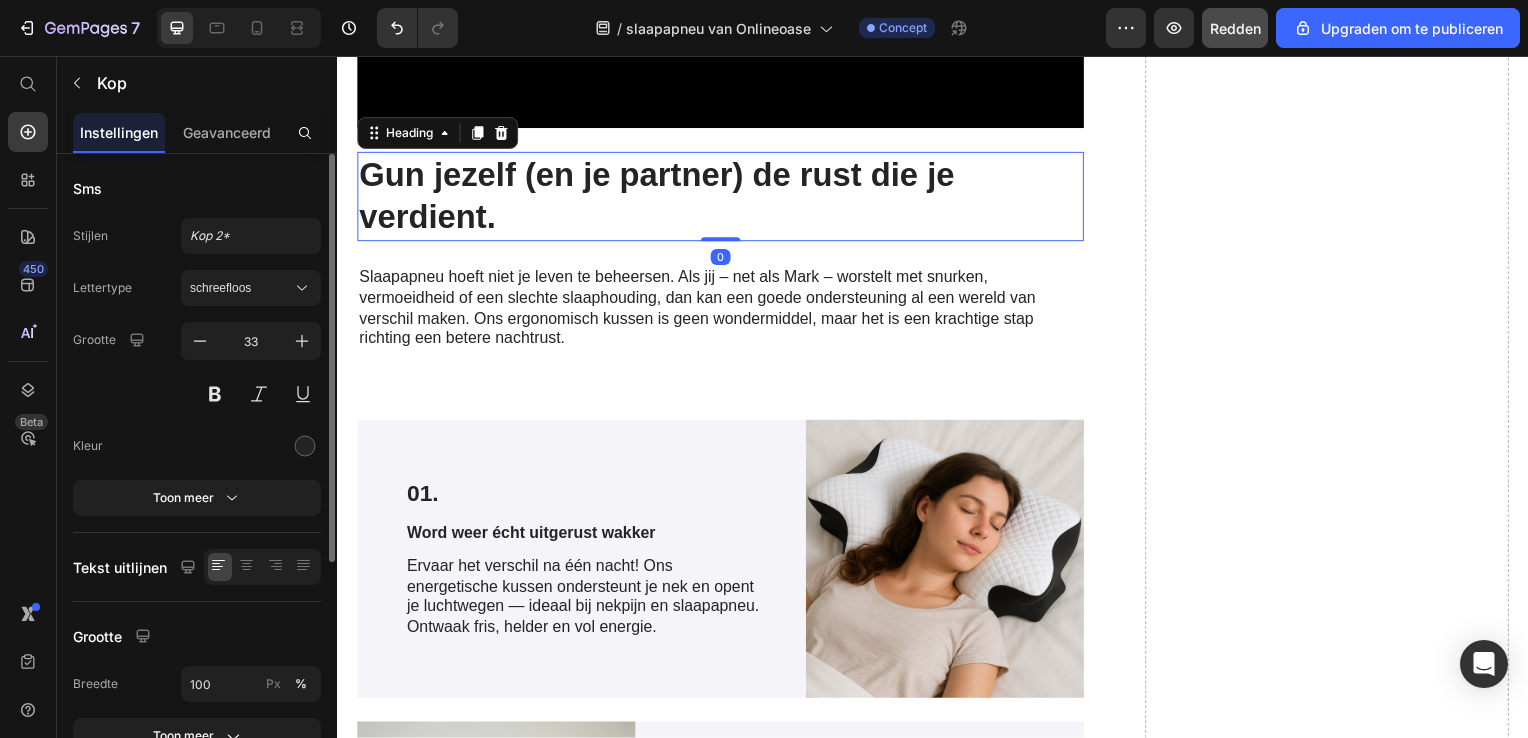 click on "⁠⁠⁠⁠⁠⁠⁠ Gun jezelf (en je partner) de rust die je verdient." at bounding box center (723, 198) 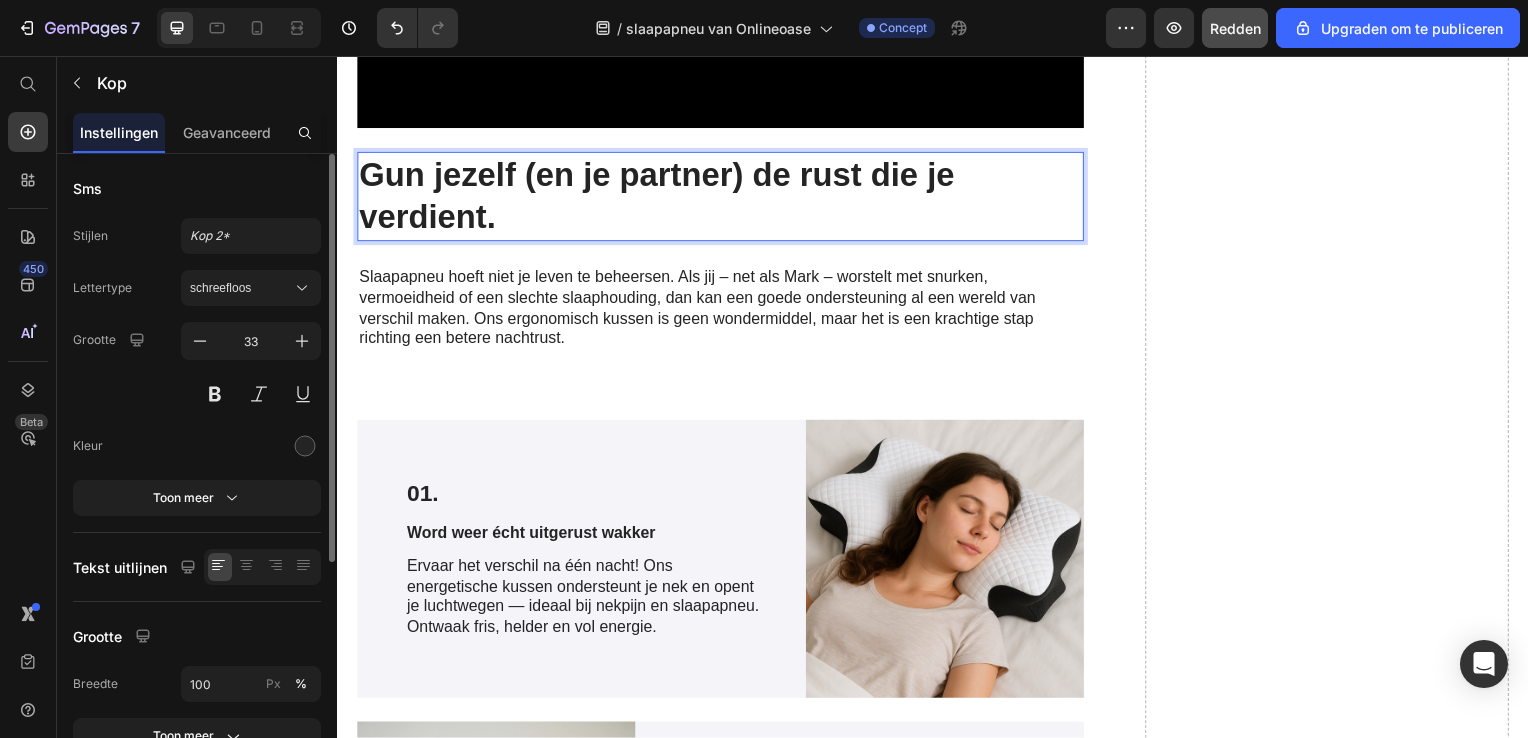 click on "Gun jezelf (en je partner) de rust die je verdient." at bounding box center [723, 198] 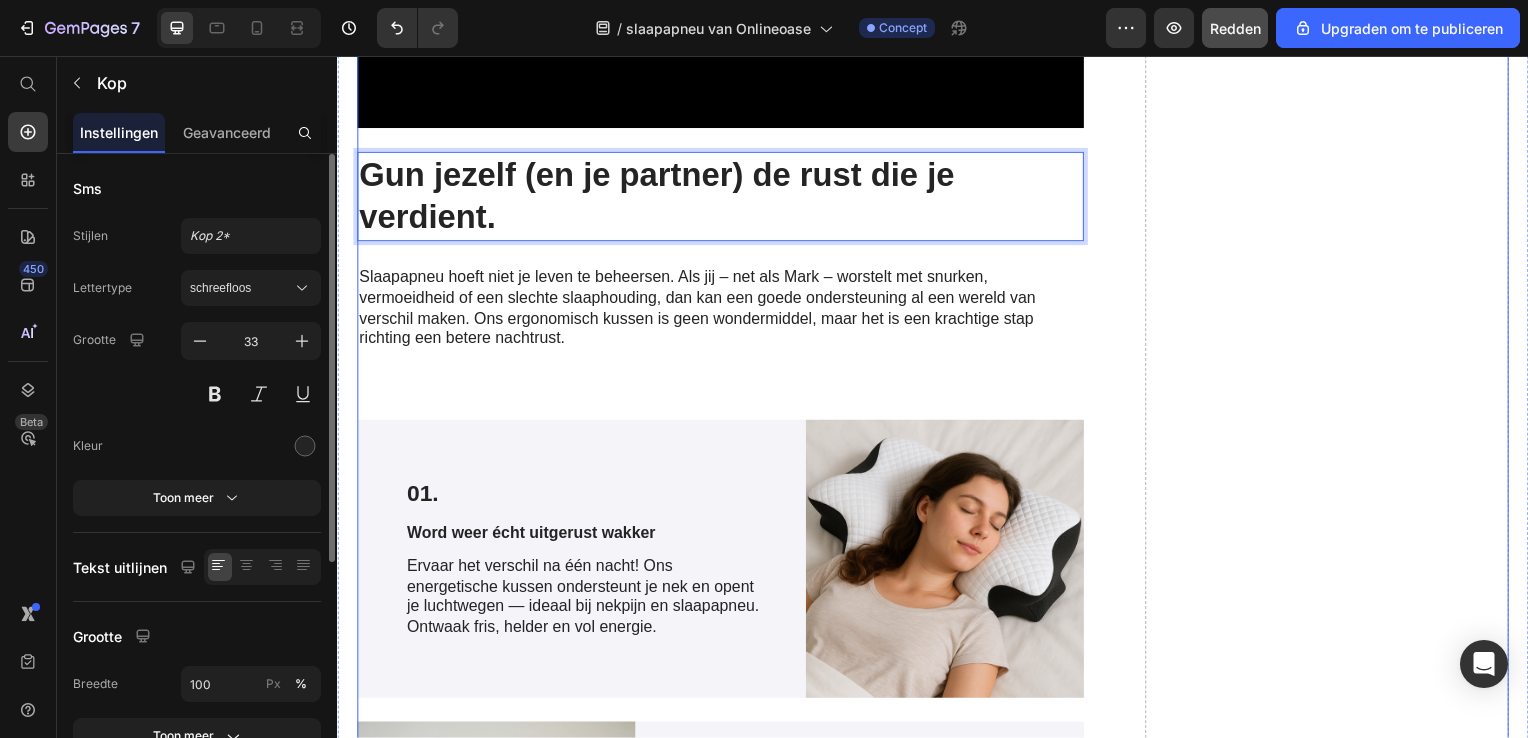 click on "Video Gun jezelf (en je partner) de rust die je verdient. Heading   0 Row Slaapapneu hoeft niet je leven te beheersen. Als jij – net als Mark – worstelt met snurken, vermoeidheid of een slechte slaaphouding, dan kan een goede ondersteuning al een wereld van verschil maken. Ons ergonomisch kussen is geen wondermiddel, maar het is een krachtige stap richting een betere nachtrust. Text Block 01. Text Block Word weer écht uitgerust wakker Text Block Ervaar het verschil na één nacht! Ons energetische kussen ondersteunt je nek en opent je luchtwegen — ideaal bij nekpijn en slaapapneu. Ontwaak fris, helder en vol energie. Text Block Row Image Row Image 02. Text Block Zeg vaarwel tegen nekklachten Text Block Het unieke ergonomische design verlicht spanning in je nek en schouders. Geen stijfheid meer bij het opstaan, alleen comfort en ontspanning. Text Block Row Row 03. Text Block Natuurlijk herstel tijdens je slaap Text Block Text Block Row Image Row Image 04. Text Block Adem vrij, slaap diep Text Block Row" at bounding box center (937, 2920) 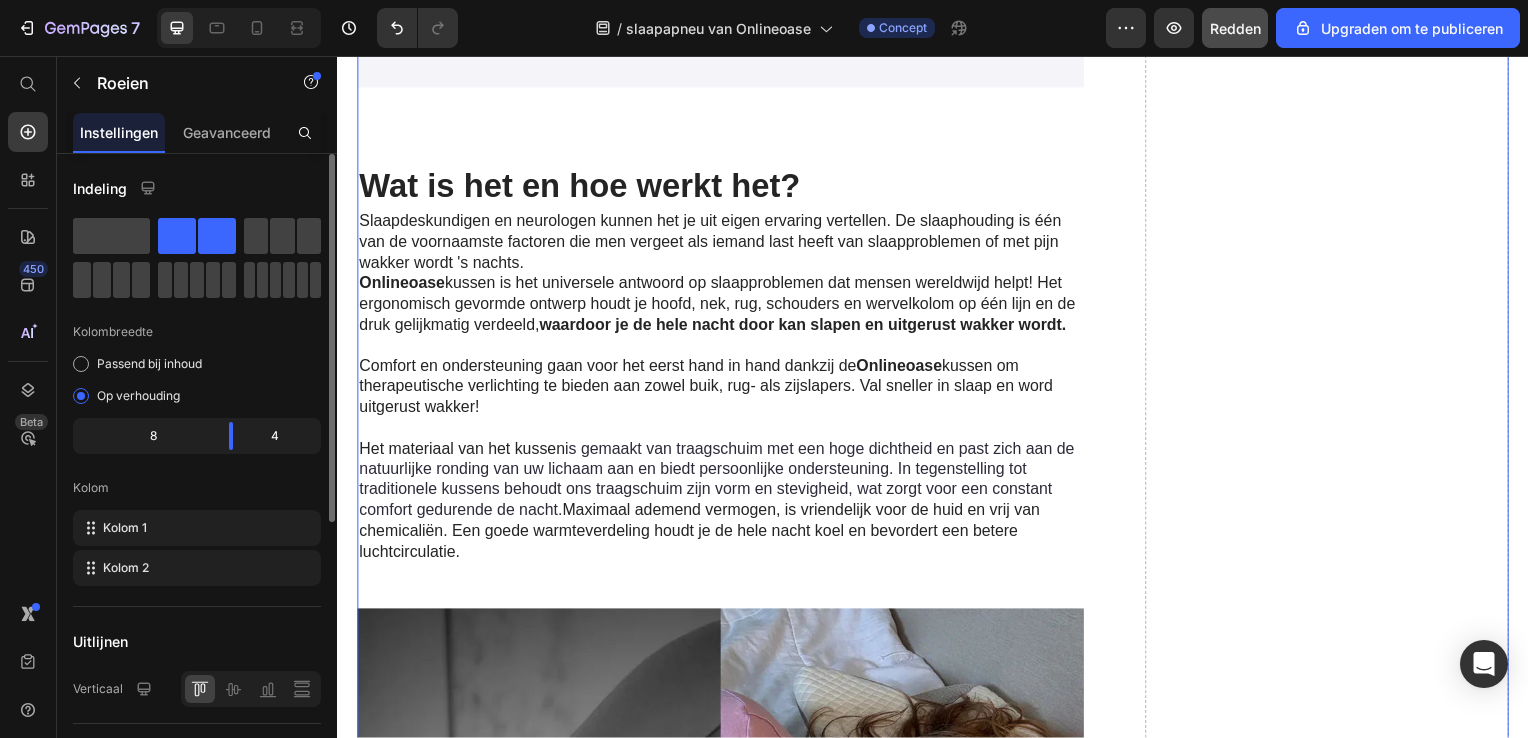 scroll, scrollTop: 5922, scrollLeft: 0, axis: vertical 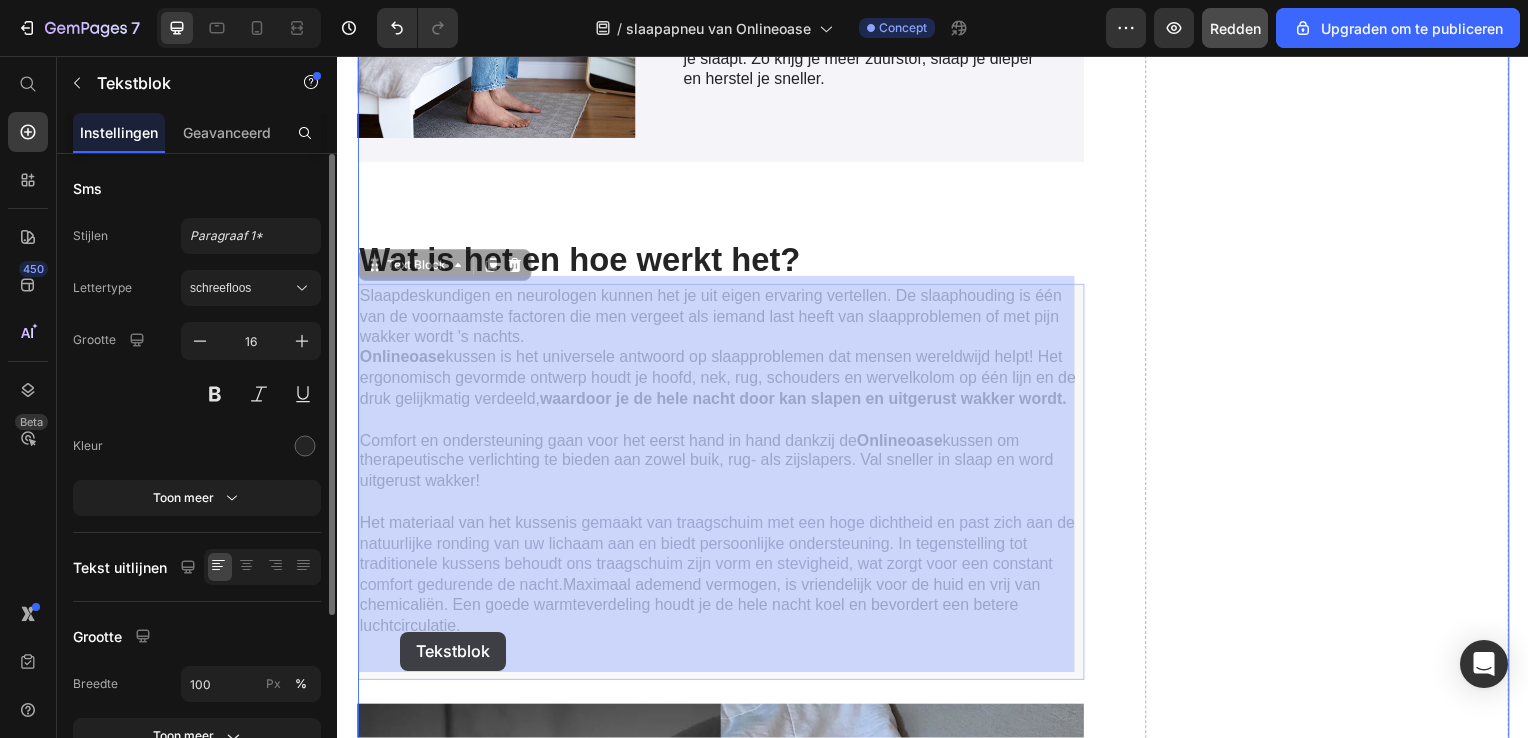 drag, startPoint x: 535, startPoint y: 642, endPoint x: 413, endPoint y: 638, distance: 122.06556 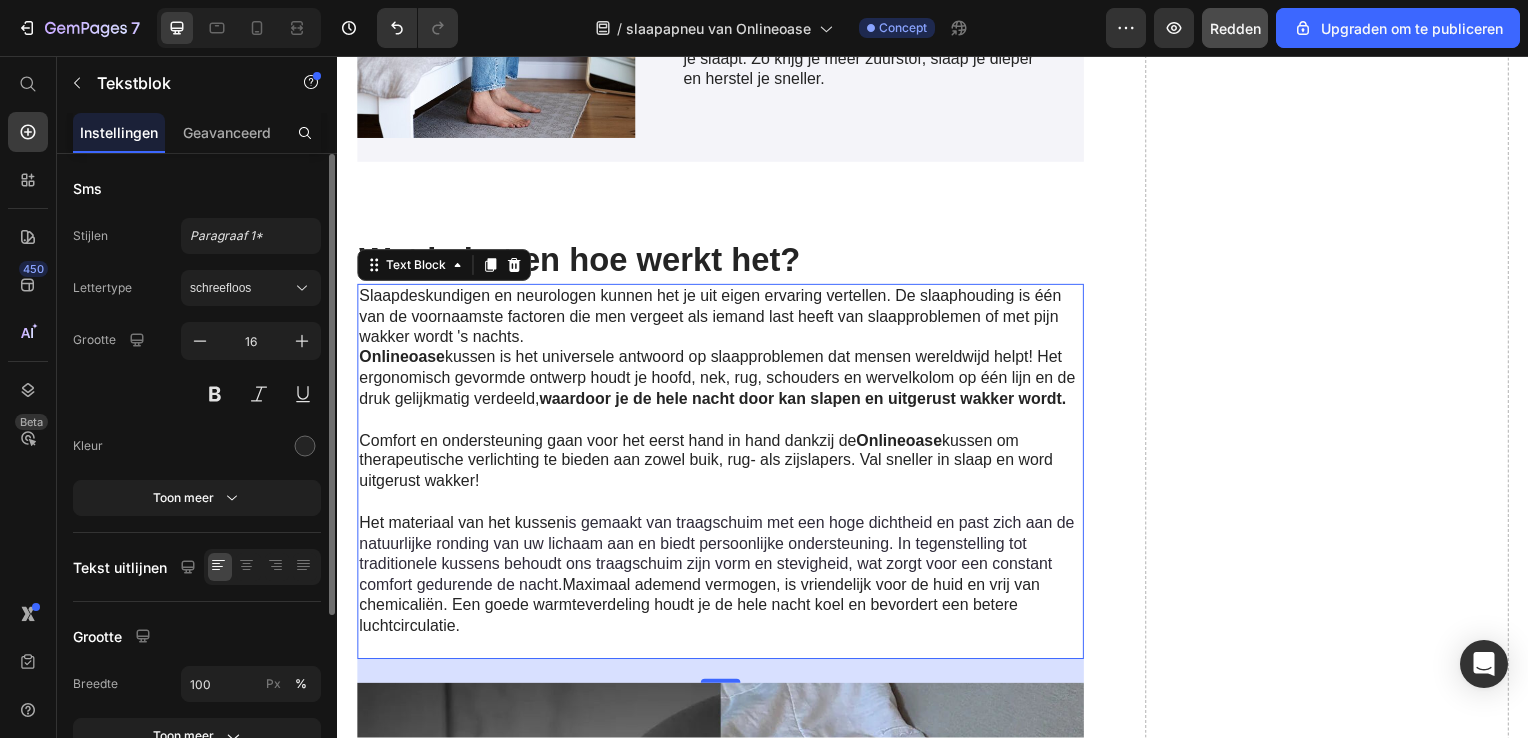 drag, startPoint x: 607, startPoint y: 523, endPoint x: 610, endPoint y: 512, distance: 11.401754 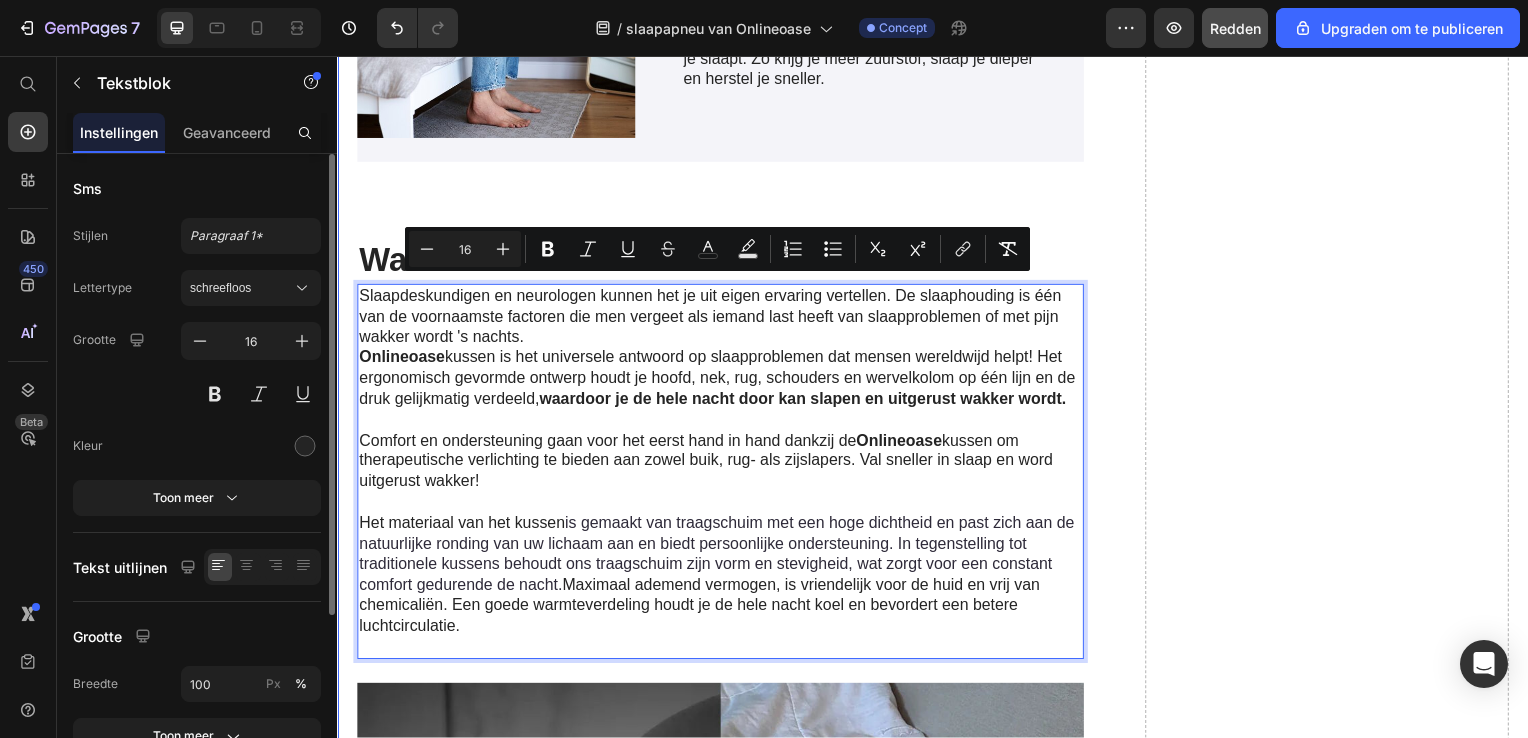 drag, startPoint x: 461, startPoint y: 639, endPoint x: 359, endPoint y: 290, distance: 363.60007 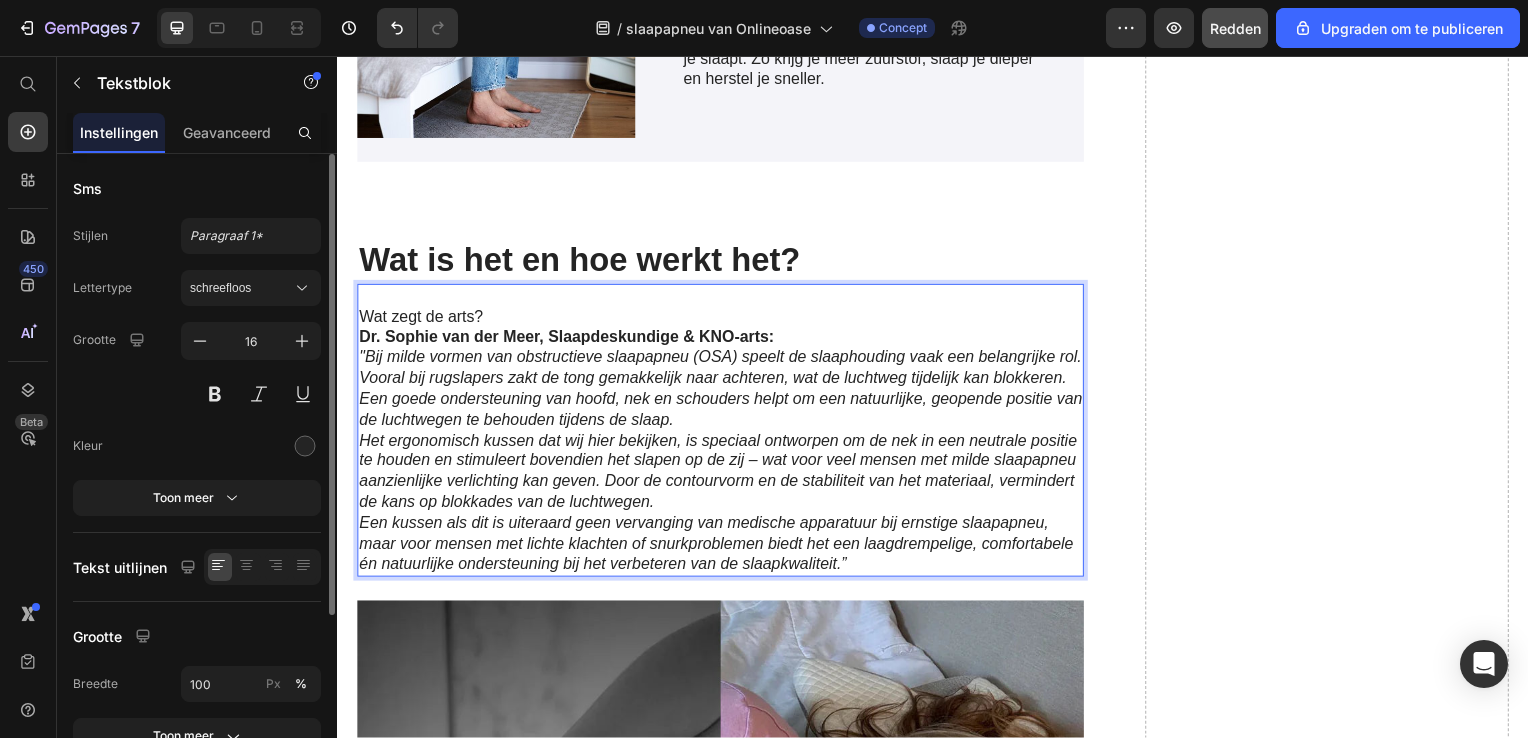 click on "Wat zegt de arts?" at bounding box center [724, 319] 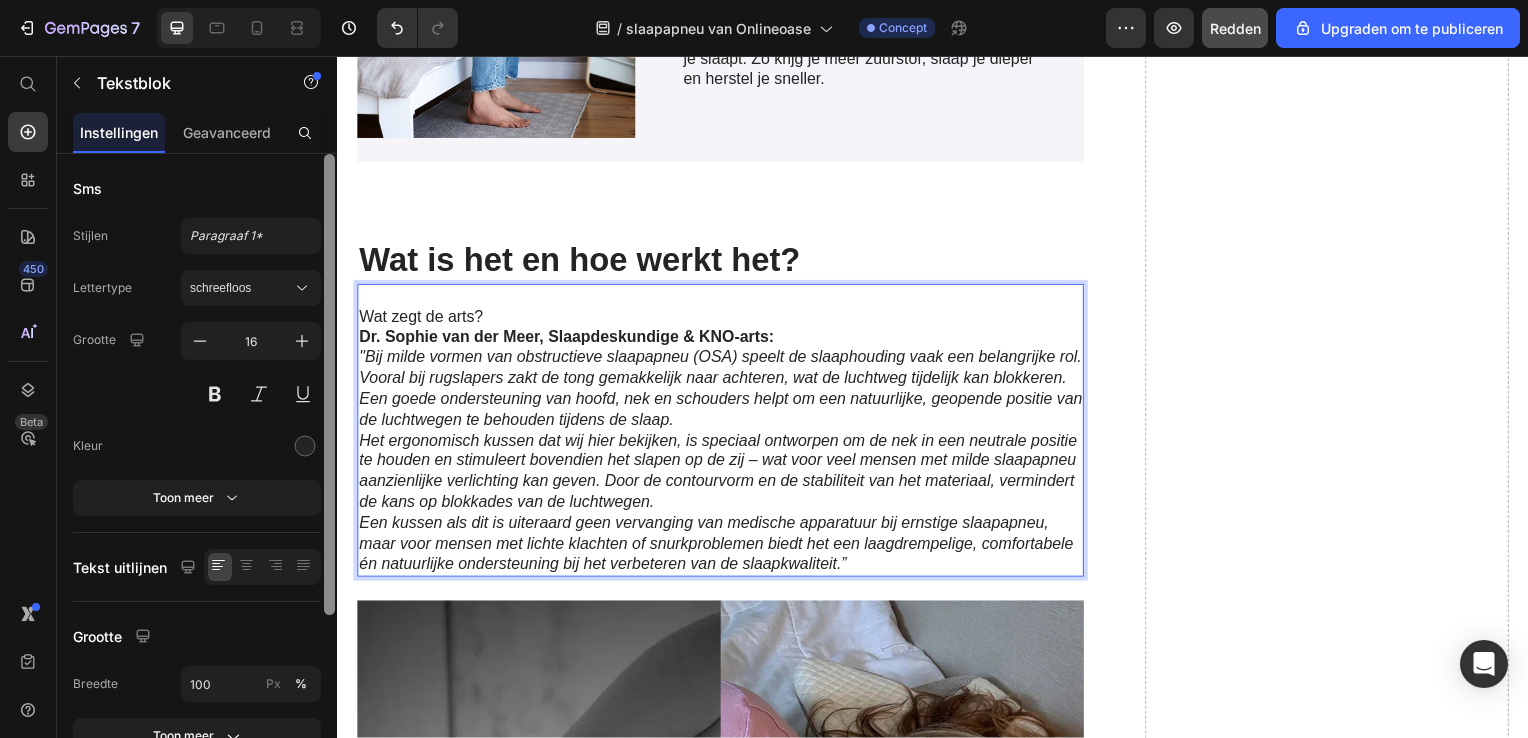click at bounding box center (329, 384) 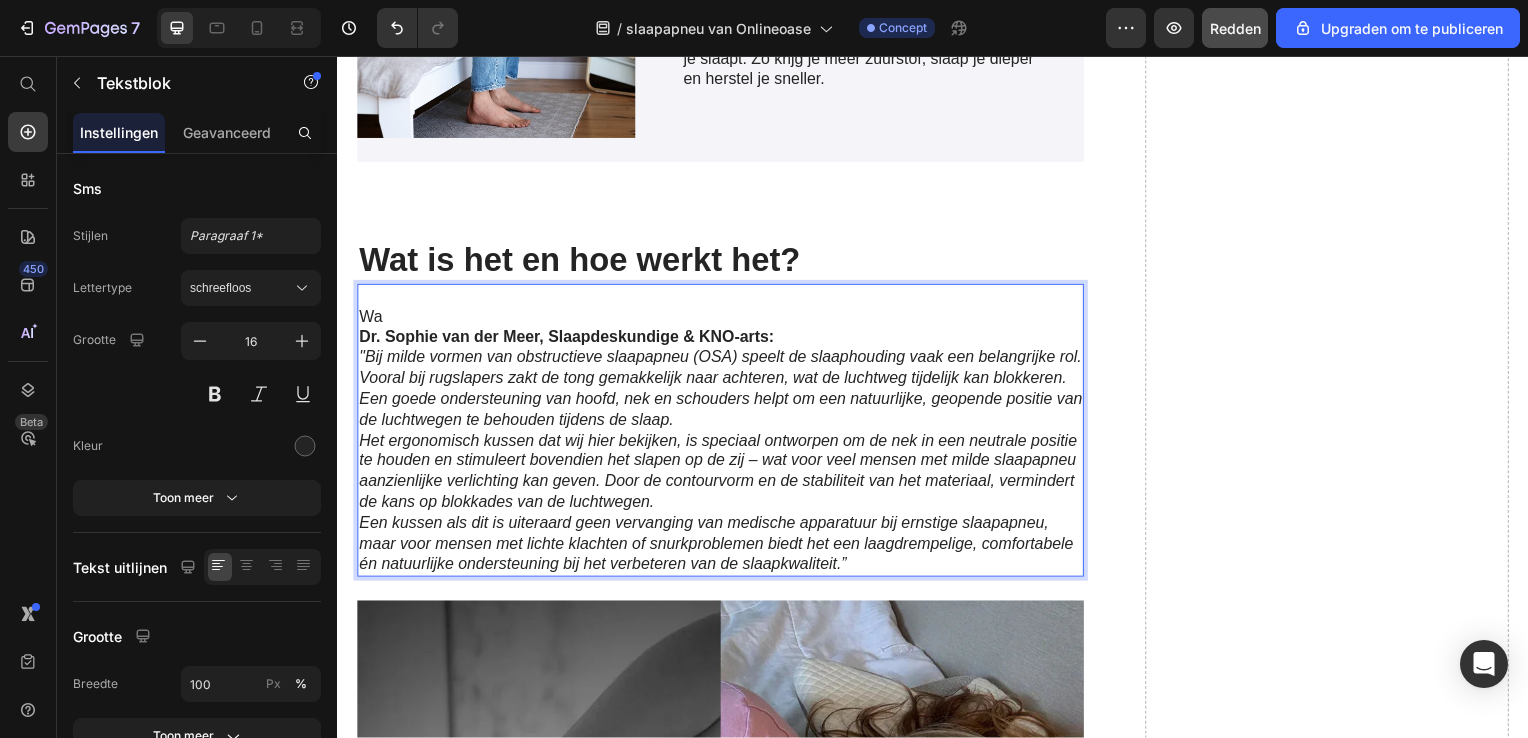 click on "Dr. Sophie van der Meer, Slaapdeskundige & KNO-arts:" at bounding box center [568, 339] 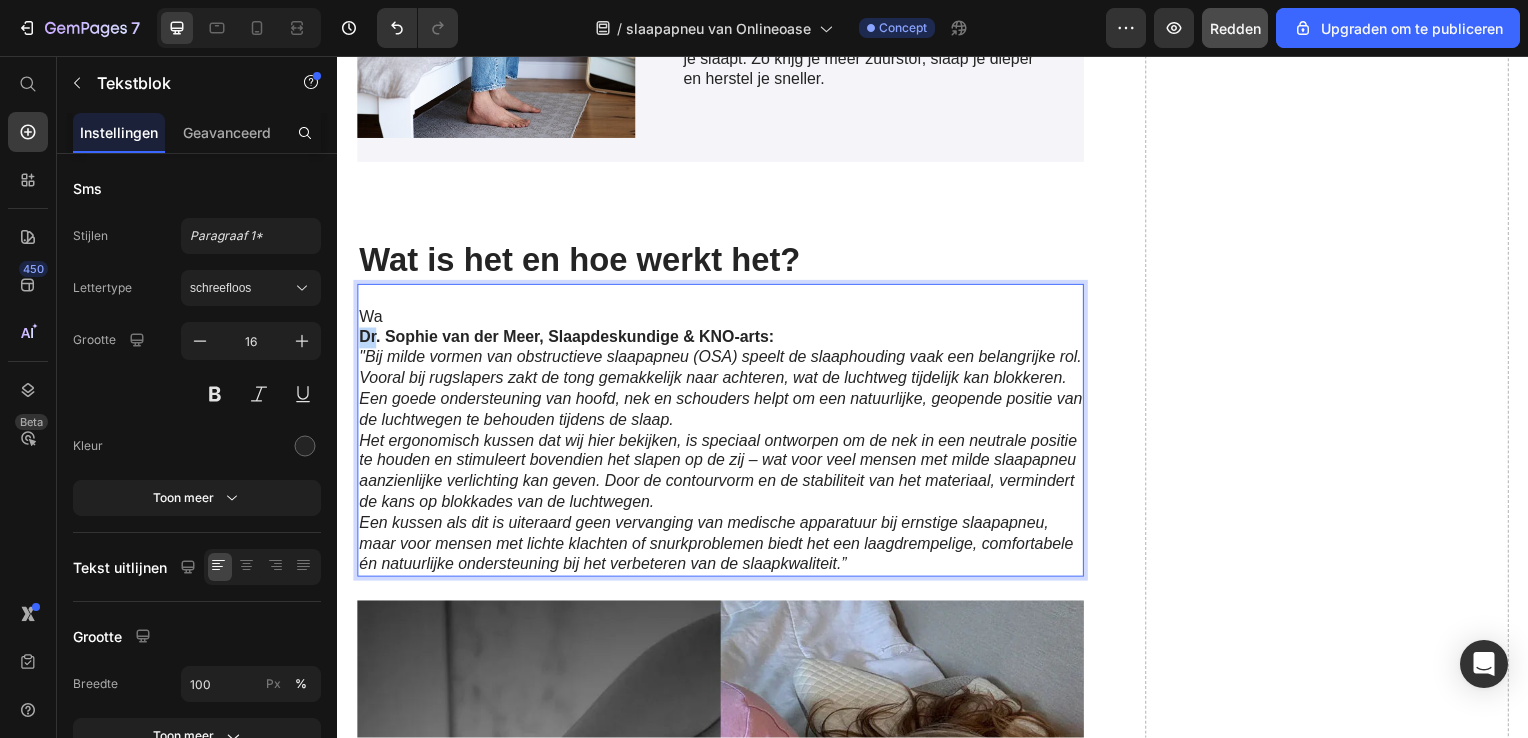 click on "Dr. Sophie van der Meer, Slaapdeskundige & KNO-arts:" at bounding box center [568, 339] 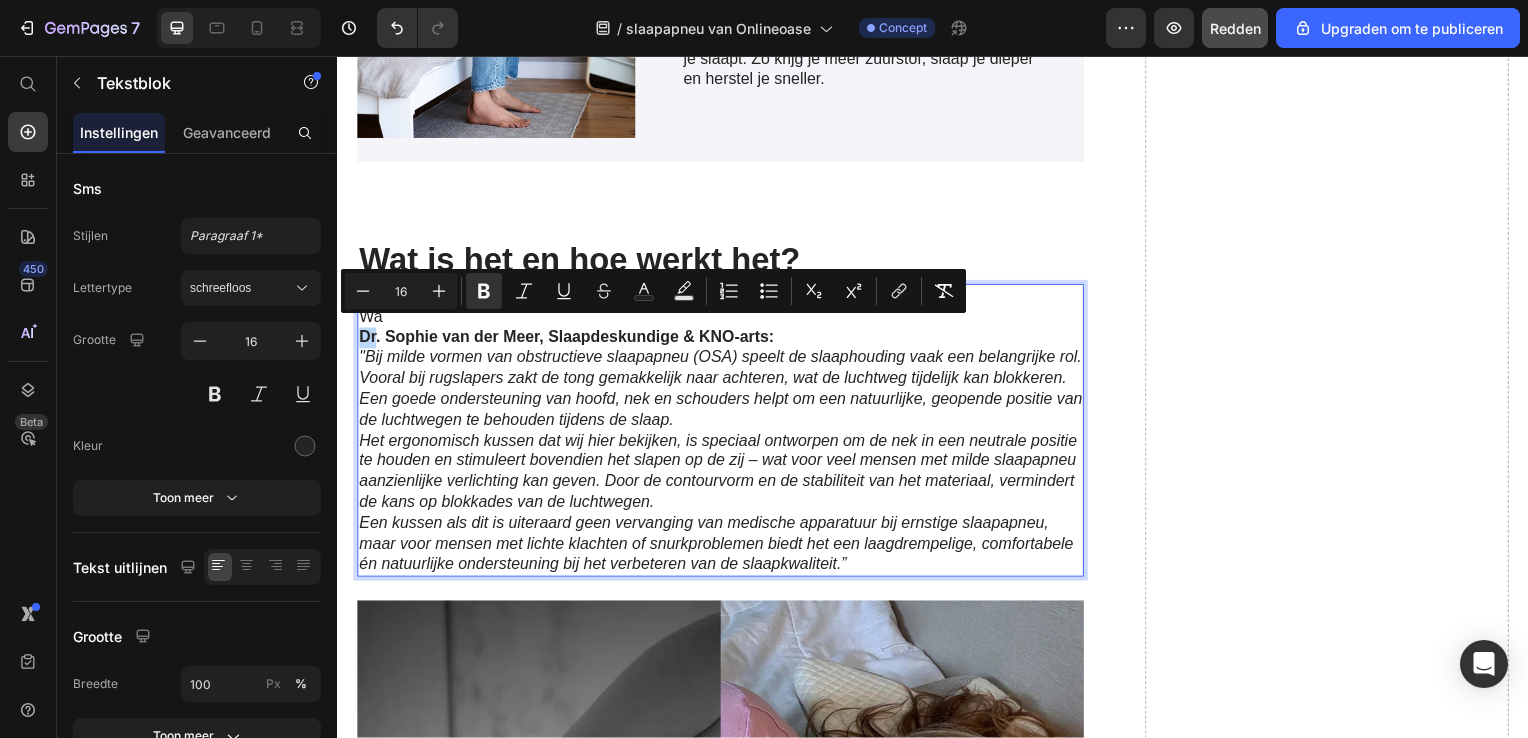 click on "Dr. Sophie van der Meer, Slaapdeskundige & KNO-arts:" at bounding box center (568, 339) 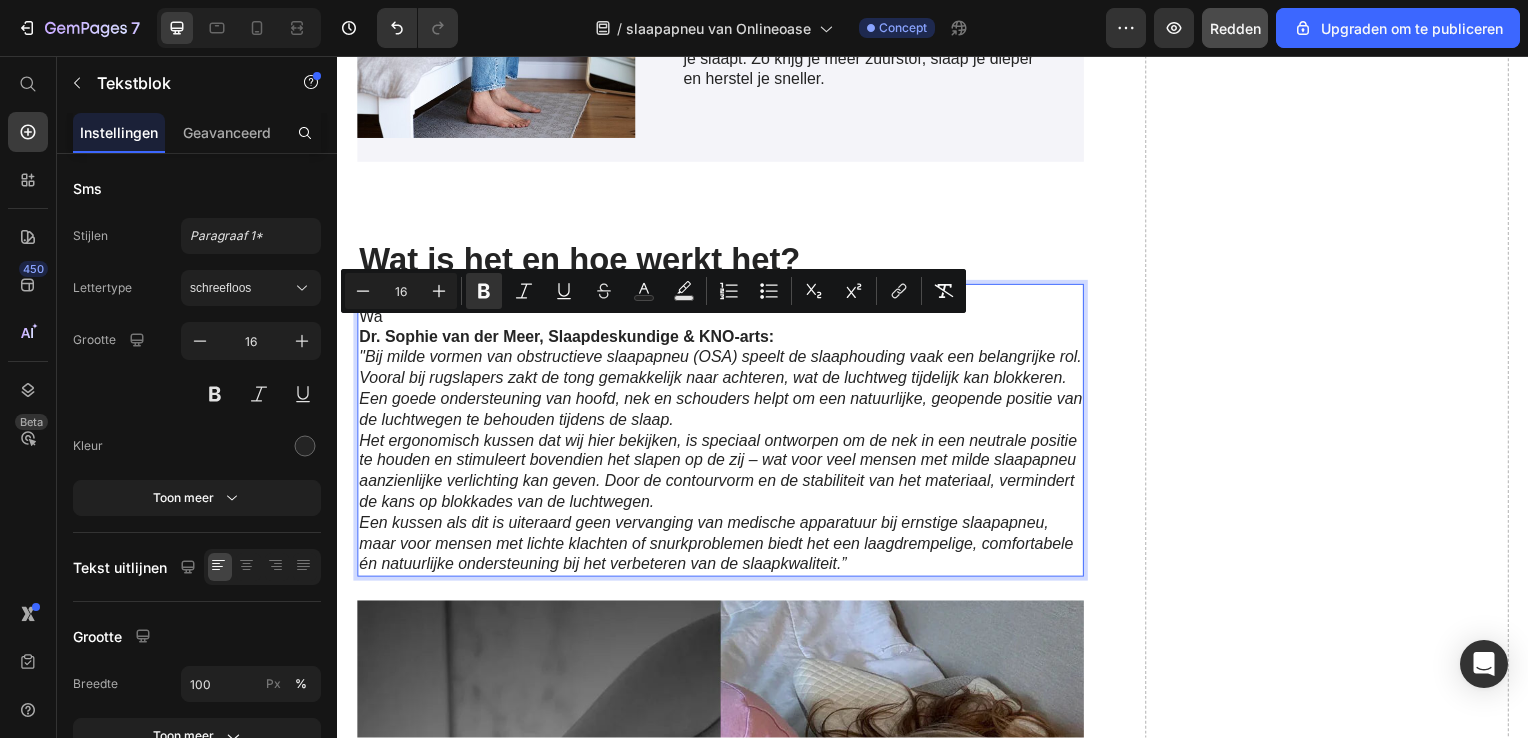 click on "Dr. Sophie van der Meer, Slaapdeskundige & KNO-arts:" at bounding box center (568, 339) 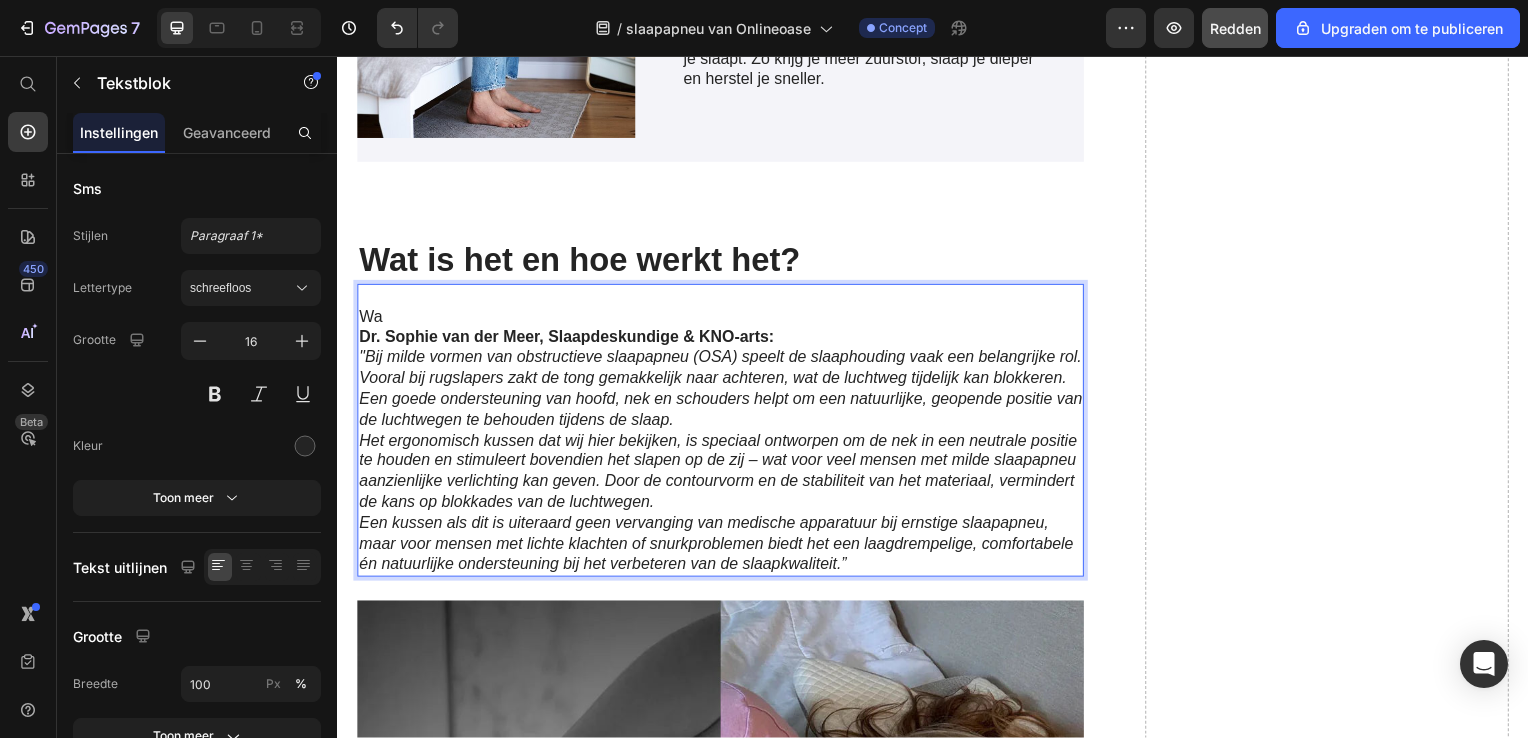 click on "Wa" at bounding box center (724, 319) 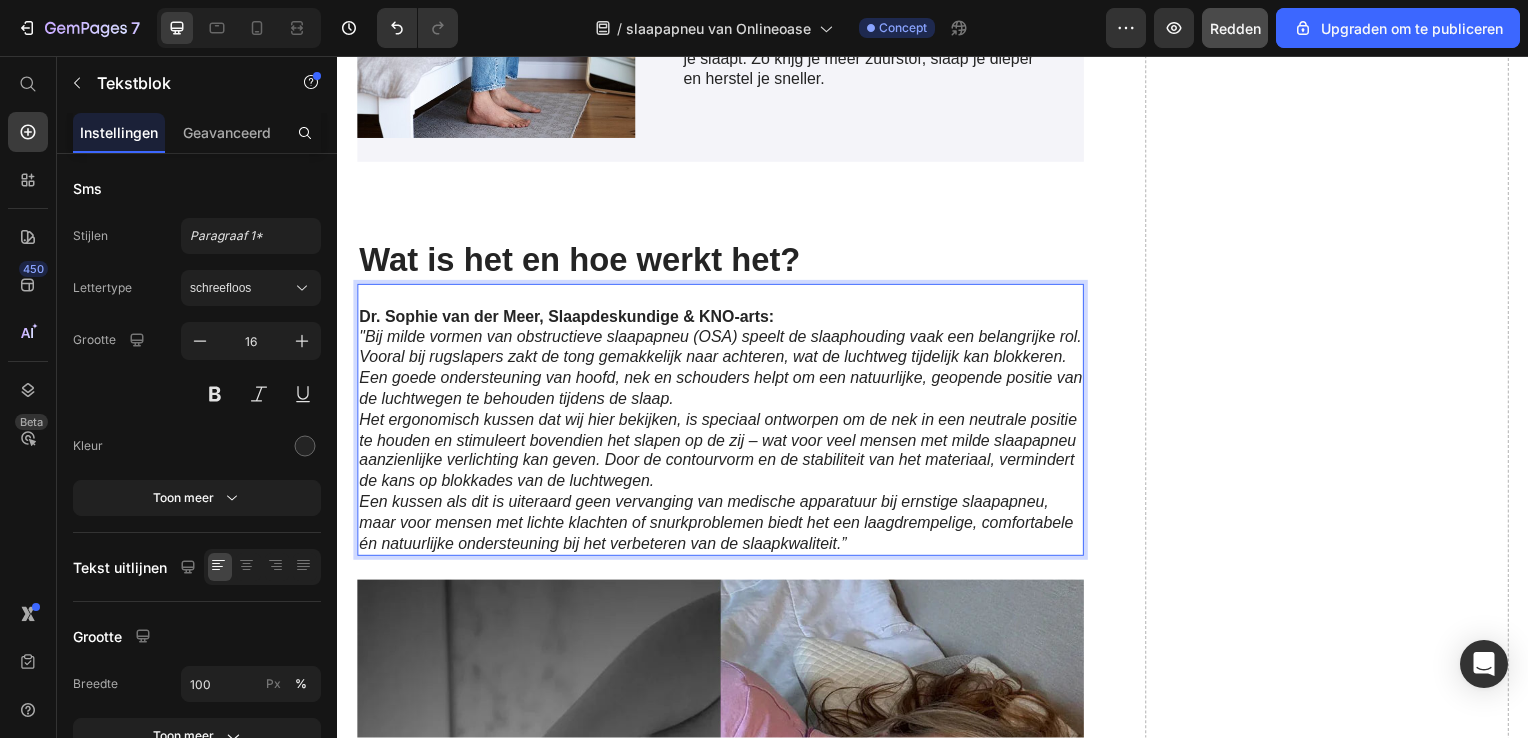 click on "Dr. Sophie van der Meer, Slaapdeskundige & KNO-arts:" at bounding box center (568, 318) 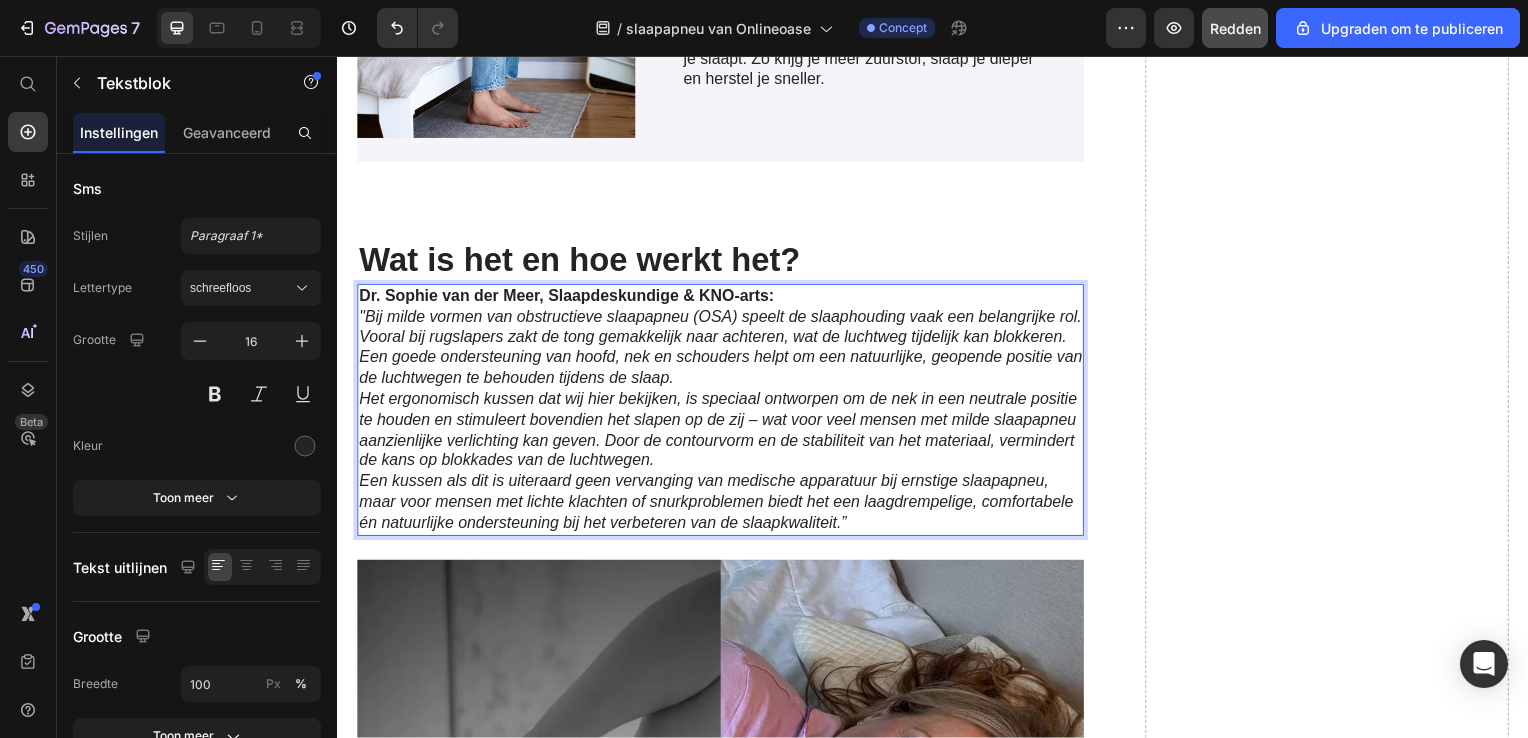 click on "Dr. Sophie van der Meer, Slaapdeskundige & KNO-arts:" at bounding box center [724, 298] 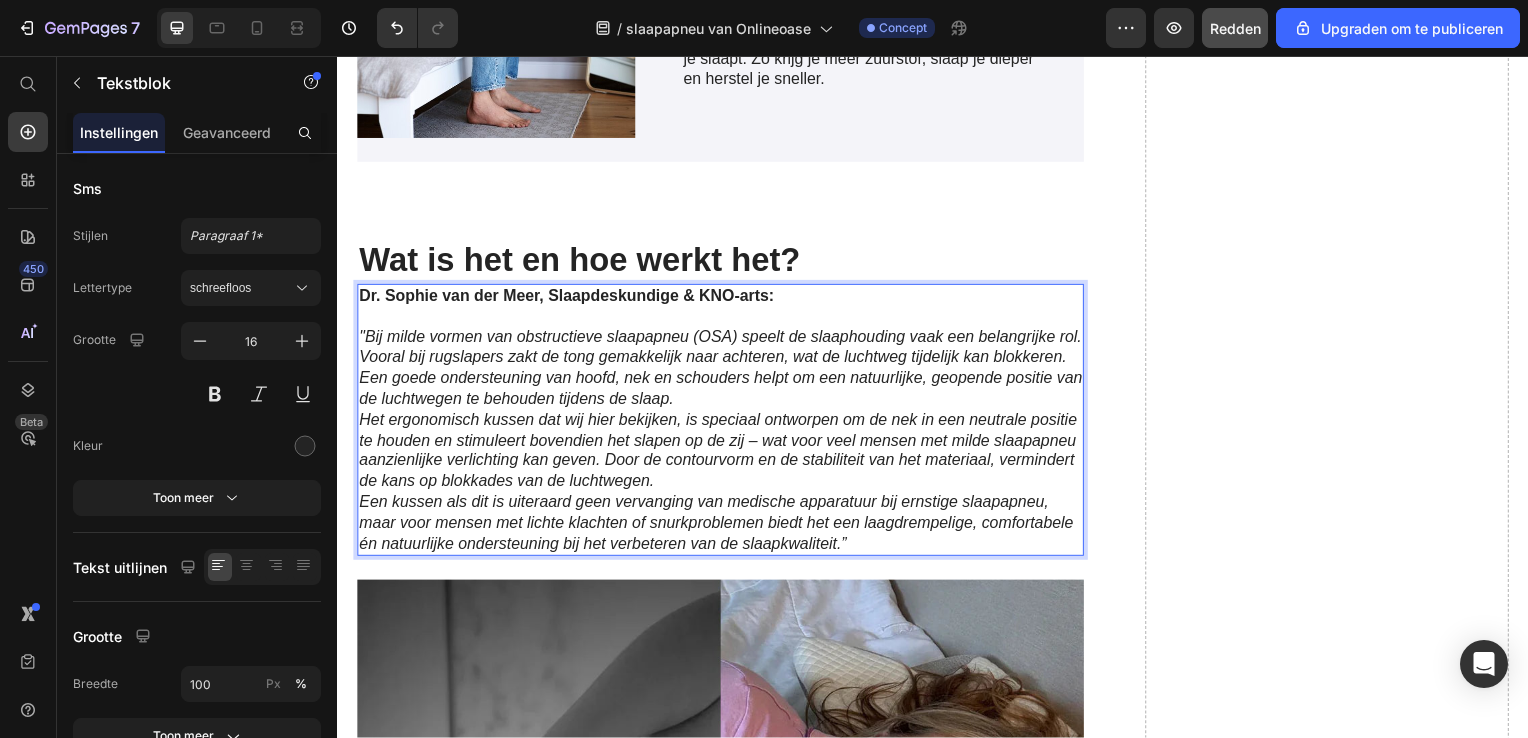 click on ""Bij milde vormen van obstructieve slaapapneu (OSA) speelt de slaaphouding vaak een belangrijke rol. Vooral bij rugslapers zakt de tong gemakkelijk naar achteren, wat de luchtweg tijdelijk kan blokkeren. Een goede ondersteuning van hoofd, nek en schouders helpt om een natuurlijke, geopende positie van de luchtwegen te behouden tijdens de slaap." at bounding box center (724, 371) 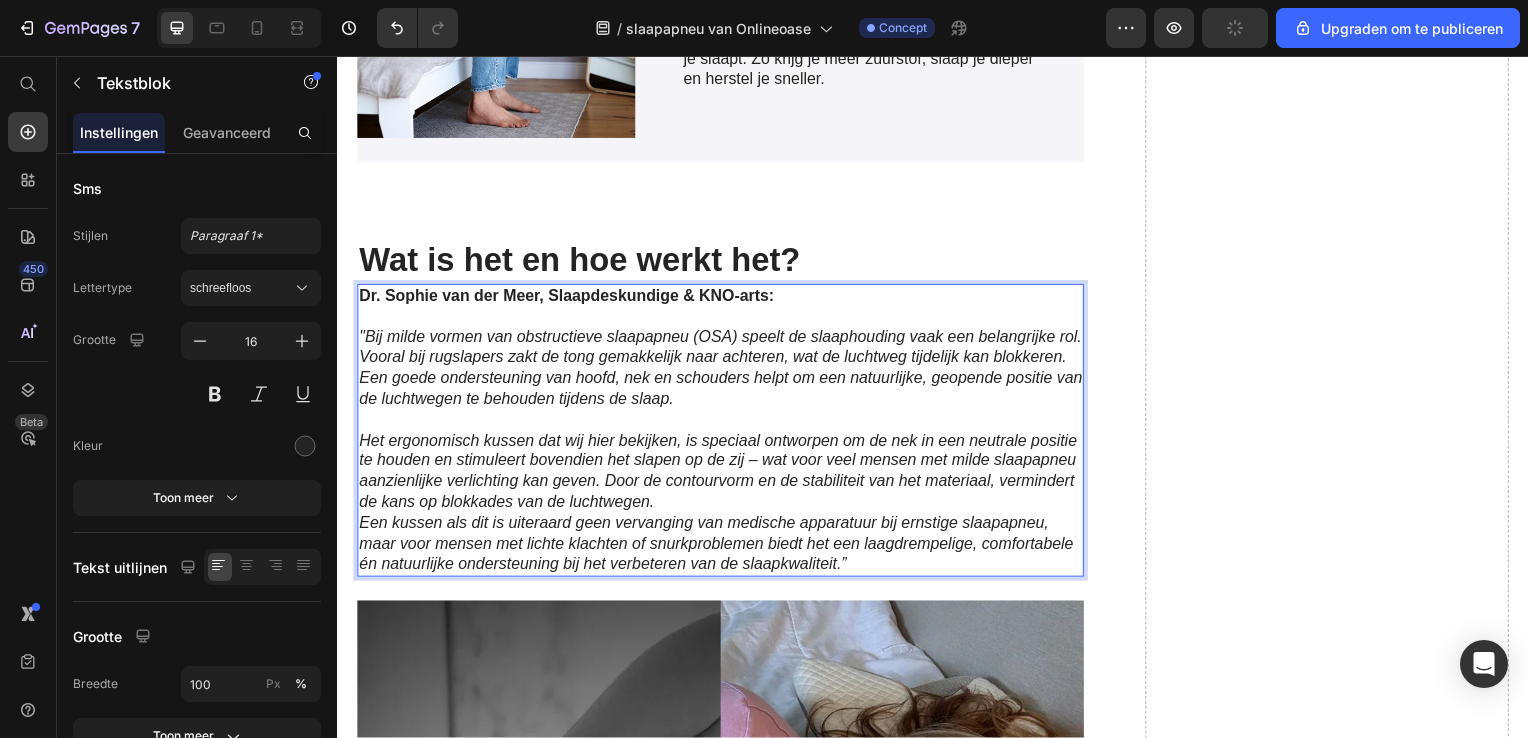 click on "Het ergonomisch kussen dat wij hier bekijken, is speciaal ontworpen om de nek in een neutrale positie te houden en stimuleert bovendien het slapen op de zij – wat voor veel mensen met milde slaapapneu aanzienlijke verlichting kan geven. Door de contourvorm en de stabiliteit van het materiaal, vermindert de kans op blokkades van de luchtwegen." at bounding box center (724, 475) 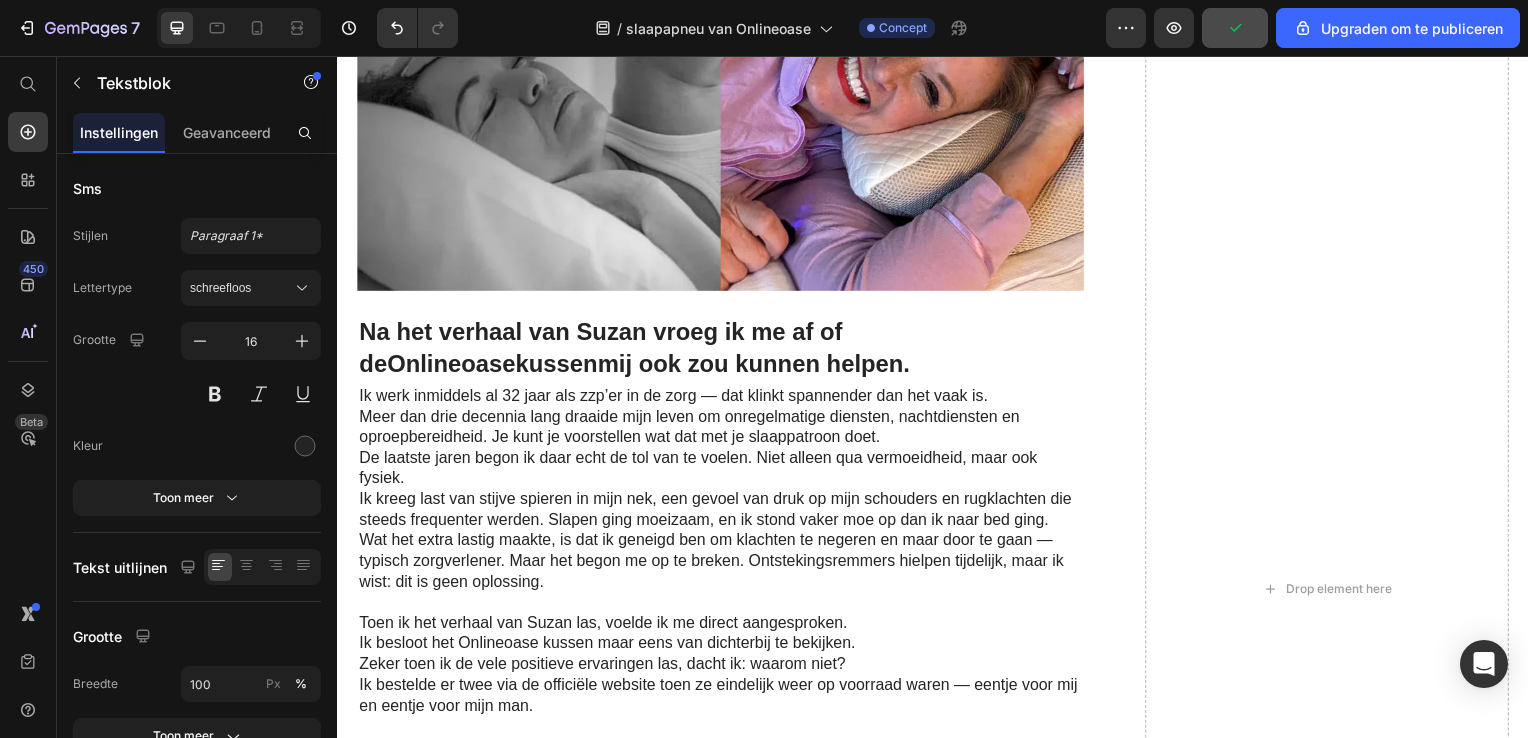 scroll, scrollTop: 6722, scrollLeft: 0, axis: vertical 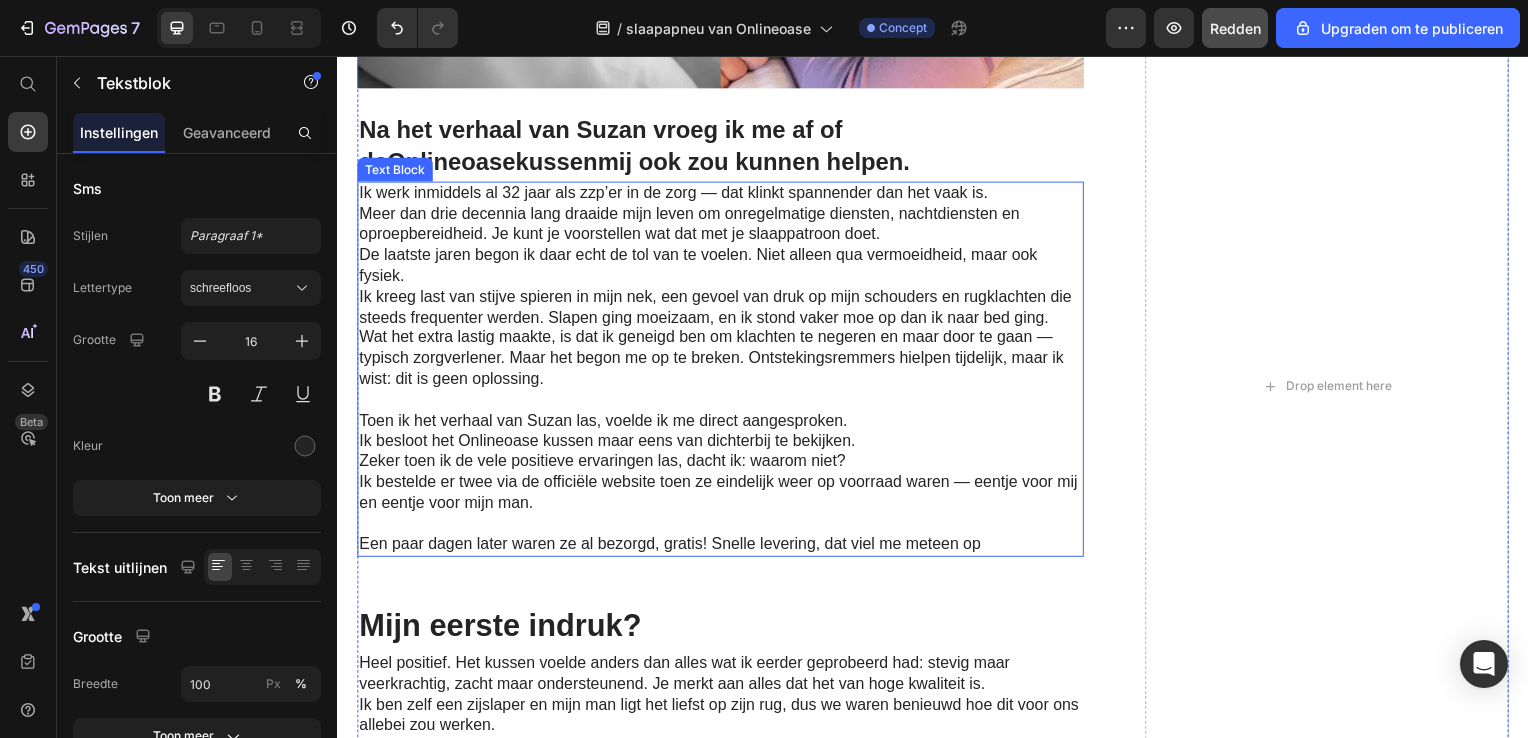 click on "Een paar dagen later waren ze al bezorgd, gratis! Snelle levering, dat viel me meteen op" at bounding box center (723, 548) 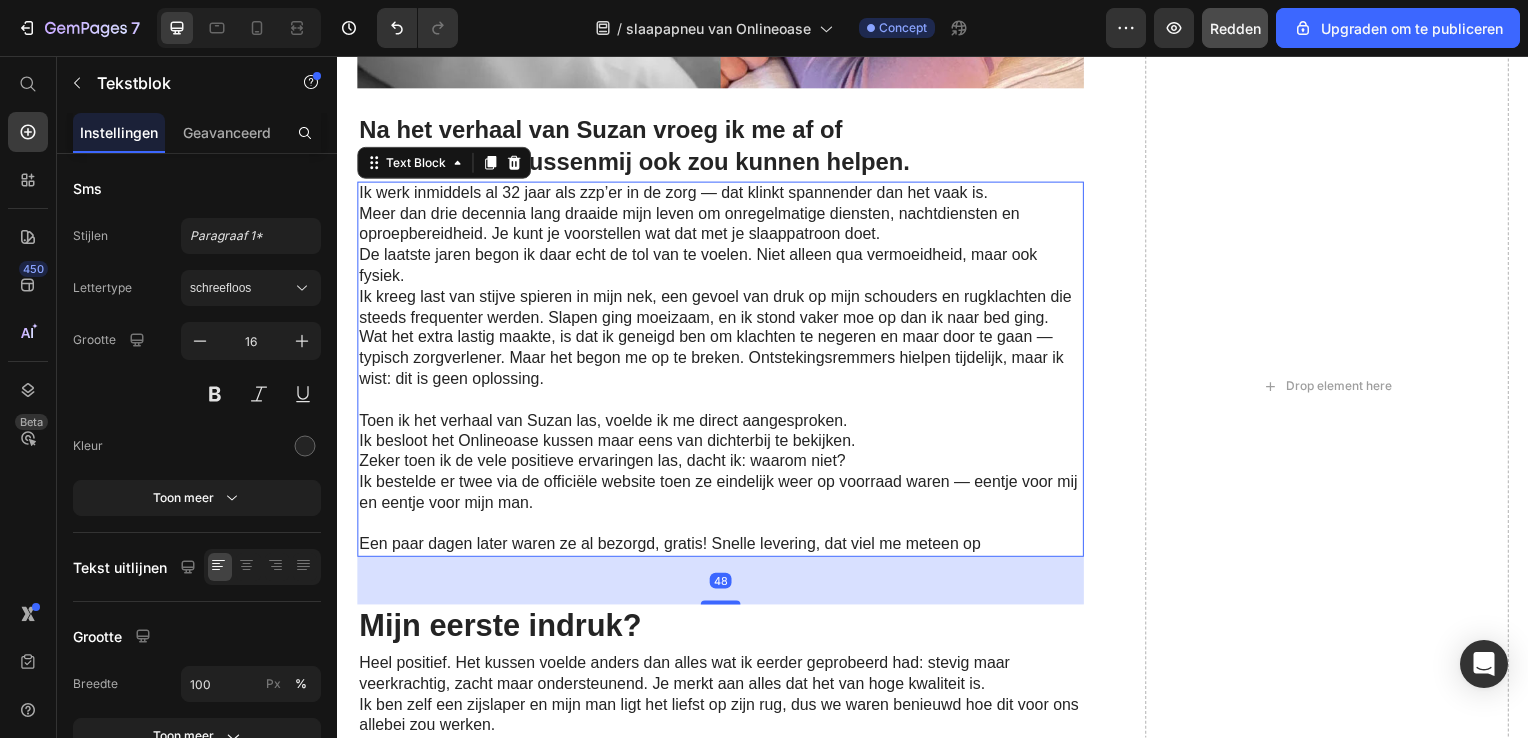 click on "Een paar dagen later waren ze al bezorgd, gratis! Snelle levering, dat viel me meteen op" at bounding box center (723, 548) 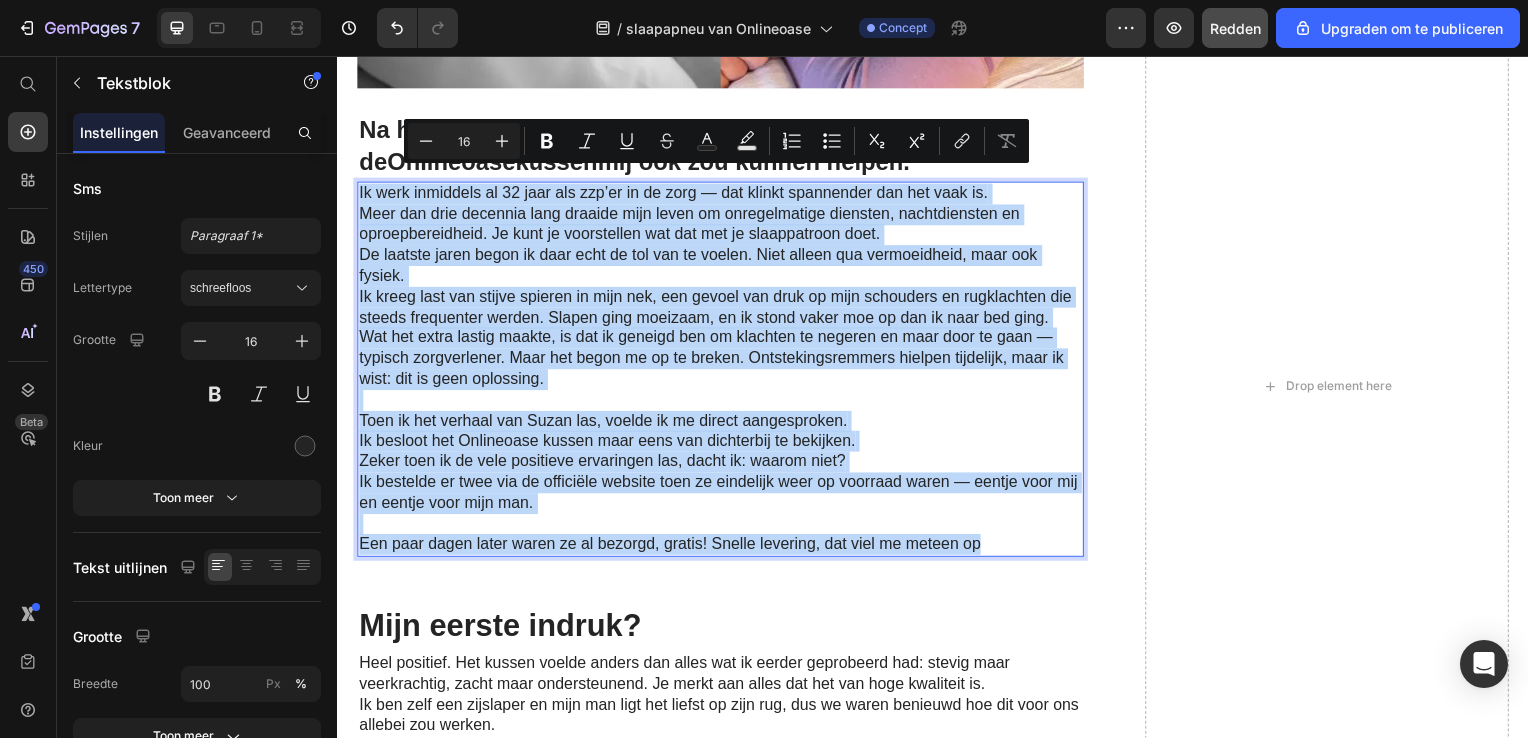 drag, startPoint x: 992, startPoint y: 531, endPoint x: 356, endPoint y: 183, distance: 724.9828 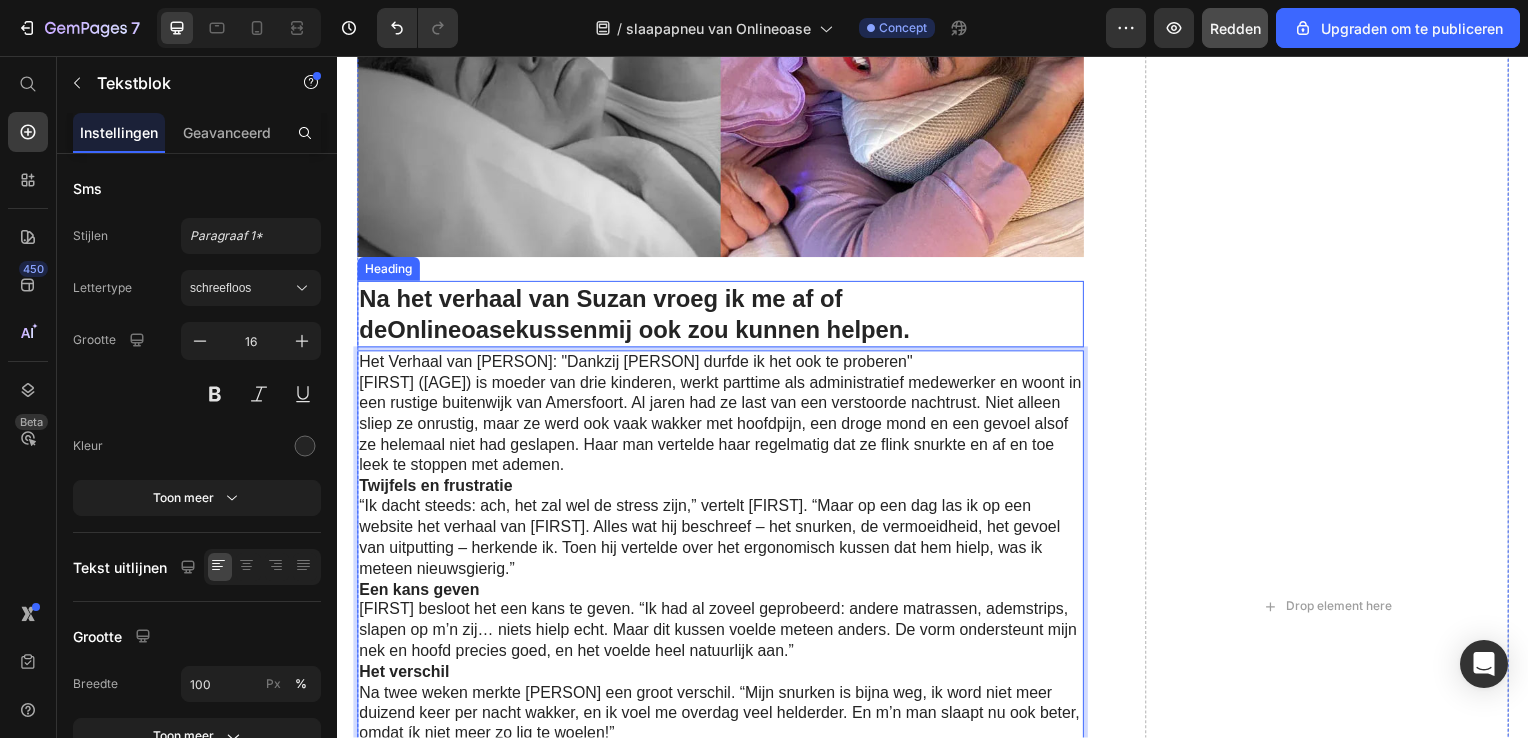 scroll, scrollTop: 6722, scrollLeft: 0, axis: vertical 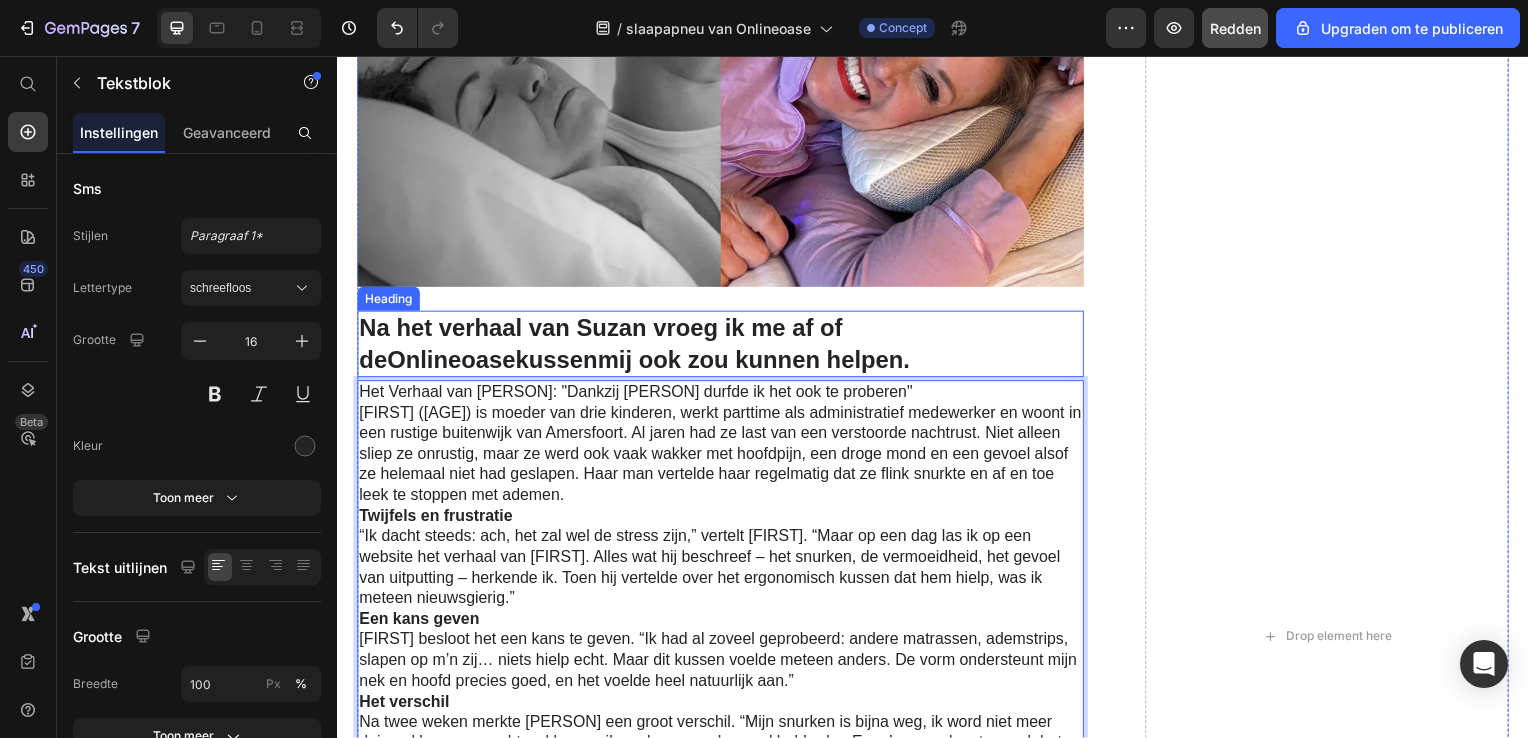 click on "mij ook zou kunnen helpen." at bounding box center (756, 362) 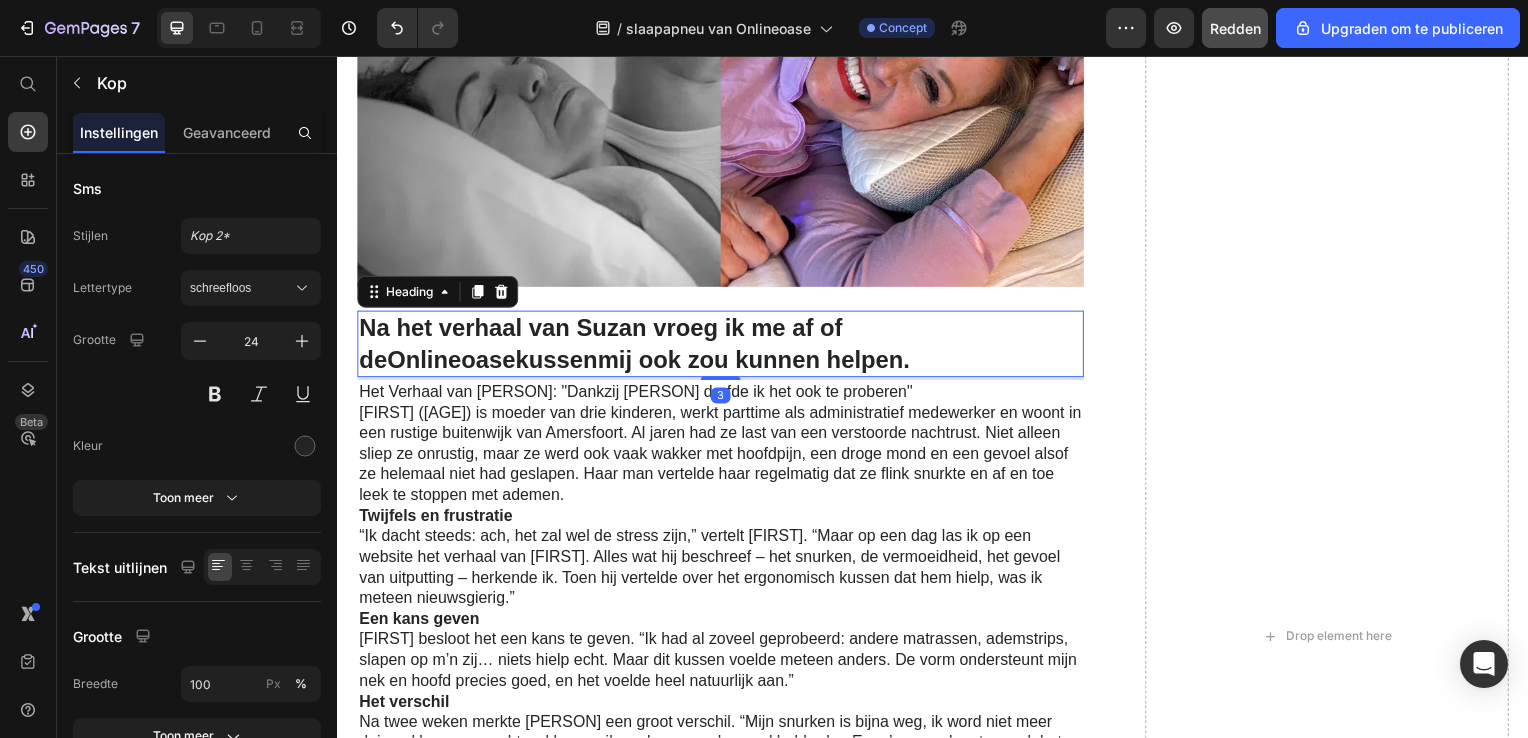 click on "Na het verhaal van Suzan vroeg ik me af of de  Onlineoase  kussen  mij ook zou kunnen helpen." at bounding box center (723, 346) 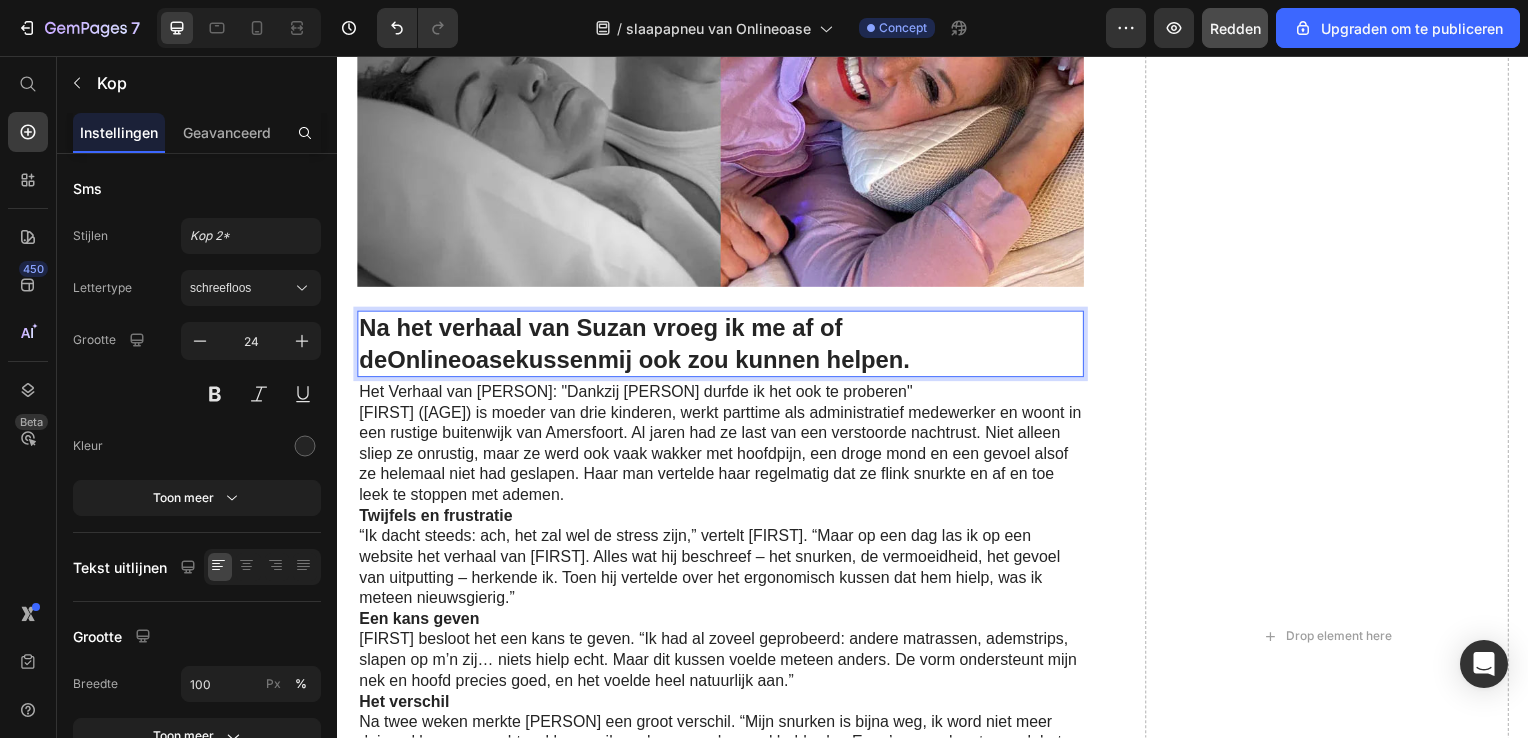 click on "Na het verhaal van Suzan vroeg ik me af of de  Onlineoase  kussen  mij ook zou kunnen helpen." at bounding box center (723, 346) 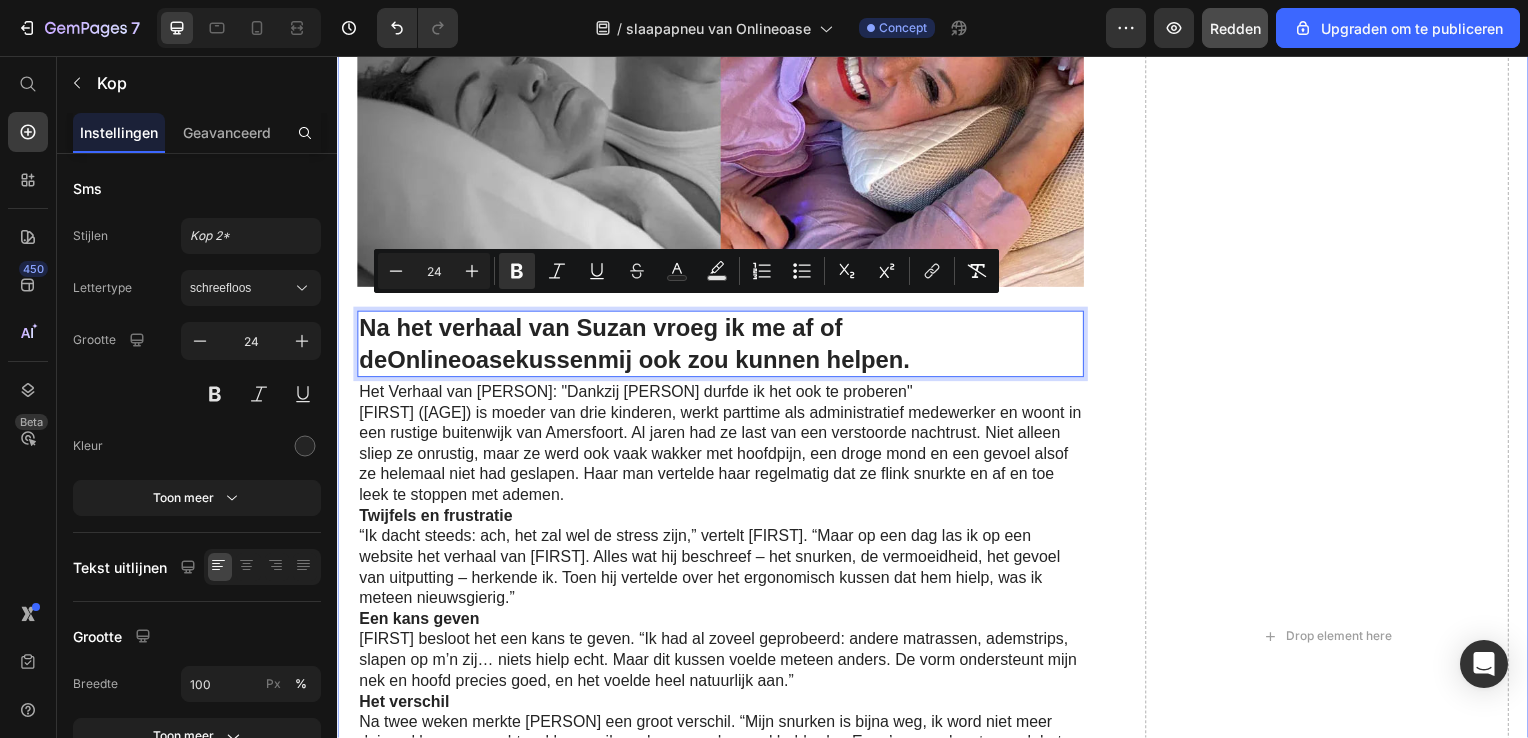 drag, startPoint x: 772, startPoint y: 342, endPoint x: 349, endPoint y: 307, distance: 424.44553 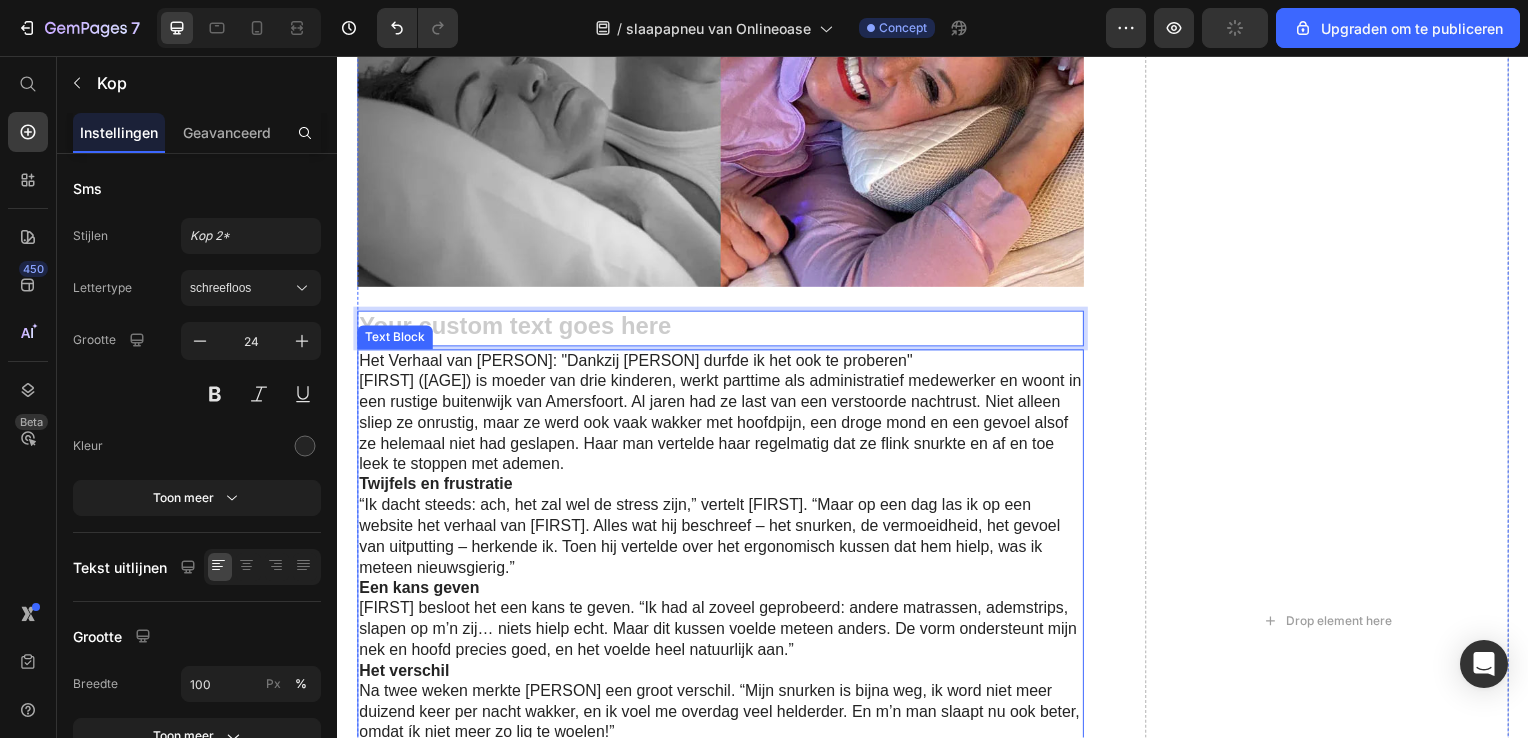 click on "Het Verhaal van Linda: "Dankzij Mark durfde ik het ook te proberen"" at bounding box center (723, 364) 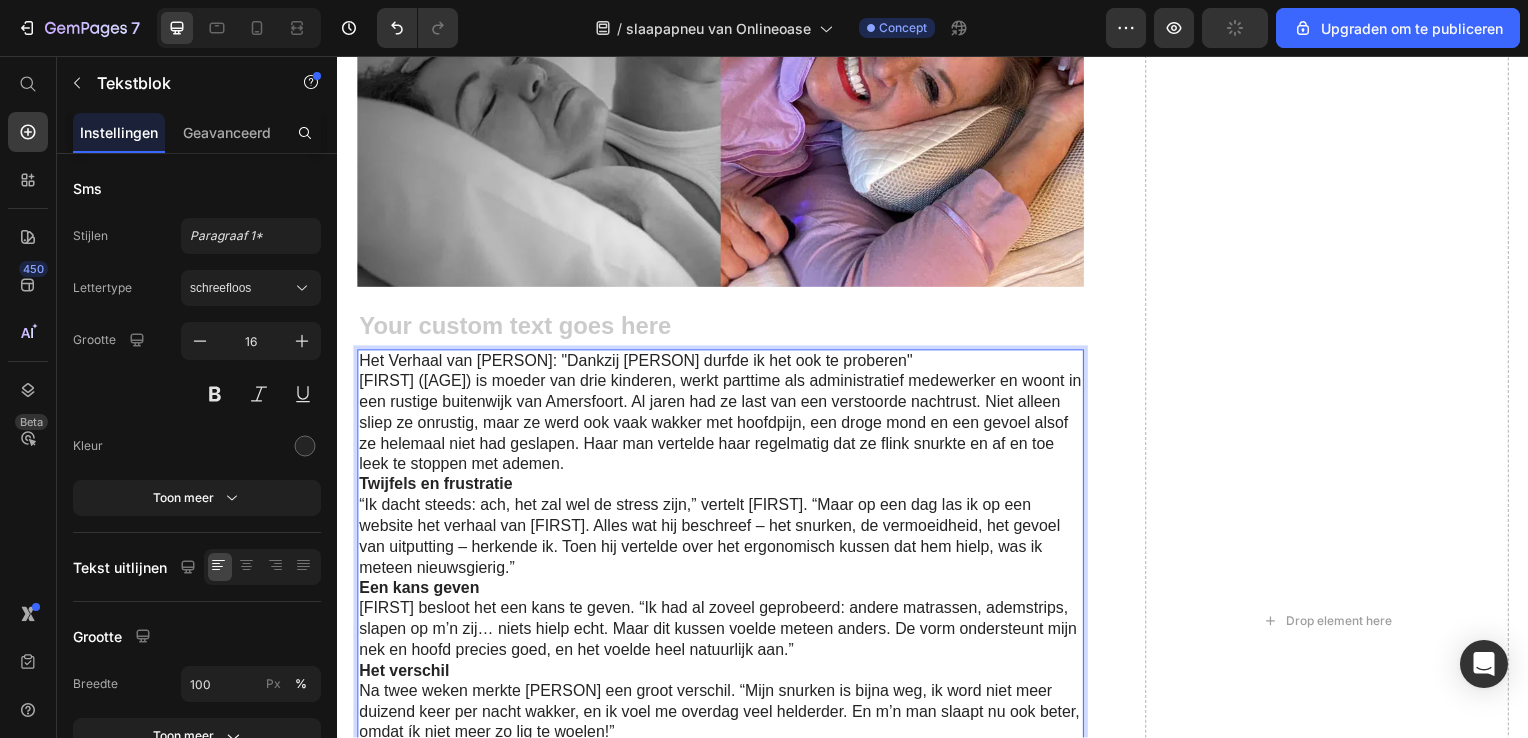 click on "Het Verhaal van Linda: "Dankzij Mark durfde ik het ook te proberen"" at bounding box center (723, 364) 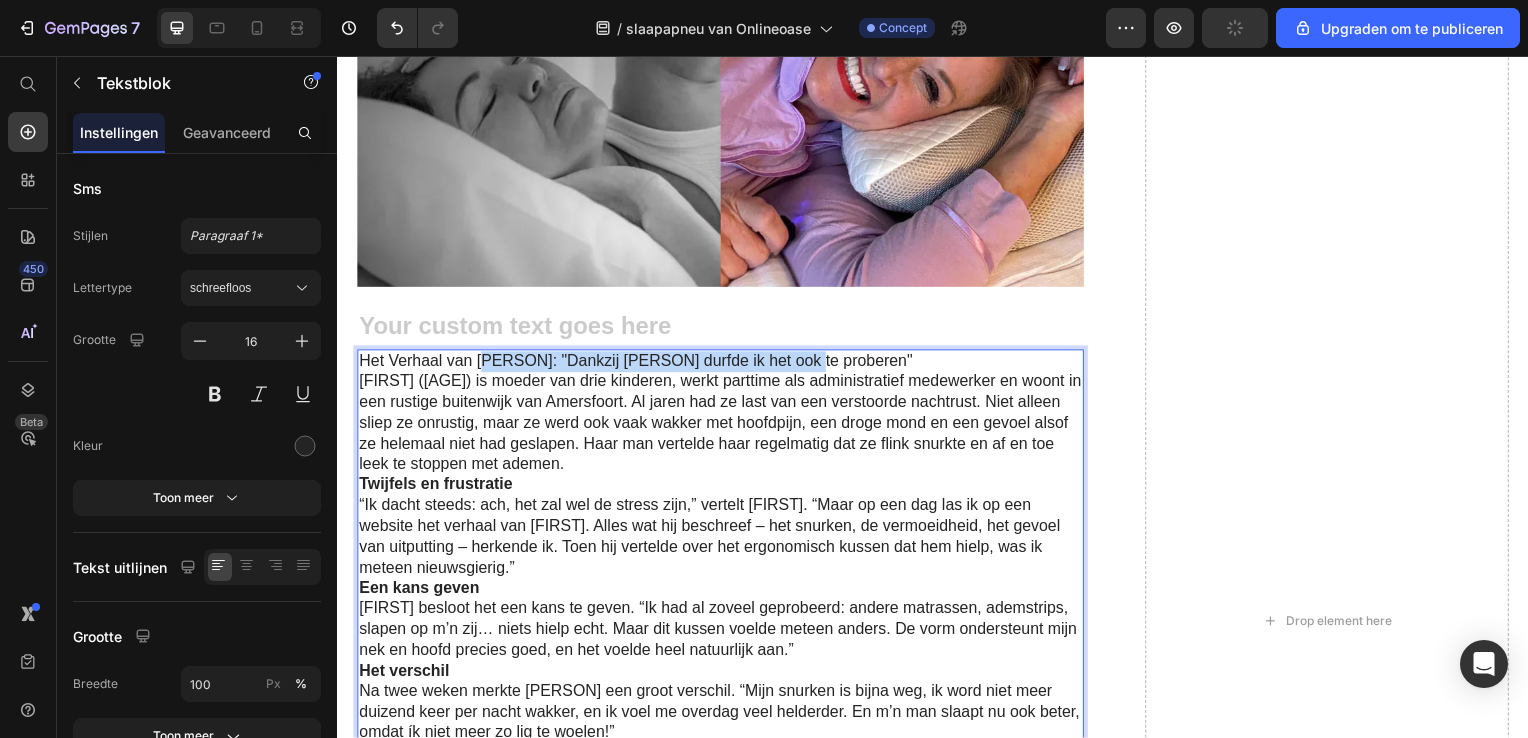 drag, startPoint x: 724, startPoint y: 353, endPoint x: 482, endPoint y: 354, distance: 242.00206 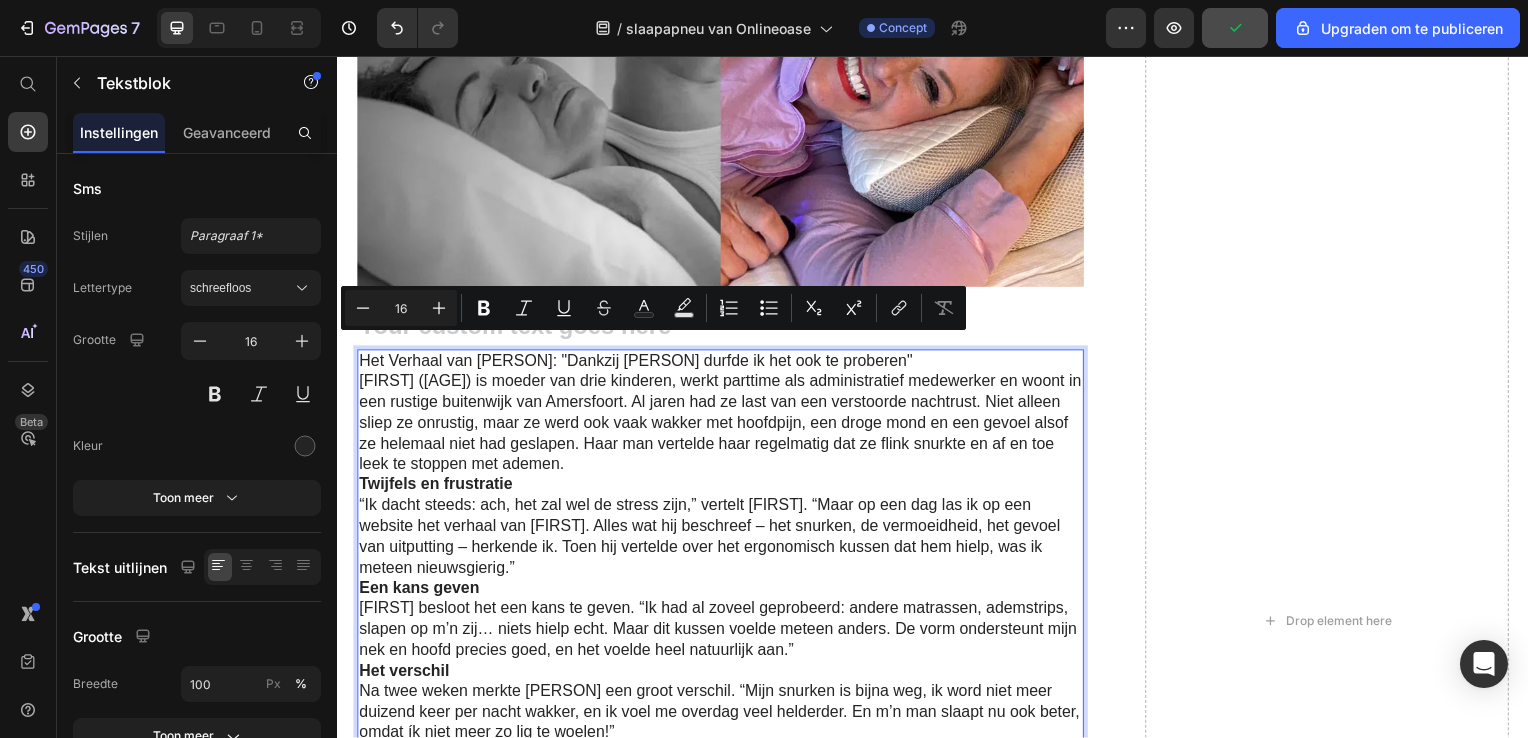 click on "Het Verhaal van Linda: "Dankzij Mark durfde ik het ook te proberen"" at bounding box center (723, 364) 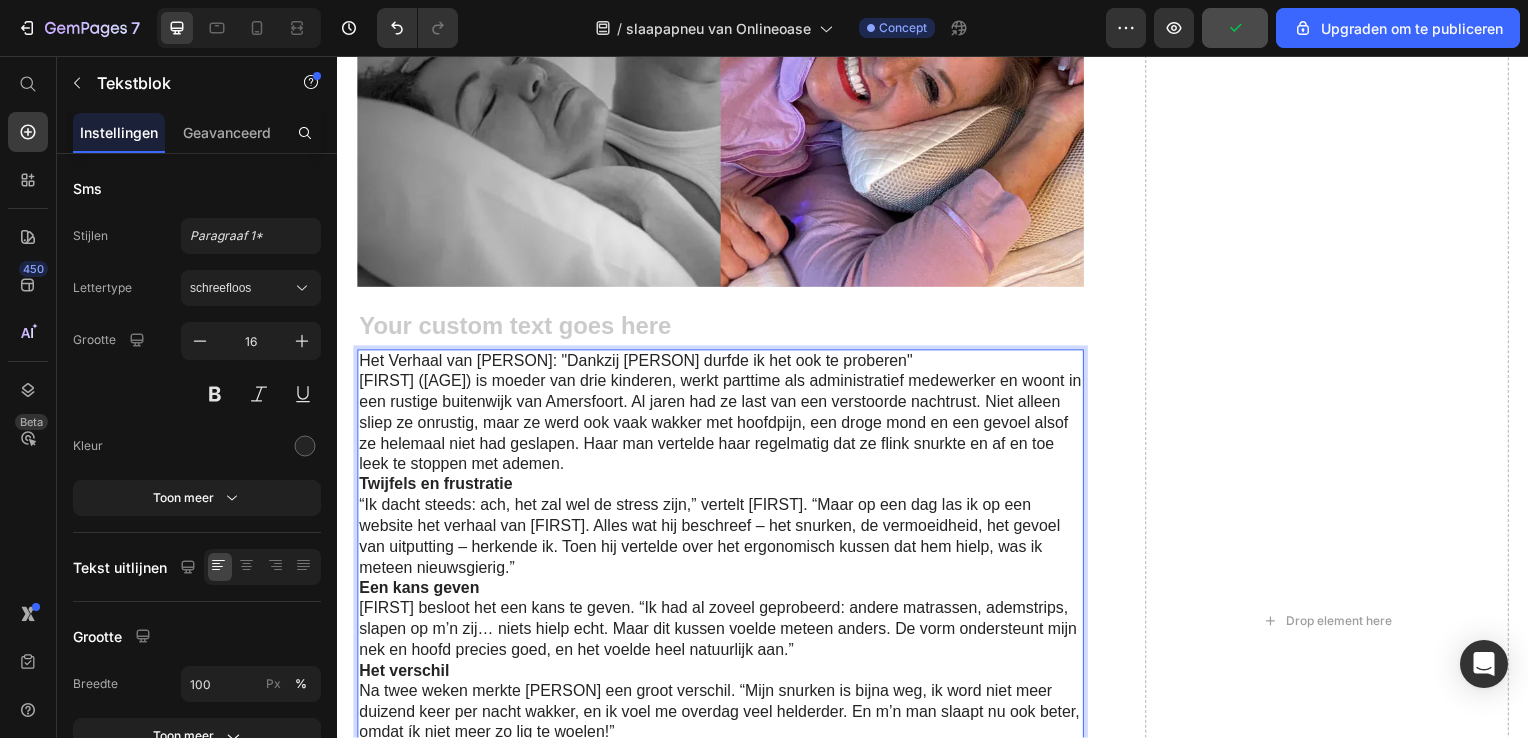 click on "Het Verhaal van Linda: "Dankzij Mark durfde ik het ook te proberen"" at bounding box center [723, 364] 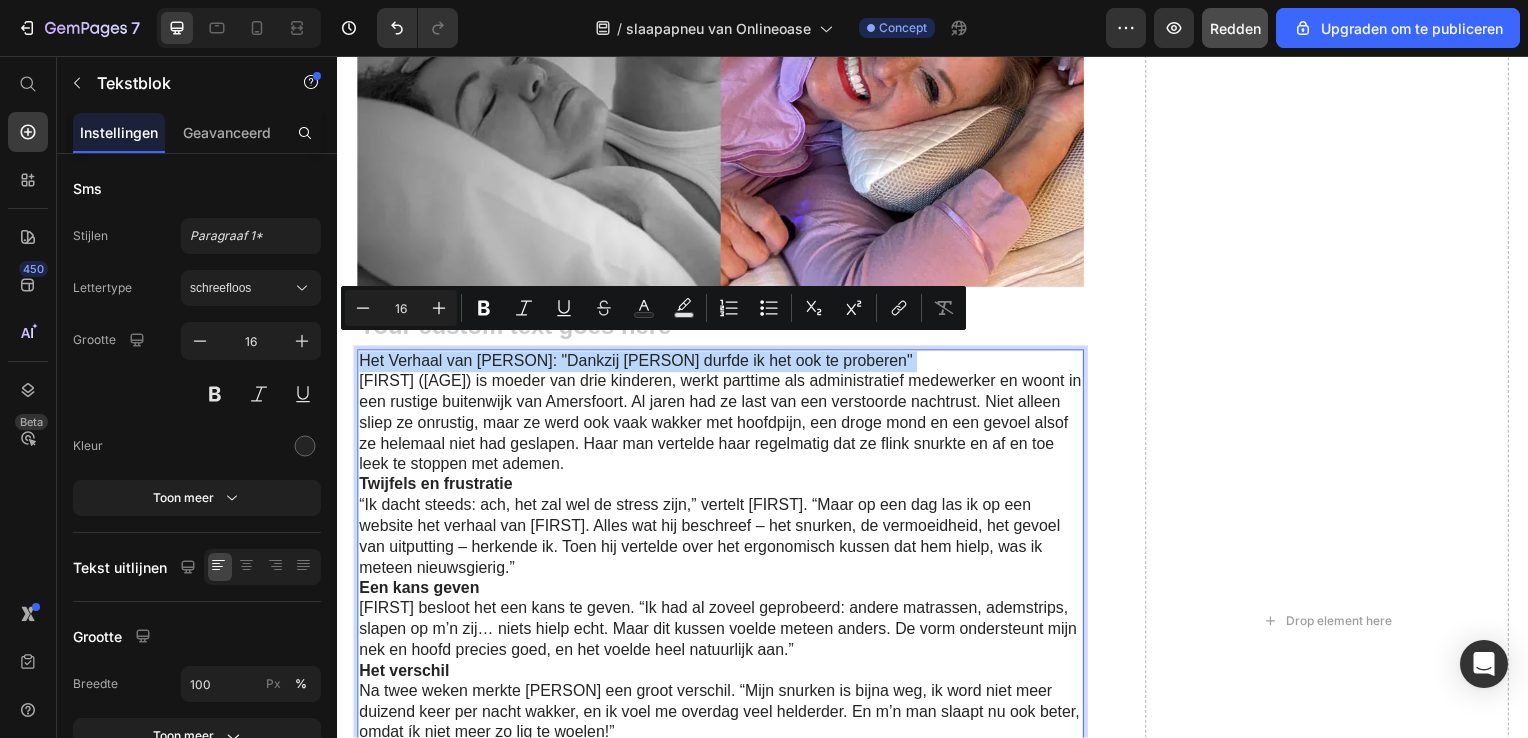 drag, startPoint x: 851, startPoint y: 345, endPoint x: 373, endPoint y: 355, distance: 478.10458 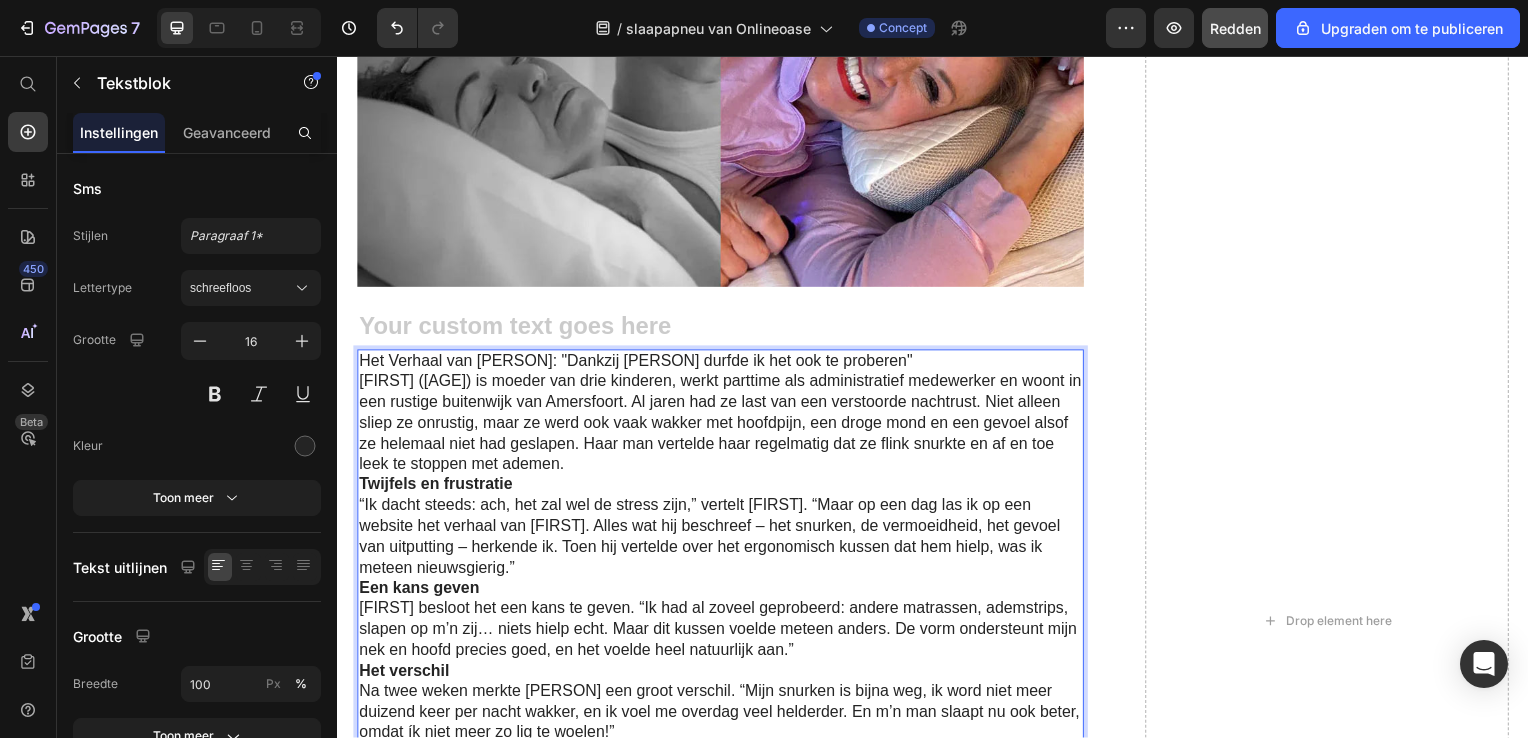 click on "Het Verhaal van Linda: "Dankzij Mark durfde ik het ook te proberen"" at bounding box center [723, 364] 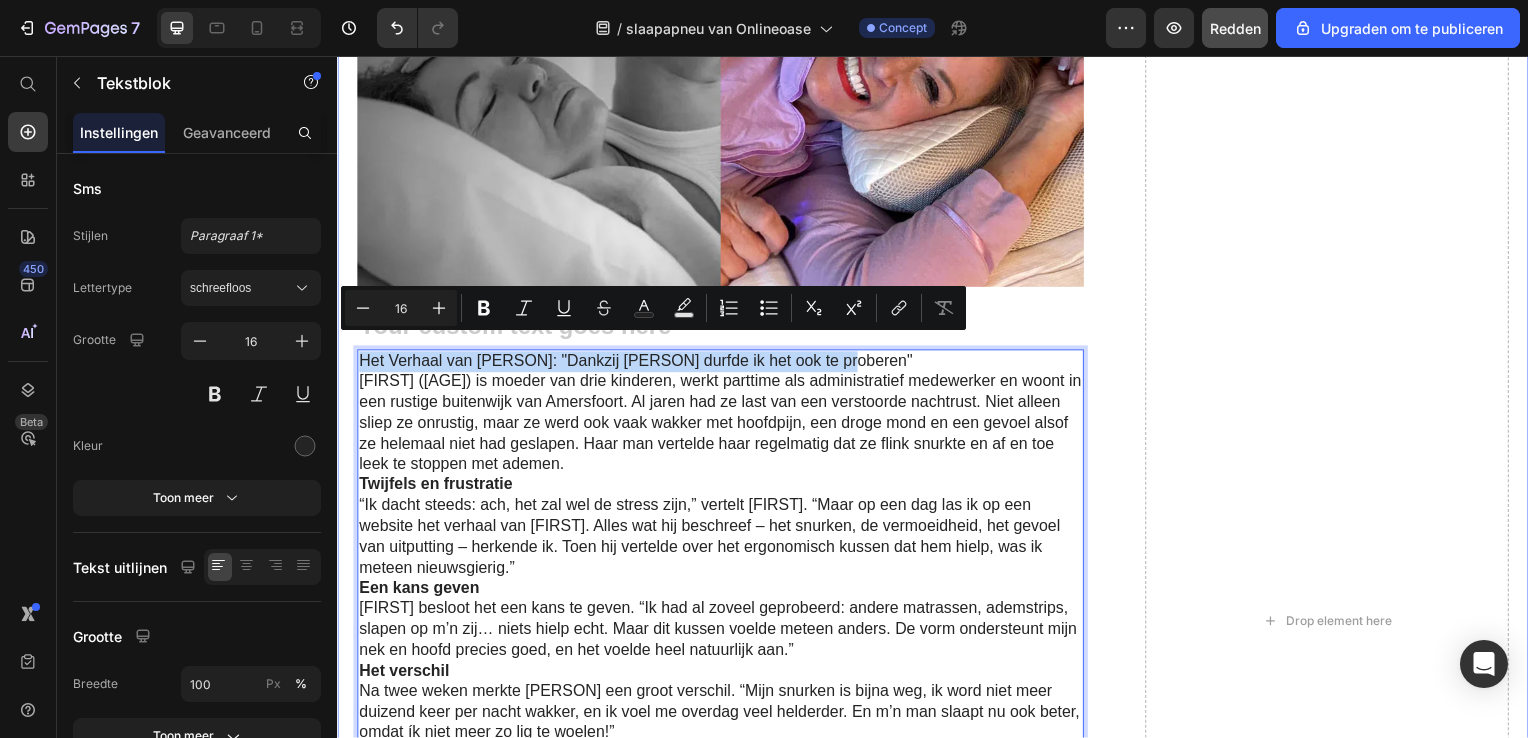 drag, startPoint x: 851, startPoint y: 344, endPoint x: 351, endPoint y: 353, distance: 500.081 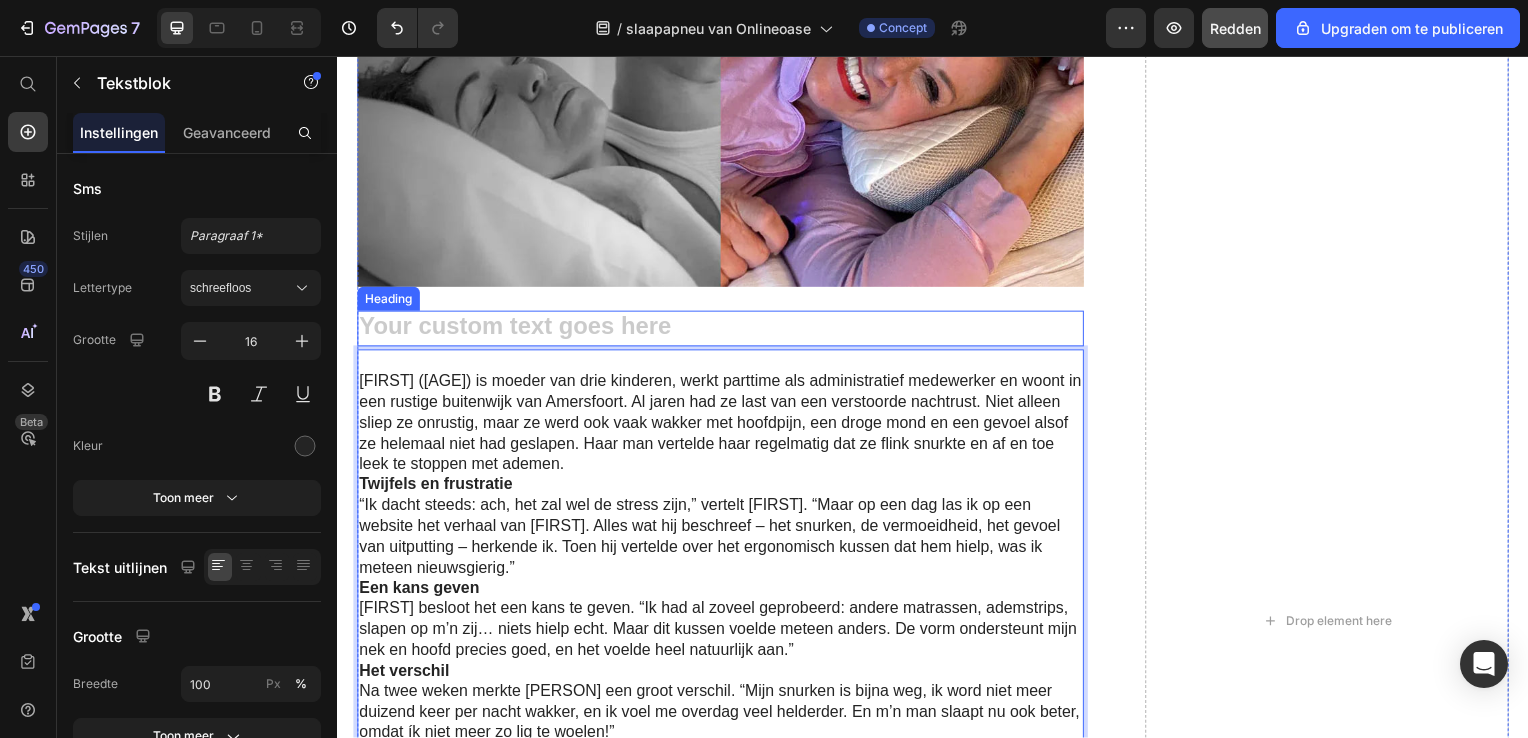 click at bounding box center [723, 330] 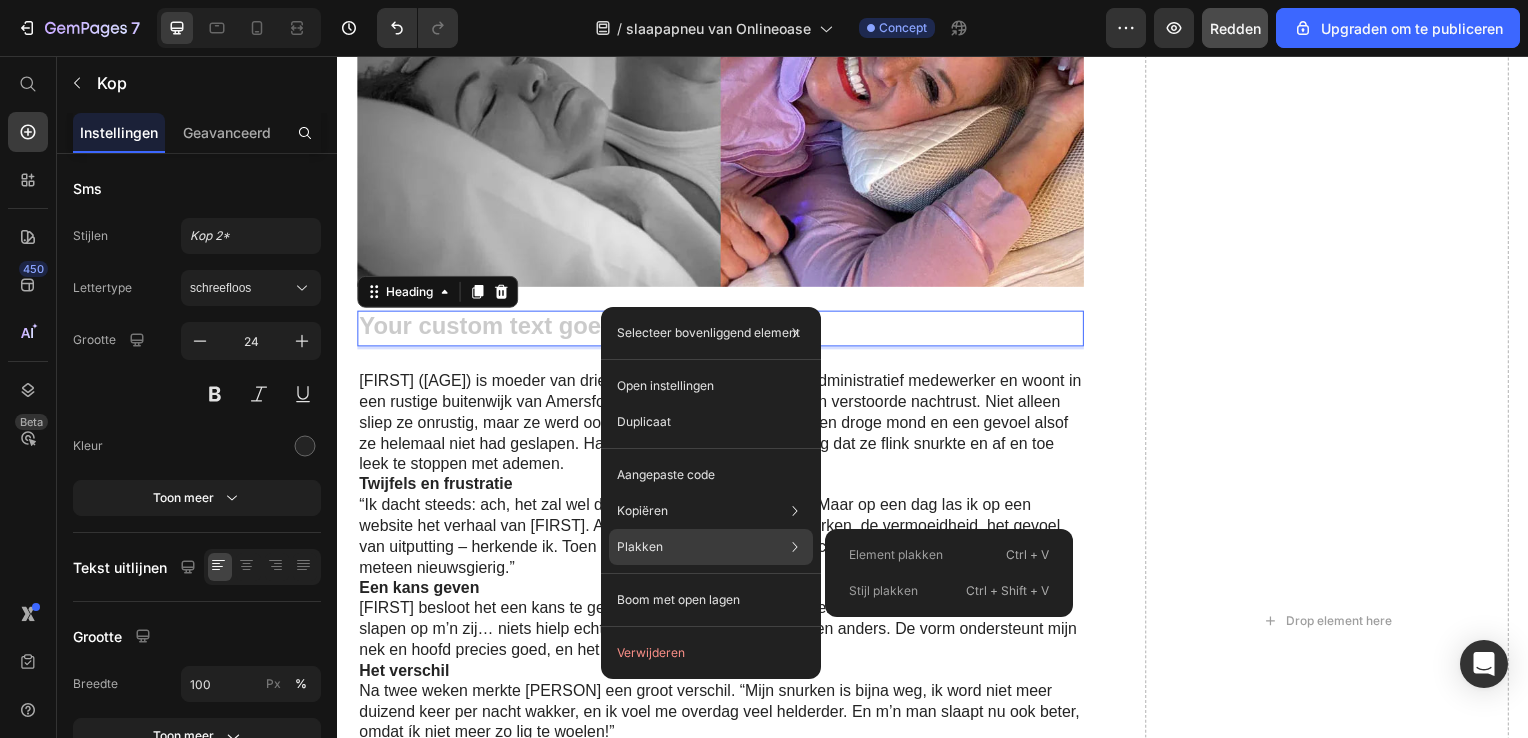 click on "Plakken" at bounding box center [640, 547] 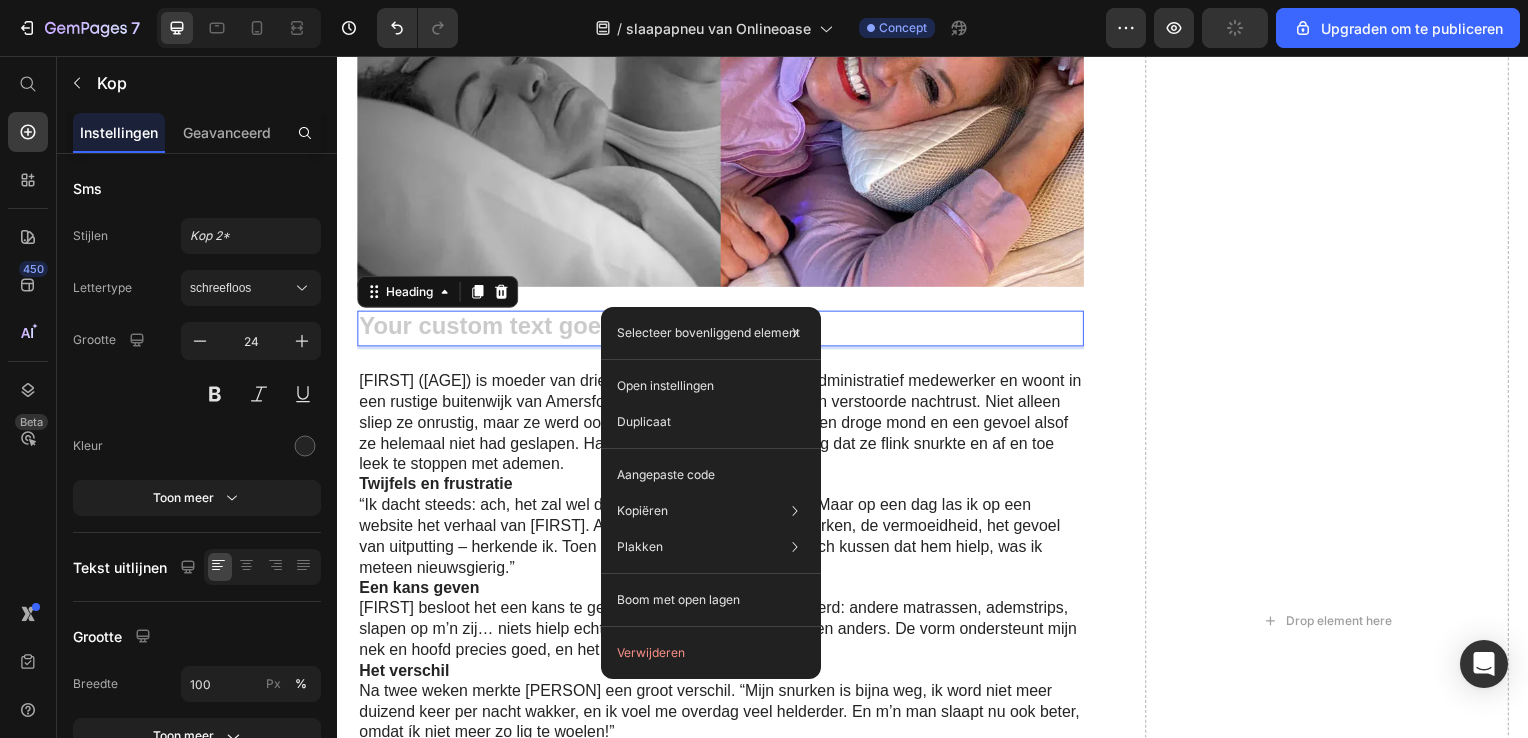 click at bounding box center [723, 330] 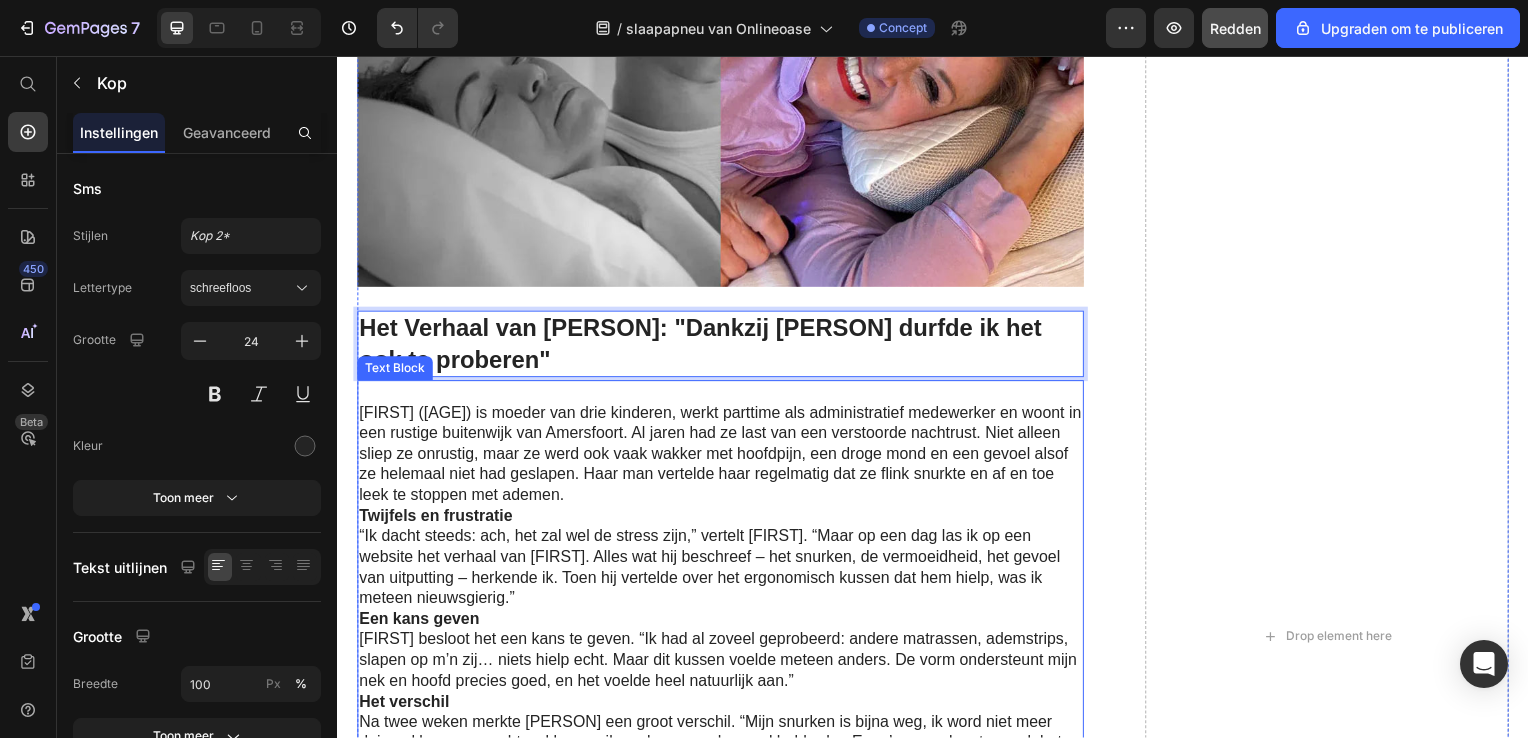 click on "Linda (42) is moeder van drie kinderen, werkt parttime als administratief medewerker en woont in een rustige buitenwijk van Amersfoort. Al jaren had ze last van een verstoorde nachtrust. Niet alleen sliep ze onrustig, maar ze werd ook vaak wakker met hoofdpijn, een droge mond en een gevoel alsof ze helemaal niet had geslapen. Haar man vertelde haar regelmatig dat ze flink snurkte en af en toe leek te stoppen met ademen." at bounding box center (723, 458) 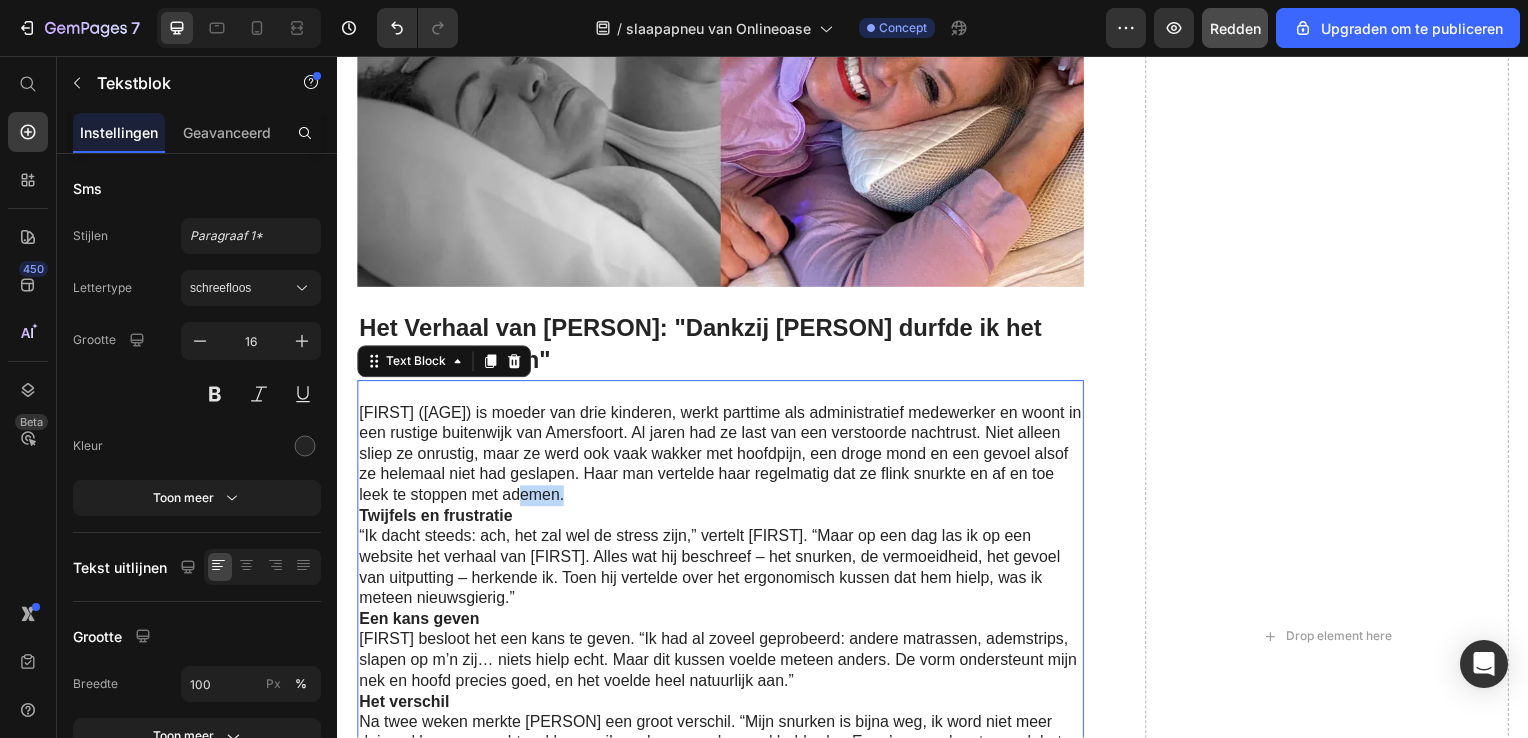 click on "Linda (42) is moeder van drie kinderen, werkt parttime als administratief medewerker en woont in een rustige buitenwijk van Amersfoort. Al jaren had ze last van een verstoorde nachtrust. Niet alleen sliep ze onrustig, maar ze werd ook vaak wakker met hoofdpijn, een droge mond en een gevoel alsof ze helemaal niet had geslapen. Haar man vertelde haar regelmatig dat ze flink snurkte en af en toe leek te stoppen met ademen." at bounding box center [723, 458] 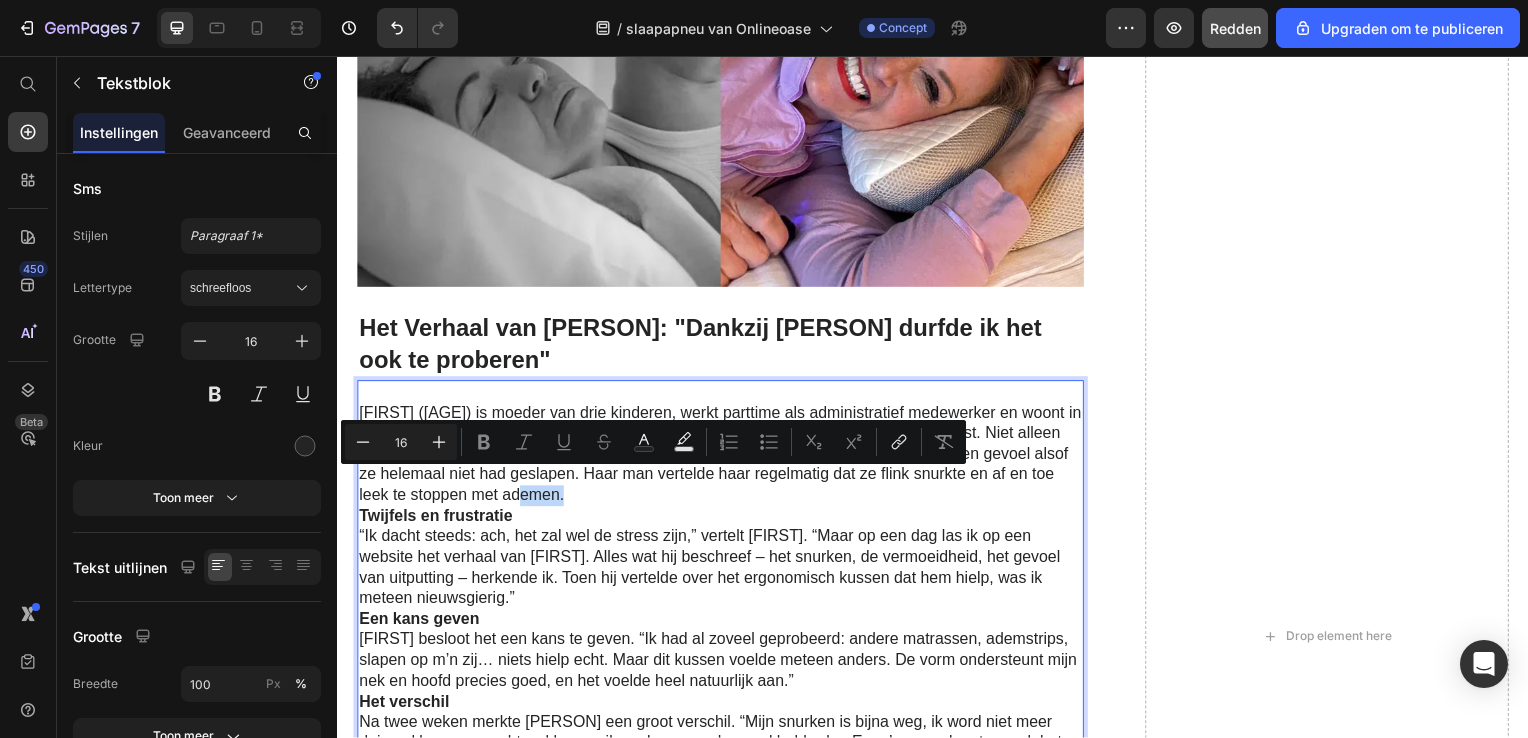 click on "Linda (42) is moeder van drie kinderen, werkt parttime als administratief medewerker en woont in een rustige buitenwijk van Amersfoort. Al jaren had ze last van een verstoorde nachtrust. Niet alleen sliep ze onrustig, maar ze werd ook vaak wakker met hoofdpijn, een droge mond en een gevoel alsof ze helemaal niet had geslapen. Haar man vertelde haar regelmatig dat ze flink snurkte en af en toe leek te stoppen met ademen." at bounding box center [723, 458] 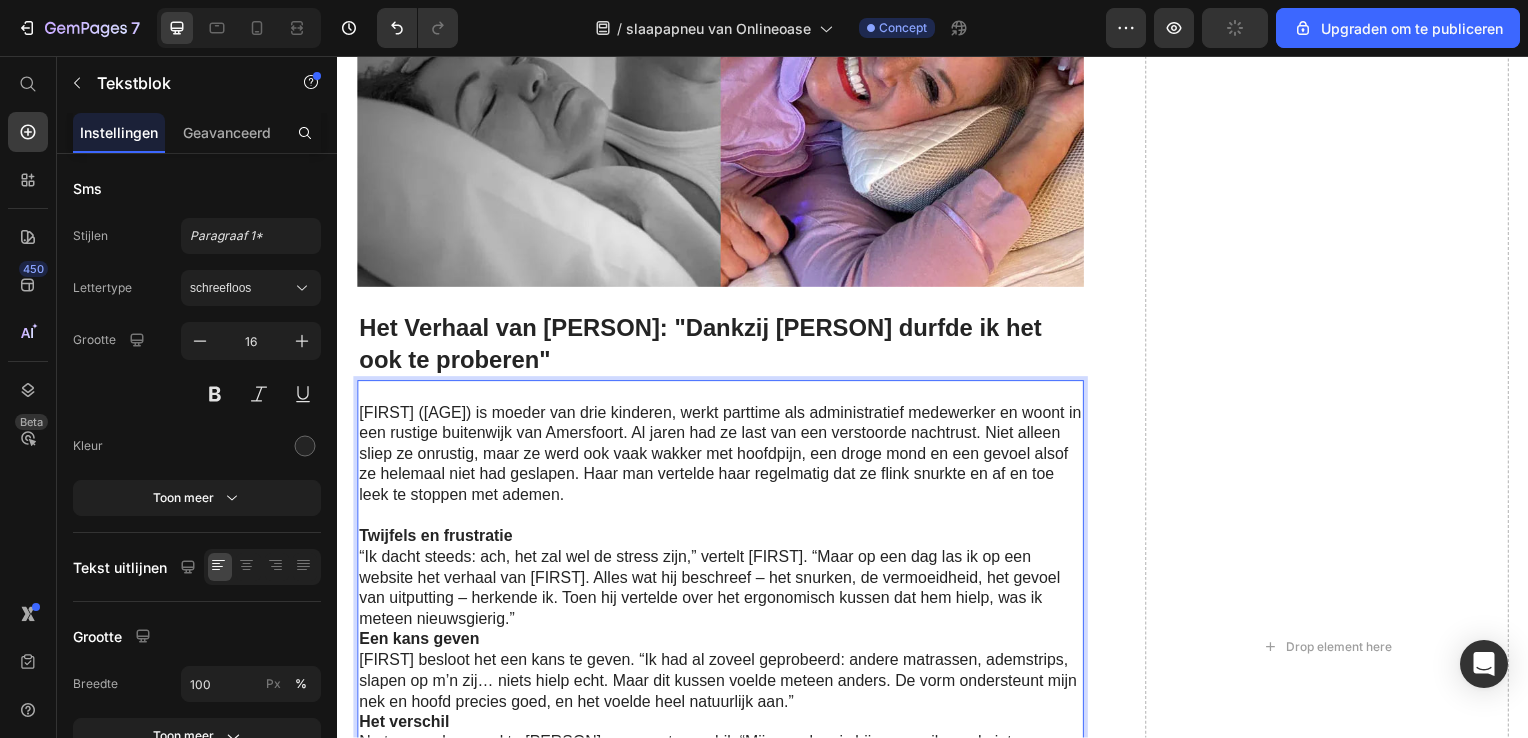 click on "“Ik dacht steeds: ach, het zal wel de stress zijn,” vertelt Linda. “Maar op een dag las ik op een website het verhaal van Mark. Alles wat hij beschreef – het snurken, de vermoeidheid, het gevoel van uitputting – herkende ik. Toen hij vertelde over het ergonomisch kussen dat hem hielp, was ik meteen nieuwsgierig.”" at bounding box center [723, 592] 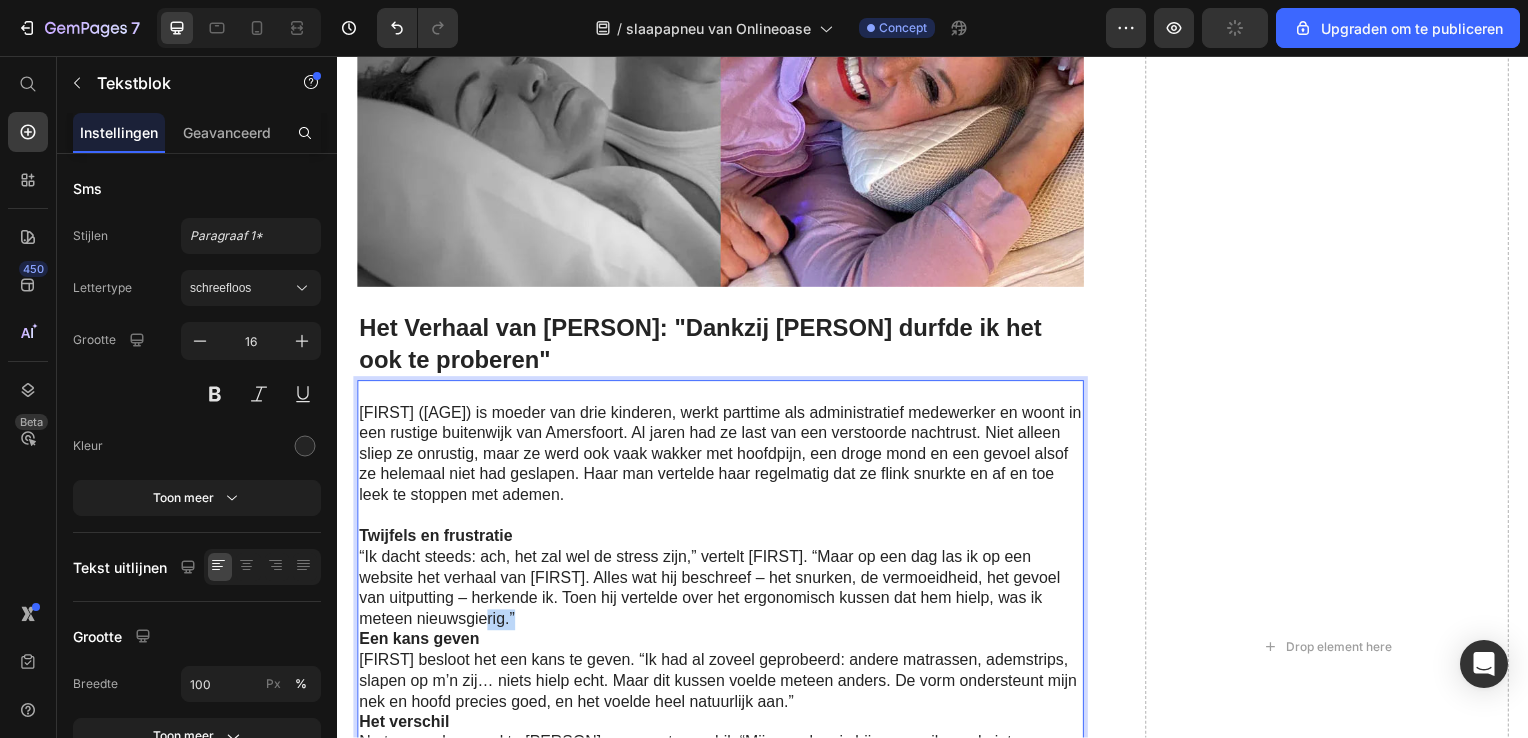 click on "“Ik dacht steeds: ach, het zal wel de stress zijn,” vertelt Linda. “Maar op een dag las ik op een website het verhaal van Mark. Alles wat hij beschreef – het snurken, de vermoeidheid, het gevoel van uitputting – herkende ik. Toen hij vertelde over het ergonomisch kussen dat hem hielp, was ik meteen nieuwsgierig.”" at bounding box center (723, 592) 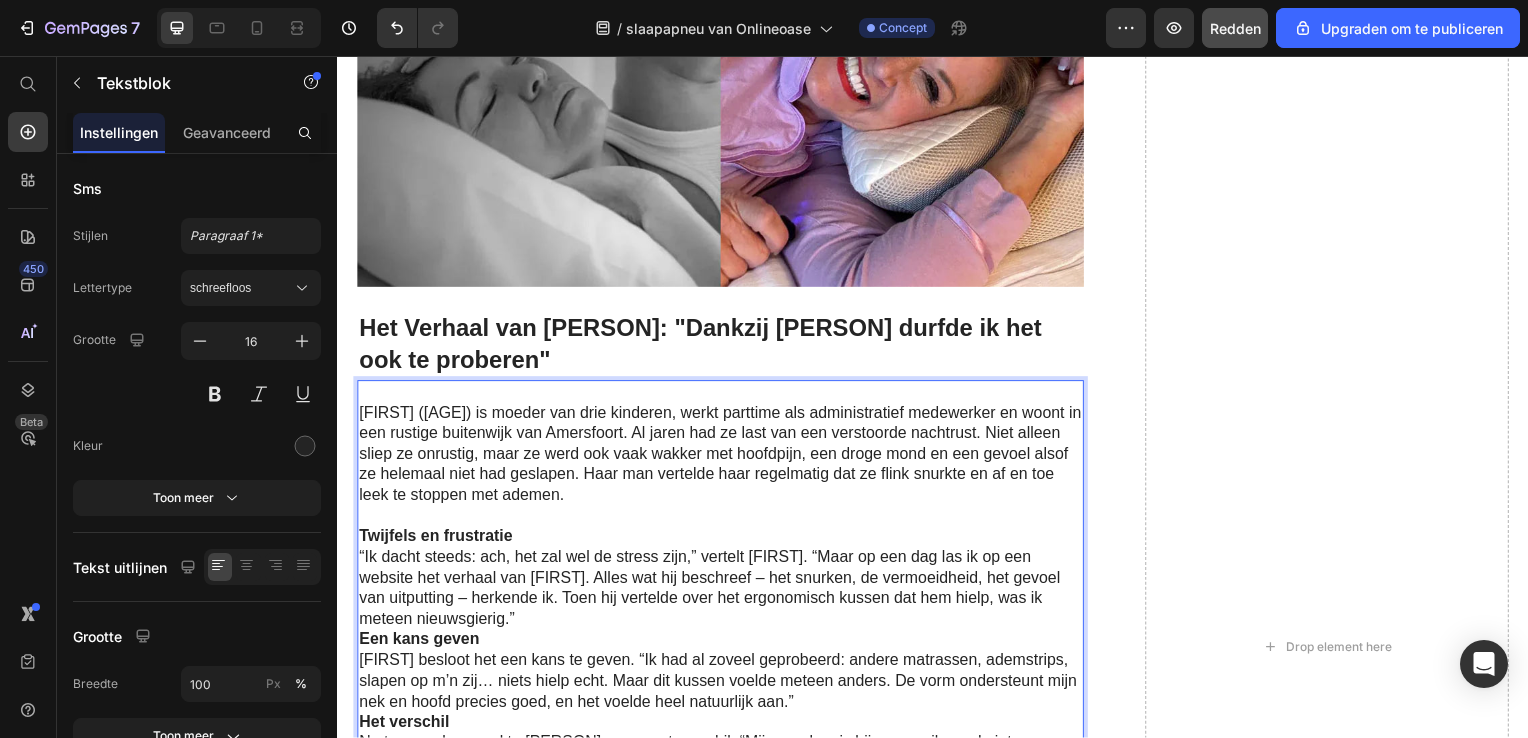 click on "“Ik dacht steeds: ach, het zal wel de stress zijn,” vertelt Linda. “Maar op een dag las ik op een website het verhaal van Mark. Alles wat hij beschreef – het snurken, de vermoeidheid, het gevoel van uitputting – herkende ik. Toen hij vertelde over het ergonomisch kussen dat hem hielp, was ik meteen nieuwsgierig.”" at bounding box center (723, 592) 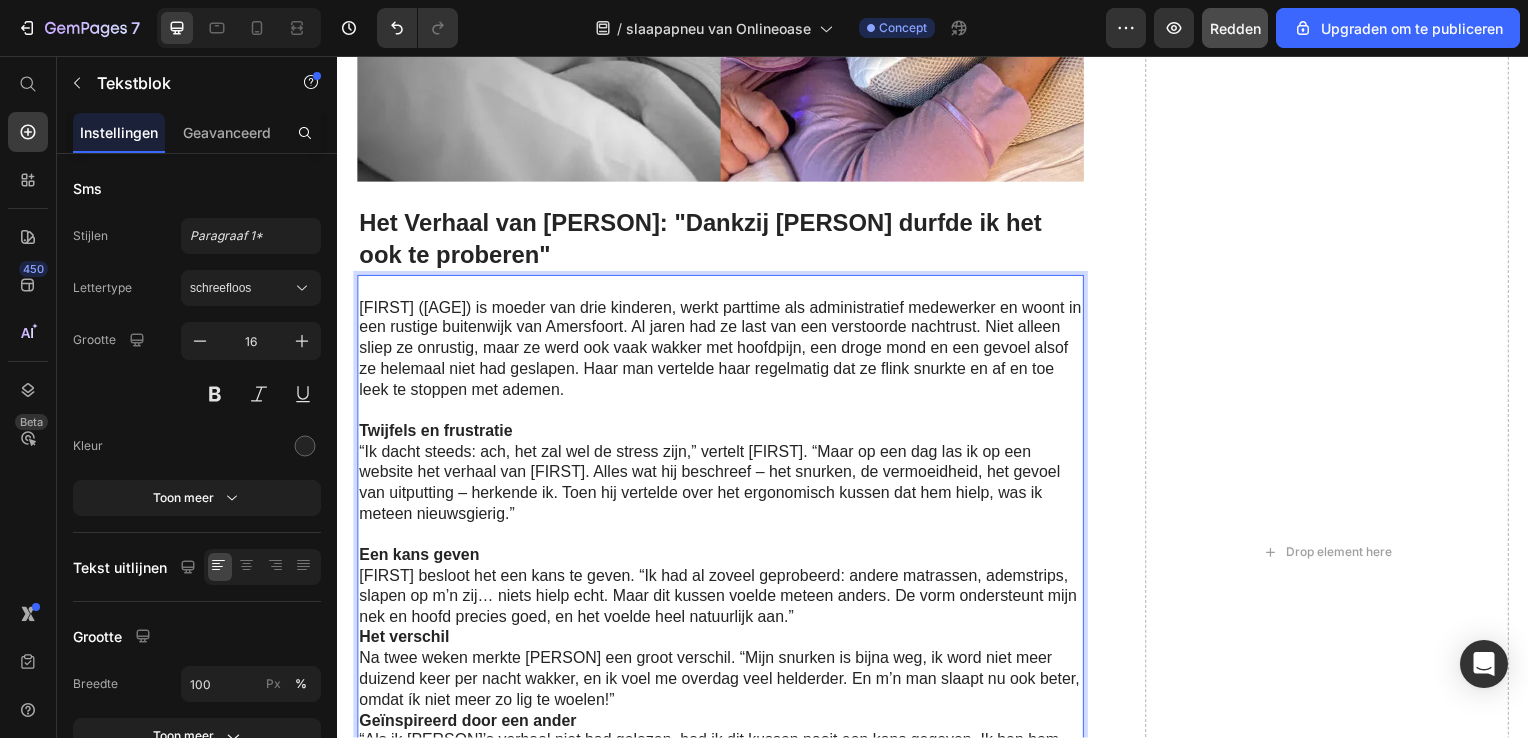 scroll, scrollTop: 6922, scrollLeft: 0, axis: vertical 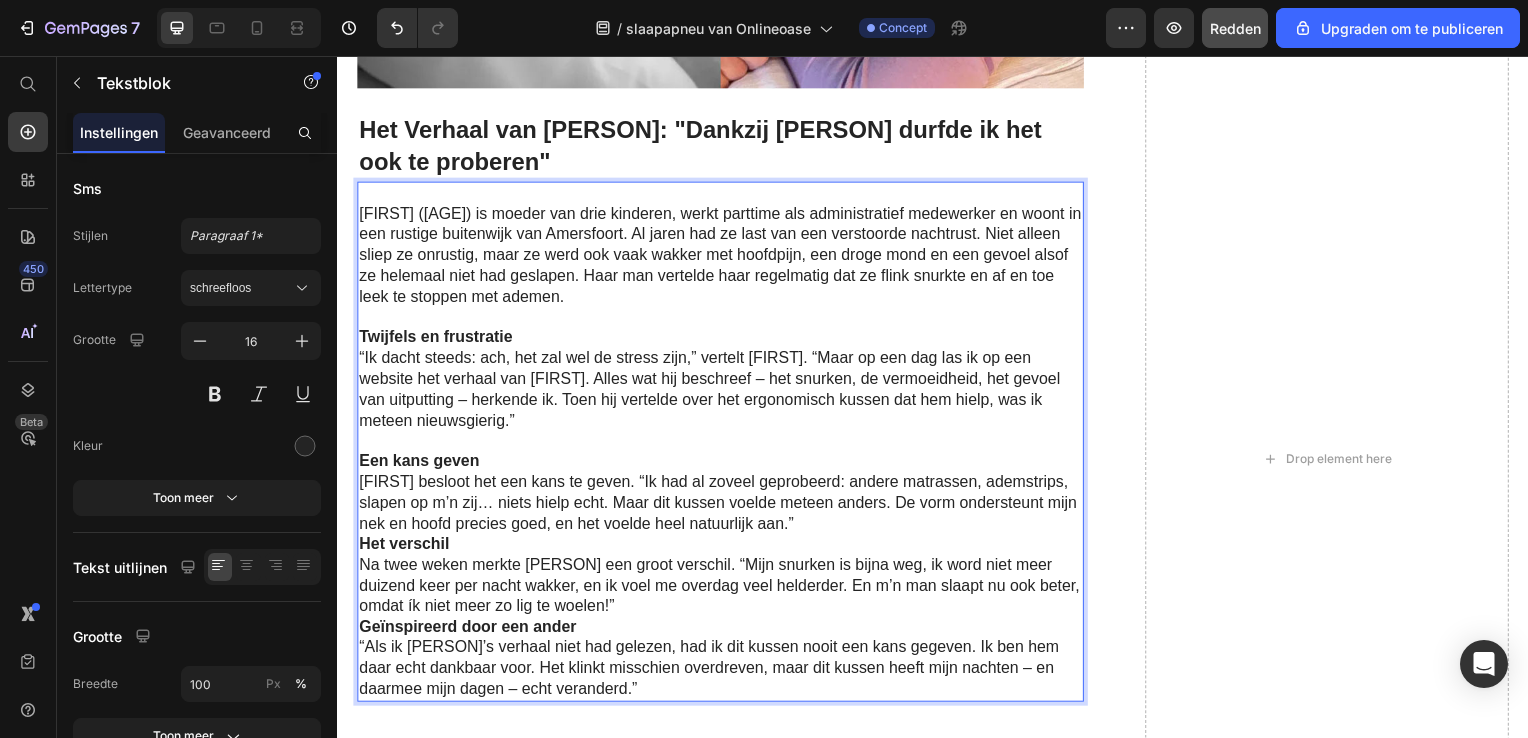 click on "Linda besloot het een kans te geven. “Ik had al zoveel geprobeerd: andere matrassen, ademstrips, slapen op m’n zij… niets hielp echt. Maar dit kussen voelde meteen anders. De vorm ondersteunt mijn nek en hoofd precies goed, en het voelde heel natuurlijk aan.”" at bounding box center [723, 507] 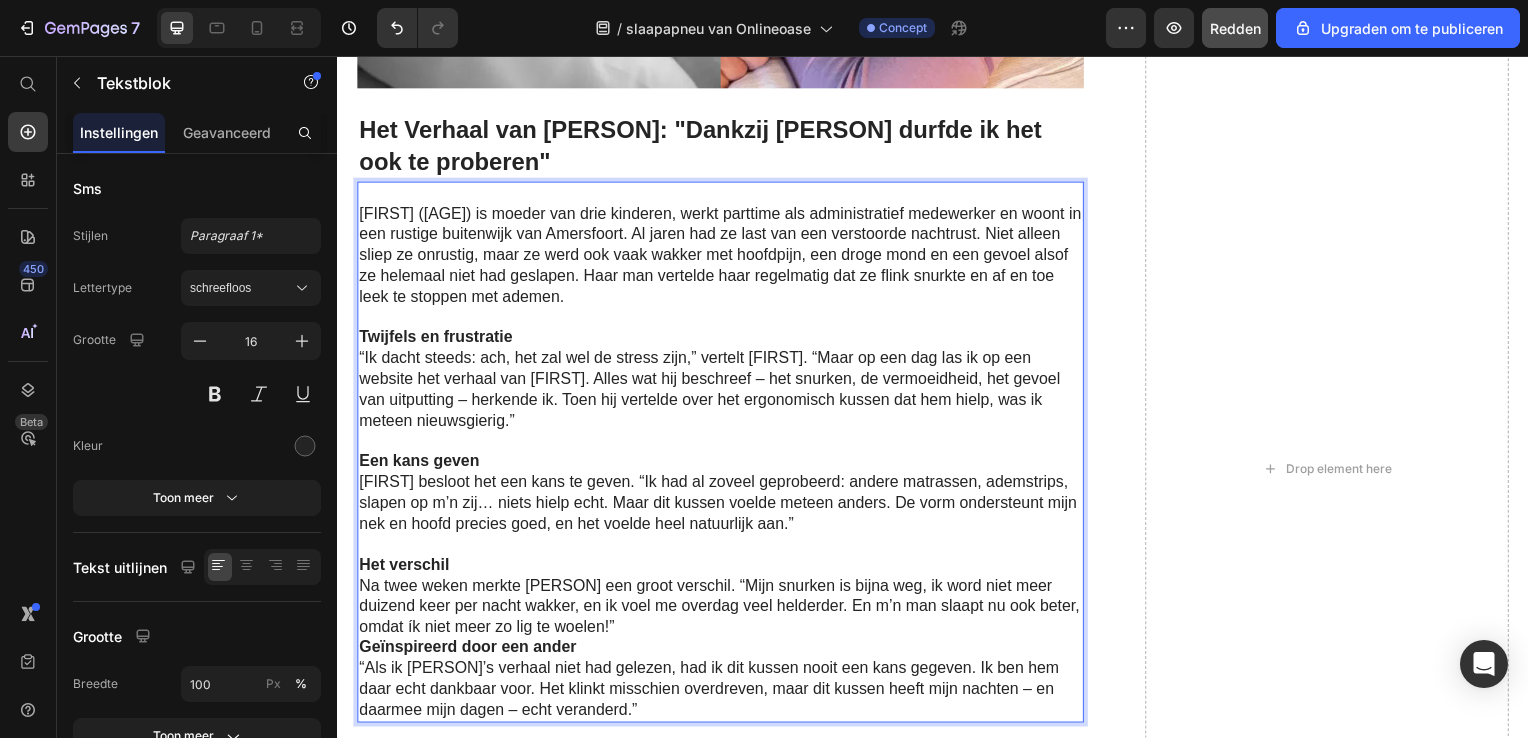 scroll, scrollTop: 7122, scrollLeft: 0, axis: vertical 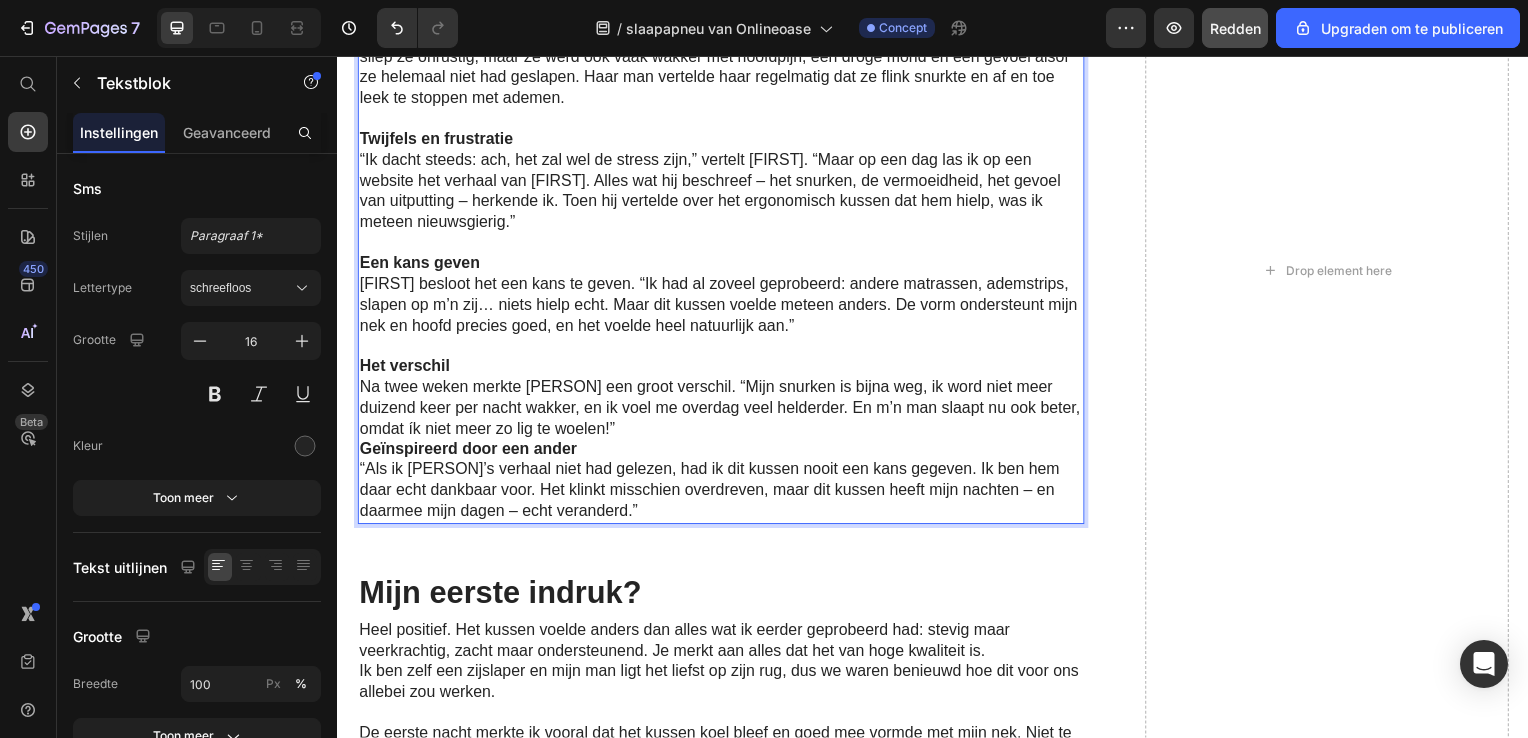 click on "Geïnspireerd door een ander" at bounding box center [723, 452] 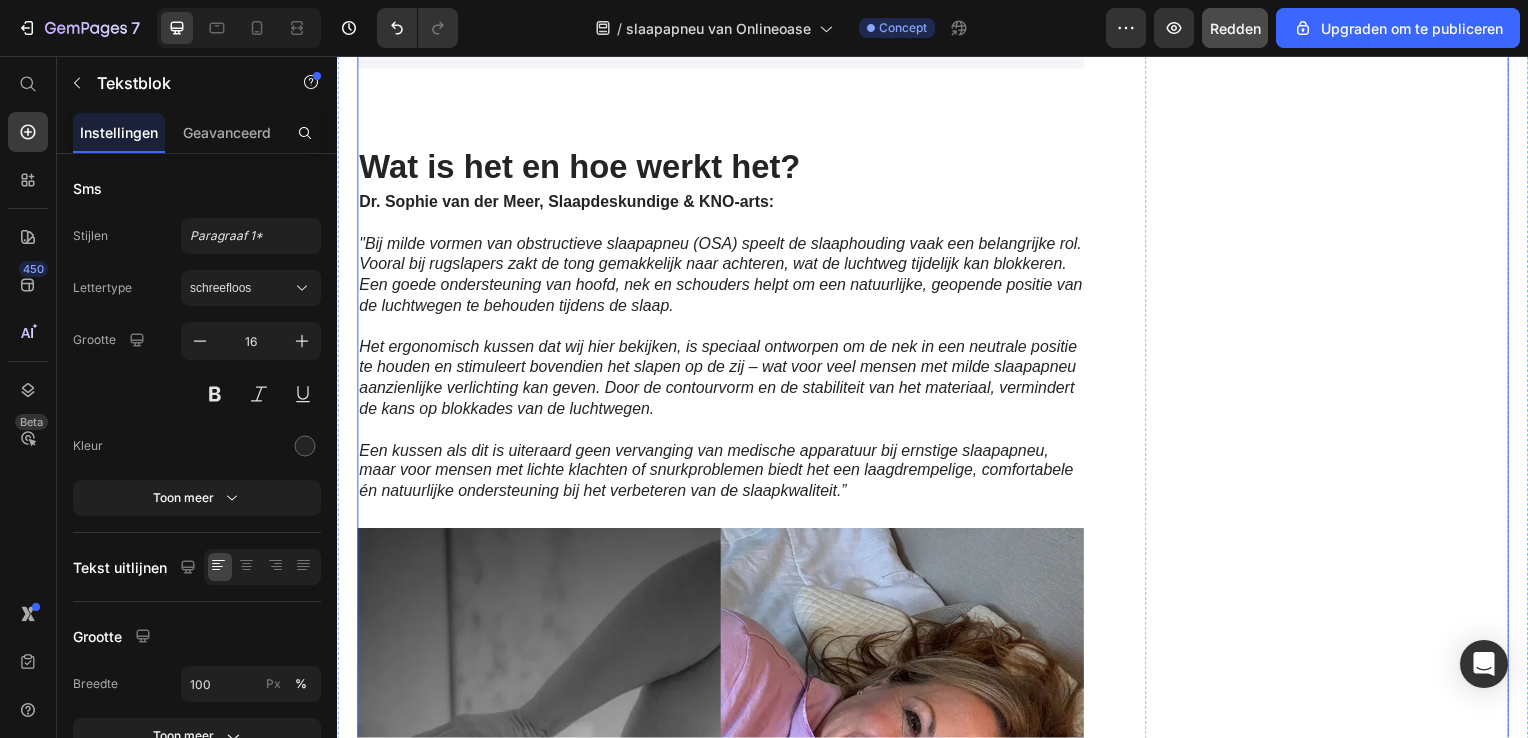 scroll, scrollTop: 6122, scrollLeft: 0, axis: vertical 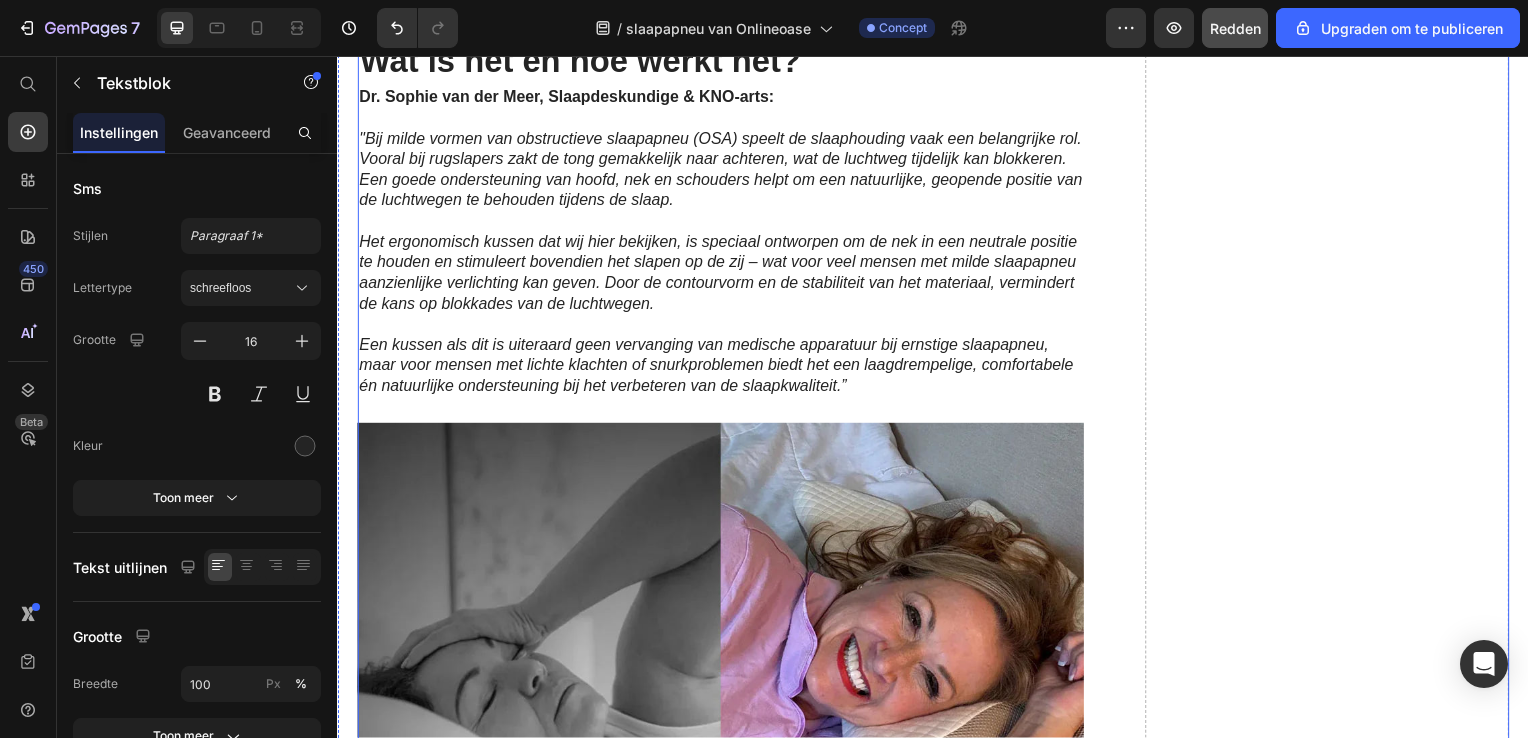 click on "Video ⁠⁠⁠⁠⁠⁠⁠ Gun jezelf (en je partner) de rust die je verdient. Heading Row Slaapapneu hoeft niet je leven te beheersen. Als jij – net als Mark – worstelt met snurken, vermoeidheid of een slechte slaaphouding, dan kan een goede ondersteuning al een wereld van verschil maken. Ons ergonomisch kussen is geen wondermiddel, maar het is een krachtige stap richting een betere nachtrust. Text Block 01. Text Block Word weer écht uitgerust wakker Text Block Ervaar het verschil na één nacht! Ons energetische kussen ondersteunt je nek en opent je luchtwegen — ideaal bij nekpijn en slaapapneu. Ontwaak fris, helder en vol energie. Text Block Row Image Row Image 02. Text Block Zeg vaarwel tegen nekklachten Text Block Het unieke ergonomische design verlicht spanning in je nek en schouders. Geen stijfheid meer bij het opstaan, alleen comfort en ontspanning. Text Block Row Row 03. Text Block Natuurlijk herstel tijdens je slaap Text Block Text Block Row Image Row Image 04. Text Block Text Block Row Row" at bounding box center (937, 1282) 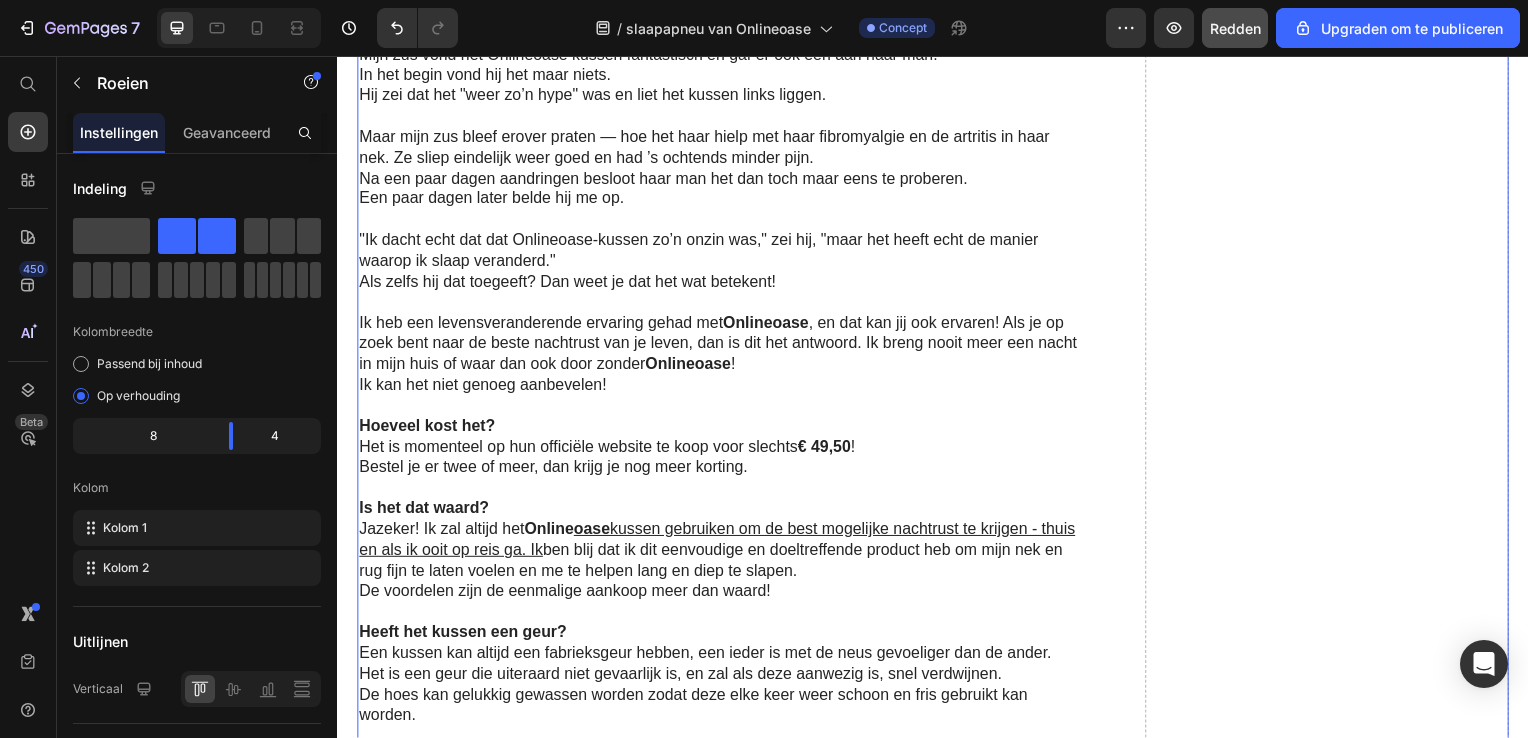 scroll, scrollTop: 8722, scrollLeft: 0, axis: vertical 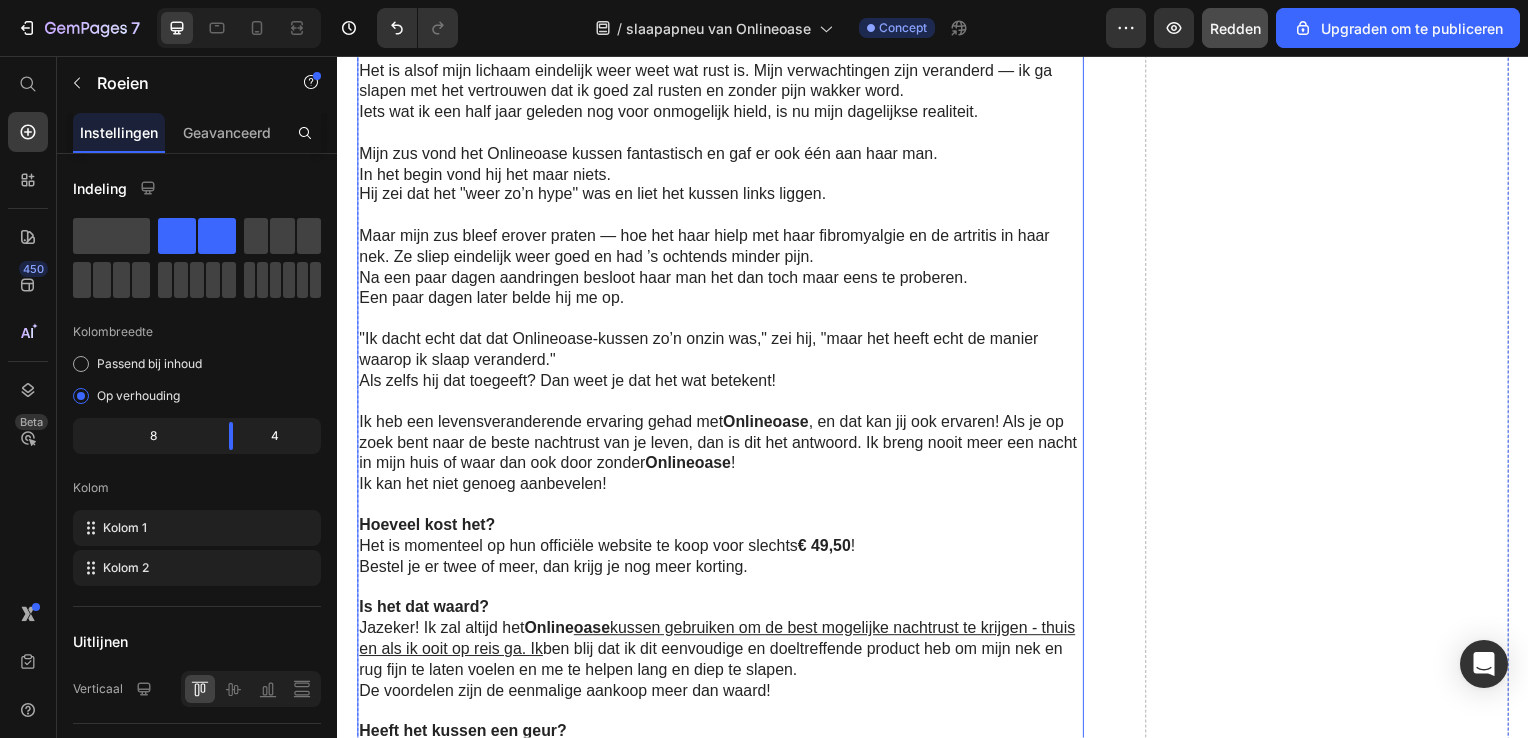 click on "Hoeveel kost het?" at bounding box center [721, 529] 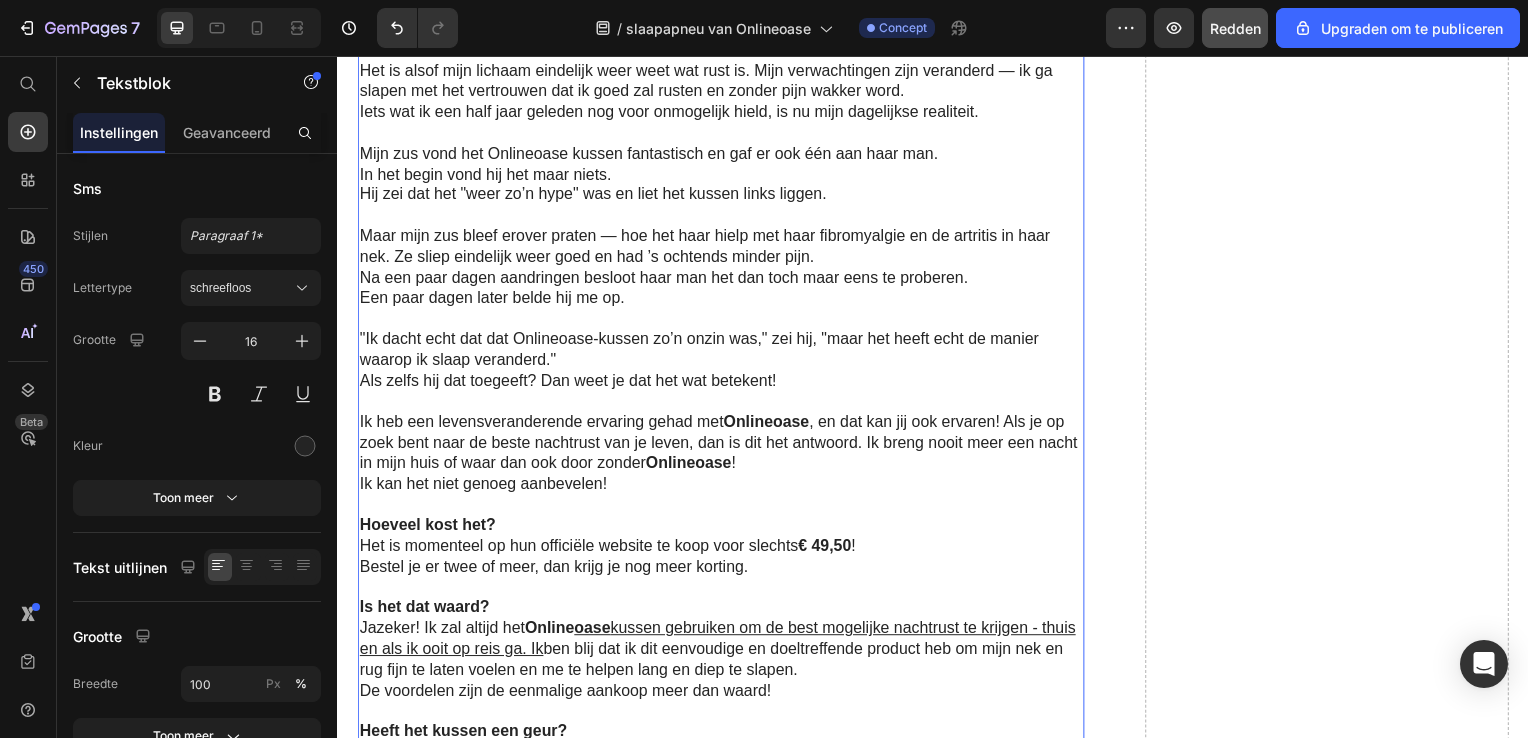 click on "Ik kan het niet genoeg aanbevelen!" at bounding box center (721, 488) 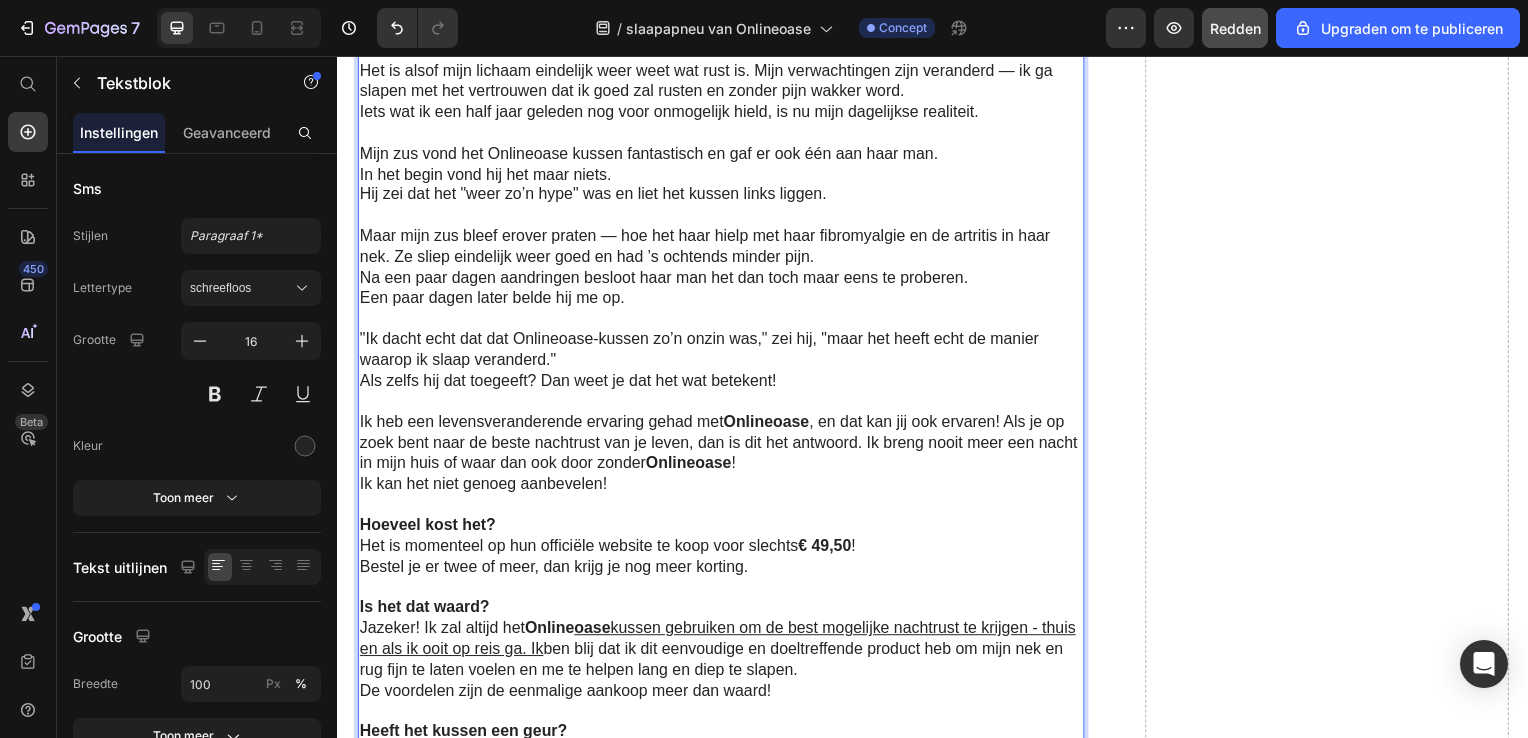 click on "Ik kan het niet genoeg aanbevelen!" at bounding box center [721, 488] 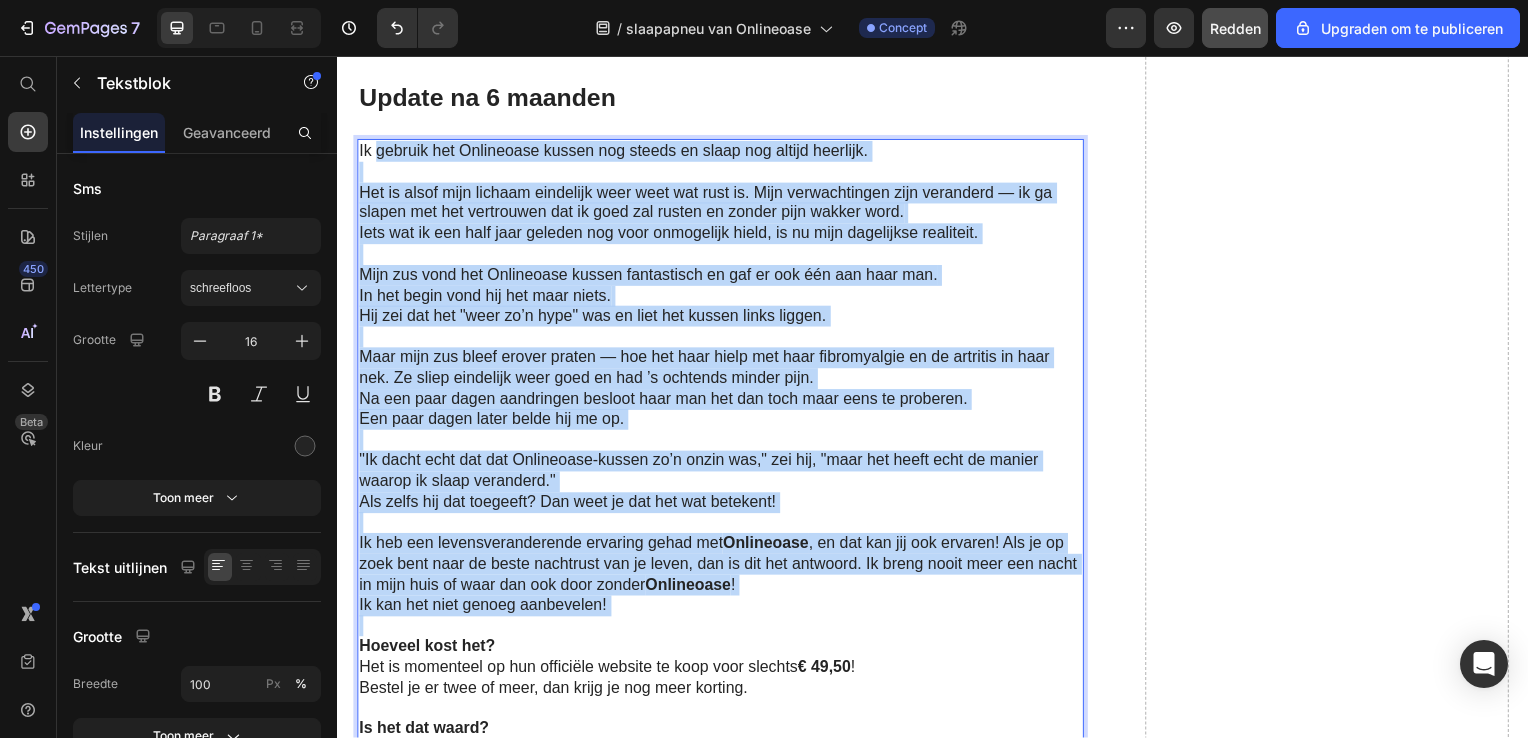 scroll, scrollTop: 8425, scrollLeft: 0, axis: vertical 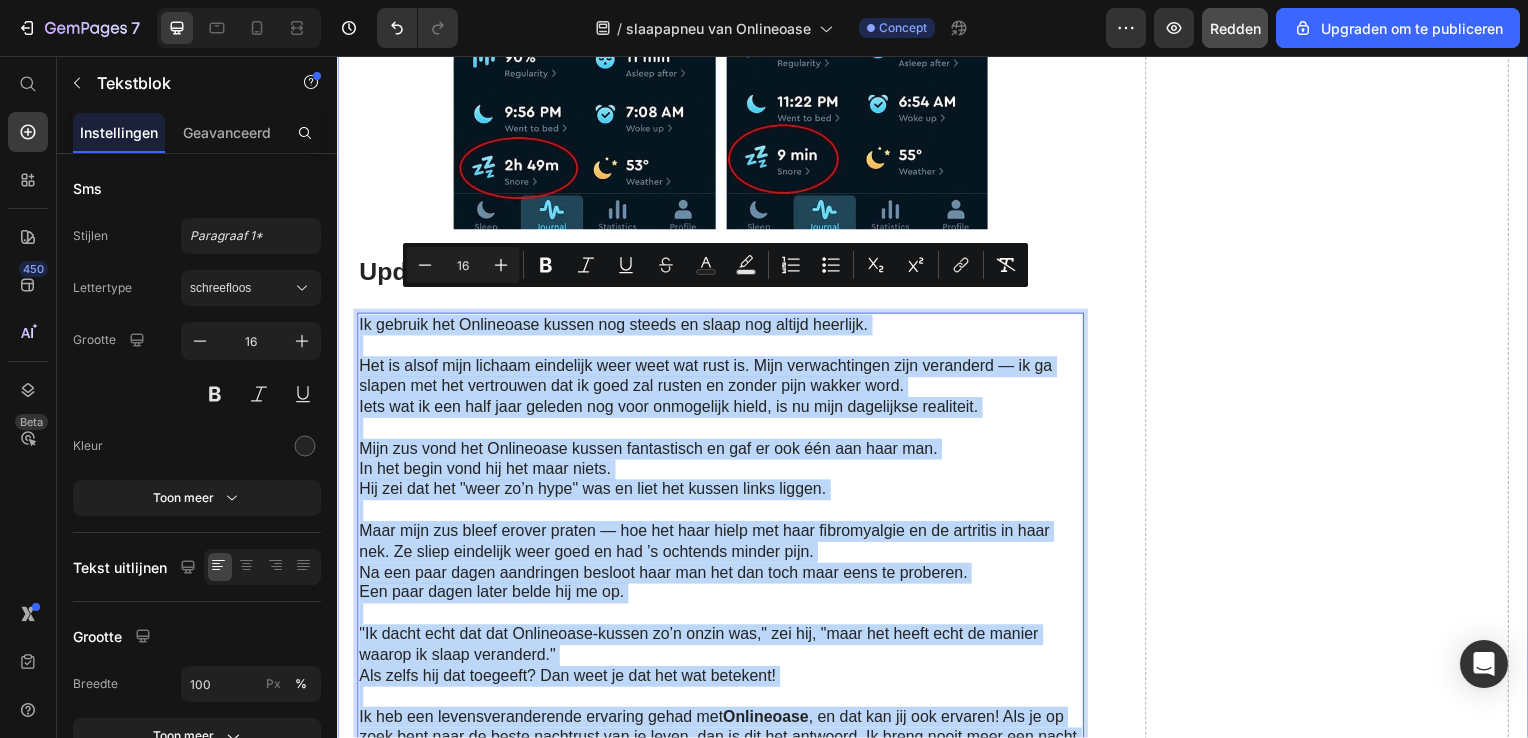 drag, startPoint x: 626, startPoint y: 465, endPoint x: 354, endPoint y: 310, distance: 313.0639 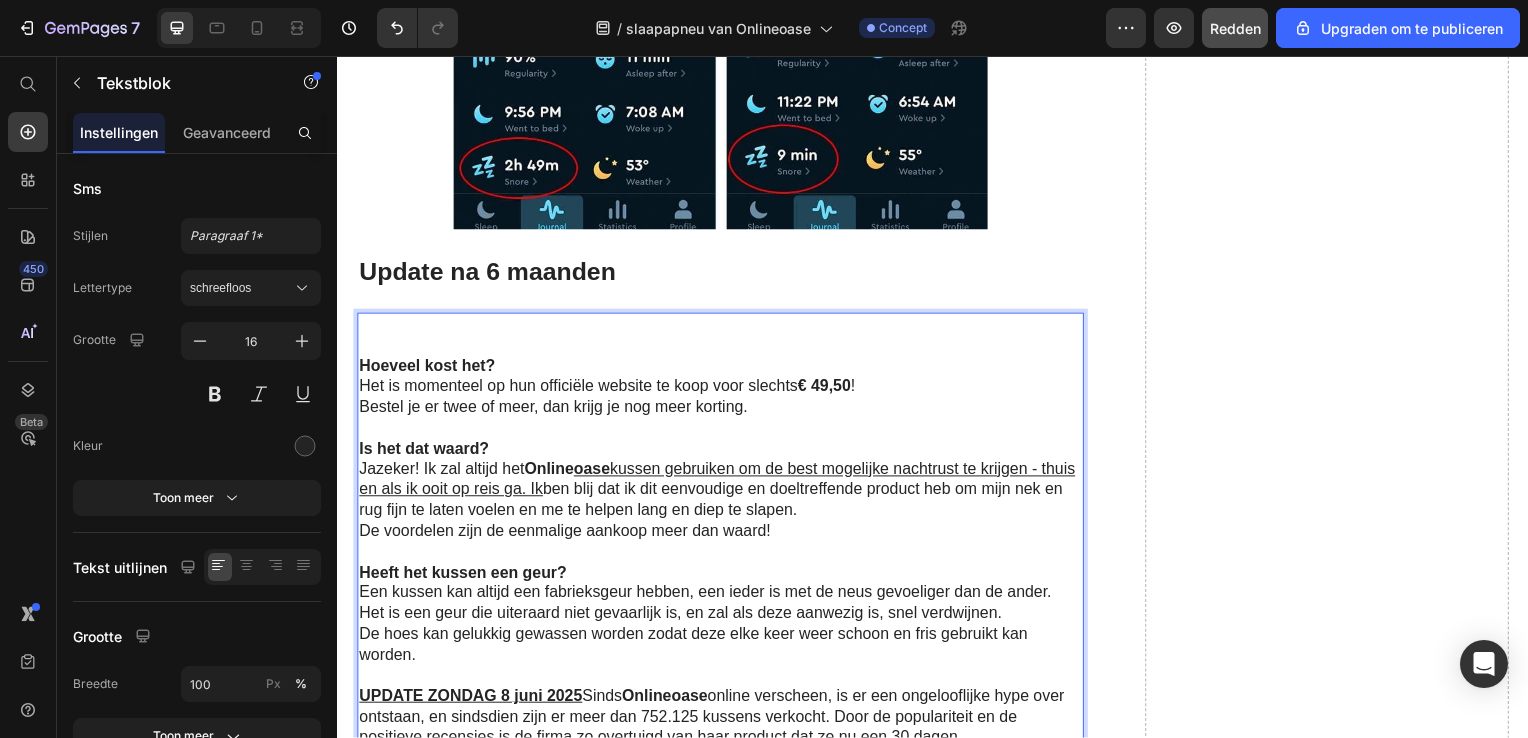 click on "Hoeveel kost het?" at bounding box center (427, 368) 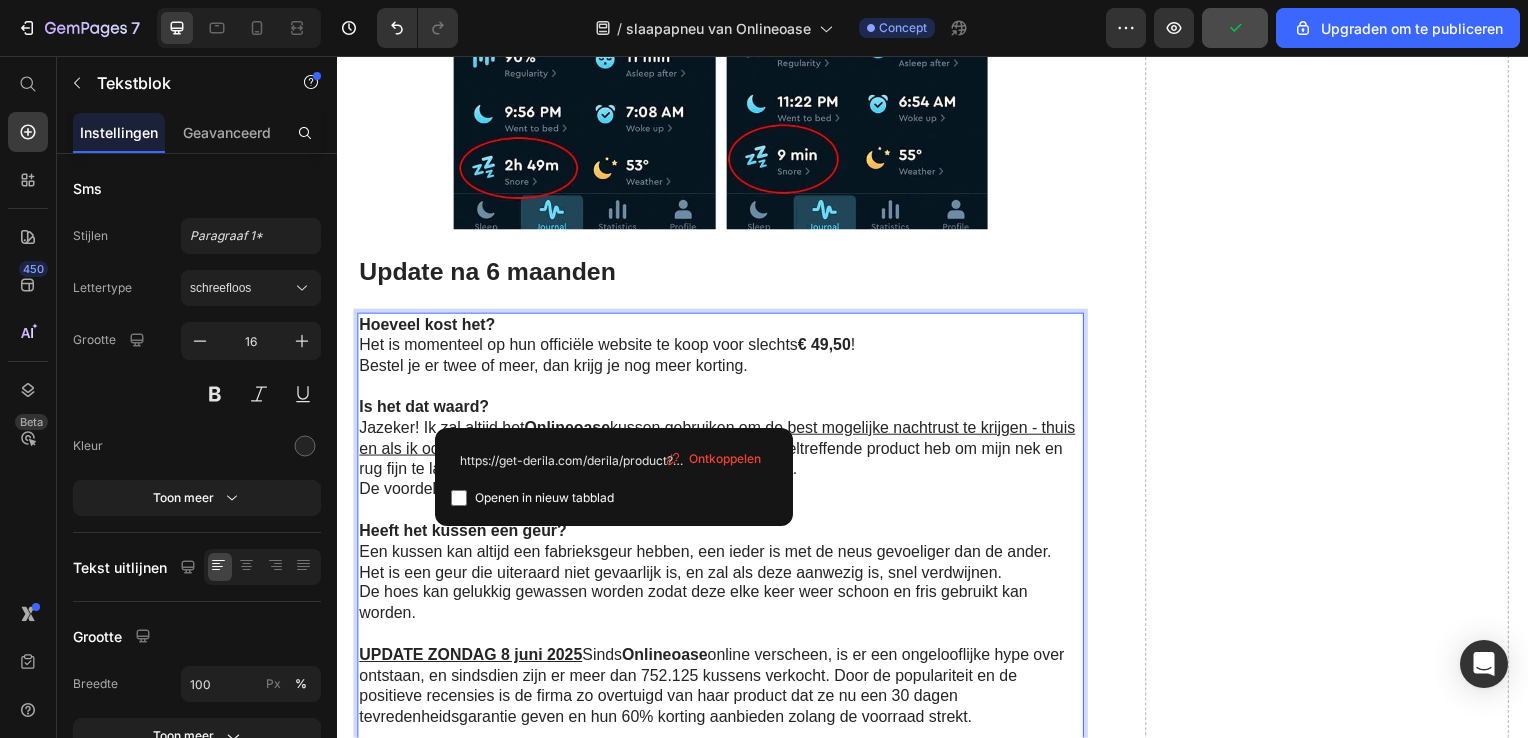 click on "kussen gebruiken om de best mogelijke nachtrust te krijgen - thuis en als ik ooit op reis ga. Ik" at bounding box center (719, 441) 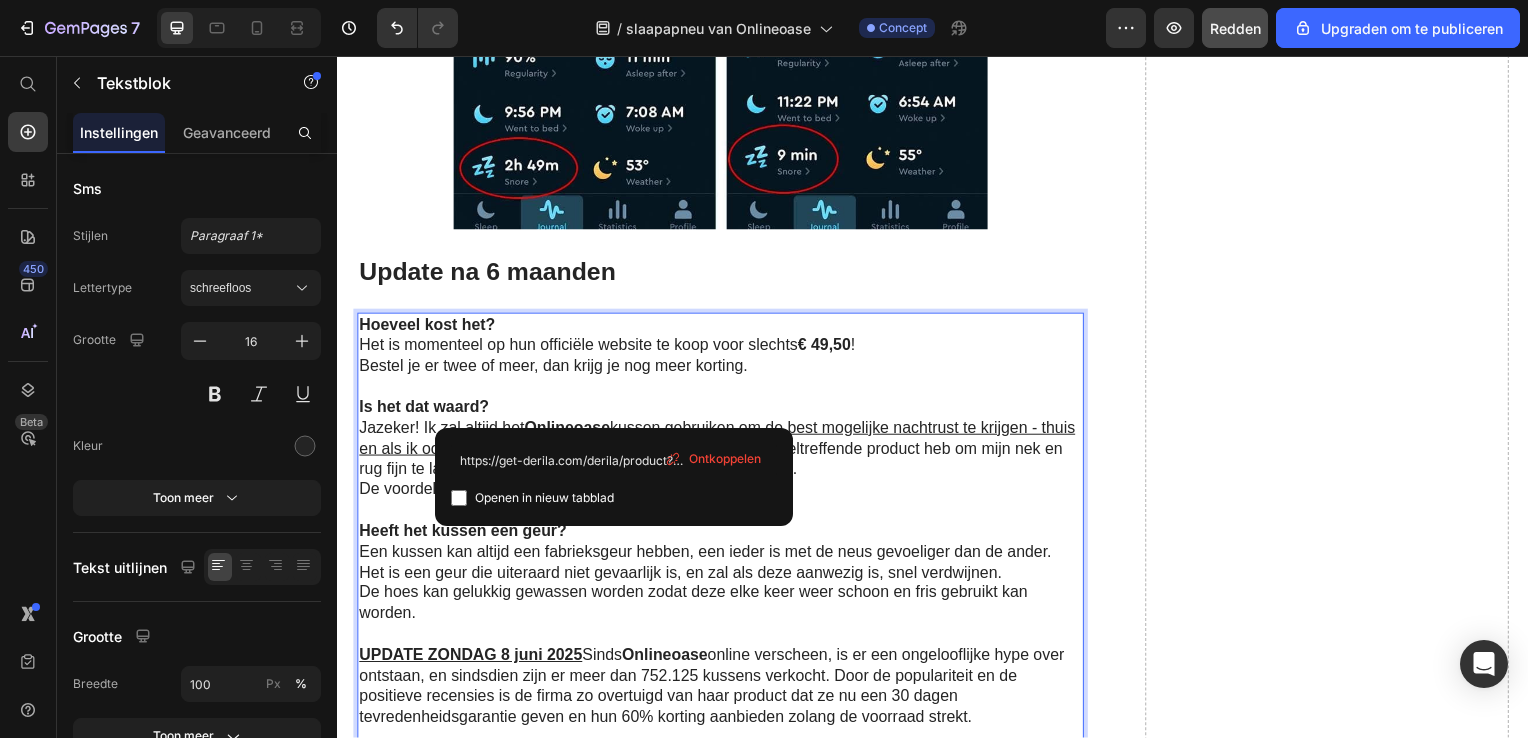 click on "Heeft het kussen een geur?" at bounding box center [721, 535] 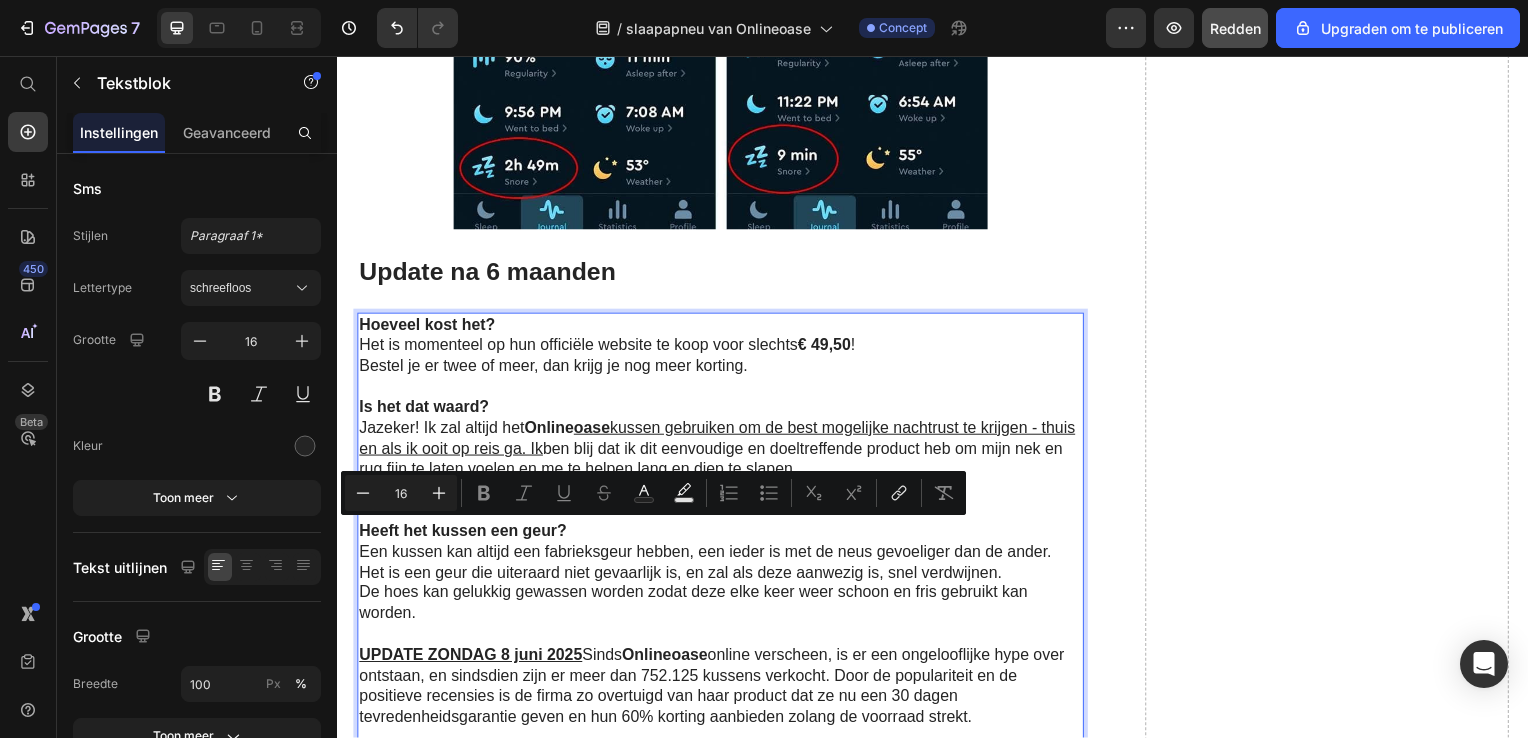 click on "kussen gebruiken om de best mogelijke nachtrust te krijgen - thuis en als ik ooit op reis ga. Ik" at bounding box center (719, 441) 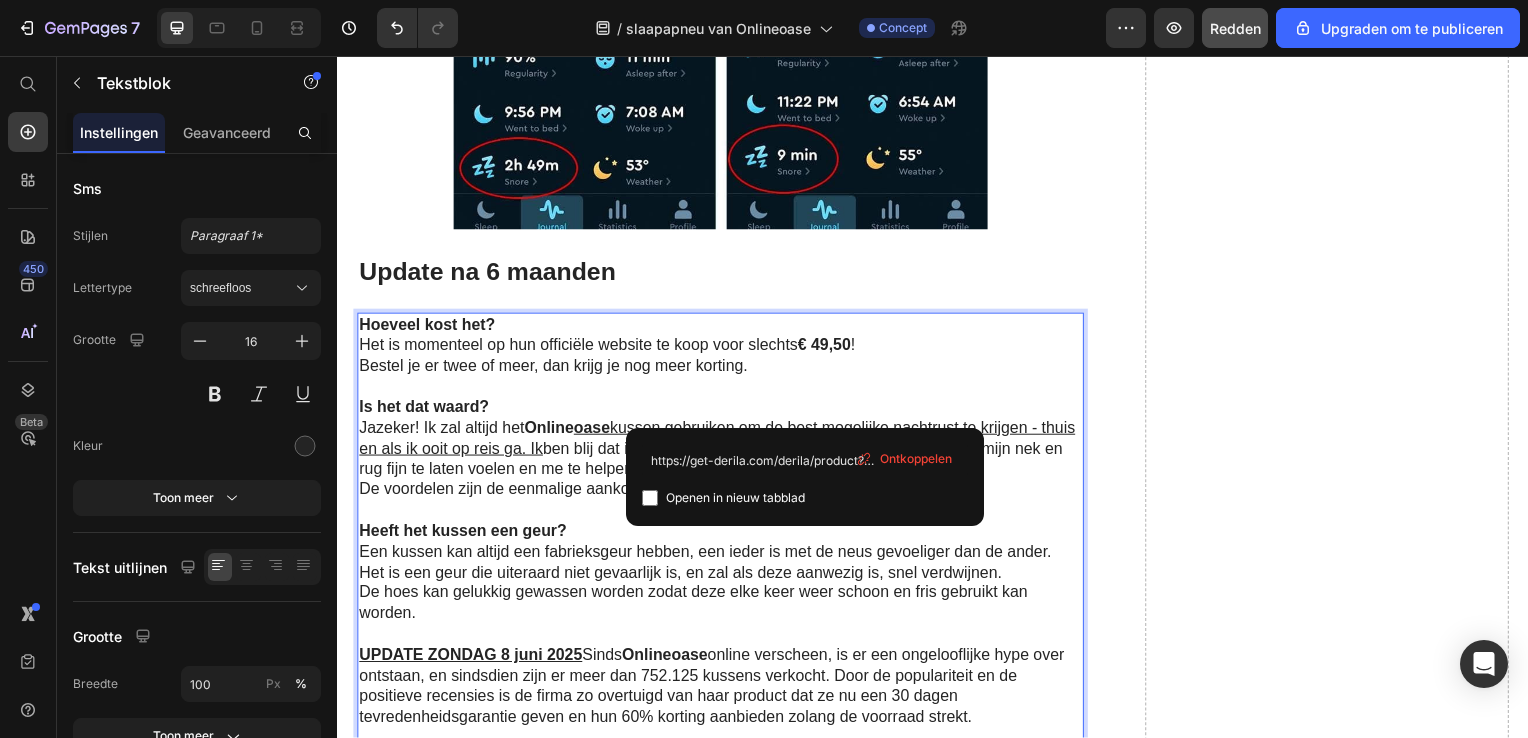 click on "De hoes kan gelukkig gewassen worden zodat deze elke keer weer schoon en fris gebruikt kan worden." at bounding box center (721, 608) 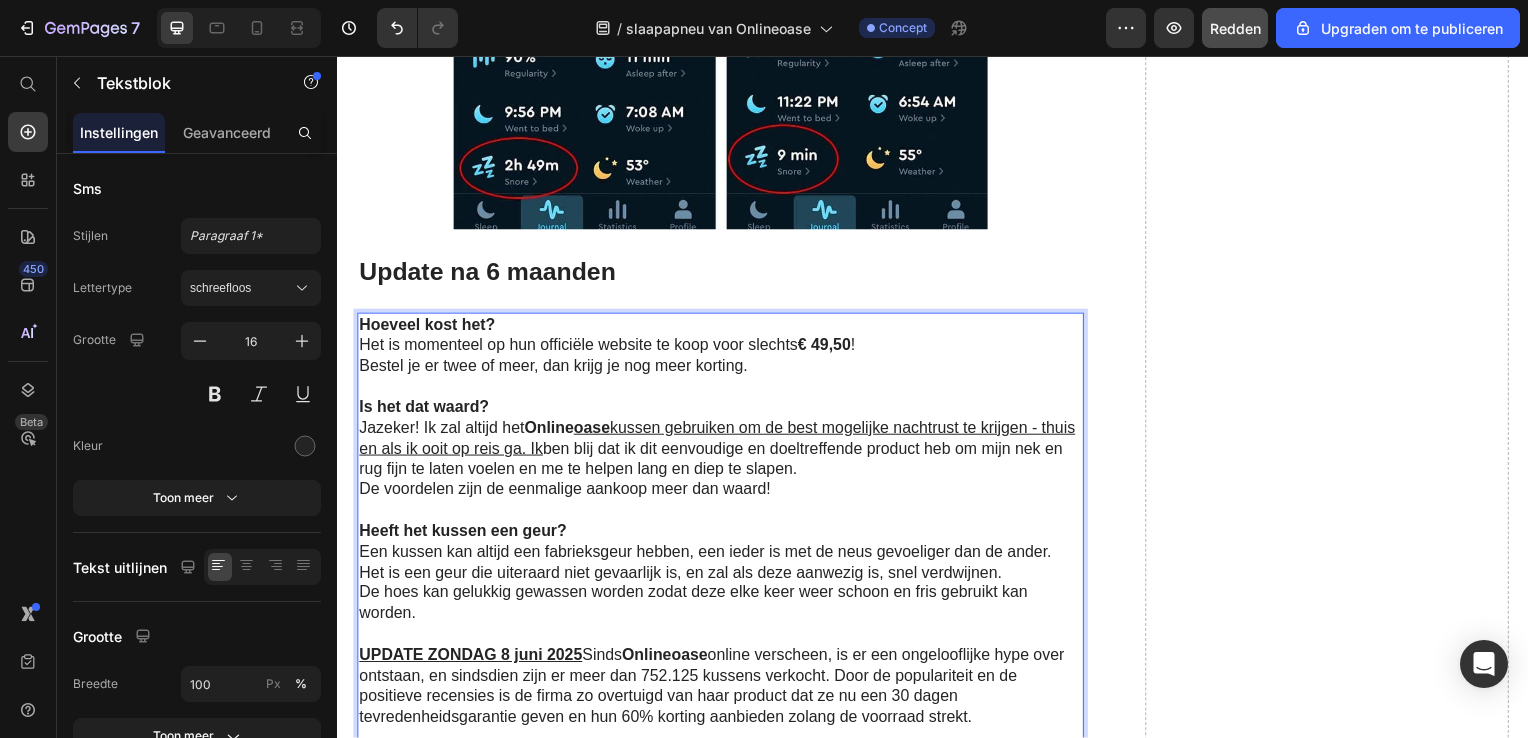 click on "oase" at bounding box center [593, 430] 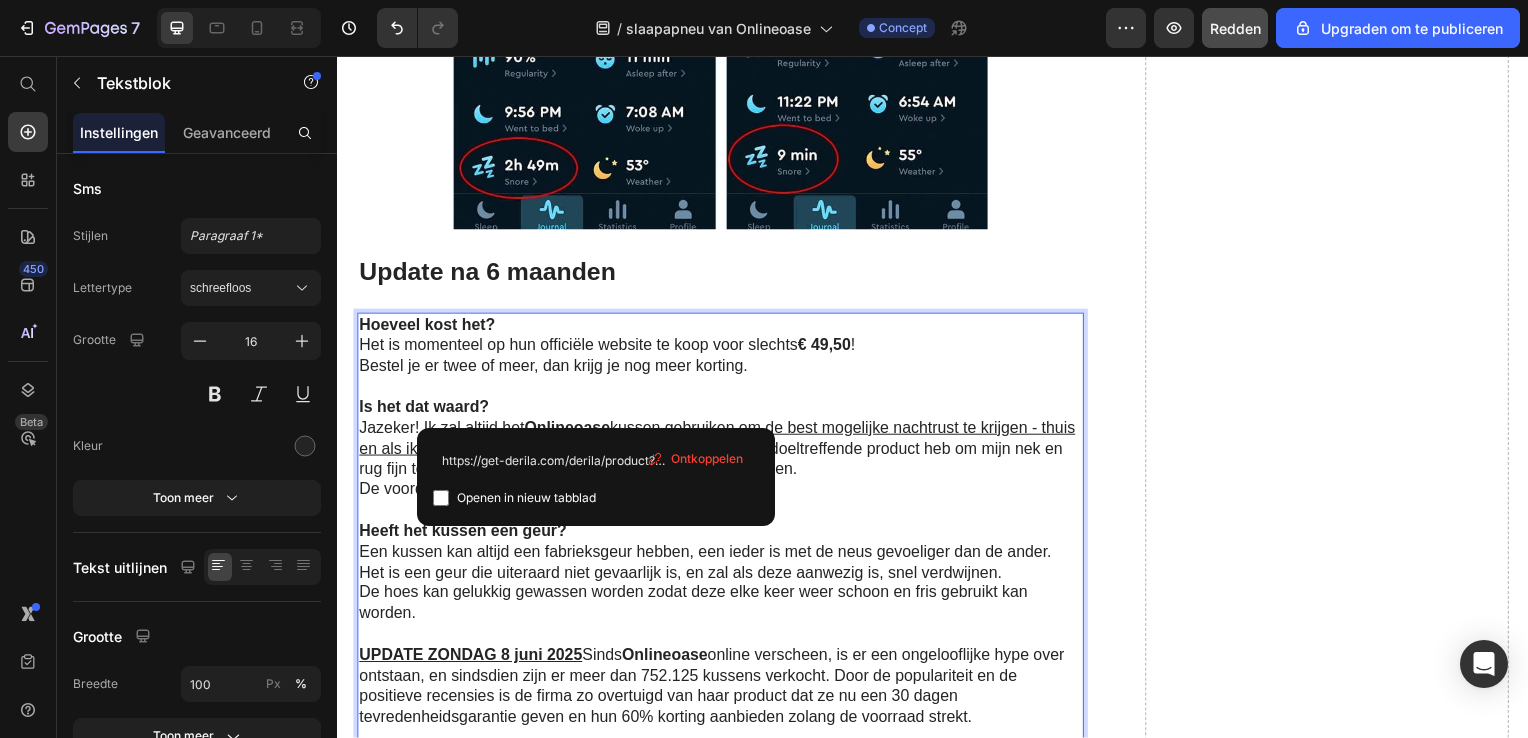 click on "oase" at bounding box center [593, 430] 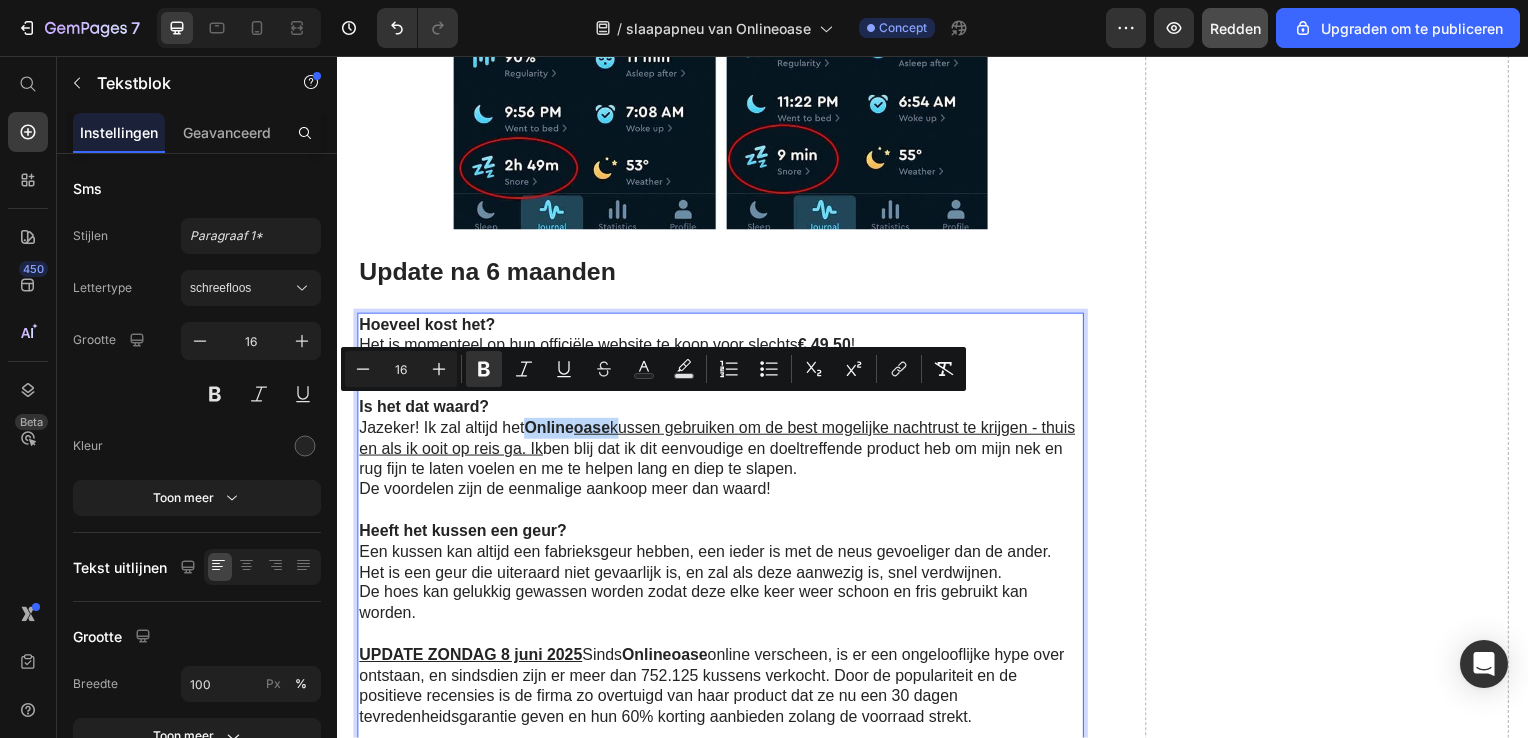 click at bounding box center (721, 514) 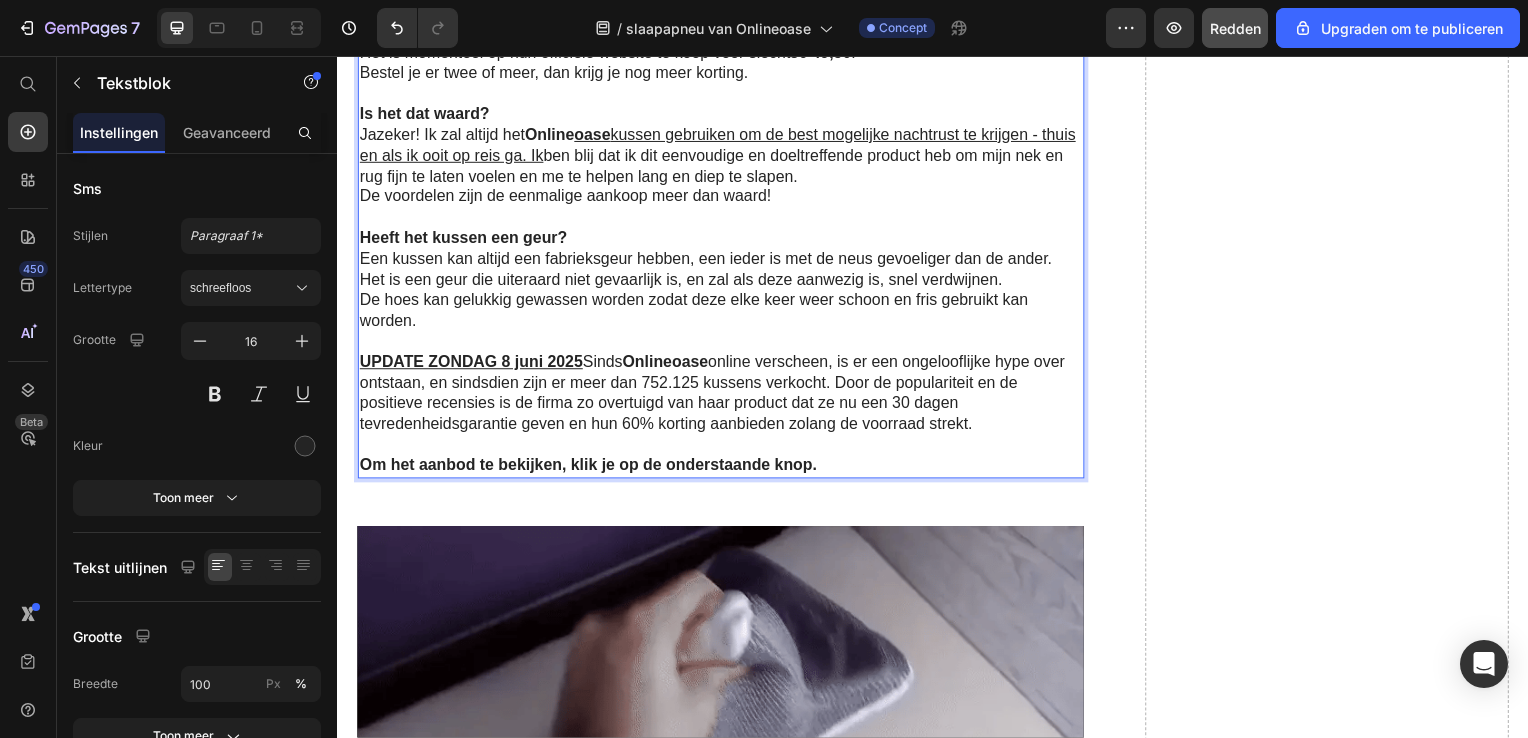 scroll, scrollTop: 8725, scrollLeft: 0, axis: vertical 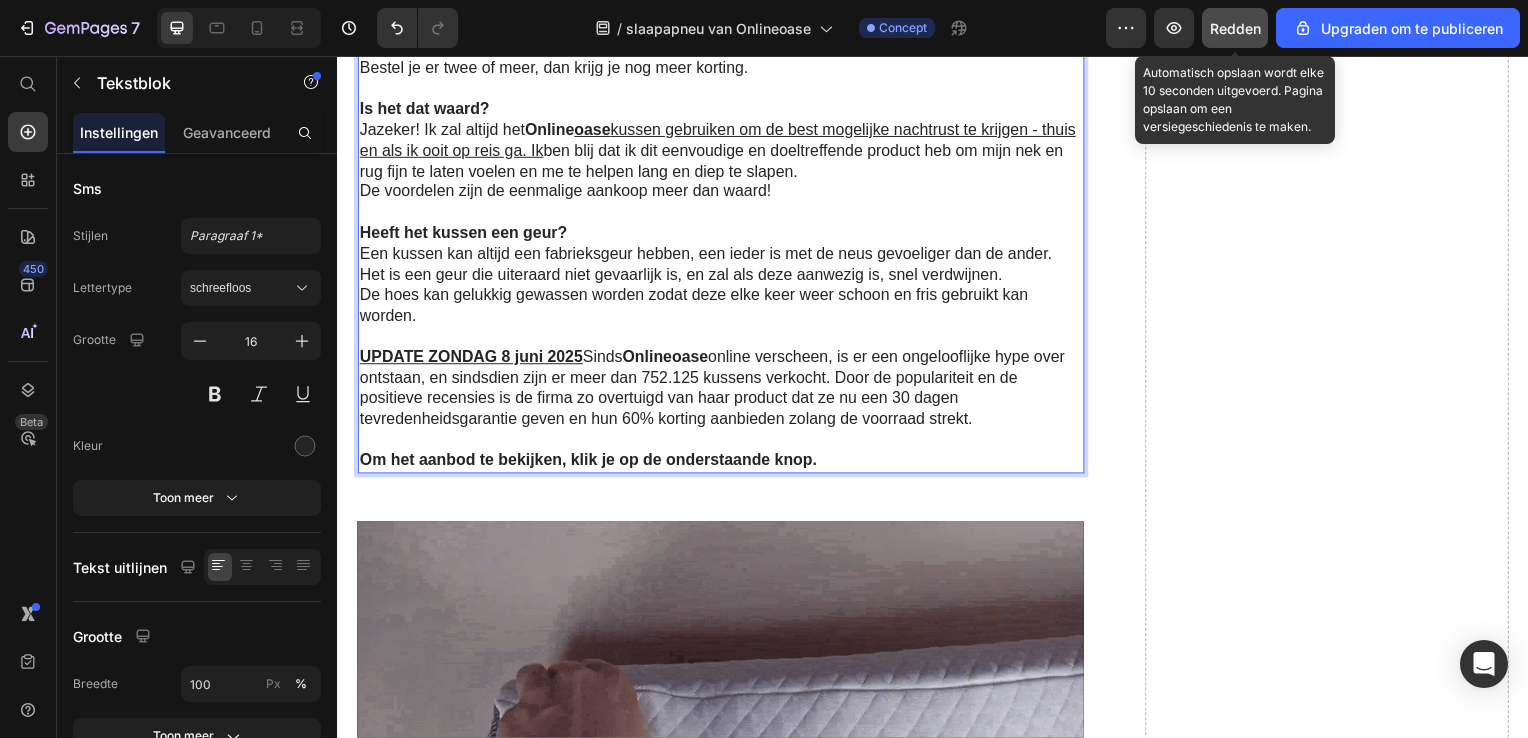 click on "Redden" at bounding box center [1235, 28] 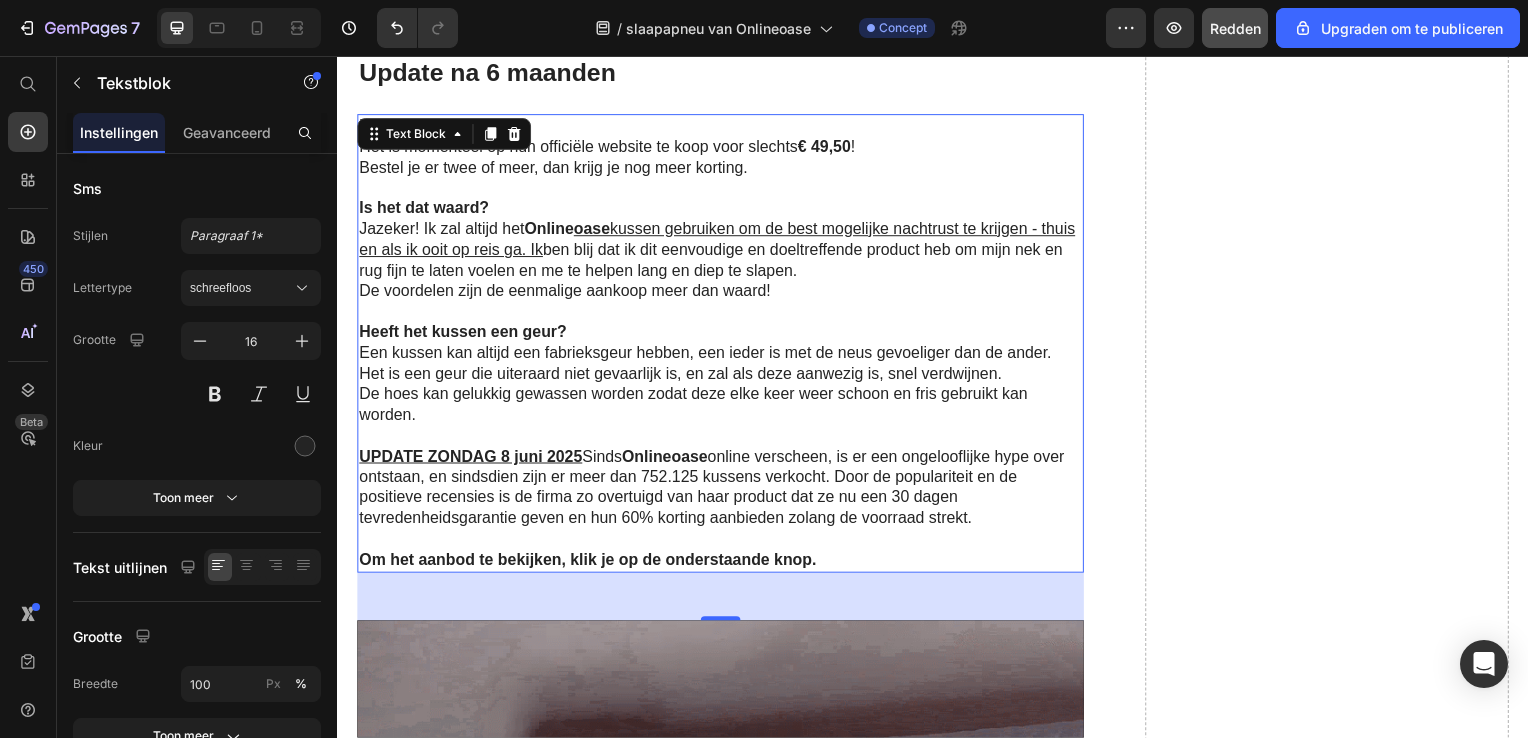 scroll, scrollTop: 8725, scrollLeft: 0, axis: vertical 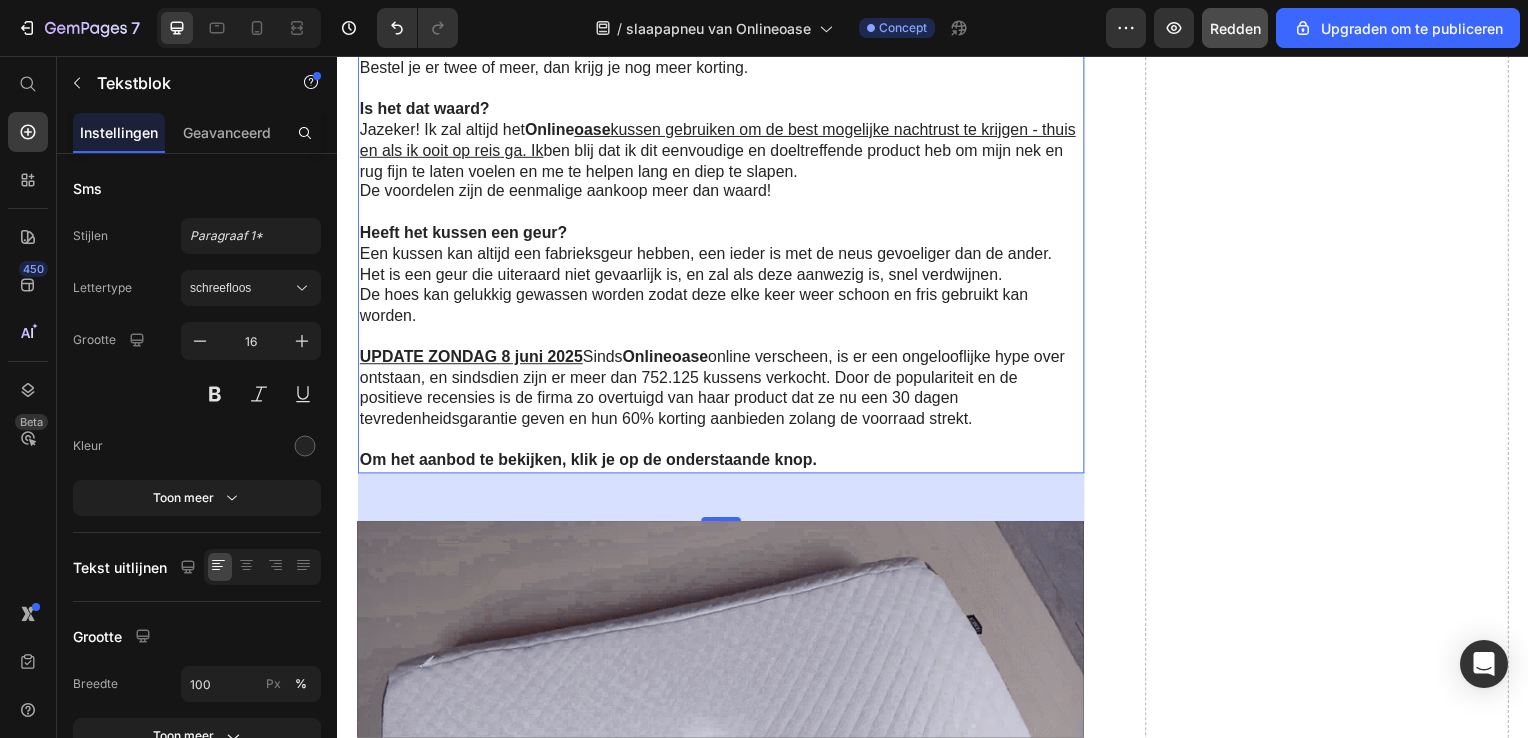 click on "UPDATE ZONDAG 8 juni 2025  Sinds  Onlineoase  online verscheen, is er een ongelooflijke hype over ontstaan, en sindsdien zijn er meer dan 752.125 kussens verkocht. Door de populariteit en de positieve recensies is de firma zo overtuigd van haar product dat ze nu een 30 dagen tevredenheidsgarantie geven en hun 60% korting aanbieden zolang de voorraad strekt." at bounding box center (721, 391) 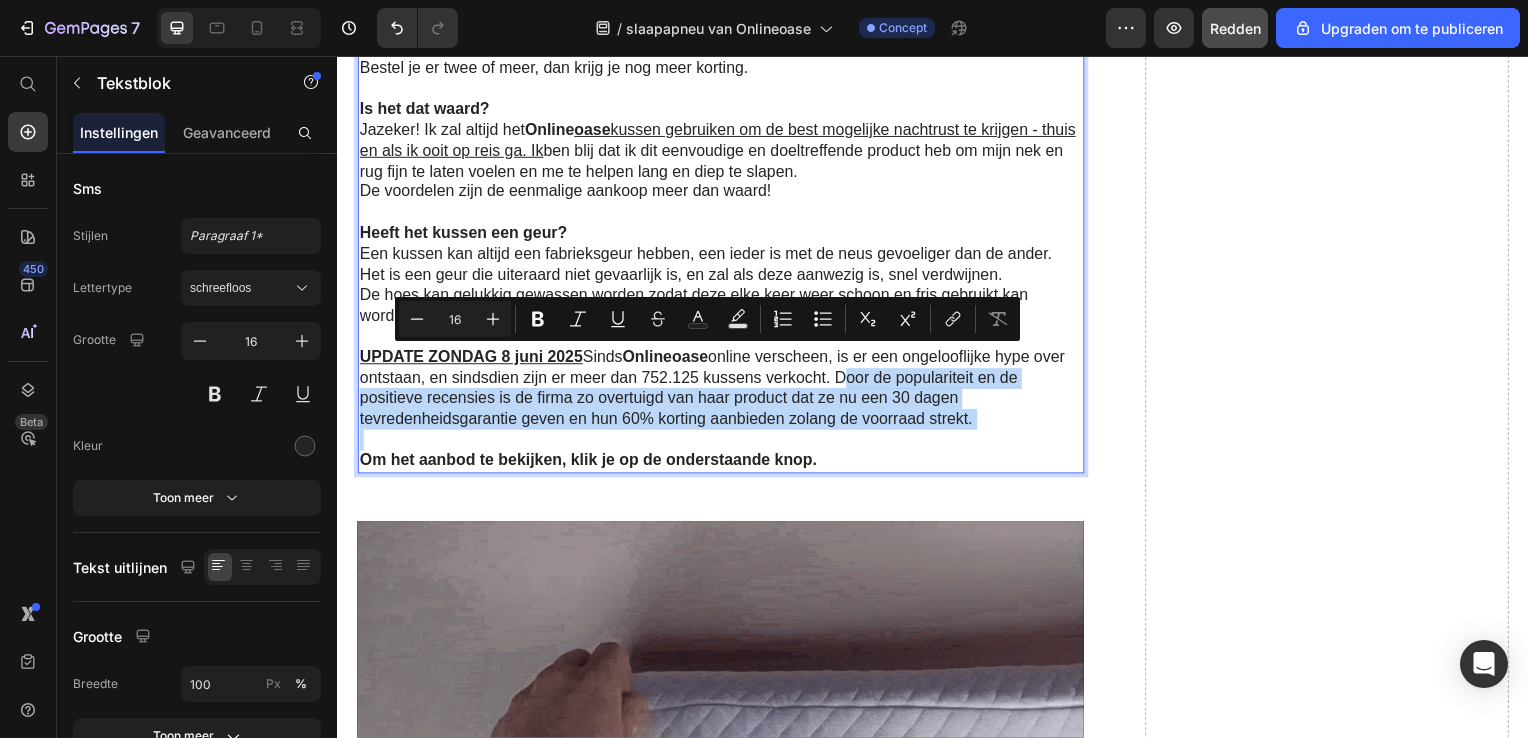drag, startPoint x: 876, startPoint y: 358, endPoint x: 969, endPoint y: 417, distance: 110.13628 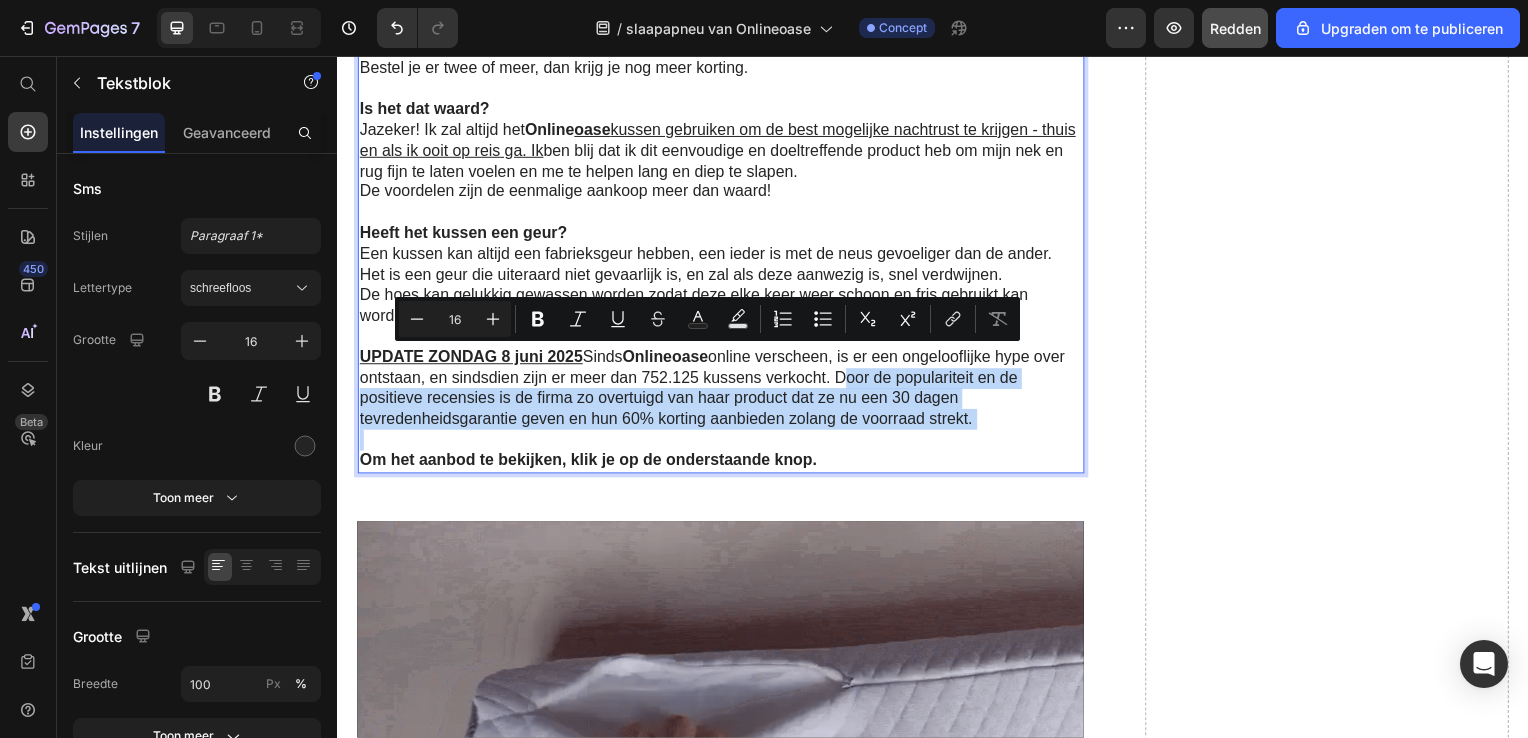 click on "Hoeveel kost het? Het is momenteel op hun officiële website te koop voor slechts  € 49,50 !  Bestel je er twee of meer, dan krijg je nog meer korting. Is het dat waard? Jazeker! Ik zal altijd het  Online oase  kussen gebruiken om de best mogelijke nachtrust te krijgen - thuis en als ik ooit op reis ga. Ik  ben blij dat ik dit eenvoudige en doeltreffende product heb om mijn nek en rug fijn te laten voelen en me te helpen lang en diep te slapen. De voordelen zijn de eenmalige aankoop meer dan waard! Heeft het kussen een geur?  Een kussen kan altijd een fabrieksgeur hebben, een ieder is met de neus gevoeliger dan de ander. Het is een geur die uiteraard niet gevaarlijk is, en zal als deze aanwezig is, snel verdwijnen.  De hoes kan gelukkig gewassen worden zodat deze elke keer weer schoon en fris gebruikt kan worden. UPDATE ZONDAG 8 juni 2025  Sinds  Onlineoase Om het aanbod te bekijken, klik je op de onderstaande knop." at bounding box center (723, 246) 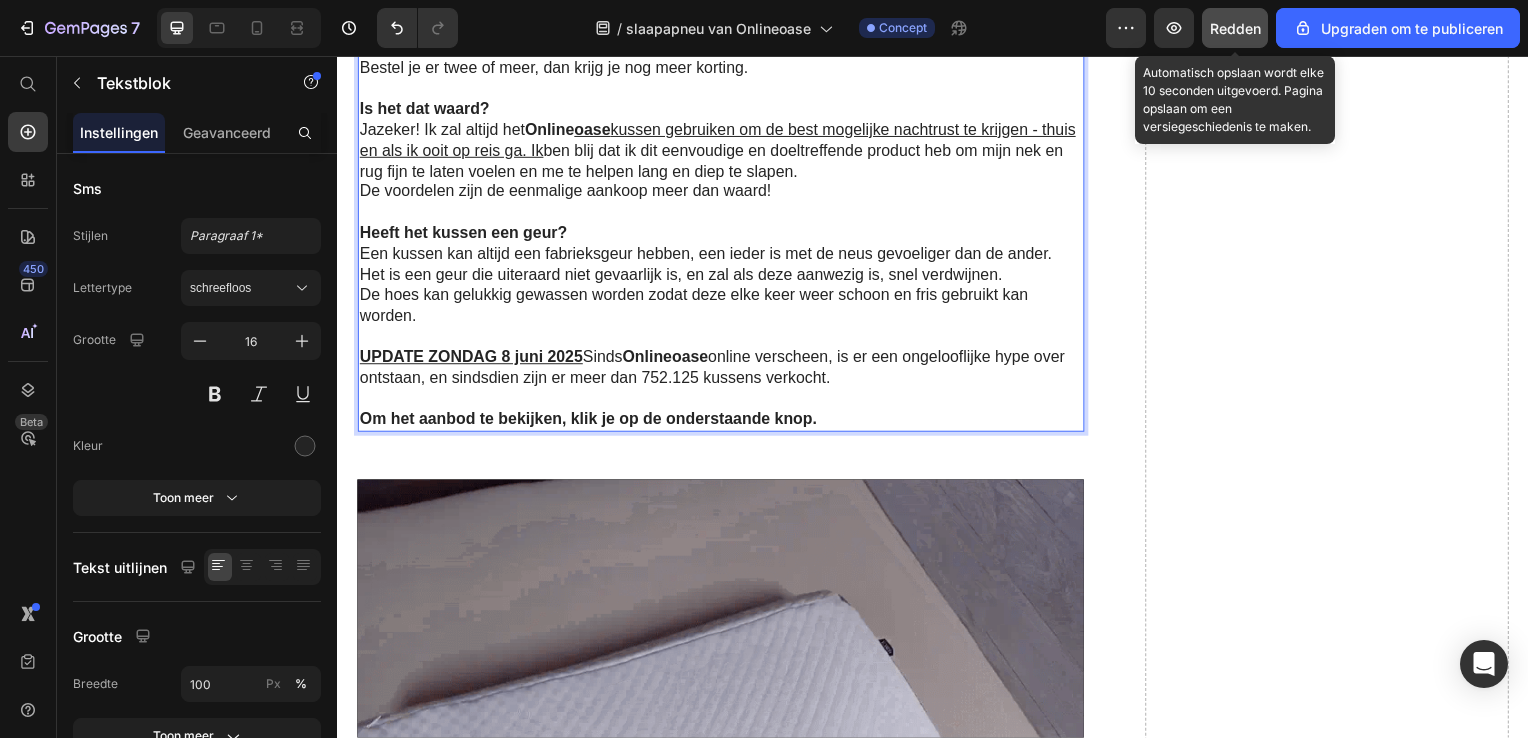 click on "Redden" at bounding box center [1235, 28] 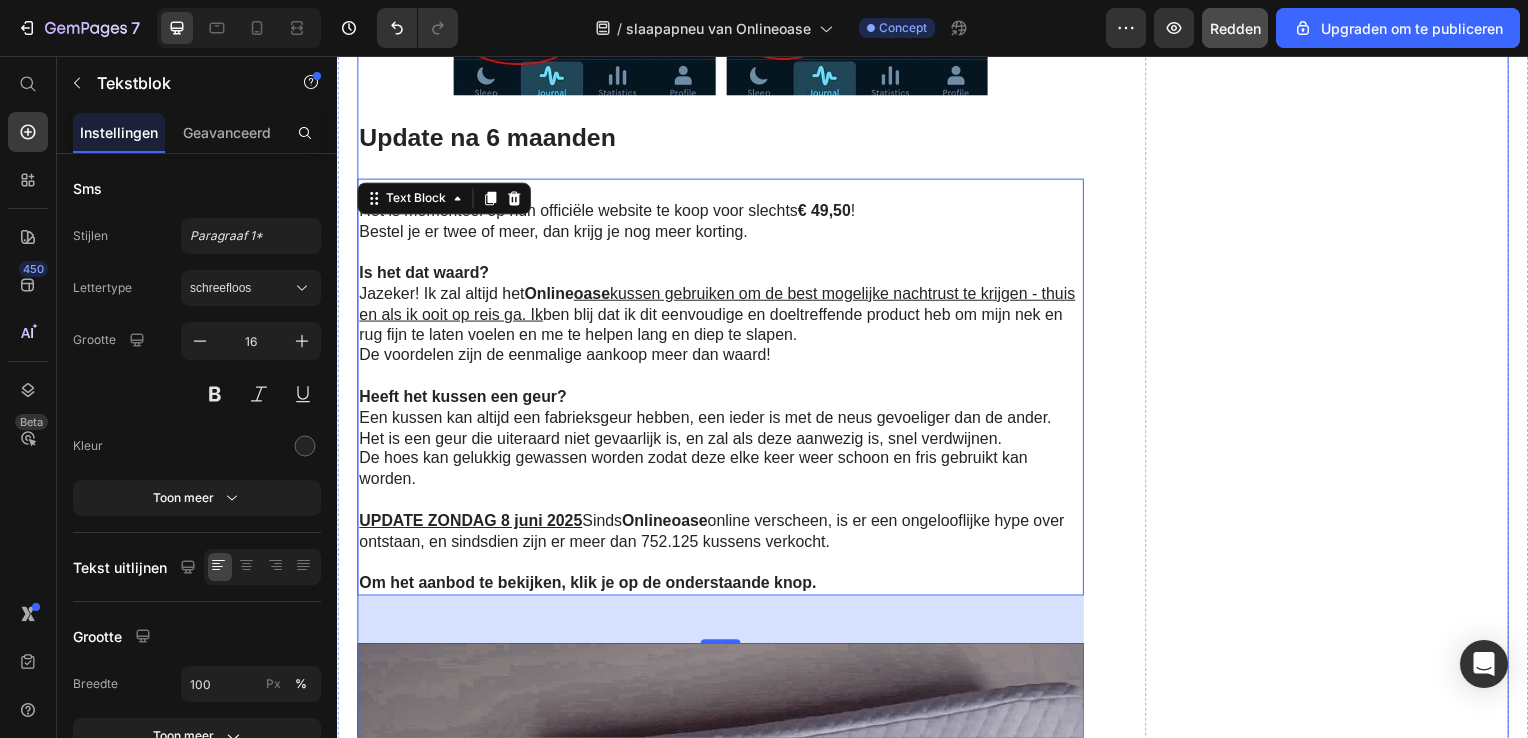 scroll, scrollTop: 8525, scrollLeft: 0, axis: vertical 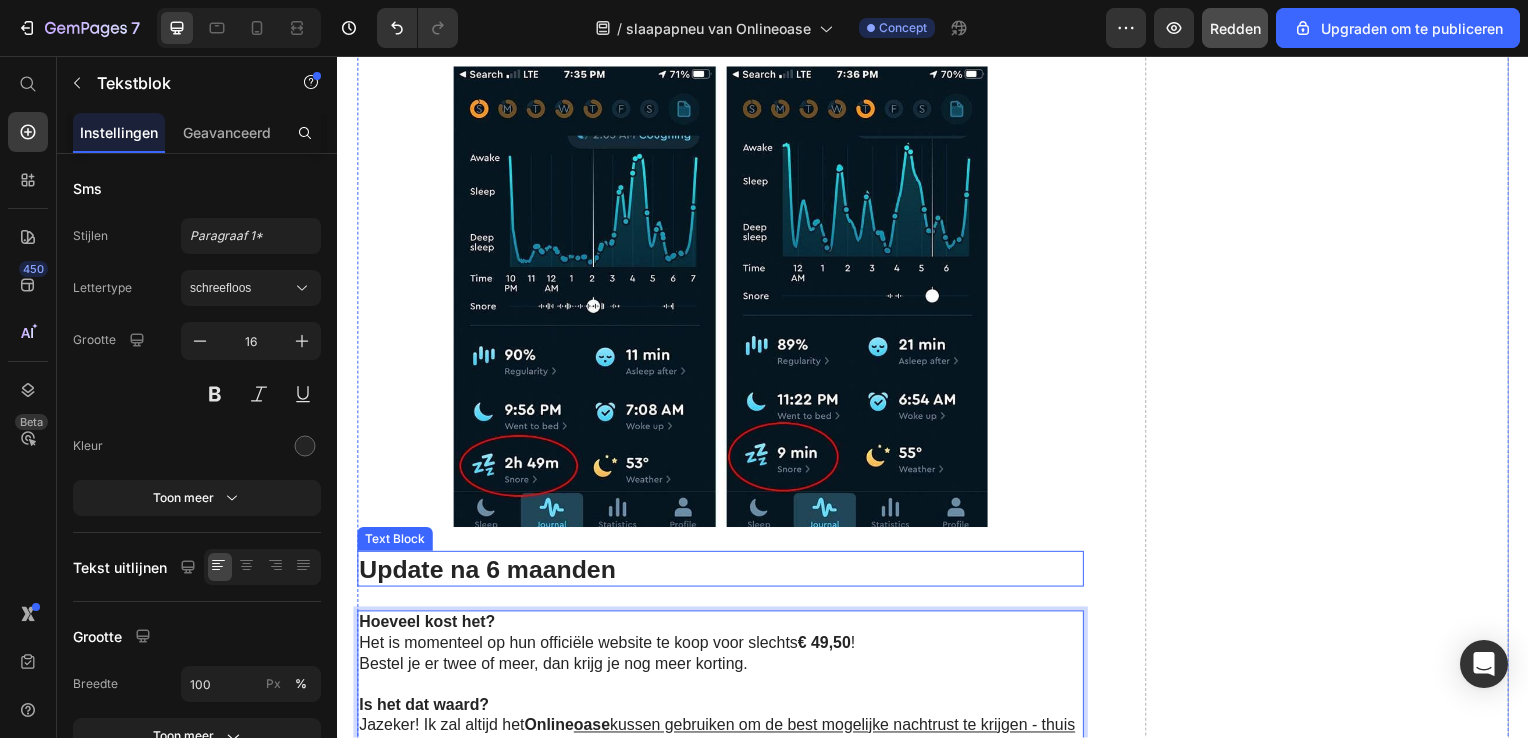 click on "Update na 6 maanden" at bounding box center [488, 573] 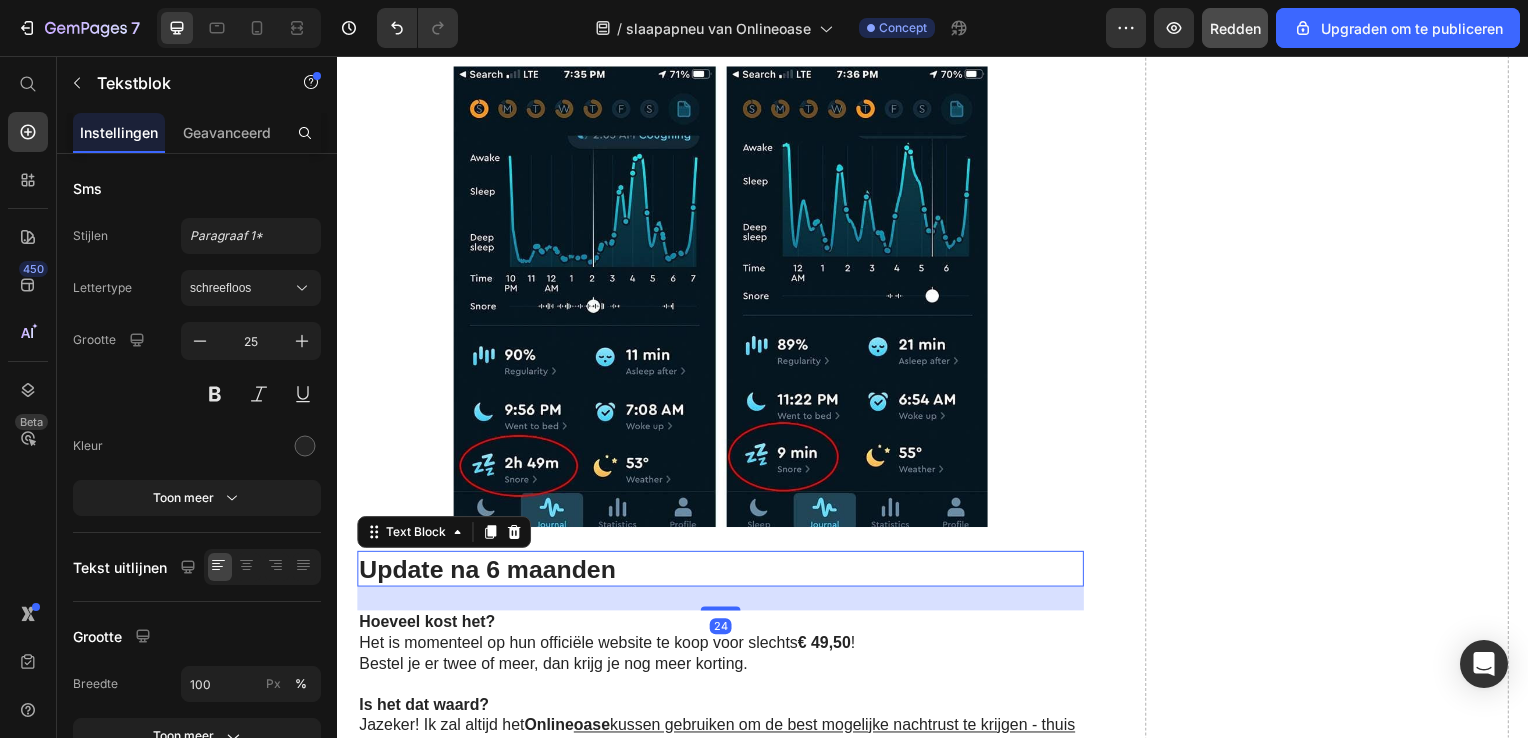 click on "Update na 6 maanden" at bounding box center (723, 573) 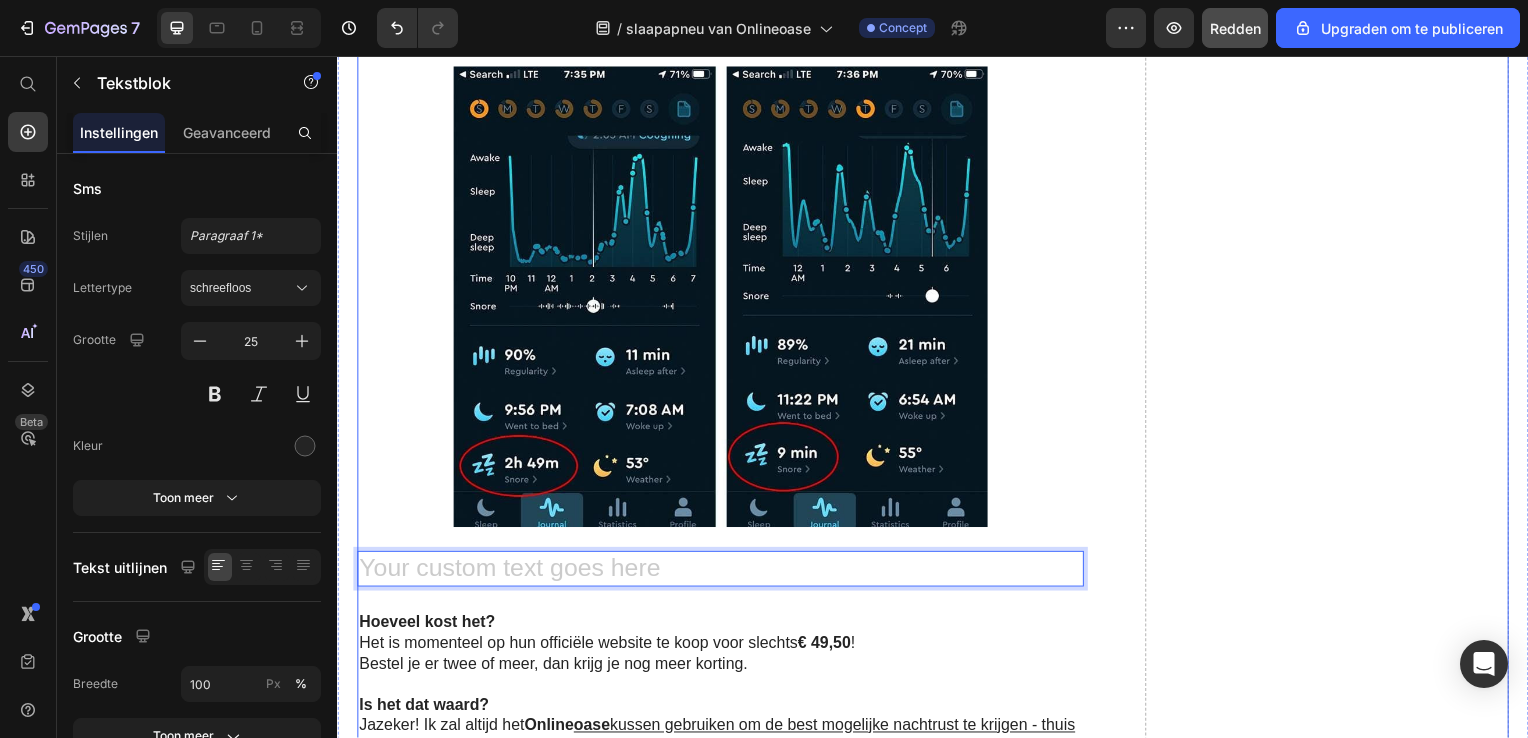 click on "Drop element here" at bounding box center (1334, -991) 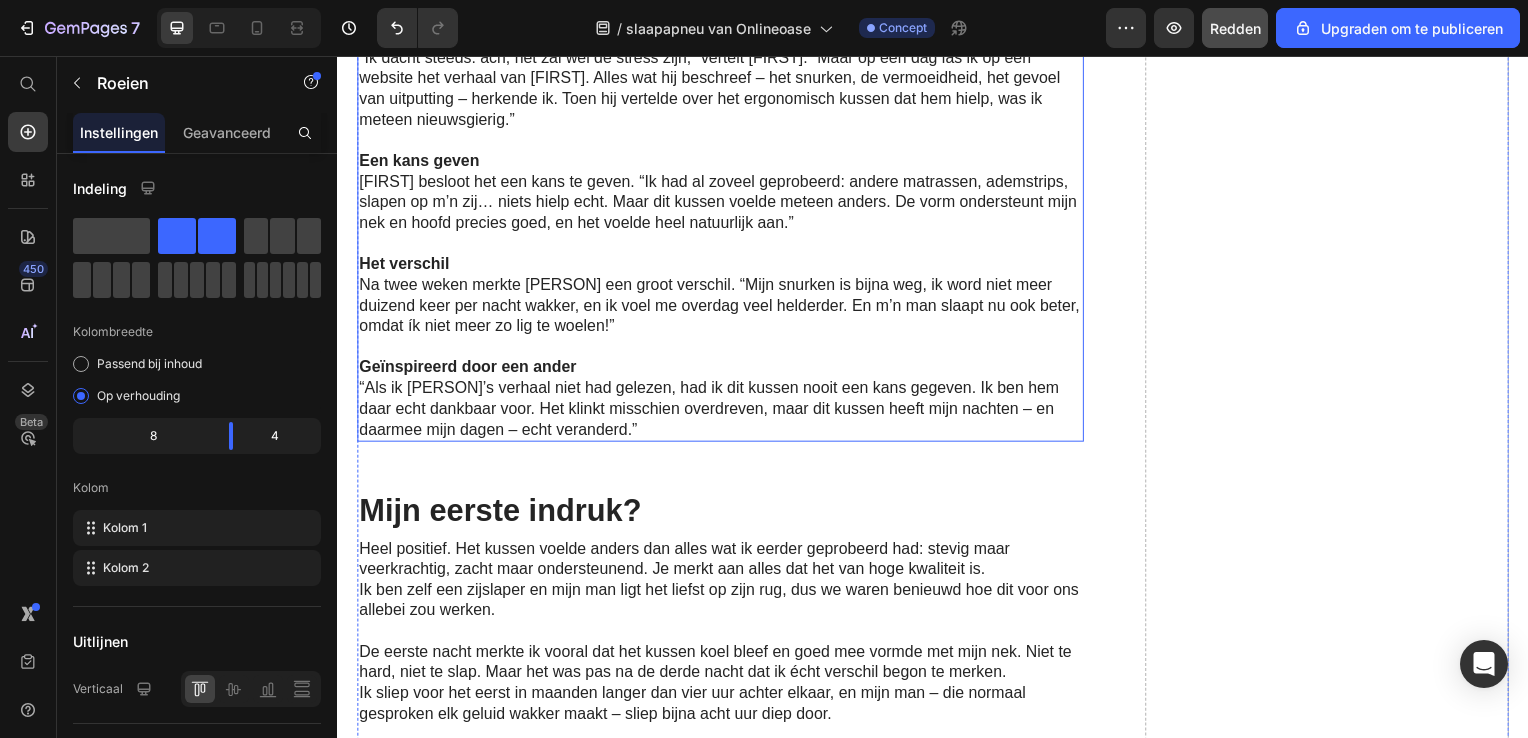 scroll, scrollTop: 7325, scrollLeft: 0, axis: vertical 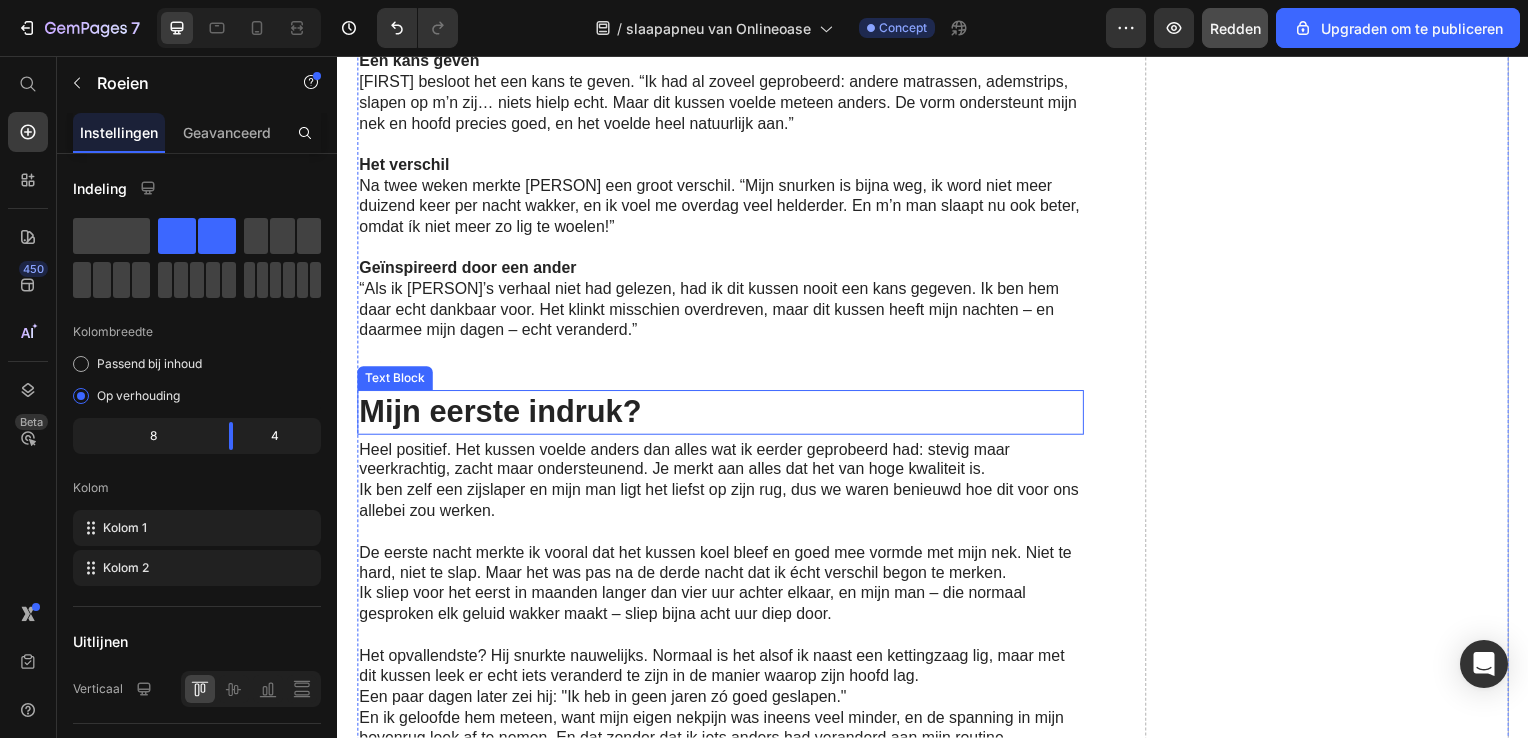 click on "Mijn eerste indruk?" at bounding box center [723, 415] 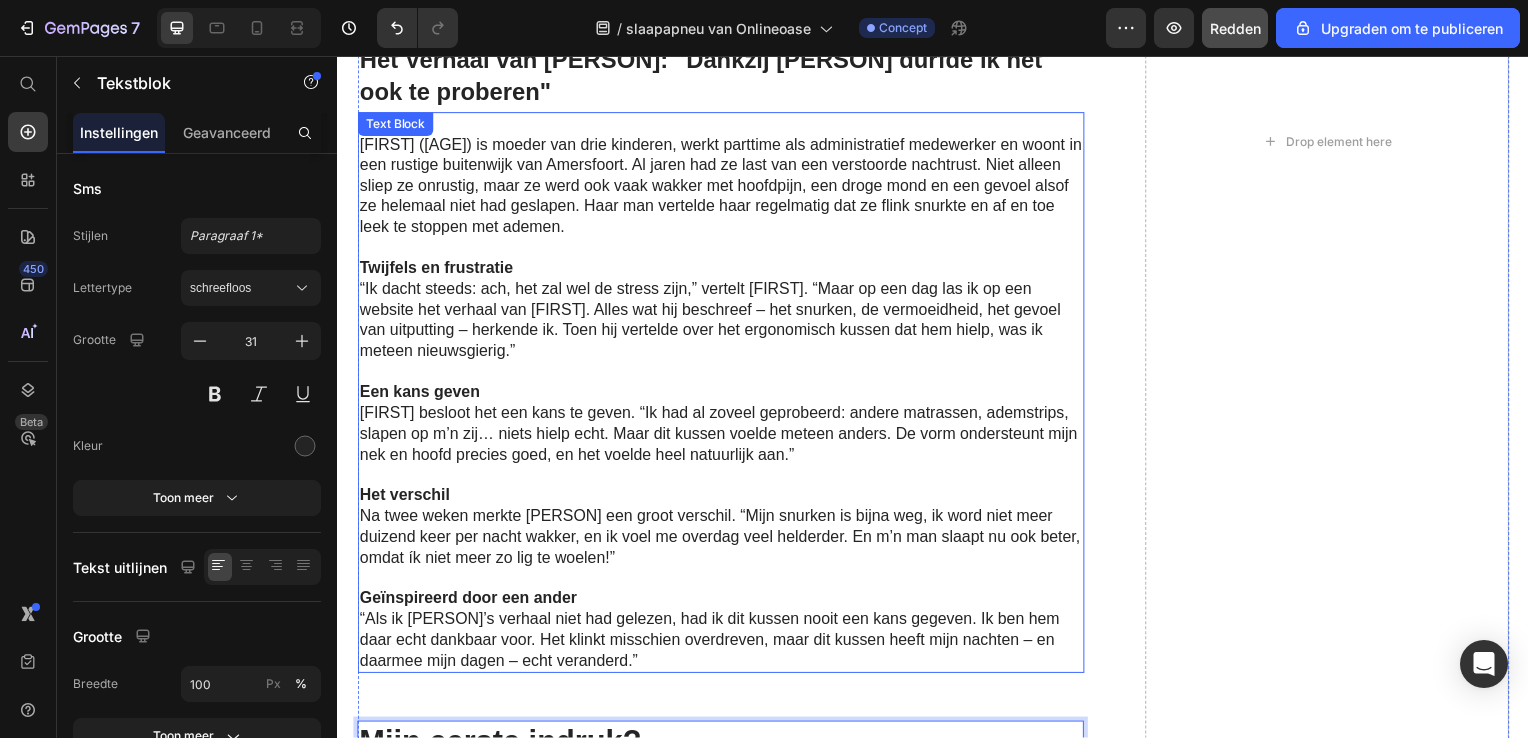 scroll, scrollTop: 7025, scrollLeft: 0, axis: vertical 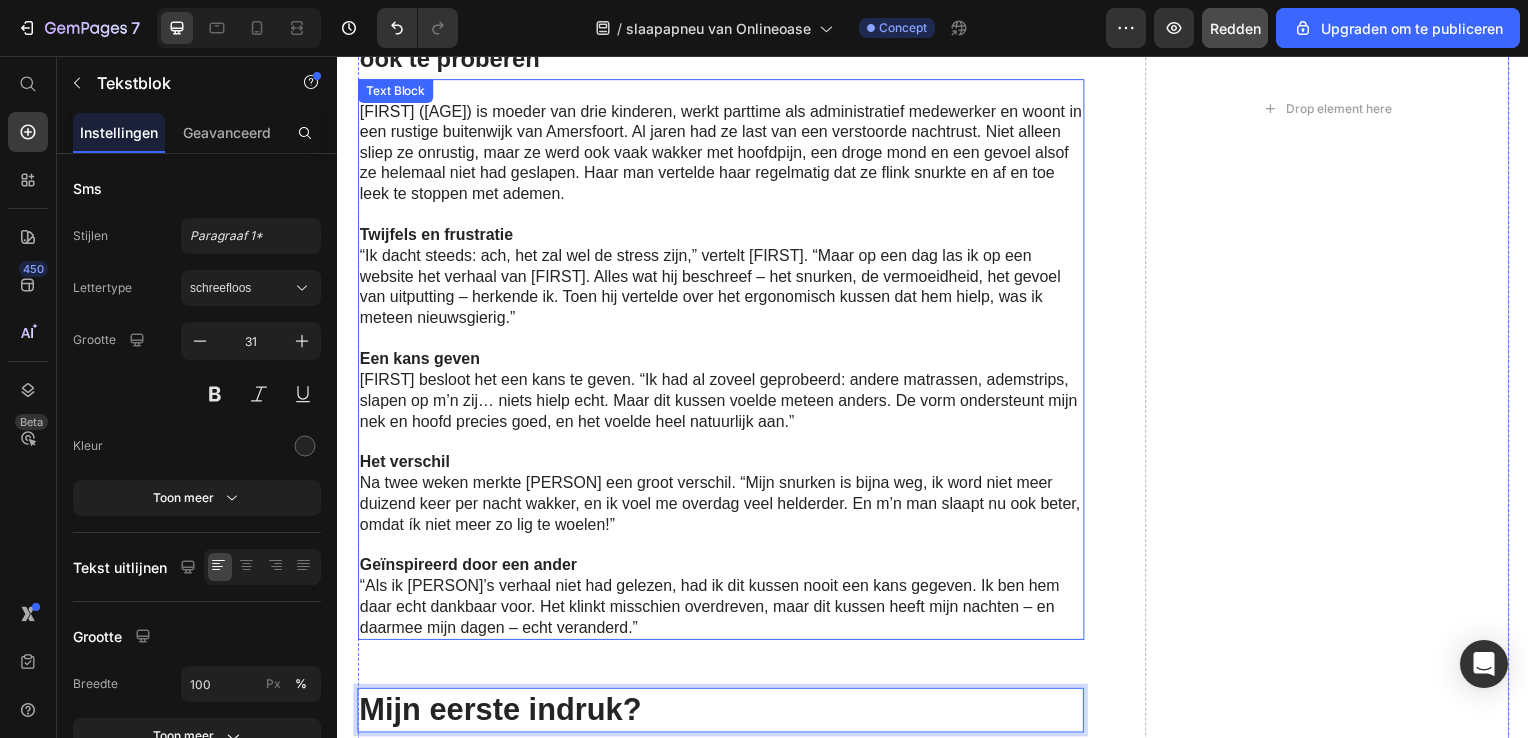 click on "Een kans geven" at bounding box center (419, 361) 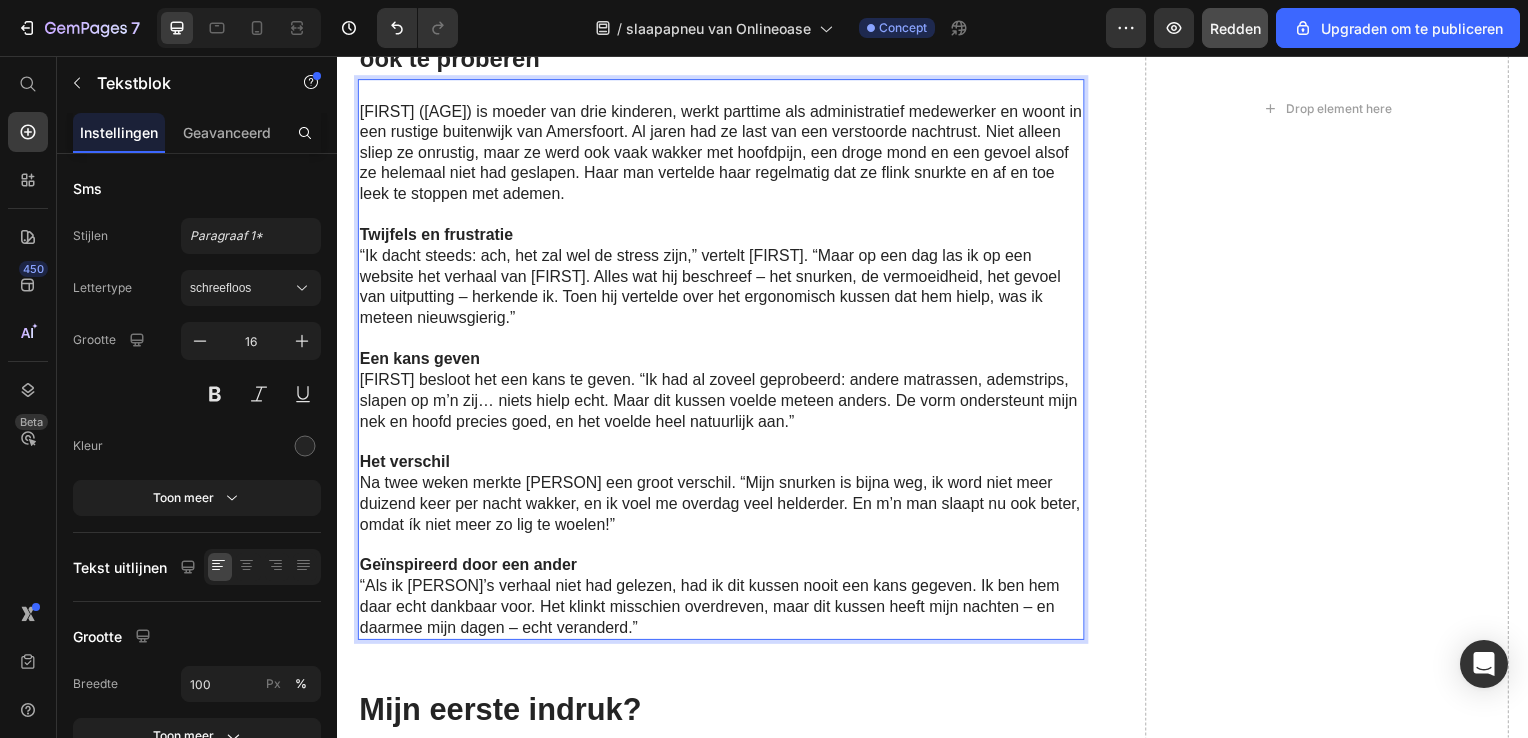 click on "Een kans geven" at bounding box center [723, 362] 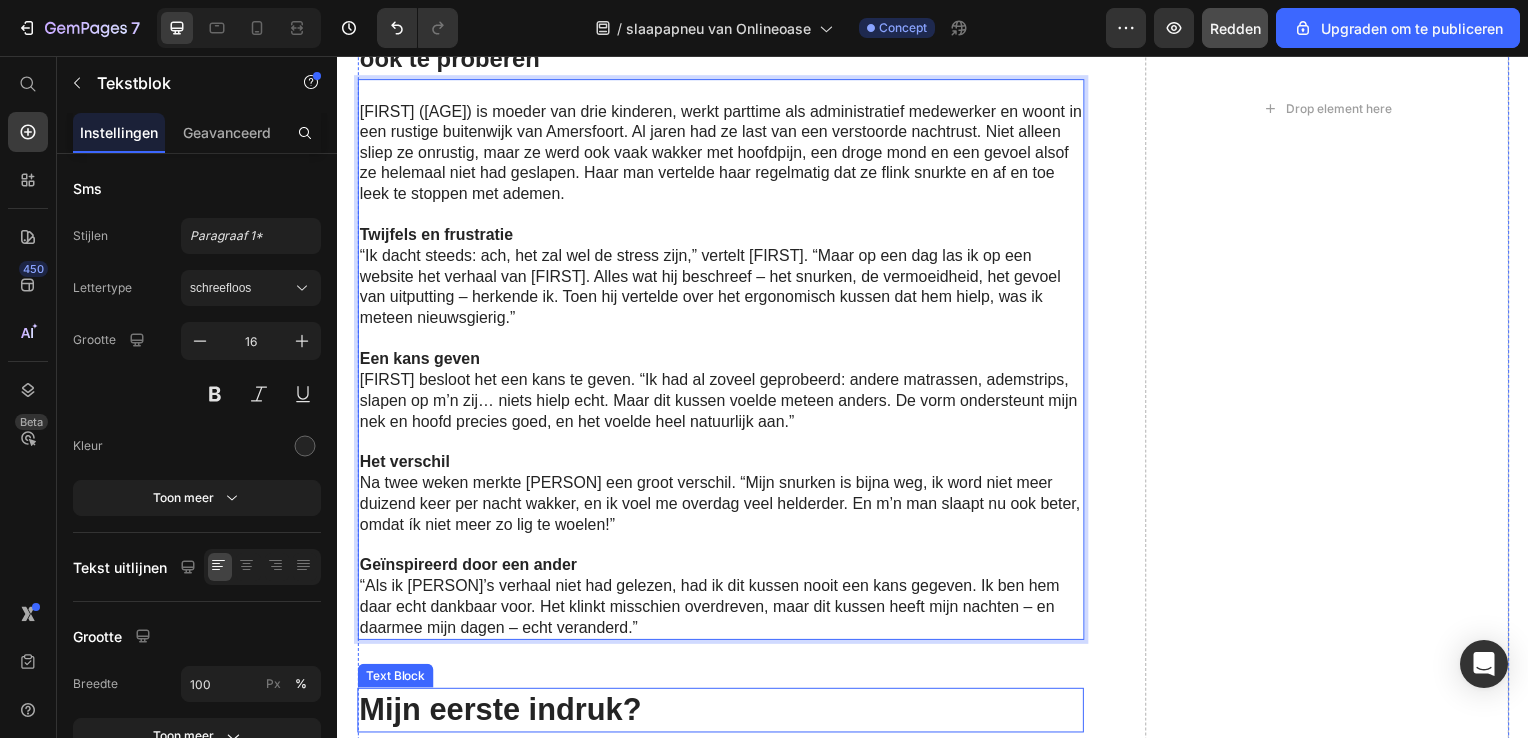 click on "Mijn eerste indruk?" at bounding box center (723, 715) 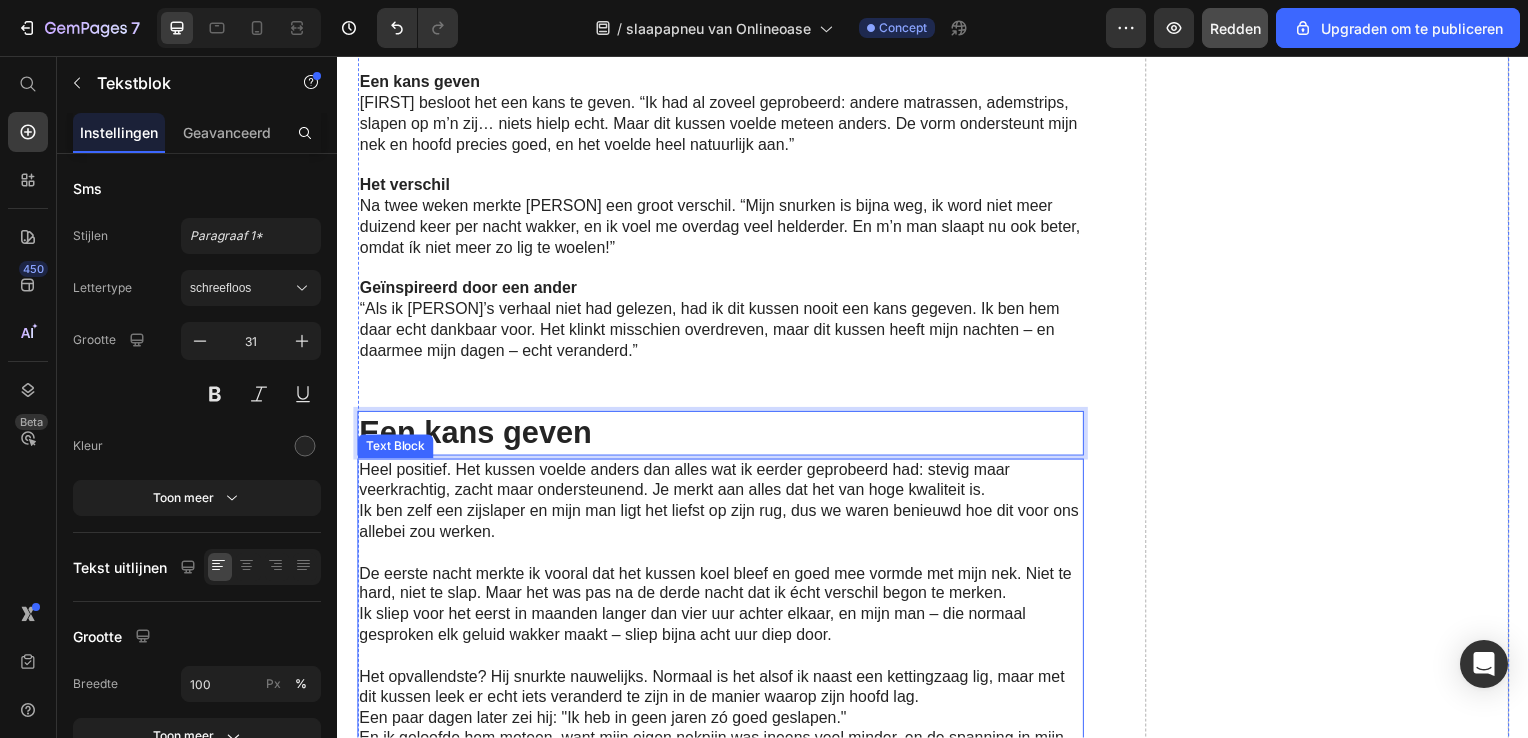 scroll, scrollTop: 7325, scrollLeft: 0, axis: vertical 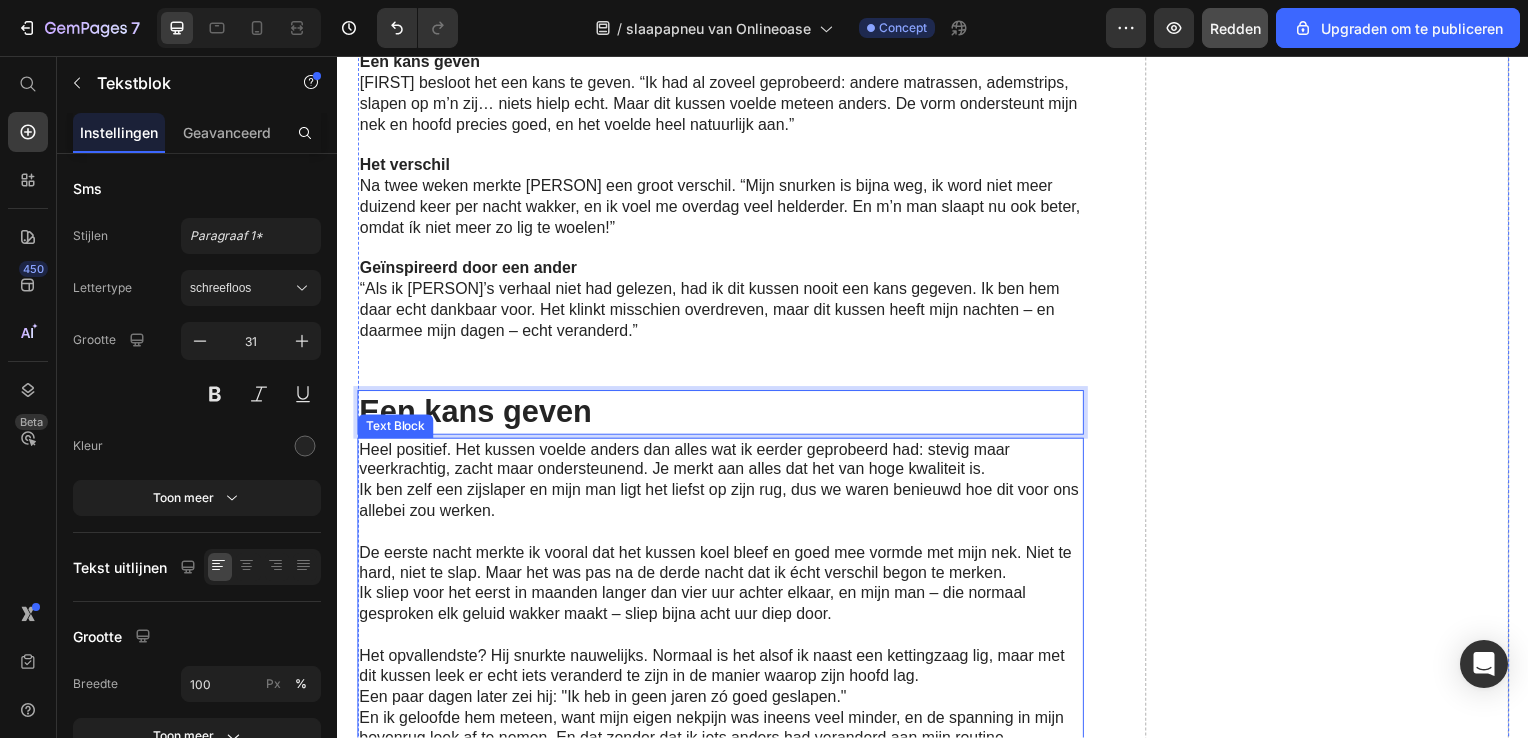 click on "Heel positief. Het kussen voelde anders dan alles wat ik eerder geprobeerd had: stevig maar veerkrachtig, zacht maar ondersteunend. Je merkt aan alles dat het van hoge kwaliteit is. Ik ben zelf een zijslaper en mijn man ligt het liefst op zijn rug, dus we waren benieuwd hoe dit voor ons allebei zou werken." at bounding box center [723, 484] 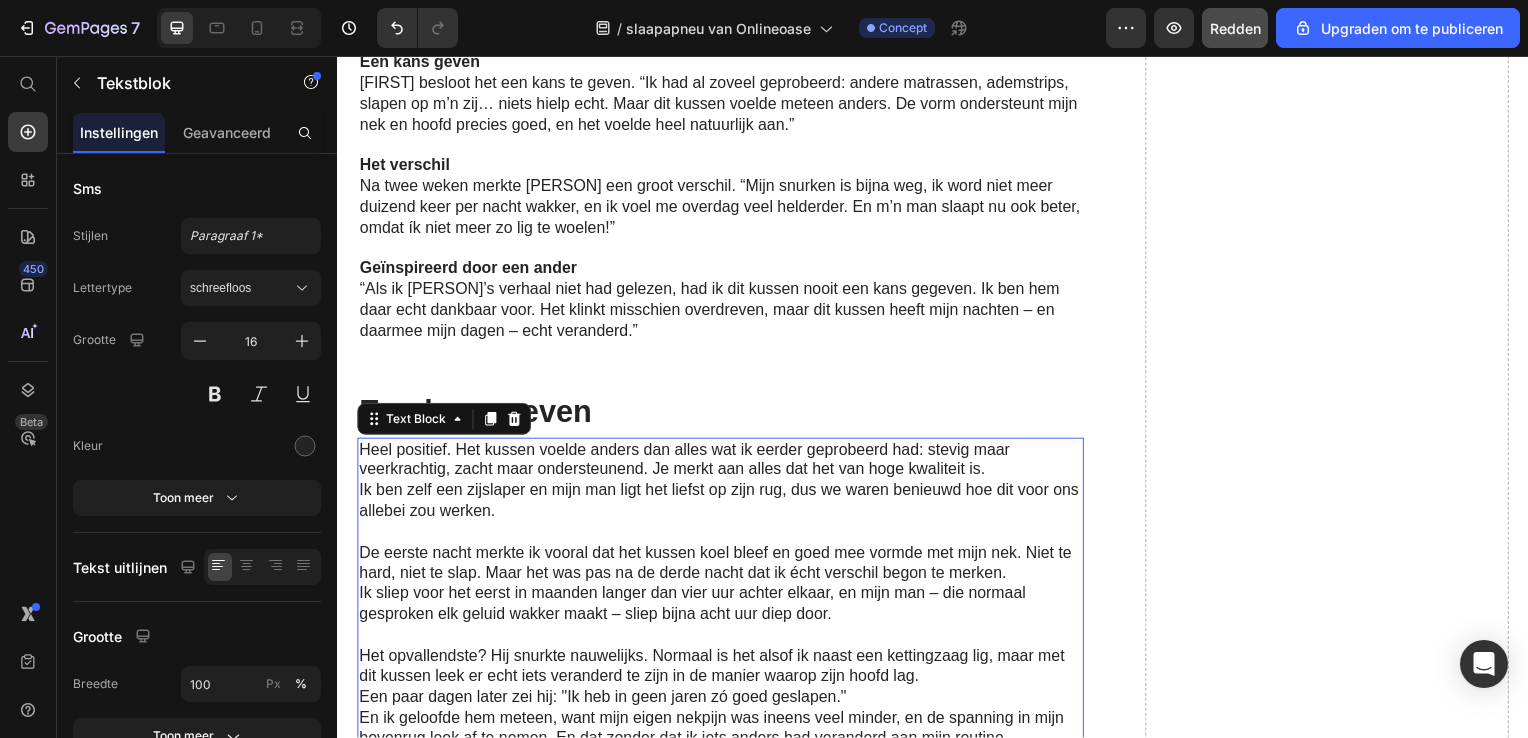 scroll, scrollTop: 7525, scrollLeft: 0, axis: vertical 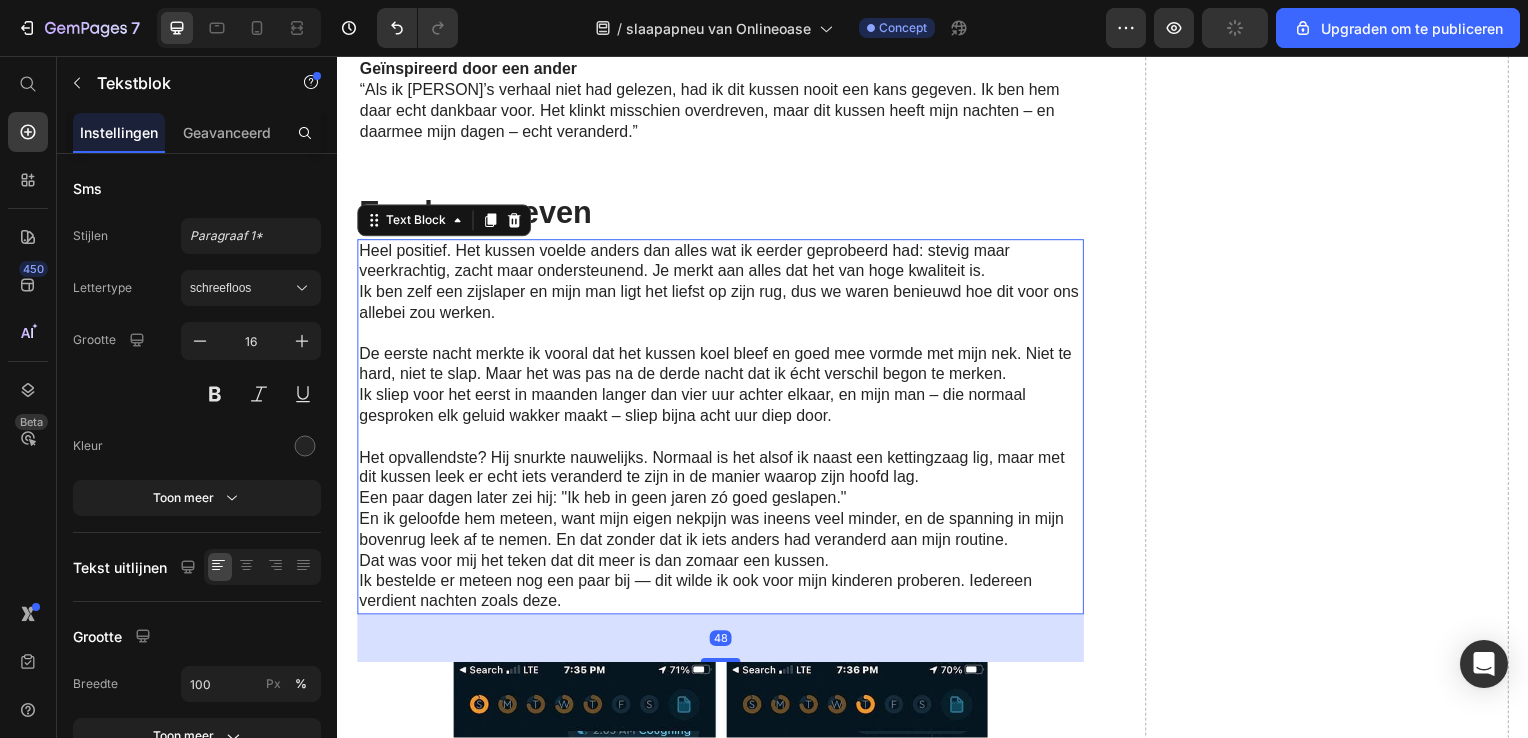 click on "Dat was voor mij het teken dat dit meer is dan zomaar een kussen. Ik bestelde er meteen nog een paar bij — dit wilde ik ook voor mijn kinderen proberen. Iedereen verdient nachten zoals deze." at bounding box center [723, 586] 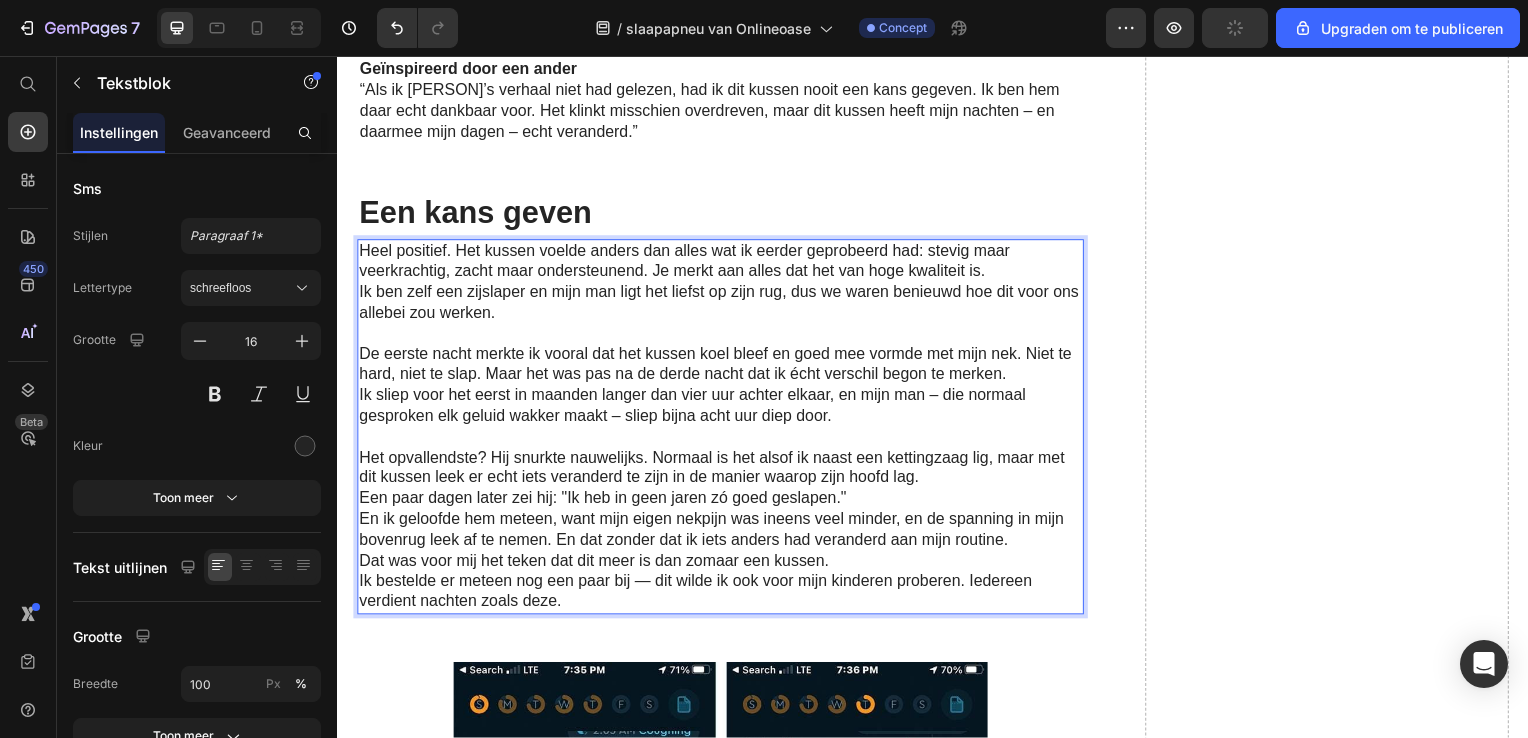 click on "Dat was voor mij het teken dat dit meer is dan zomaar een kussen. Ik bestelde er meteen nog een paar bij — dit wilde ik ook voor mijn kinderen proberen. Iedereen verdient nachten zoals deze." at bounding box center (723, 586) 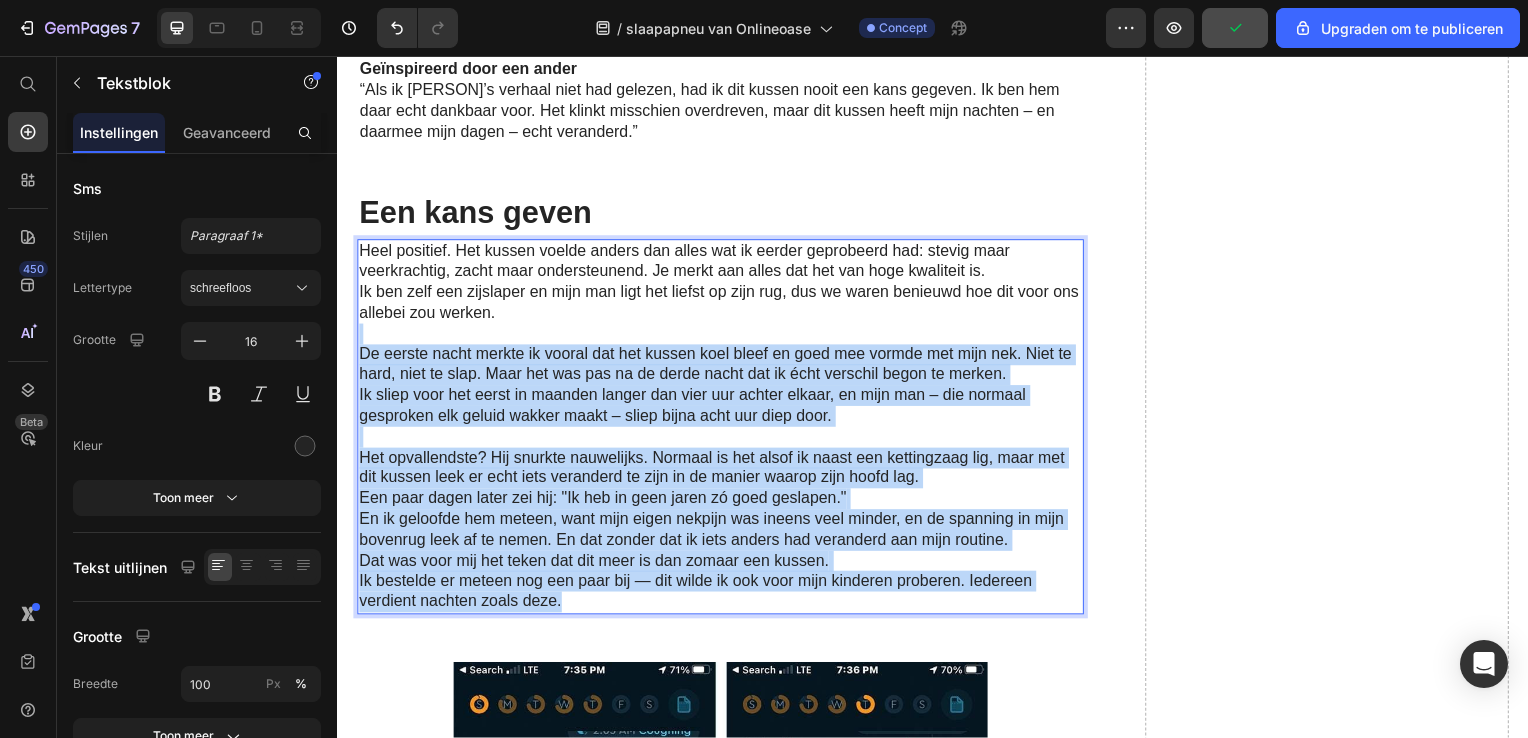 drag, startPoint x: 573, startPoint y: 590, endPoint x: 372, endPoint y: 290, distance: 361.11078 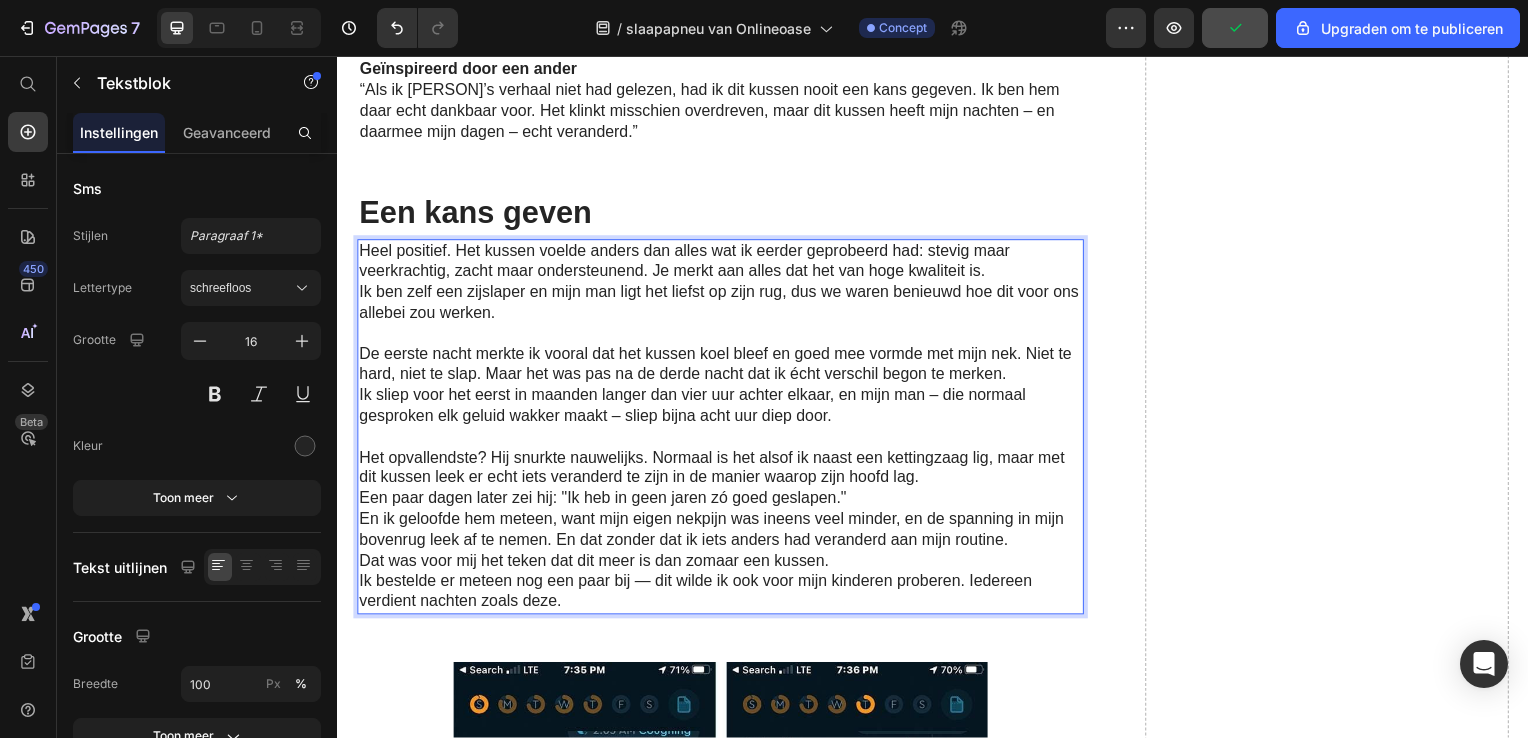 click on "Heel positief. Het kussen voelde anders dan alles wat ik eerder geprobeerd had: stevig maar veerkrachtig, zacht maar ondersteunend. Je merkt aan alles dat het van hoge kwaliteit is. Ik ben zelf een zijslaper en mijn man ligt het liefst op zijn rug, dus we waren benieuwd hoe dit voor ons allebei zou werken." at bounding box center (723, 284) 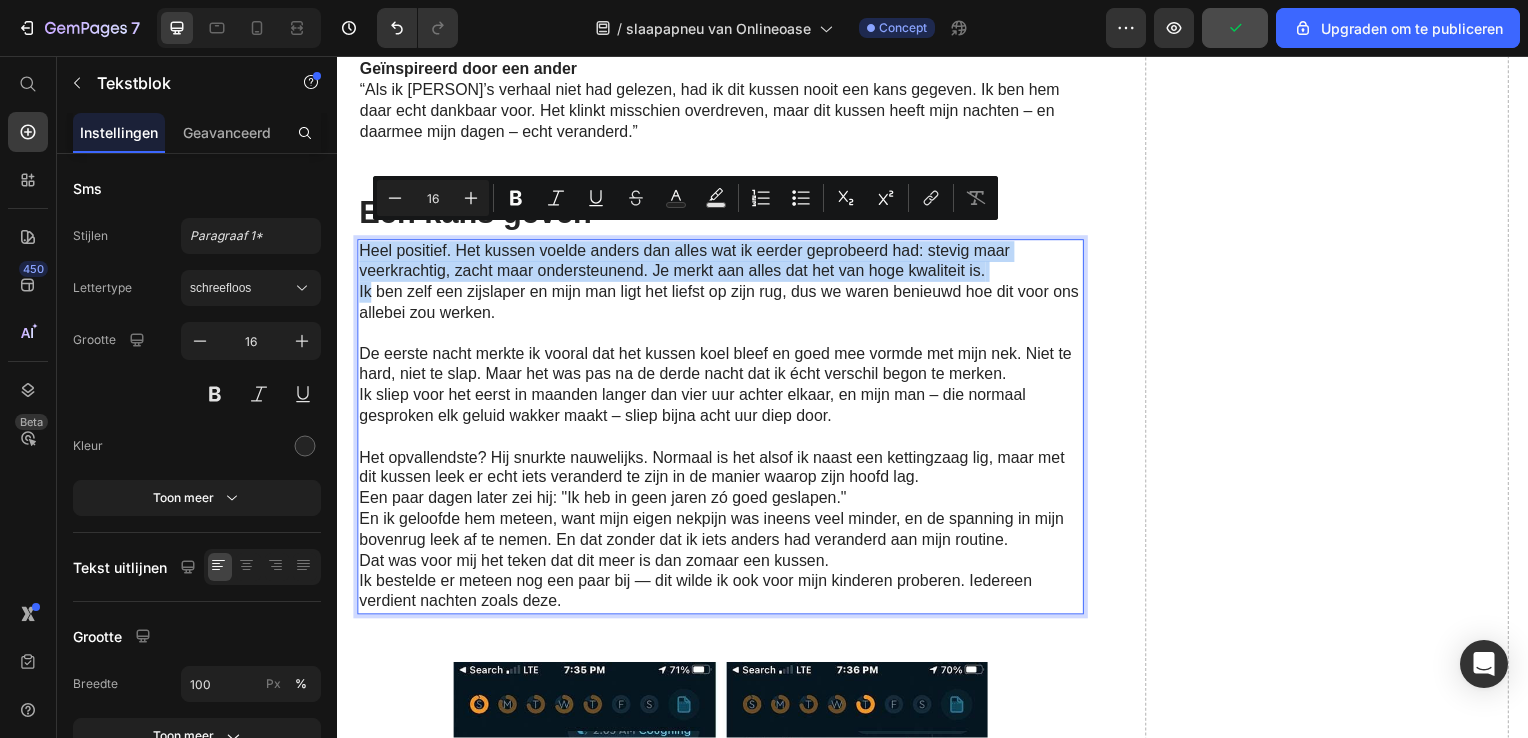drag, startPoint x: 367, startPoint y: 261, endPoint x: 362, endPoint y: 243, distance: 18.681541 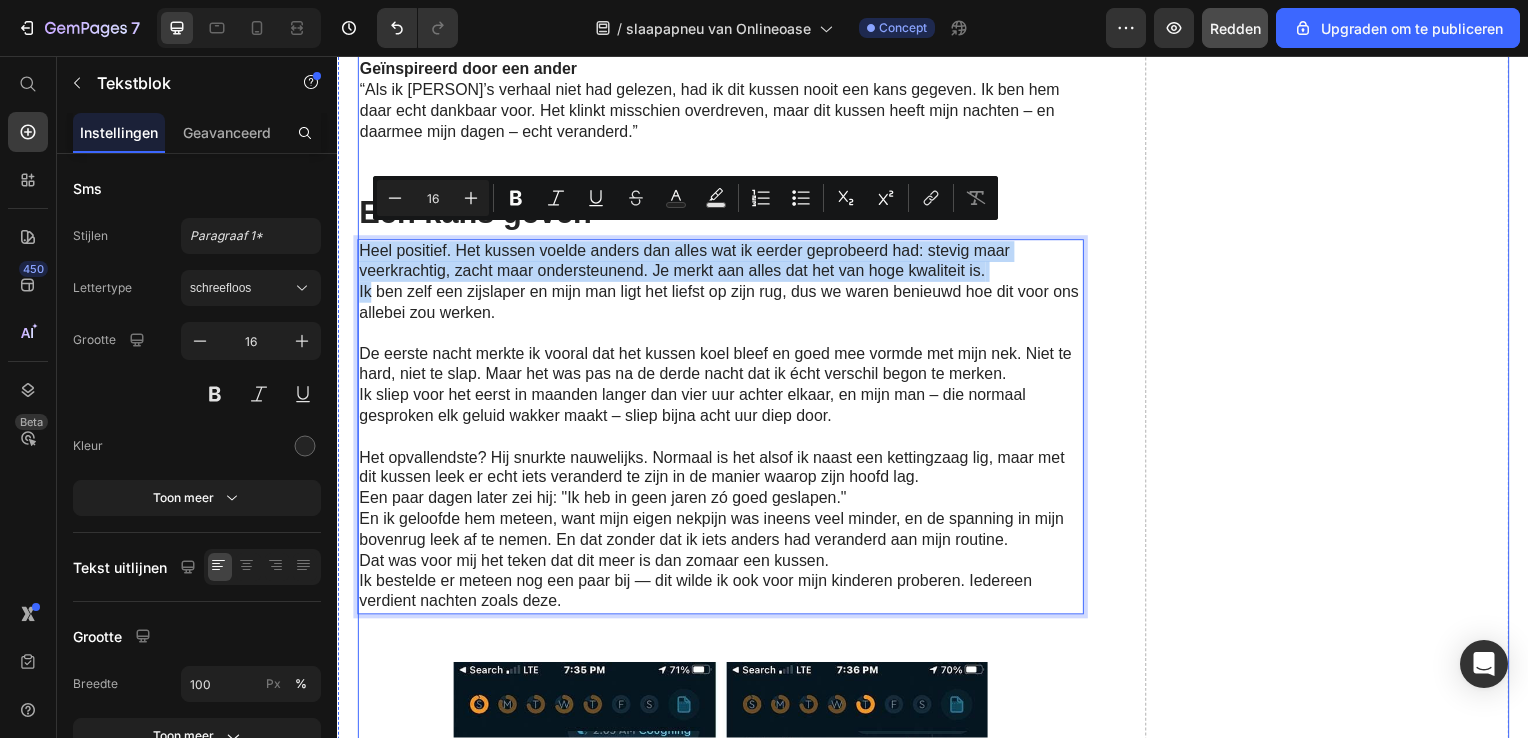 click on "Video ⁠⁠⁠⁠⁠⁠⁠ Gun jezelf (en je partner) de rust die je verdient. Heading Row Slaapapneu hoeft niet je leven te beheersen. Als jij – net als Mark – worstelt met snurken, vermoeidheid of een slechte slaaphouding, dan kan een goede ondersteuning al een wereld van verschil maken. Ons ergonomisch kussen is geen wondermiddel, maar het is een krachtige stap richting een betere nachtrust. Text Block 01. Text Block Word weer écht uitgerust wakker Text Block Ervaar het verschil na één nacht! Ons energetische kussen ondersteunt je nek en opent je luchtwegen — ideaal bij nekpijn en slaapapneu. Ontwaak fris, helder en vol energie. Text Block Row Image Row Image 02. Text Block Zeg vaarwel tegen nekklachten Text Block Het unieke ergonomische design verlicht spanning in je nek en schouders. Geen stijfheid meer bij het opstaan, alleen comfort en ontspanning. Text Block Row Row 03. Text Block Natuurlijk herstel tijdens je slaap Text Block Text Block Row Image Row Image 04. Text Block Text Block Row Row" at bounding box center (723, -391) 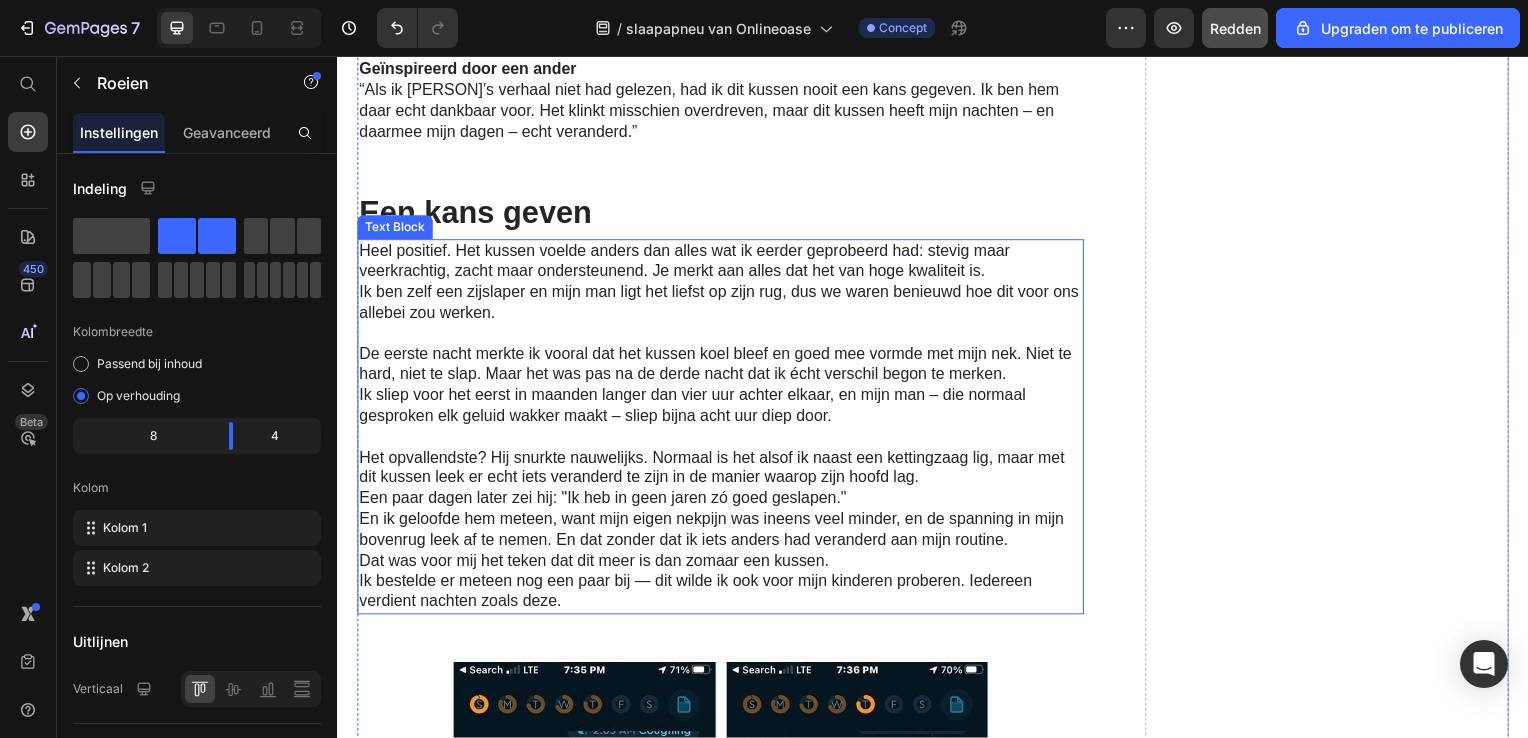 click on "Dat was voor mij het teken dat dit meer is dan zomaar een kussen. Ik bestelde er meteen nog een paar bij — dit wilde ik ook voor mijn kinderen proberen. Iedereen verdient nachten zoals deze." at bounding box center (723, 586) 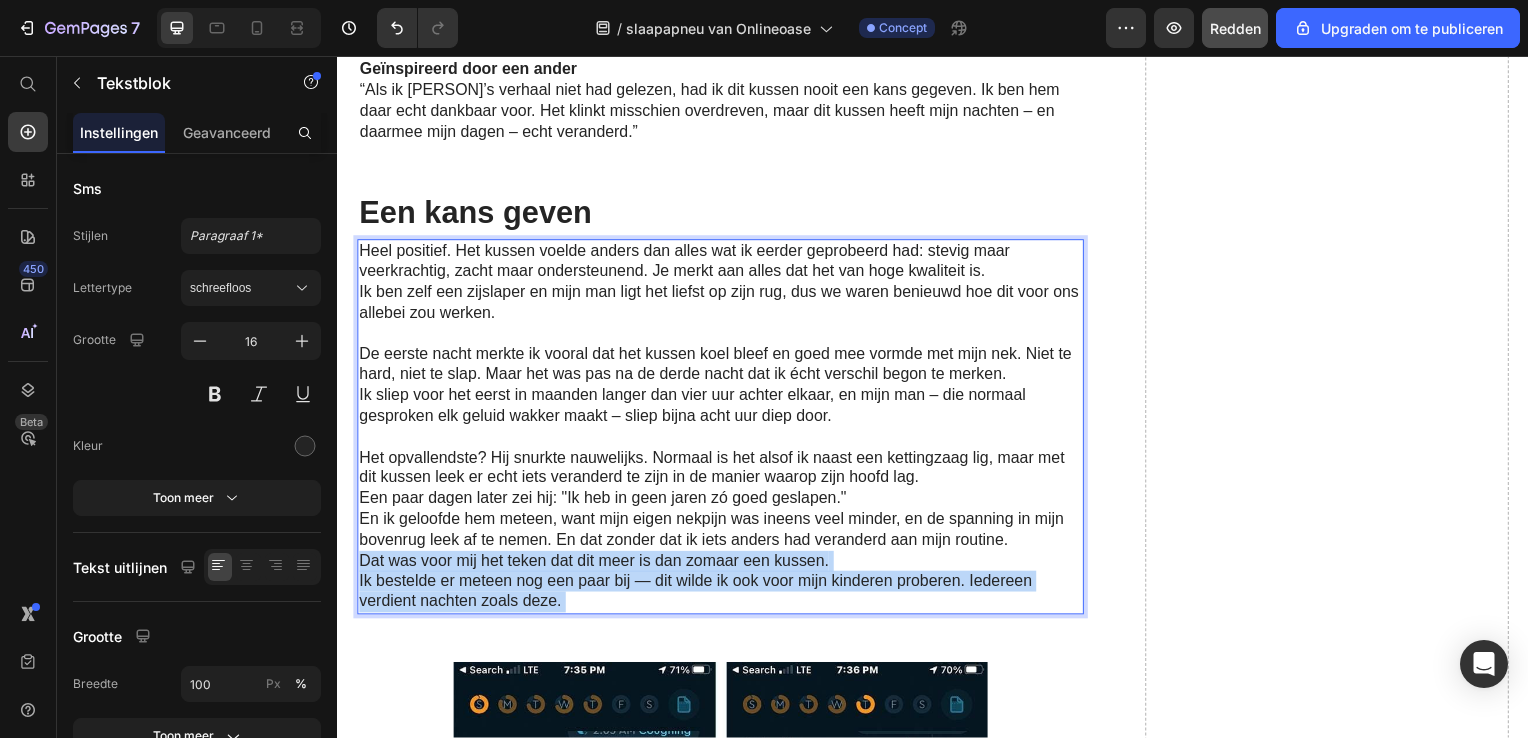 drag, startPoint x: 585, startPoint y: 587, endPoint x: 509, endPoint y: 590, distance: 76.05919 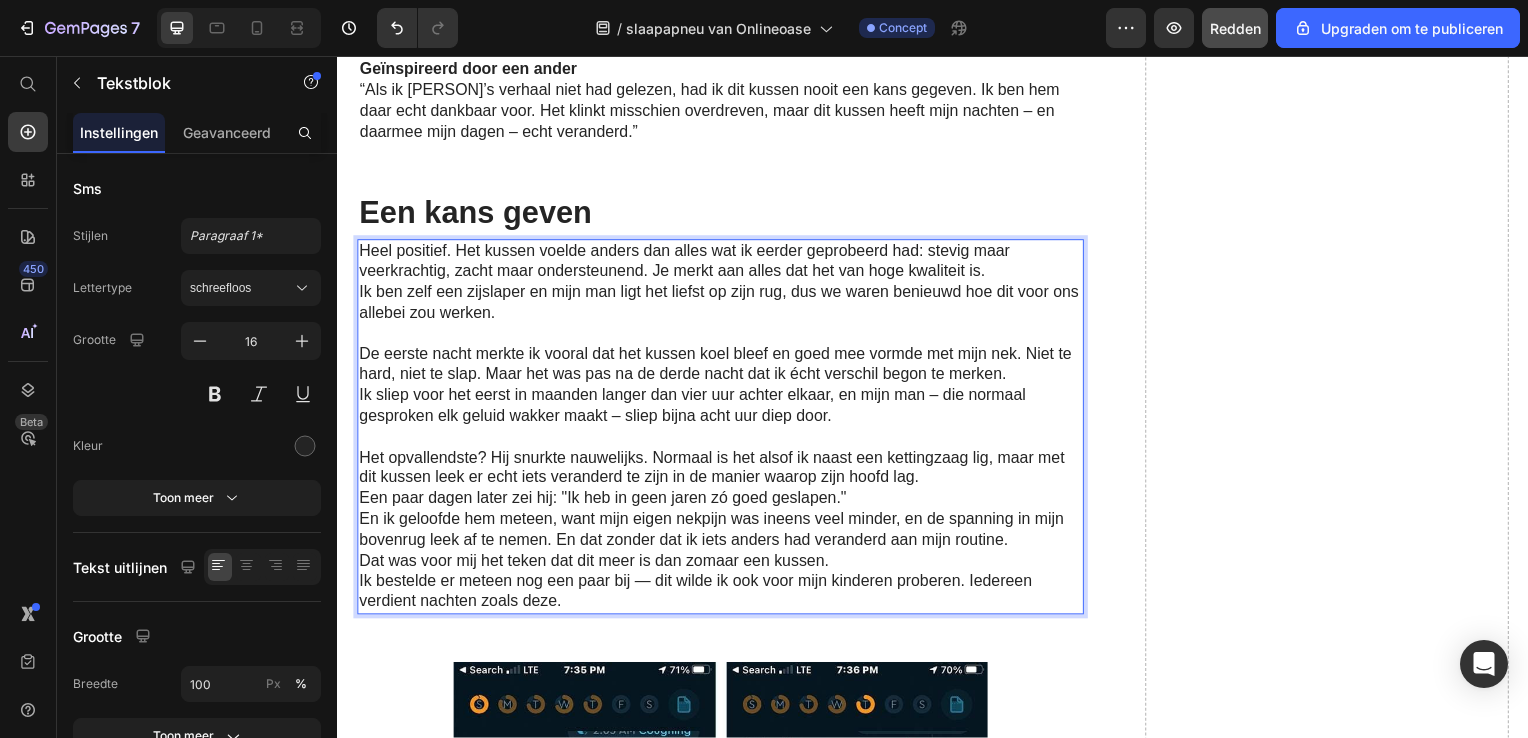 click on "Dat was voor mij het teken dat dit meer is dan zomaar een kussen. Ik bestelde er meteen nog een paar bij — dit wilde ik ook voor mijn kinderen proberen. Iedereen verdient nachten zoals deze." at bounding box center [723, 586] 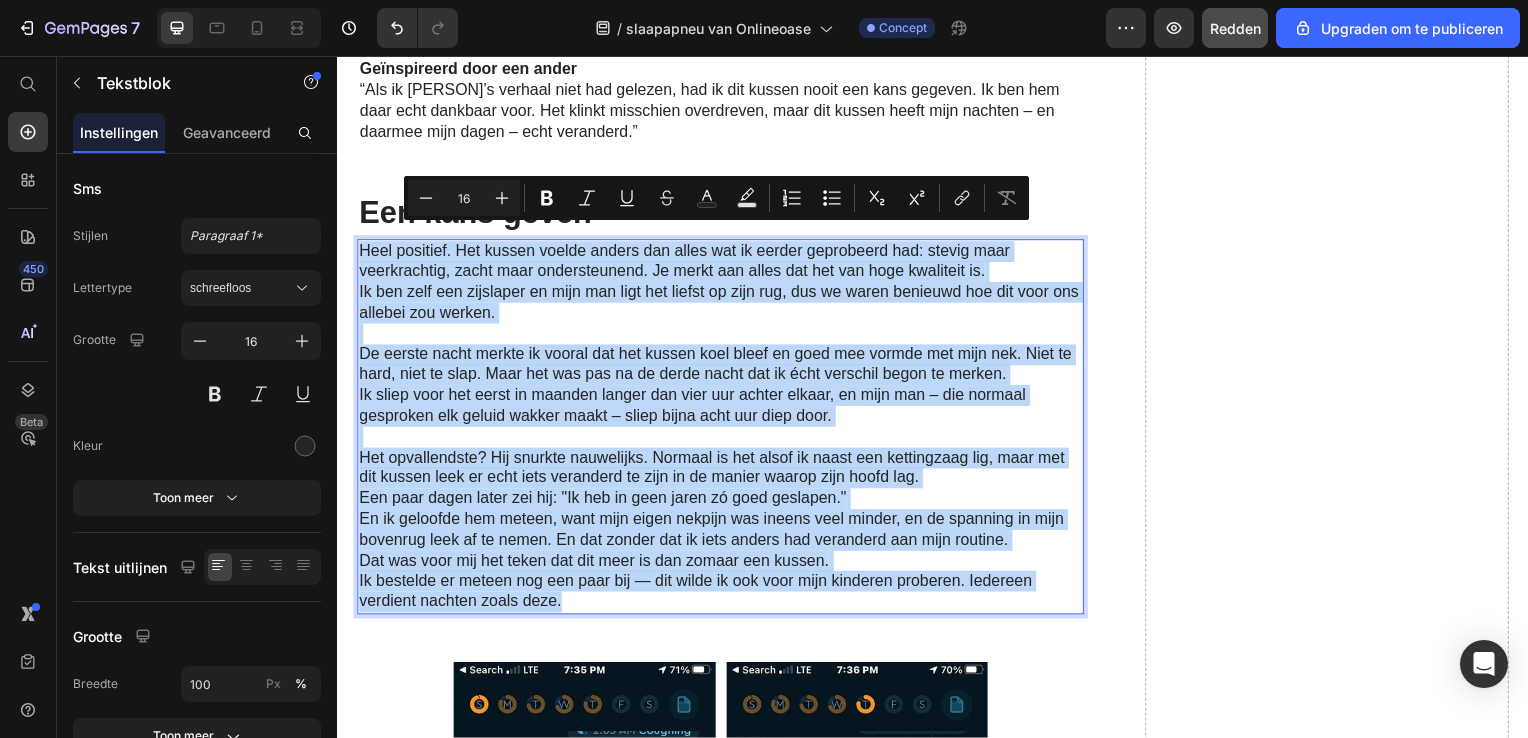 drag, startPoint x: 568, startPoint y: 589, endPoint x: 362, endPoint y: 244, distance: 401.8221 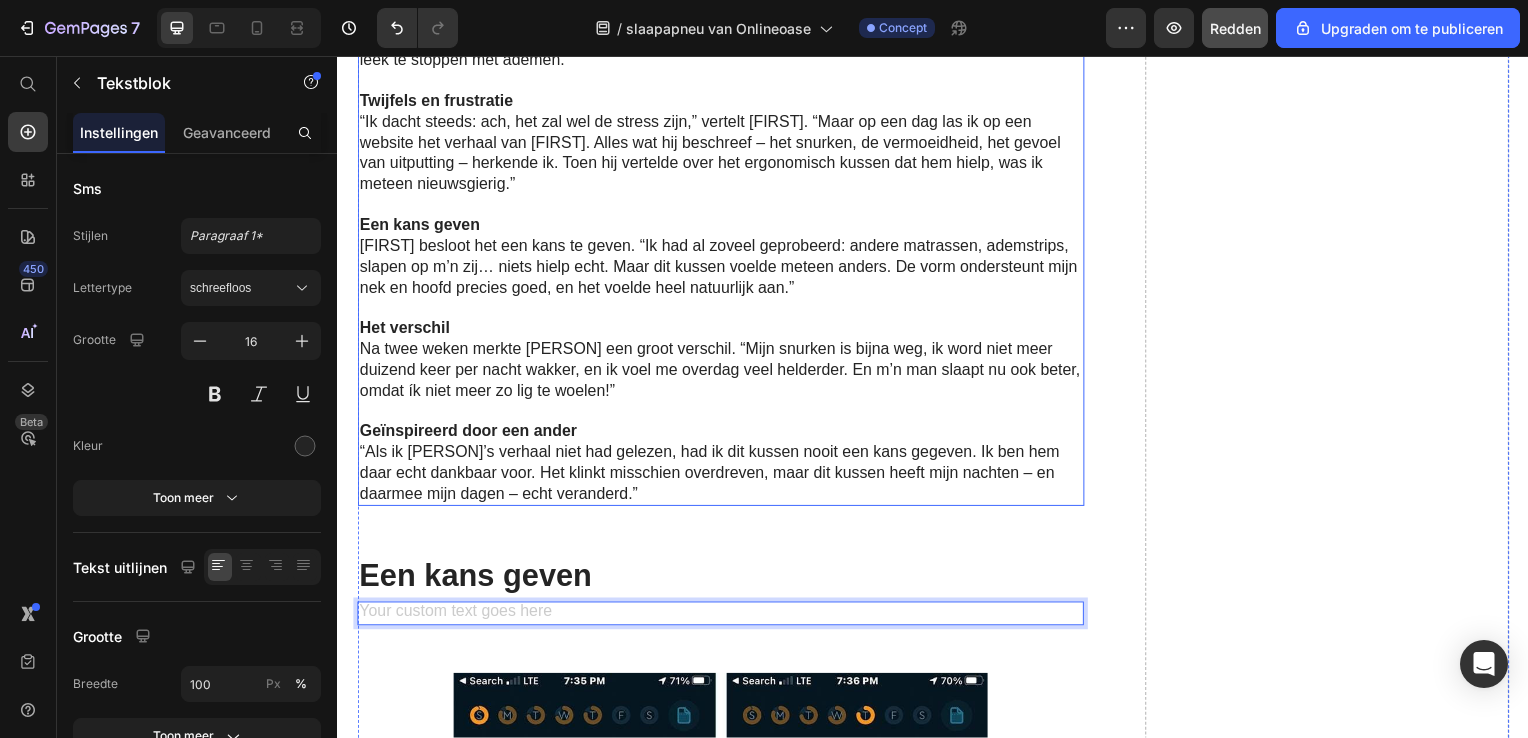 scroll, scrollTop: 7125, scrollLeft: 0, axis: vertical 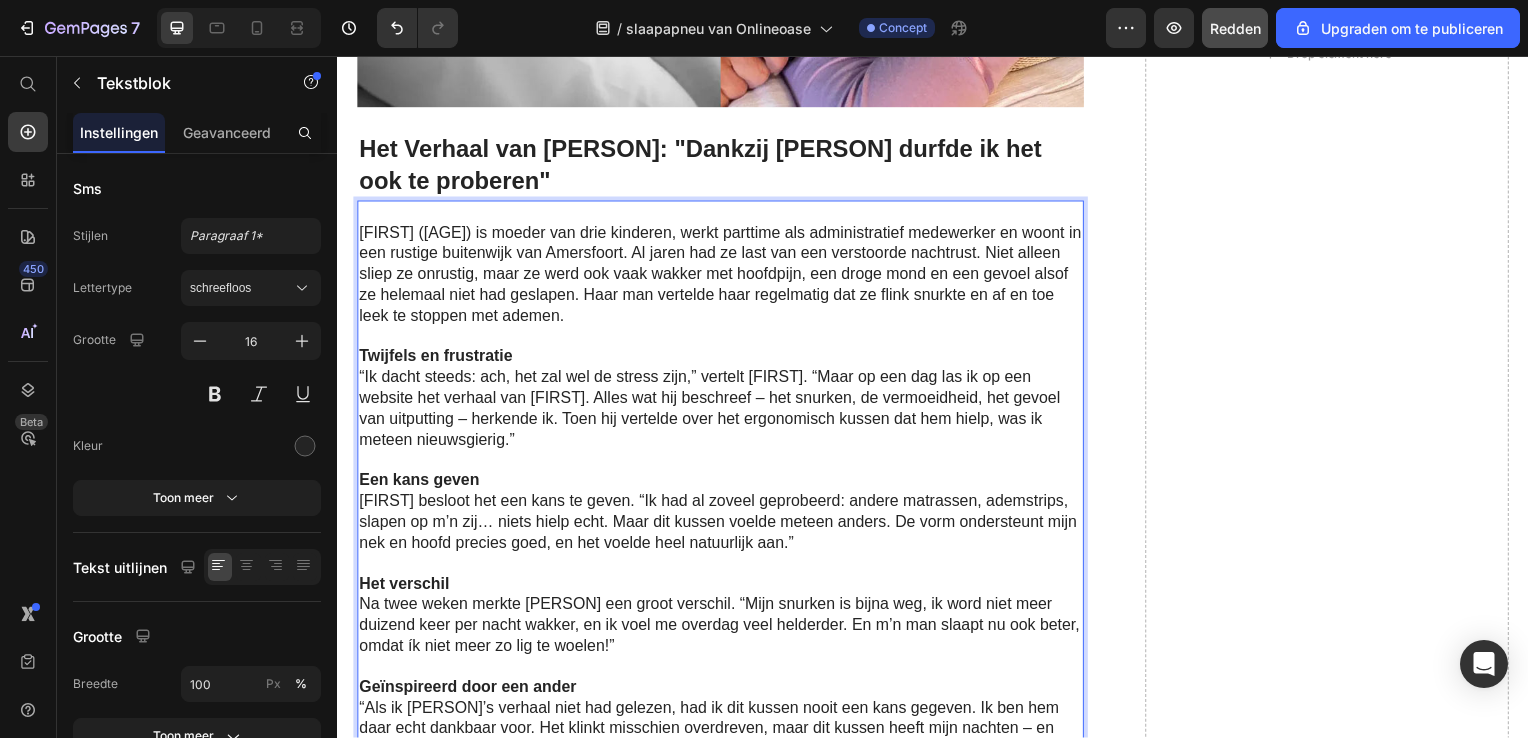 click on "Linda besloot het een kans te geven. “Ik had al zoveel geprobeerd: andere matrassen, ademstrips, slapen op m’n zij… niets hielp echt. Maar dit kussen voelde meteen anders. De vorm ondersteunt mijn nek en hoofd precies goed, en het voelde heel natuurlijk aan.”" at bounding box center (723, 526) 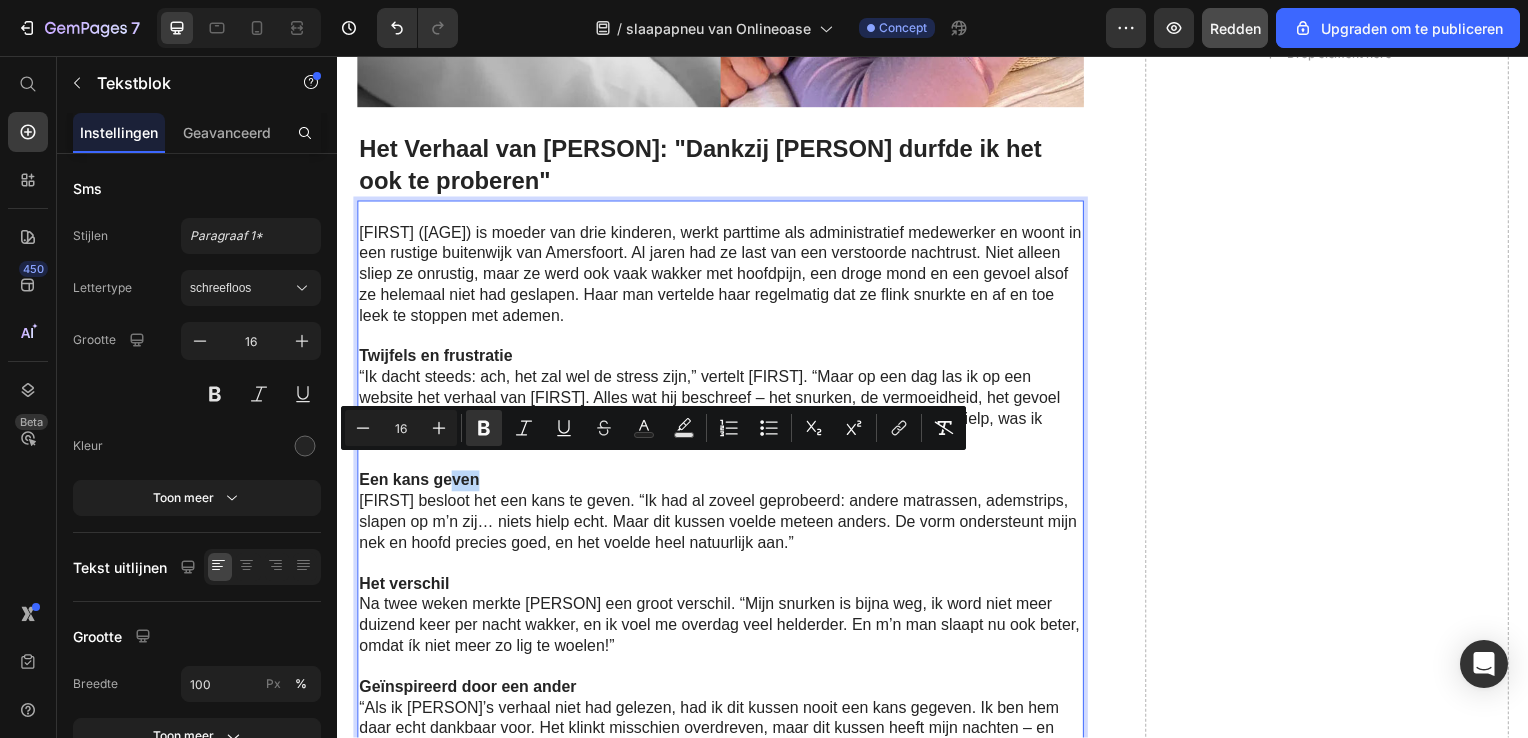 click on "Een kans geven" at bounding box center [723, 484] 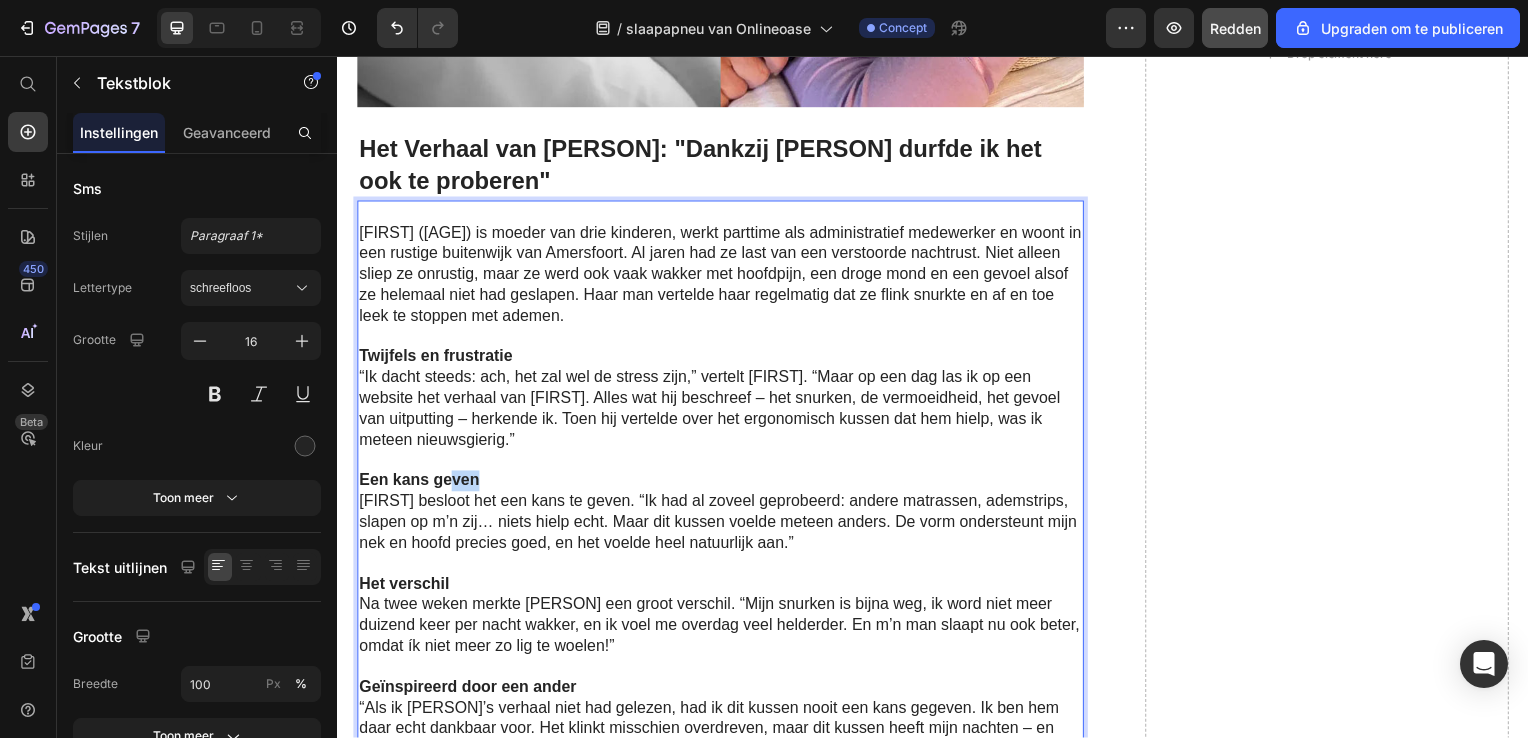 click on "Linda besloot het een kans te geven. “Ik had al zoveel geprobeerd: andere matrassen, ademstrips, slapen op m’n zij… niets hielp echt. Maar dit kussen voelde meteen anders. De vorm ondersteunt mijn nek en hoofd precies goed, en het voelde heel natuurlijk aan.”" at bounding box center (723, 526) 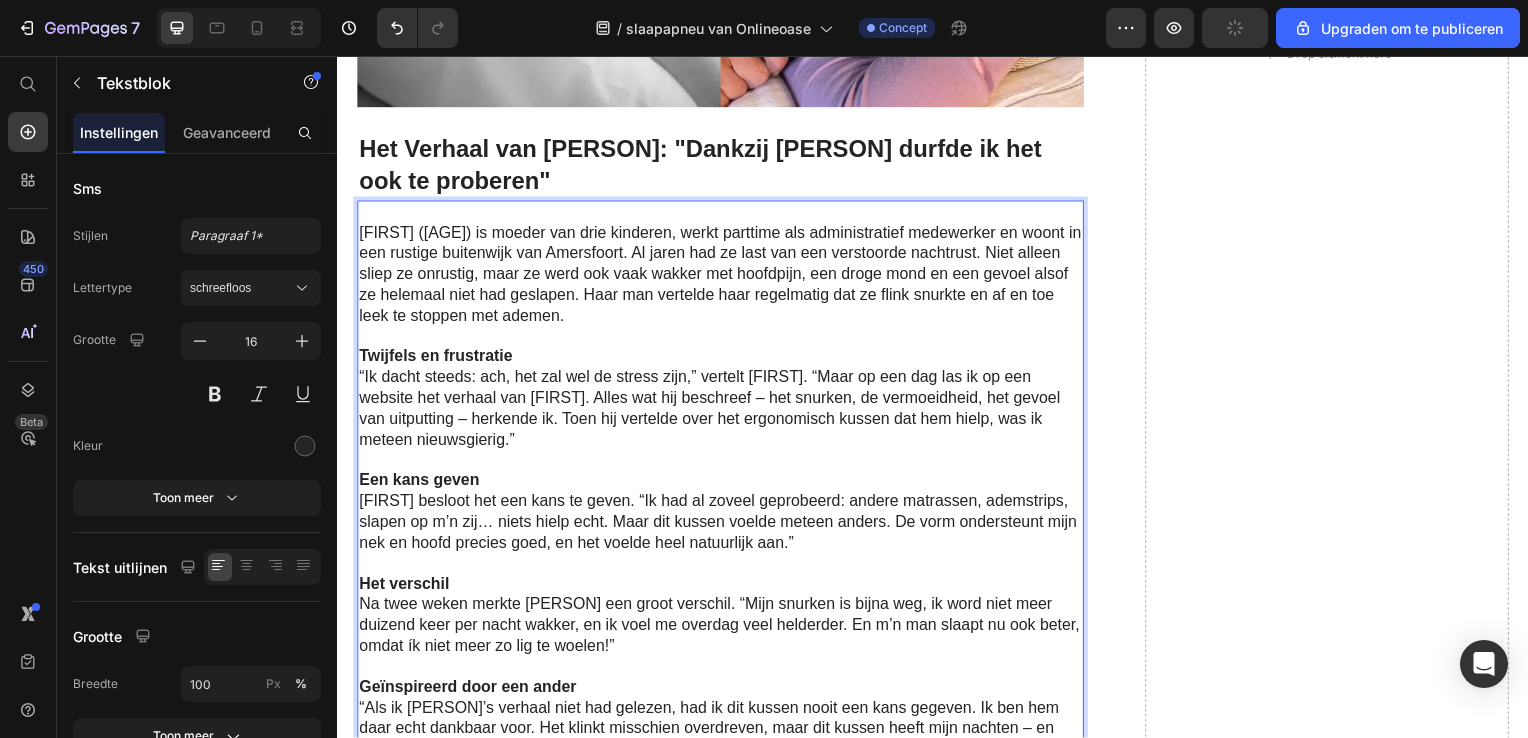 click on "Een kans geven" at bounding box center (419, 483) 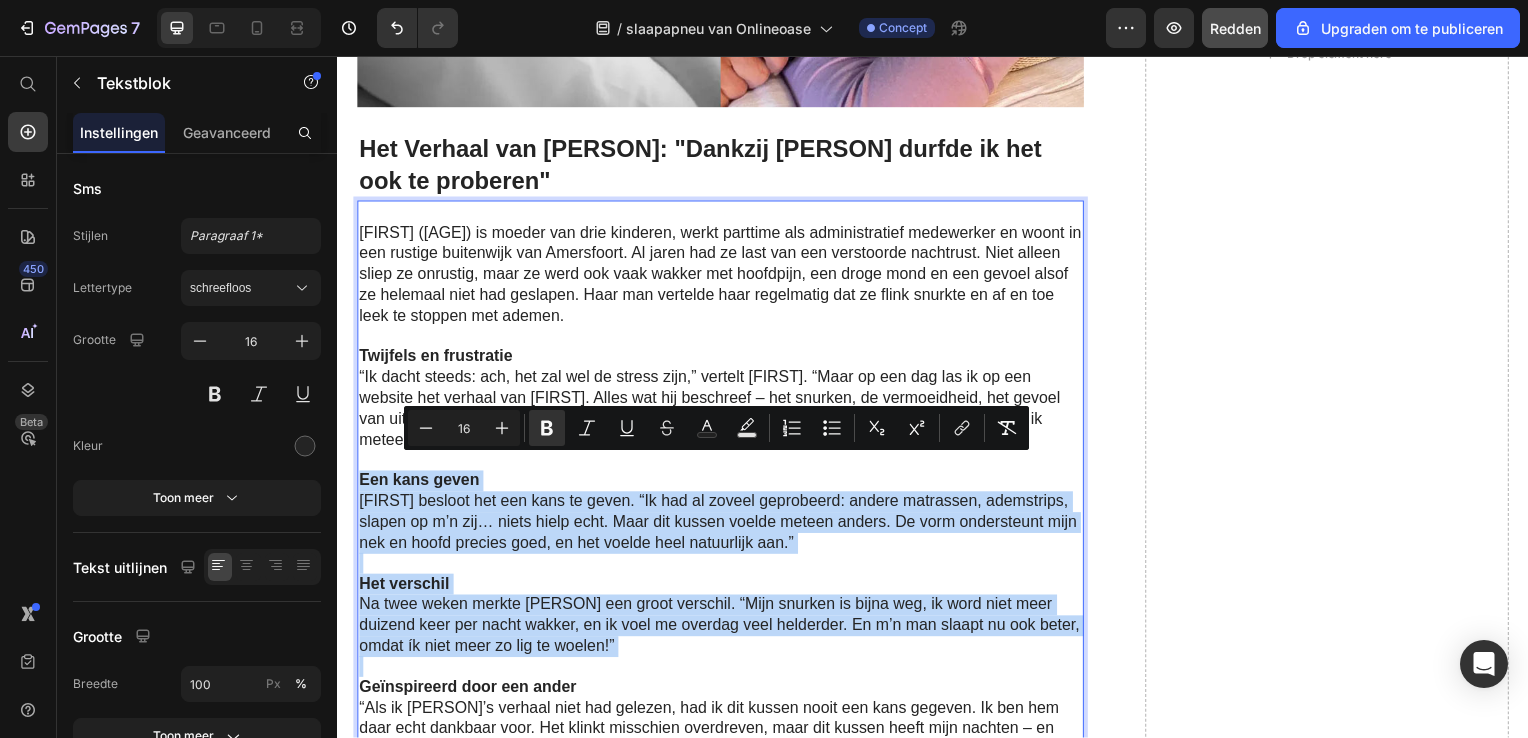 drag, startPoint x: 362, startPoint y: 472, endPoint x: 668, endPoint y: 650, distance: 354.00565 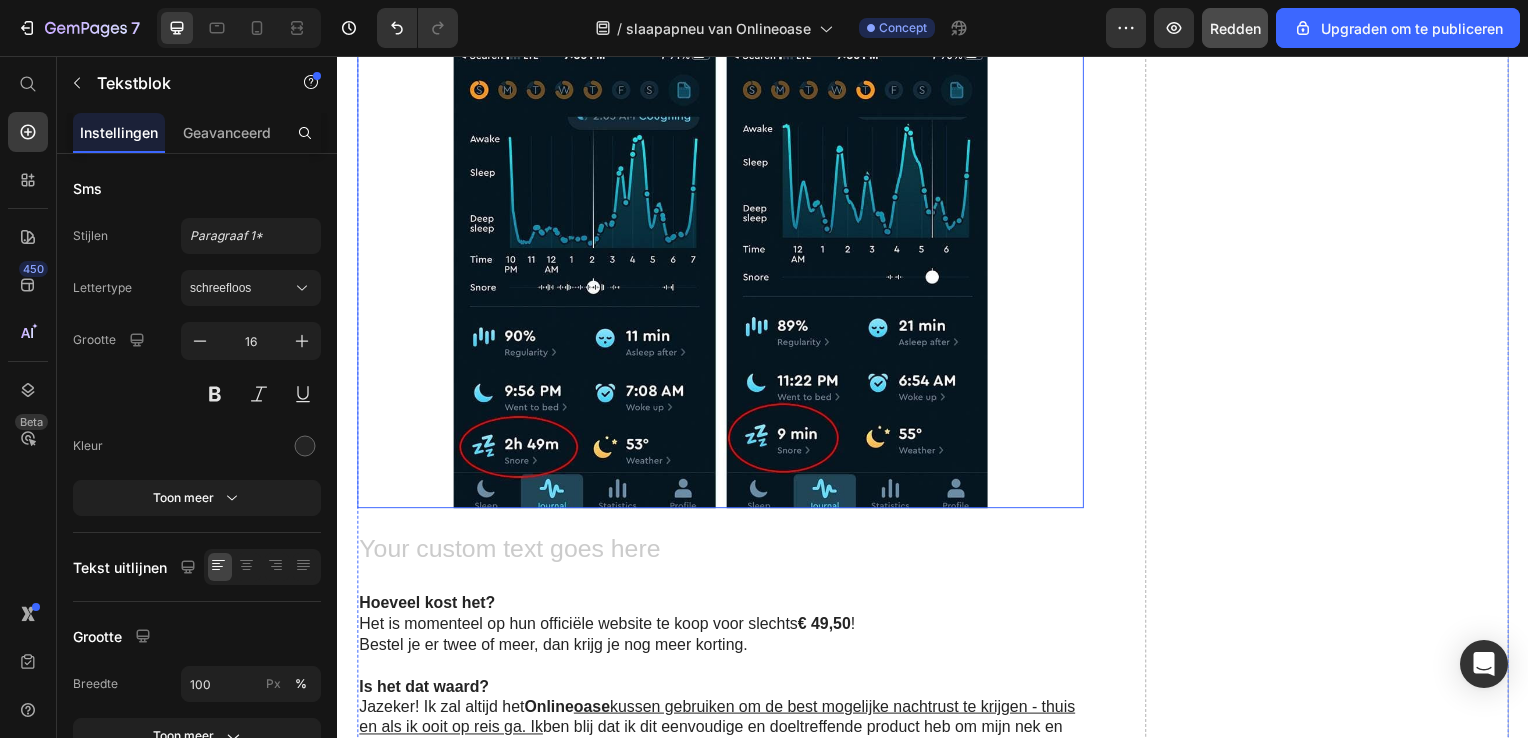 scroll, scrollTop: 7303, scrollLeft: 0, axis: vertical 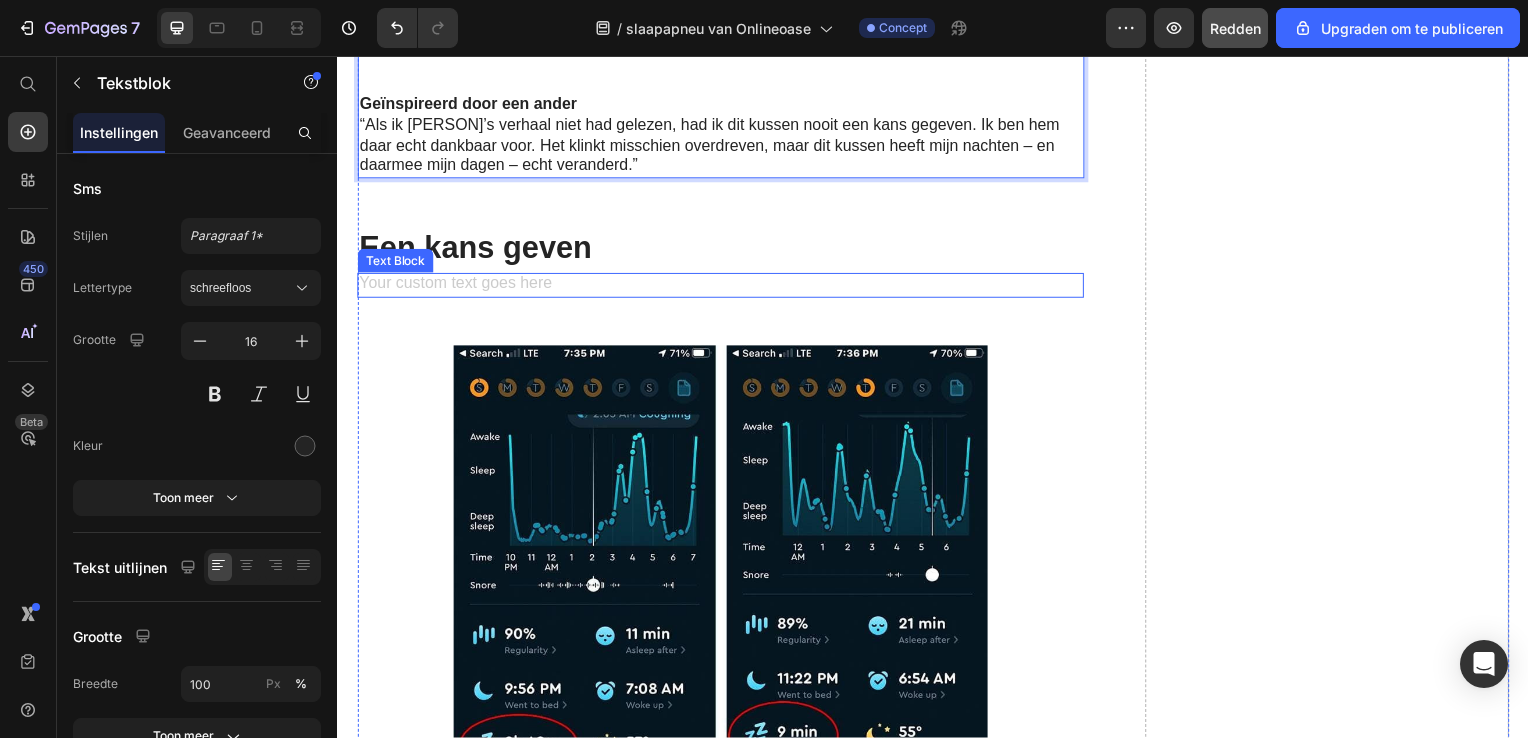 click at bounding box center [723, 287] 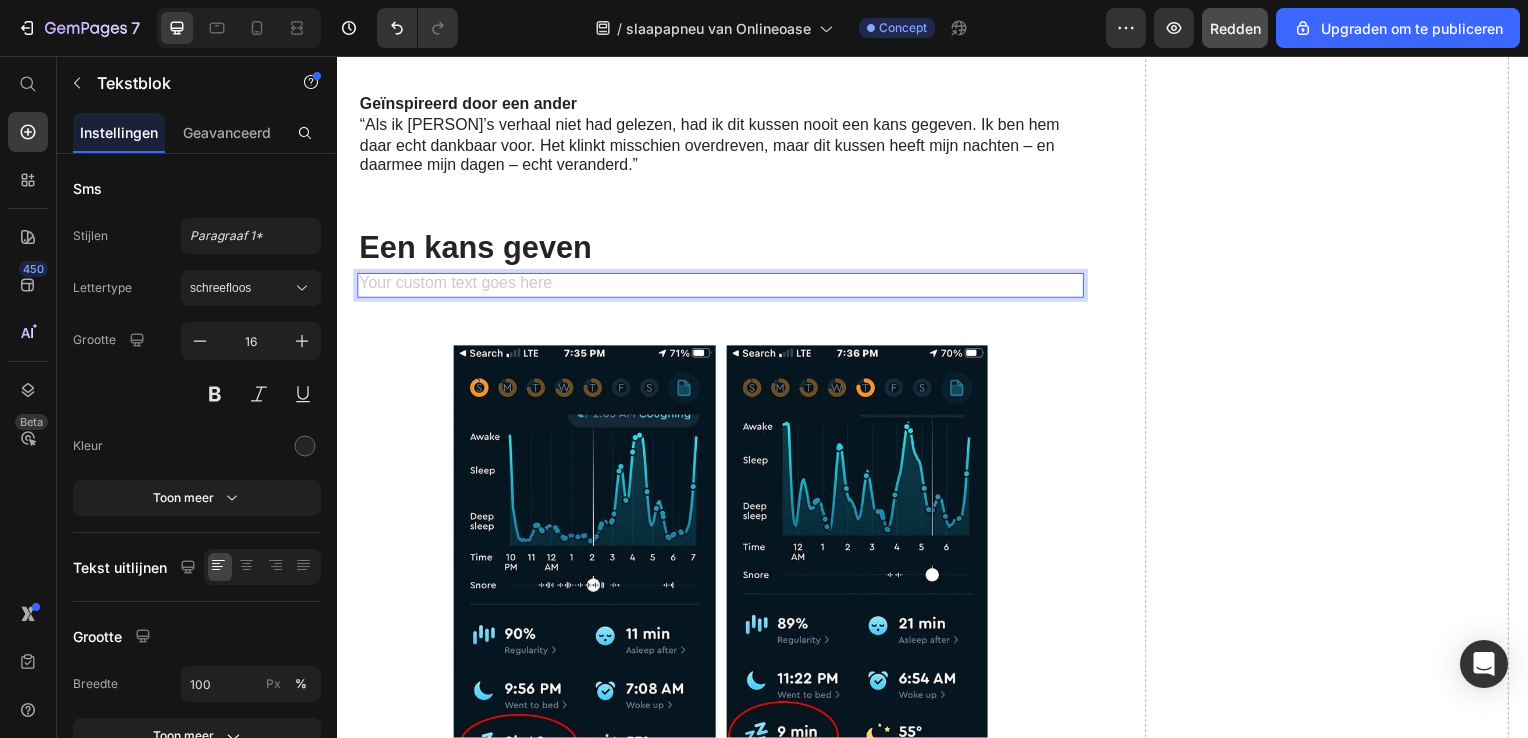click at bounding box center [723, 287] 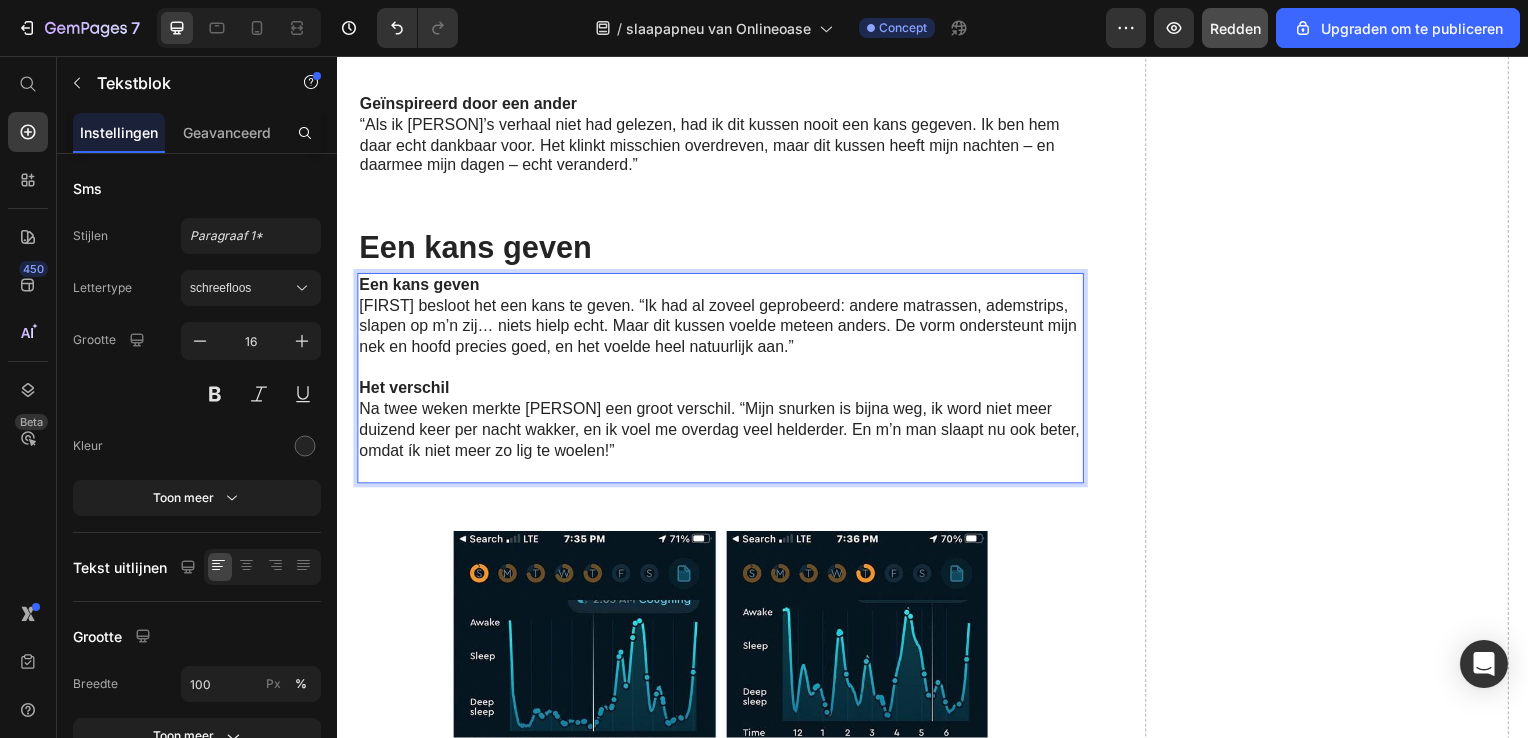 click on "Een kans geven" at bounding box center (723, 287) 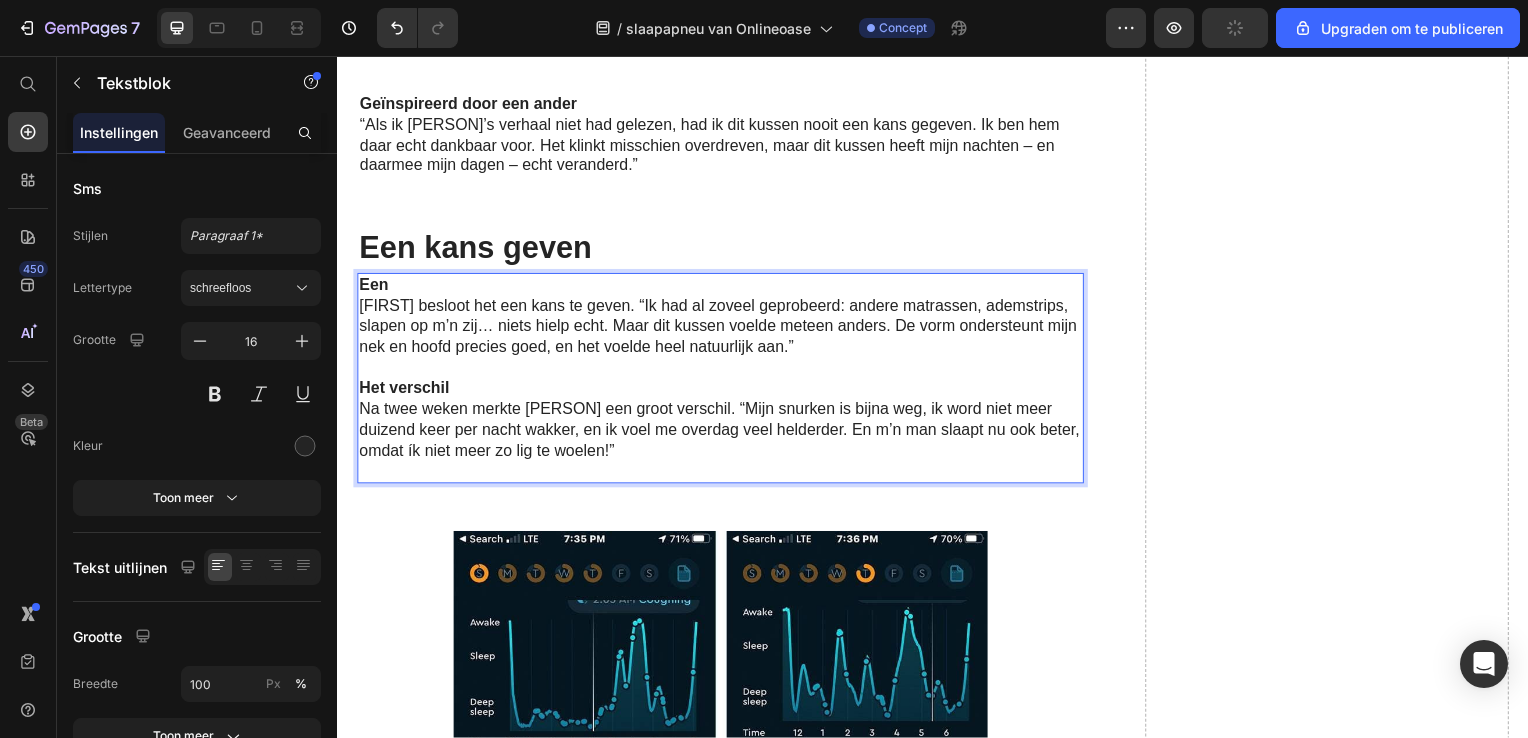 click on "Linda besloot het een kans te geven. “Ik had al zoveel geprobeerd: andere matrassen, ademstrips, slapen op m’n zij… niets hielp echt. Maar dit kussen voelde meteen anders. De vorm ondersteunt mijn nek en hoofd precies goed, en het voelde heel natuurlijk aan.”" at bounding box center [723, 329] 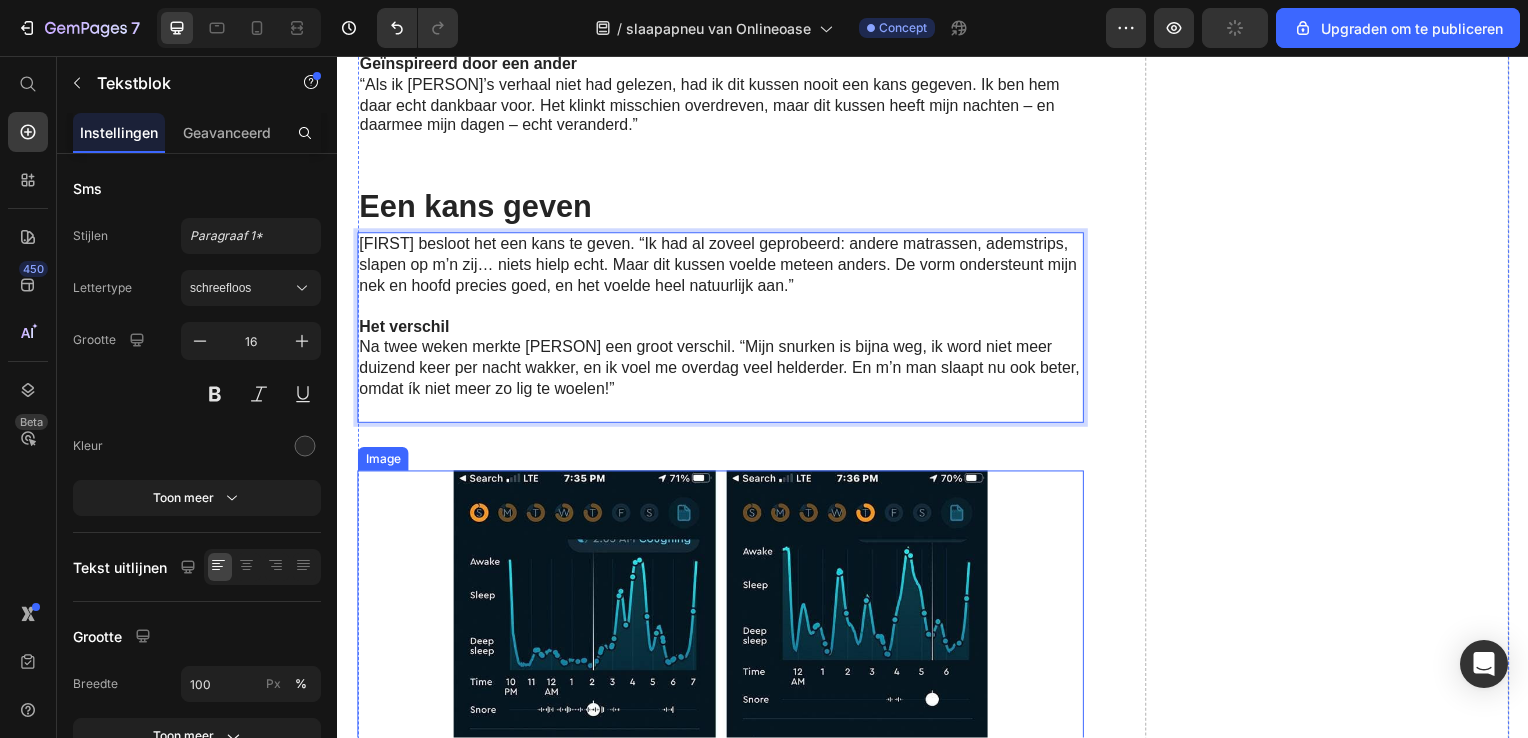 scroll, scrollTop: 7303, scrollLeft: 0, axis: vertical 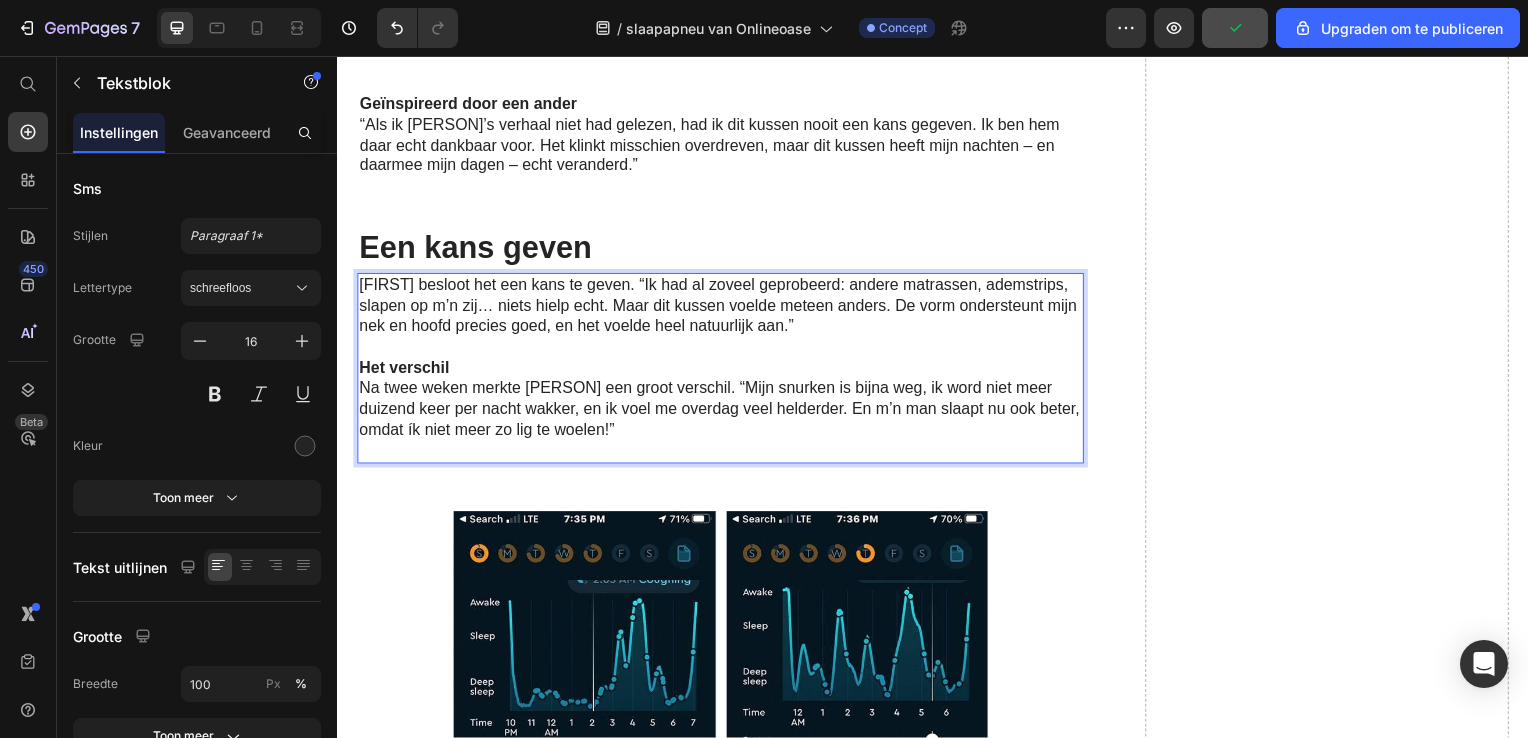 click on "Na twee weken merkte Linda een groot verschil. “Mijn snurken is bijna weg, ik word niet meer duizend keer per nacht wakker, en ik voel me overdag veel helderder. En m’n man slaapt nu ook beter, omdat ík niet meer zo lig te woelen!”" at bounding box center [723, 412] 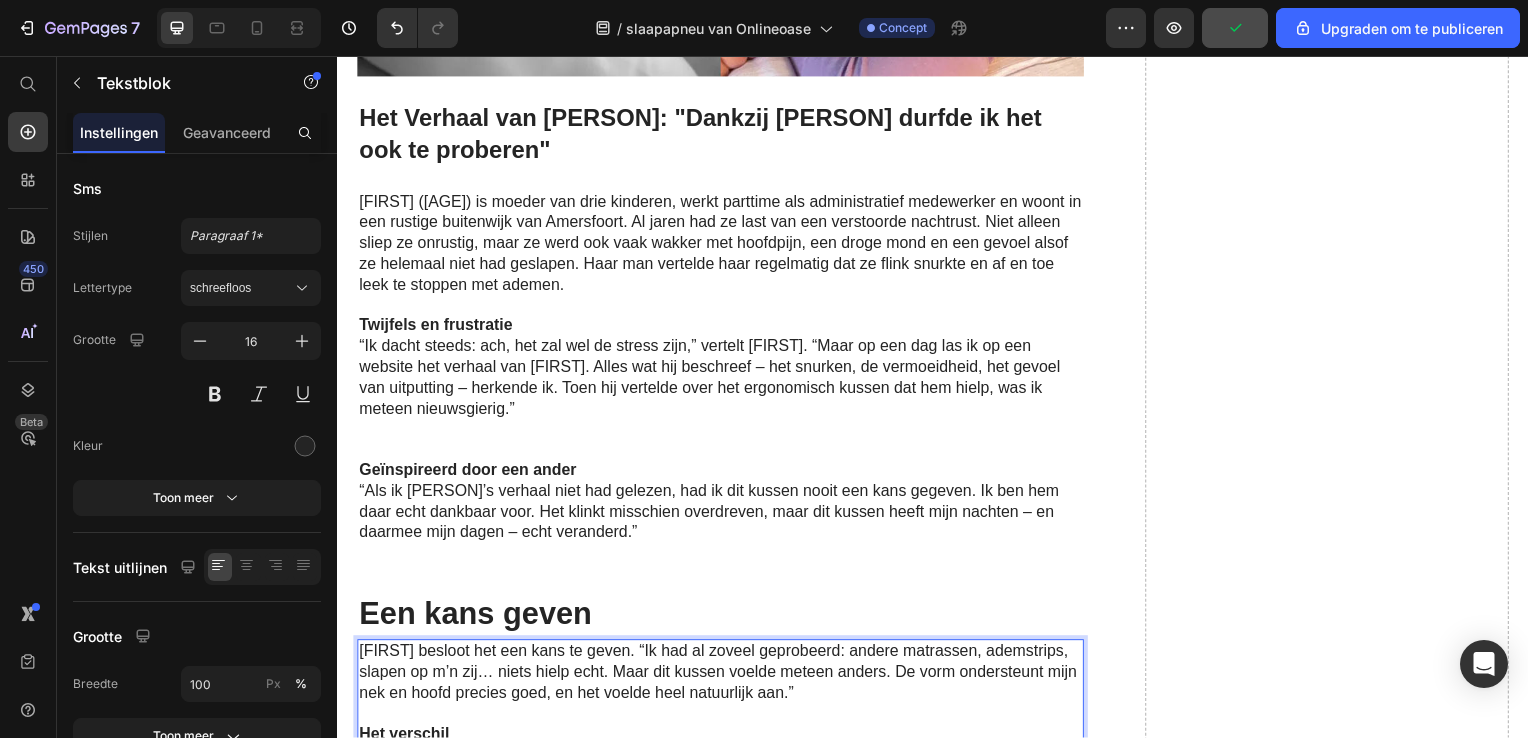 scroll, scrollTop: 6903, scrollLeft: 0, axis: vertical 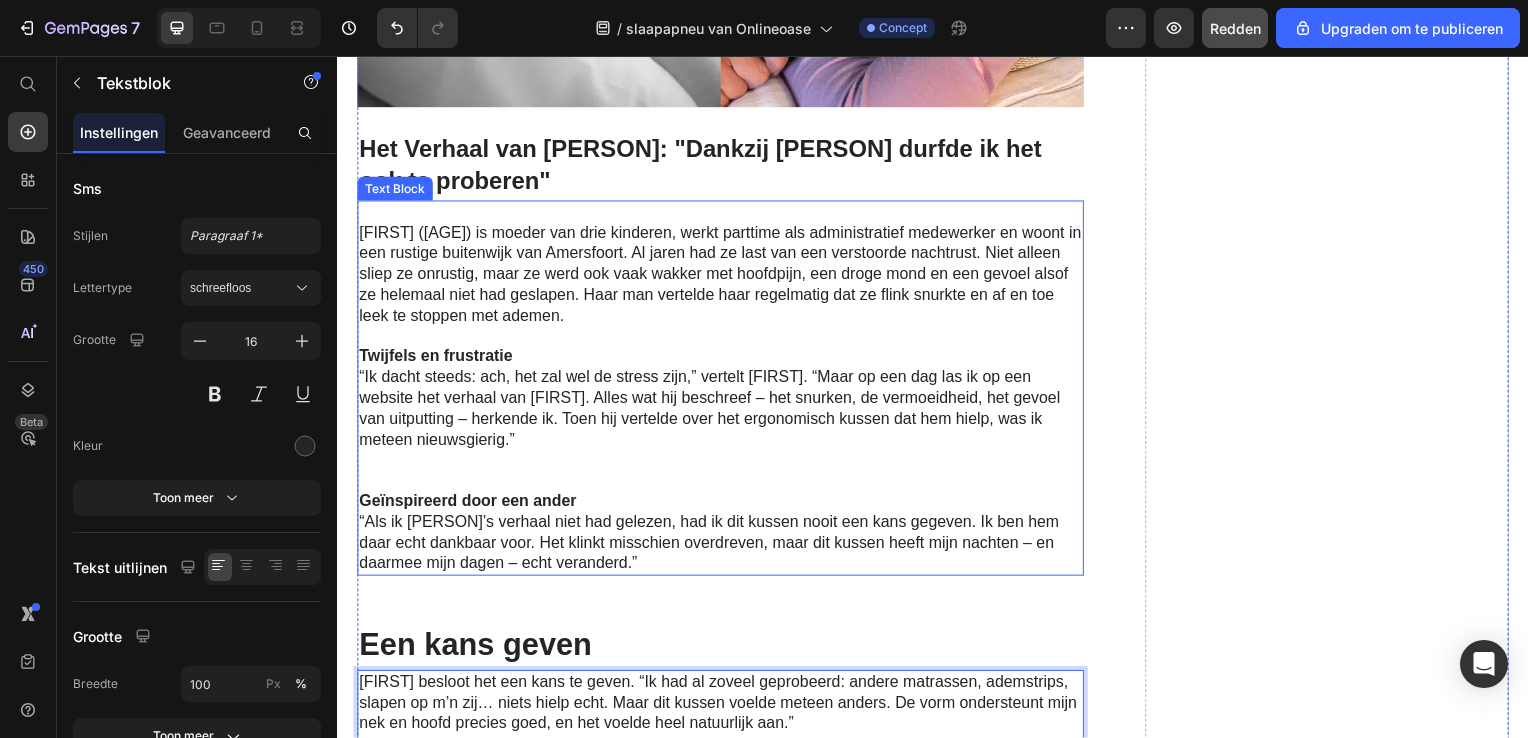 click on "Geïnspireerd door een ander" at bounding box center (468, 504) 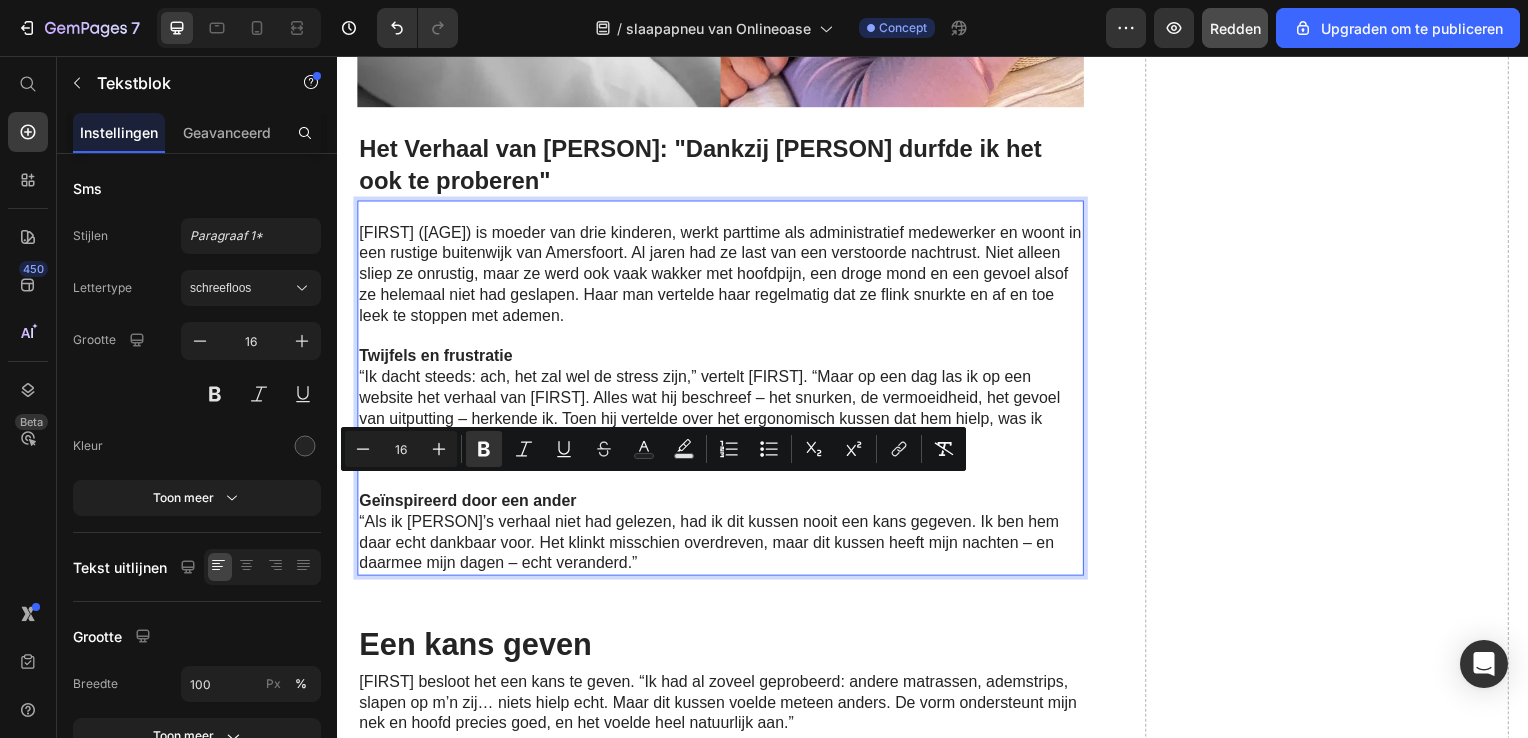 click on "Geïnspireerd door een ander" at bounding box center (723, 505) 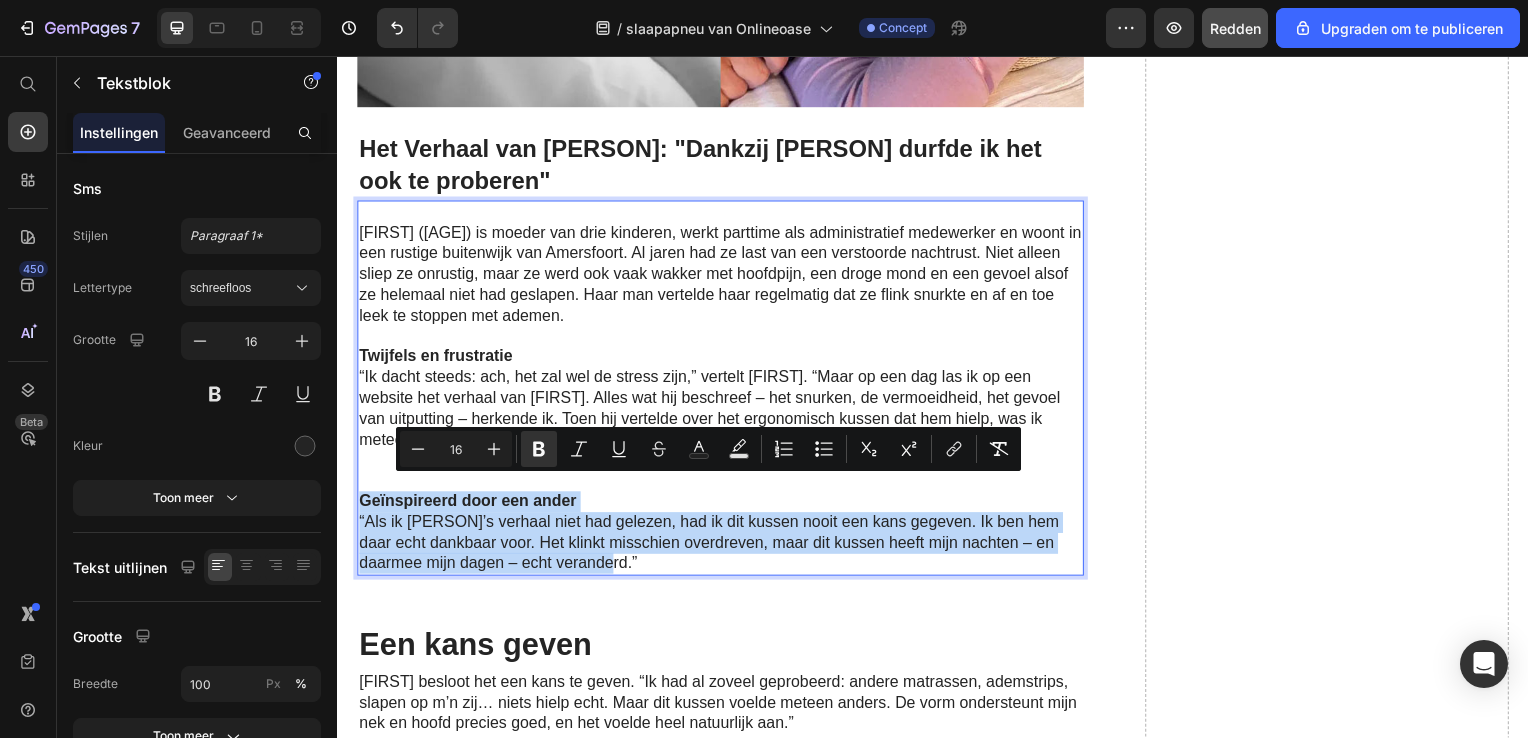 drag, startPoint x: 362, startPoint y: 490, endPoint x: 689, endPoint y: 546, distance: 331.76047 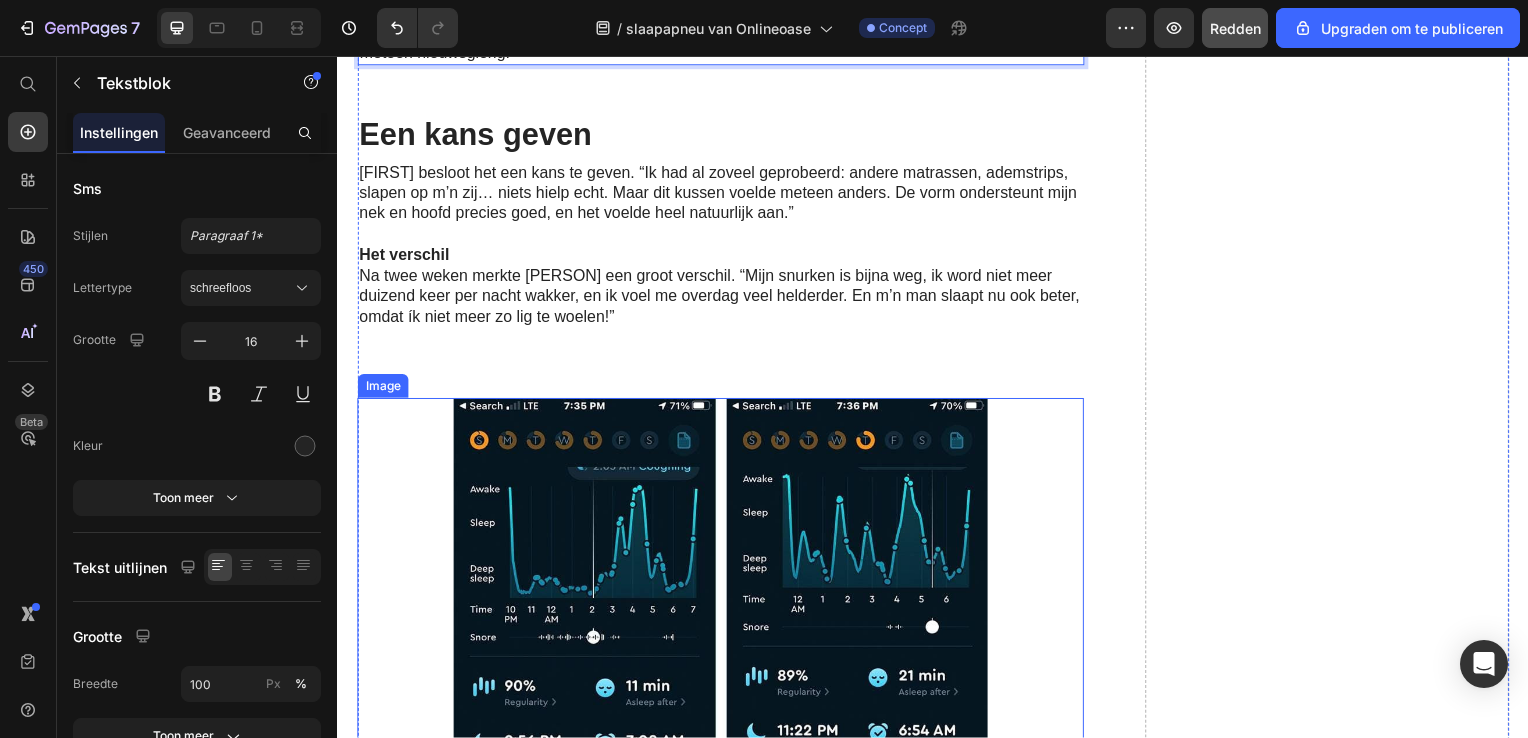 scroll, scrollTop: 7303, scrollLeft: 0, axis: vertical 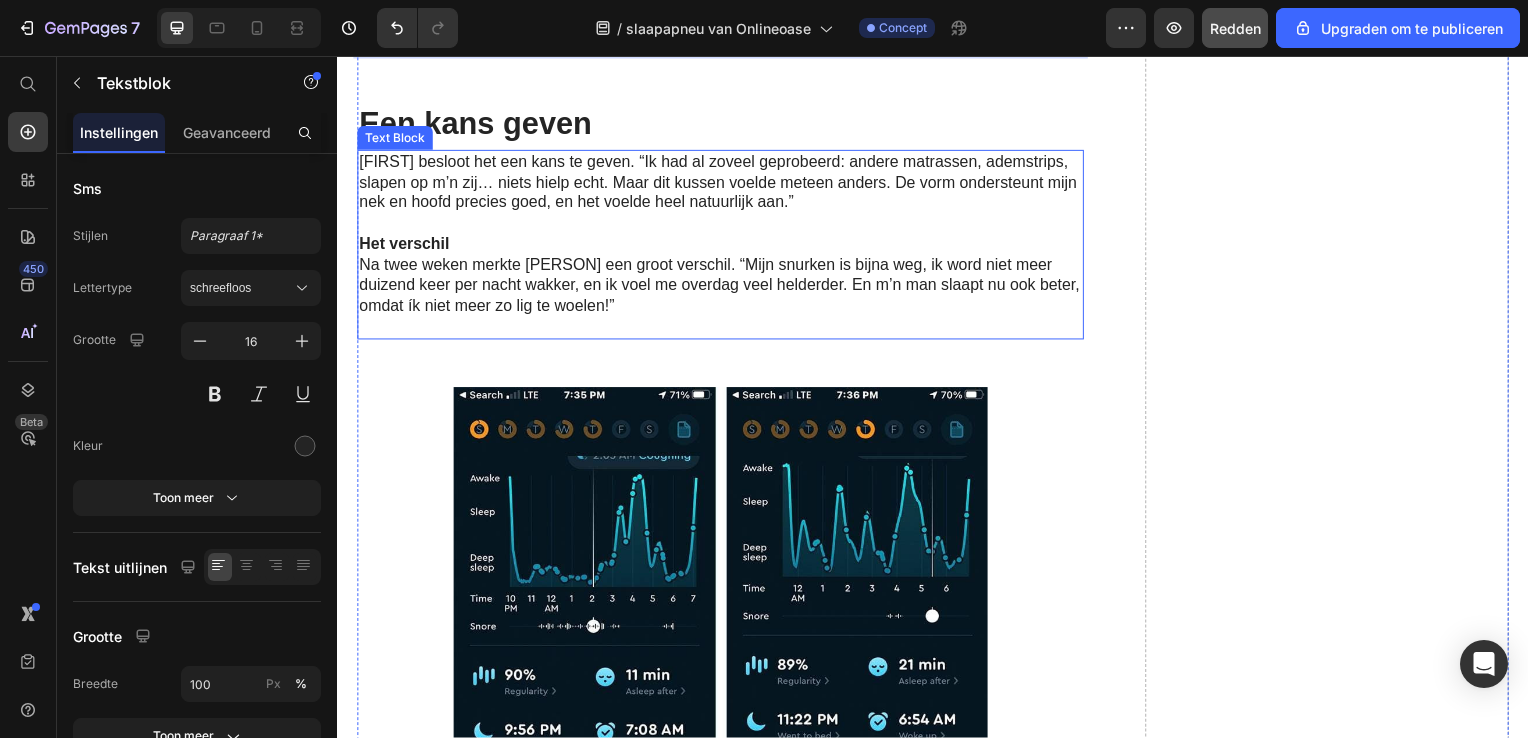 click on "Na twee weken merkte Linda een groot verschil. “Mijn snurken is bijna weg, ik word niet meer duizend keer per nacht wakker, en ik voel me overdag veel helderder. En m’n man slaapt nu ook beter, omdat ík niet meer zo lig te woelen!”" at bounding box center [723, 288] 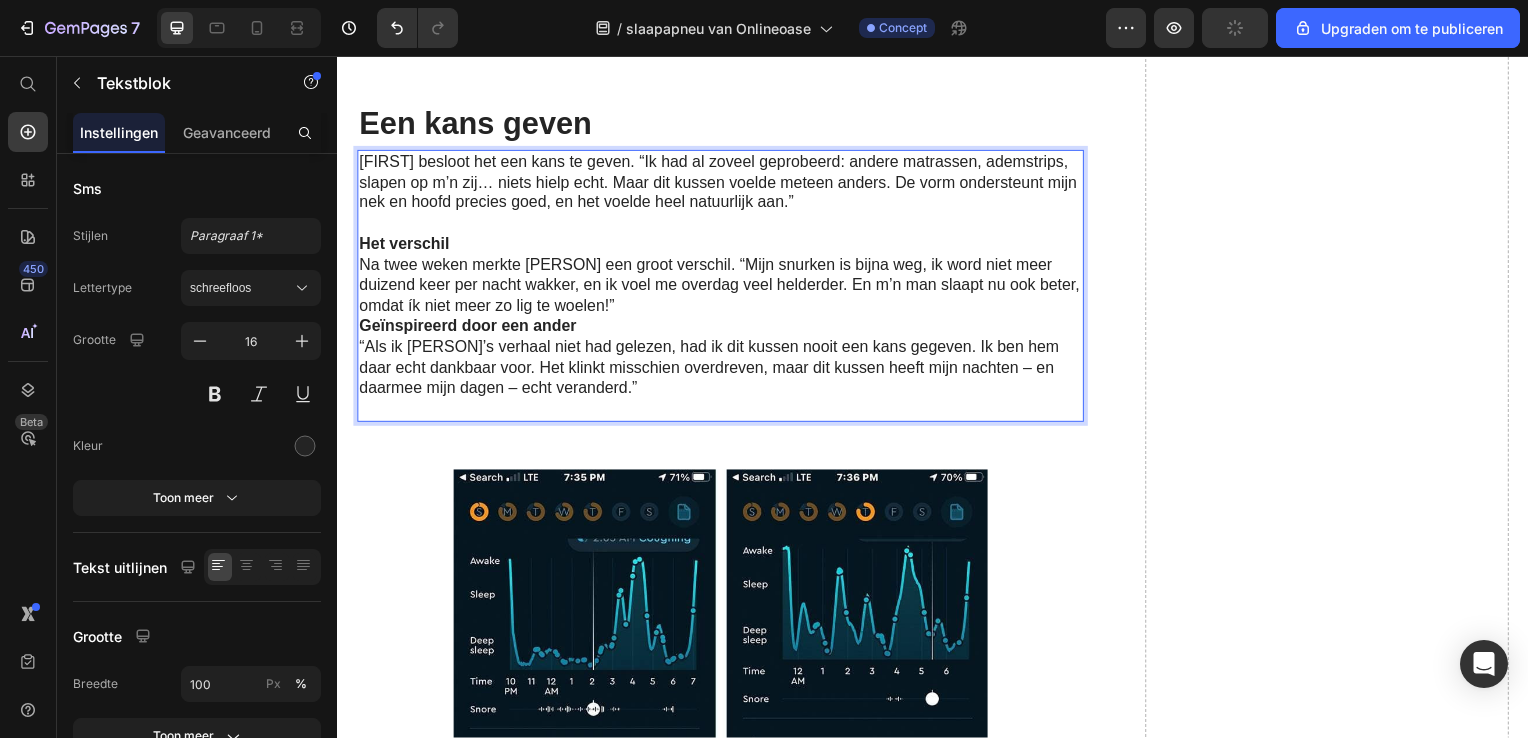 click on "Geïnspireerd door een ander" at bounding box center (723, 329) 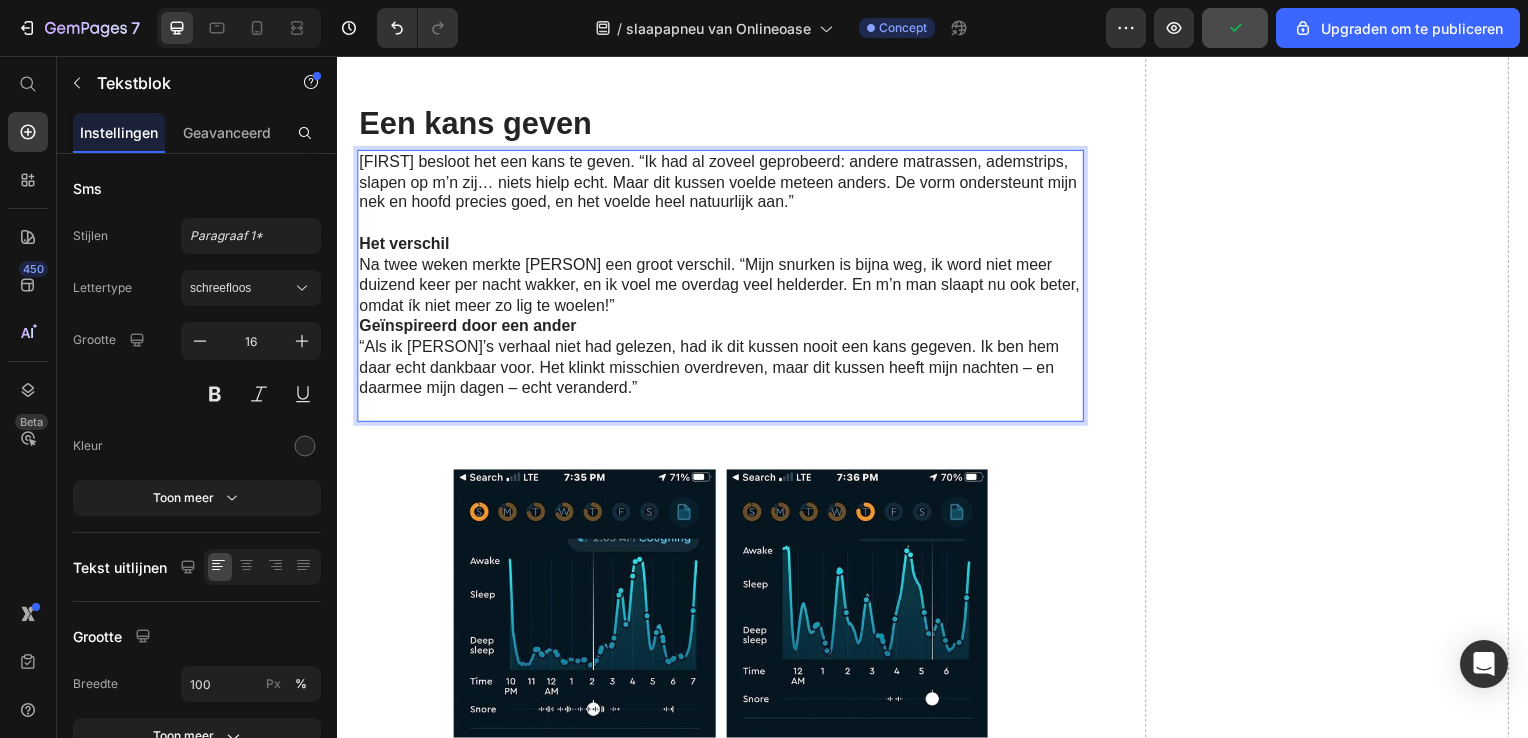 click on "Na twee weken merkte Linda een groot verschil. “Mijn snurken is bijna weg, ik word niet meer duizend keer per nacht wakker, en ik voel me overdag veel helderder. En m’n man slaapt nu ook beter, omdat ík niet meer zo lig te woelen!”" at bounding box center (723, 288) 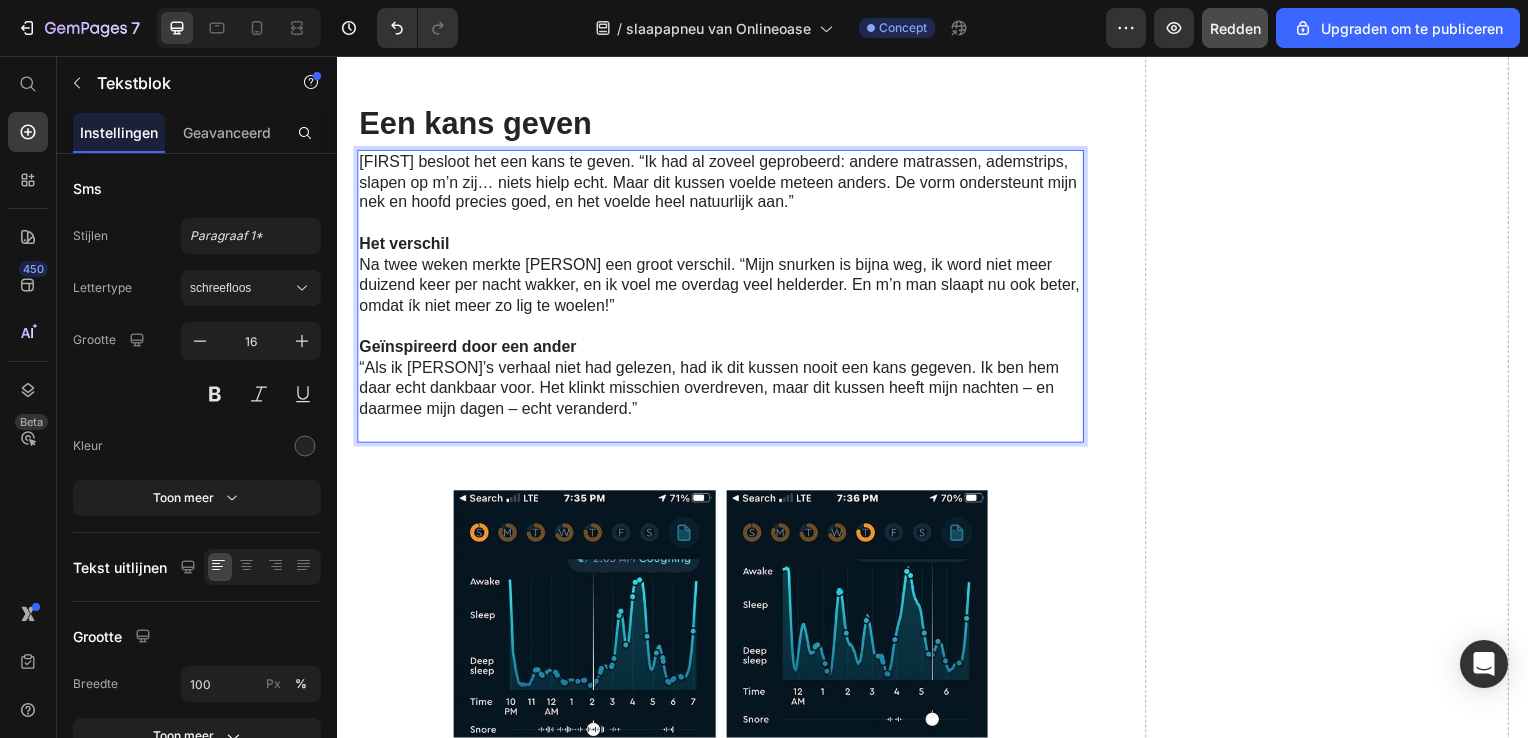 click at bounding box center (723, 433) 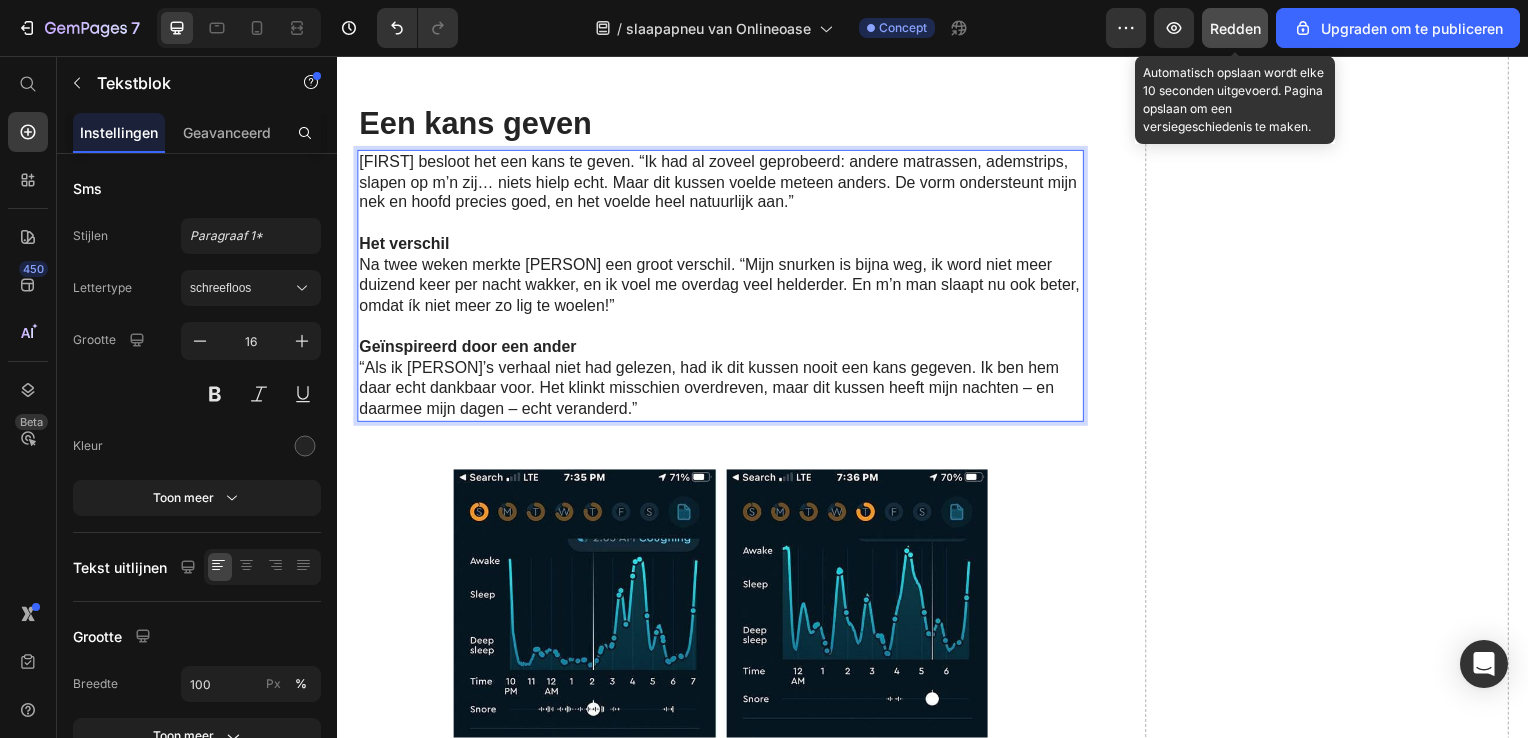 click on "Redden" at bounding box center [1235, 28] 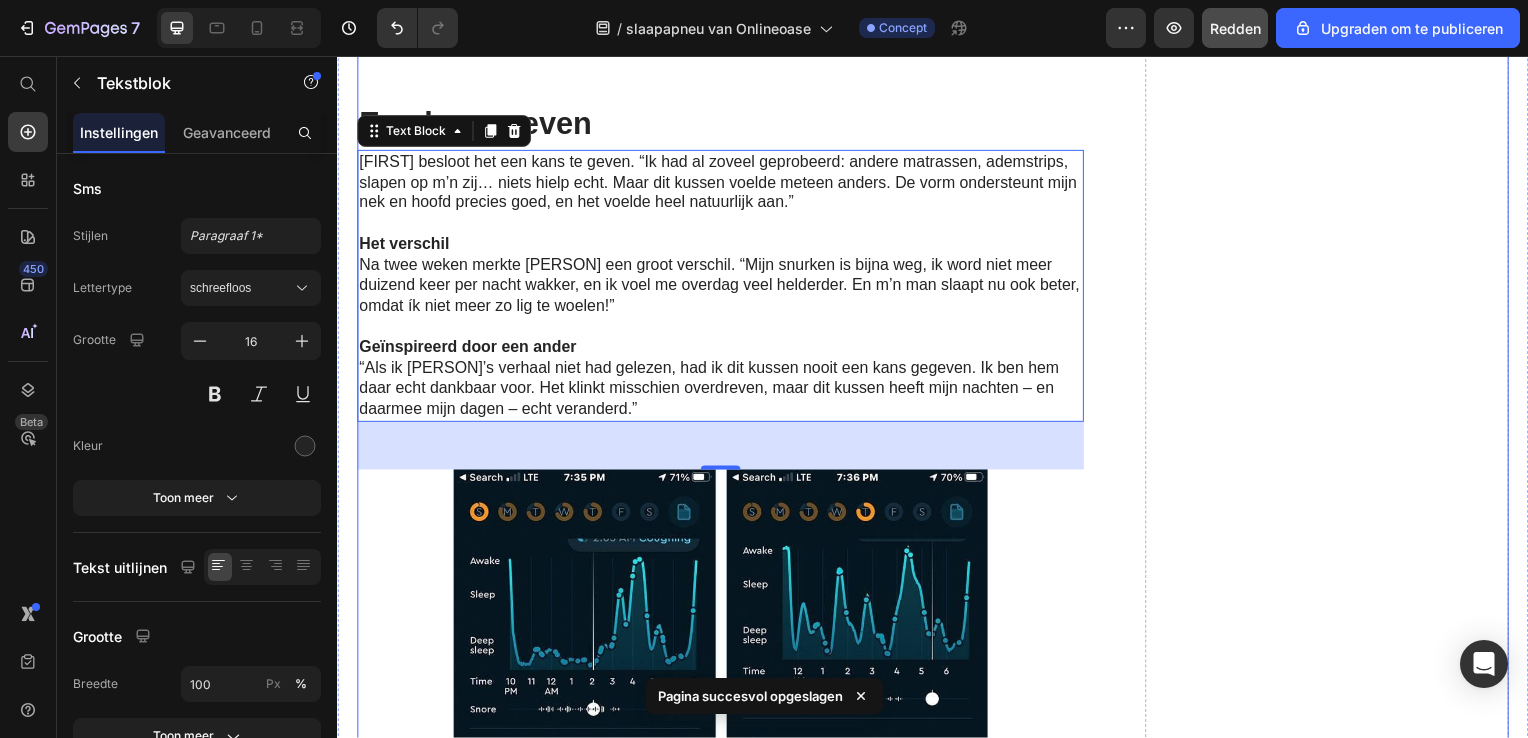 click on "Video ⁠⁠⁠⁠⁠⁠⁠ Gun jezelf (en je partner) de rust die je verdient. Heading Row Slaapapneu hoeft niet je leven te beheersen. Als jij – net als Mark – worstelt met snurken, vermoeidheid of een slechte slaaphouding, dan kan een goede ondersteuning al een wereld van verschil maken. Ons ergonomisch kussen is geen wondermiddel, maar het is een krachtige stap richting een betere nachtrust. Text Block 01. Text Block Word weer écht uitgerust wakker Text Block Ervaar het verschil na één nacht! Ons energetische kussen ondersteunt je nek en opent je luchtwegen — ideaal bij nekpijn en slaapapneu. Ontwaak fris, helder en vol energie. Text Block Row Image Row Image 02. Text Block Zeg vaarwel tegen nekklachten Text Block Het unieke ergonomische design verlicht spanning in je nek en schouders. Geen stijfheid meer bij het opstaan, alleen comfort en ontspanning. Text Block Row Row 03. Text Block Natuurlijk herstel tijdens je slaap Text Block Text Block Row Image Row Image 04. Text Block Text Block Row Row" at bounding box center (937, -377) 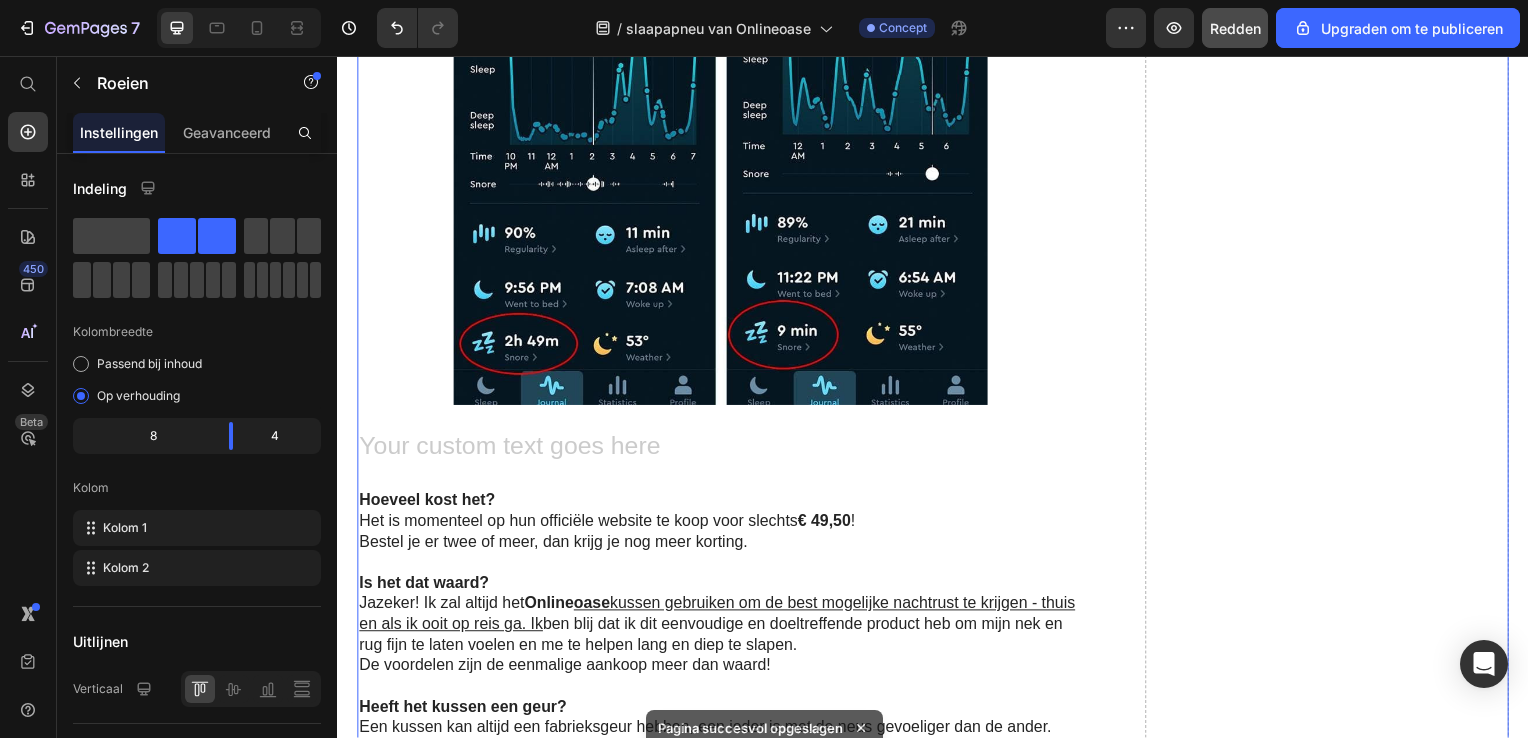 scroll, scrollTop: 7903, scrollLeft: 0, axis: vertical 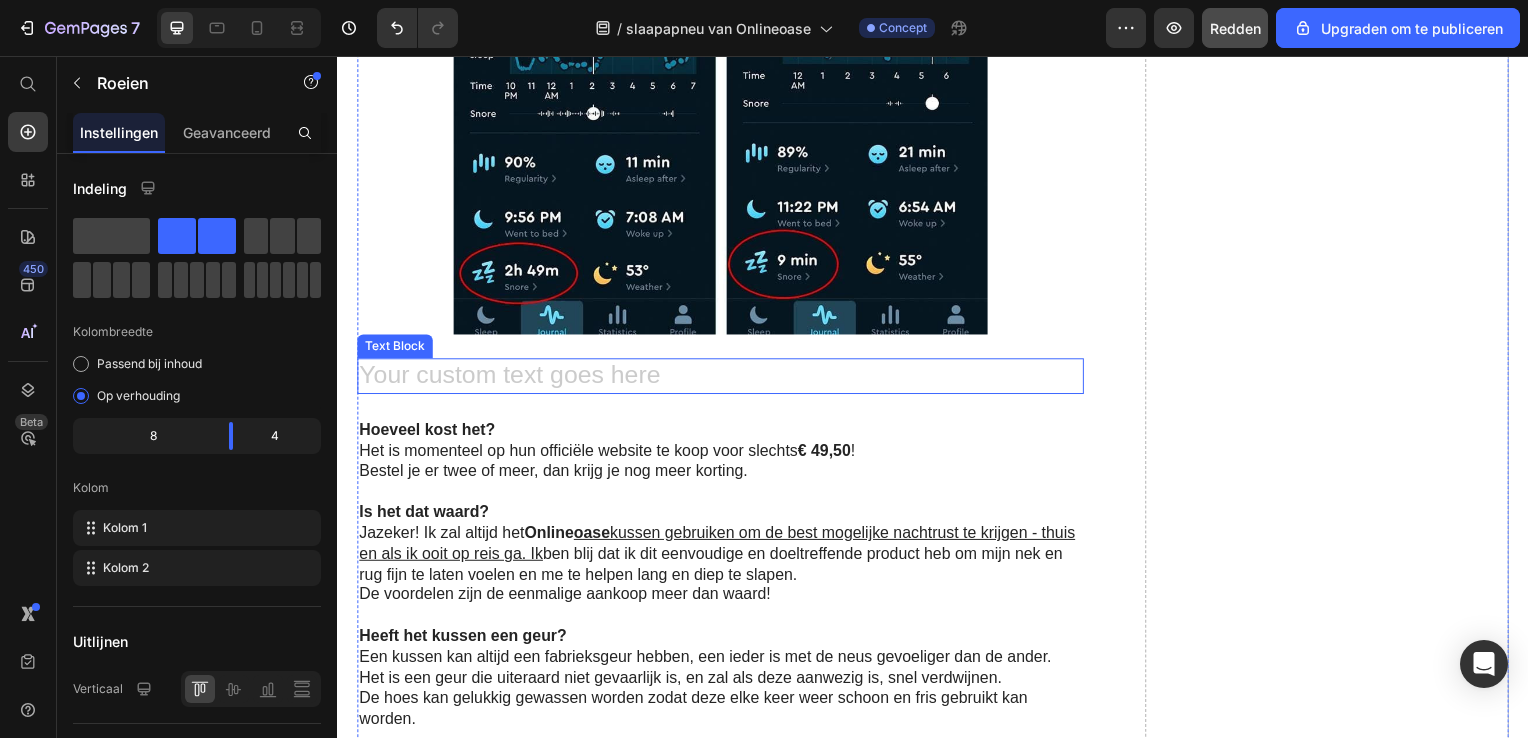 click at bounding box center [723, 379] 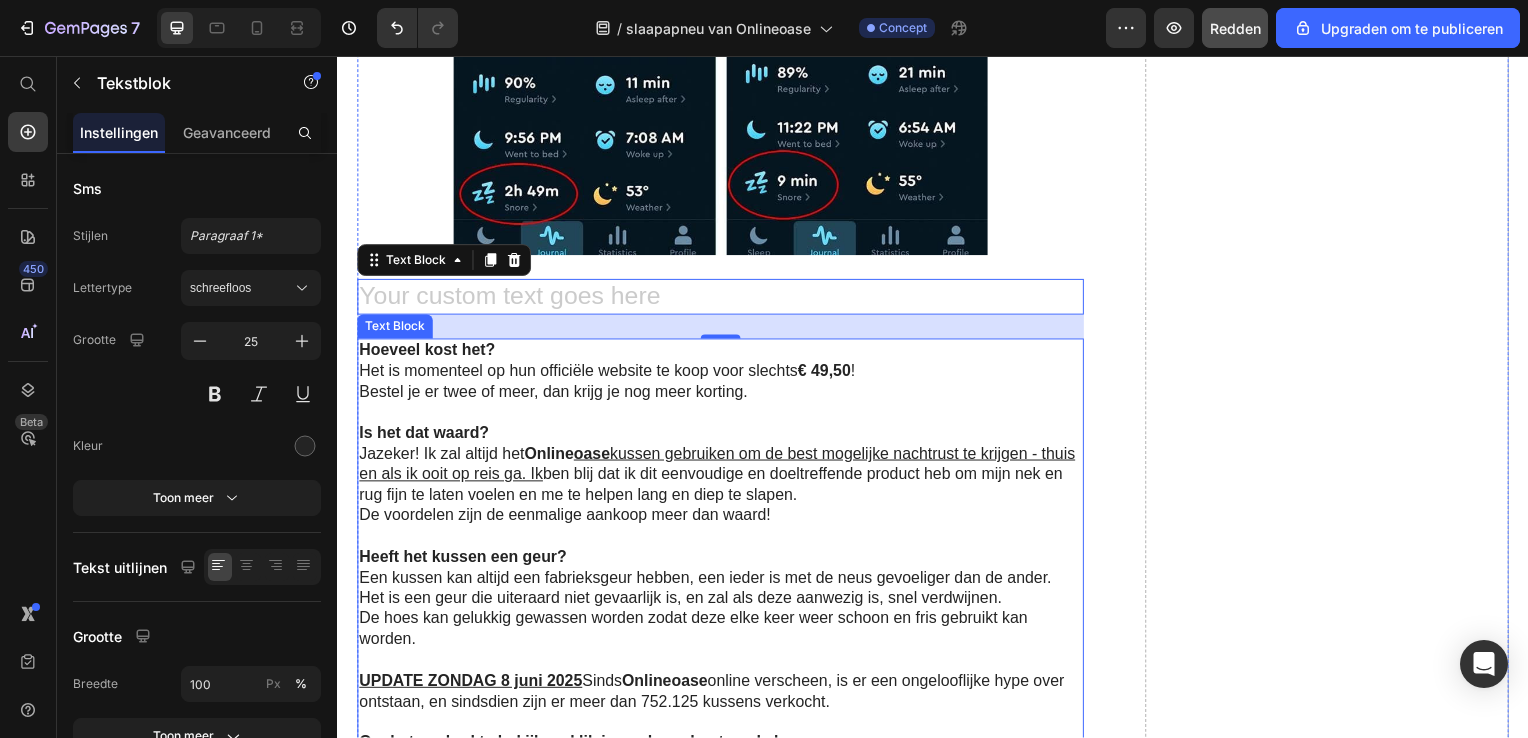 scroll, scrollTop: 8103, scrollLeft: 0, axis: vertical 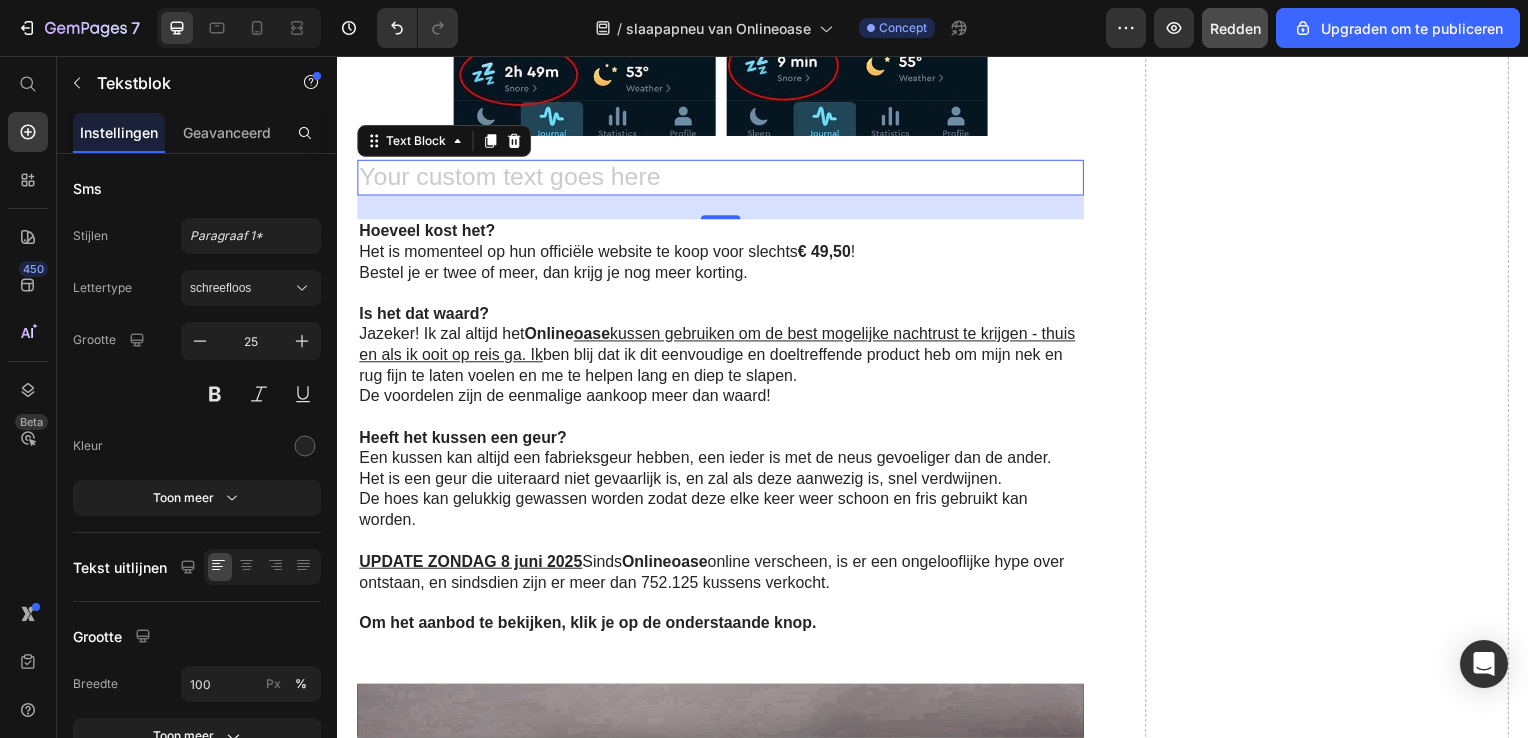 click at bounding box center (723, 179) 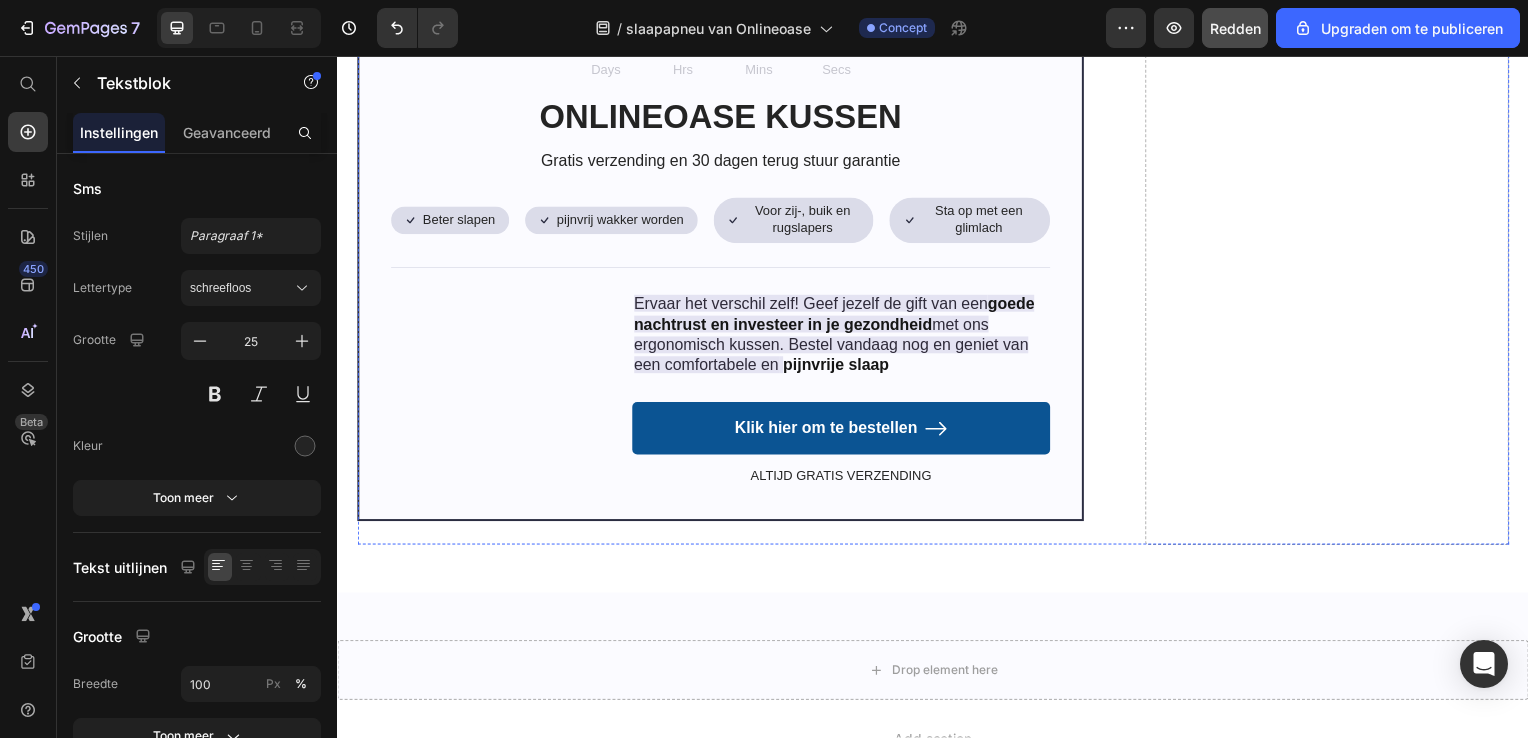 scroll, scrollTop: 9303, scrollLeft: 0, axis: vertical 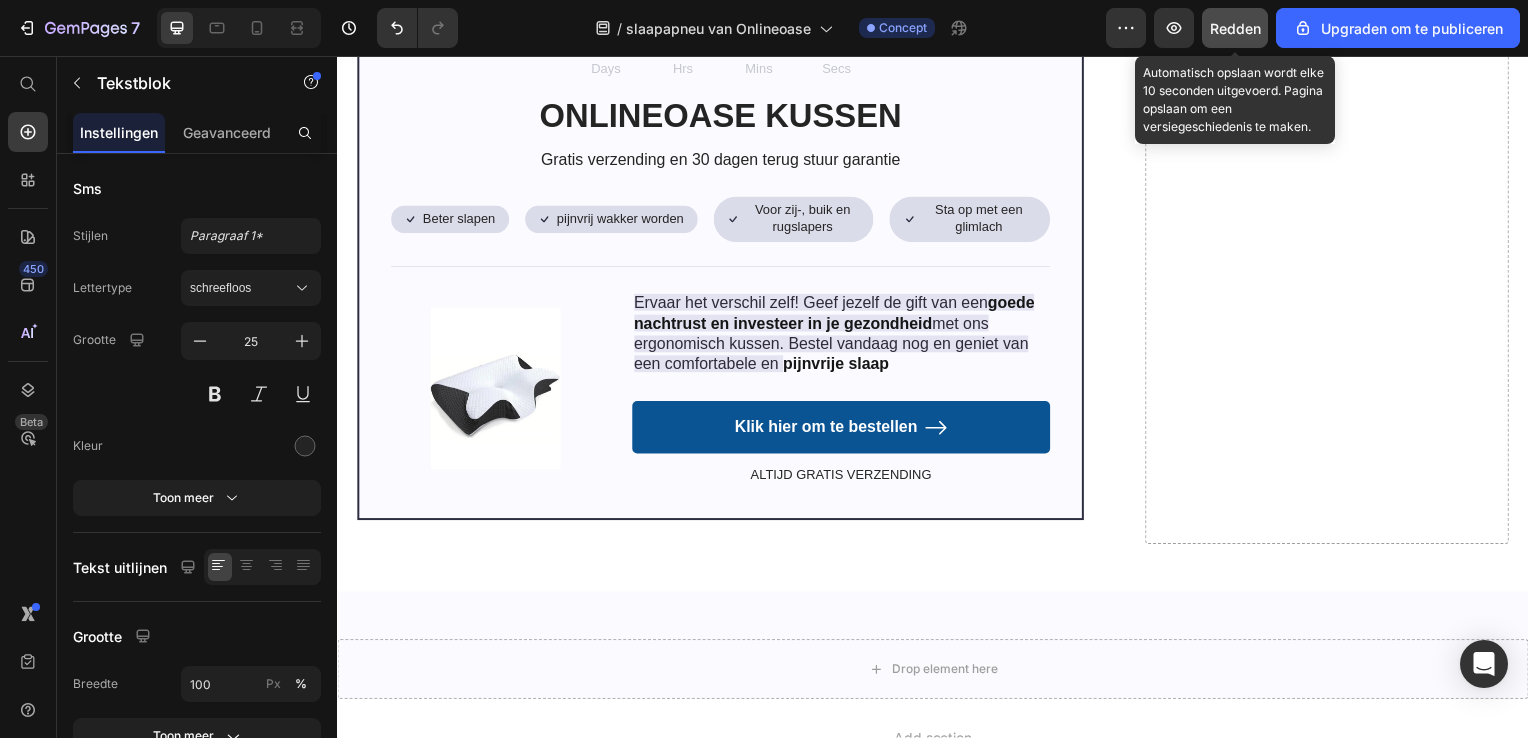 click on "Redden" at bounding box center (1235, 28) 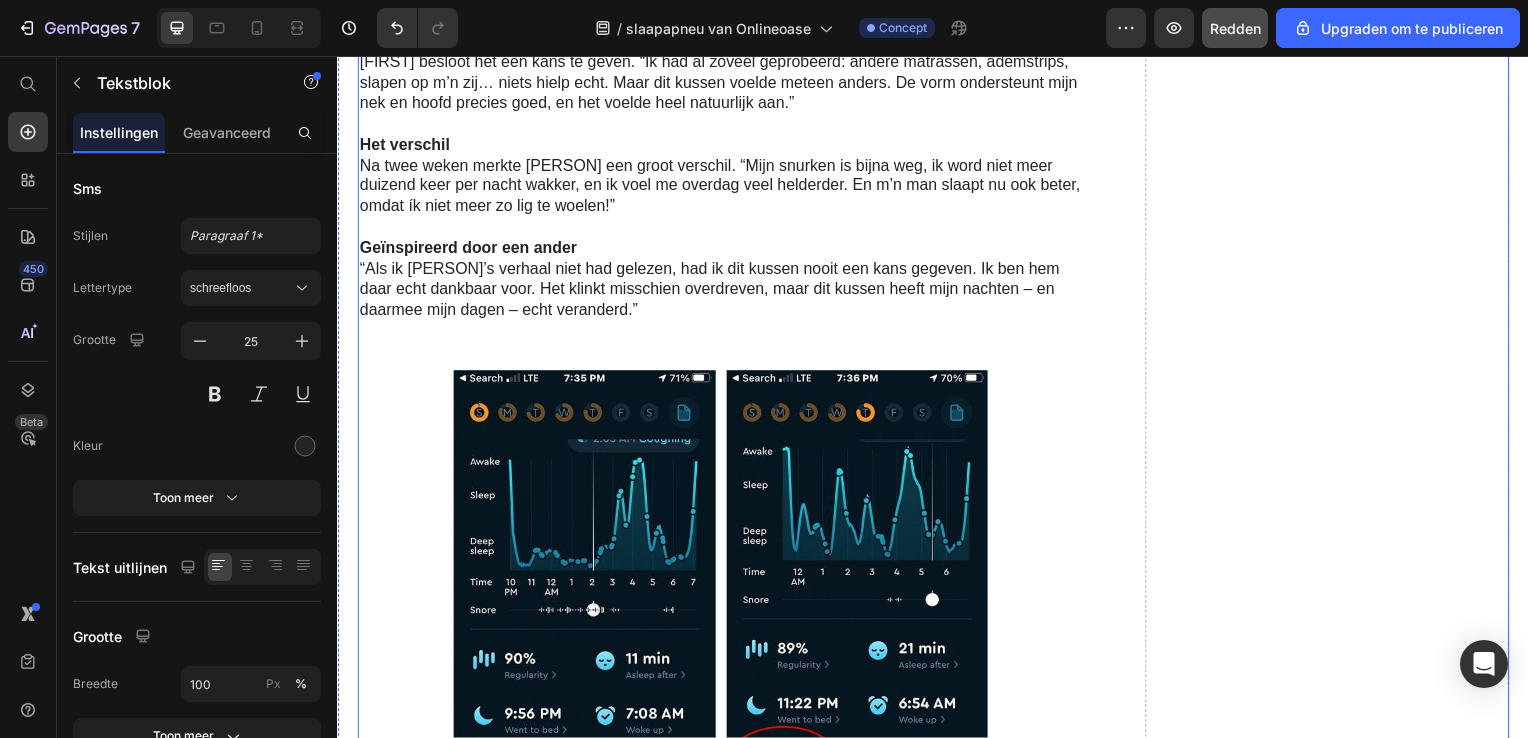 scroll, scrollTop: 7503, scrollLeft: 0, axis: vertical 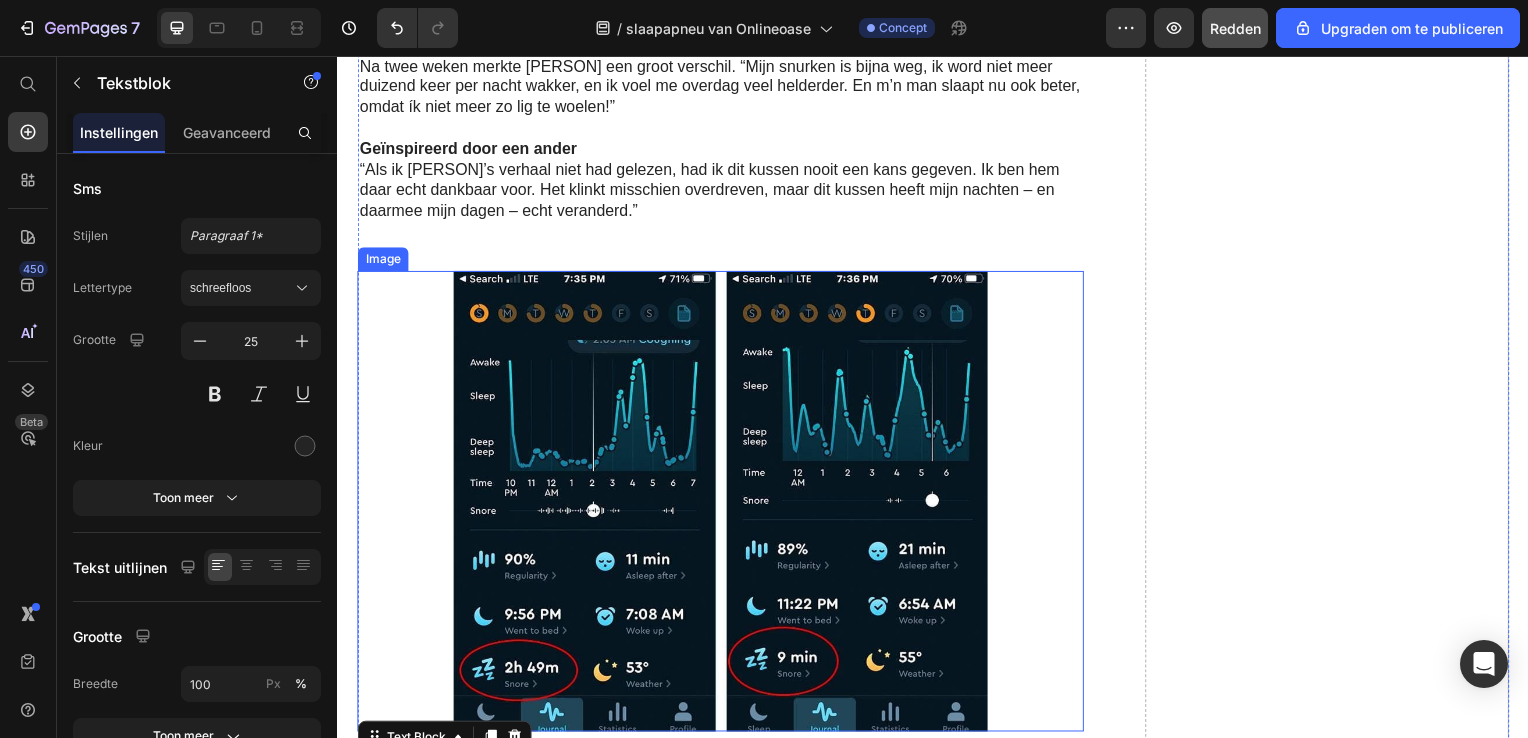 click at bounding box center (723, 505) 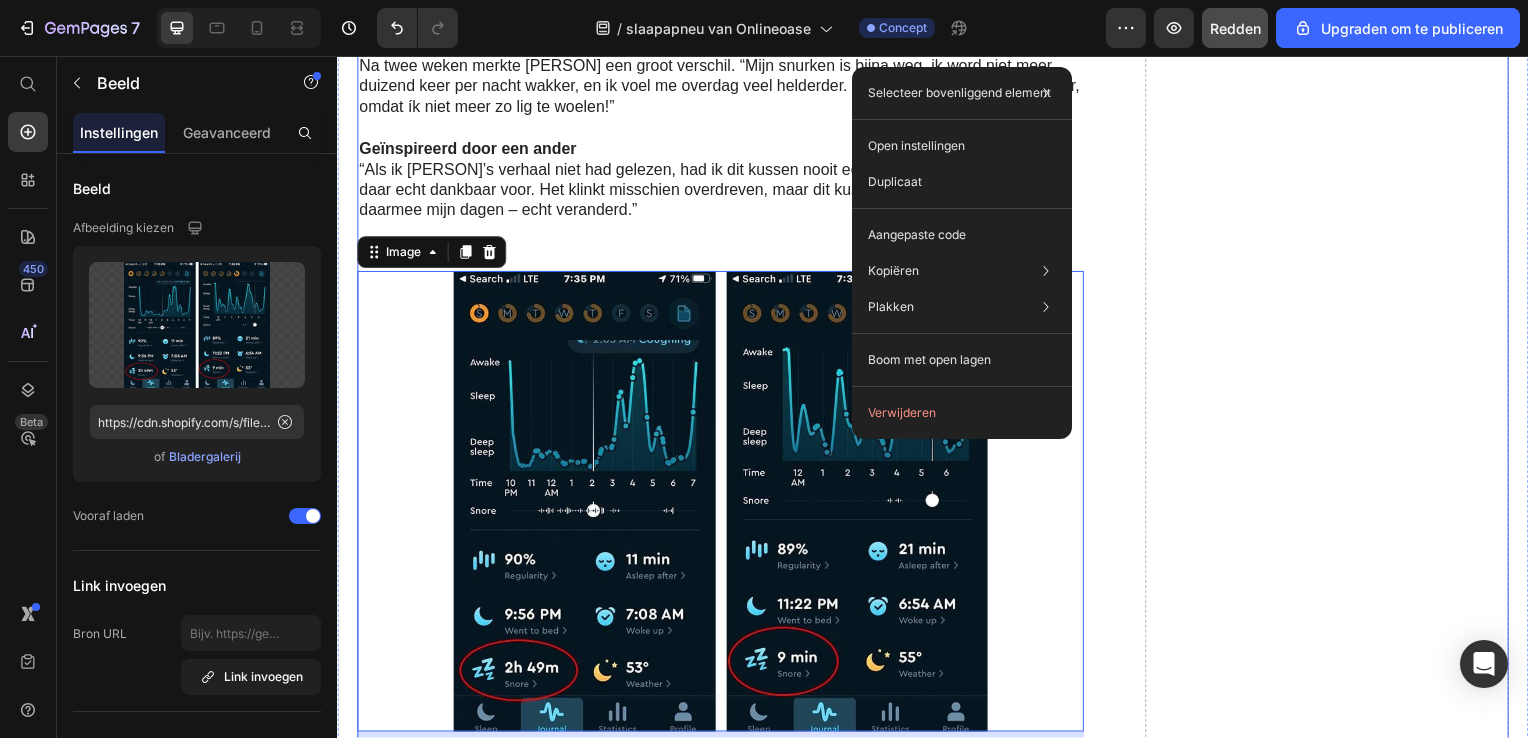 click on "Drop element here" at bounding box center (1334, -577) 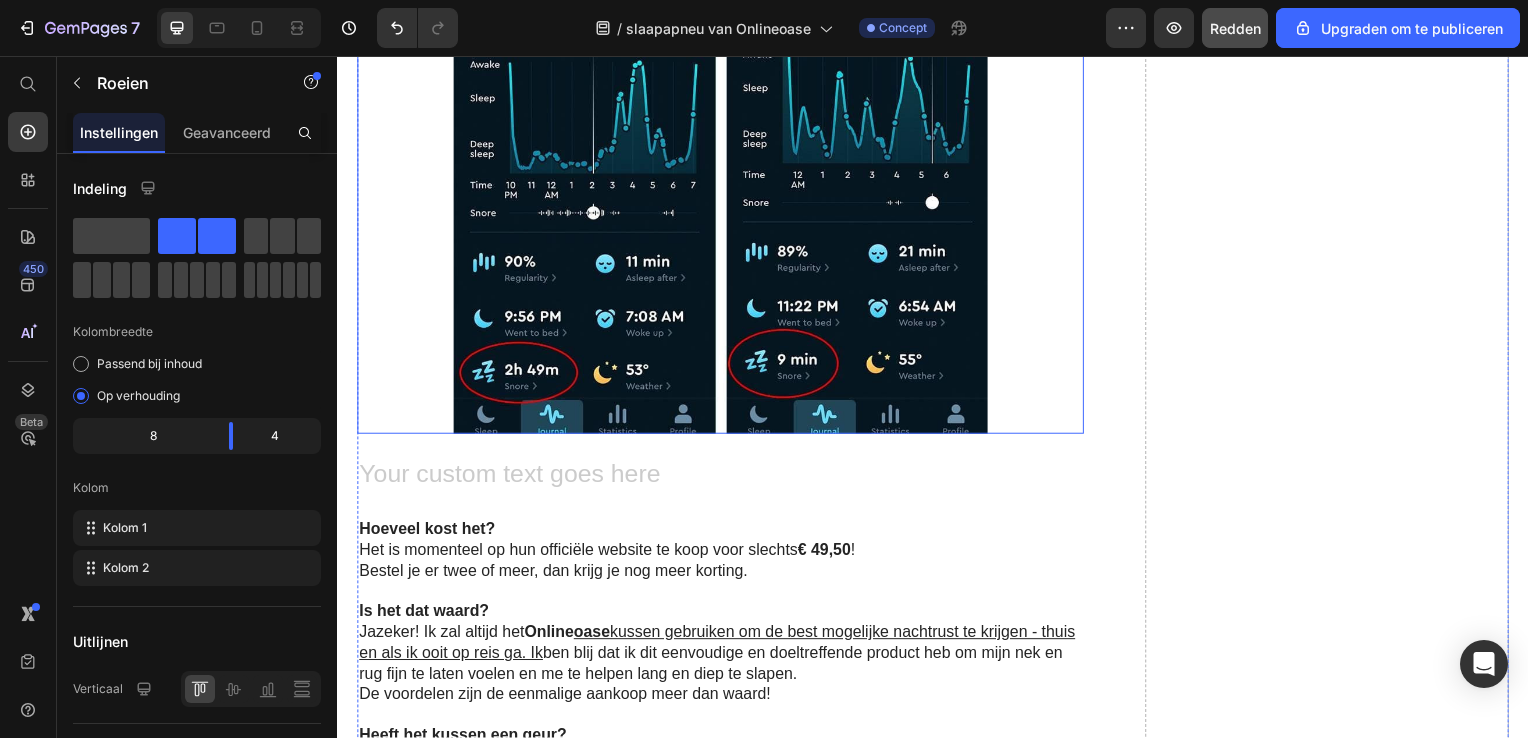 scroll, scrollTop: 7903, scrollLeft: 0, axis: vertical 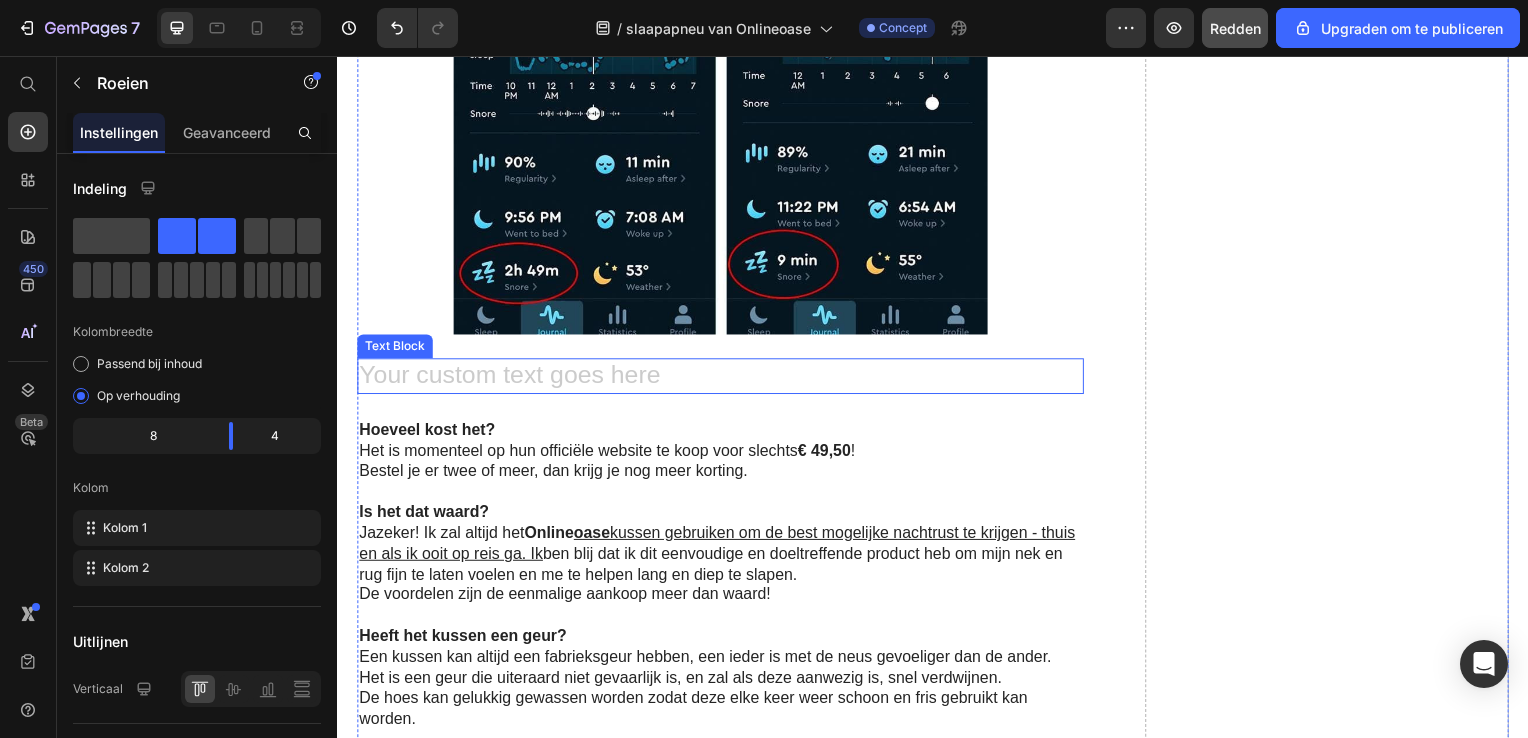 click at bounding box center [723, 379] 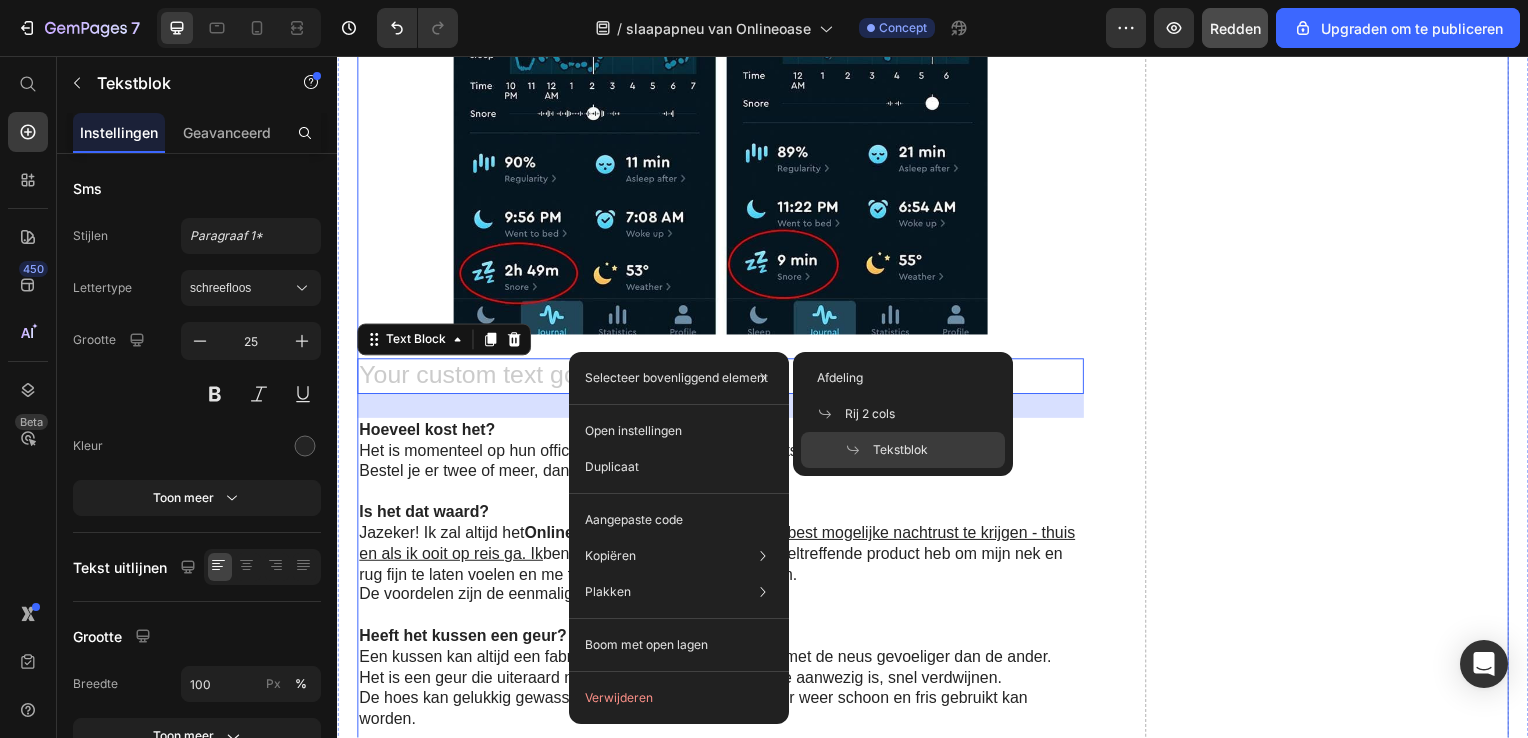 click on "Drop element here" at bounding box center [1334, -977] 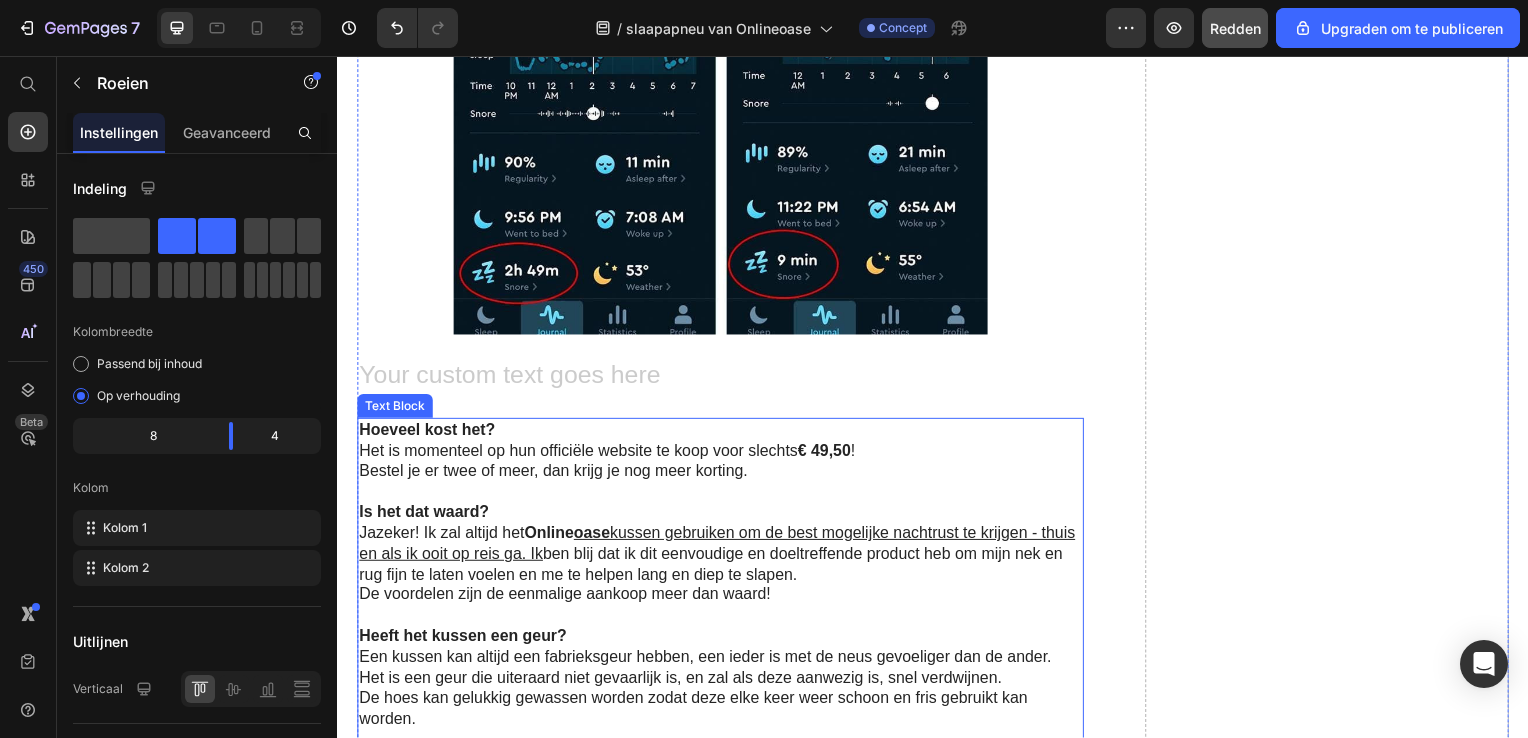 click on "Hoeveel kost het?" at bounding box center (427, 432) 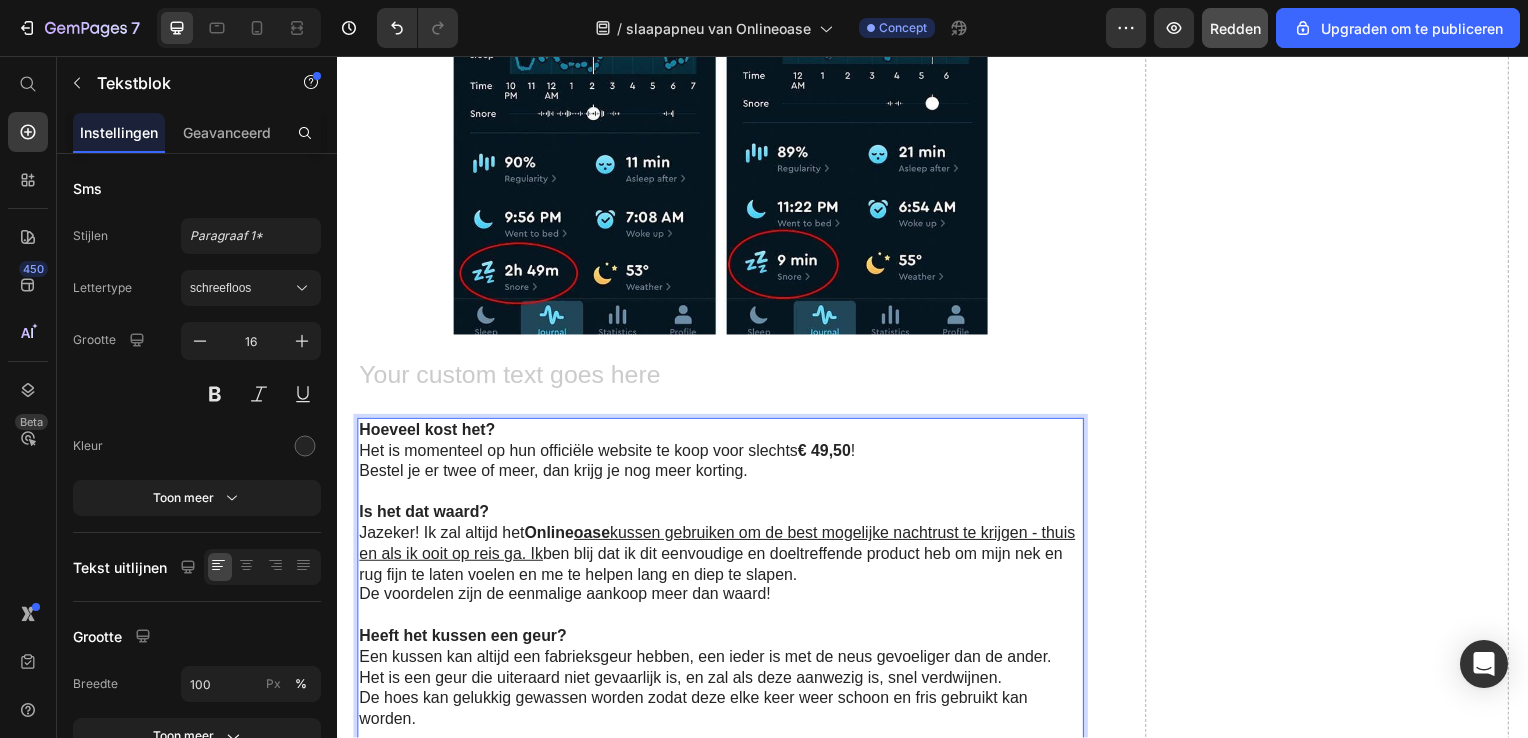 click on "Het is momenteel op hun officiële website te koop voor slechts  € 49,50 !" at bounding box center (721, 454) 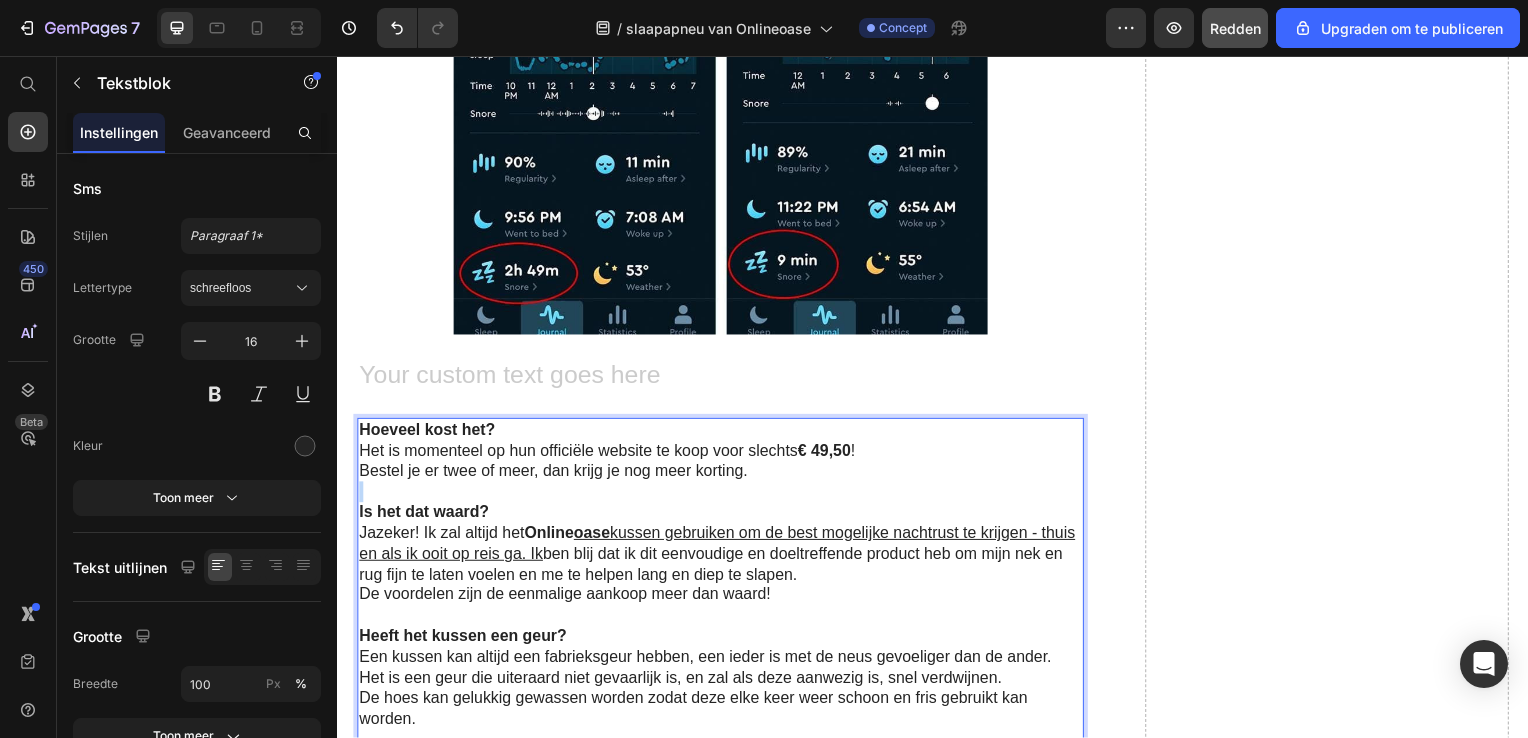 click at bounding box center (721, 495) 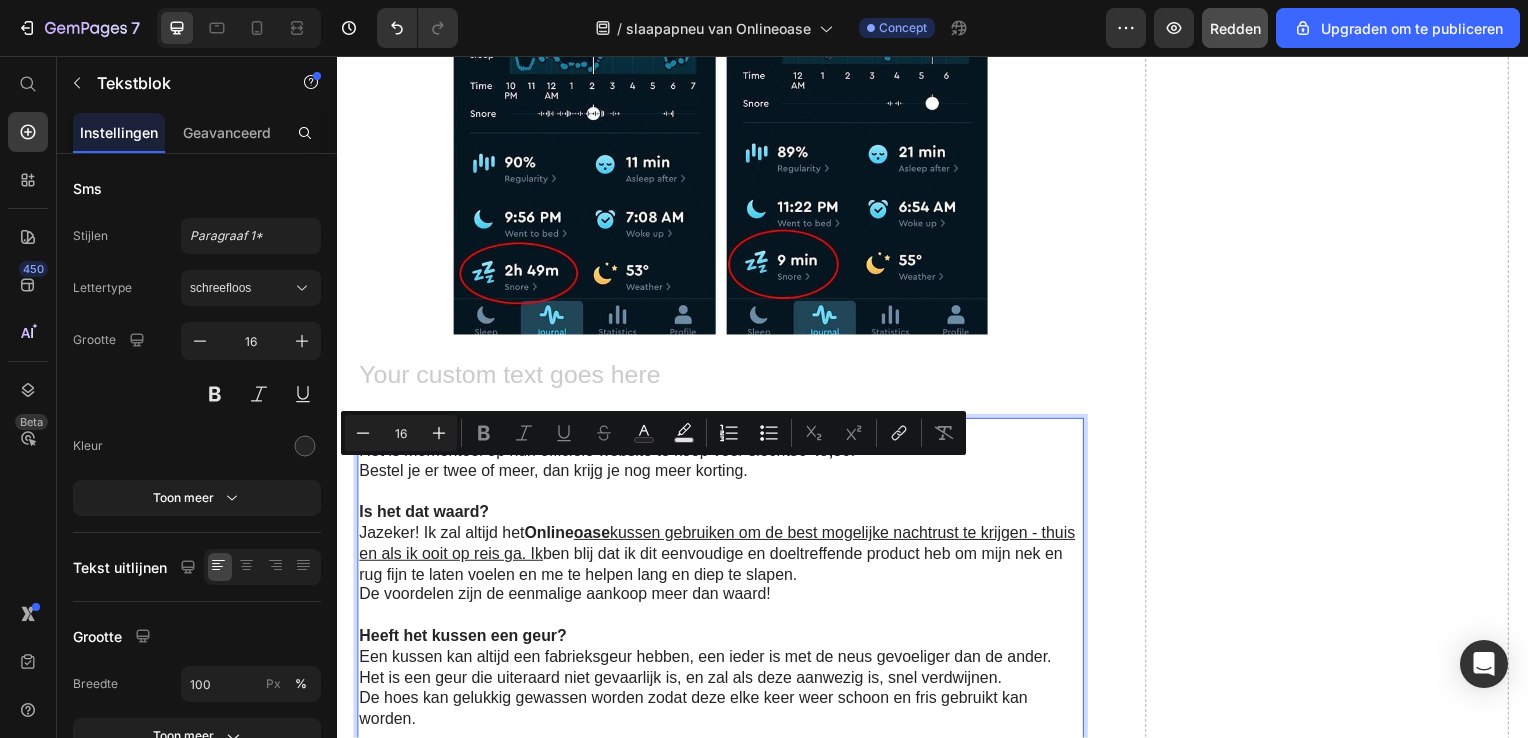 click on "Hoeveel kost het?" at bounding box center [721, 433] 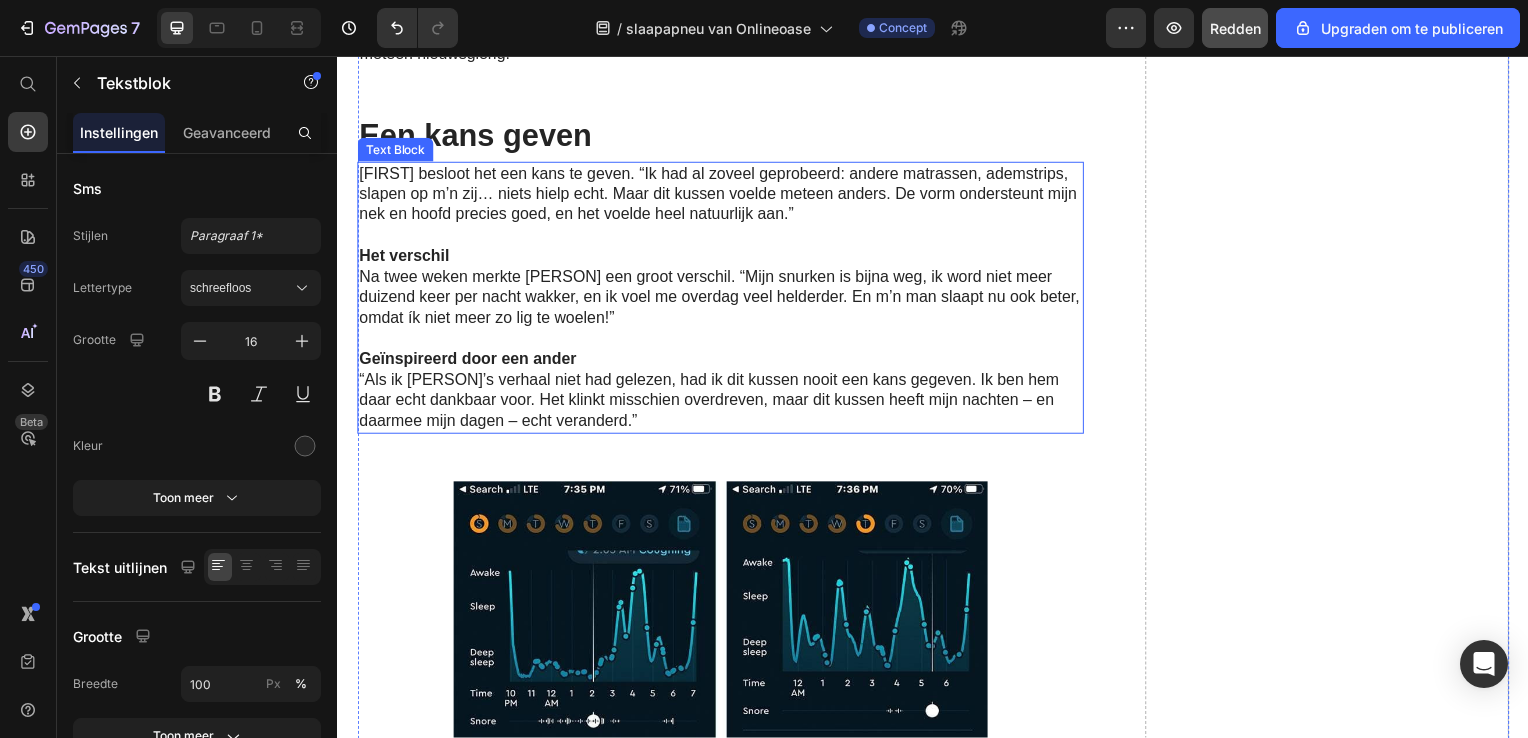 scroll, scrollTop: 7303, scrollLeft: 0, axis: vertical 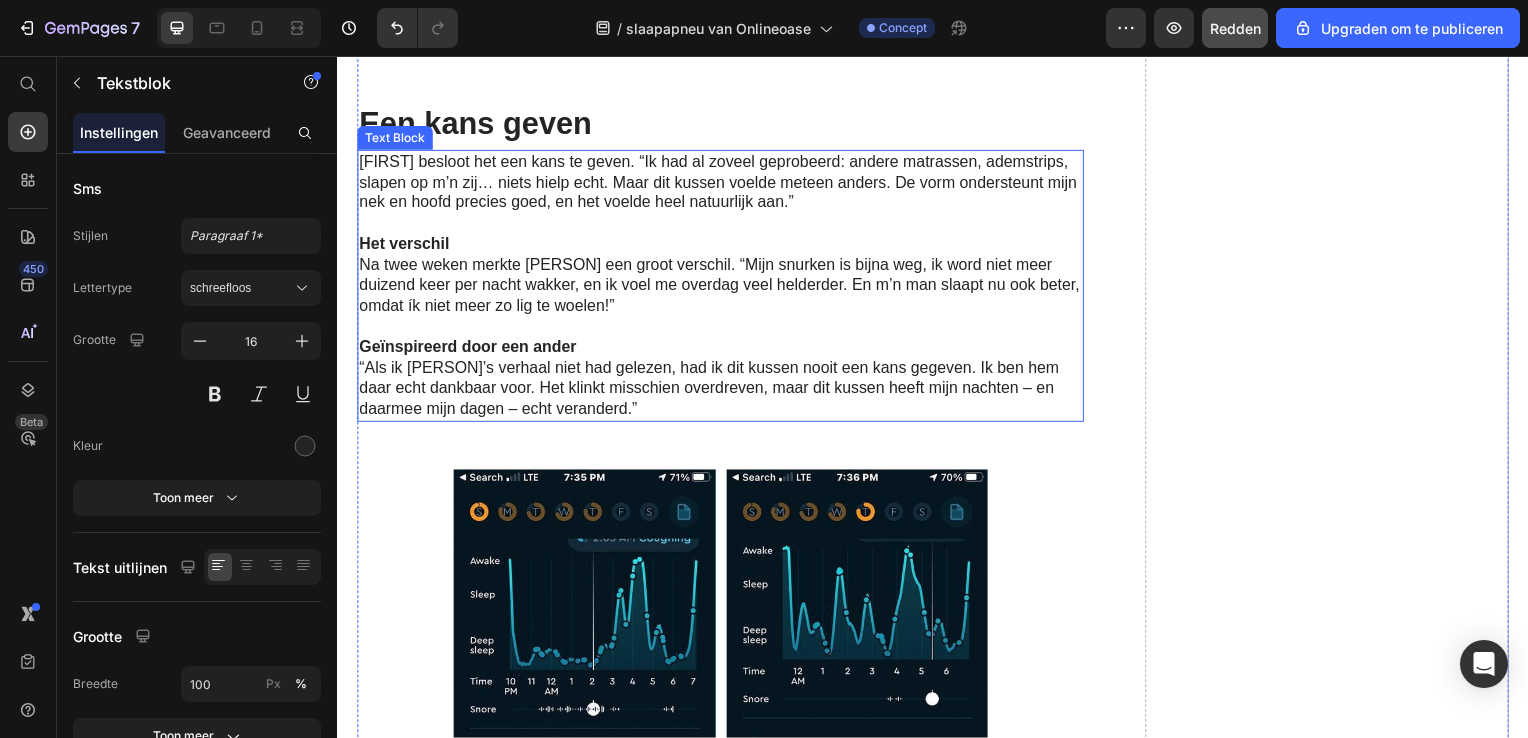 click on "“Als ik Mark’s verhaal niet had gelezen, had ik dit kussen nooit een kans gegeven. Ik ben hem daar echt dankbaar voor. Het klinkt misschien overdreven, maar dit kussen heeft mijn nachten – en daarmee mijn dagen – echt veranderd.”" at bounding box center [723, 392] 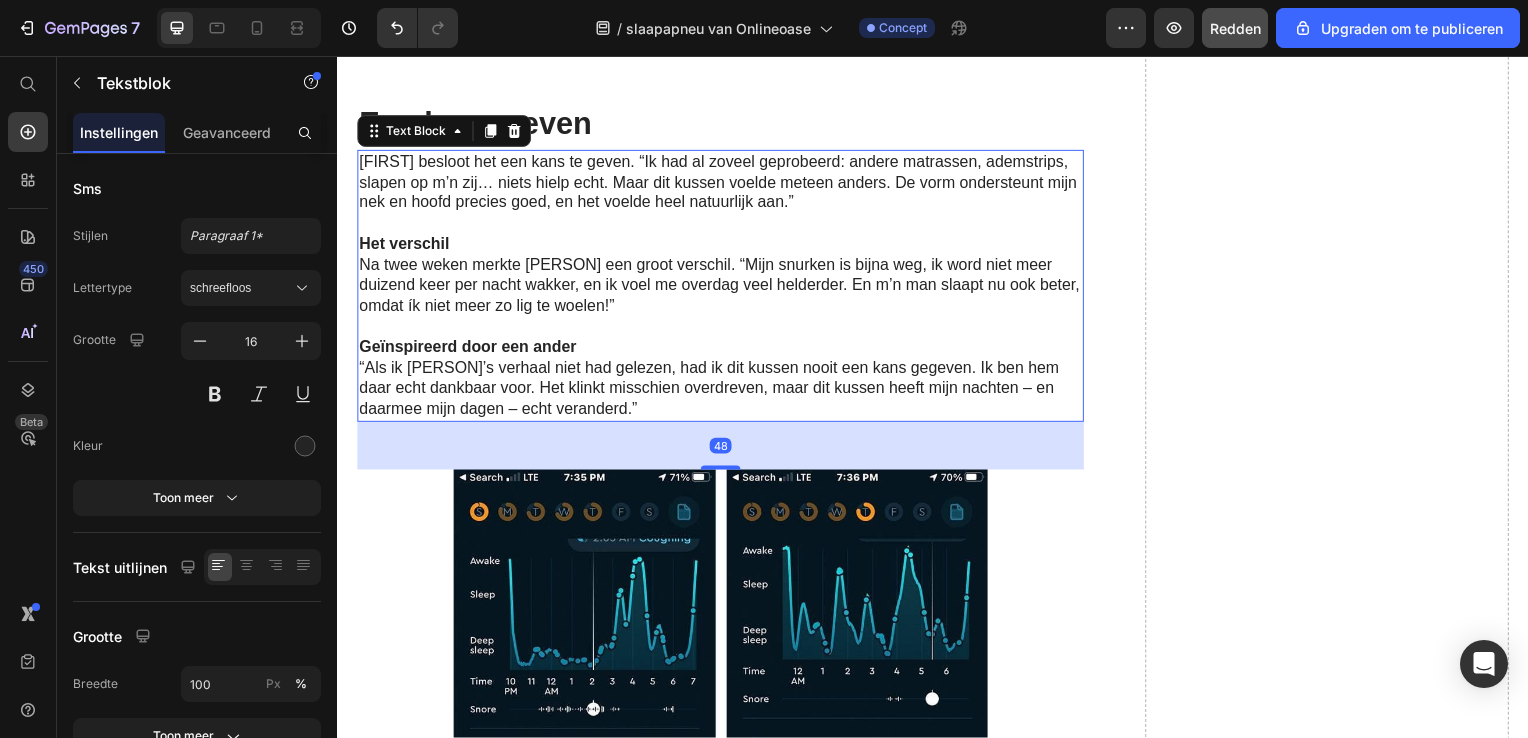 scroll, scrollTop: 7403, scrollLeft: 0, axis: vertical 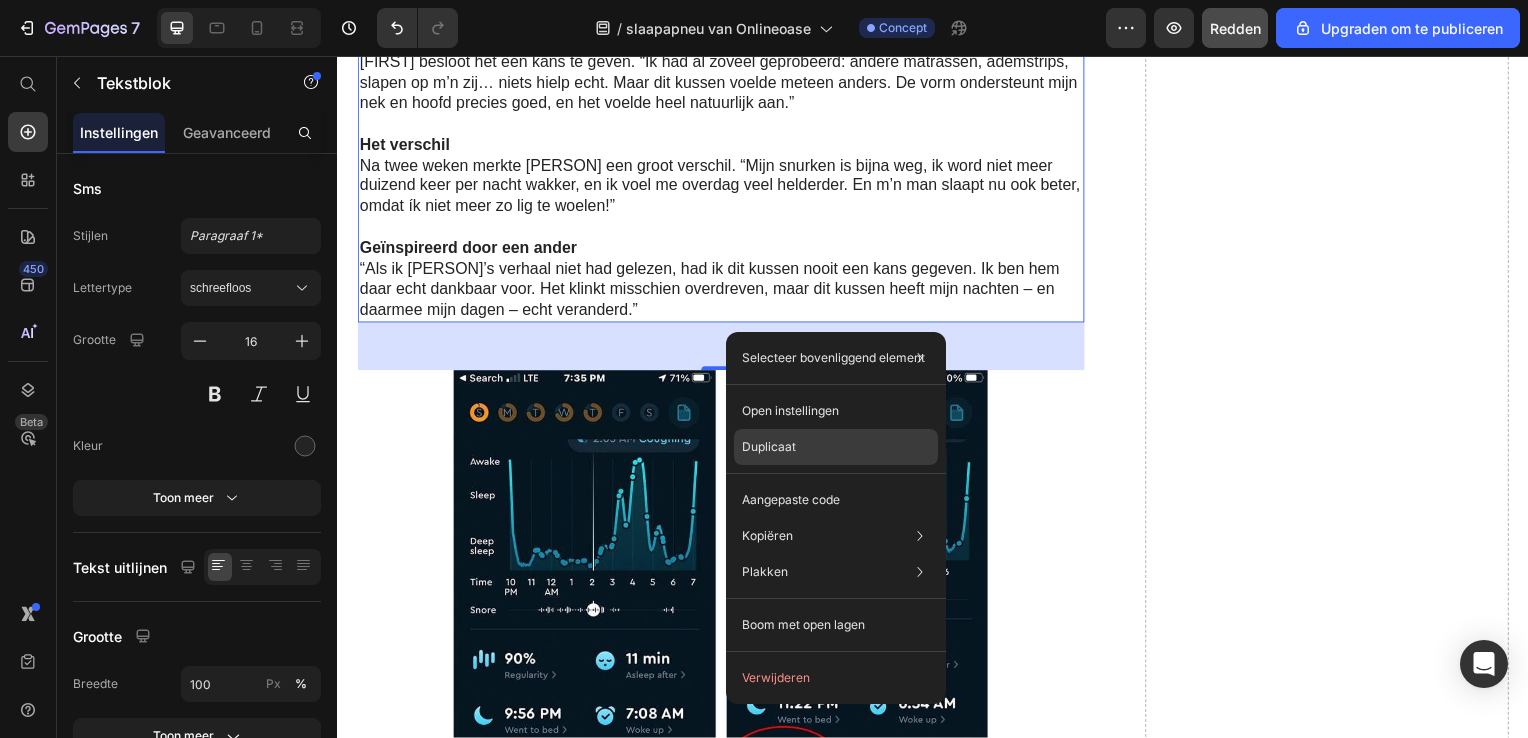 click on "Duplicaat" at bounding box center (769, 447) 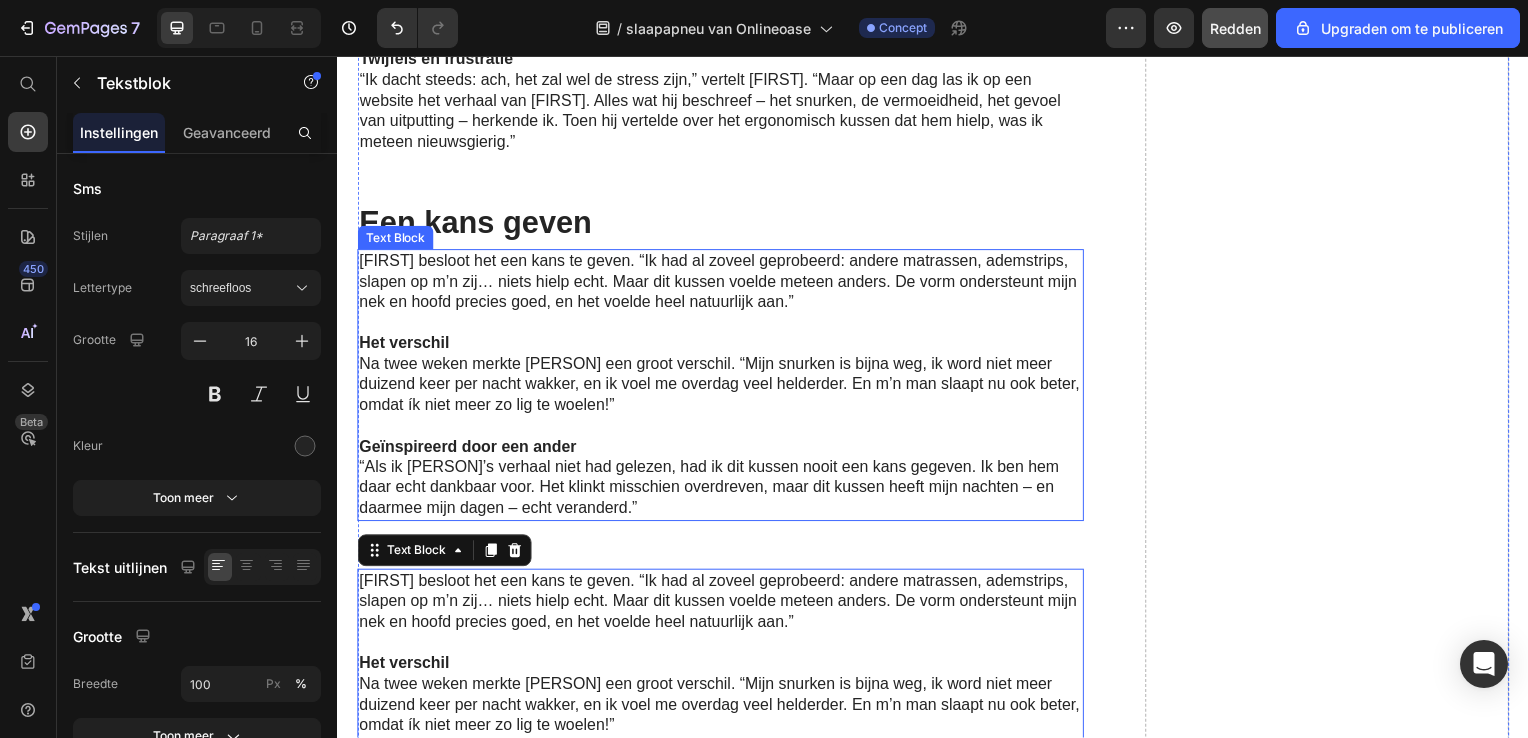scroll, scrollTop: 7303, scrollLeft: 0, axis: vertical 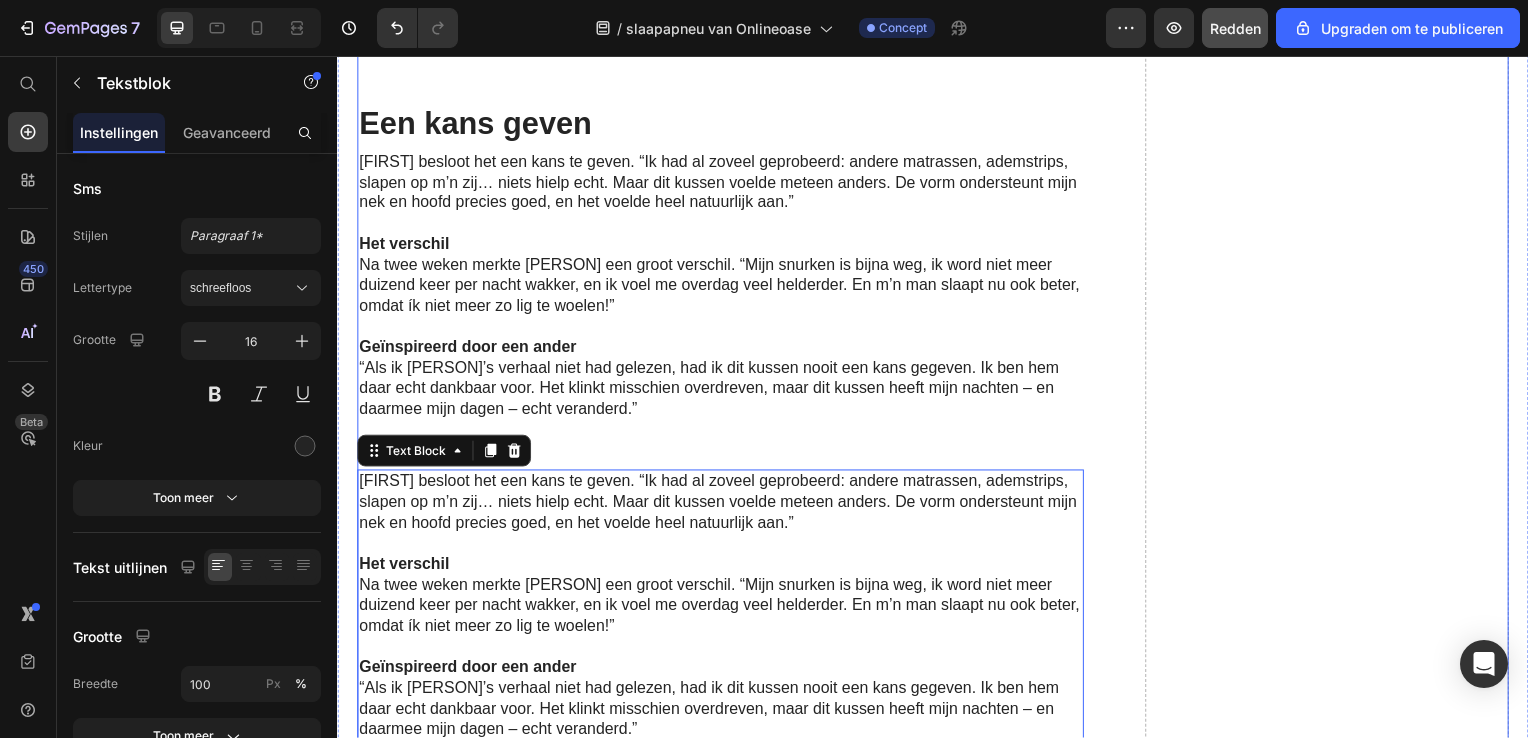 click on "Video ⁠⁠⁠⁠⁠⁠⁠ Gun jezelf (en je partner) de rust die je verdient. Heading Row Slaapapneu hoeft niet je leven te beheersen. Als jij – net als Mark – worstelt met snurken, vermoeidheid of een slechte slaaphouding, dan kan een goede ondersteuning al een wereld van verschil maken. Ons ergonomisch kussen is geen wondermiddel, maar het is een krachtige stap richting een betere nachtrust. Text Block 01. Text Block Word weer écht uitgerust wakker Text Block Ervaar het verschil na één nacht! Ons energetische kussen ondersteunt je nek en opent je luchtwegen — ideaal bij nekpijn en slaapapneu. Ontwaak fris, helder en vol energie. Text Block Row Image Row Image 02. Text Block Zeg vaarwel tegen nekklachten Text Block Het unieke ergonomische design verlicht spanning in je nek en schouders. Geen stijfheid meer bij het opstaan, alleen comfort en ontspanning. Text Block Row Row 03. Text Block Natuurlijk herstel tijdens je slaap Text Block Text Block Row Image Row Image 04. Text Block Text Block Row Row" at bounding box center (723, -216) 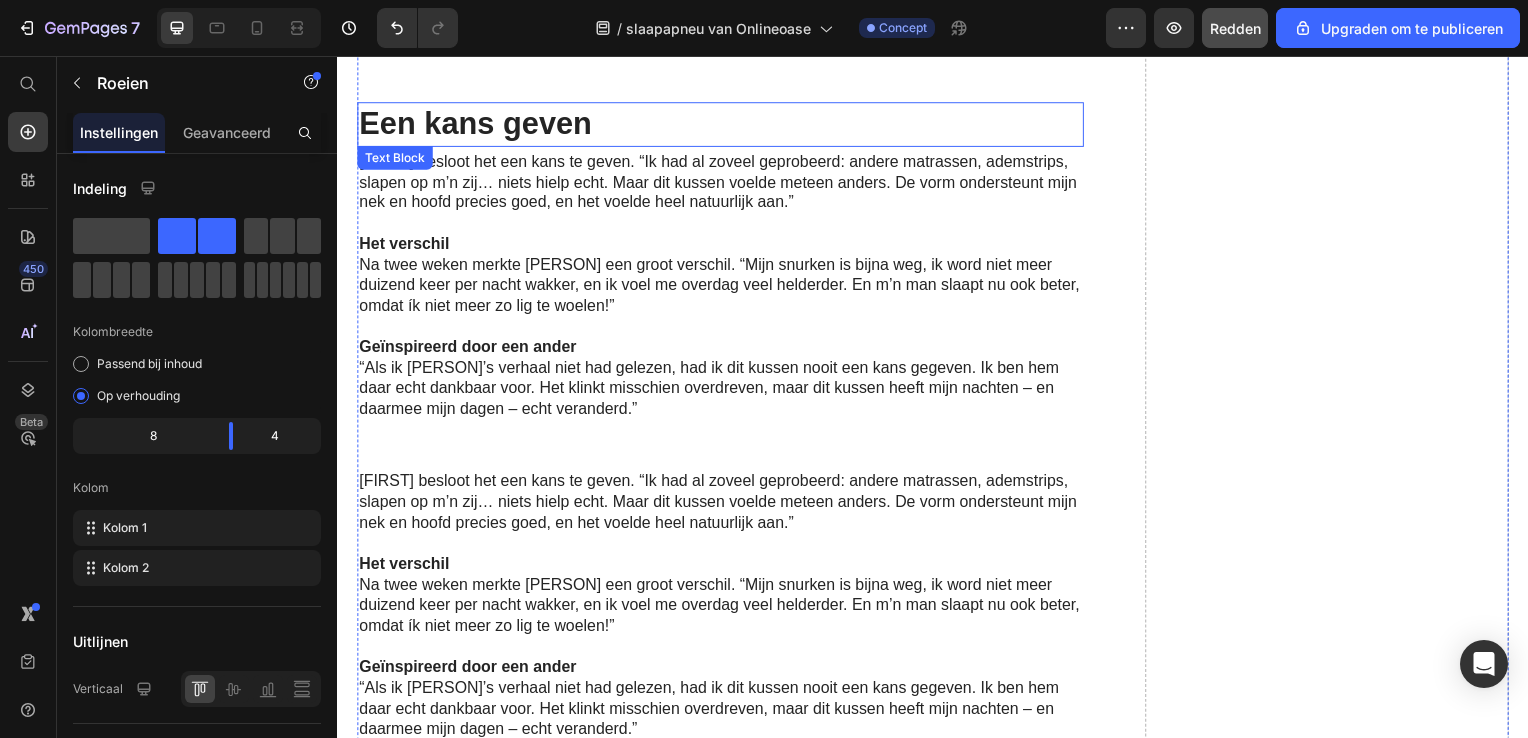 click on "Een kans geven" at bounding box center (723, 125) 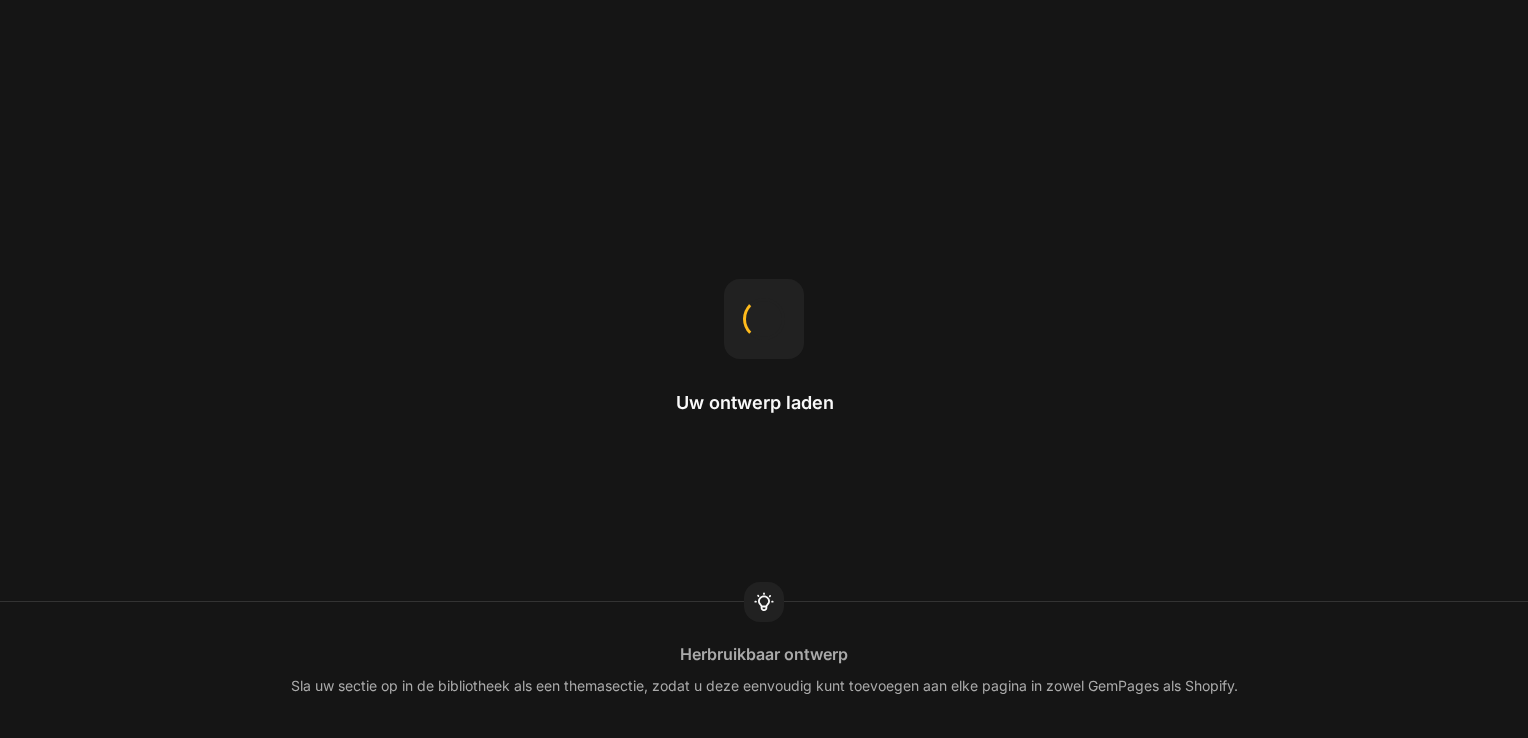 scroll, scrollTop: 0, scrollLeft: 0, axis: both 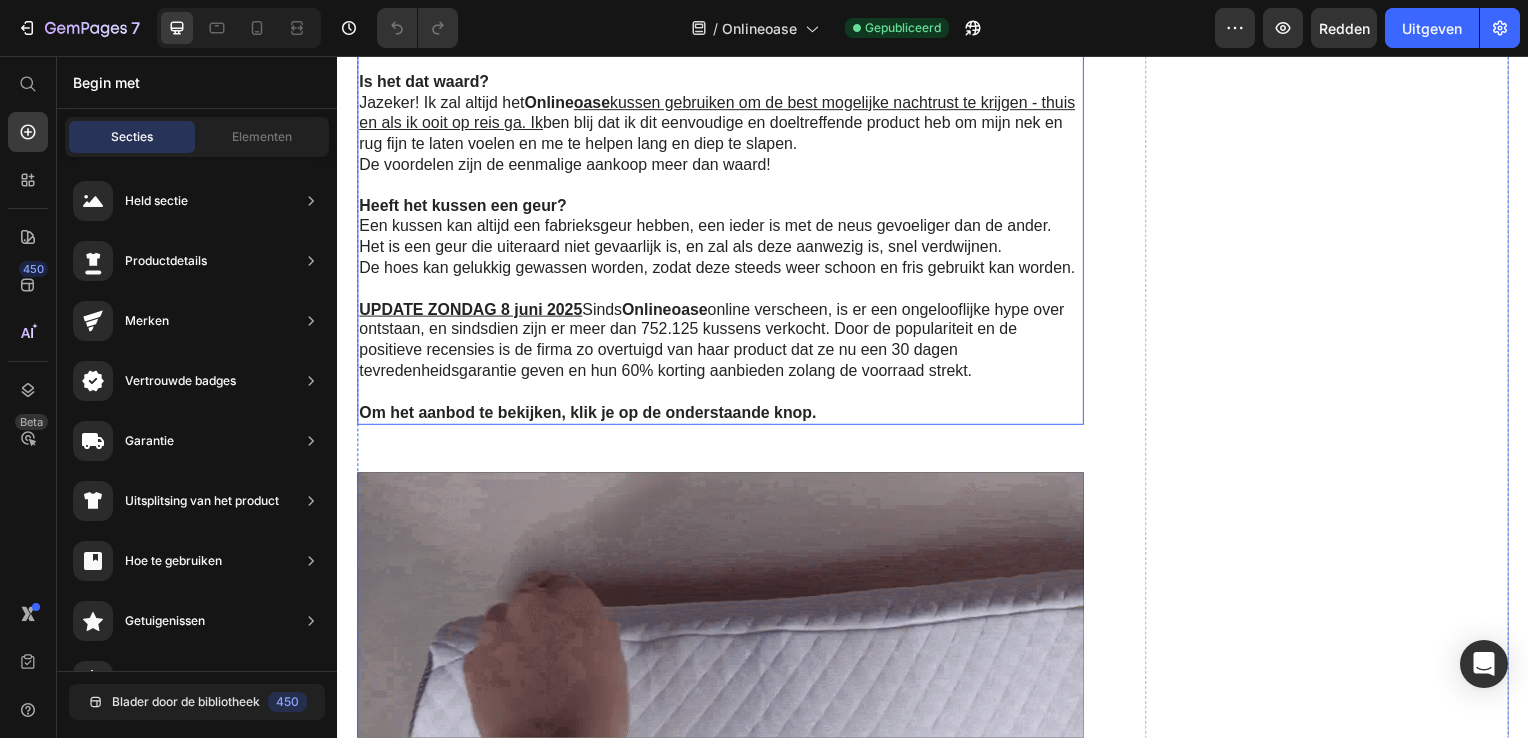 click on "UPDATE [DAY] [MONTH] [YEAR]  Sinds  [BRAND]  online verscheen, is er een ongelooflijke hype over ontstaan, en sindsdien zijn er meer dan [NUMBER] kussens verkocht. Door de populariteit en de positieve recensies is de firma zo overtuigd van haar product dat ze nu een [NUMBER] dagen tevredenheidsgarantie geven en hun [NUMBER]% korting aanbieden zolang de voorraad strekt." at bounding box center (721, 343) 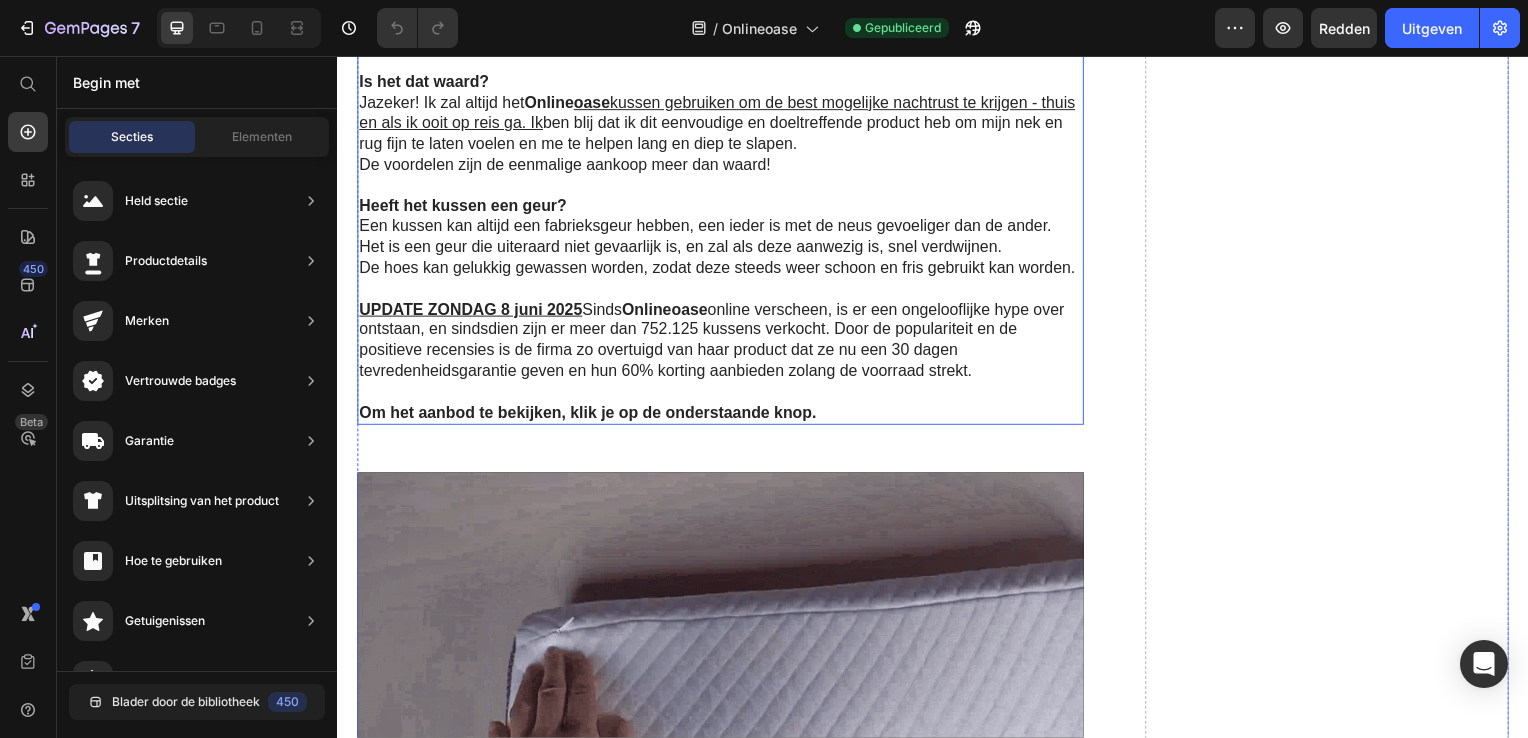 click on "UPDATE [DAY] [MONTH] [YEAR]  Sinds  [BRAND]  online verscheen, is er een ongelooflijke hype over ontstaan, en sindsdien zijn er meer dan [NUMBER] kussens verkocht. Door de populariteit en de positieve recensies is de firma zo overtuigd van haar product dat ze nu een [NUMBER] dagen tevredenheidsgarantie geven en hun [NUMBER]% korting aanbieden zolang de voorraad strekt." at bounding box center (721, 343) 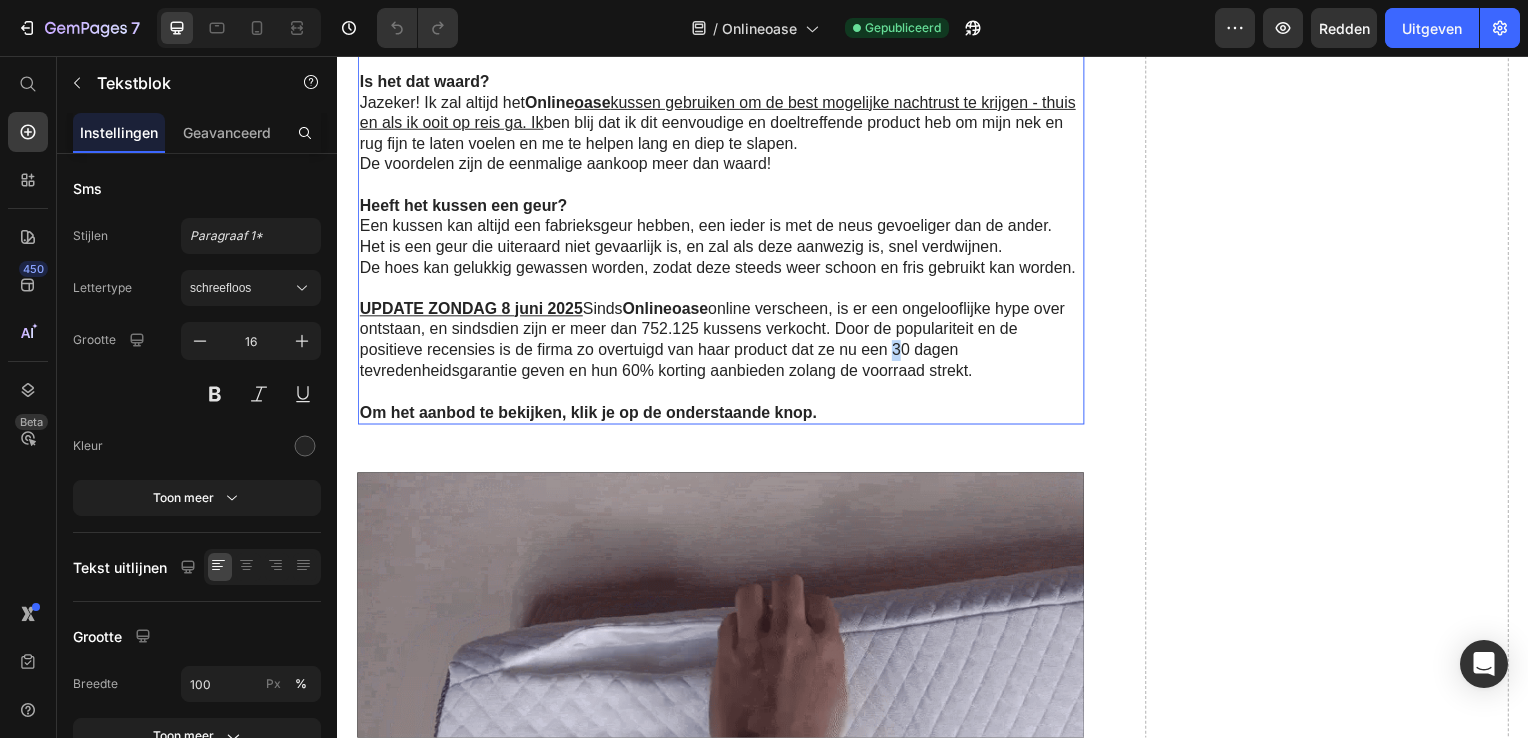 click on "UPDATE [DAY] [MONTH] [YEAR]  Sinds  [BRAND]  online verscheen, is er een ongelooflijke hype over ontstaan, en sindsdien zijn er meer dan [NUMBER] kussens verkocht. Door de populariteit en de positieve recensies is de firma zo overtuigd van haar product dat ze nu een [NUMBER] dagen tevredenheidsgarantie geven en hun [NUMBER]% korting aanbieden zolang de voorraad strekt." at bounding box center (721, 343) 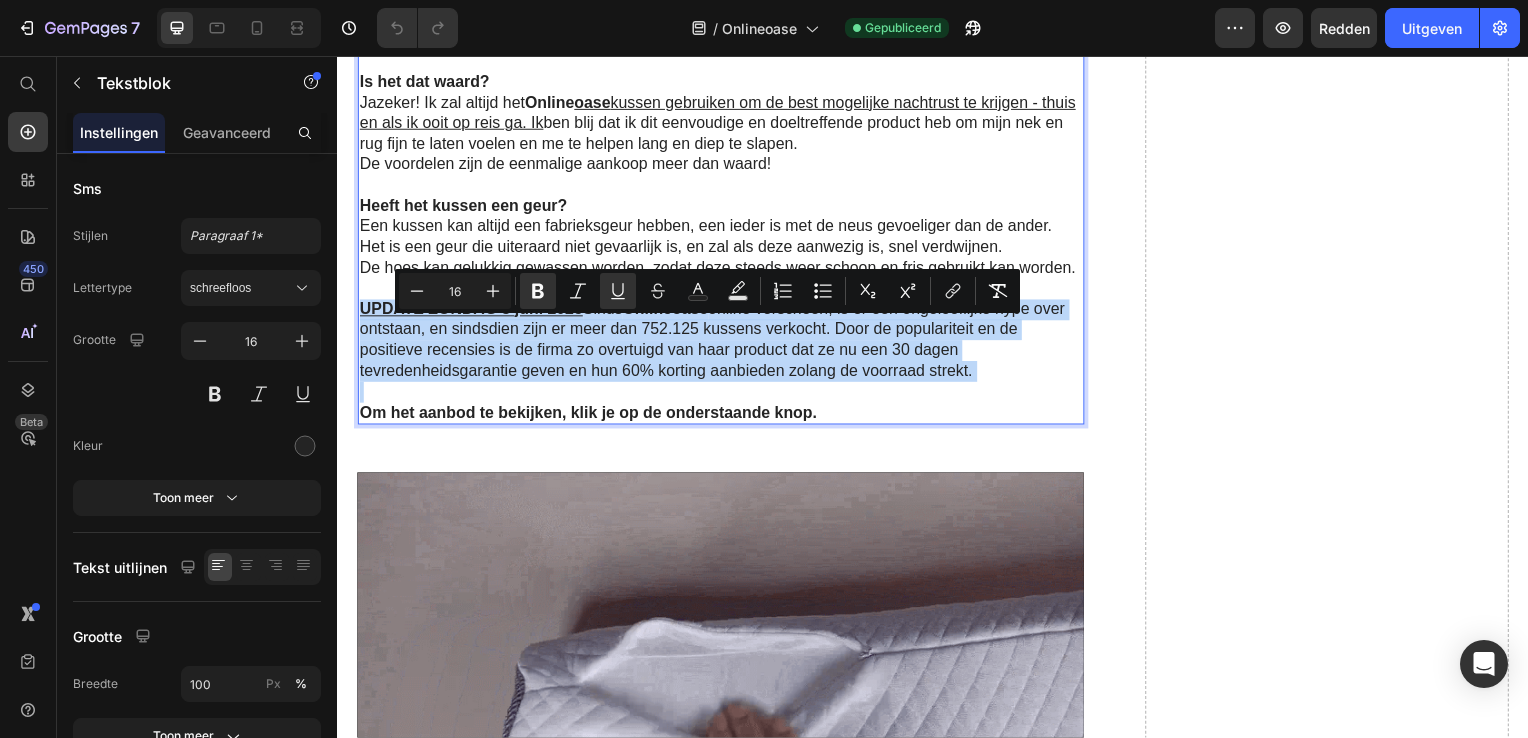 click on "UPDATE [DAY] [MONTH] [YEAR]  Sinds  [BRAND]  online verscheen, is er een ongelooflijke hype over ontstaan, en sindsdien zijn er meer dan [NUMBER] kussens verkocht. Door de populariteit en de positieve recensies is de firma zo overtuigd van haar product dat ze nu een [NUMBER] dagen tevredenheidsgarantie geven en hun [NUMBER]% korting aanbieden zolang de voorraad strekt." at bounding box center (721, 343) 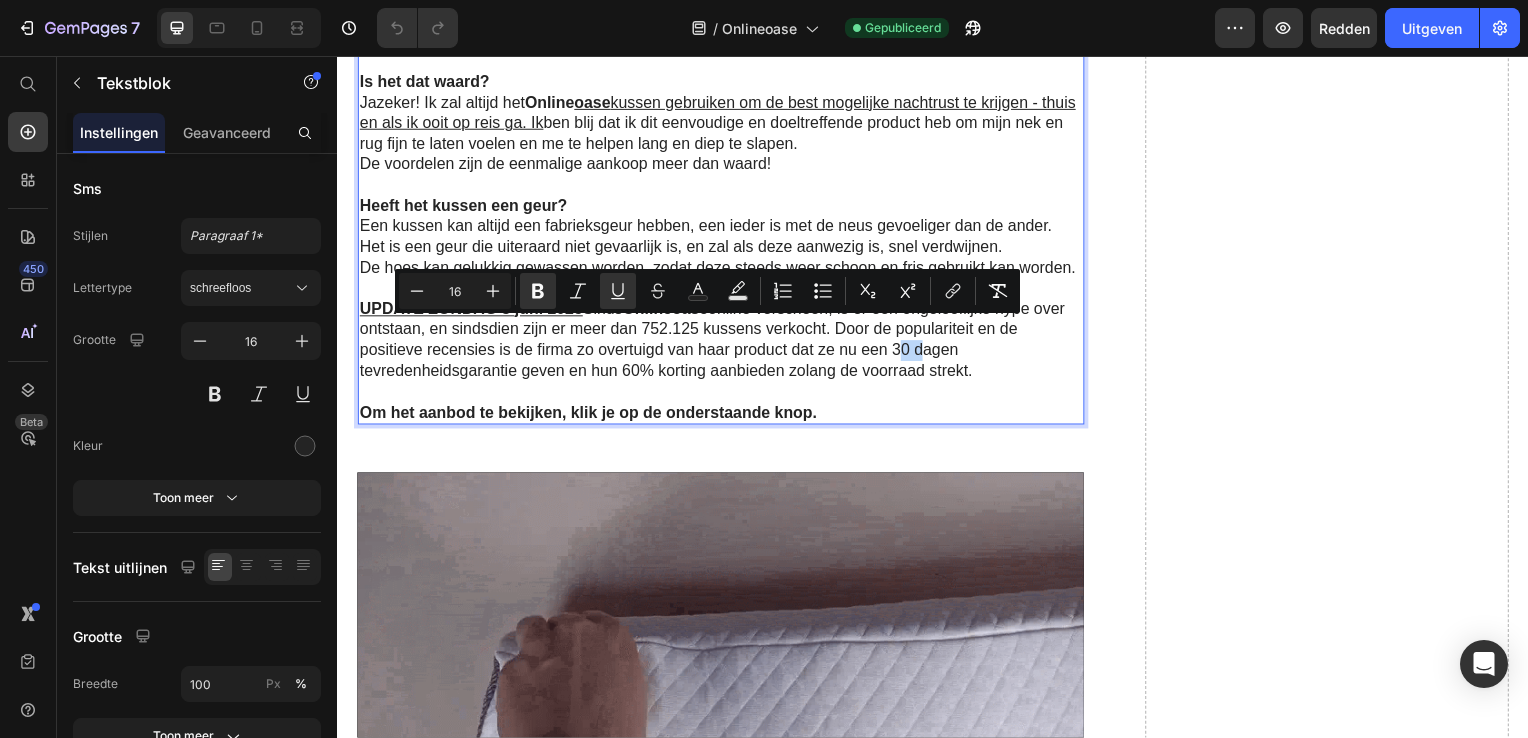 click on "UPDATE [DAY] [MONTH] [YEAR]  Sinds  [BRAND]  online verscheen, is er een ongelooflijke hype over ontstaan, en sindsdien zijn er meer dan [NUMBER] kussens verkocht. Door de populariteit en de positieve recensies is de firma zo overtuigd van haar product dat ze nu een [NUMBER] dagen tevredenheidsgarantie geven en hun [NUMBER]% korting aanbieden zolang de voorraad strekt." at bounding box center (721, 343) 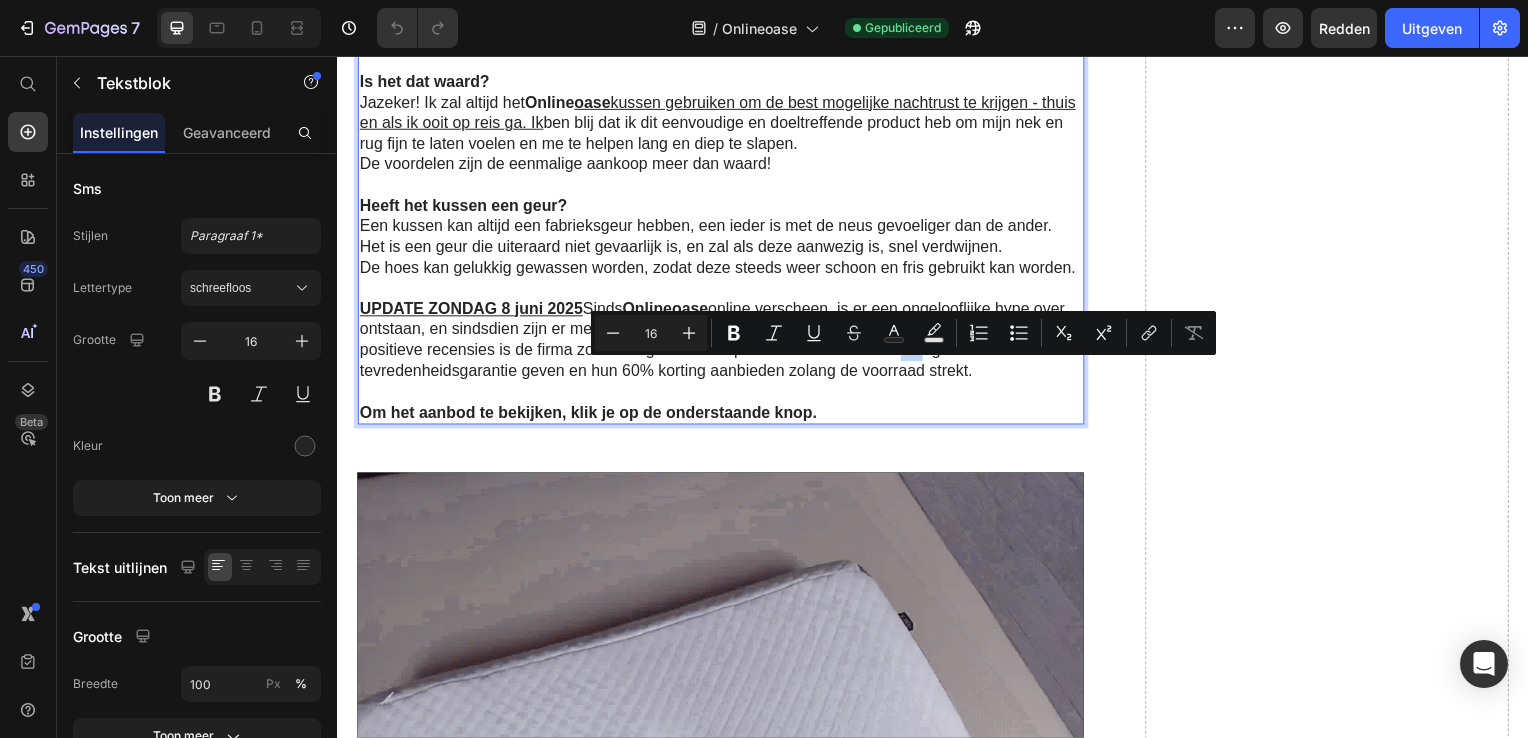 click on "UPDATE [DAY] [MONTH] [YEAR]  Sinds  [BRAND]  online verscheen, is er een ongelooflijke hype over ontstaan, en sindsdien zijn er meer dan [NUMBER] kussens verkocht. Door de populariteit en de positieve recensies is de firma zo overtuigd van haar product dat ze nu een [NUMBER] dagen tevredenheidsgarantie geven en hun [NUMBER]% korting aanbieden zolang de voorraad strekt." at bounding box center (721, 343) 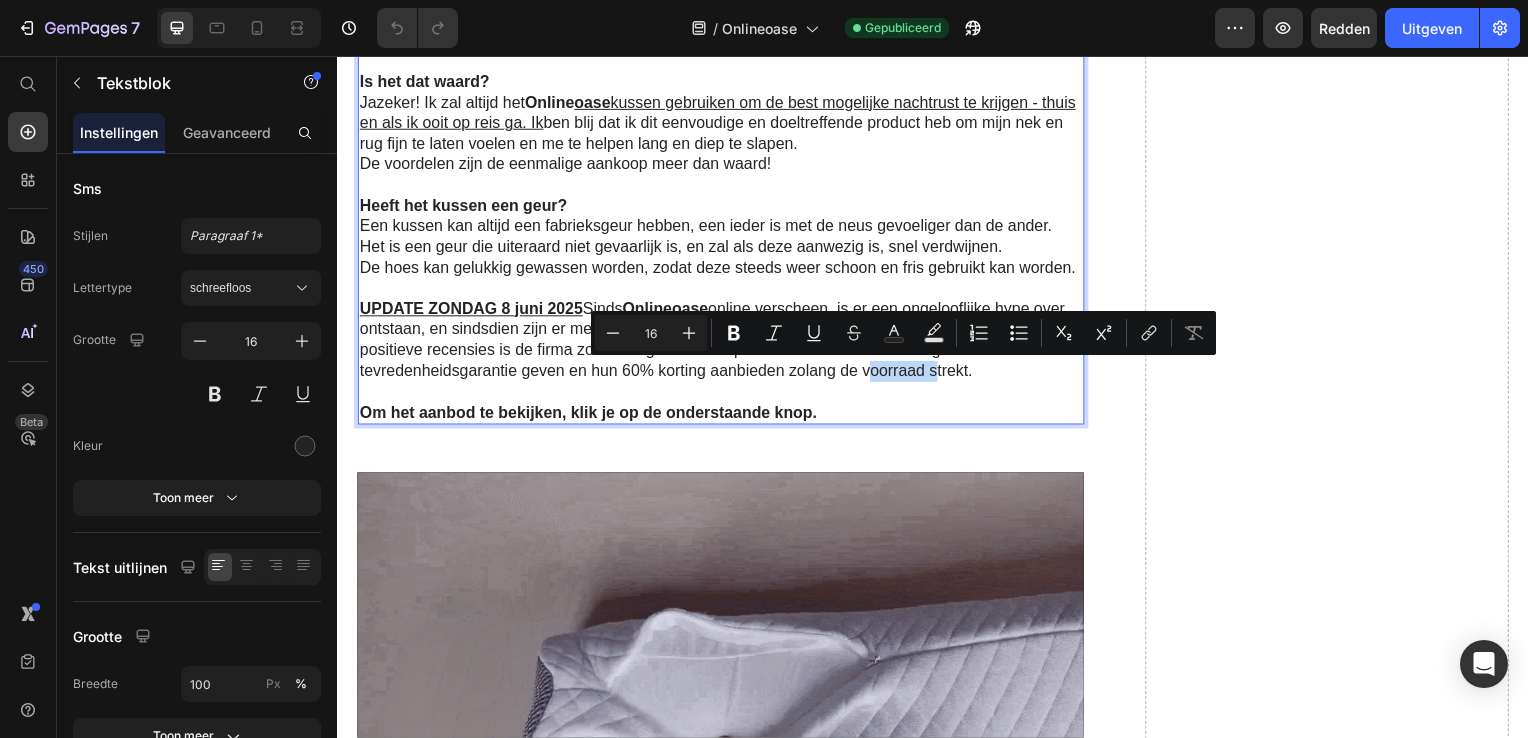 click on "UPDATE [DAY] [MONTH] [YEAR]  Sinds  [BRAND]  online verscheen, is er een ongelooflijke hype over ontstaan, en sindsdien zijn er meer dan [NUMBER] kussens verkocht. Door de populariteit en de positieve recensies is de firma zo overtuigd van haar product dat ze nu een [NUMBER] dagen tevredenheidsgarantie geven en hun [NUMBER]% korting aanbieden zolang de voorraad strekt." at bounding box center (721, 343) 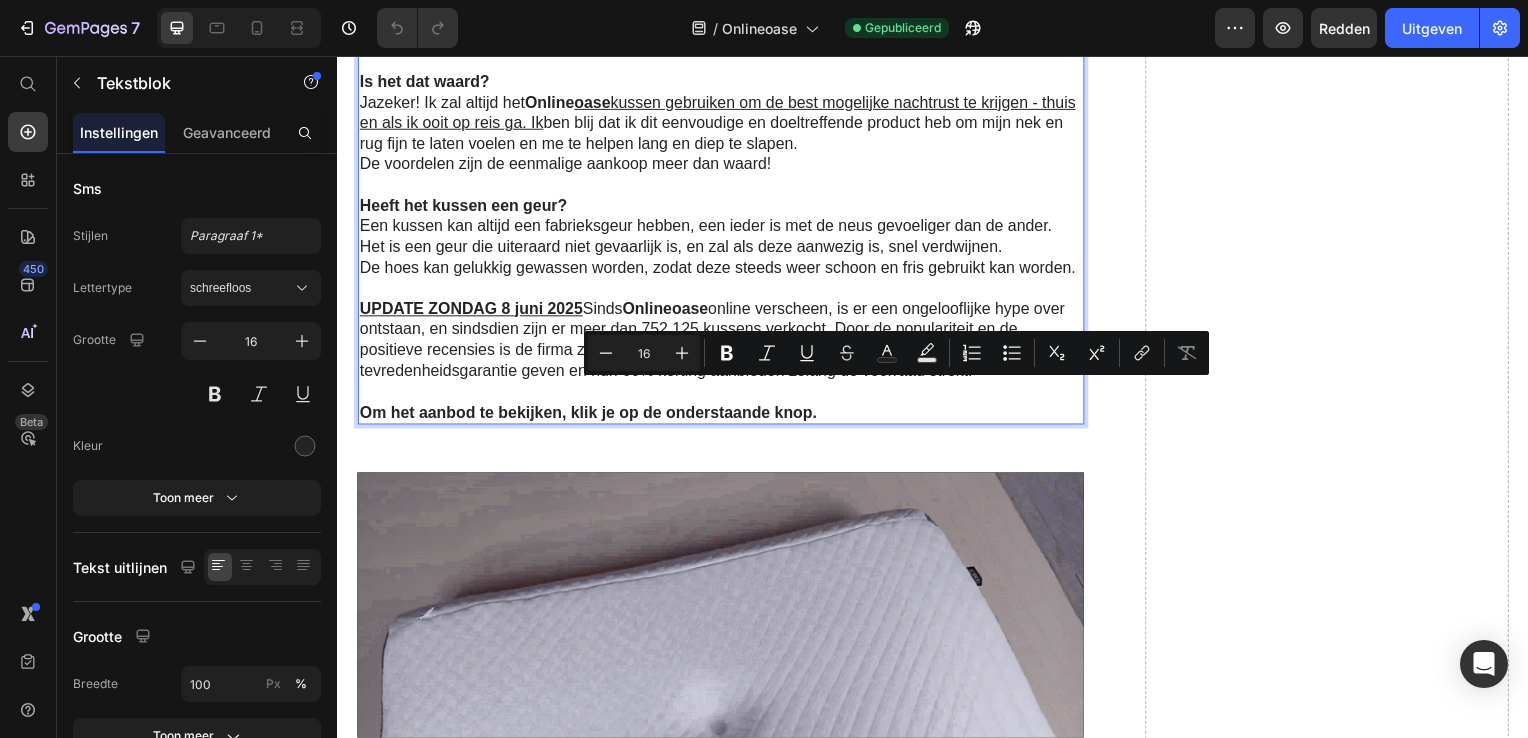 drag, startPoint x: 707, startPoint y: 419, endPoint x: 708, endPoint y: 407, distance: 12.0415945 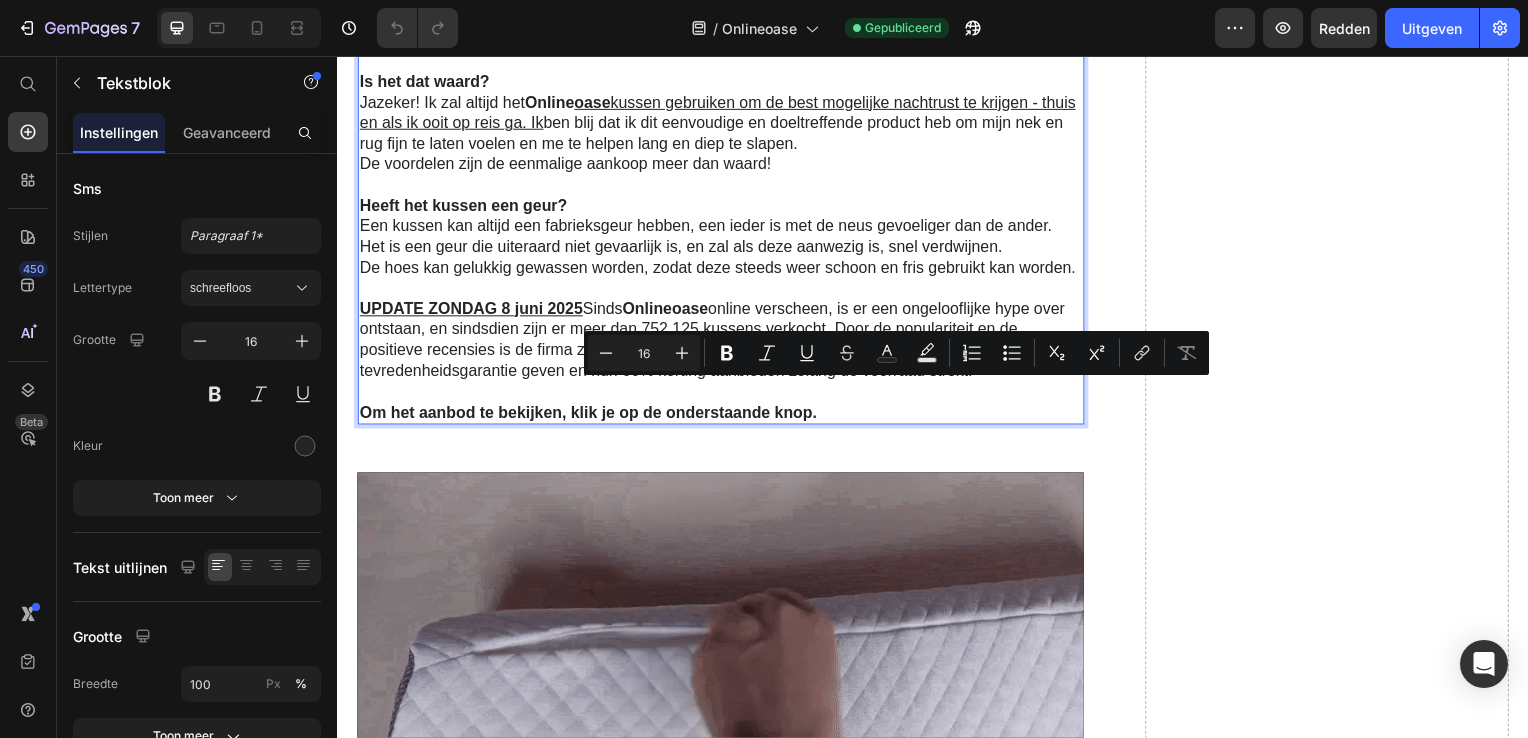 click at bounding box center (721, 395) 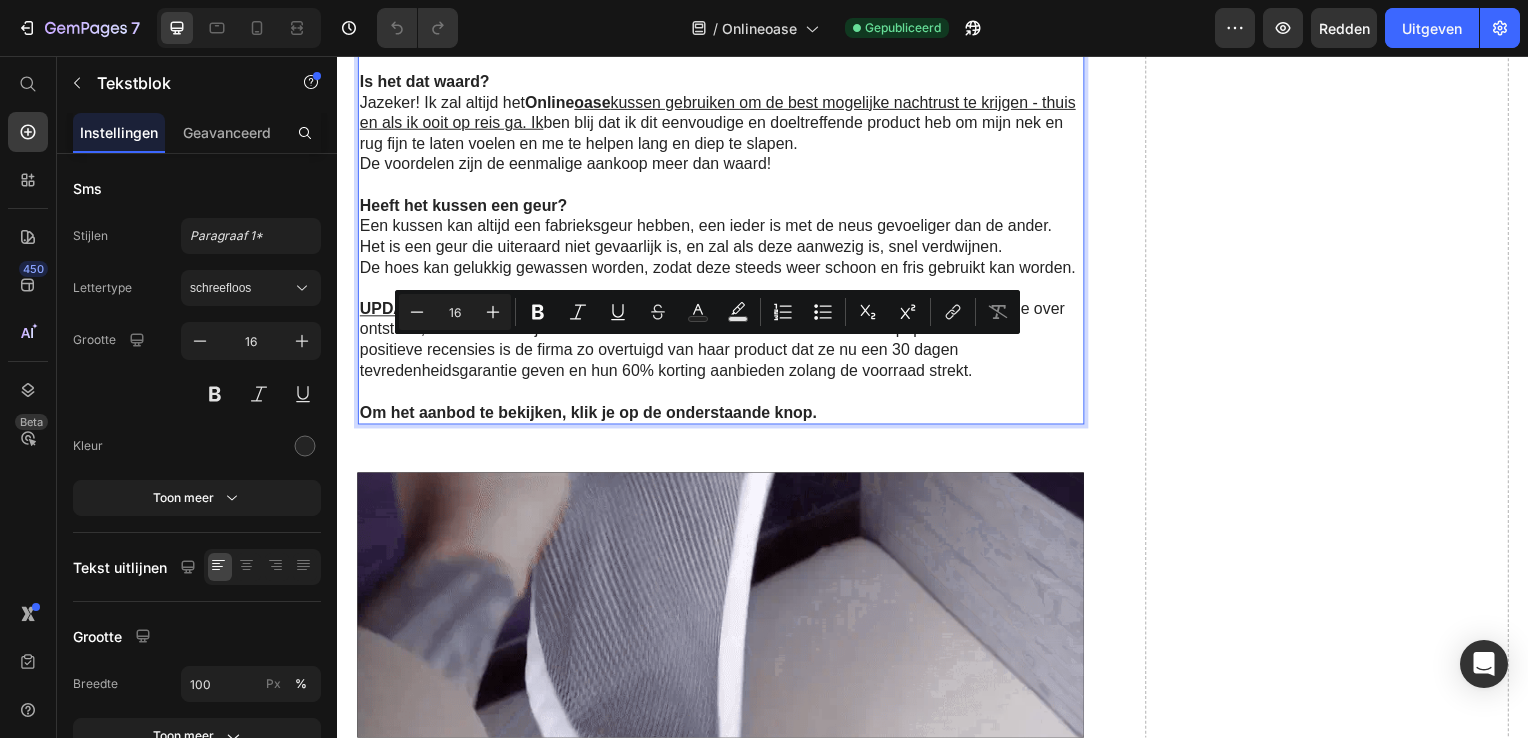 drag, startPoint x: 872, startPoint y: 355, endPoint x: 977, endPoint y: 403, distance: 115.45129 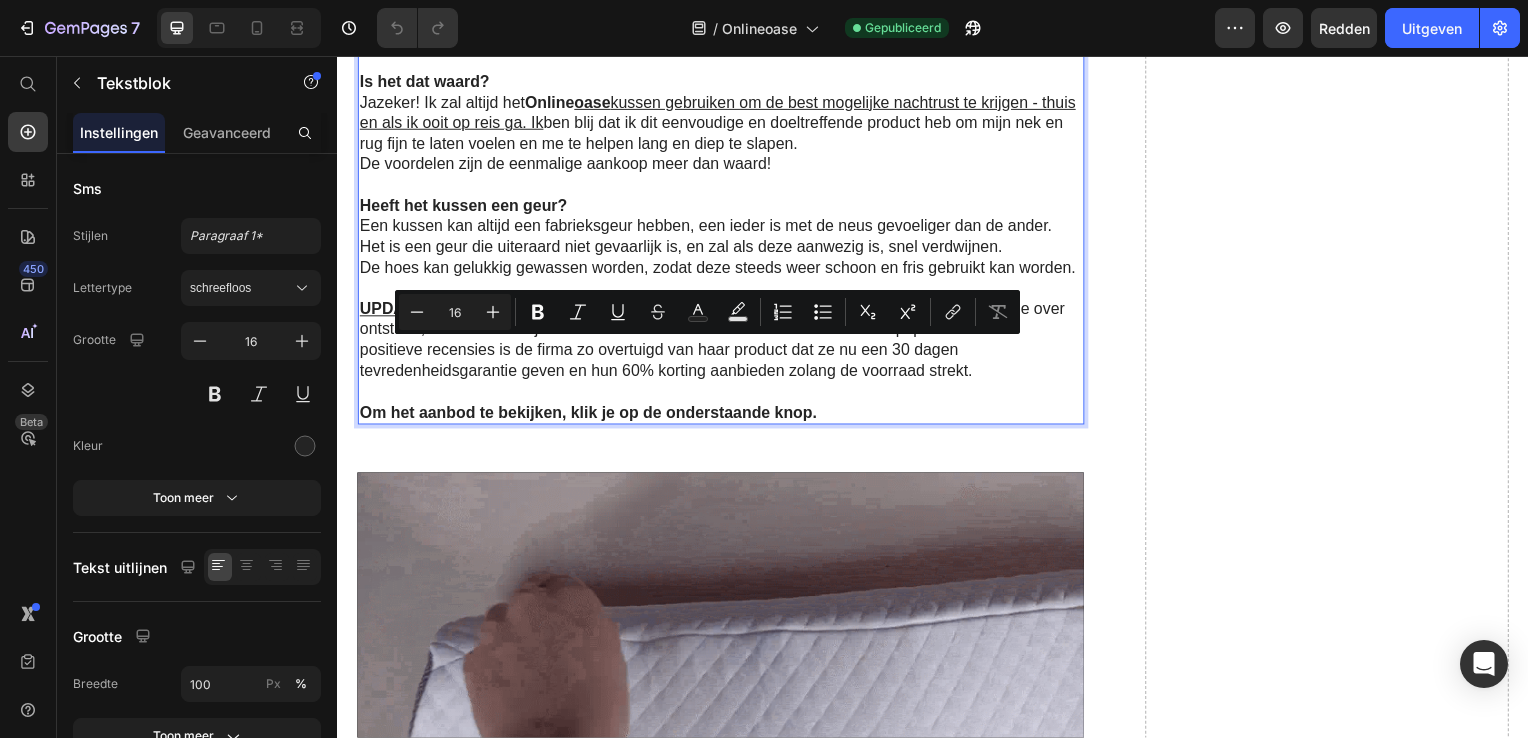 click on "UPDATE [DAY] [MONTH] [YEAR]  Sinds  [BRAND]  online verscheen, is er een ongelooflijke hype over ontstaan, en sindsdien zijn er meer dan [NUMBER] kussens verkocht. Door de populariteit en de positieve recensies is de firma zo overtuigd van haar product dat ze nu een [NUMBER] dagen tevredenheidsgarantie geven en hun [NUMBER]% korting aanbieden zolang de voorraad strekt." at bounding box center [721, 343] 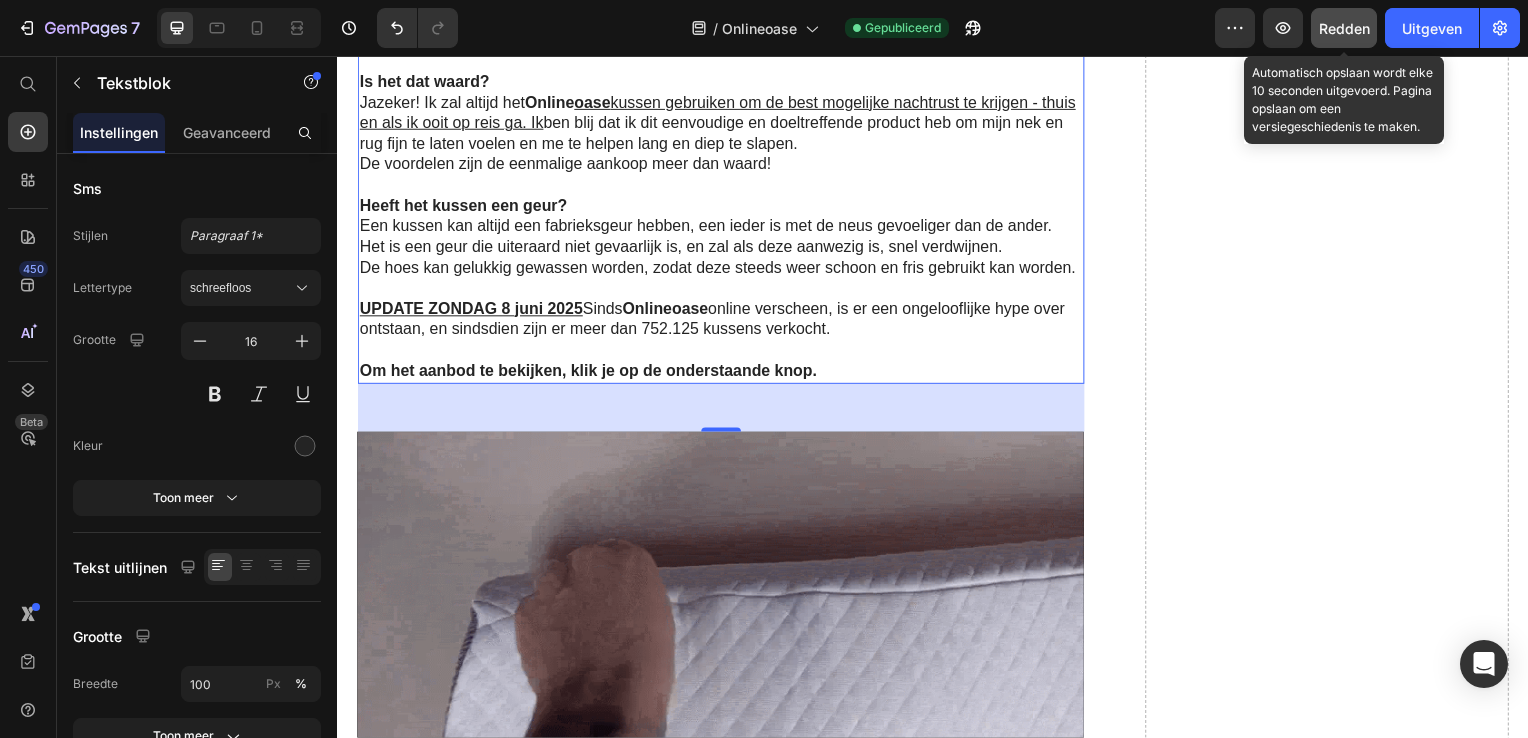 click on "Redden" at bounding box center (1344, 28) 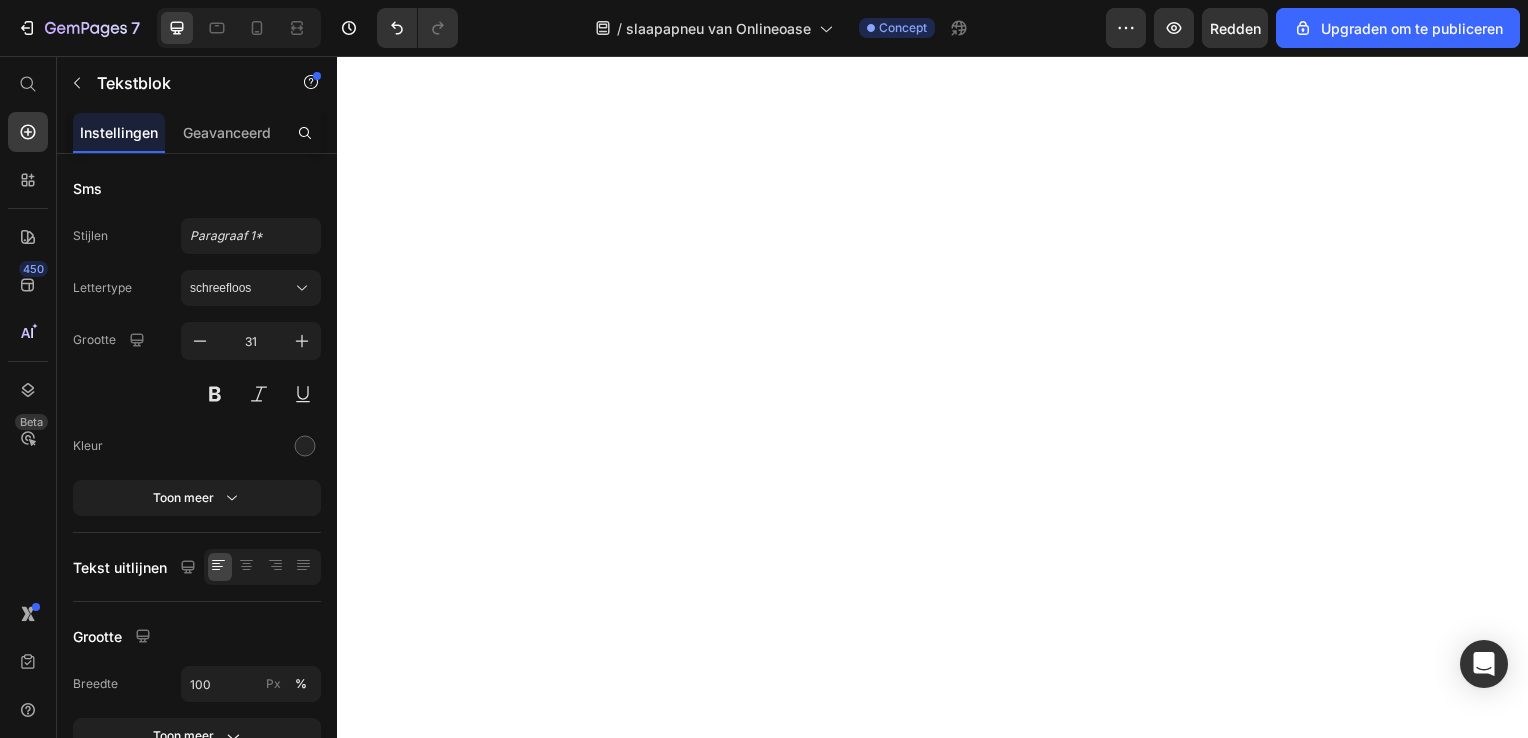 scroll, scrollTop: 0, scrollLeft: 0, axis: both 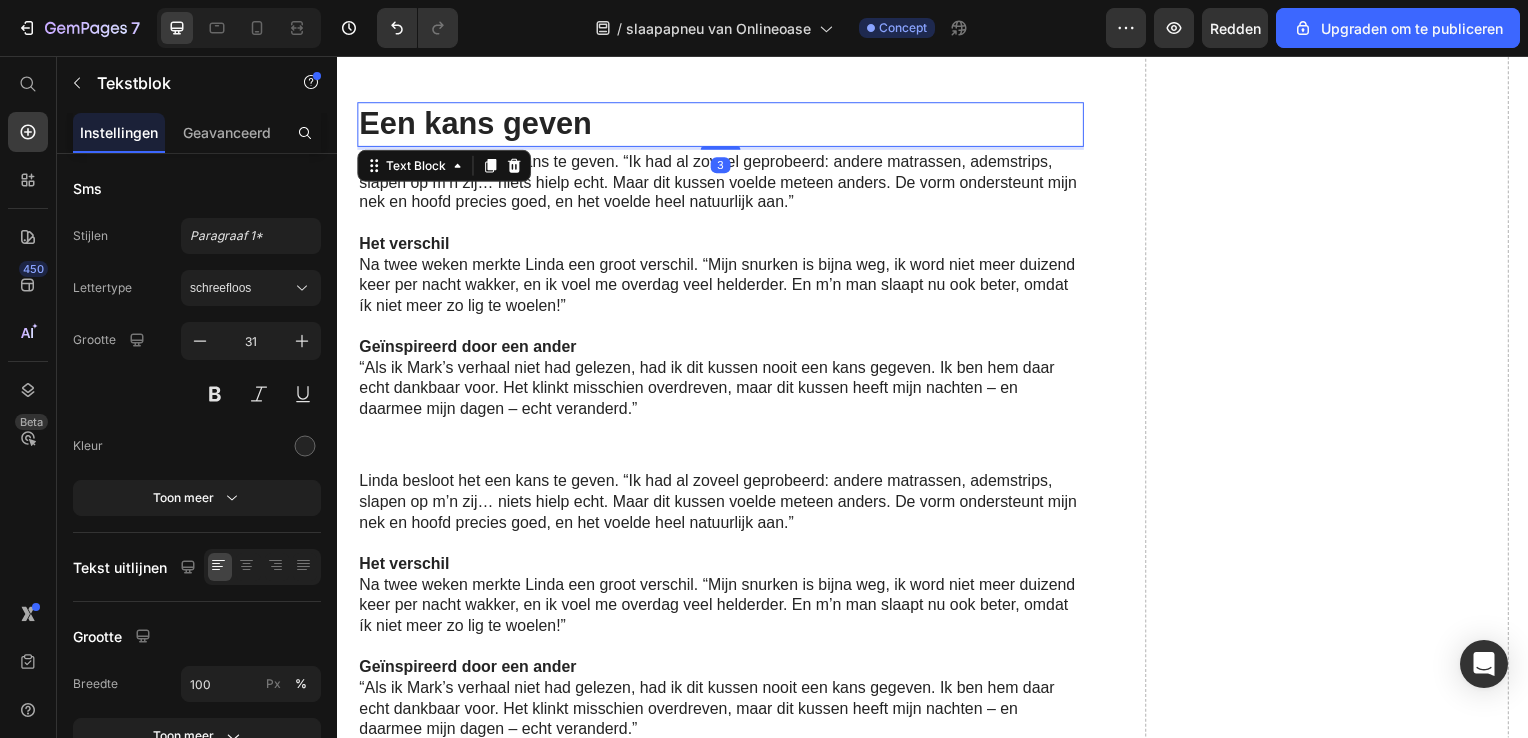 click 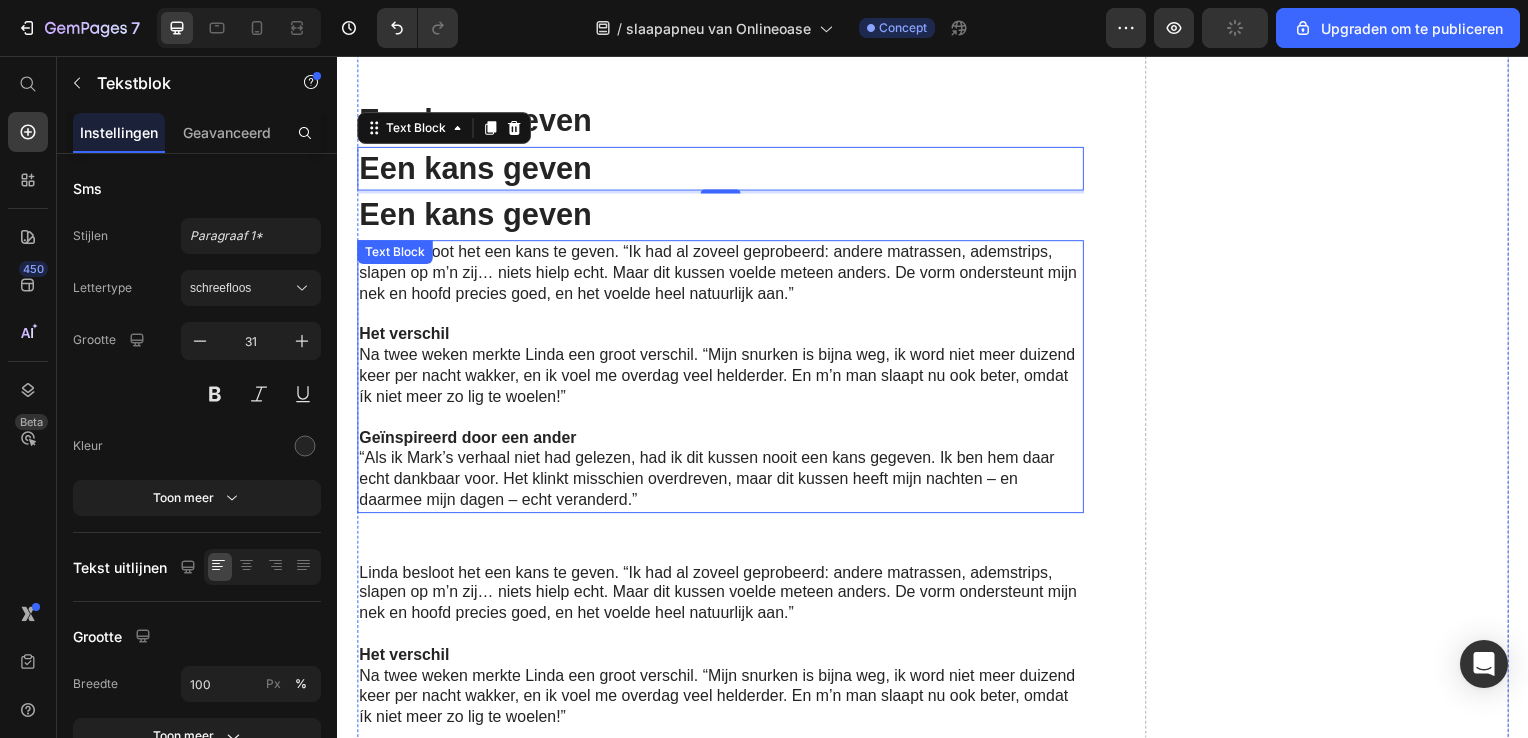 scroll, scrollTop: 7303, scrollLeft: 0, axis: vertical 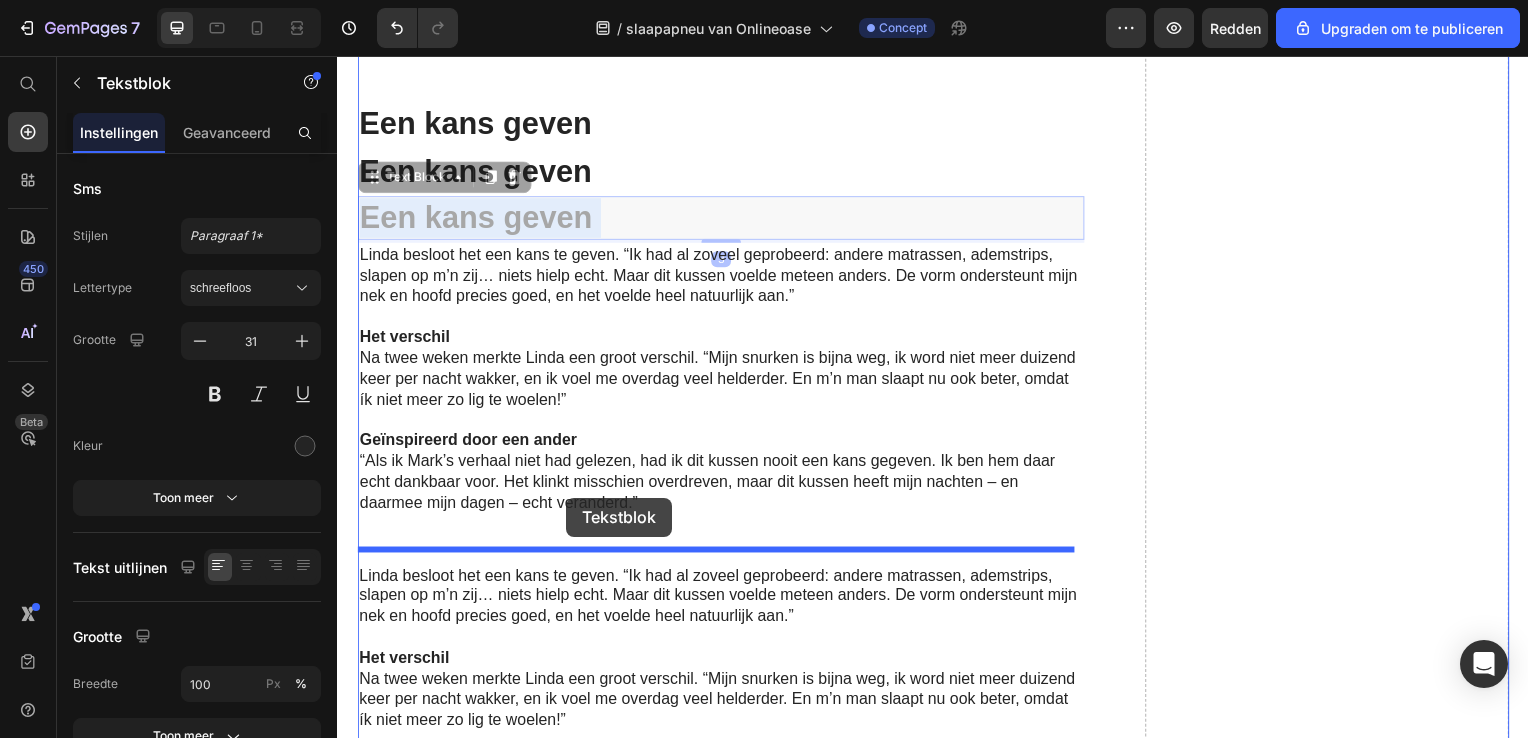 drag, startPoint x: 574, startPoint y: 200, endPoint x: 567, endPoint y: 501, distance: 301.0814 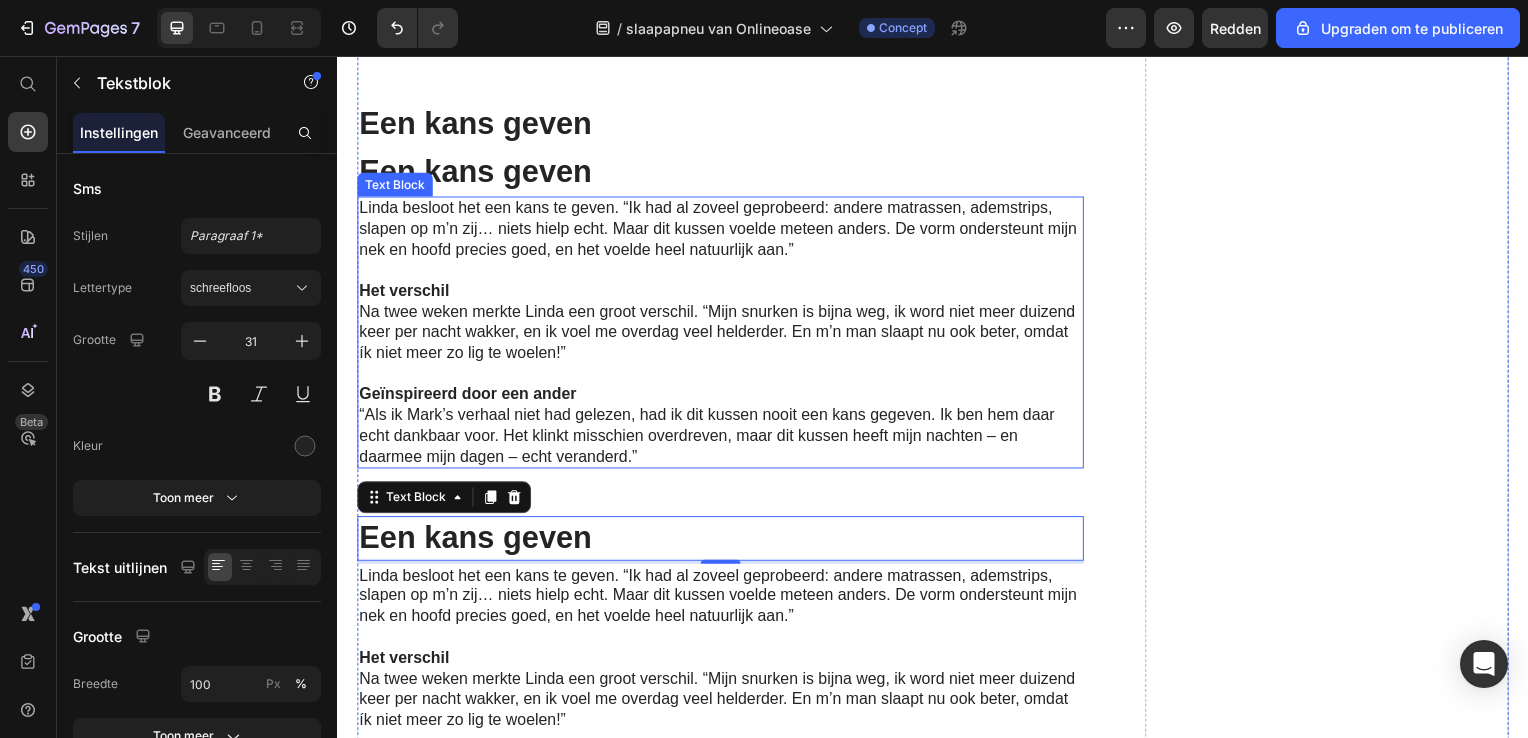 scroll, scrollTop: 7403, scrollLeft: 0, axis: vertical 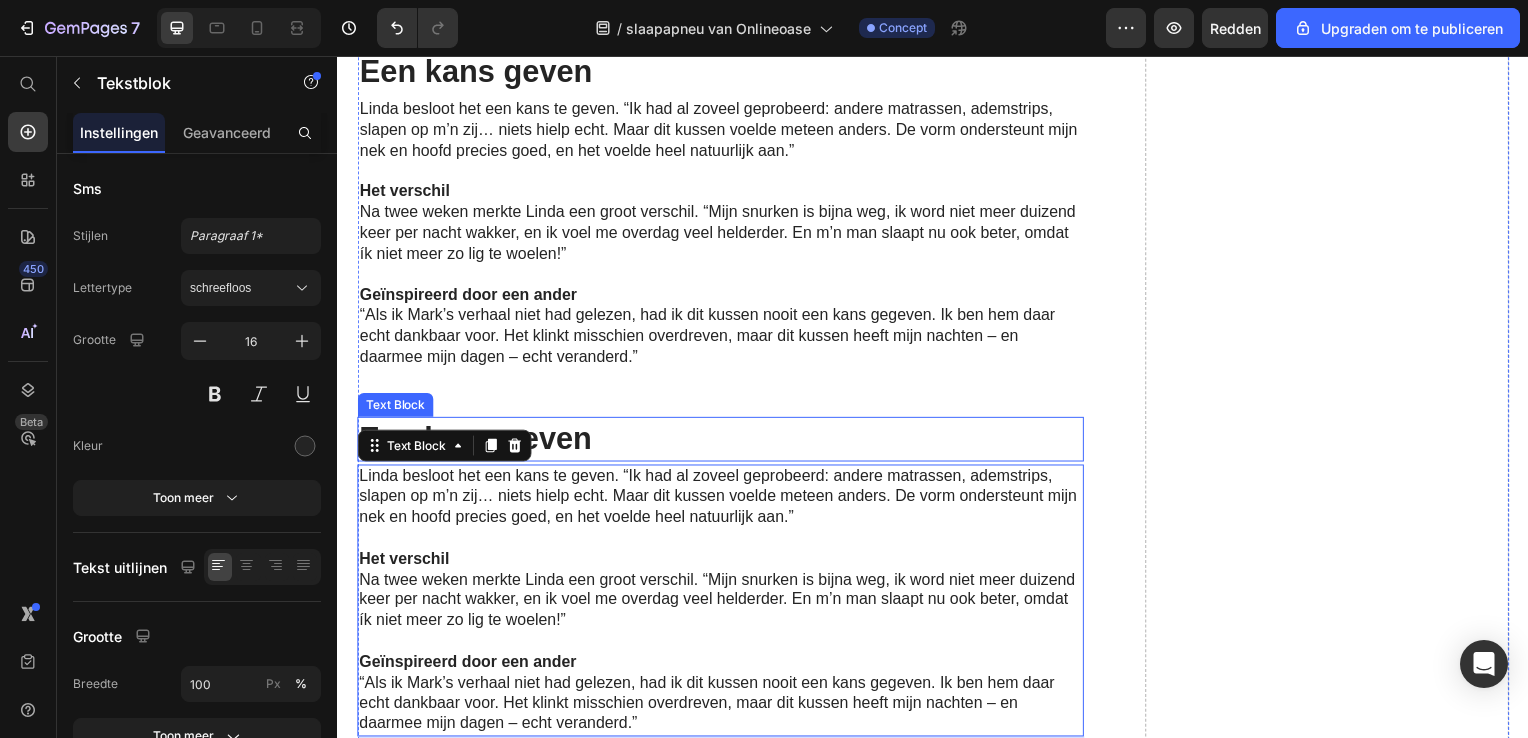 click on "Een kans geven" at bounding box center [723, 442] 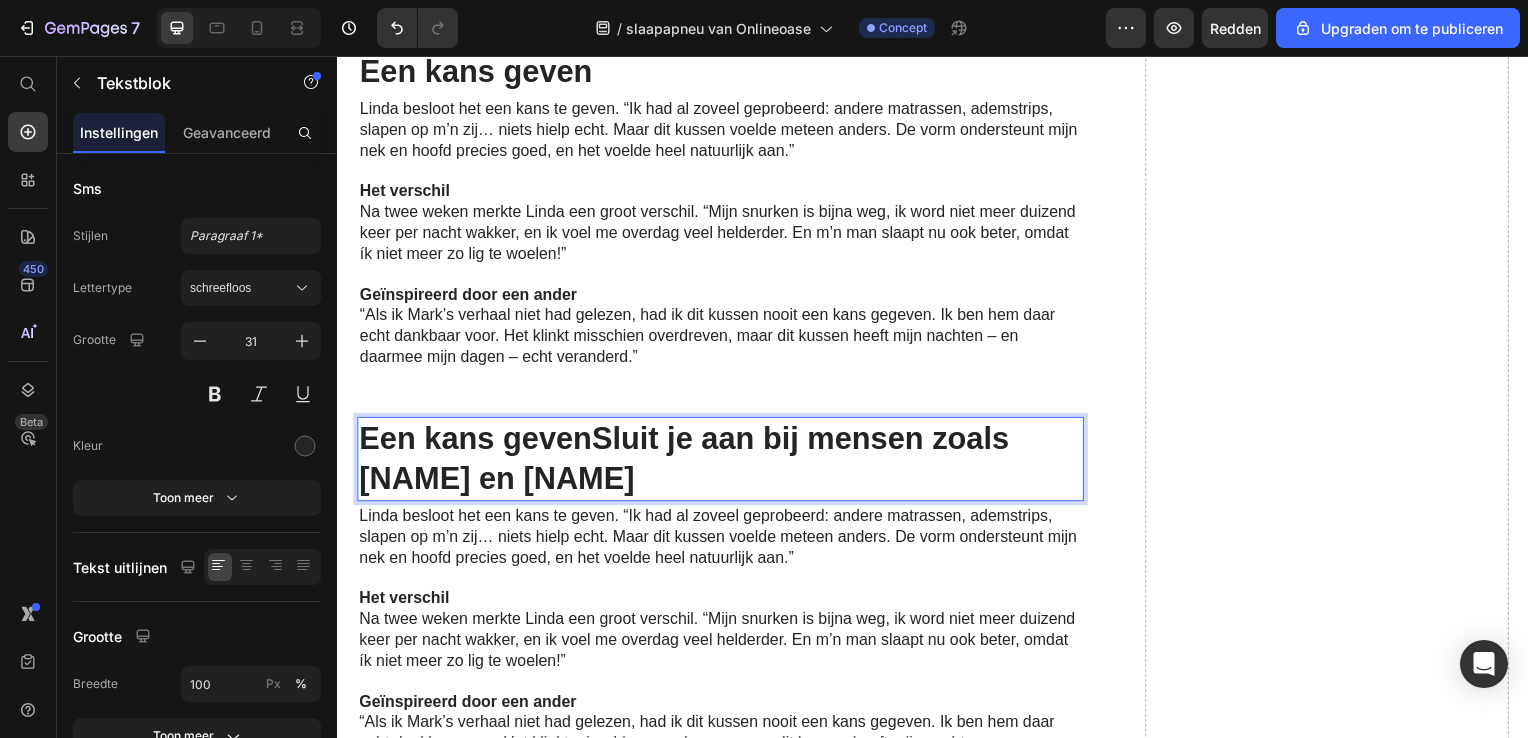 click on "Een kans gevenSluit je aan bij mensen zoals [NAME] en [NAME]" at bounding box center (723, 462) 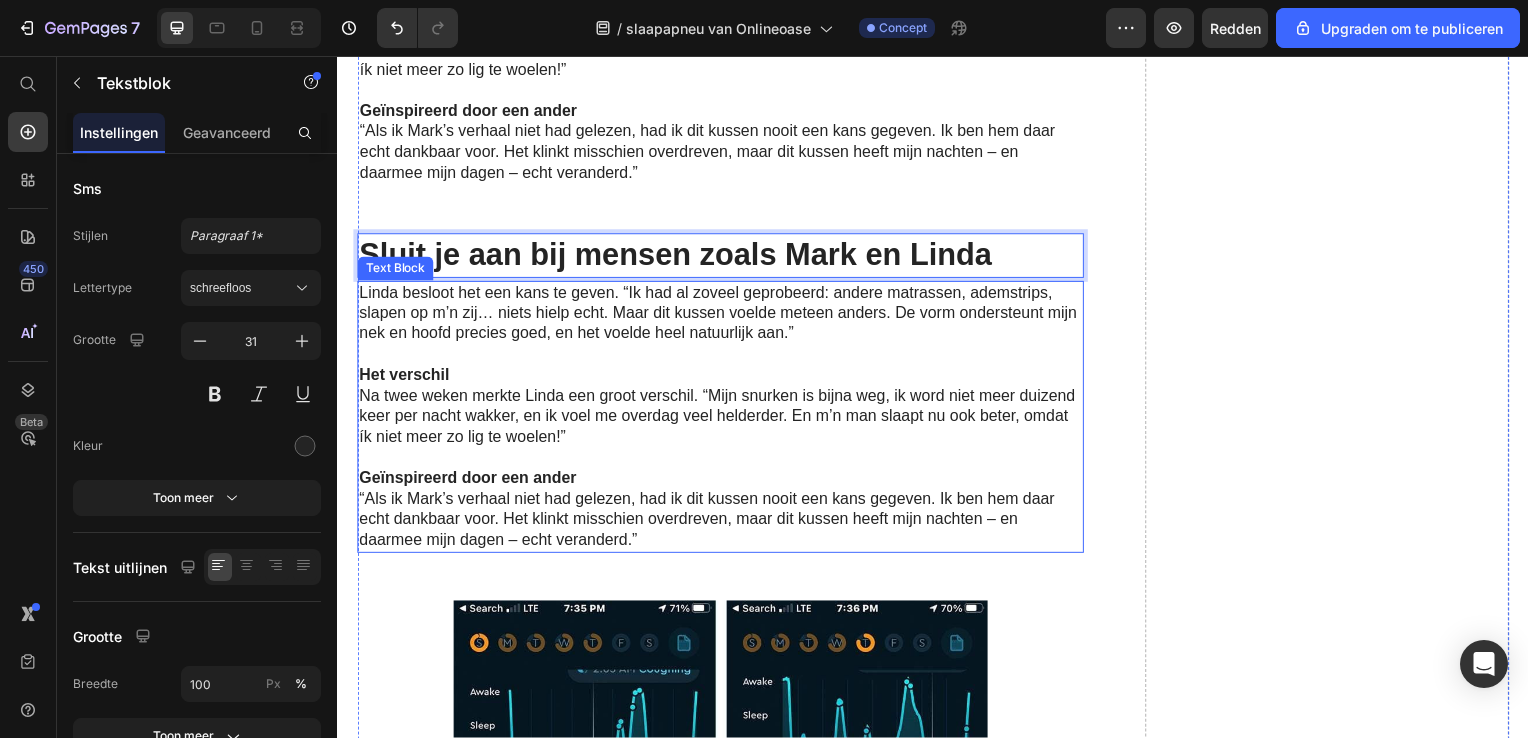 scroll, scrollTop: 7603, scrollLeft: 0, axis: vertical 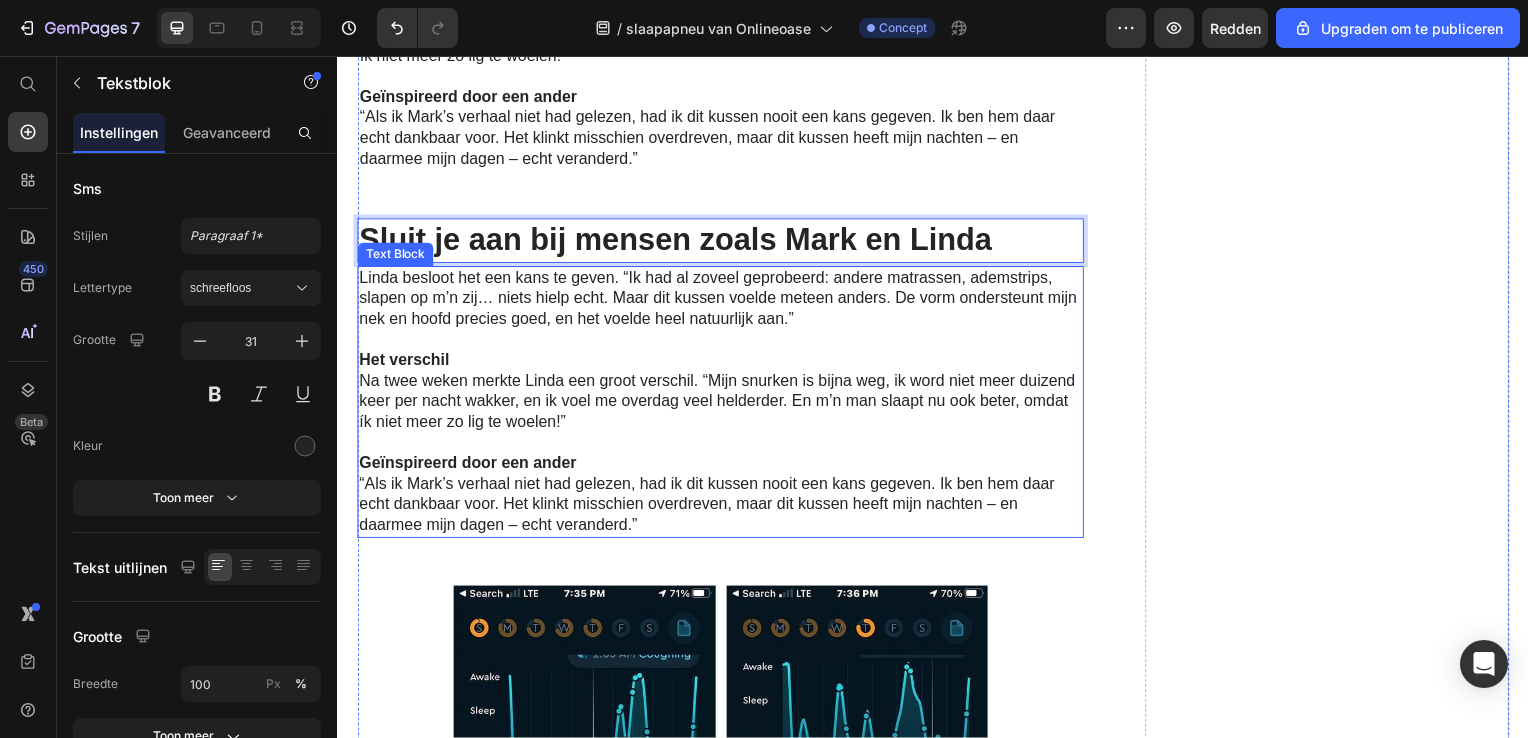 click on "“Als ik Mark’s verhaal niet had gelezen, had ik dit kussen nooit een kans gegeven. Ik ben hem daar echt dankbaar voor. Het klinkt misschien overdreven, maar dit kussen heeft mijn nachten – en daarmee mijn dagen – echt veranderd.”" at bounding box center [723, 509] 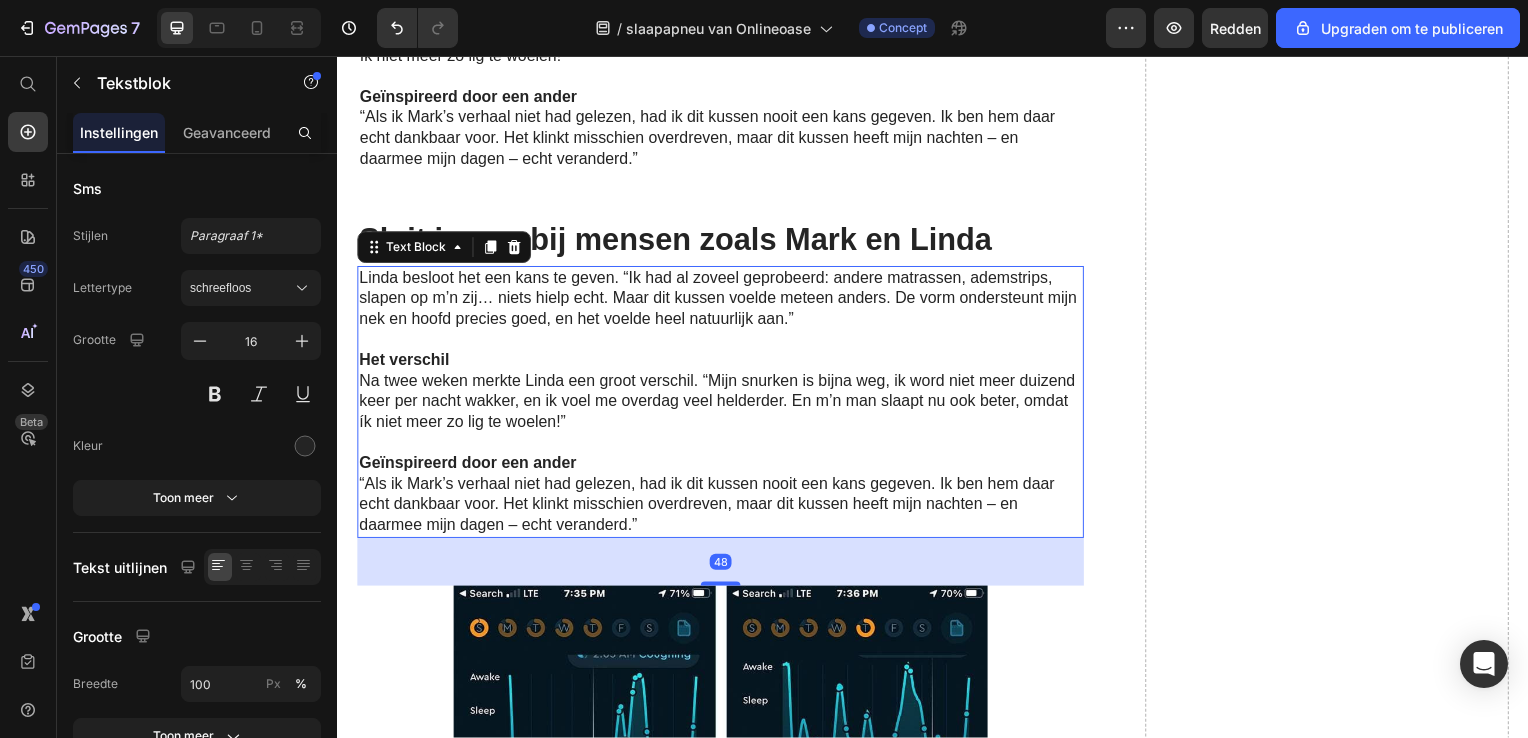 click on "“Als ik Mark’s verhaal niet had gelezen, had ik dit kussen nooit een kans gegeven. Ik ben hem daar echt dankbaar voor. Het klinkt misschien overdreven, maar dit kussen heeft mijn nachten – en daarmee mijn dagen – echt veranderd.”" at bounding box center (723, 509) 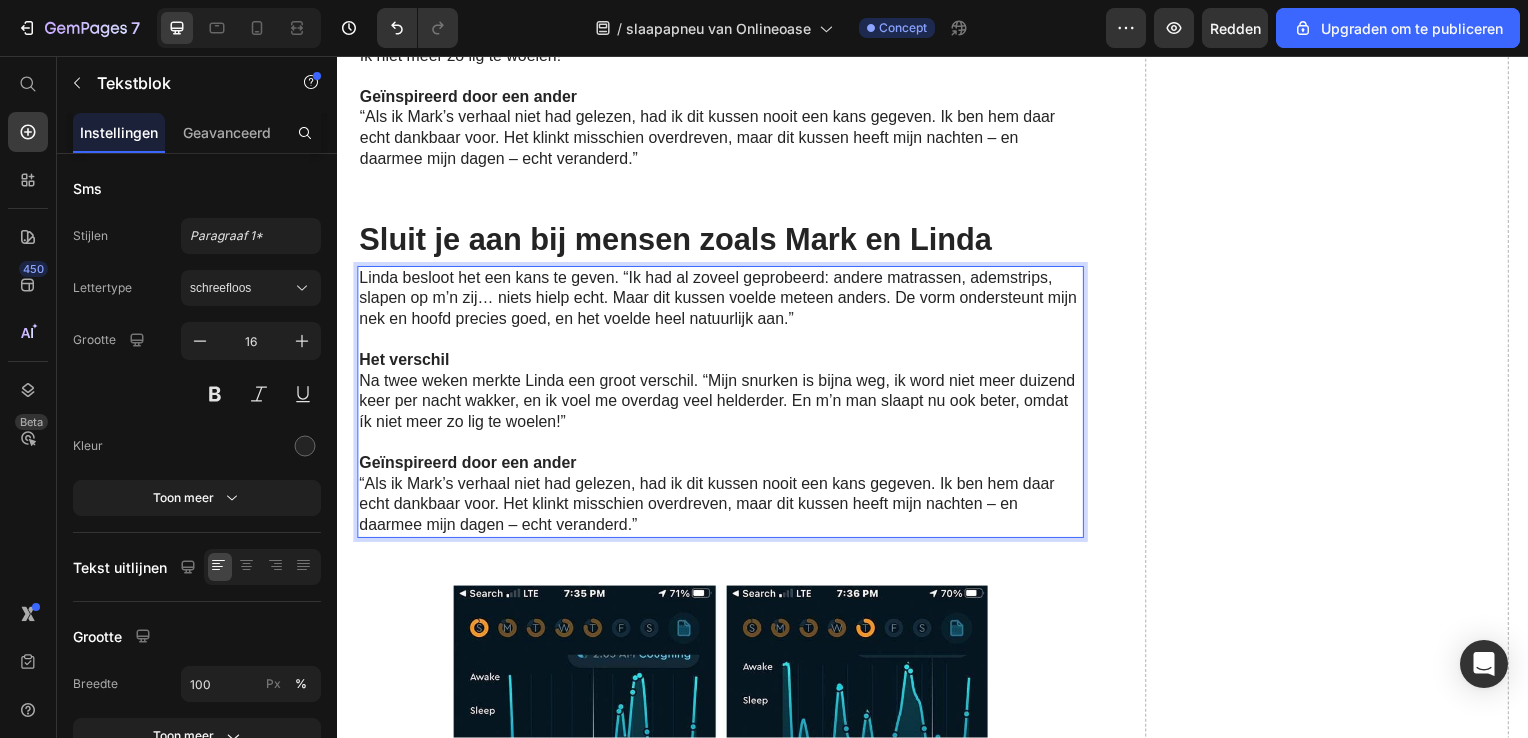 click on "“Als ik Mark’s verhaal niet had gelezen, had ik dit kussen nooit een kans gegeven. Ik ben hem daar echt dankbaar voor. Het klinkt misschien overdreven, maar dit kussen heeft mijn nachten – en daarmee mijn dagen – echt veranderd.”" at bounding box center (723, 509) 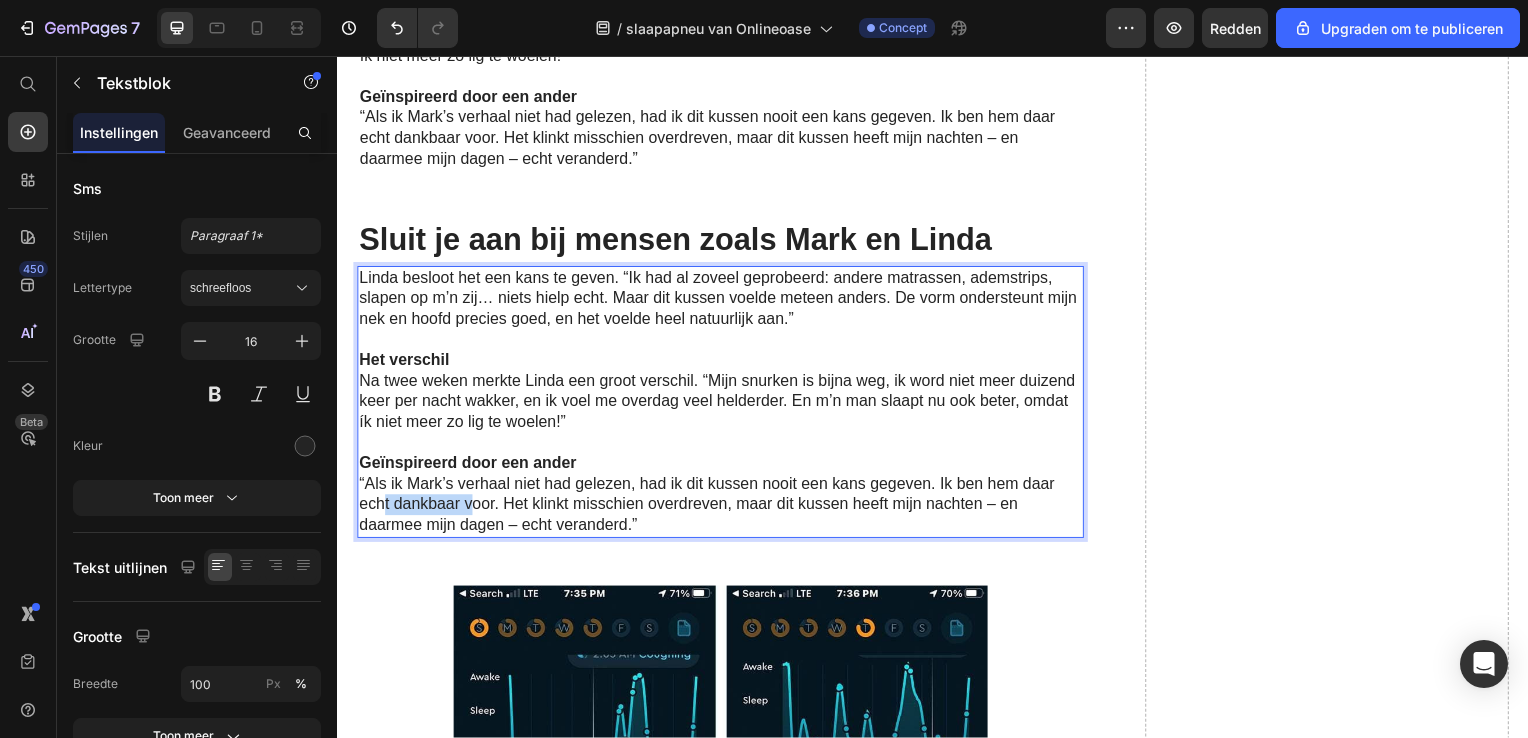 drag, startPoint x: 465, startPoint y: 497, endPoint x: 385, endPoint y: 495, distance: 80.024994 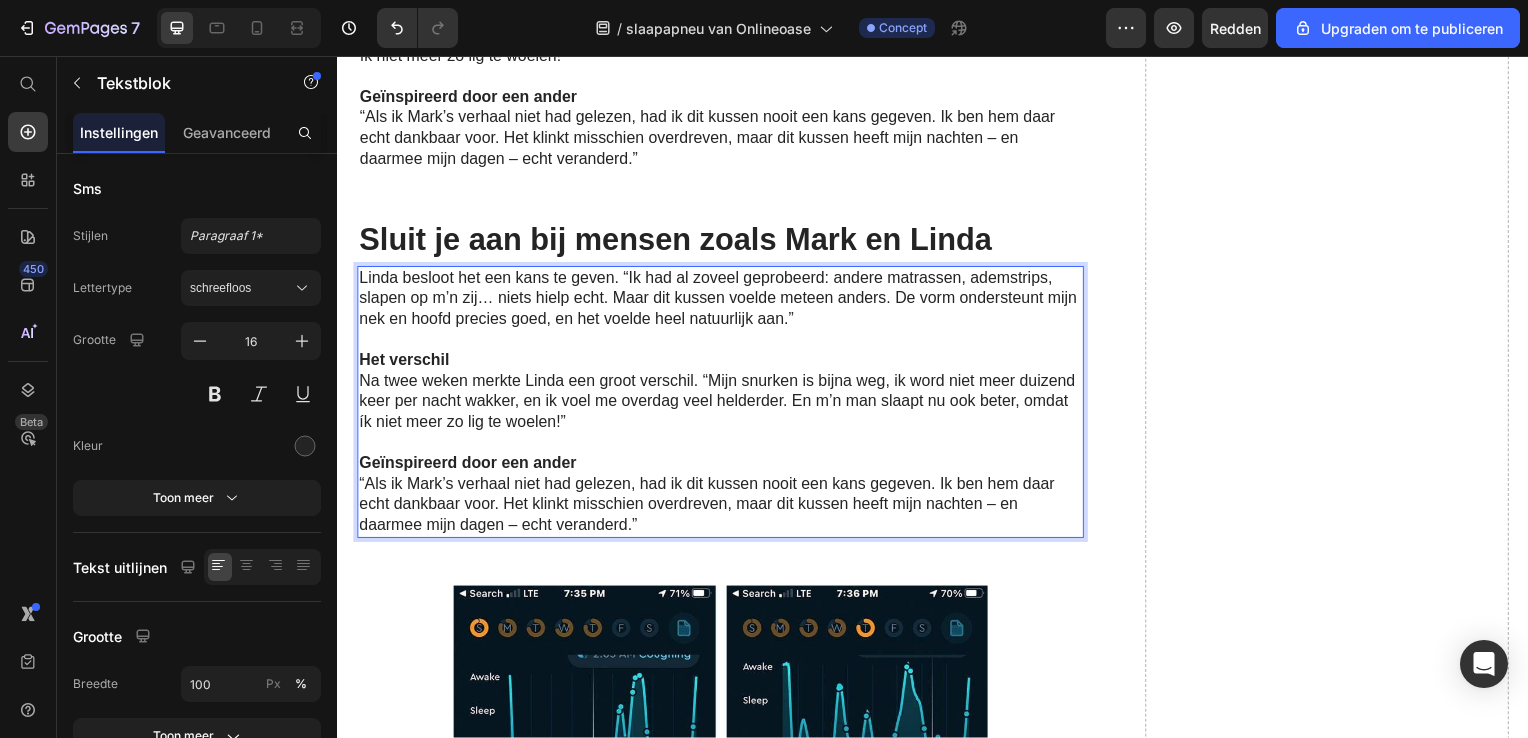 click on "“Als ik Mark’s verhaal niet had gelezen, had ik dit kussen nooit een kans gegeven. Ik ben hem daar echt dankbaar voor. Het klinkt misschien overdreven, maar dit kussen heeft mijn nachten – en daarmee mijn dagen – echt veranderd.”" at bounding box center (723, 509) 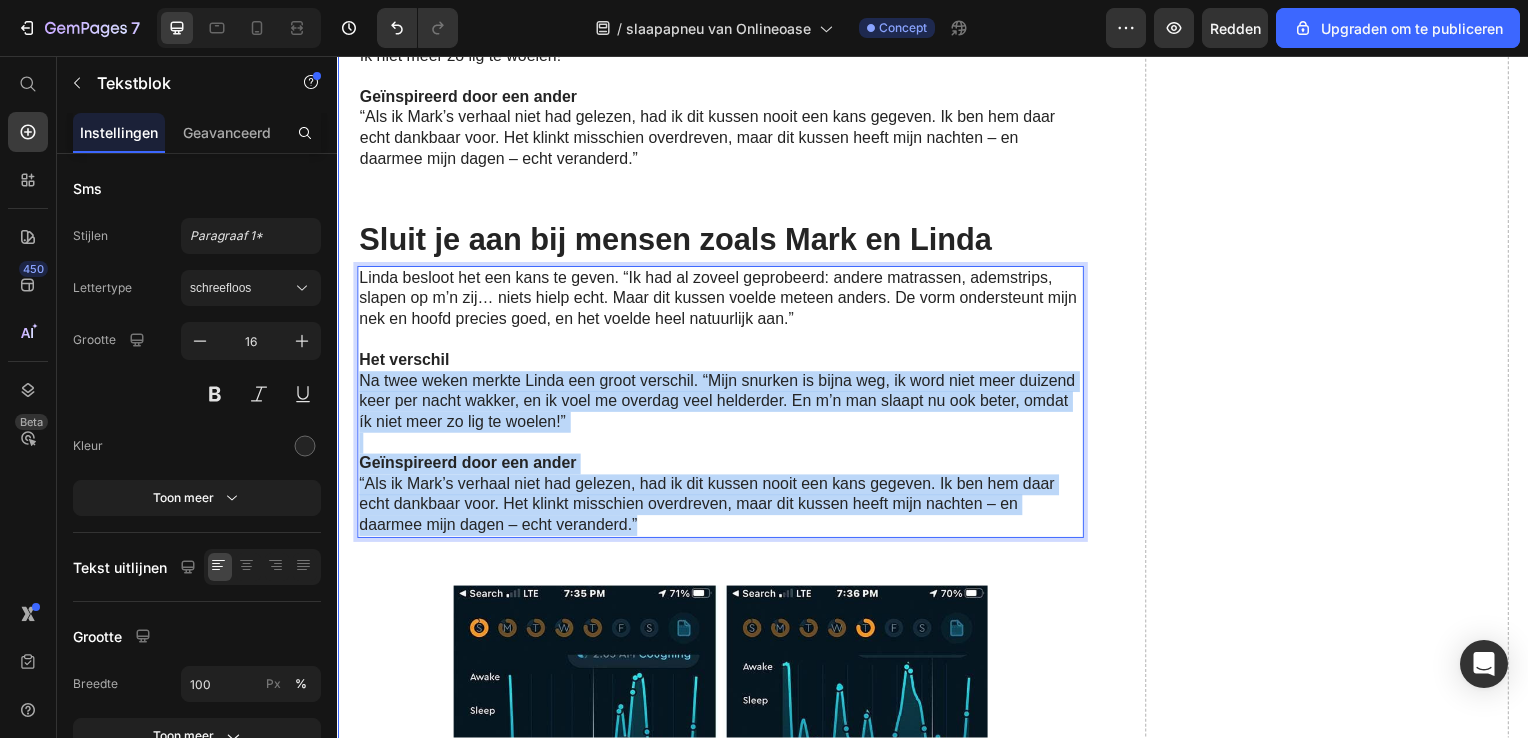drag, startPoint x: 643, startPoint y: 515, endPoint x: 361, endPoint y: 304, distance: 352.20023 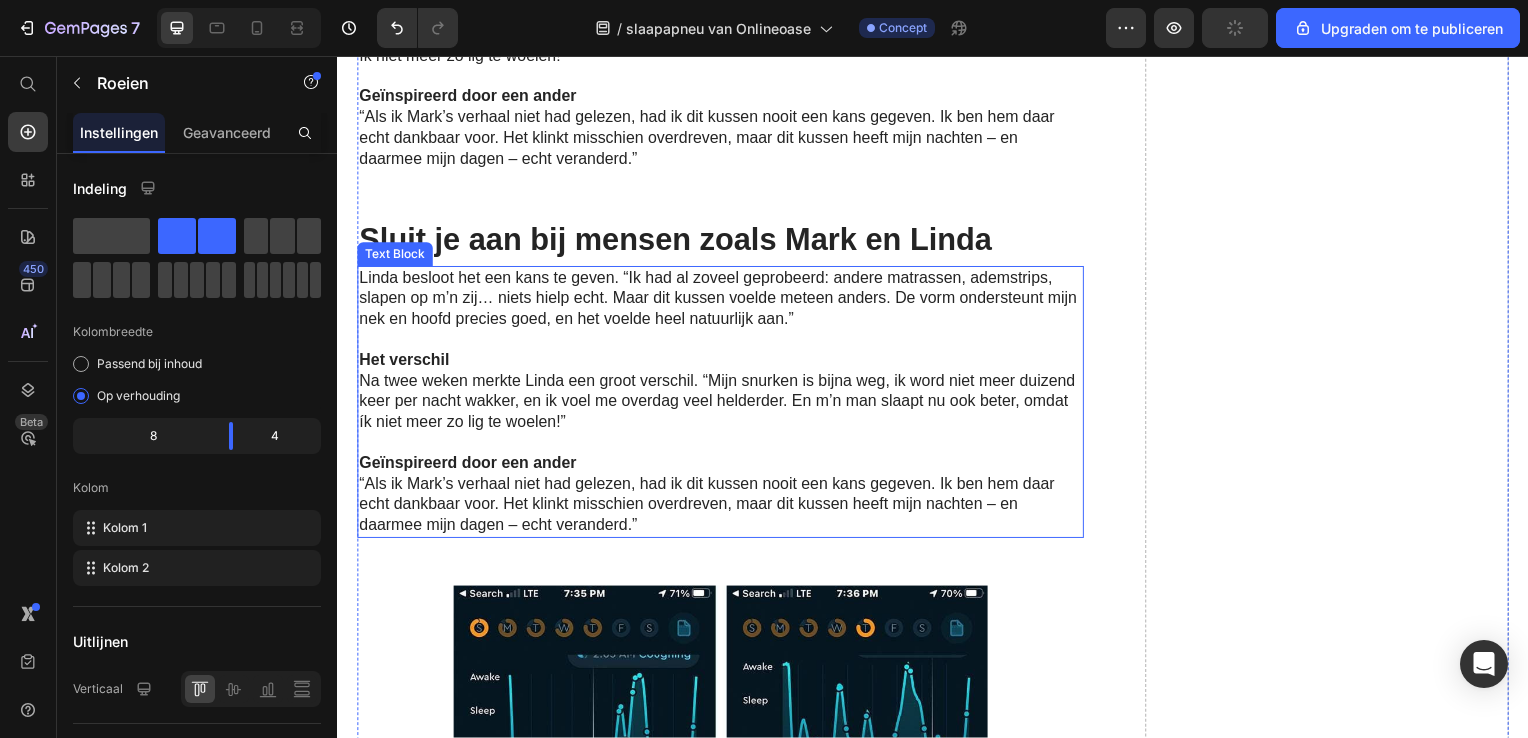 click on "“Als ik Mark’s verhaal niet had gelezen, had ik dit kussen nooit een kans gegeven. Ik ben hem daar echt dankbaar voor. Het klinkt misschien overdreven, maar dit kussen heeft mijn nachten – en daarmee mijn dagen – echt veranderd.”" at bounding box center (723, 509) 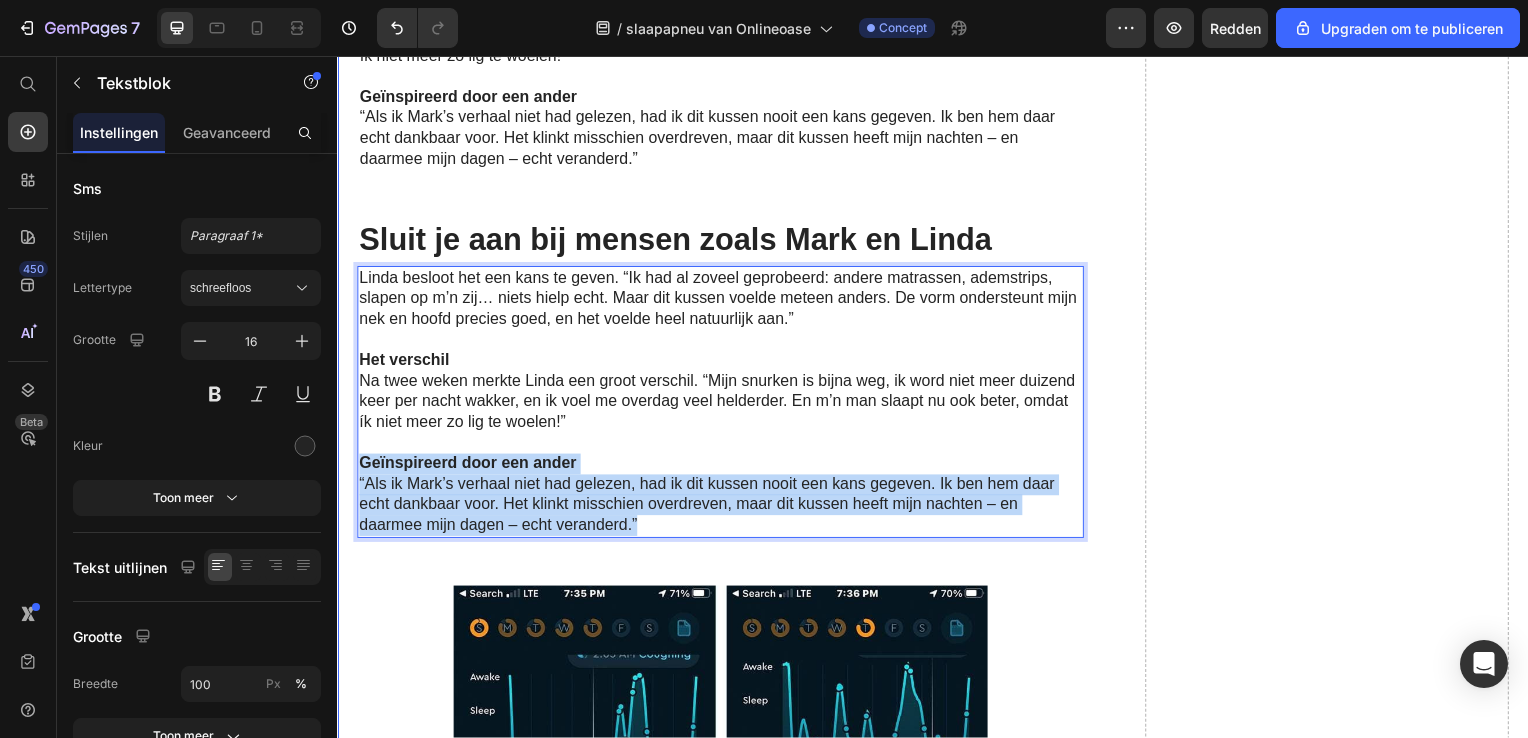 drag, startPoint x: 655, startPoint y: 516, endPoint x: 360, endPoint y: 390, distance: 320.78186 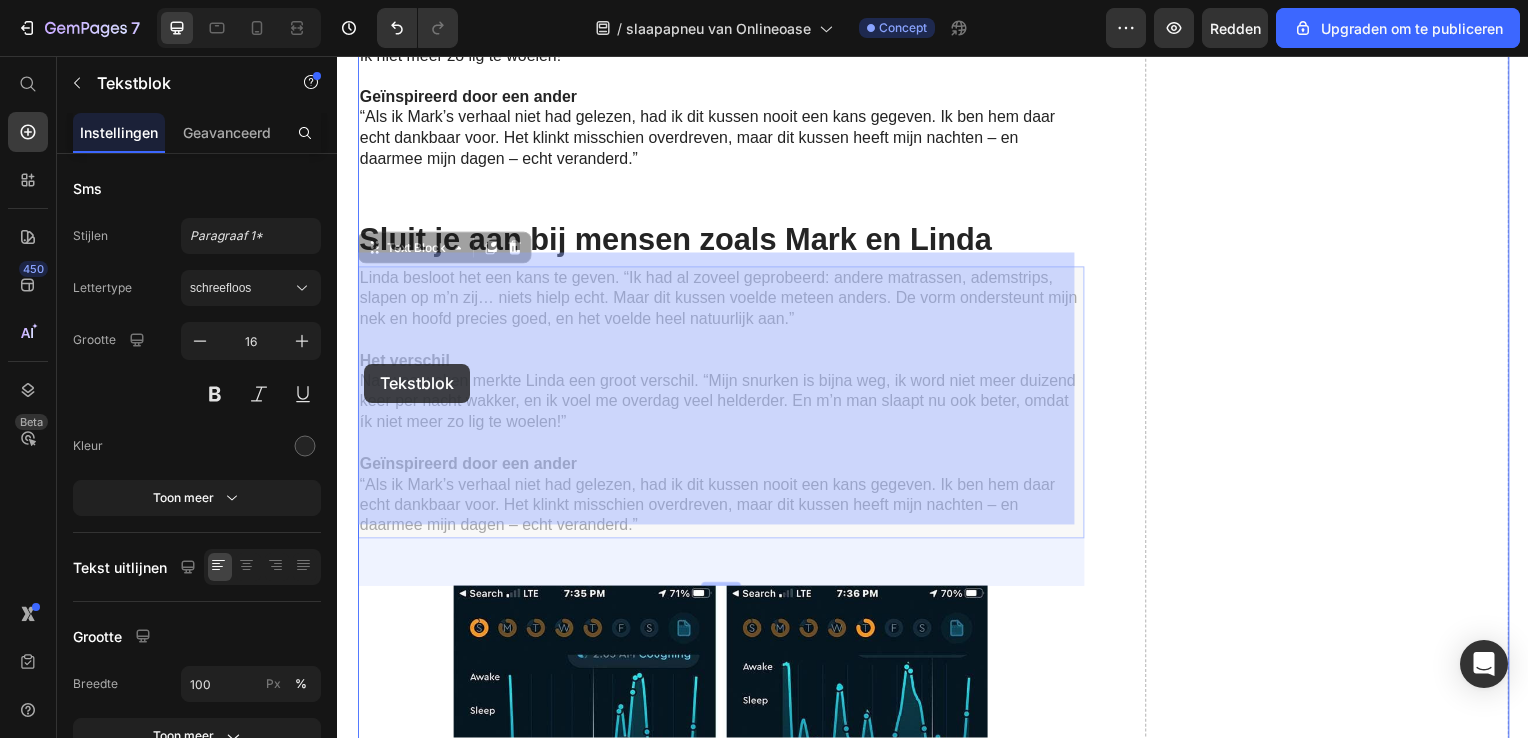 drag, startPoint x: 360, startPoint y: 390, endPoint x: 599, endPoint y: 379, distance: 239.253 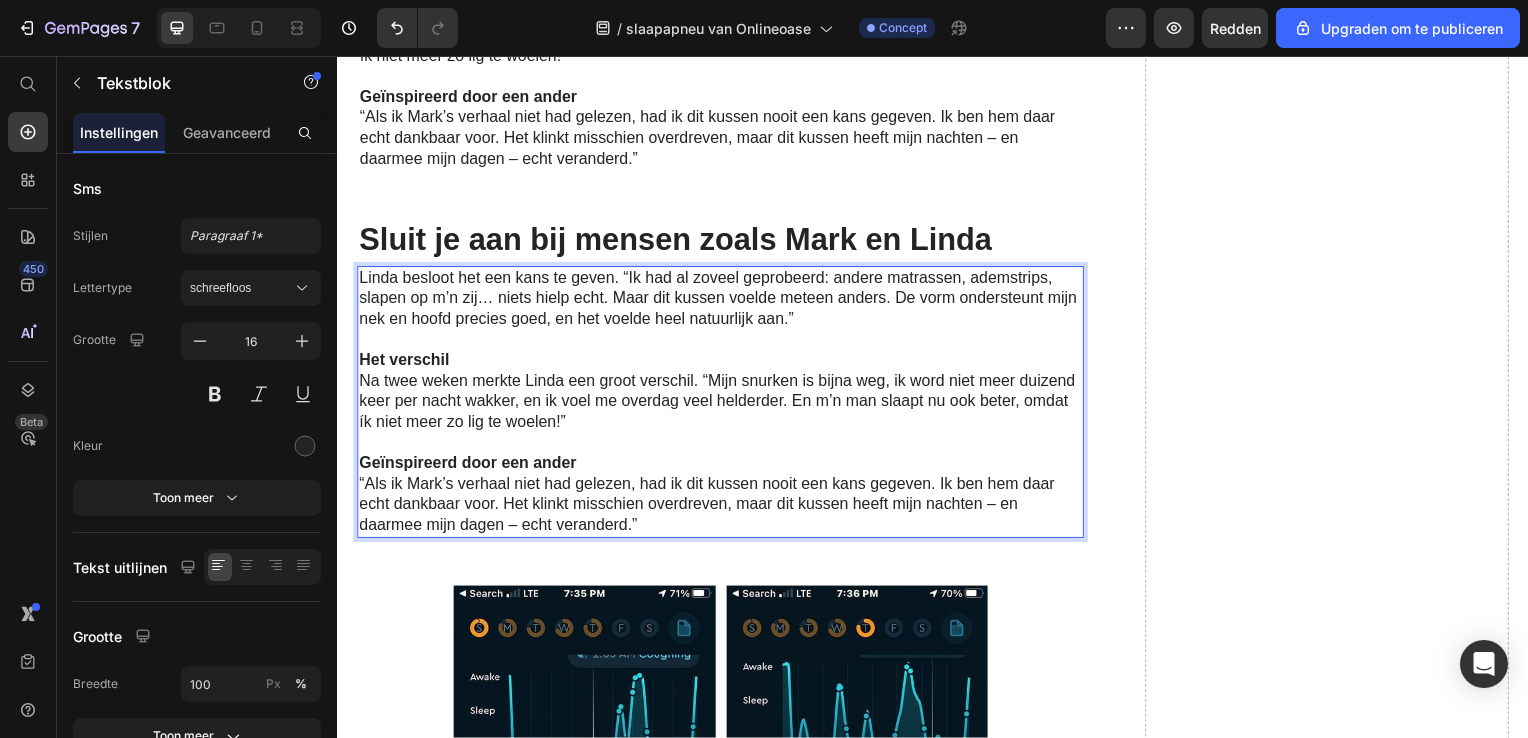 click on "Linda besloot het een kans te geven. “Ik had al zoveel geprobeerd: andere matrassen, ademstrips, slapen op m’n zij… niets hielp echt. Maar dit kussen voelde meteen anders. De vorm ondersteunt mijn nek en hoofd precies goed, en het voelde heel natuurlijk aan.”" at bounding box center [723, 301] 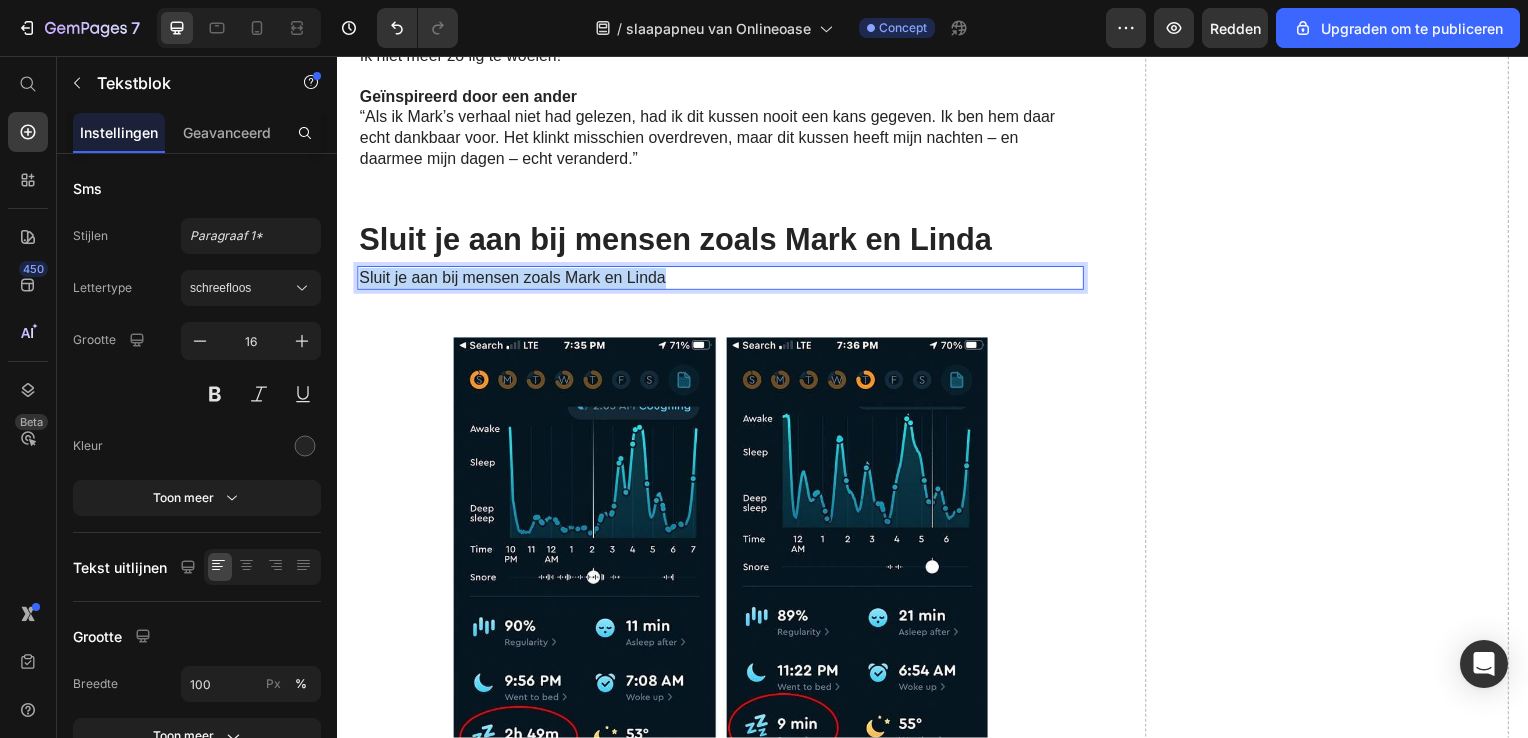drag, startPoint x: 674, startPoint y: 261, endPoint x: 358, endPoint y: 272, distance: 316.1914 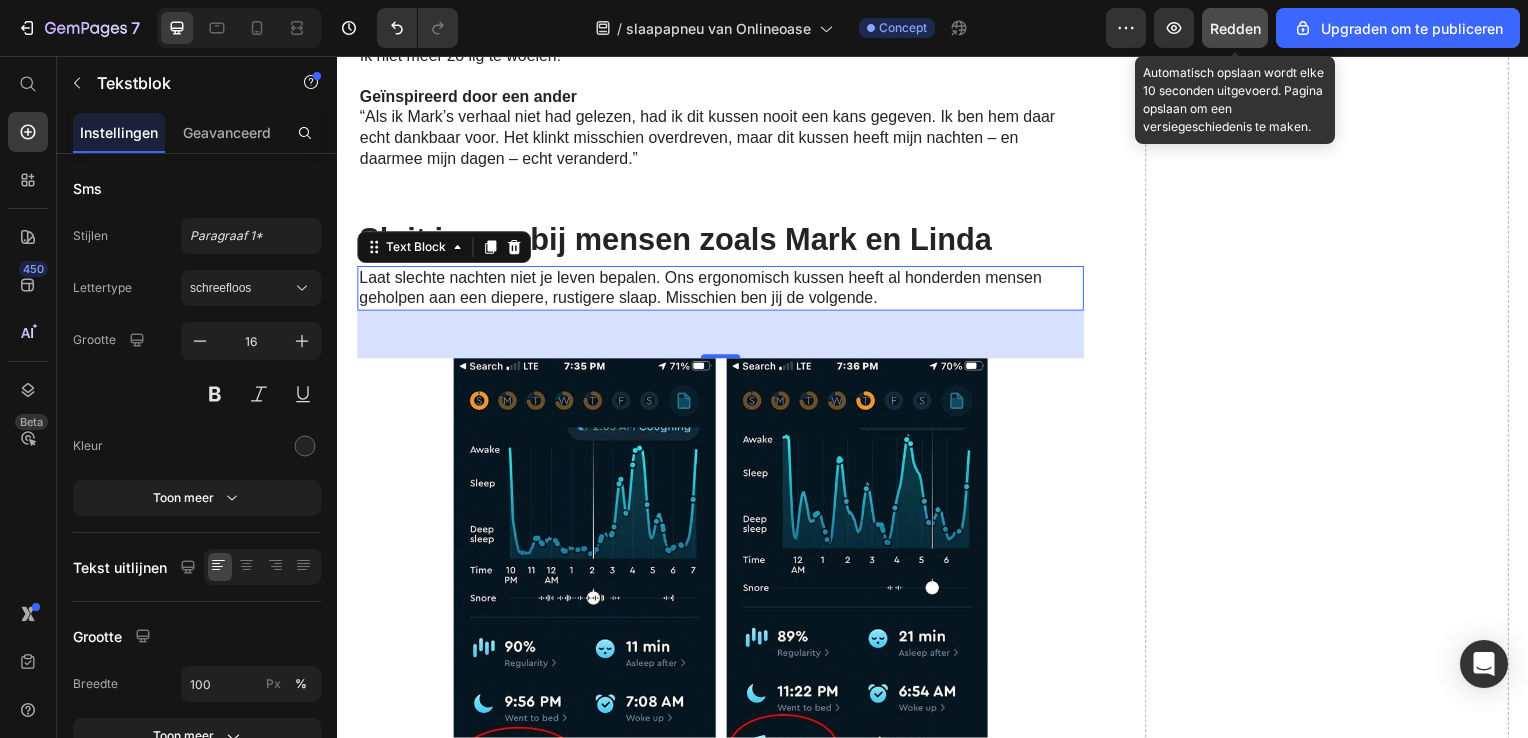 click on "Redden" at bounding box center [1235, 28] 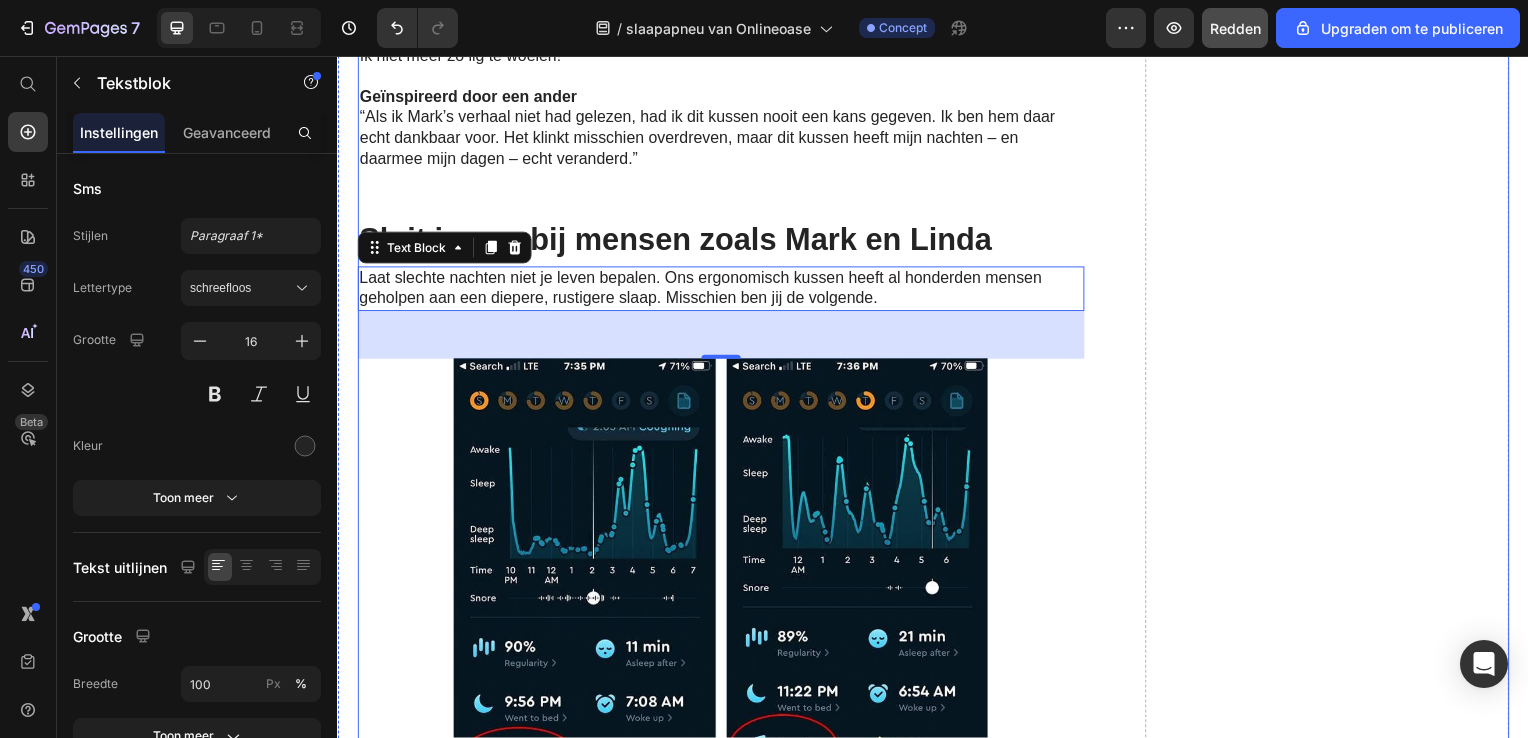 click on "Drop element here" at bounding box center [1334, -583] 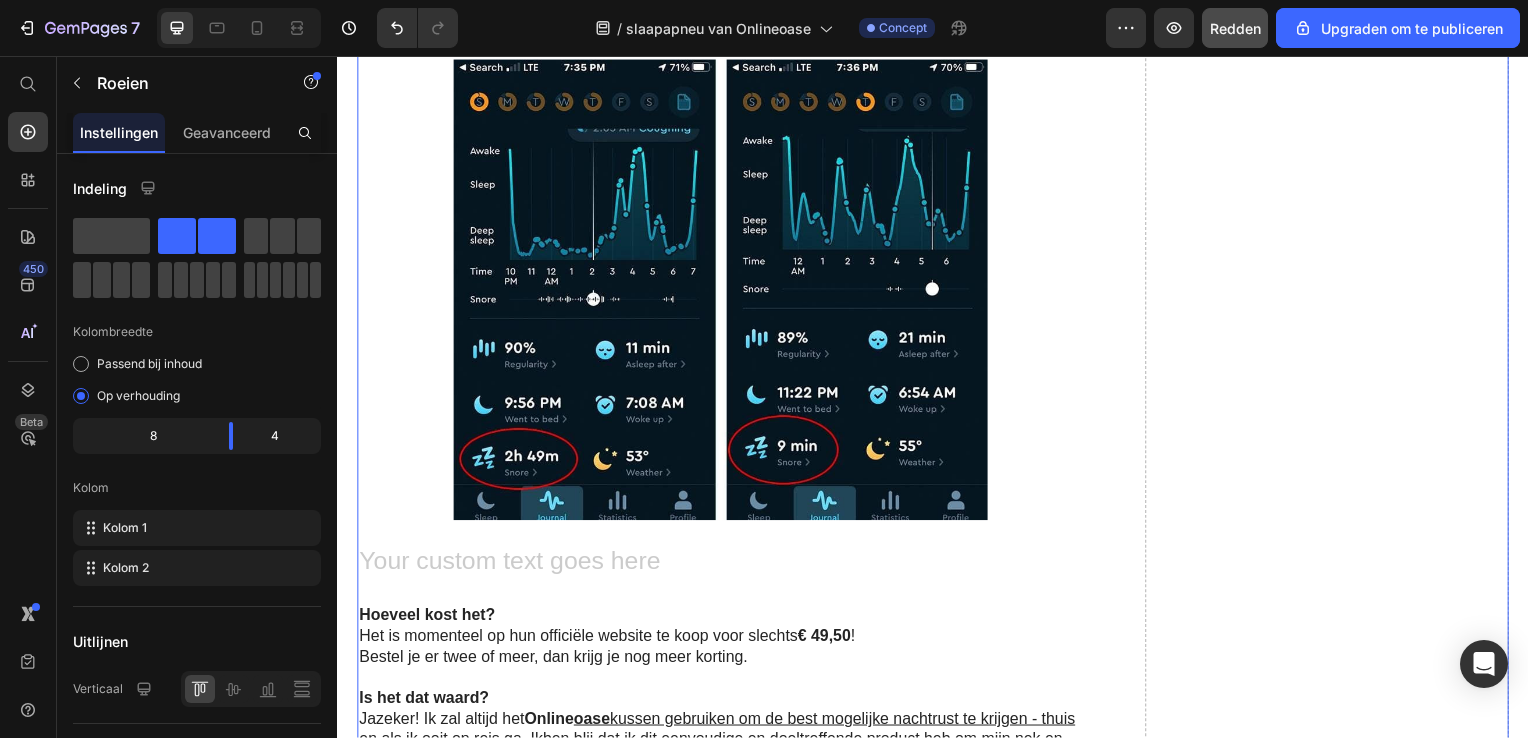scroll, scrollTop: 8103, scrollLeft: 0, axis: vertical 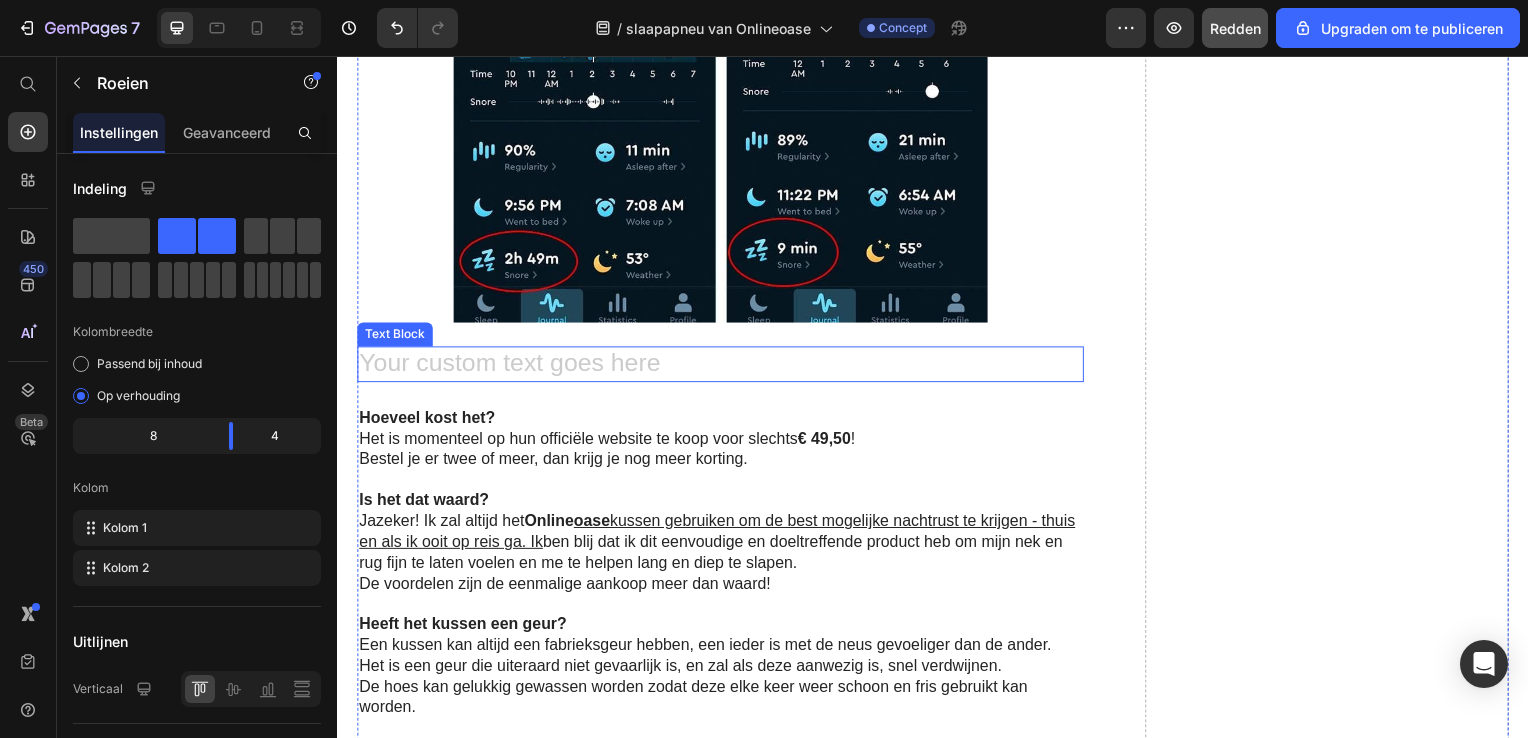 click at bounding box center [723, 367] 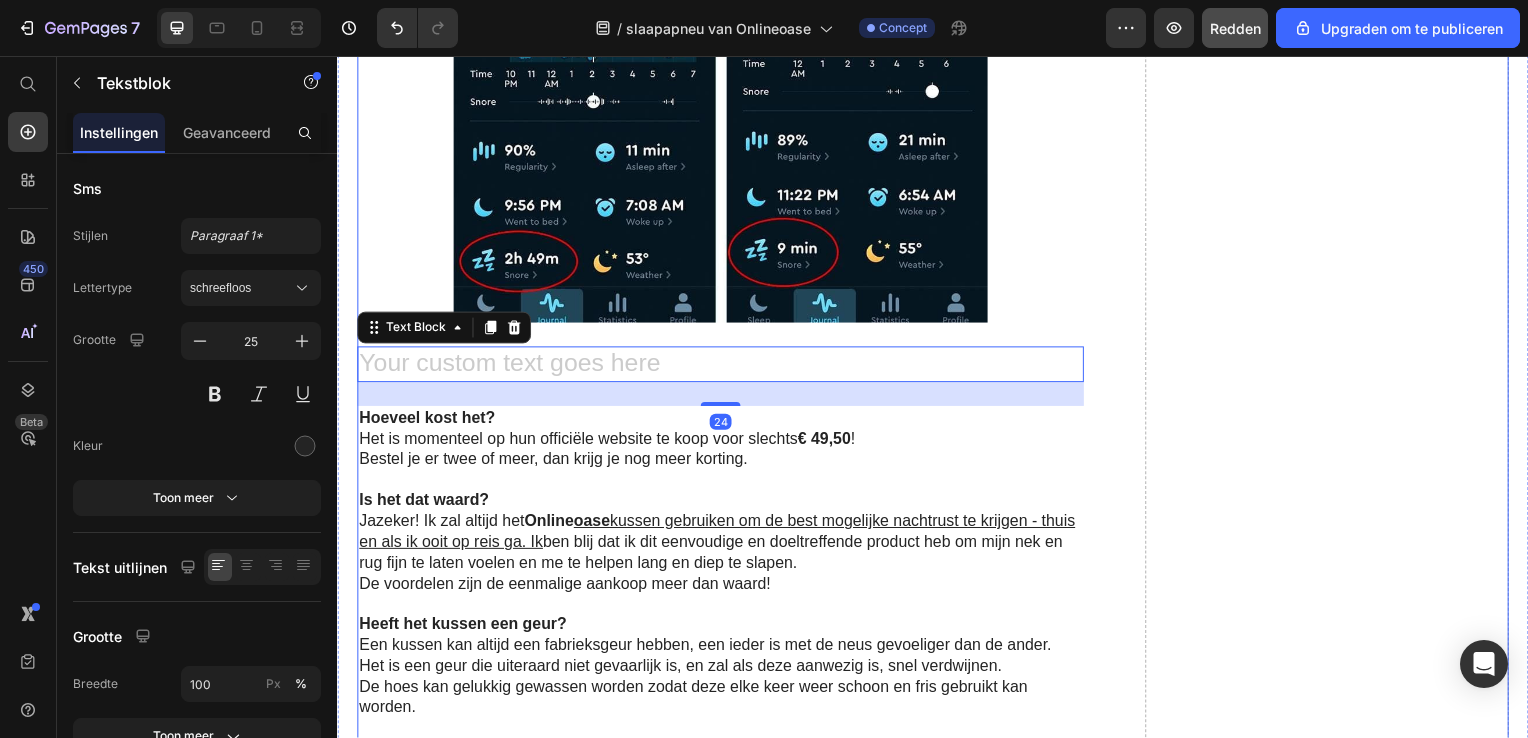 click on "Drop element here" at bounding box center [1334, -1083] 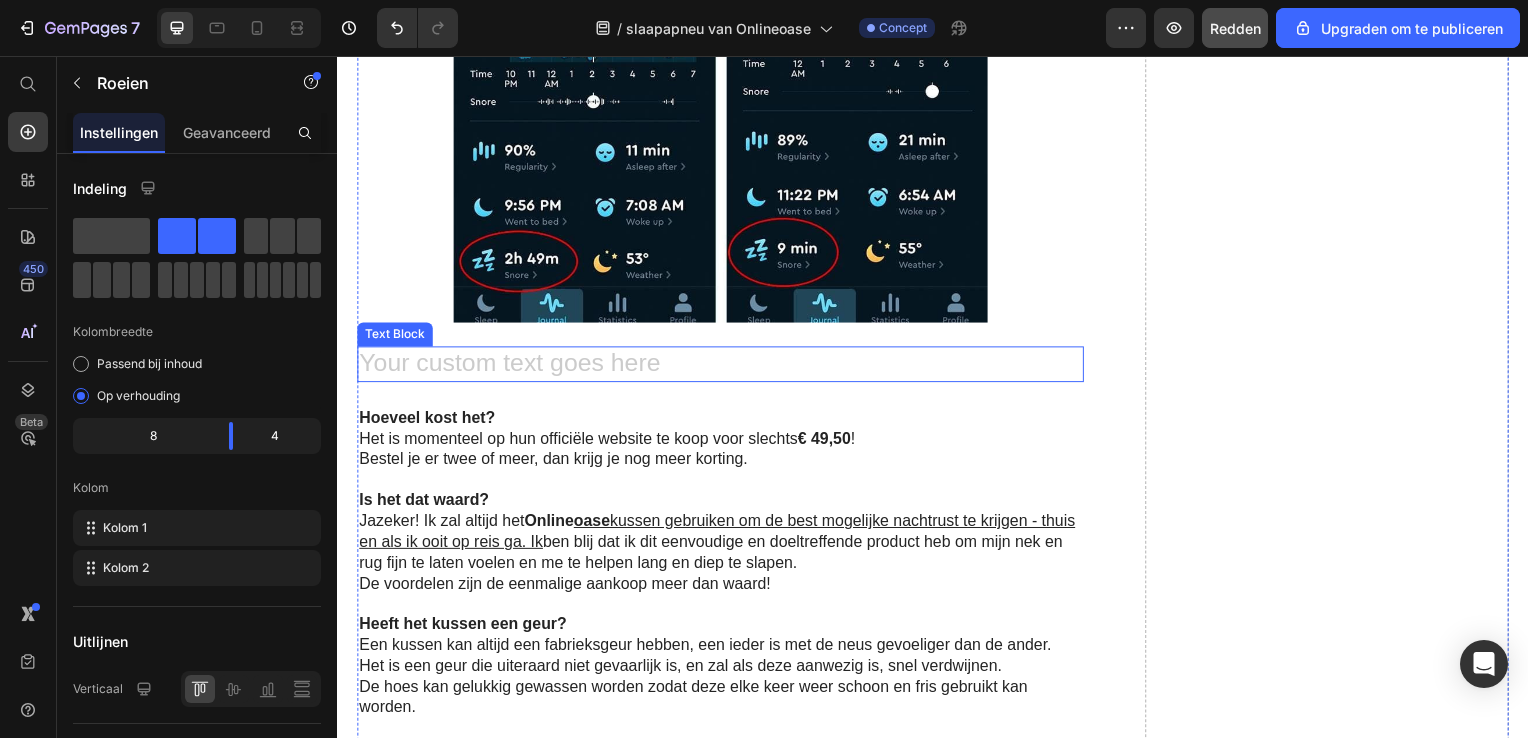 click at bounding box center [723, 367] 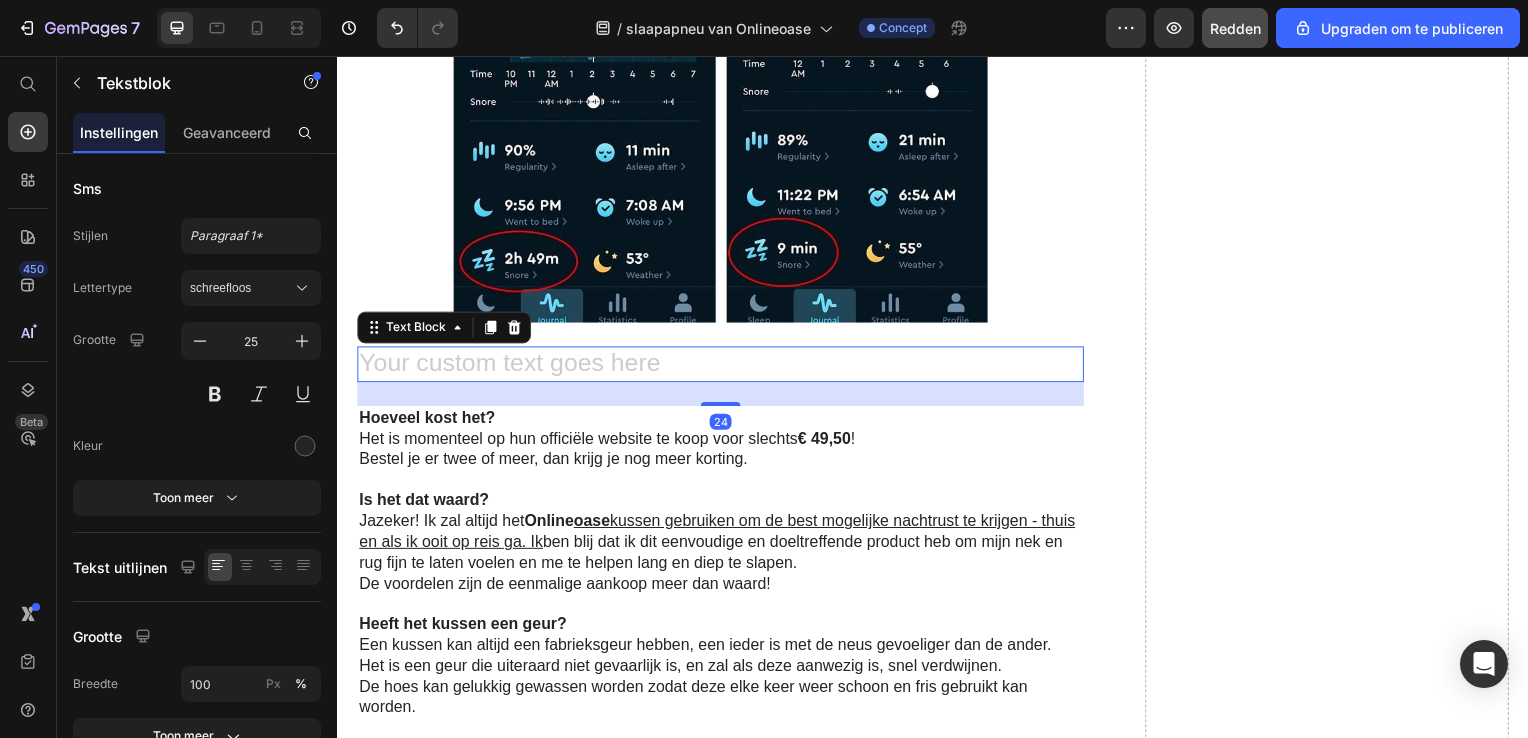click at bounding box center (723, 367) 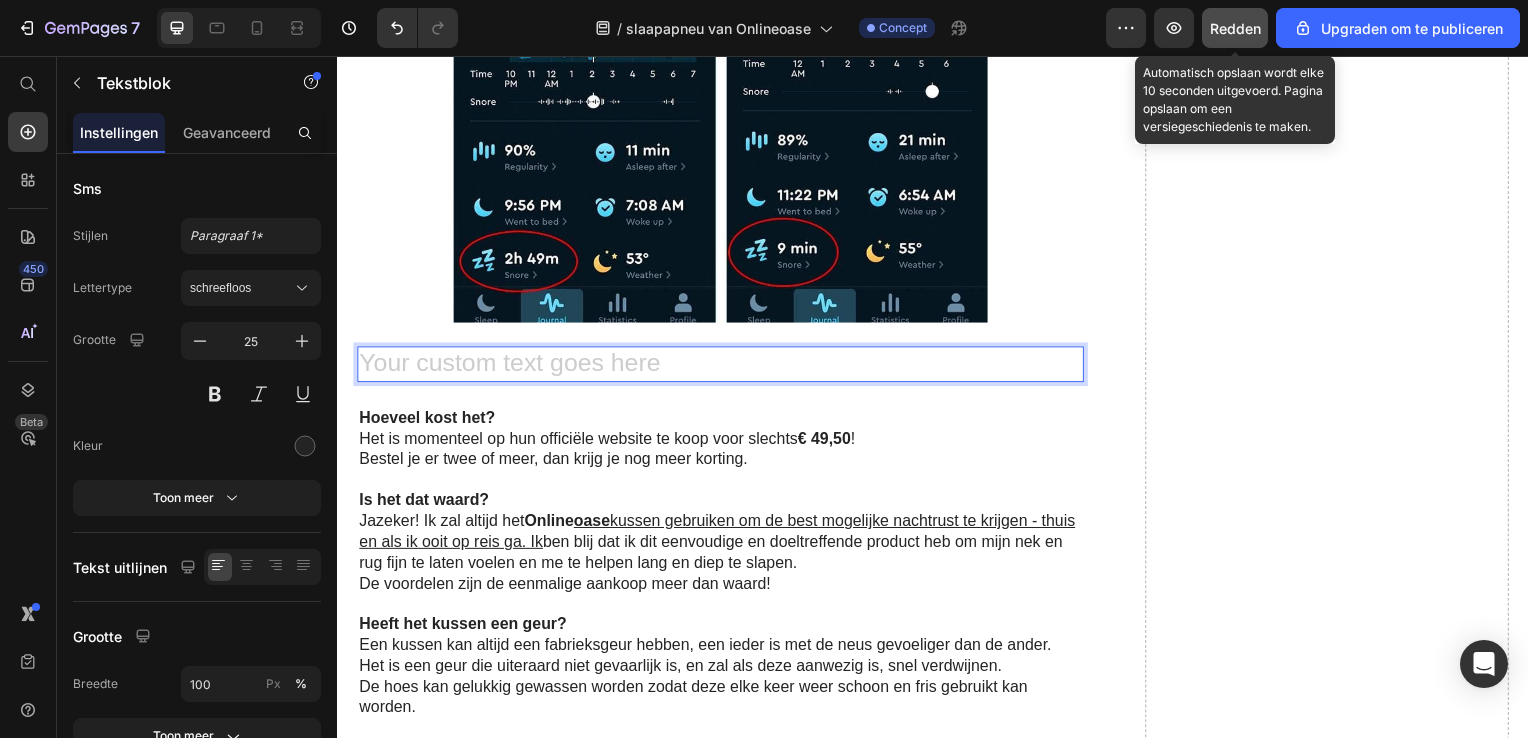 drag, startPoint x: 1222, startPoint y: 25, endPoint x: 957, endPoint y: 139, distance: 288.4805 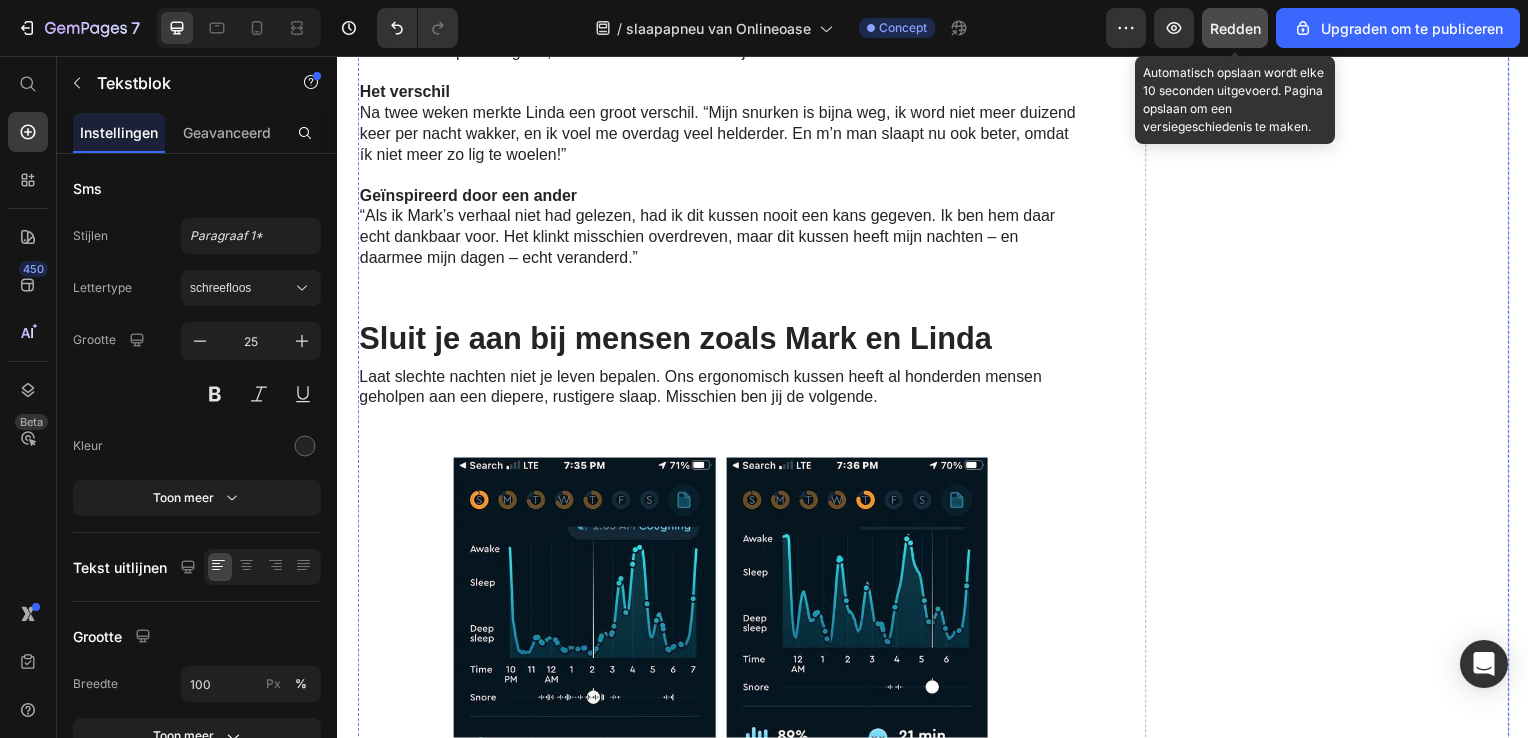 scroll, scrollTop: 7203, scrollLeft: 0, axis: vertical 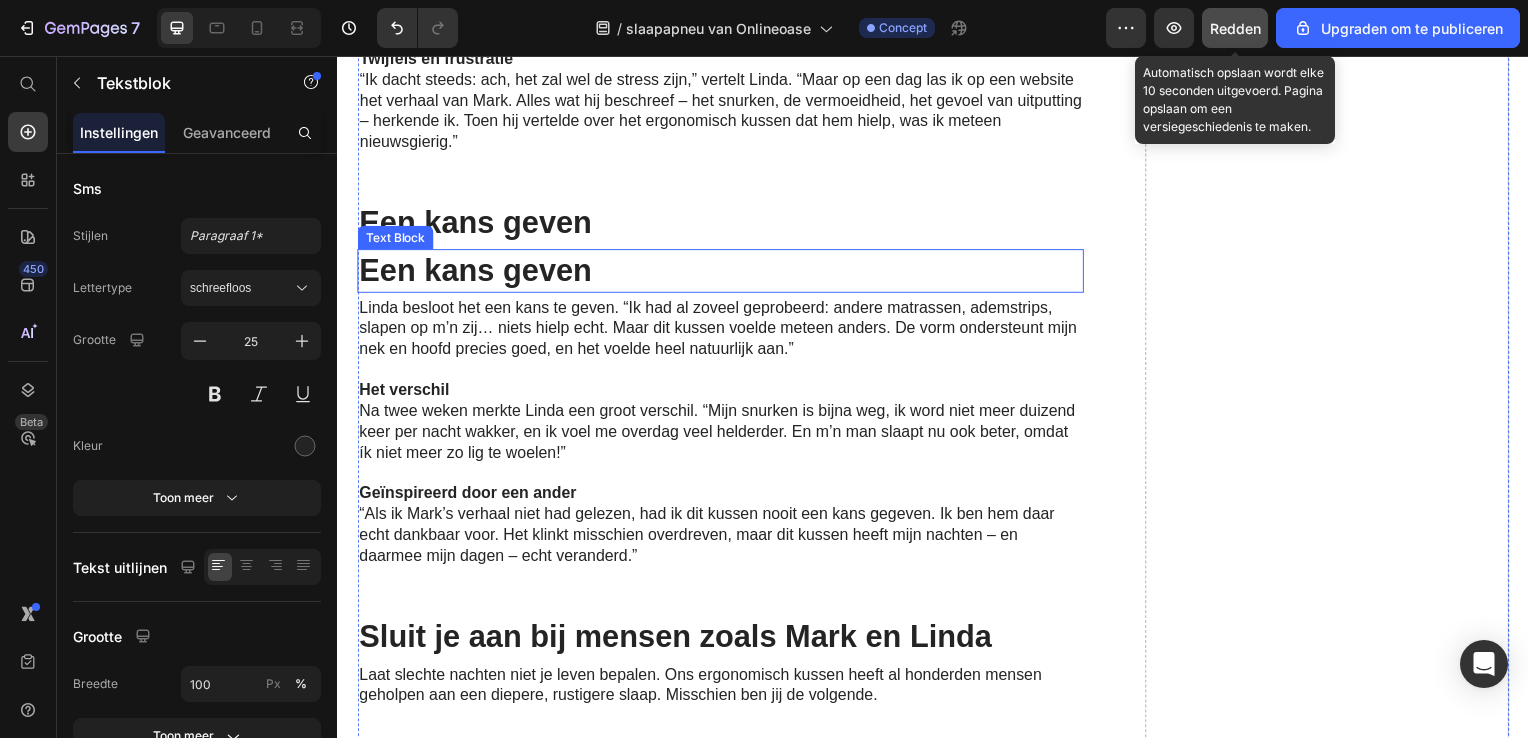 click on "Een kans geven" at bounding box center [723, 273] 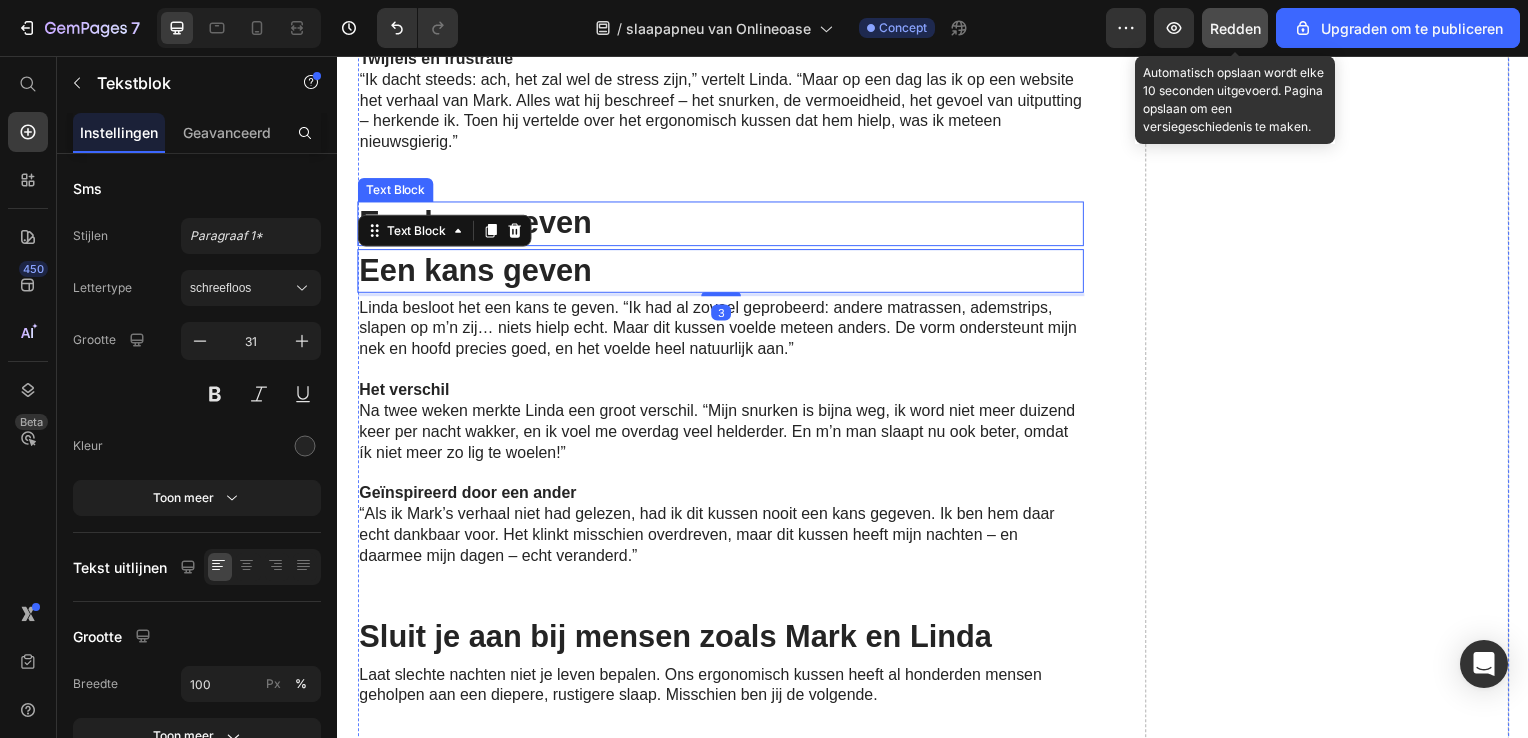 click on "Een kans geven" at bounding box center [723, 225] 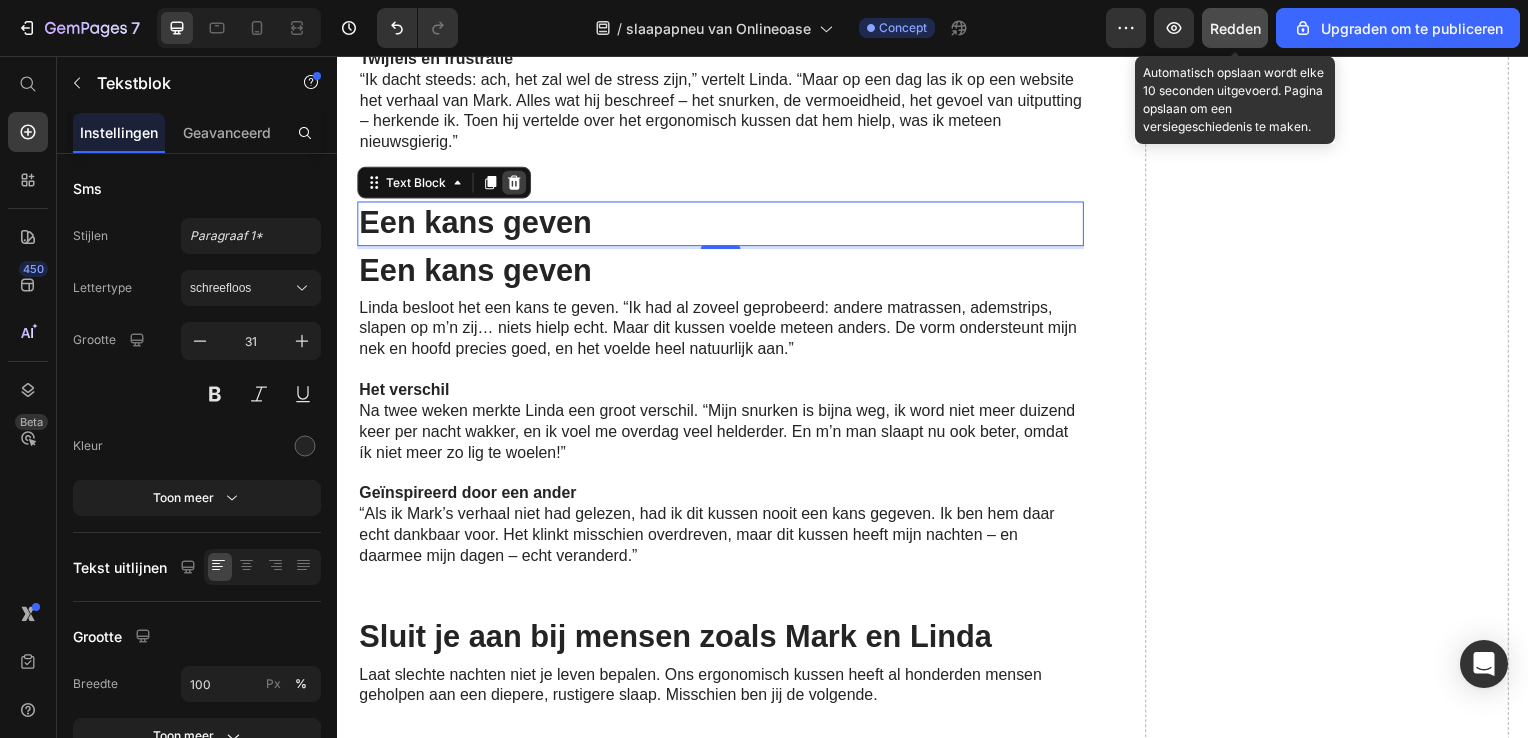 click 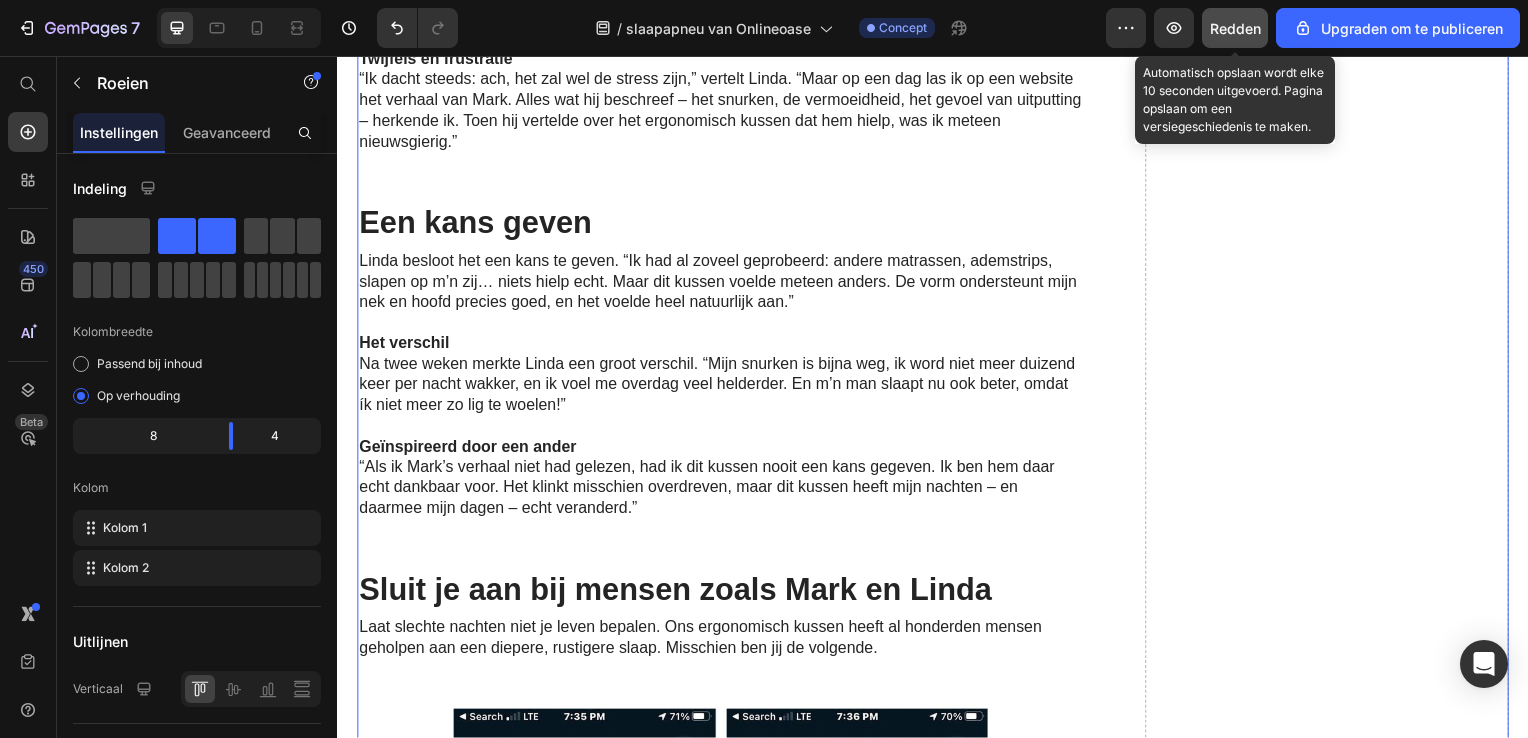 click on "Redden" at bounding box center [1235, 28] 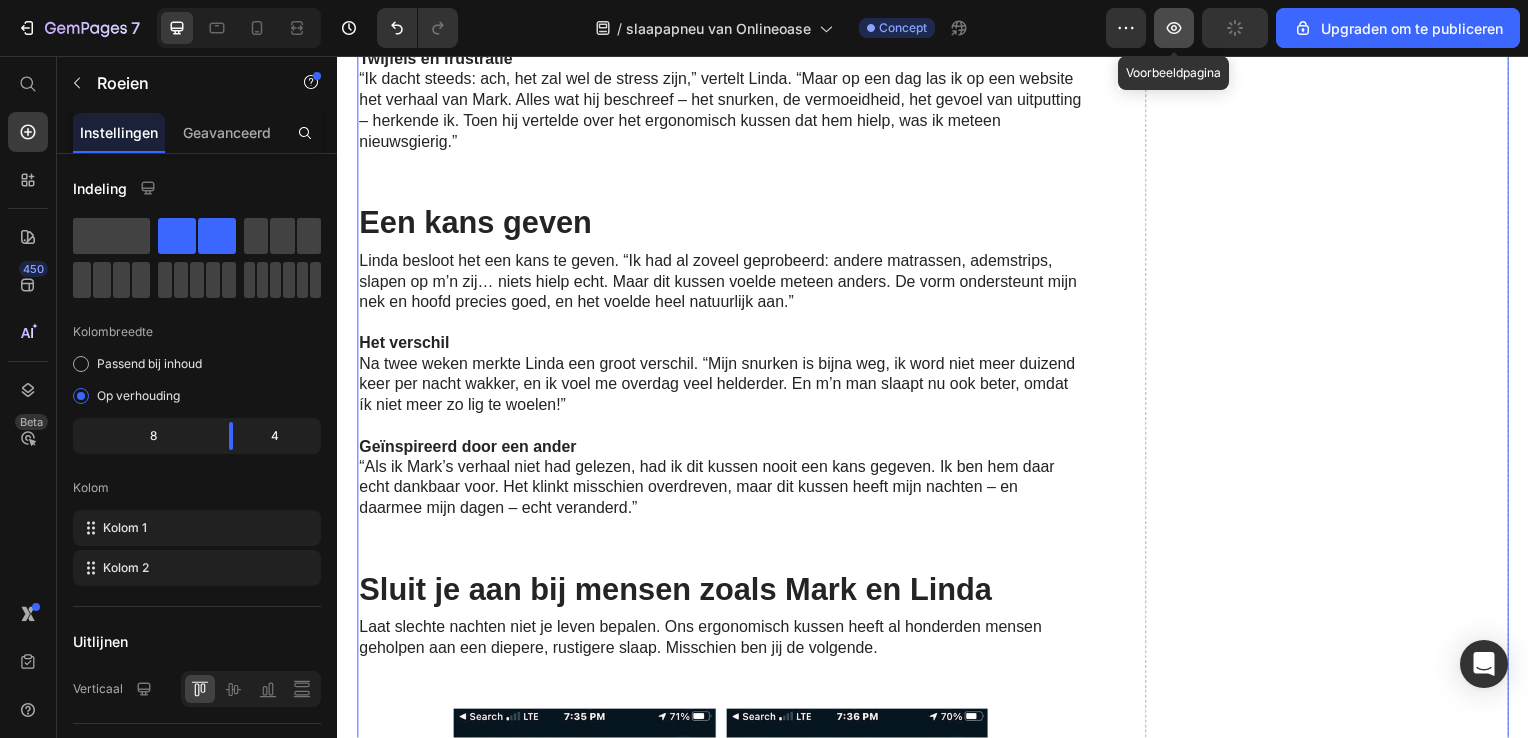 click 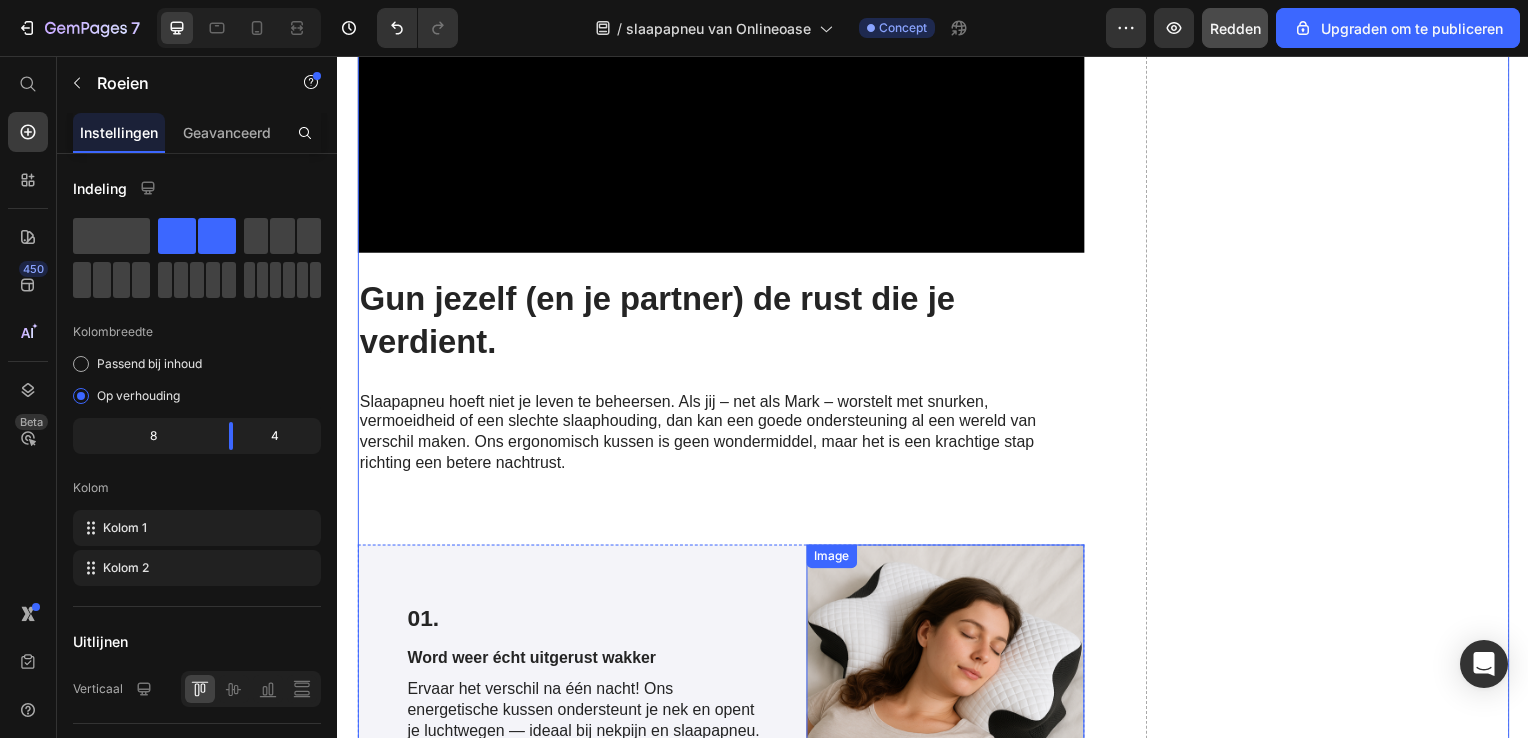 scroll, scrollTop: 3603, scrollLeft: 0, axis: vertical 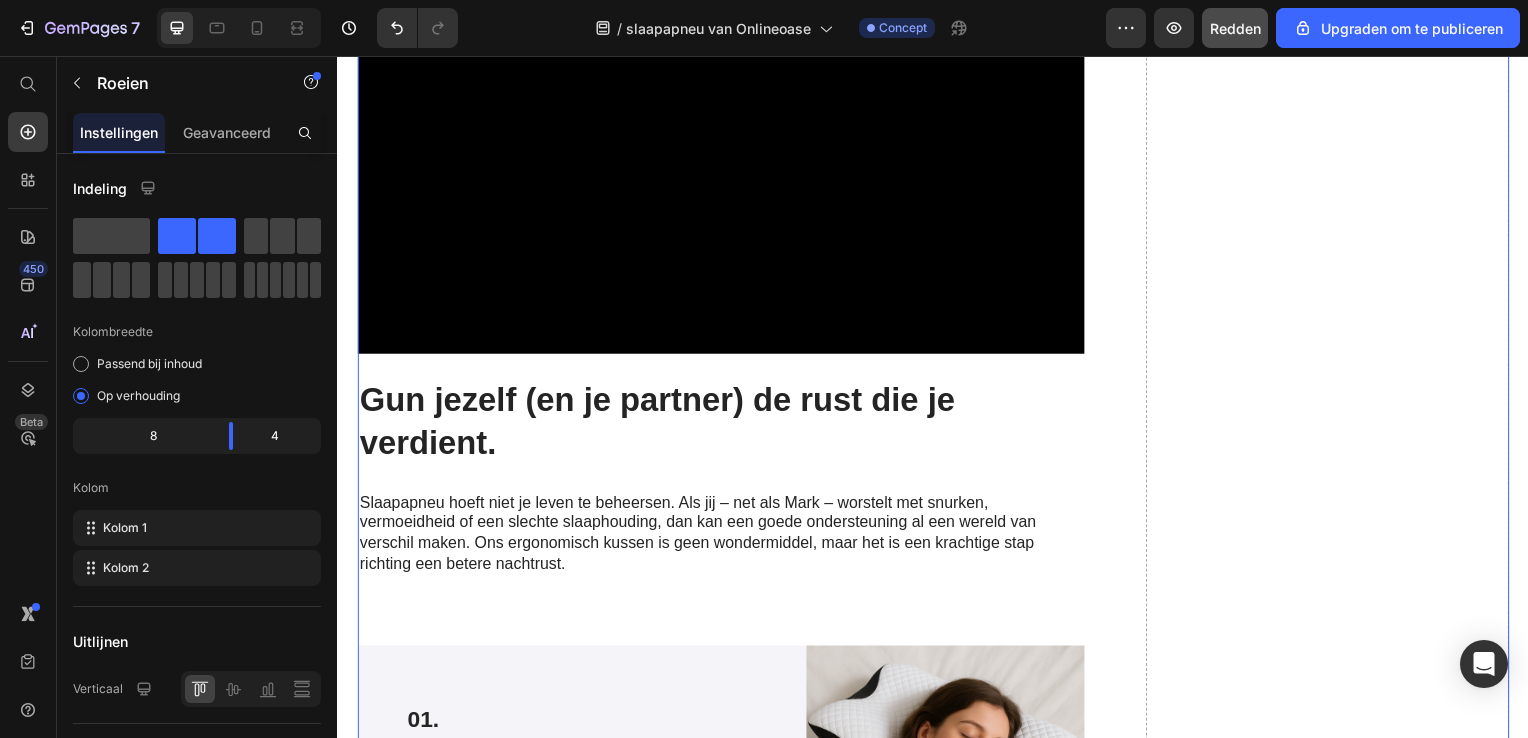 click on "✅Uitsparing voor de armen" at bounding box center (723, -279) 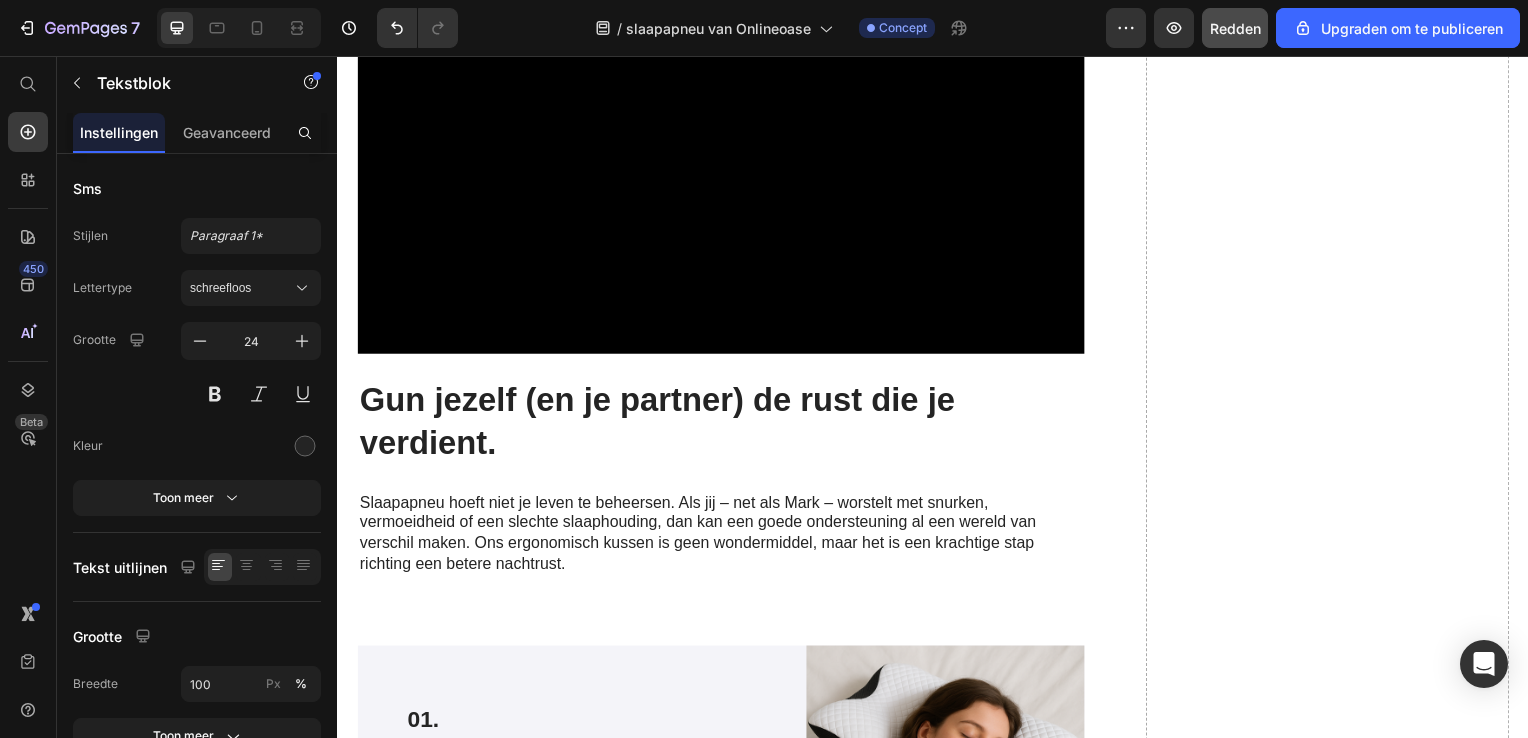 click on "✅Ondersteund je nek en schouders perfect" at bounding box center [723, -404] 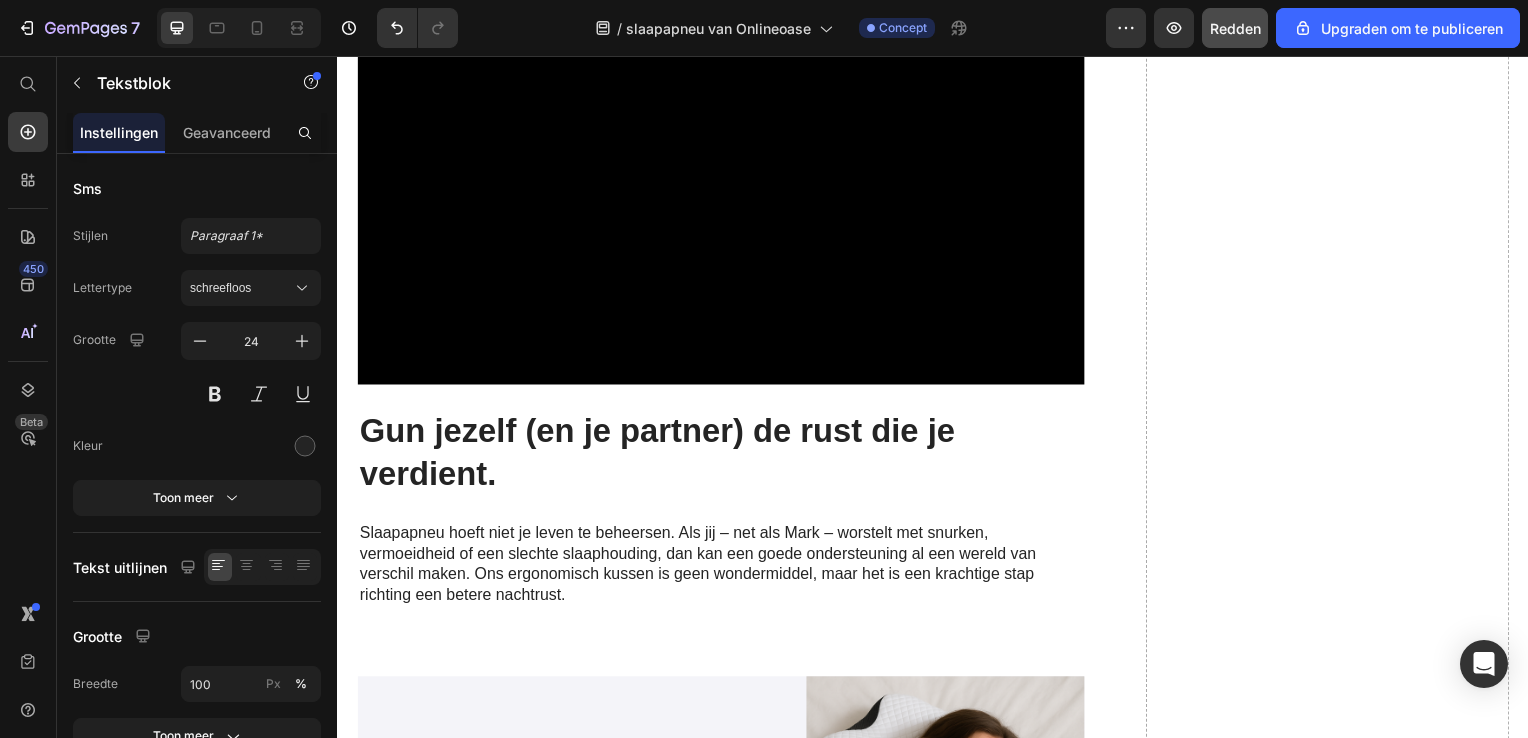 click on "✅Ondersteund je nek en schouders perfect" at bounding box center [723, -404] 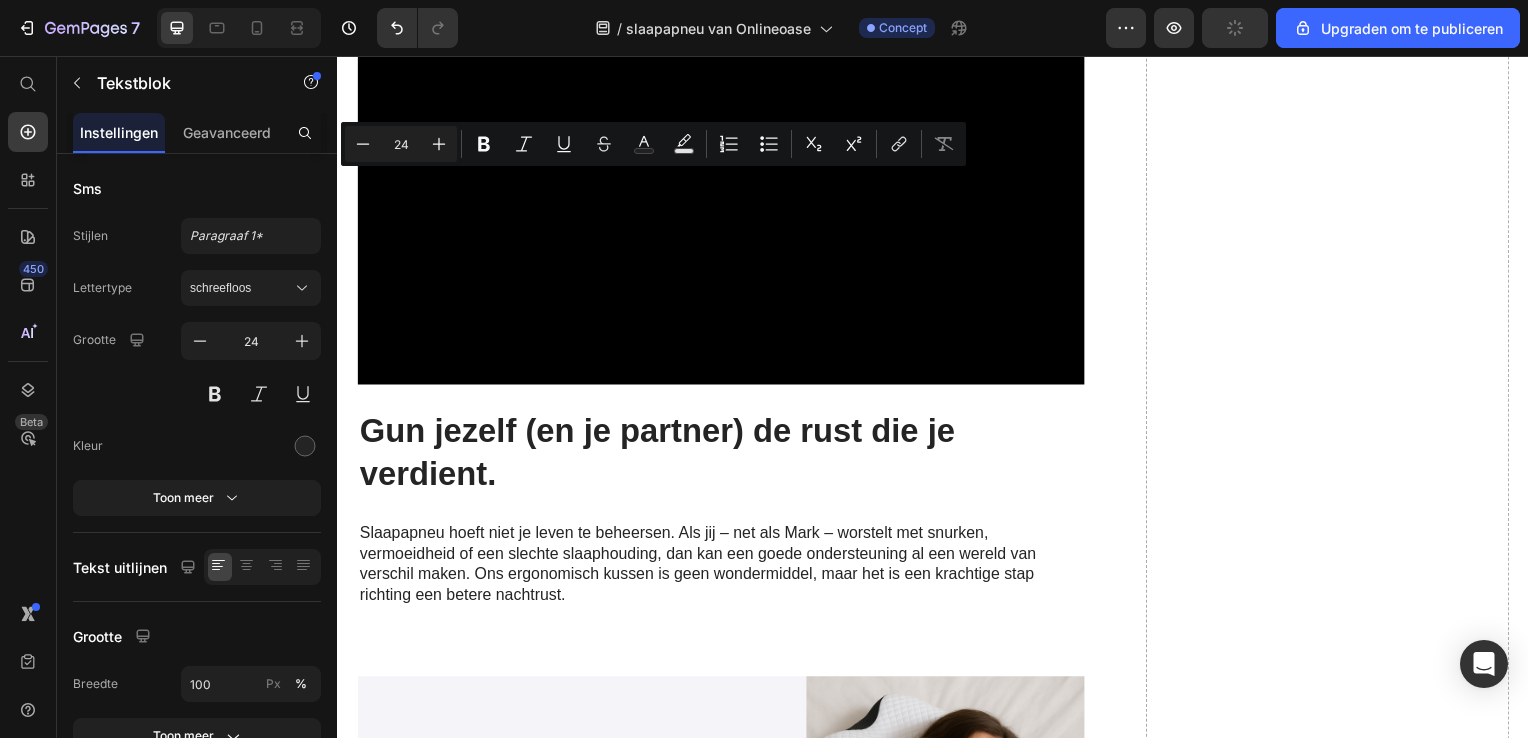 copy on "✅Ondersteund je nek en schouders perfect" 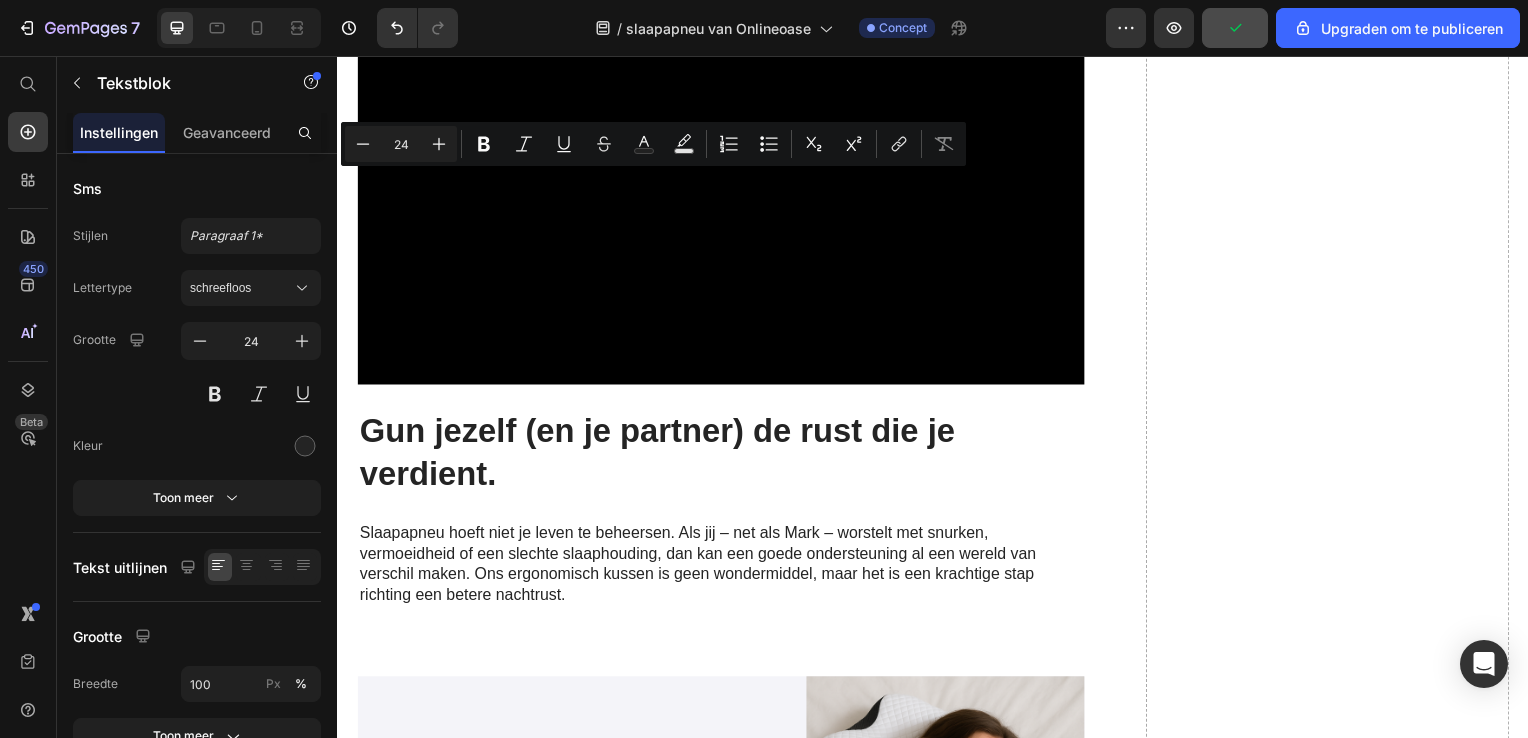 click at bounding box center (723, -373) 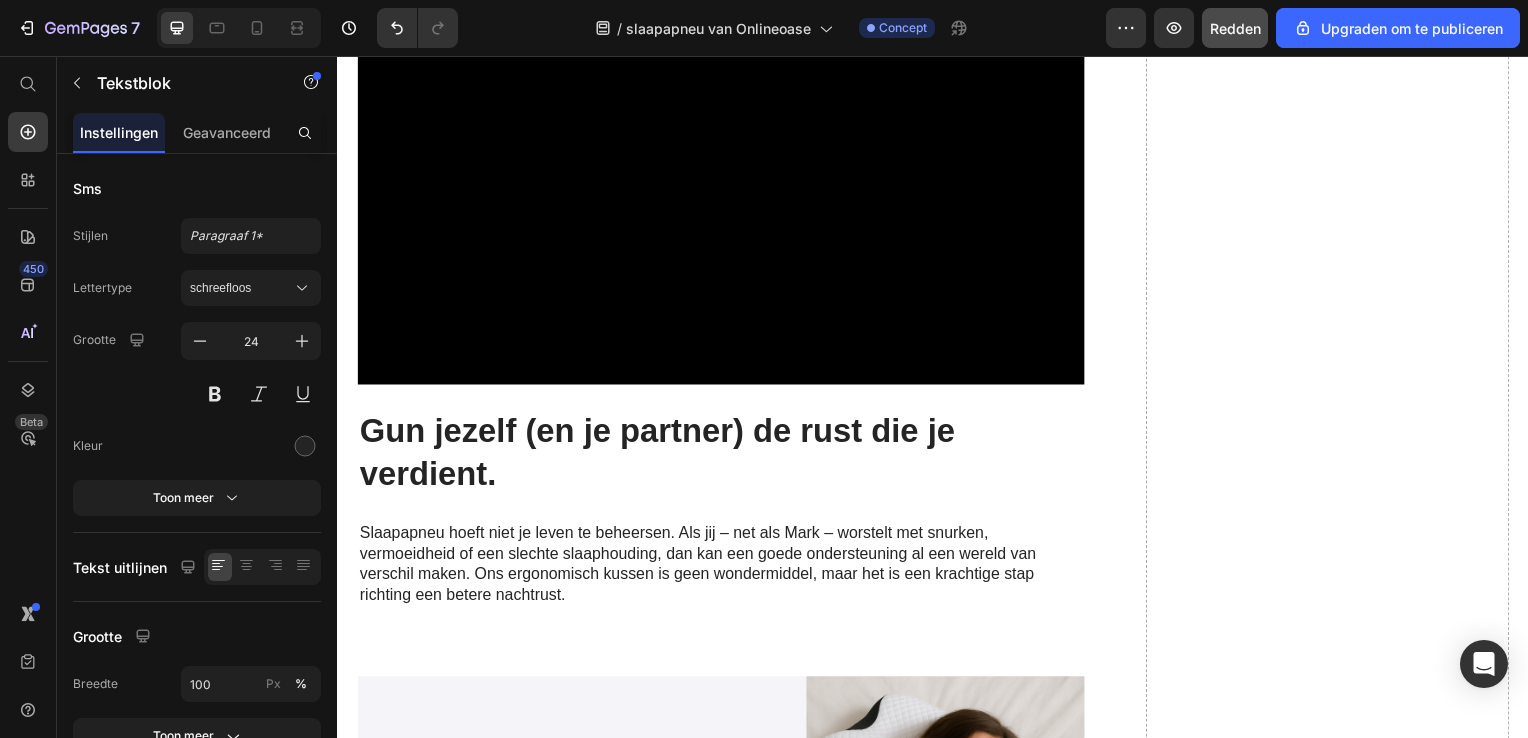 click on "✅Ondersteund je nek en schouders perfect" at bounding box center [723, -404] 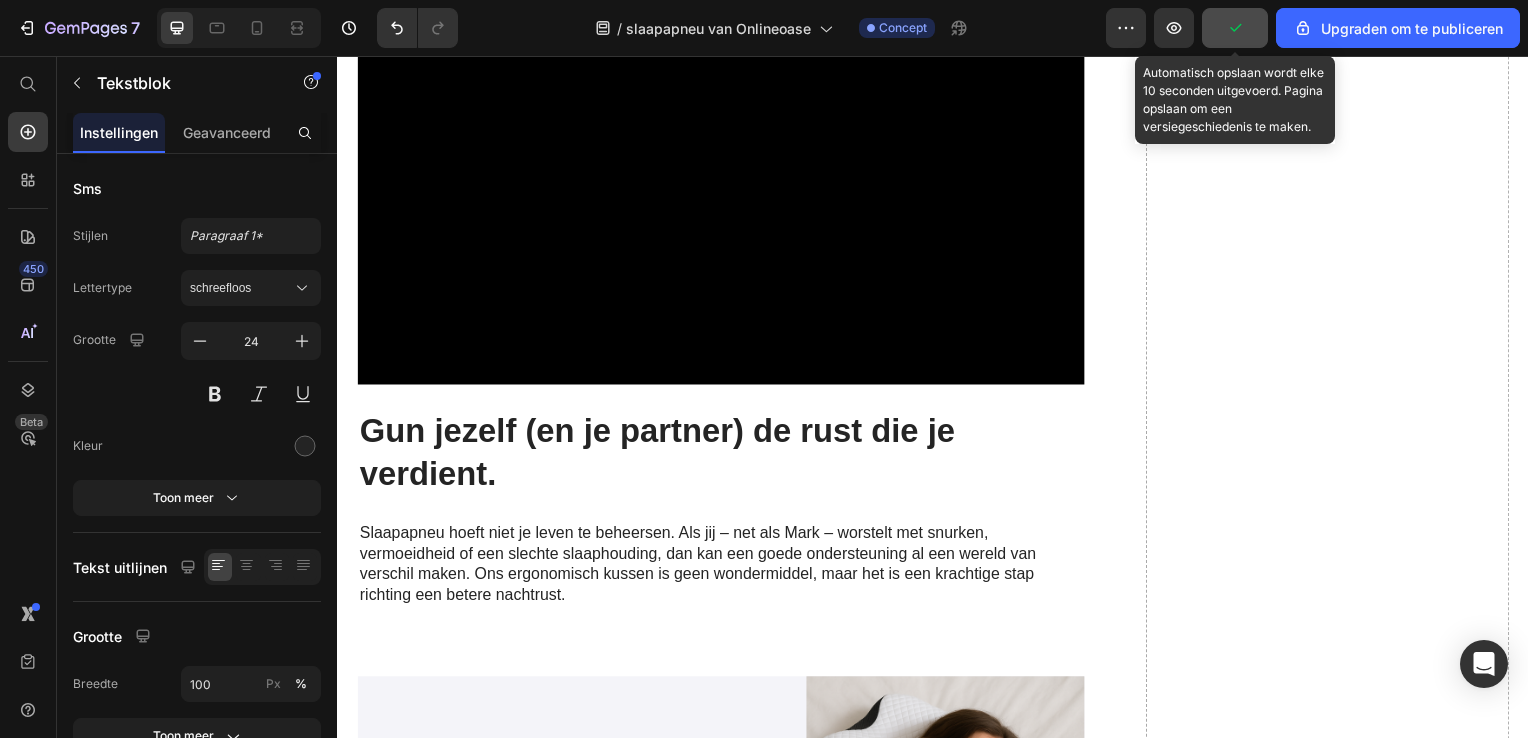 click 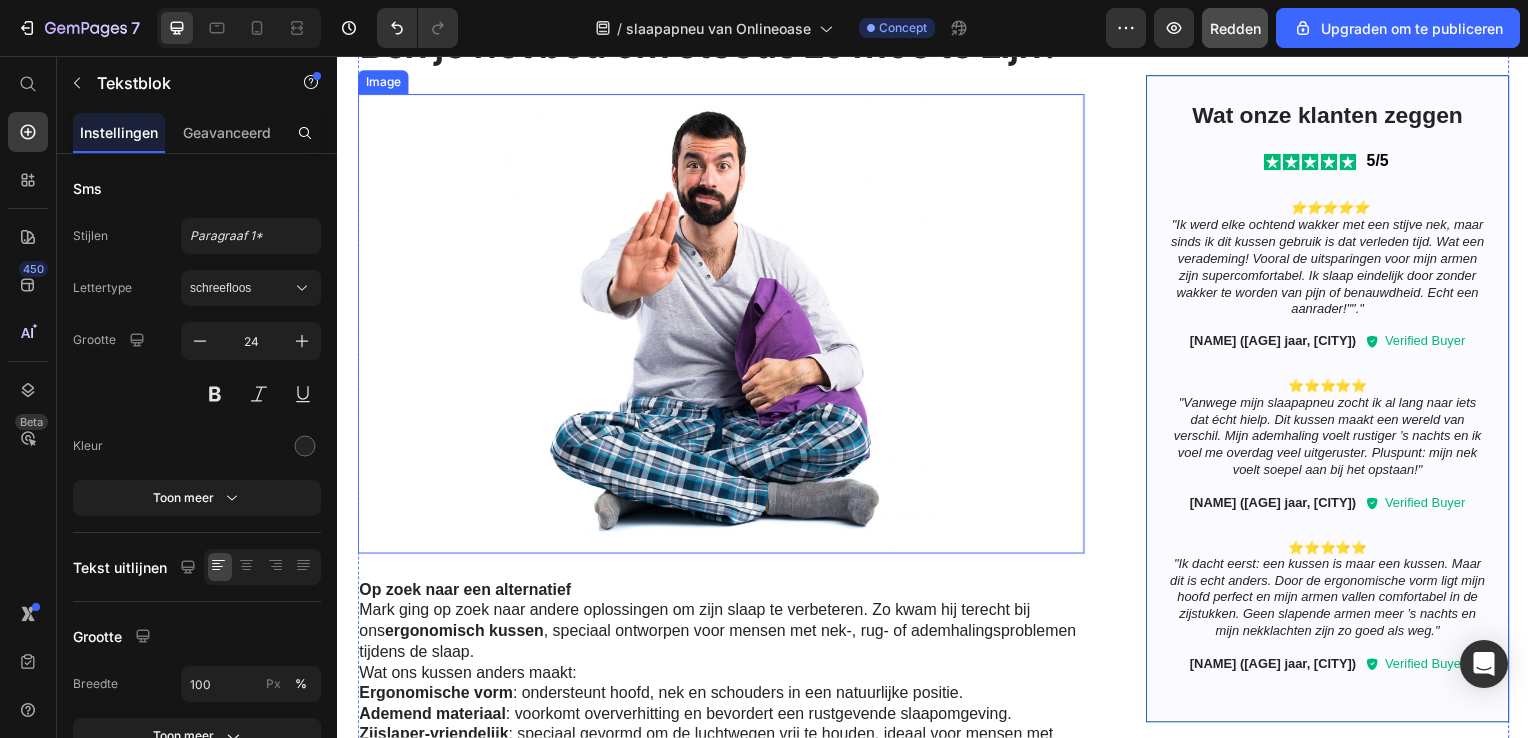 scroll, scrollTop: 2003, scrollLeft: 0, axis: vertical 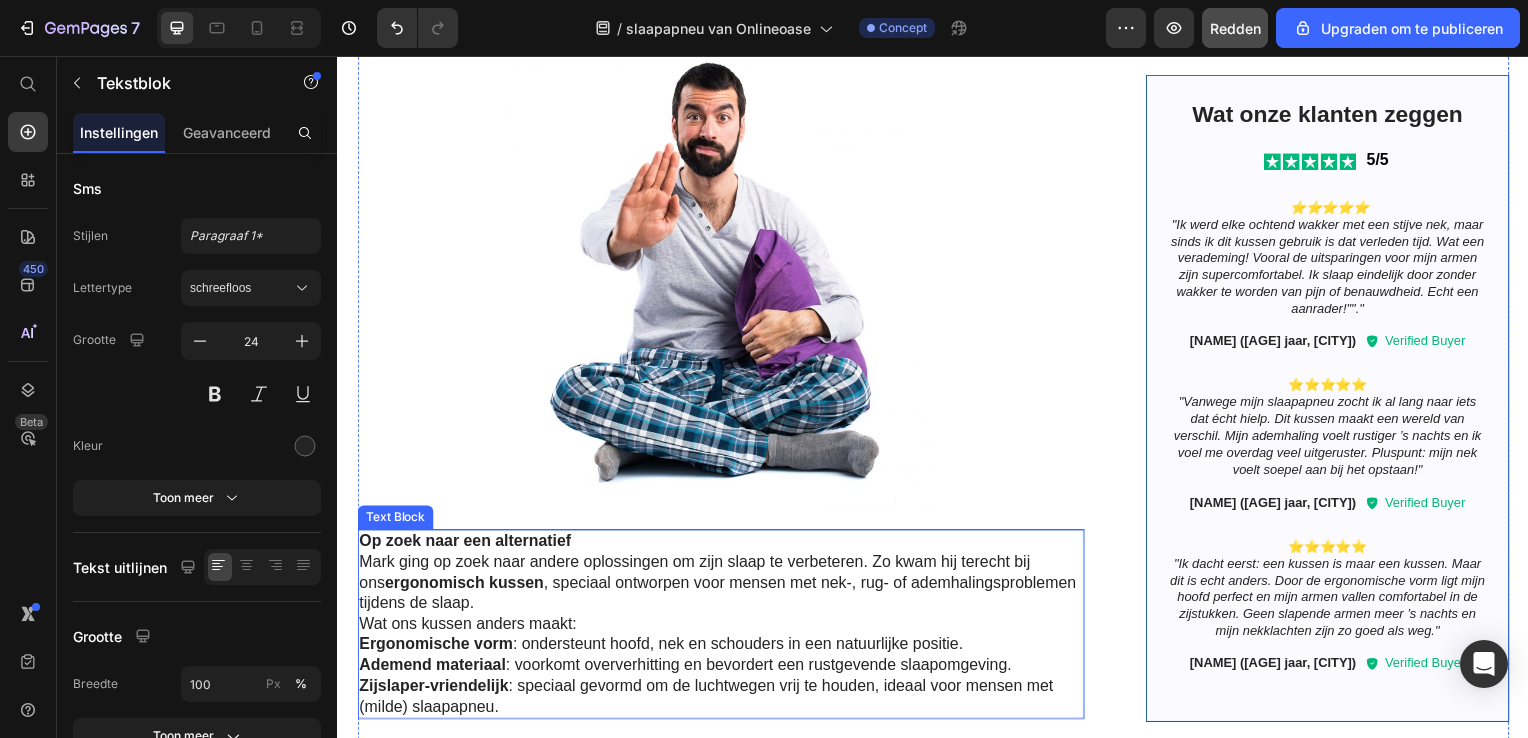 click on "Op zoek naar een alternatief" at bounding box center [721, 545] 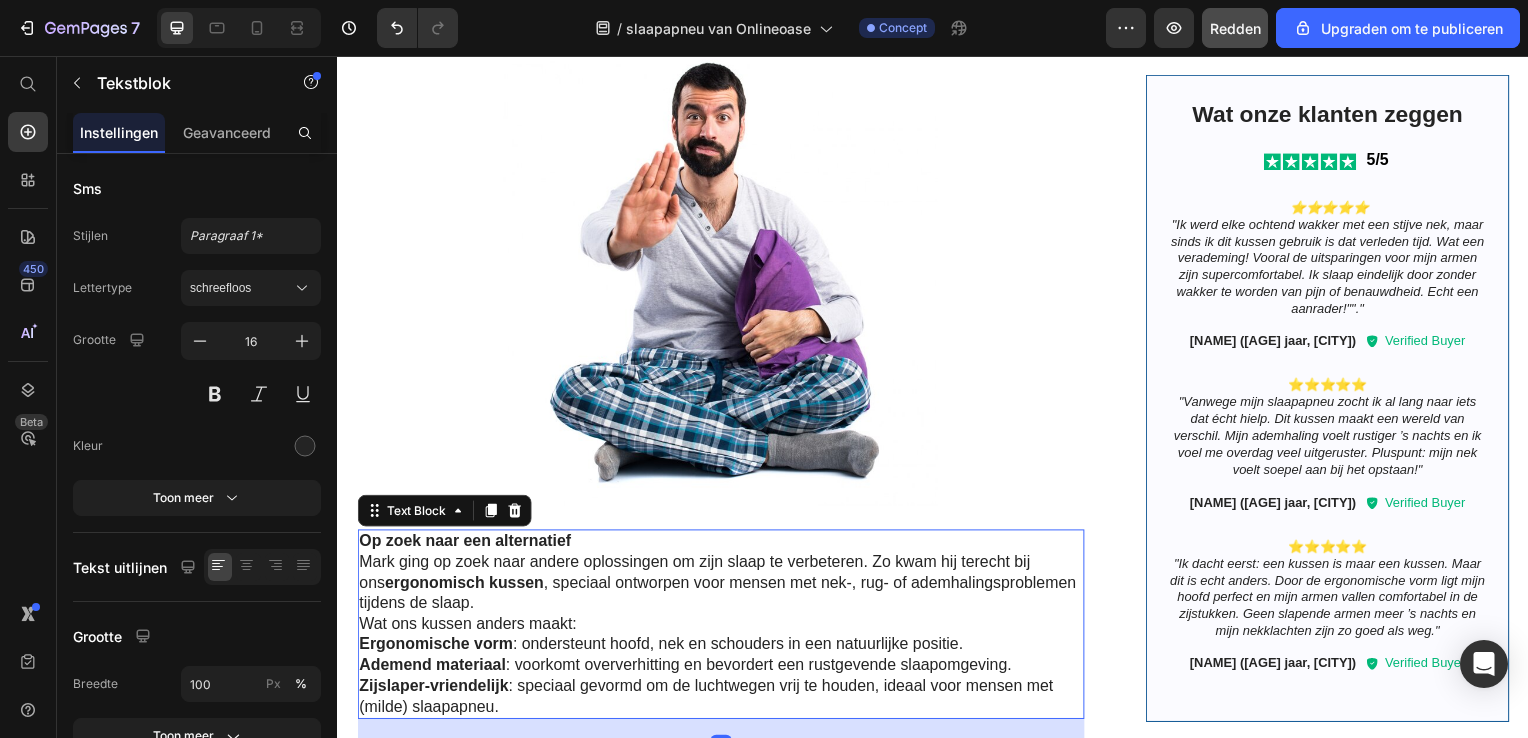 click on "Op zoek naar een alternatief" at bounding box center (721, 545) 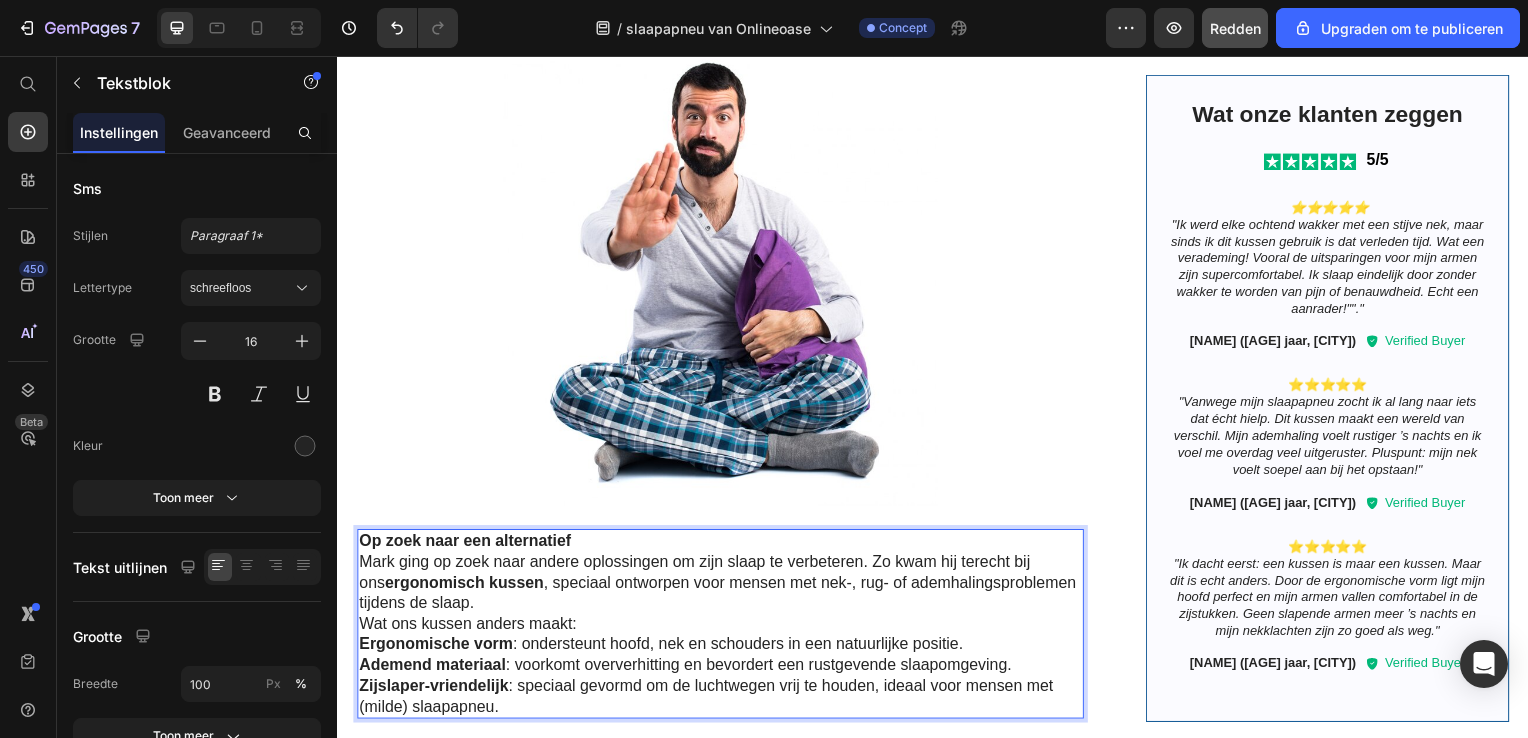 click on "Op zoek naar een alternatief" at bounding box center (721, 545) 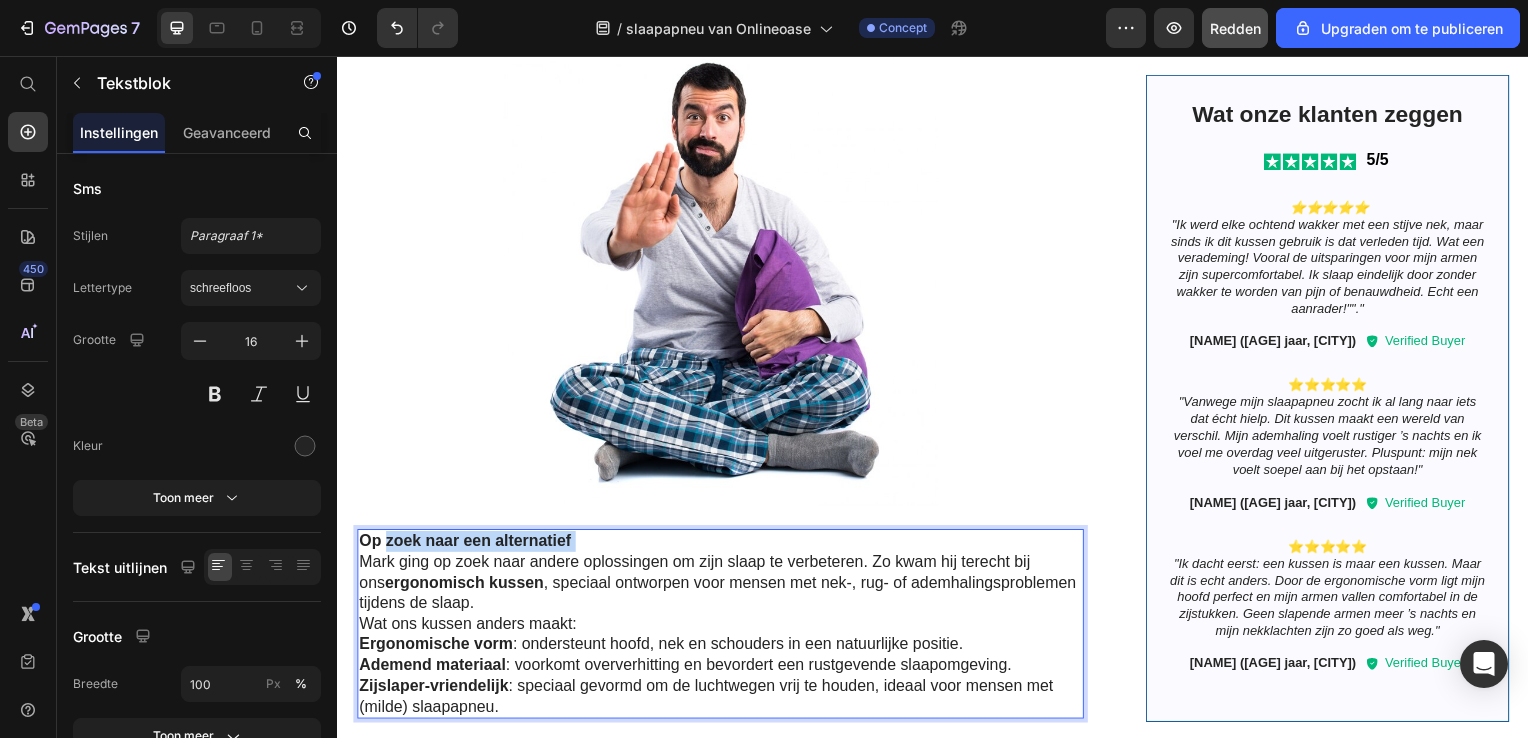 drag, startPoint x: 576, startPoint y: 530, endPoint x: 360, endPoint y: 532, distance: 216.00926 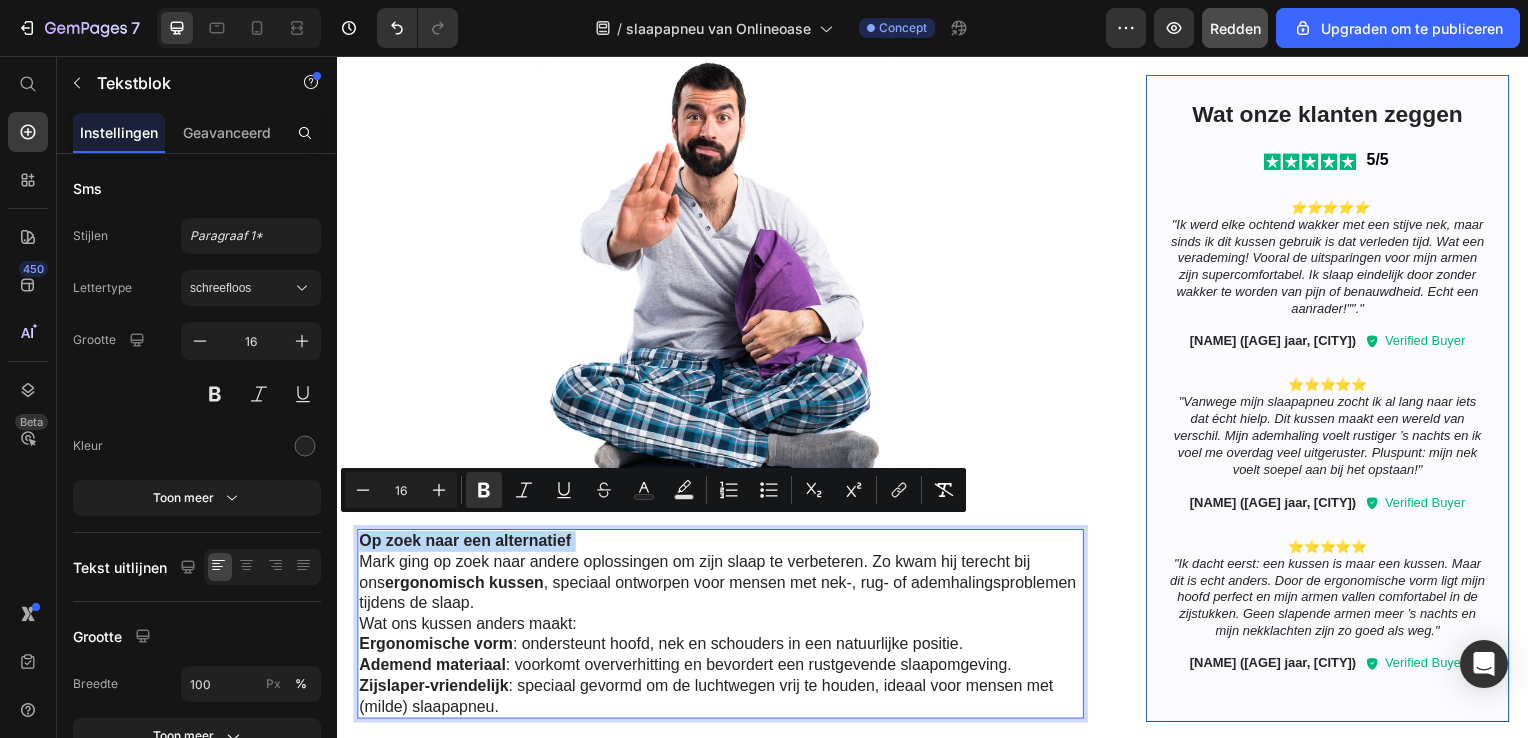 click on "Op zoek naar een alternatief" at bounding box center [465, 544] 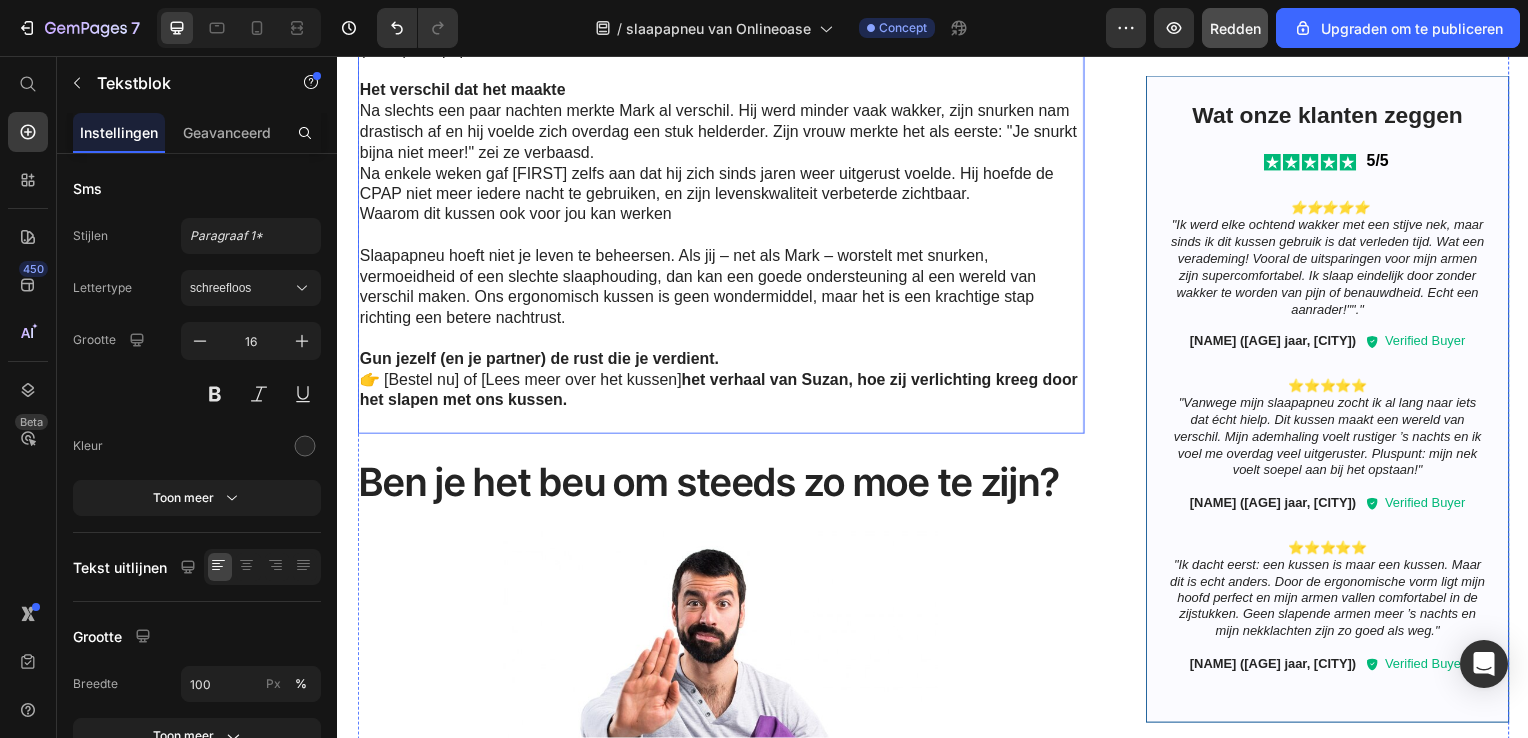 scroll, scrollTop: 1503, scrollLeft: 0, axis: vertical 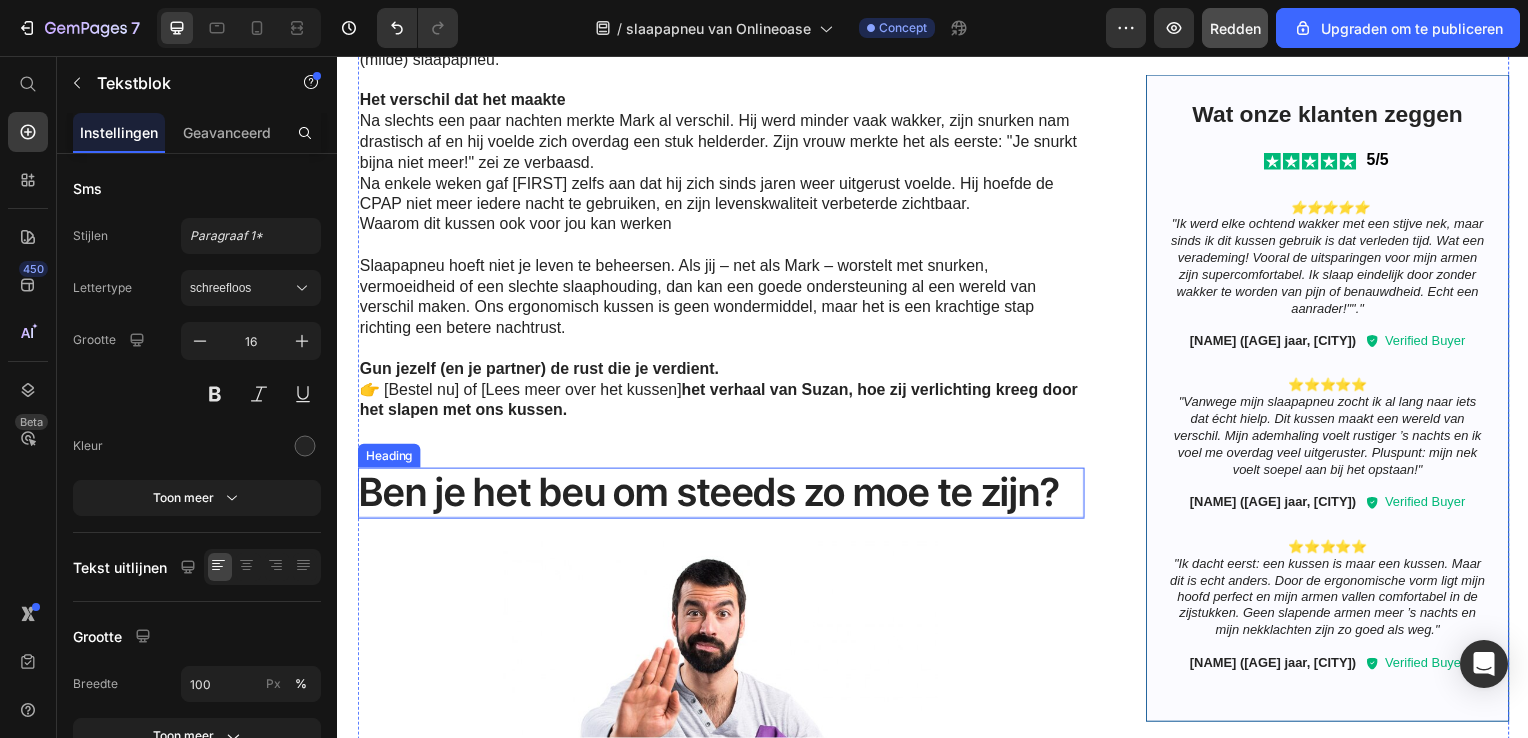 click on "Ben je het beu om steeds zo moe te zijn?" at bounding box center [723, 496] 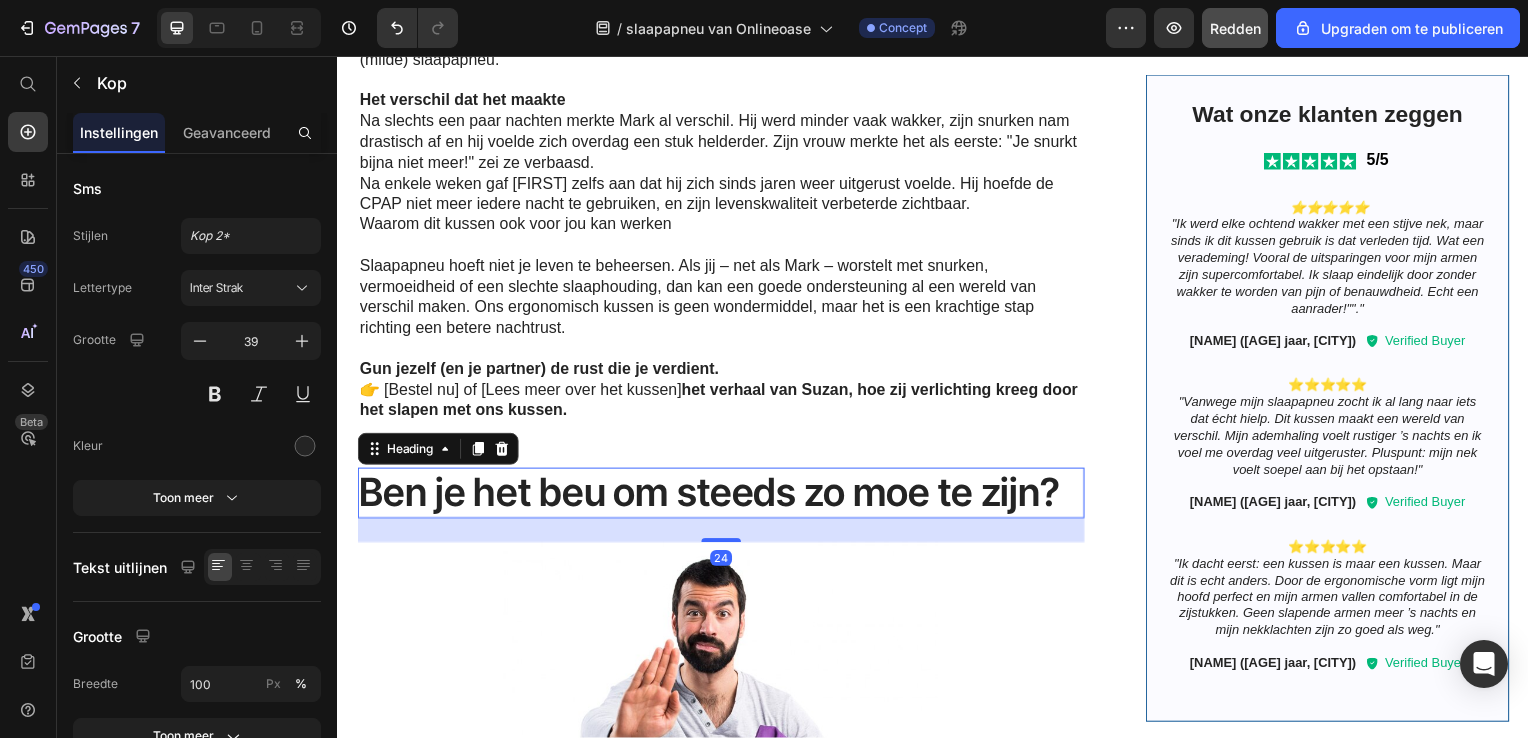 click on "Ben je het beu om steeds zo moe te zijn?" at bounding box center [723, 496] 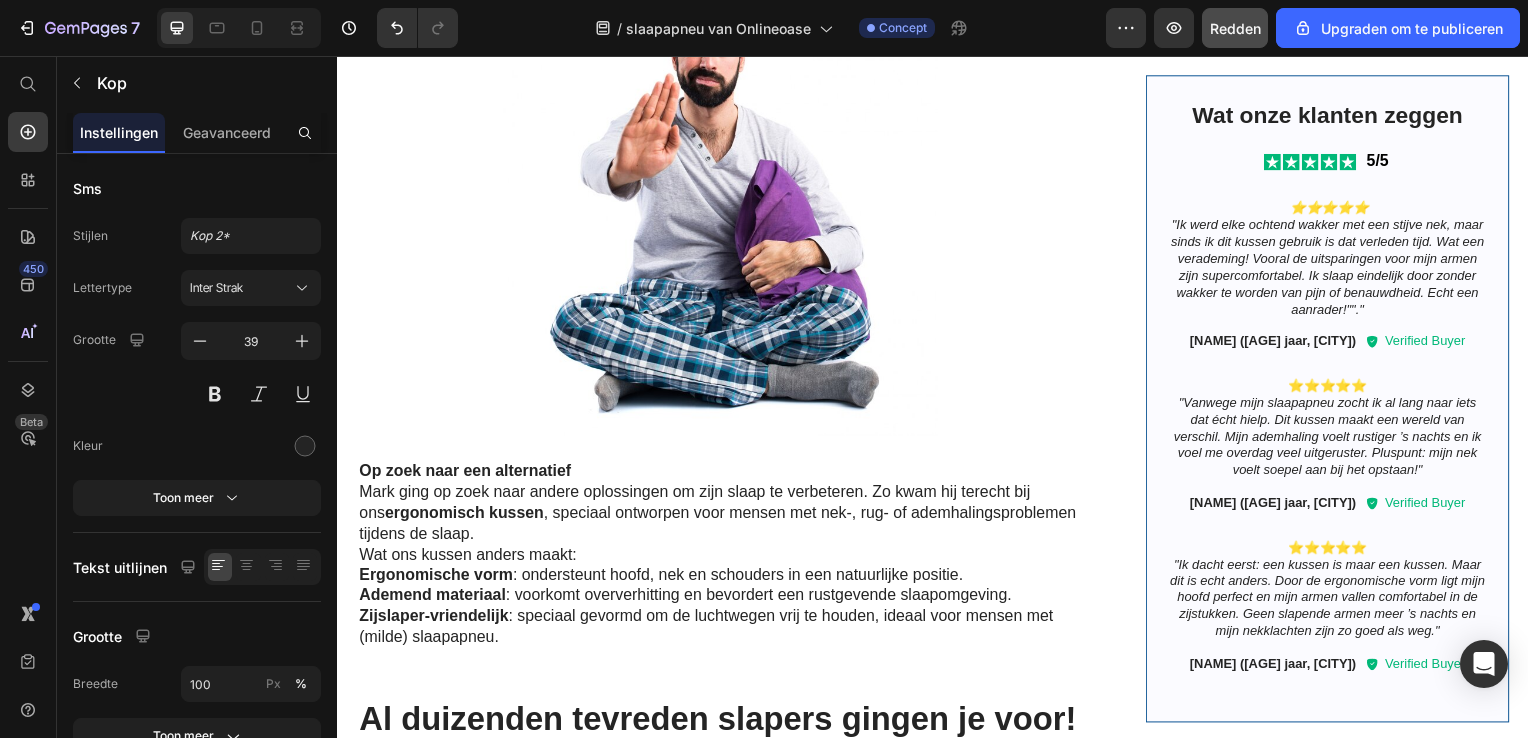 scroll, scrollTop: 2103, scrollLeft: 0, axis: vertical 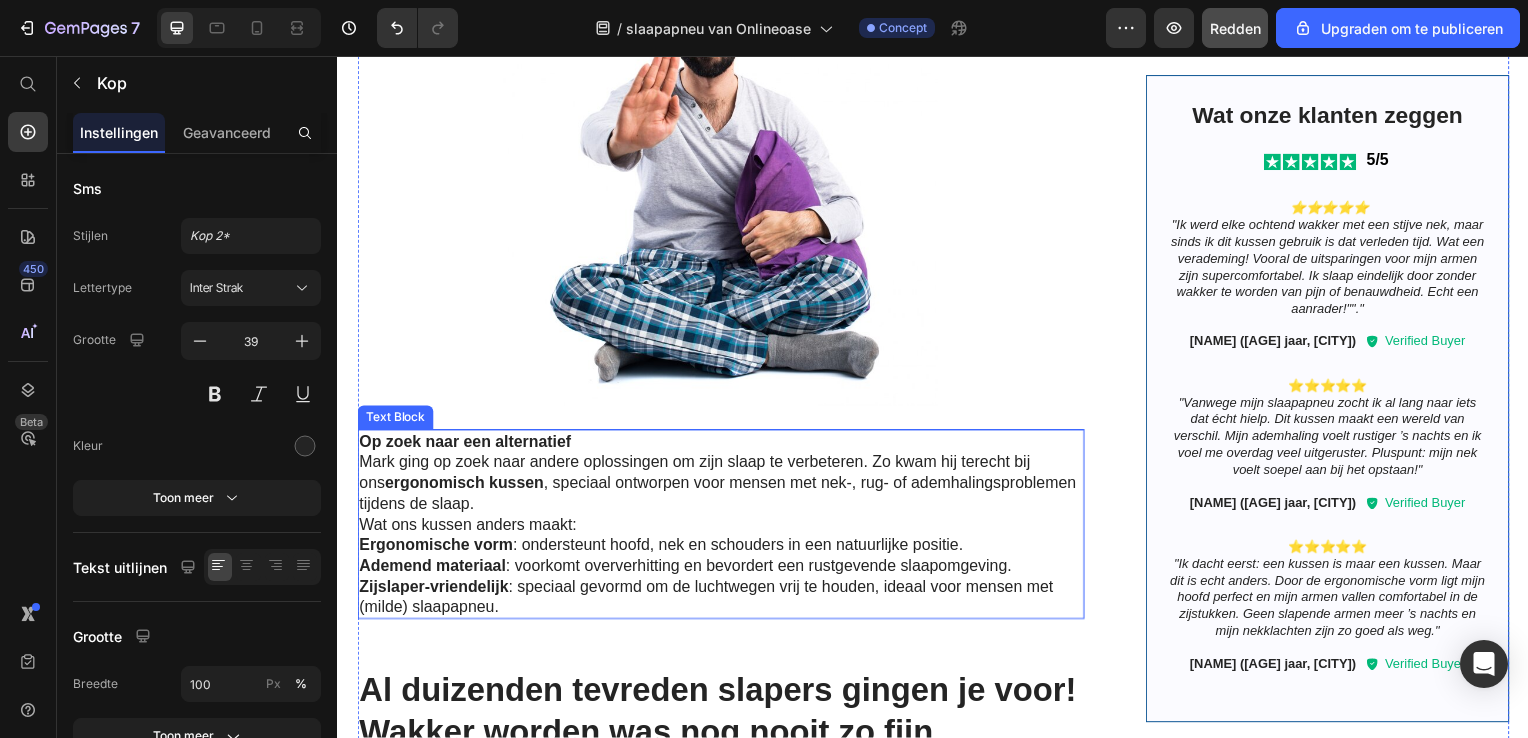 click on "Op zoek naar een alternatief" at bounding box center [721, 445] 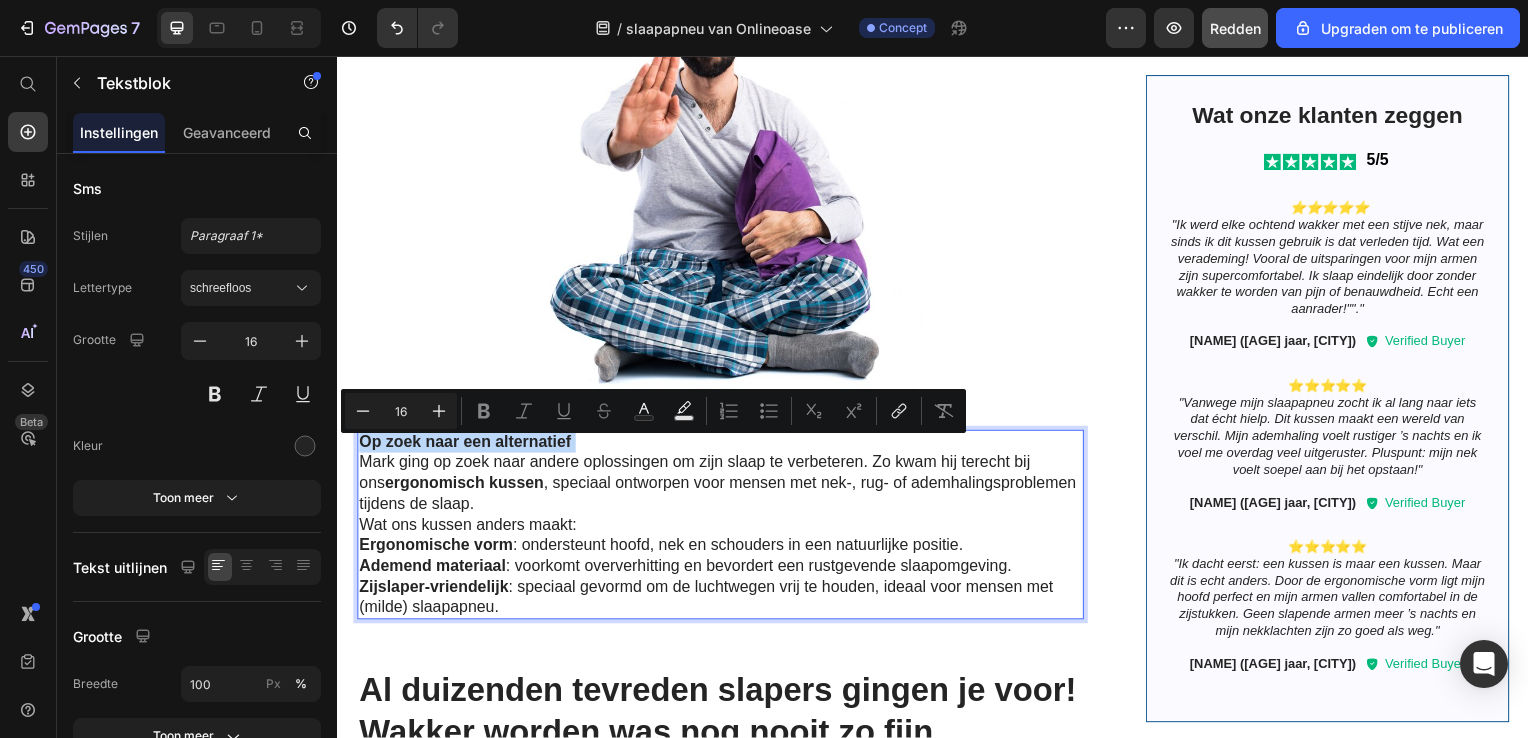 click on "Op zoek naar een alternatief" at bounding box center [721, 445] 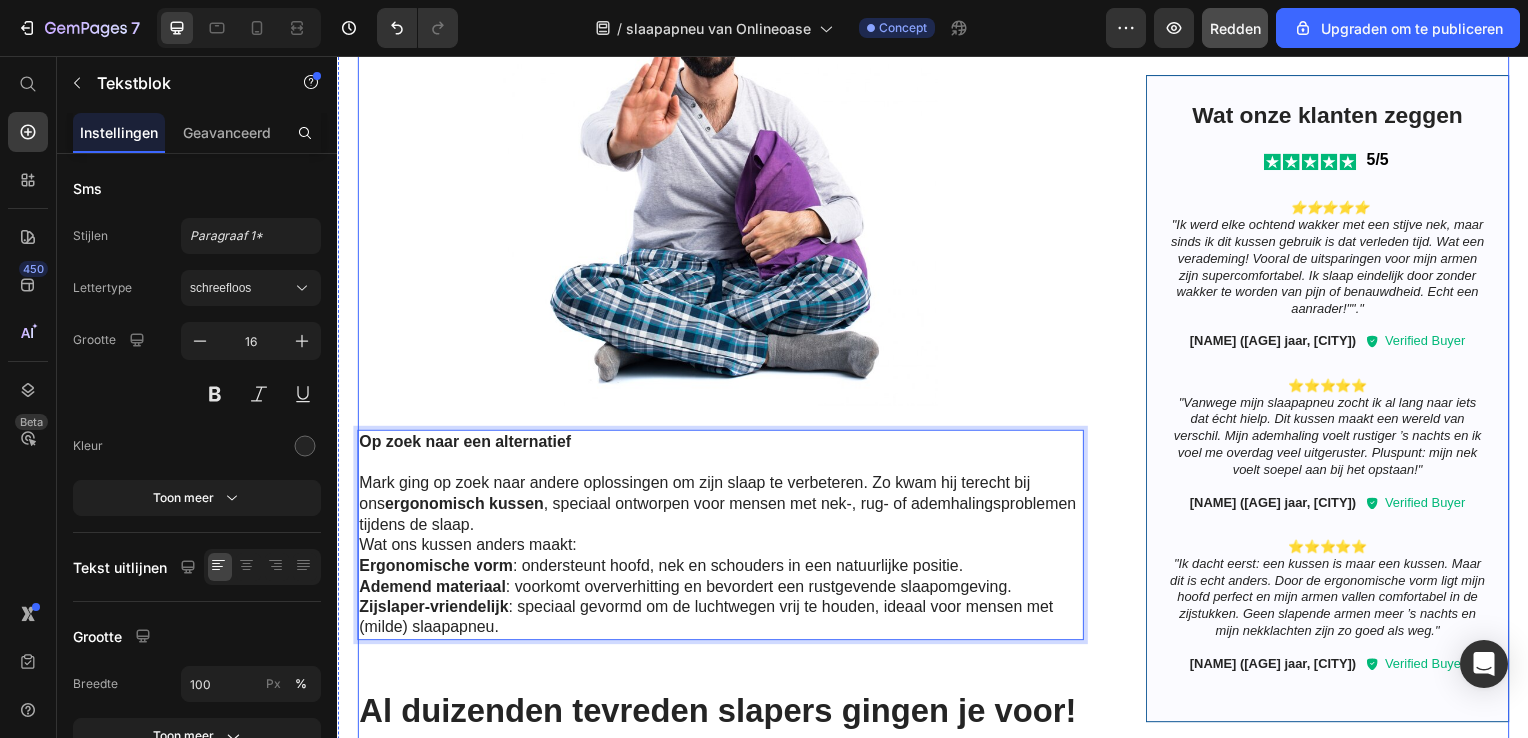 scroll, scrollTop: 1703, scrollLeft: 0, axis: vertical 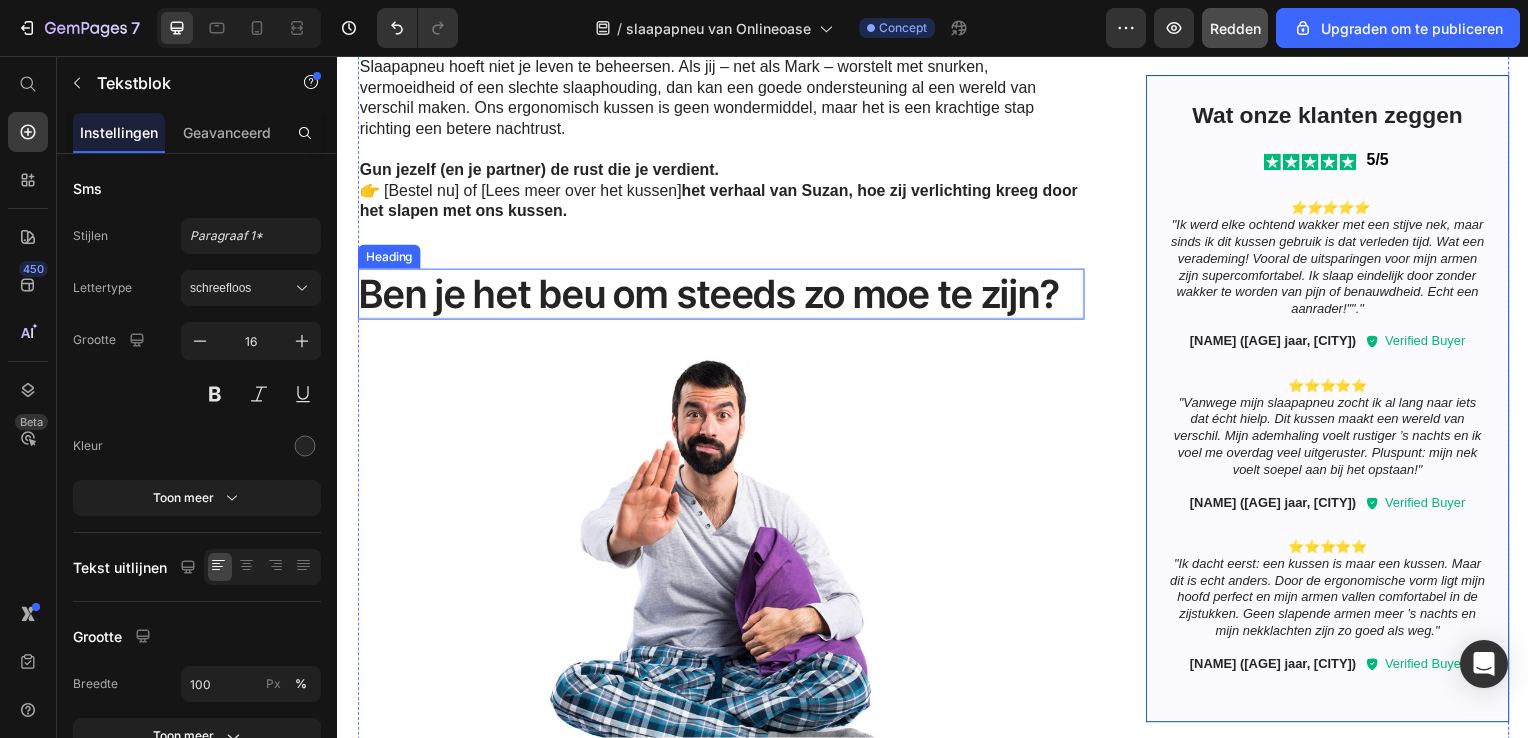 click on "Ben je het beu om steeds zo moe te zijn?" at bounding box center [723, 296] 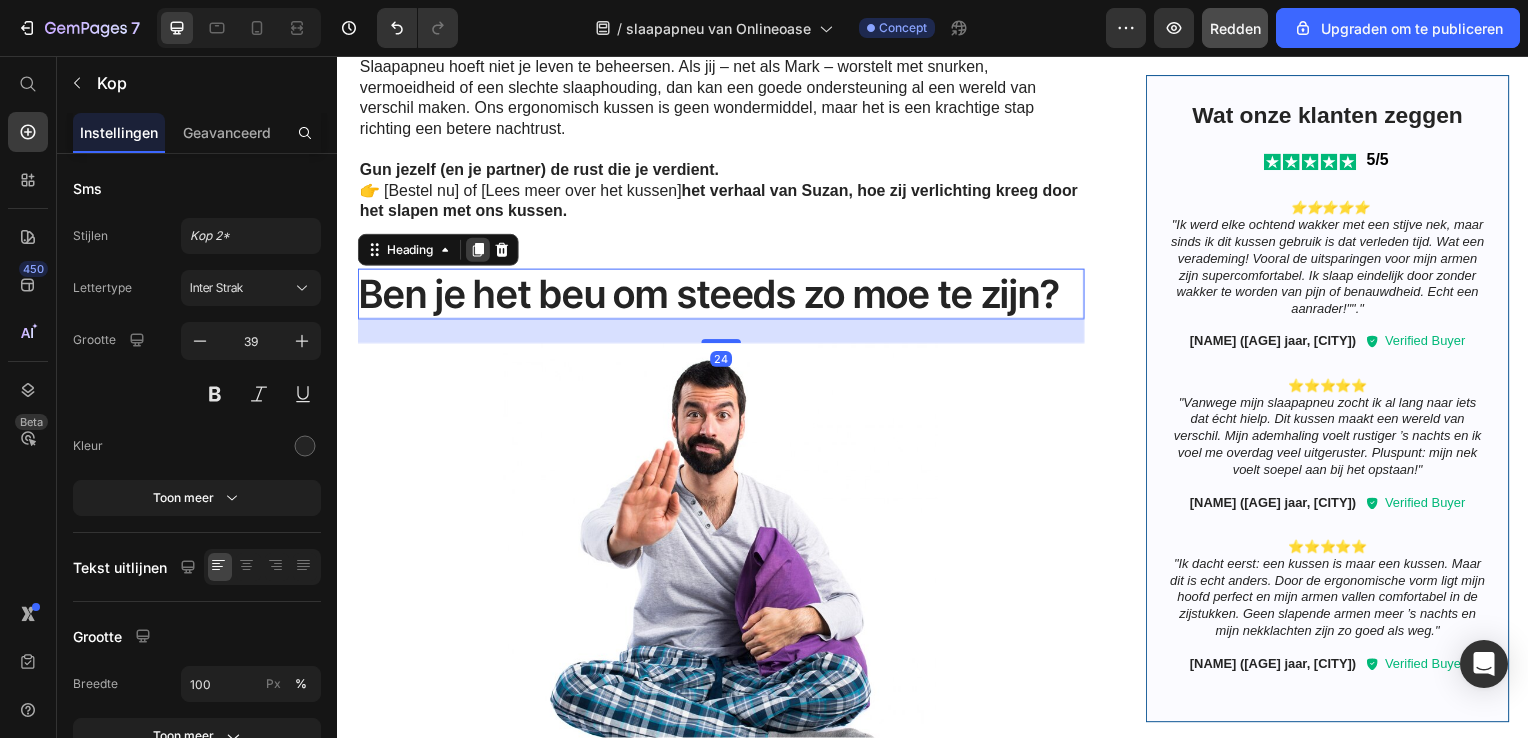 click 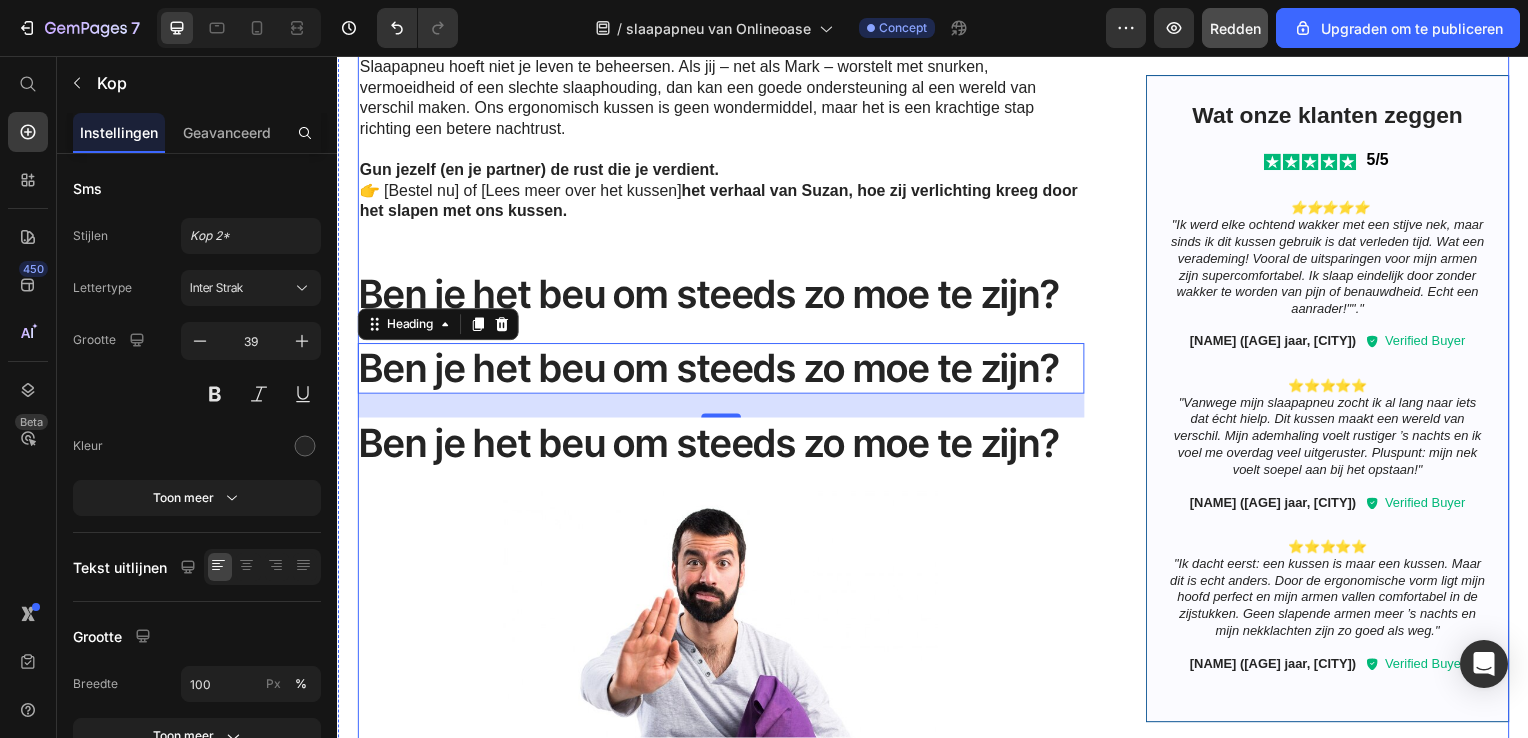 click on "Image Het Verhaal van Mark: Eindelijk Uitrusten na Jaren van Slechte Nachten Heading Lees hier het verhaal van Mark, hoe Mark zijn slaapapneu kon verlichten met ons kussen.   Mark is 47 jaar en woont met zijn vrouw en twee kinderen in Utrecht. Hij werkt als IT-consultant en brengt veel uren achter zijn bureau door. Maar de grootste uitdaging in zijn leven speelde zich niet overdag af — maar ’s nachts.   Jarenlang slecht slapen Mark had al jaren last van onrustige nachten. Zijn vrouw merkte als eerste dat er iets mis was: hij snurkte luid, werd vaak wakker met een schok en leek soms zelfs even te stoppen met ademen. Overdag voelde hij zich uitgeput, prikkelbaar en had hij moeite zich te concentreren. Na aandringen van zijn huisarts onderging hij een slaaponderzoek.   De diagnose: slaapapneu   Op zoek naar een alternatief Mark ging op zoek naar andere oplossingen om zijn slaap te verbeteren. Zo kwam hij terecht bij ons  ergonomisch kussen   Wat ons kussen anders maakt:   Ergonomische vorm" at bounding box center [937, 261] 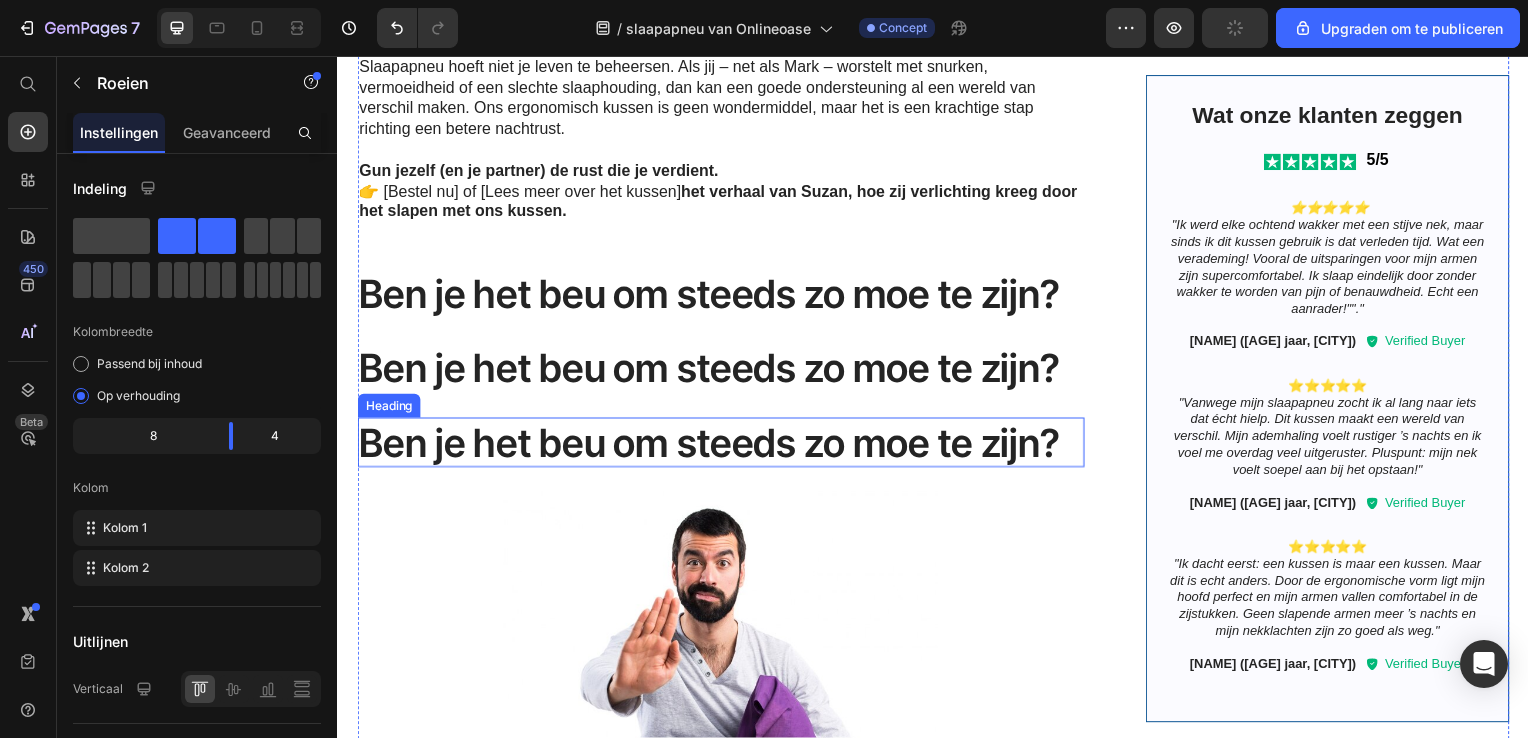 click on "Ben je het beu om steeds zo moe te zijn?" at bounding box center (723, 446) 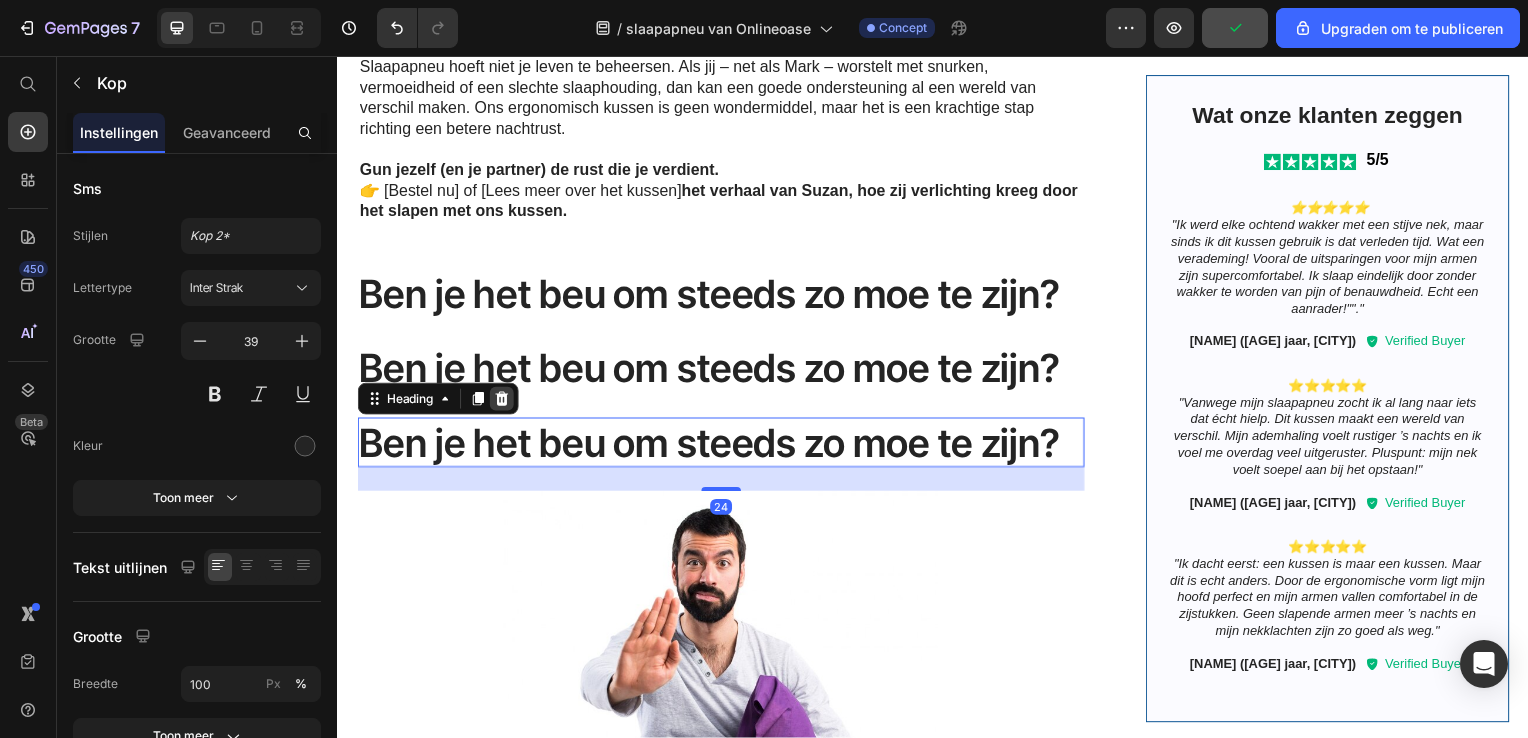 click 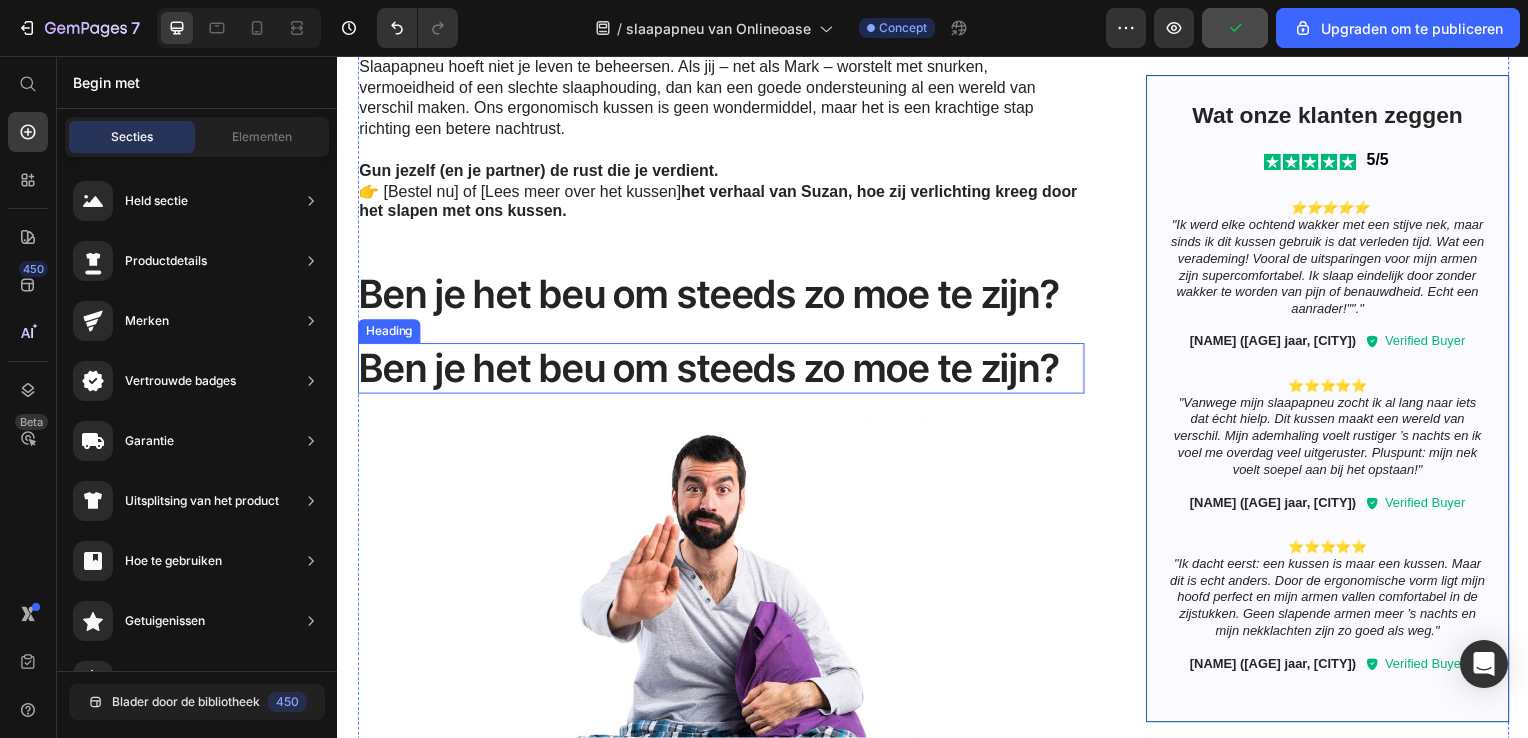 click on "Ben je het beu om steeds zo moe te zijn?" at bounding box center [723, 371] 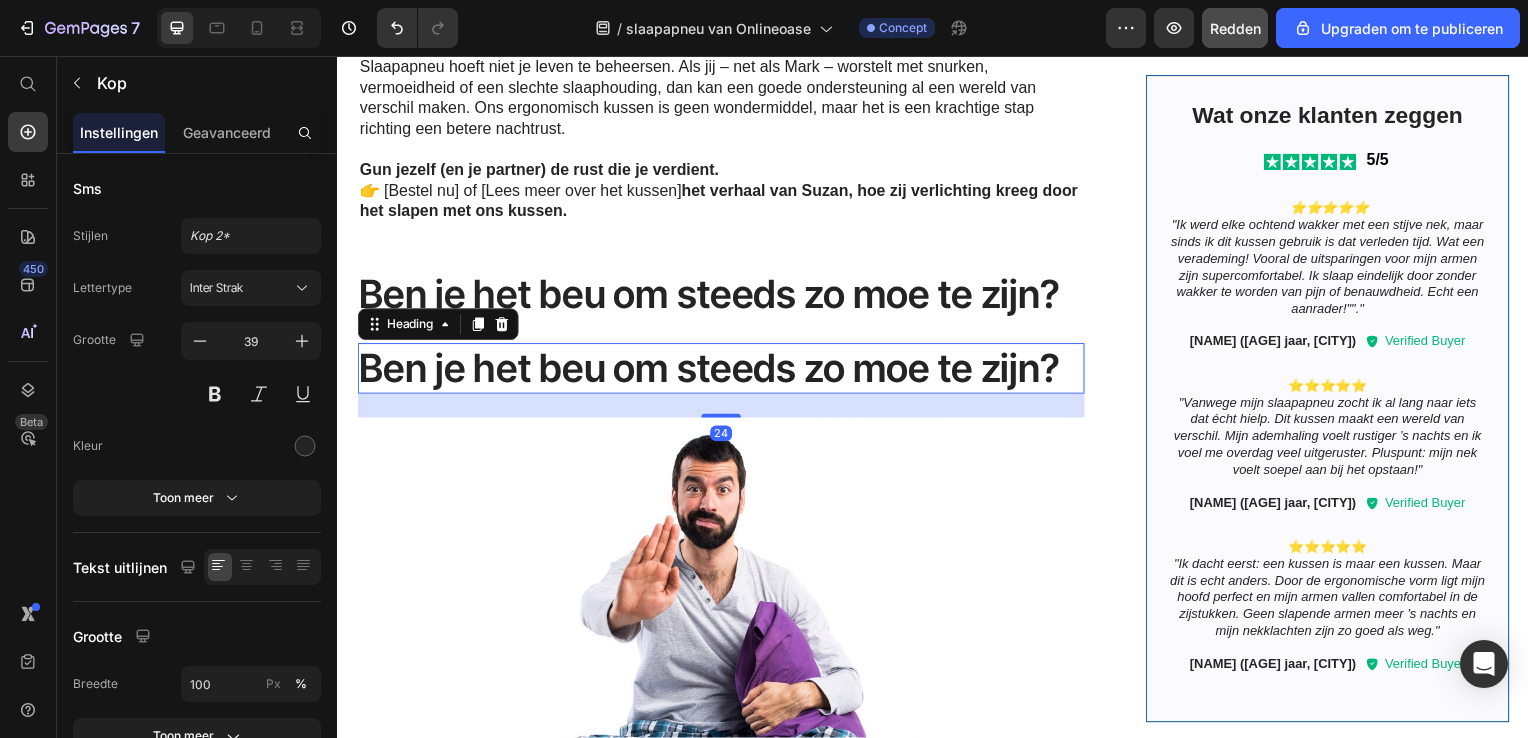 drag, startPoint x: 663, startPoint y: 365, endPoint x: 716, endPoint y: 398, distance: 62.433964 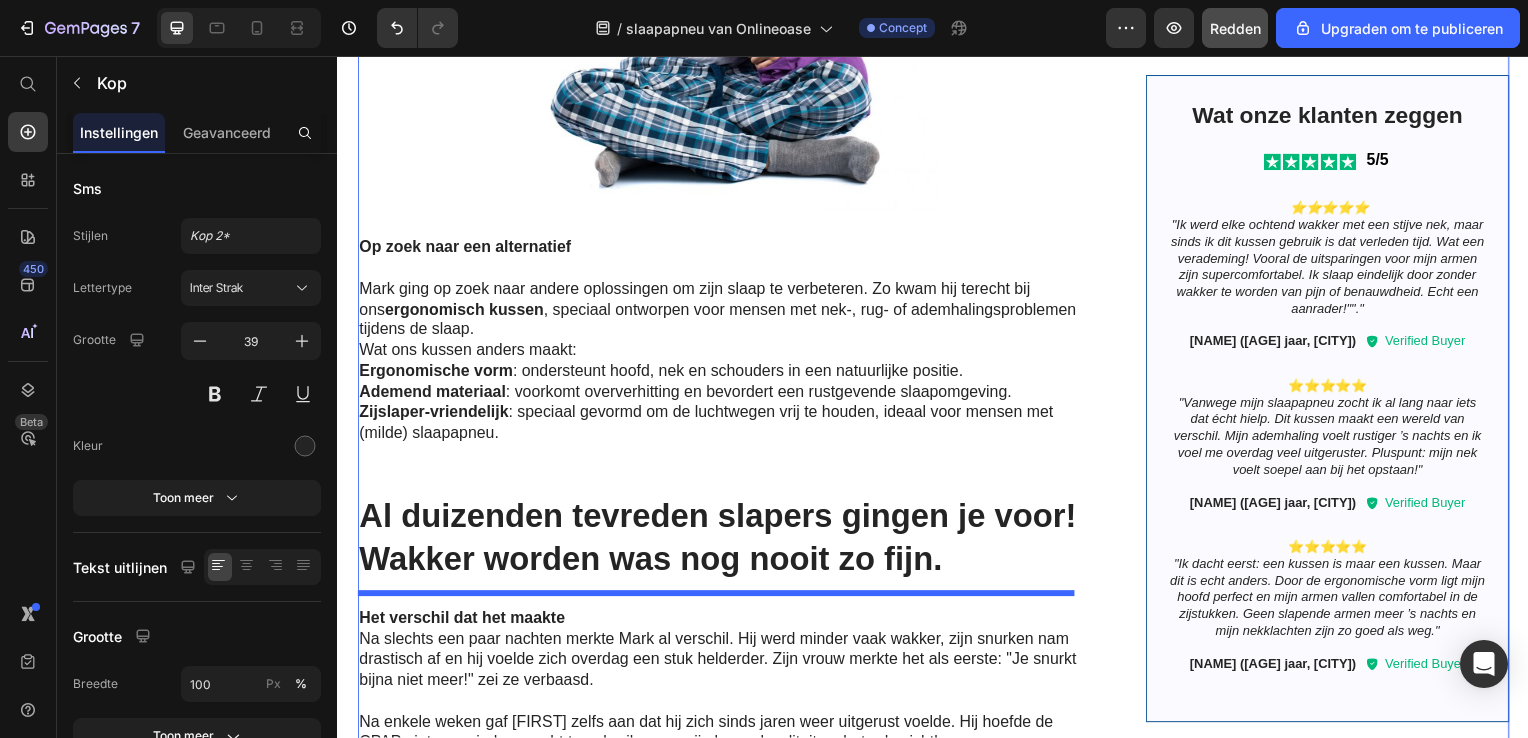 scroll, scrollTop: 2405, scrollLeft: 0, axis: vertical 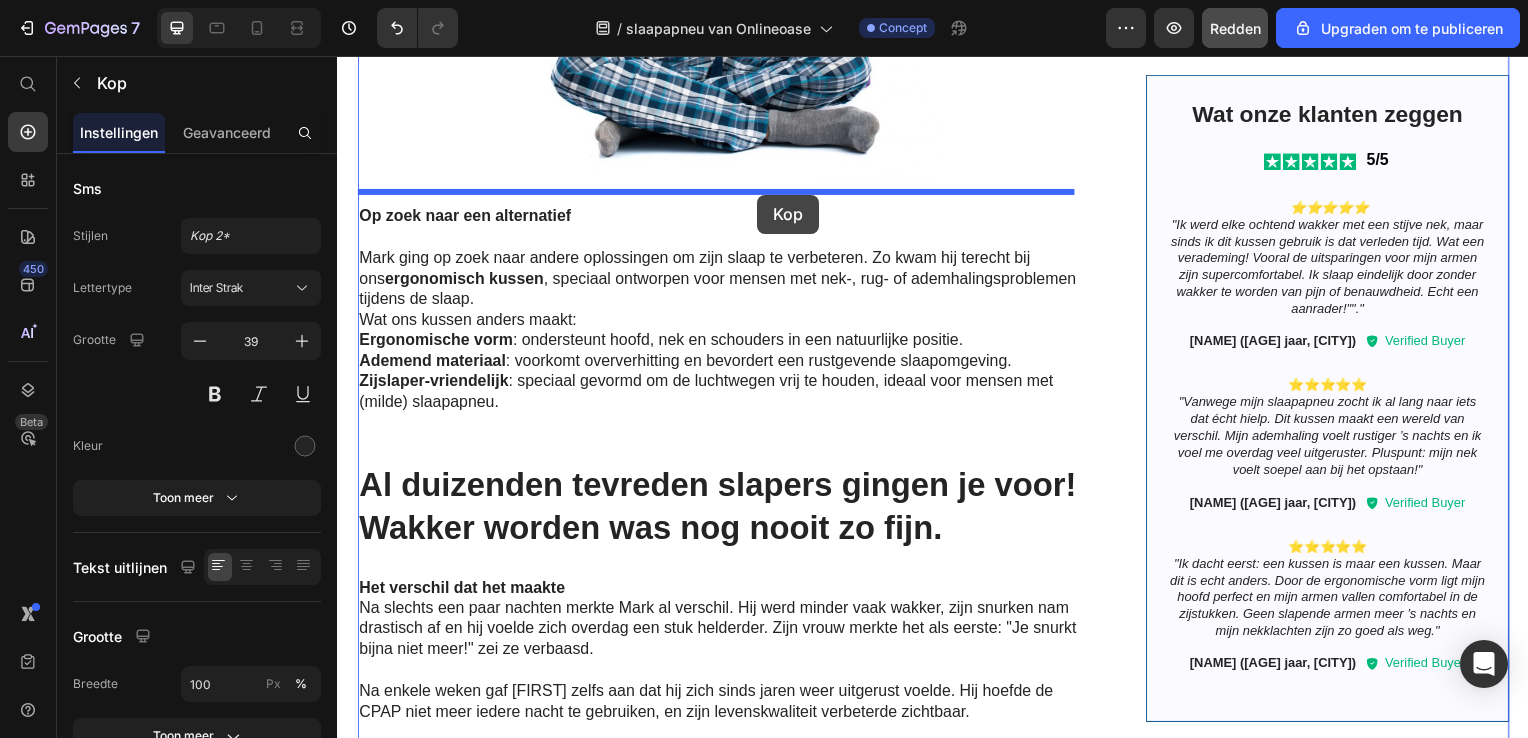 drag, startPoint x: 805, startPoint y: 259, endPoint x: 760, endPoint y: 196, distance: 77.42093 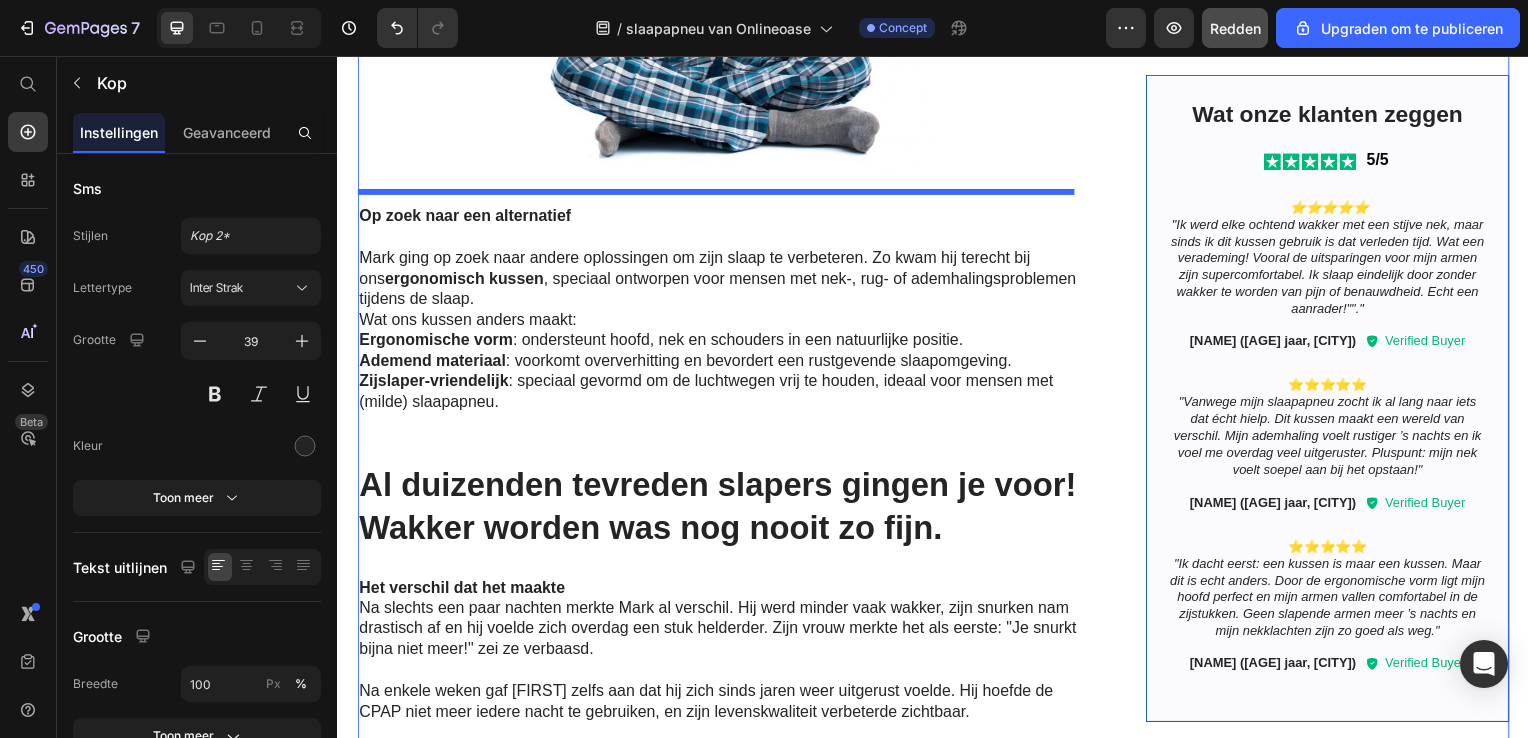 scroll, scrollTop: 2331, scrollLeft: 0, axis: vertical 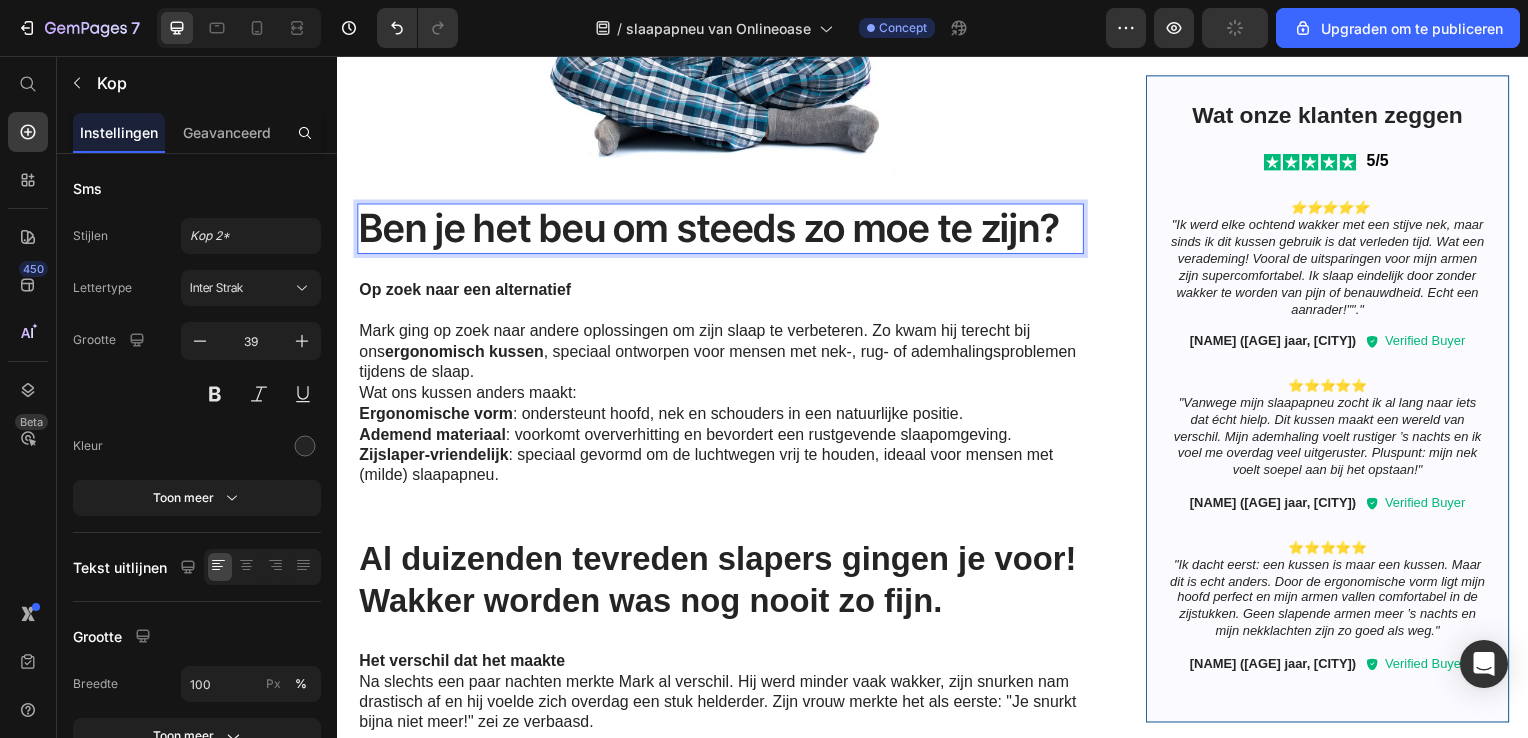 click on "Ben je het beu om steeds zo moe te zijn?" at bounding box center [723, 230] 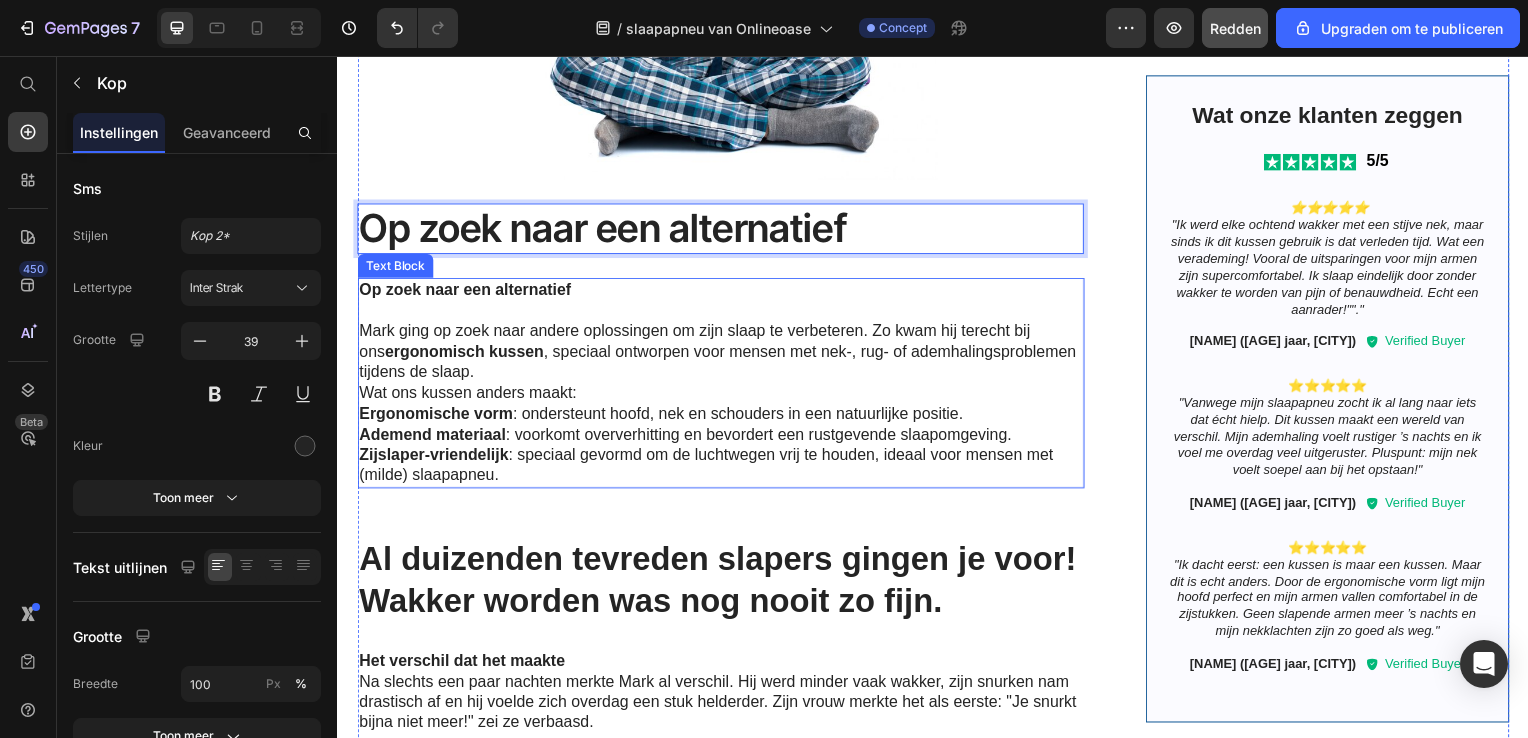 click on "Op zoek naar een alternatief" at bounding box center [721, 292] 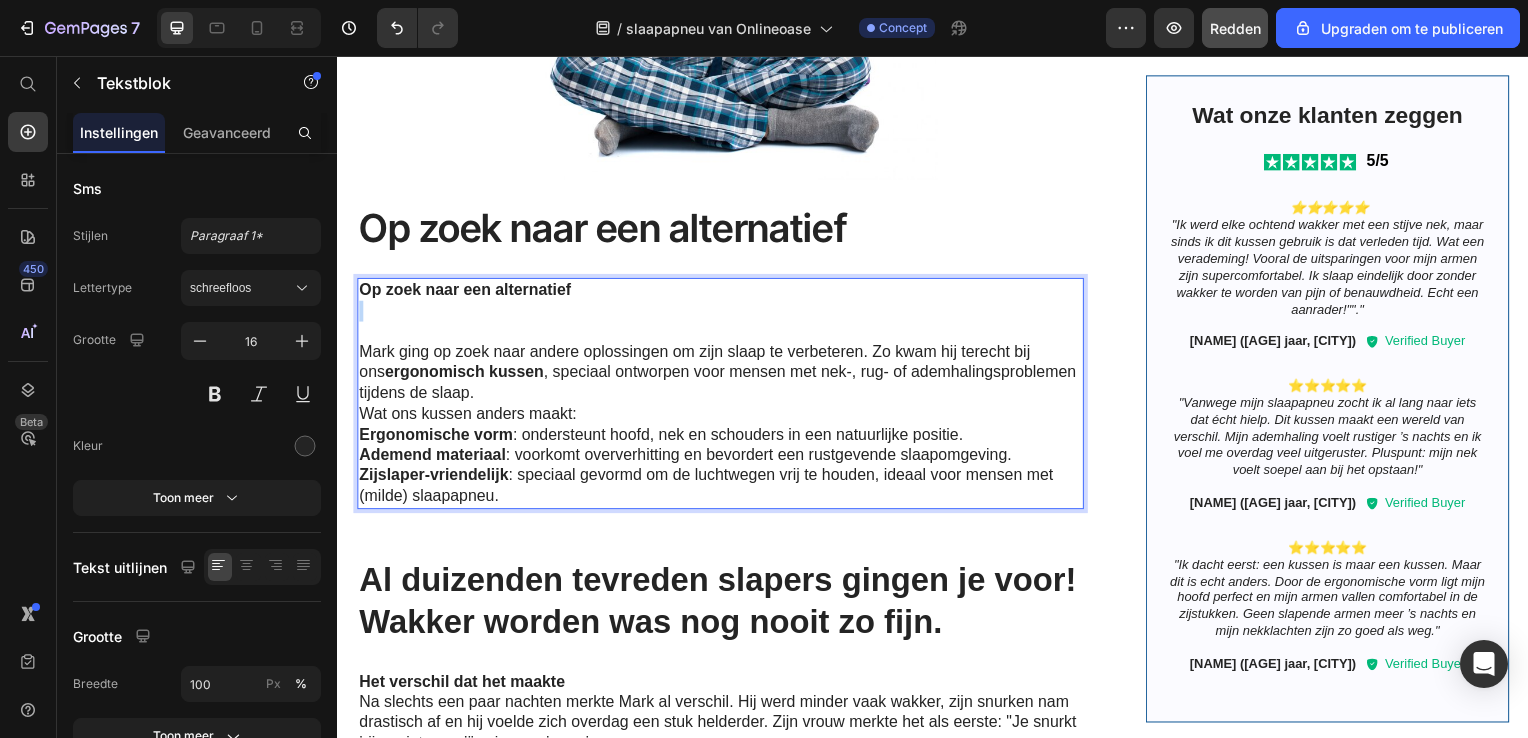 click on "Op zoek naar een alternatief" at bounding box center [721, 292] 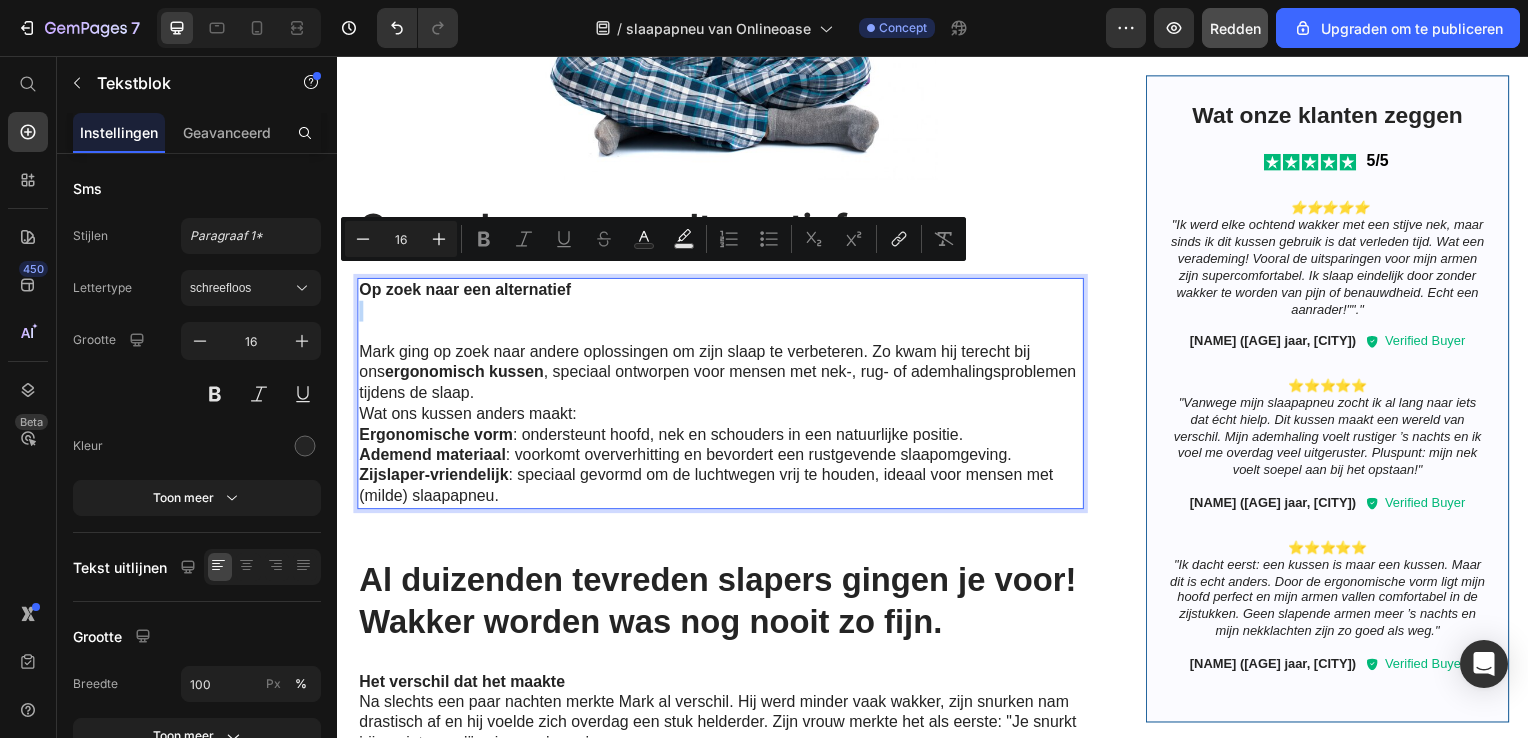 click on "Op zoek naar een alternatief" at bounding box center (721, 292) 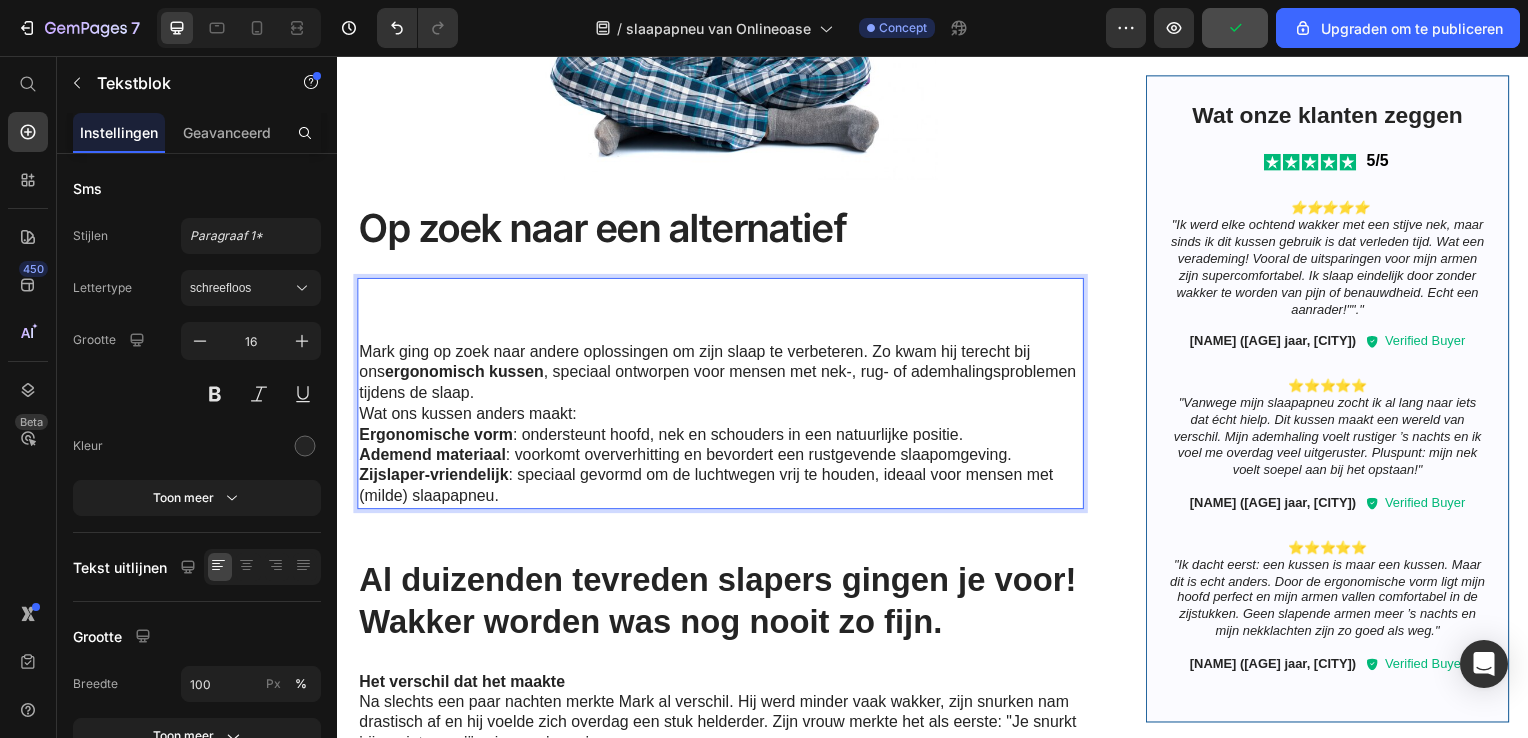 click at bounding box center [721, 324] 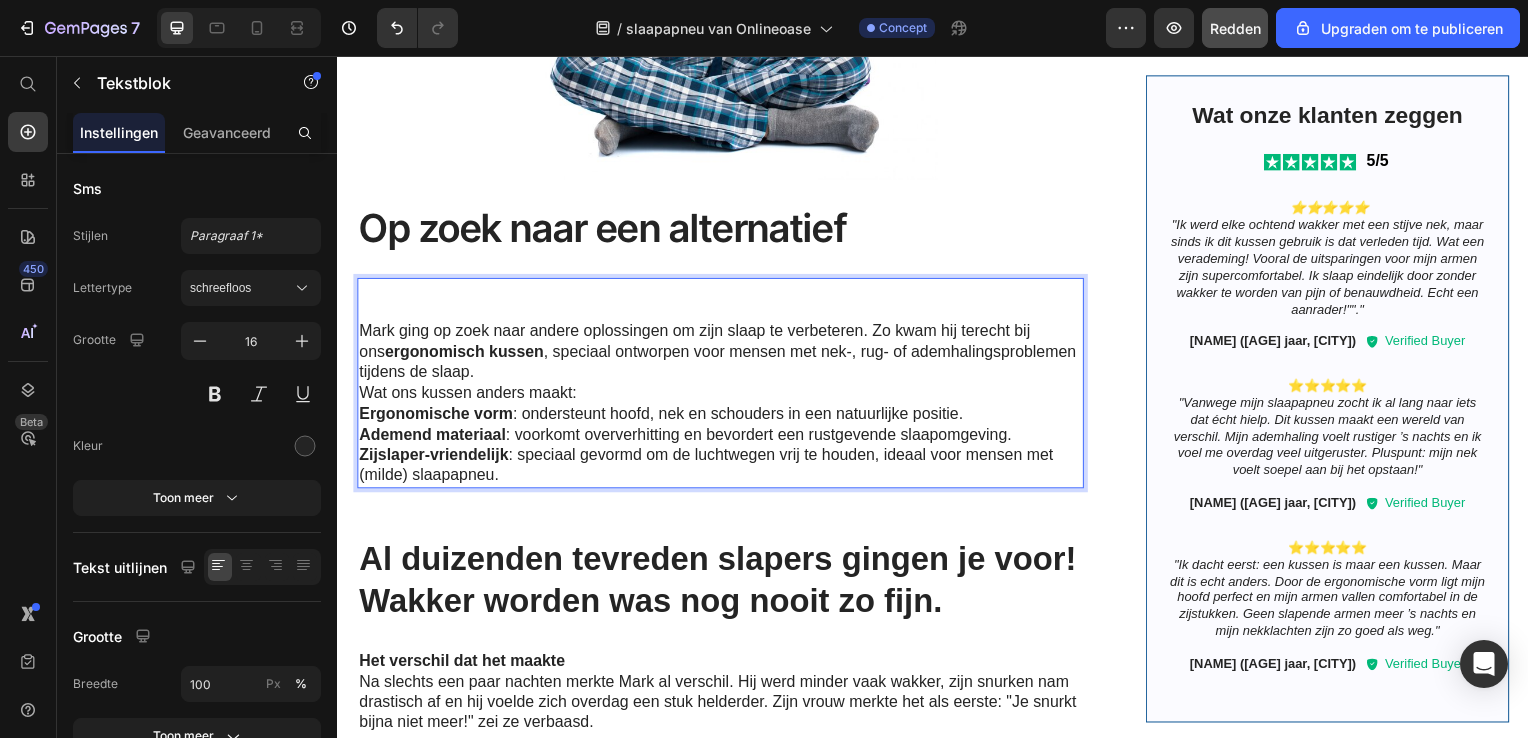 click on "Mark ging op zoek naar andere oplossingen om zijn slaap te verbeteren. Zo kwam hij terecht bij ons  ergonomisch kussen , speciaal ontworpen voor mensen met nek-, rug- of ademhalingsproblemen tijdens de slaap." at bounding box center [721, 355] 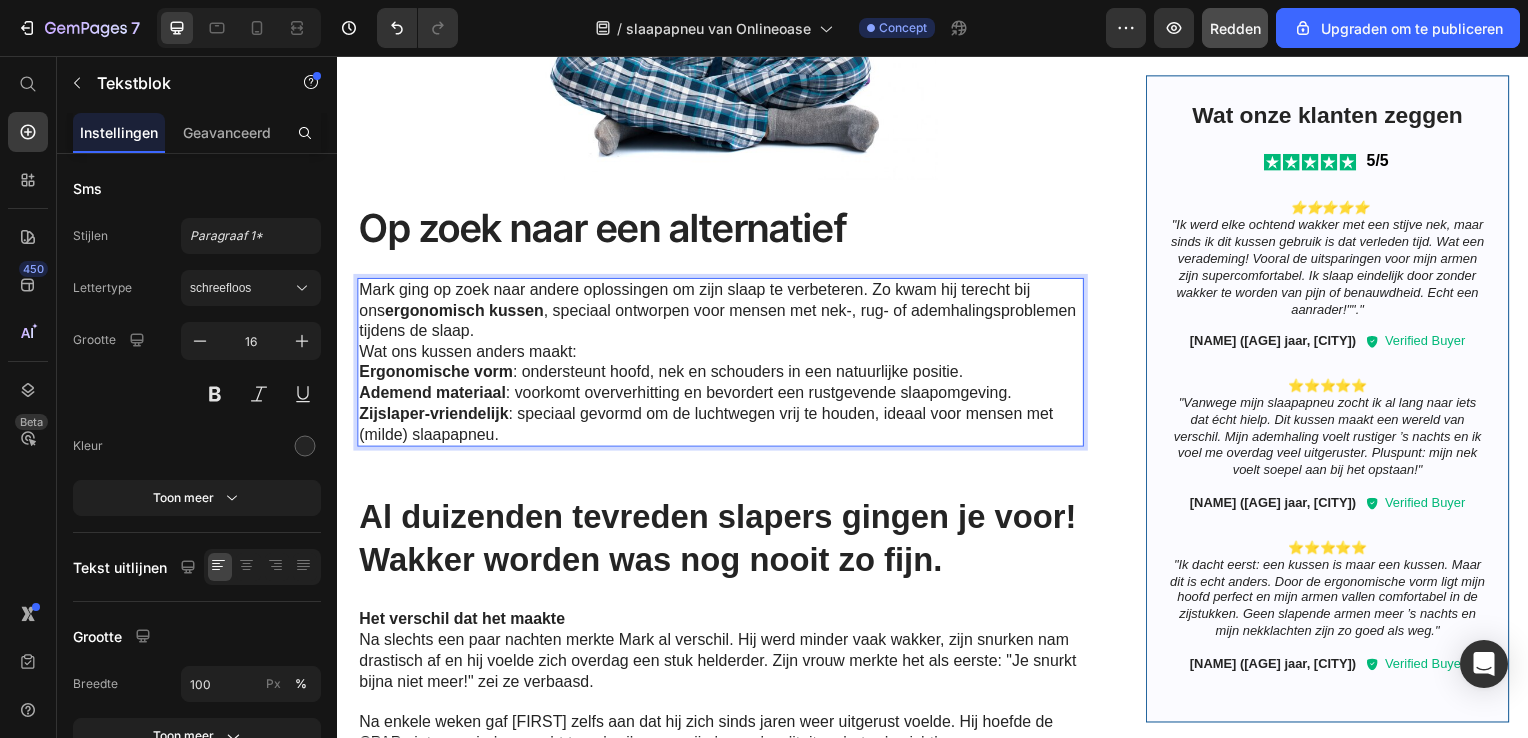 click on "Mark ging op zoek naar andere oplossingen om zijn slaap te verbeteren. Zo kwam hij terecht bij ons  ergonomisch kussen , speciaal ontworpen voor mensen met nek-, rug- of ademhalingsproblemen tijdens de slaap." at bounding box center (721, 313) 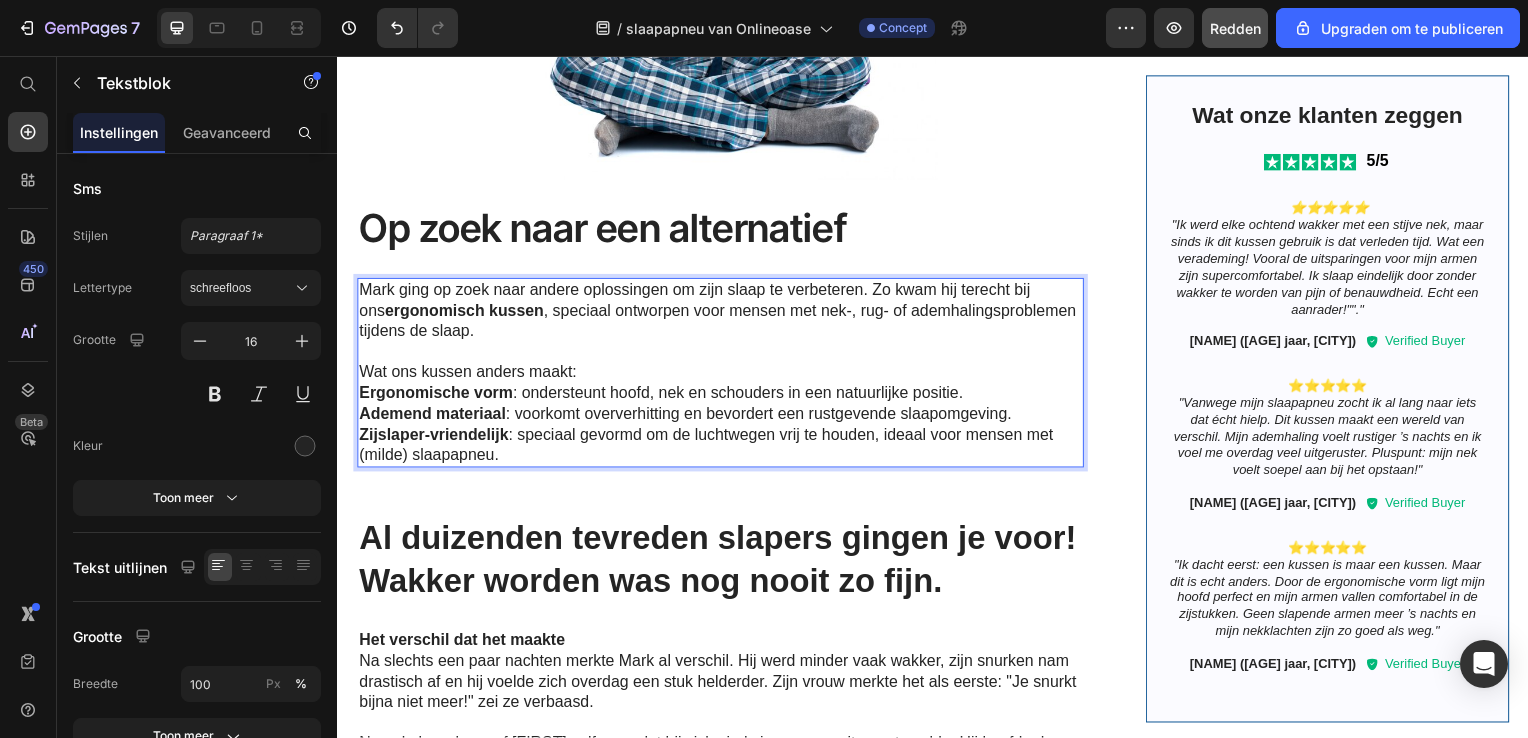 click on "Wat ons kussen anders maakt:" at bounding box center (721, 375) 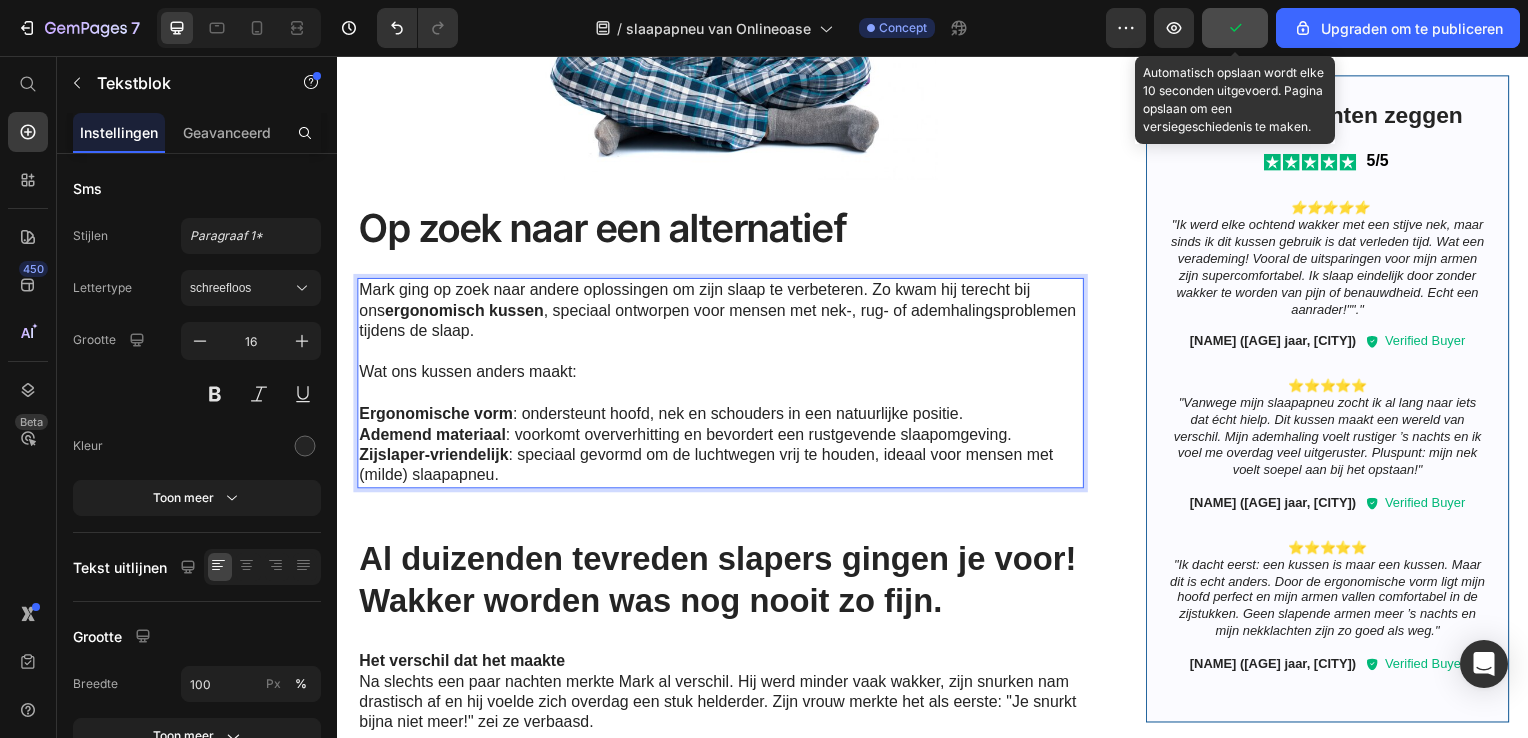 click 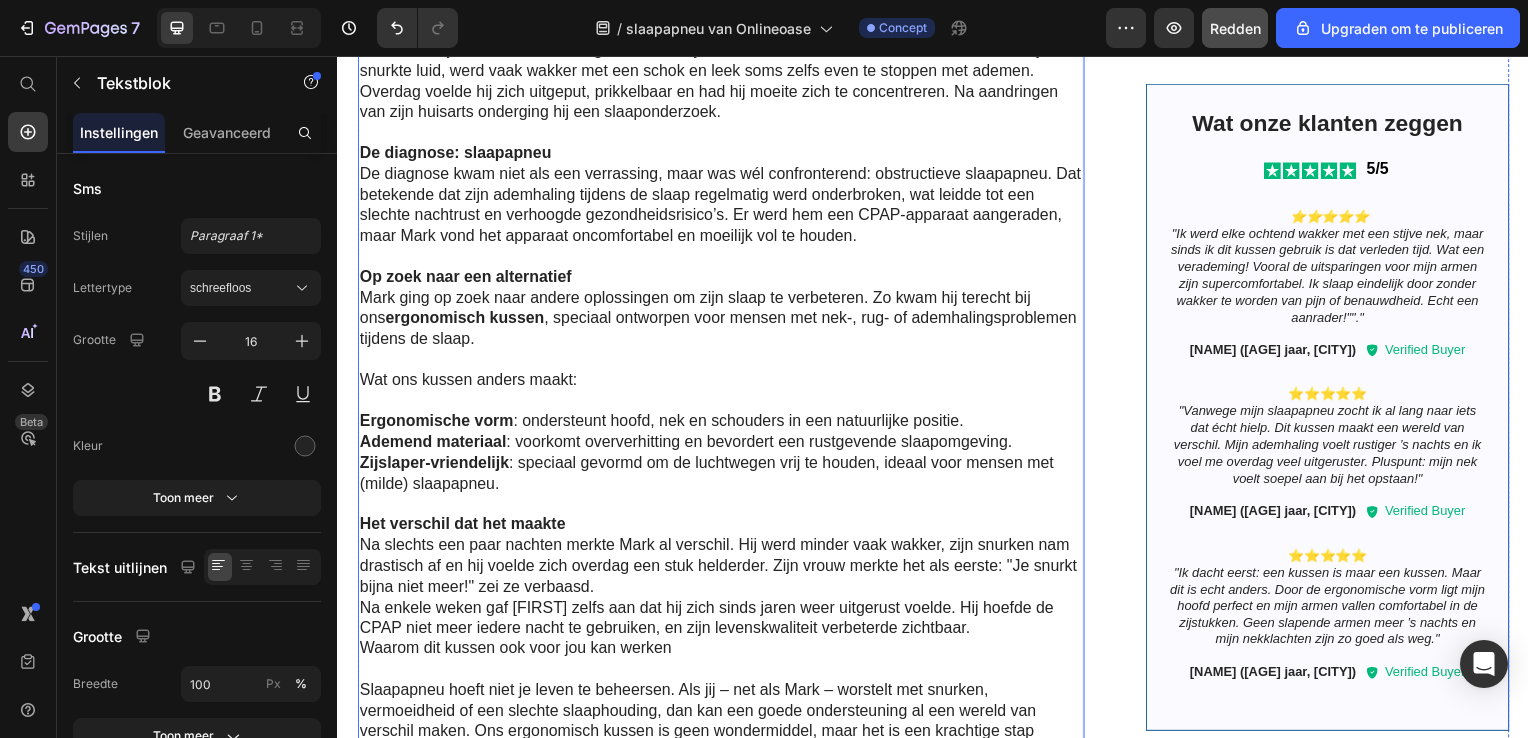 scroll, scrollTop: 1031, scrollLeft: 0, axis: vertical 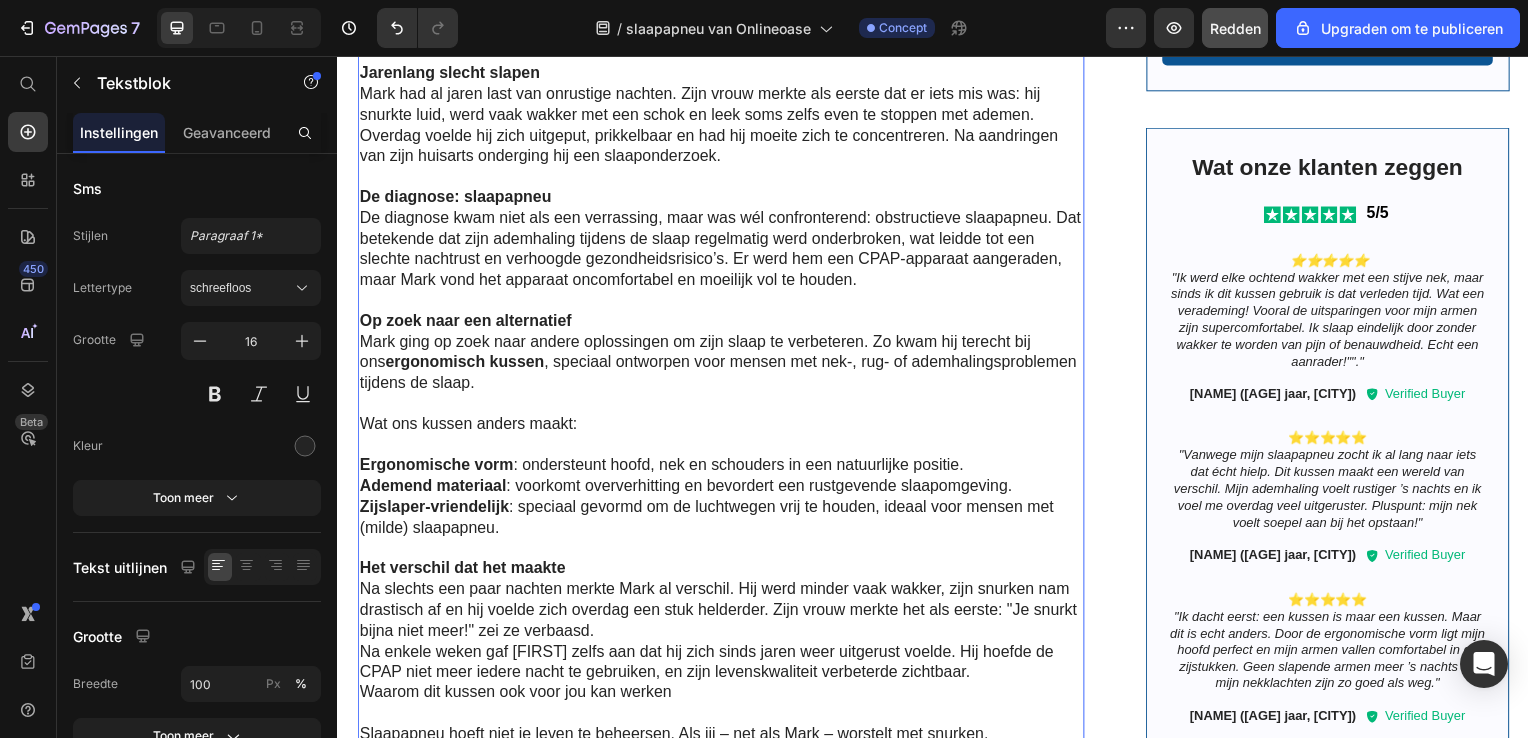 click on "Mark ging op zoek naar andere oplossingen om zijn slaap te verbeteren. Zo kwam hij terecht bij ons  ergonomisch kussen , speciaal ontworpen voor mensen met nek-, rug- of ademhalingsproblemen tijdens de slaap." at bounding box center (723, 366) 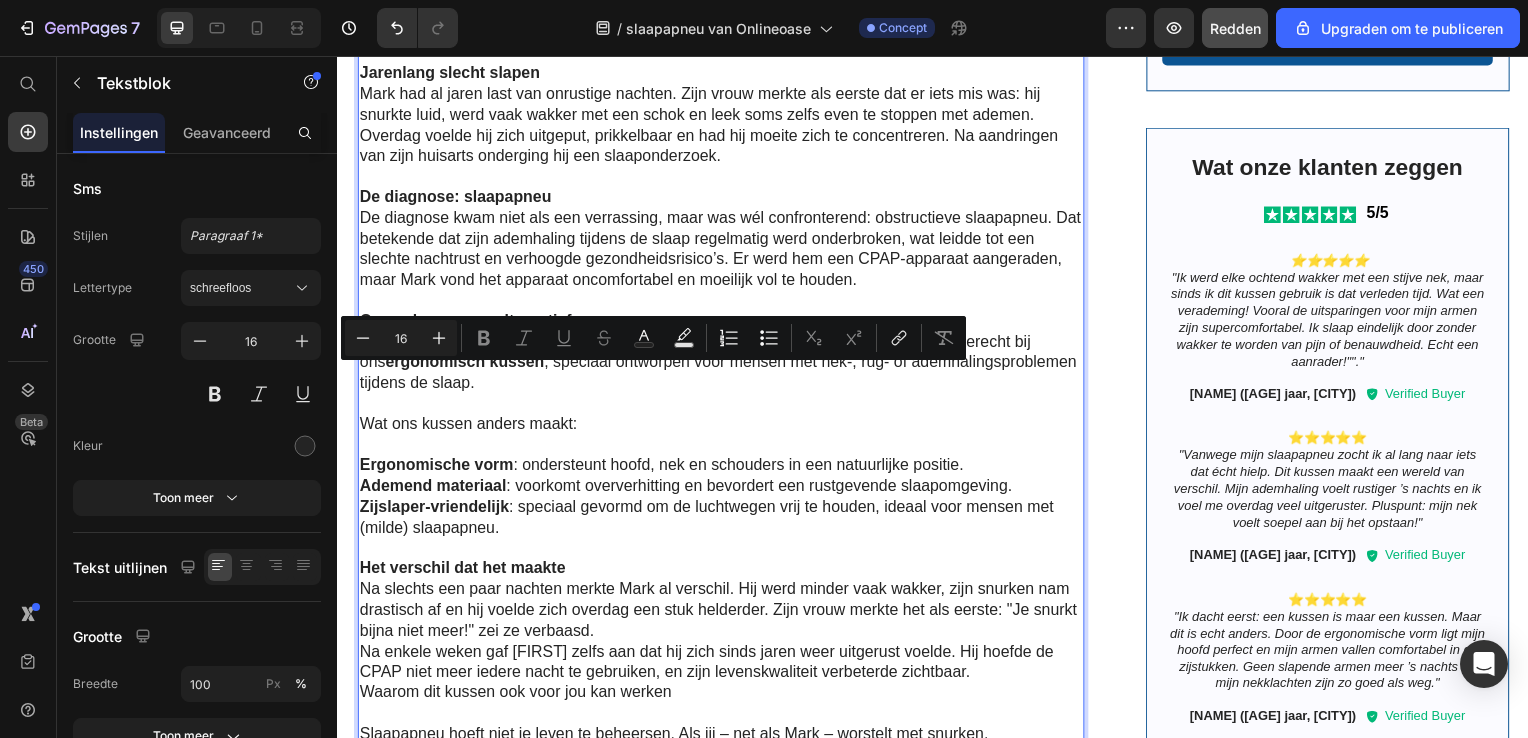 click at bounding box center [723, 449] 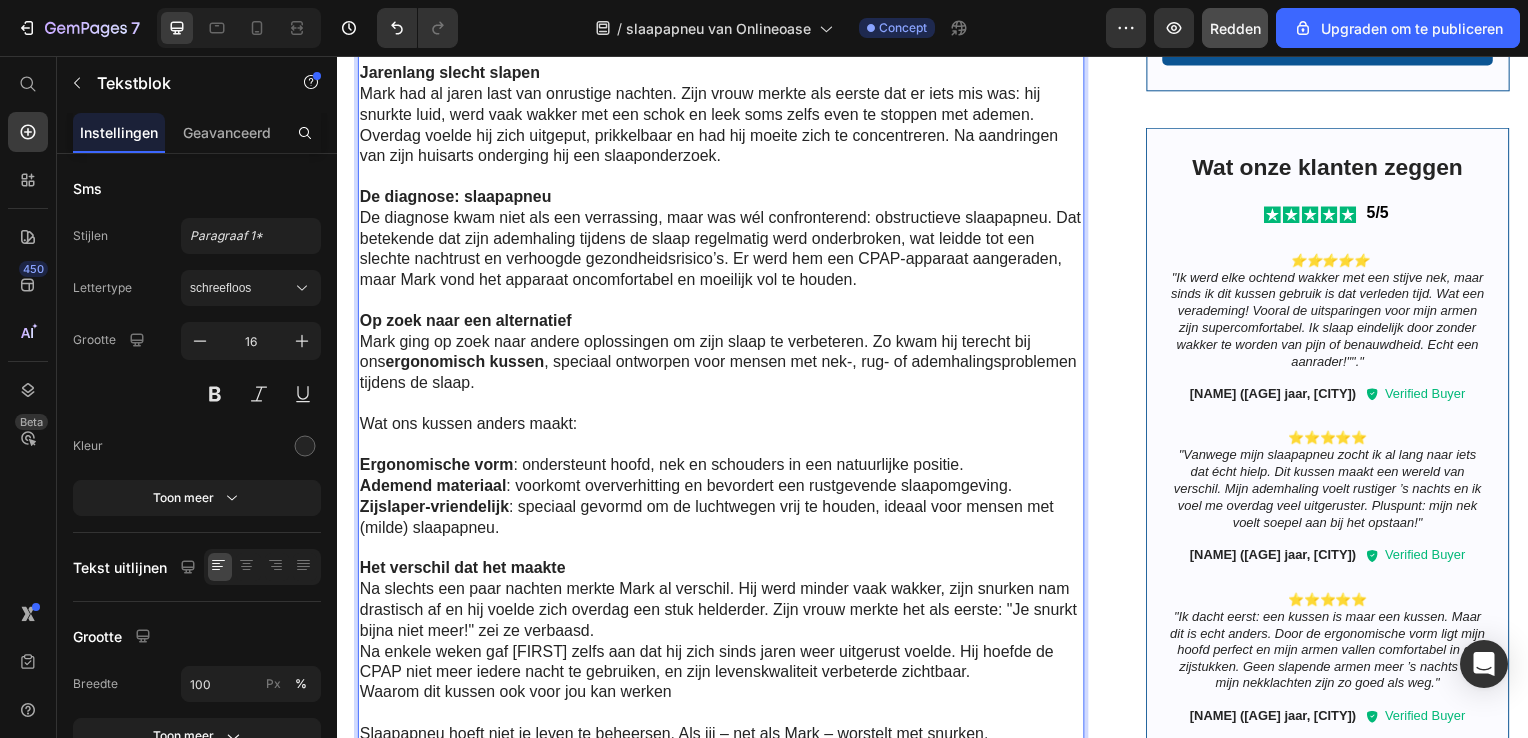 click on "Op zoek naar een alternatief" at bounding box center (465, 323) 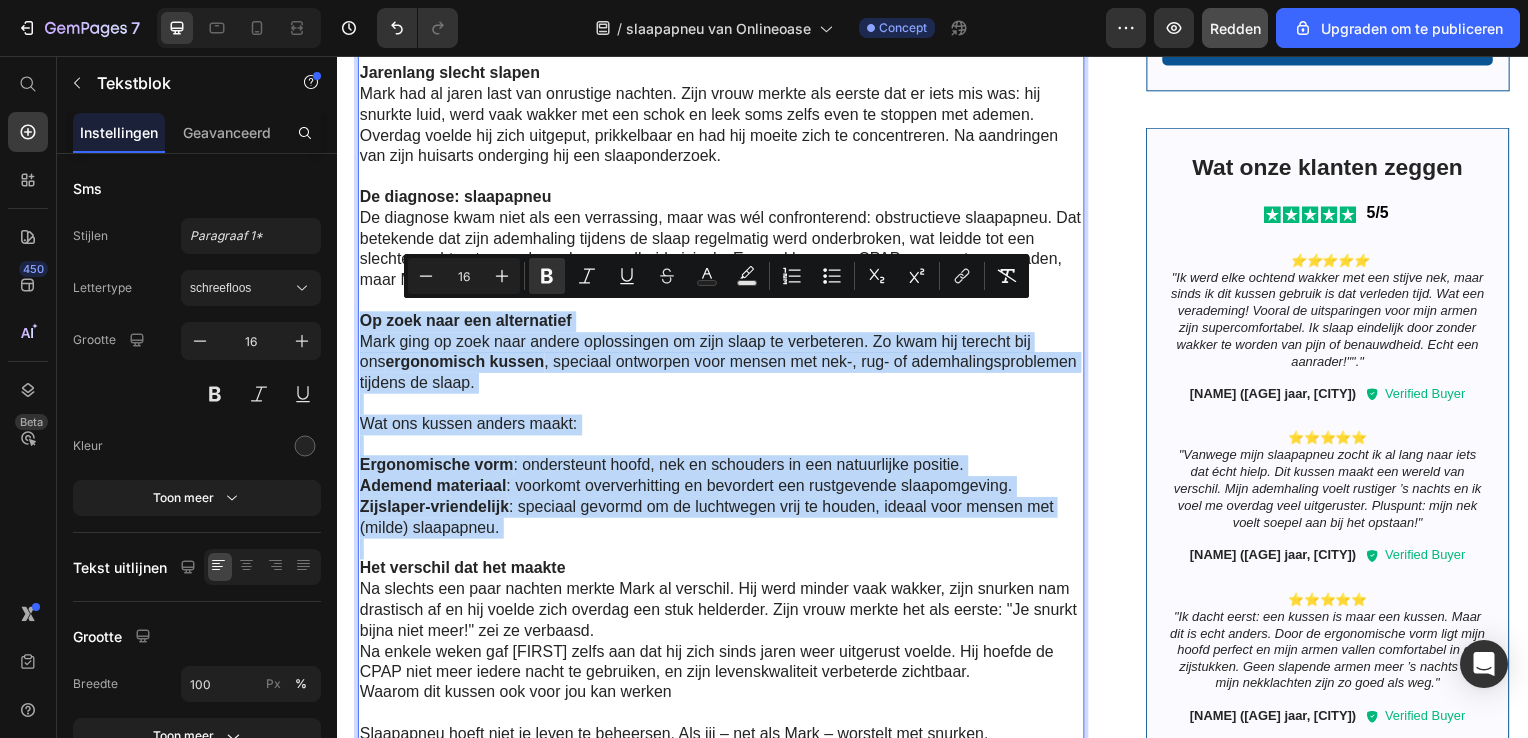 drag, startPoint x: 362, startPoint y: 315, endPoint x: 620, endPoint y: 534, distance: 338.41544 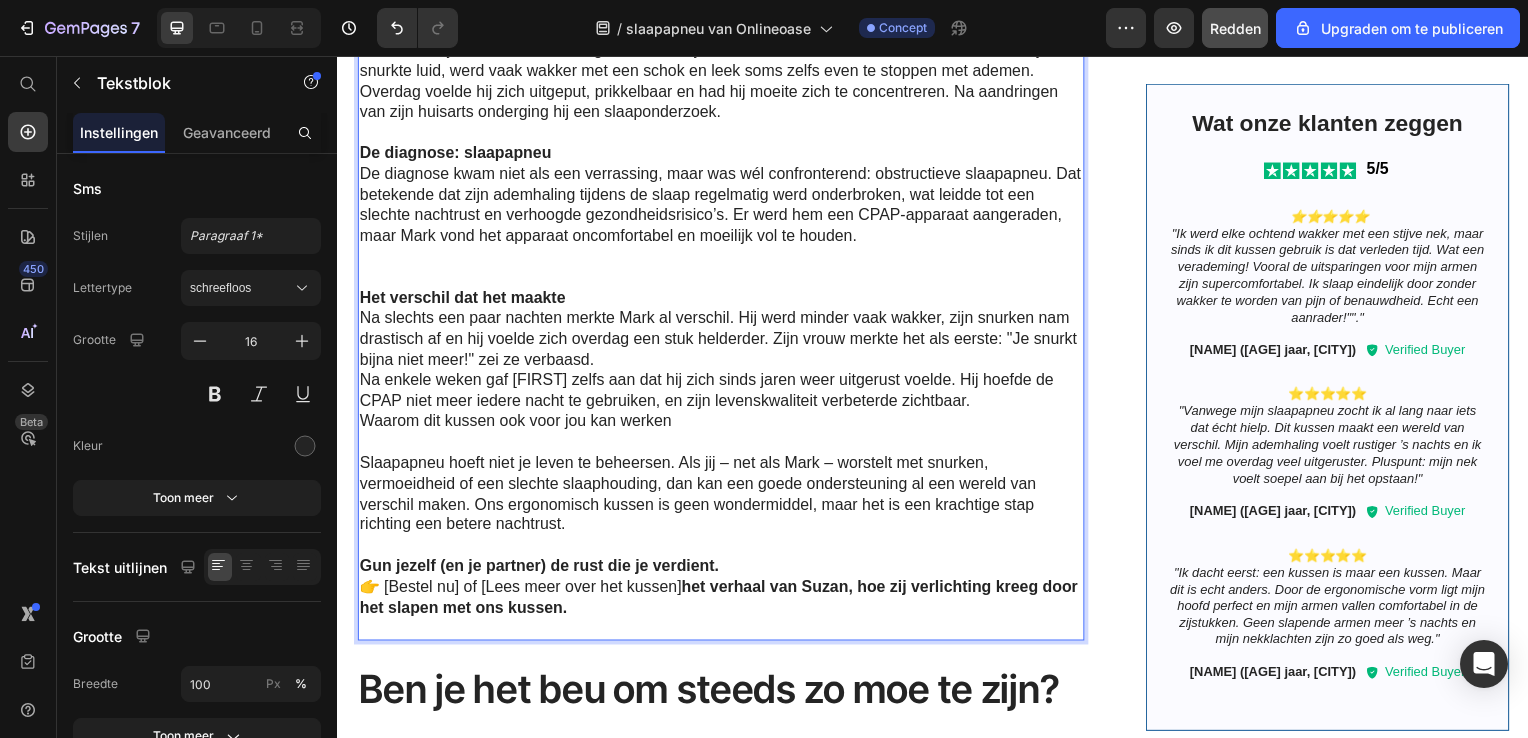 scroll, scrollTop: 931, scrollLeft: 0, axis: vertical 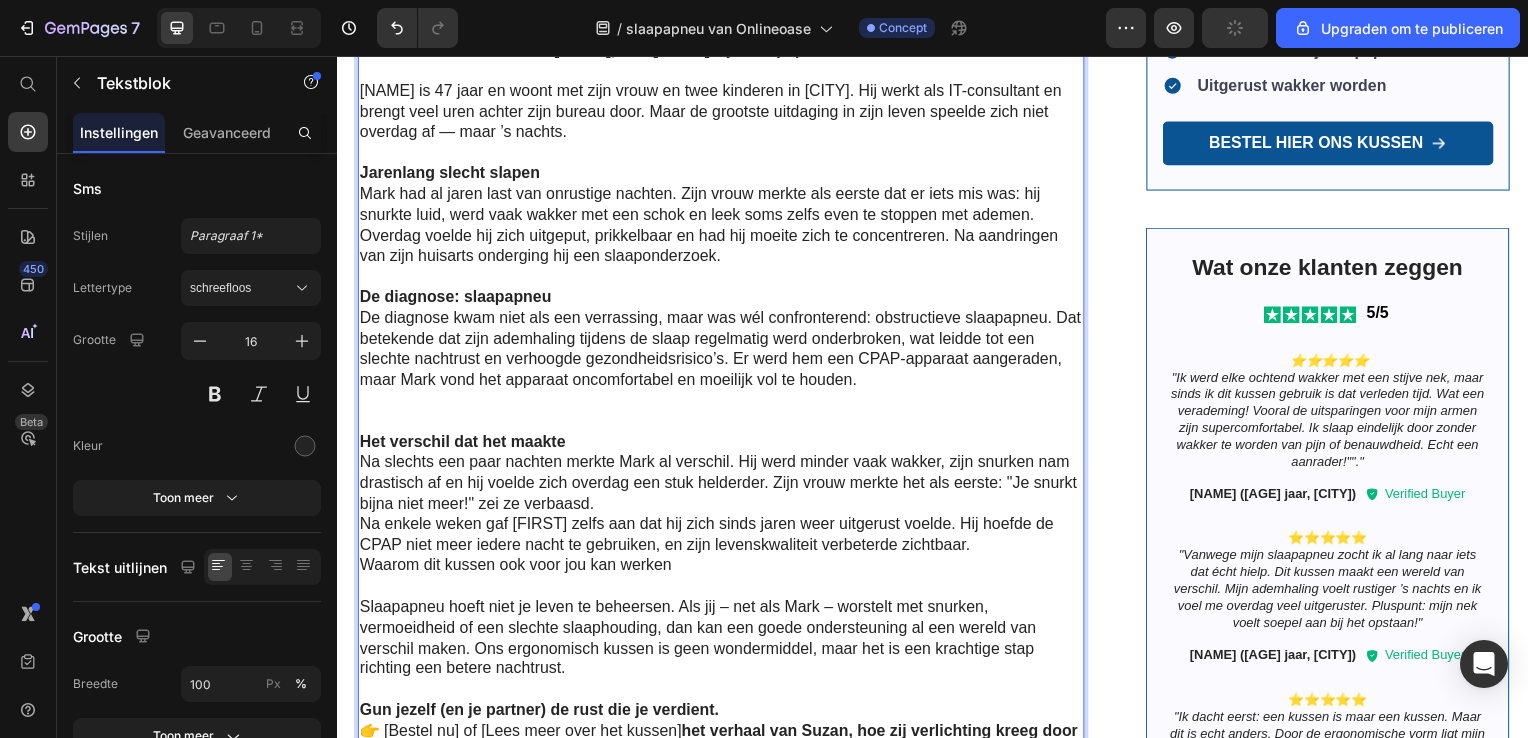 click on "Het verschil dat het maakte" at bounding box center (462, 444) 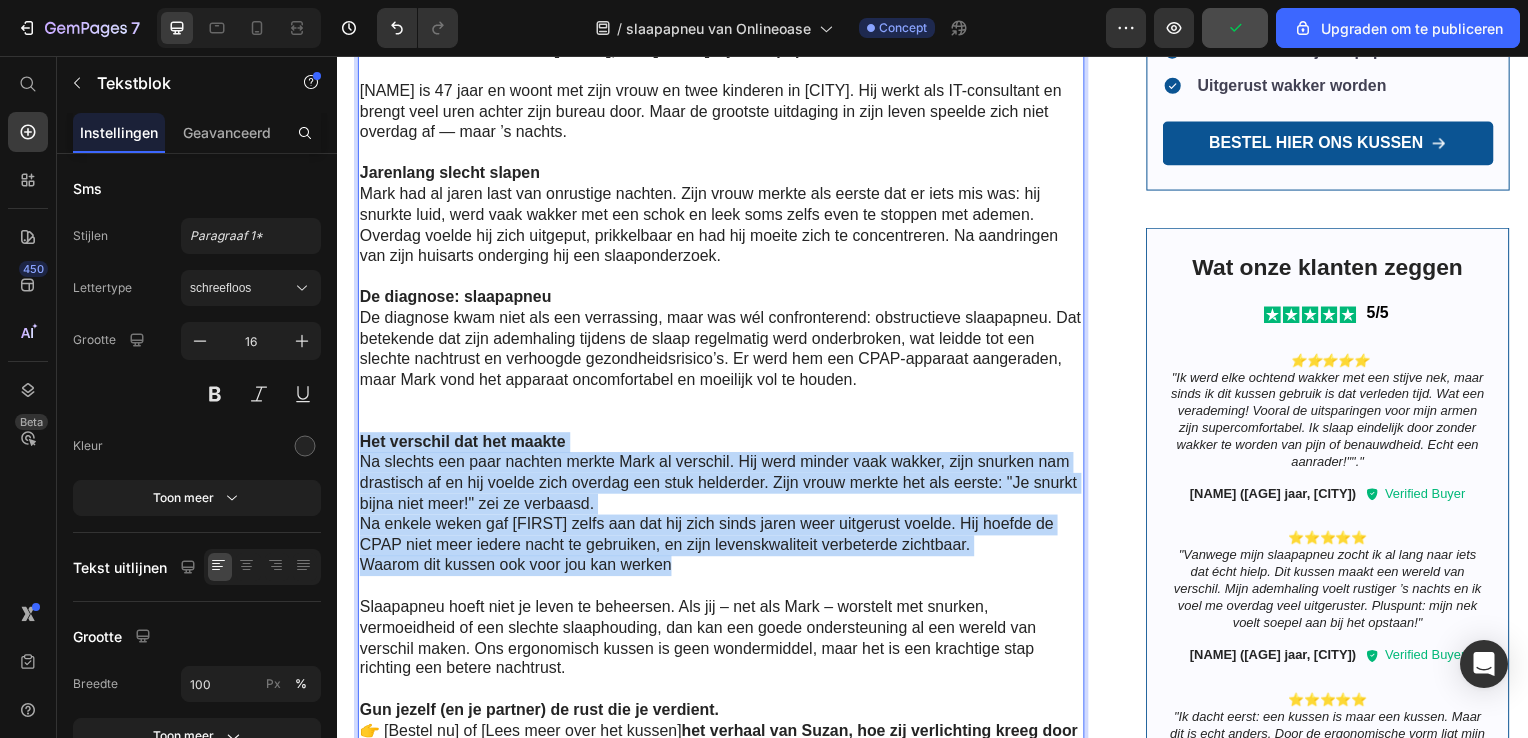 drag, startPoint x: 364, startPoint y: 436, endPoint x: 709, endPoint y: 553, distance: 364.29932 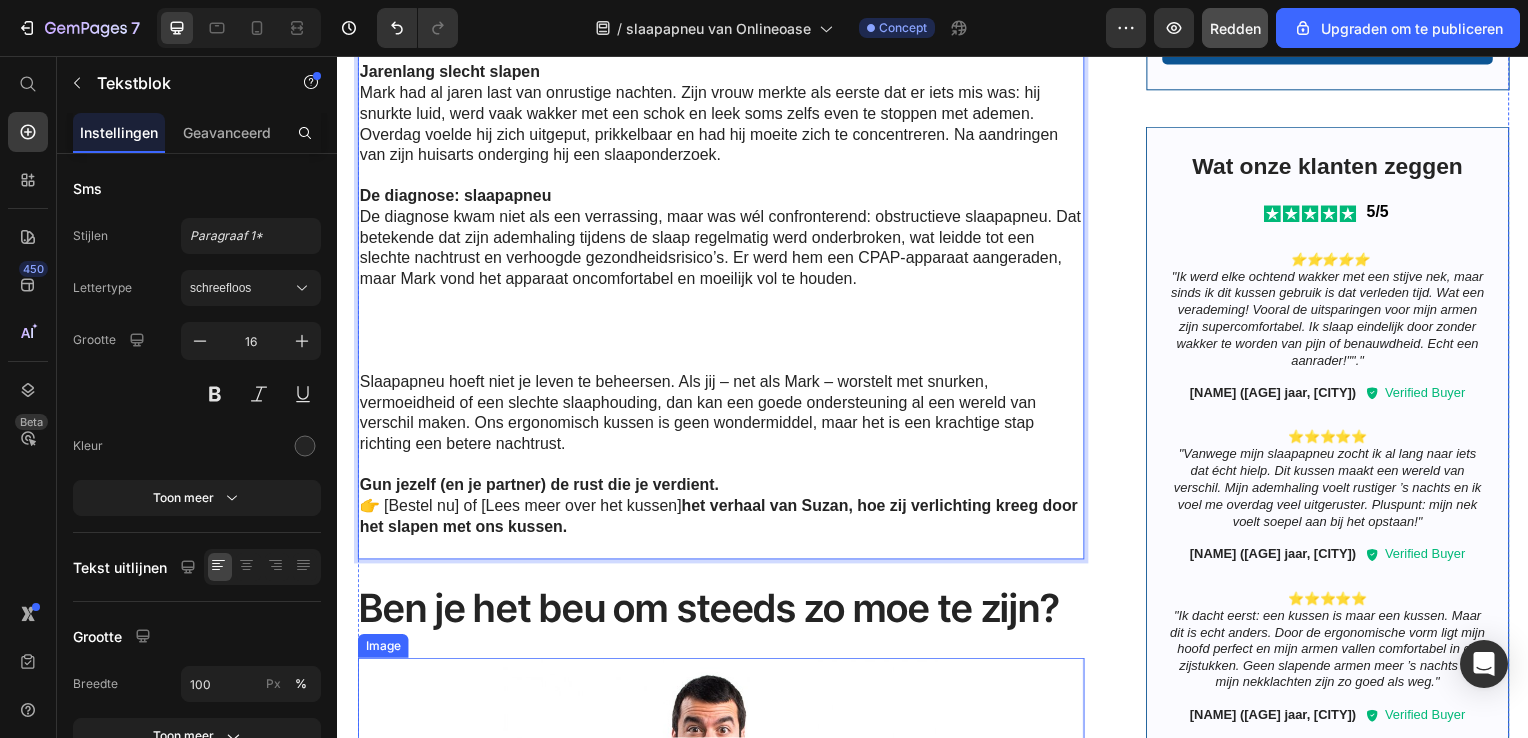 scroll, scrollTop: 1031, scrollLeft: 0, axis: vertical 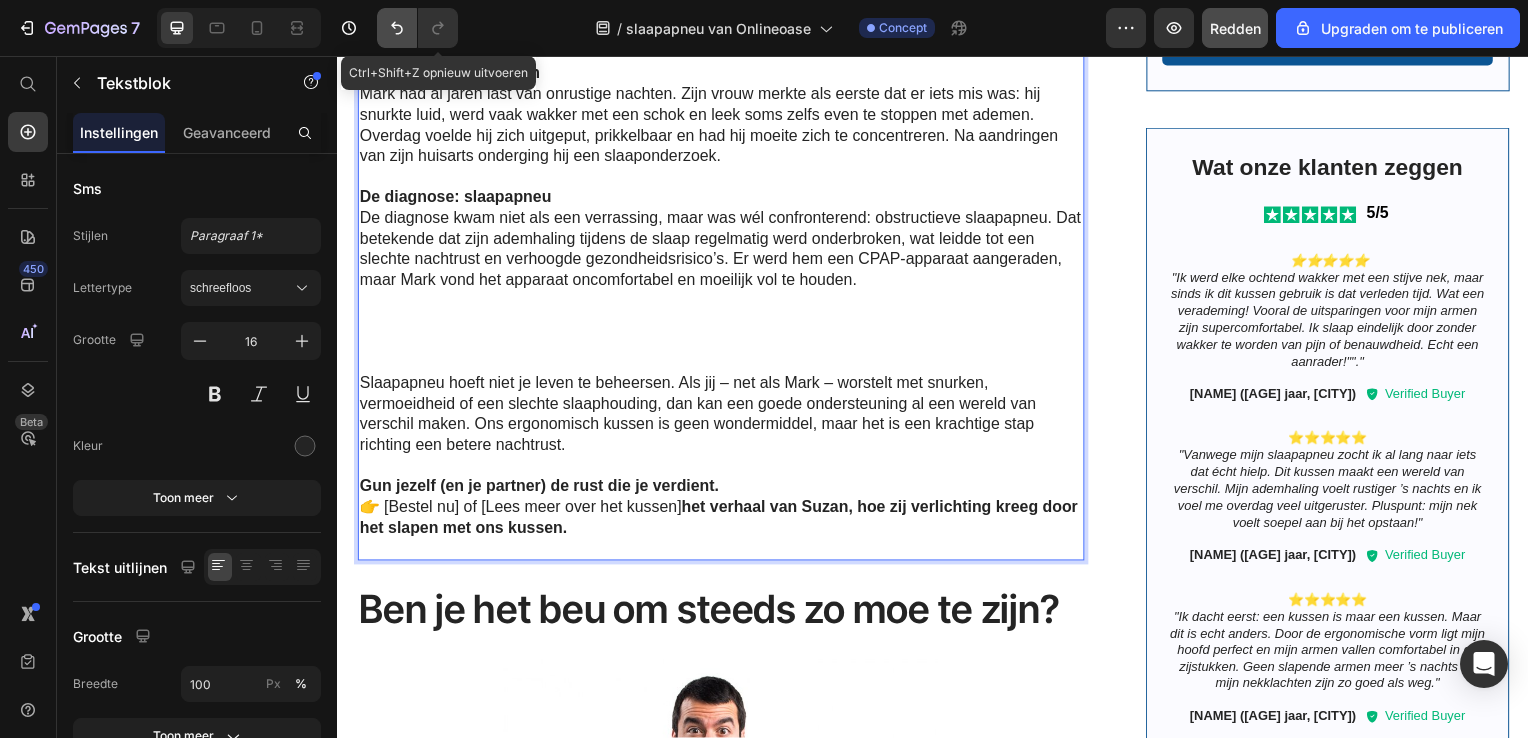 click 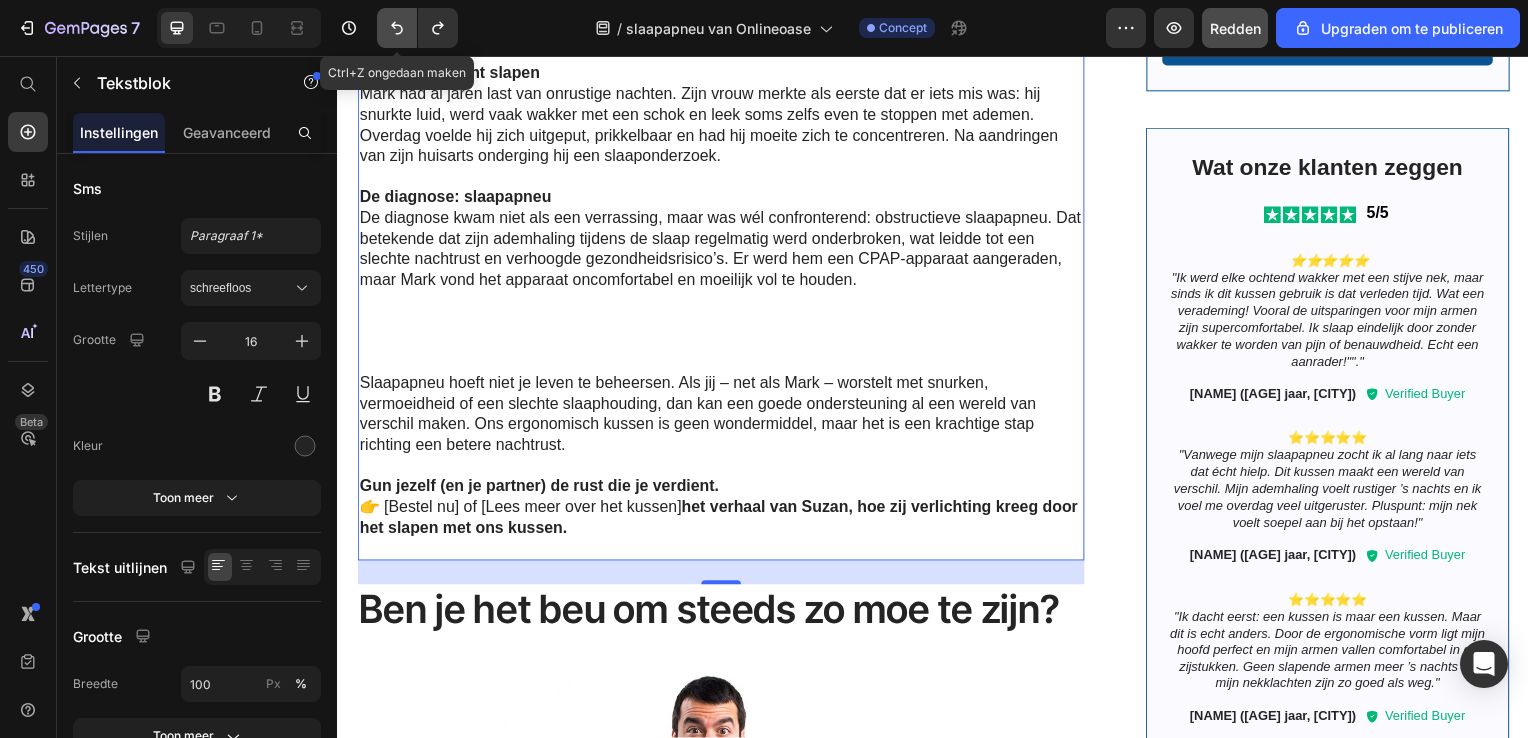 click 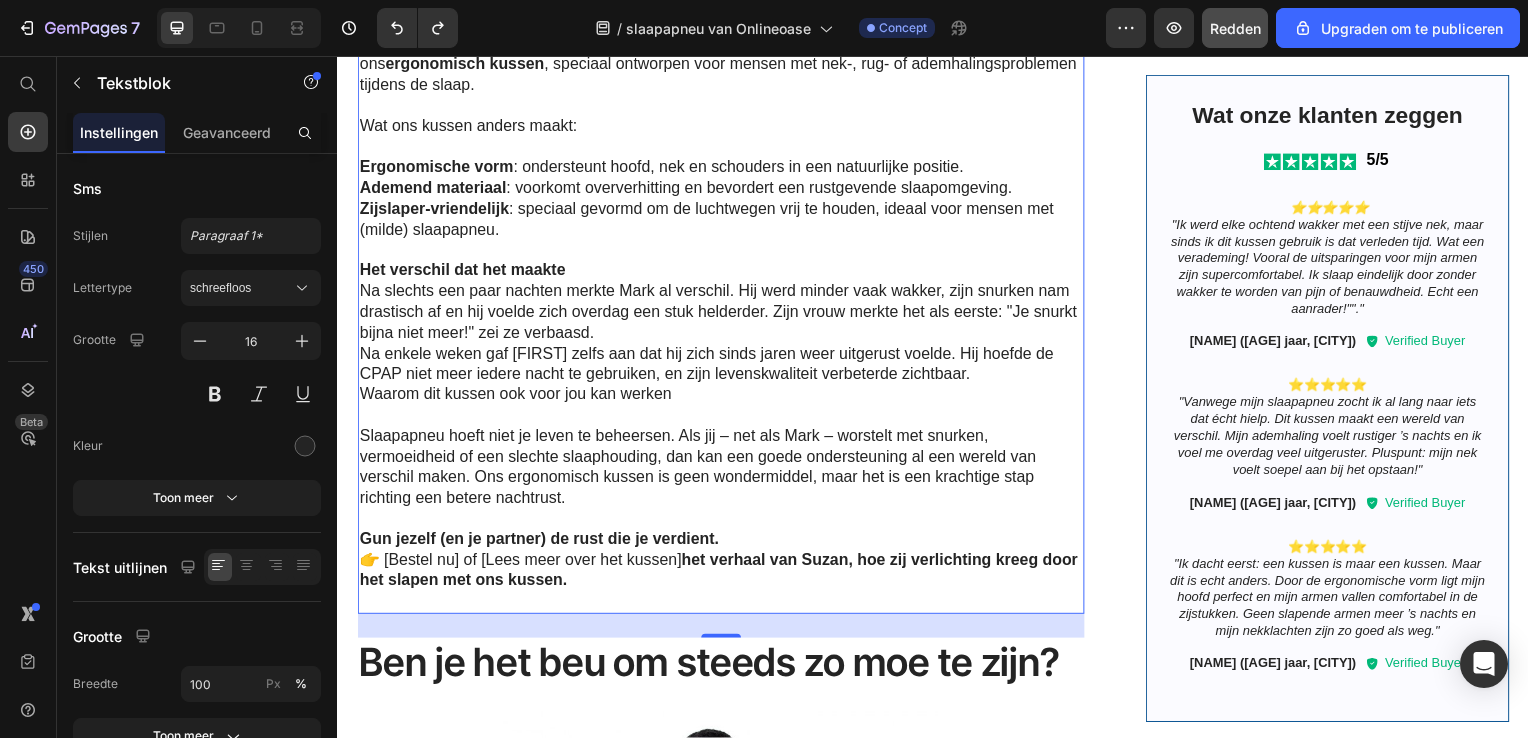 scroll, scrollTop: 1331, scrollLeft: 0, axis: vertical 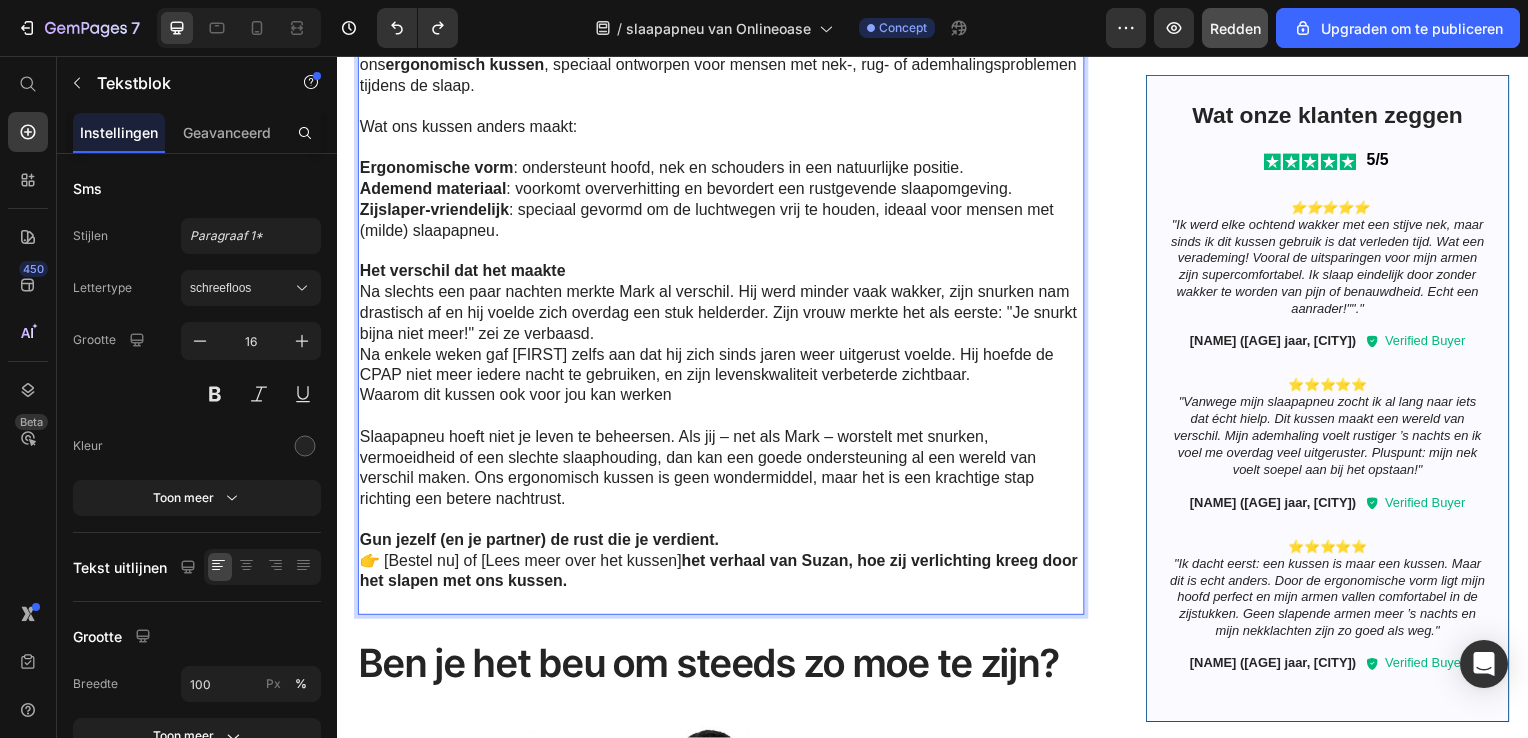 click on "Slaapapneu hoeft niet je leven te beheersen. Als jij – net als Mark – worstelt met snurken, vermoeidheid of een slechte slaaphouding, dan kan een goede ondersteuning al een wereld van verschil maken. Ons ergonomisch kussen is geen wondermiddel, maar het is een krachtige stap richting een betere nachtrust." at bounding box center [723, 471] 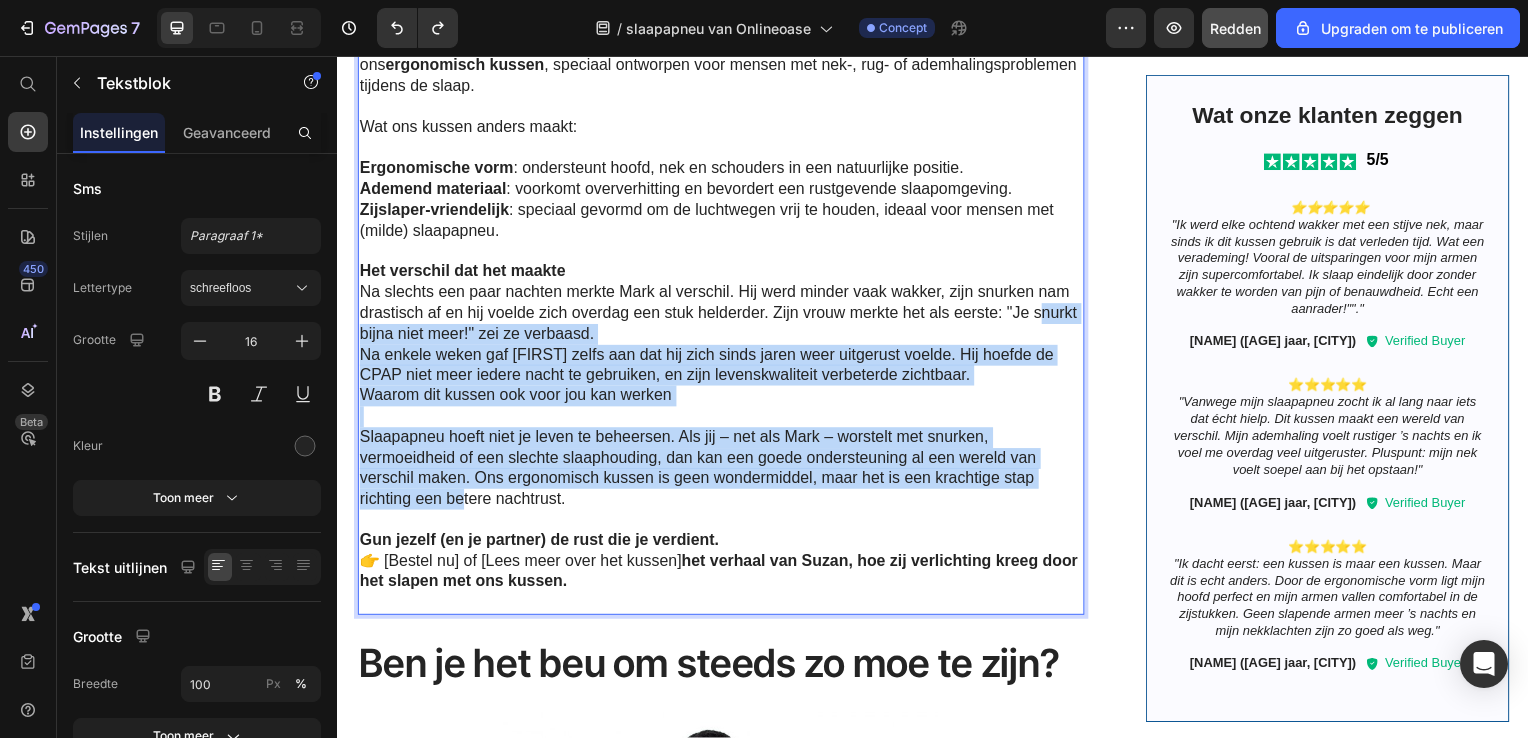 drag, startPoint x: 456, startPoint y: 486, endPoint x: 368, endPoint y: 310, distance: 196.77399 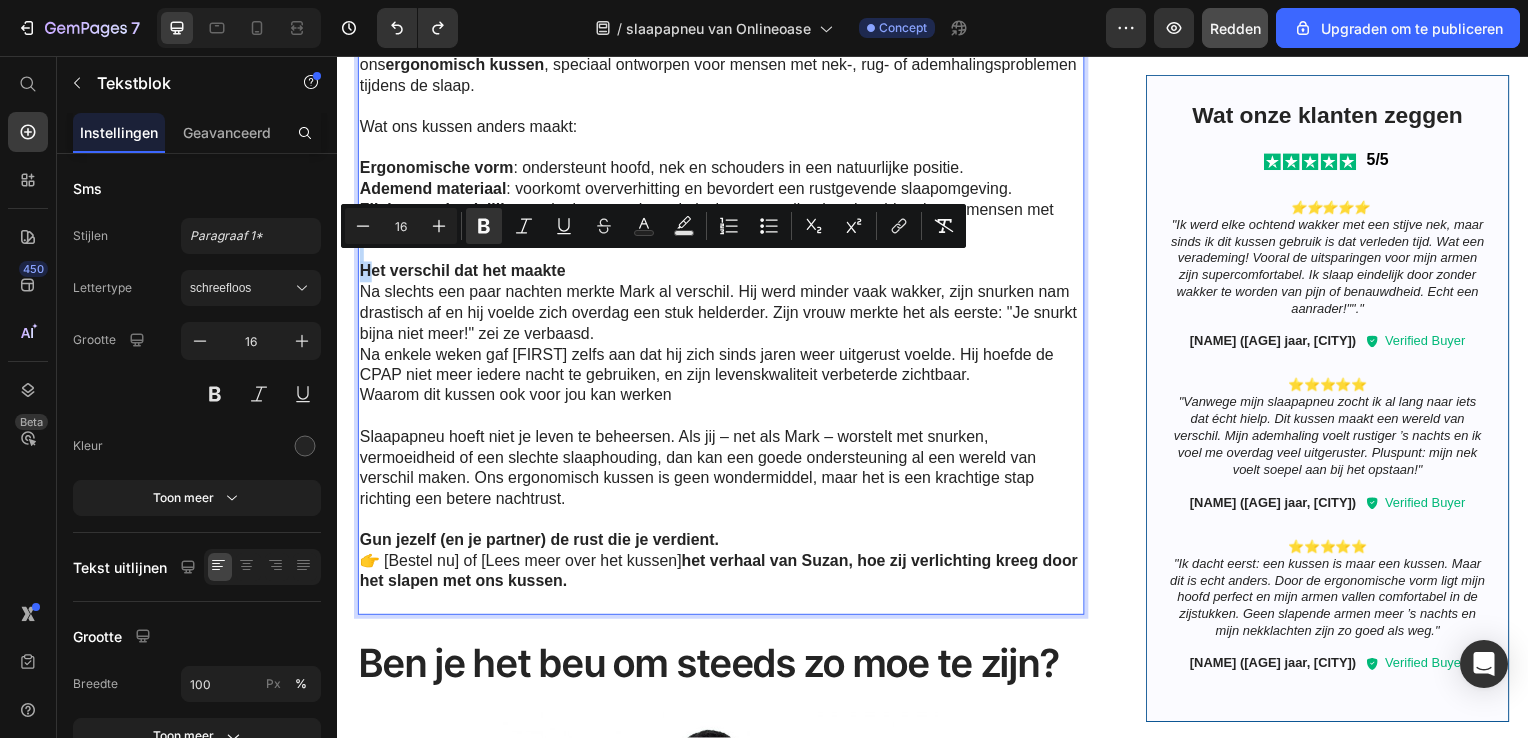drag, startPoint x: 365, startPoint y: 263, endPoint x: 364, endPoint y: 249, distance: 14.035668 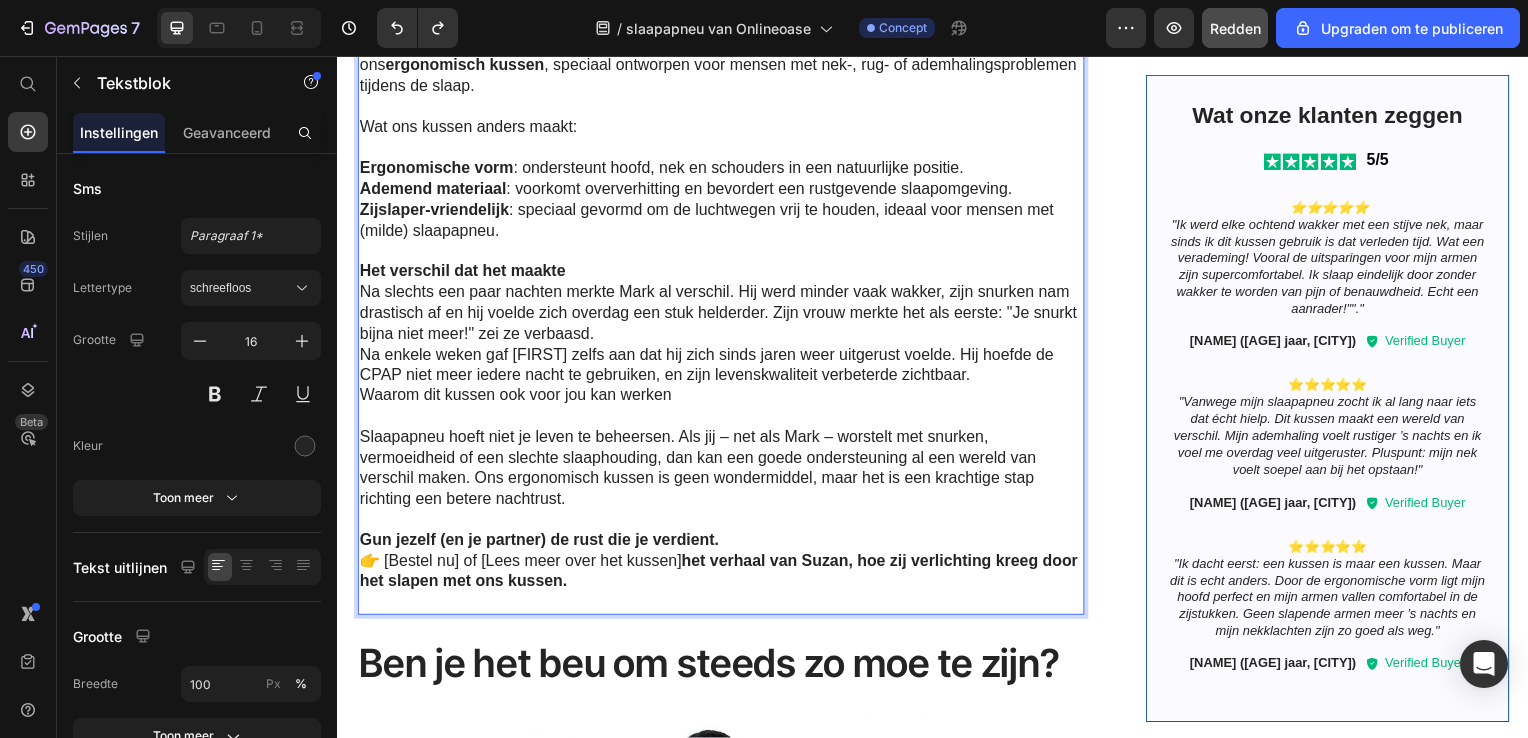 click on "Na enkele weken gaf Mark zelfs aan dat hij zich sinds jaren weer uitgerust voelde. Hij hoefde de CPAP niet meer iedere nacht te gebruiken, en zijn levenskwaliteit verbeterde zichtbaar." at bounding box center (723, 368) 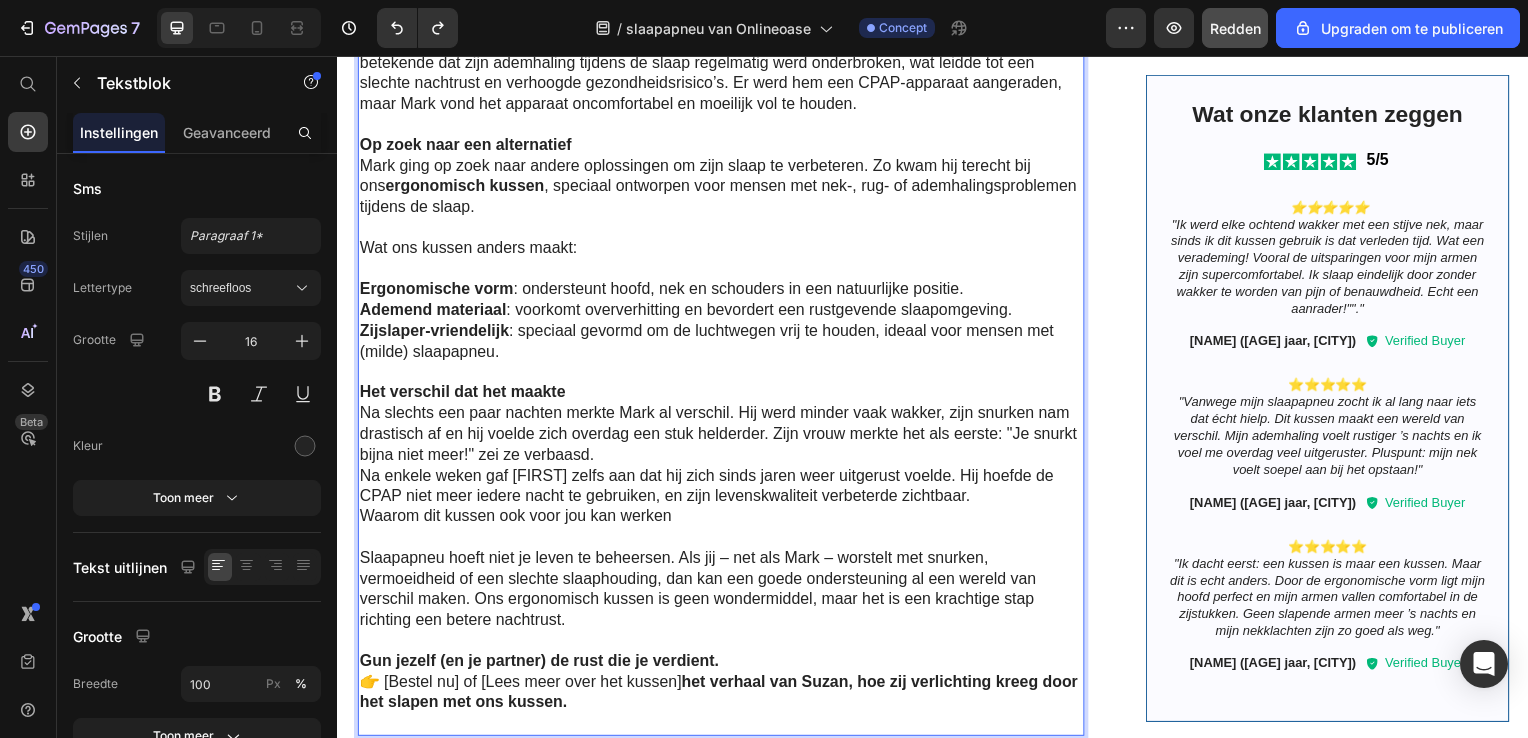 scroll, scrollTop: 1131, scrollLeft: 0, axis: vertical 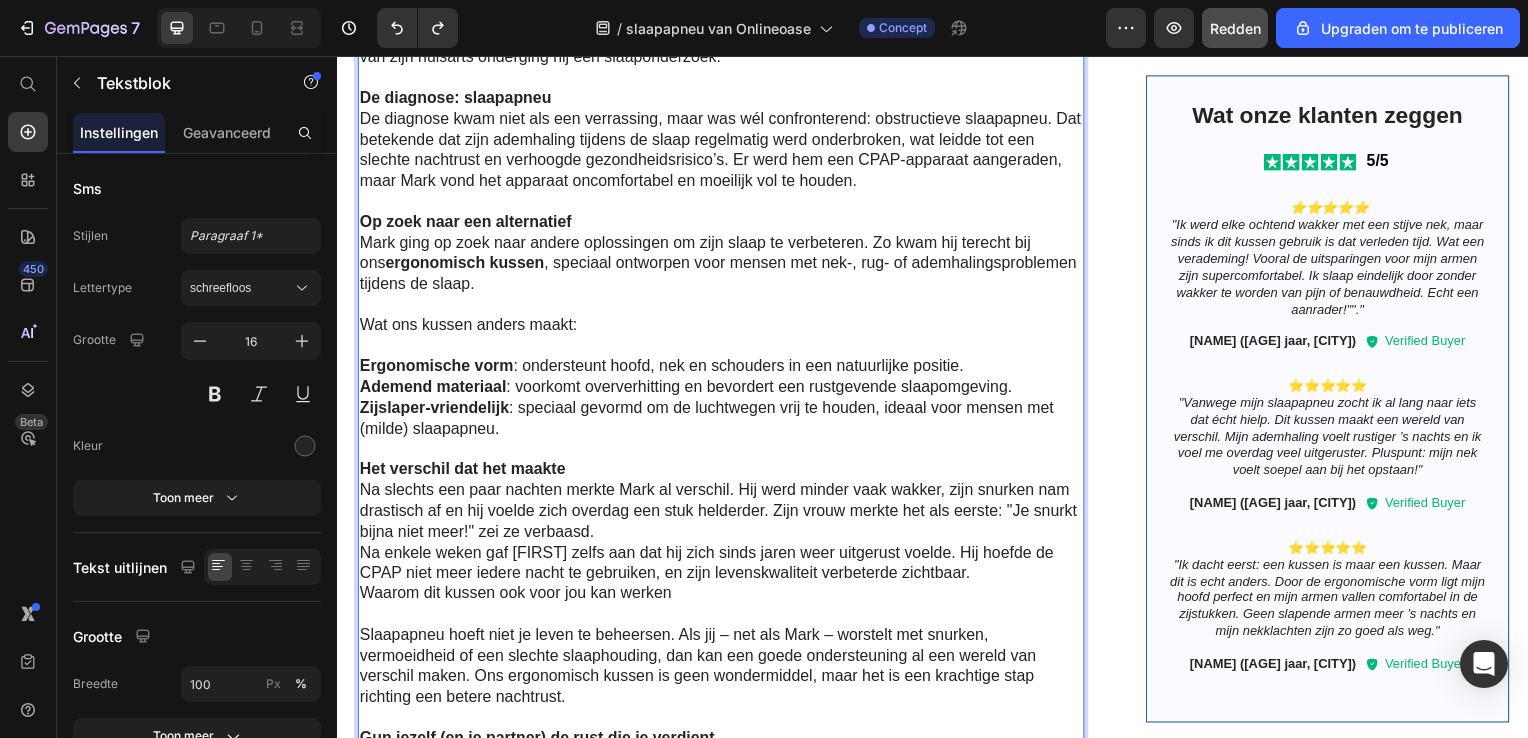 click on "Op zoek naar een alternatief" at bounding box center [465, 223] 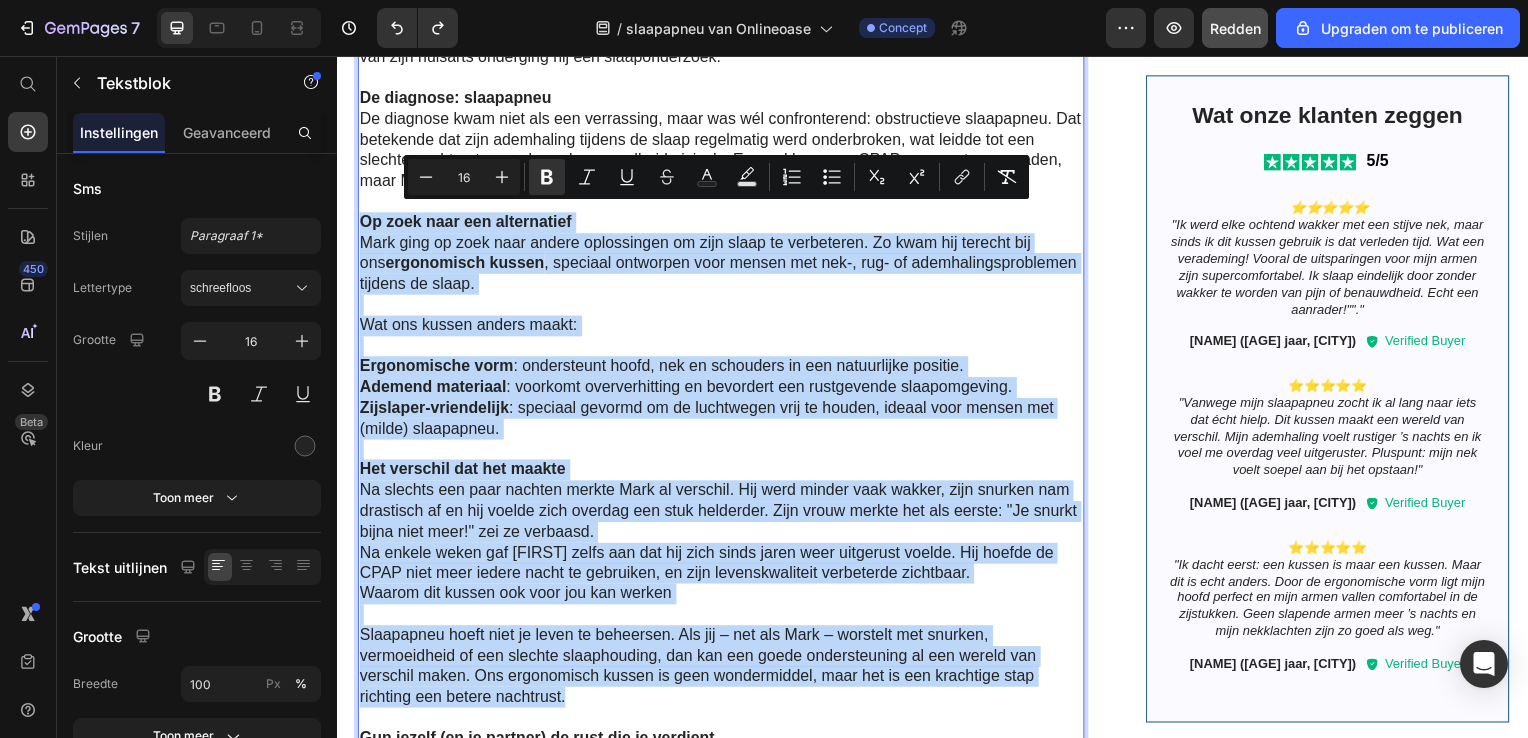 drag, startPoint x: 360, startPoint y: 215, endPoint x: 701, endPoint y: 702, distance: 594.5166 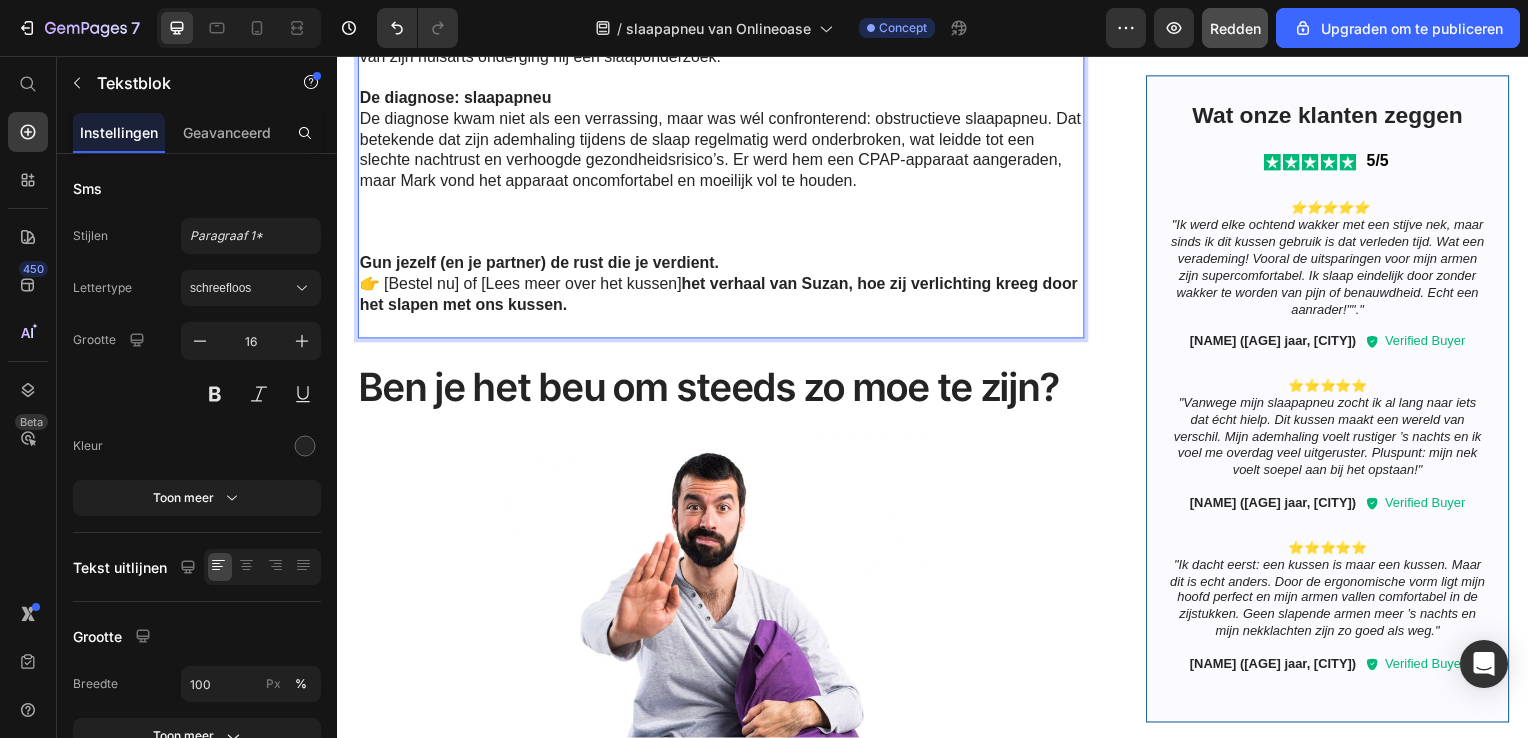 click on "Gun jezelf (en je partner) de rust die je verdient." at bounding box center [540, 264] 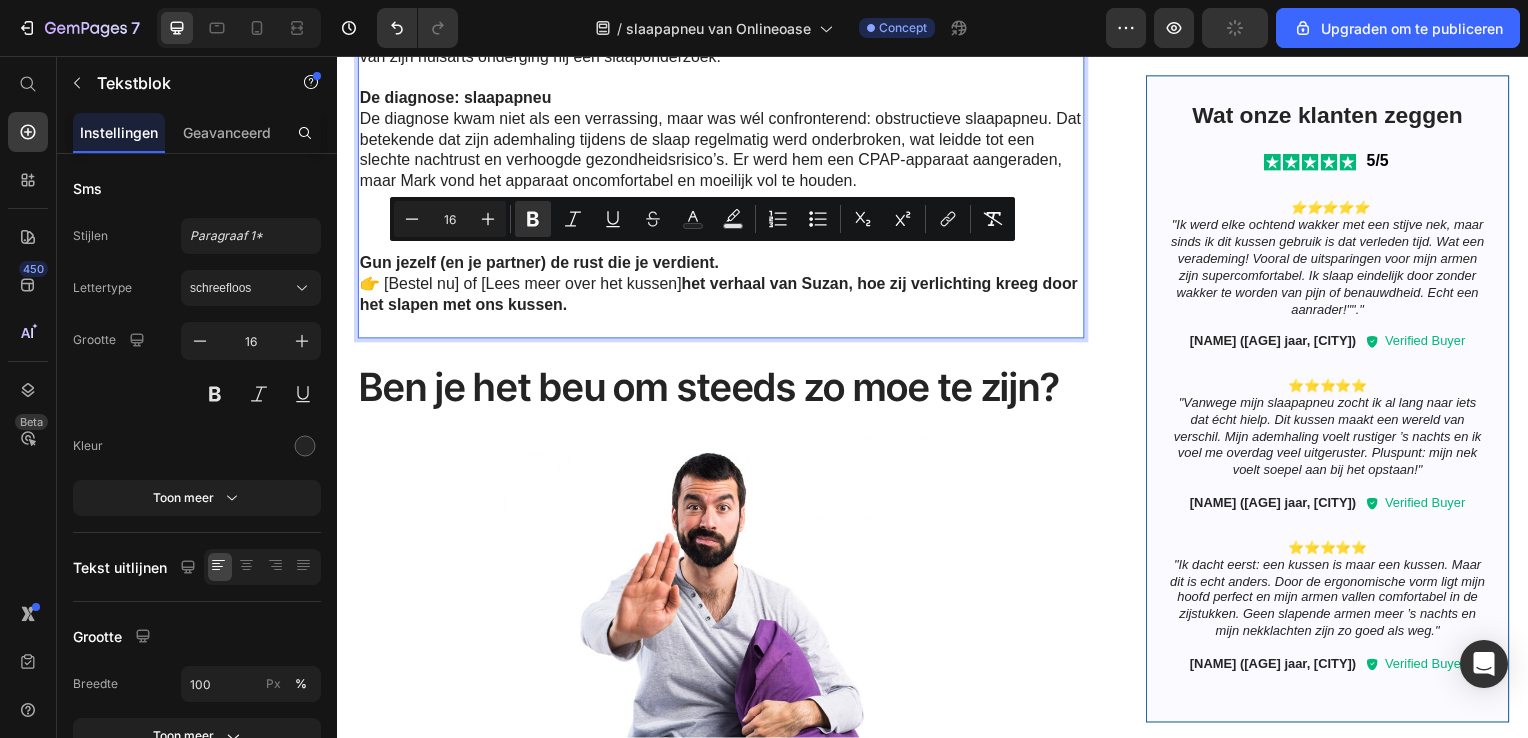 drag, startPoint x: 362, startPoint y: 261, endPoint x: 677, endPoint y: 300, distance: 317.4051 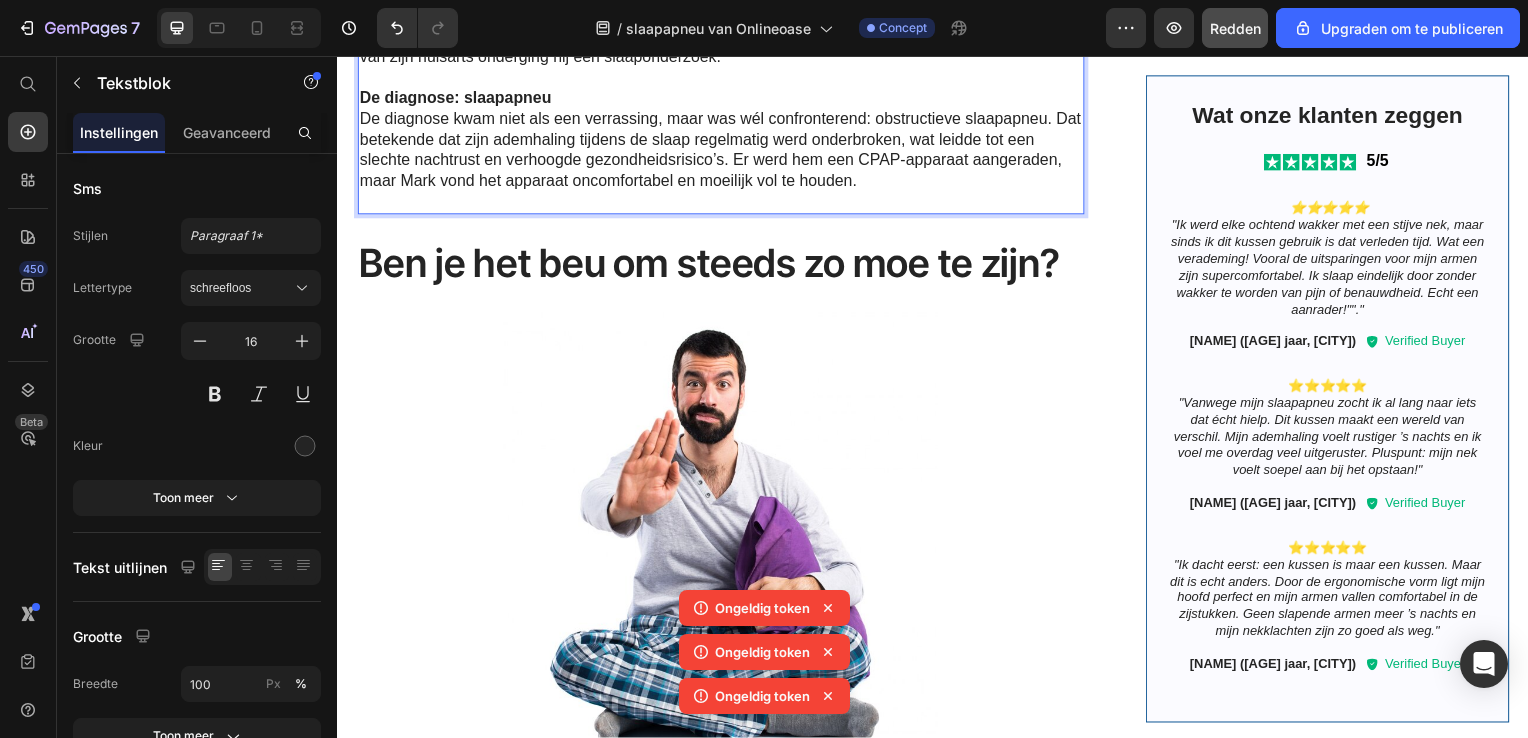 click at bounding box center (723, 203) 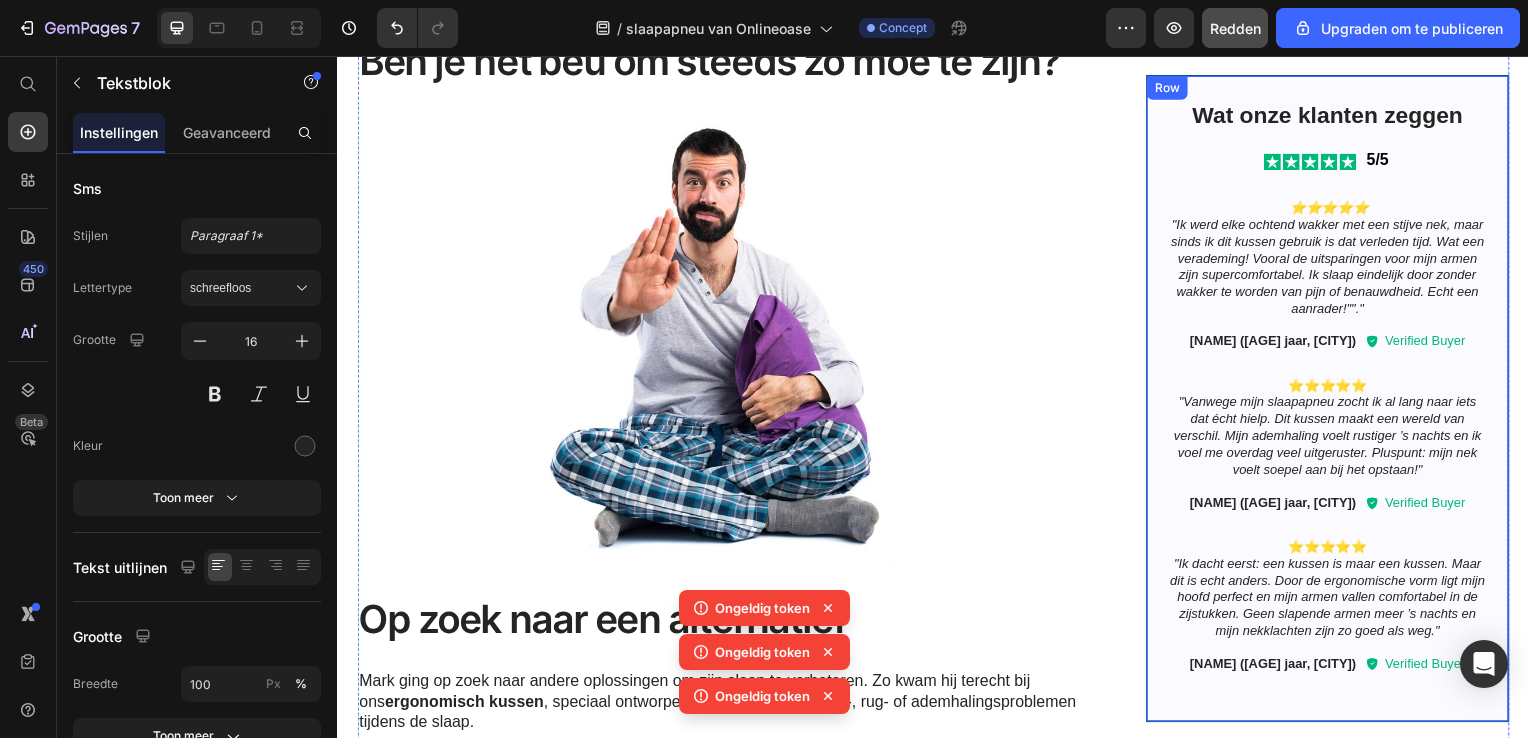 scroll, scrollTop: 1431, scrollLeft: 0, axis: vertical 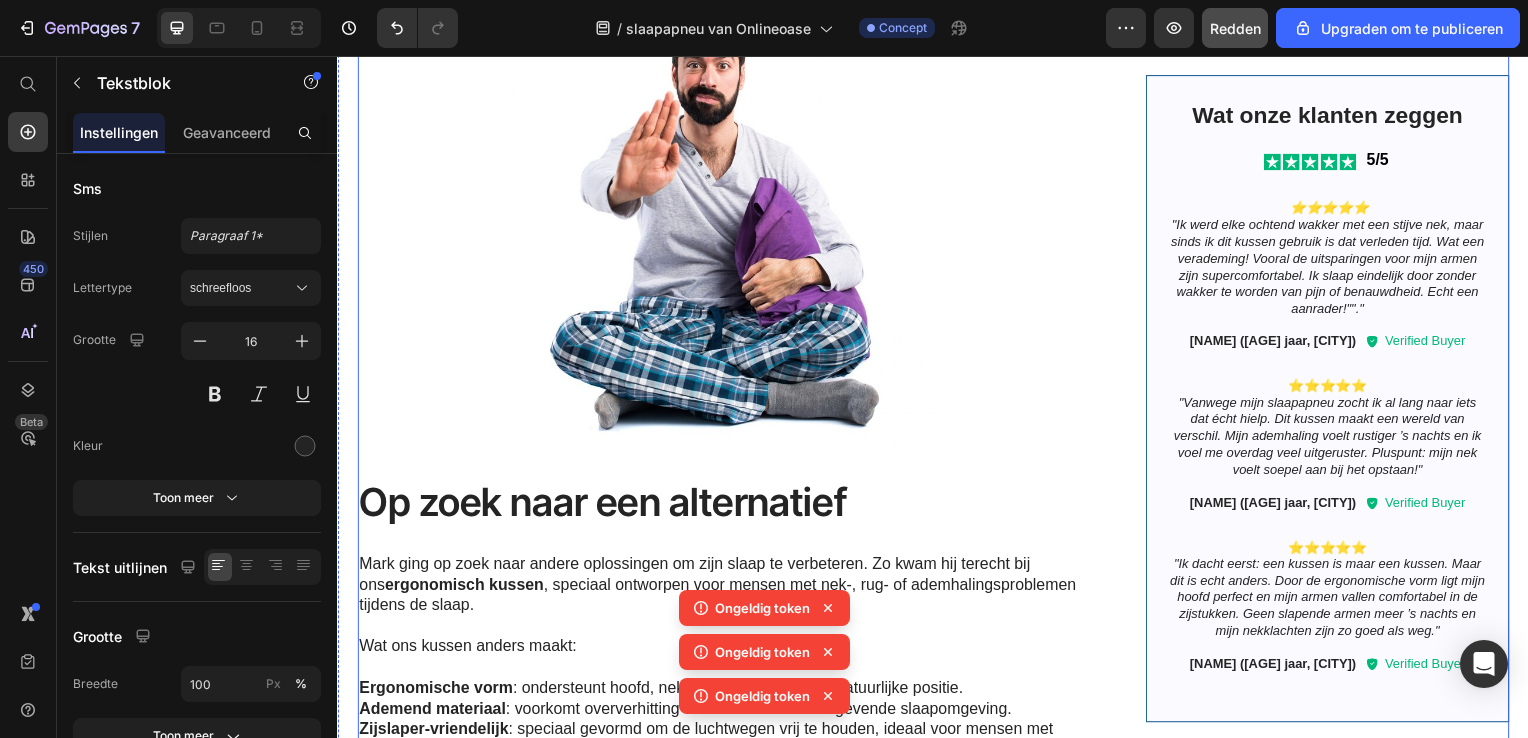 click on "Image Het Verhaal van Mark: Eindelijk Uitrusten na Jaren van Slechte Nachten Heading Lees hier het verhaal van Mark, hoe Mark zijn slaapapneu kon verlichten met ons kussen. Mark is 47 jaar en woont met zijn vrouw en twee kinderen in Utrecht. Hij werkt als IT-consultant en brengt veel uren achter zijn bureau door. Maar de grootste uitdaging in zijn leven speelde zich niet overdag af — maar ’s nachts. Jarenlang slecht slapen Mark had al jaren last van onrustige nachten. Zijn vrouw merkte als eerste dat er iets mis was: hij snurkte luid, werd vaak wakker met een schok en leek soms zelfs even te stoppen met ademen. Overdag voelde hij zich uitgeput, prikkelbaar en had hij moeite zich te concentreren. Na aandringen van zijn huisarts onderging hij een slaaponderzoek. De diagnose: slaapapneu Text Block   0 Ben je het beu om steeds zo moe te zijn? Heading Image Op zoek naar een alternatief Heading Mark ging op zoek naar andere oplossingen om zijn slaap te verbeteren. Zo kwam hij terecht bij ons  ergonomisch kussen" at bounding box center (937, 184) 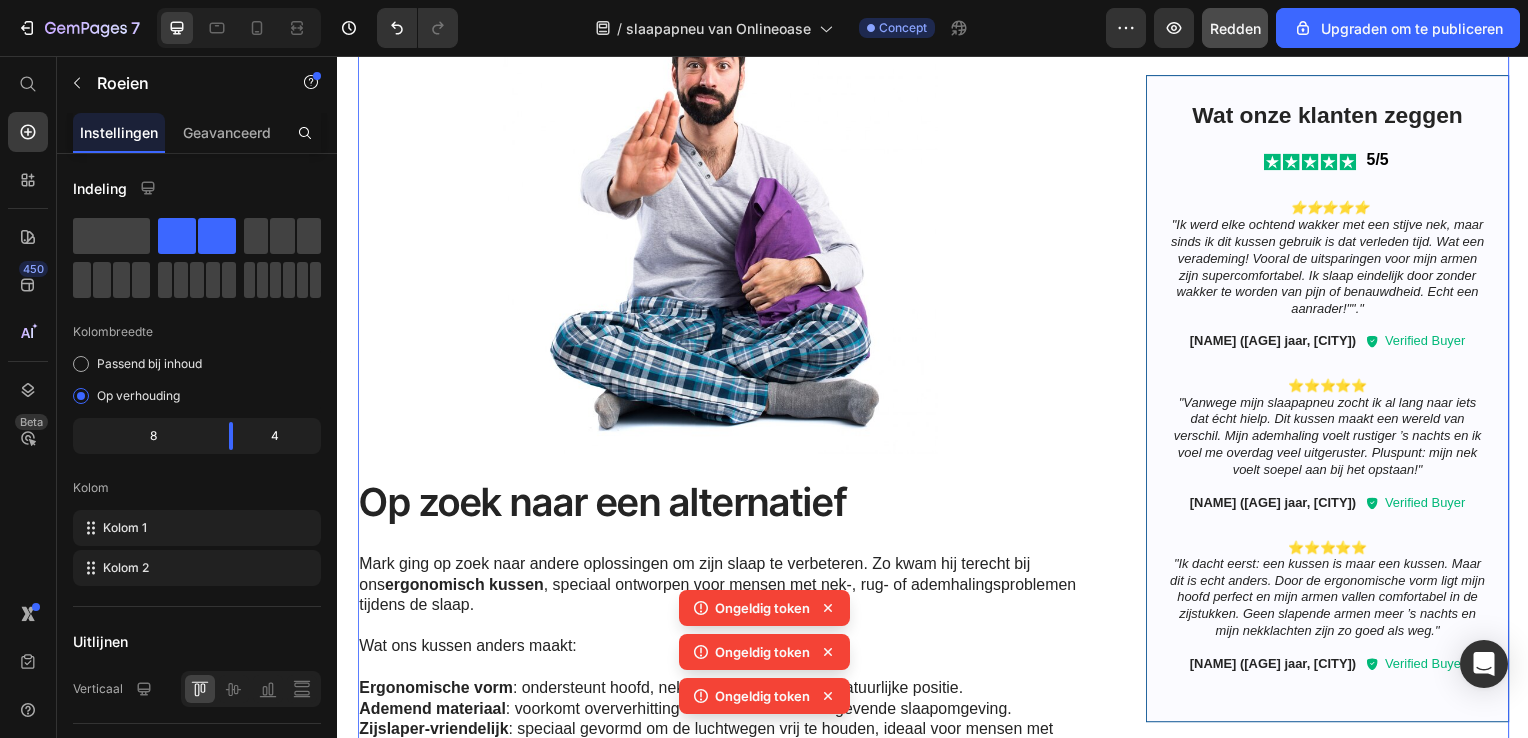 click 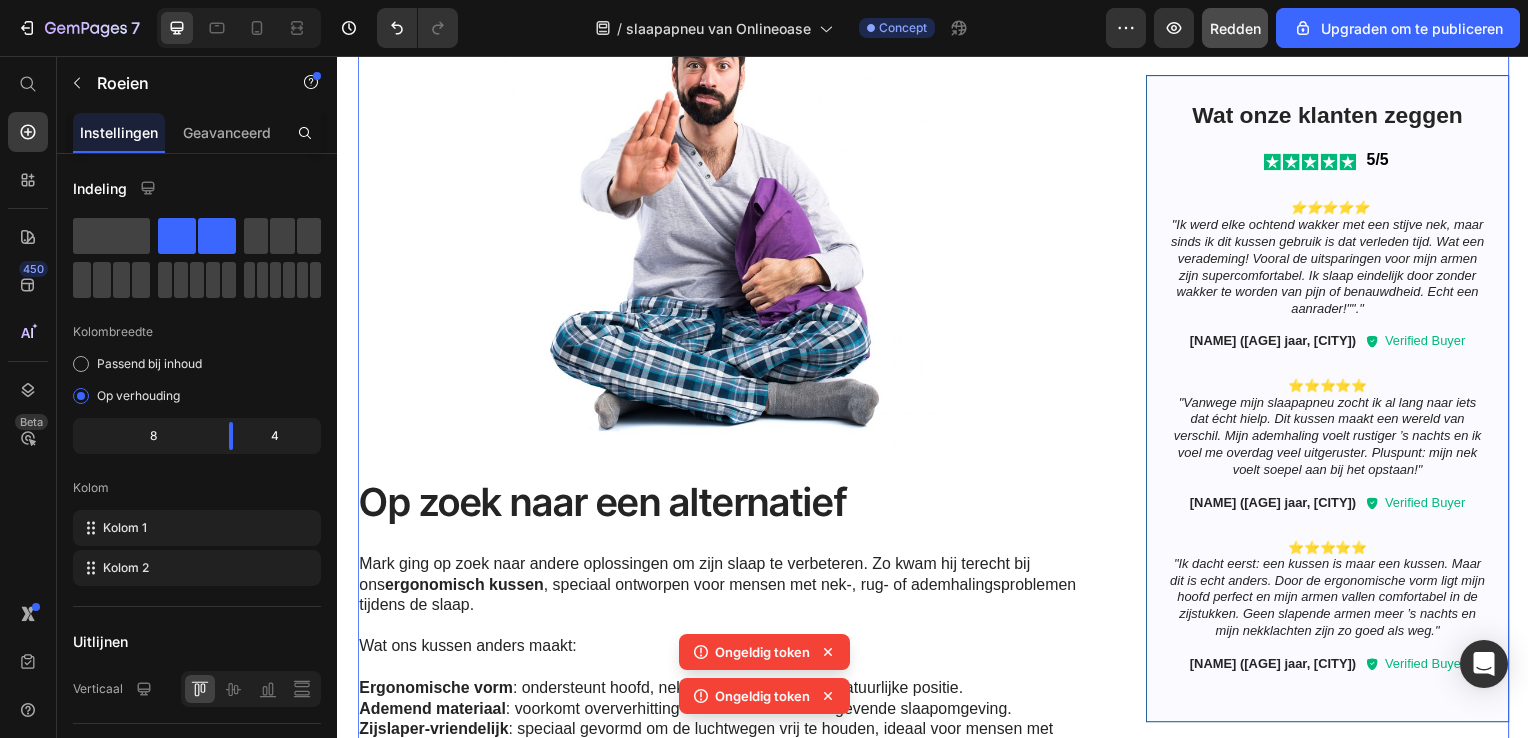 click 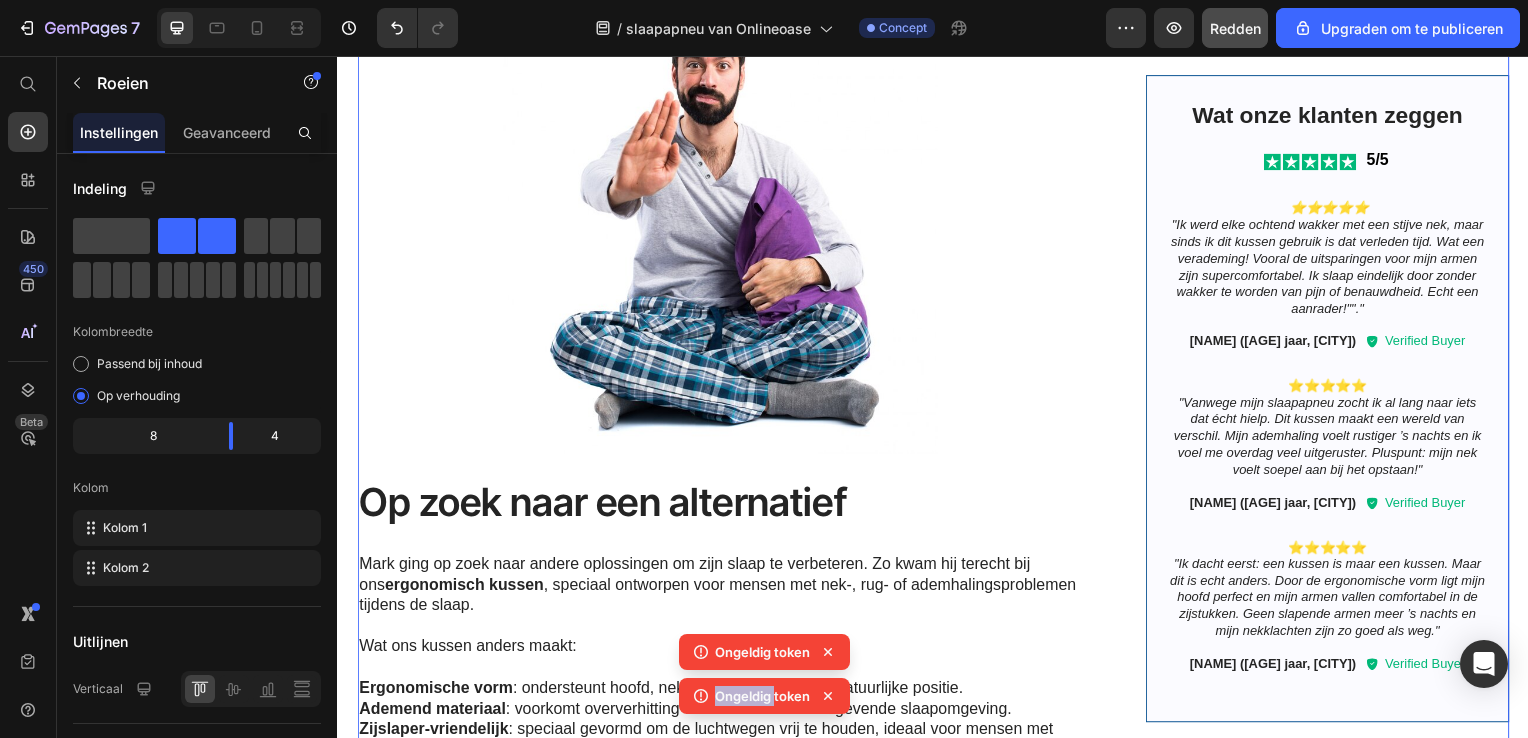 click on "Ongeldig token" 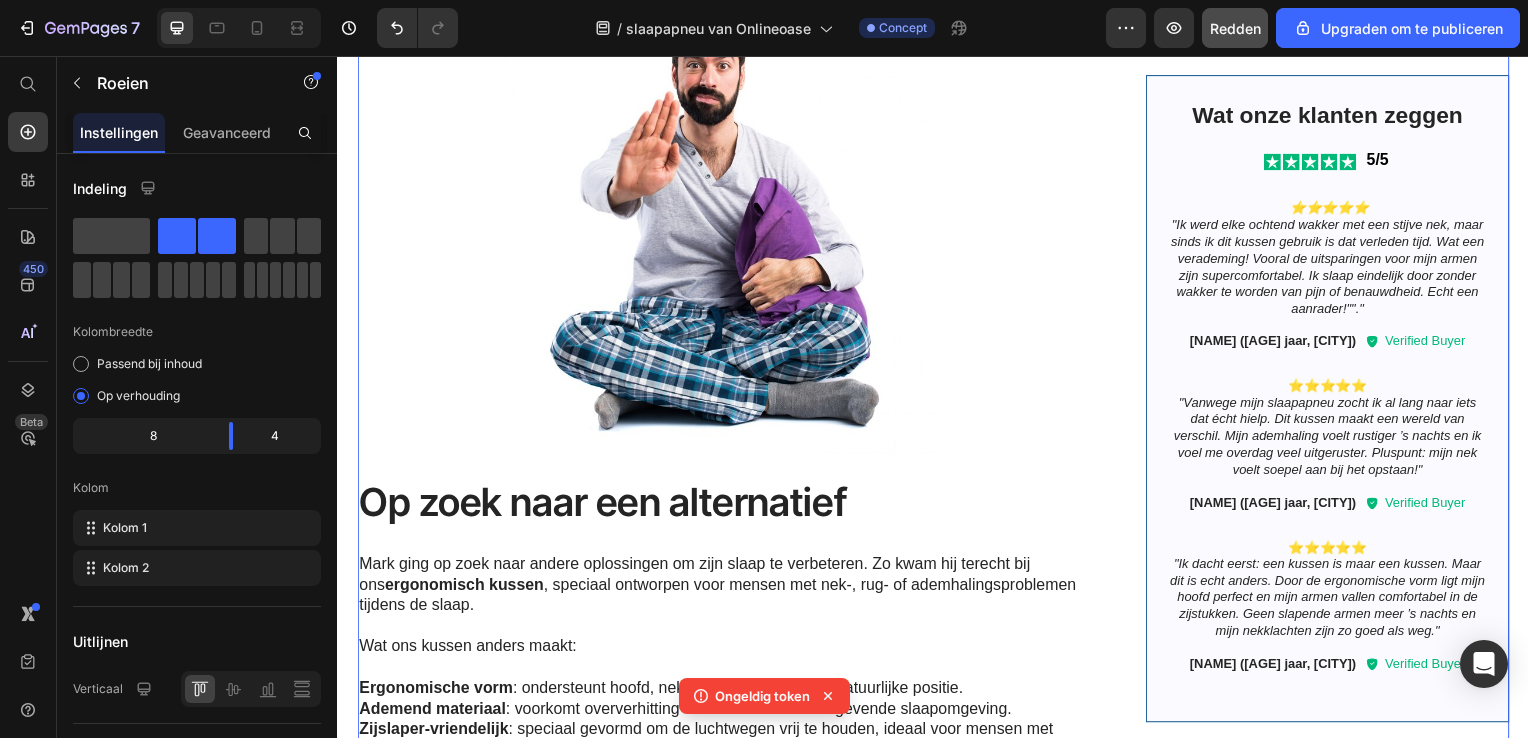 drag, startPoint x: 826, startPoint y: 646, endPoint x: 827, endPoint y: 696, distance: 50.01 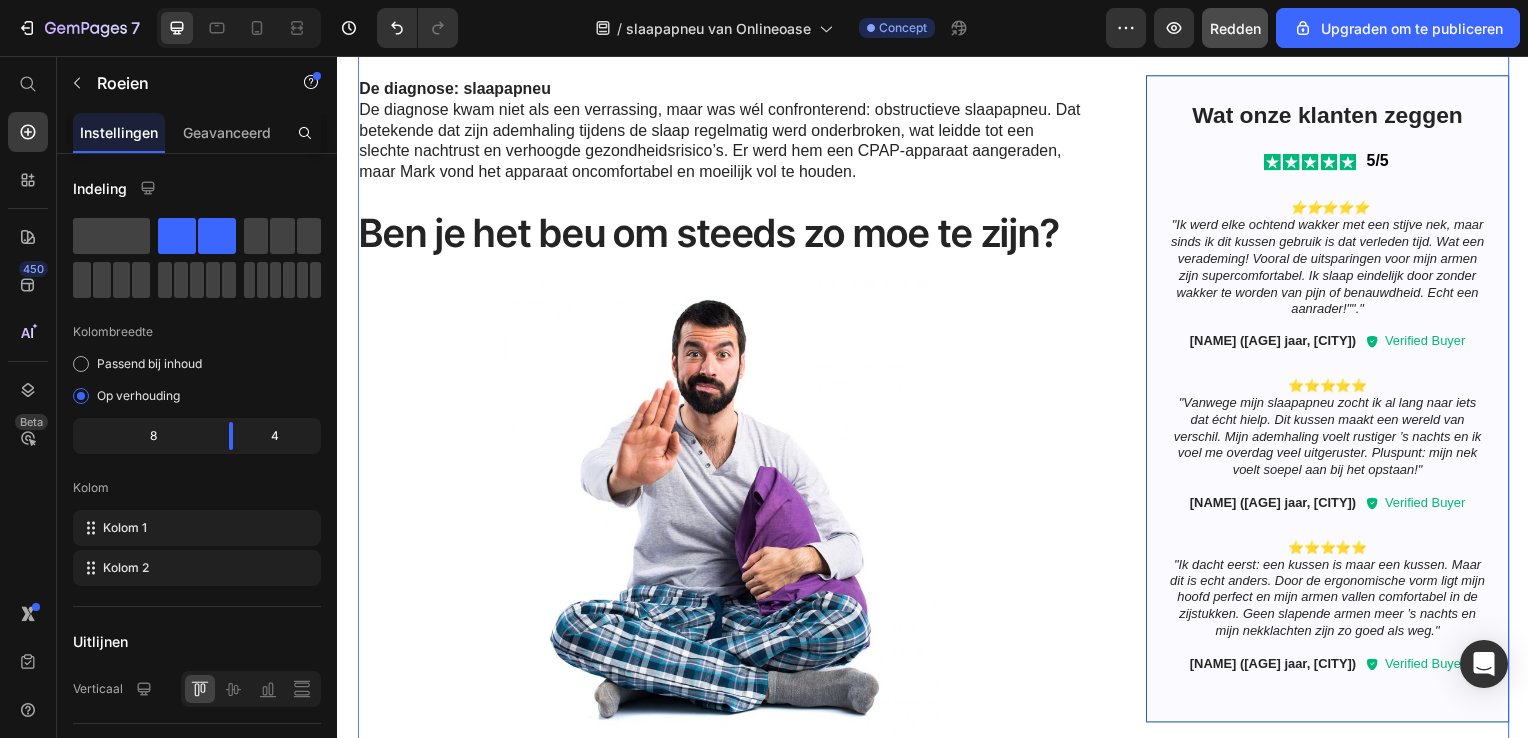 scroll, scrollTop: 1131, scrollLeft: 0, axis: vertical 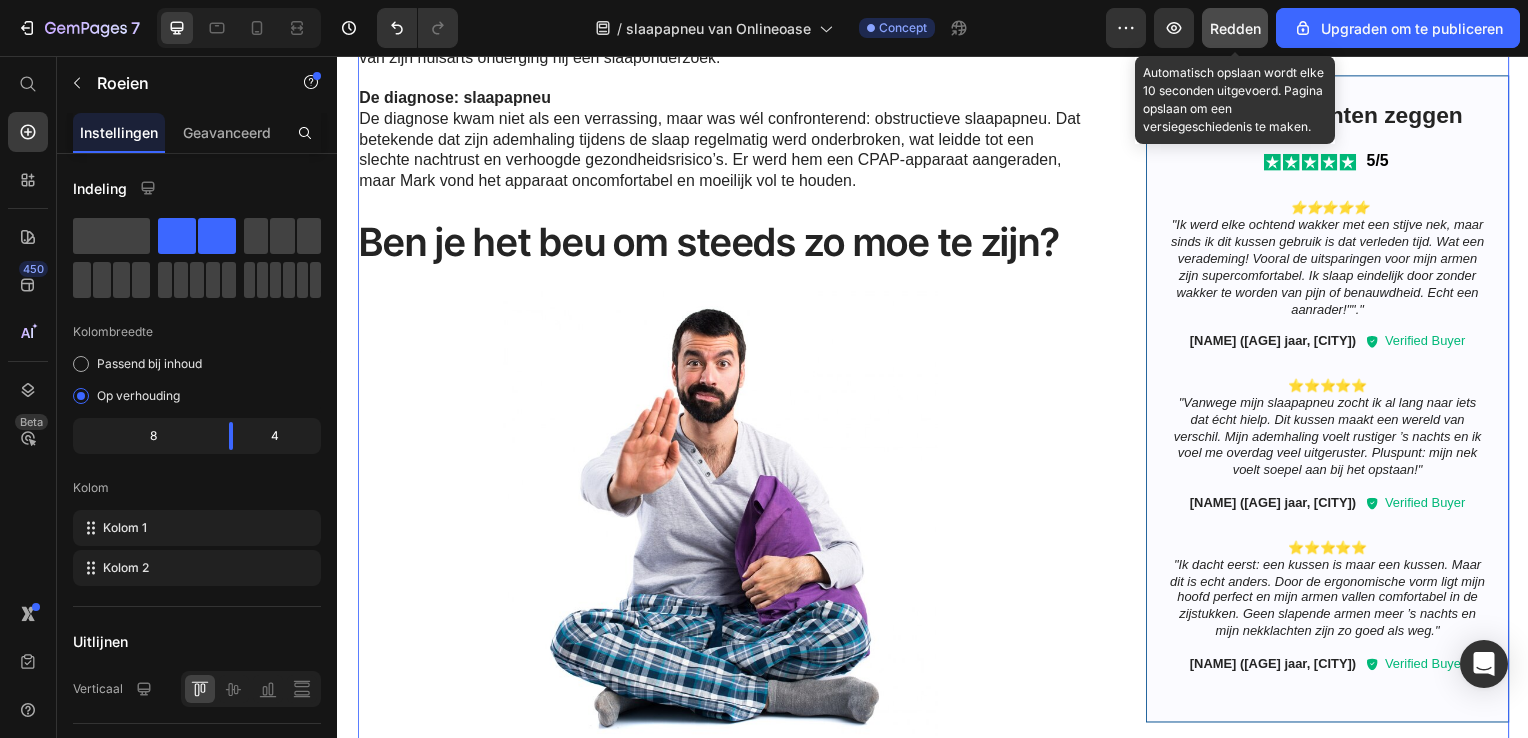 click on "Redden" at bounding box center [1235, 28] 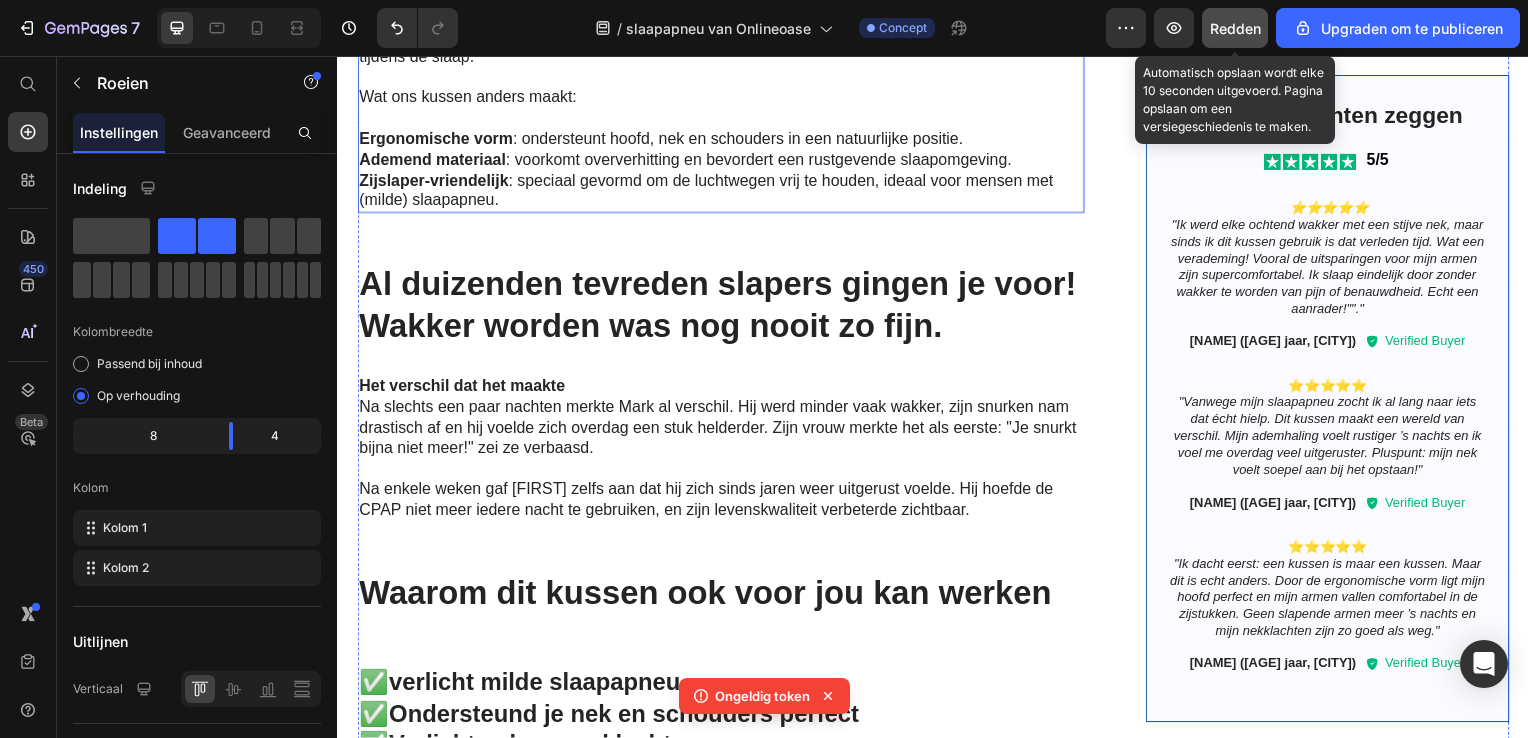 scroll, scrollTop: 2031, scrollLeft: 0, axis: vertical 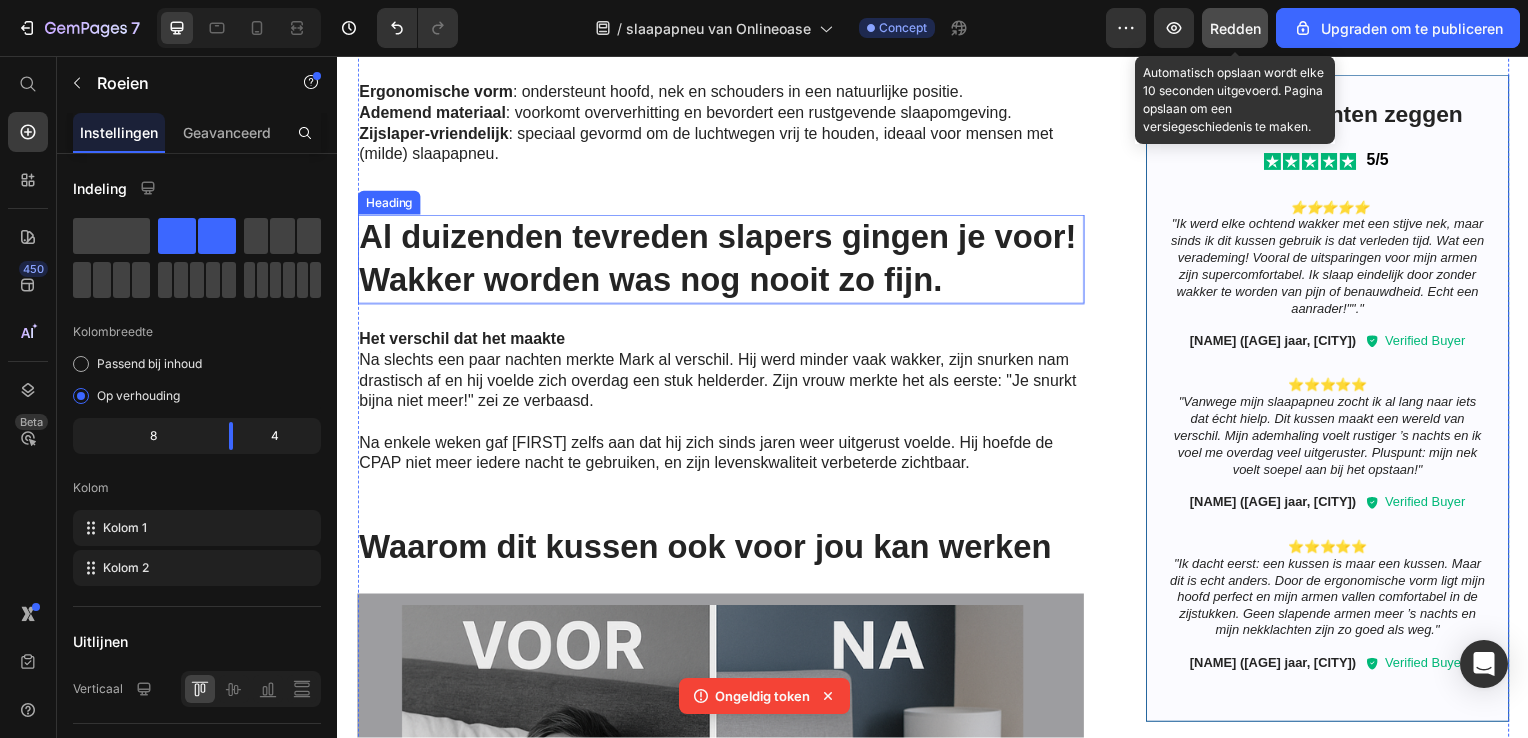 click on "Al duizenden tevreden slapers gingen je voor! Wakker worden was nog nooit zo fijn." at bounding box center [723, 261] 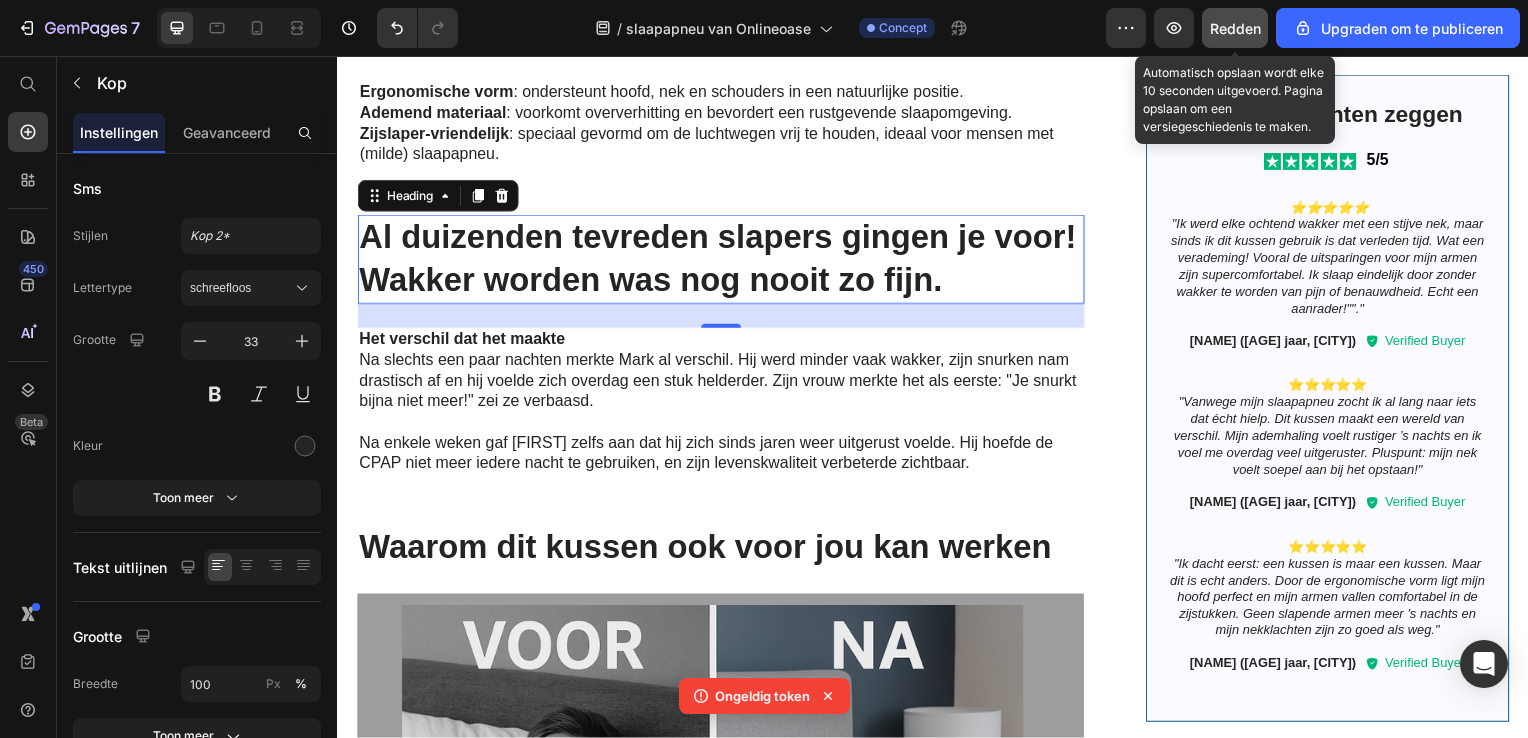 click on "Al duizenden tevreden slapers gingen je voor! Wakker worden was nog nooit zo fijn." at bounding box center (723, 261) 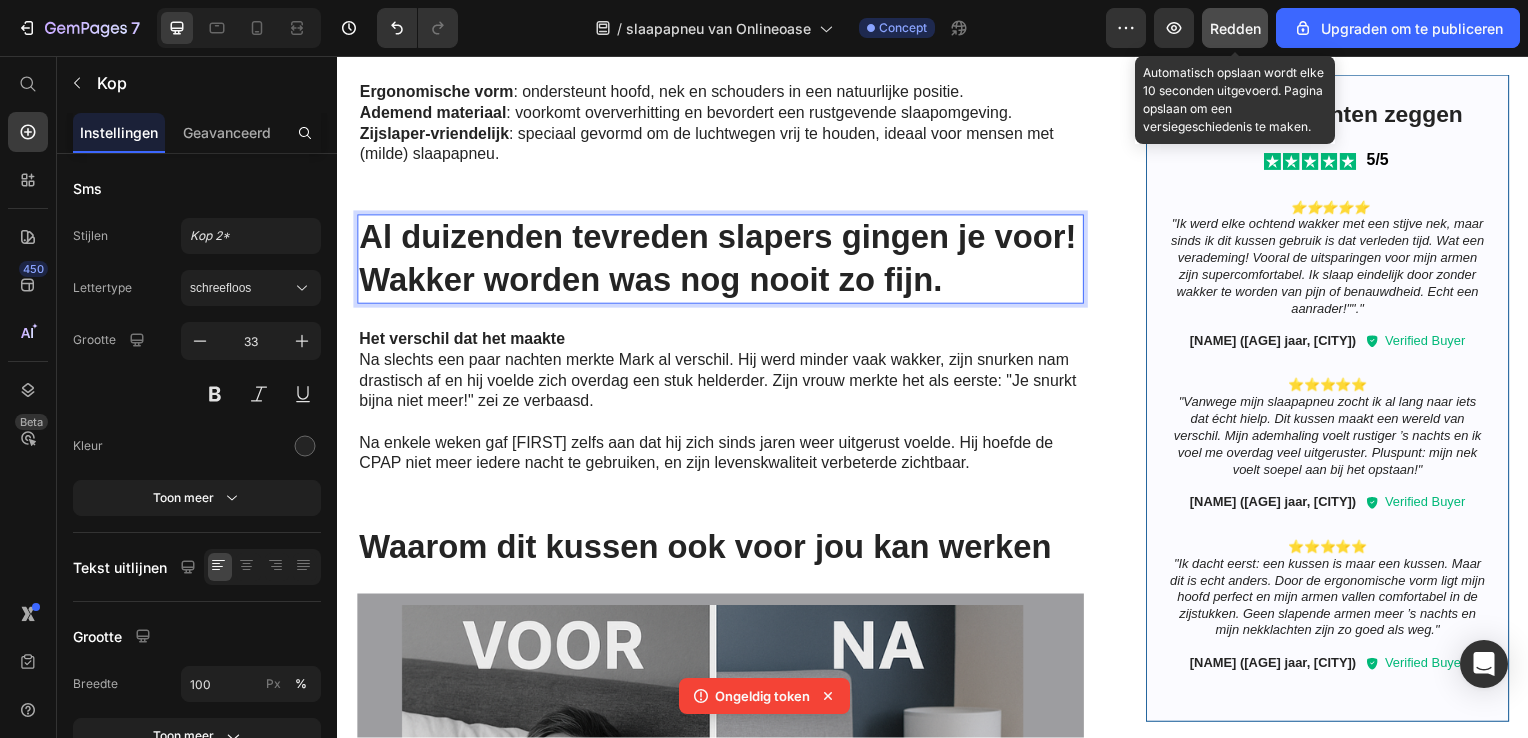 click on "Al duizenden tevreden slapers gingen je voor! Wakker worden was nog nooit zo fijn." at bounding box center [723, 261] 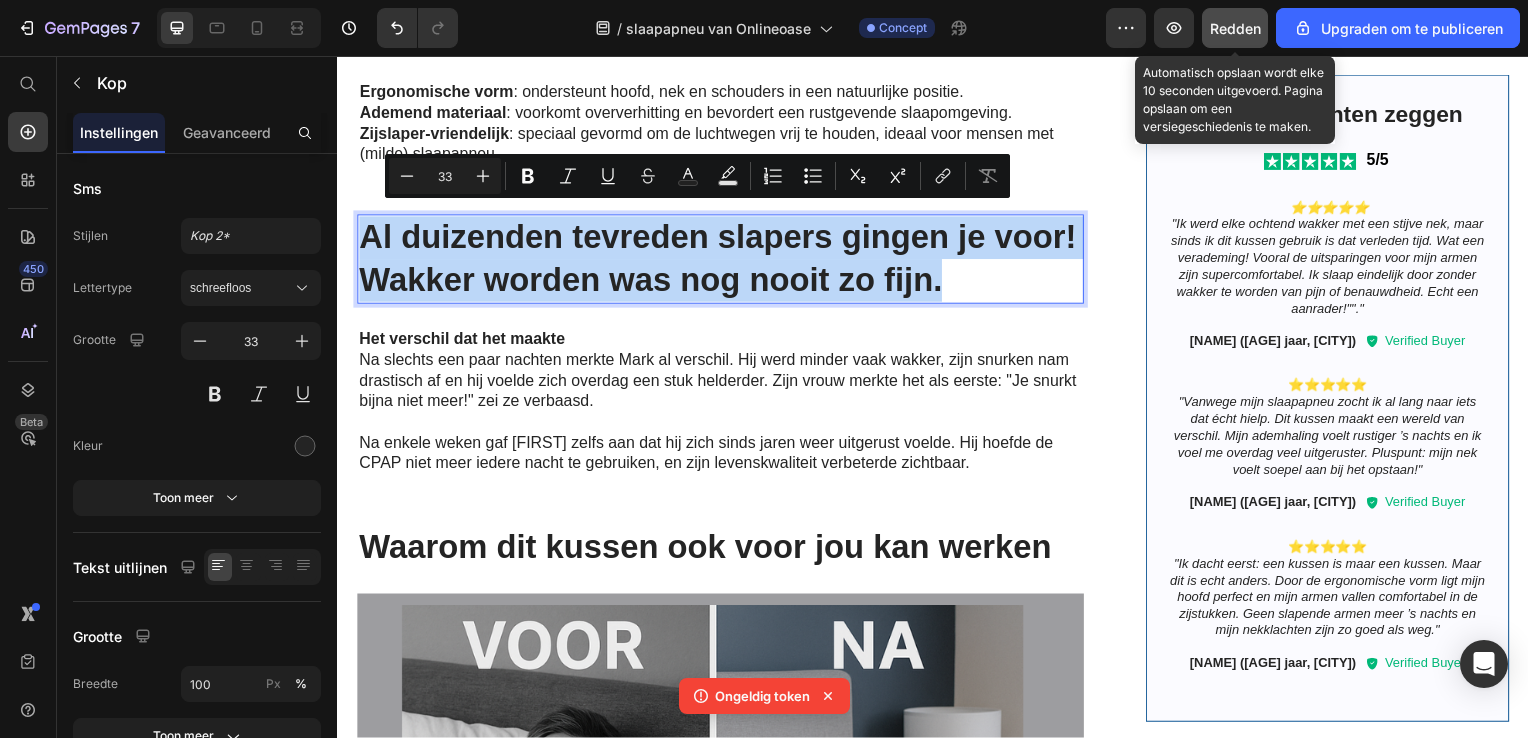 drag, startPoint x: 1050, startPoint y: 269, endPoint x: 362, endPoint y: 233, distance: 688.9412 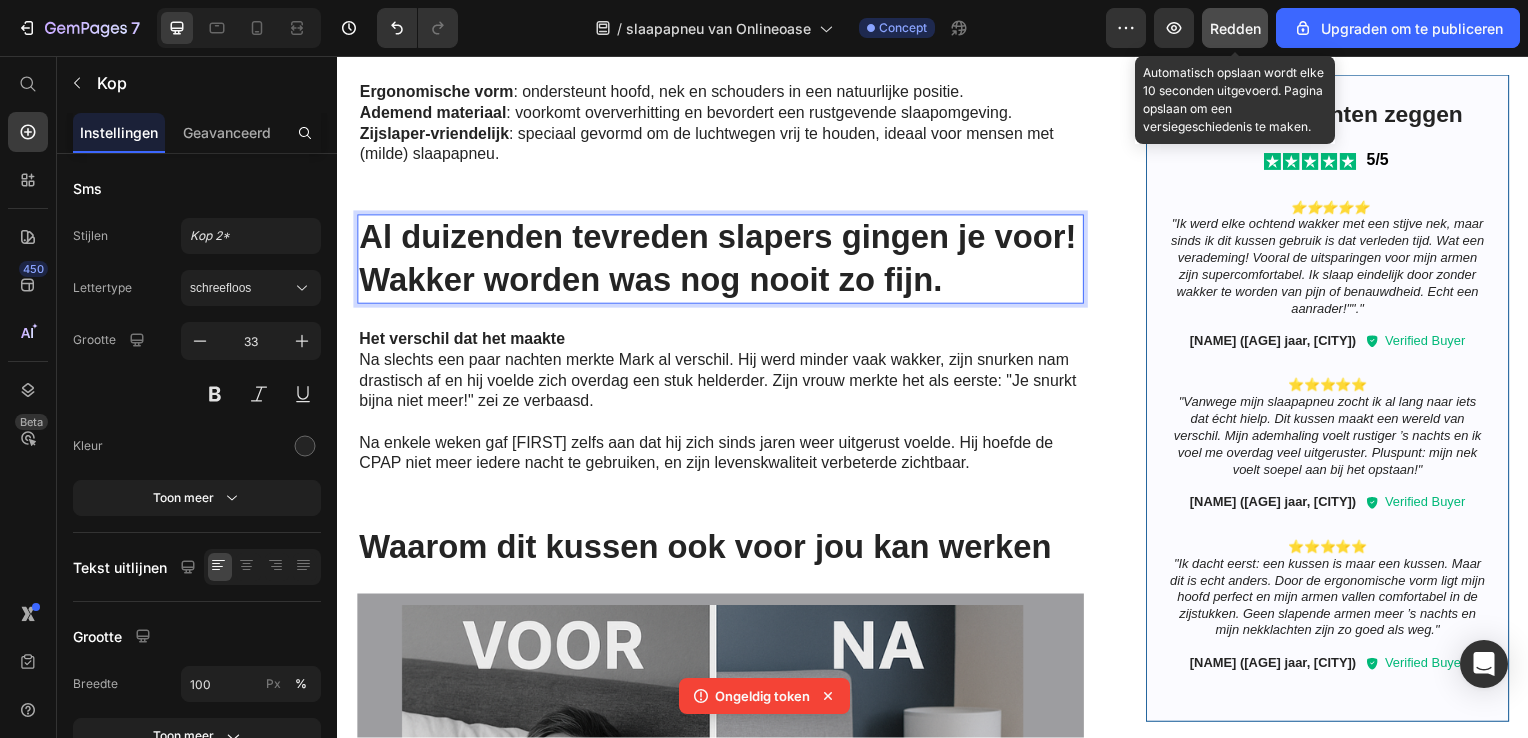 click on "Al duizenden tevreden slapers gingen je voor! Wakker worden was nog nooit zo fijn." at bounding box center [723, 261] 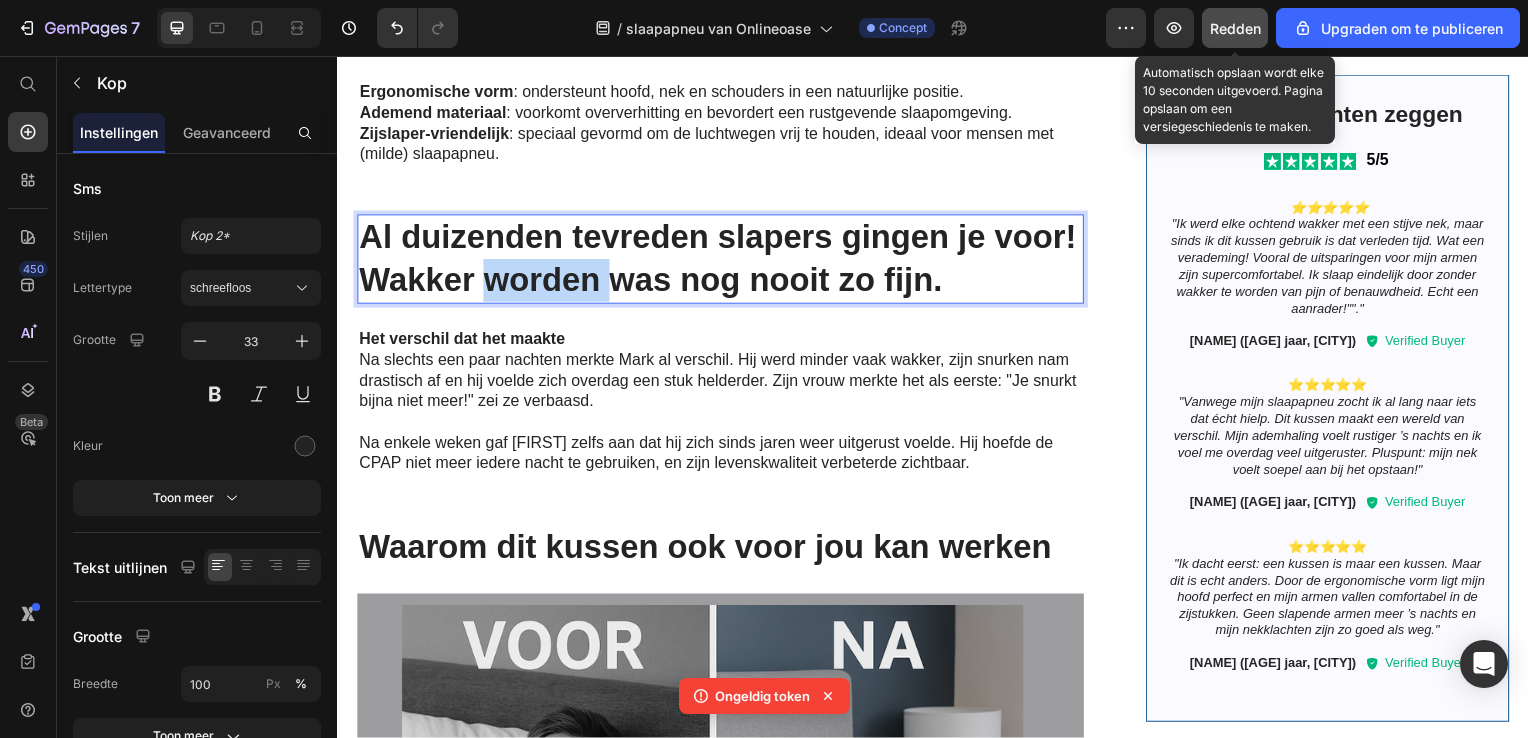click on "Al duizenden tevreden slapers gingen je voor! Wakker worden was nog nooit zo fijn." at bounding box center [723, 261] 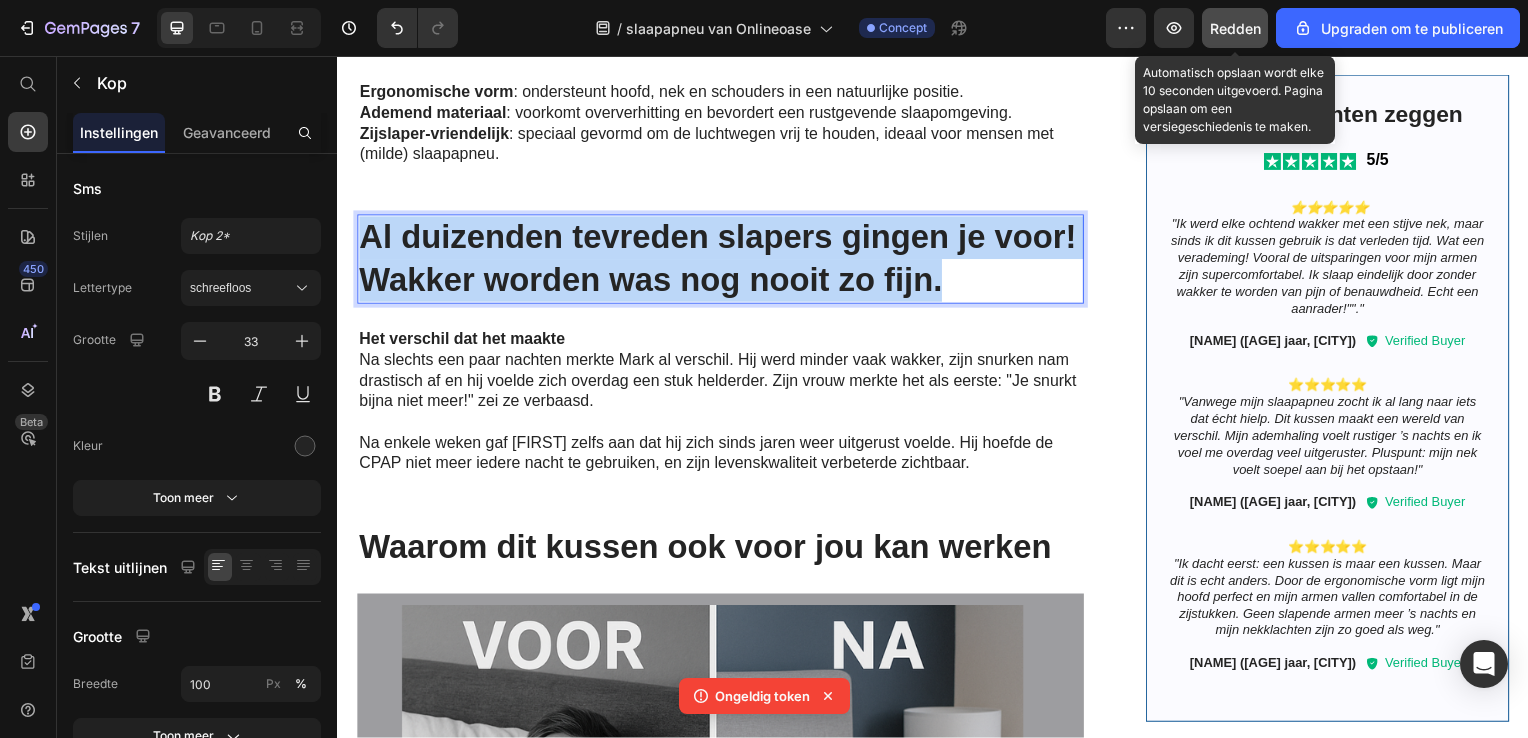 drag, startPoint x: 1037, startPoint y: 268, endPoint x: 360, endPoint y: 228, distance: 678.18066 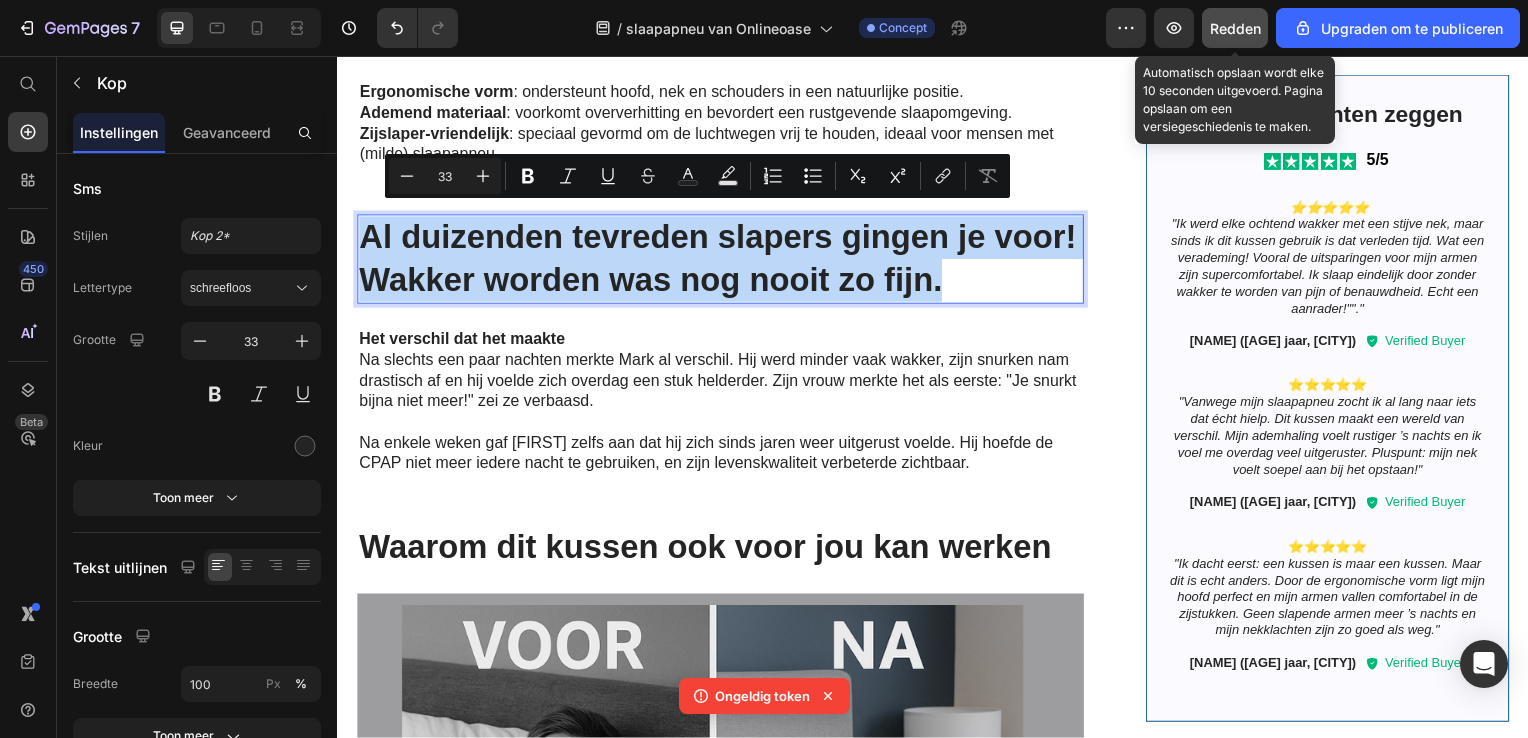 click on "Al duizenden tevreden slapers gingen je voor! Wakker worden was nog nooit zo fijn." at bounding box center [723, 261] 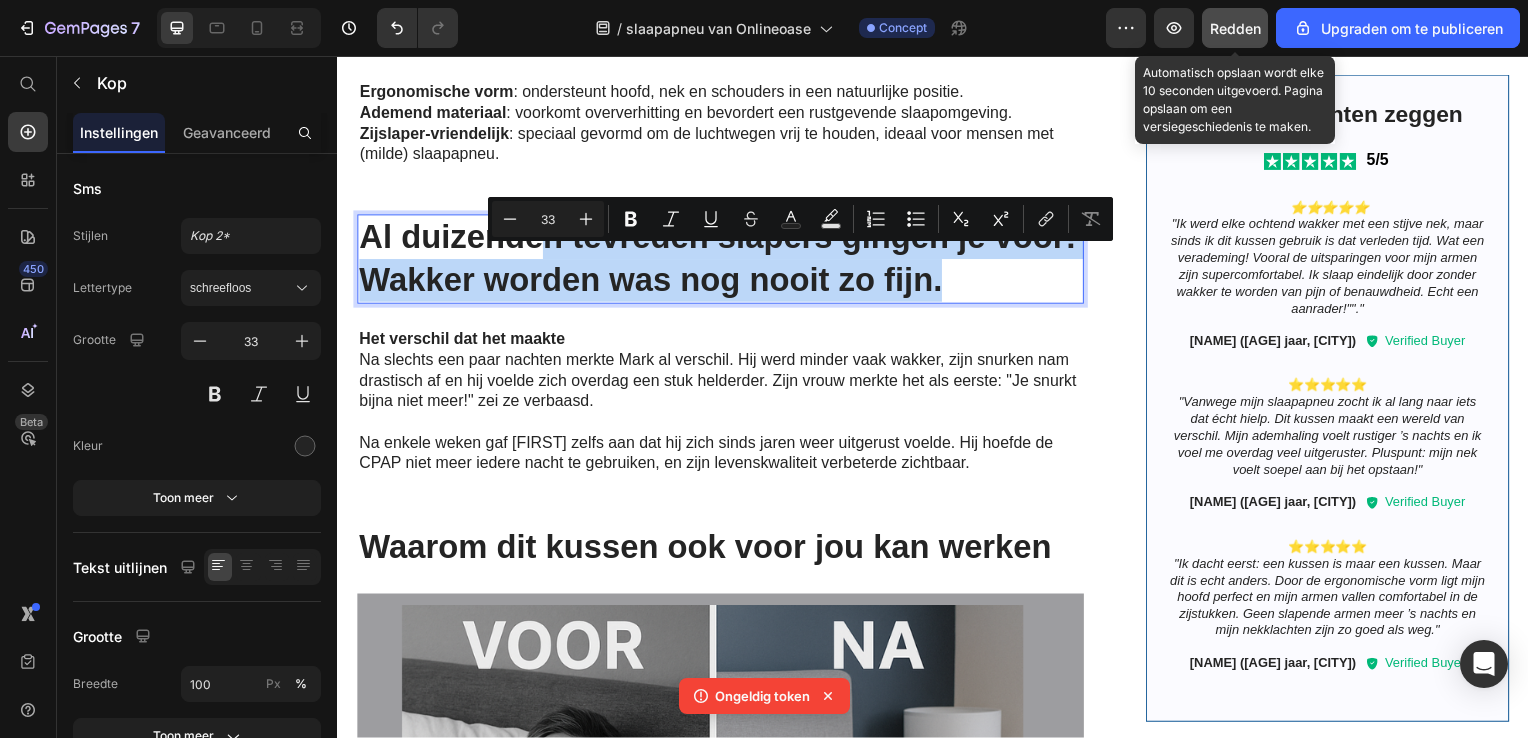 drag, startPoint x: 1054, startPoint y: 265, endPoint x: 517, endPoint y: 229, distance: 538.2053 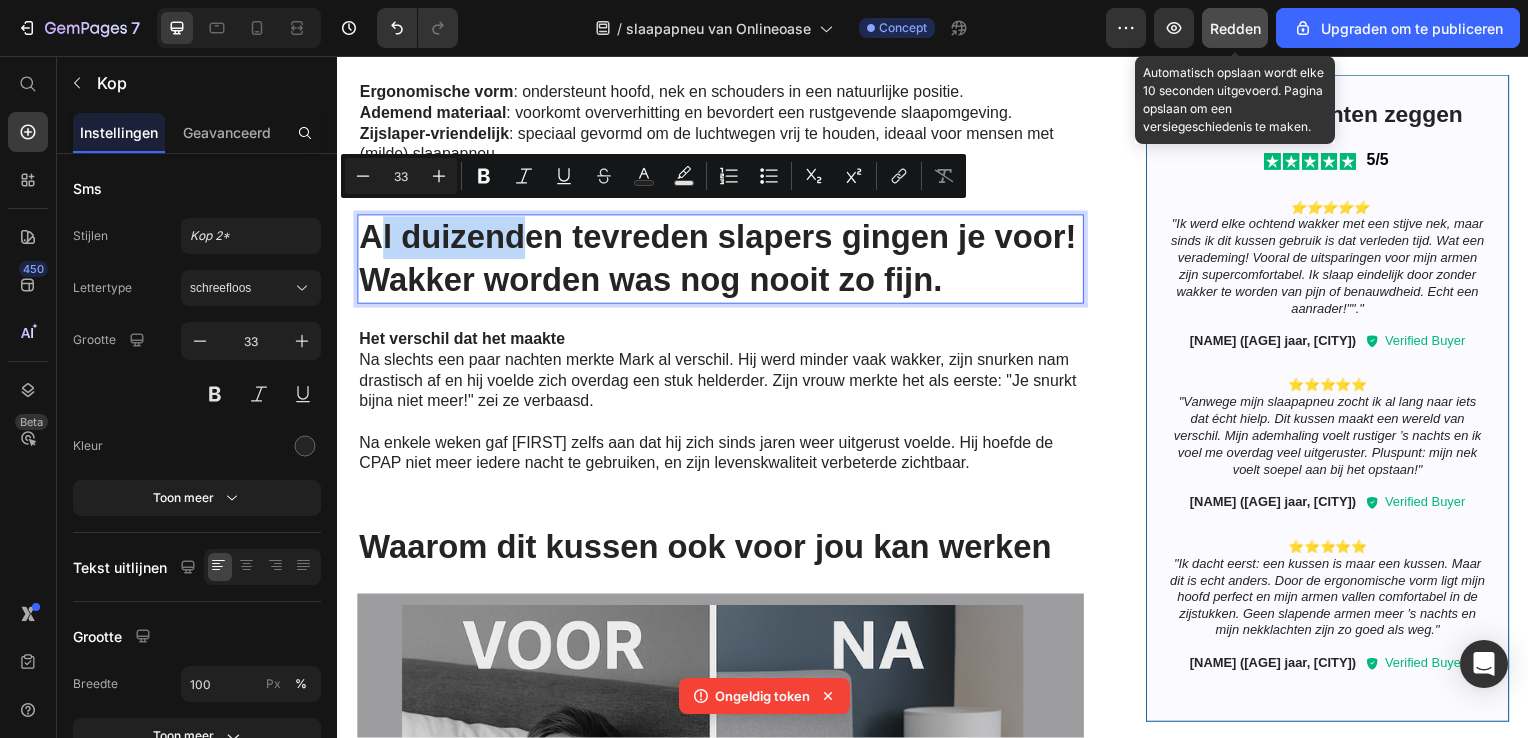 drag, startPoint x: 517, startPoint y: 229, endPoint x: 375, endPoint y: 224, distance: 142.088 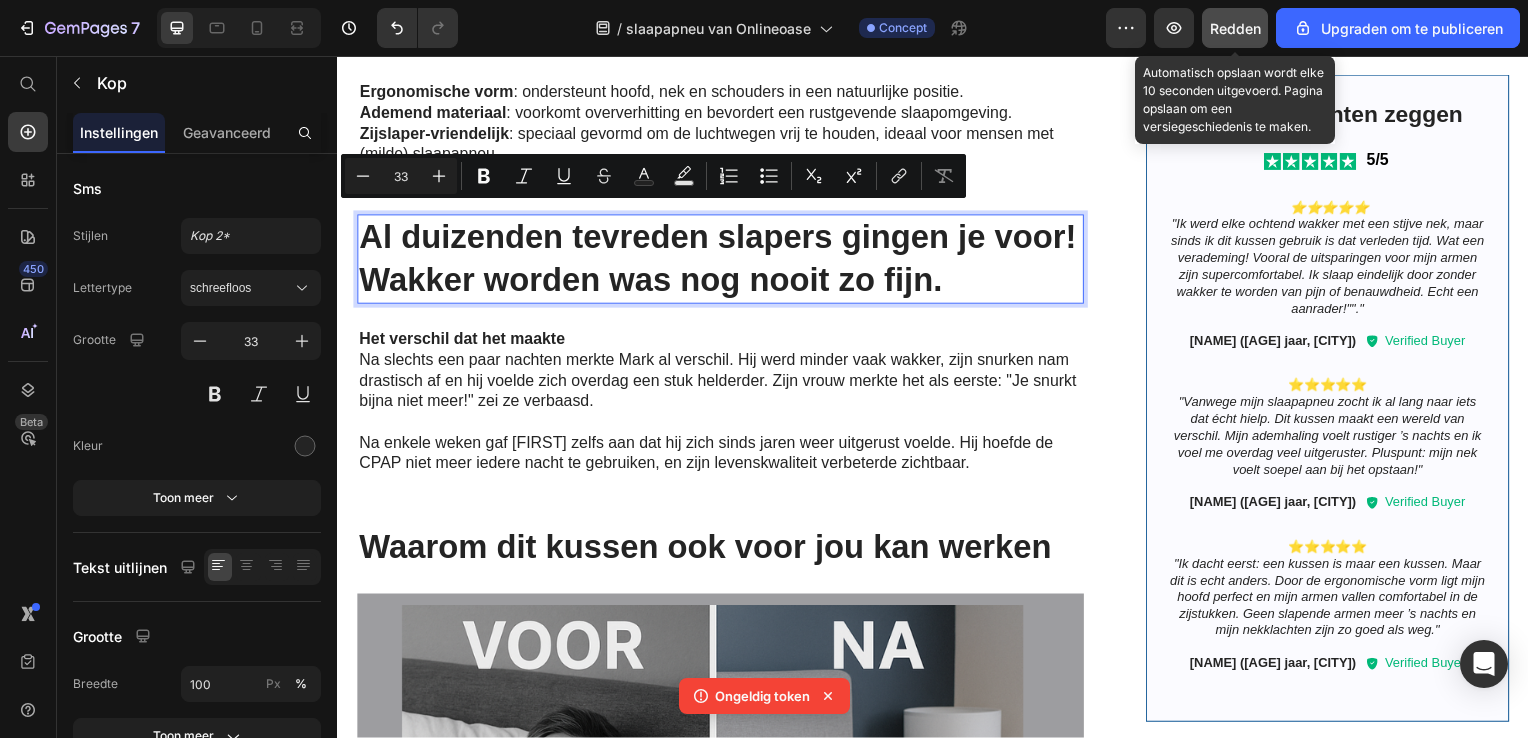 click on "Al duizenden tevreden slapers gingen je voor! Wakker worden was nog nooit zo fijn." at bounding box center [723, 261] 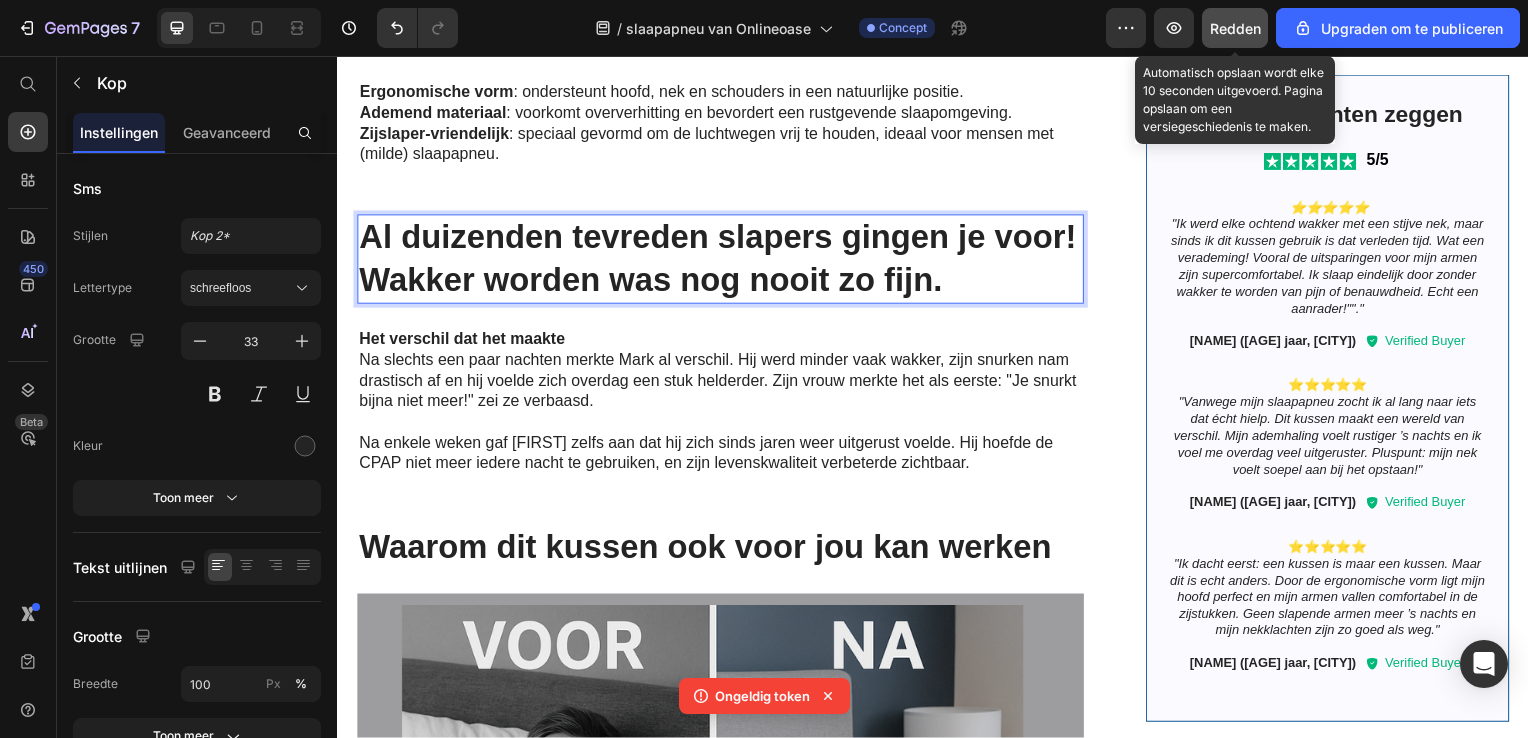 click on "Al duizenden tevreden slapers gingen je voor! Wakker worden was nog nooit zo fijn." at bounding box center (723, 261) 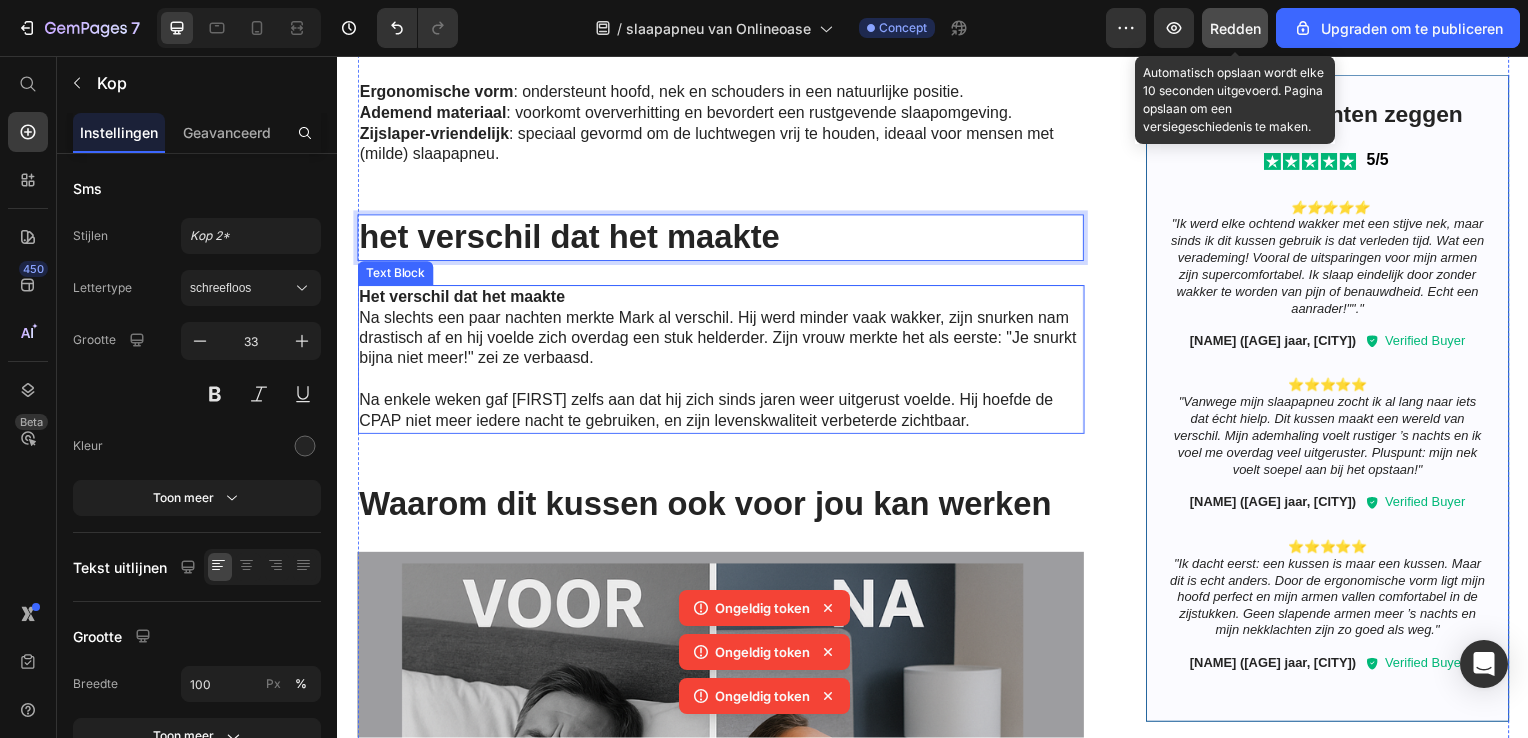 click on "Het verschil dat het maakte" at bounding box center (721, 299) 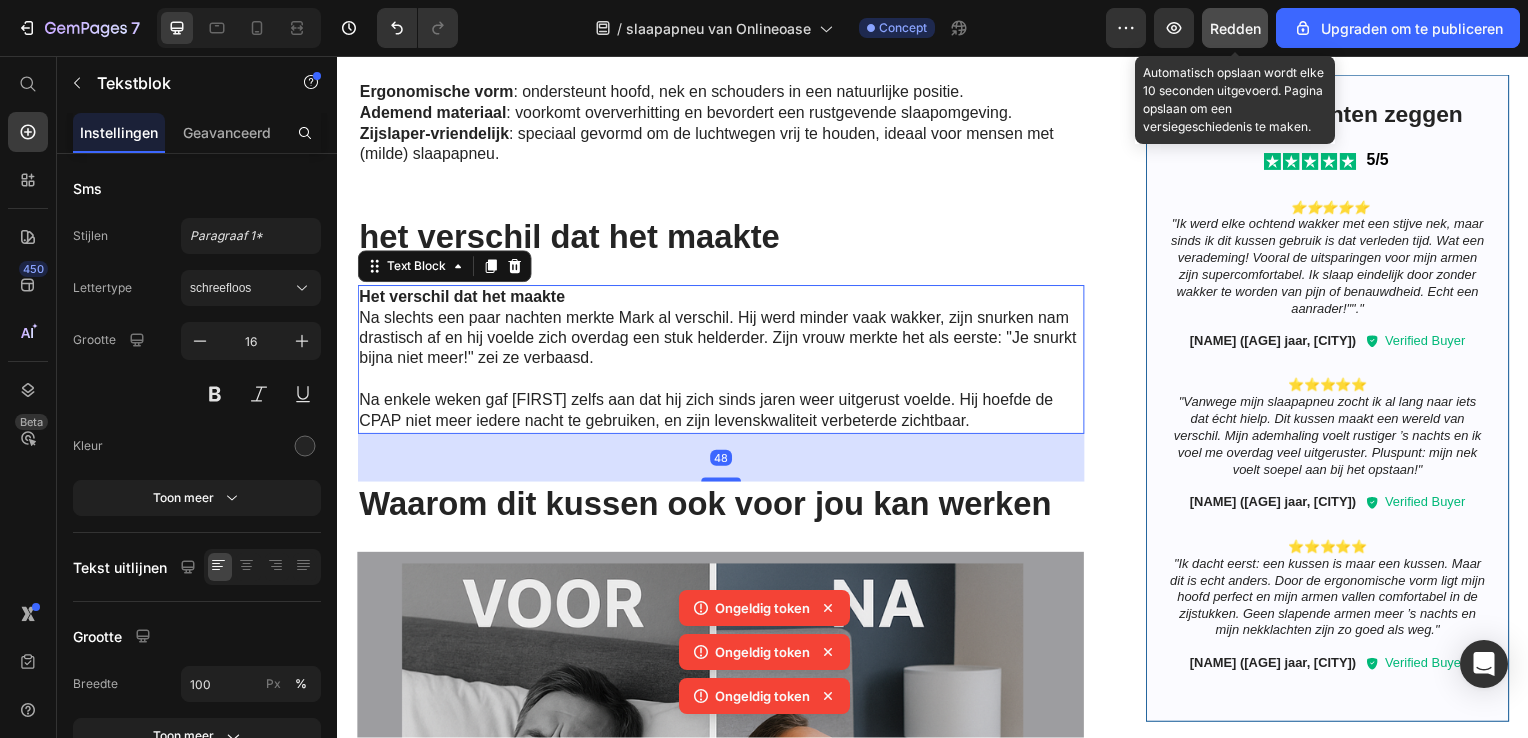 click on "Het verschil dat het maakte" at bounding box center [721, 299] 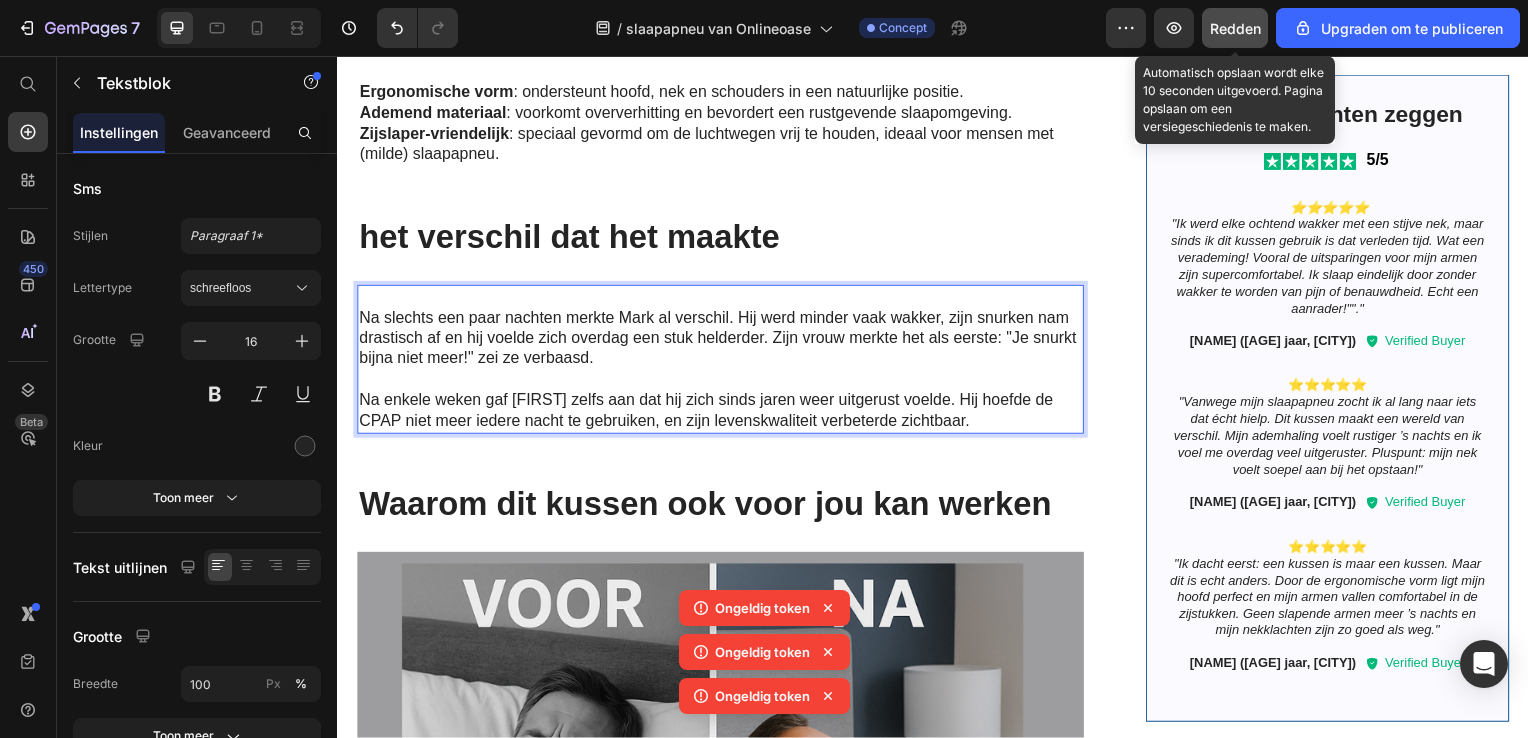 click on "Na slechts een paar nachten merkte Mark al verschil. Hij werd minder vaak wakker, zijn snurken nam drastisch af en hij voelde zich overdag een stuk helderder. Zijn vrouw merkte het als eerste: "Je snurkt bijna niet meer!" zei ze verbaasd." at bounding box center (721, 341) 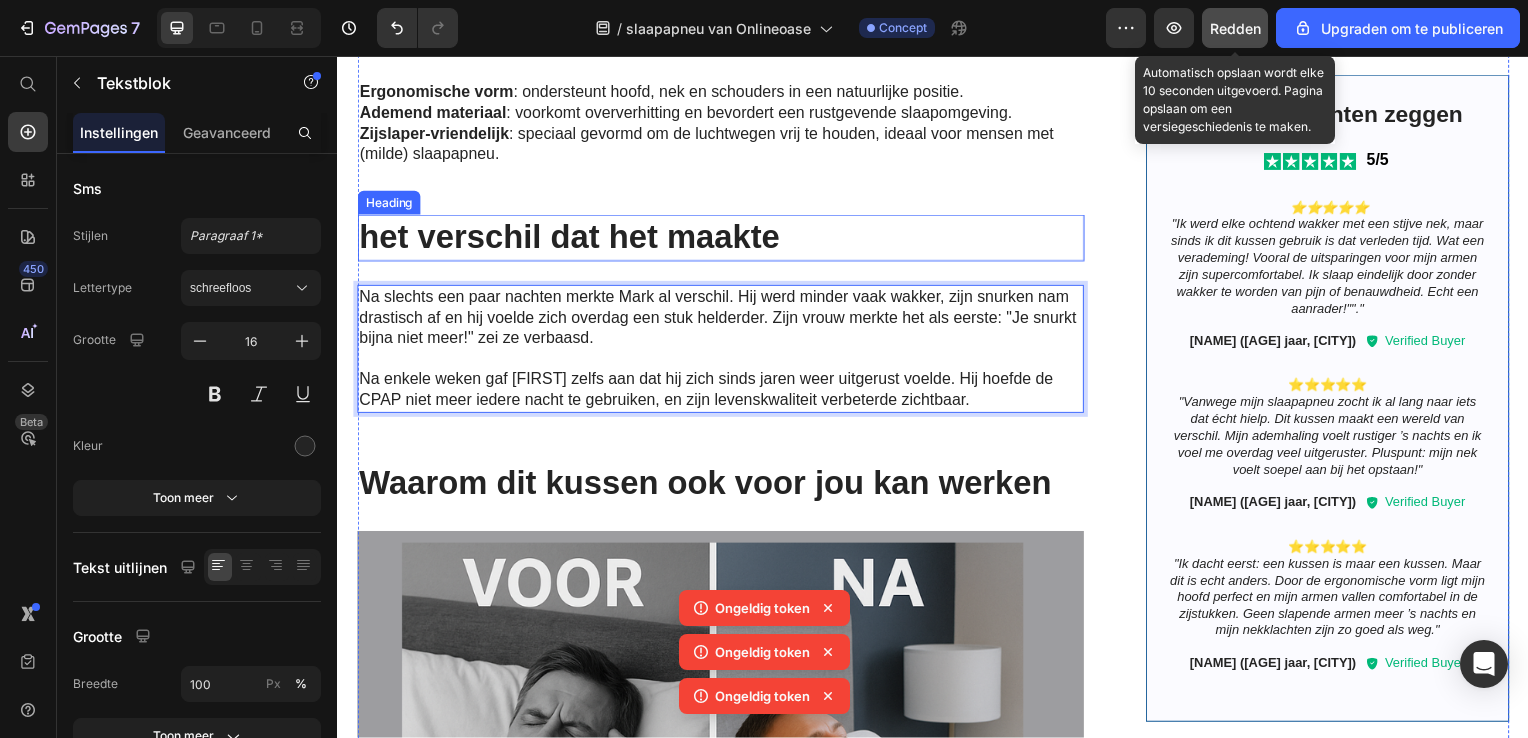 click on "het verschil dat het maakte" at bounding box center [723, 239] 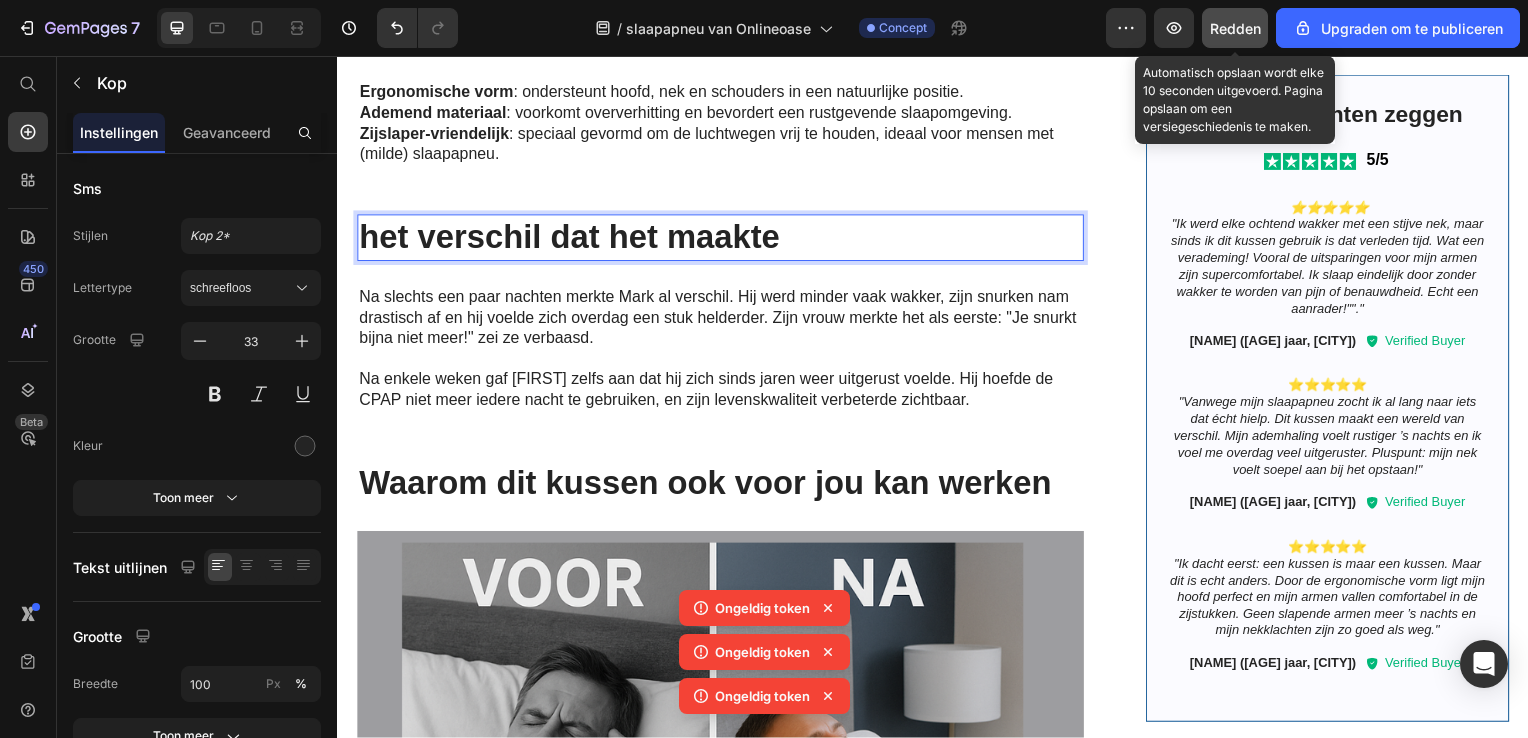 click on "het verschil dat het maakte" at bounding box center (723, 239) 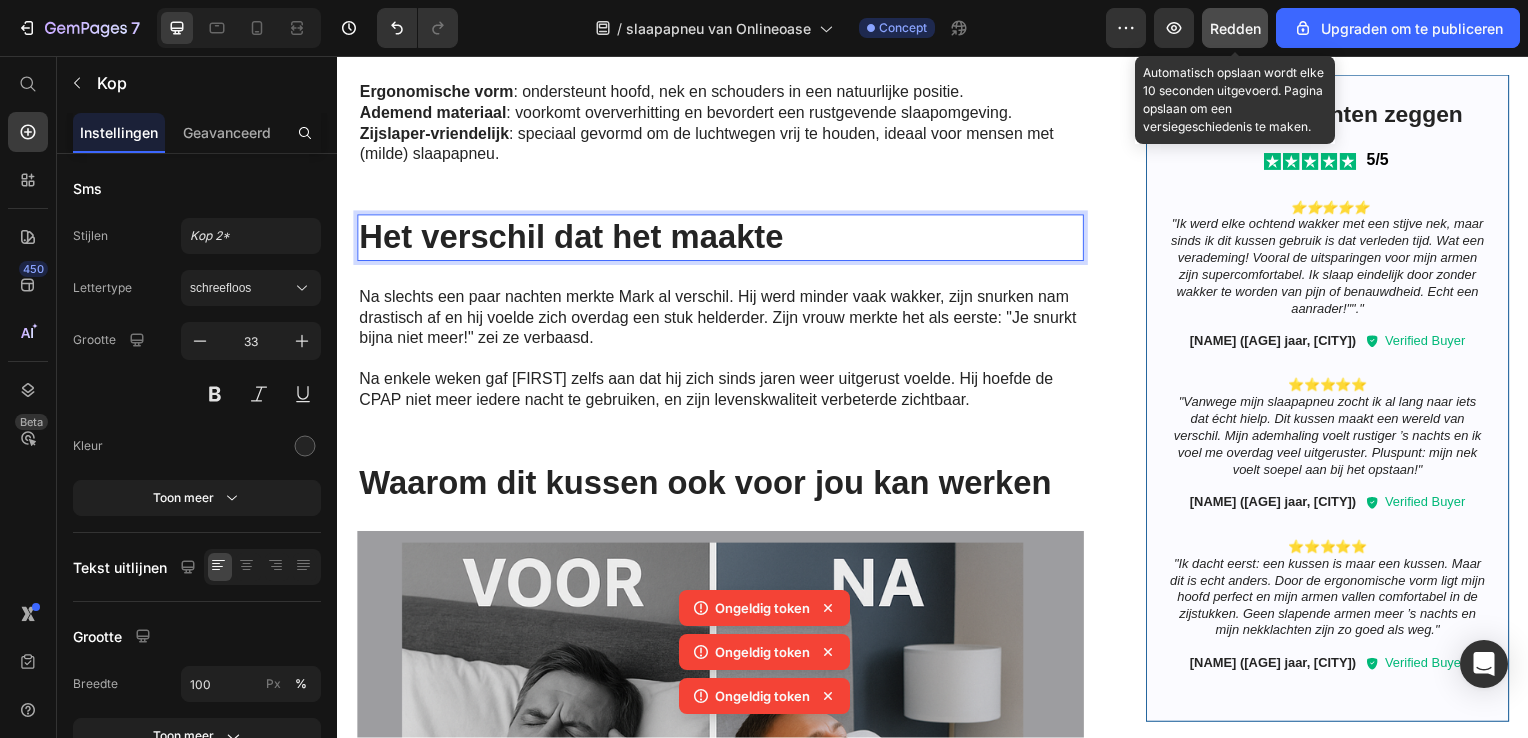 drag, startPoint x: 1220, startPoint y: 28, endPoint x: 800, endPoint y: 129, distance: 431.9734 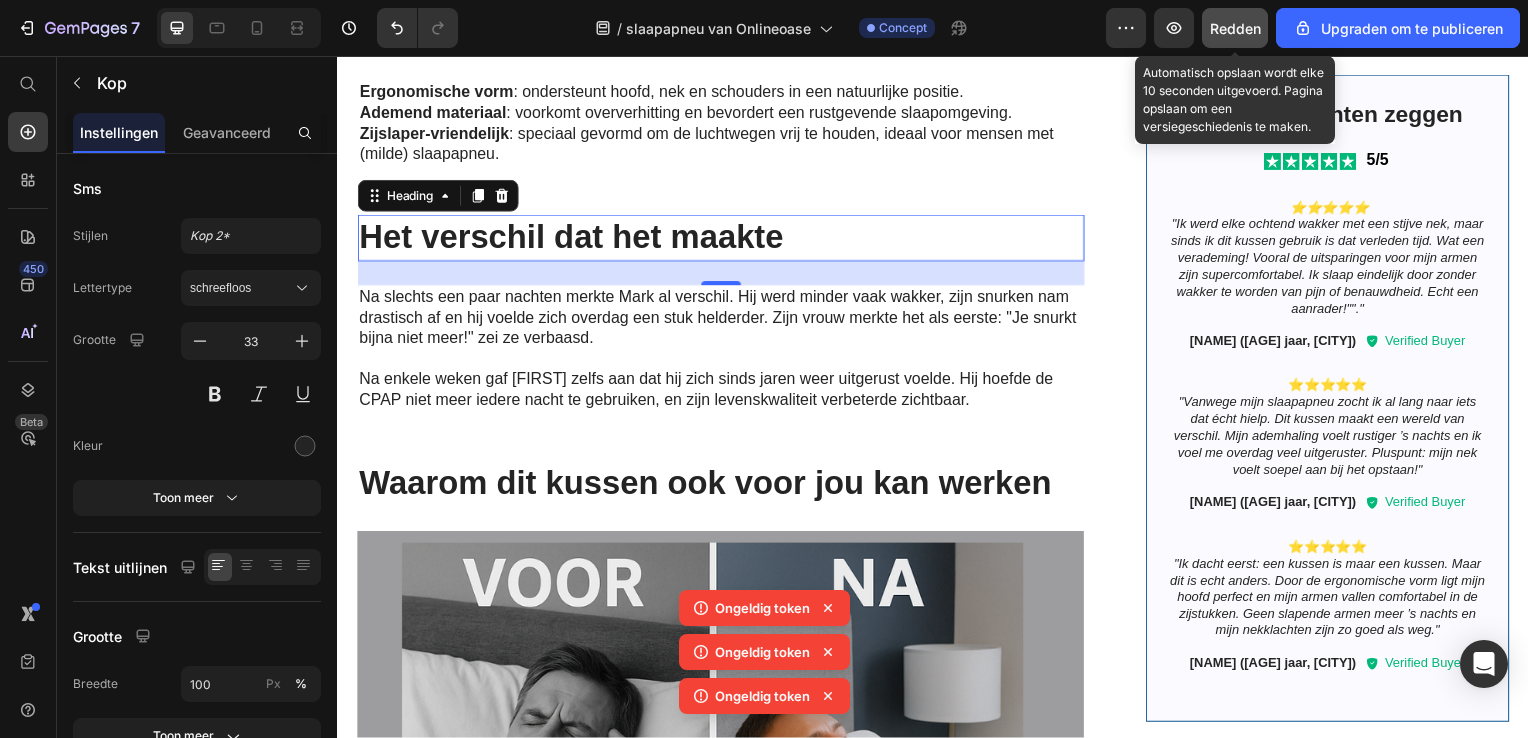 click 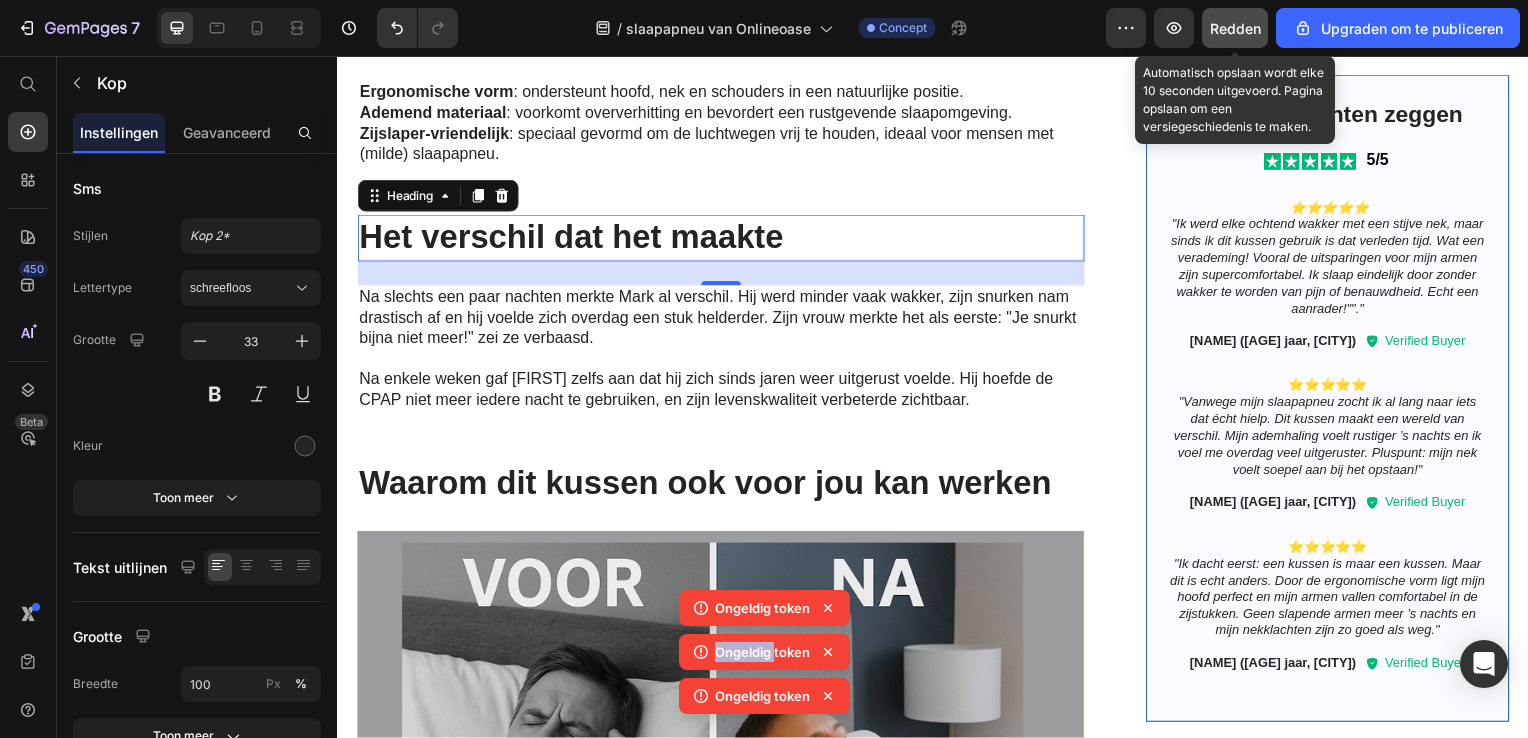 click 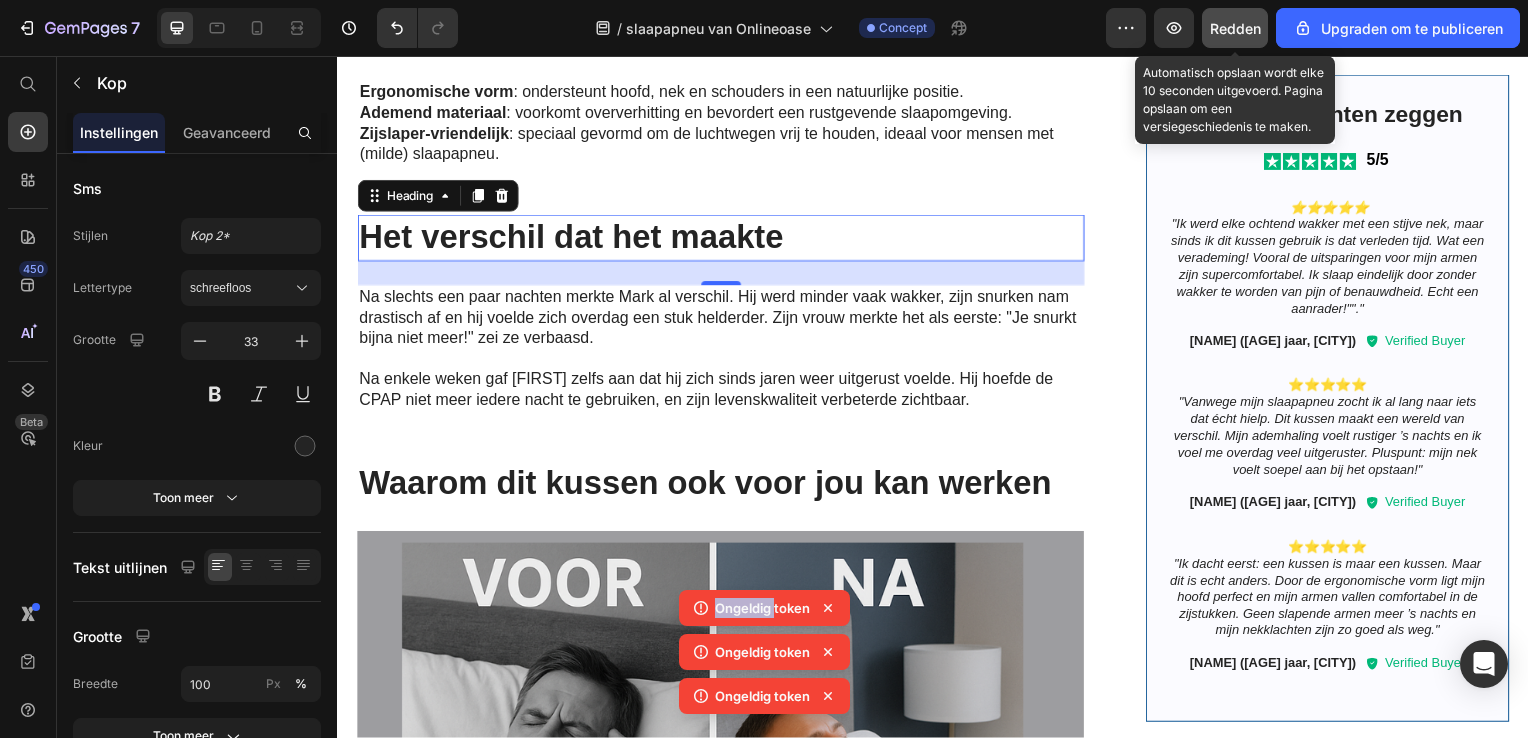 click 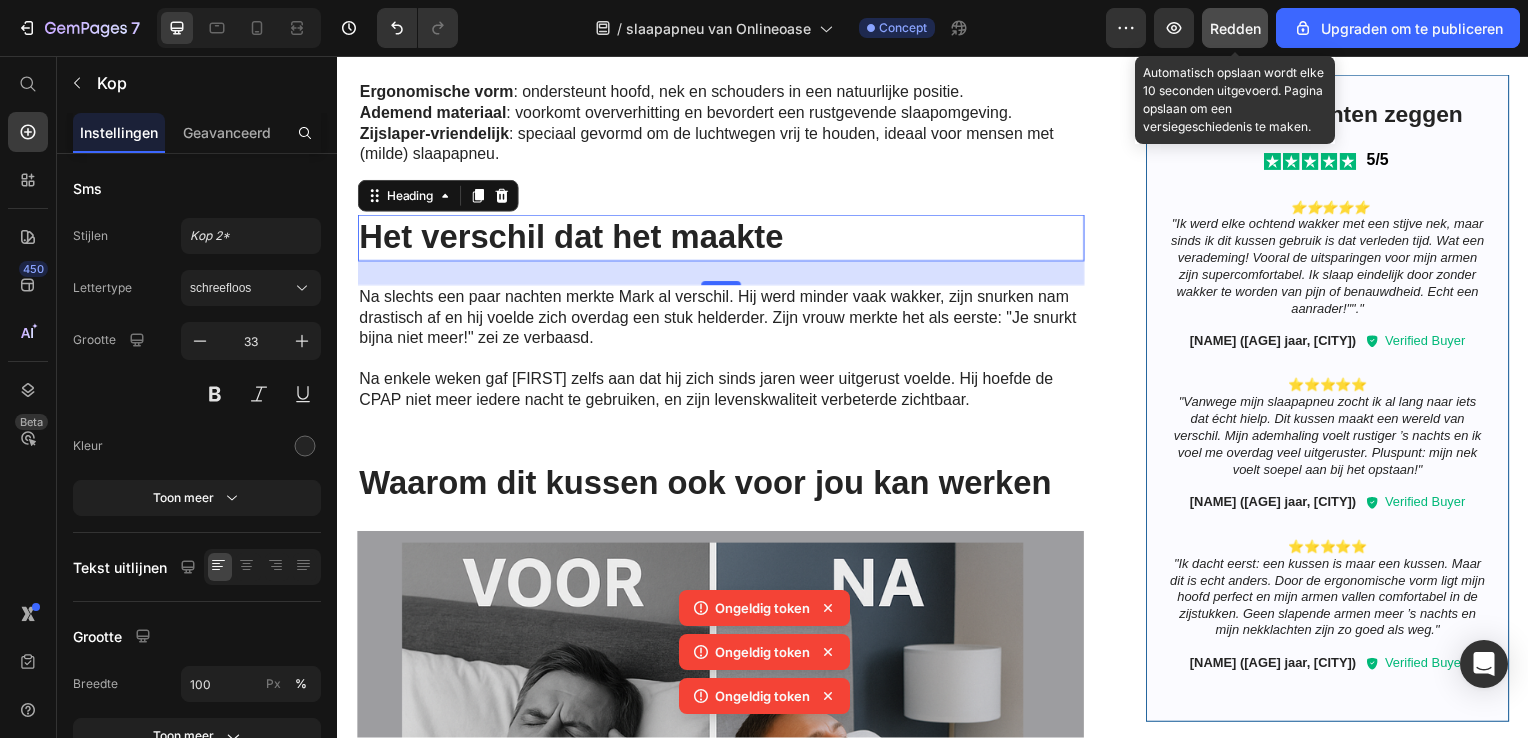 click 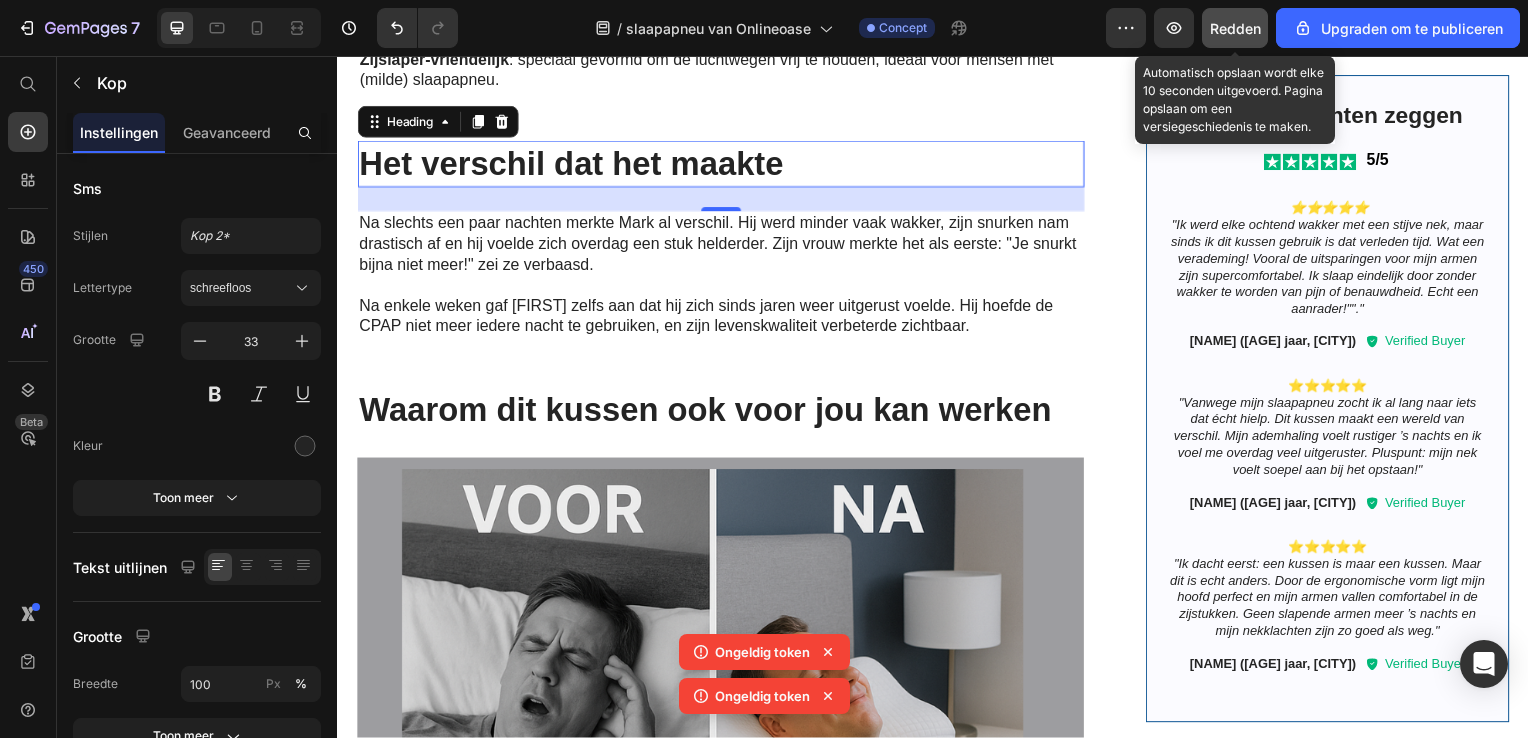 scroll, scrollTop: 2331, scrollLeft: 0, axis: vertical 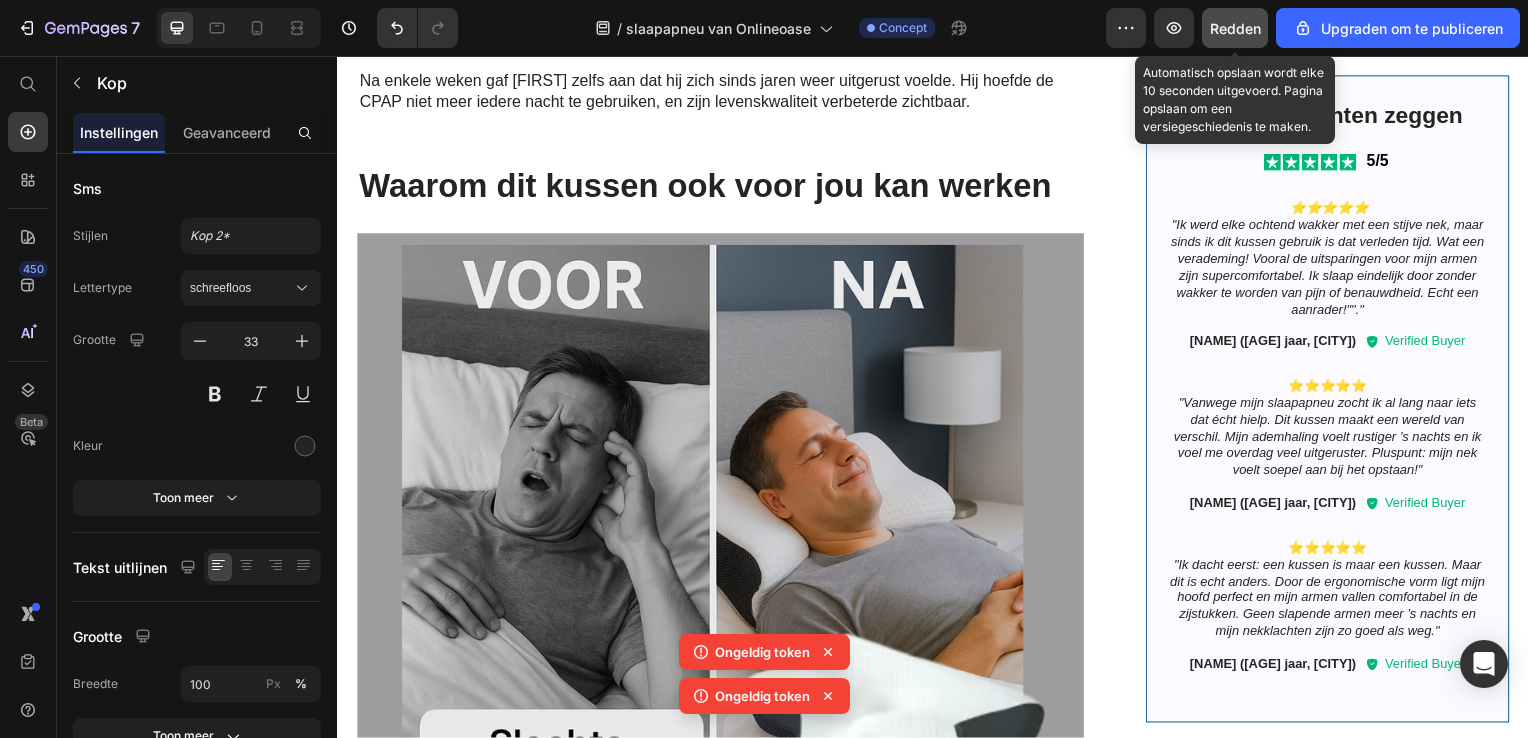 click 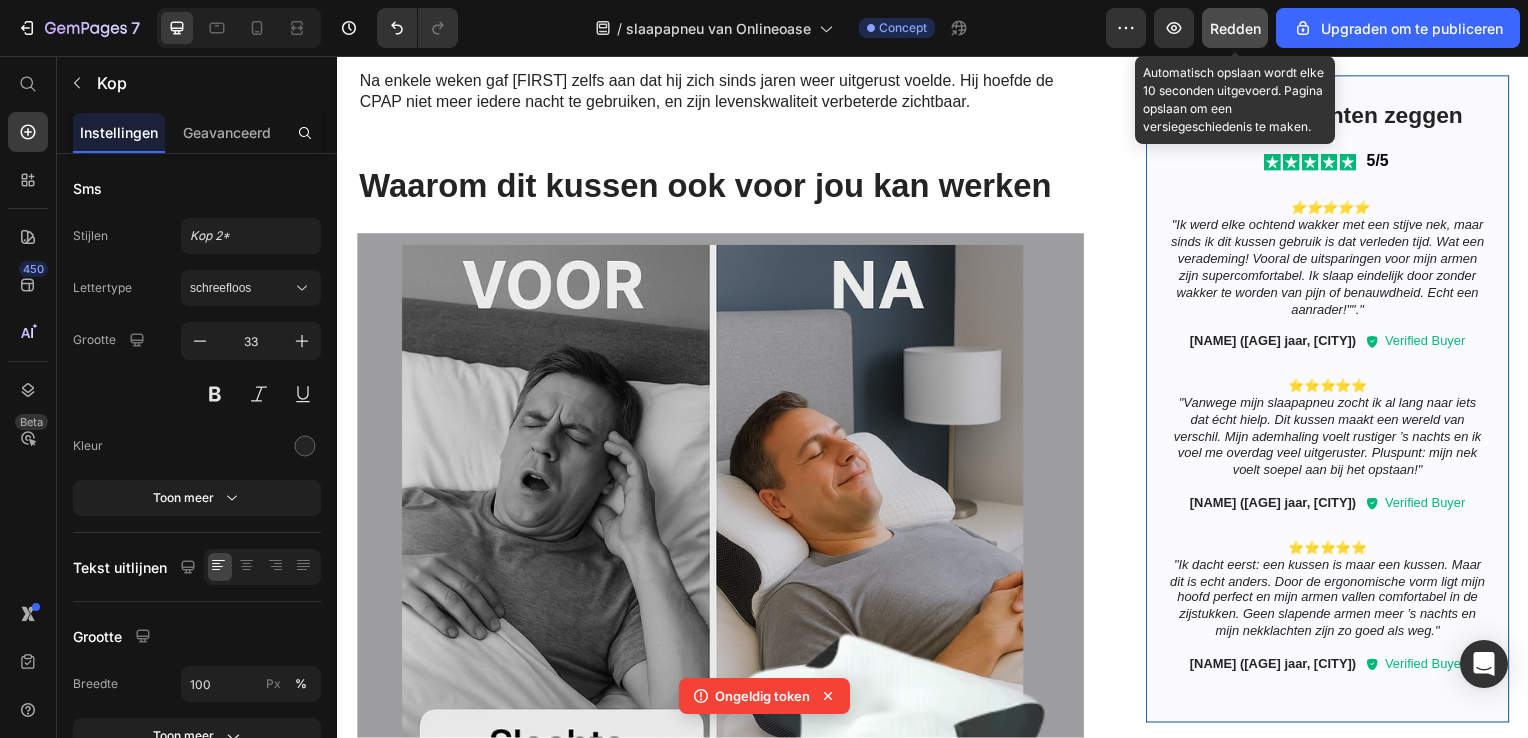 click 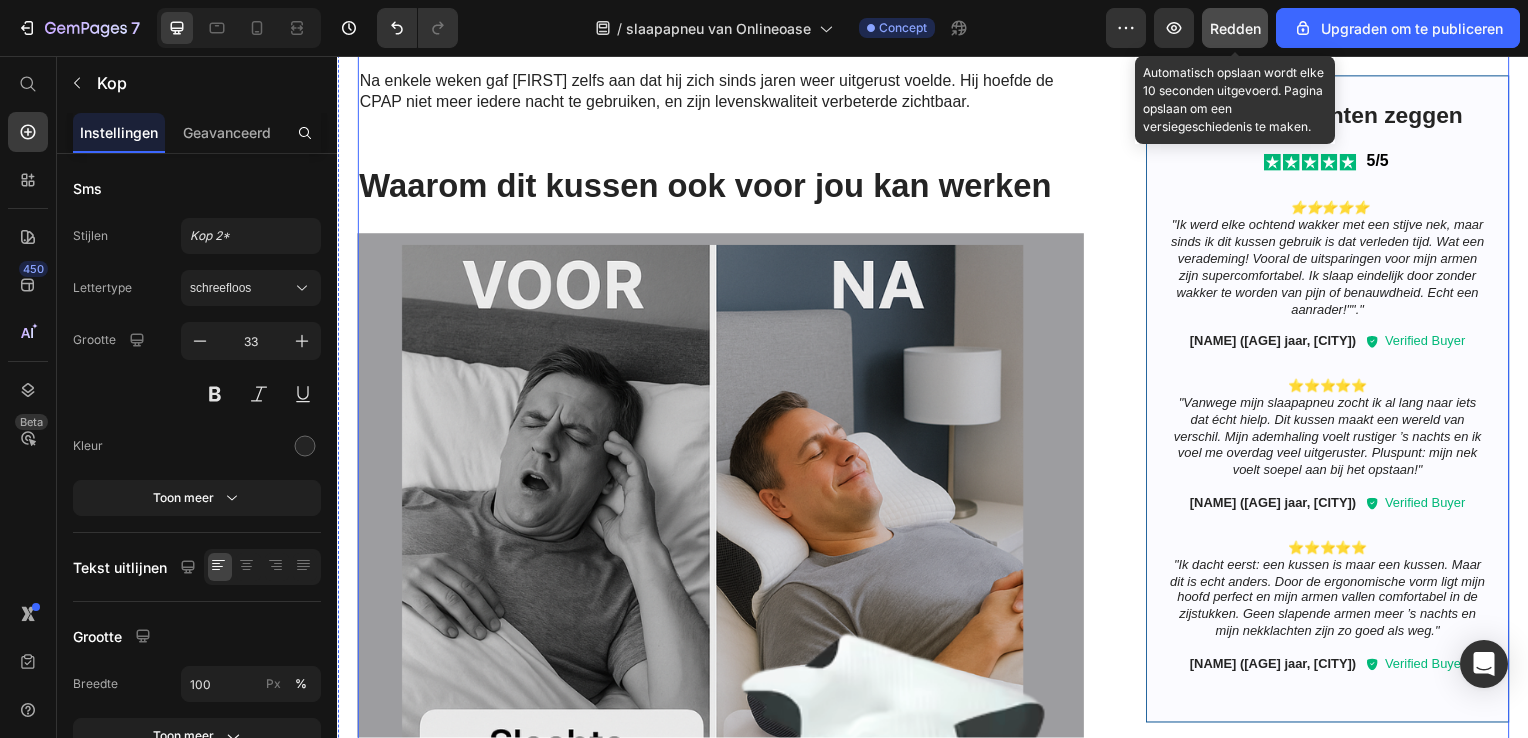 click on "Image Het Verhaal van Mark: Eindelijk Uitrusten na Jaren van Slechte Nachten Heading Lees hier het verhaal van Mark, hoe Mark zijn slaapapneu kon verlichten met ons kussen. Mark is 47 jaar en woont met zijn vrouw en twee kinderen in Utrecht. Hij werkt als IT-consultant en brengt veel uren achter zijn bureau door. Maar de grootste uitdaging in zijn leven speelde zich niet overdag af — maar ’s nachts. Jarenlang slecht slapen Mark had al jaren last van onrustige nachten. Zijn vrouw merkte als eerste dat er iets mis was: hij snurkte luid, werd vaak wakker met een schok en leek soms zelfs even te stoppen met ademen. Overdag voelde hij zich uitgeput, prikkelbaar en had hij moeite zich te concentreren. Na aandringen van zijn huisarts onderging hij een slaaponderzoek. De diagnose: slaapapneu Text Block Ben je het beu om steeds zo moe te zijn? Heading Image Op zoek naar een alternatief Heading Mark ging op zoek naar andere oplossingen om zijn slaap te verbeteren. Zo kwam hij terecht bij ons  ergonomisch kussen   :" at bounding box center [937, -441] 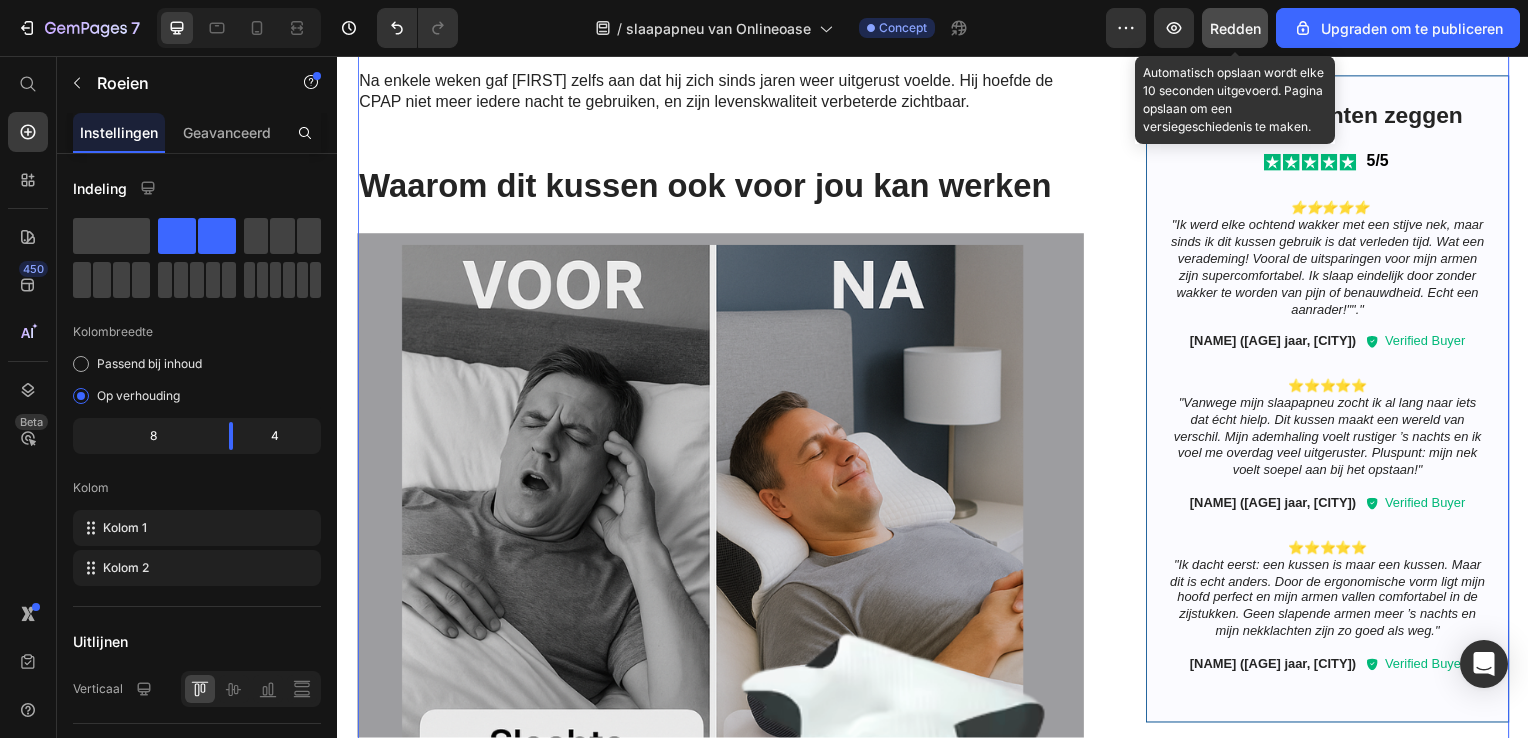 click on "Redden" at bounding box center (1235, 28) 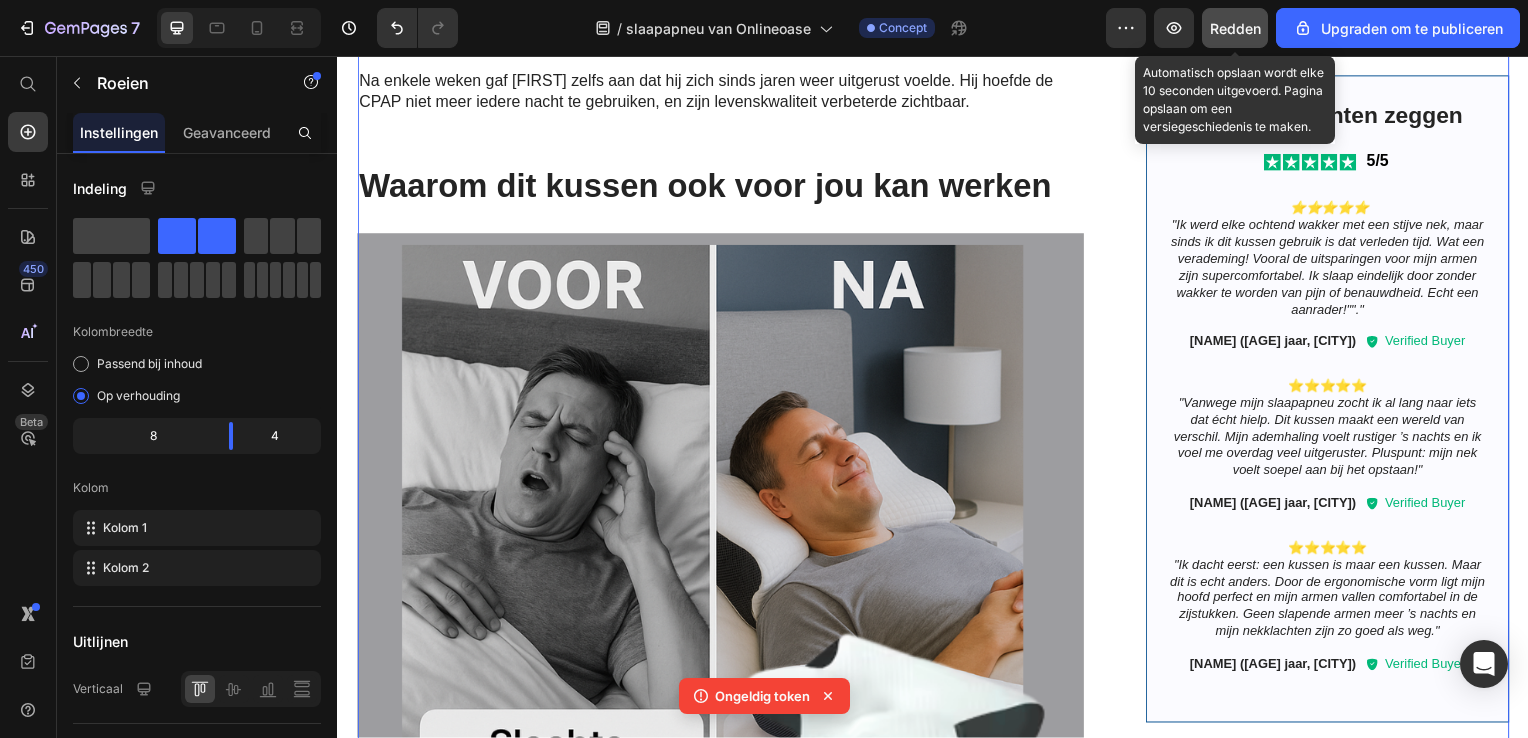 click 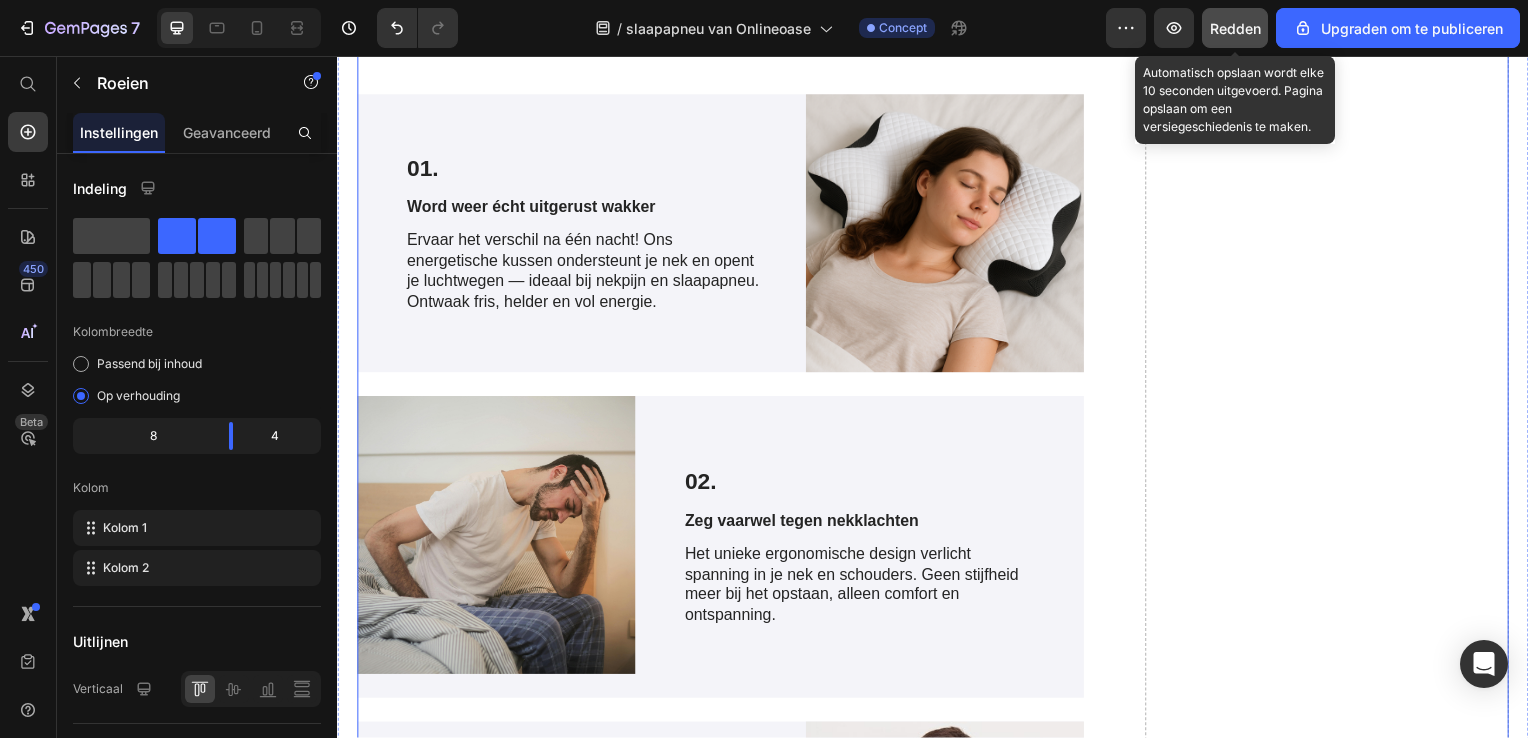 scroll, scrollTop: 4231, scrollLeft: 0, axis: vertical 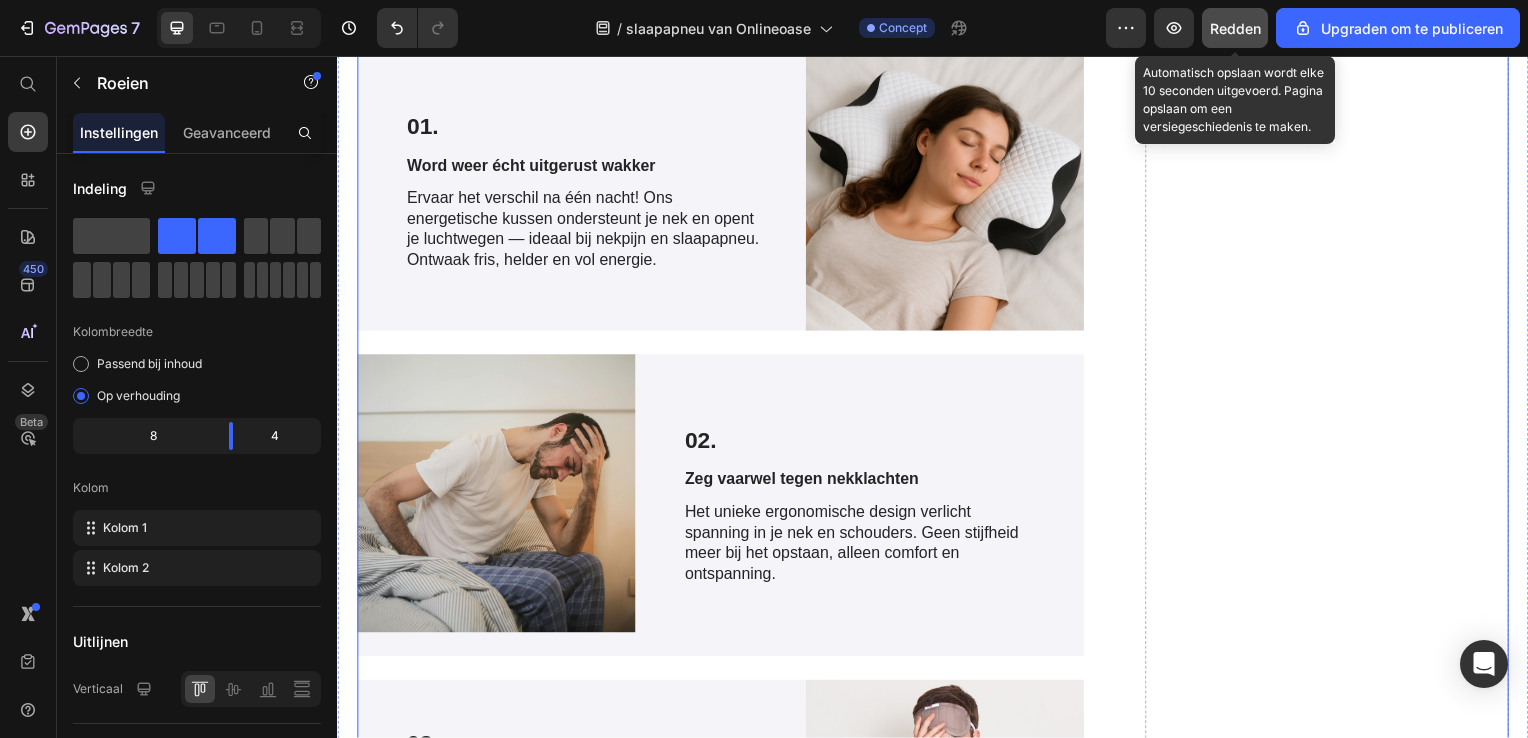 click on "Drop element here" at bounding box center [1334, 2188] 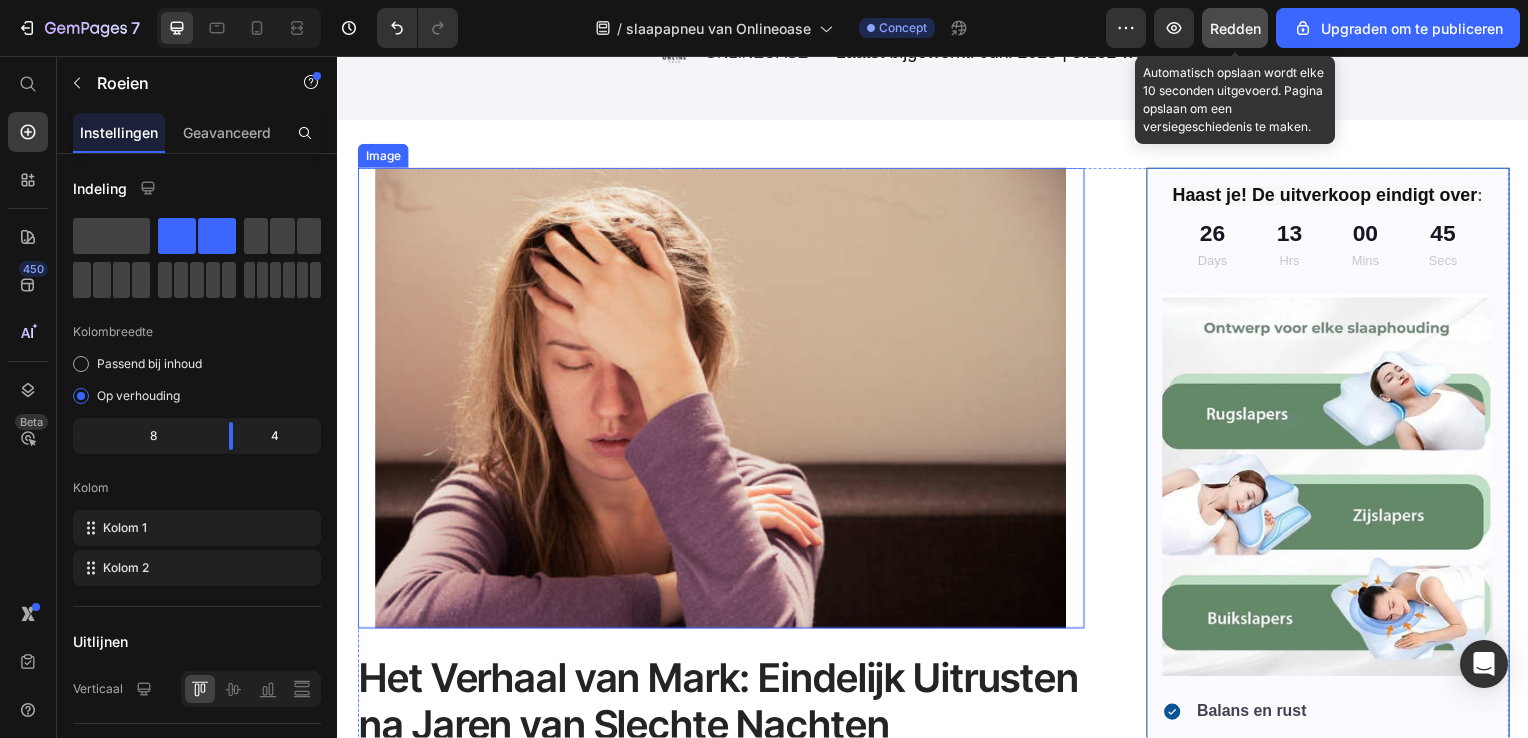 scroll, scrollTop: 200, scrollLeft: 0, axis: vertical 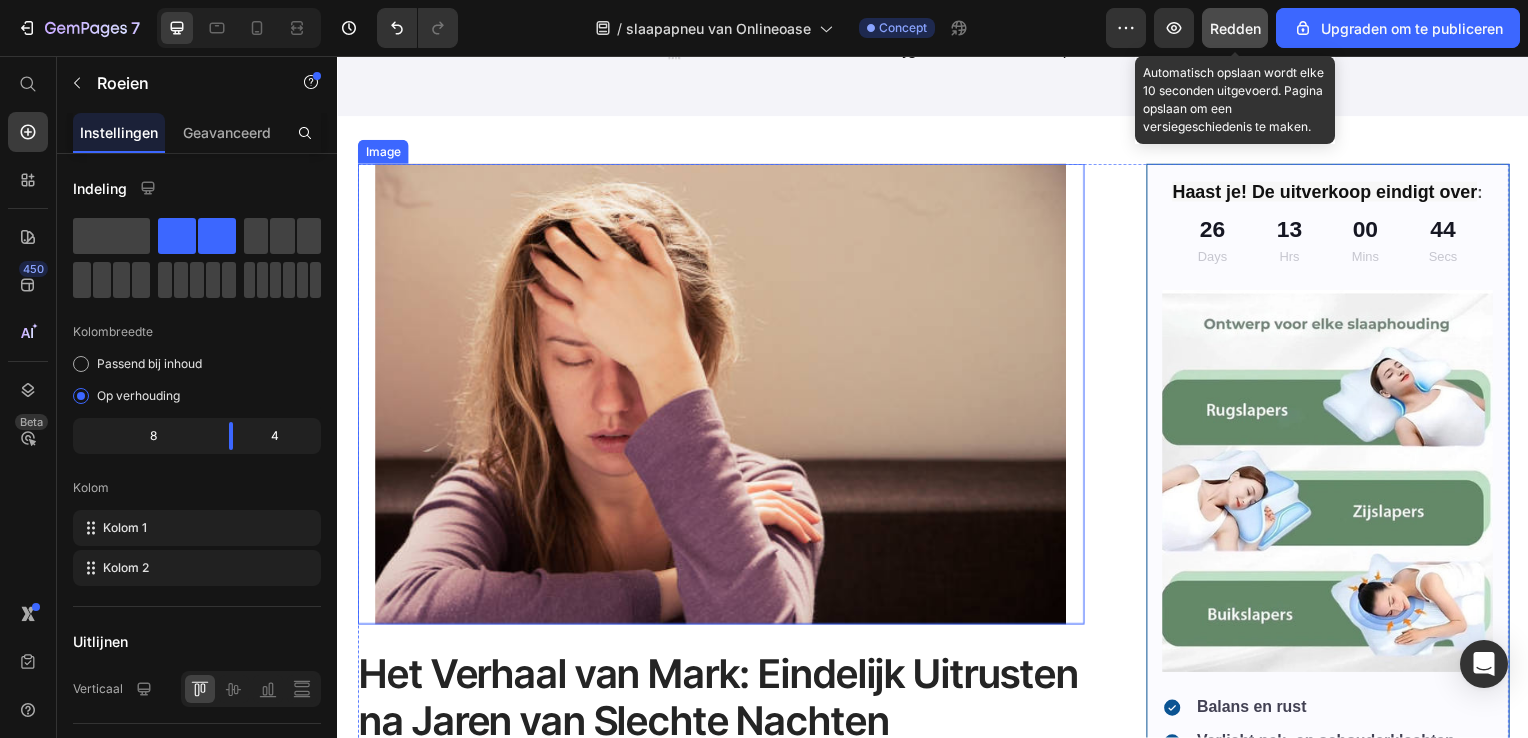click at bounding box center (723, 397) 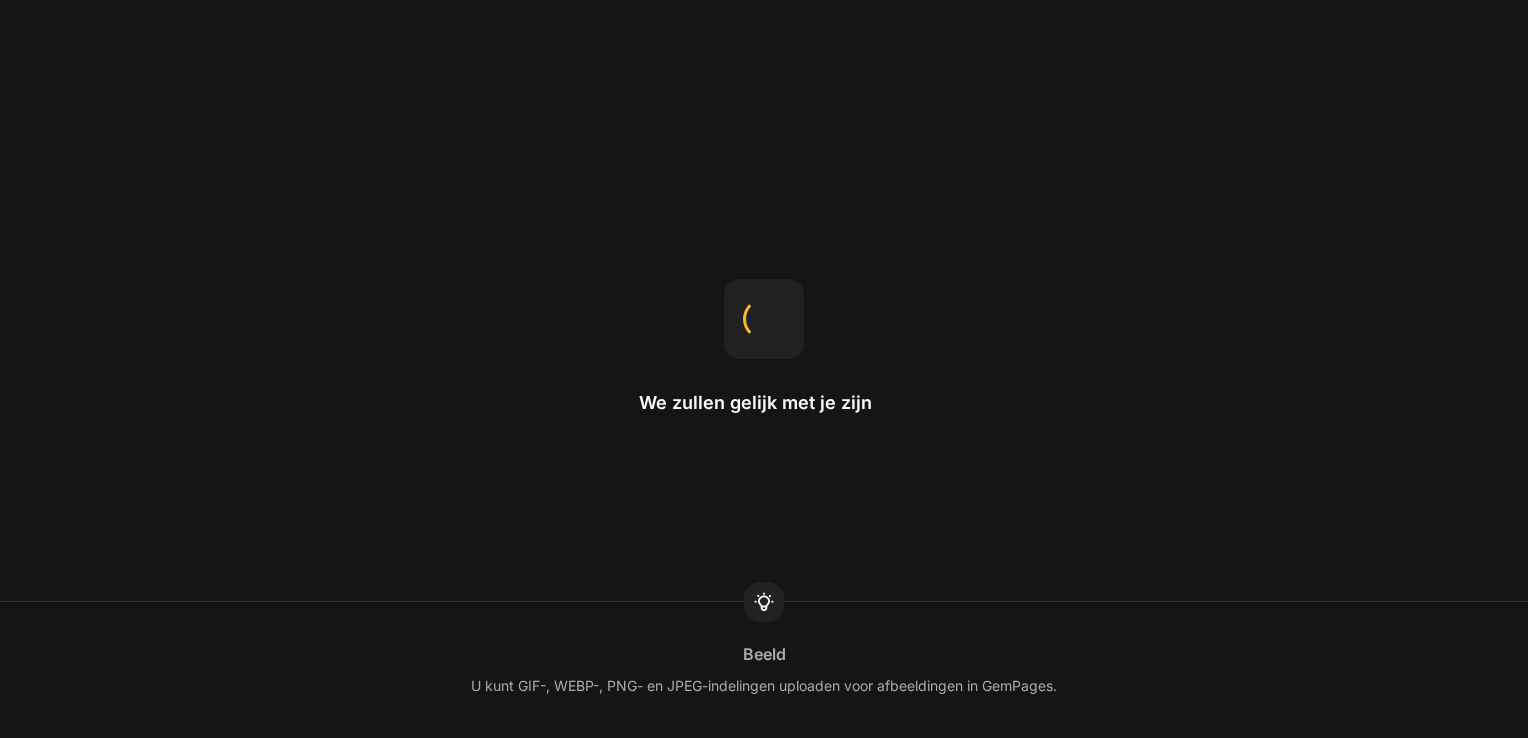 scroll, scrollTop: 0, scrollLeft: 0, axis: both 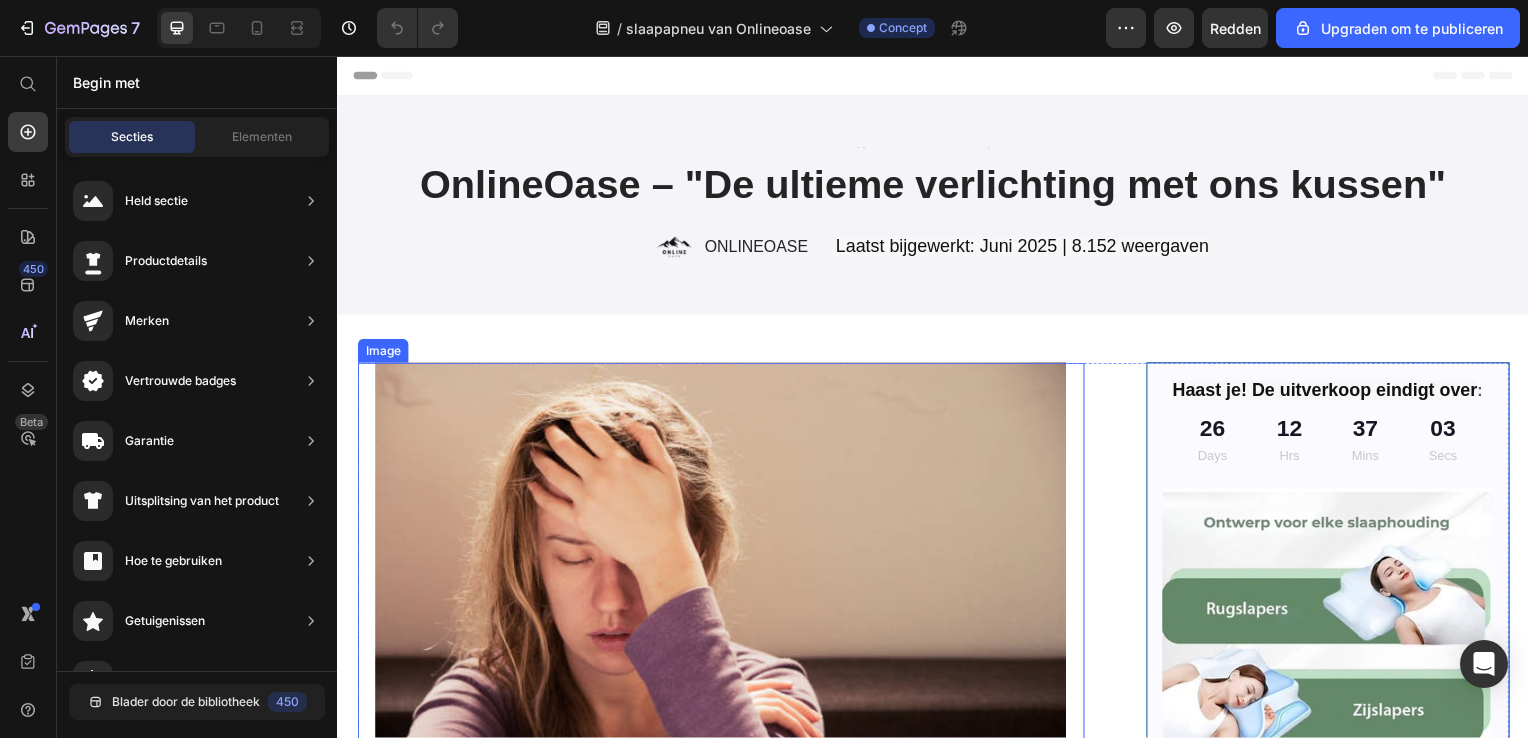 click at bounding box center (723, 597) 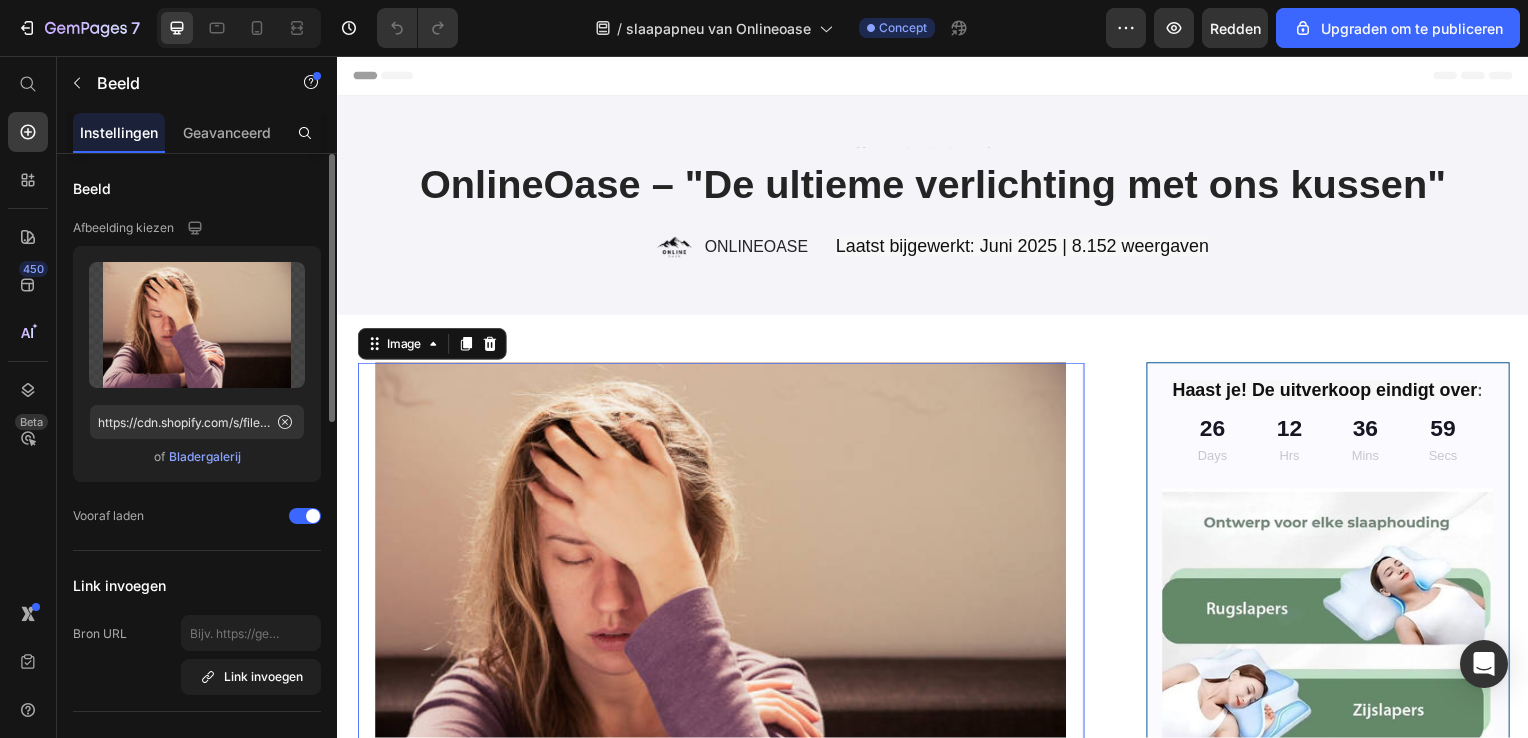 click on "Bladergalerij" at bounding box center [205, 457] 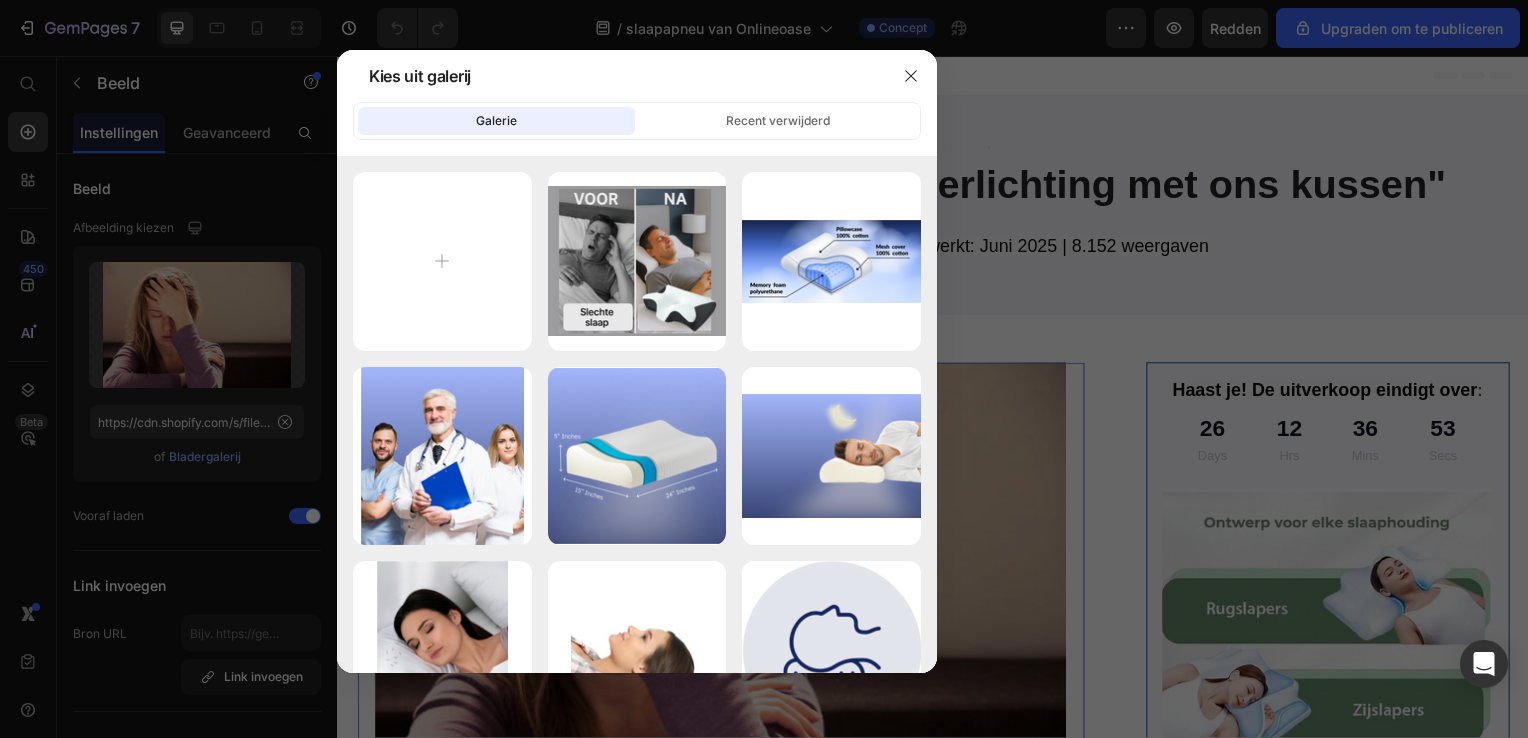 click at bounding box center (764, 369) 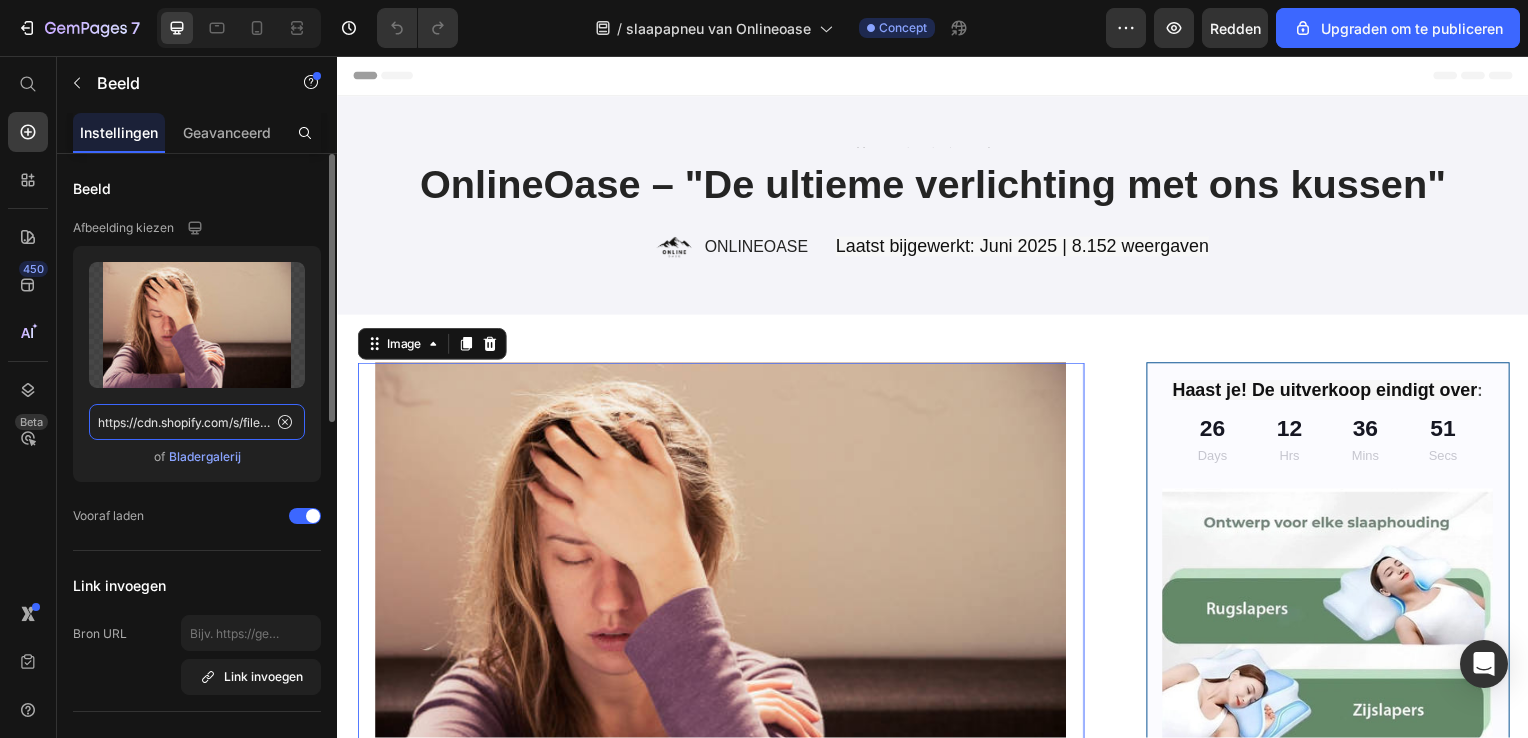 click on "https://cdn.shopify.com/s/files/1/0890/6483/3360/files/gempages_570006973232186592-10f503e6-c3ae-40d1-b111-ac2eeeafbf87.jpg" 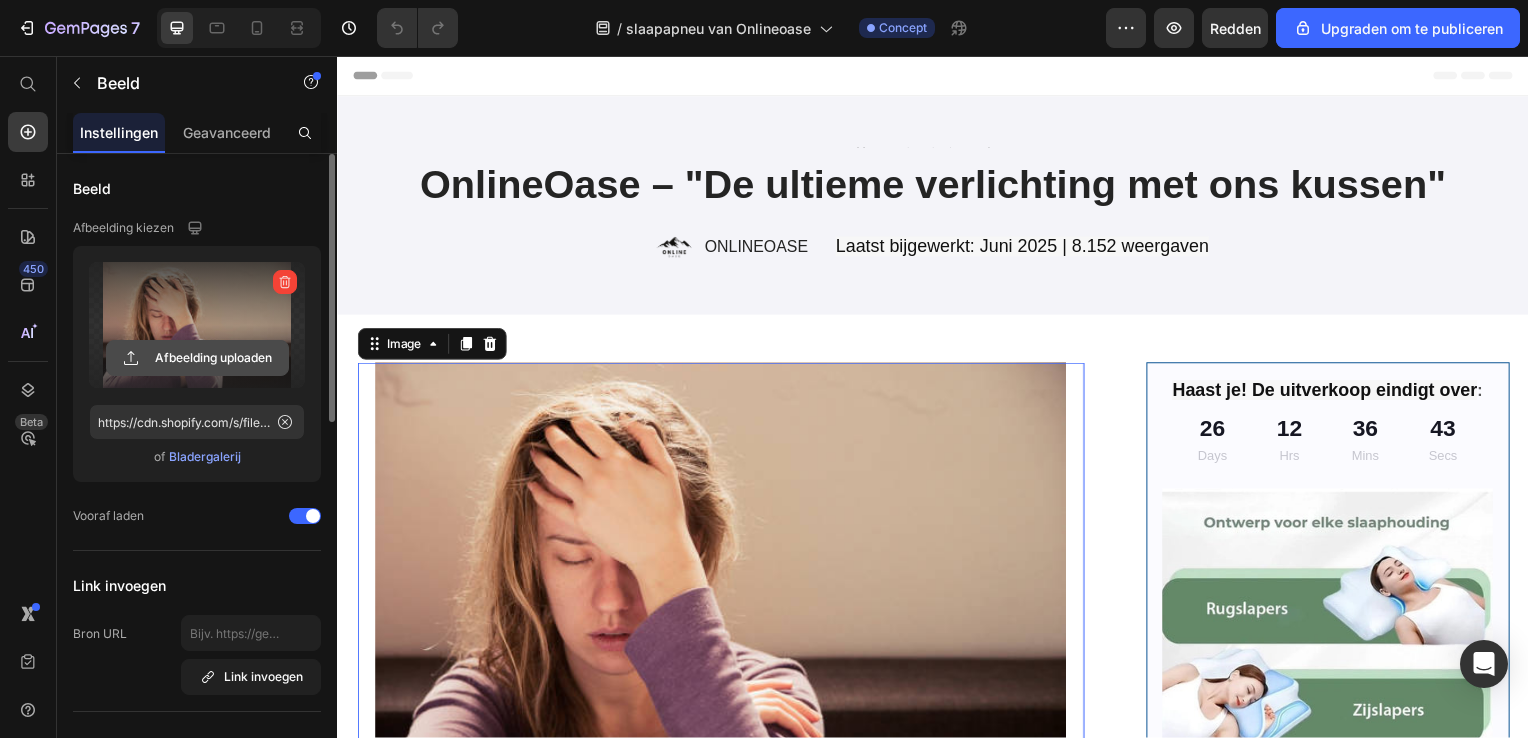 click 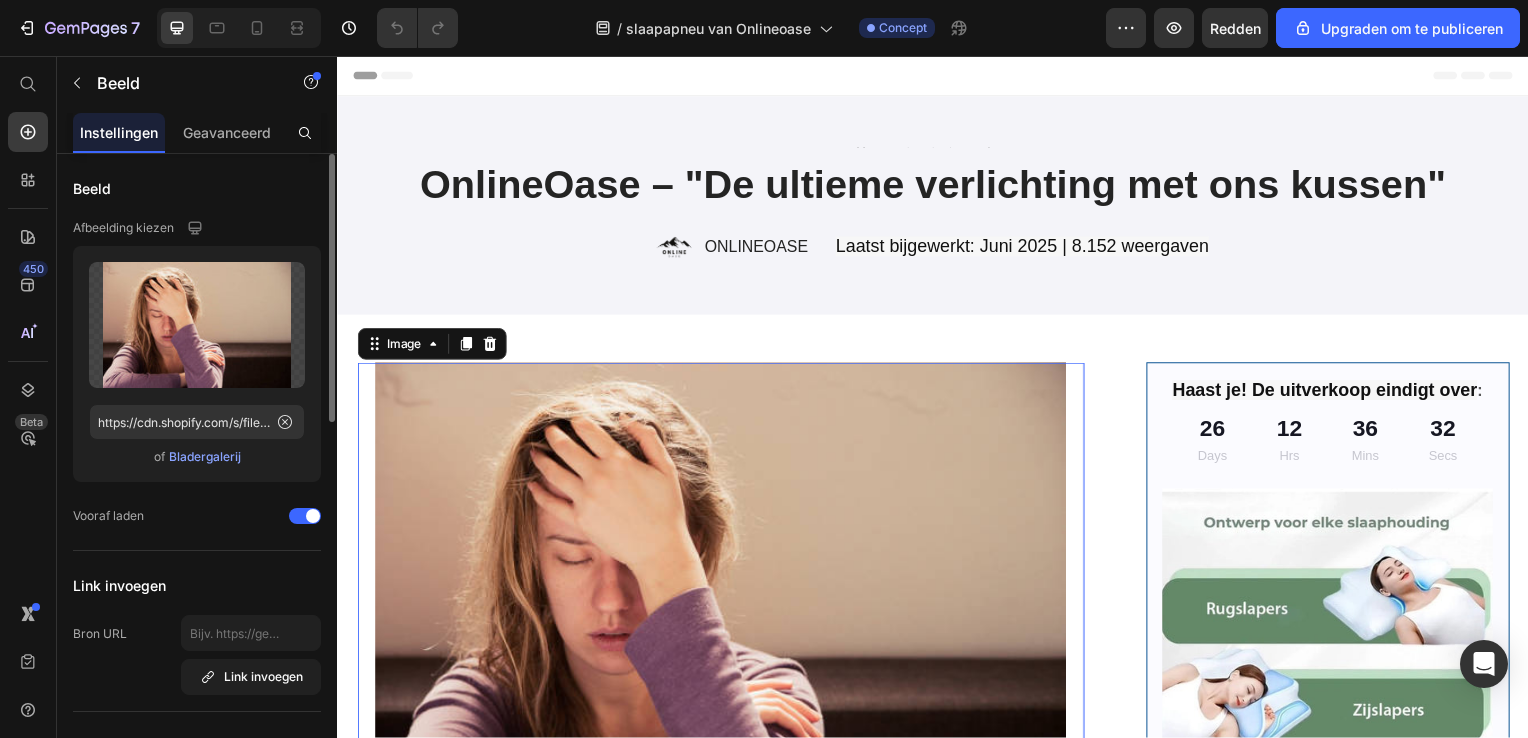 click on "Bladergalerij" at bounding box center [205, 457] 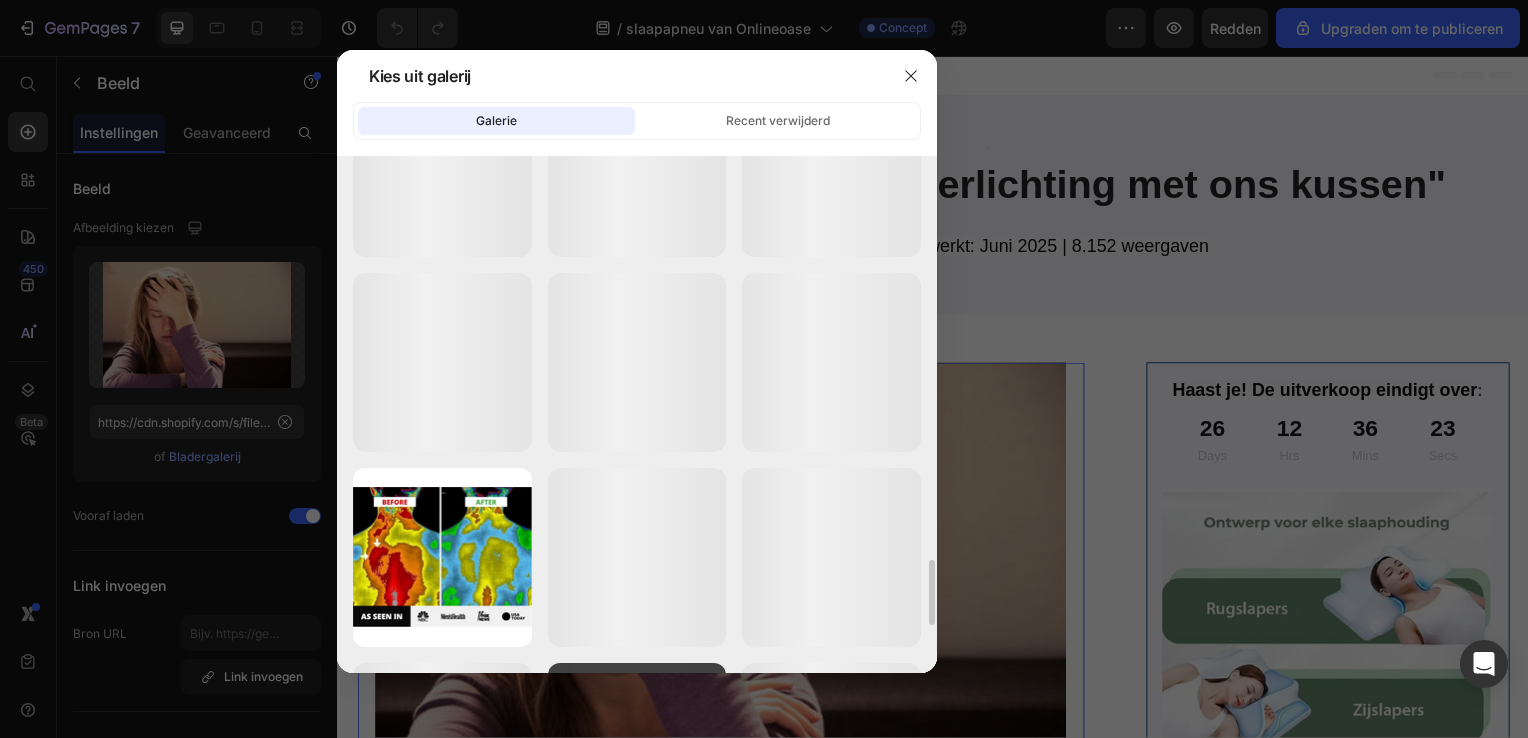 scroll, scrollTop: 3587, scrollLeft: 0, axis: vertical 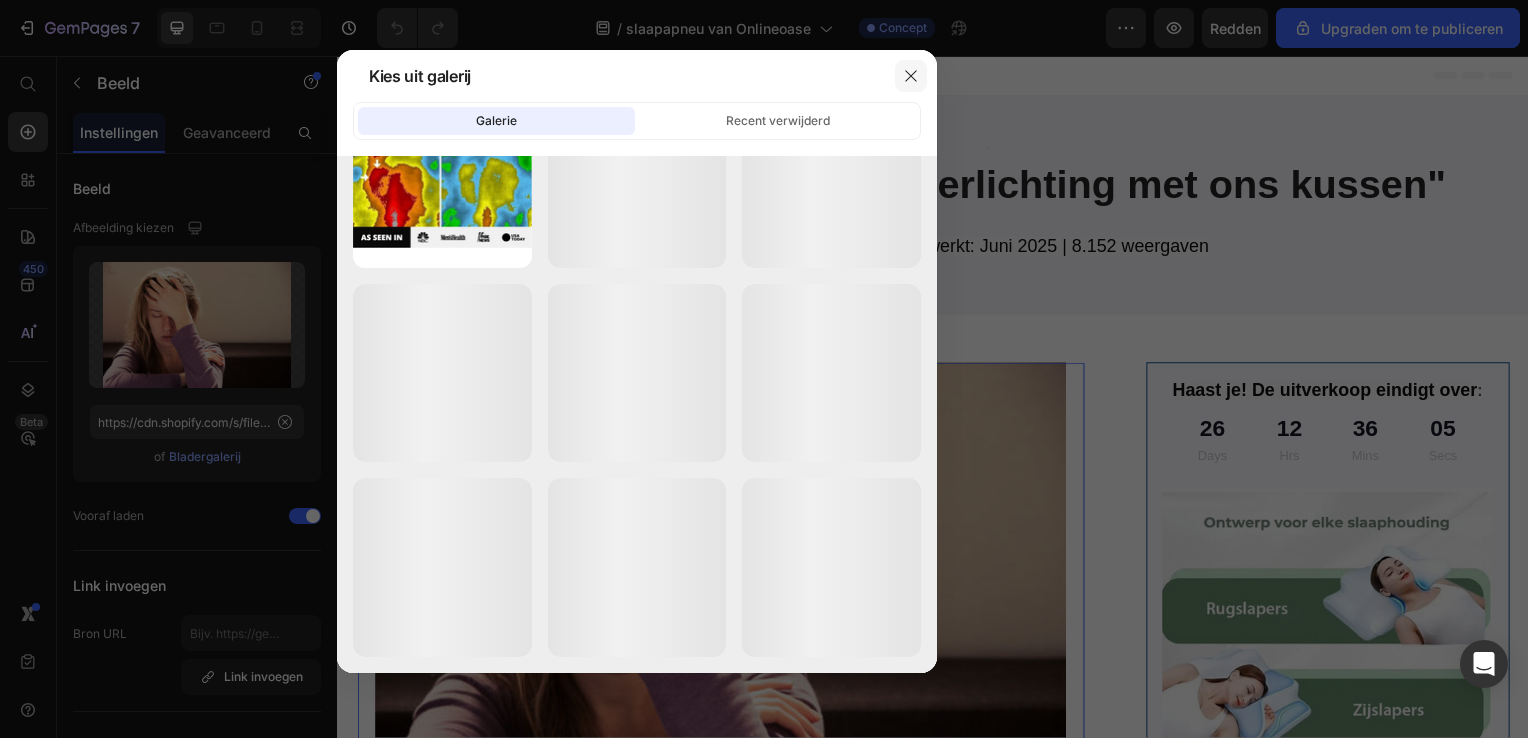 click 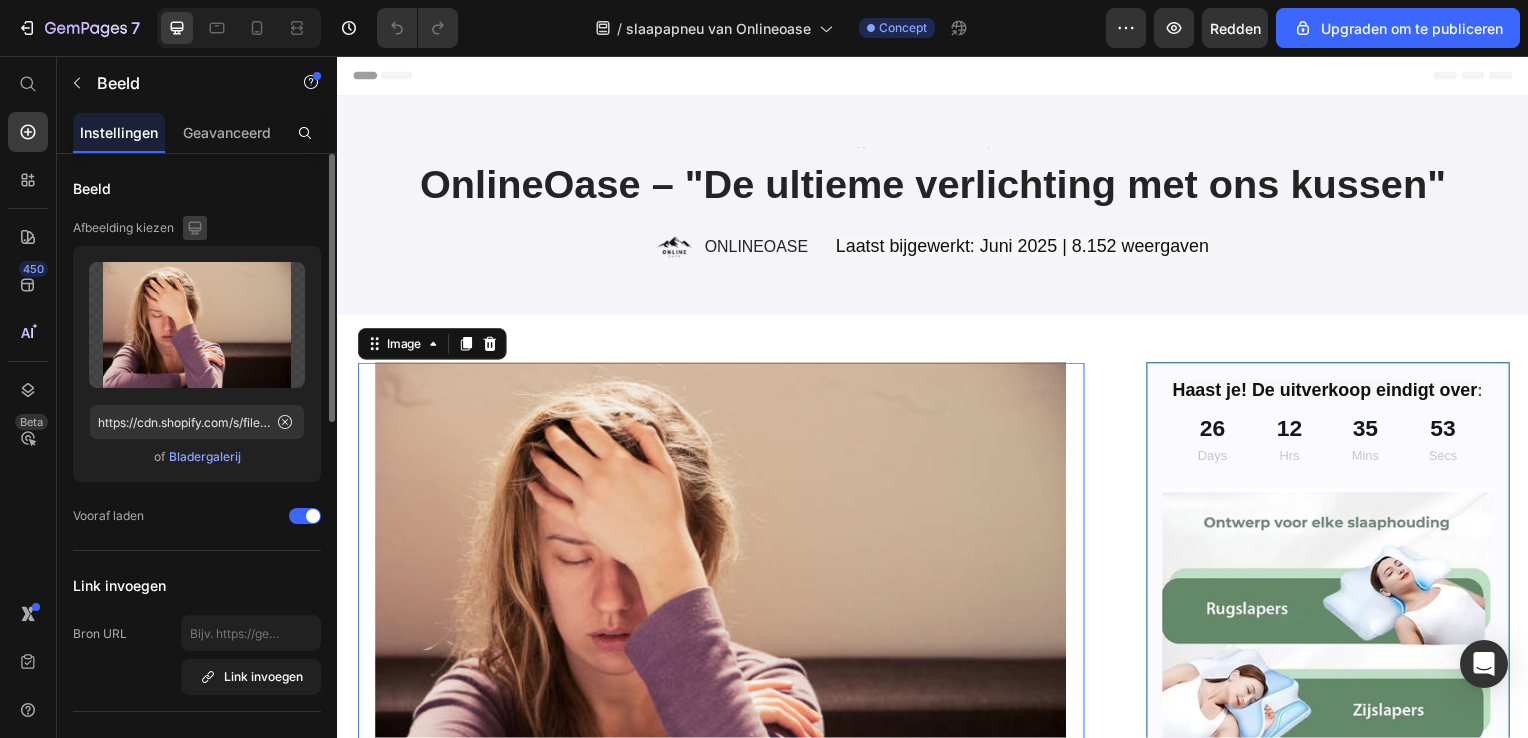click 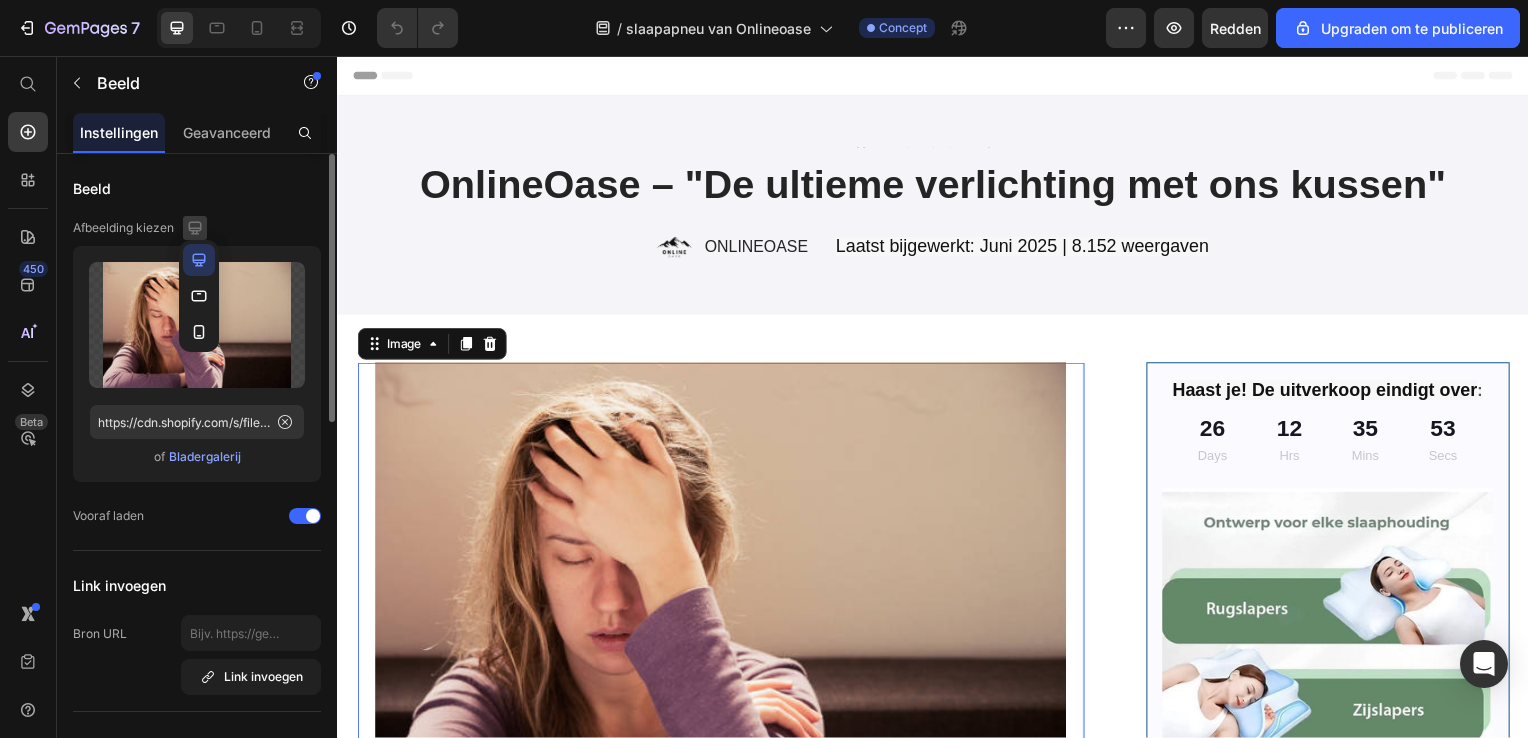 click 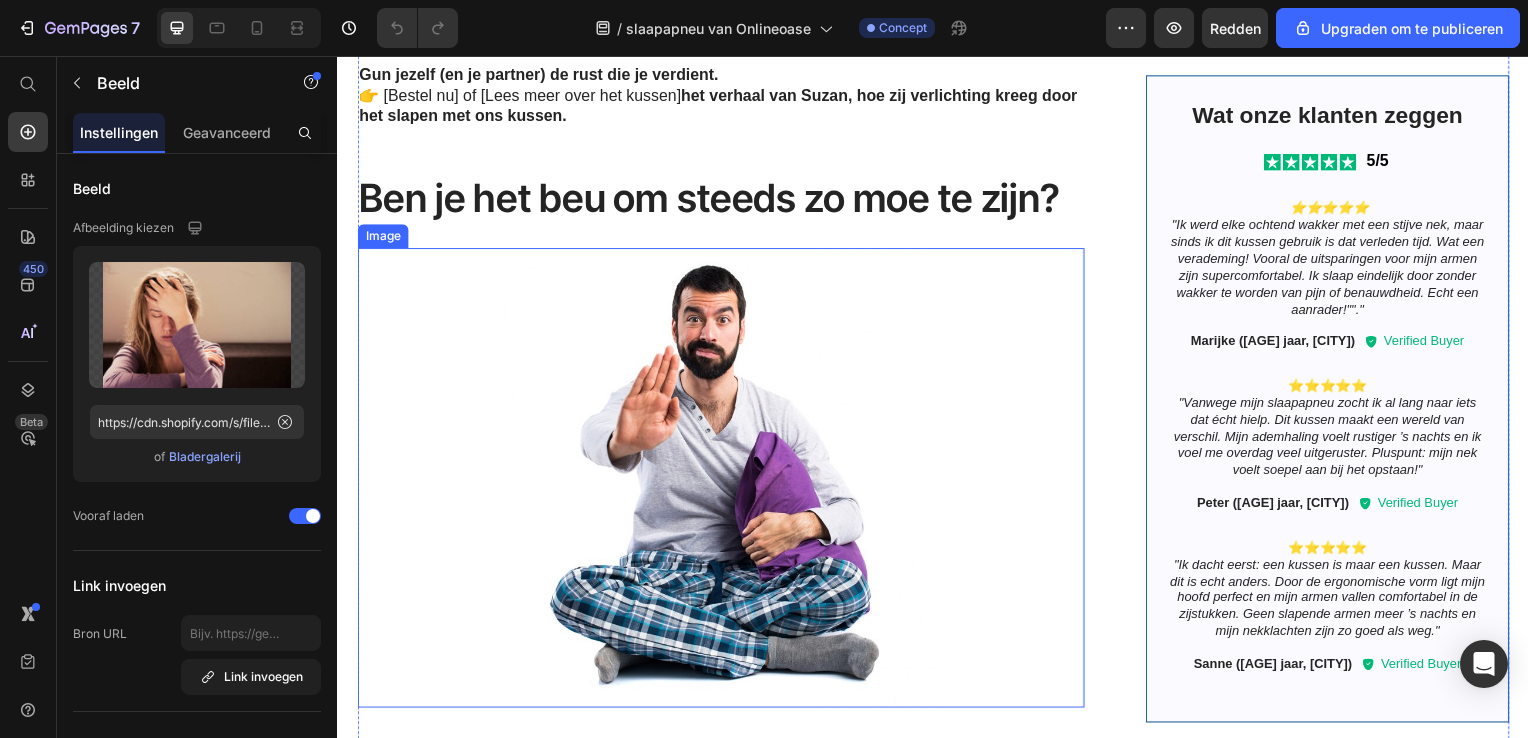 scroll, scrollTop: 1800, scrollLeft: 0, axis: vertical 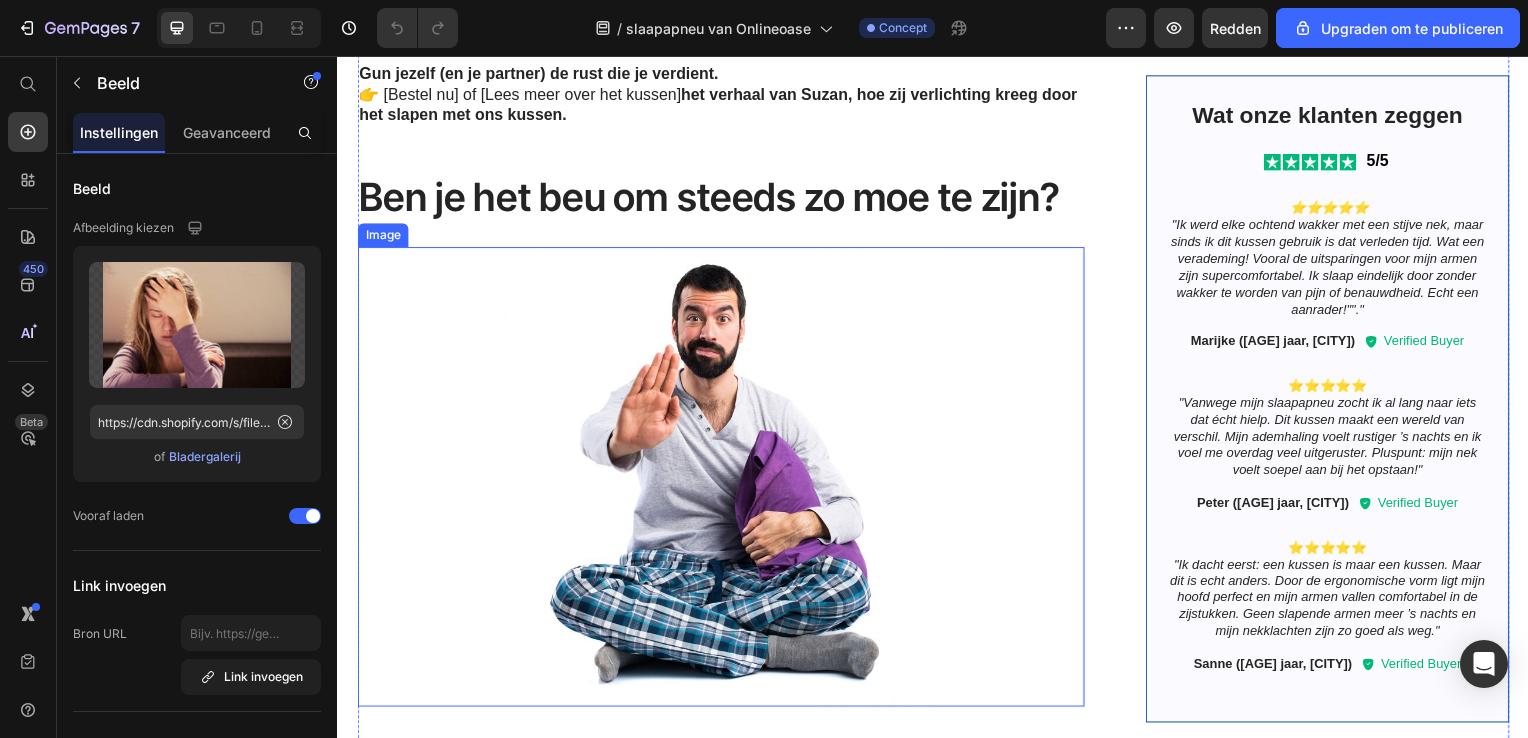 click at bounding box center (723, 481) 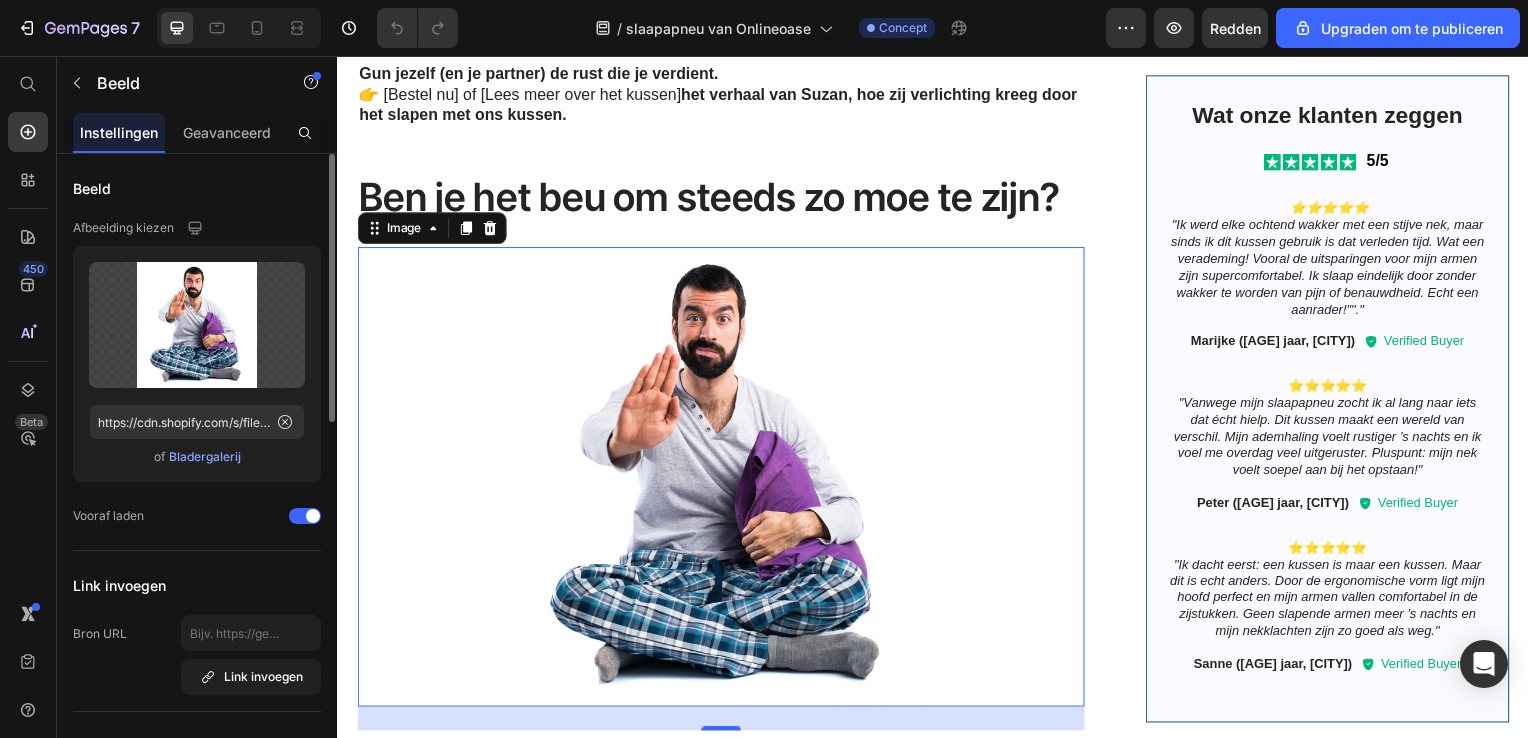 click on "Bladergalerij" at bounding box center (205, 457) 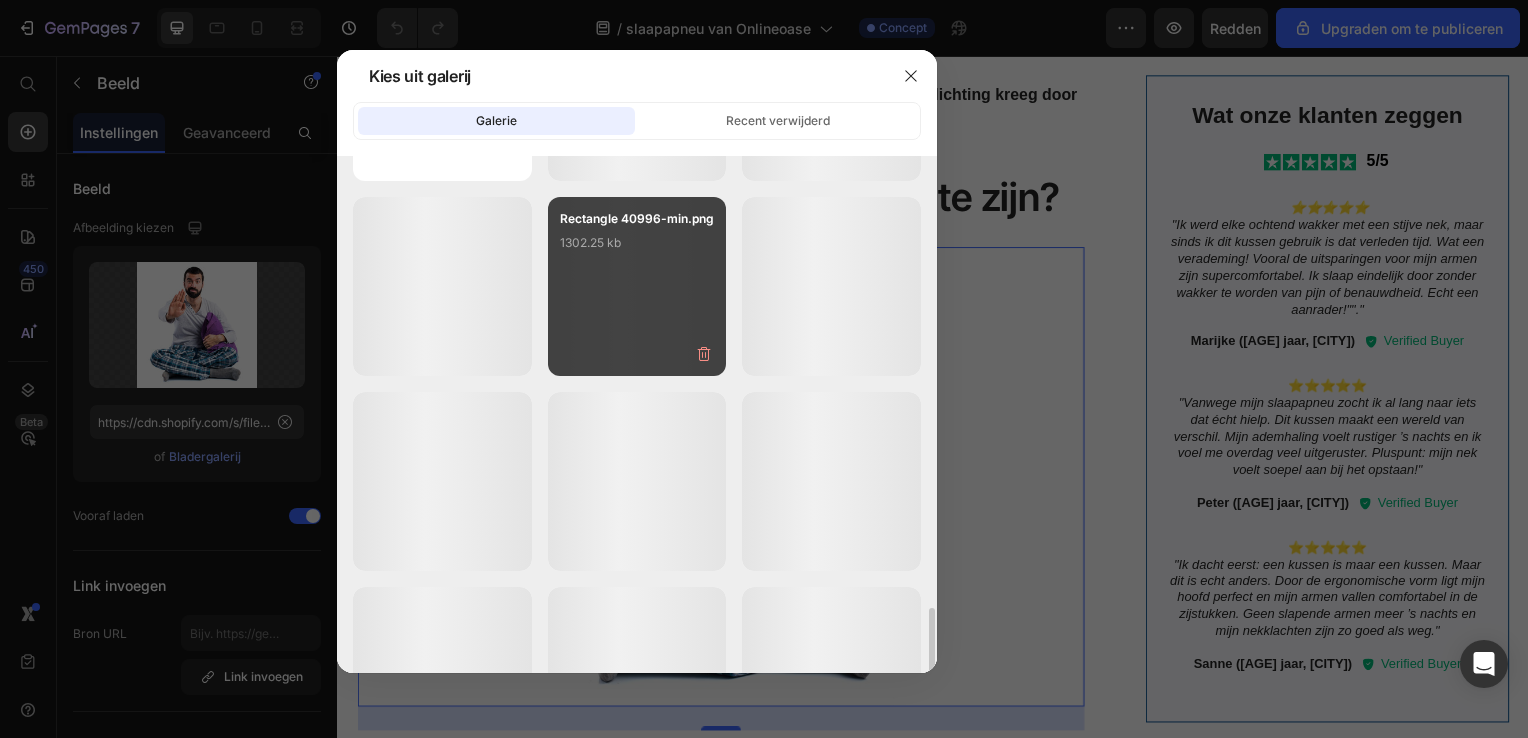 scroll, scrollTop: 2800, scrollLeft: 0, axis: vertical 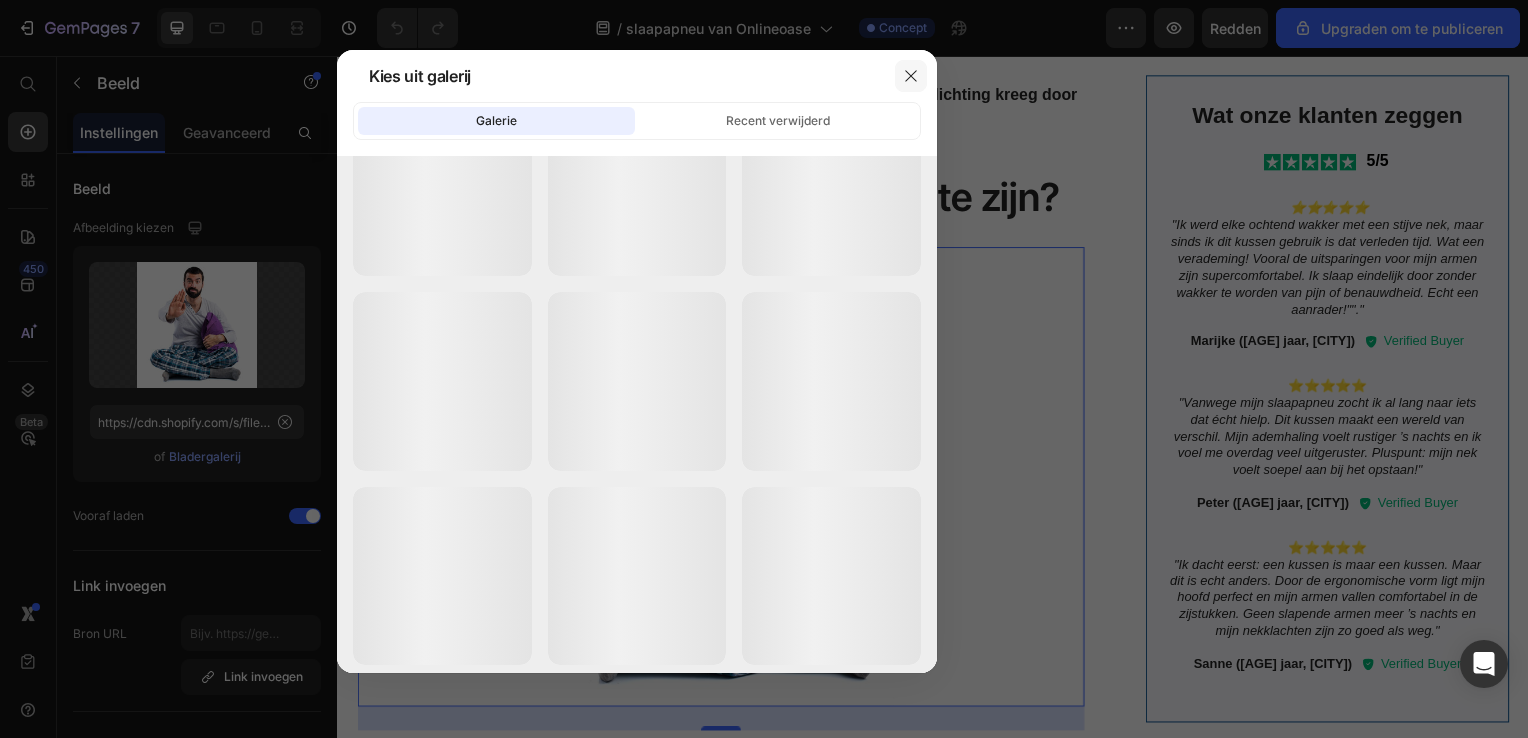 click 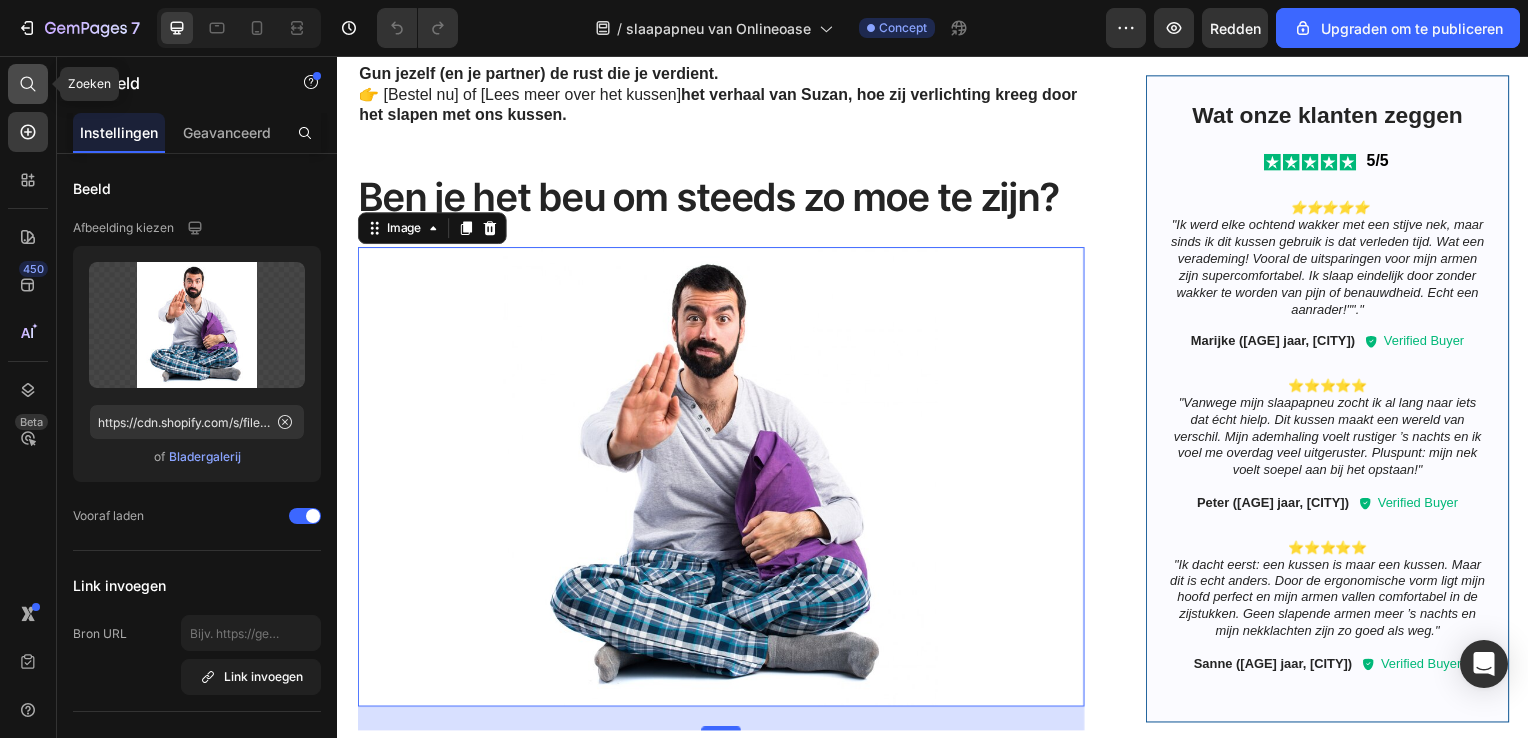 click 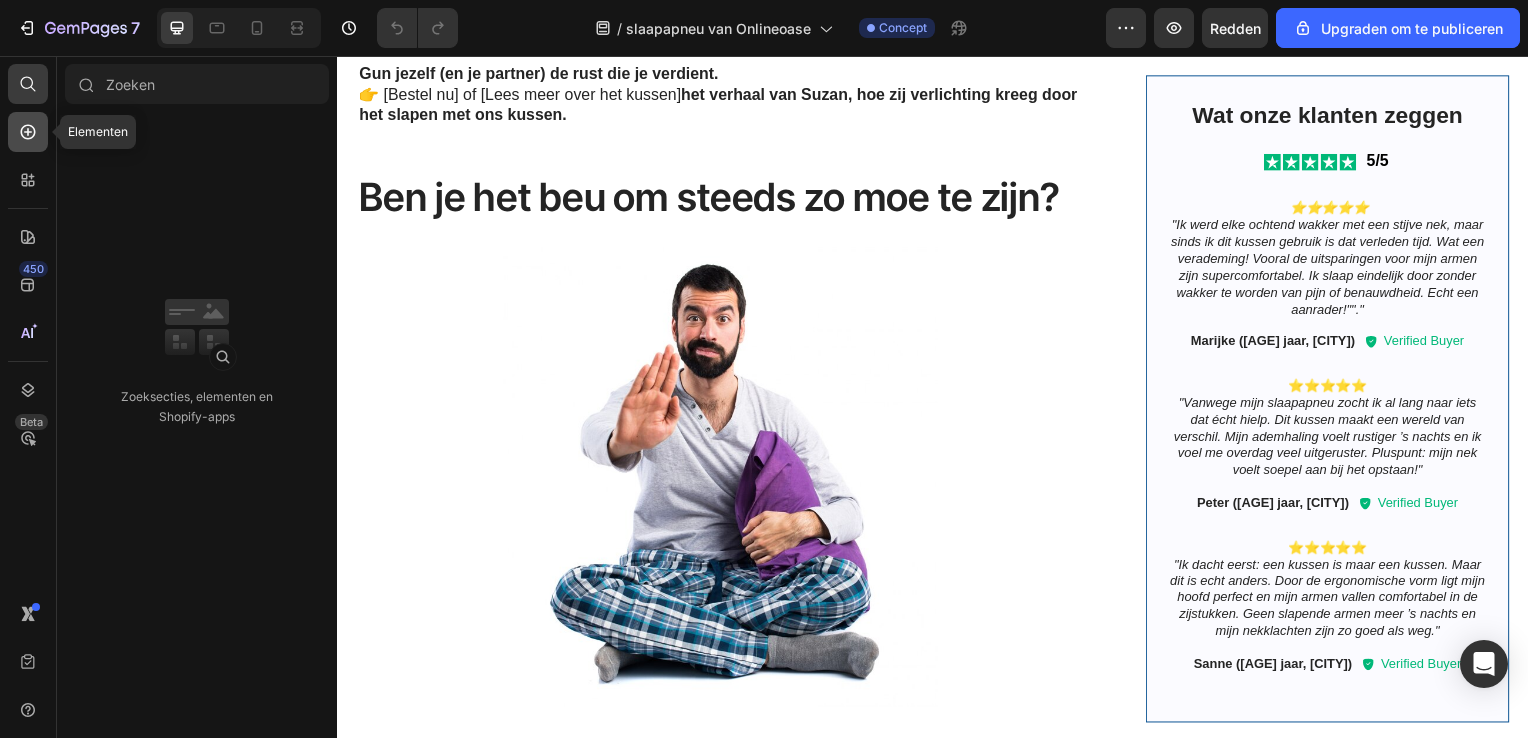 click 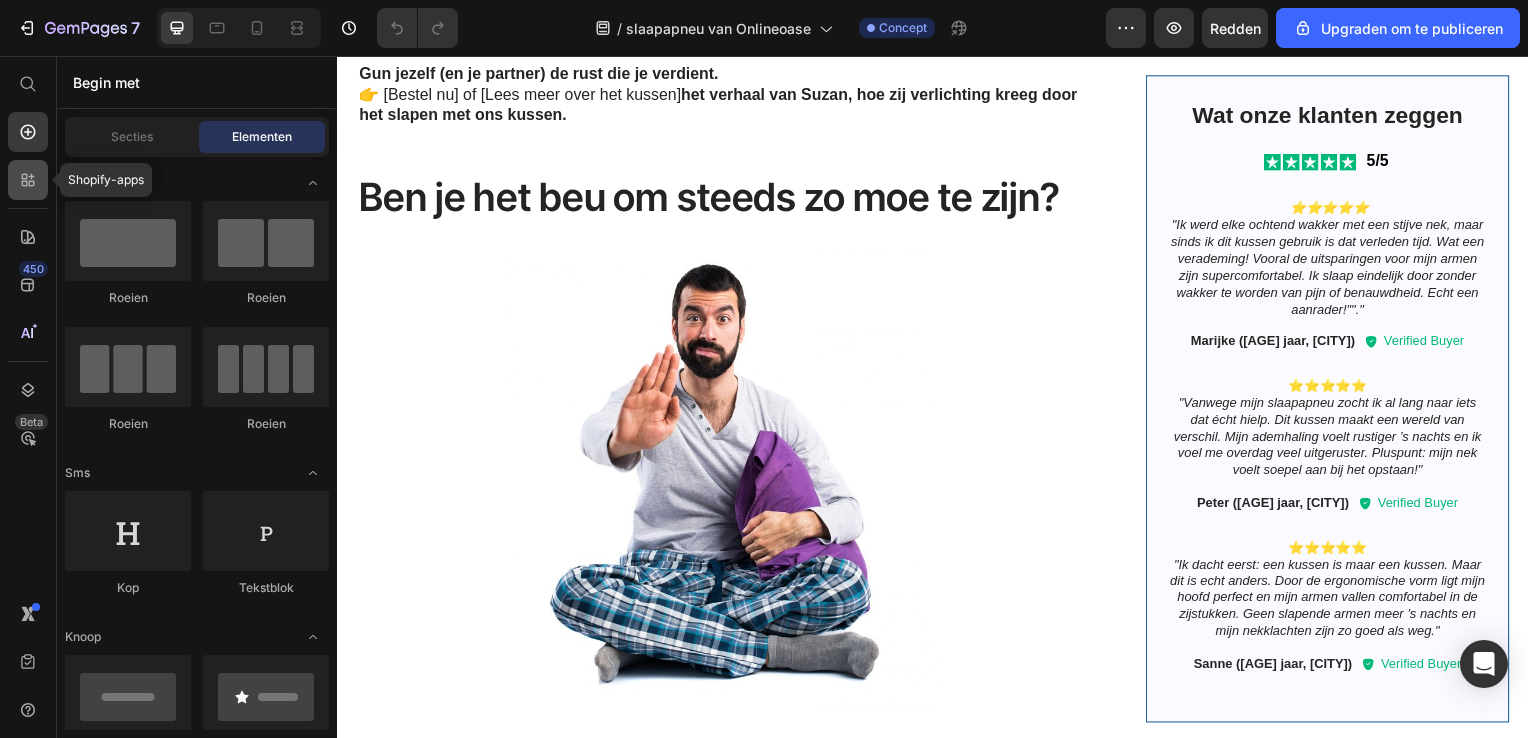 click 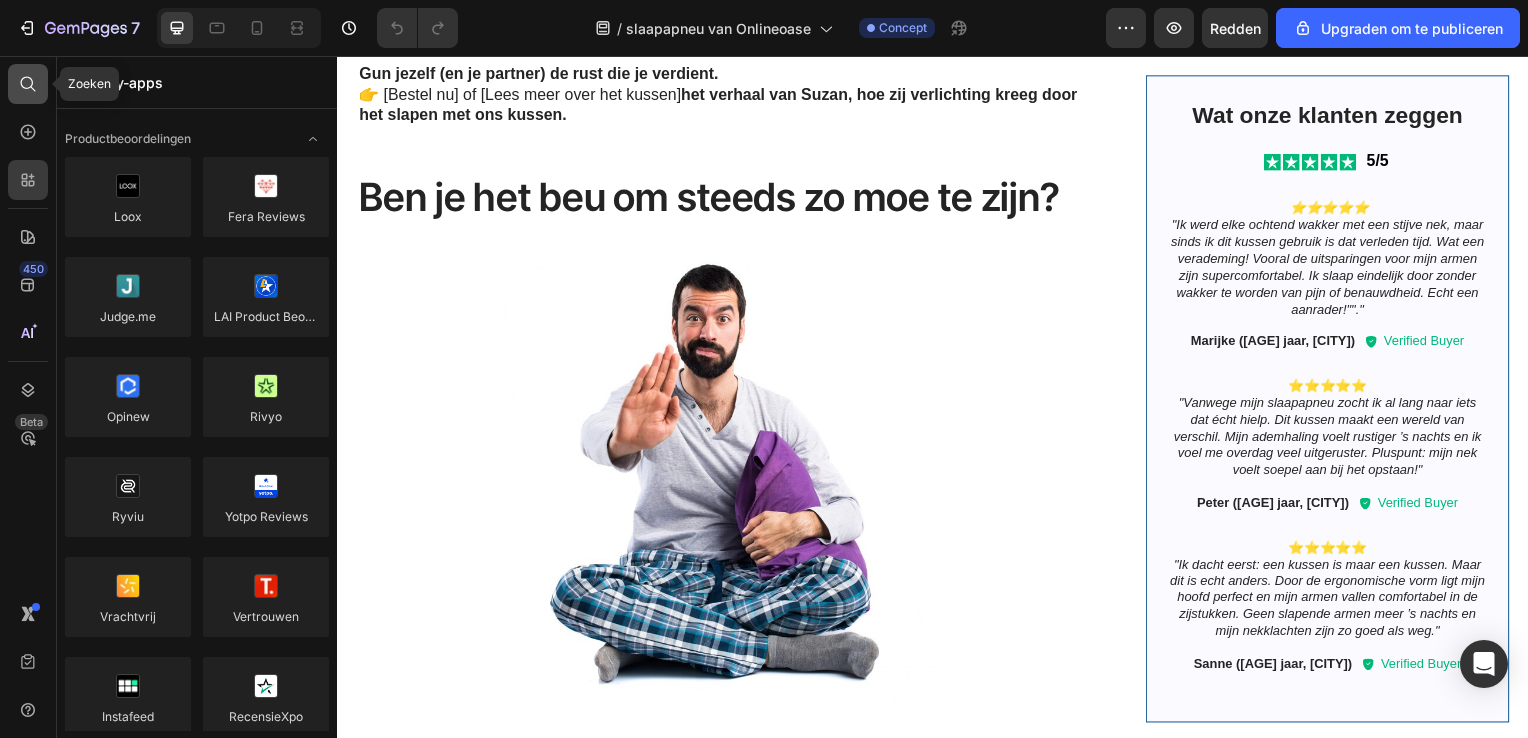click 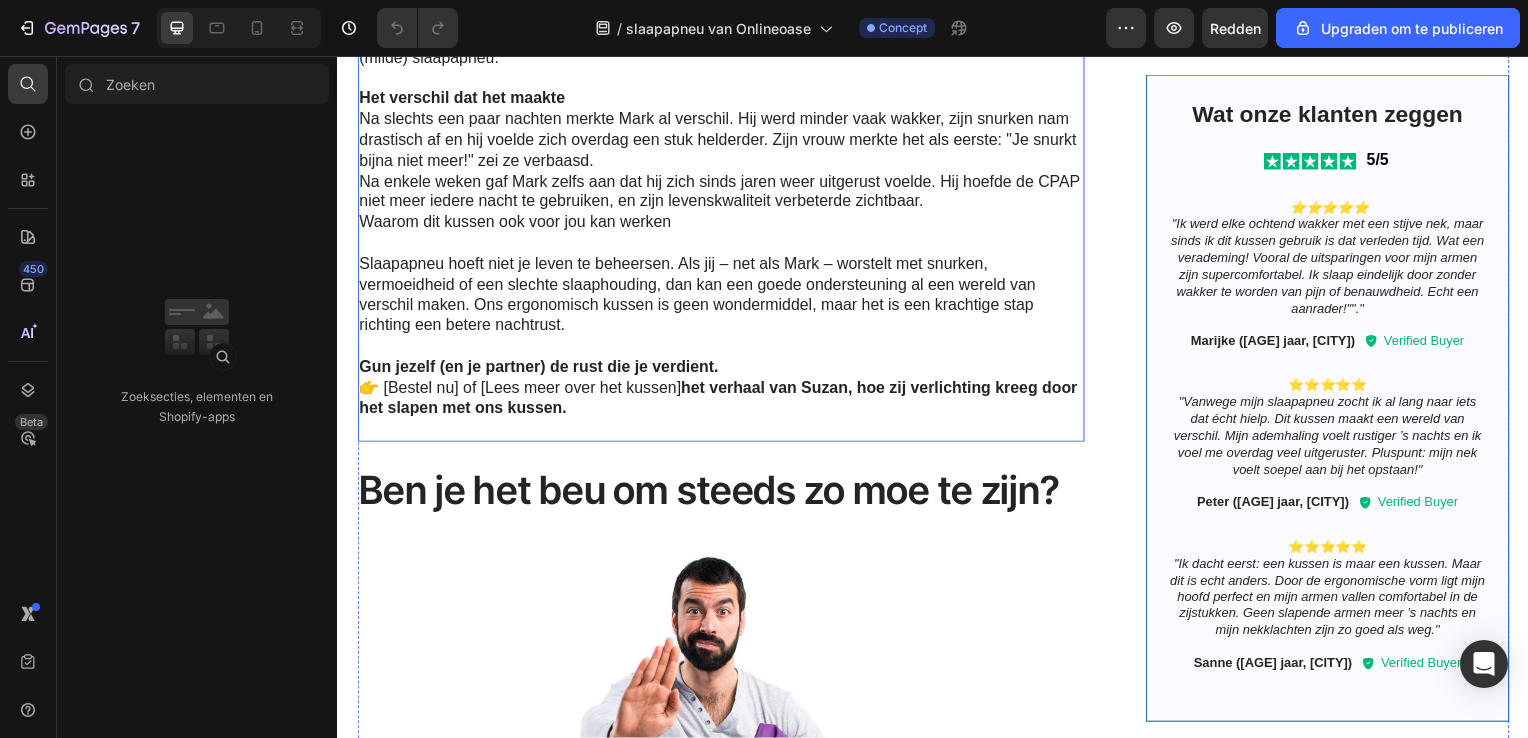 scroll, scrollTop: 1500, scrollLeft: 0, axis: vertical 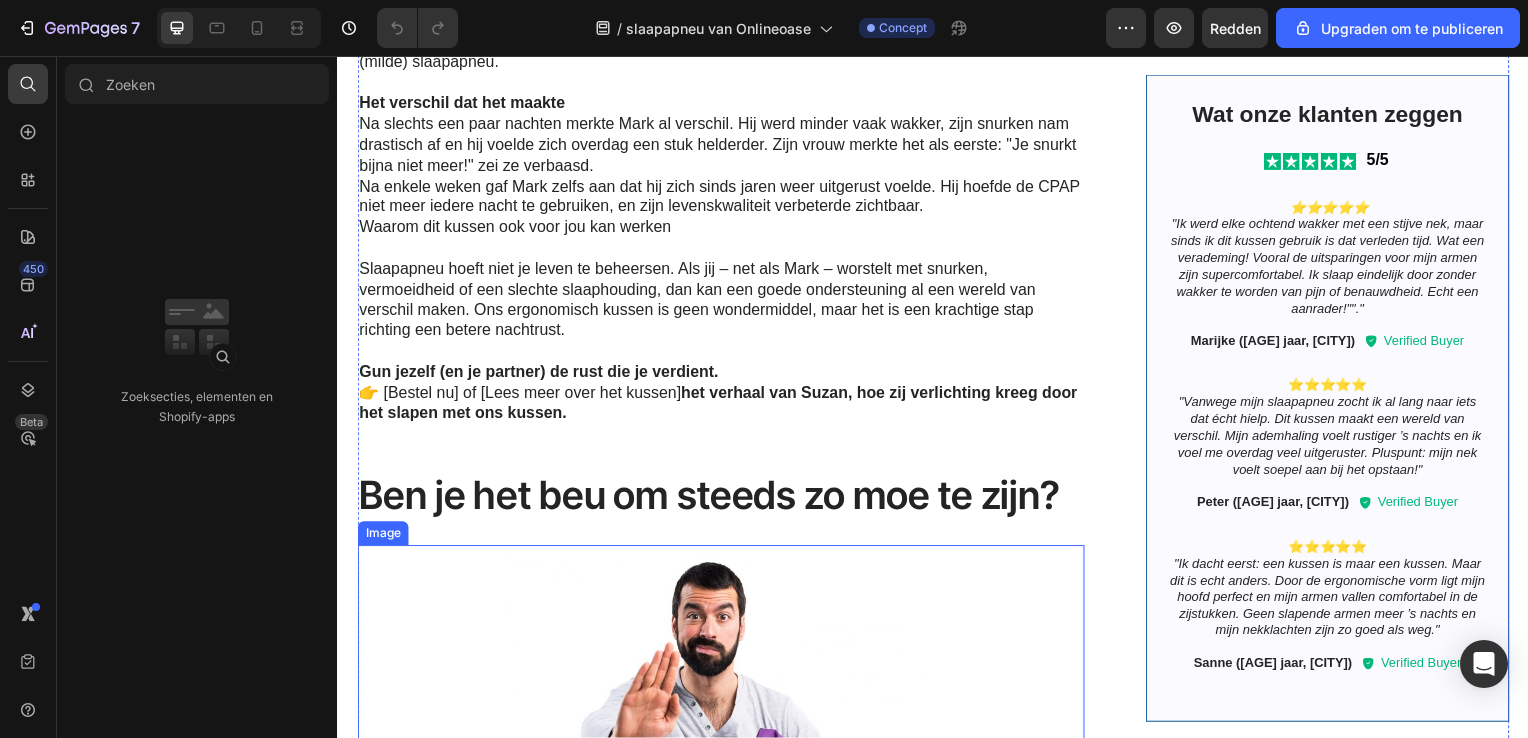 click at bounding box center [723, 781] 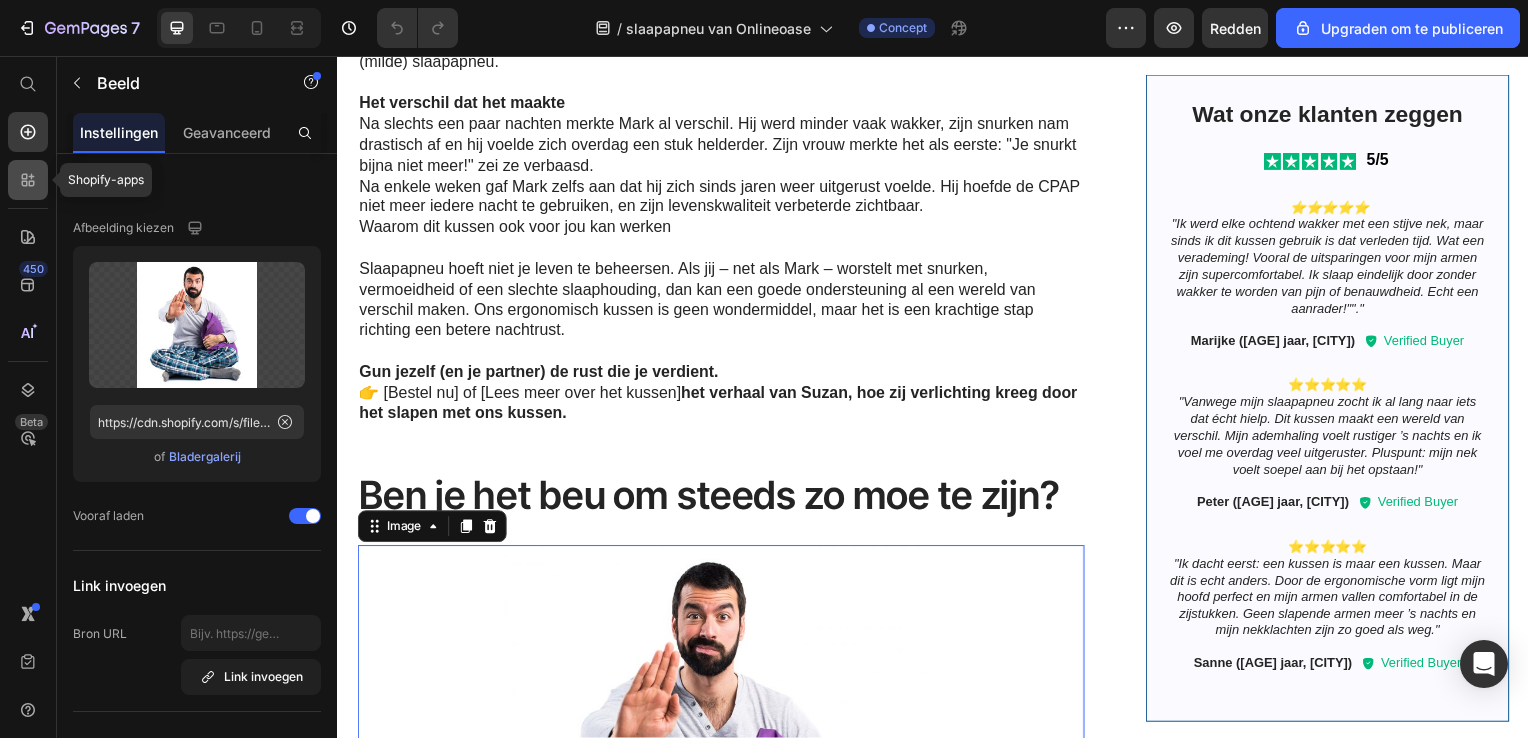 click 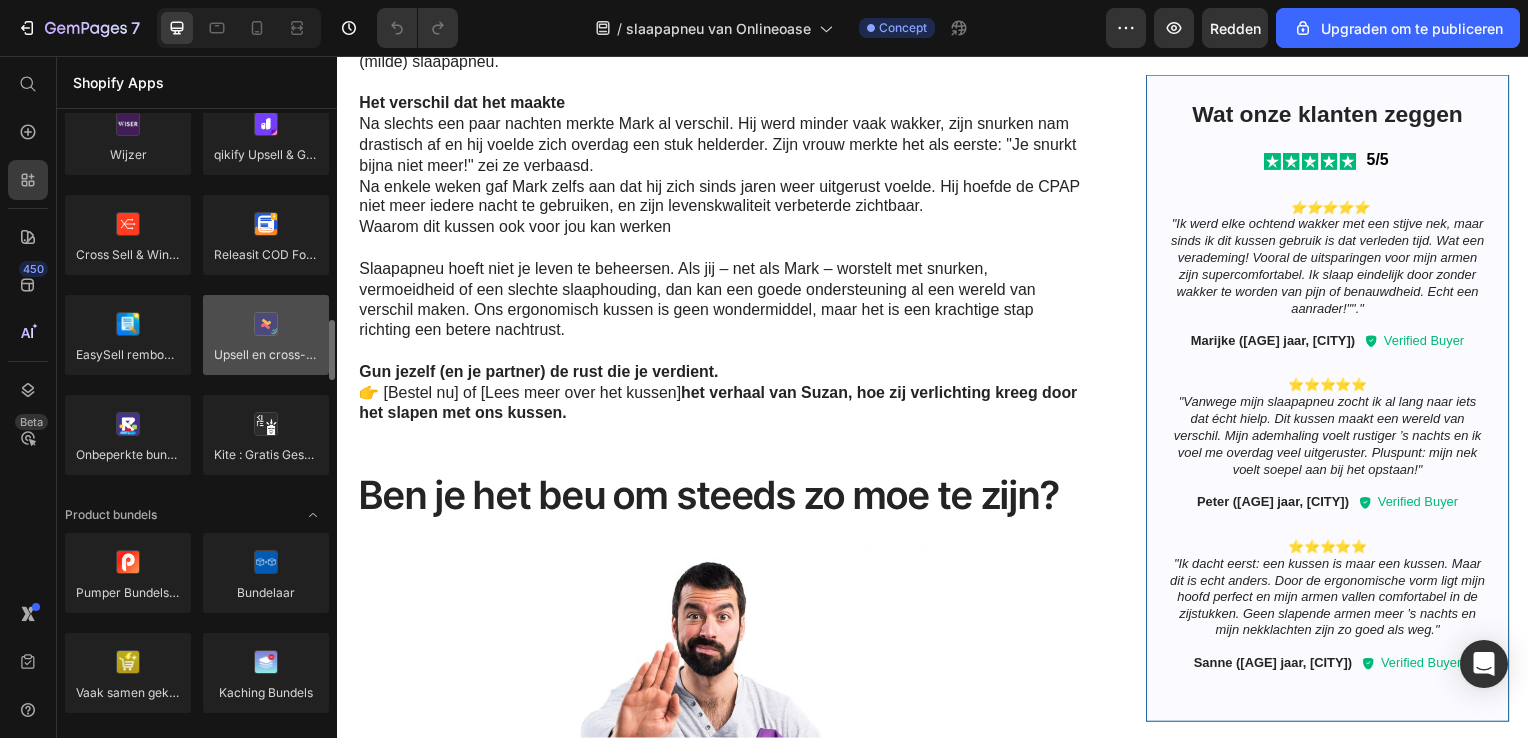 scroll, scrollTop: 1100, scrollLeft: 0, axis: vertical 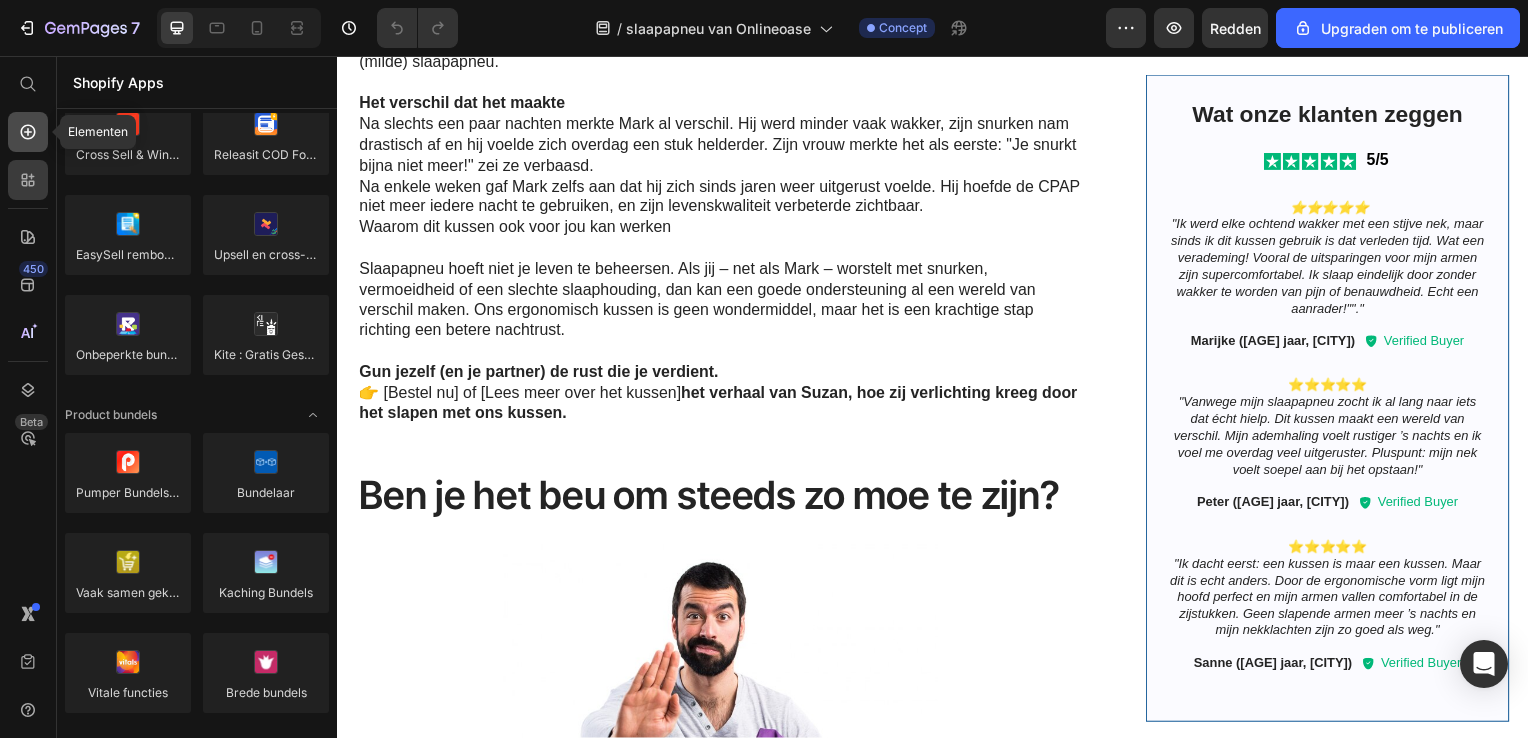 click 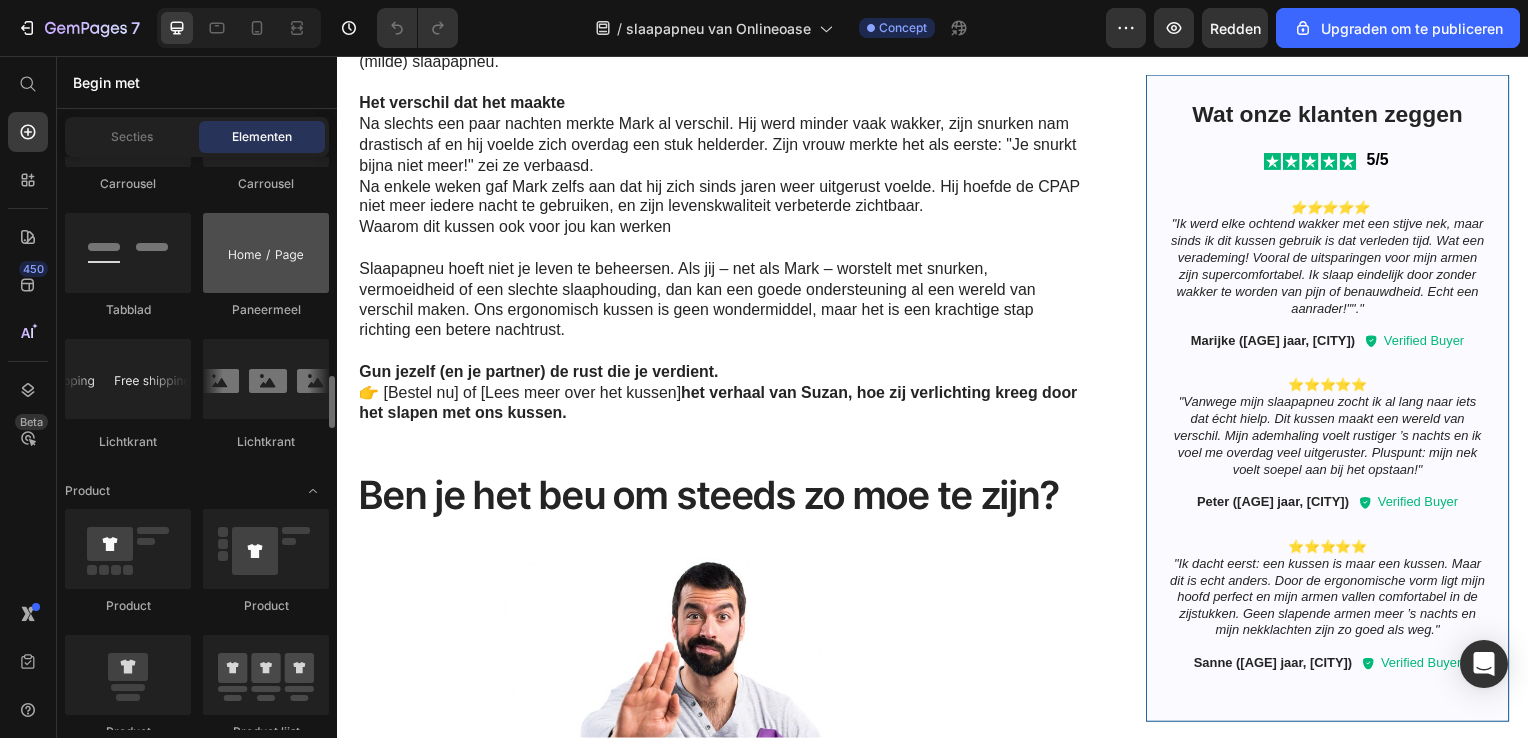 scroll, scrollTop: 2500, scrollLeft: 0, axis: vertical 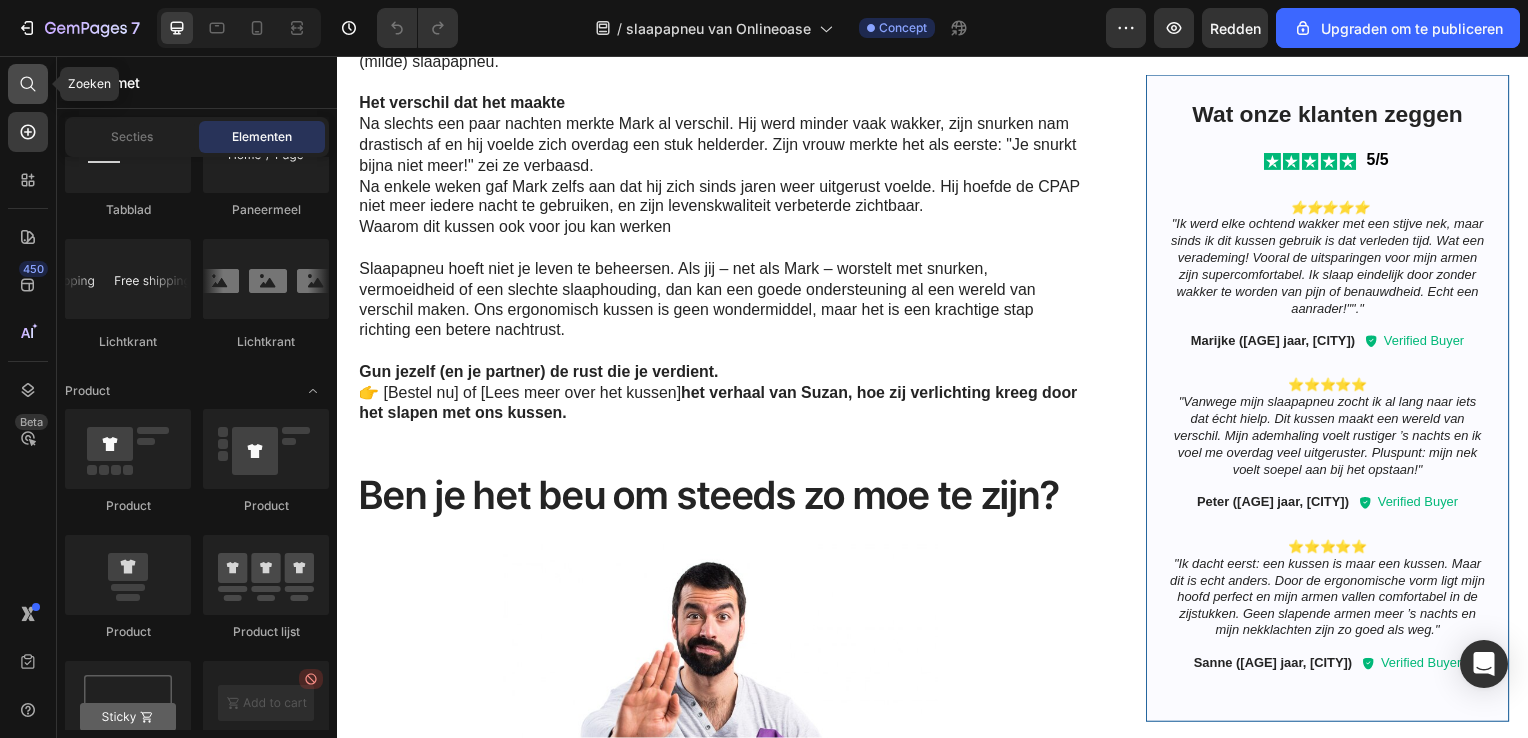 click 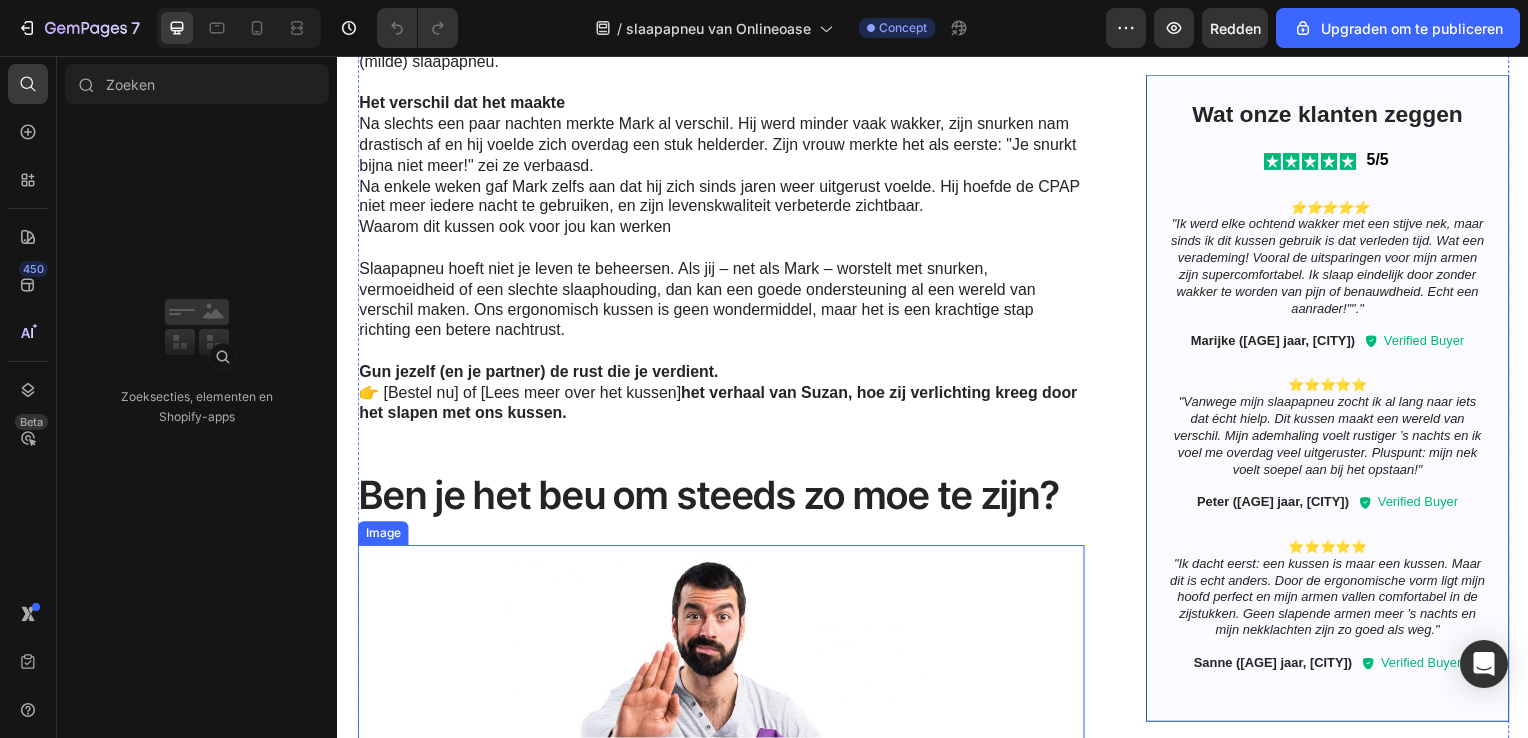 click at bounding box center (723, 781) 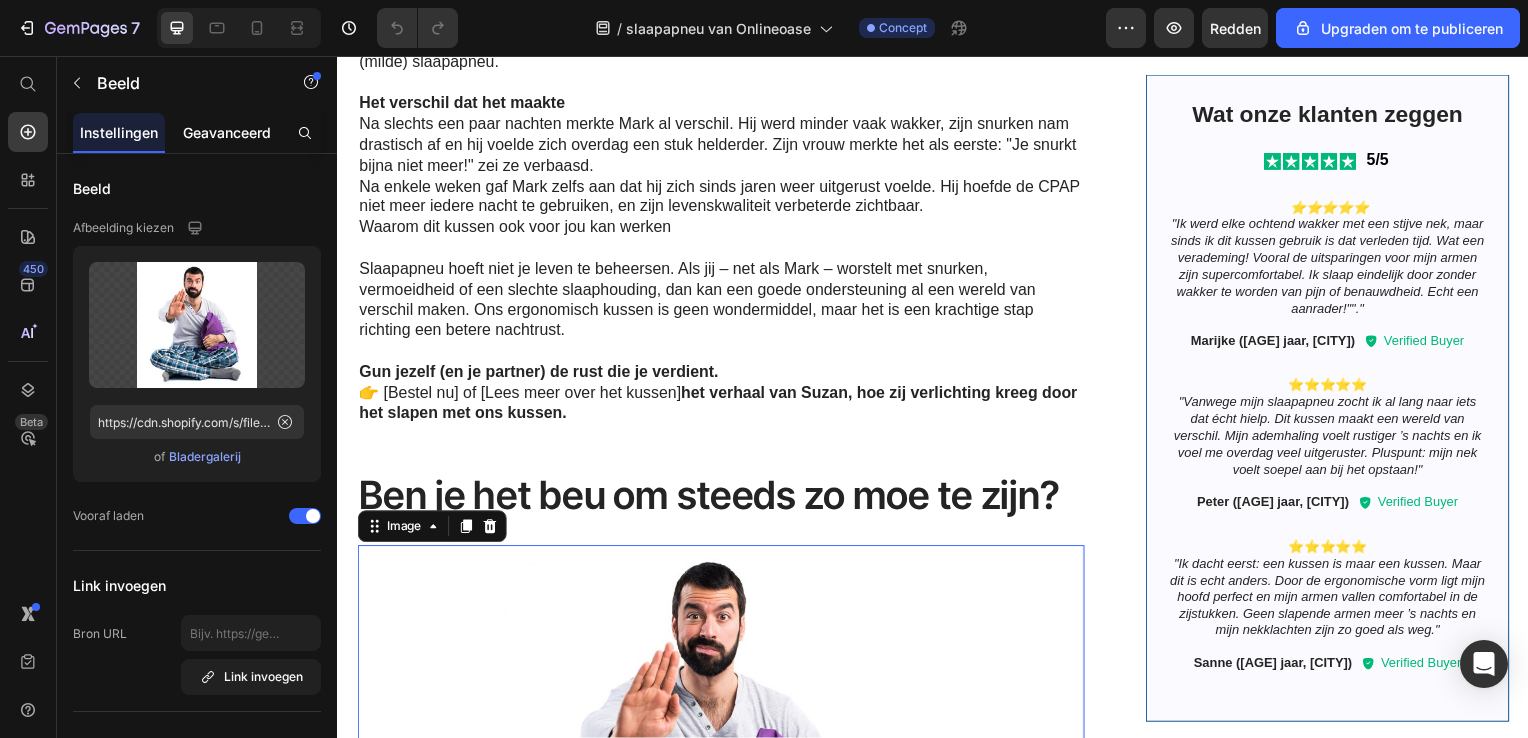 click on "Geavanceerd" at bounding box center (227, 132) 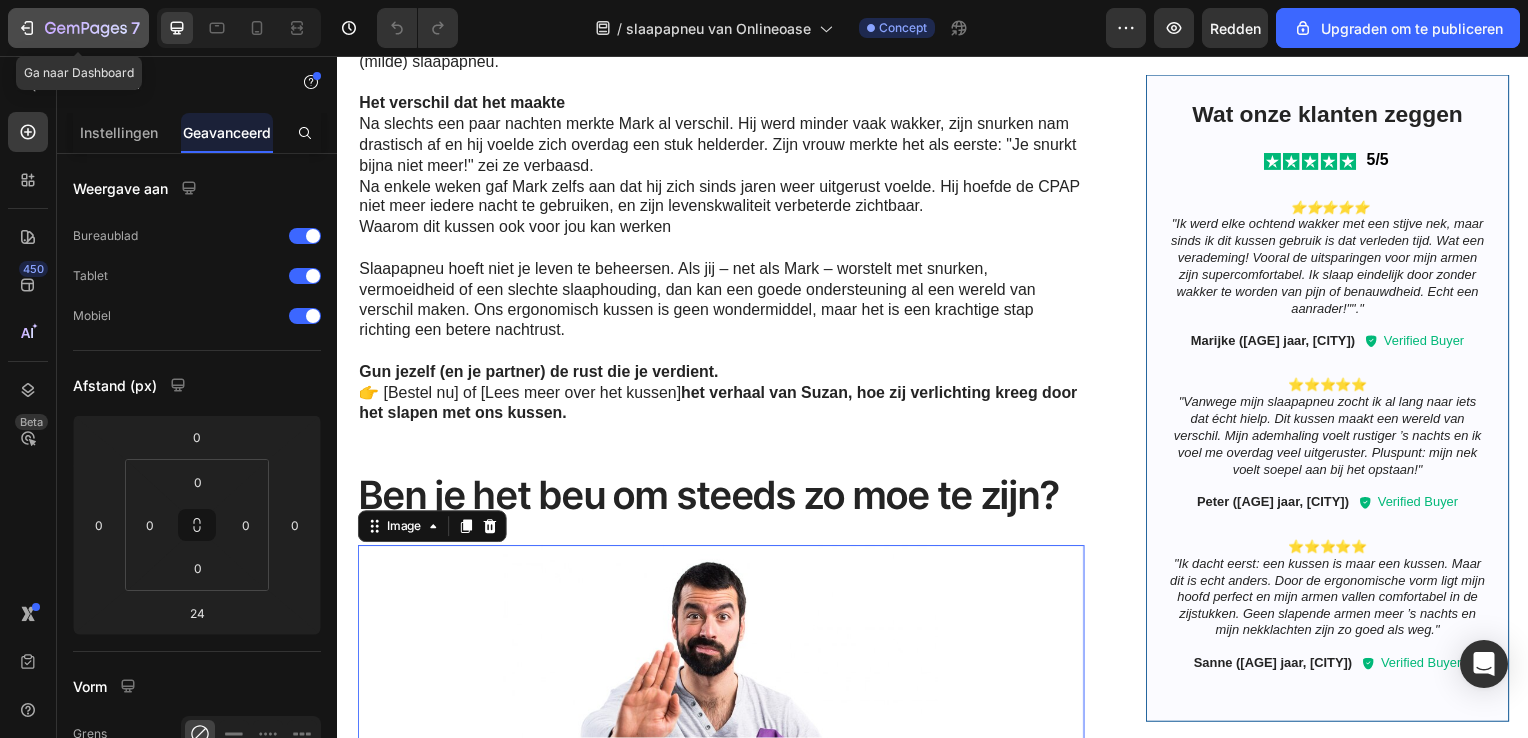 click 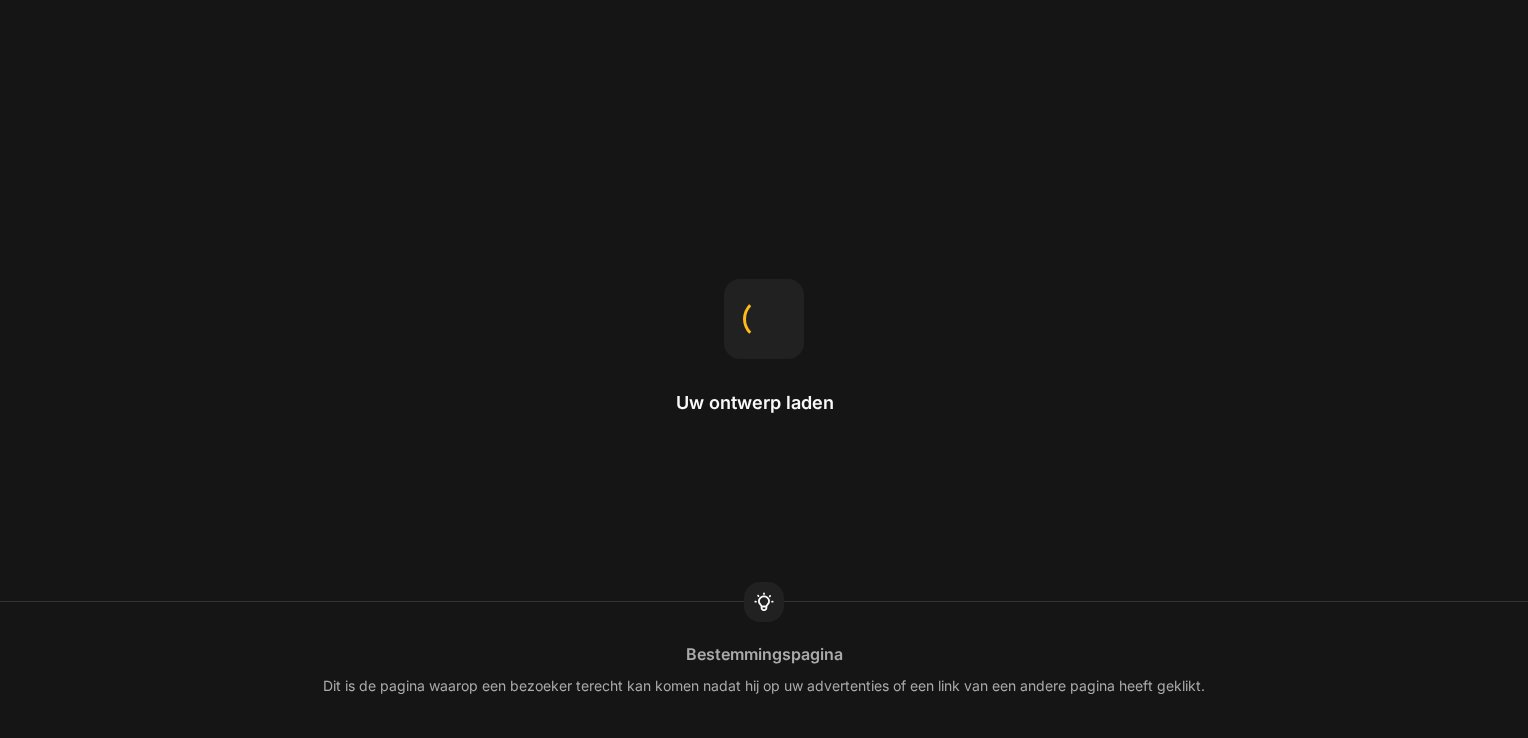 scroll, scrollTop: 0, scrollLeft: 0, axis: both 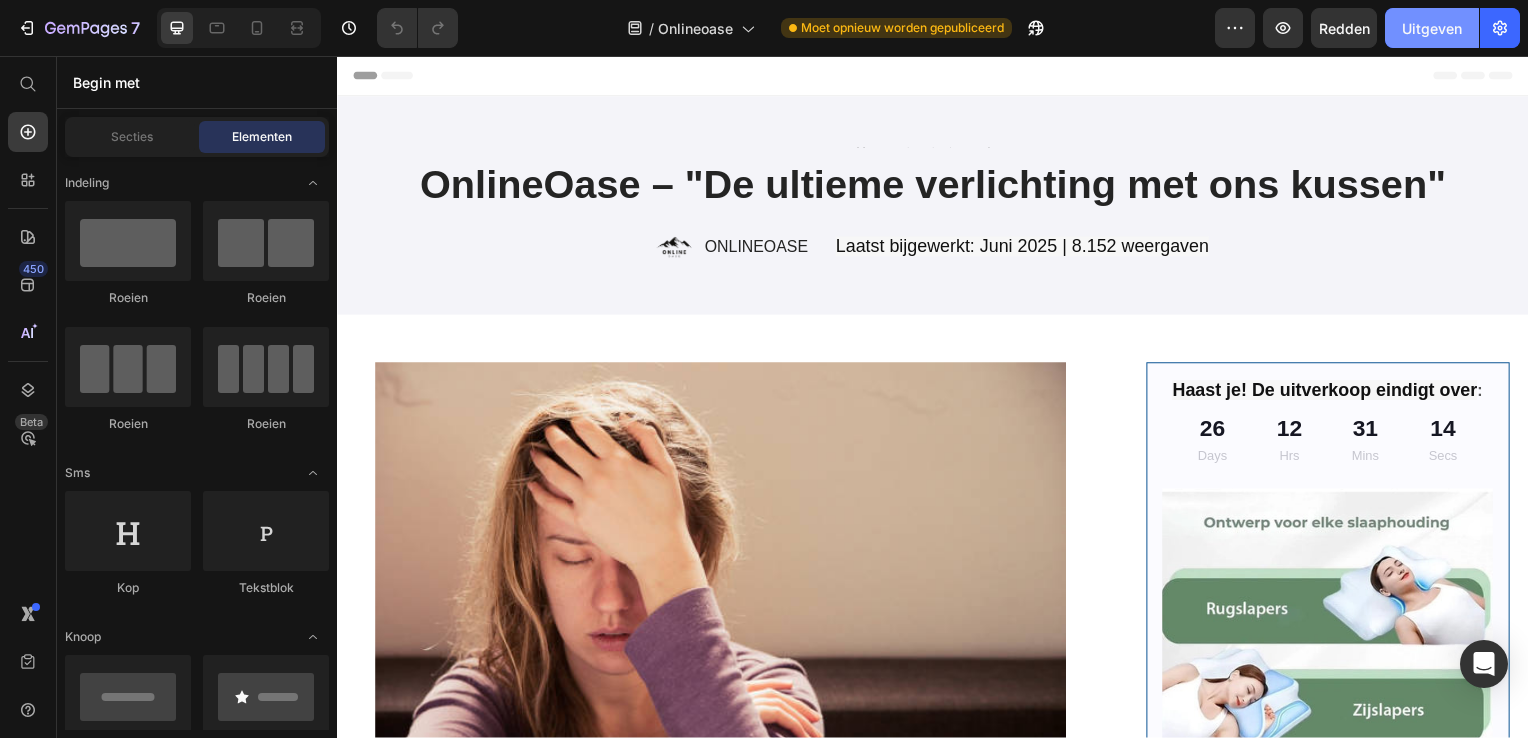 click on "Uitgeven" 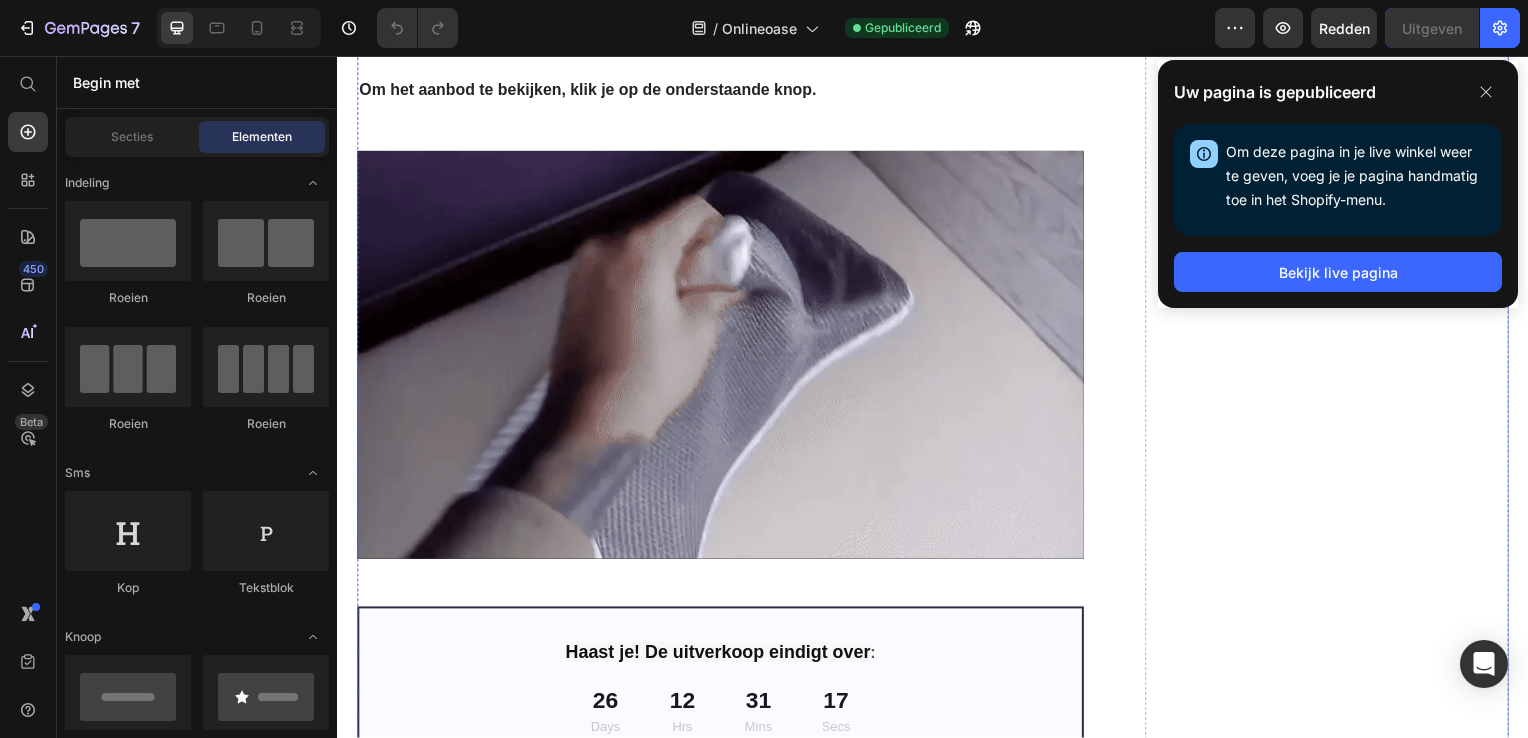 scroll, scrollTop: 9400, scrollLeft: 0, axis: vertical 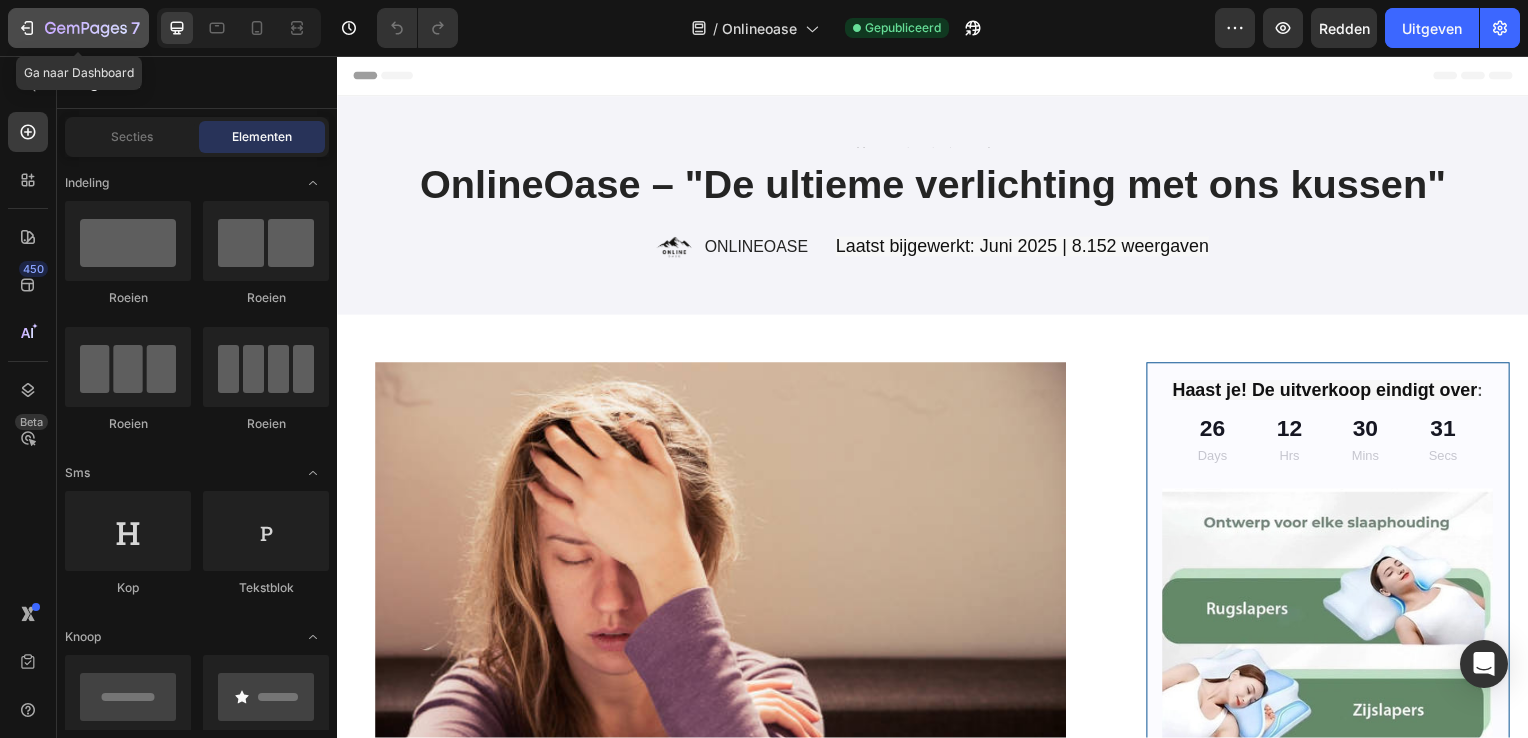 click on "7" 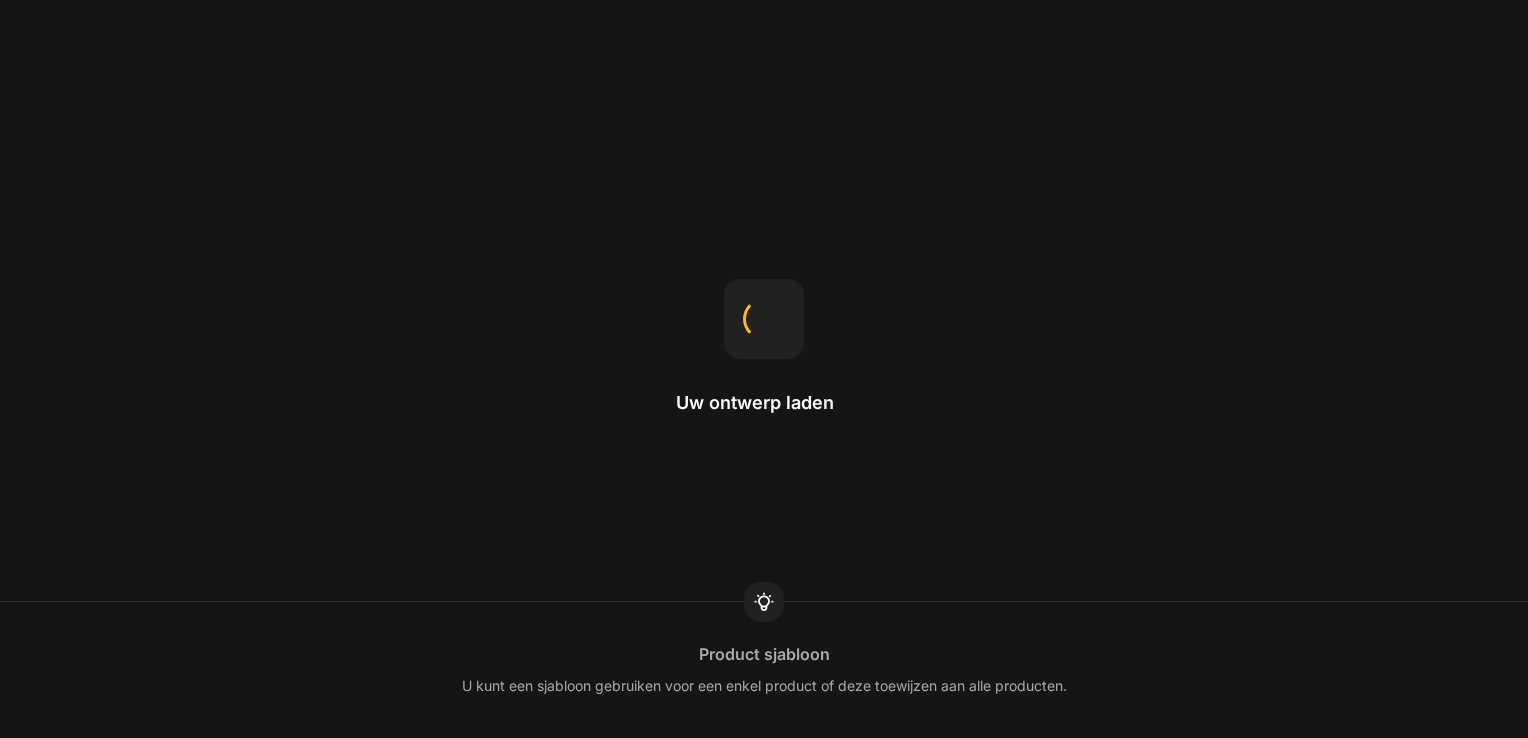 scroll, scrollTop: 0, scrollLeft: 0, axis: both 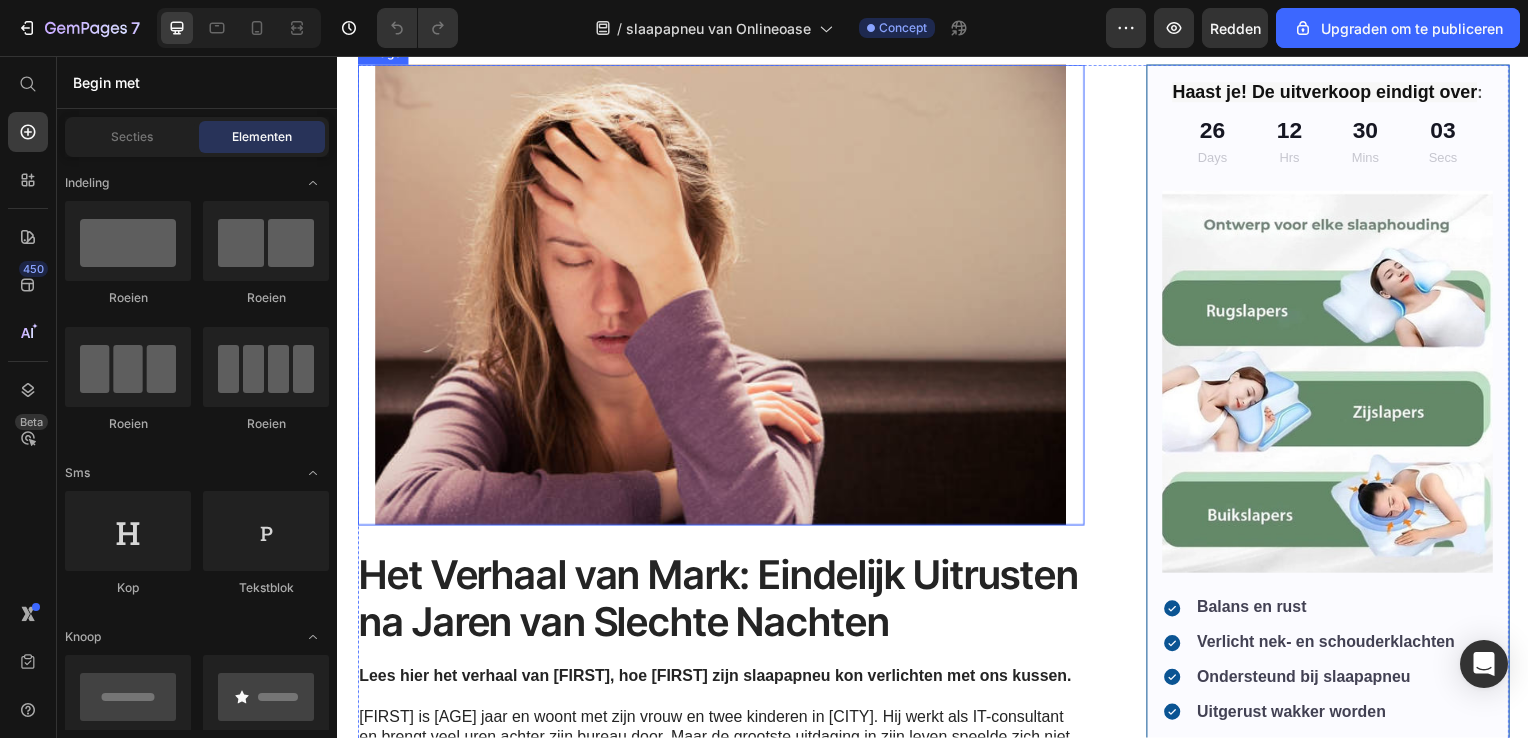 click at bounding box center (723, 297) 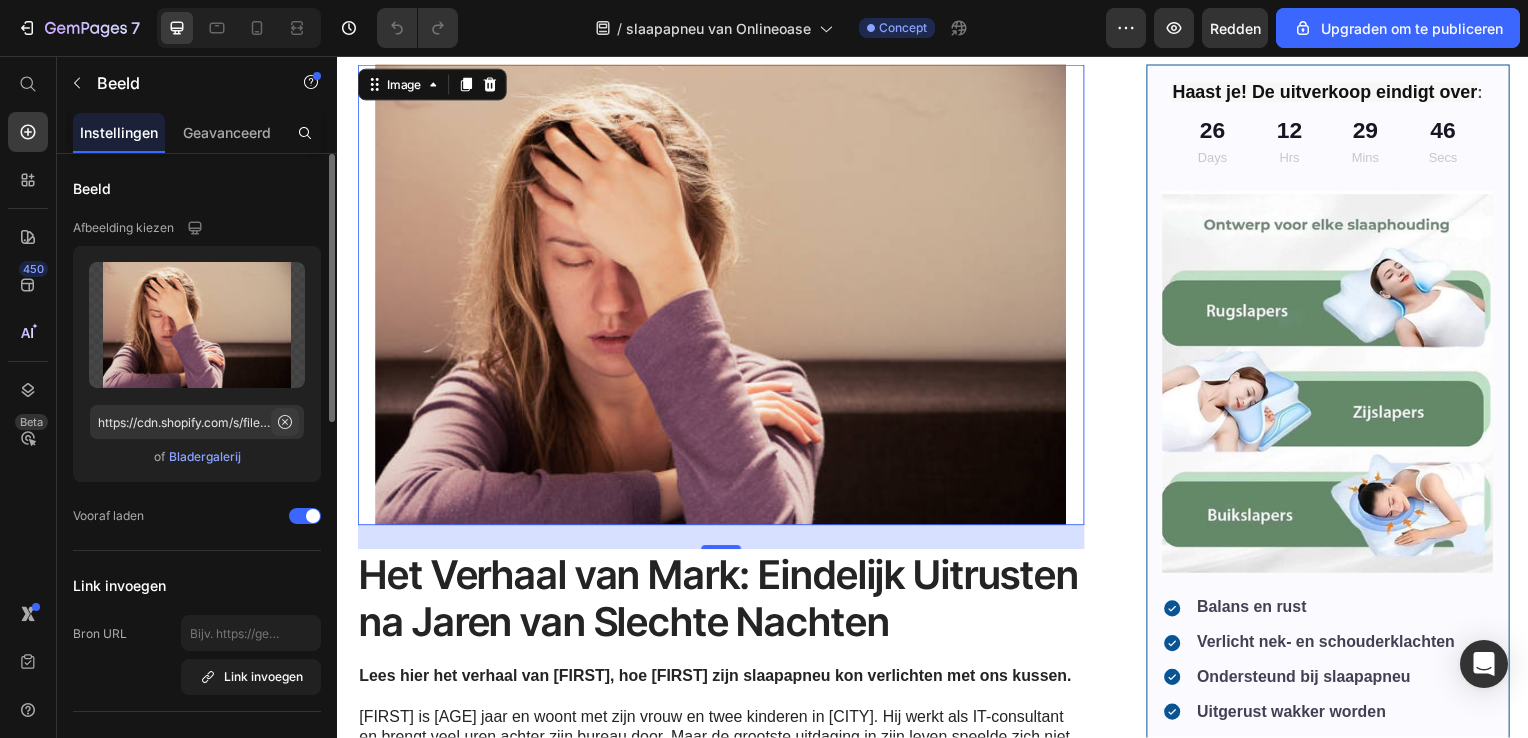 click 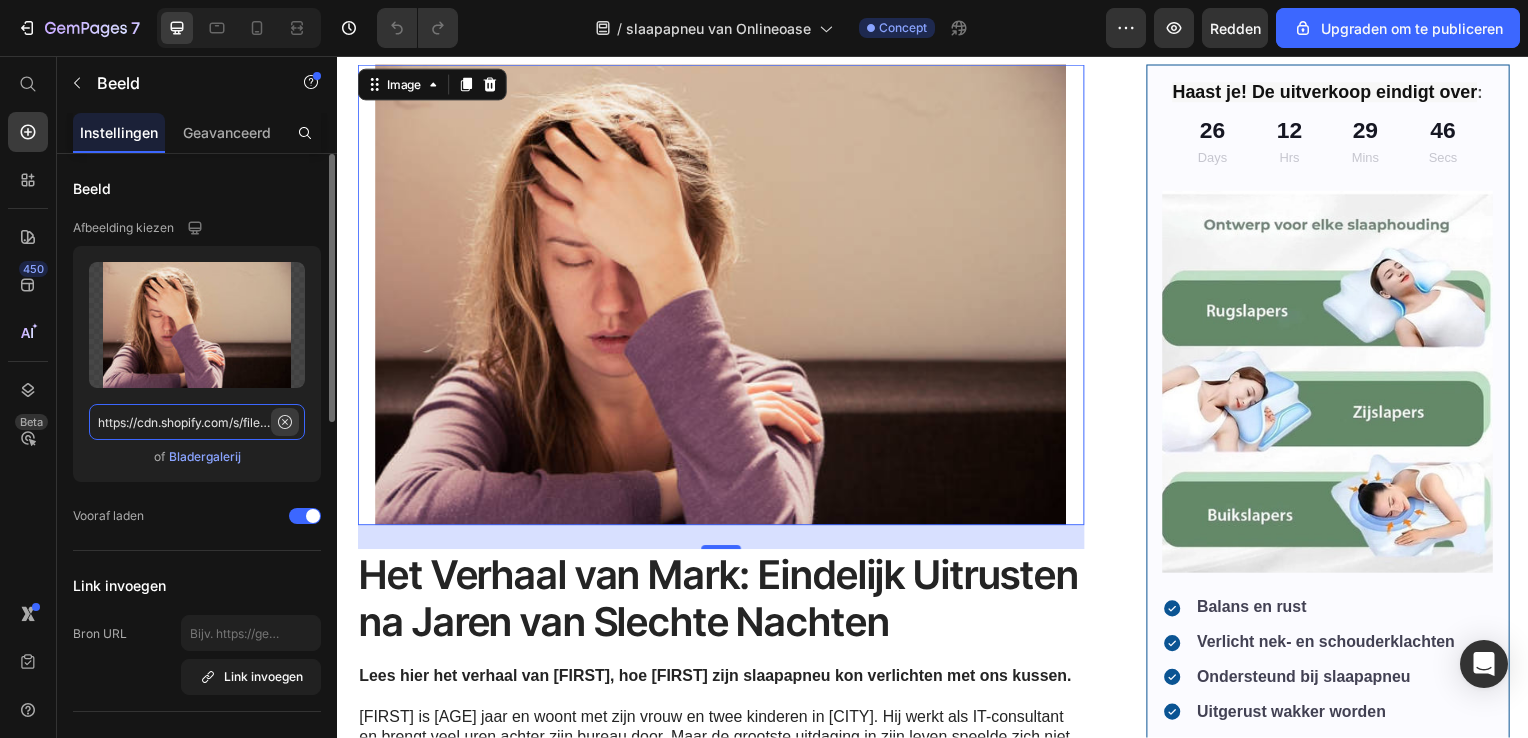 type 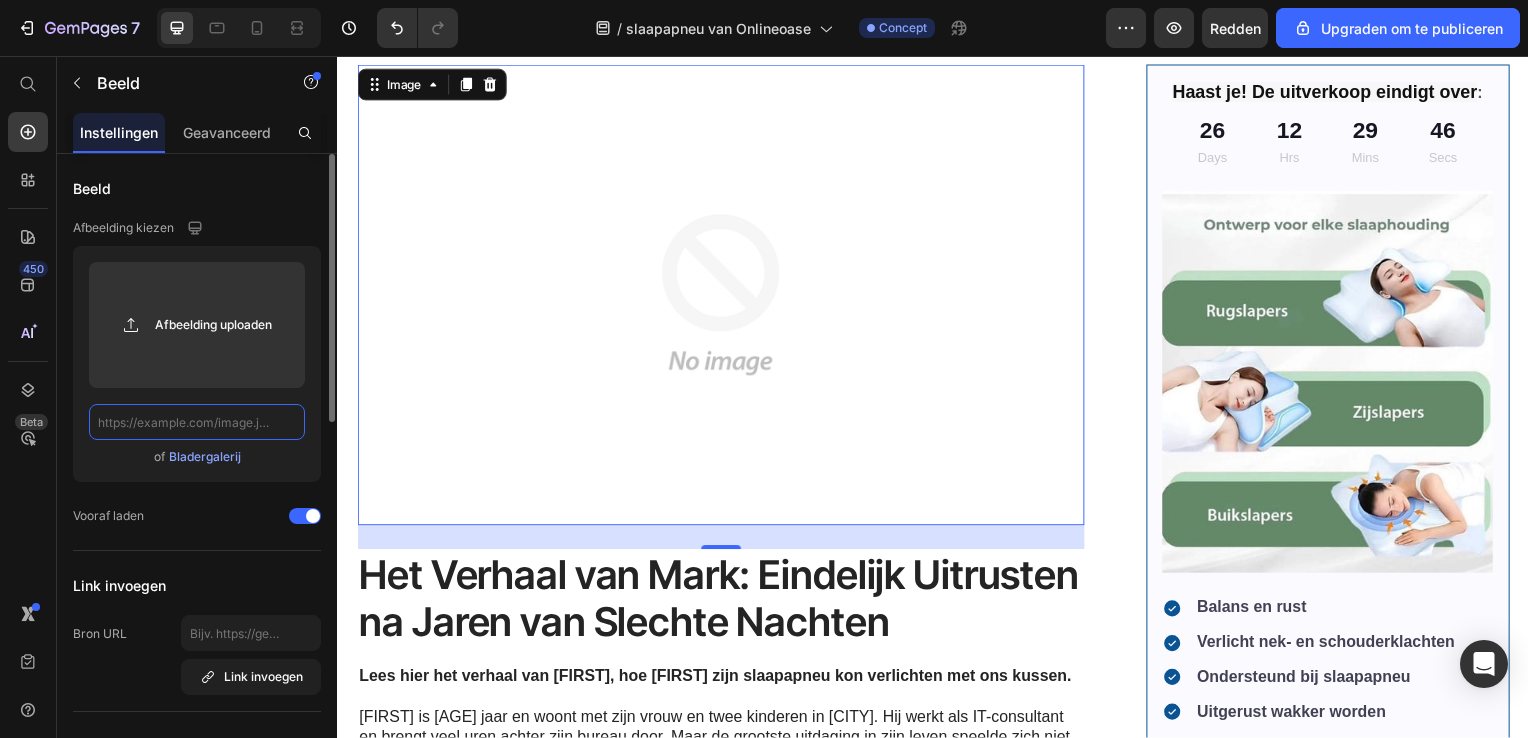 scroll, scrollTop: 0, scrollLeft: 0, axis: both 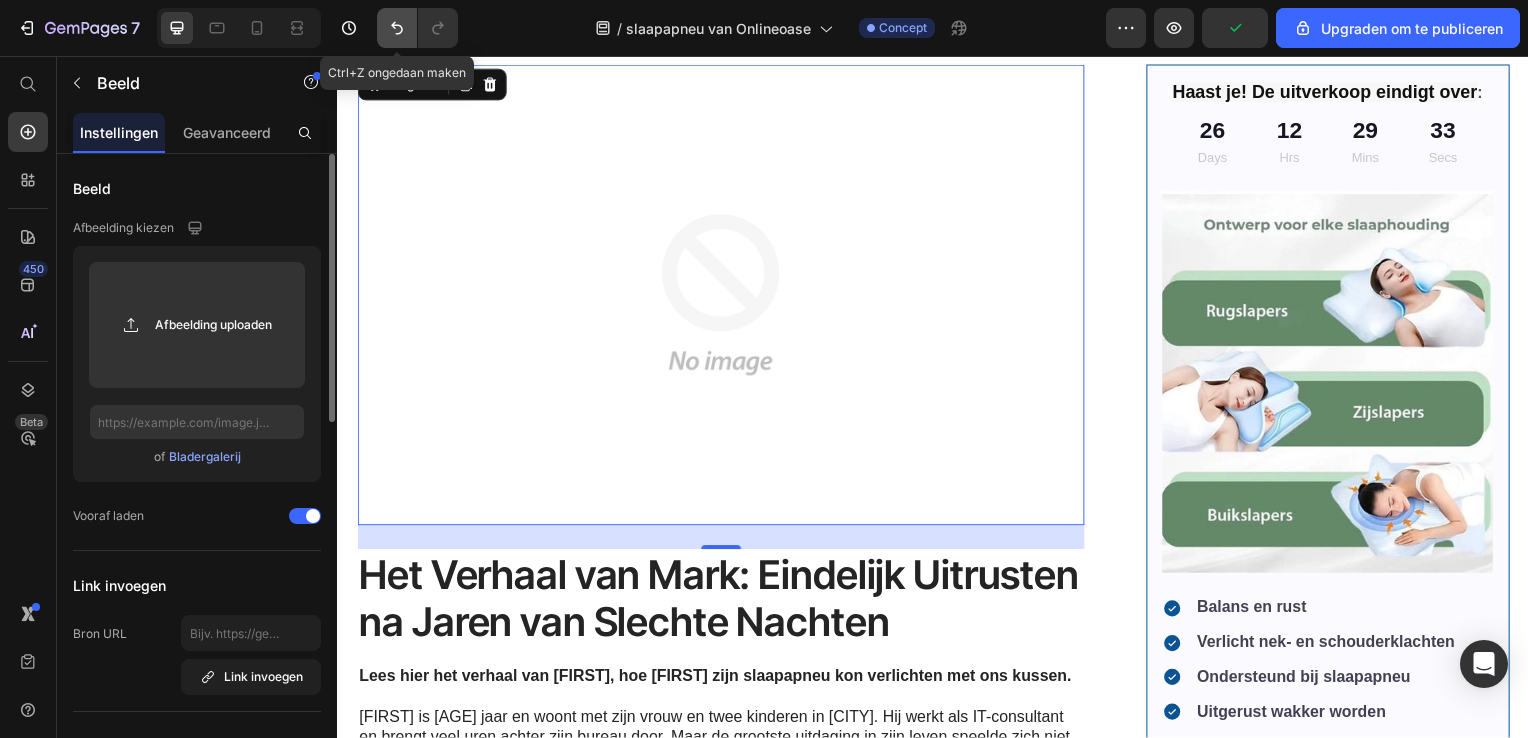 click 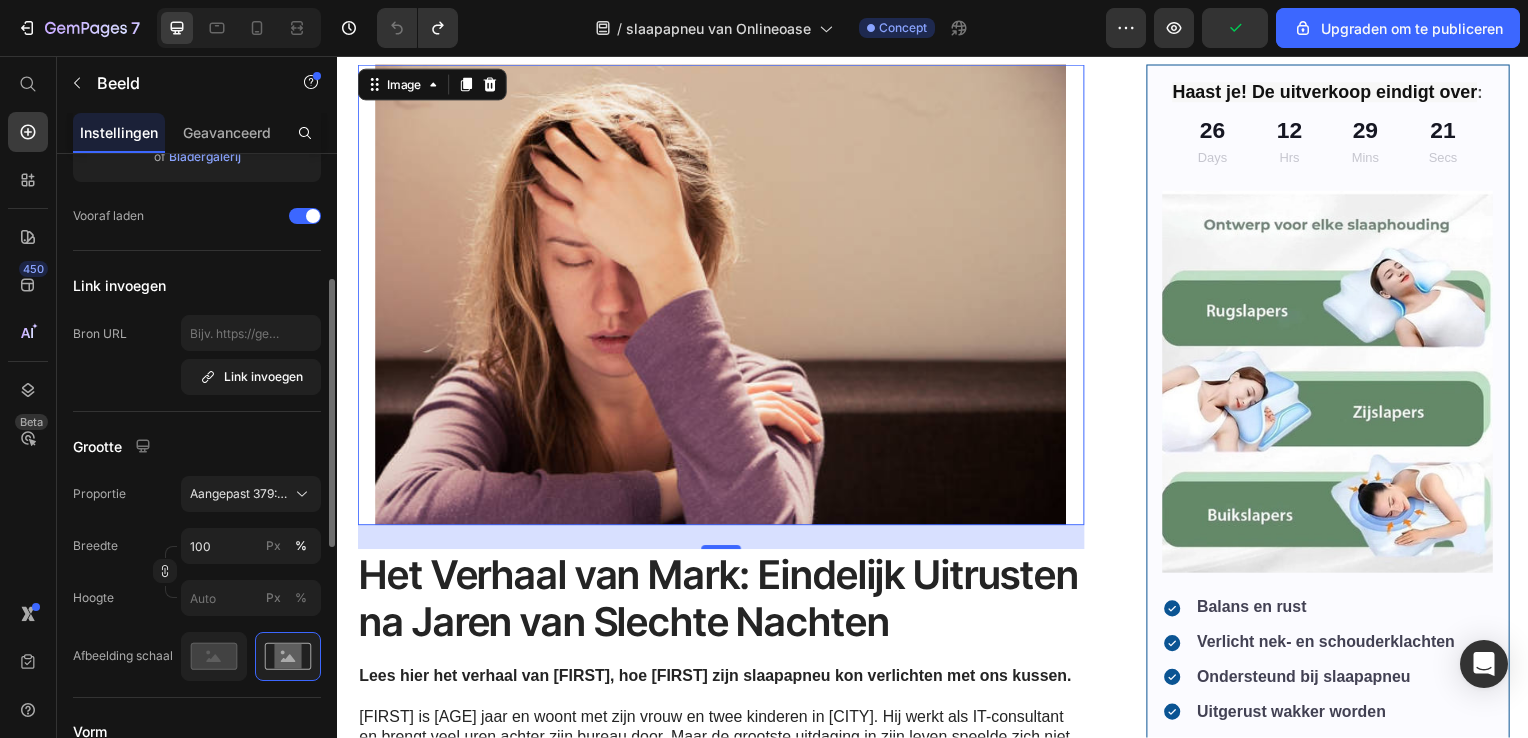 scroll, scrollTop: 0, scrollLeft: 0, axis: both 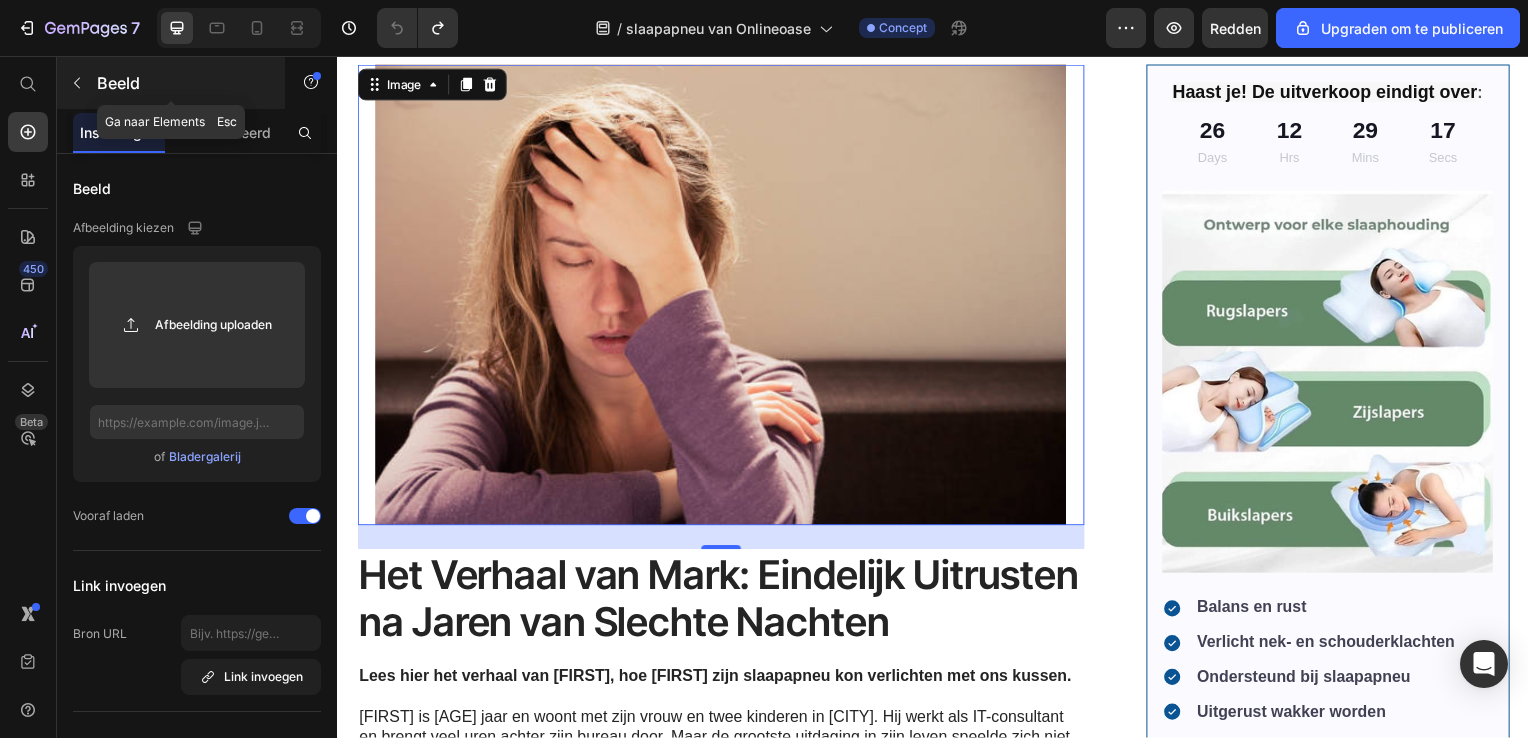 click at bounding box center (77, 83) 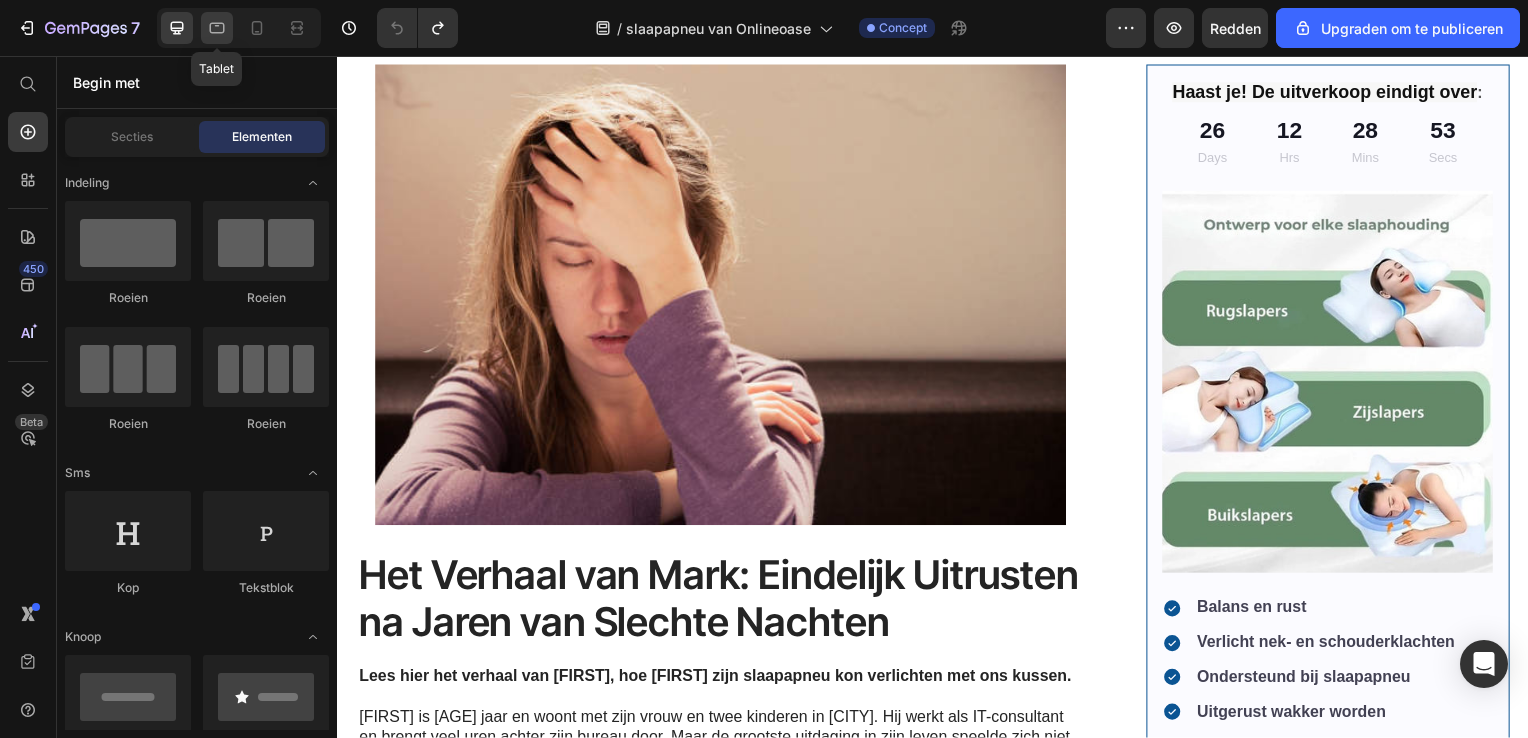 click 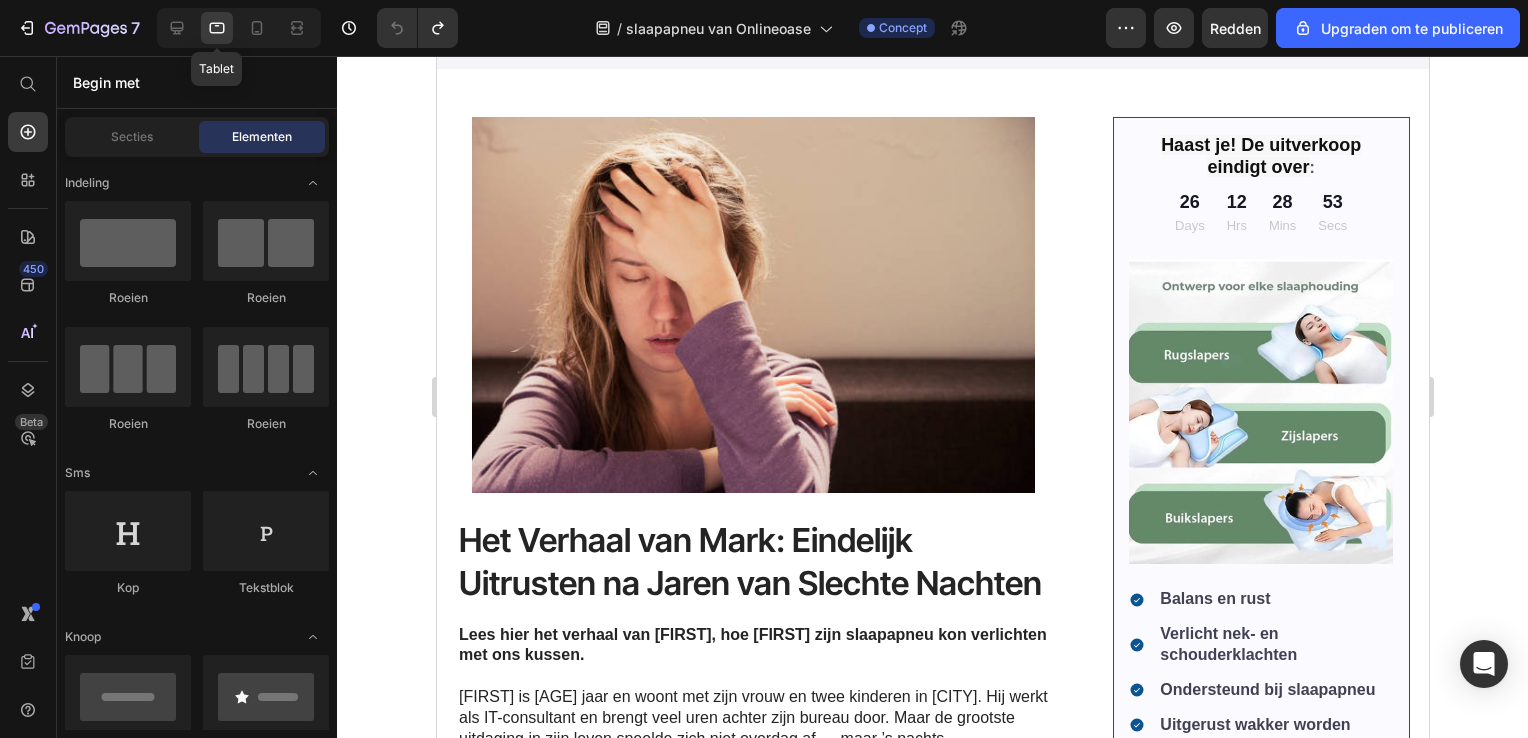 scroll, scrollTop: 352, scrollLeft: 0, axis: vertical 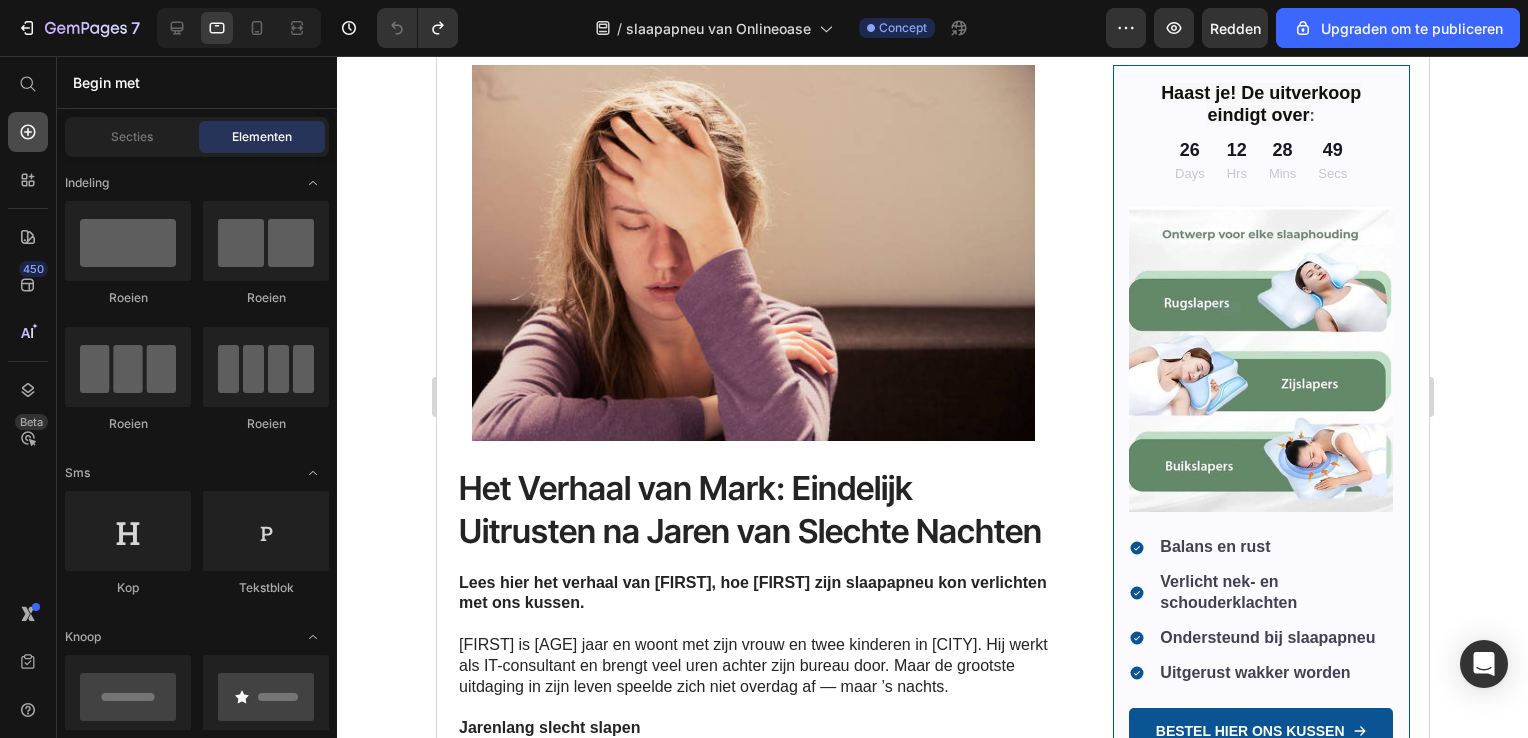 click 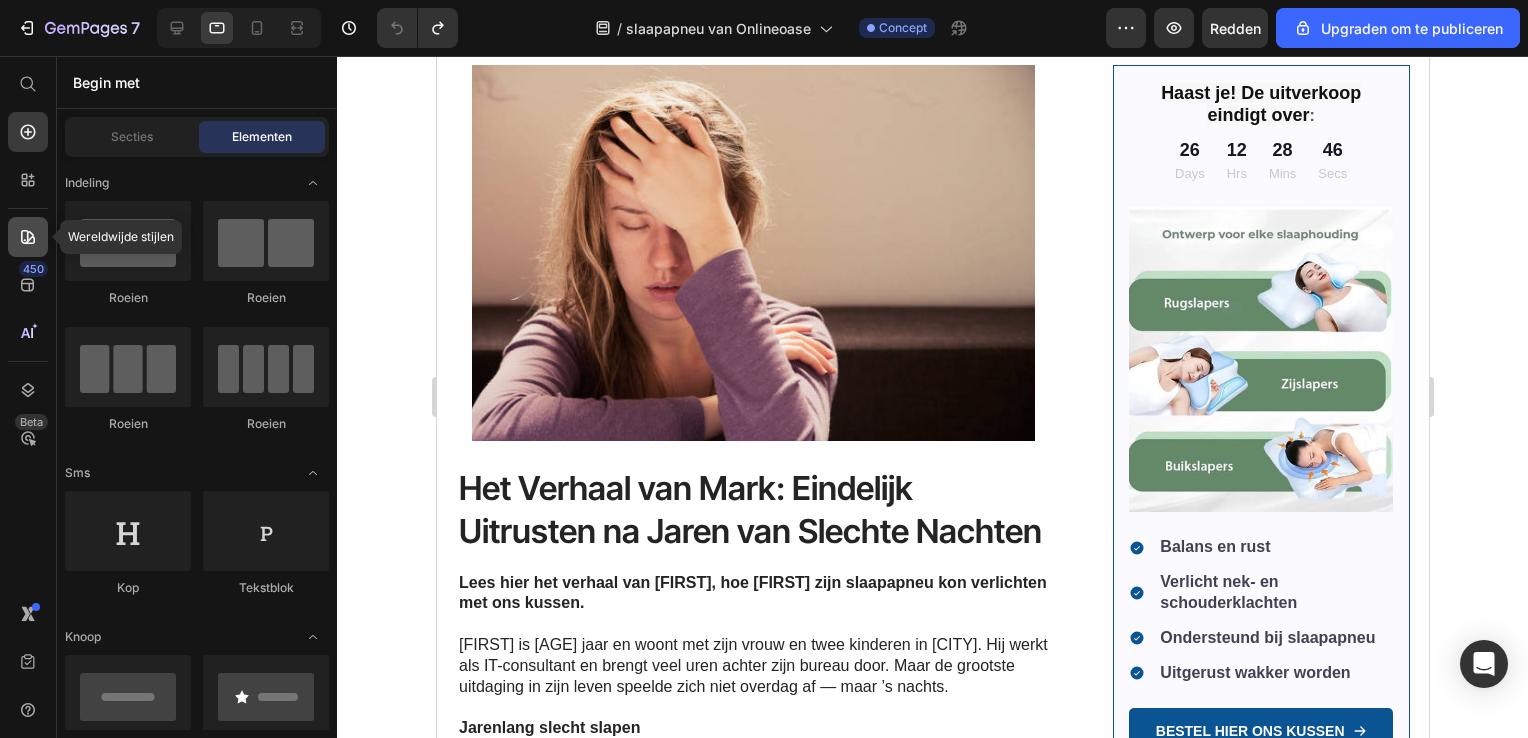 click 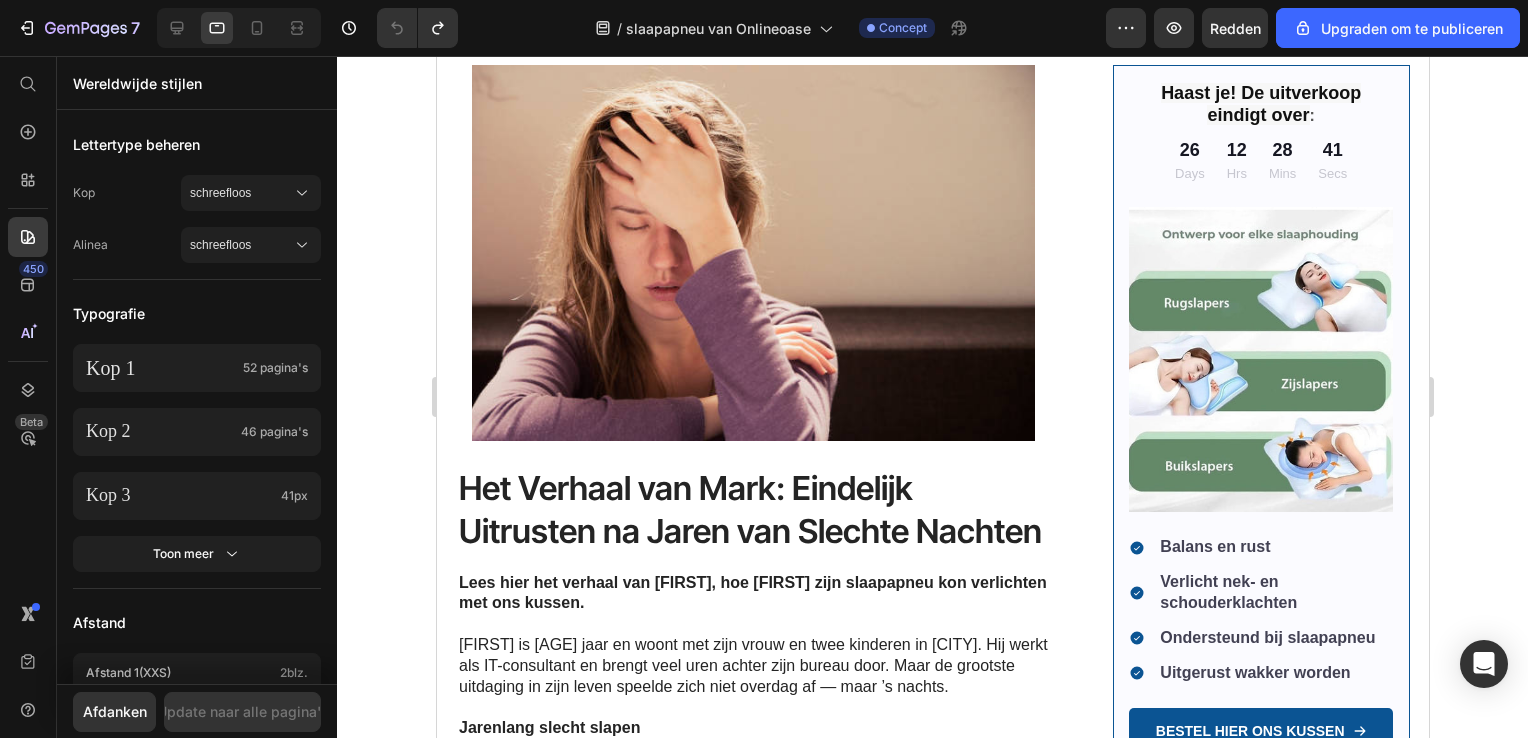 scroll, scrollTop: 0, scrollLeft: 0, axis: both 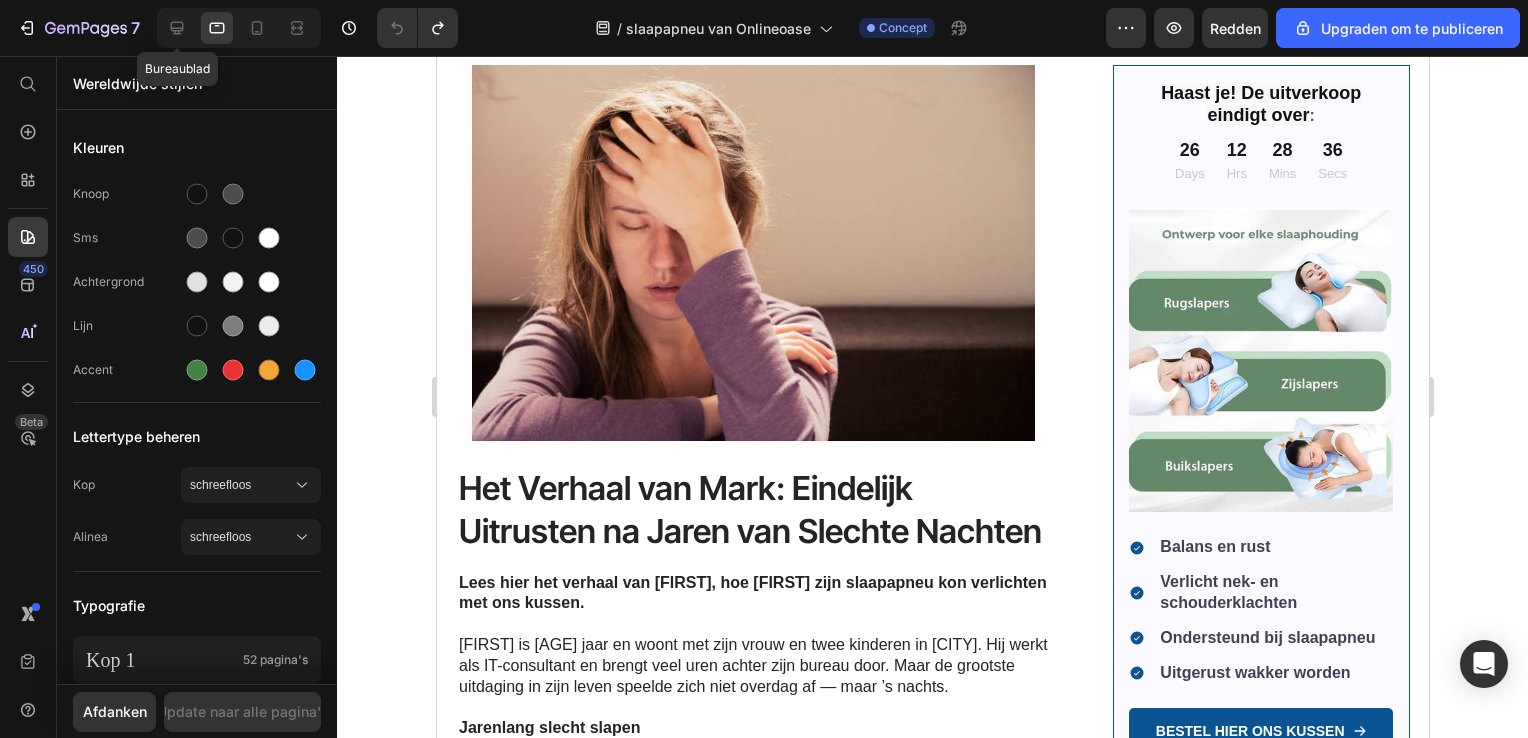 drag, startPoint x: 183, startPoint y: 35, endPoint x: 194, endPoint y: 29, distance: 12.529964 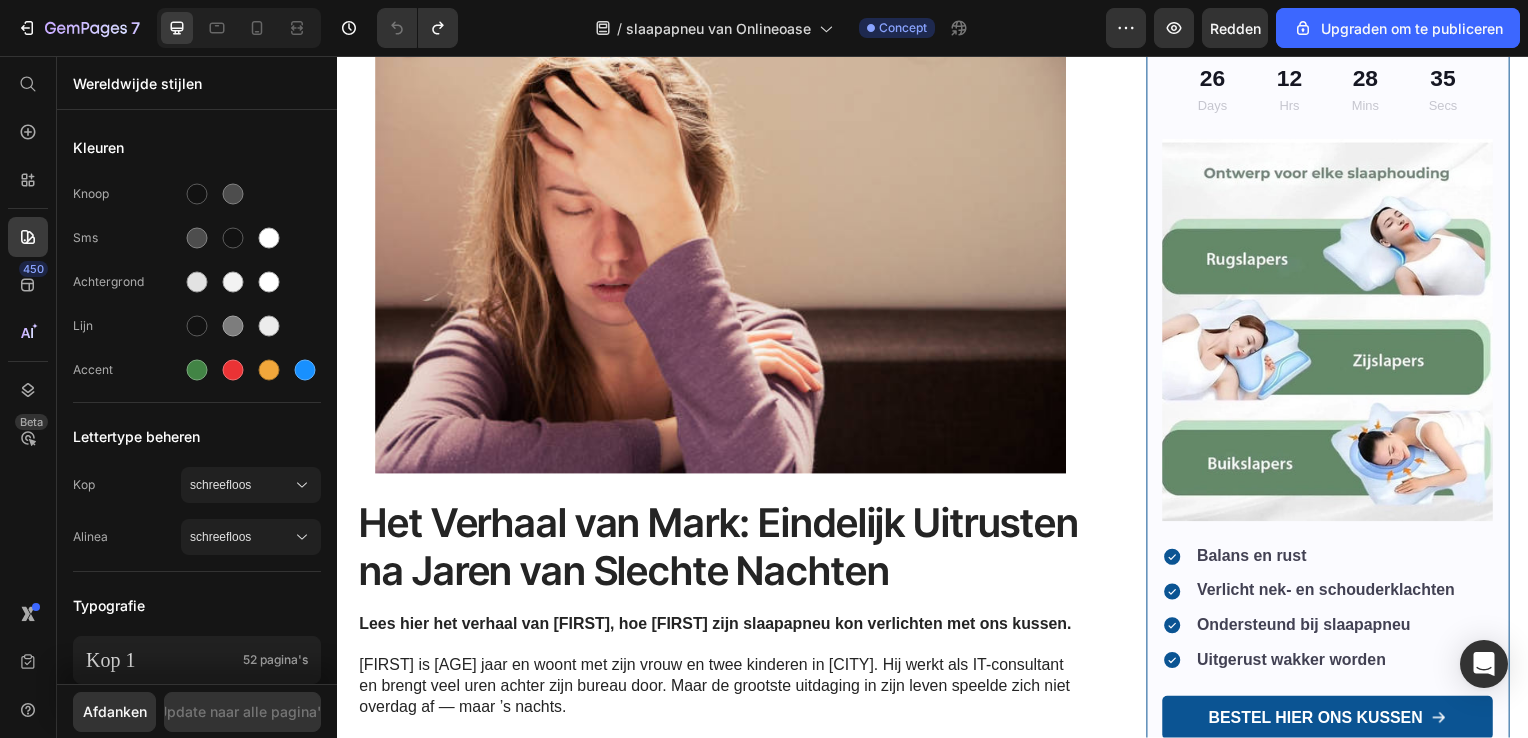 drag, startPoint x: 194, startPoint y: 29, endPoint x: 171, endPoint y: 24, distance: 23.537205 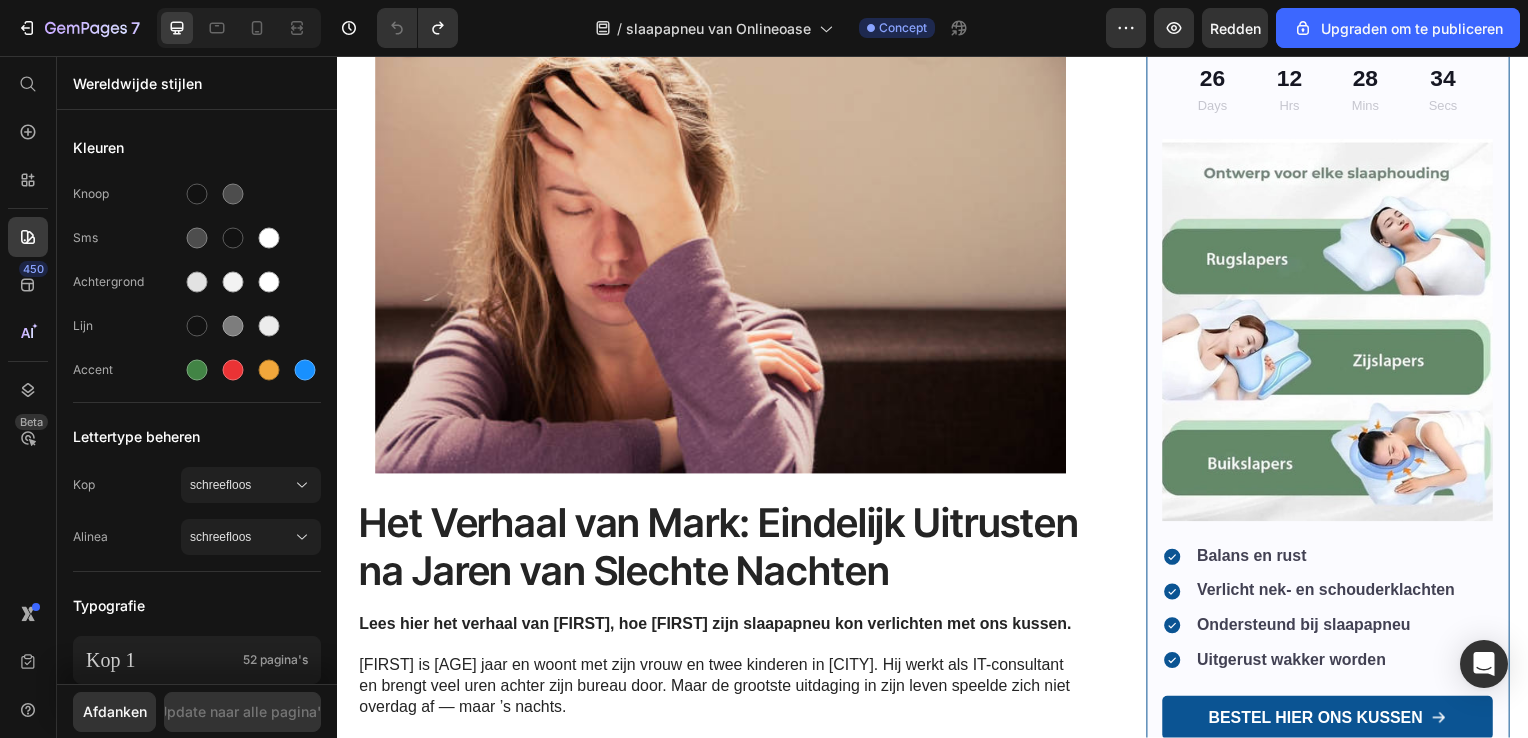 click 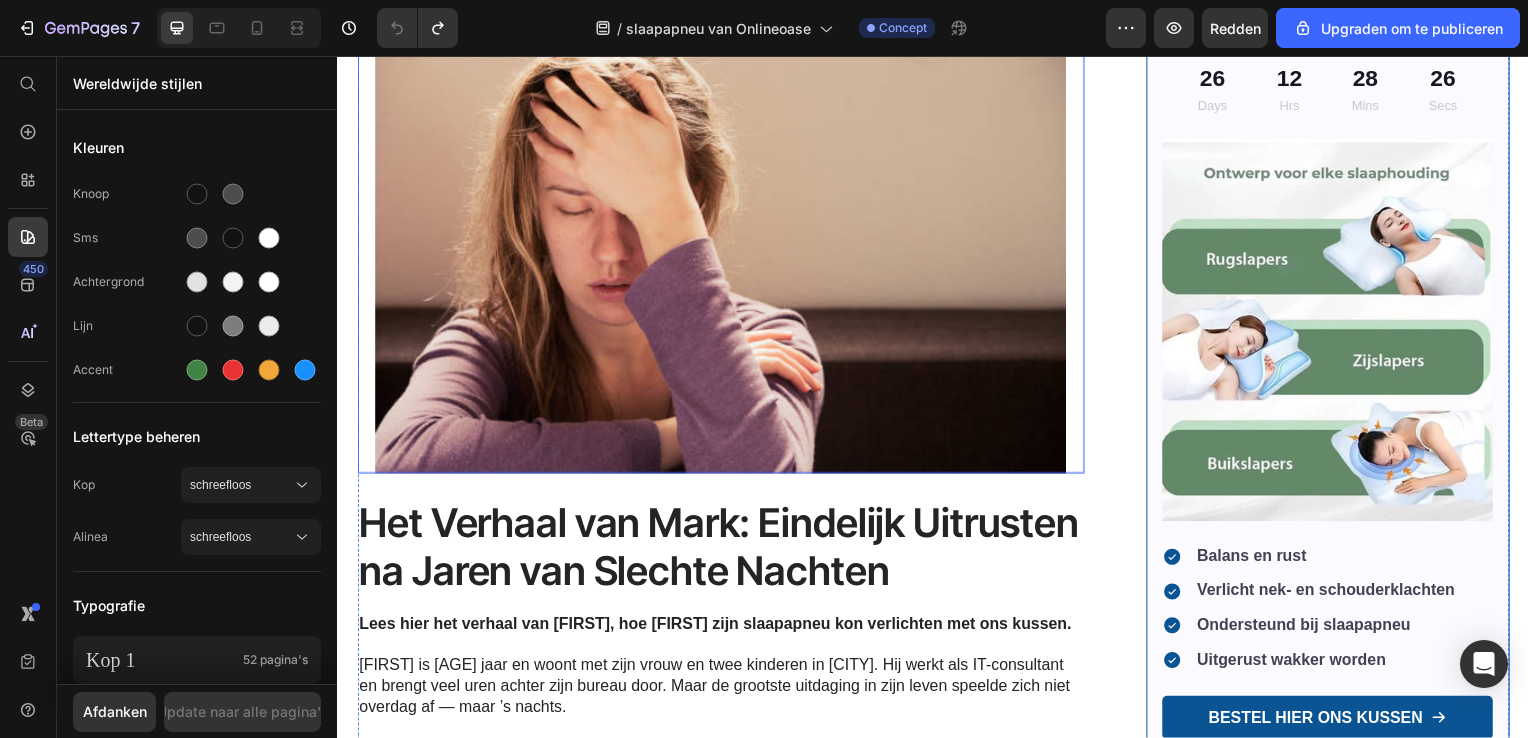 click at bounding box center [723, 245] 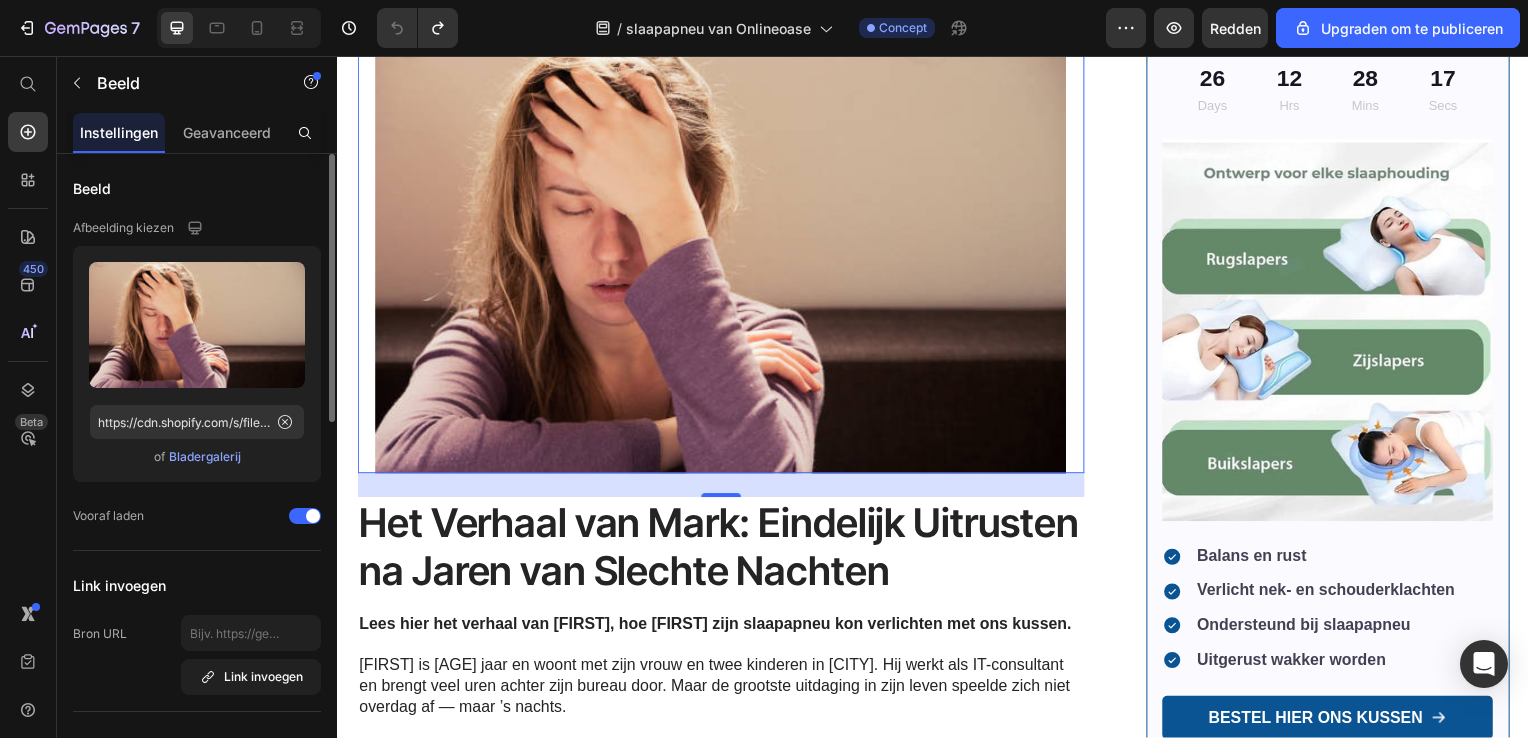 click on "Bladergalerij" at bounding box center (205, 457) 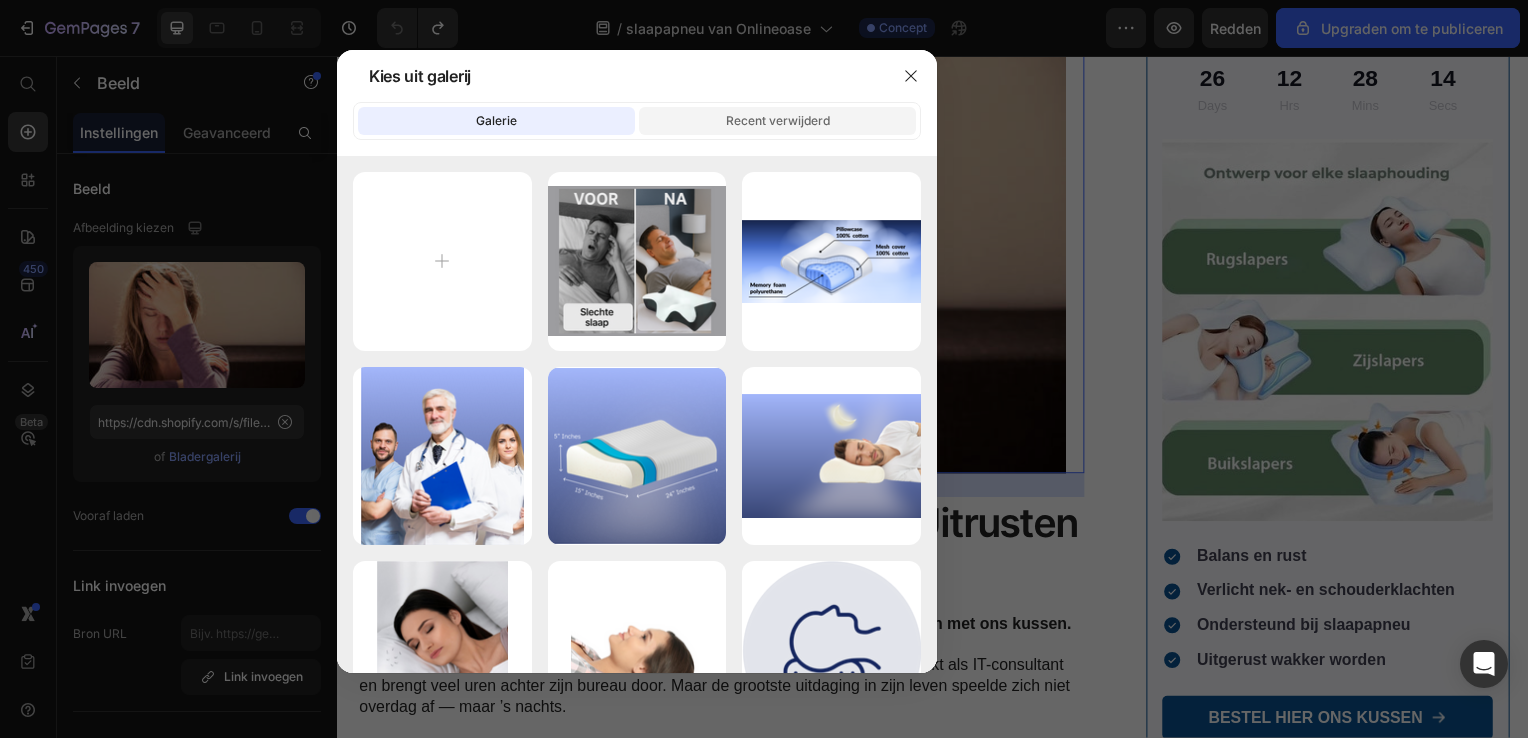 click on "Recent verwijderd" 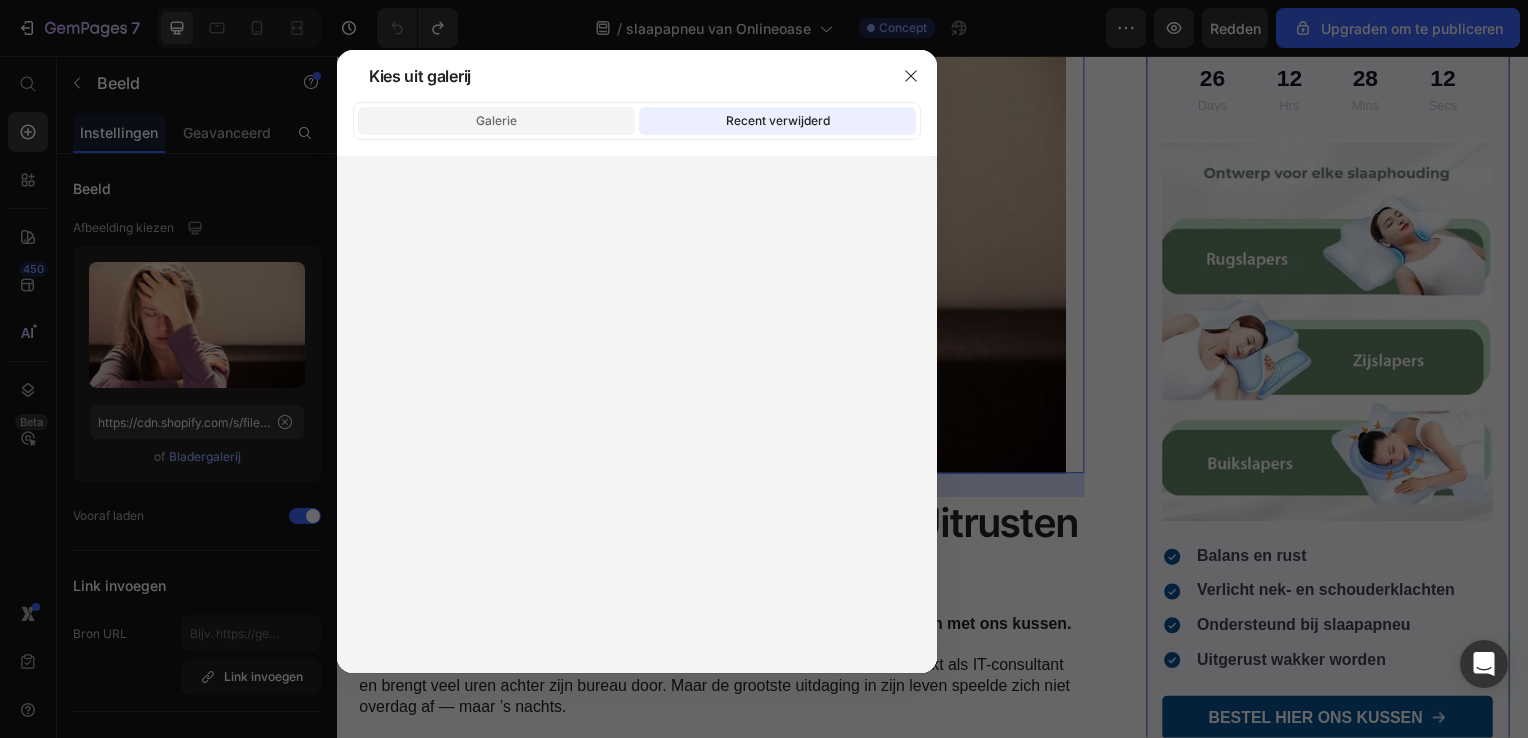 click on "Galerie" 